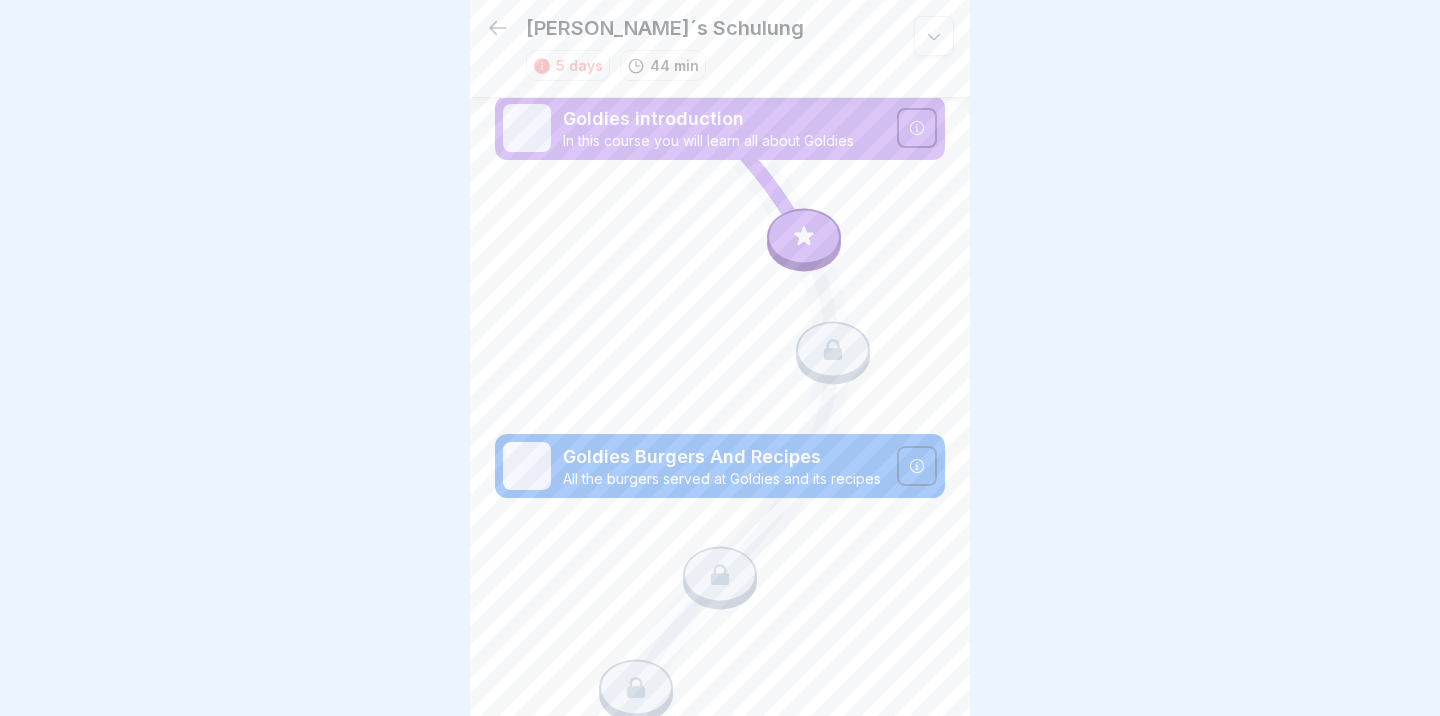 scroll, scrollTop: 0, scrollLeft: 0, axis: both 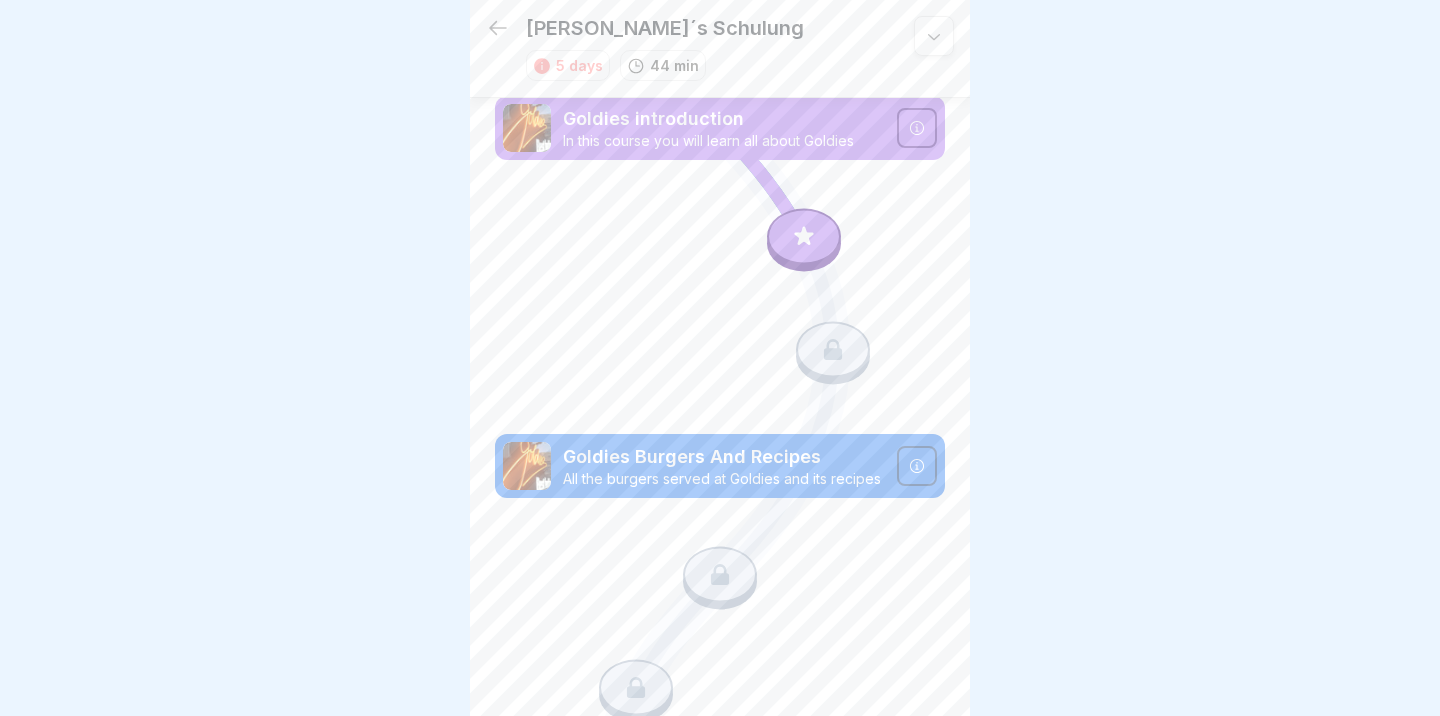 click at bounding box center (804, 237) 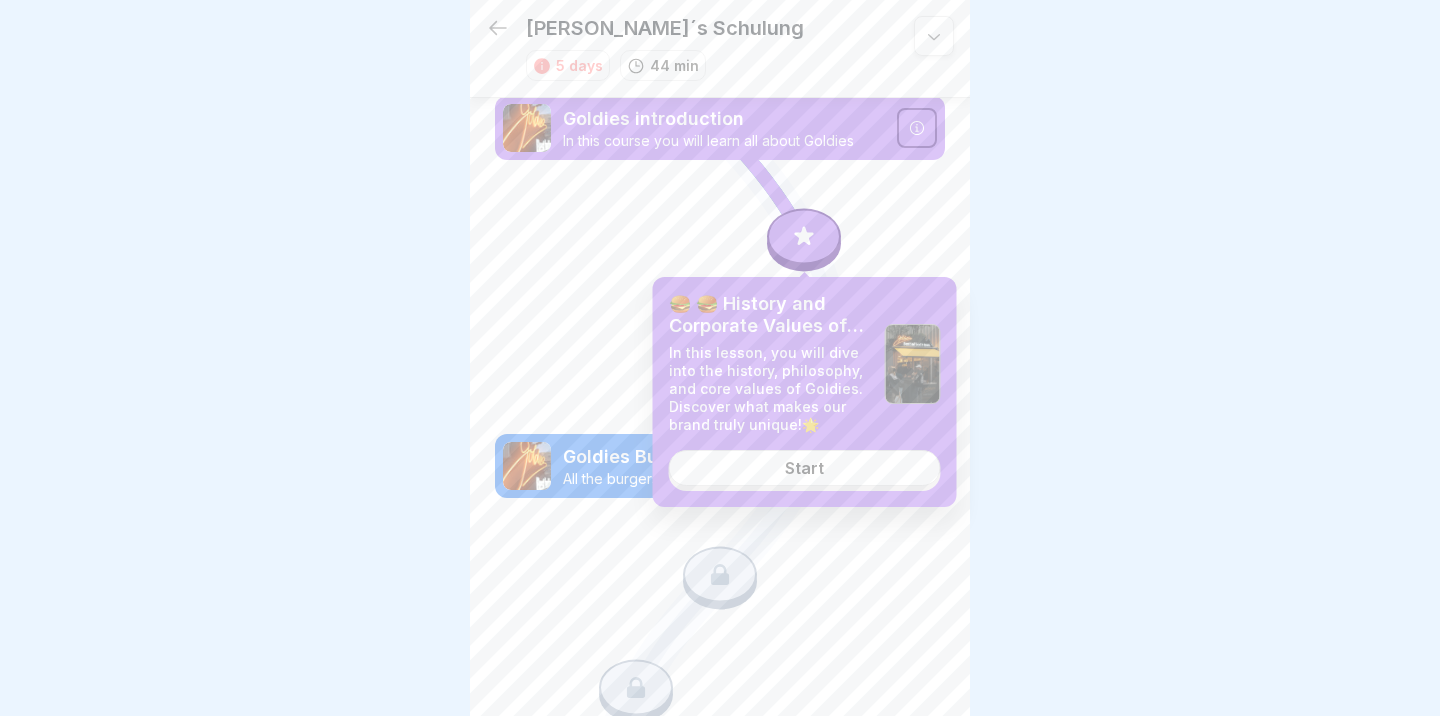 click on "Start" at bounding box center (804, 468) 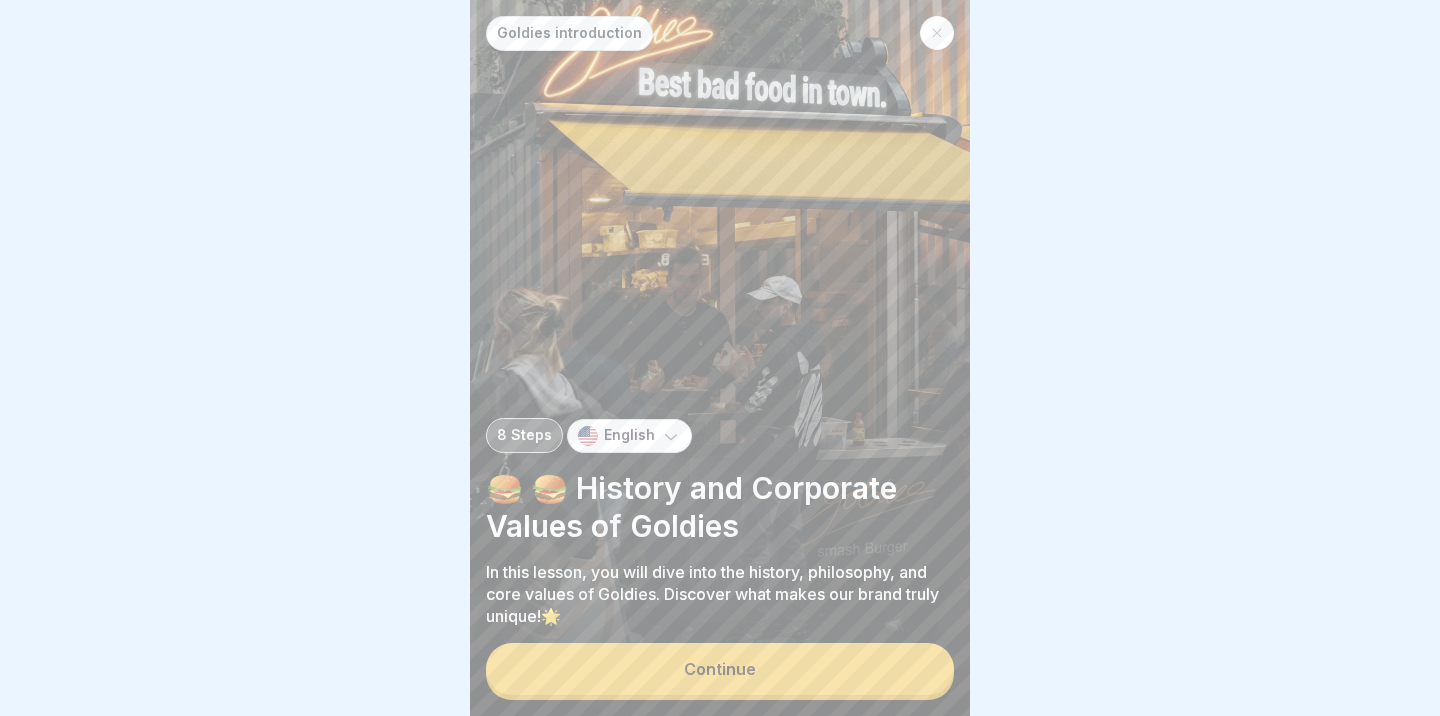 click on "Continue" at bounding box center [720, 669] 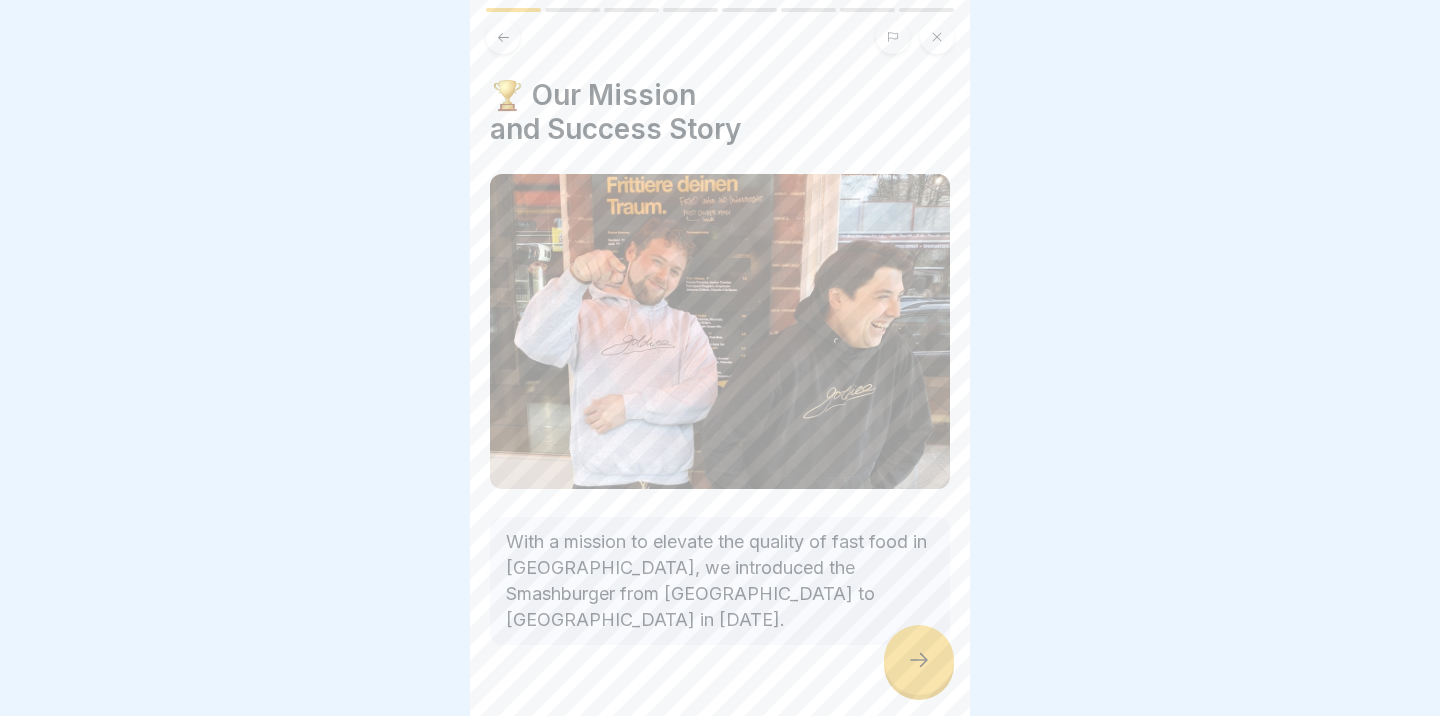 click at bounding box center [937, 37] 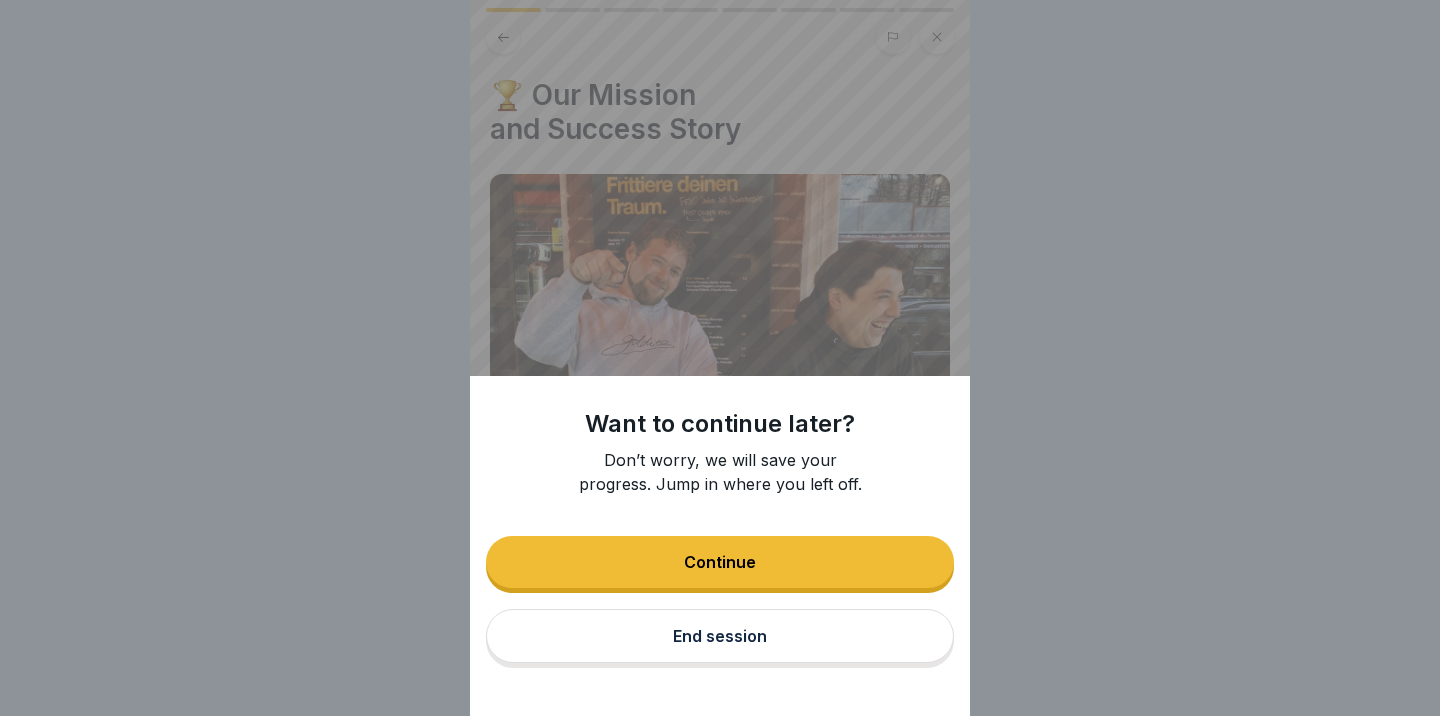 click on "Want to continue later? Don’t worry, we will save your progress. Jump in where you left off. Continue End session" at bounding box center [720, 358] 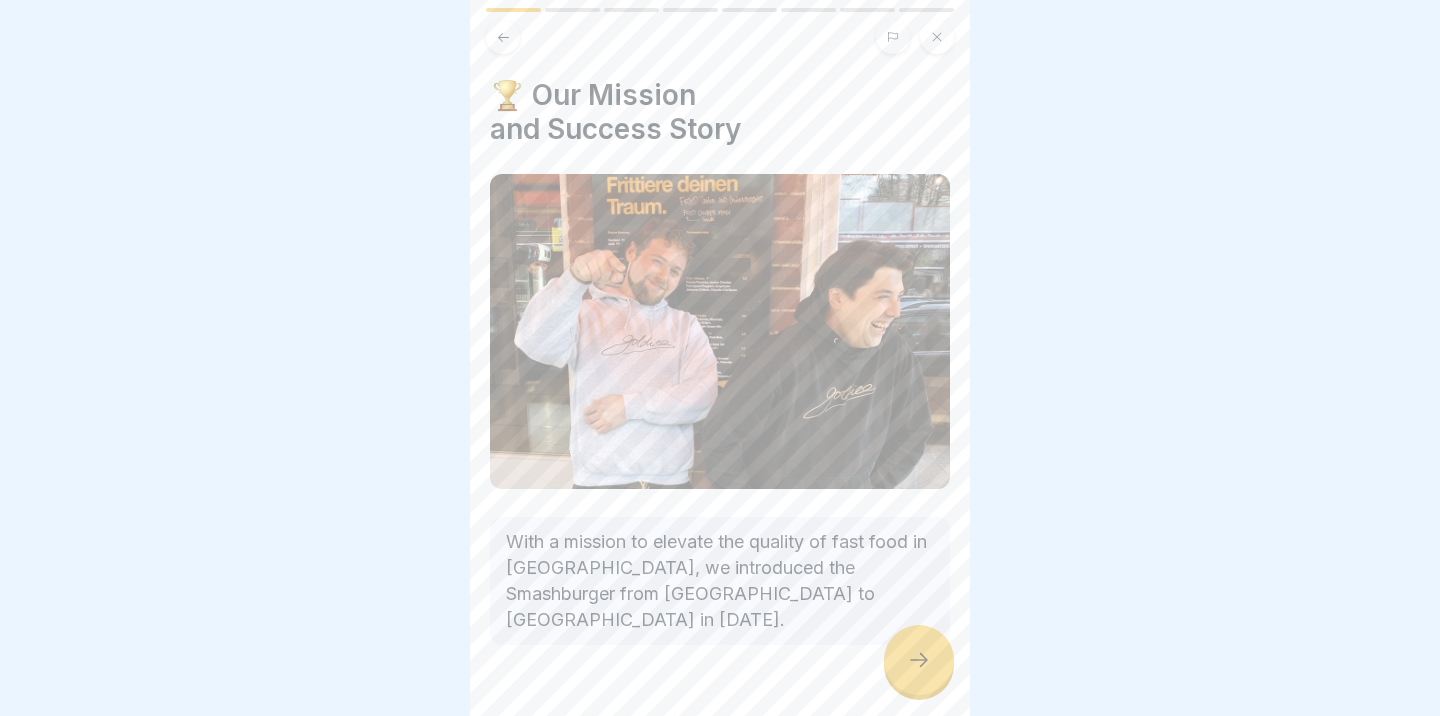 click at bounding box center (919, 660) 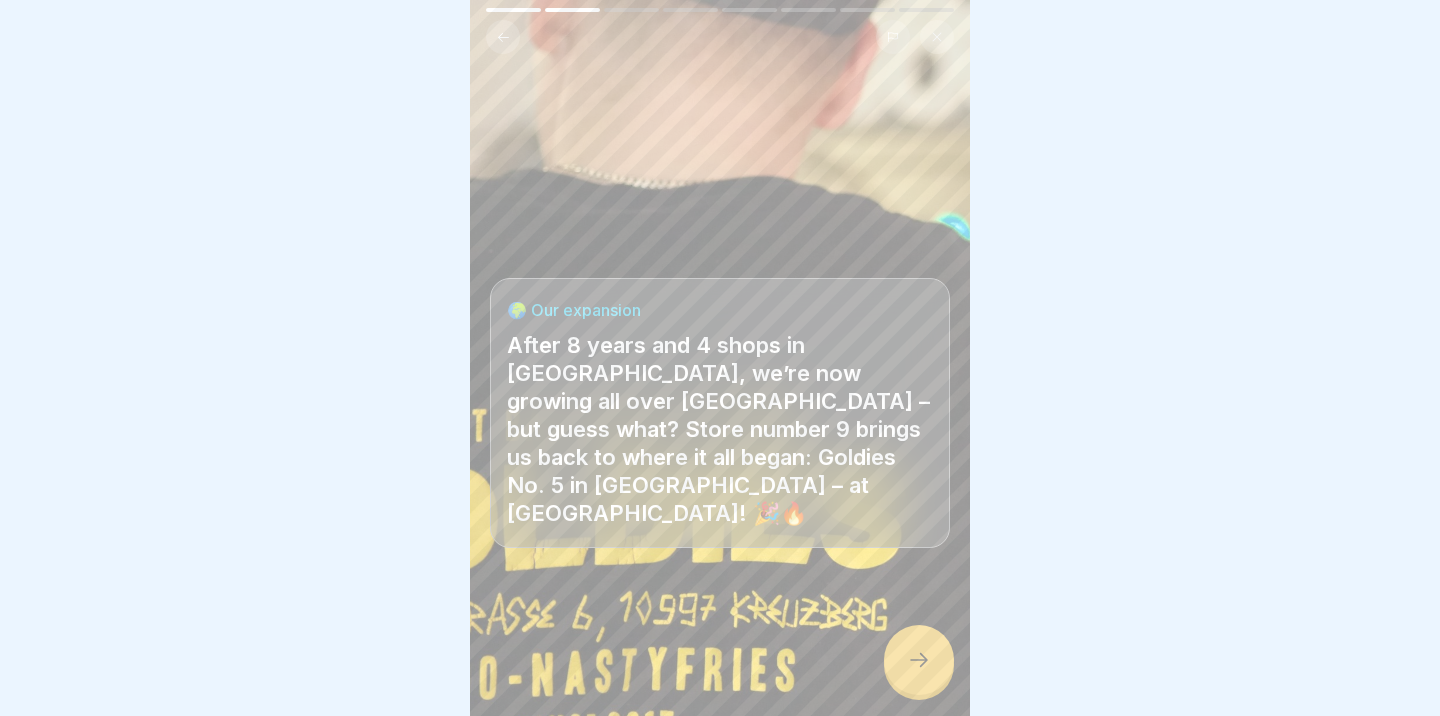 click at bounding box center [919, 660] 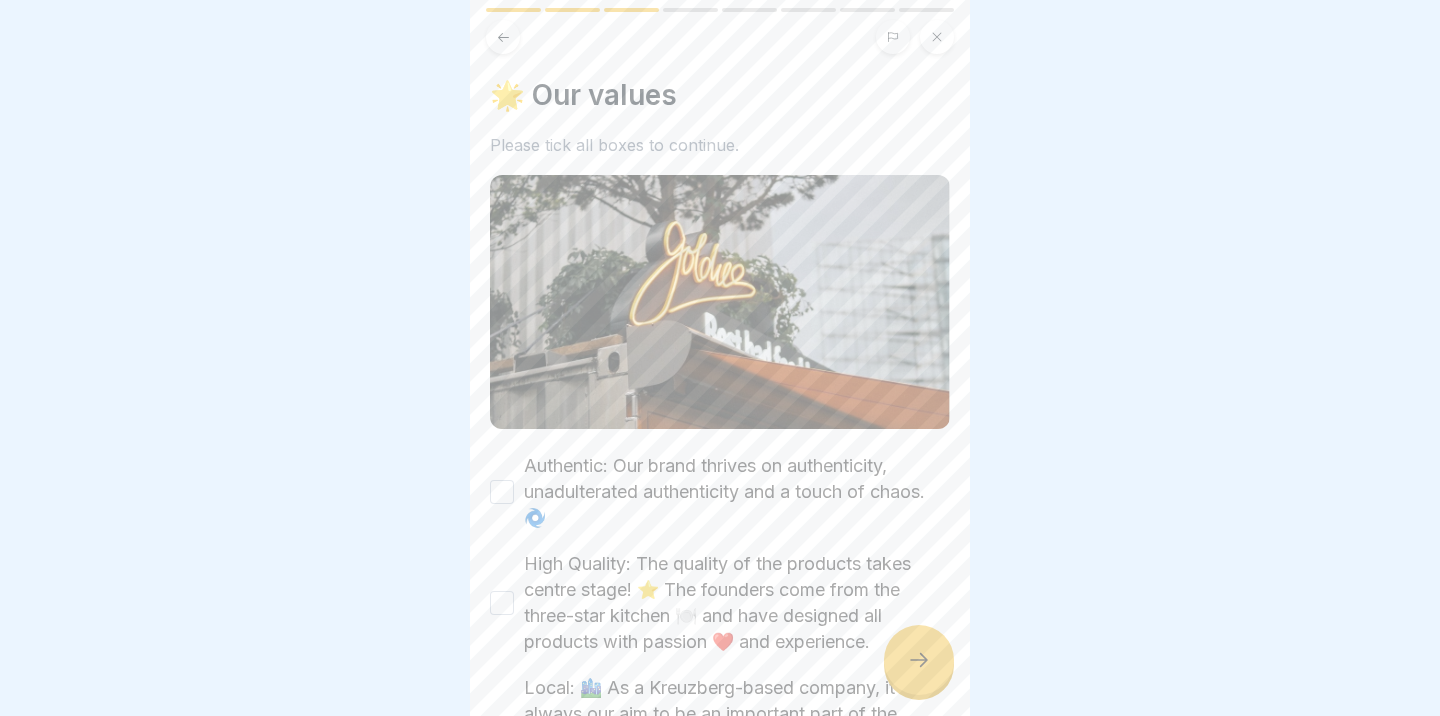 scroll, scrollTop: 209, scrollLeft: 0, axis: vertical 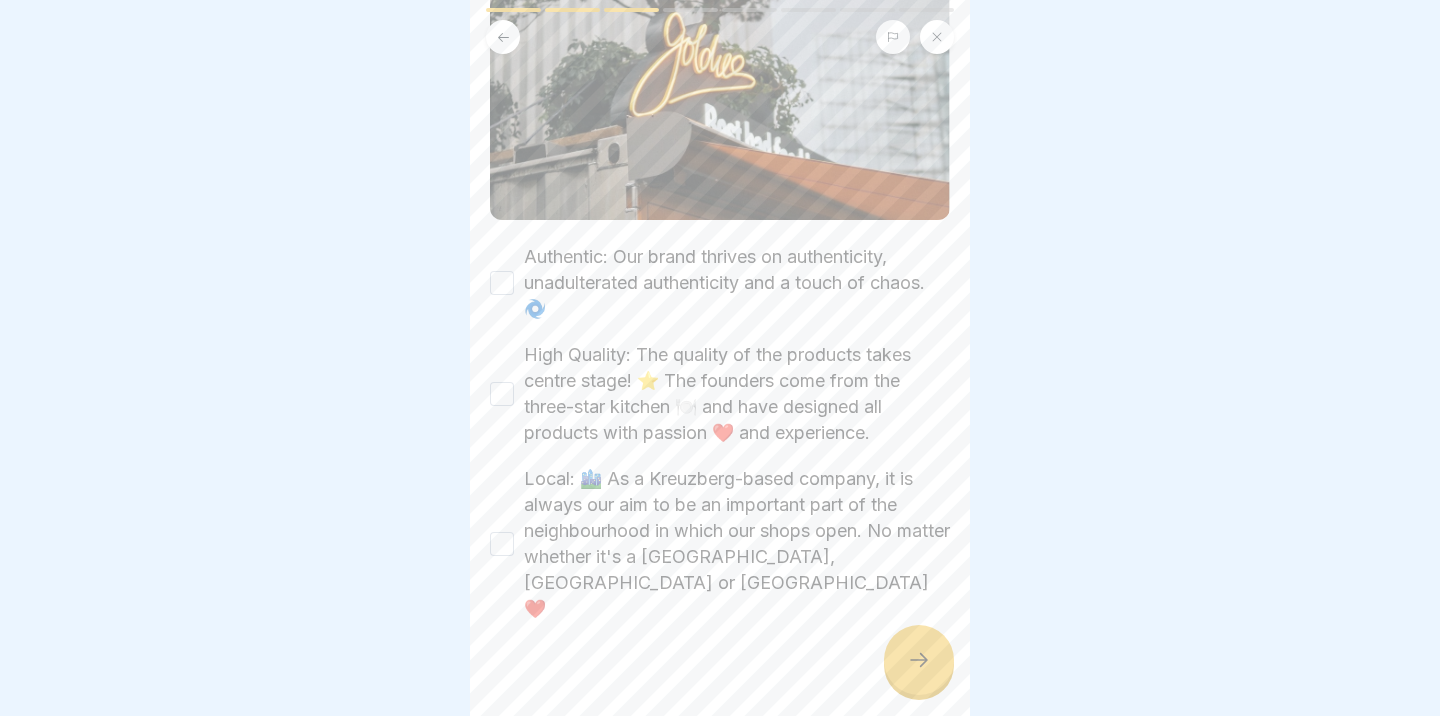 click on "Authentic: Our brand thrives on authenticity, unadulterated authenticity and a touch of chaos. 🌀" at bounding box center [502, 283] 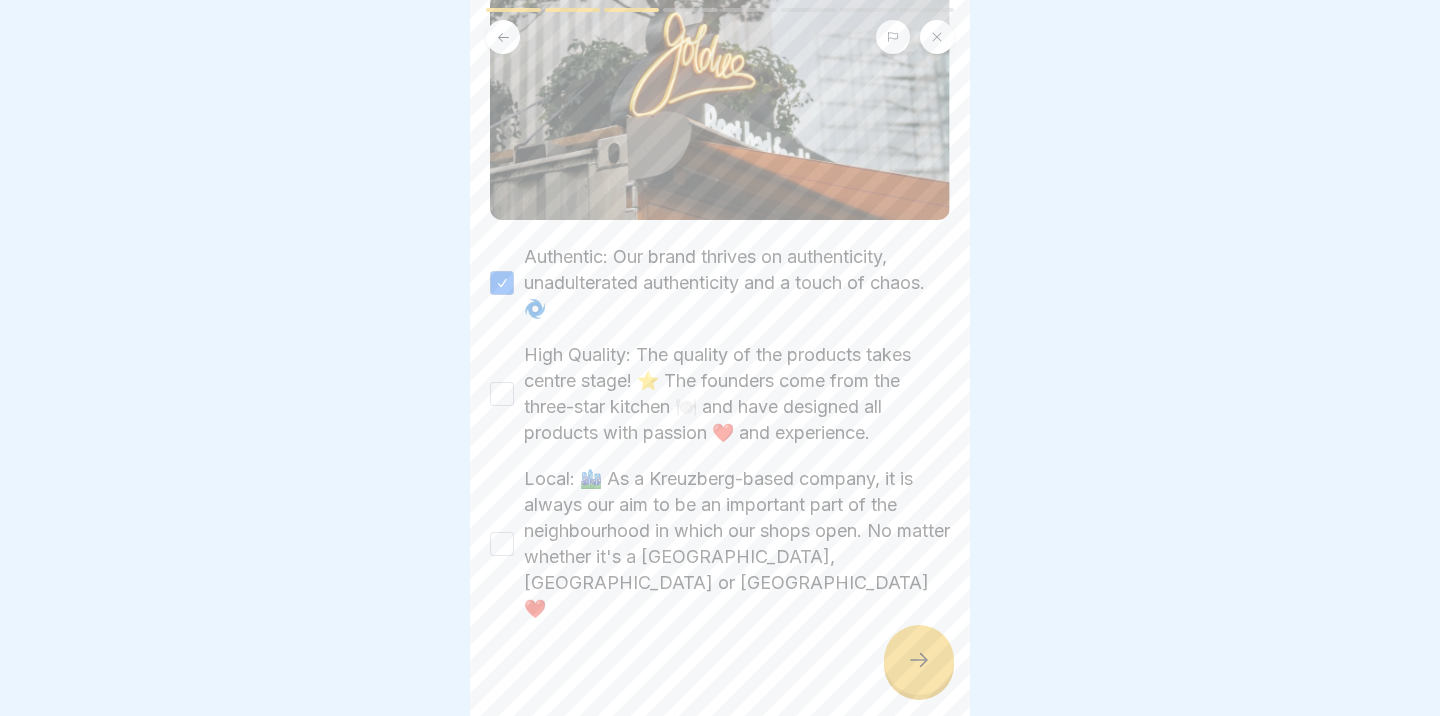 click on "High Quality: The quality of the products takes centre stage! ⭐ The founders come from the three-star kitchen 🍽️ and have designed all products with passion ❤️ and experience." at bounding box center [502, 394] 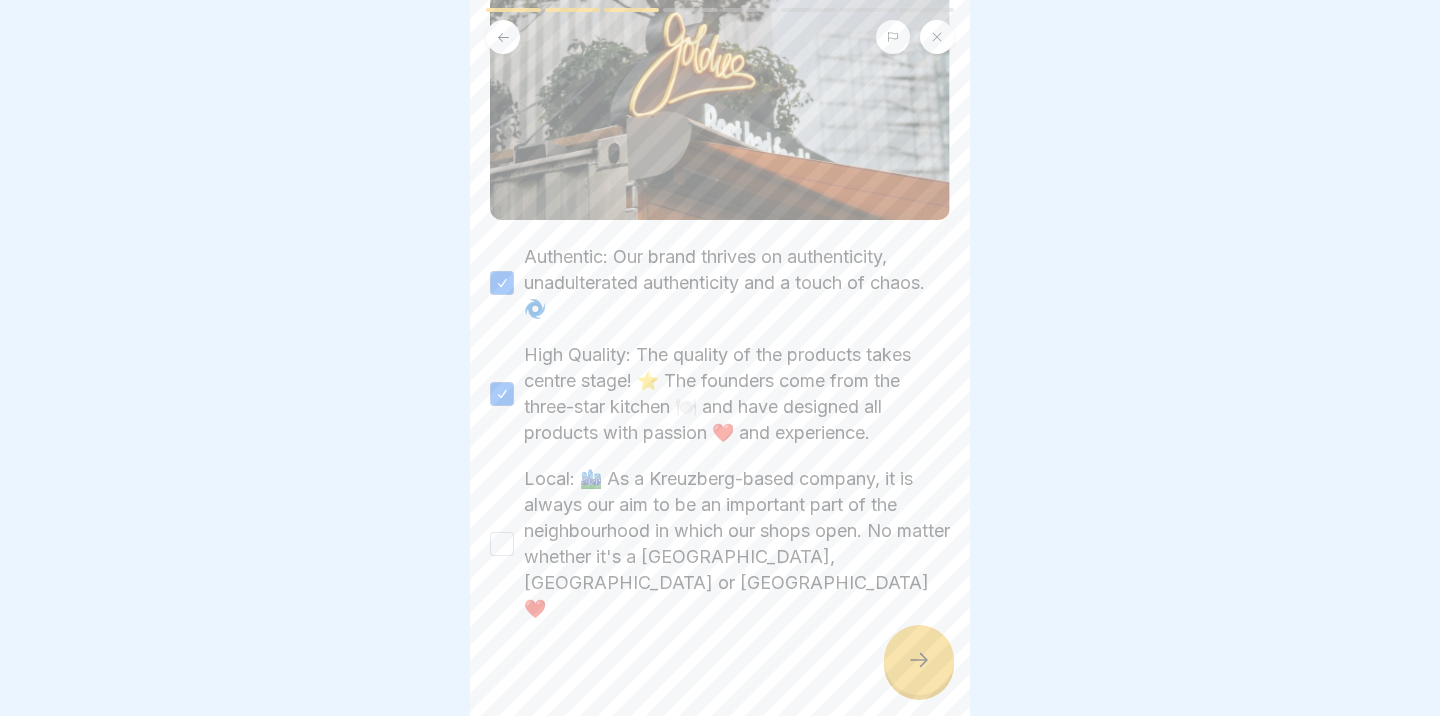 click on "Local: 🏙️ As a Kreuzberg-based company, it is always our aim to be an important part of the neighbourhood in which our shops open. No matter whether it's a Berlin, Frankfurt or Hamburg.❤️" at bounding box center (502, 544) 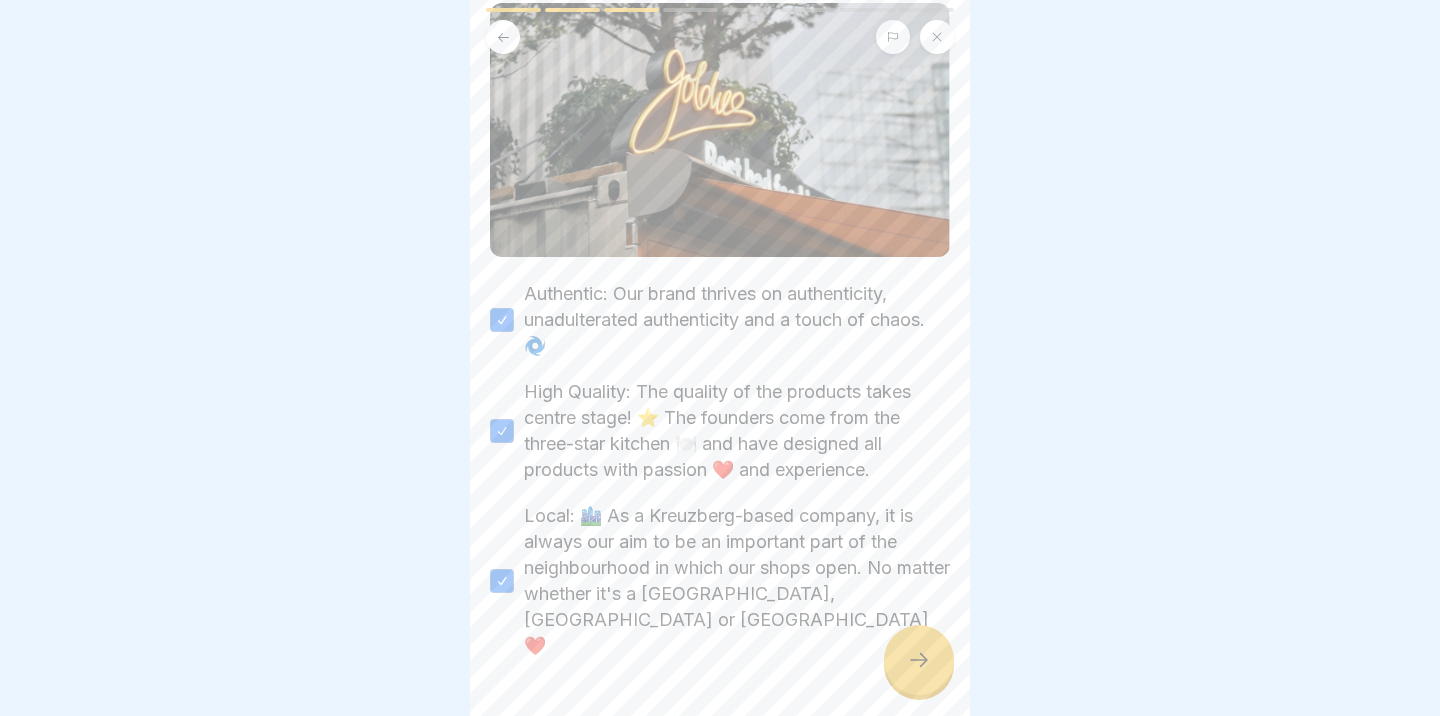 scroll, scrollTop: 209, scrollLeft: 0, axis: vertical 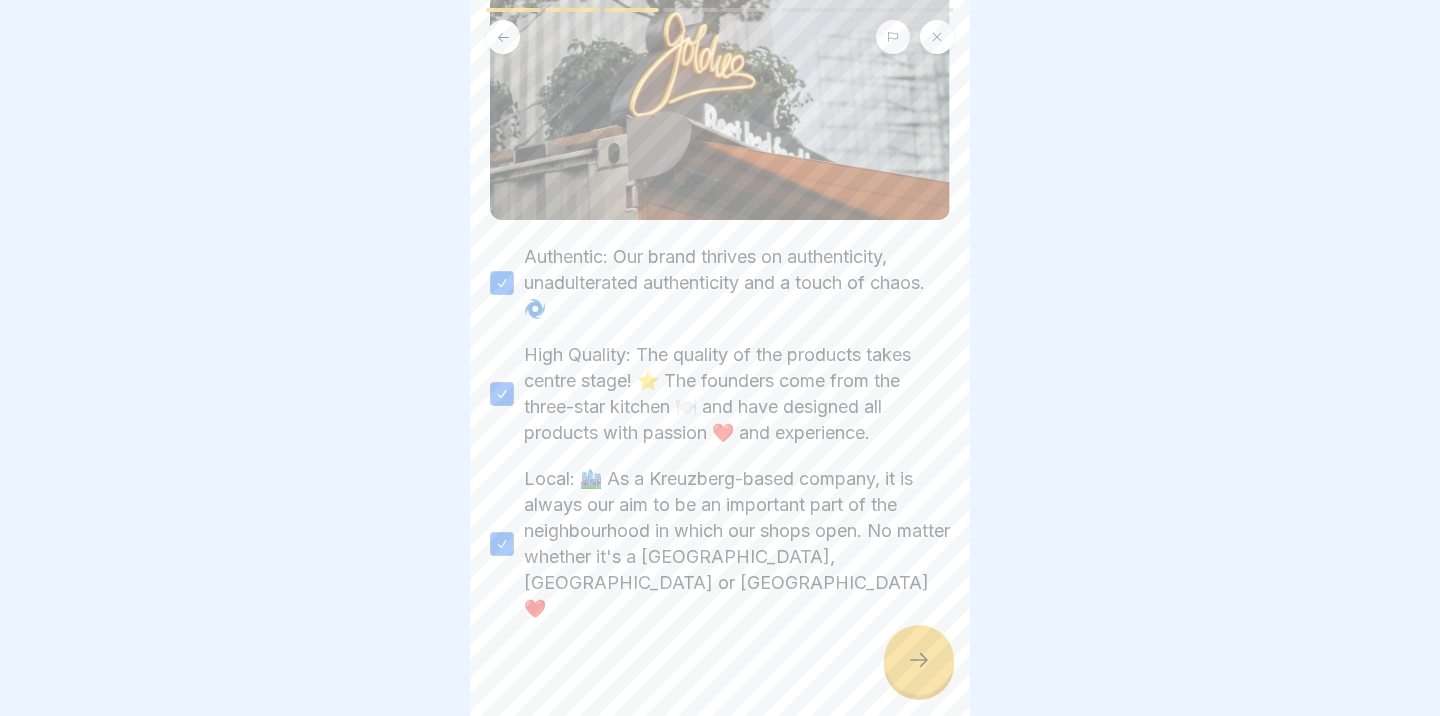click at bounding box center [919, 660] 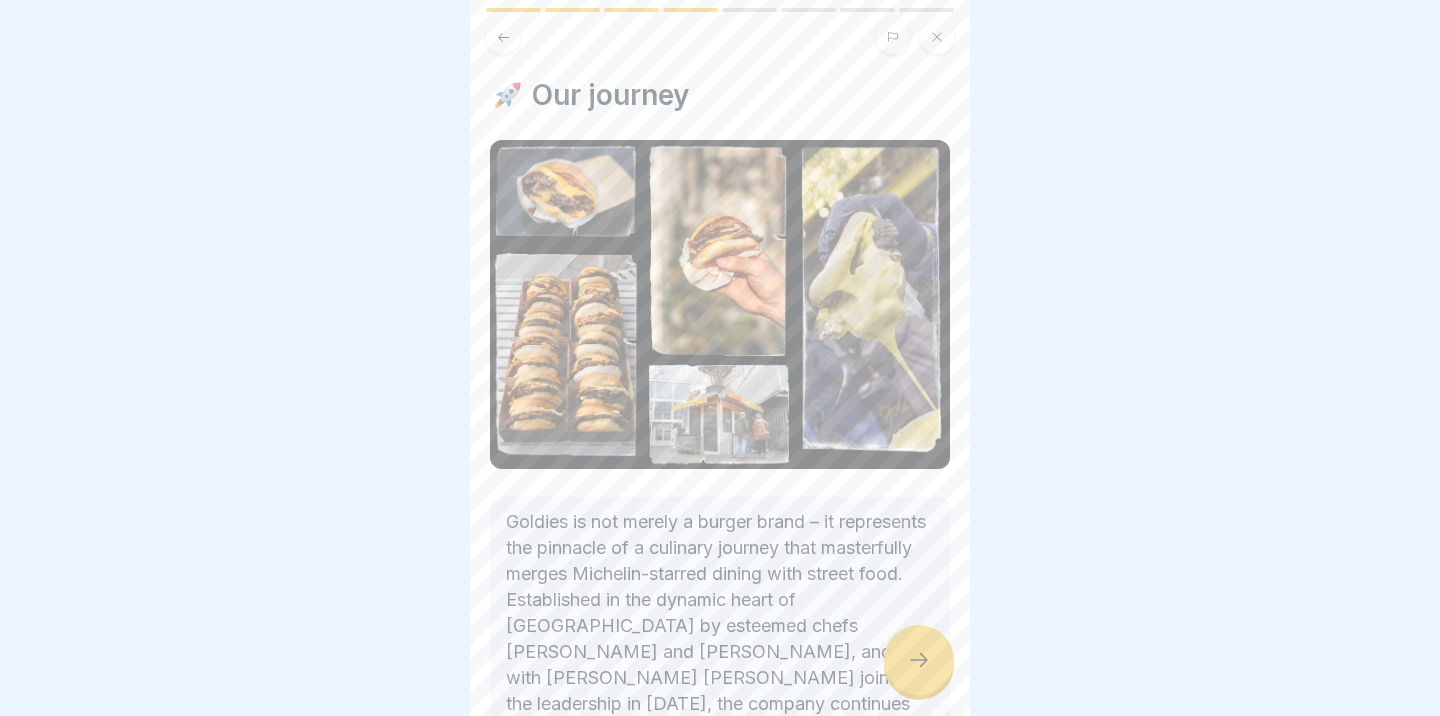 click at bounding box center (919, 660) 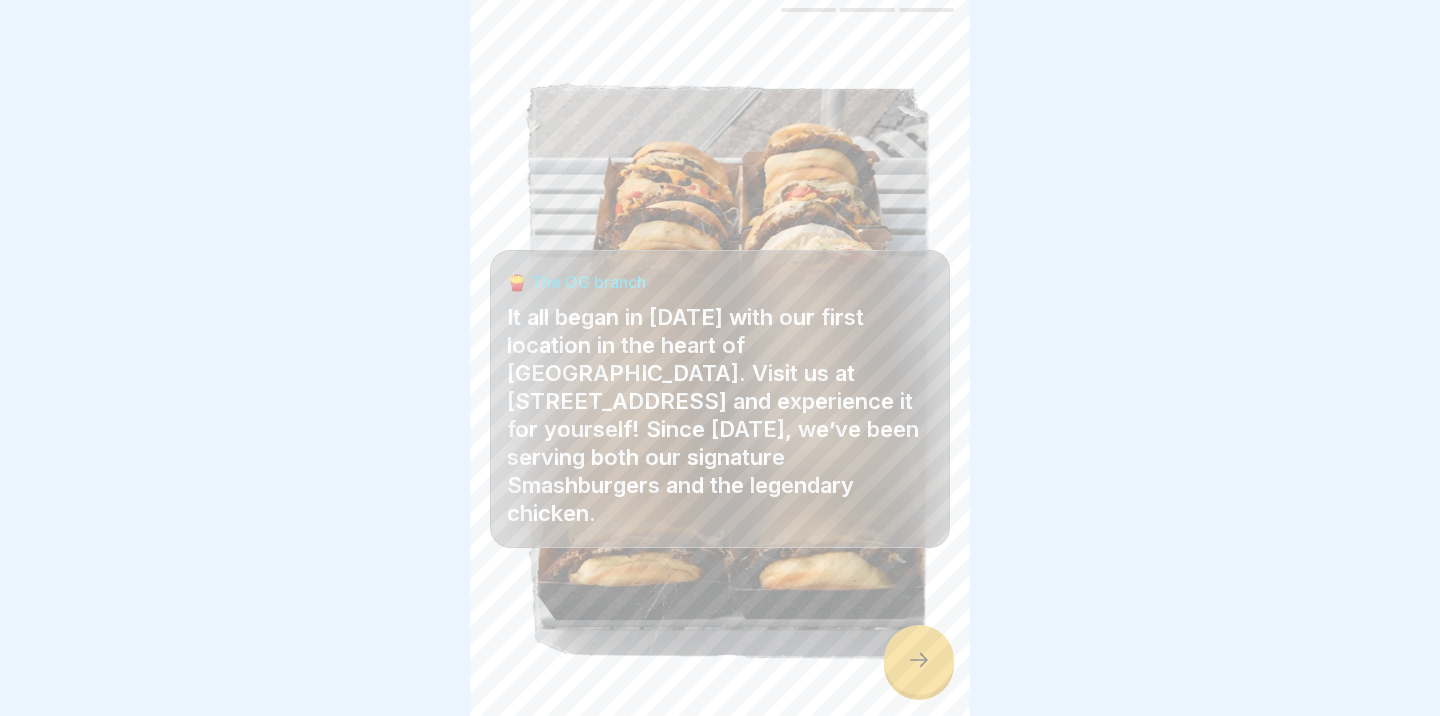 click at bounding box center [919, 660] 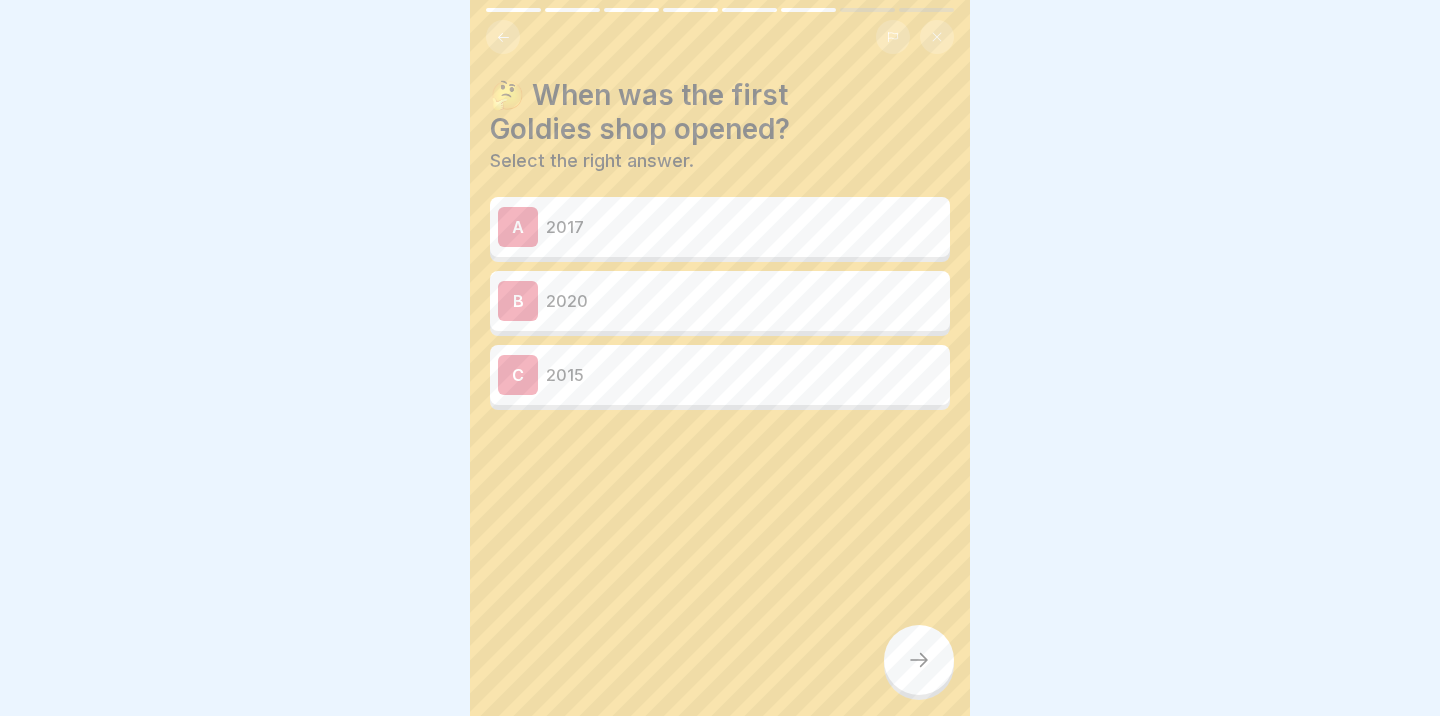 click at bounding box center (919, 660) 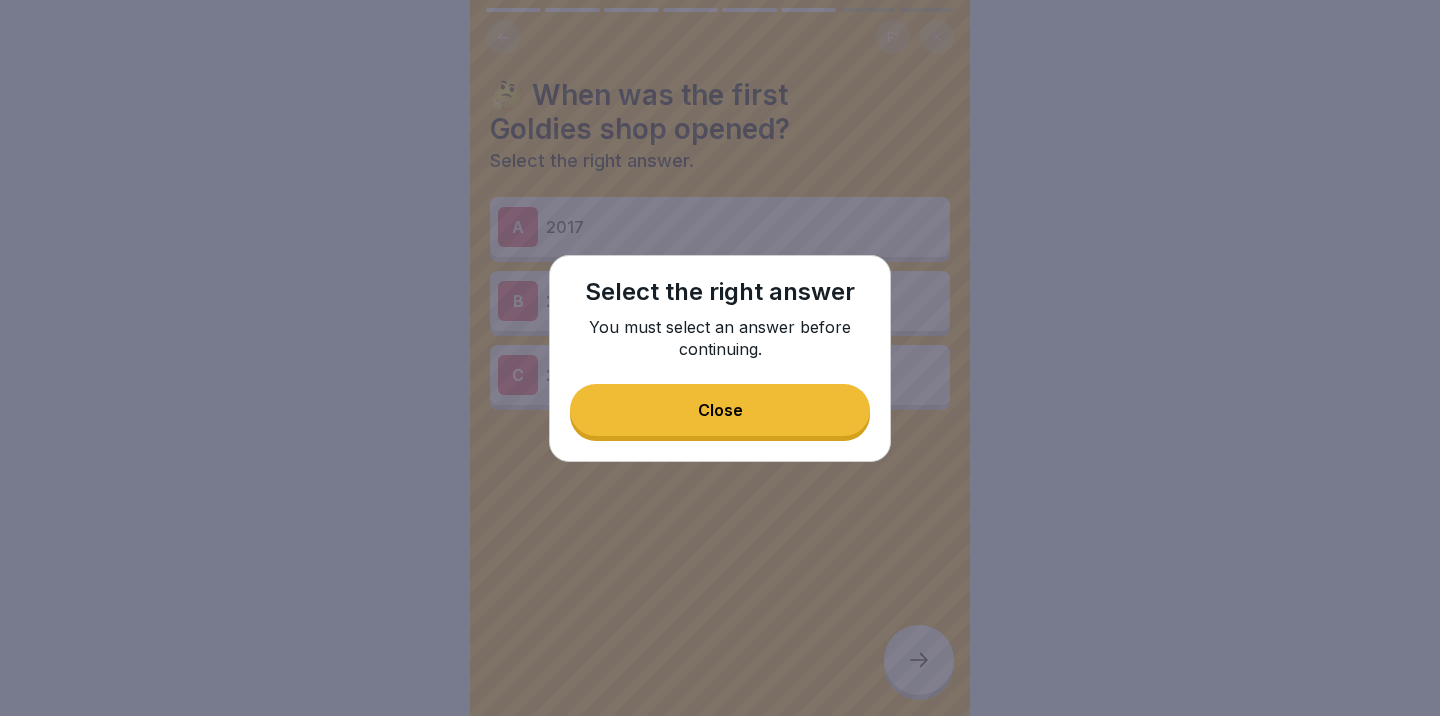 click on "Close" at bounding box center (720, 410) 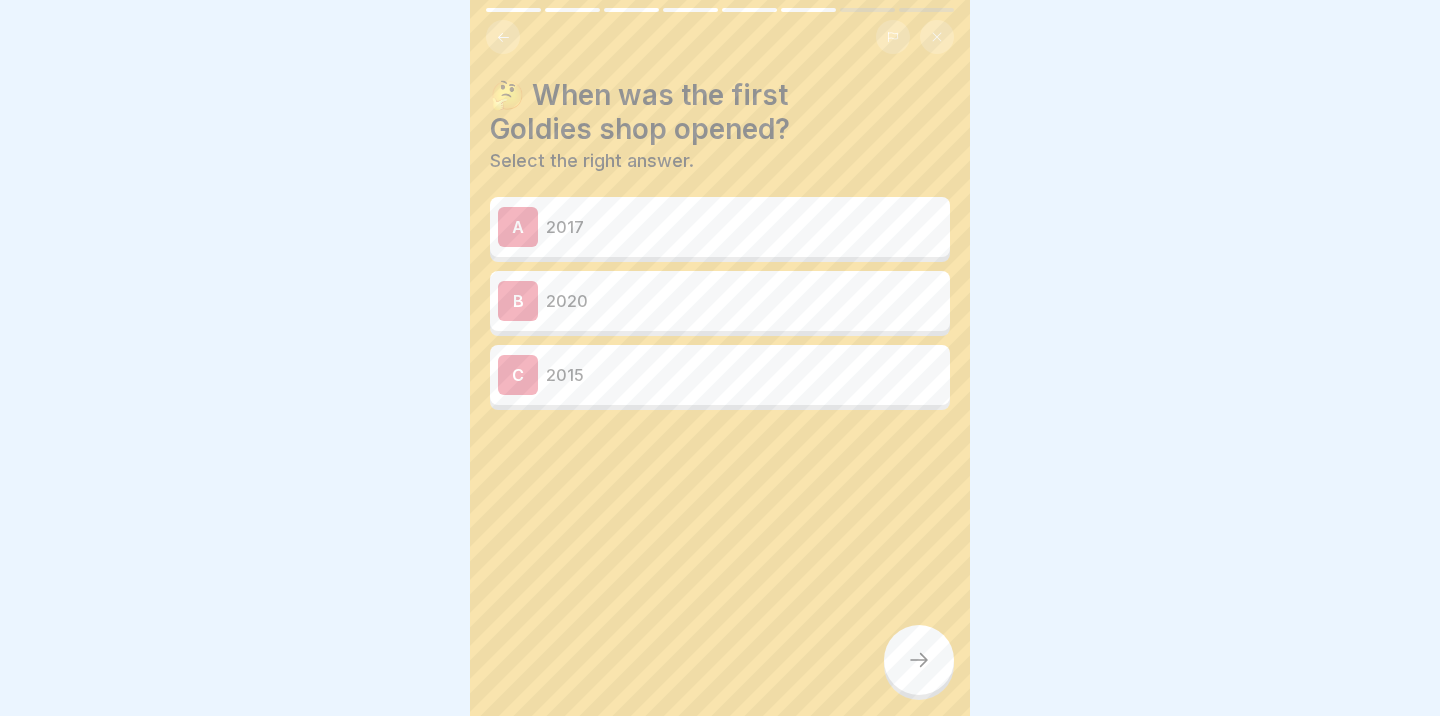 click on "2015" at bounding box center (744, 375) 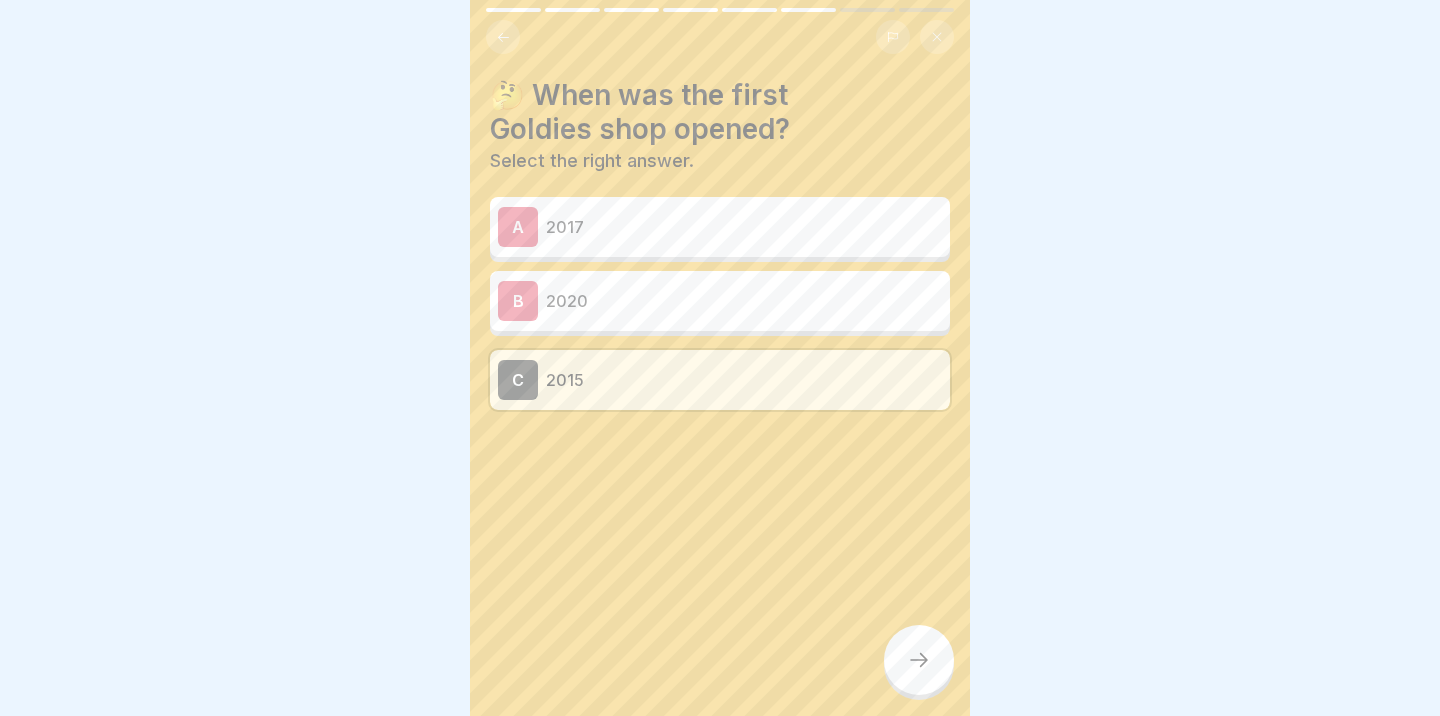 click at bounding box center [919, 660] 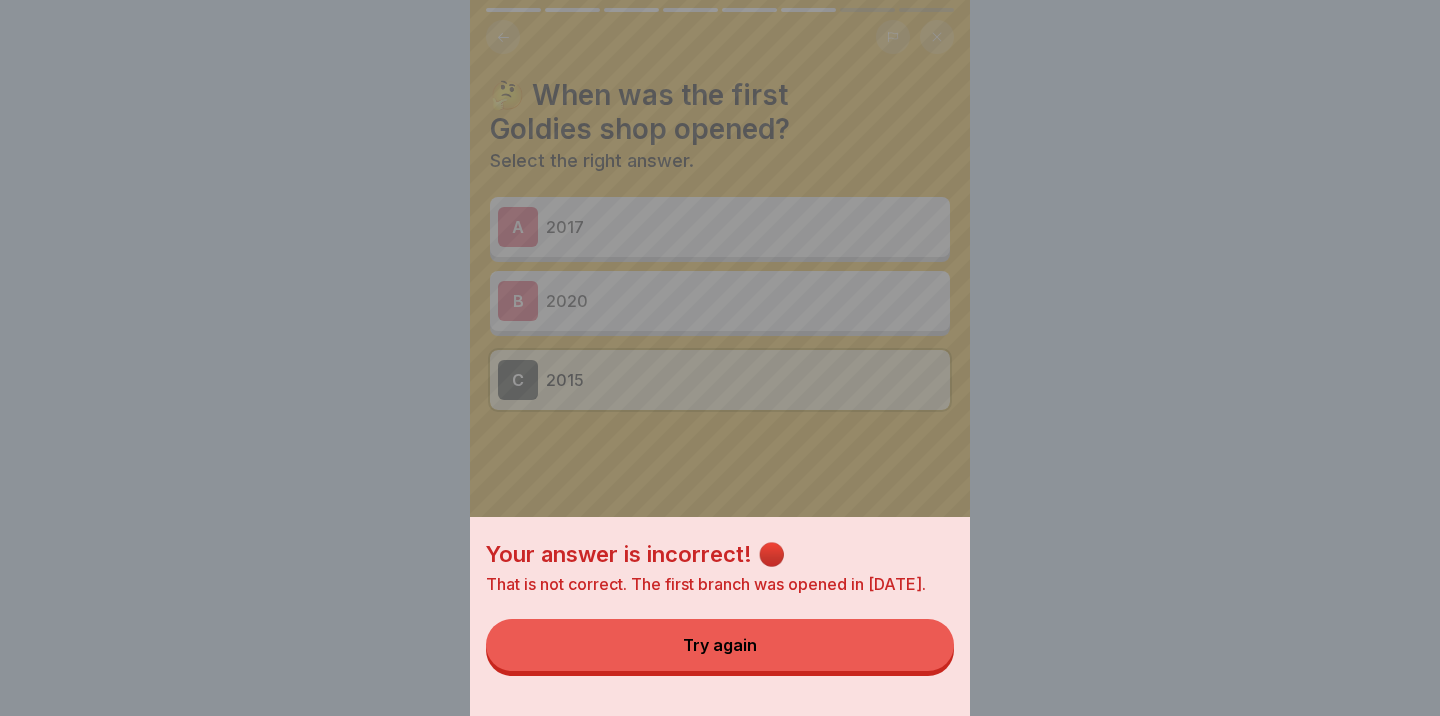 click on "Try again" at bounding box center [720, 645] 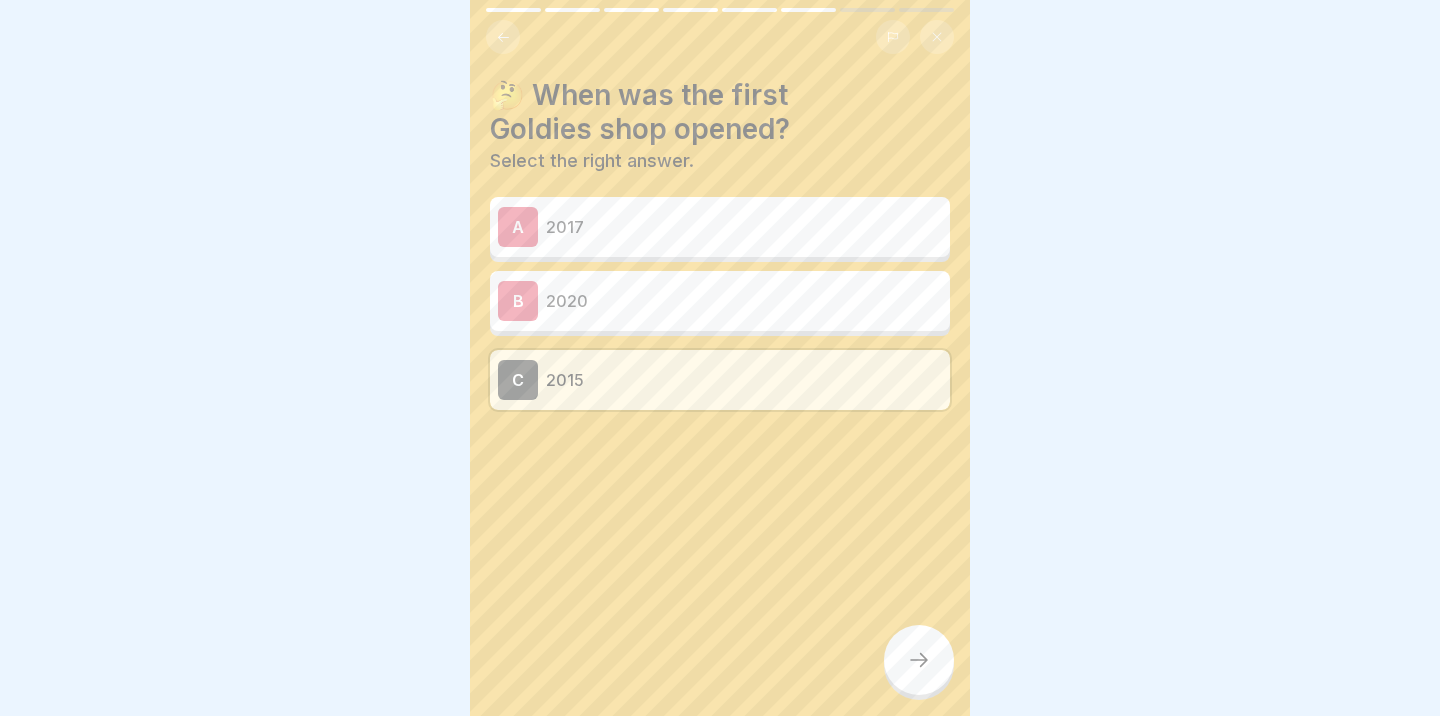 click on "2017" at bounding box center [744, 227] 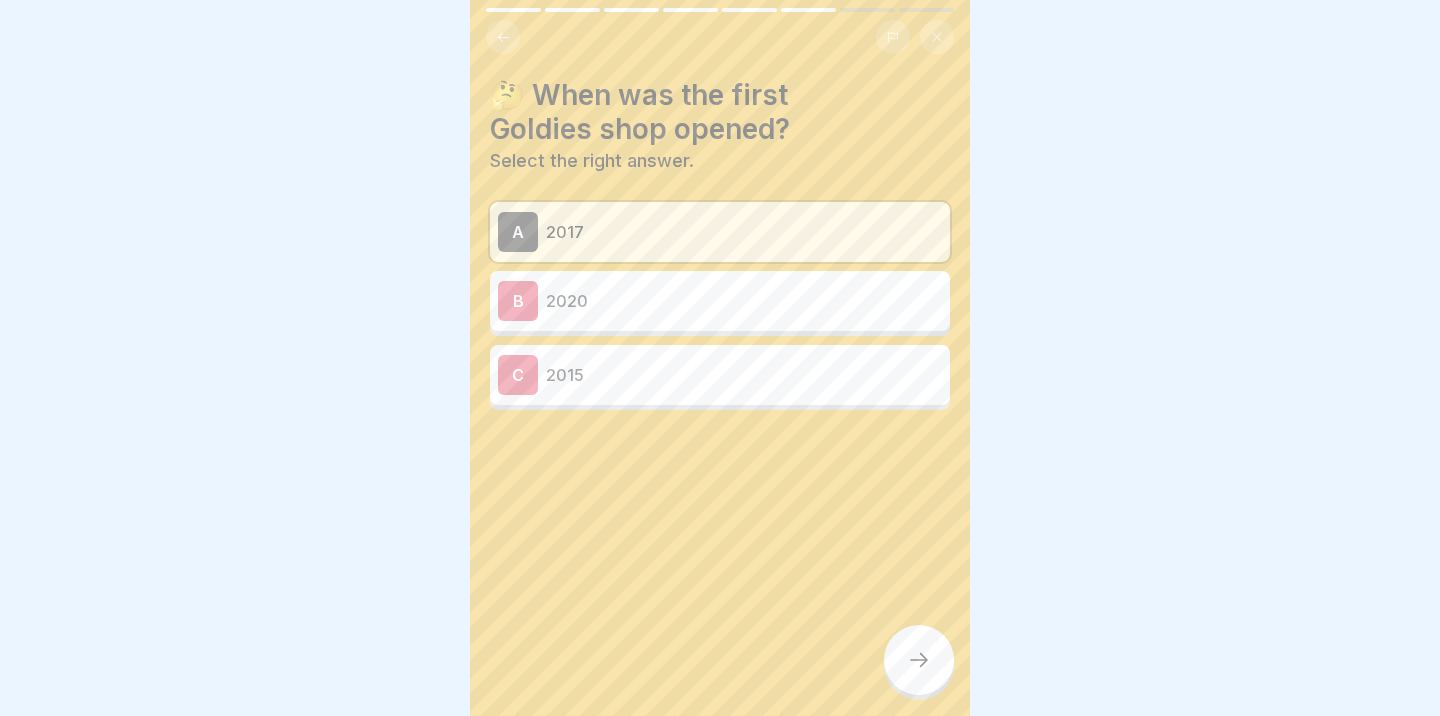 click on "🤔 When was the first Goldies shop opened? Select the right answer. A 2017 B 2020 C 2015" at bounding box center [720, 358] 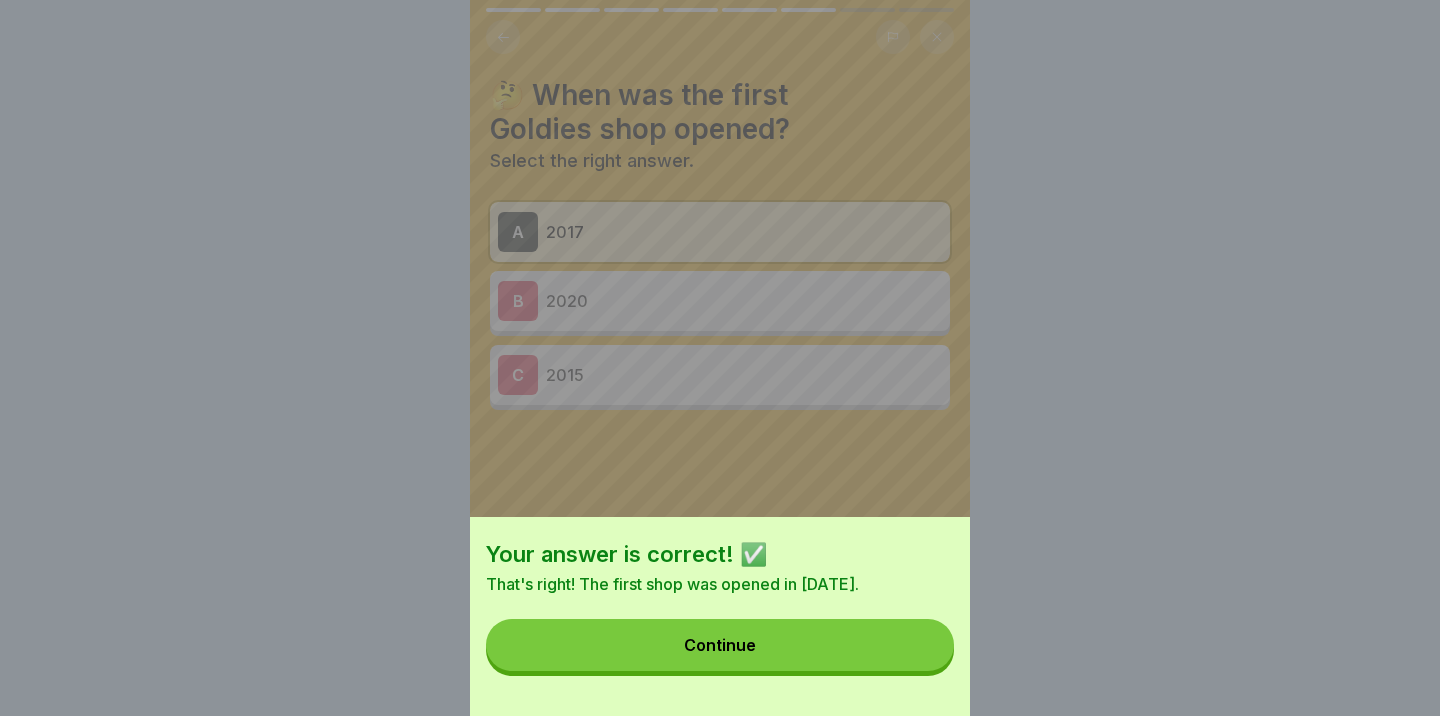 click on "Continue" at bounding box center (720, 645) 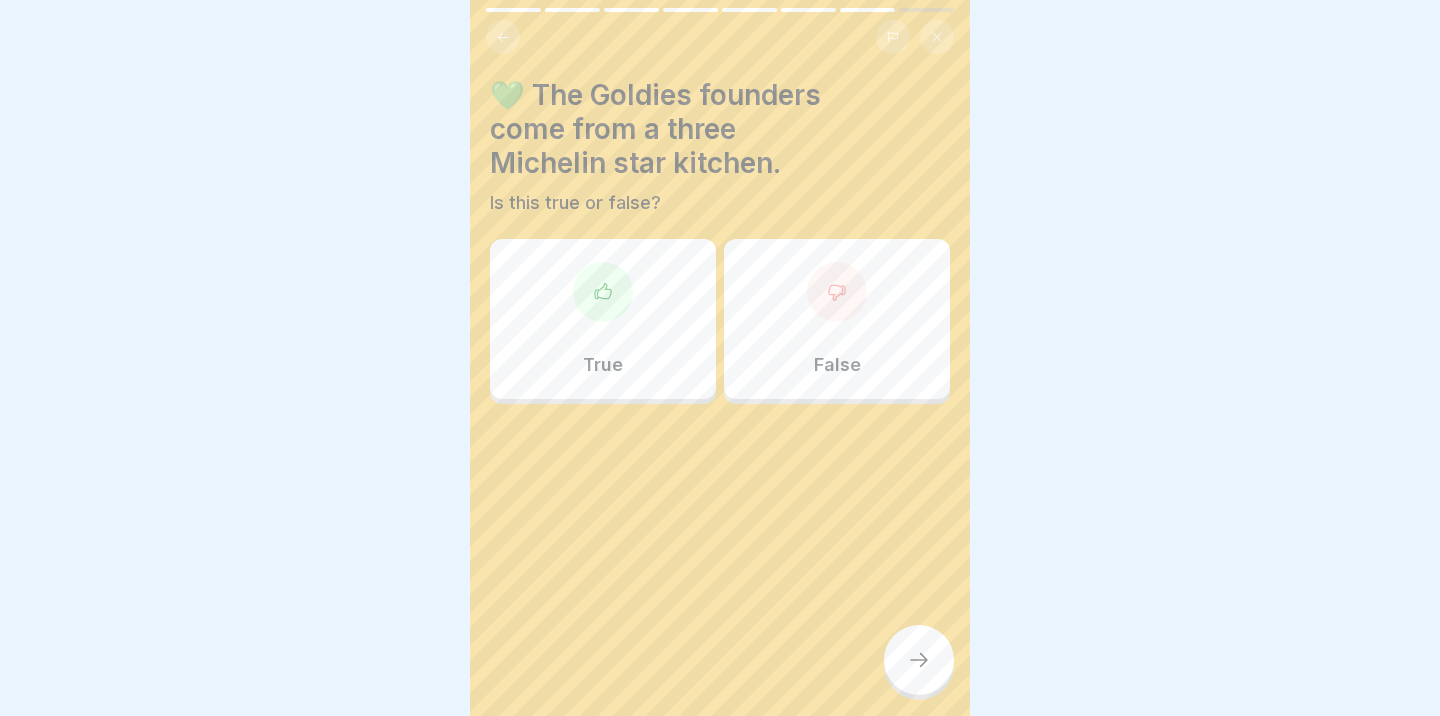 click on "True" at bounding box center (603, 319) 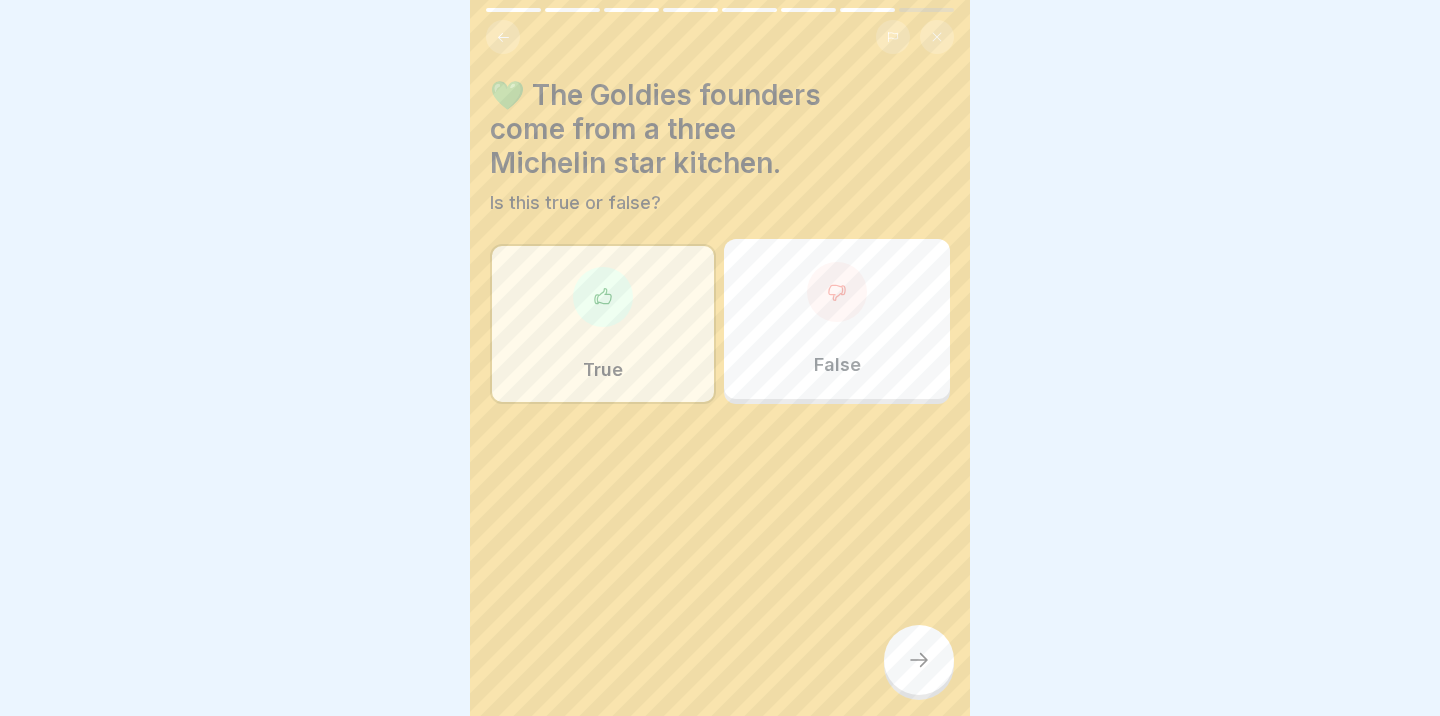 click on "False" at bounding box center (837, 319) 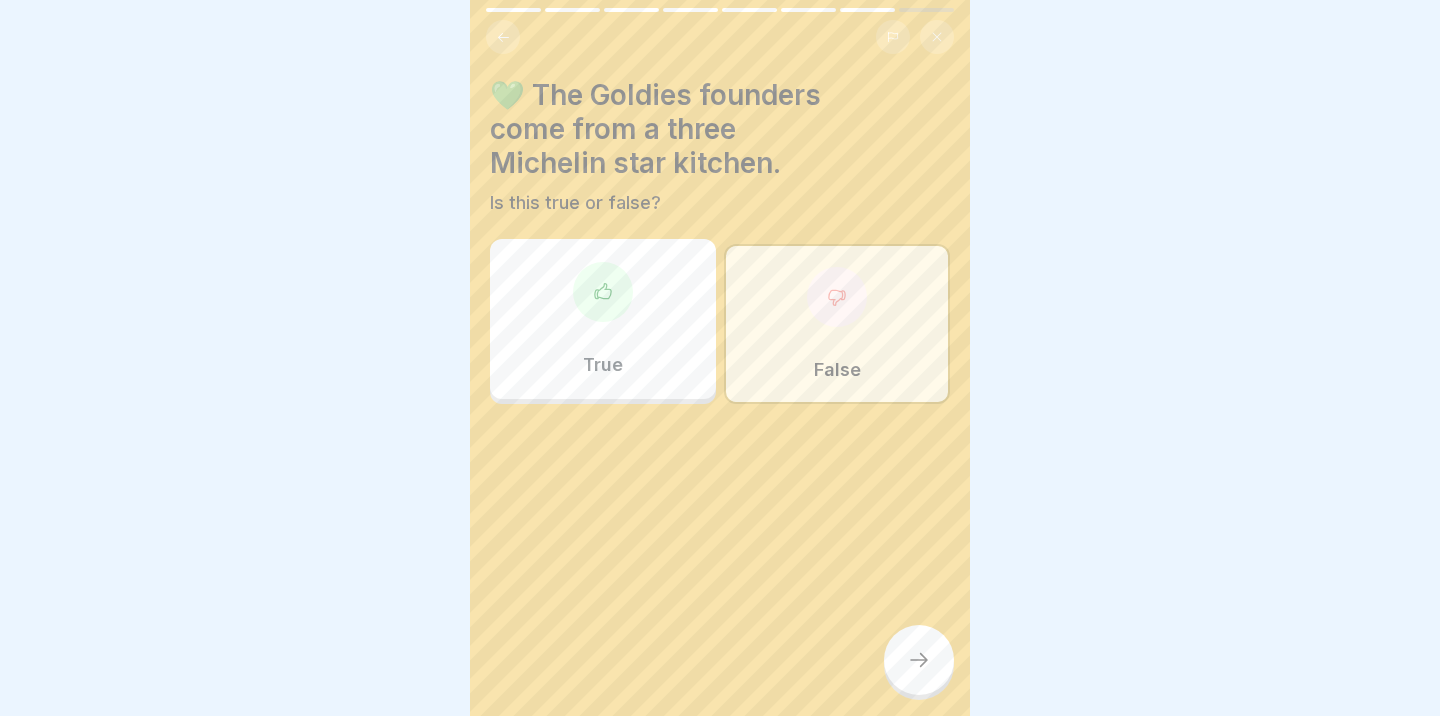 click at bounding box center (919, 660) 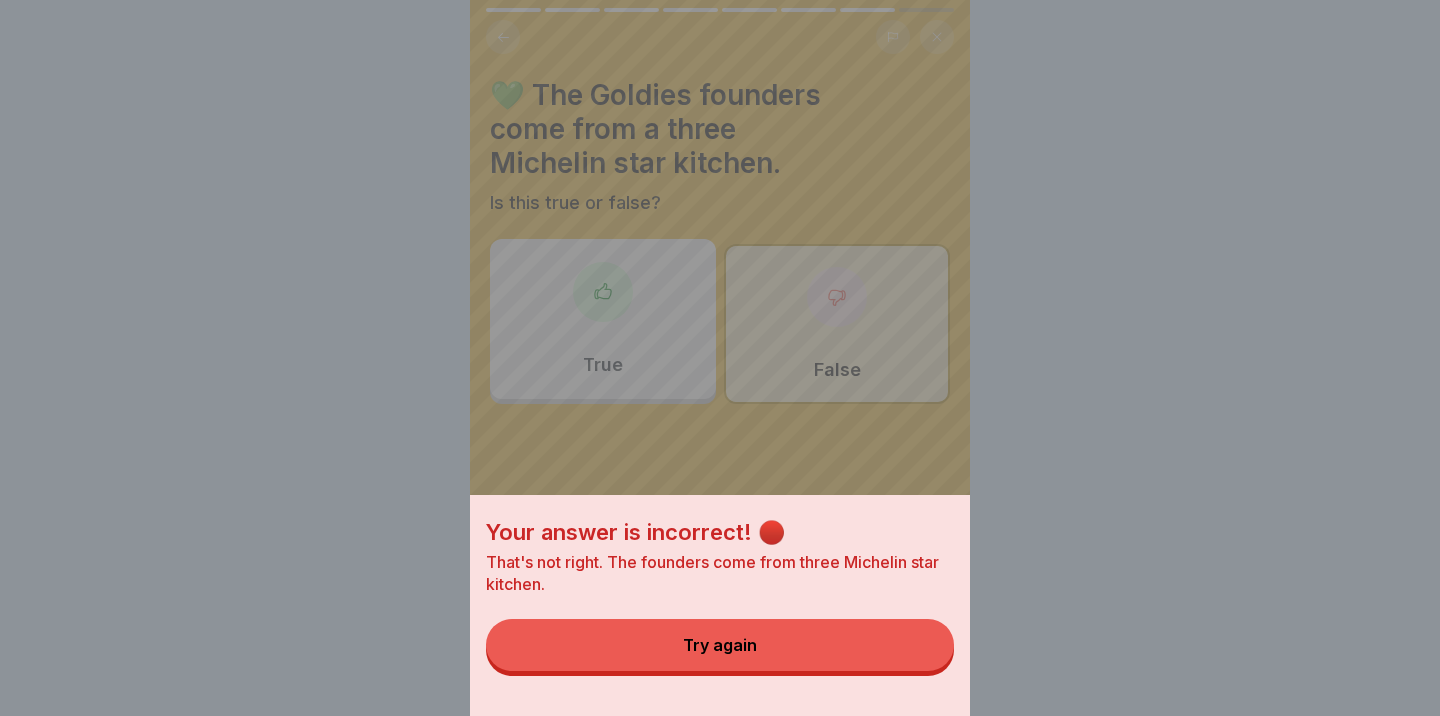 click on "Try again" at bounding box center [720, 645] 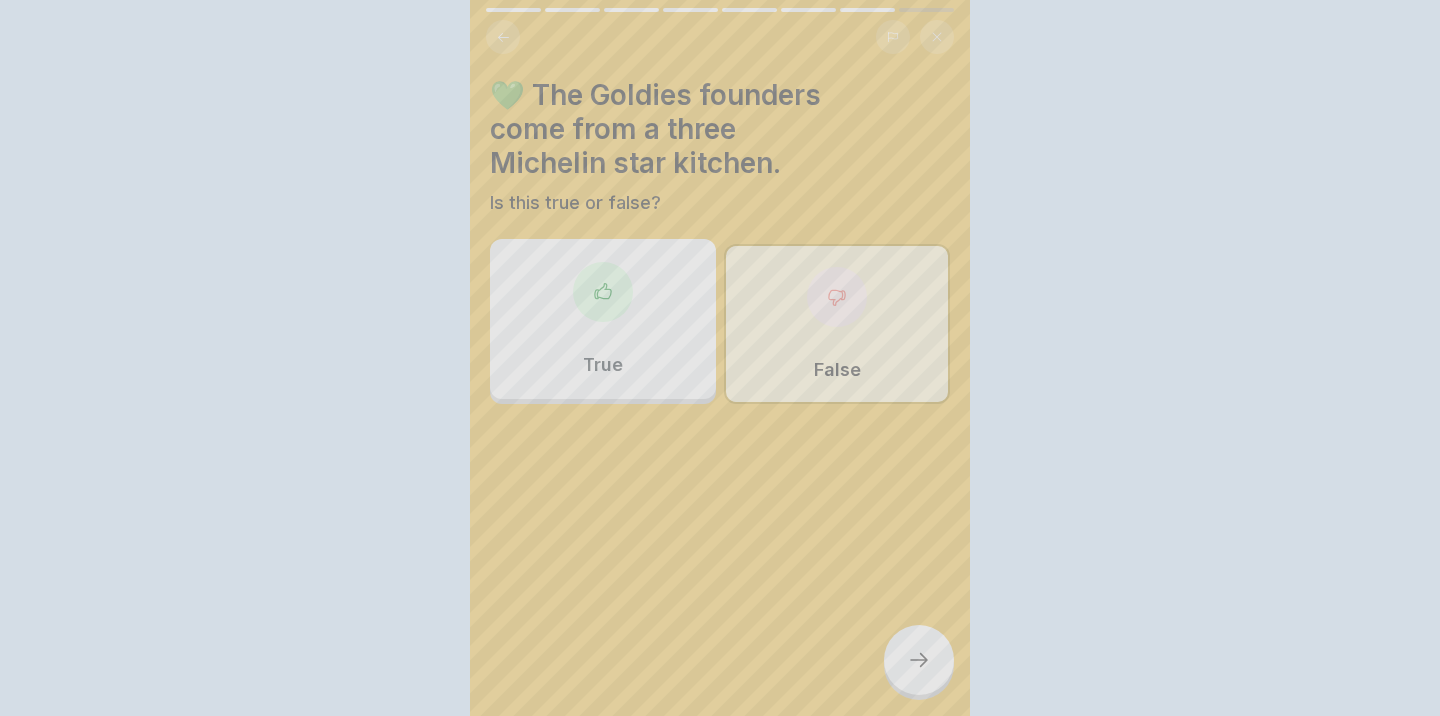 click on "Is this true or false?" at bounding box center (720, 203) 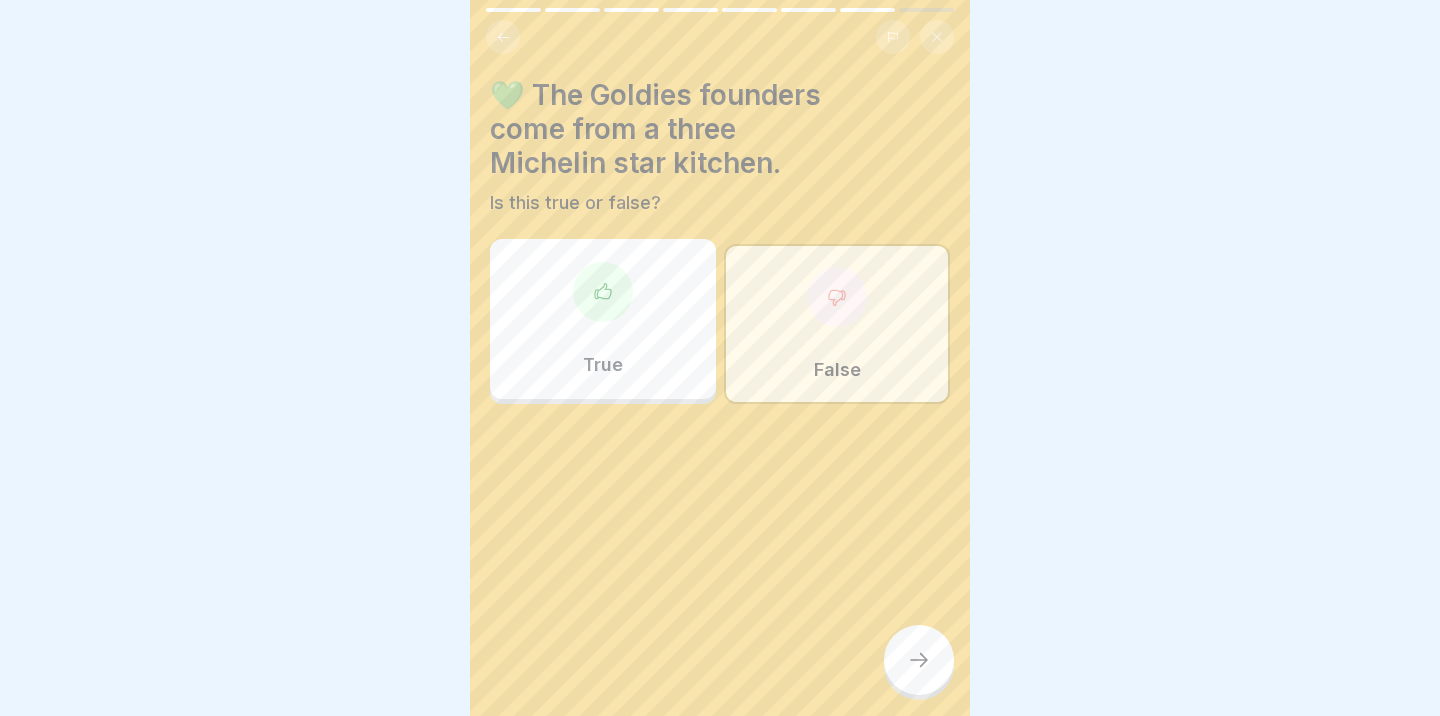 click on "True" at bounding box center [603, 319] 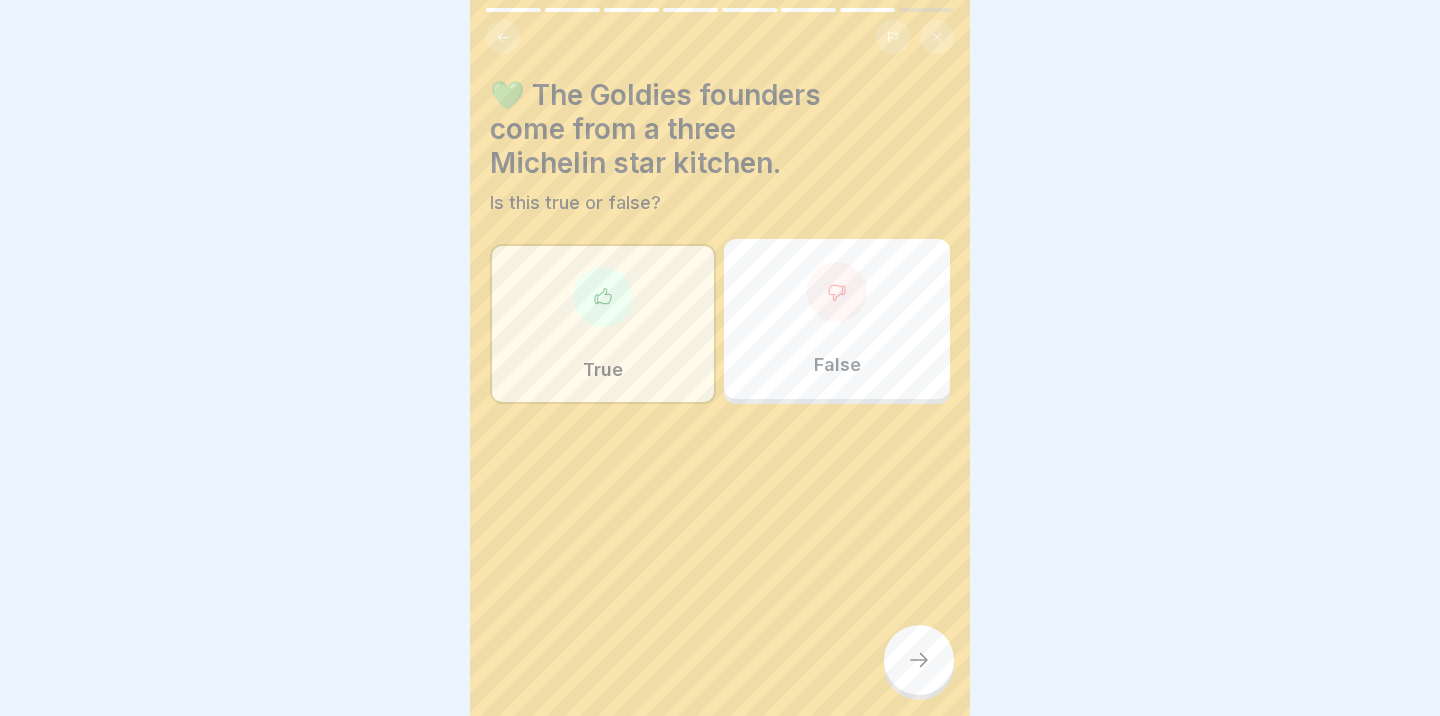 click 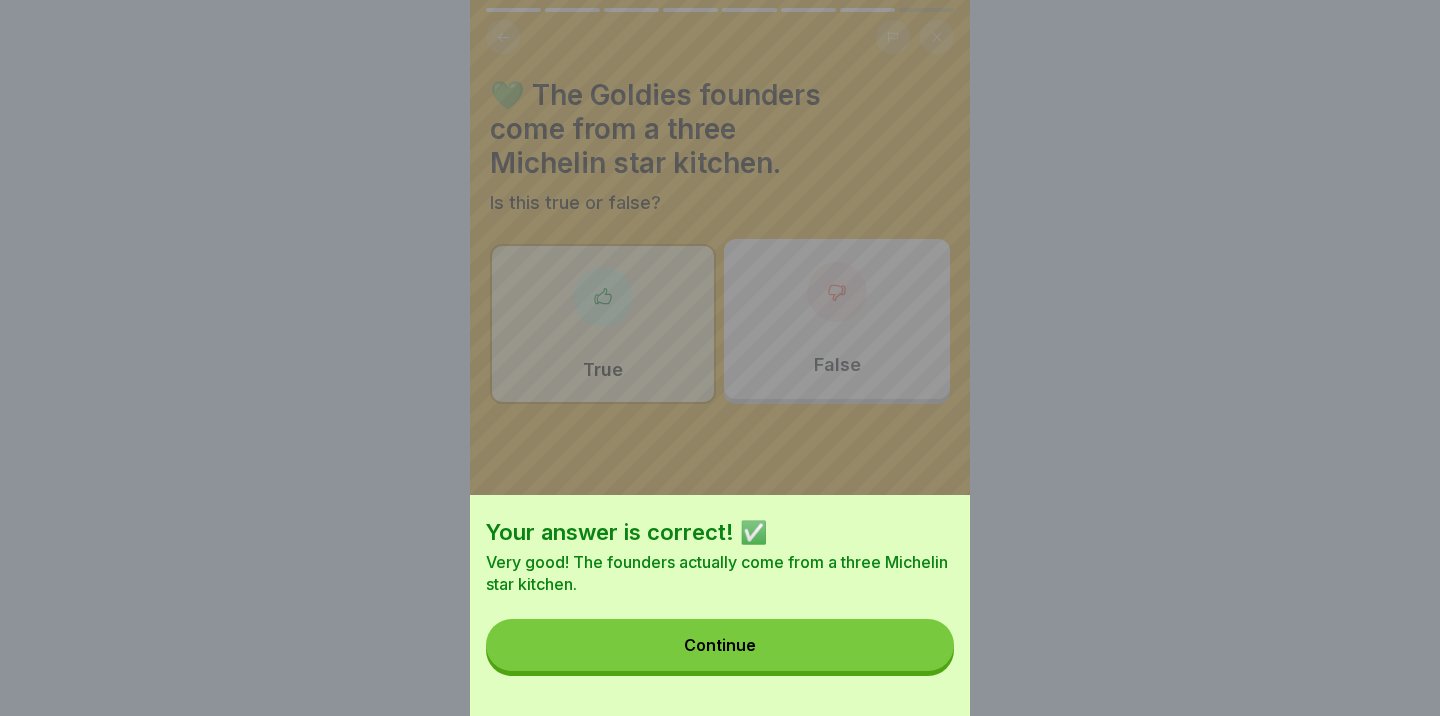 click on "Continue" at bounding box center [720, 645] 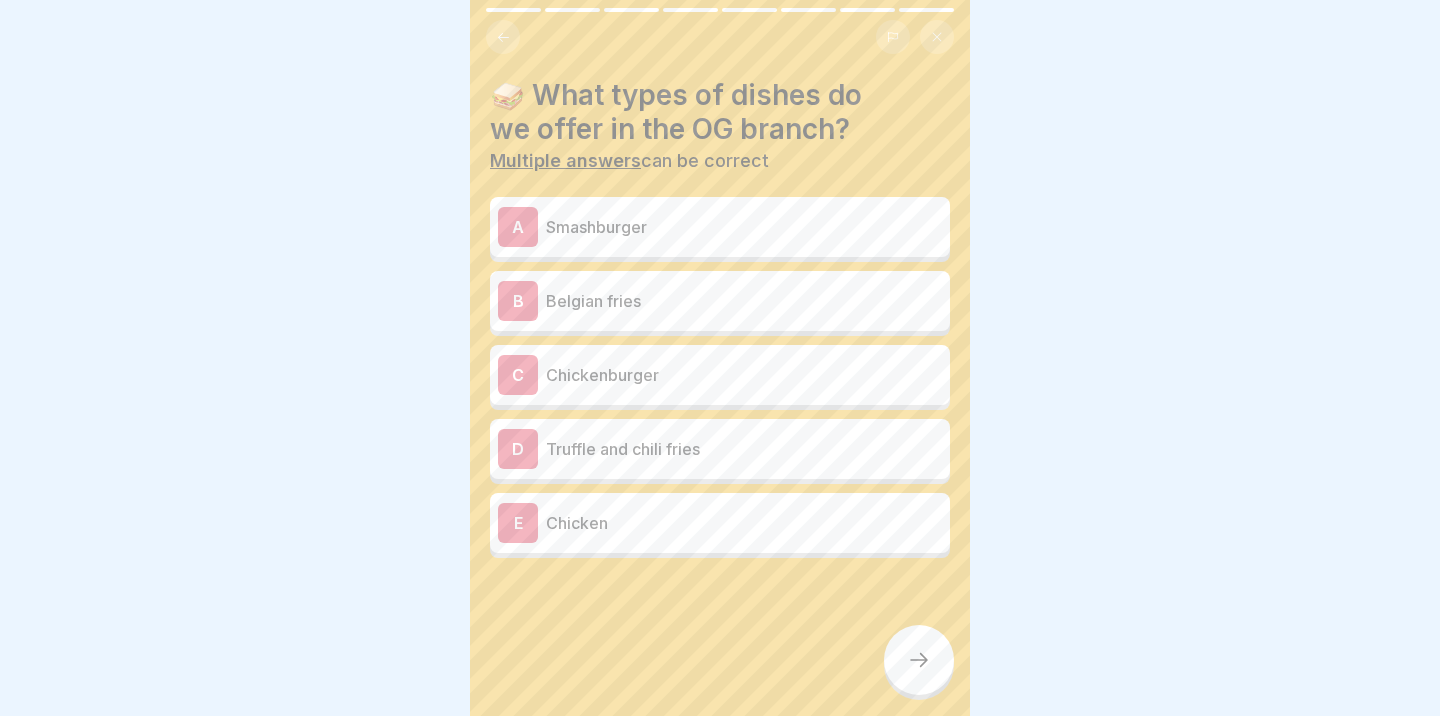 click on "Smashburger" at bounding box center [744, 227] 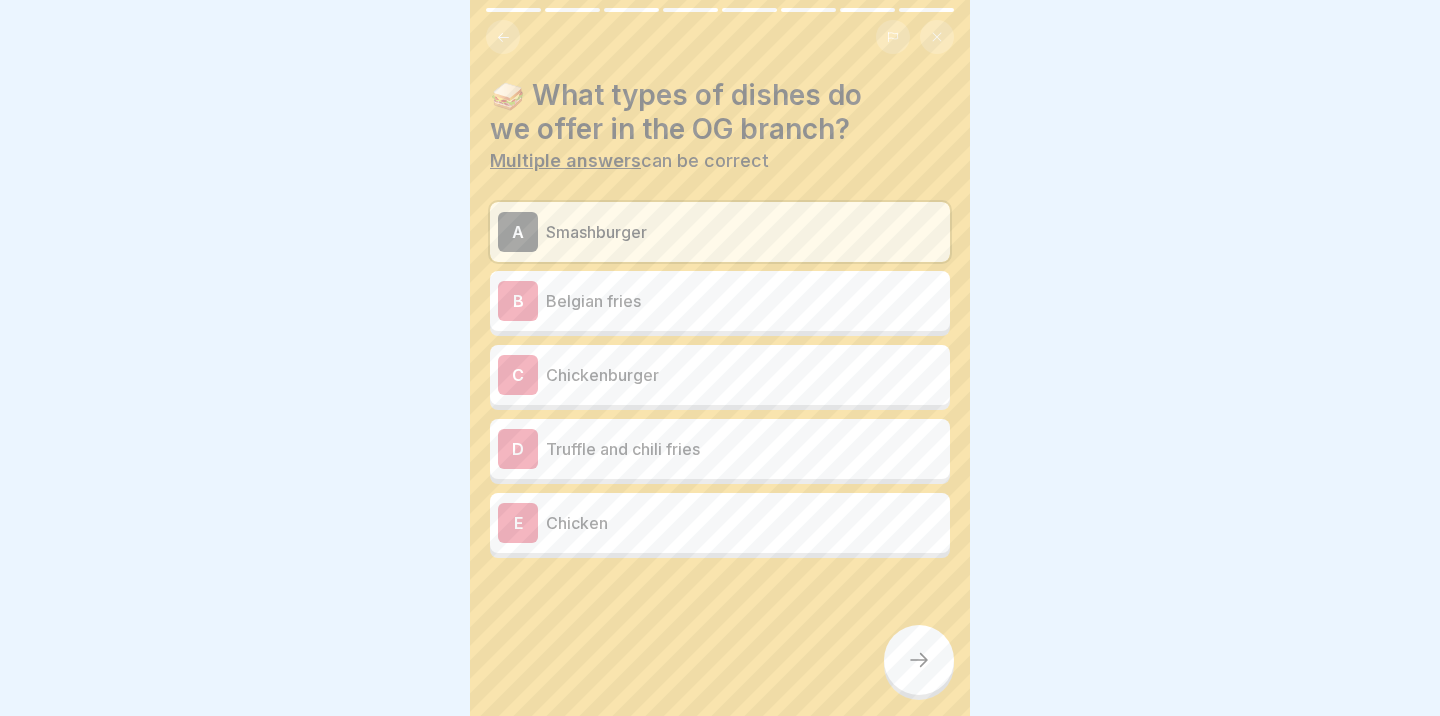 click at bounding box center (919, 660) 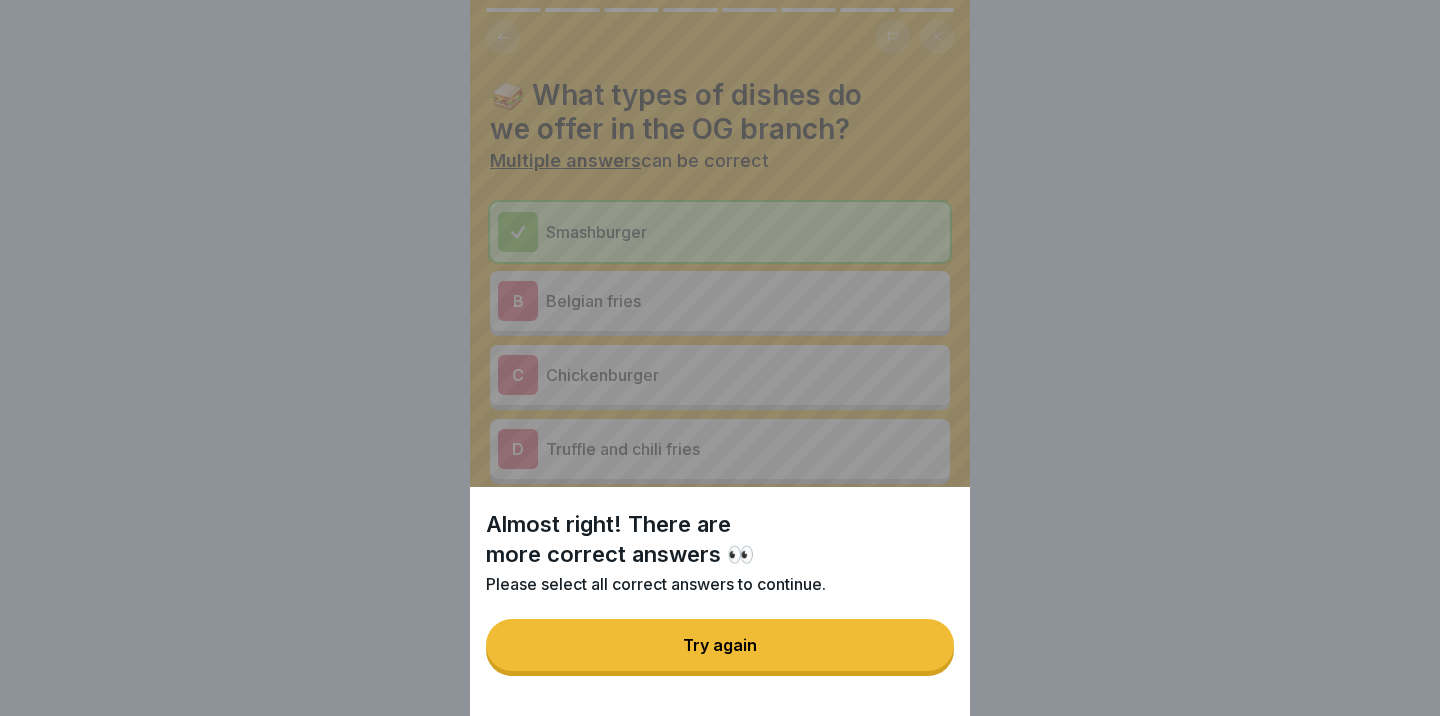click on "Try again" at bounding box center (720, 645) 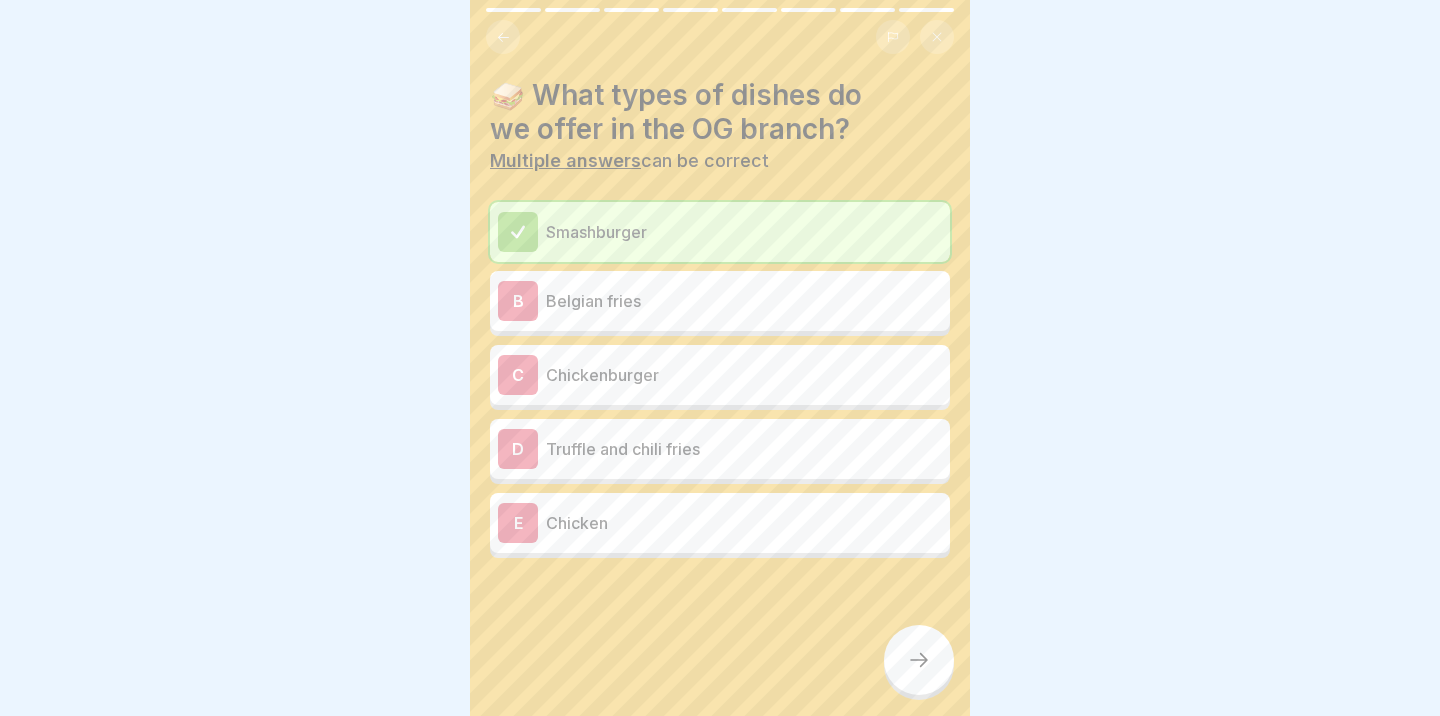 click on "Belgian fries" at bounding box center (744, 301) 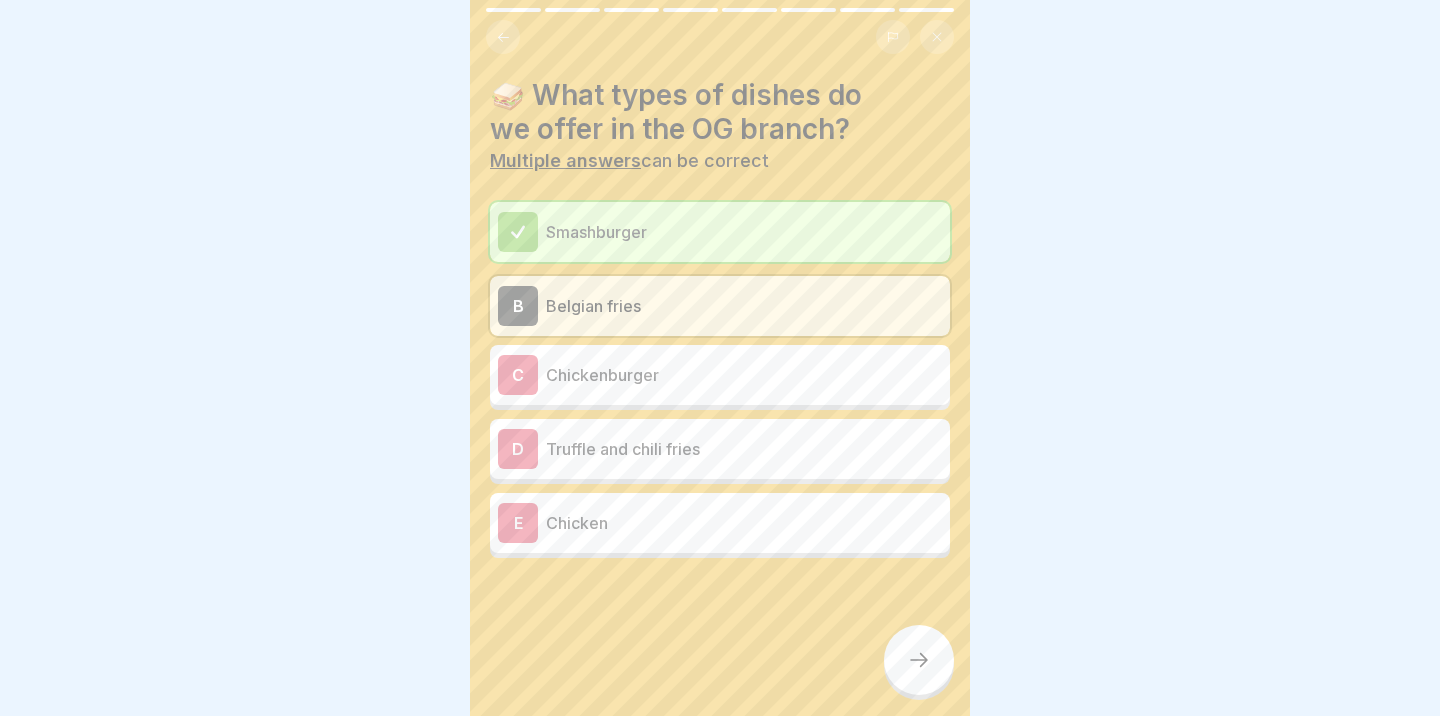 click at bounding box center (720, 618) 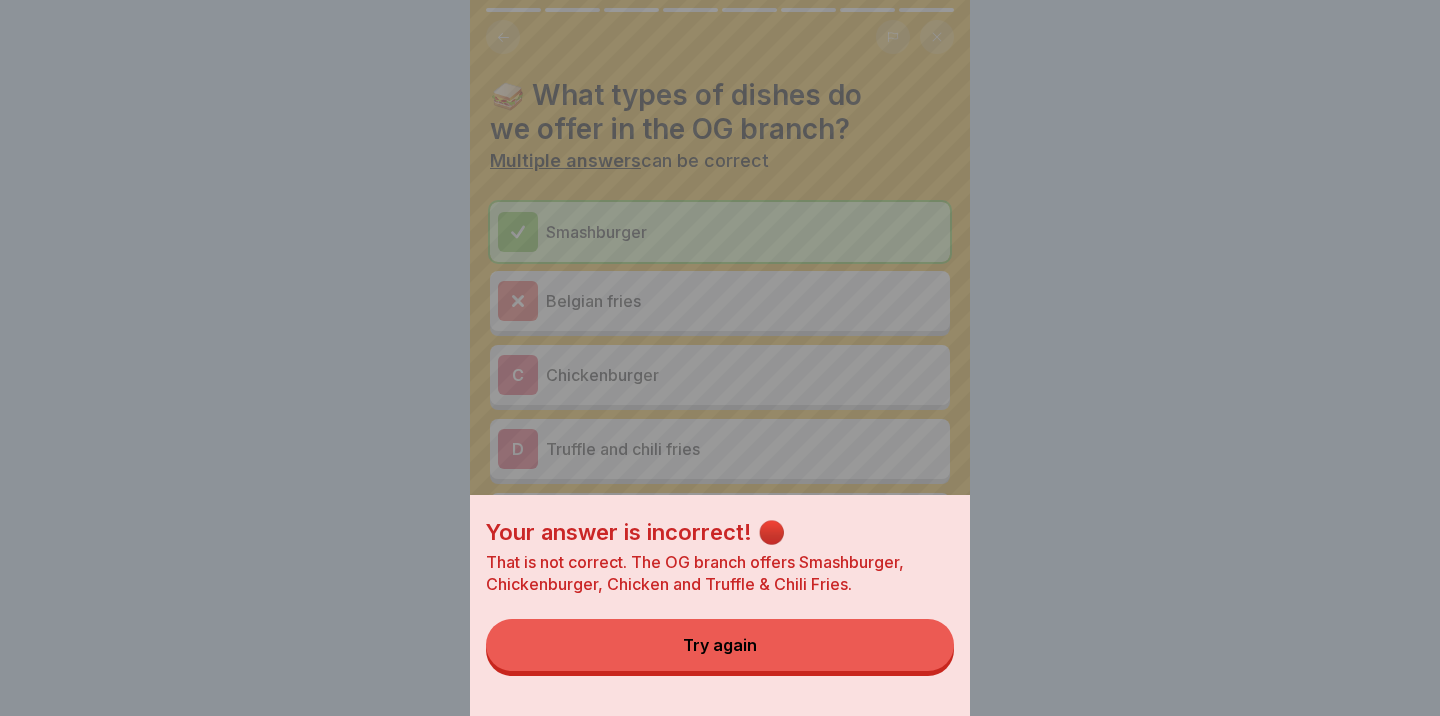 click on "Try again" at bounding box center [720, 645] 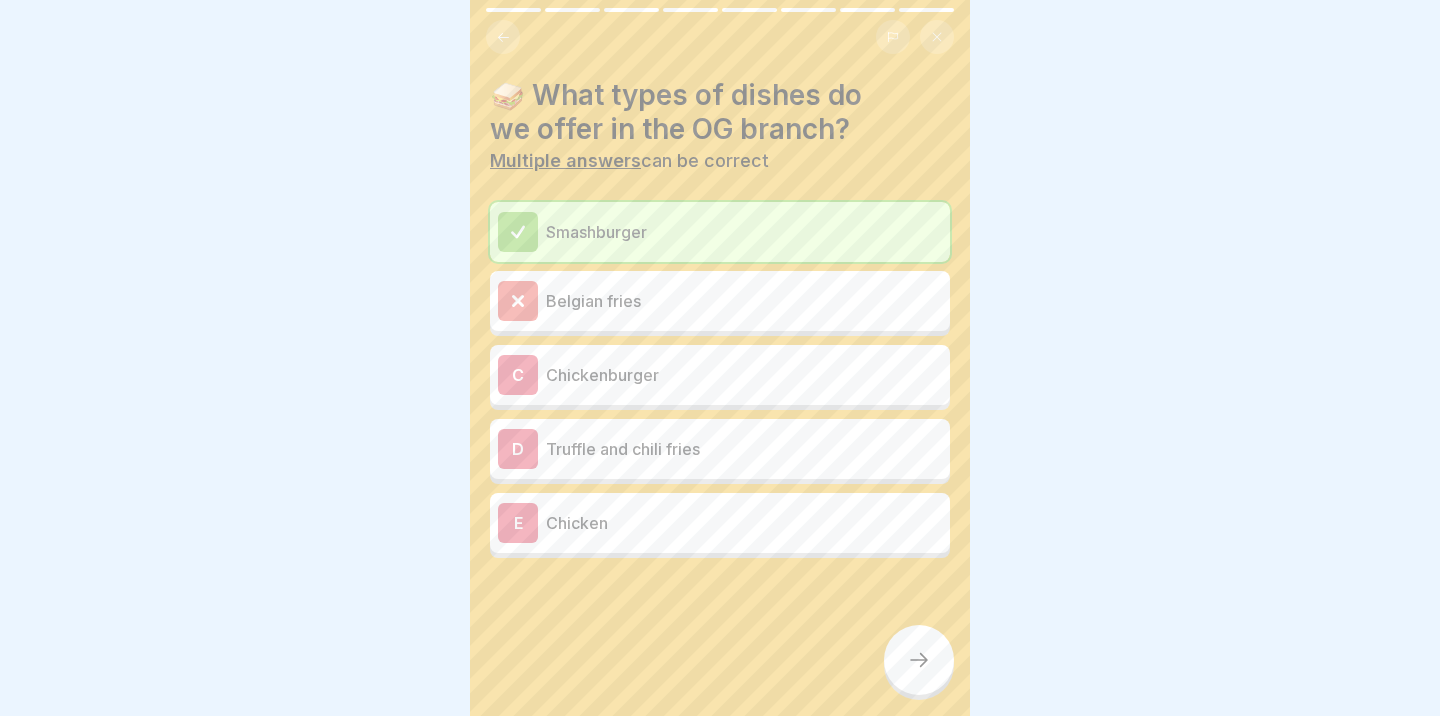 click on "D Truffle and chili fries" at bounding box center [720, 449] 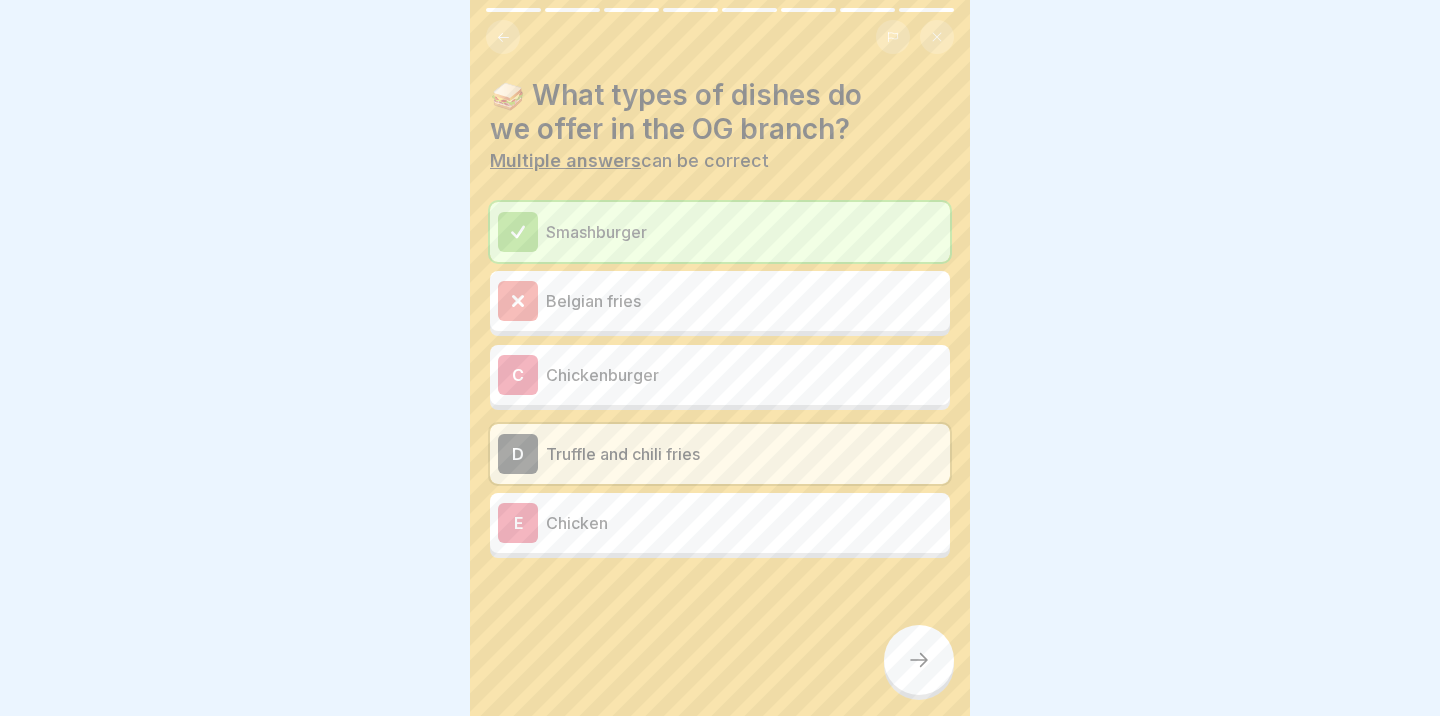 click 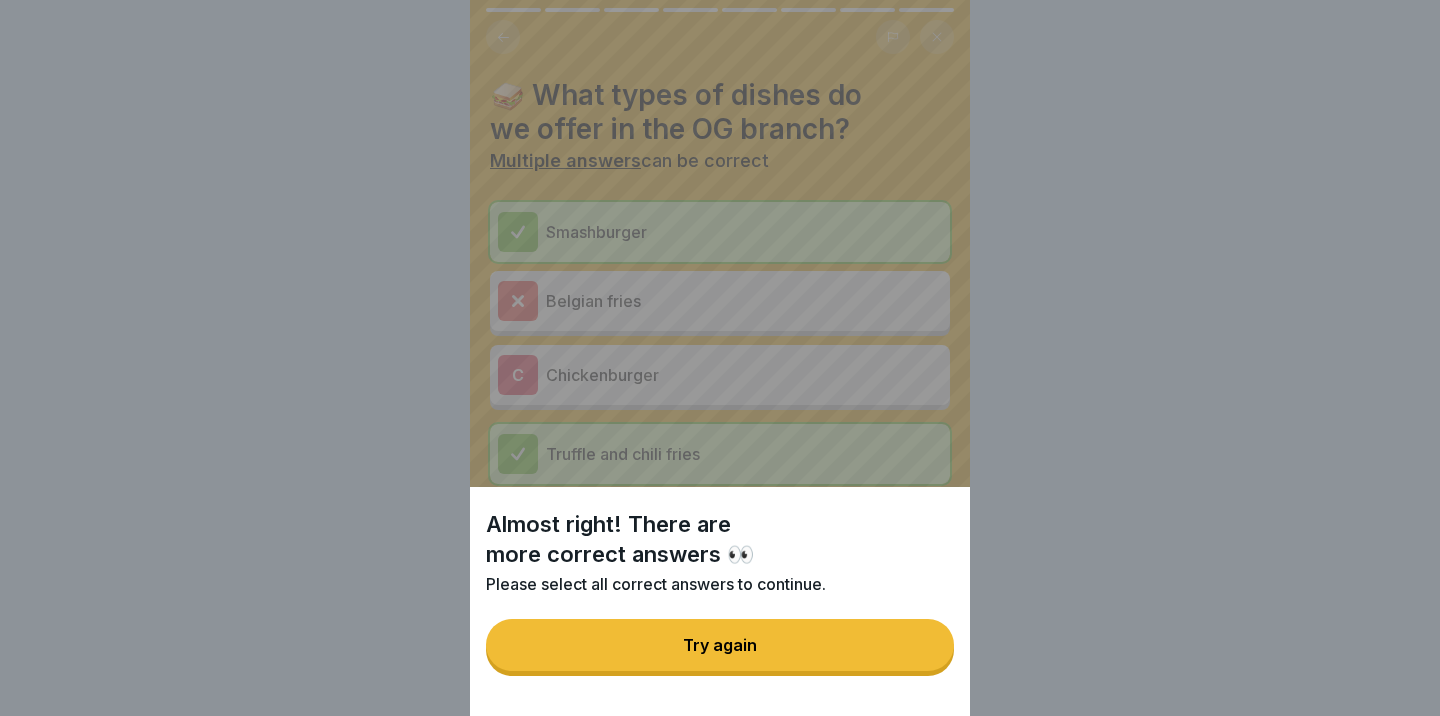 click on "Try again" at bounding box center [720, 645] 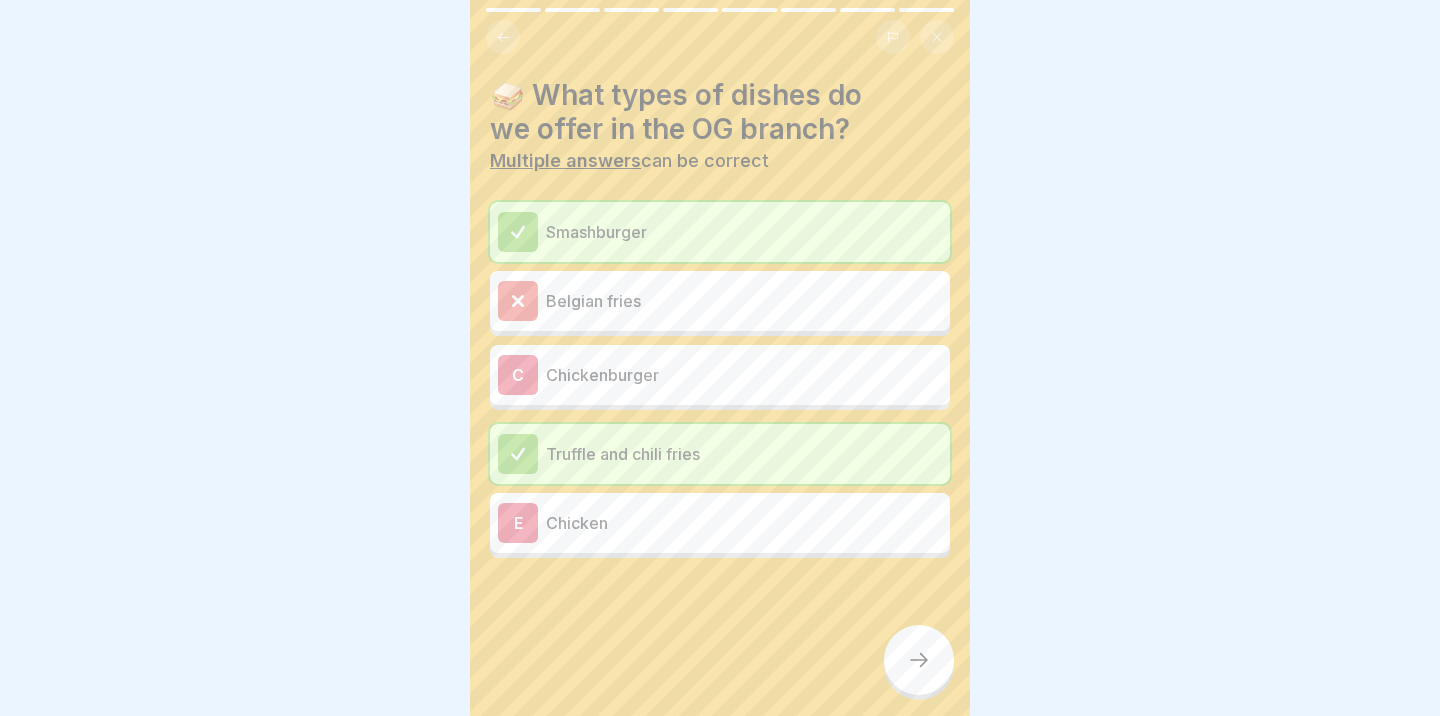 click on "E Chicken" at bounding box center (720, 523) 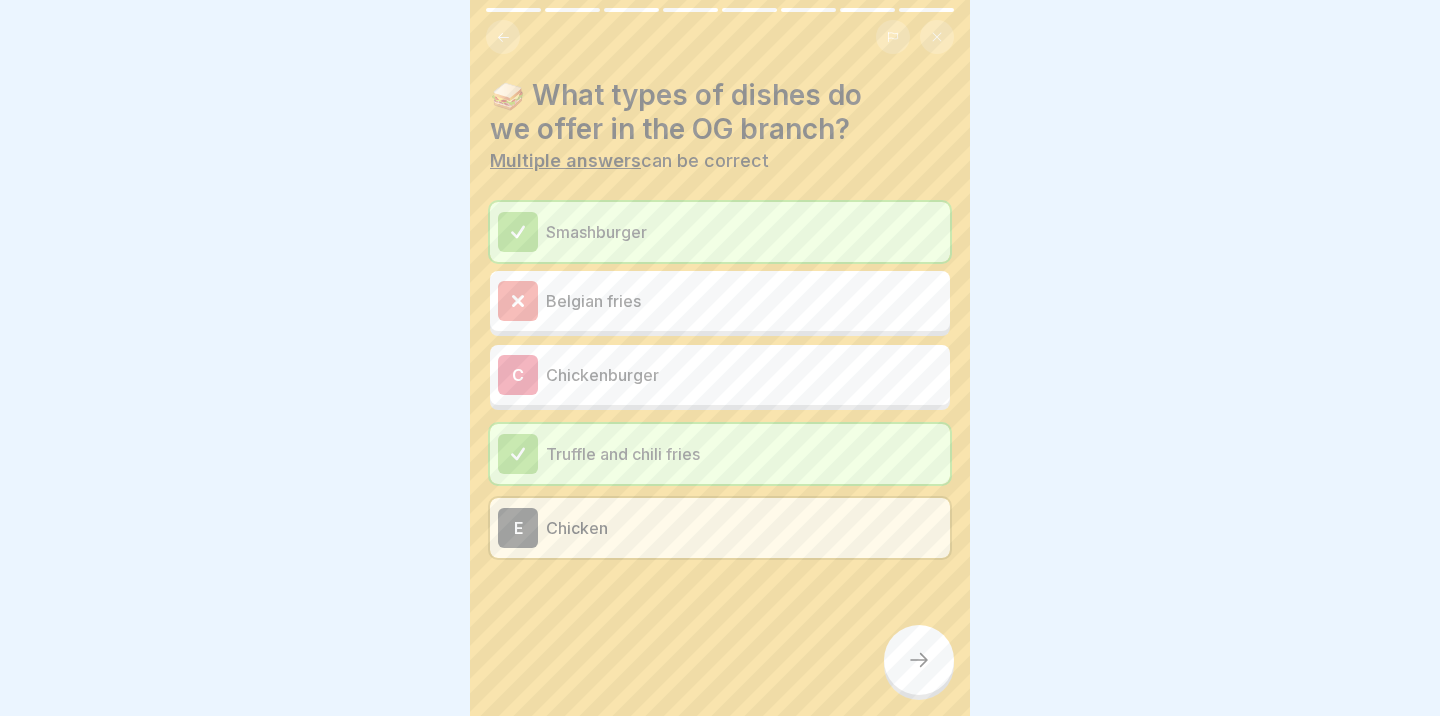 click at bounding box center [919, 660] 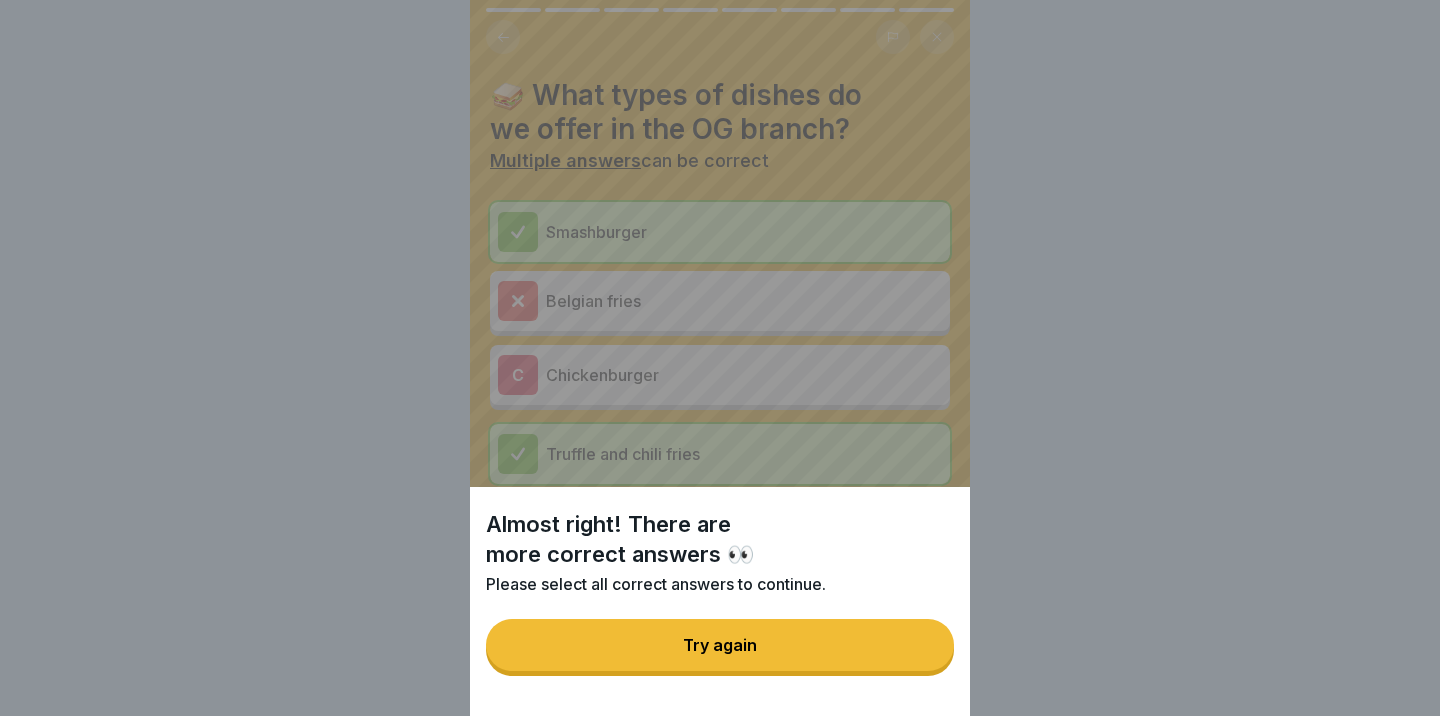 click on "Try again" at bounding box center [720, 645] 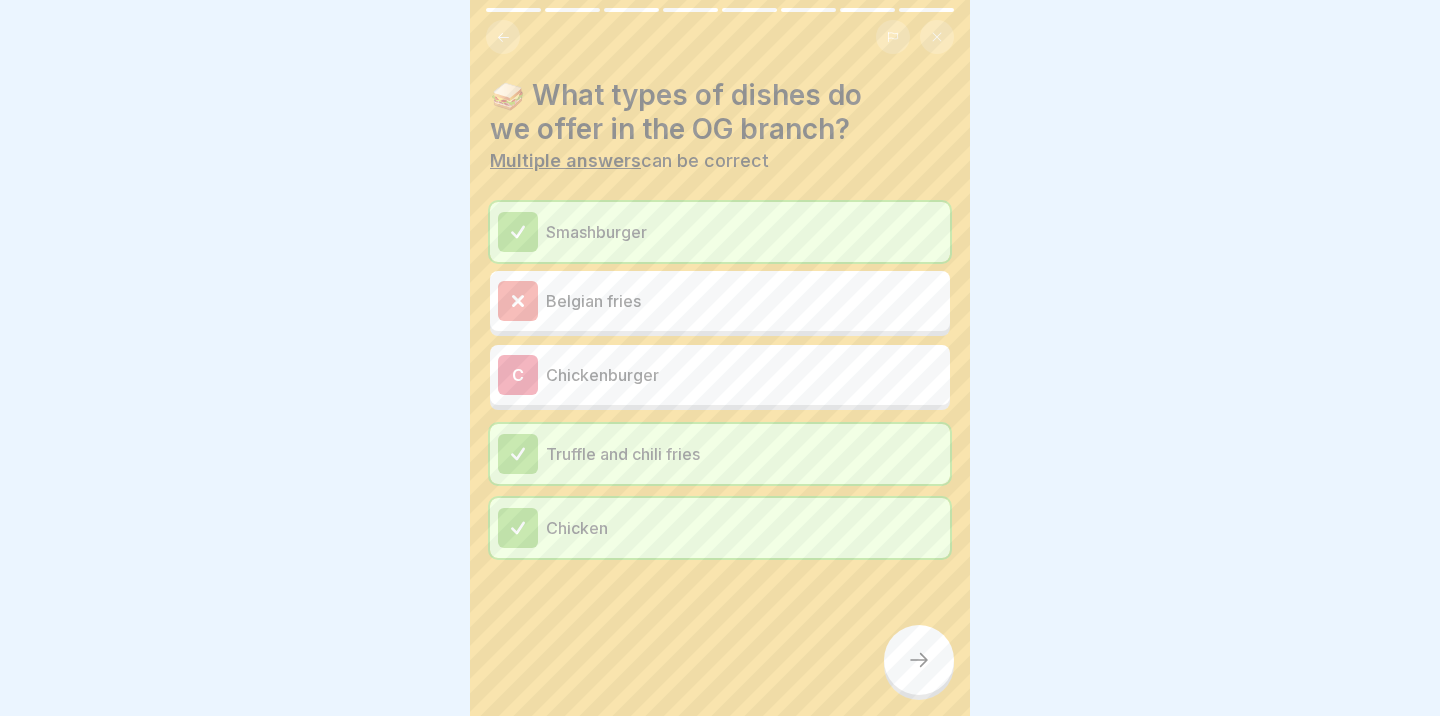 click on "C Chickenburger" at bounding box center (720, 375) 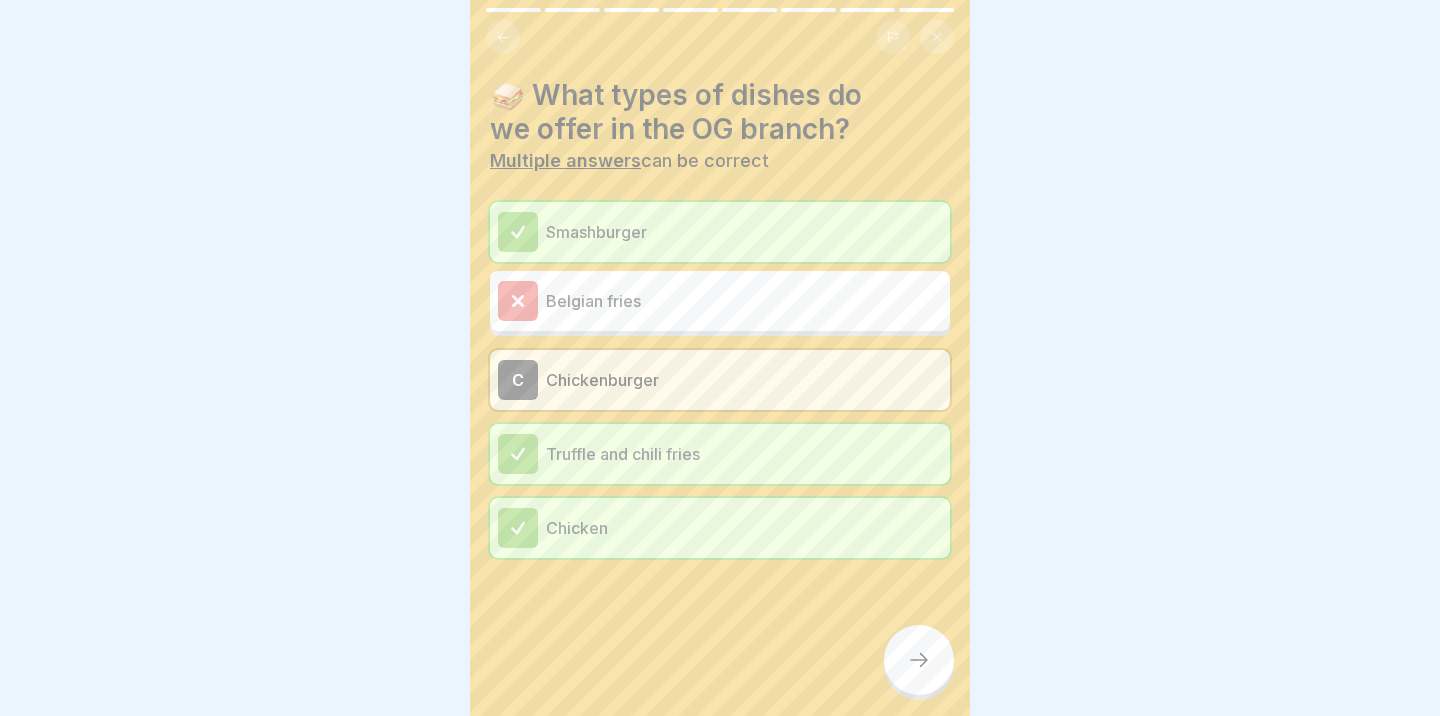 click at bounding box center (919, 660) 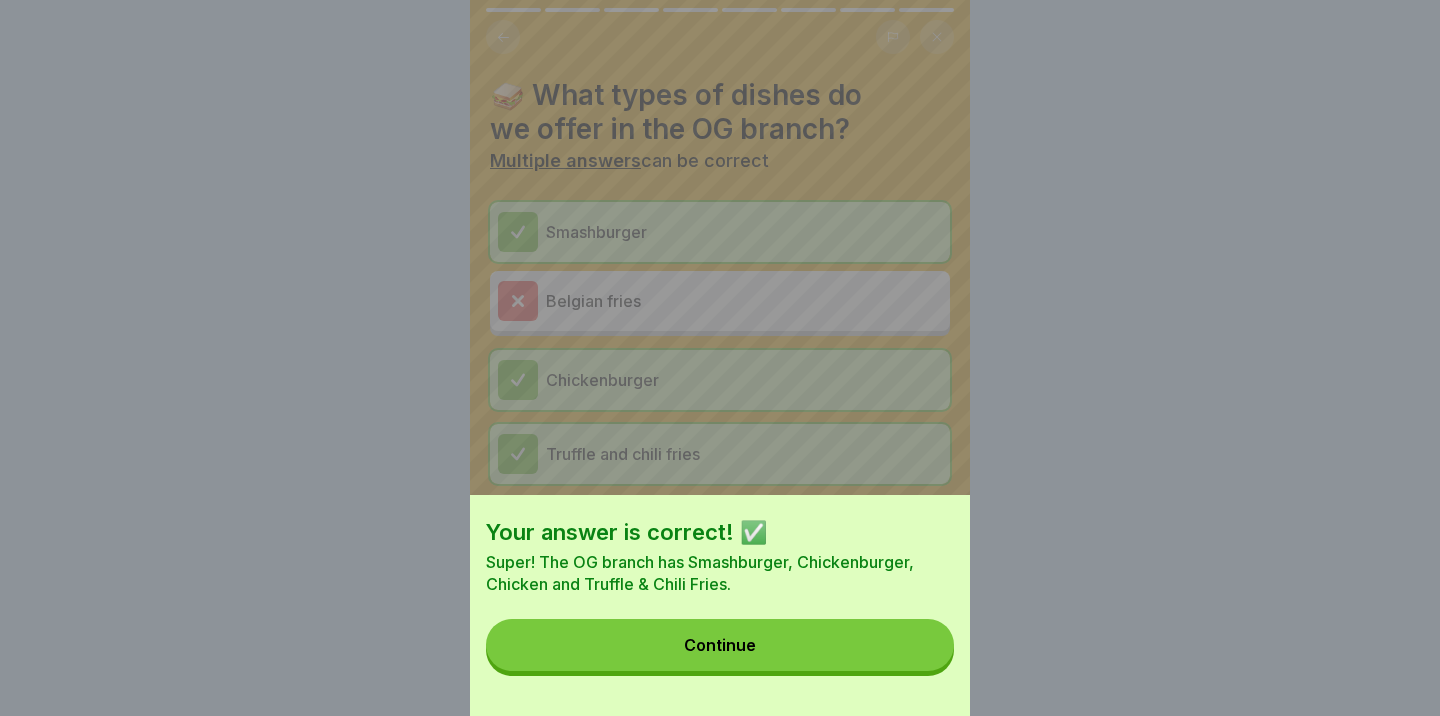click on "Continue" at bounding box center [720, 645] 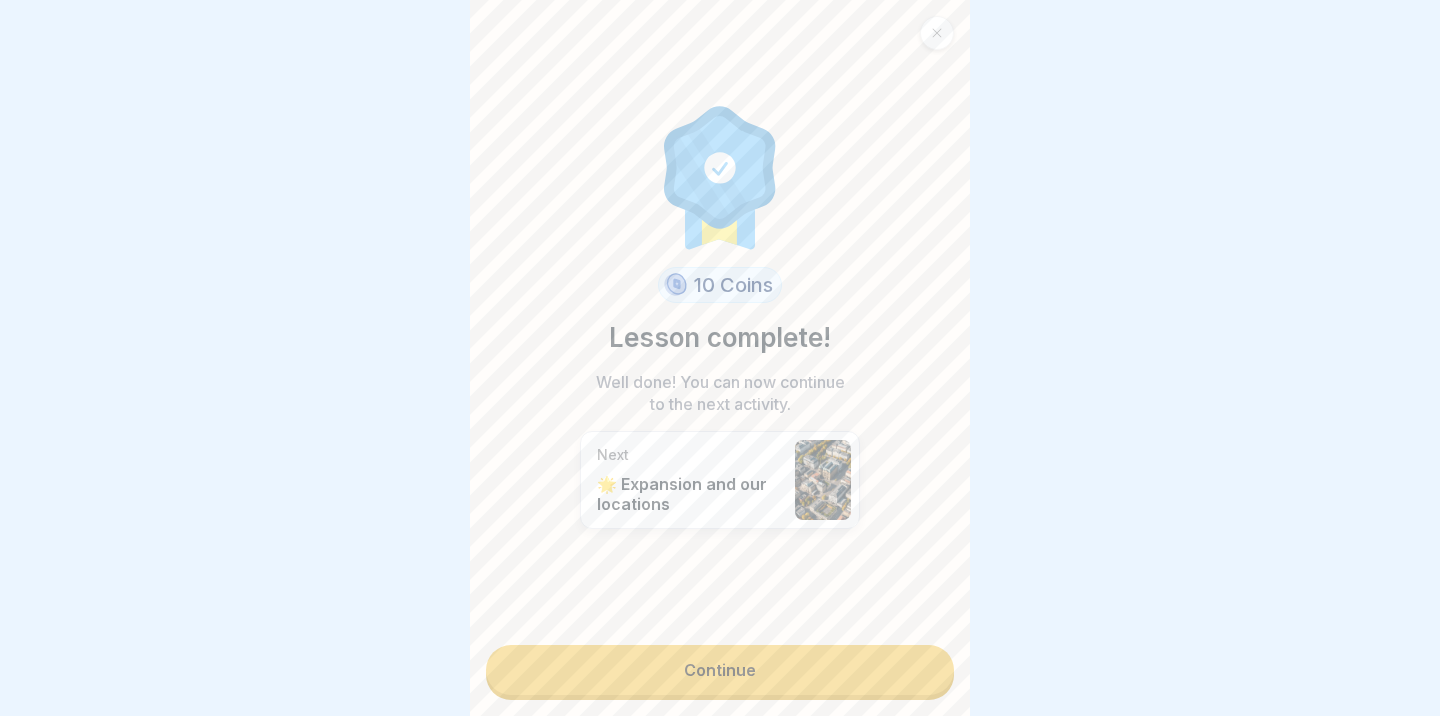 click on "10 Coins Lesson complete! Well done! You can now continue to the next activity. Next 🌟 Expansion and our locations Continue" at bounding box center [720, 358] 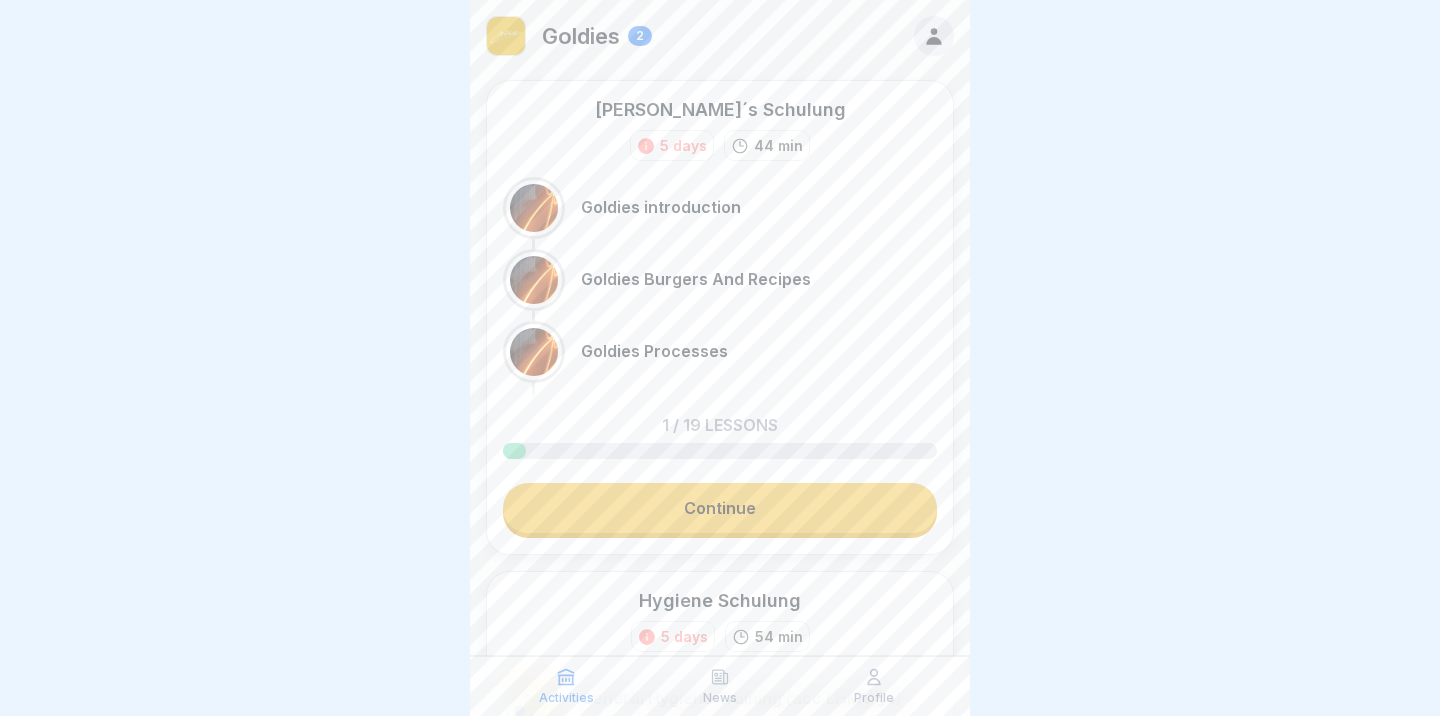 scroll, scrollTop: 0, scrollLeft: 0, axis: both 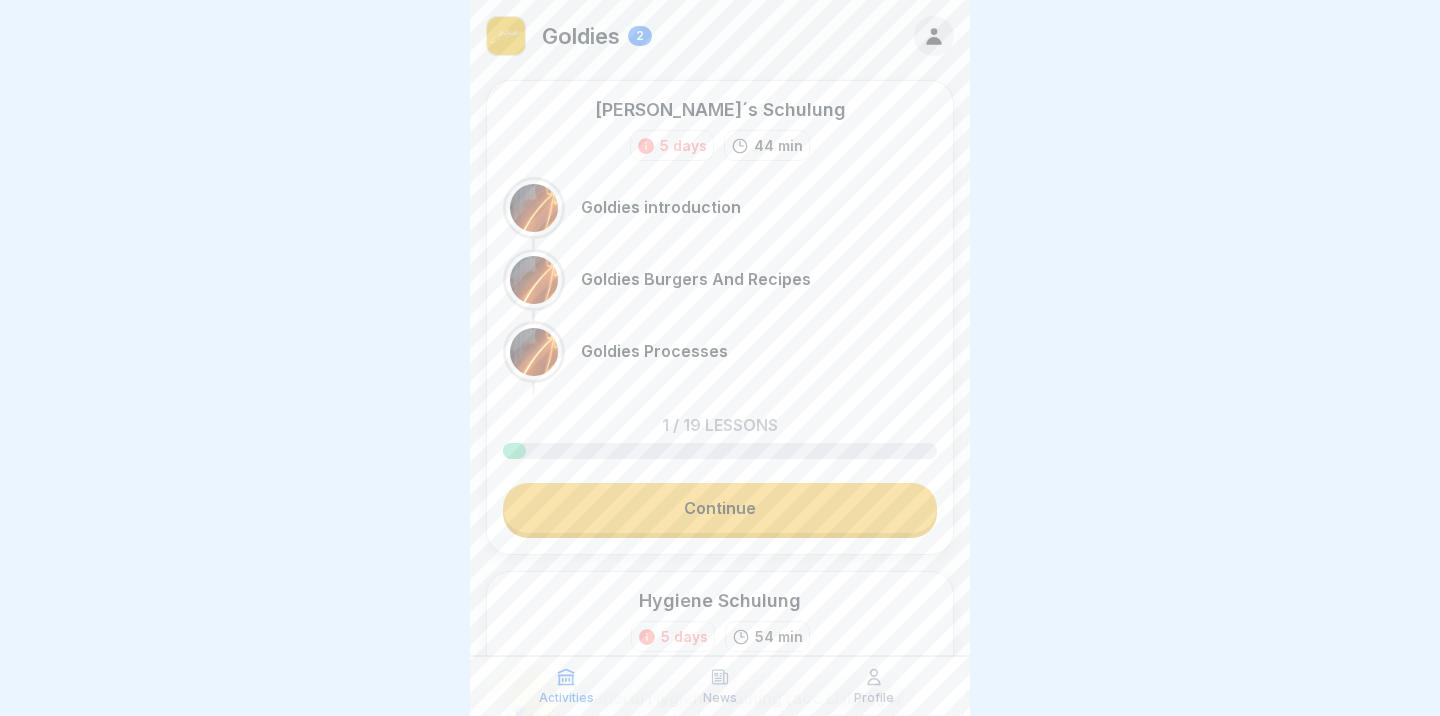 click on "Continue" at bounding box center [720, 508] 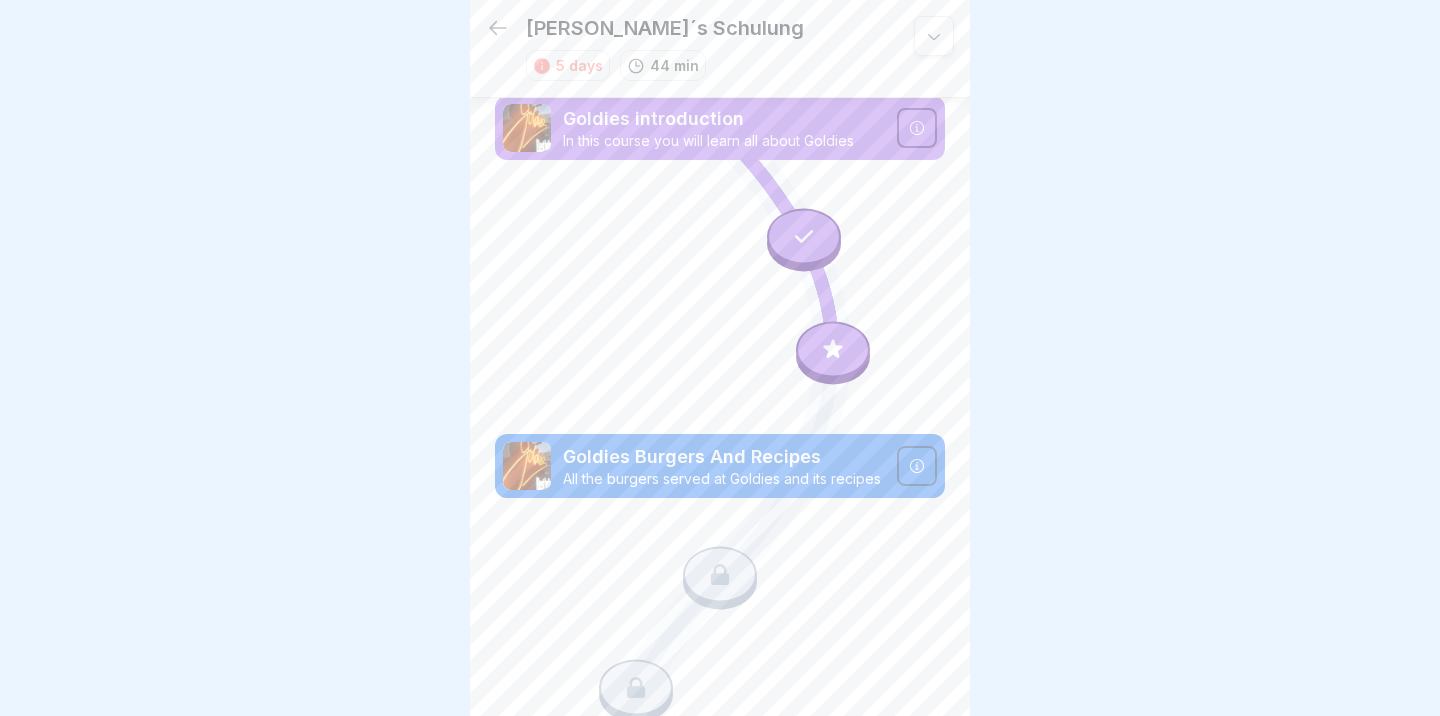 click 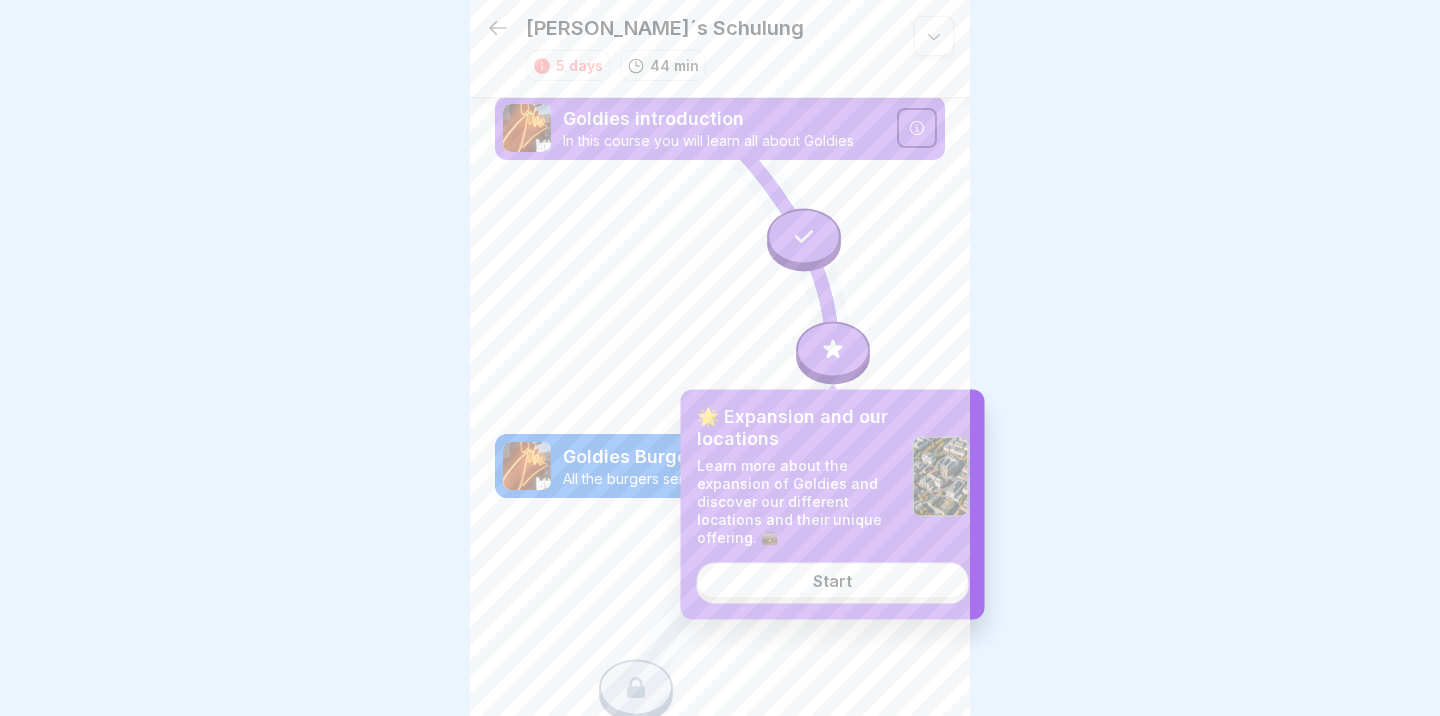 click on "🌟 Expansion and our locations Learn more about the expansion of Goldies and discover our different locations and their unique offering. 💼   Start" at bounding box center (833, 505) 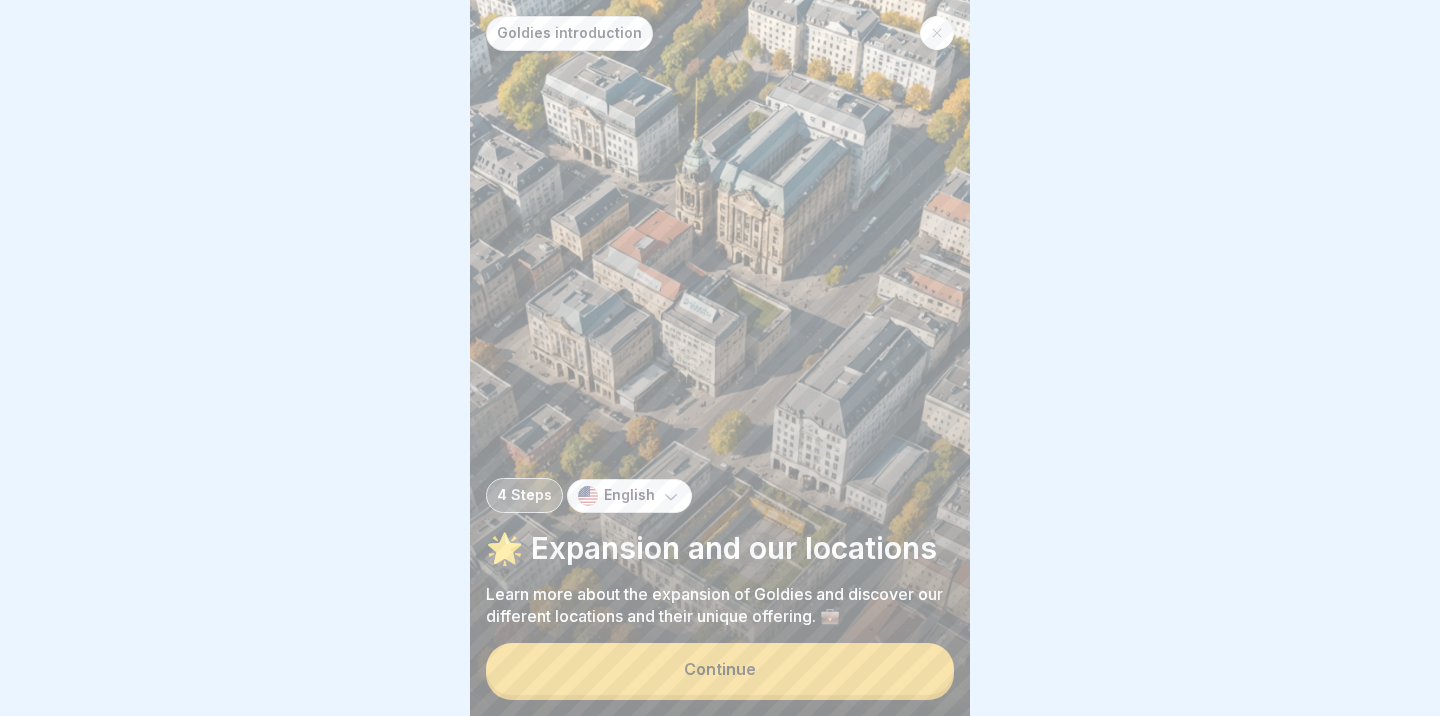 click on "Continue" at bounding box center [720, 669] 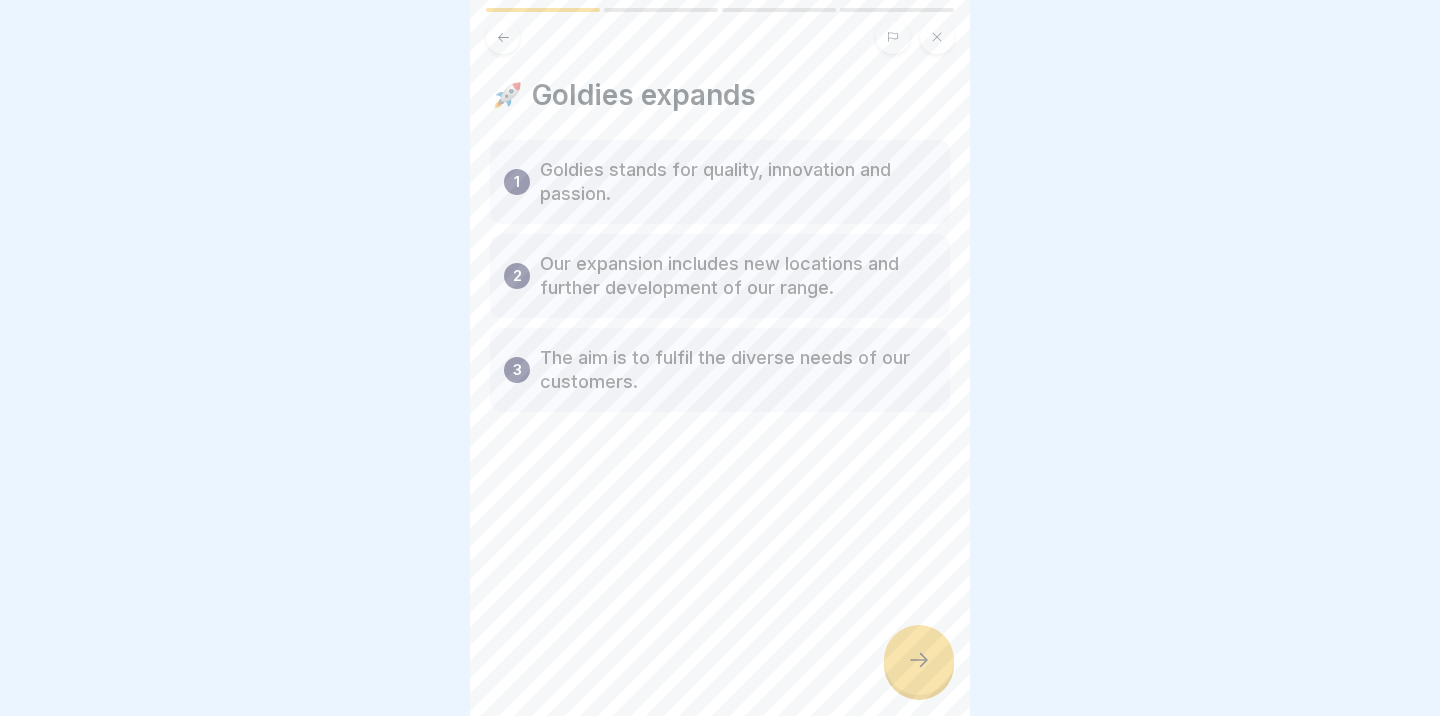 click on "Goldies stands for quality, innovation and passion." at bounding box center (738, 182) 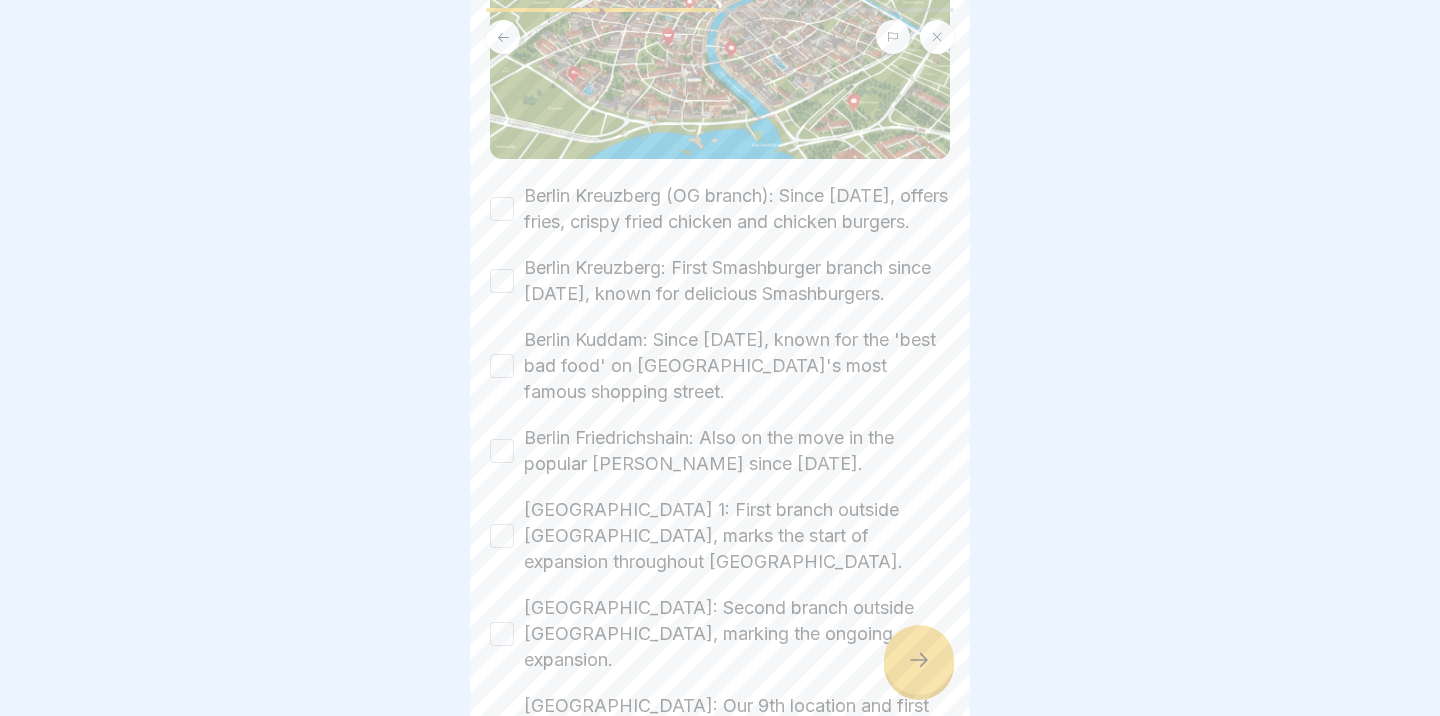 scroll, scrollTop: 337, scrollLeft: 0, axis: vertical 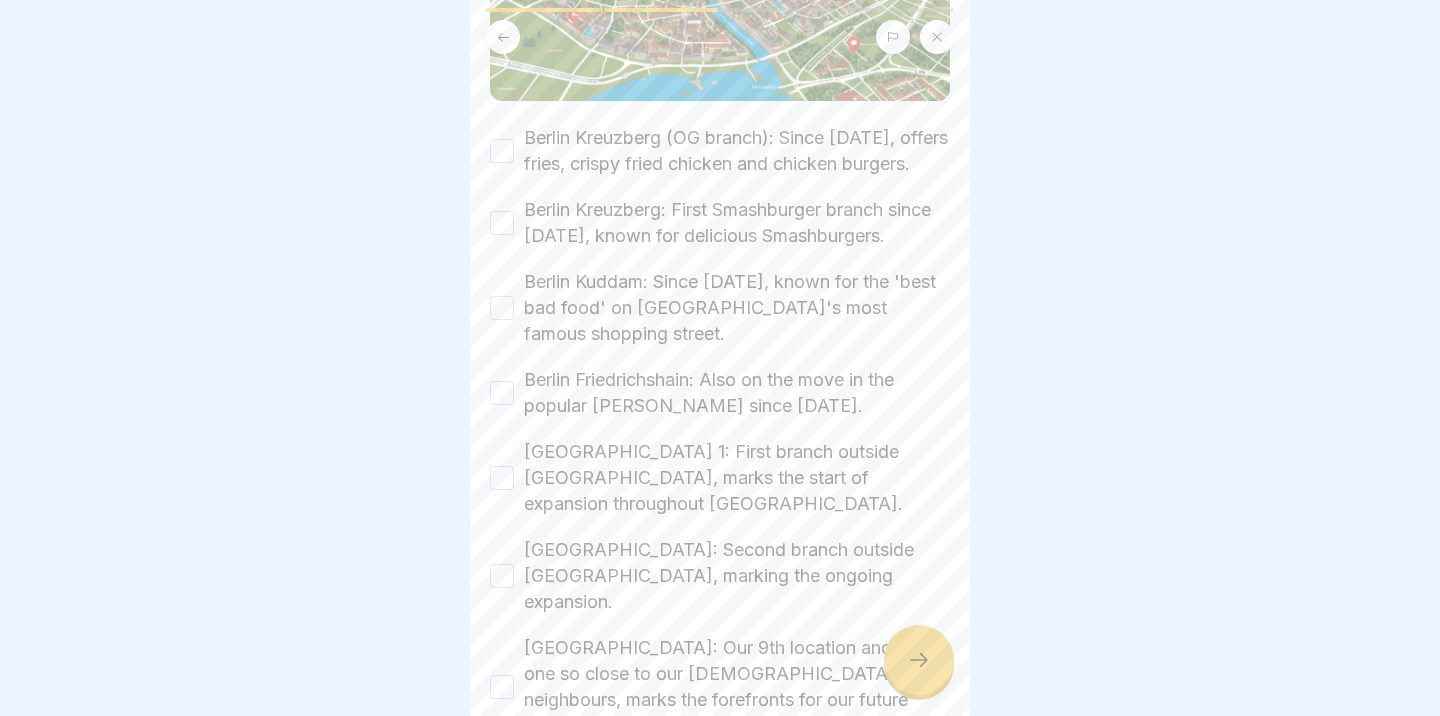 click on "Berlin Kreuzberg (OG branch): Since [DATE], offers fries, crispy fried chicken and chicken burgers." at bounding box center (502, 151) 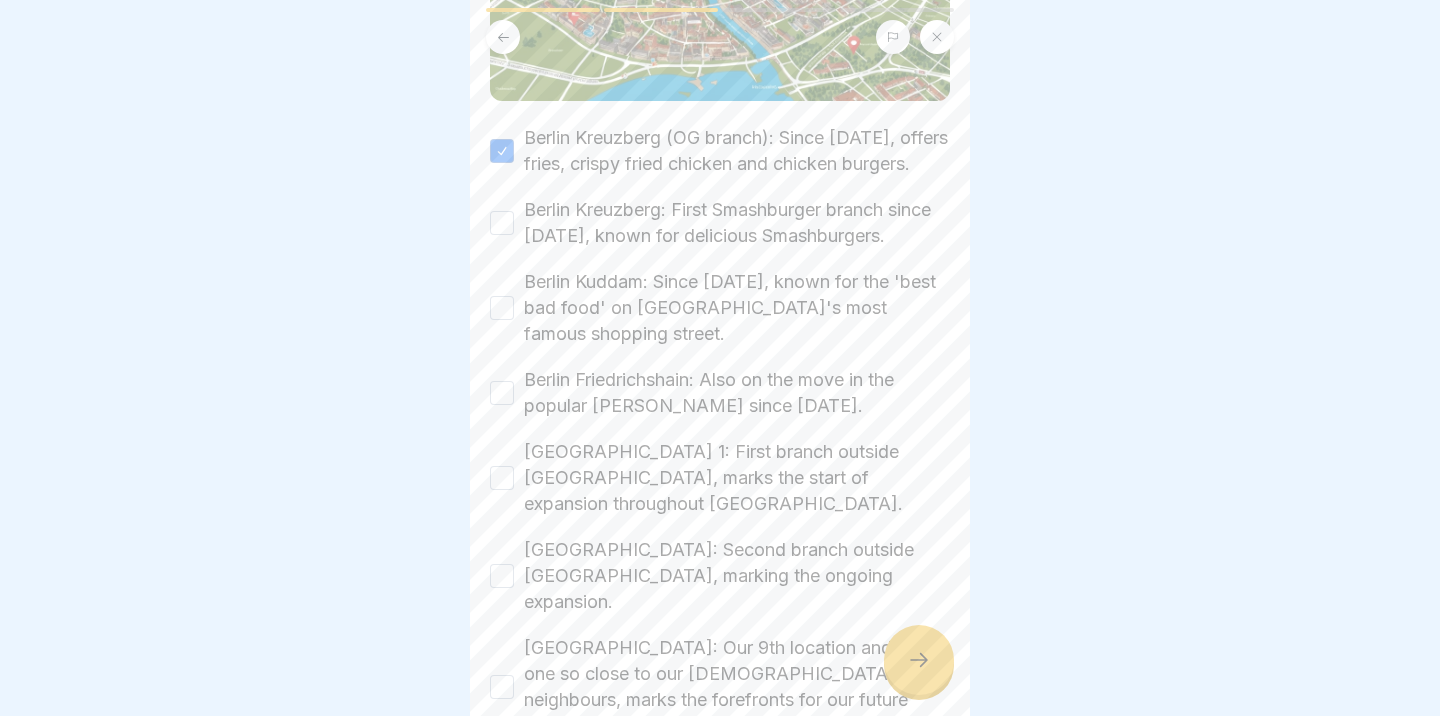 click on "Berlin Kreuzberg: First Smashburger branch since [DATE], known for delicious Smashburgers." at bounding box center [720, 223] 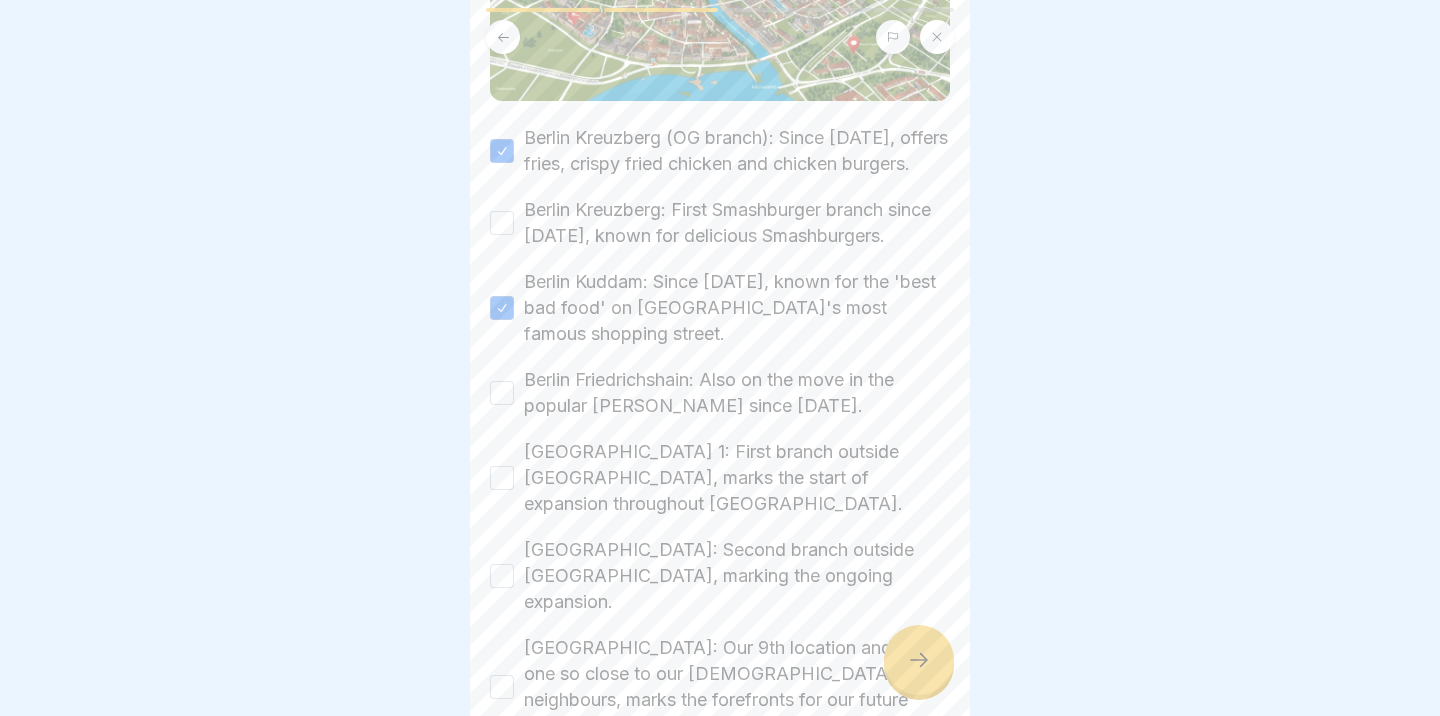 click on "Berlin Kreuzberg: First Smashburger branch since [DATE], known for delicious Smashburgers." at bounding box center (502, 223) 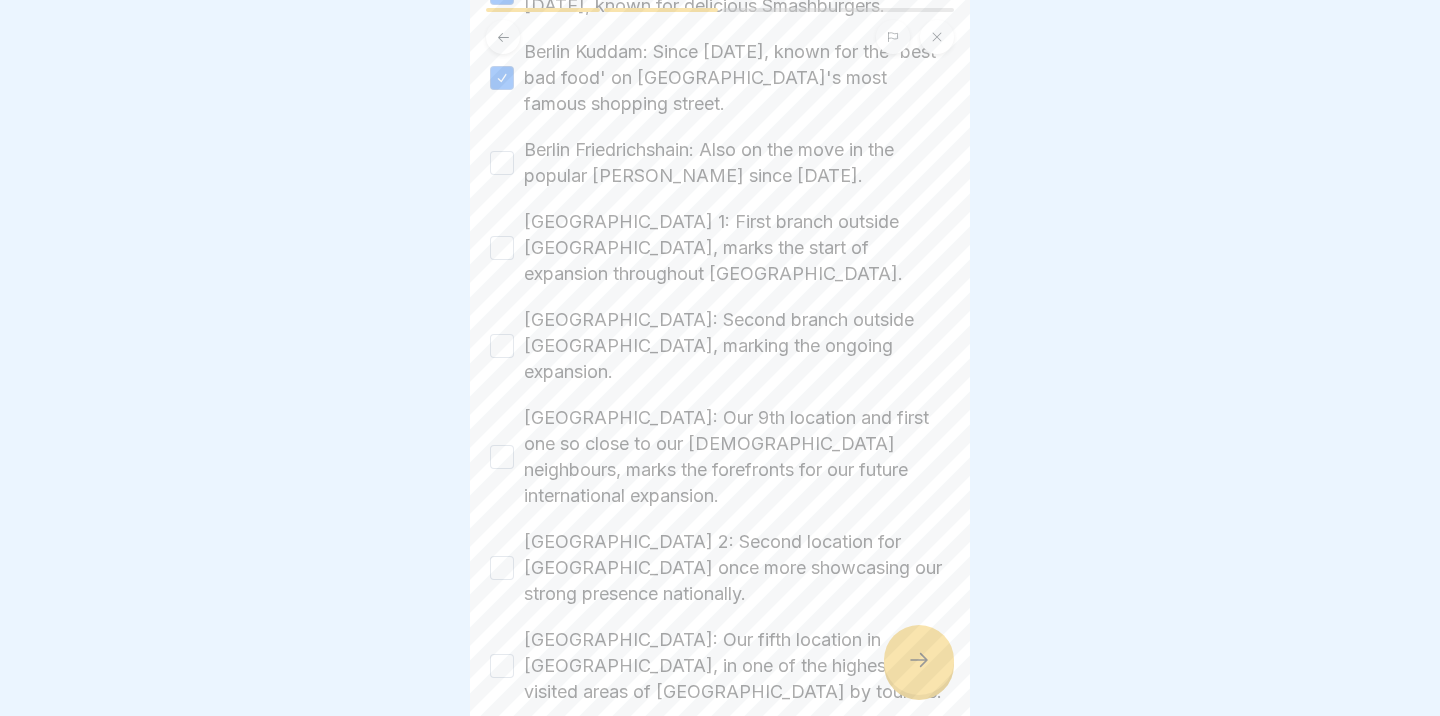 scroll, scrollTop: 568, scrollLeft: 0, axis: vertical 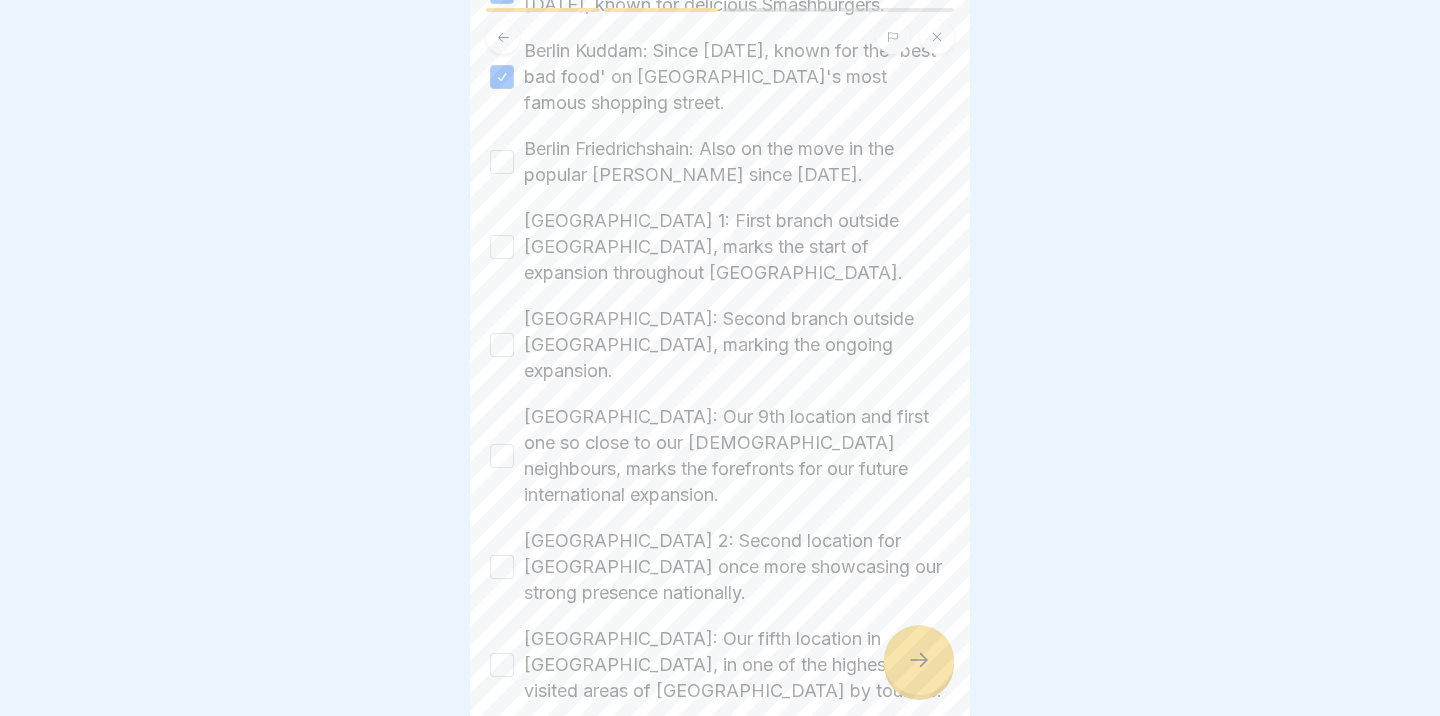 click on "Berlin Friedrichshain: Also on the move in the popular [PERSON_NAME] since [DATE]." at bounding box center [502, 162] 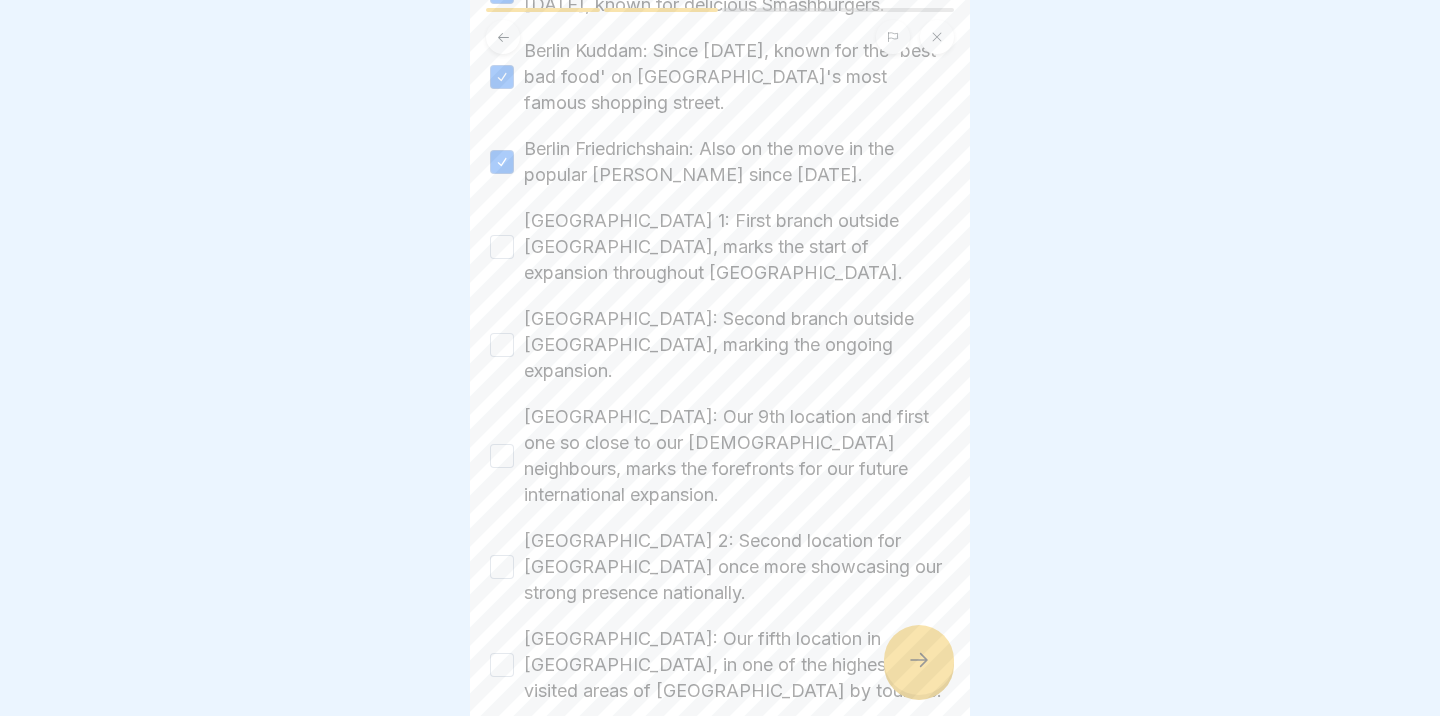 click on "[GEOGRAPHIC_DATA] 1: First branch outside [GEOGRAPHIC_DATA], marks the start of expansion throughout [GEOGRAPHIC_DATA]." at bounding box center (502, 247) 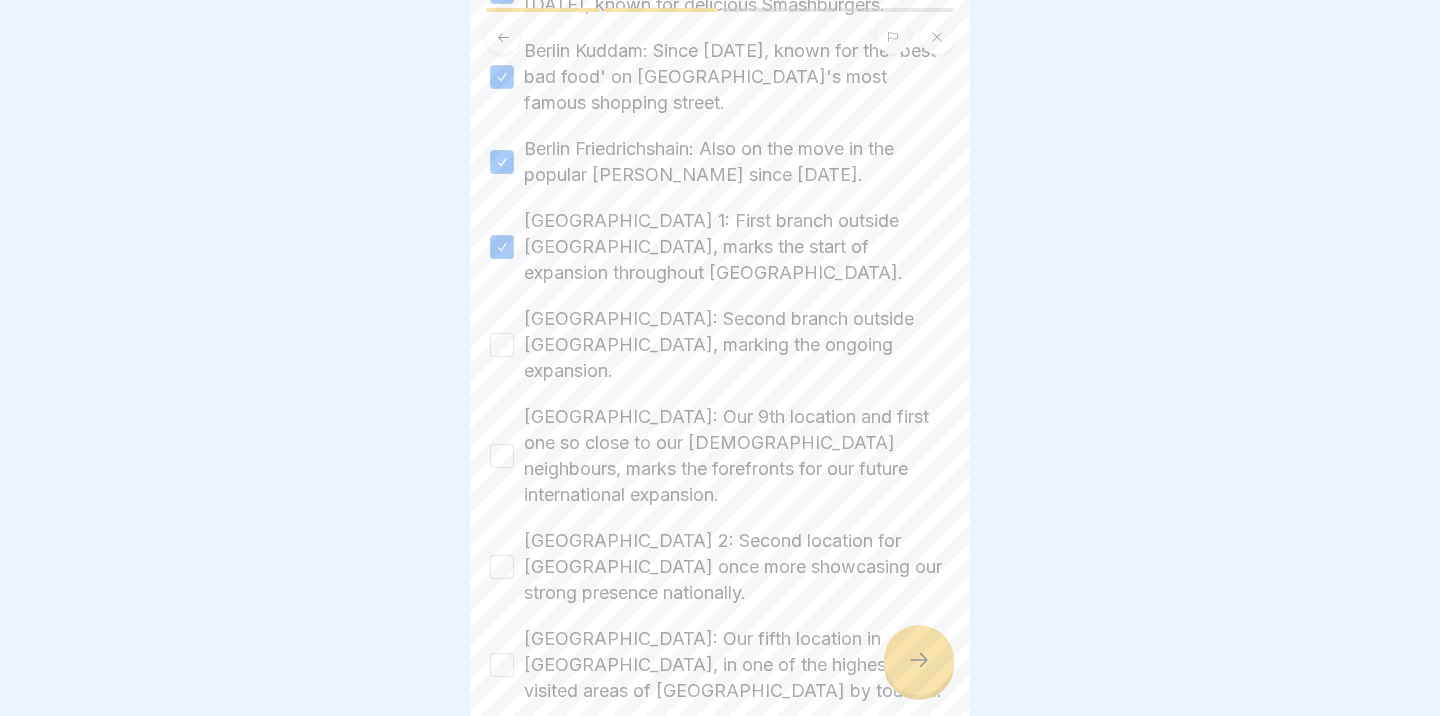 click on "[GEOGRAPHIC_DATA]: Second branch outside [GEOGRAPHIC_DATA], marking the ongoing expansion." at bounding box center [502, 345] 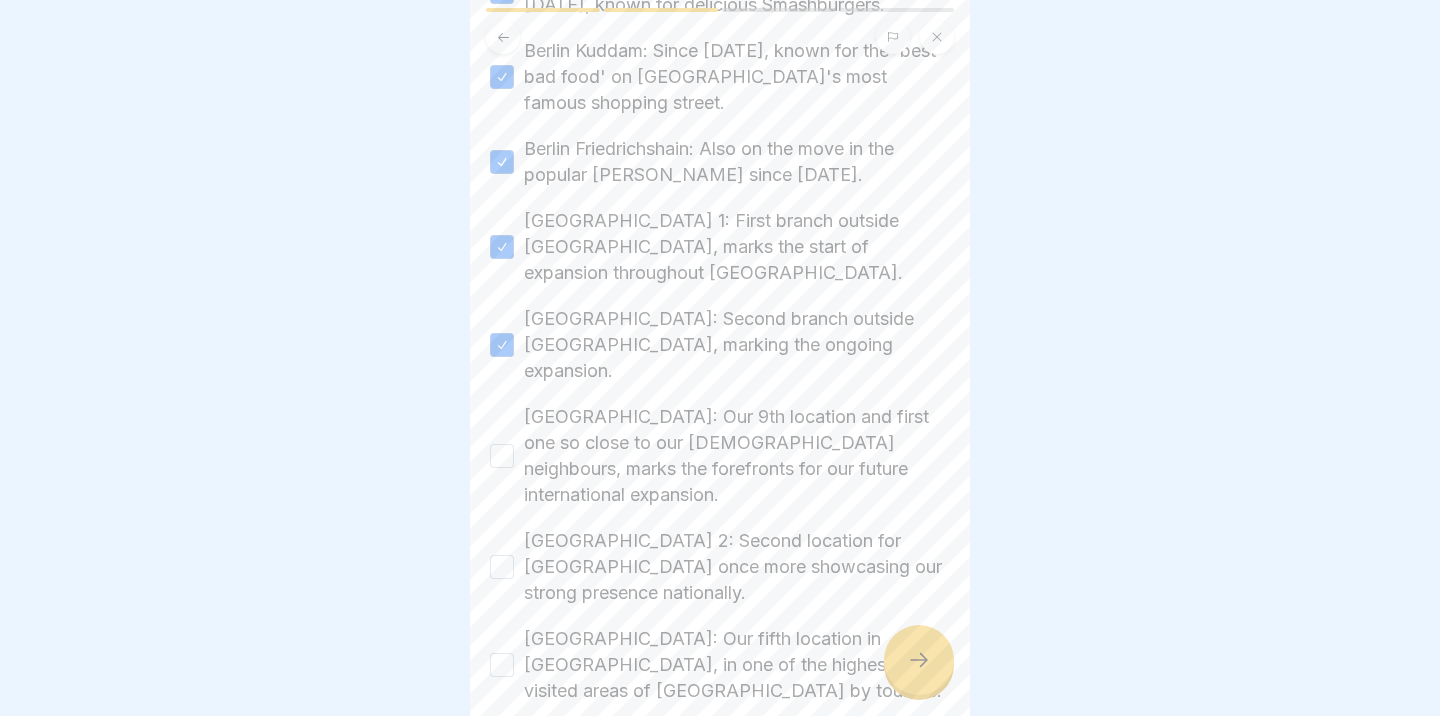 click on "[GEOGRAPHIC_DATA]: Our 9th location and first one so close to our [DEMOGRAPHIC_DATA] neighbours, marks the forefronts for our future international expansion." at bounding box center (502, 456) 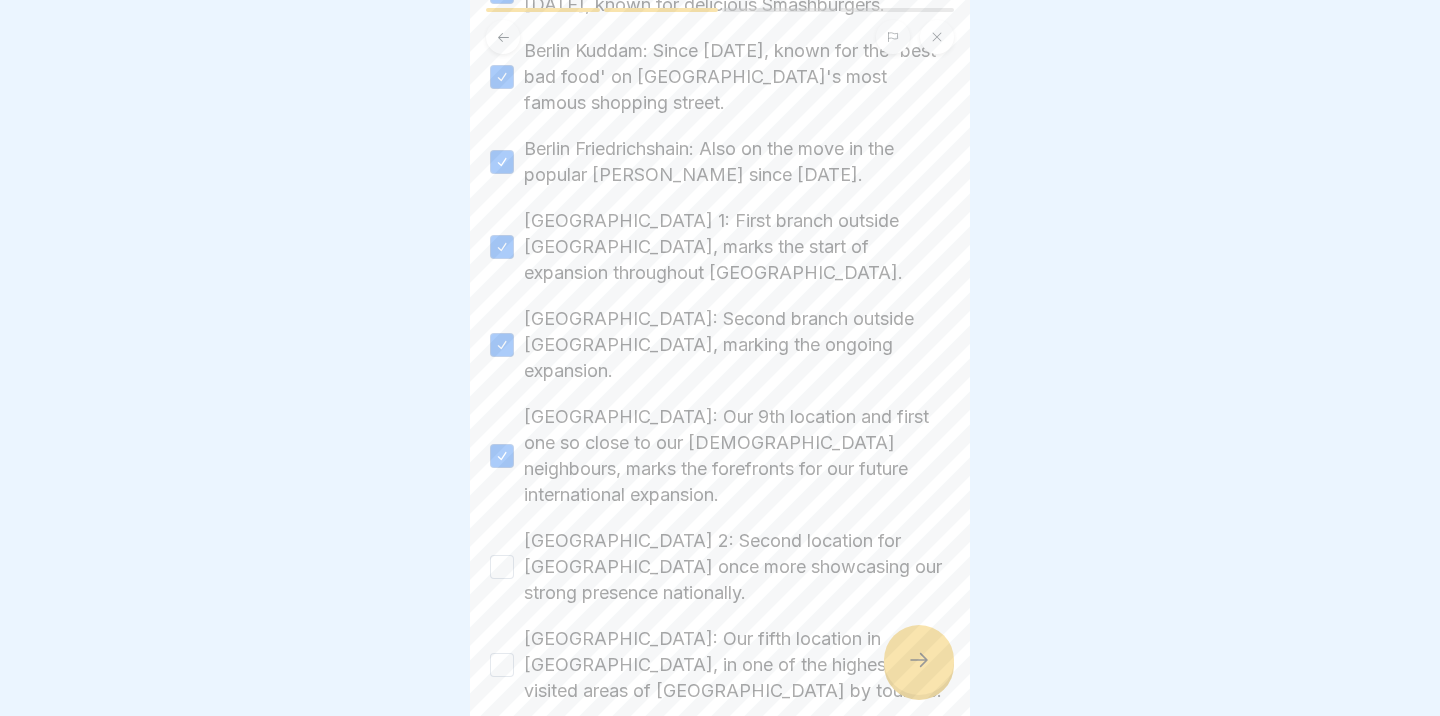 click on "[GEOGRAPHIC_DATA] 2: Second location for [GEOGRAPHIC_DATA] once more showcasing our strong presence nationally." at bounding box center [502, 567] 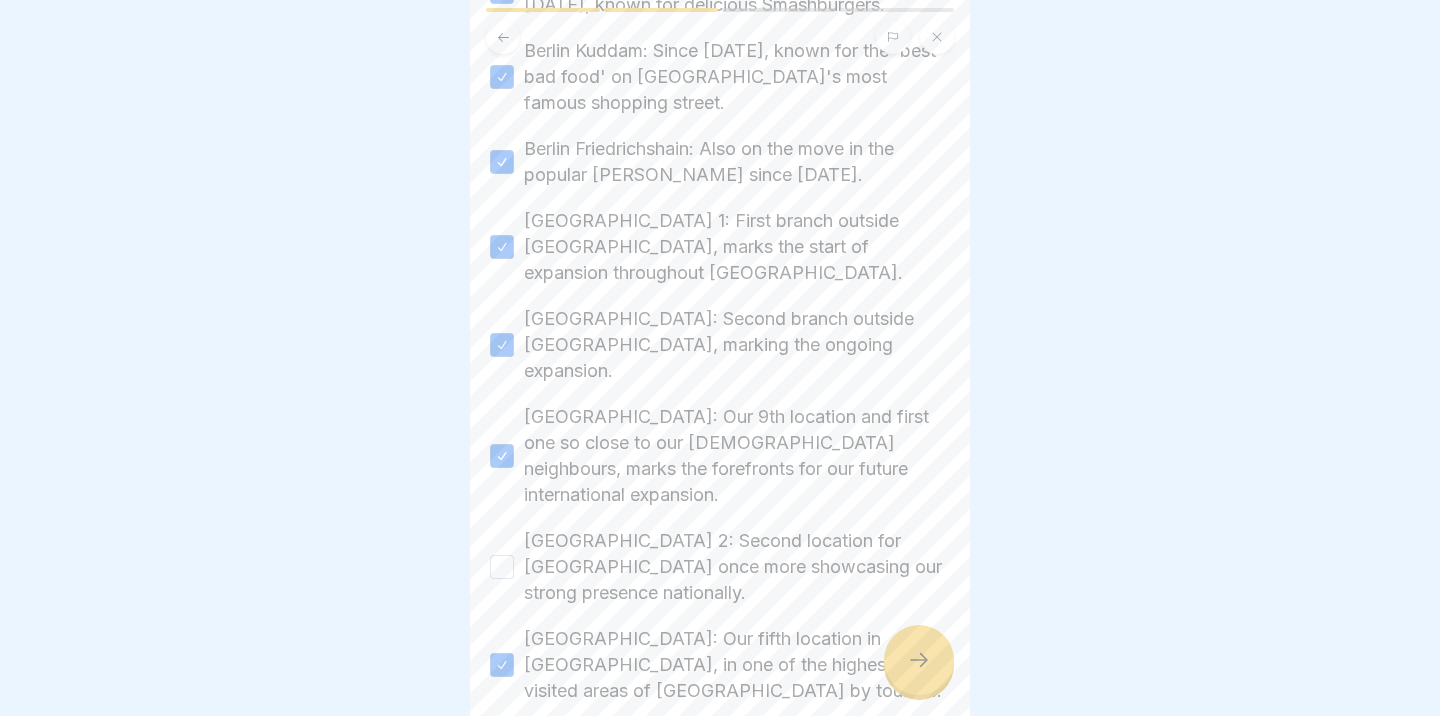click on "[GEOGRAPHIC_DATA] 2: Second location for [GEOGRAPHIC_DATA] once more showcasing our strong presence nationally." at bounding box center (720, 567) 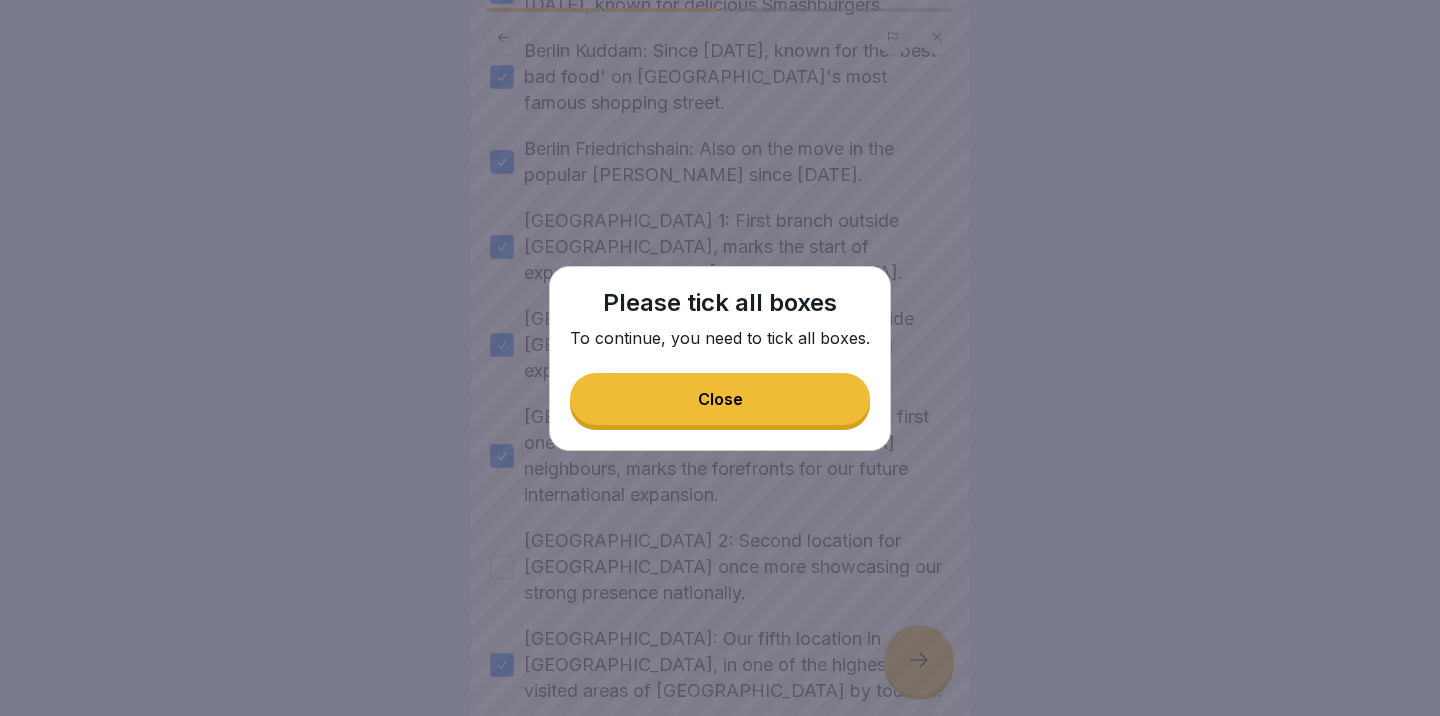 click on "Close" at bounding box center [720, 399] 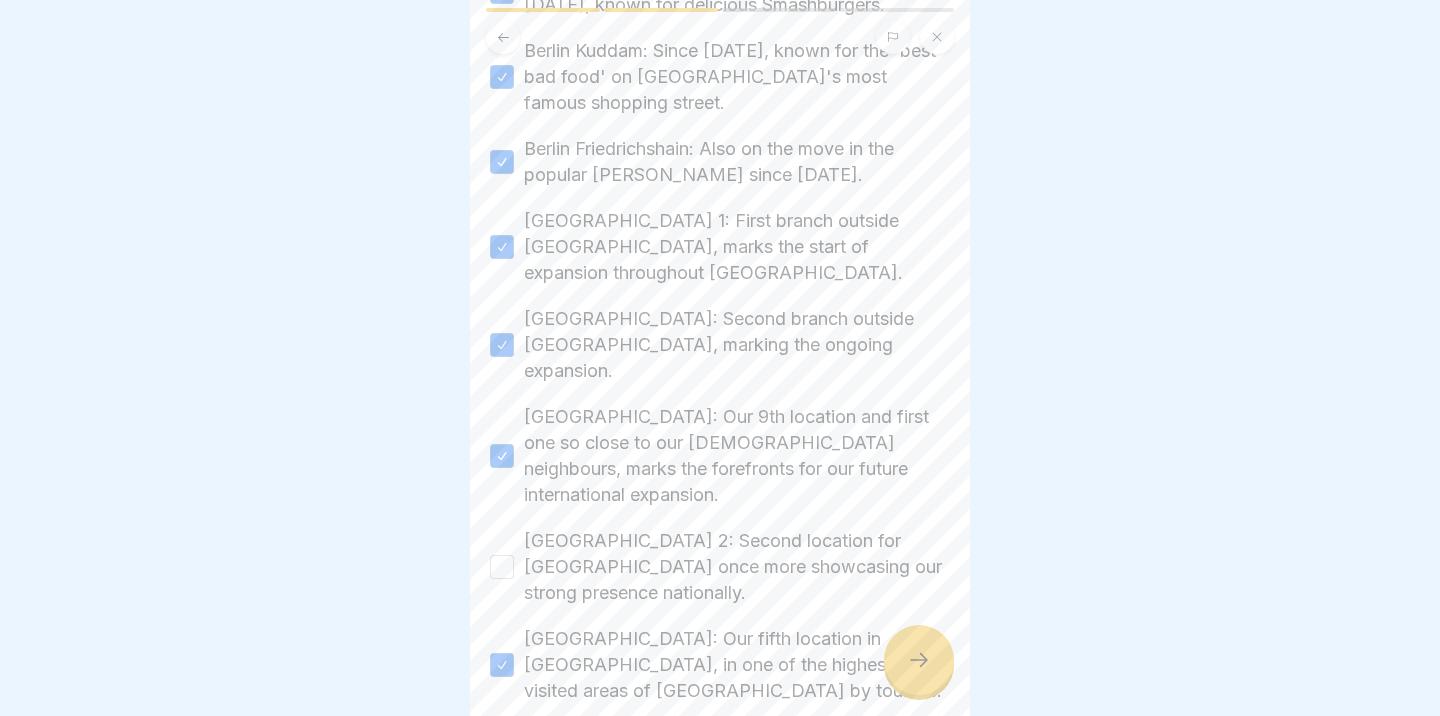 click on "[GEOGRAPHIC_DATA] 2: Second location for [GEOGRAPHIC_DATA] once more showcasing our strong presence nationally." at bounding box center (720, 567) 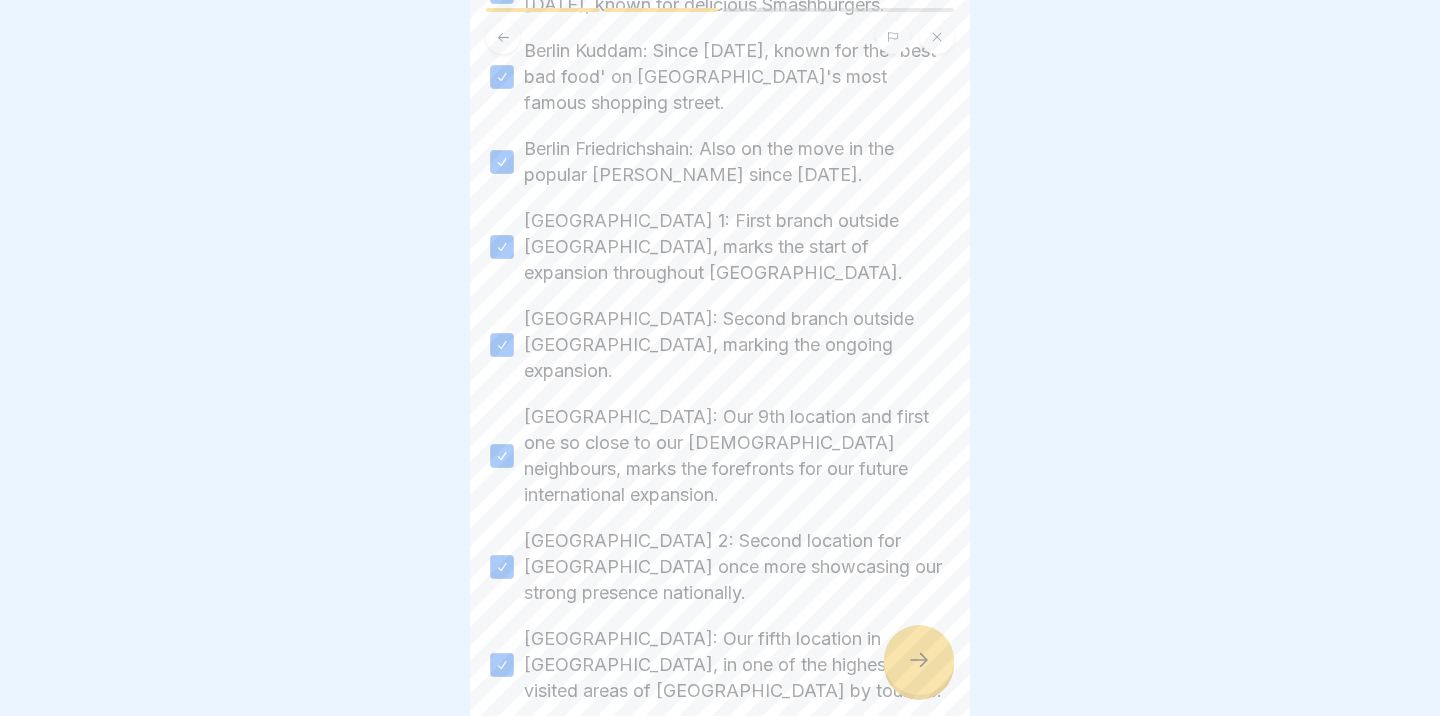scroll, scrollTop: 624, scrollLeft: 0, axis: vertical 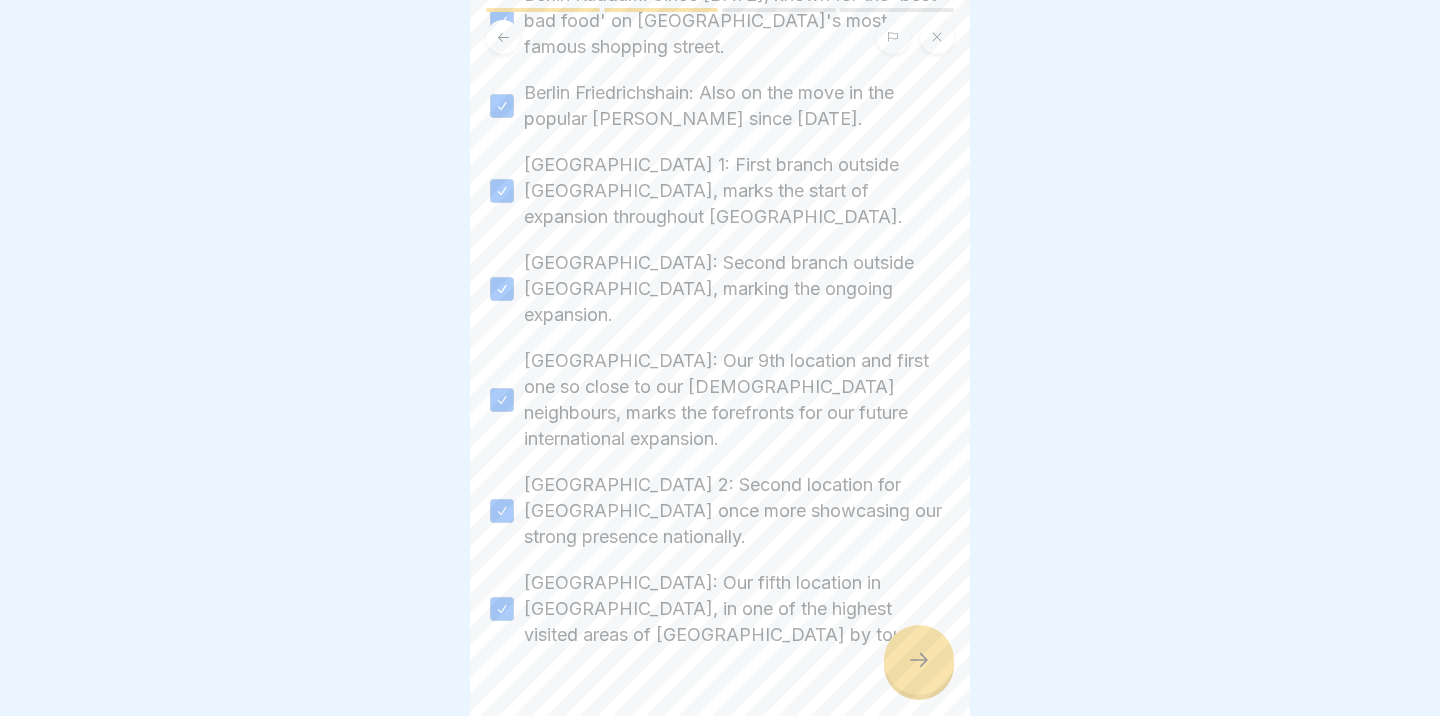 click 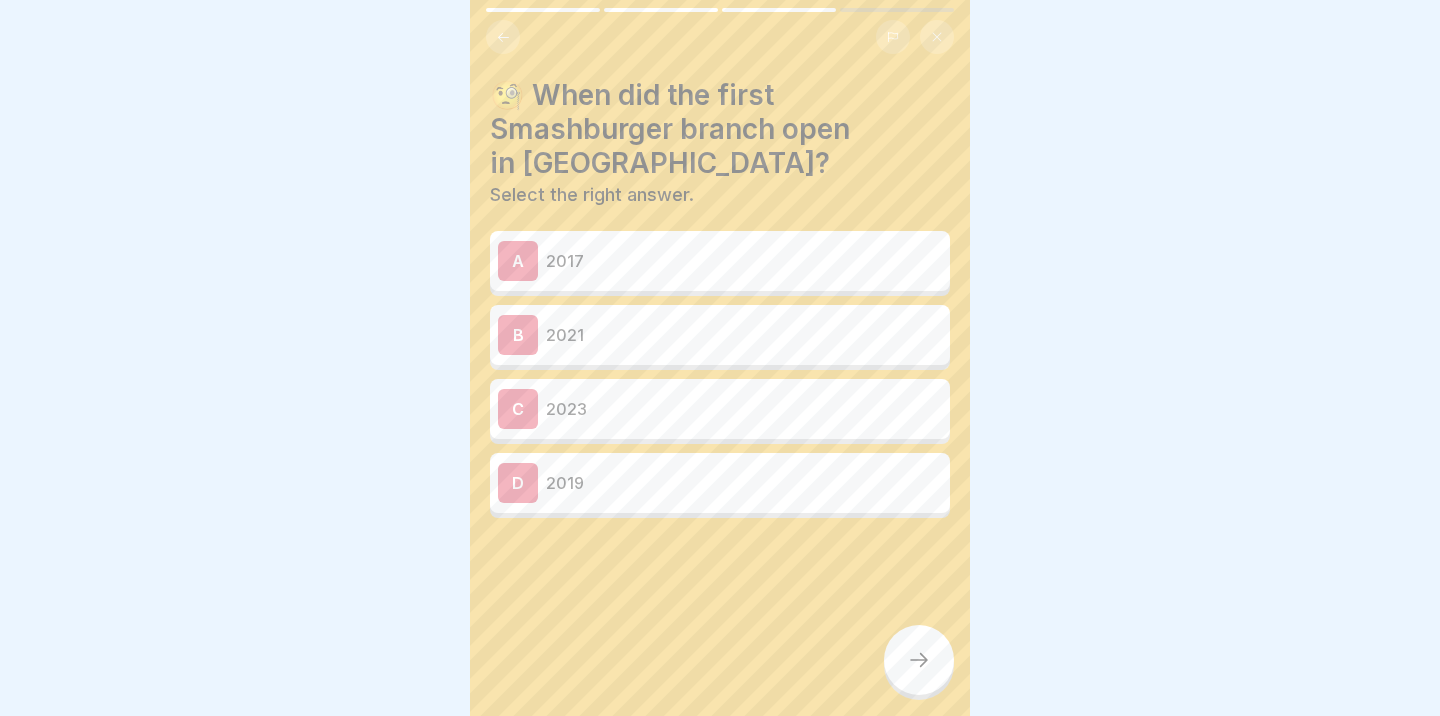 click on "2017" at bounding box center (744, 261) 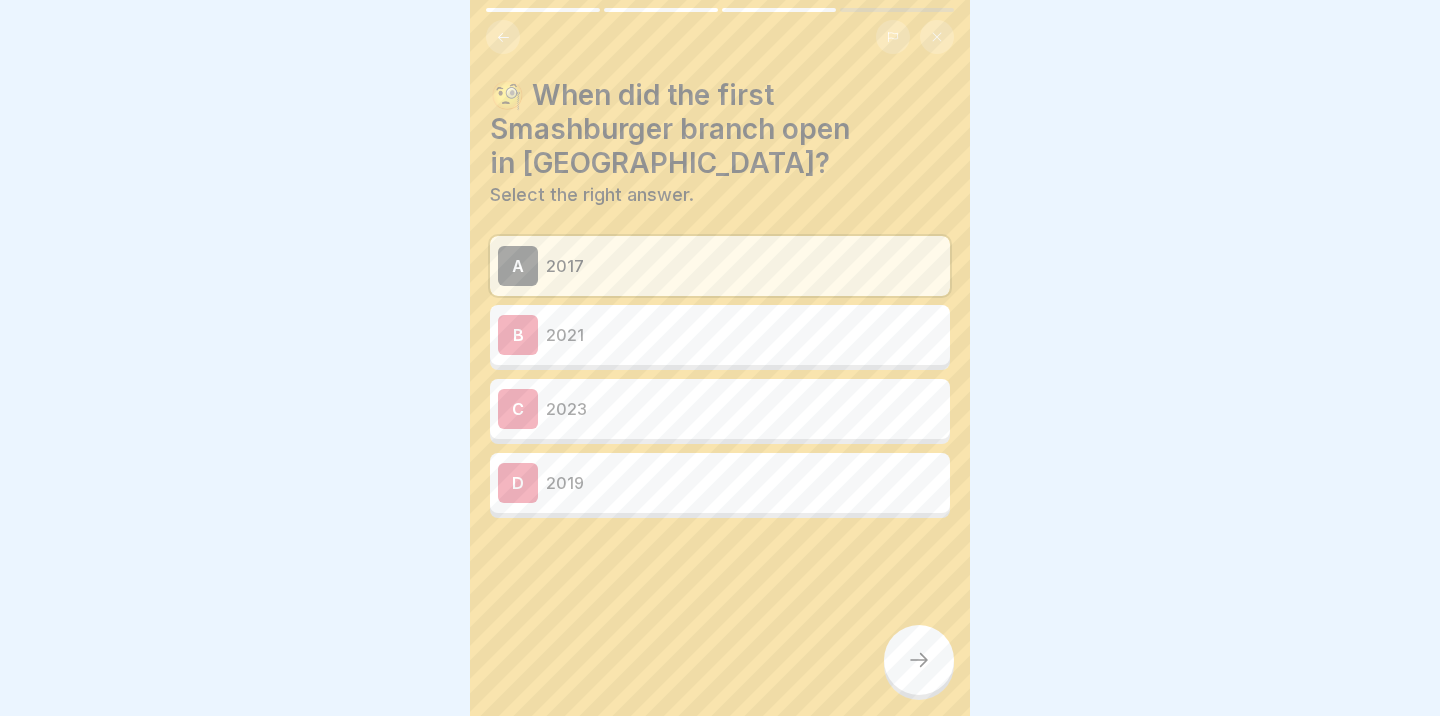 click at bounding box center [919, 660] 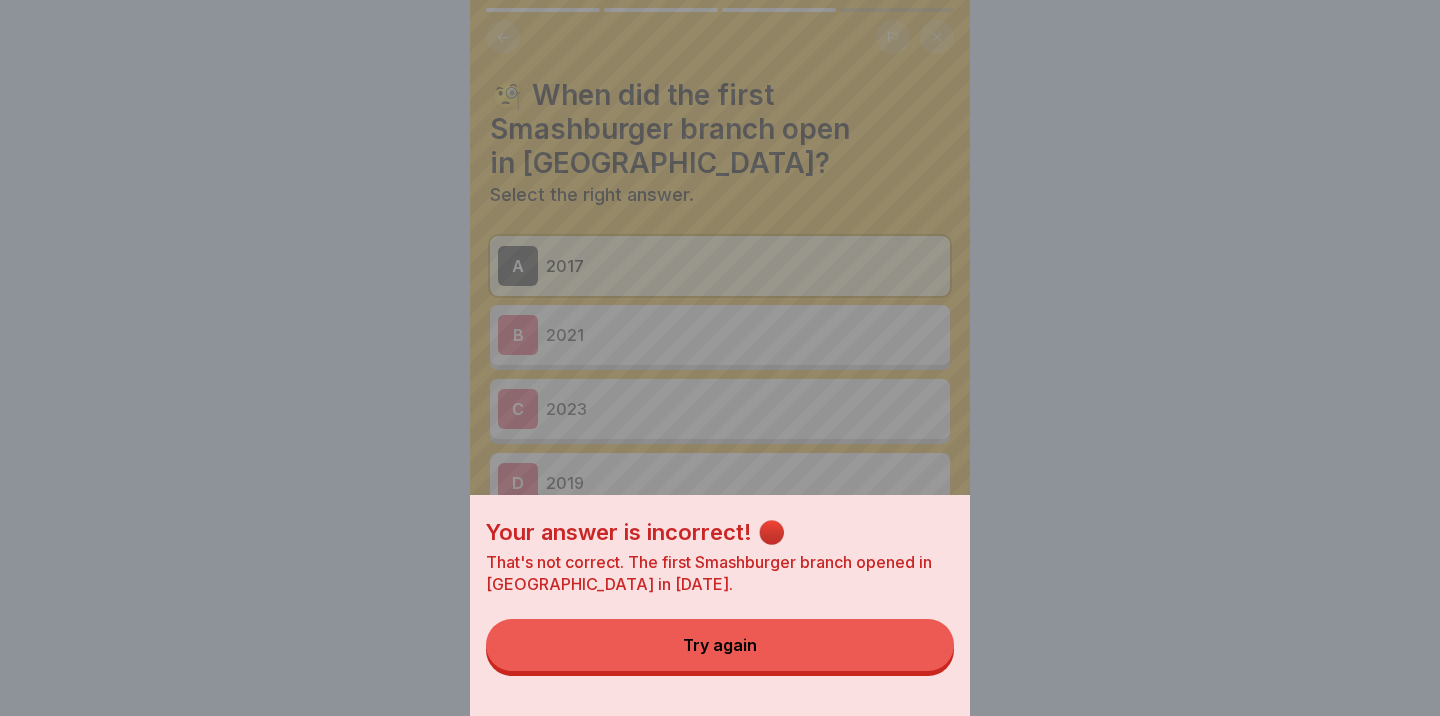 click on "Your answer is incorrect! 🔴 That's not correct. The first Smashburger branch opened in [GEOGRAPHIC_DATA] in [DATE].   Try again" at bounding box center [720, 605] 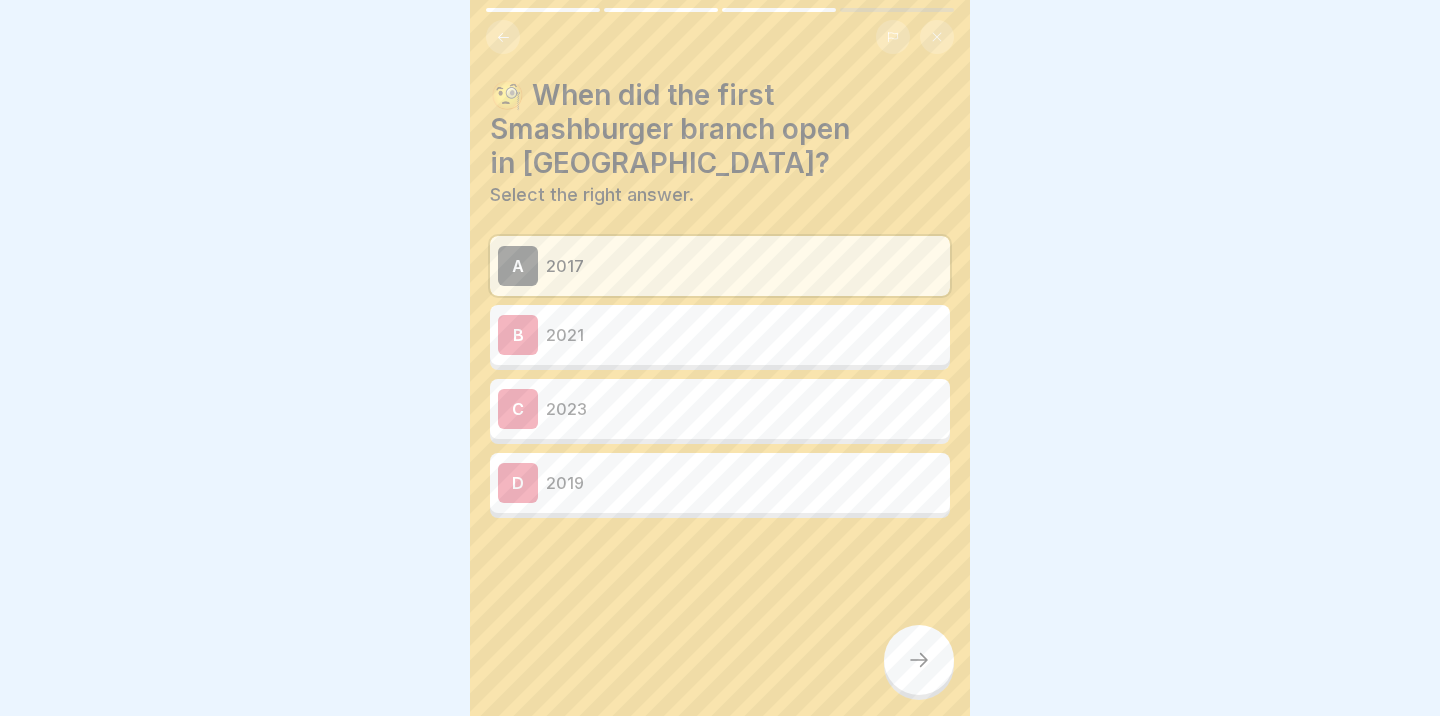 click on "2021" at bounding box center [744, 335] 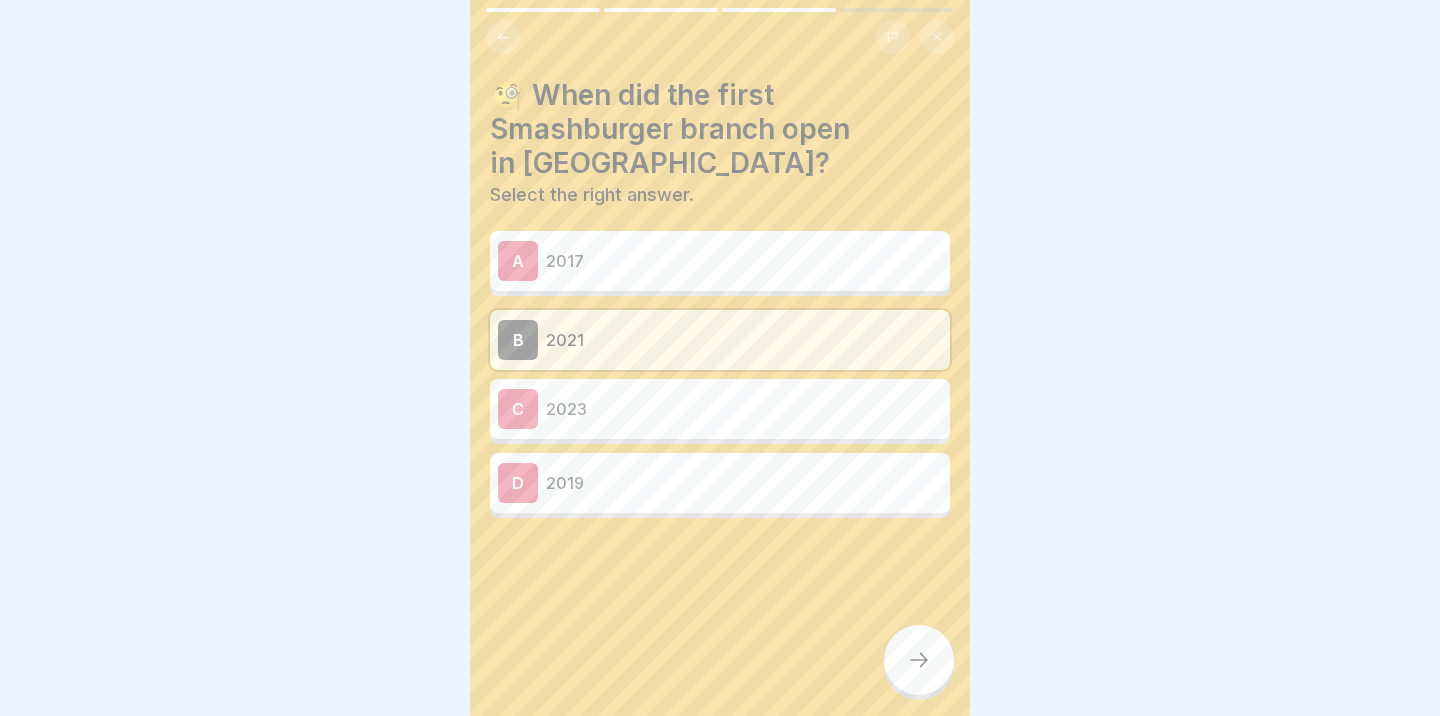 click at bounding box center [919, 660] 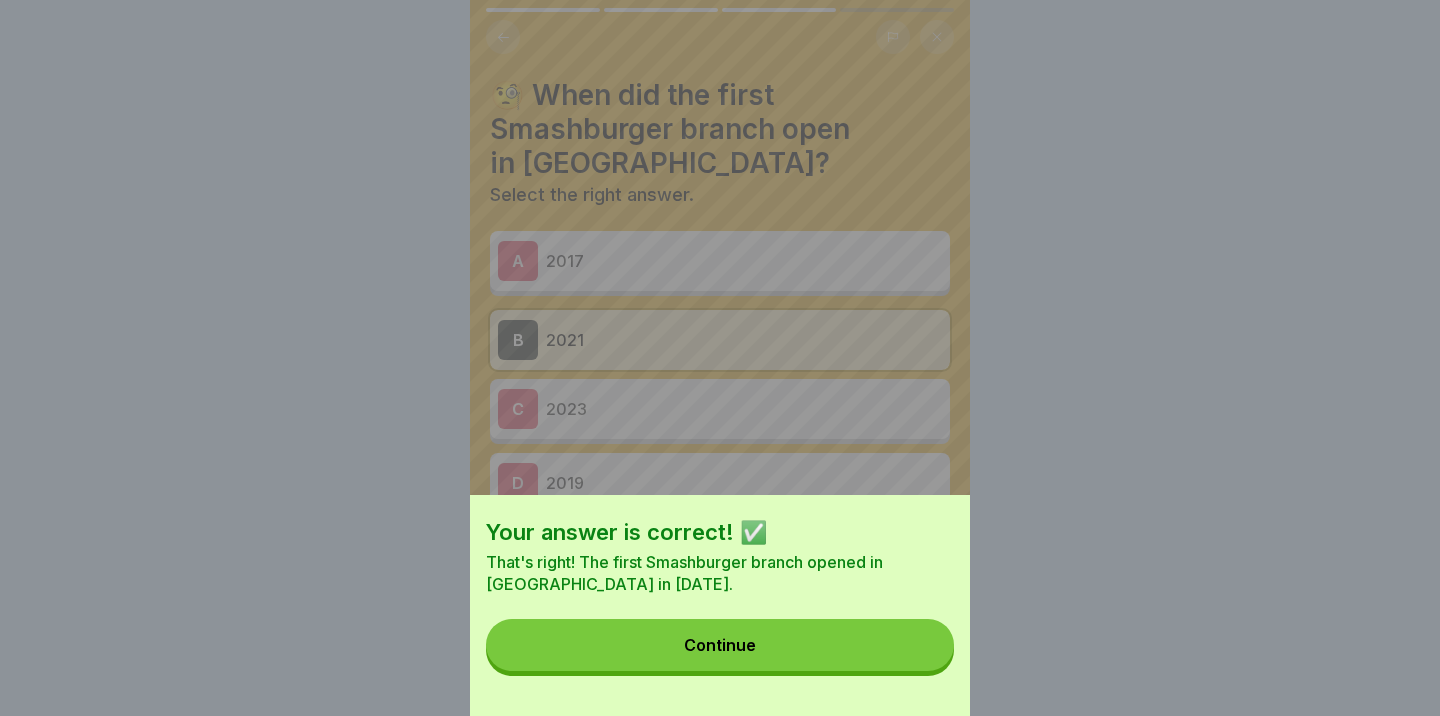 click on "Continue" at bounding box center (720, 645) 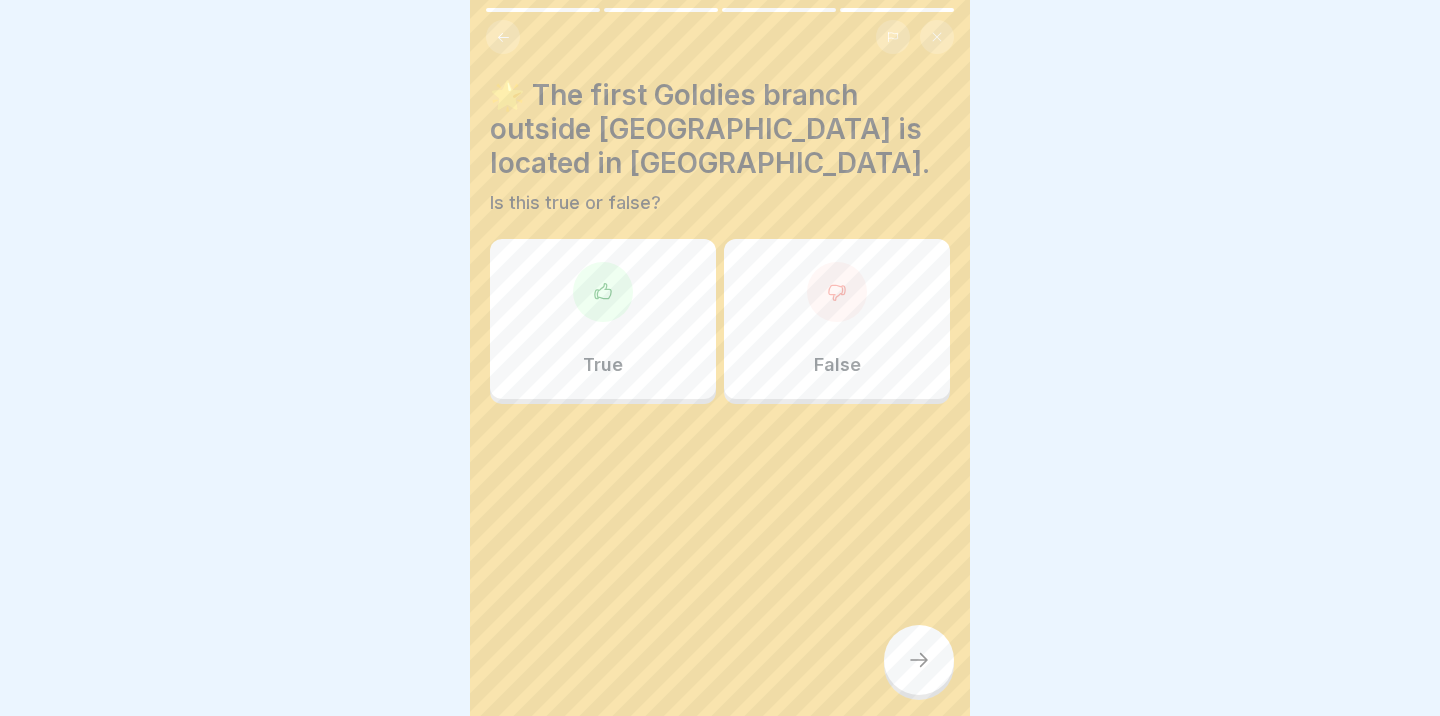 click on "True" at bounding box center (603, 319) 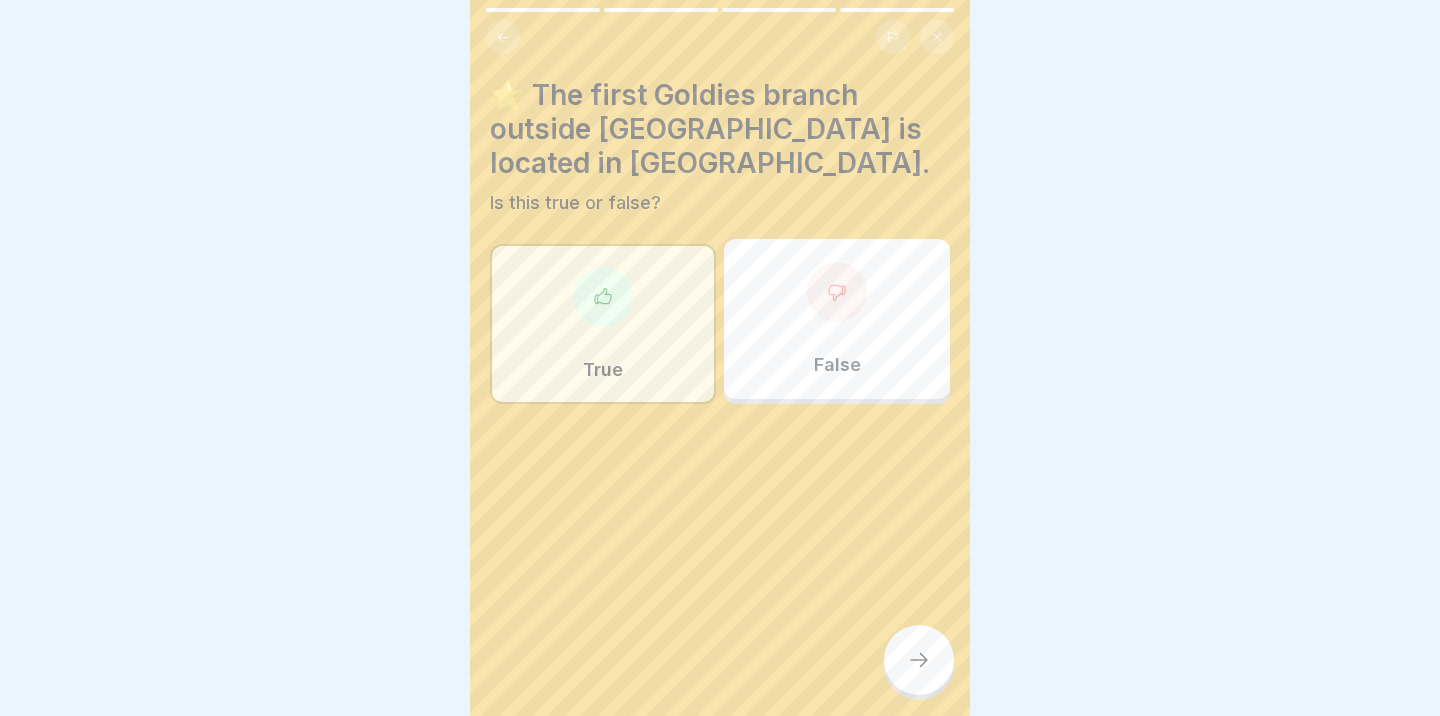 click at bounding box center [919, 660] 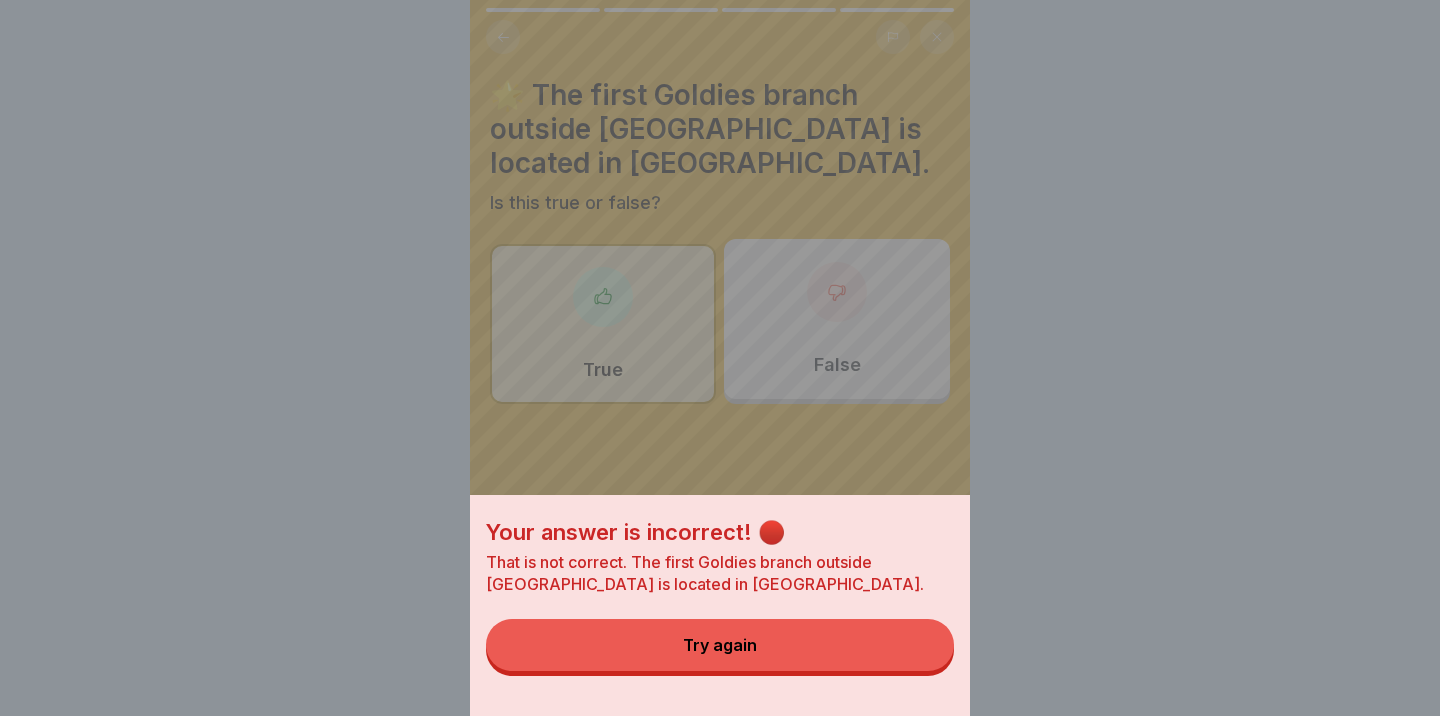 click on "Try again" at bounding box center (720, 645) 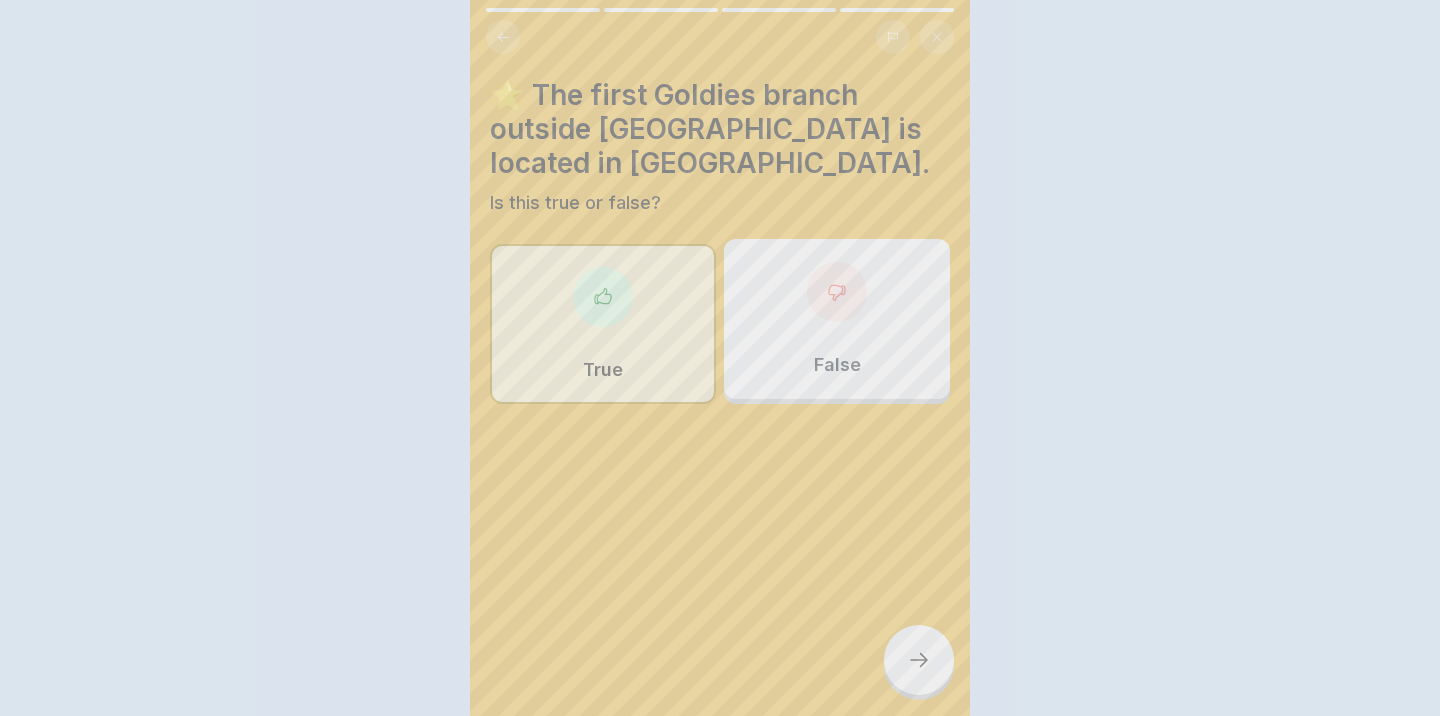 click on "False" at bounding box center (837, 319) 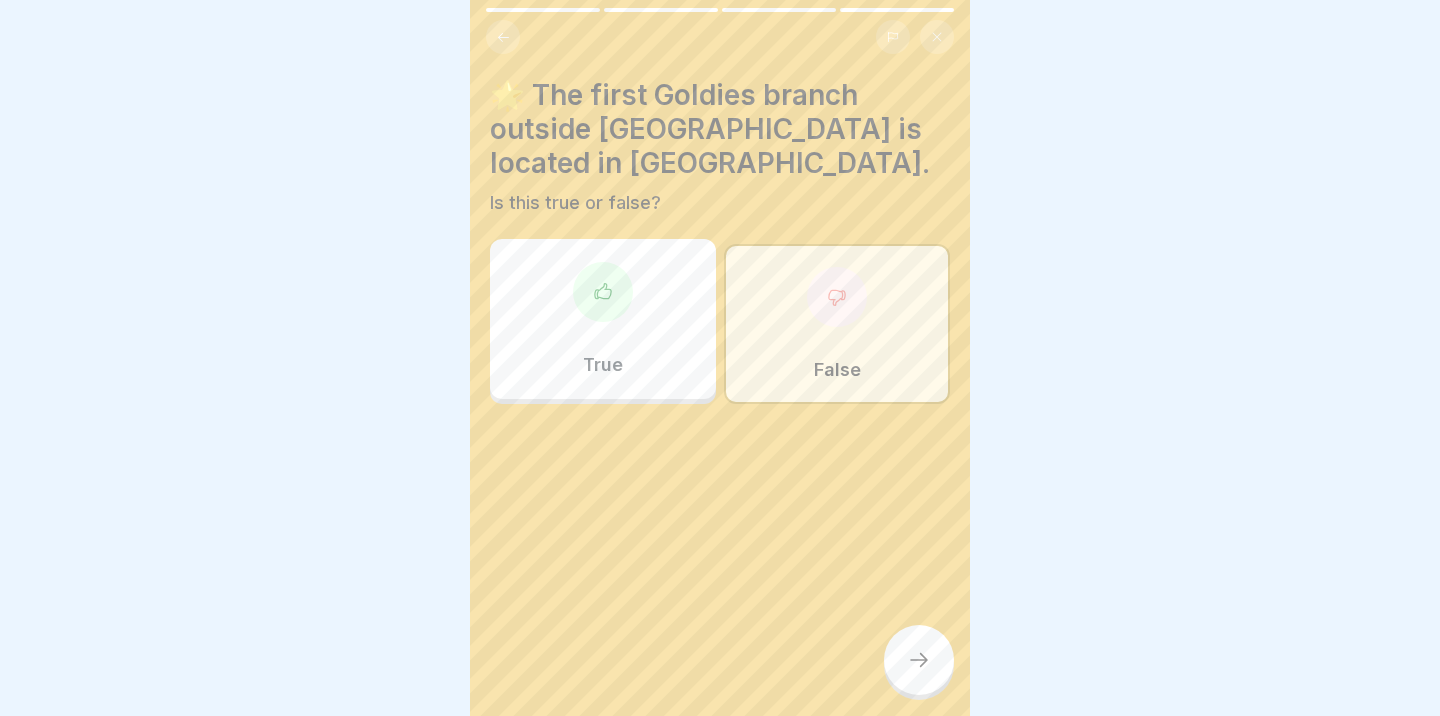 click at bounding box center (919, 660) 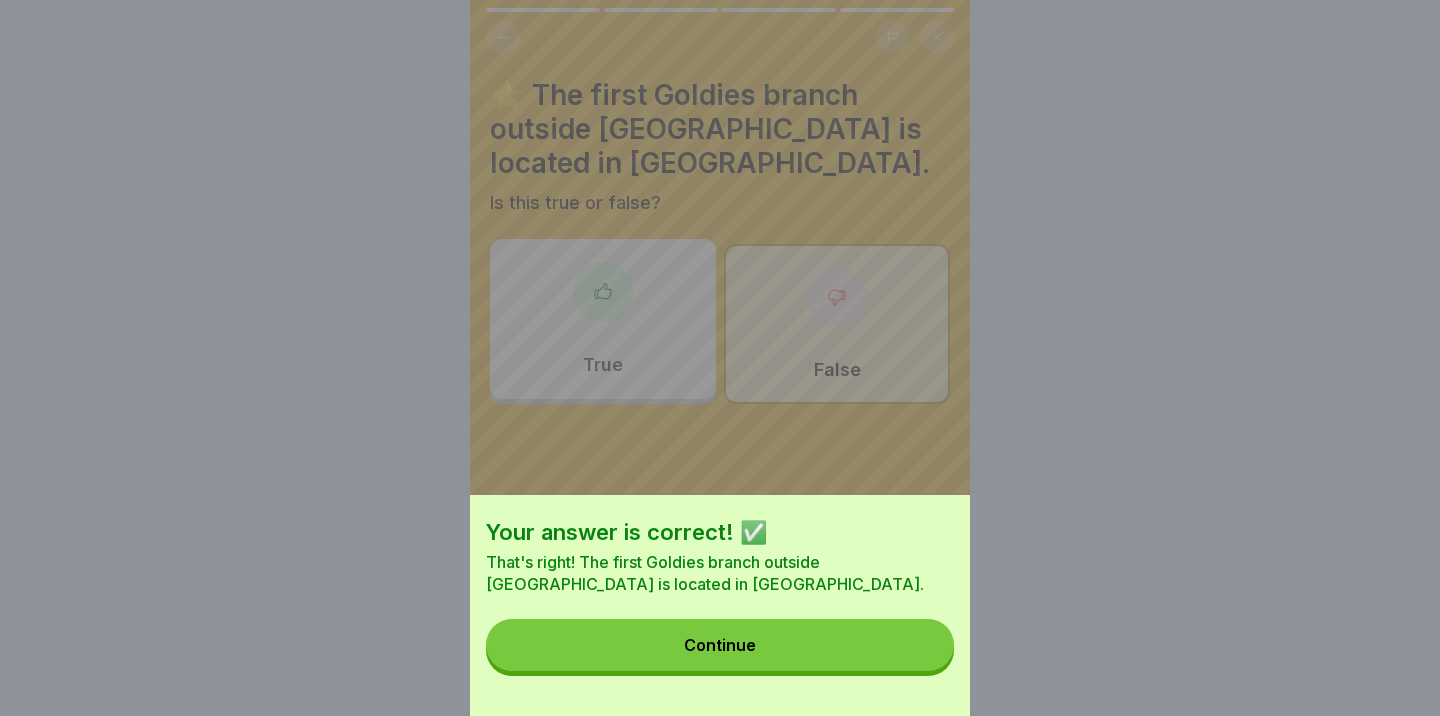 click on "Continue" at bounding box center (720, 645) 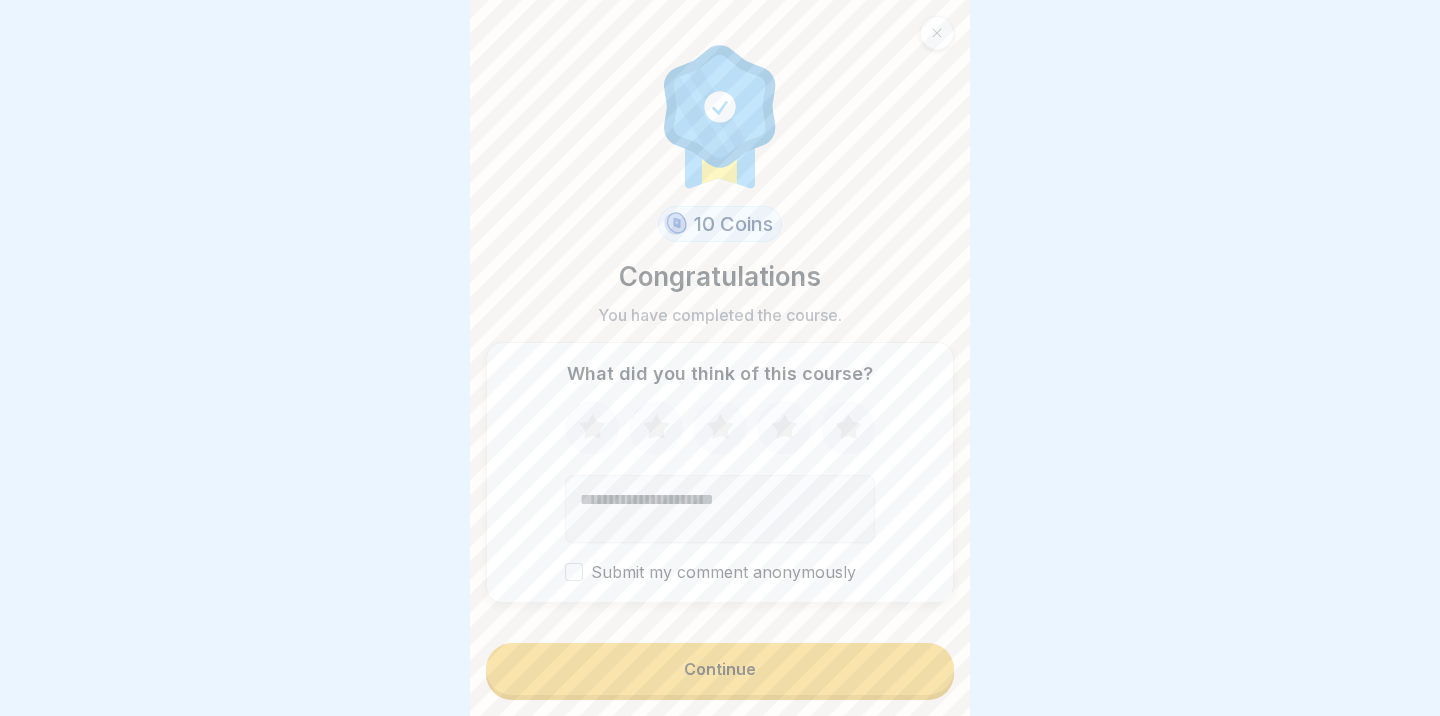 click on "Continue" at bounding box center (720, 669) 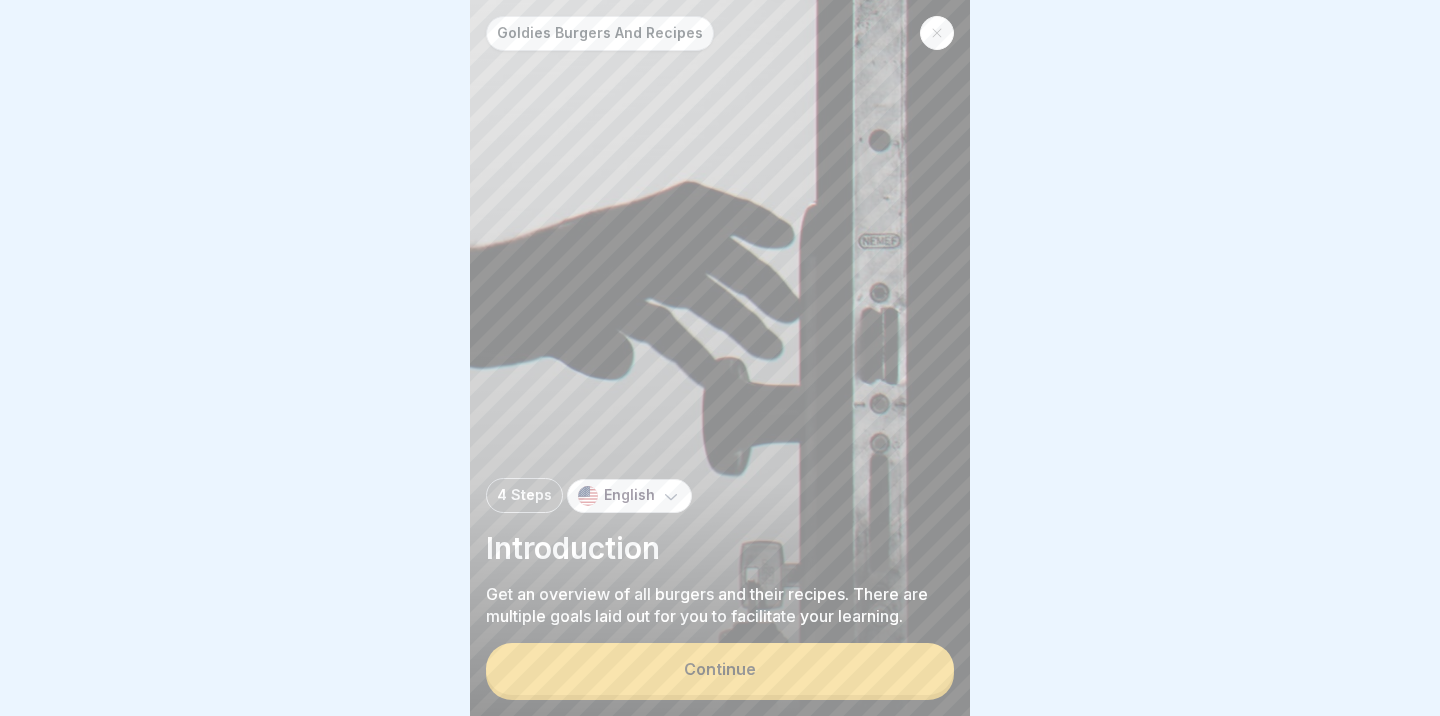 click on "Continue" at bounding box center [720, 669] 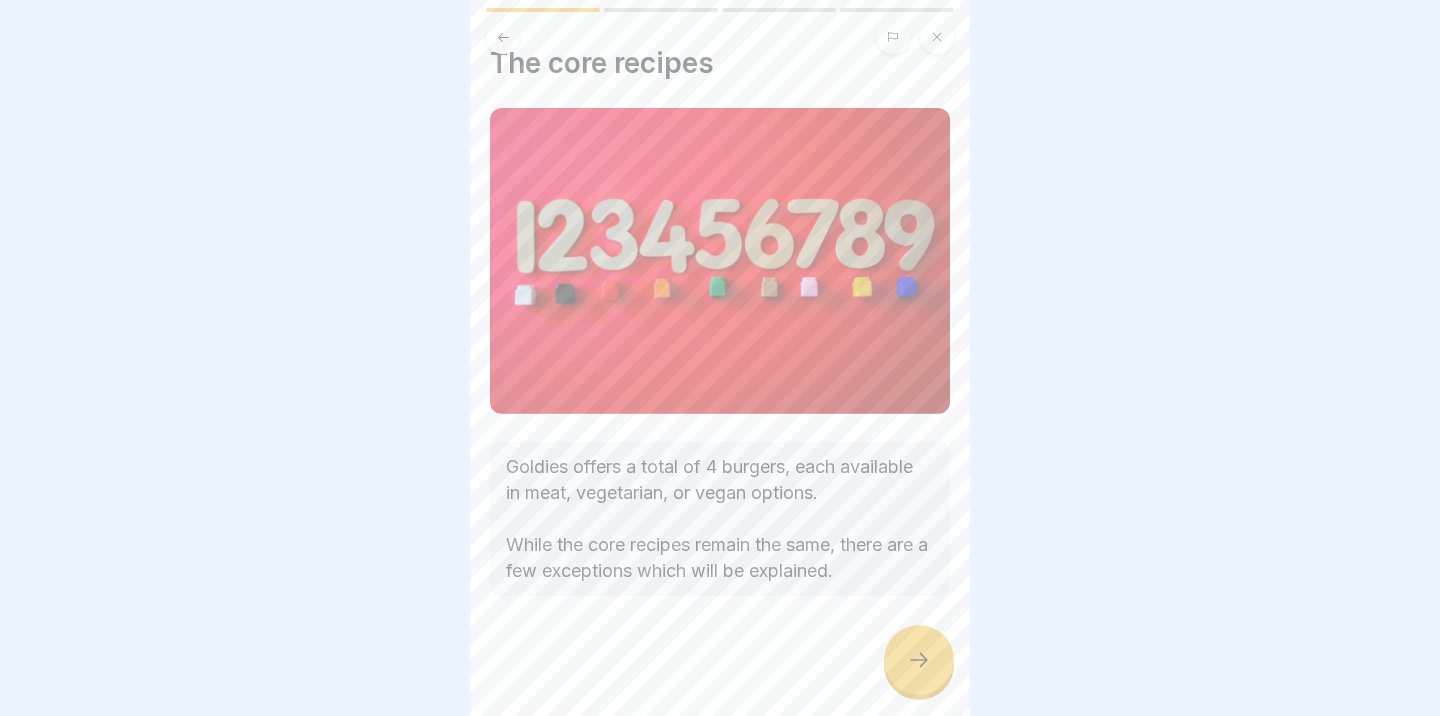 scroll, scrollTop: 176, scrollLeft: 0, axis: vertical 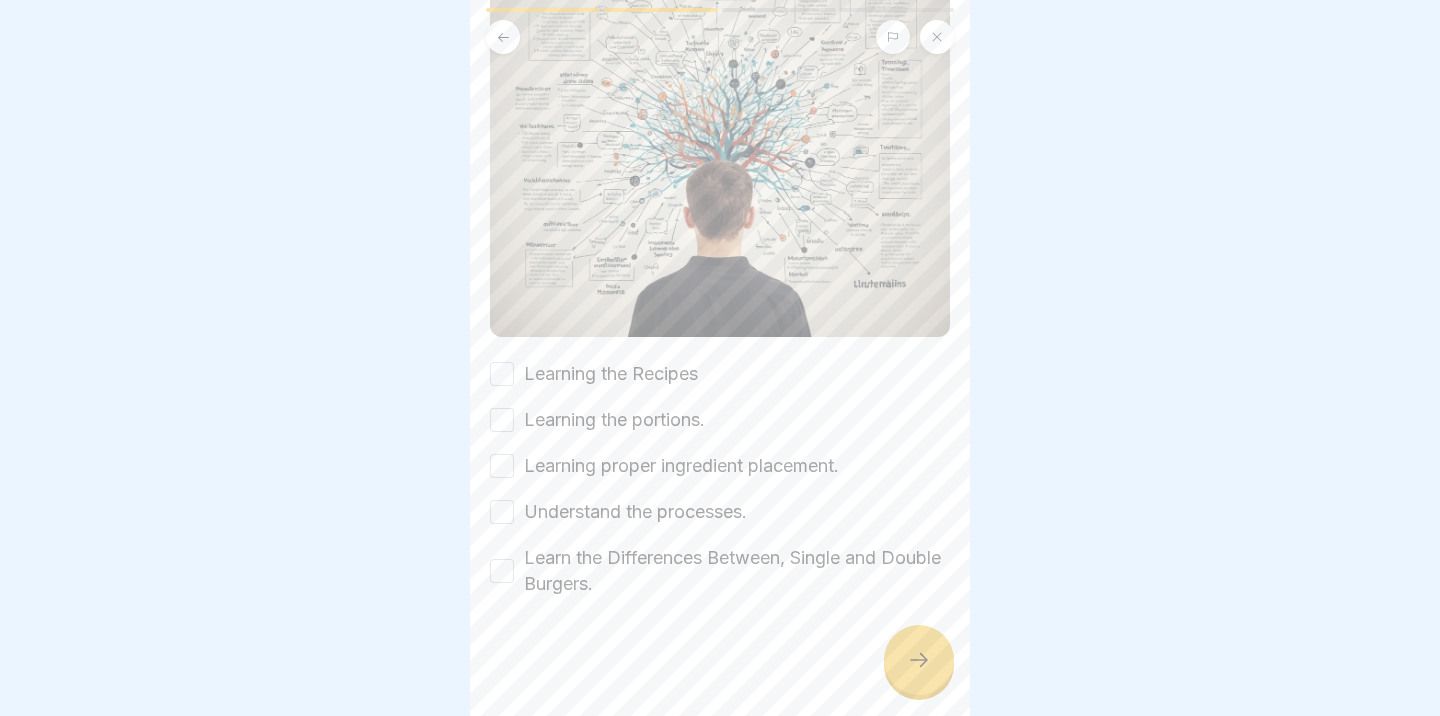 click on "Learning the Recipes" at bounding box center (502, 374) 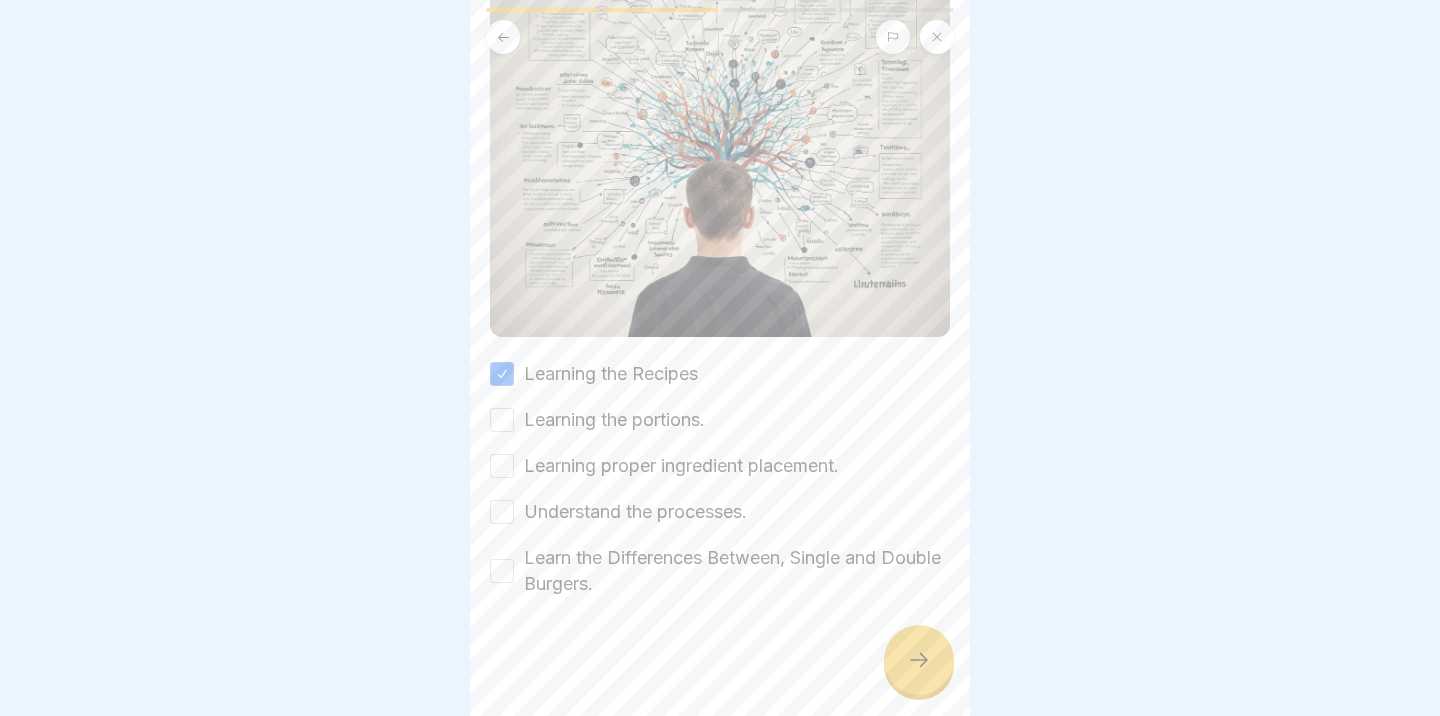 click on "Learning the portions." at bounding box center [502, 420] 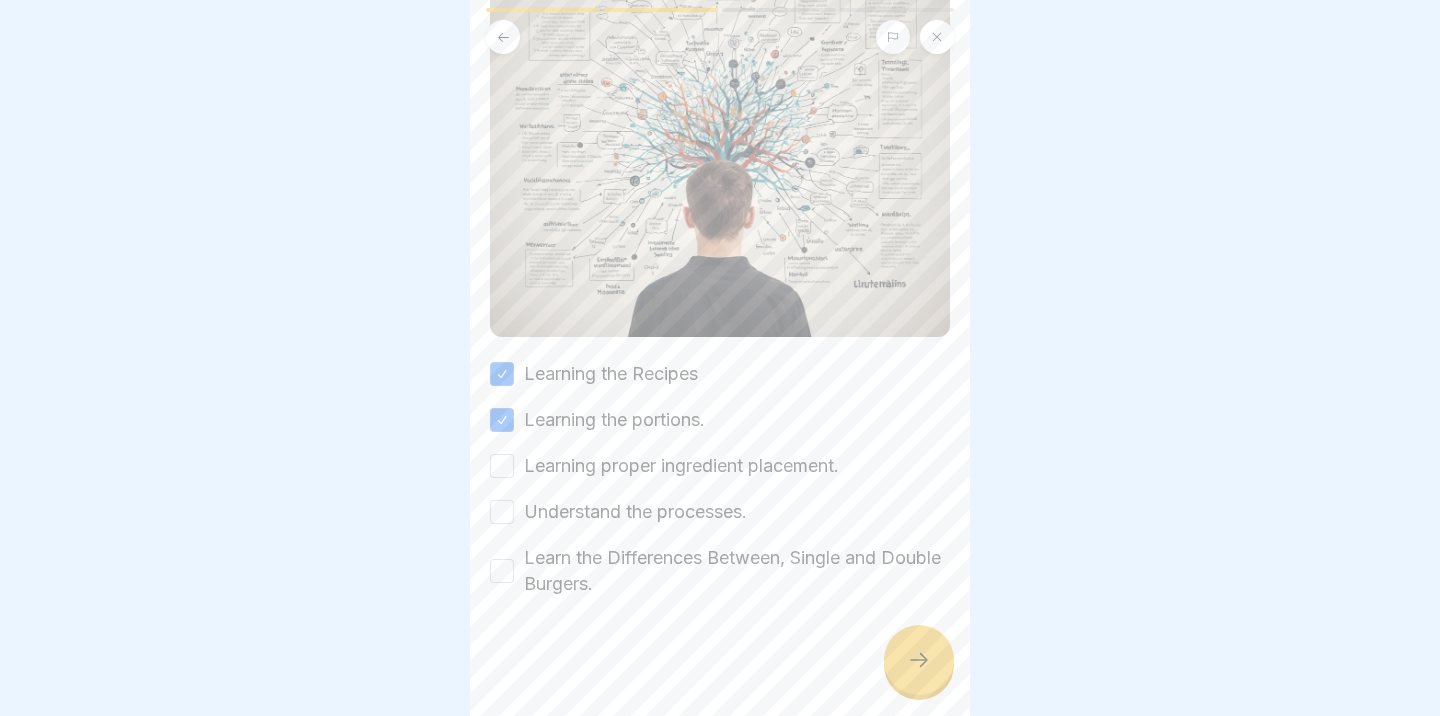 click on "Learning the Recipes Learning the portions.  Learning proper ingredient placement.  Understand the processes.  Learn the Differences Between, Single and Double Burgers." at bounding box center (720, 479) 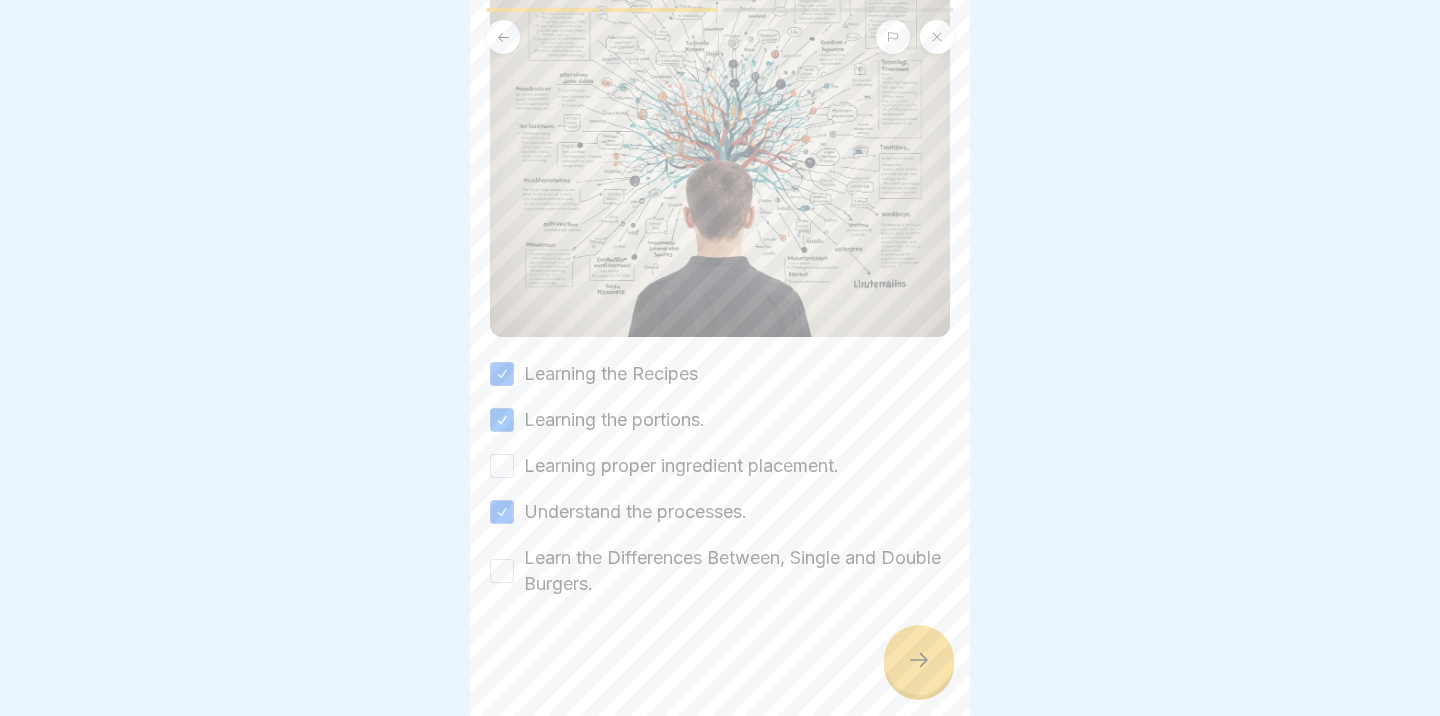 click on "Learning proper ingredient placement." at bounding box center [502, 466] 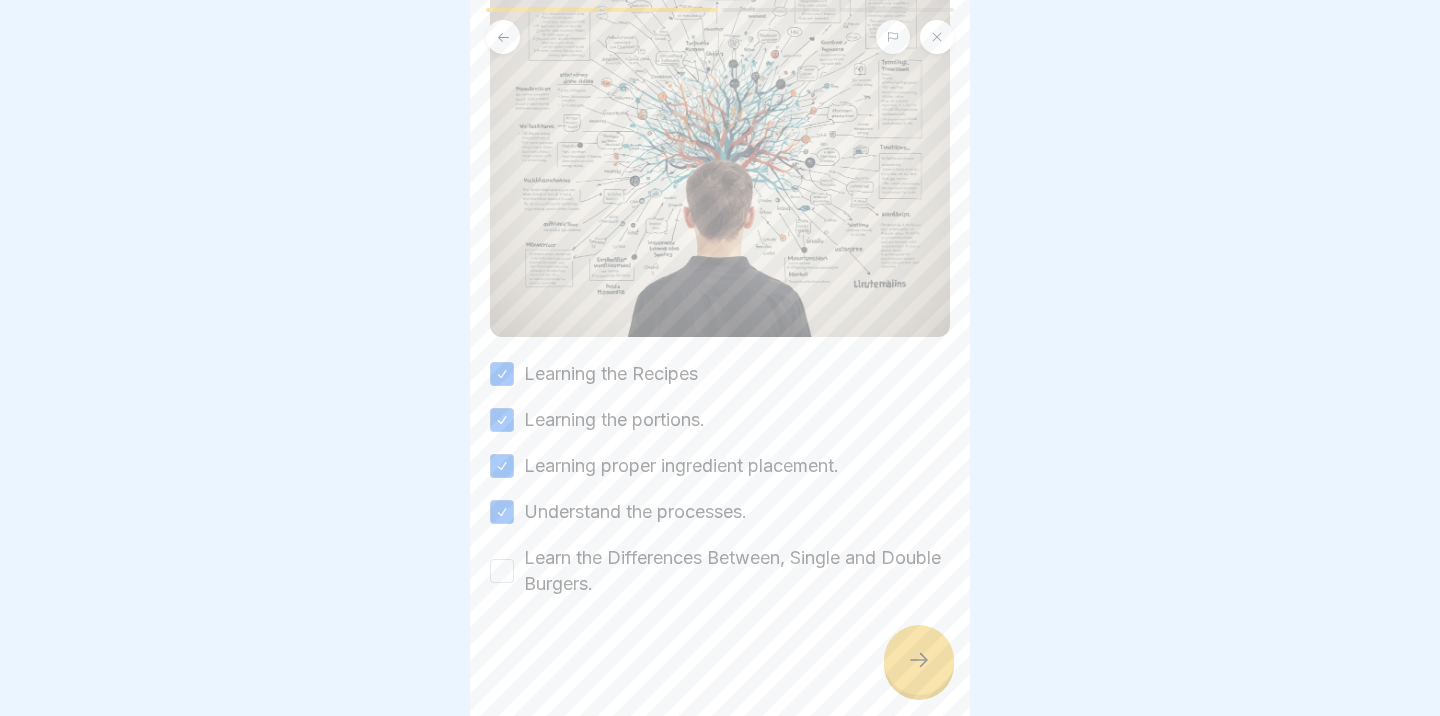click on "Learn the Differences Between, Single and Double Burgers." at bounding box center [502, 571] 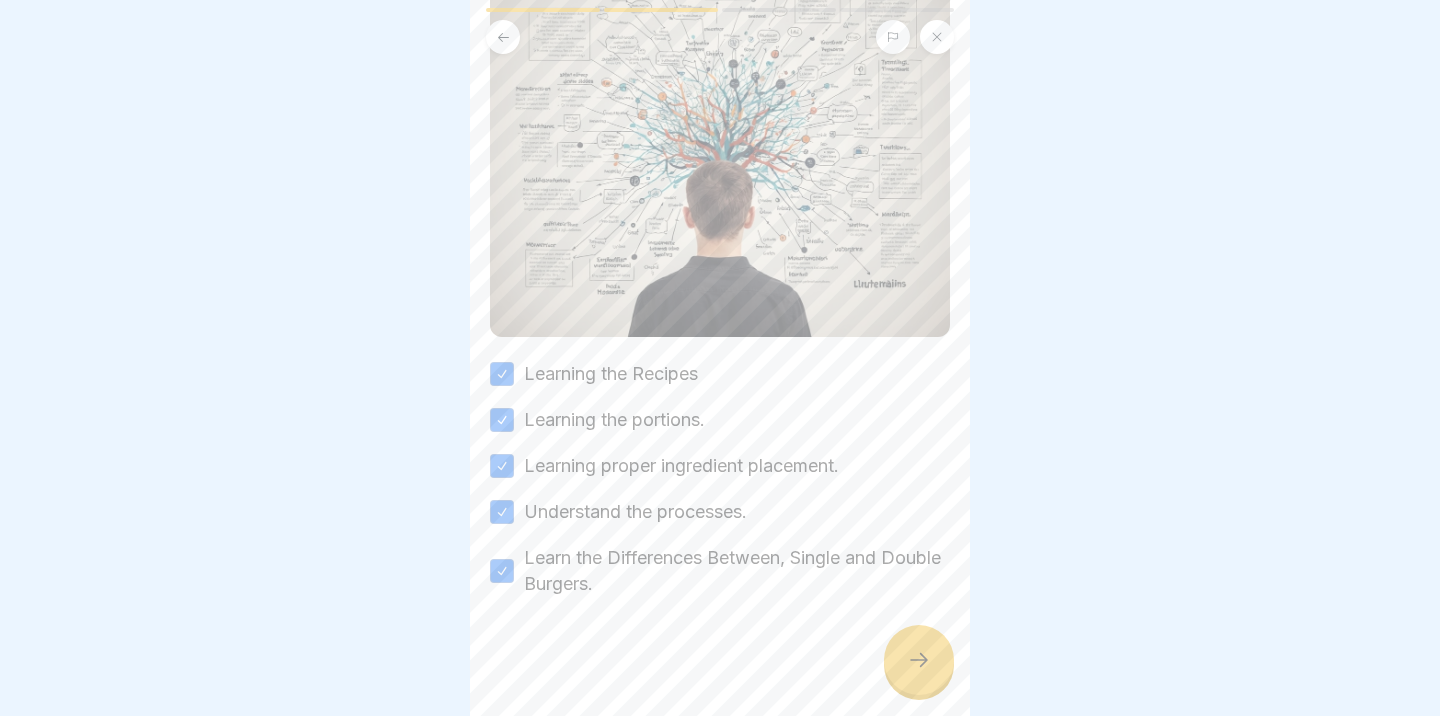 click at bounding box center [919, 660] 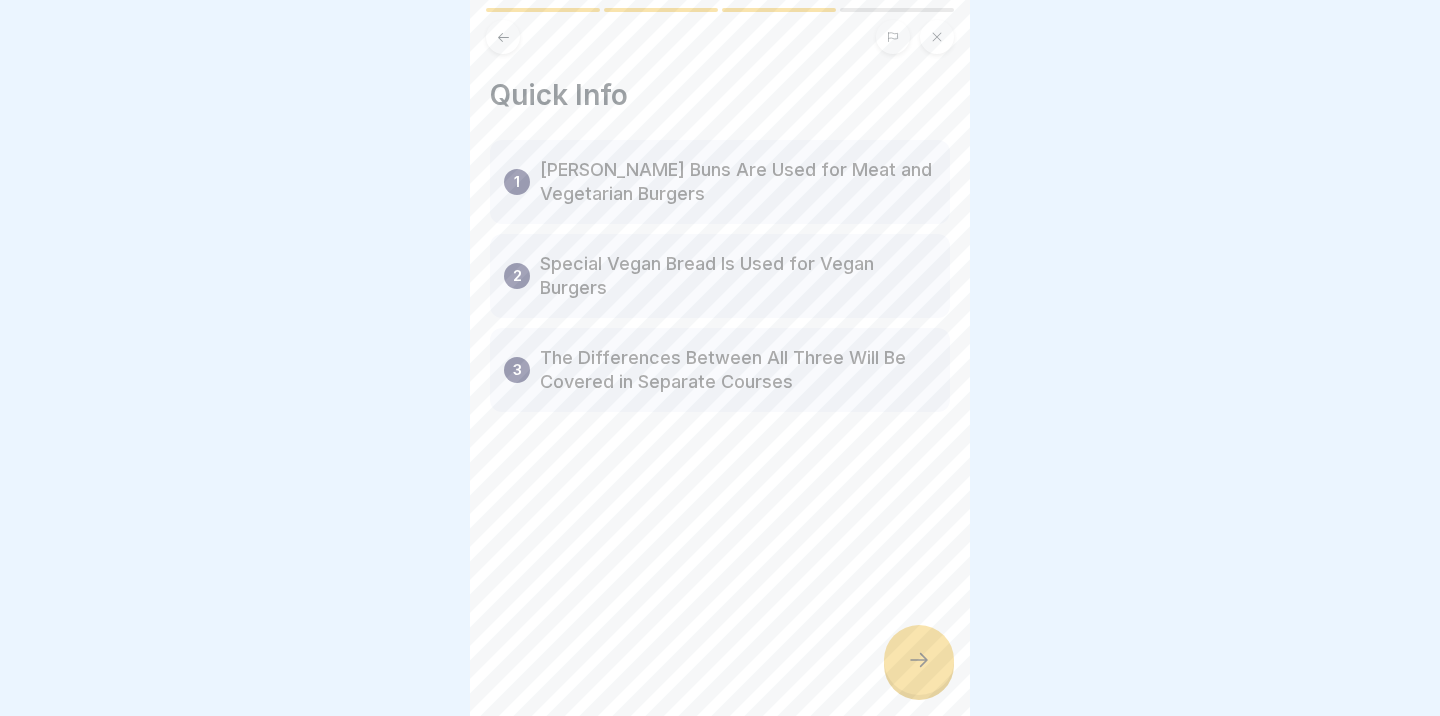 click 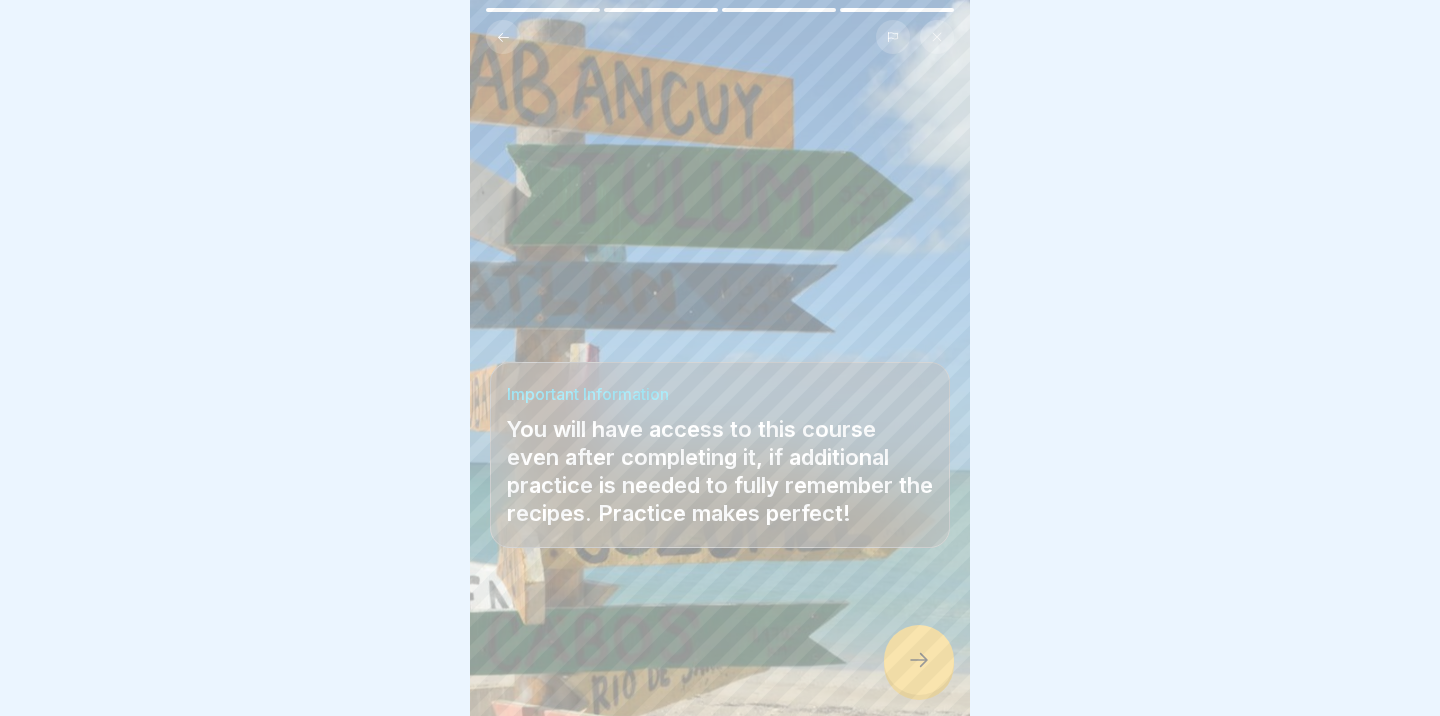 click 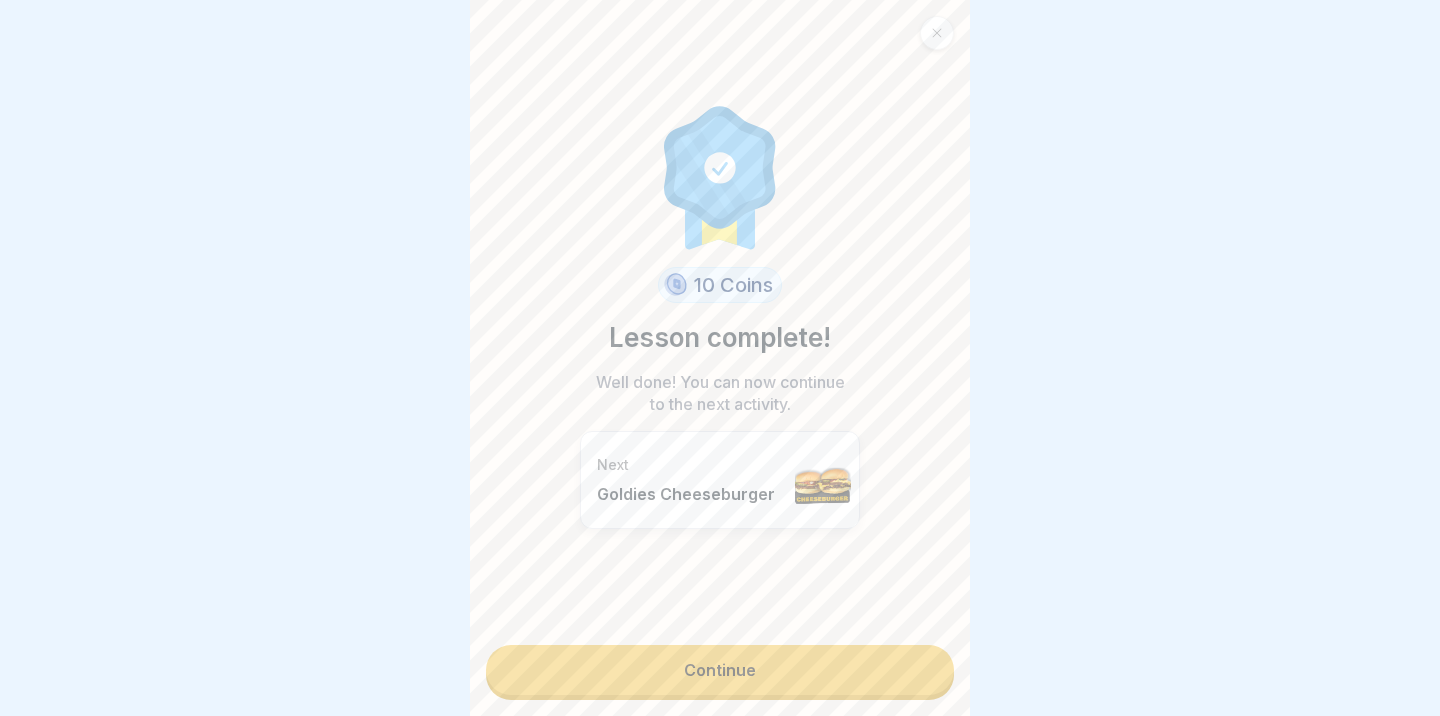 click on "Continue" at bounding box center (720, 670) 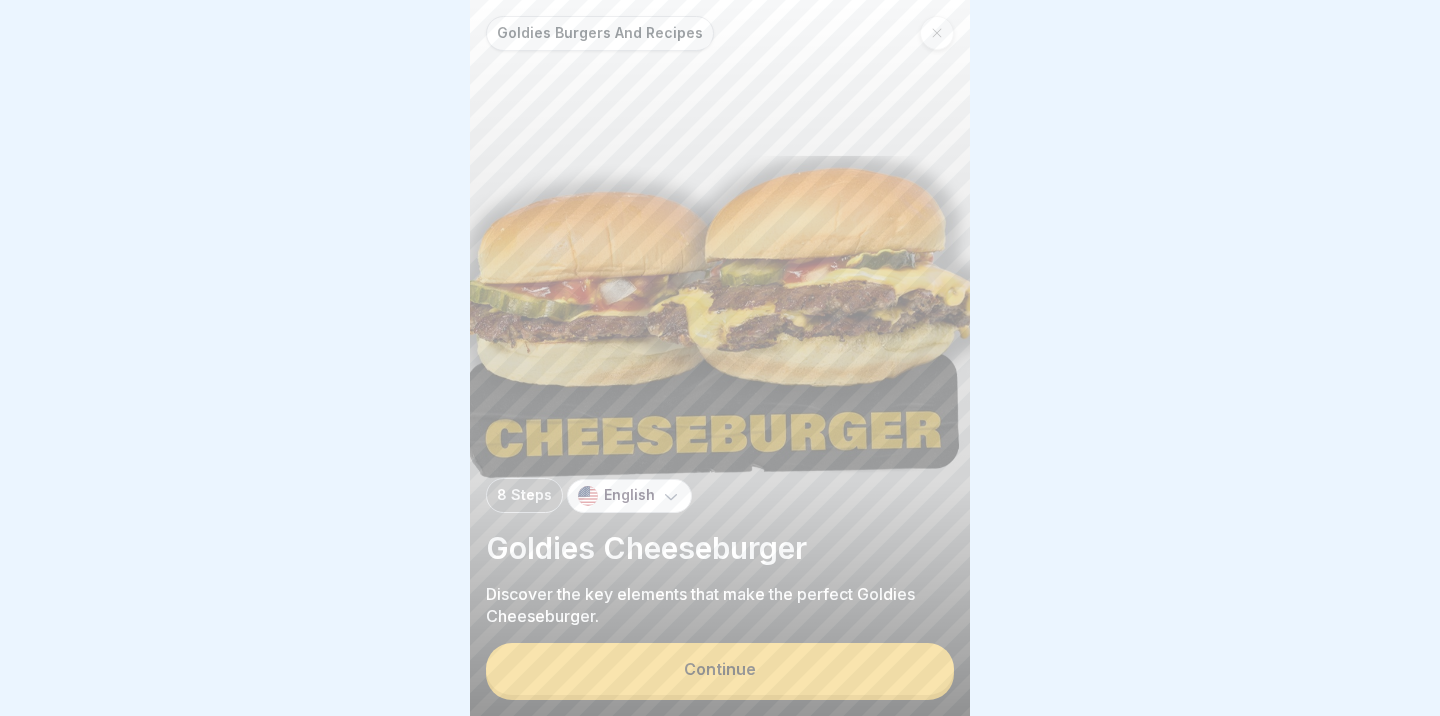click on "Continue" at bounding box center (720, 669) 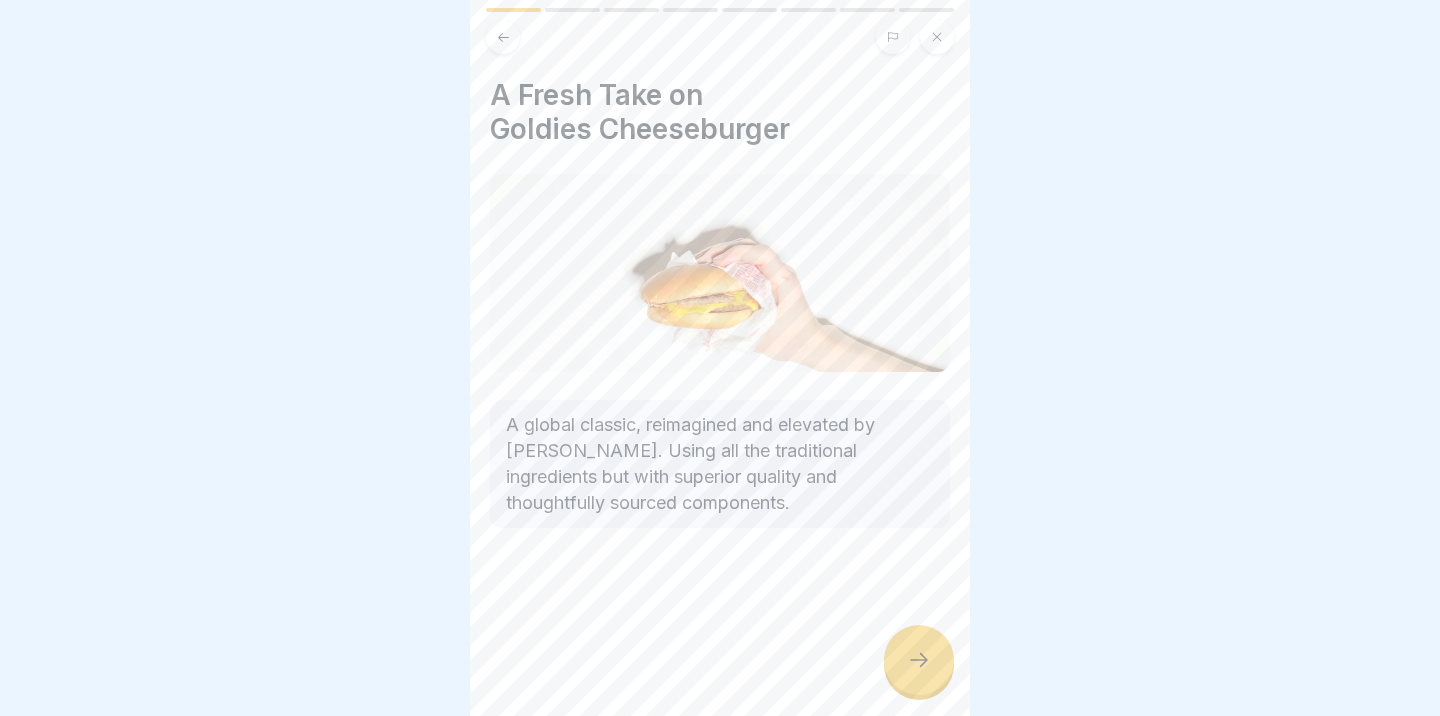 click 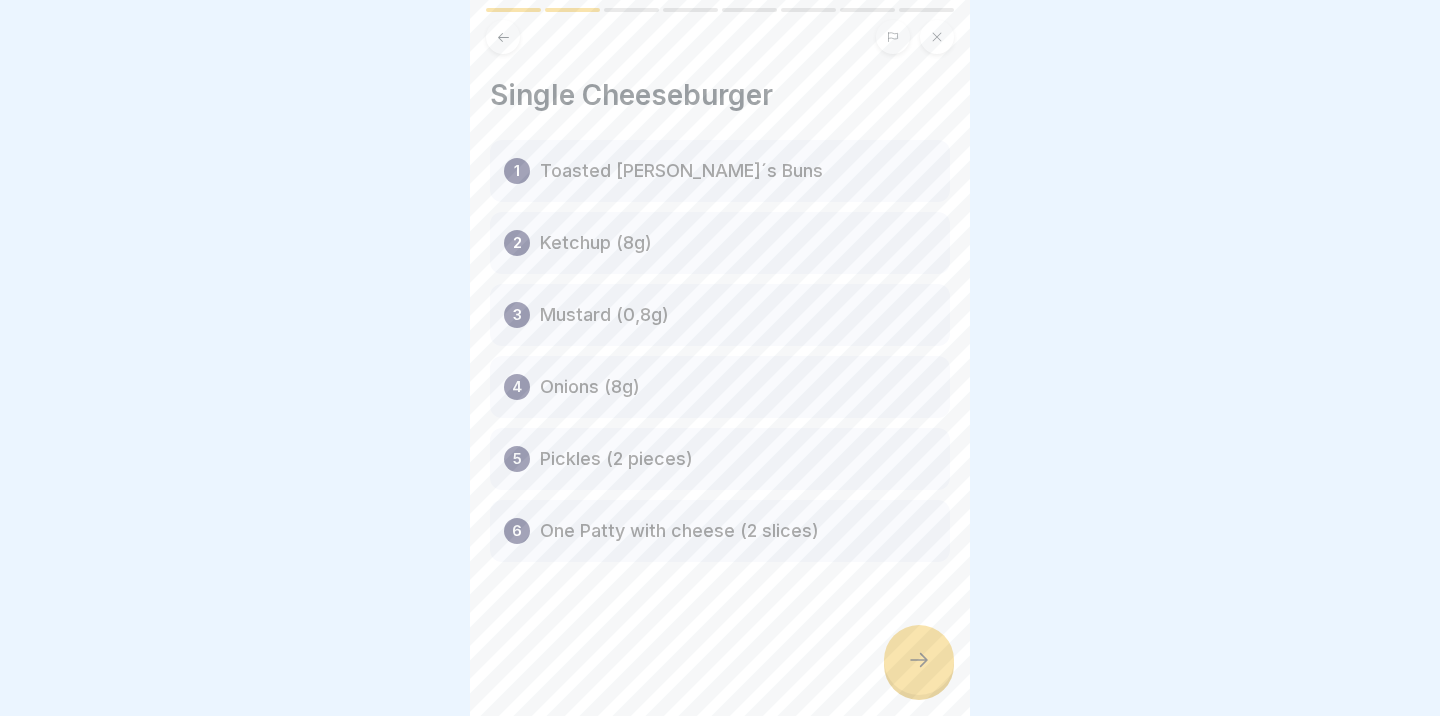click at bounding box center (919, 660) 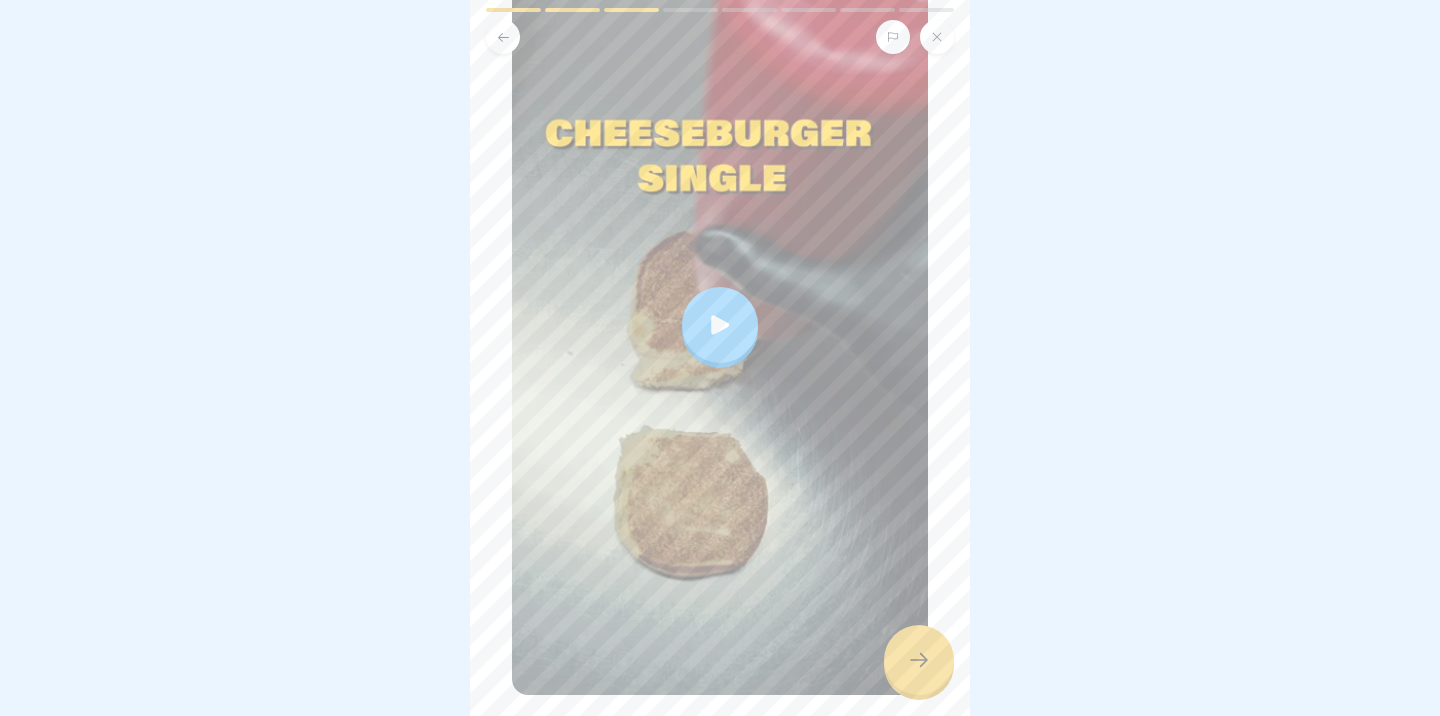 scroll, scrollTop: 101, scrollLeft: 0, axis: vertical 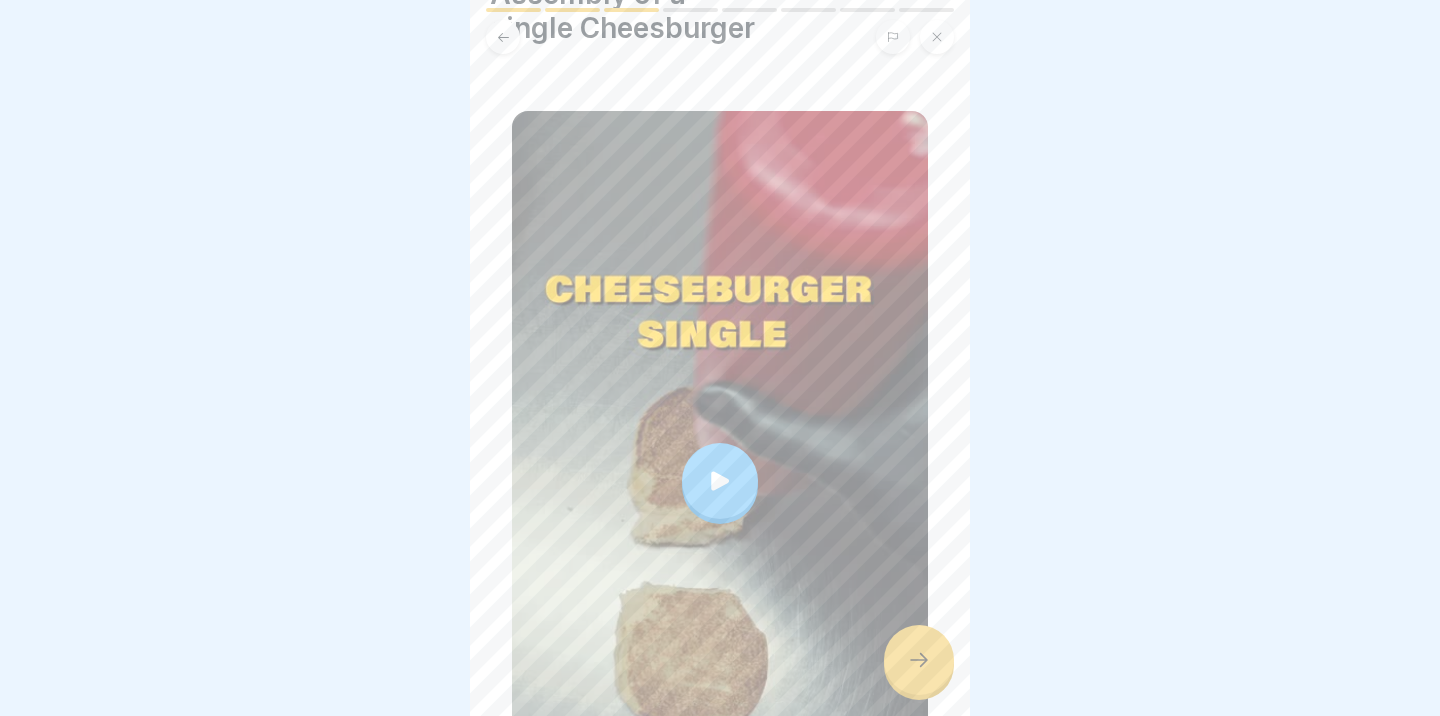 click at bounding box center [503, 37] 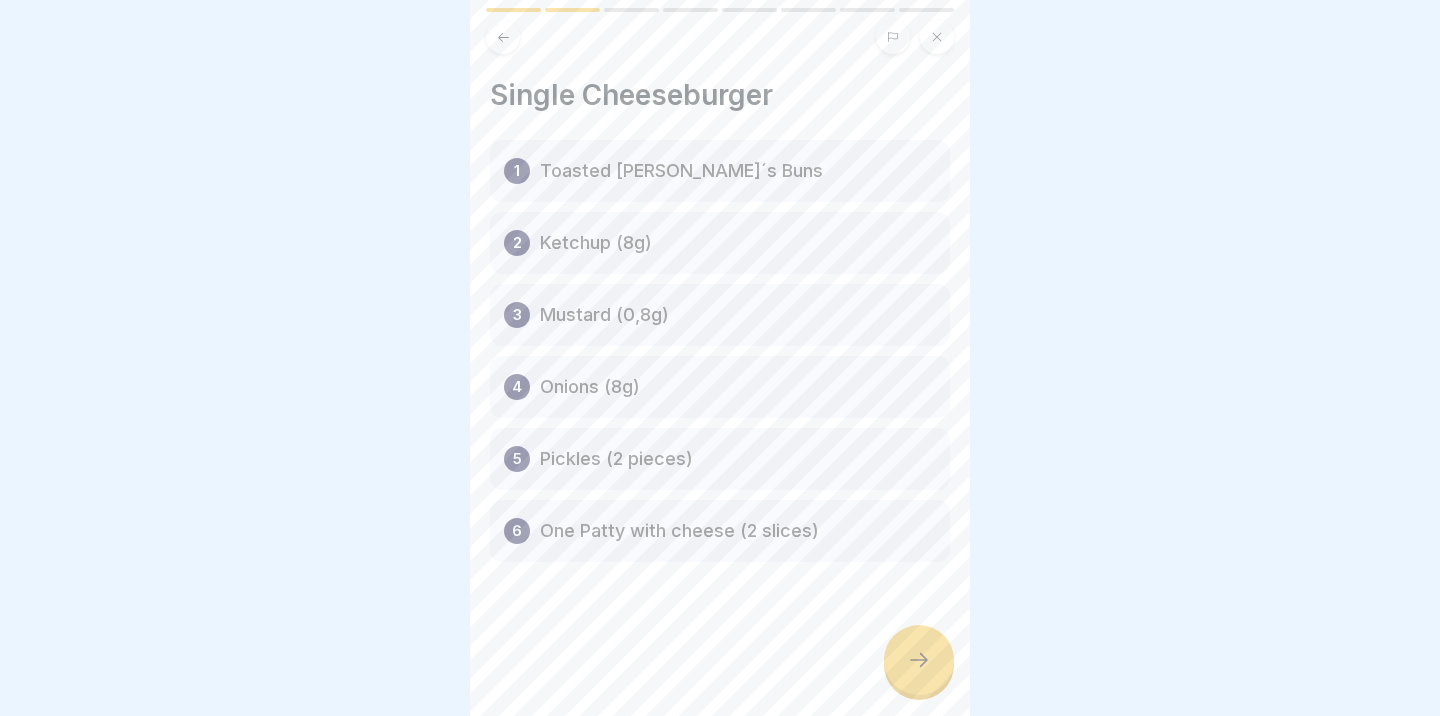 click at bounding box center [919, 660] 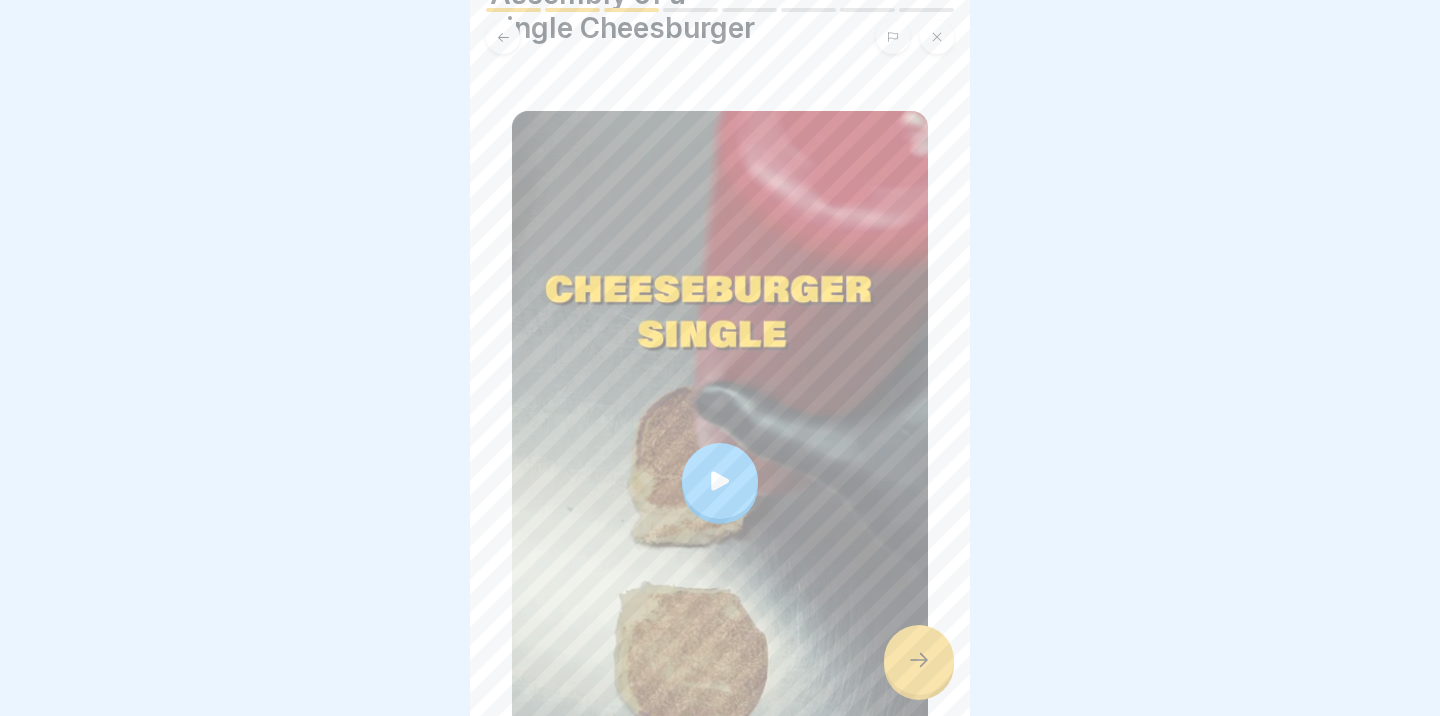 click at bounding box center [720, 481] 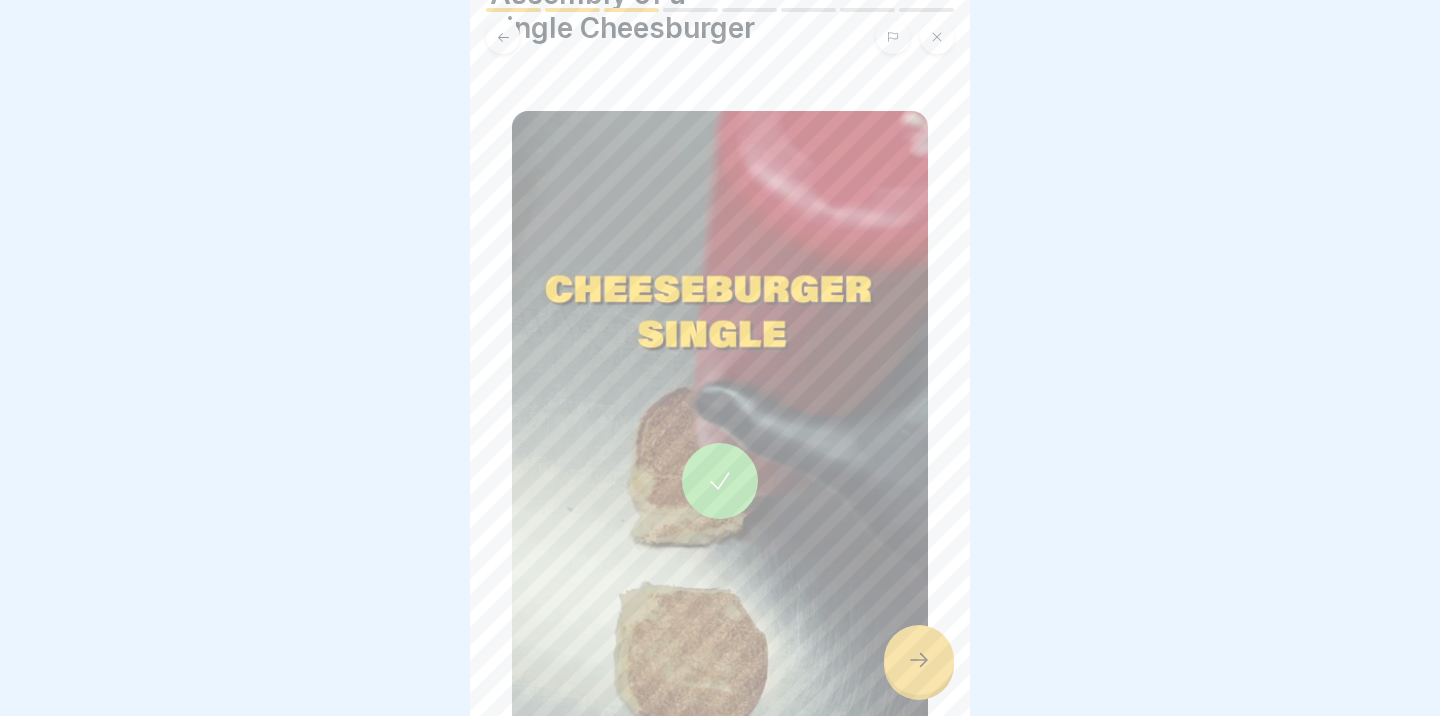 click 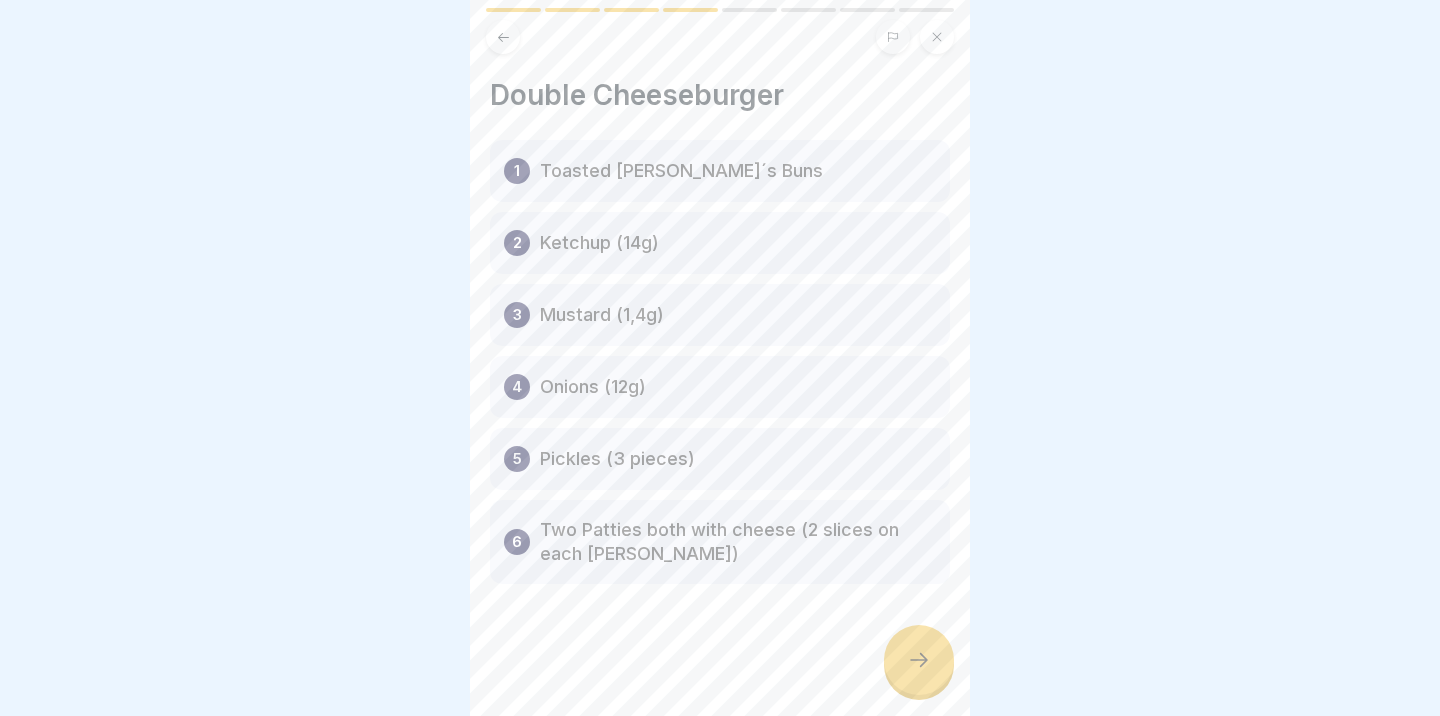 click at bounding box center (919, 660) 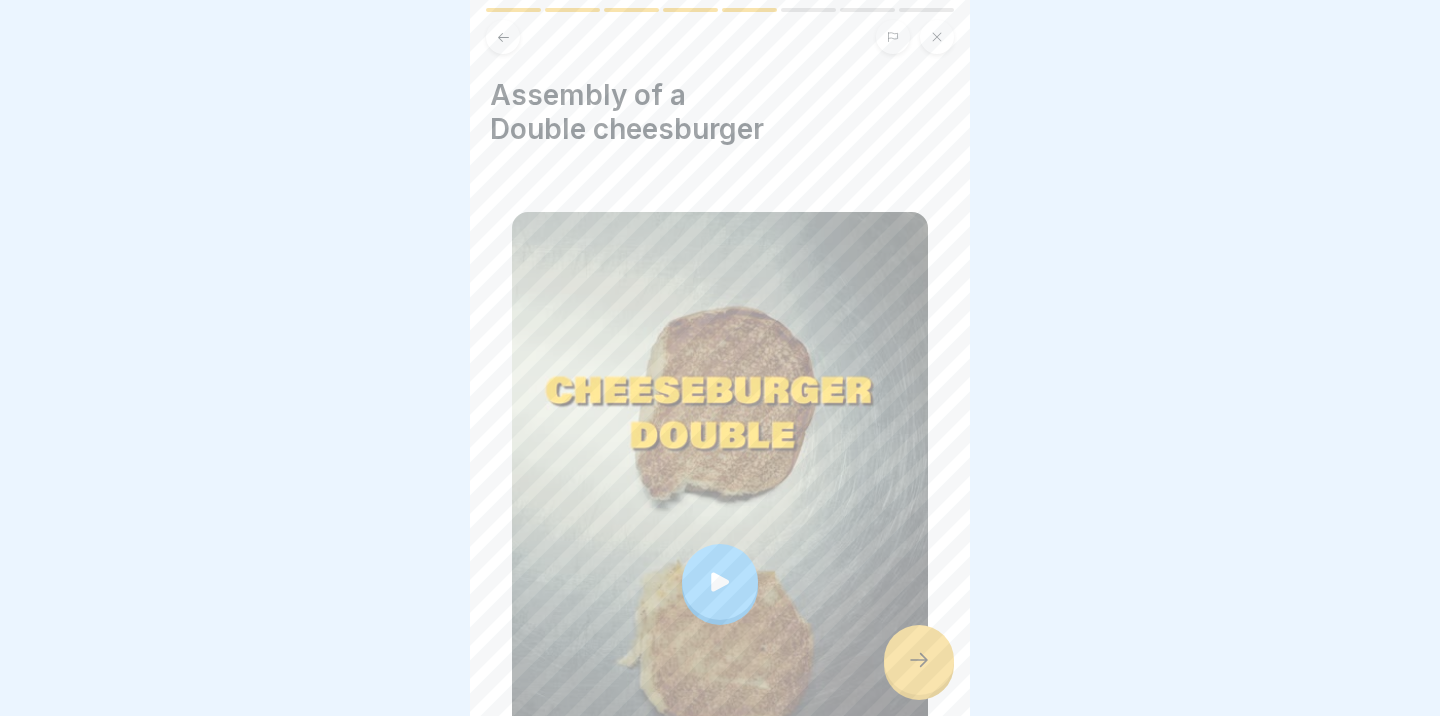 click at bounding box center [720, 582] 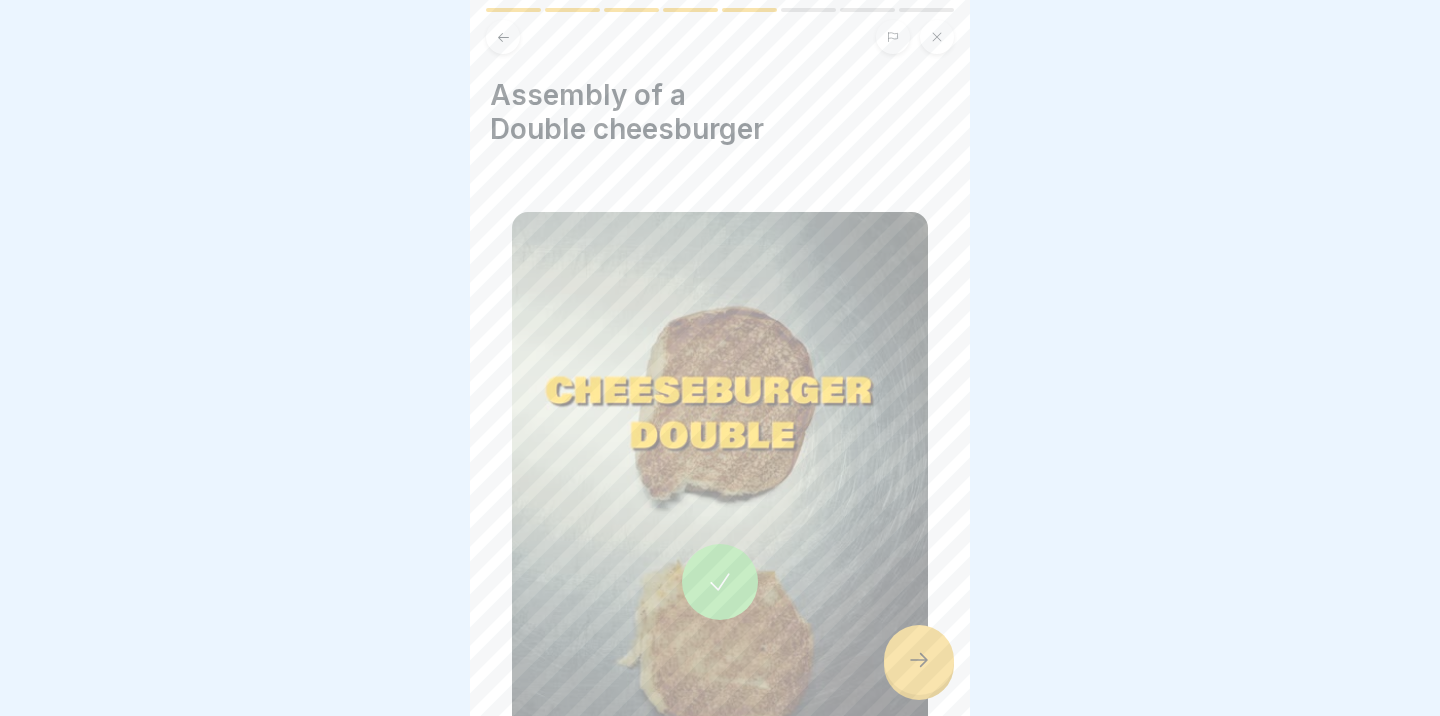 click at bounding box center (919, 660) 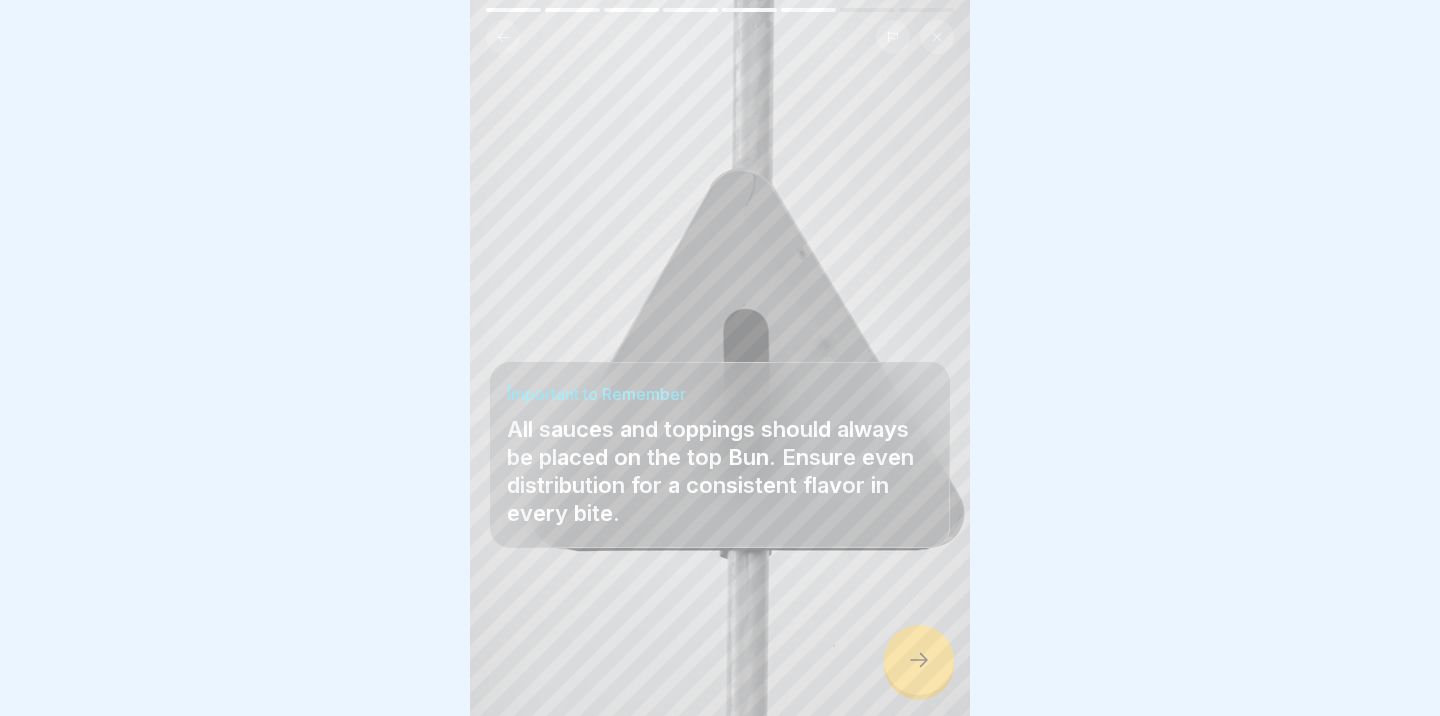 click 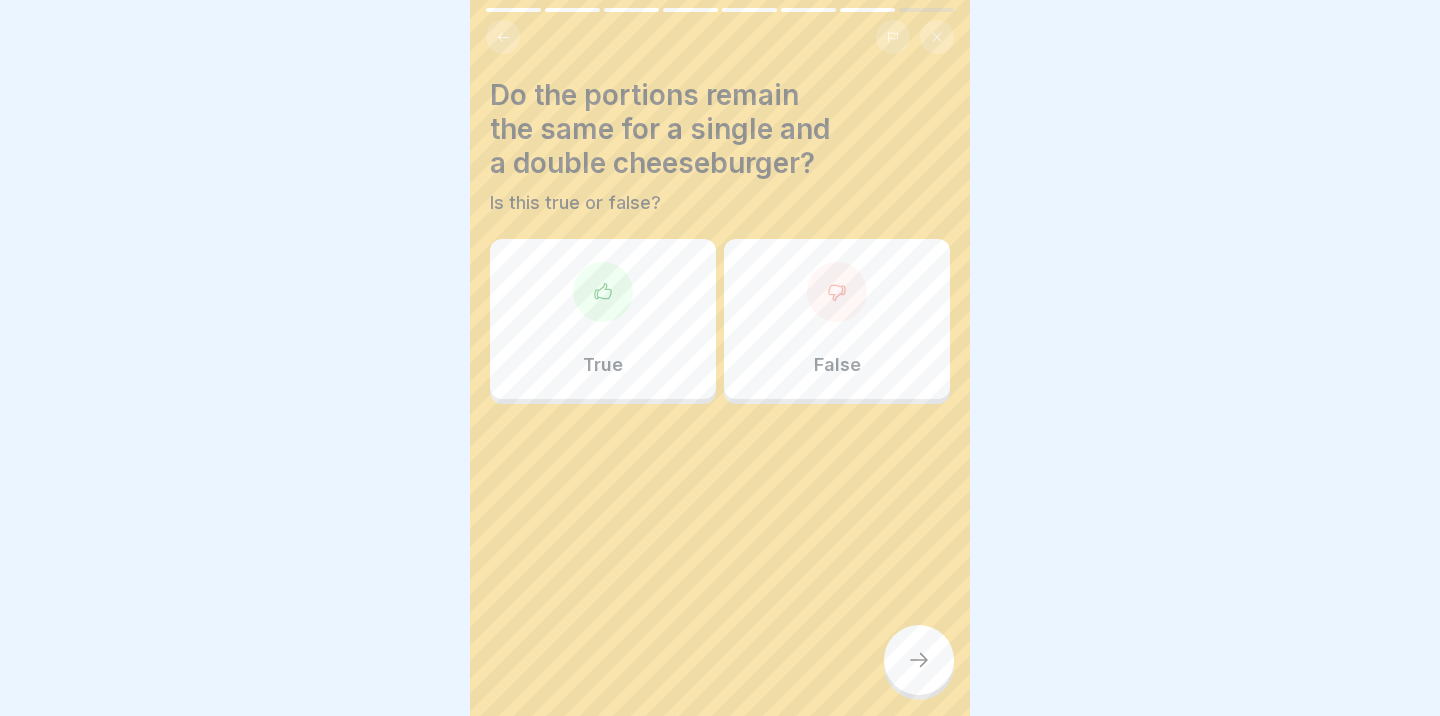 click on "False" at bounding box center (837, 319) 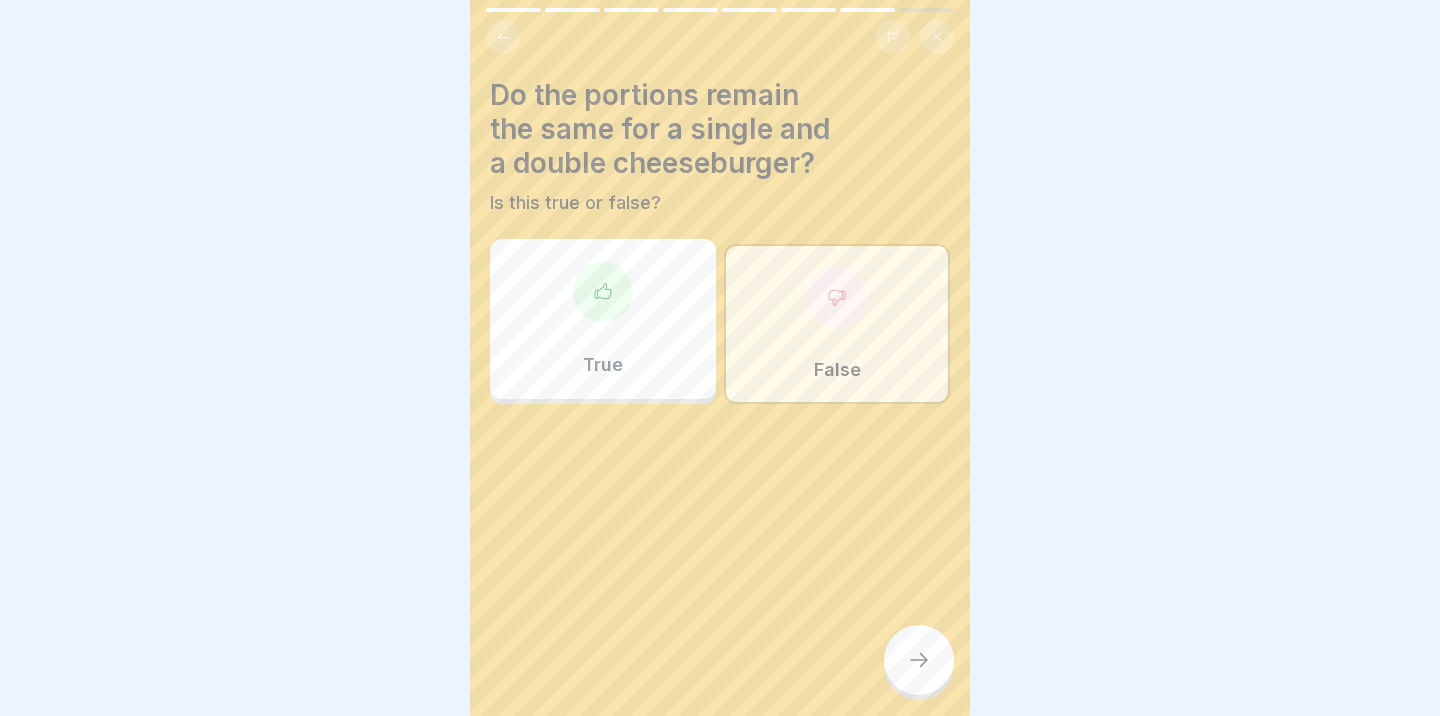 click 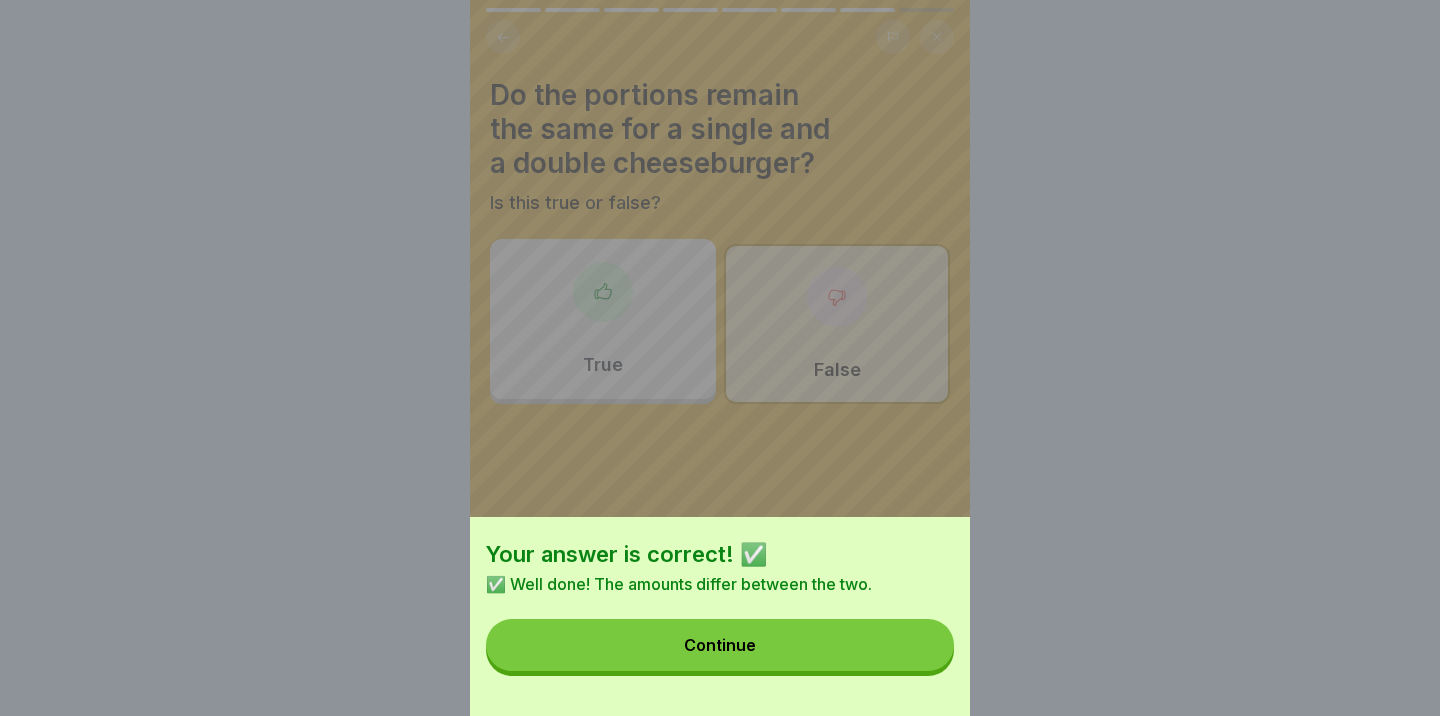 click on "Continue" at bounding box center [720, 645] 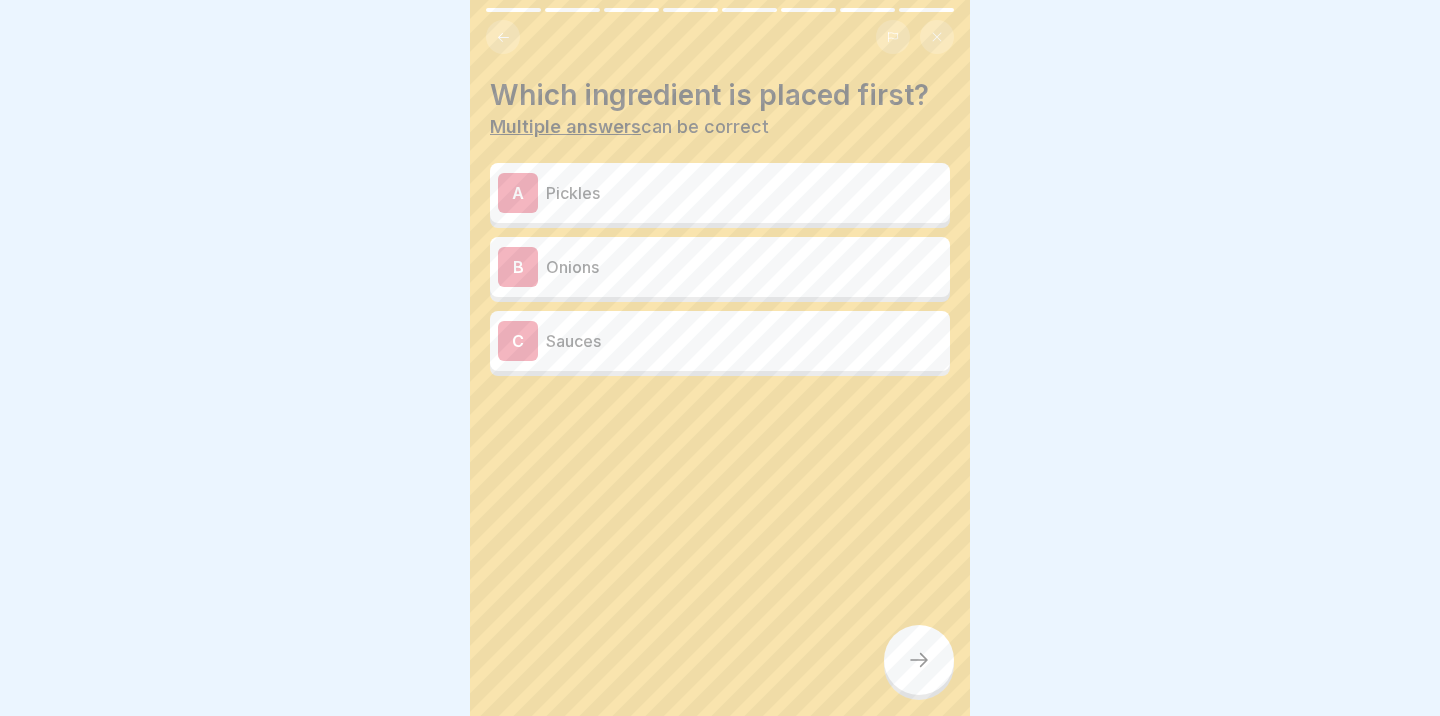click on "Onions" at bounding box center (744, 267) 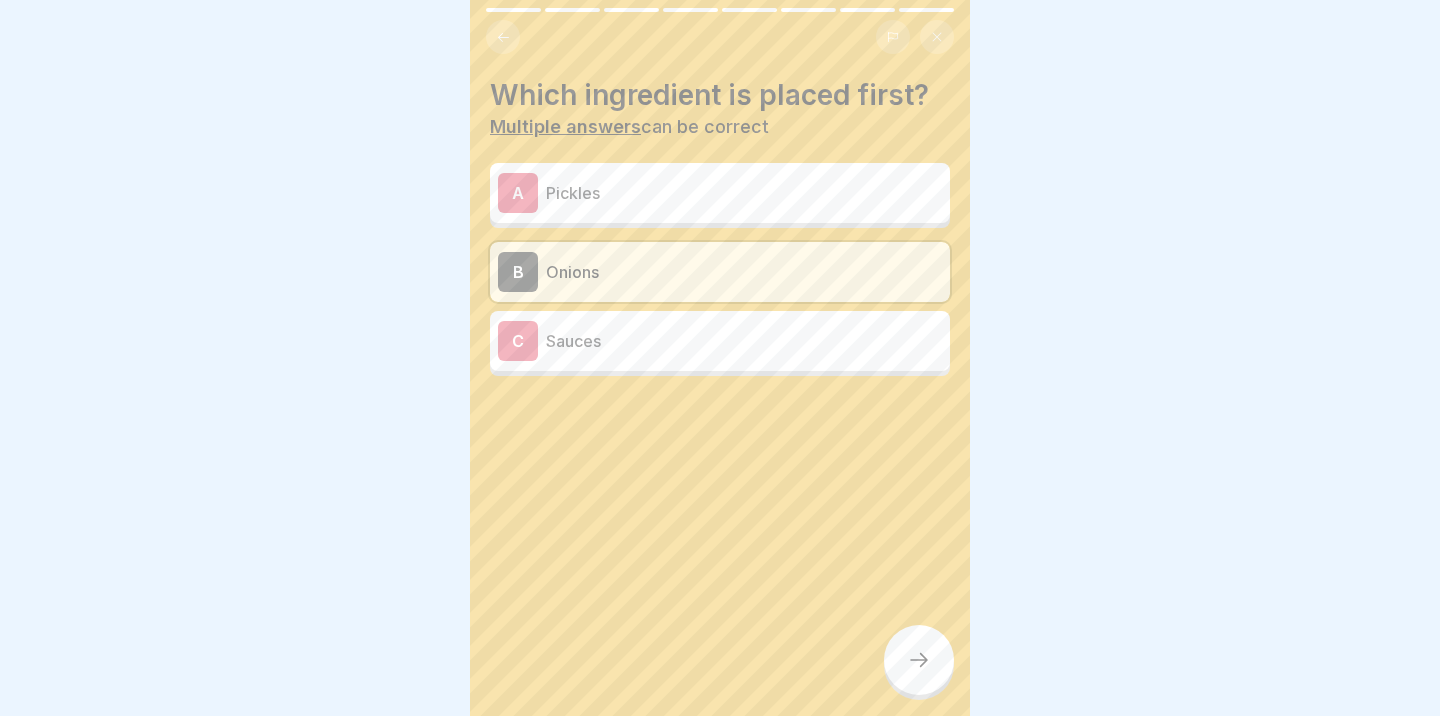 click at bounding box center [919, 660] 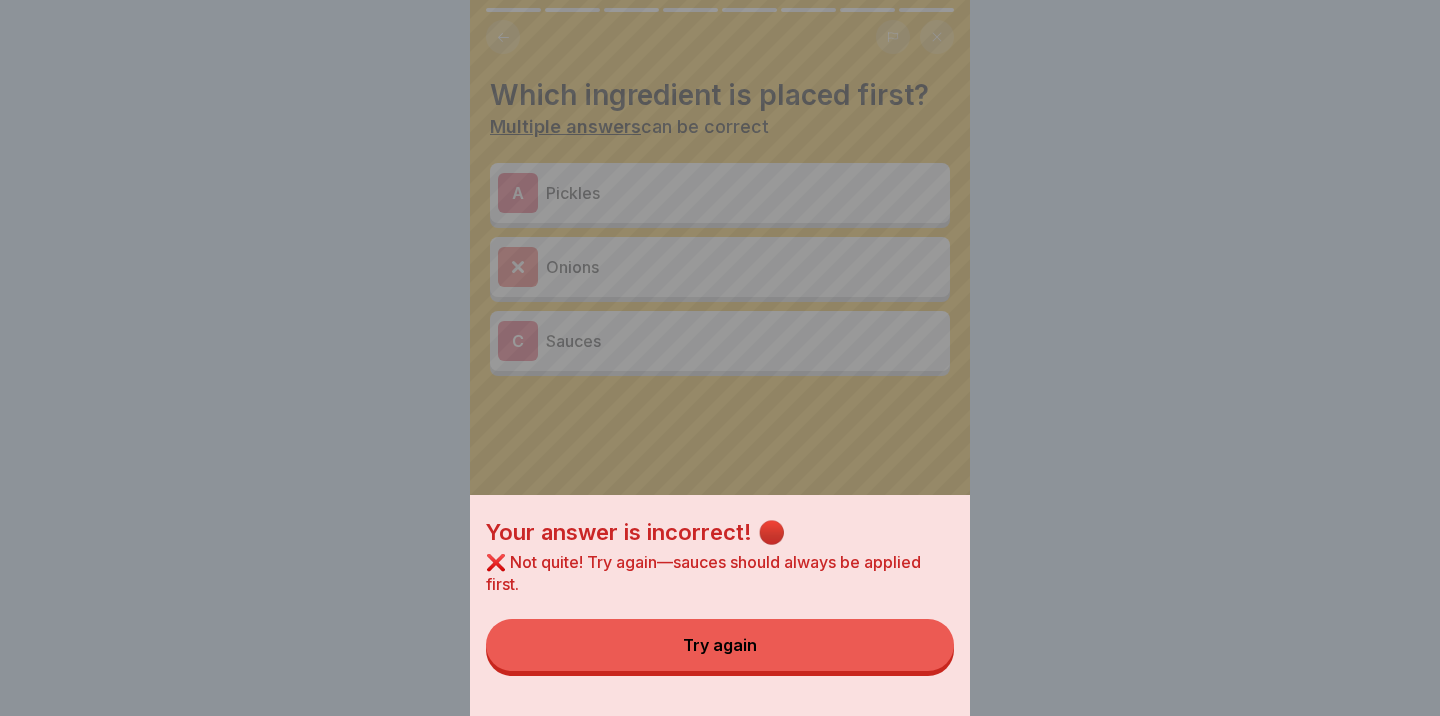 click on "Try again" at bounding box center (720, 645) 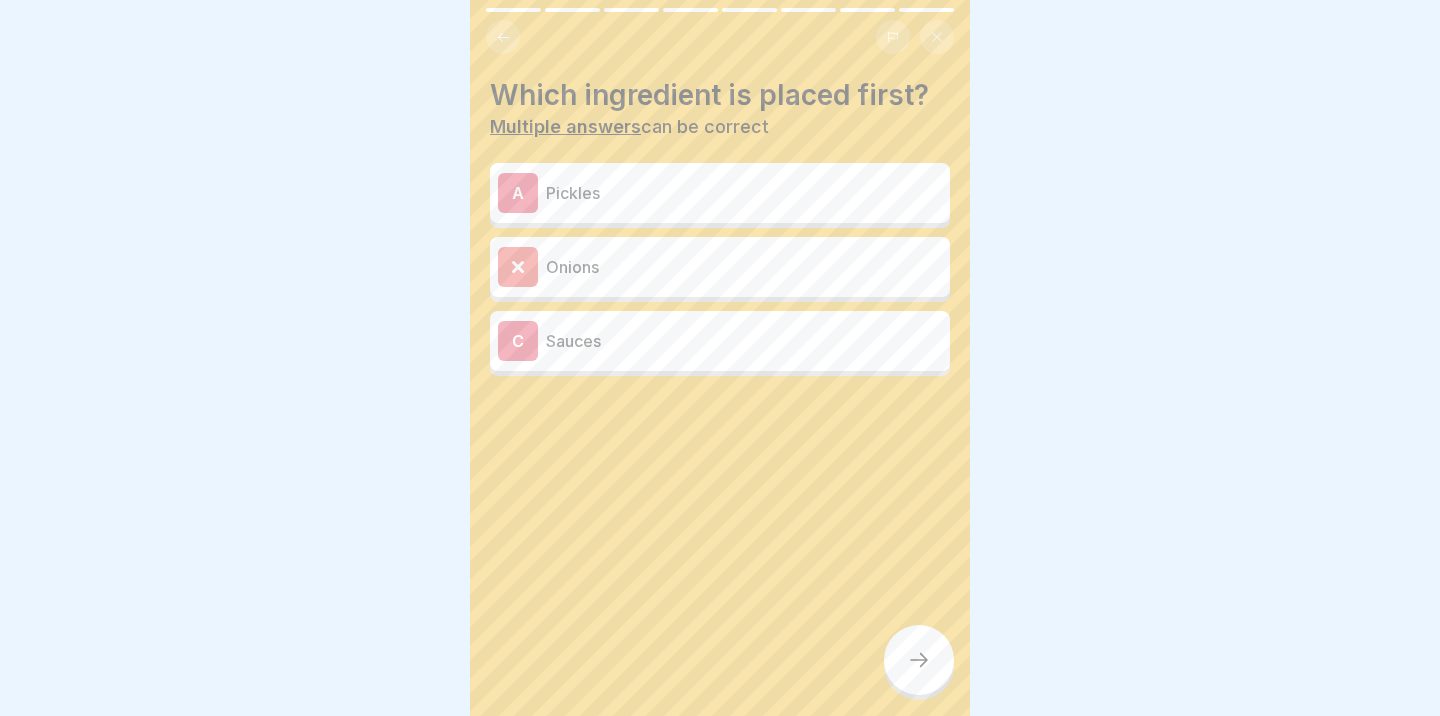 click on "C Sauces" at bounding box center (720, 341) 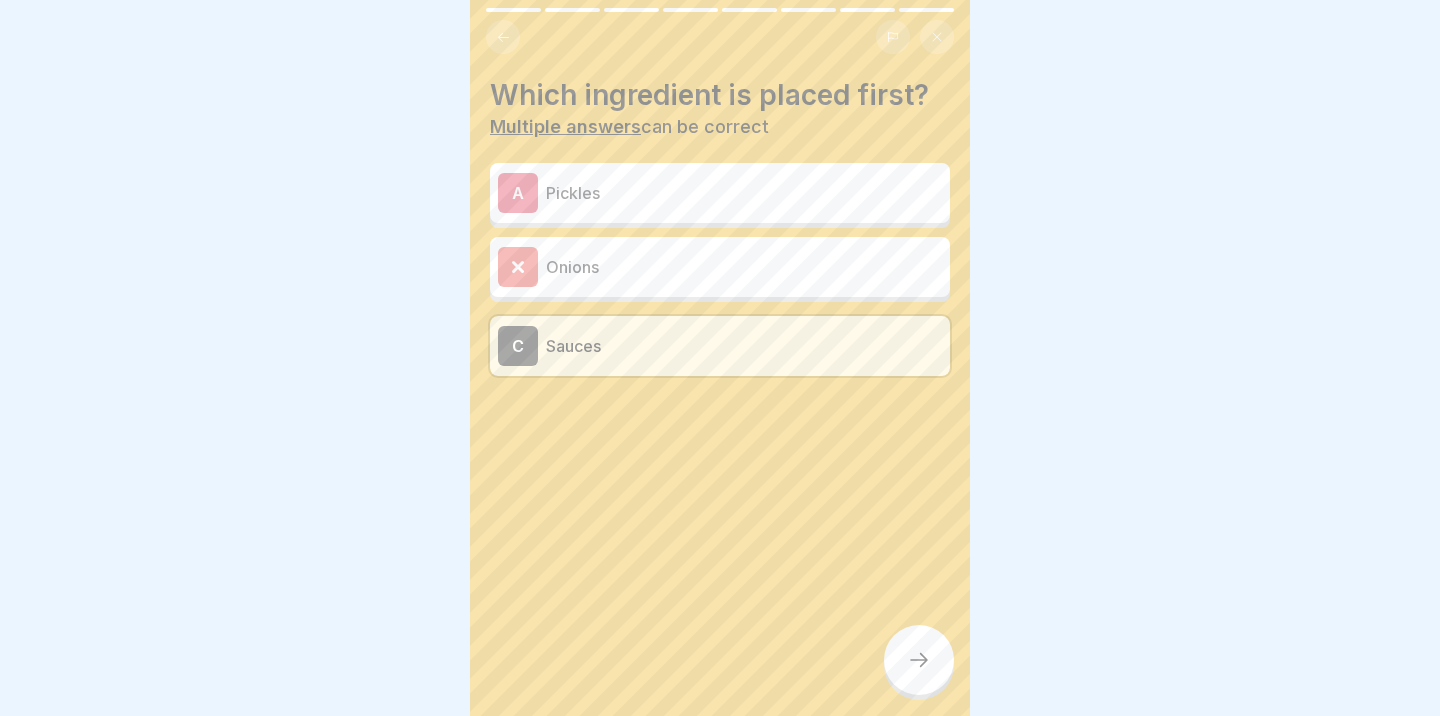 click at bounding box center (919, 660) 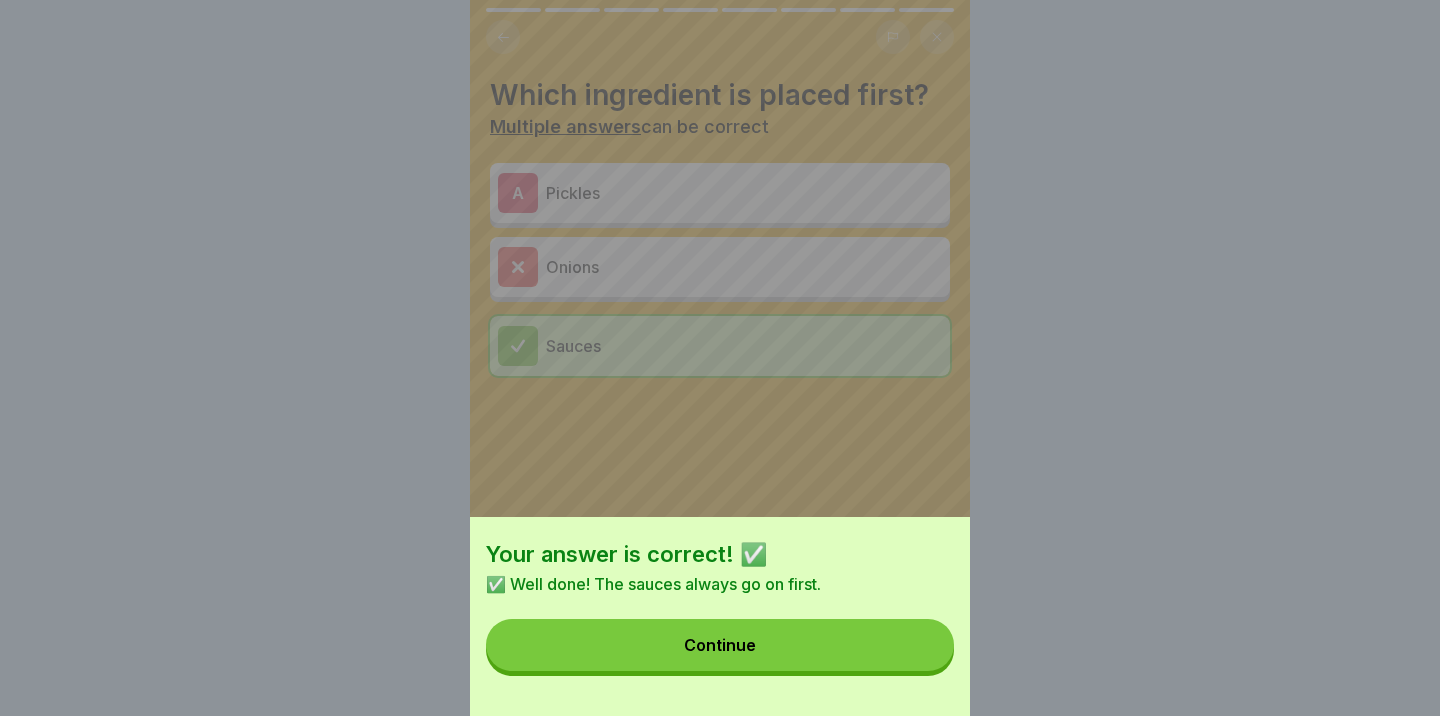 click on "Continue" at bounding box center [720, 645] 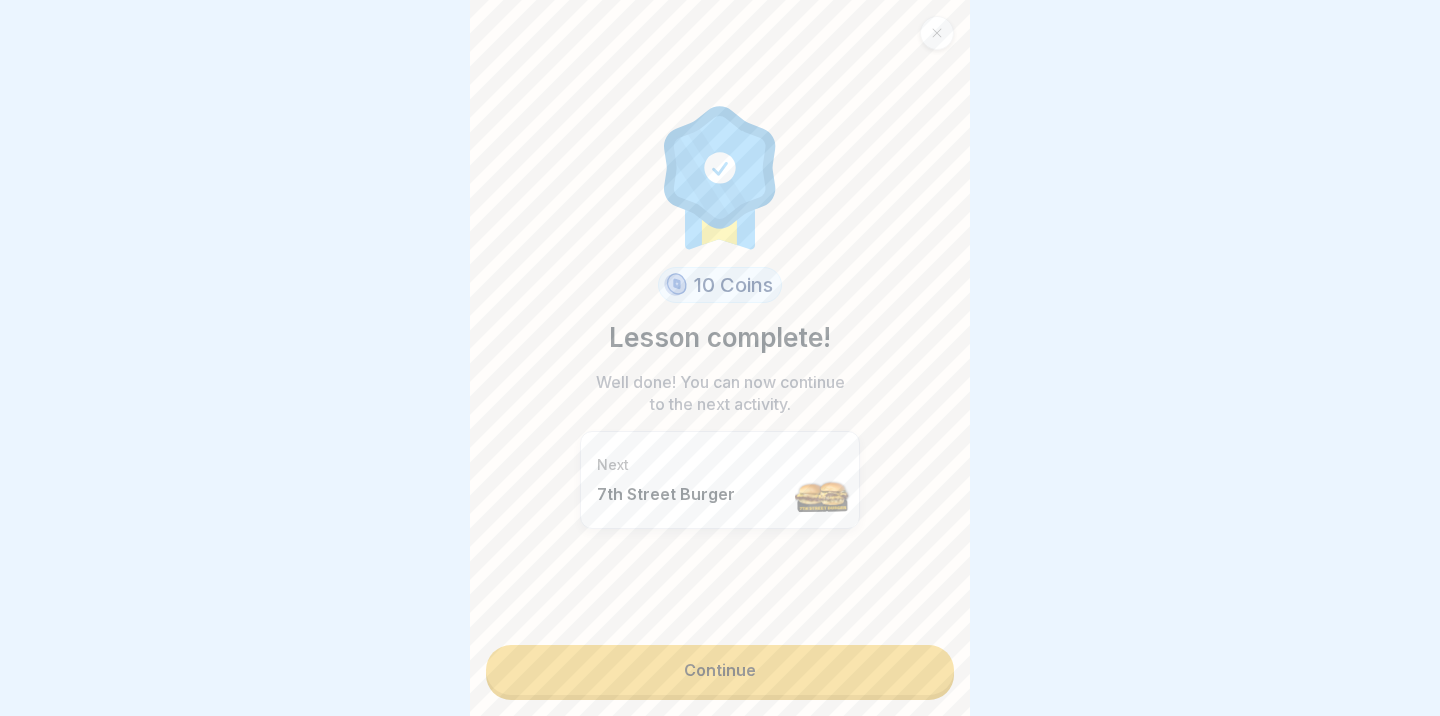 click on "Continue" at bounding box center [720, 670] 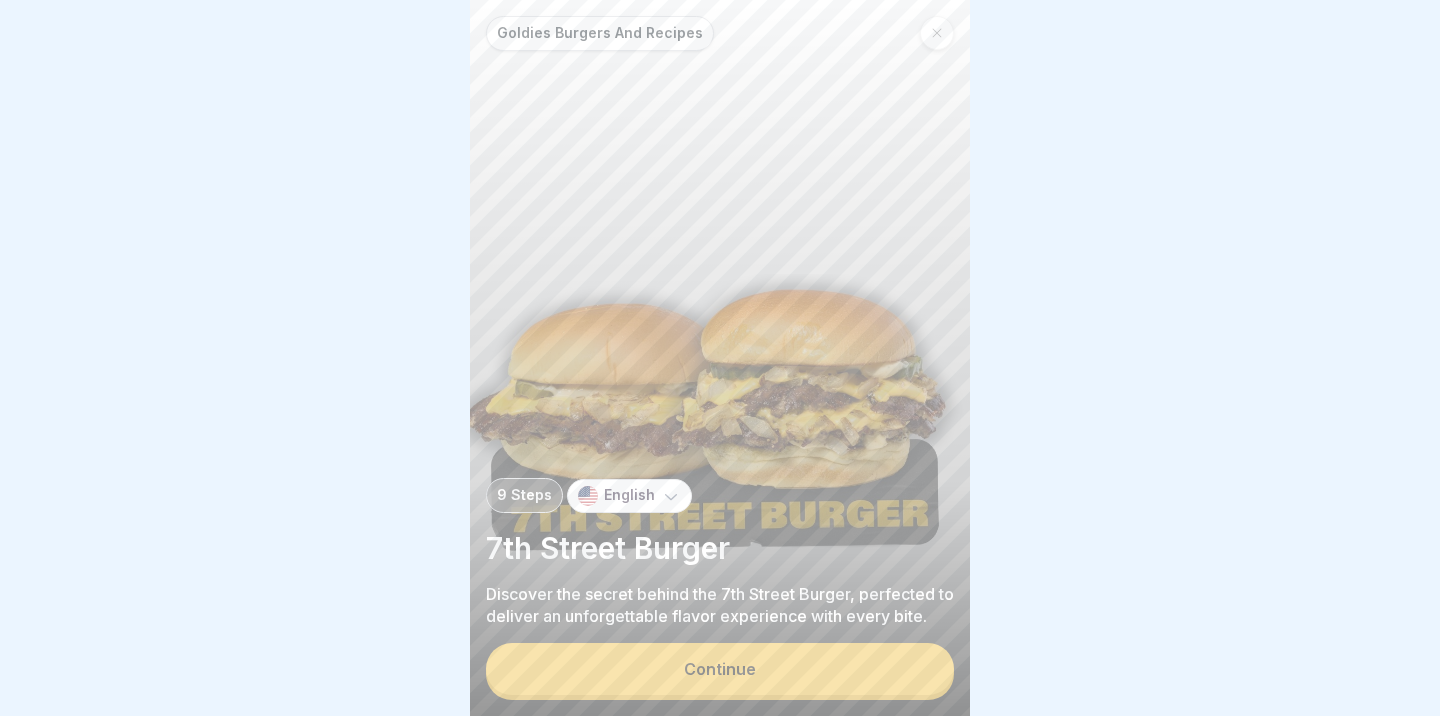 click on "Continue" at bounding box center (720, 669) 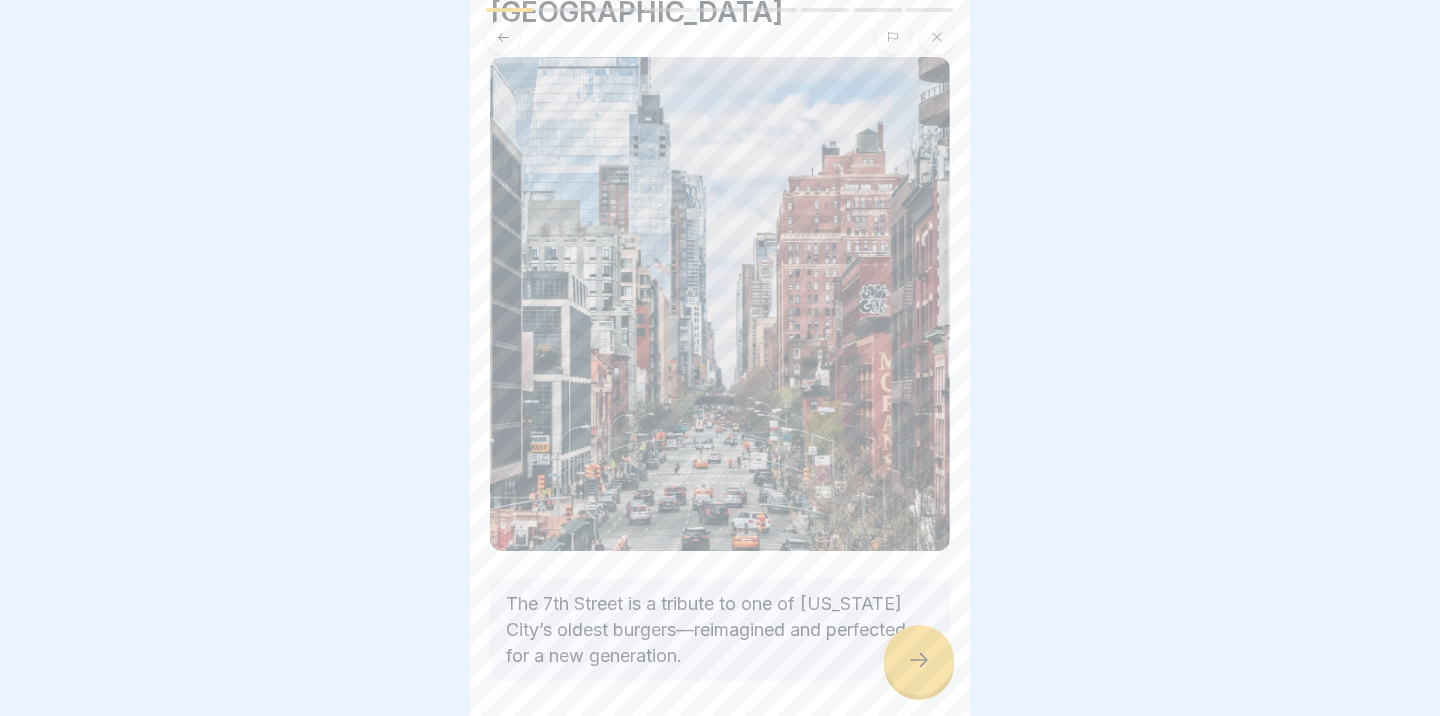 scroll, scrollTop: 115, scrollLeft: 0, axis: vertical 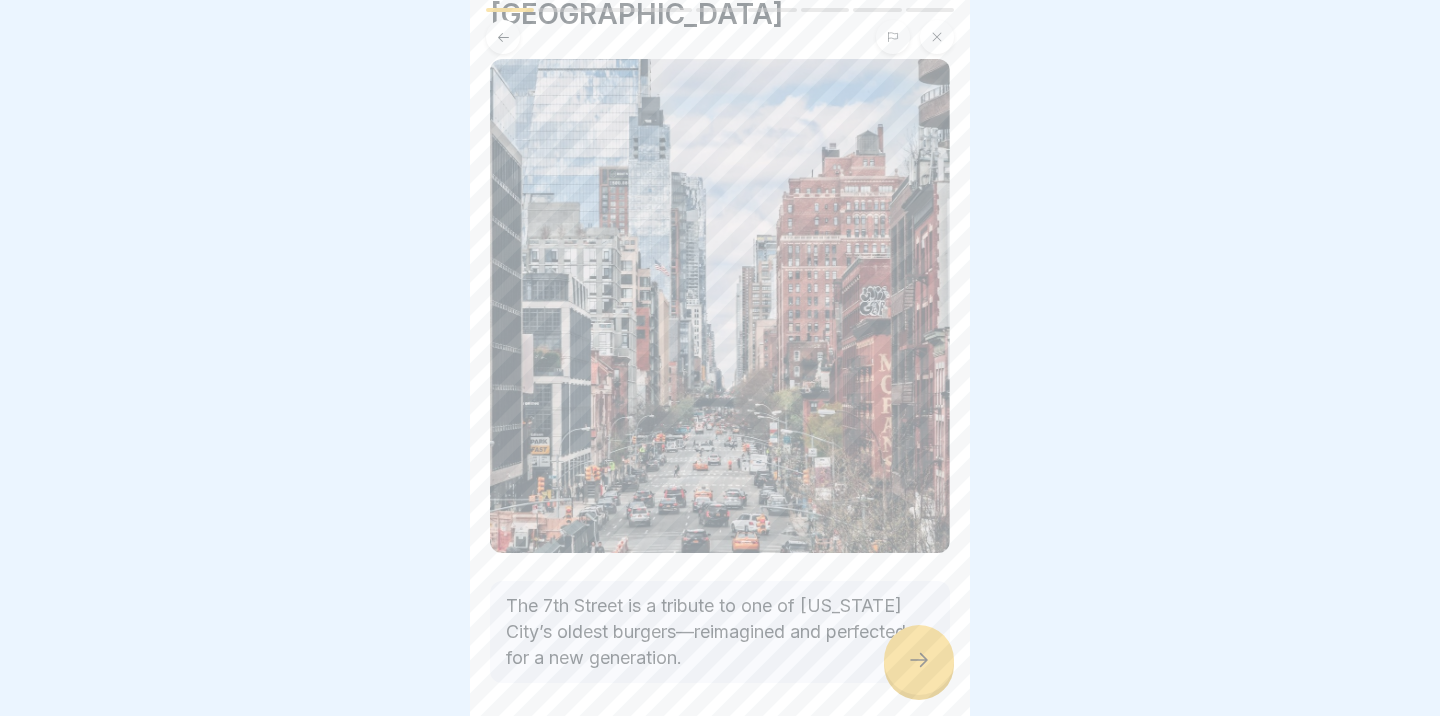 click at bounding box center [919, 660] 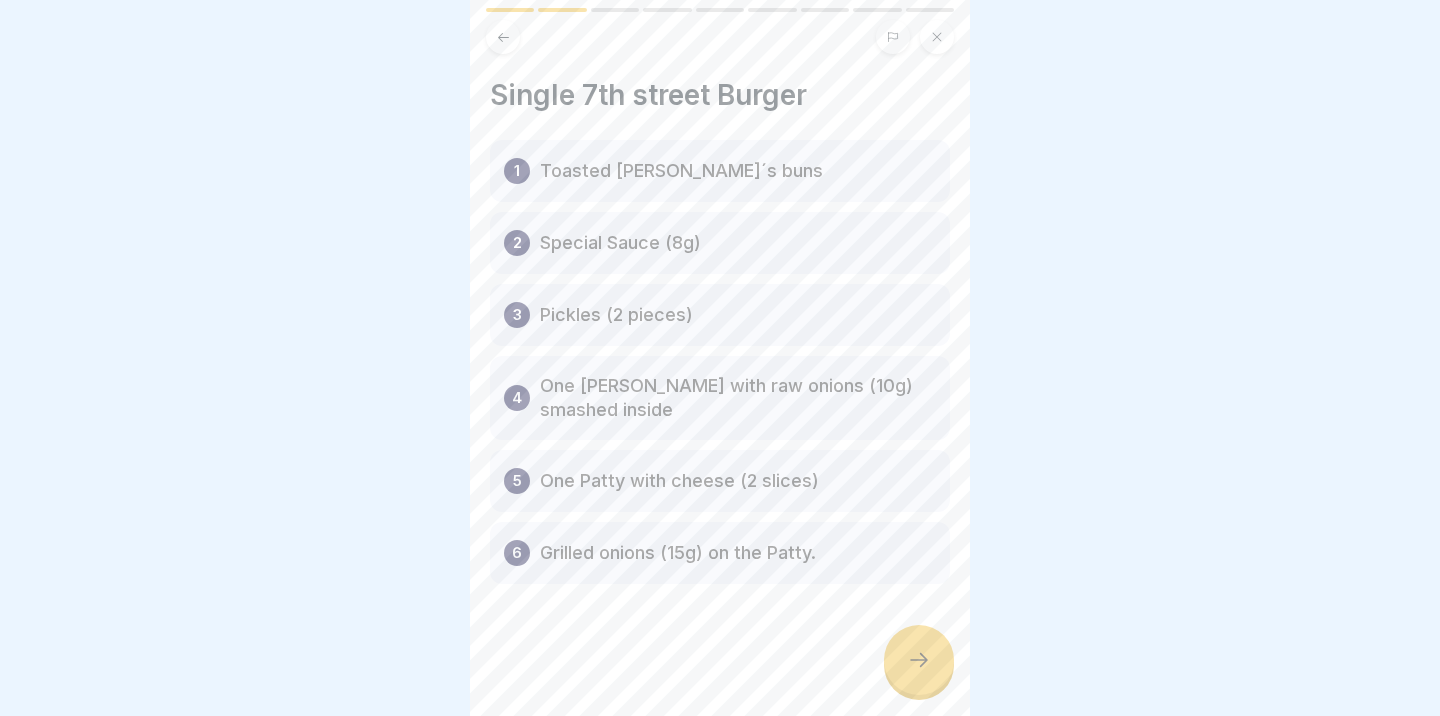 click 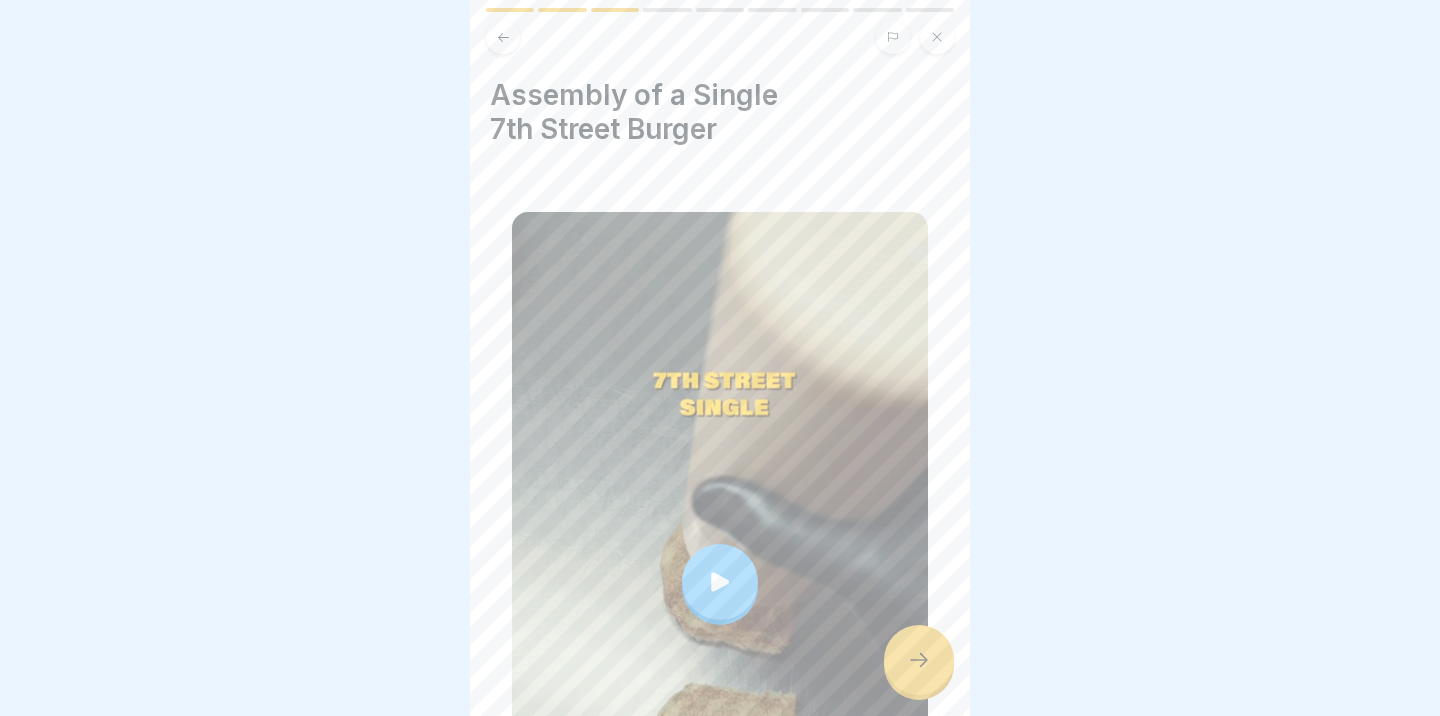 click at bounding box center [720, 582] 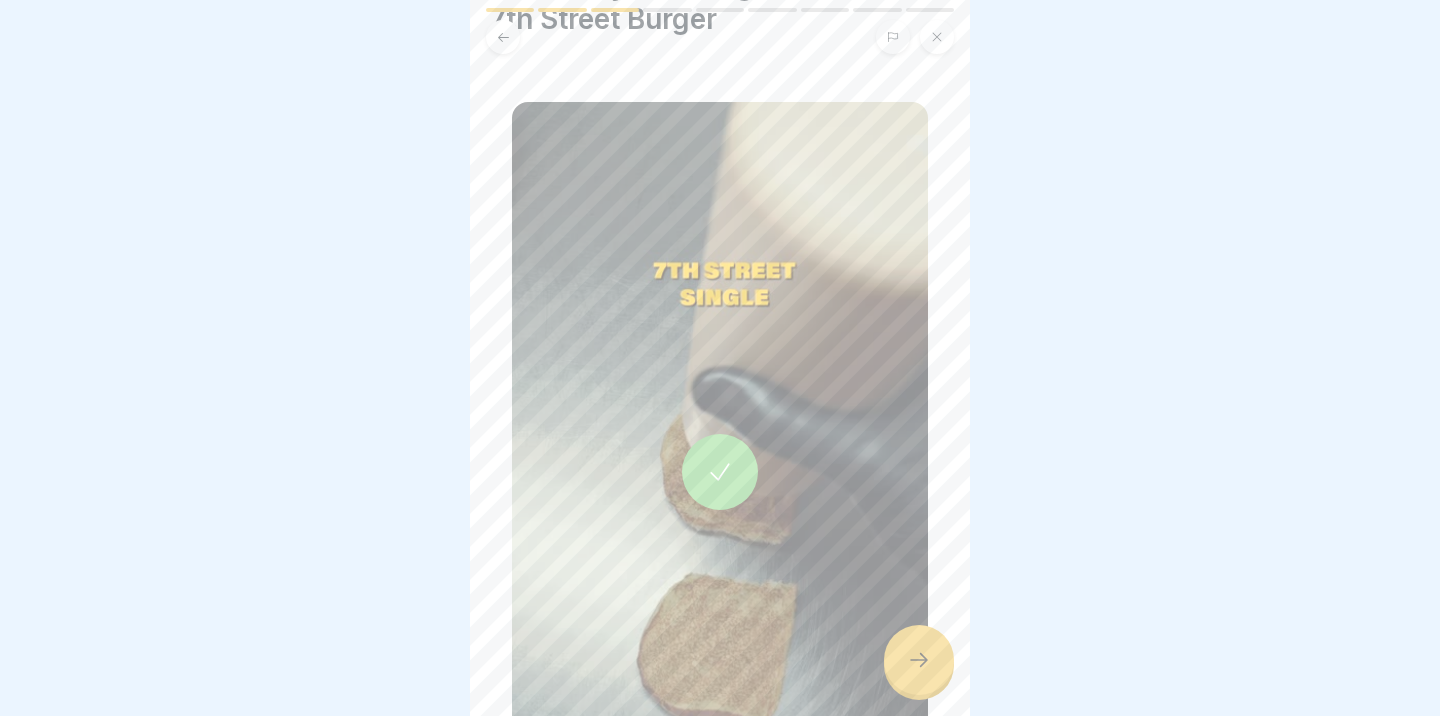 scroll, scrollTop: 113, scrollLeft: 0, axis: vertical 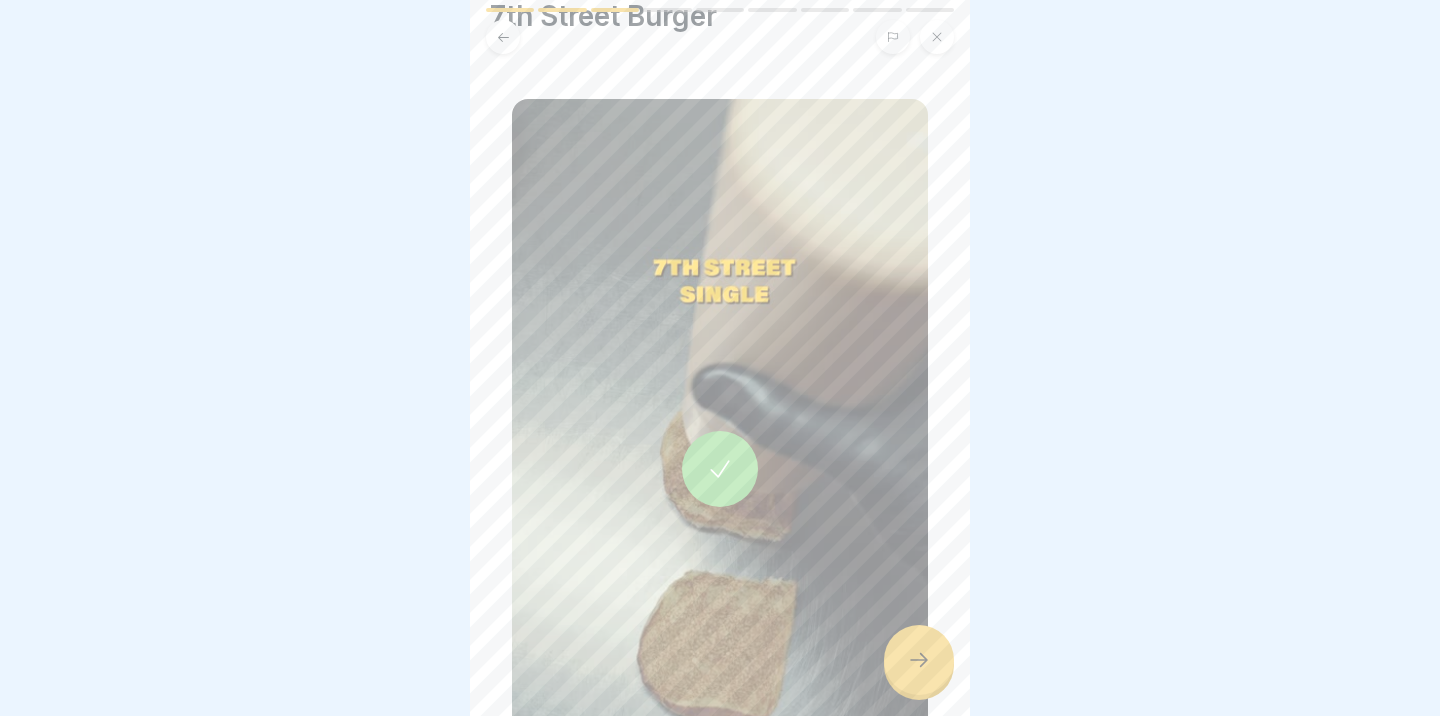click at bounding box center [919, 660] 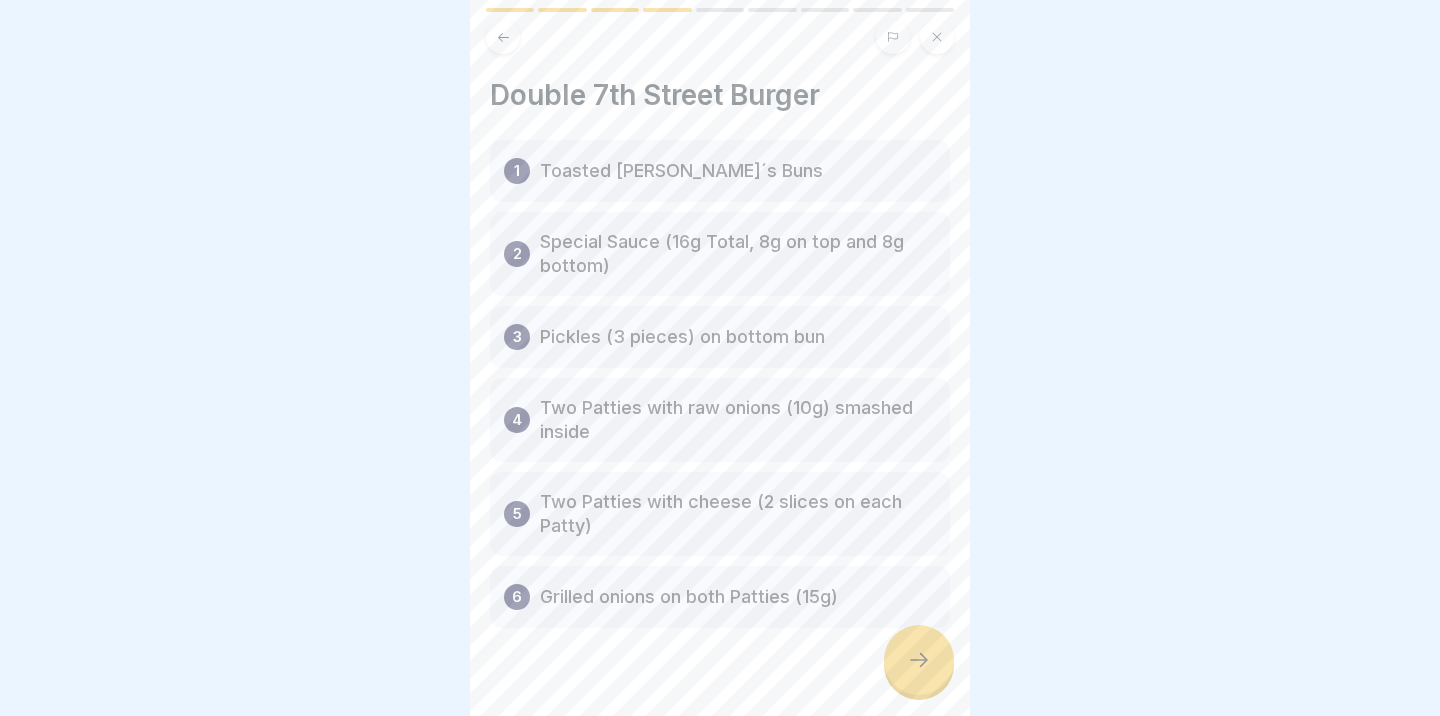 click 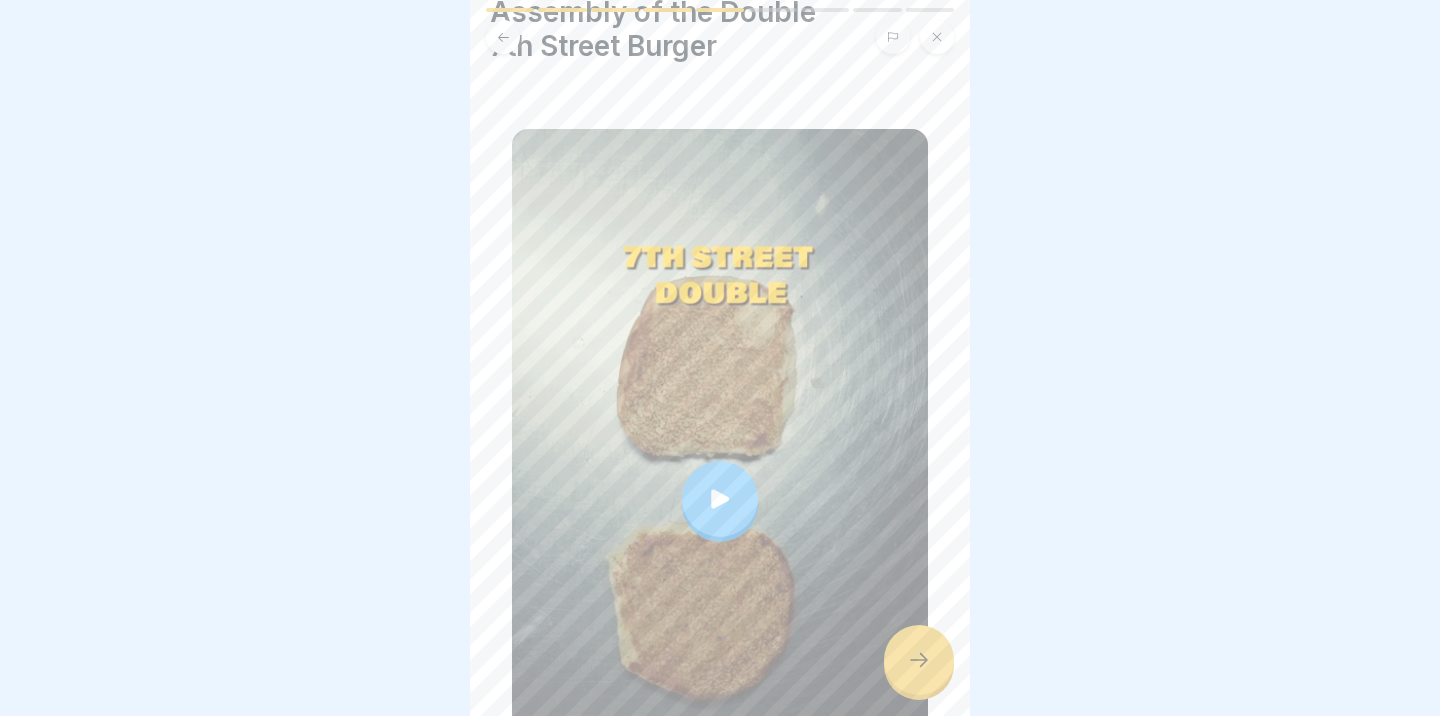 scroll, scrollTop: 81, scrollLeft: 0, axis: vertical 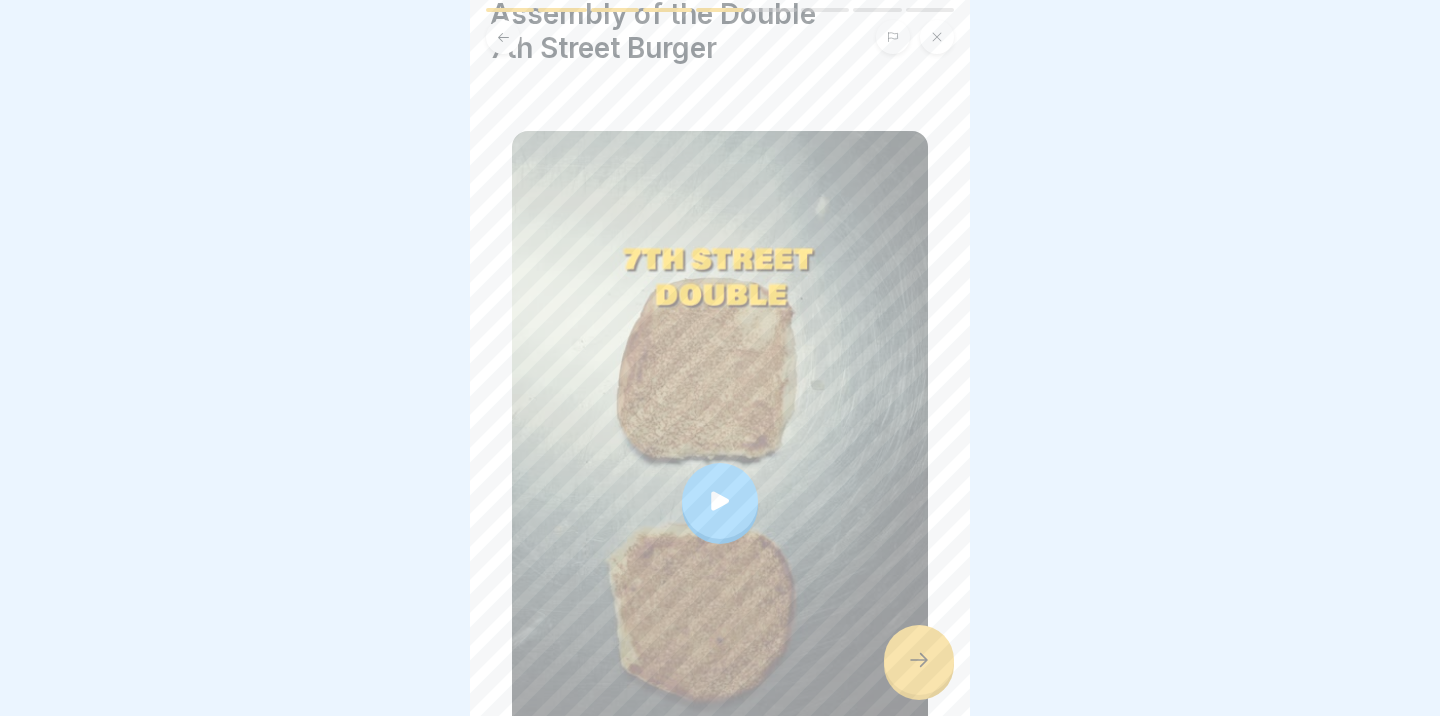 click 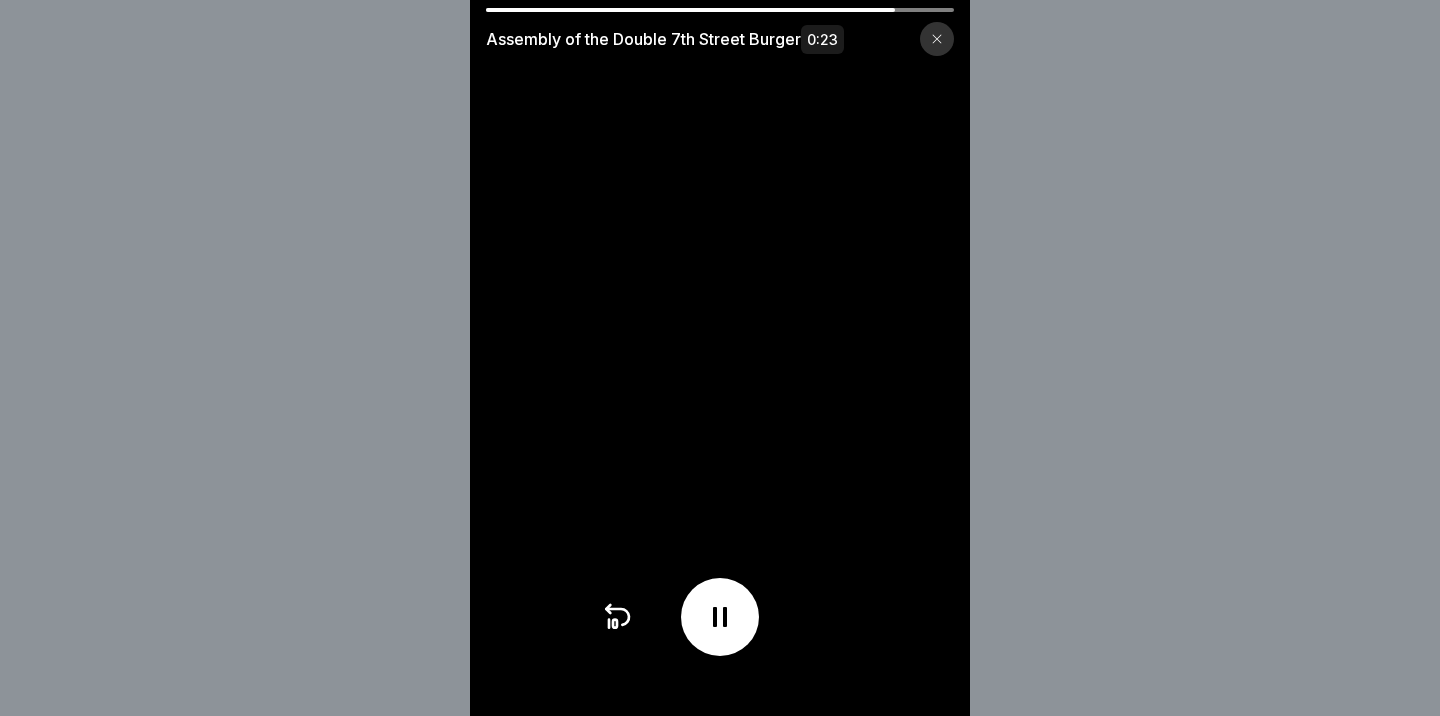 click at bounding box center (720, 358) 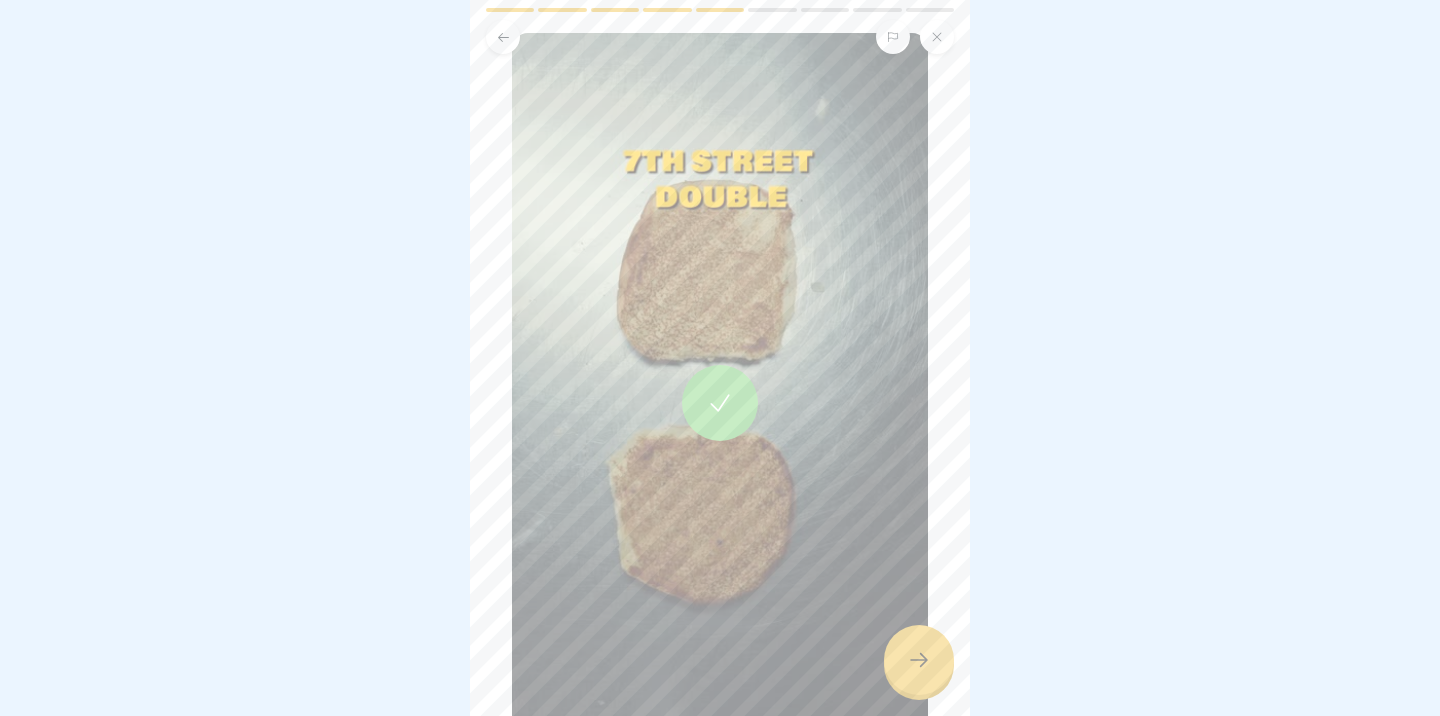 scroll, scrollTop: 158, scrollLeft: 0, axis: vertical 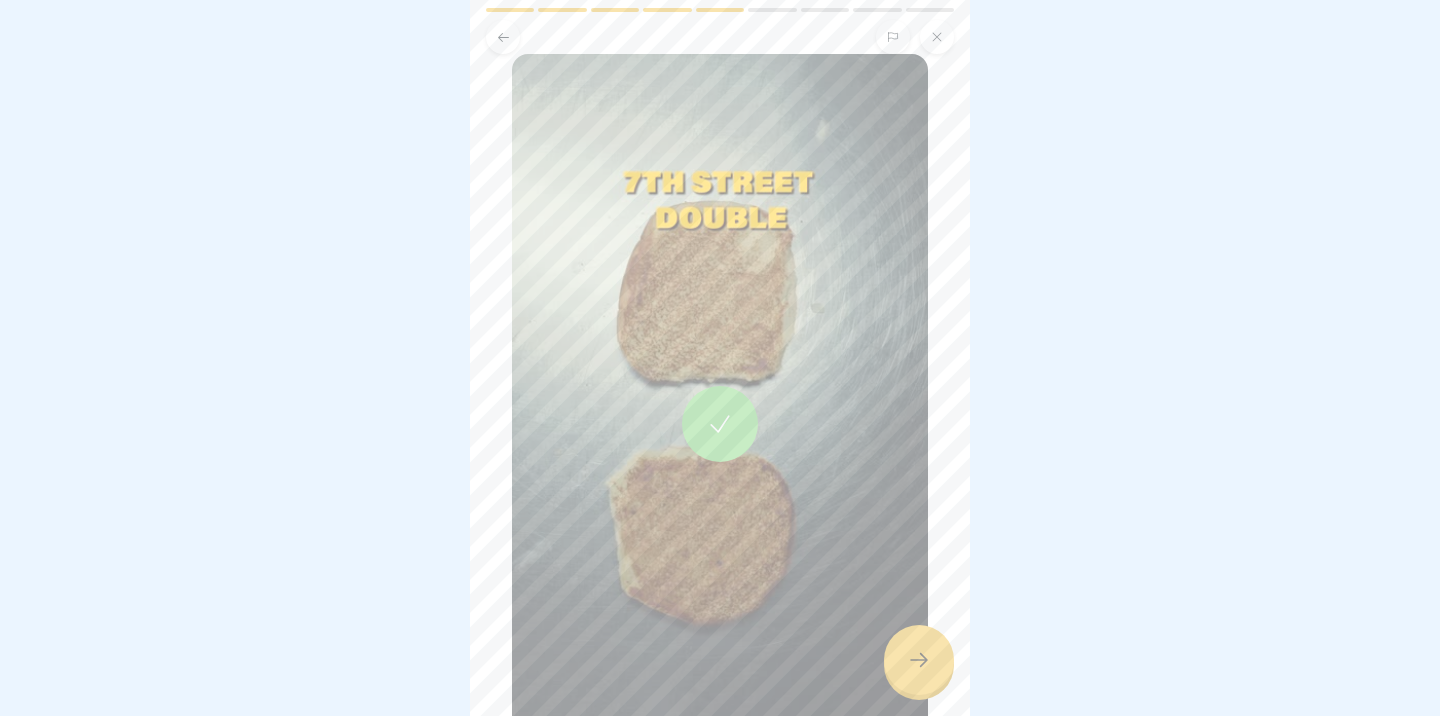 click 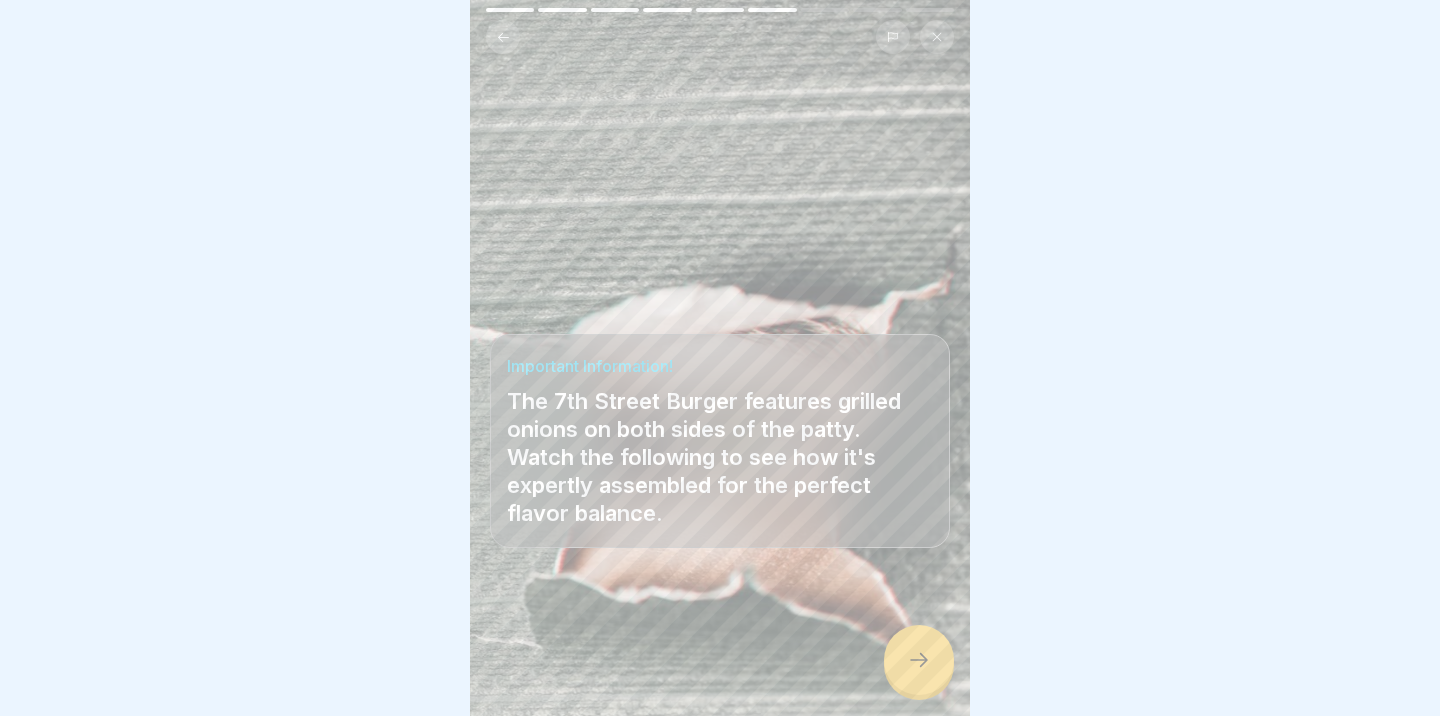 click 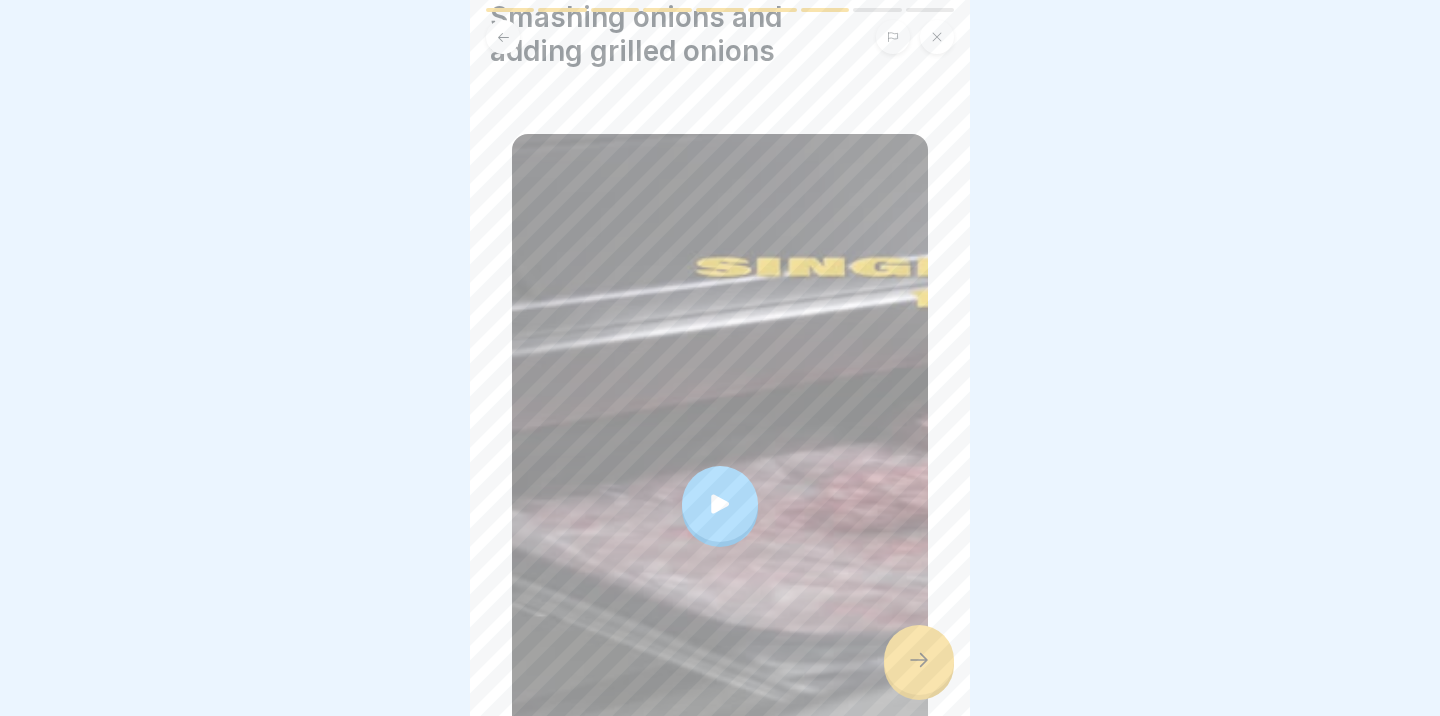 scroll, scrollTop: 80, scrollLeft: 0, axis: vertical 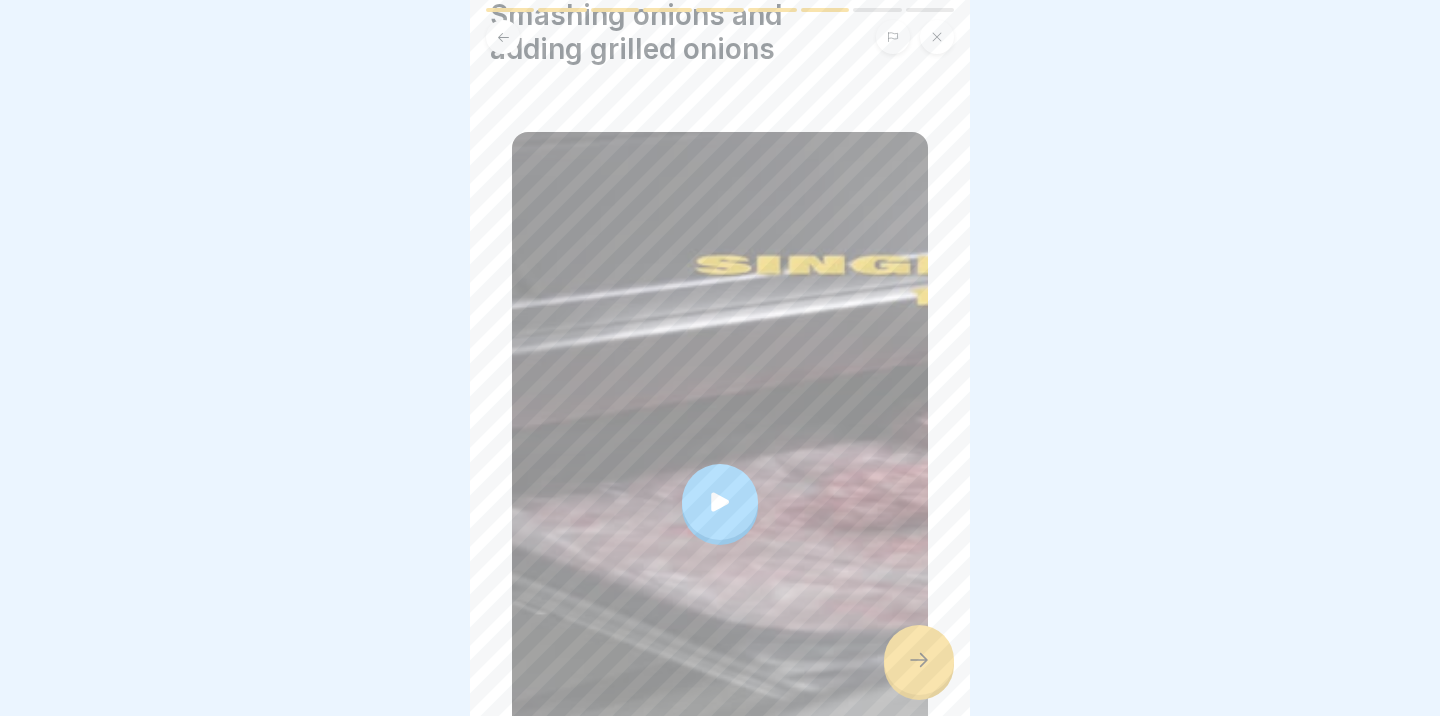 click at bounding box center (720, 502) 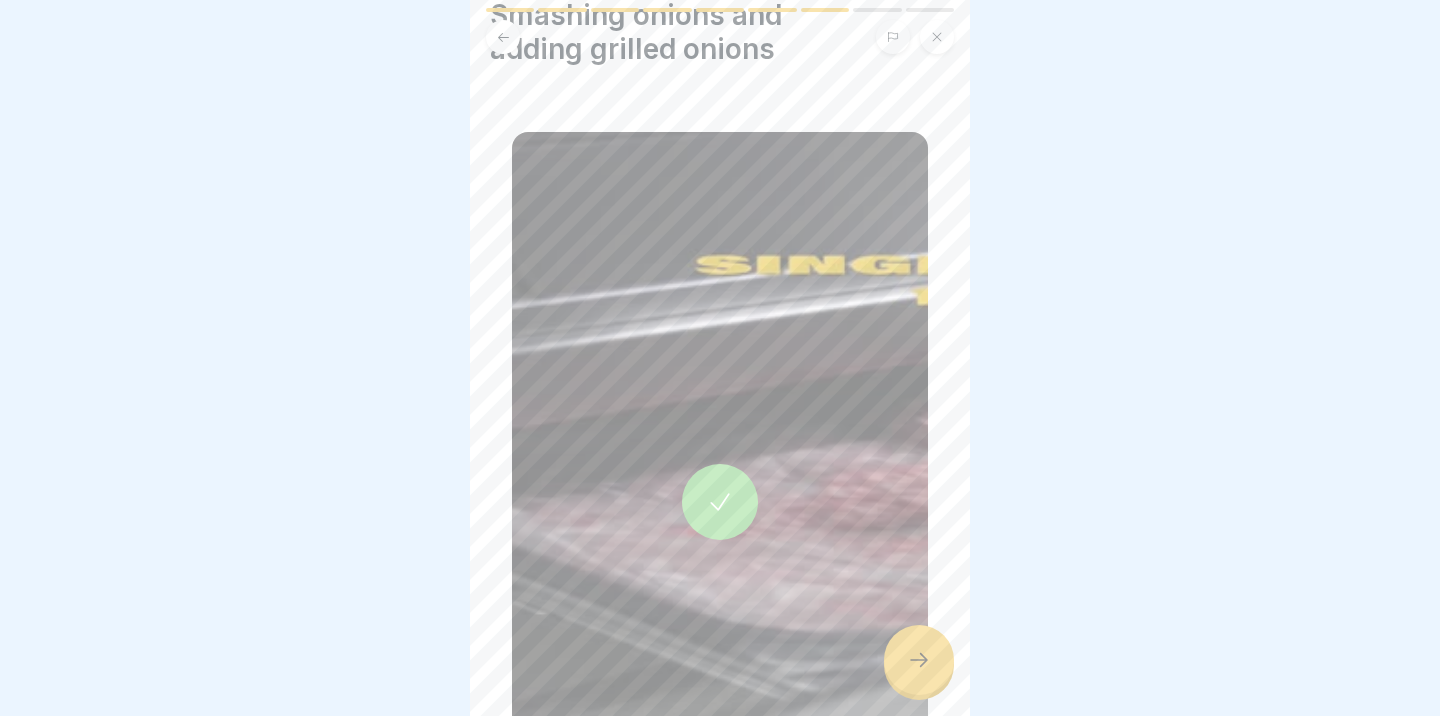 click at bounding box center [919, 660] 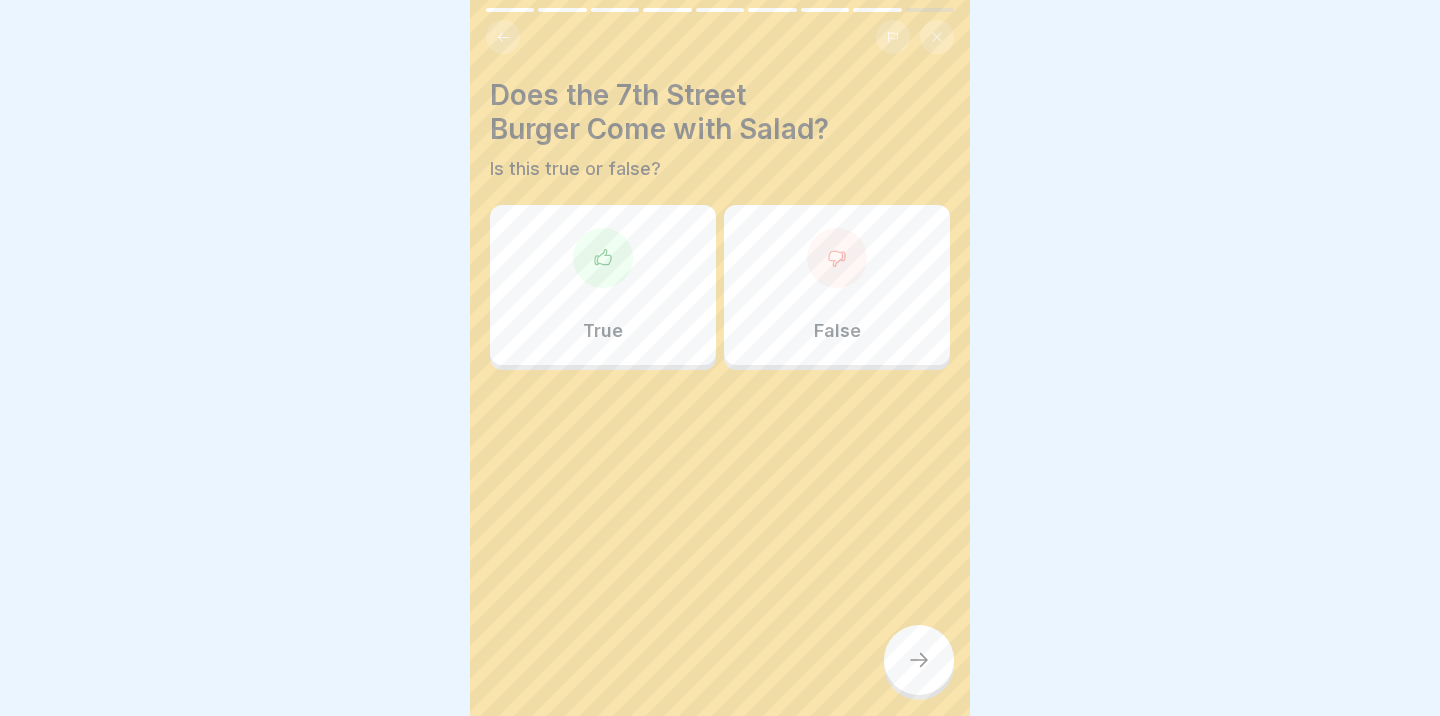 click on "False" at bounding box center (837, 285) 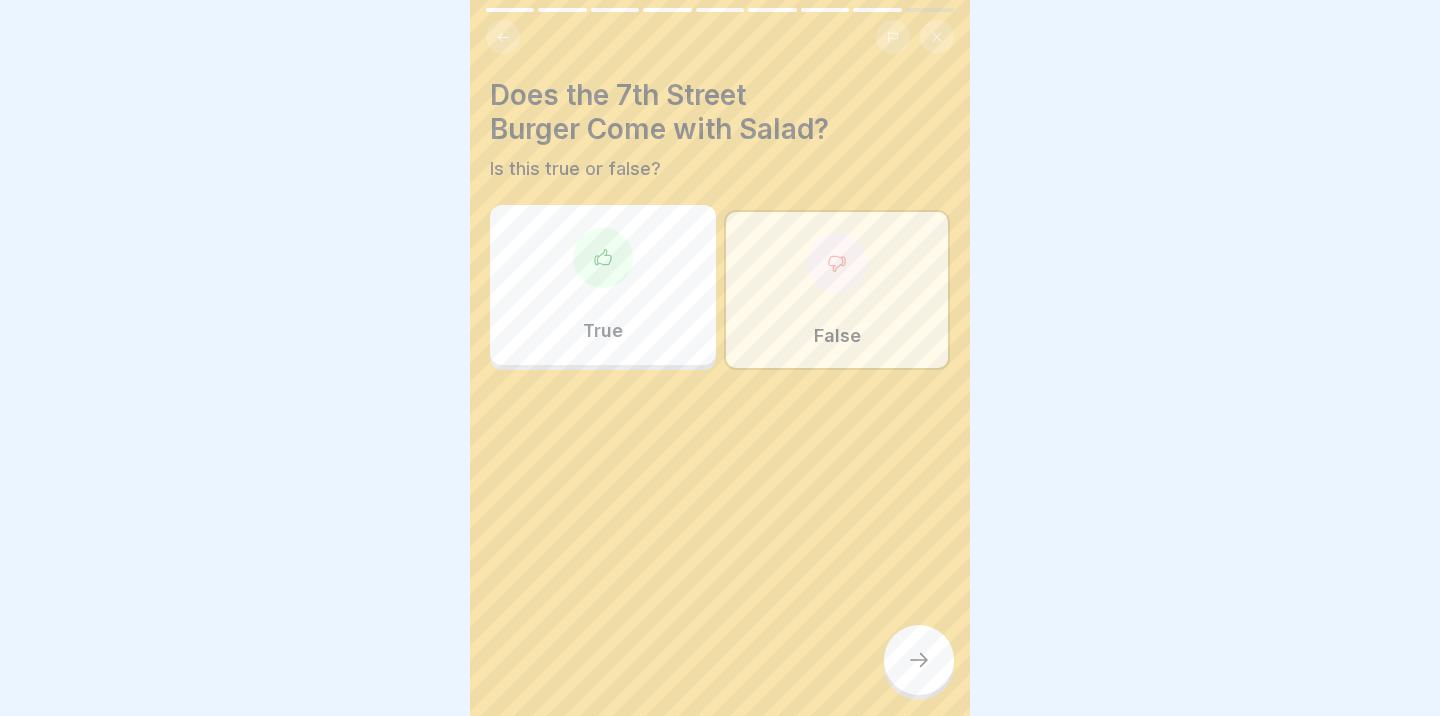 click at bounding box center (919, 660) 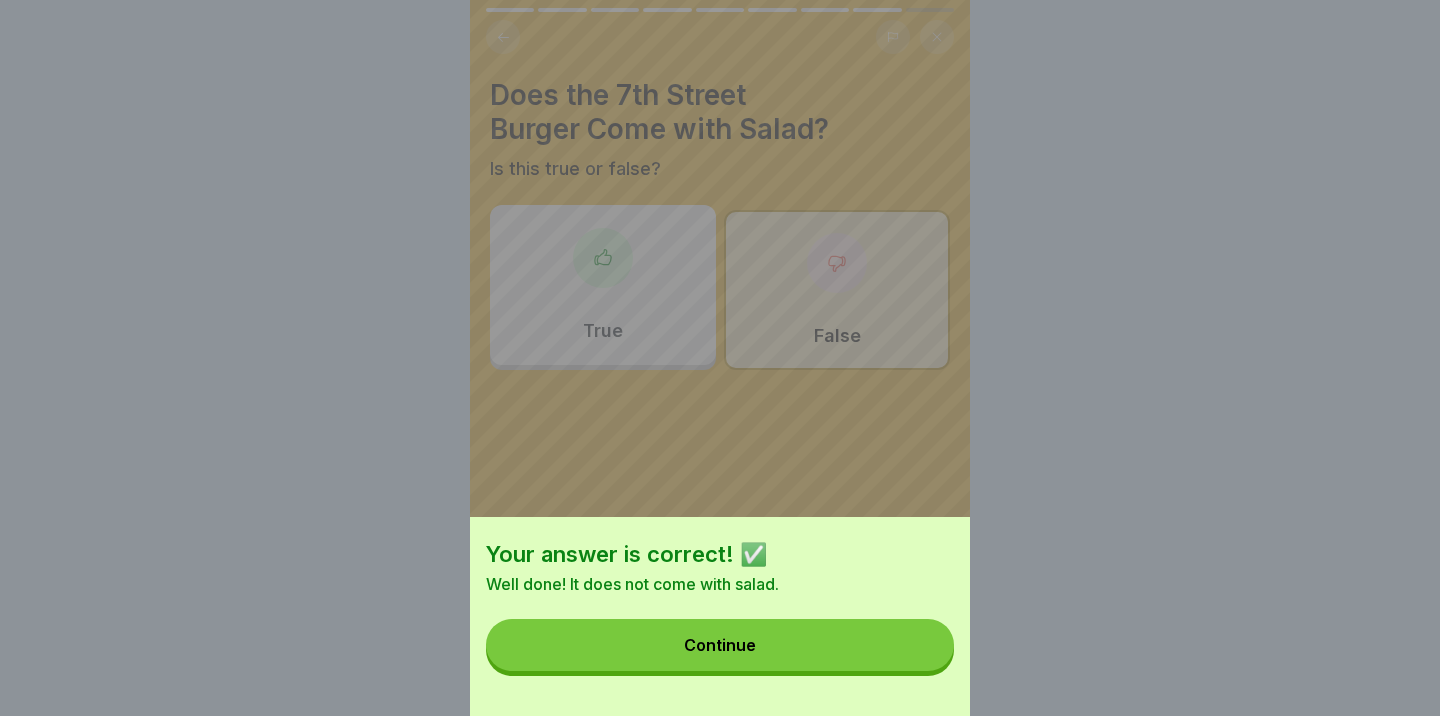 click on "Continue" at bounding box center [720, 645] 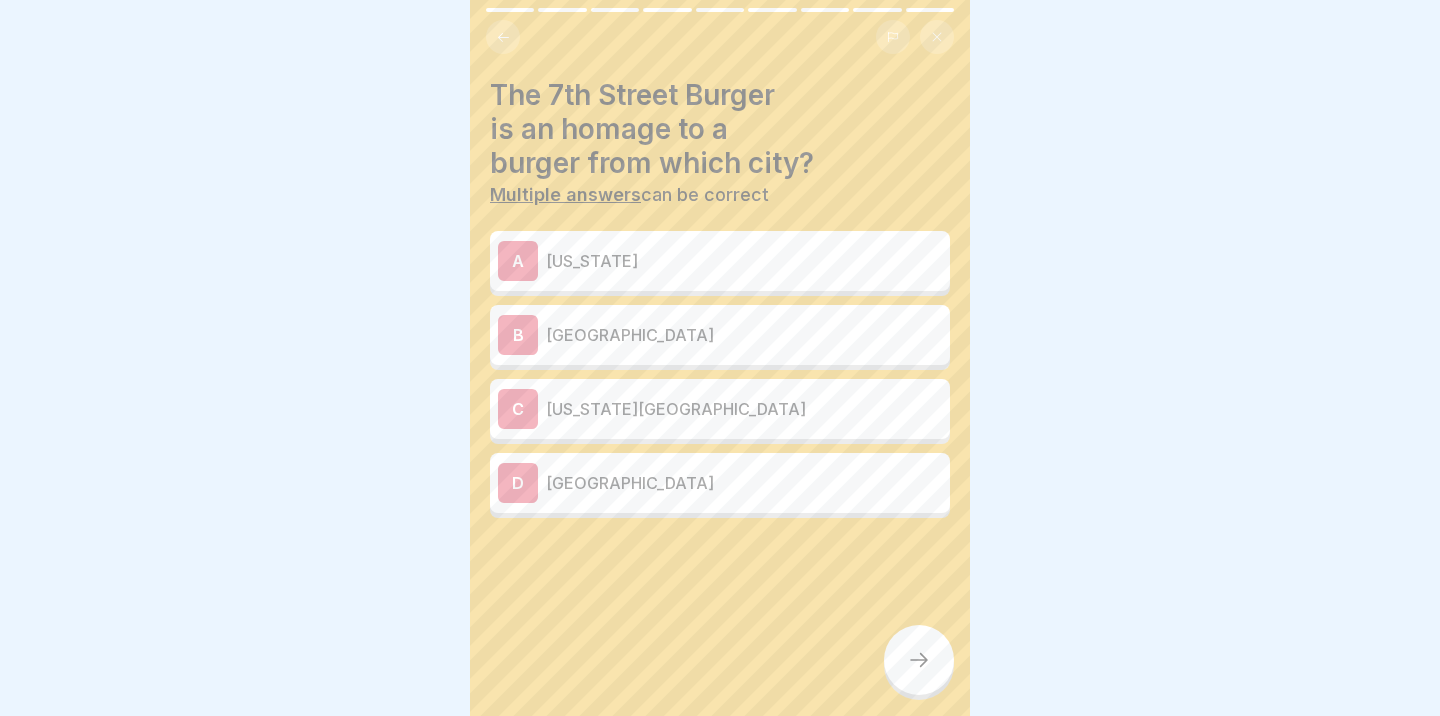 click on "B [GEOGRAPHIC_DATA]" at bounding box center (720, 335) 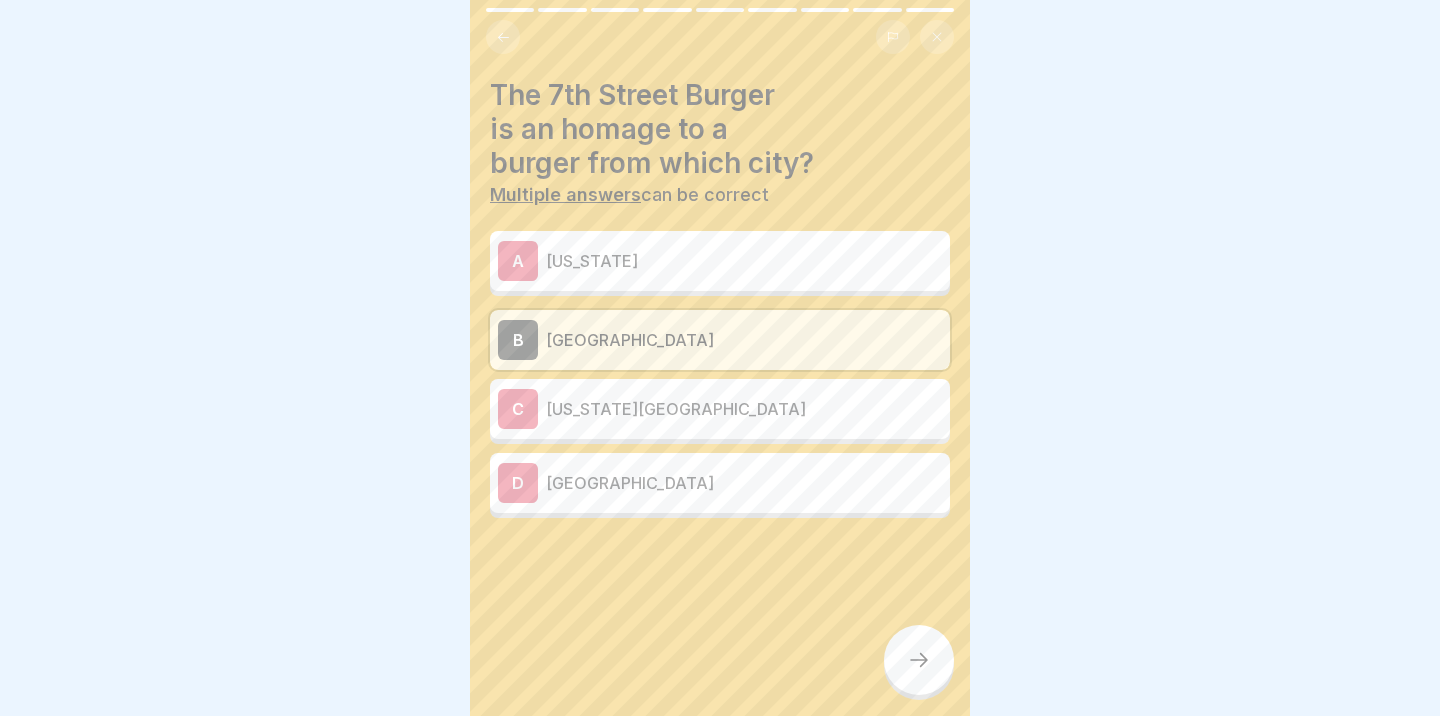 click at bounding box center (919, 660) 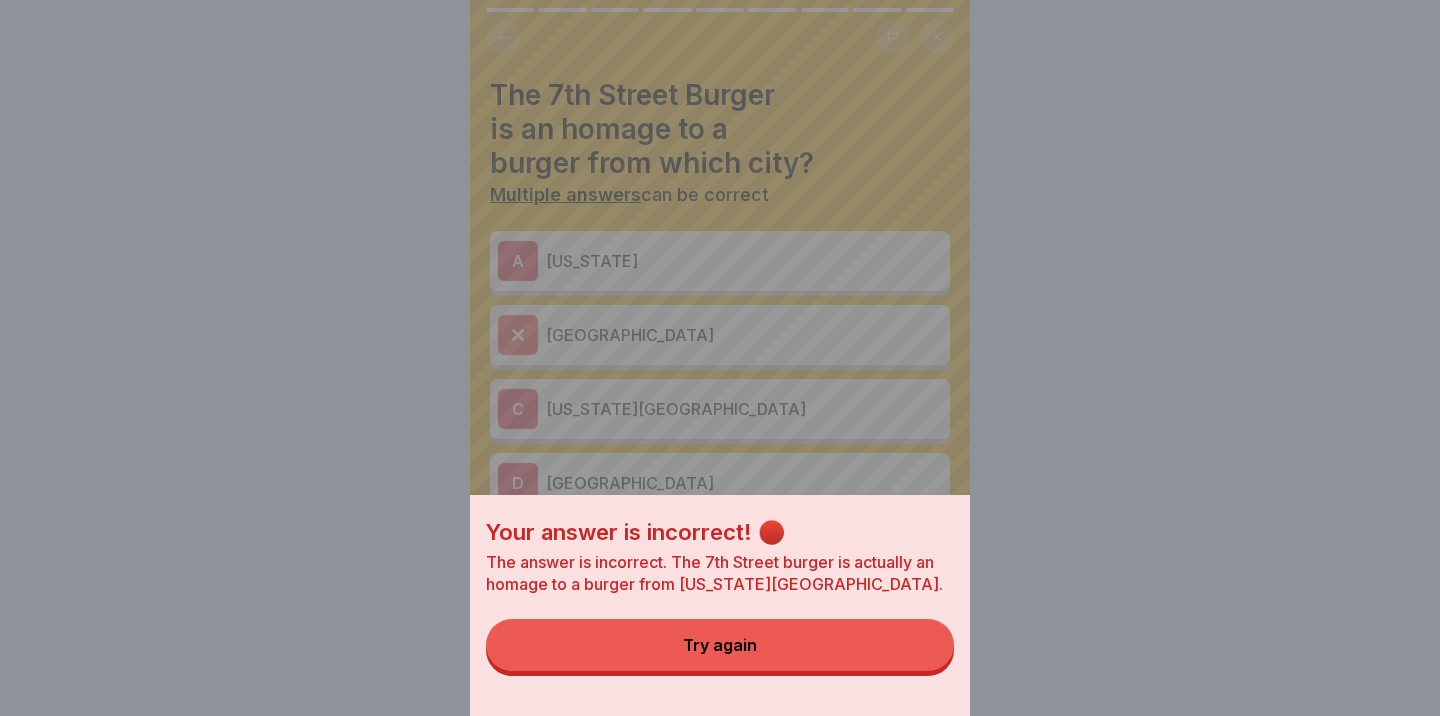 click on "Your answer is incorrect! 🔴 The answer is incorrect. The 7th Street burger is actually an homage to a burger from [US_STATE][GEOGRAPHIC_DATA].   Try again" at bounding box center [720, 358] 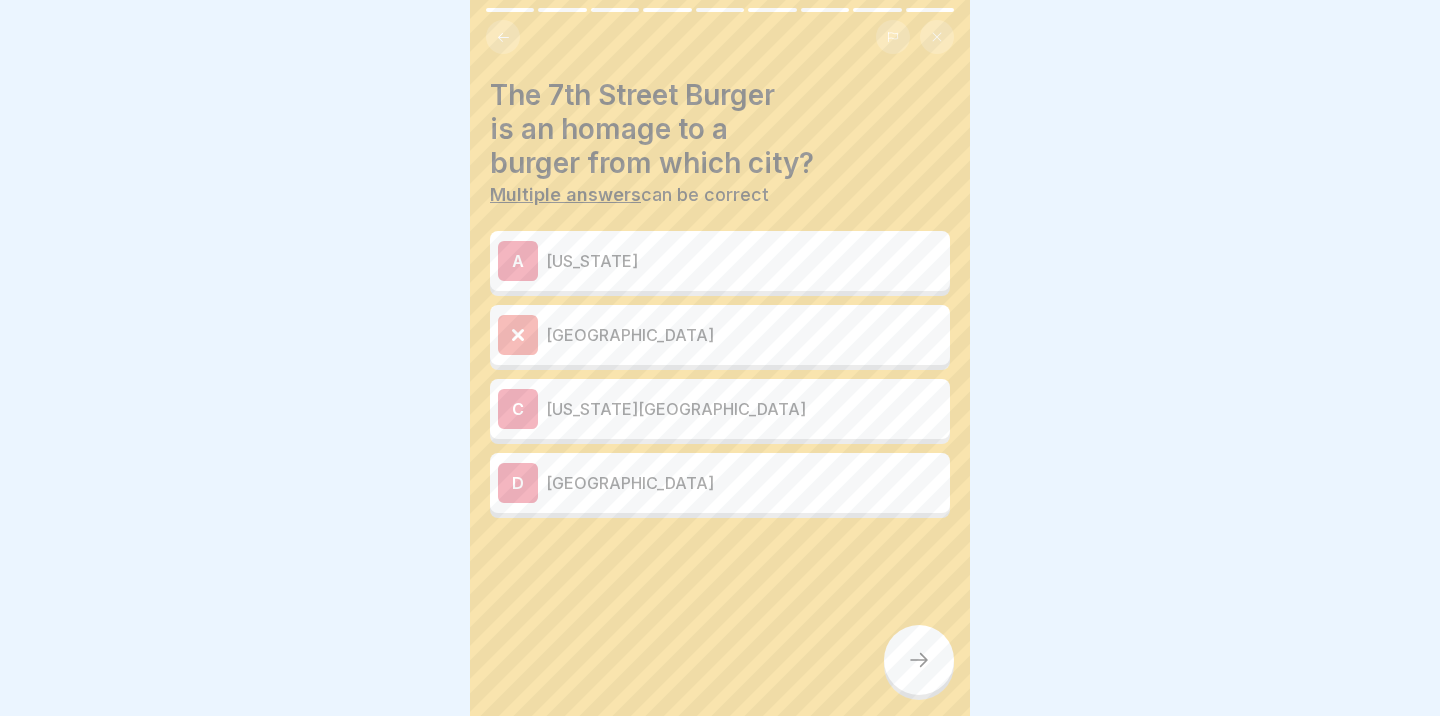 click on "[US_STATE]" at bounding box center (744, 261) 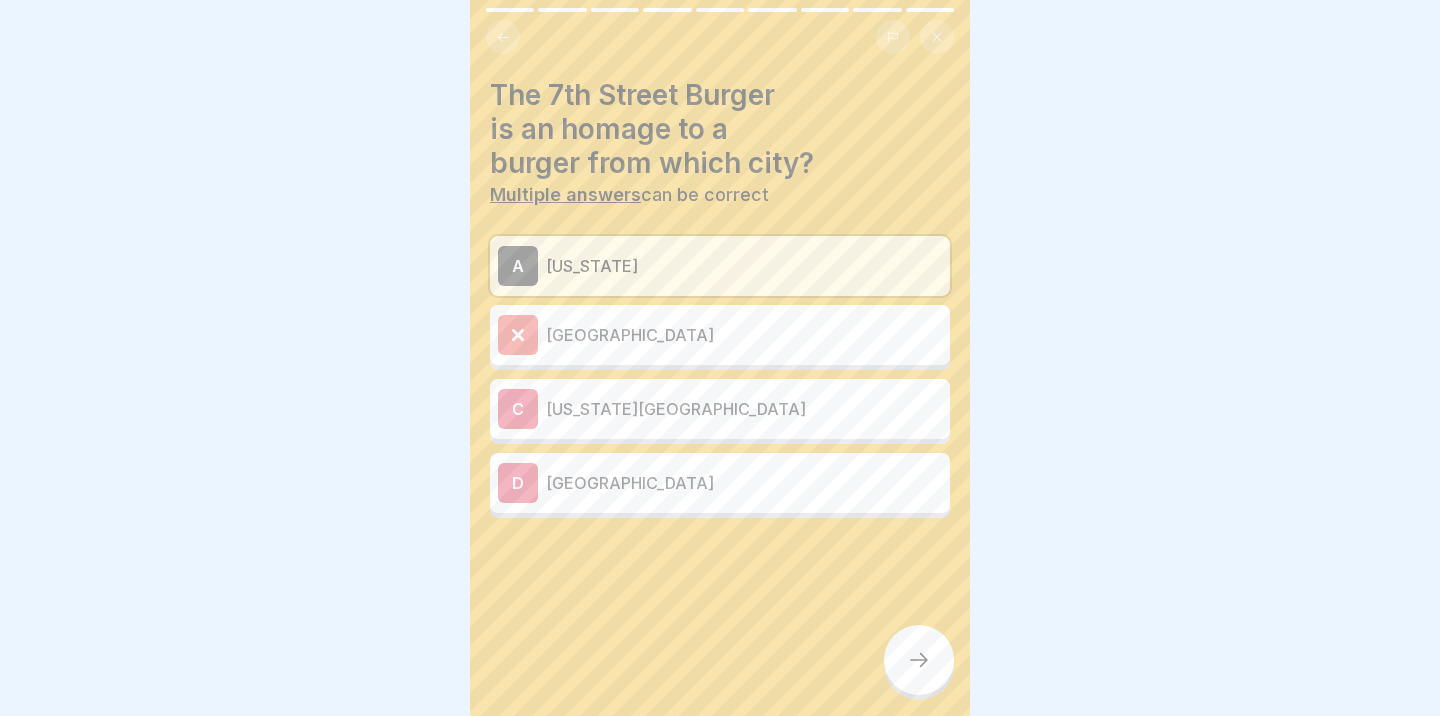 click on "A [US_STATE]" at bounding box center [720, 266] 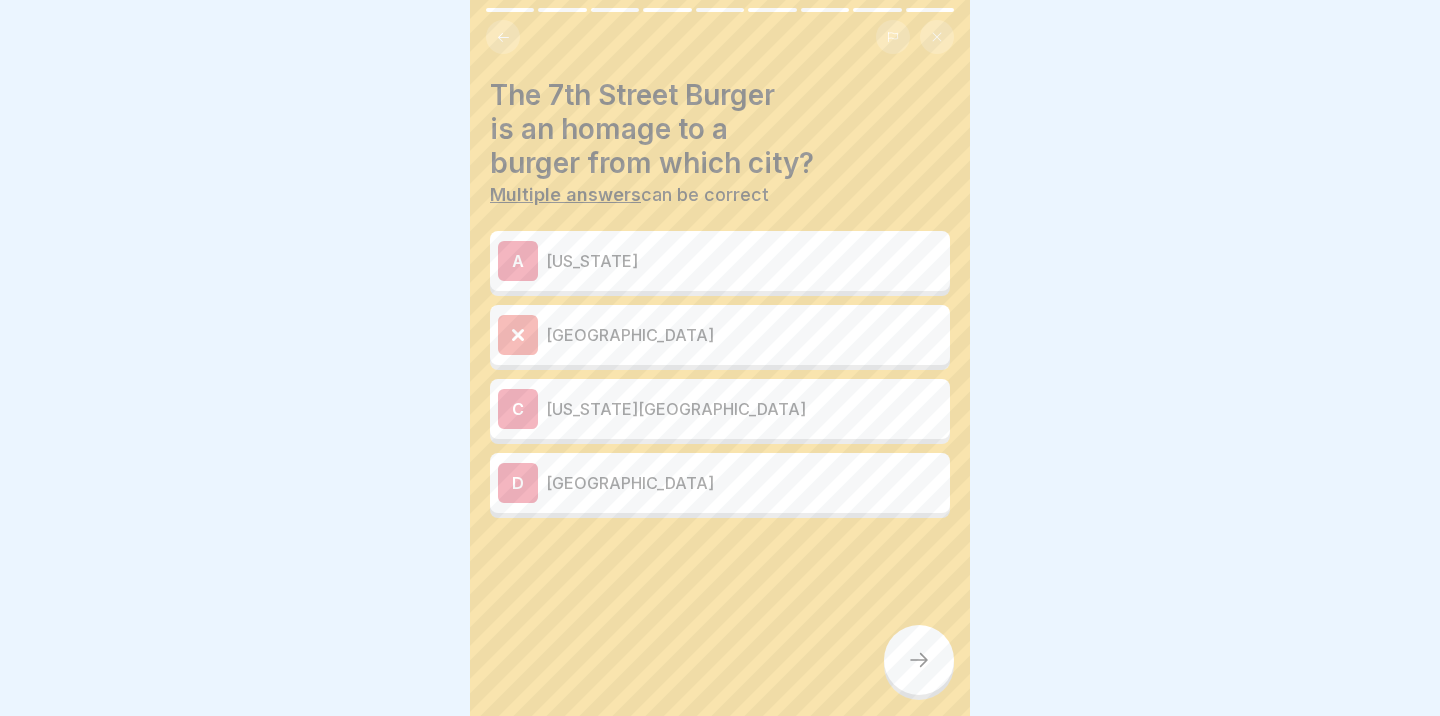 click on "[US_STATE]" at bounding box center [744, 261] 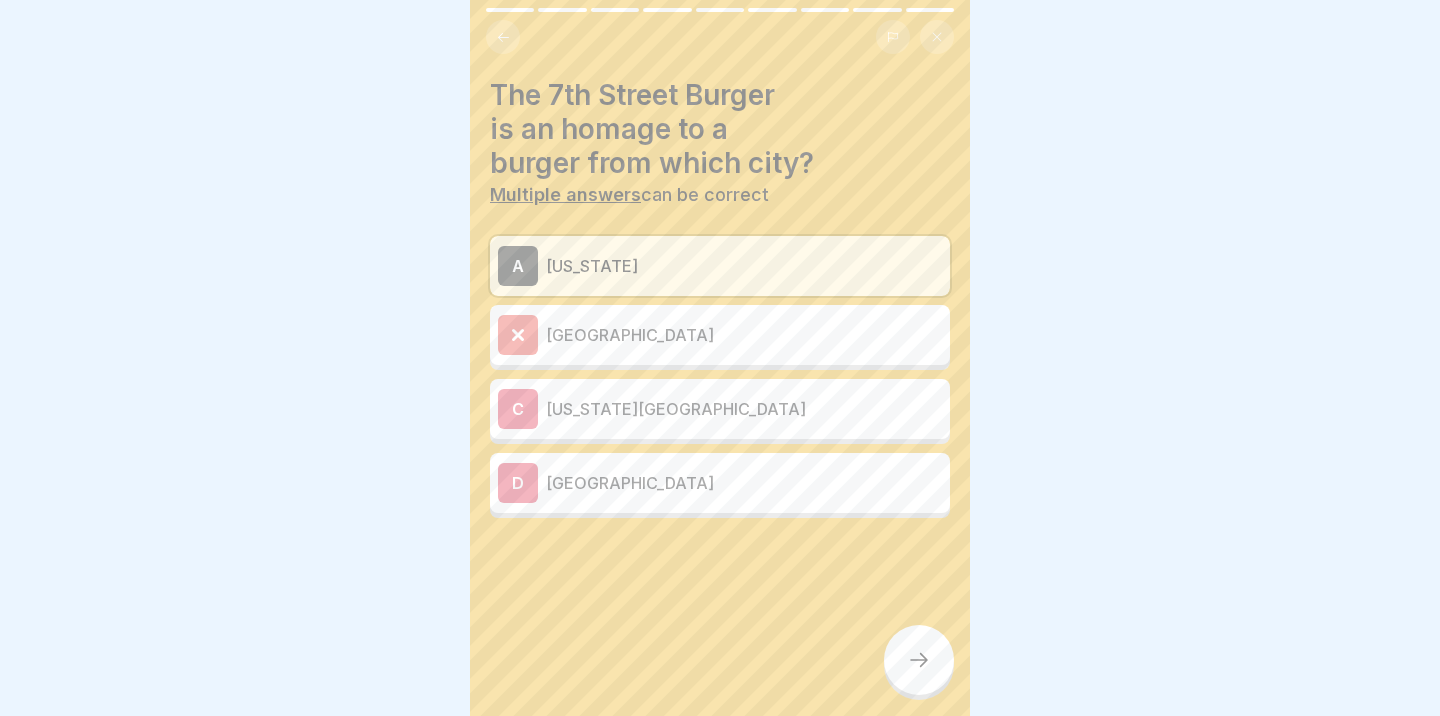 click at bounding box center [919, 660] 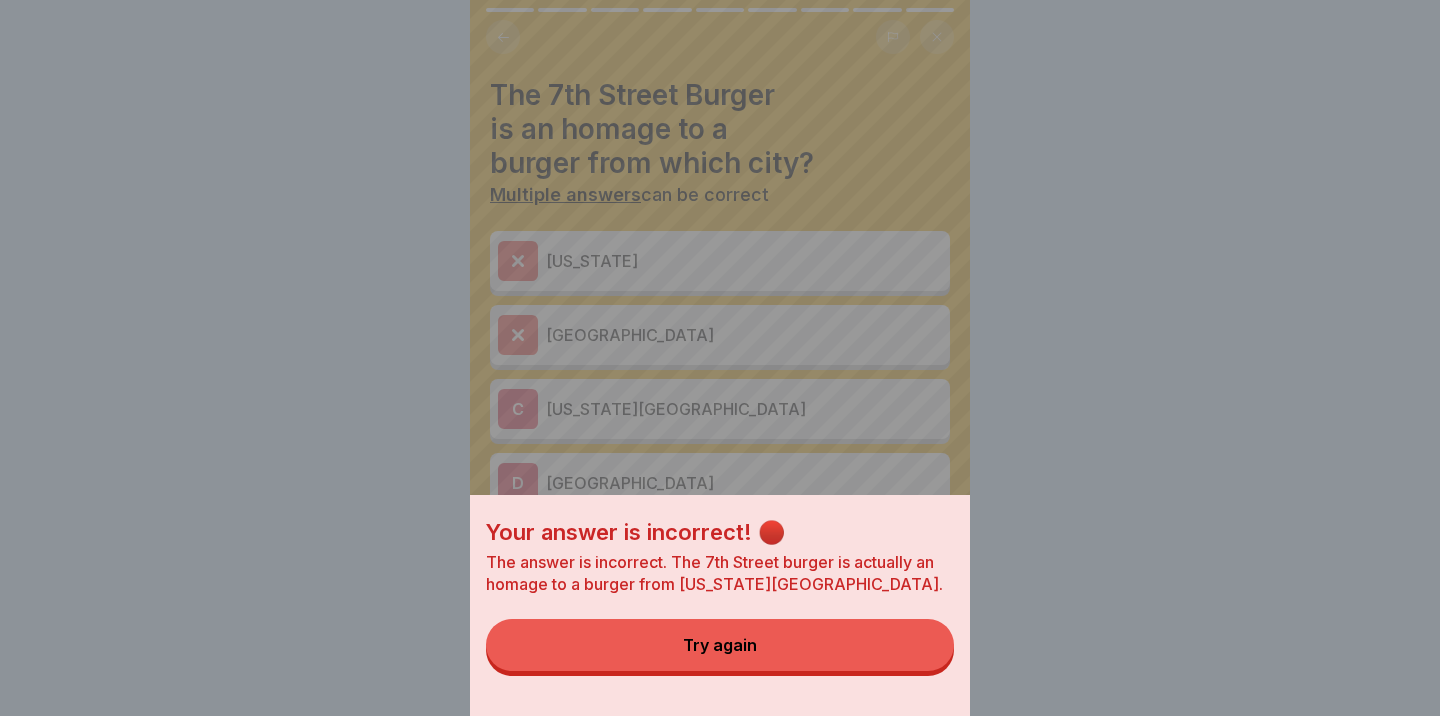 click on "Try again" at bounding box center (720, 645) 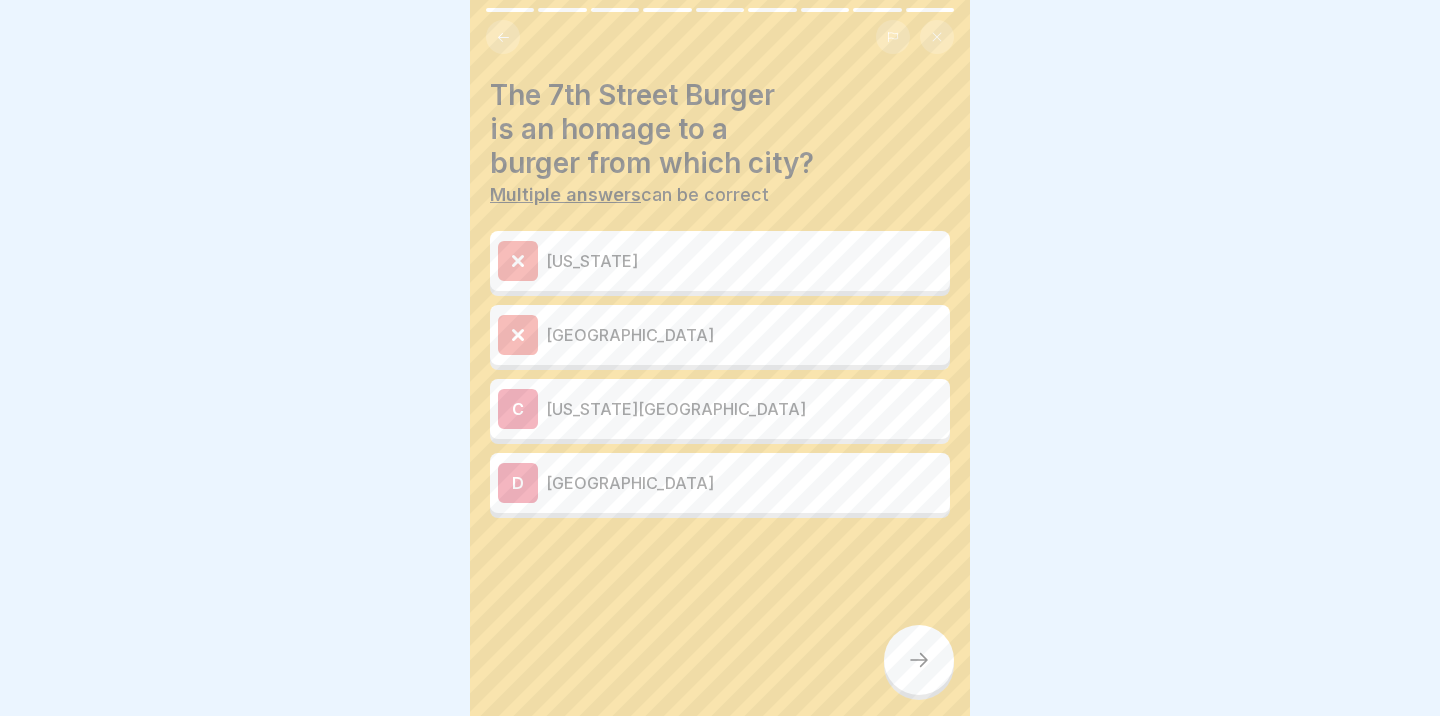 click on "C [US_STATE][GEOGRAPHIC_DATA]" at bounding box center [720, 409] 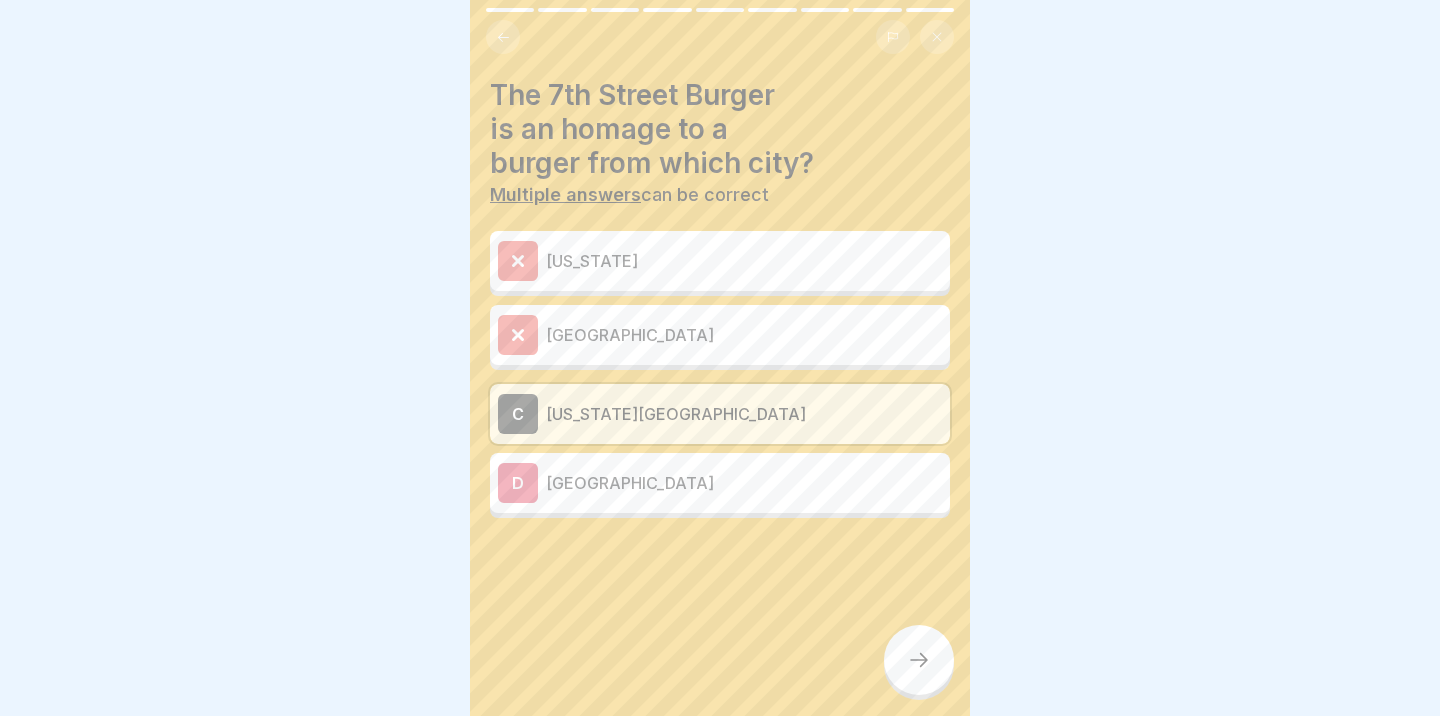 click at bounding box center (919, 660) 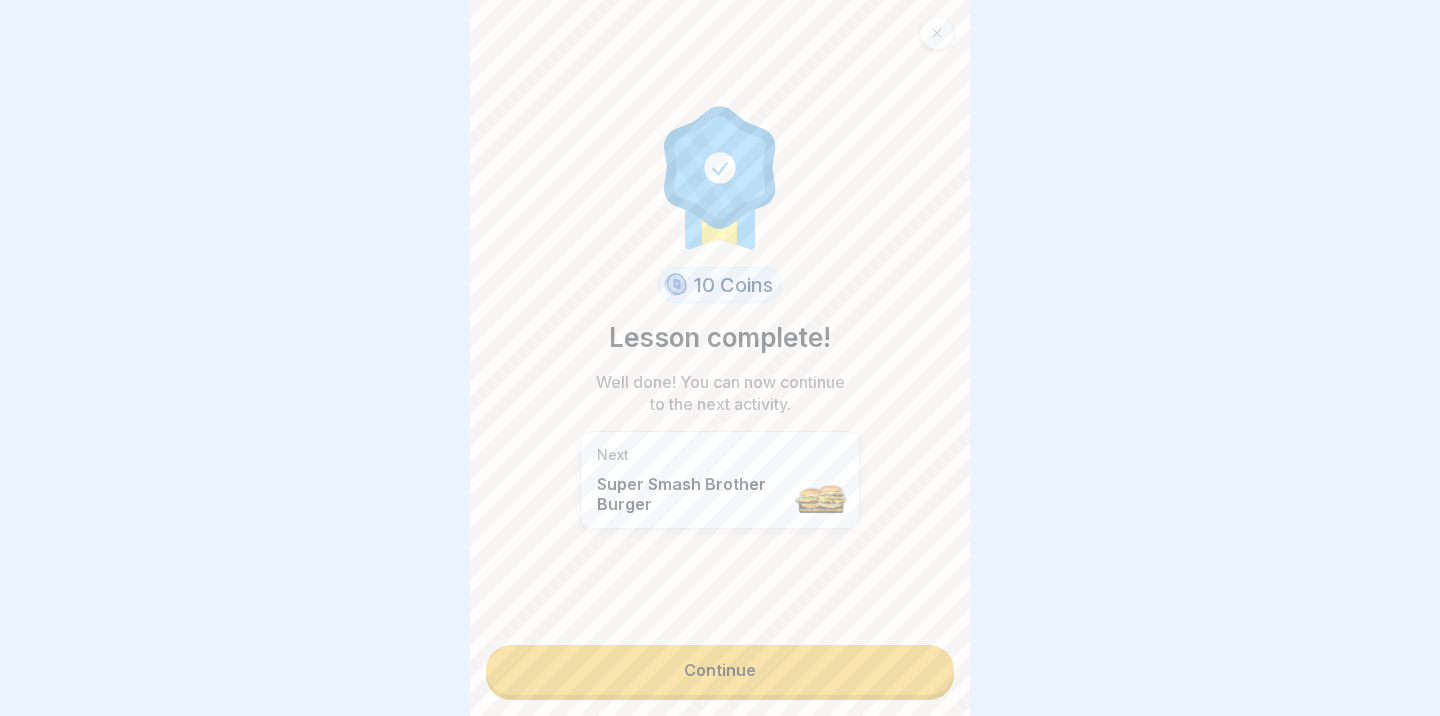 click on "Continue" at bounding box center [720, 670] 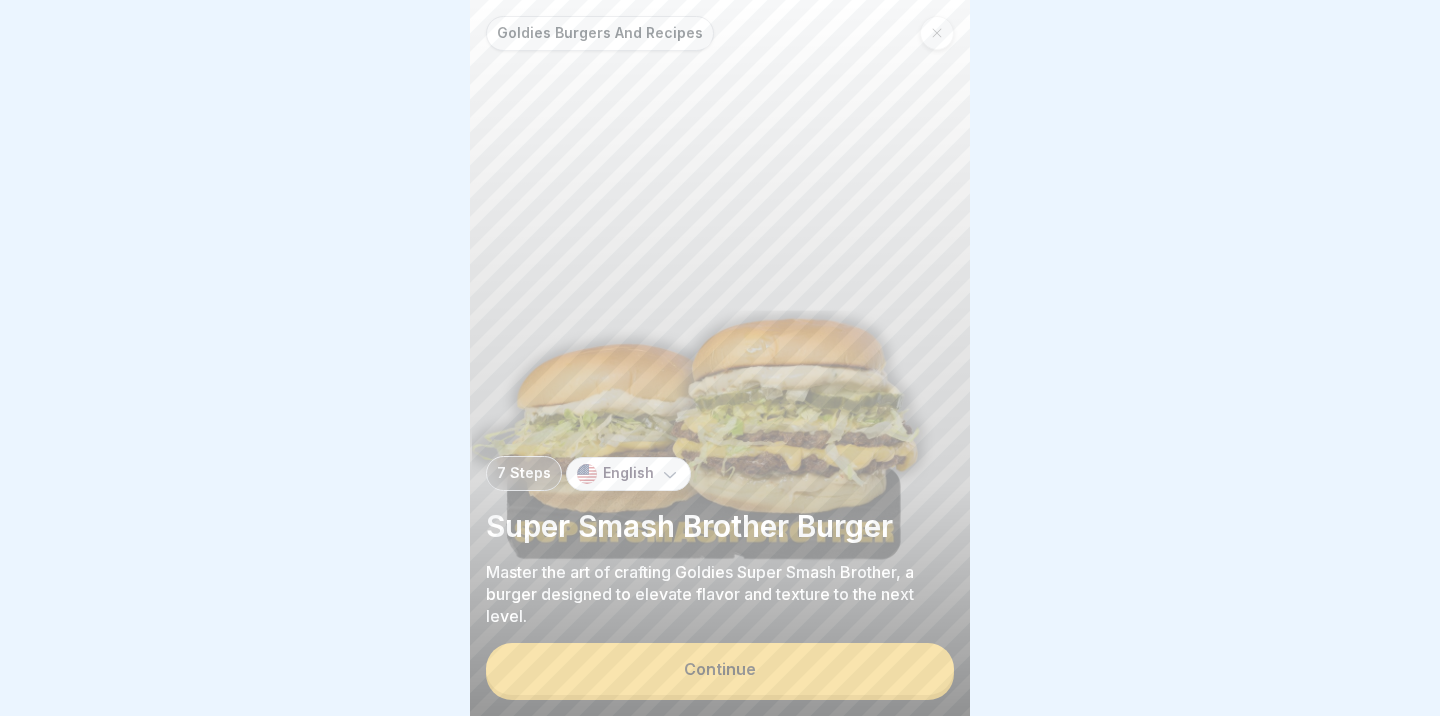 click on "Continue" at bounding box center [720, 669] 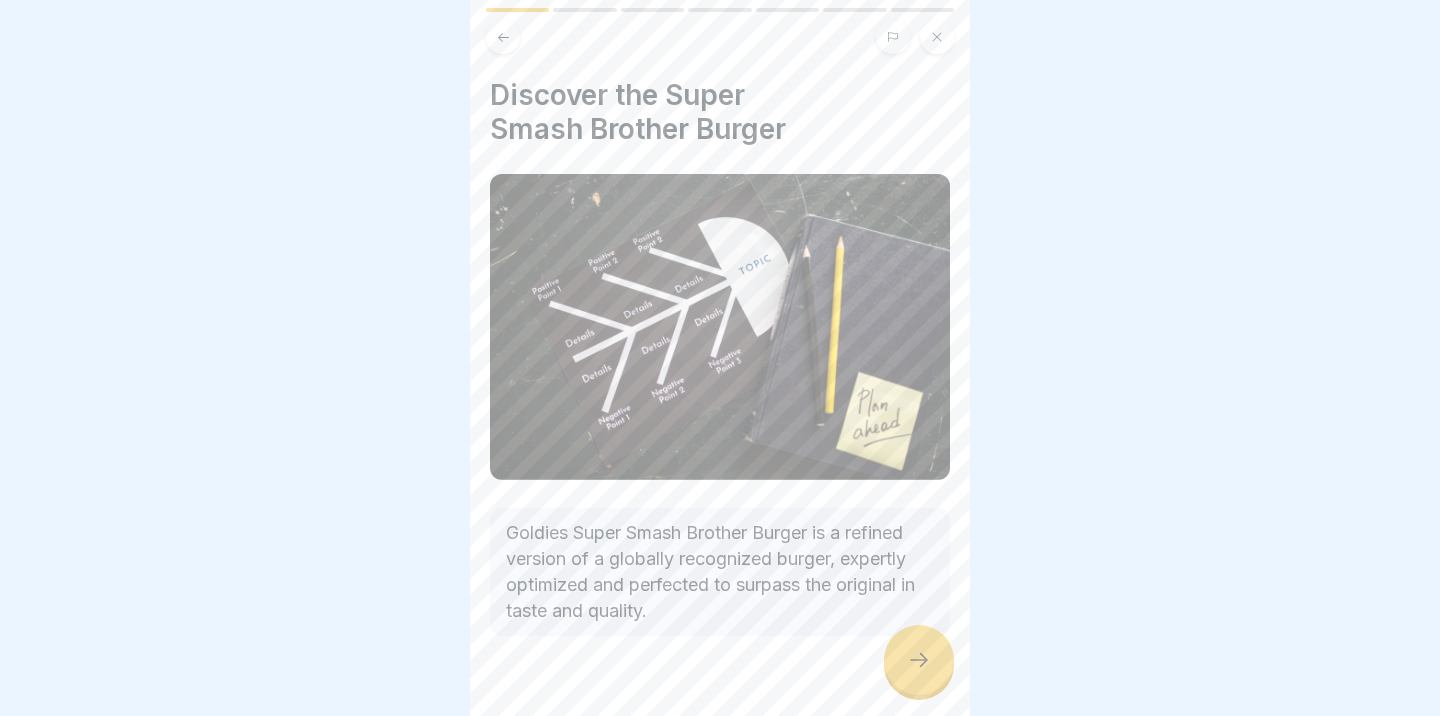 click at bounding box center [919, 660] 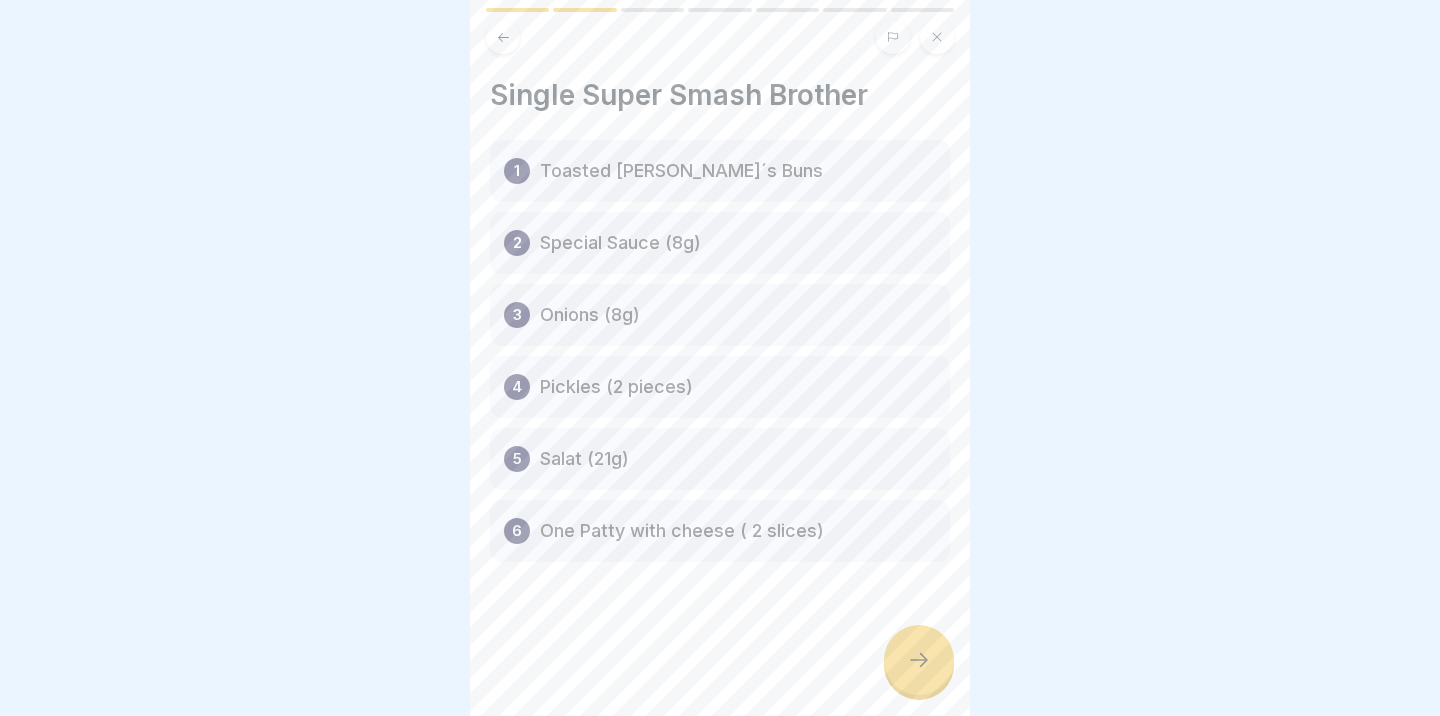 click 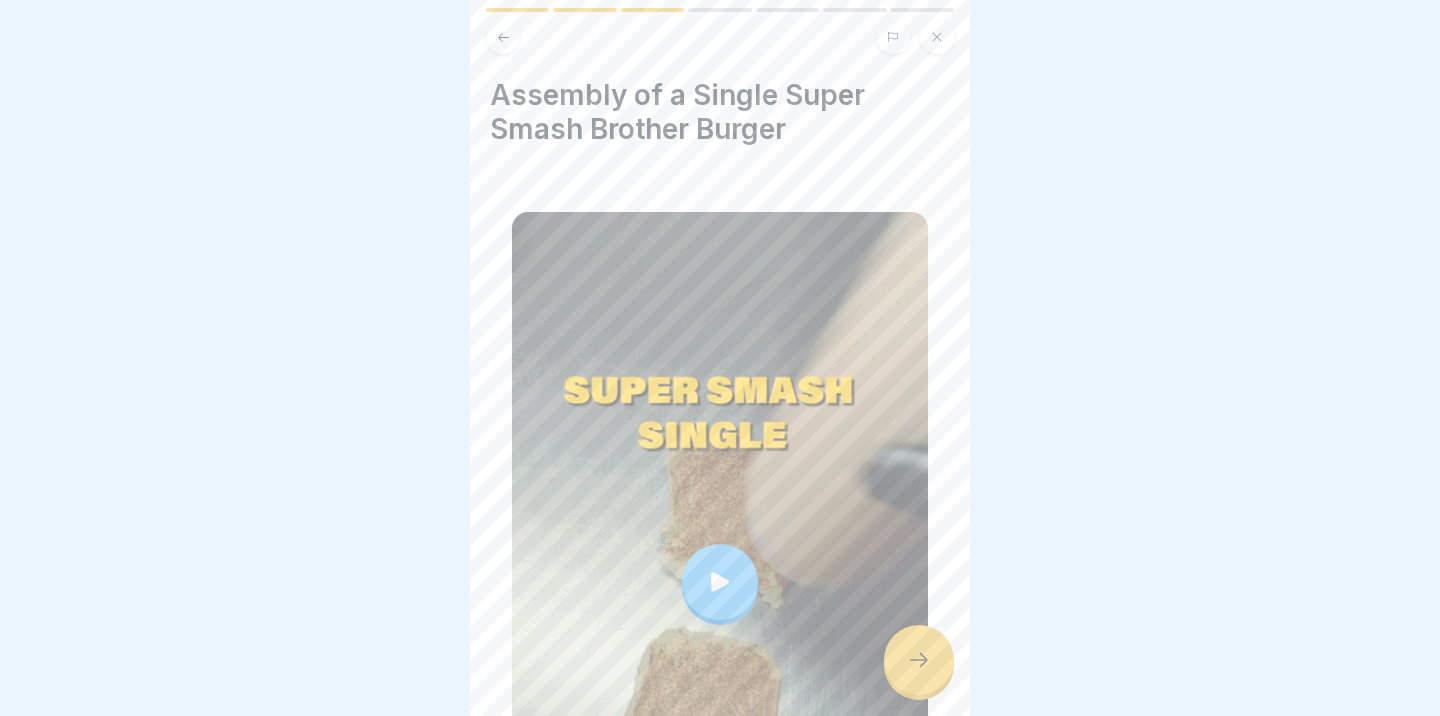 click 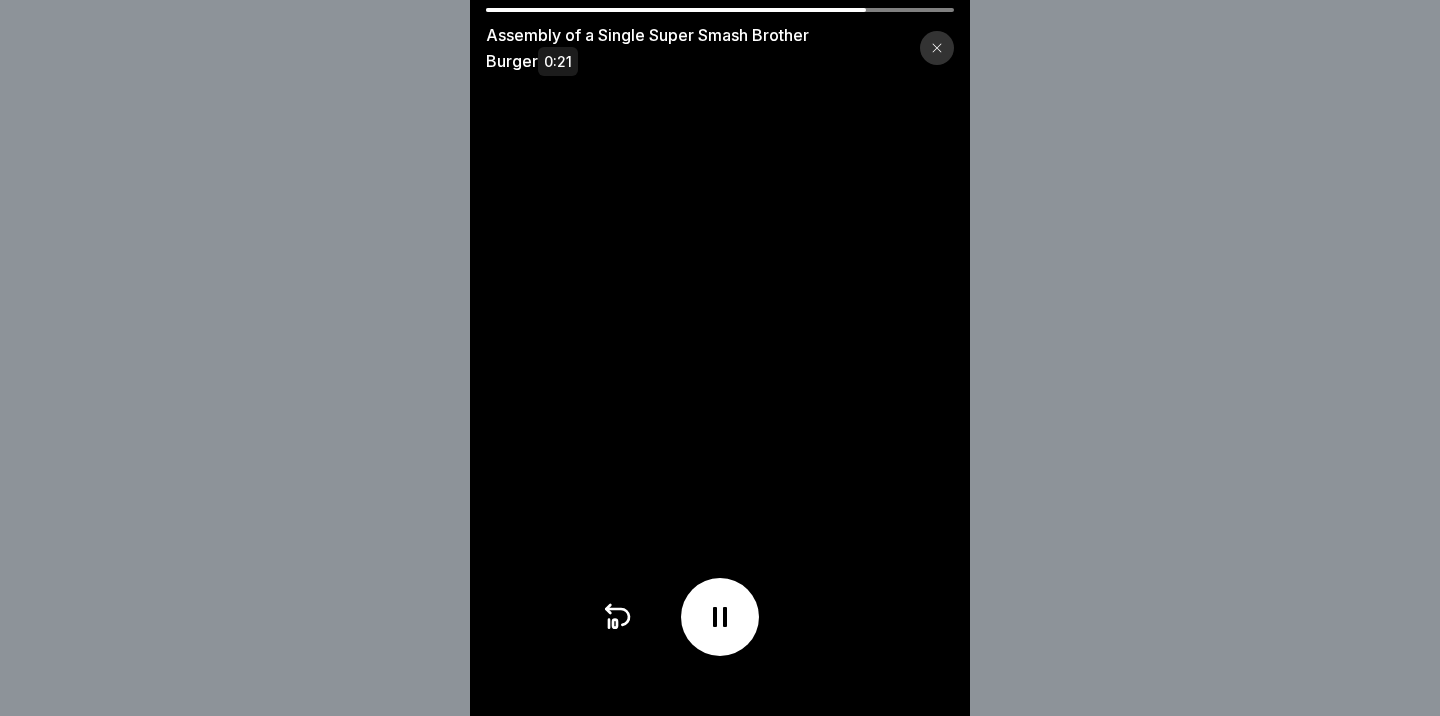 click at bounding box center (937, 48) 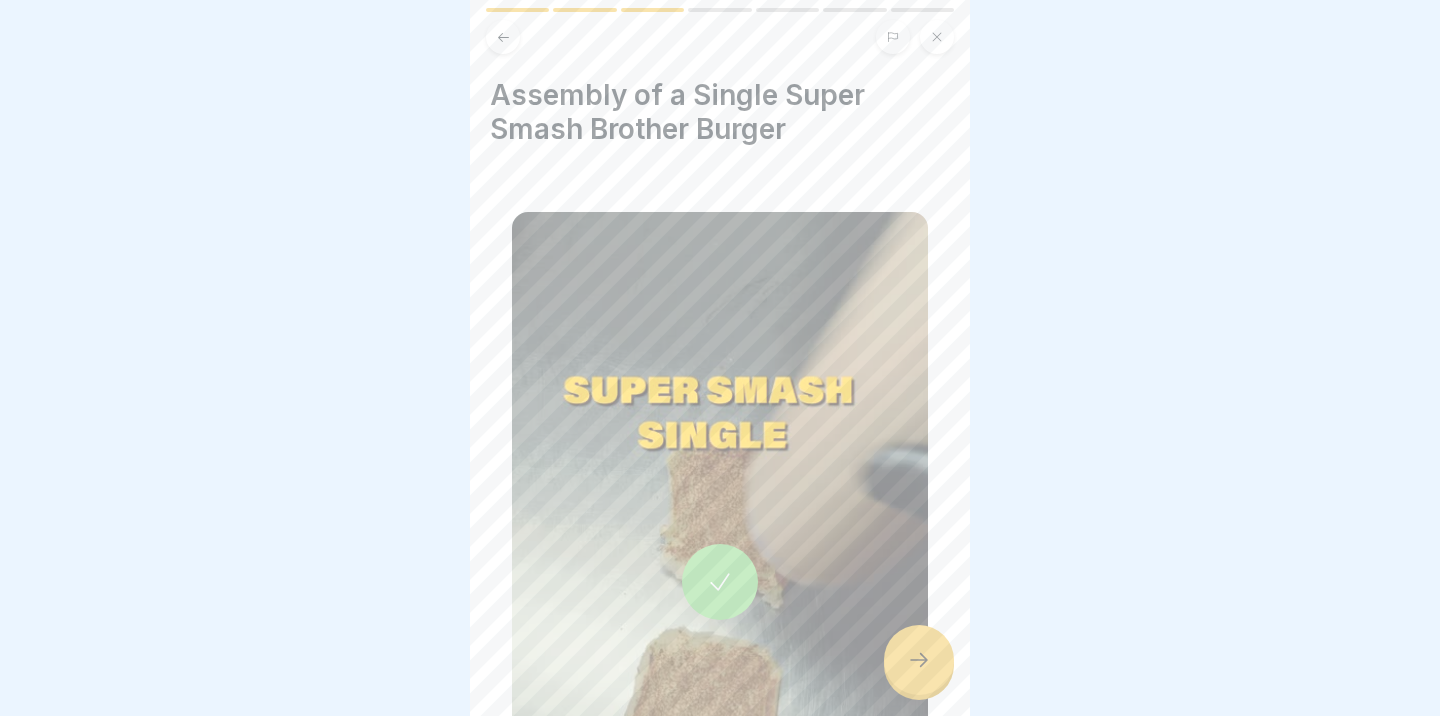 click 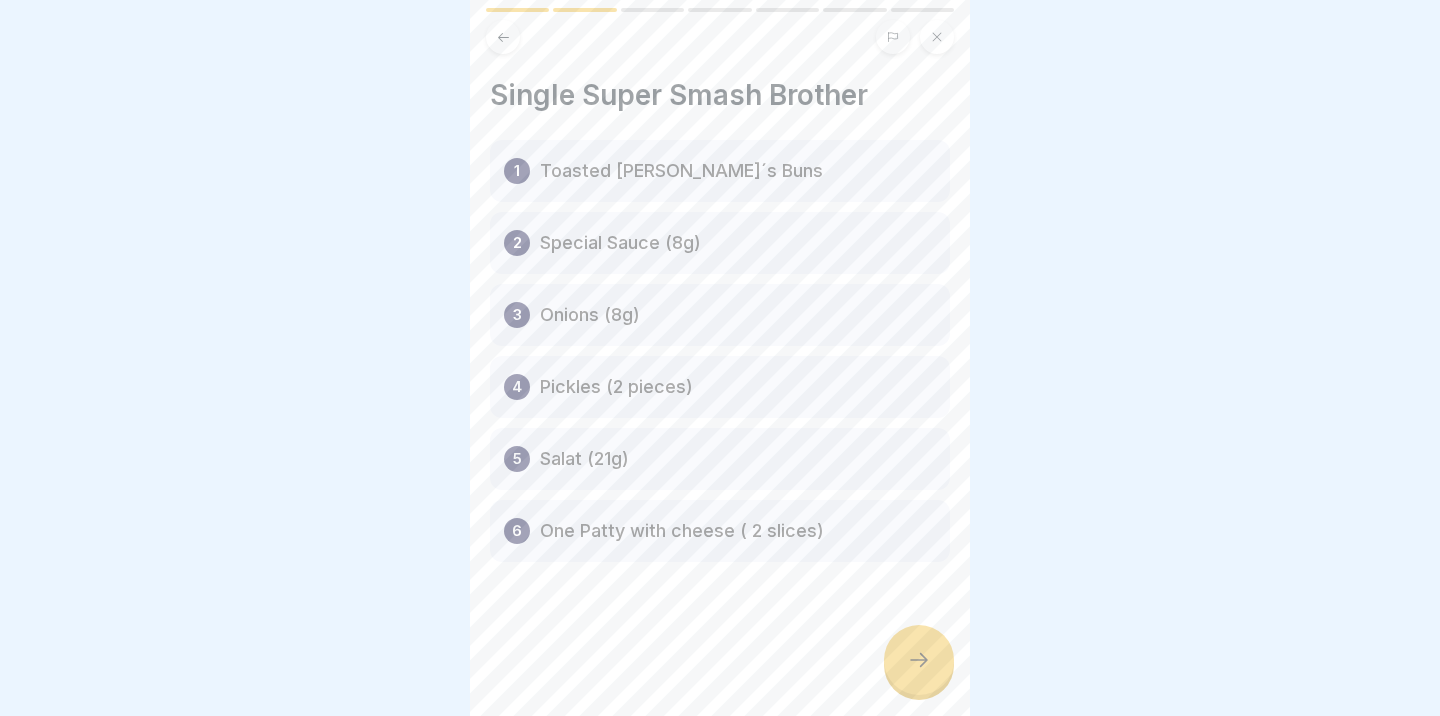 click 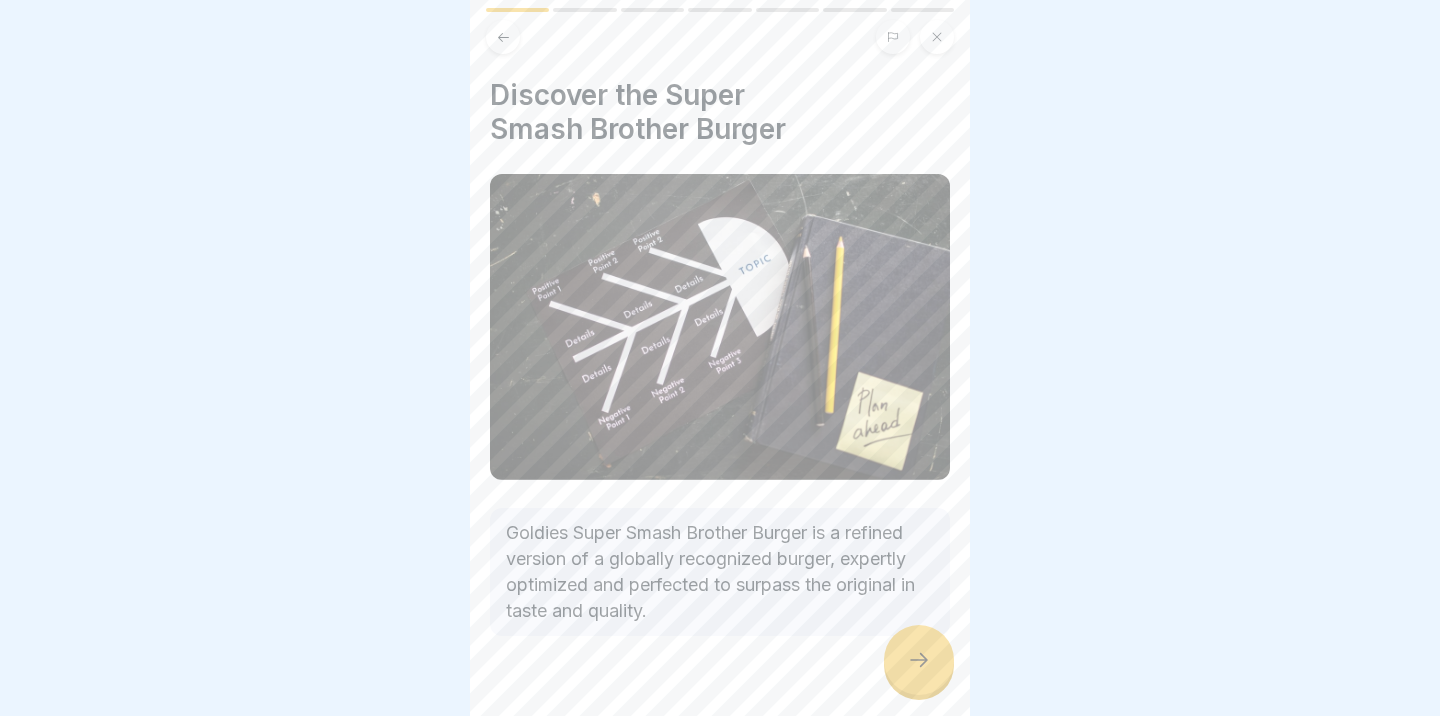 click at bounding box center [937, 37] 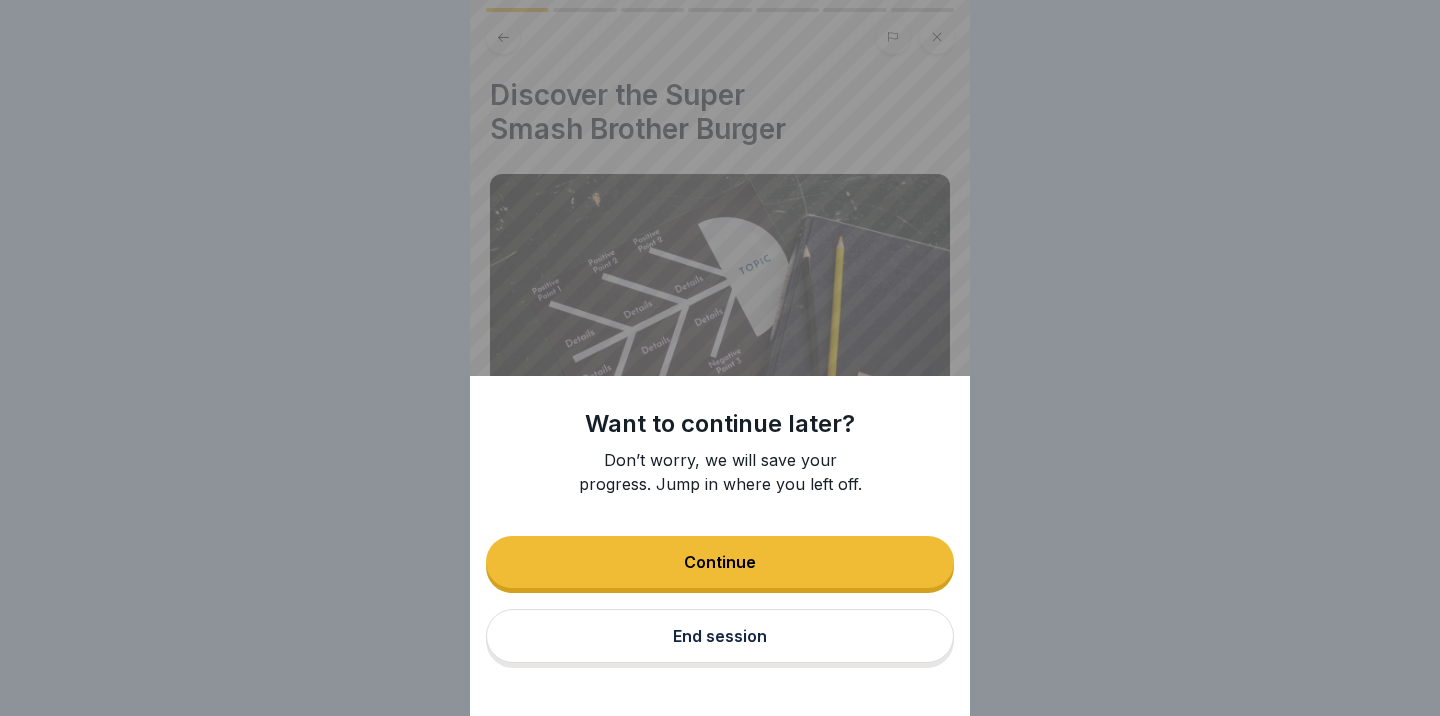 click on "Want to continue later? Don’t worry, we will save your progress. Jump in where you left off. Continue End session" at bounding box center [720, 358] 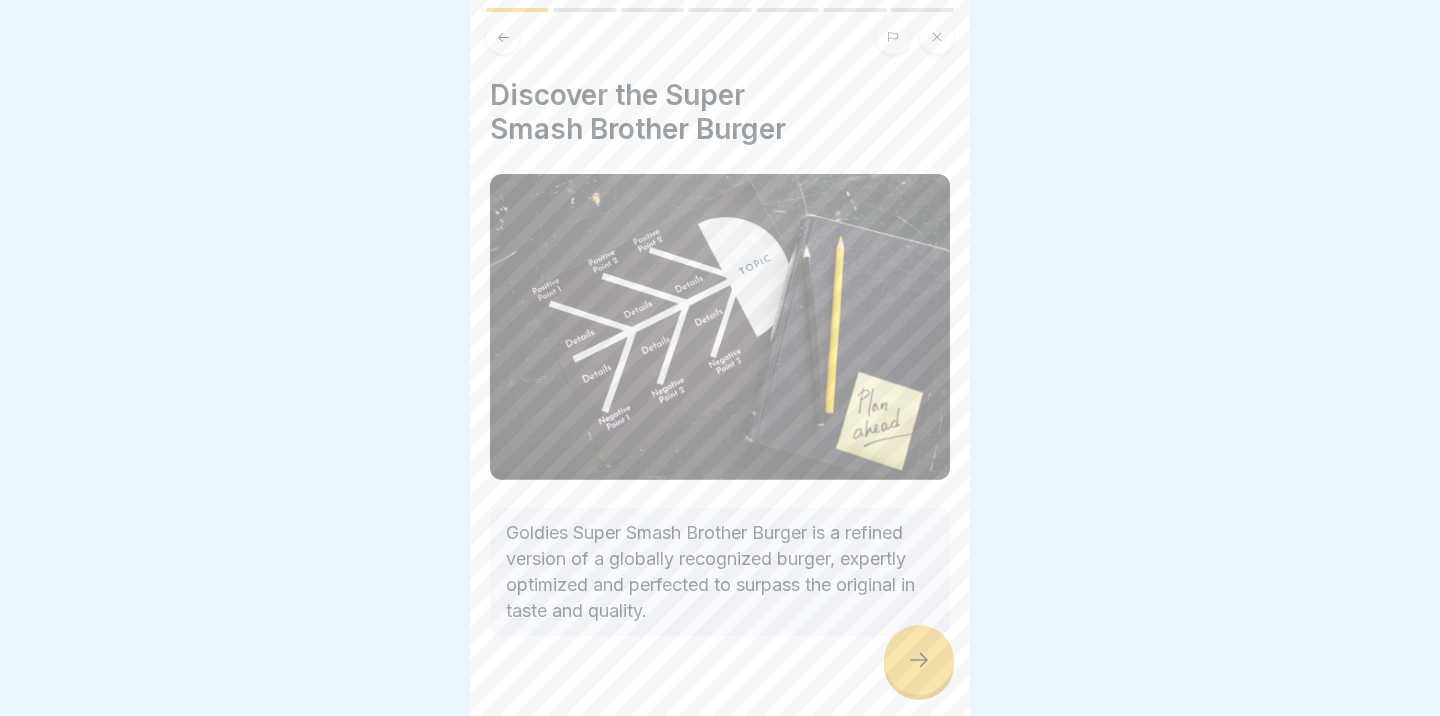 click at bounding box center (919, 660) 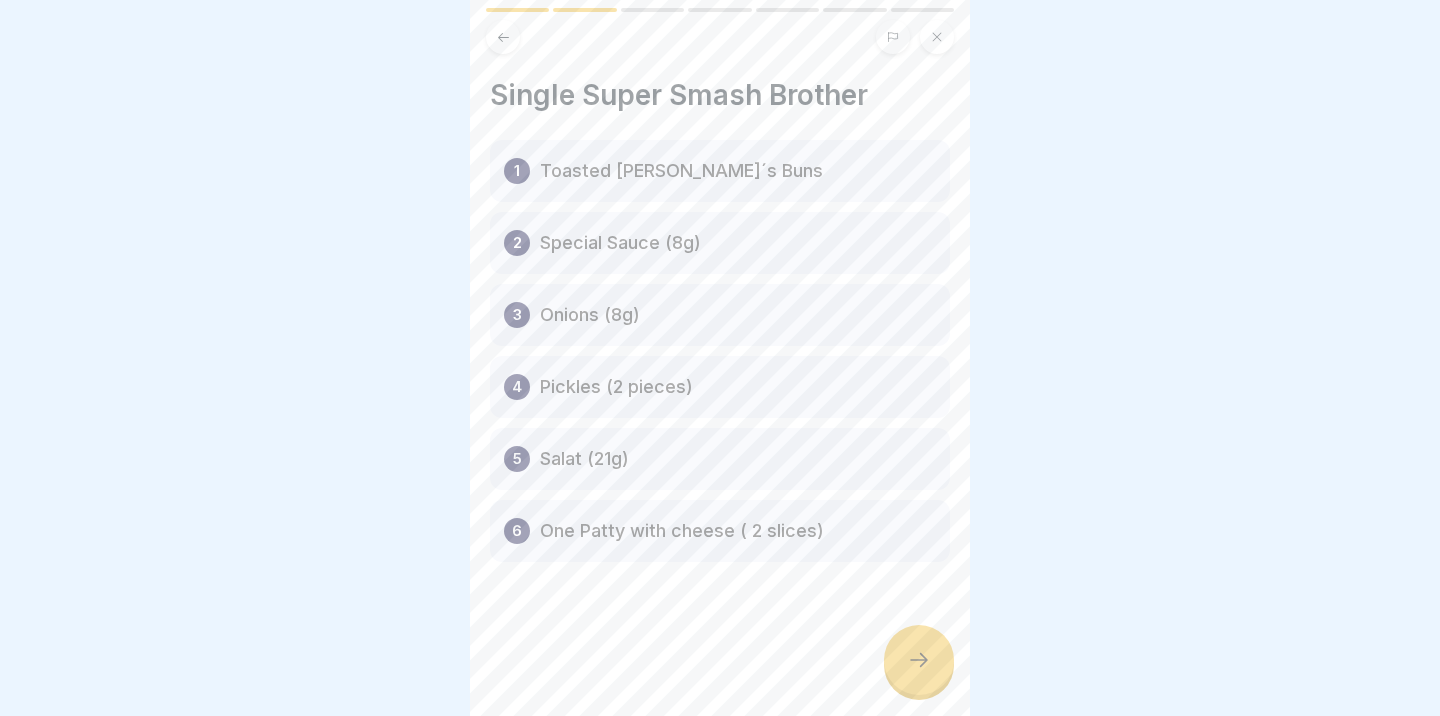 click at bounding box center [919, 660] 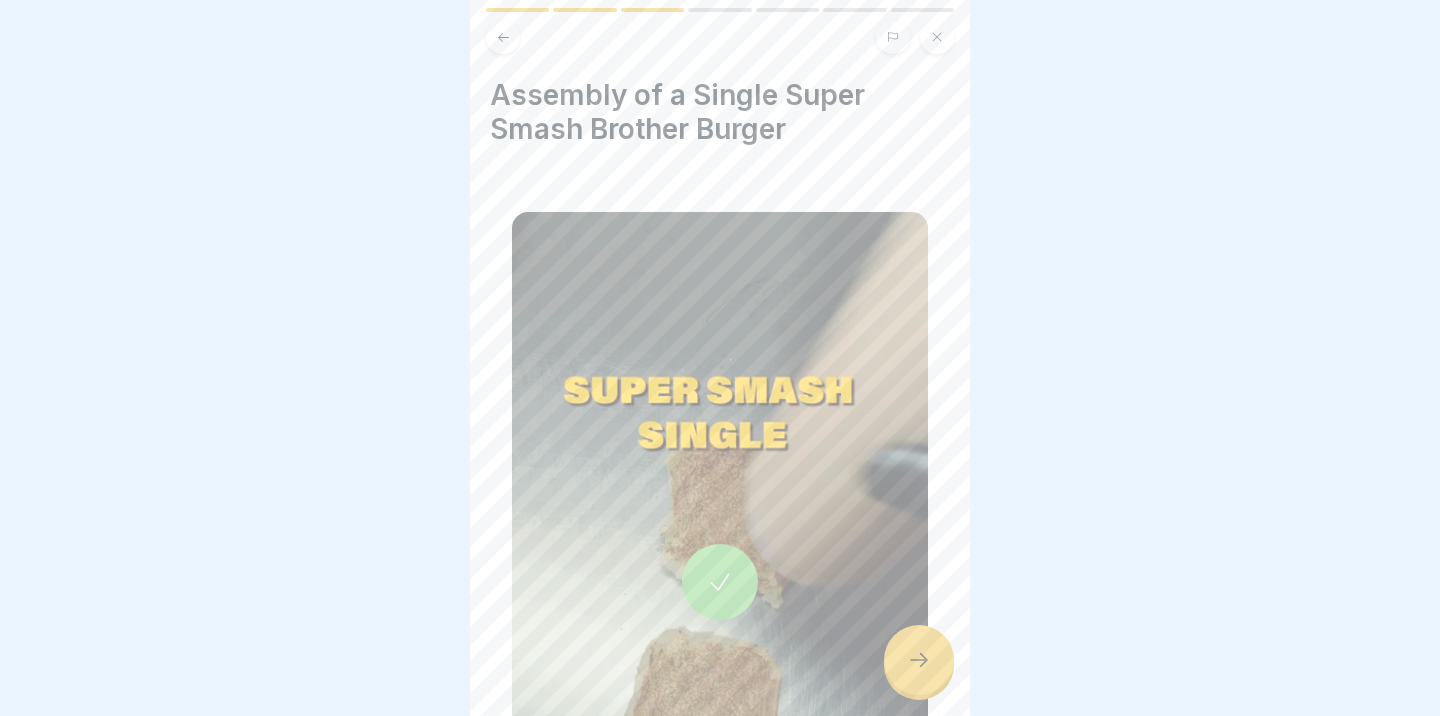 click at bounding box center (720, 582) 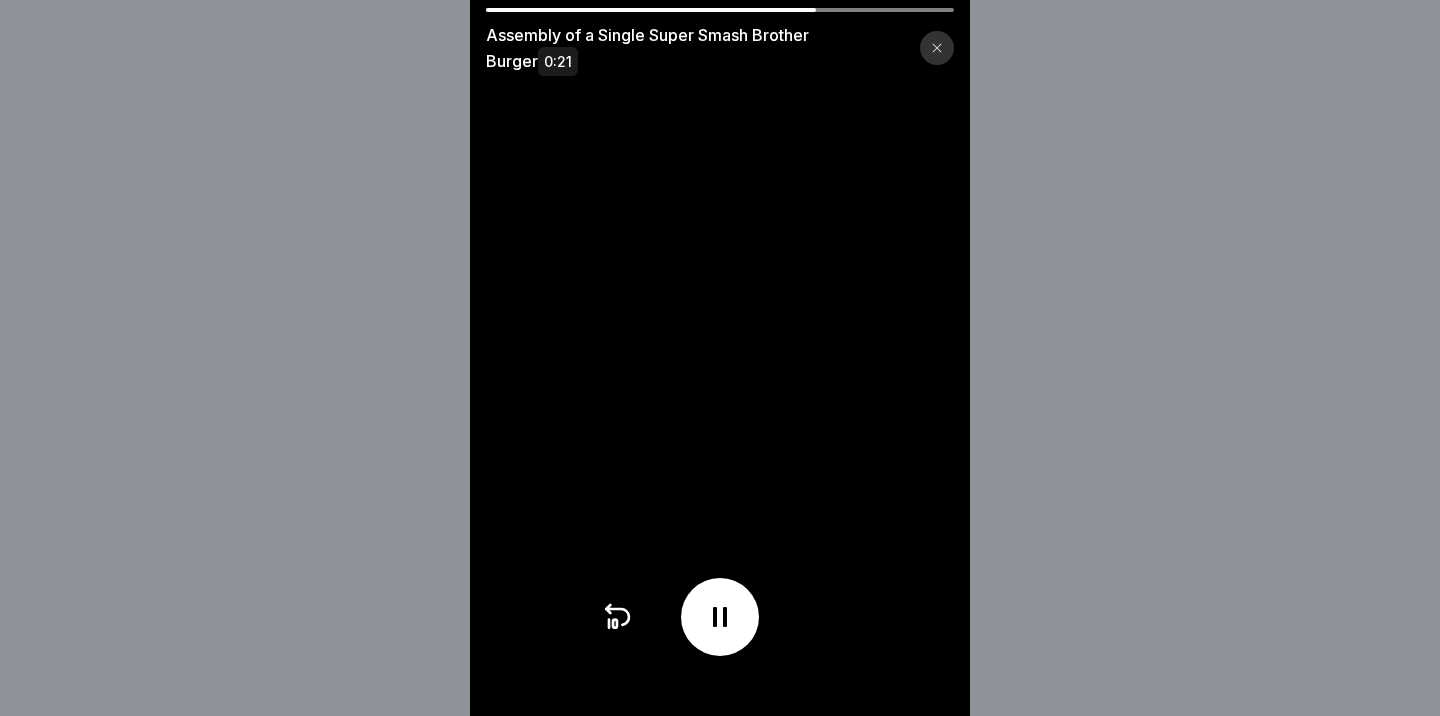 click 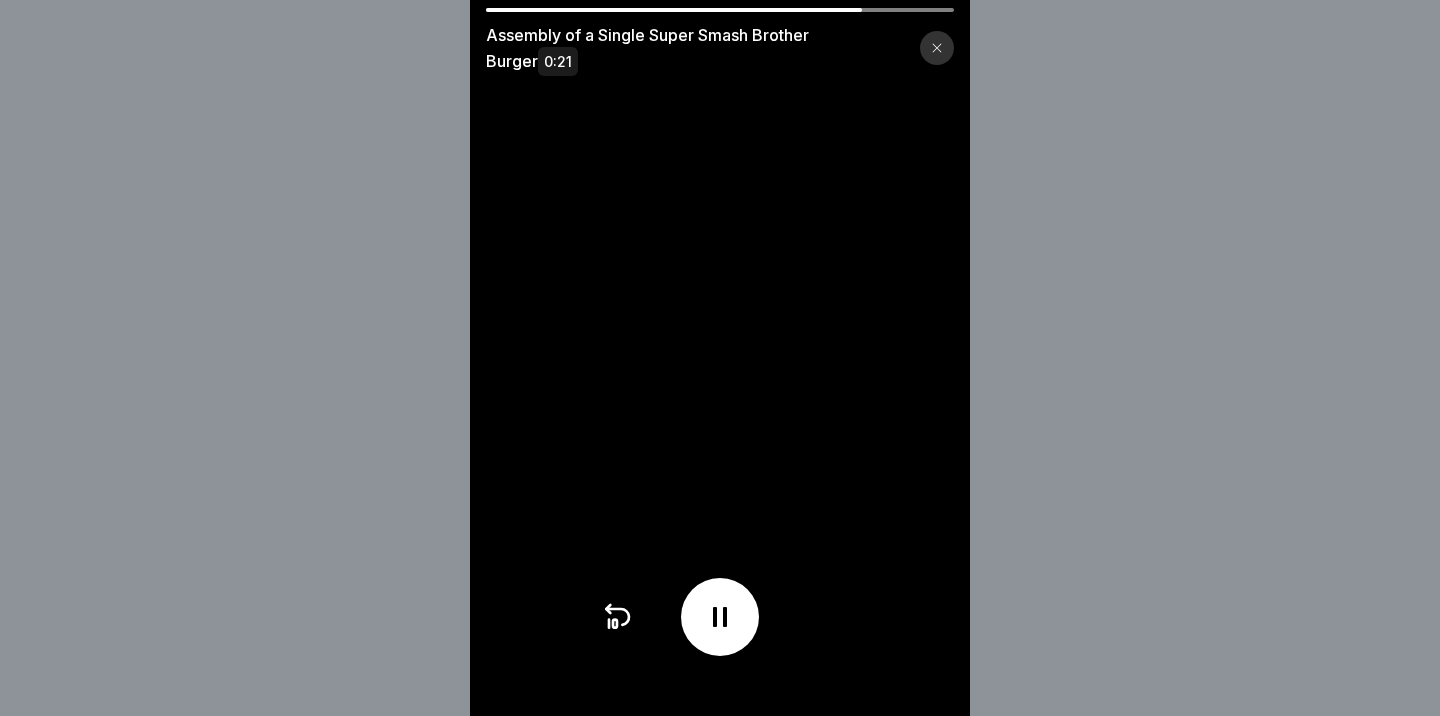 click on "Assembly of a Single Super Smash Brother Burger 0:21" at bounding box center [720, 358] 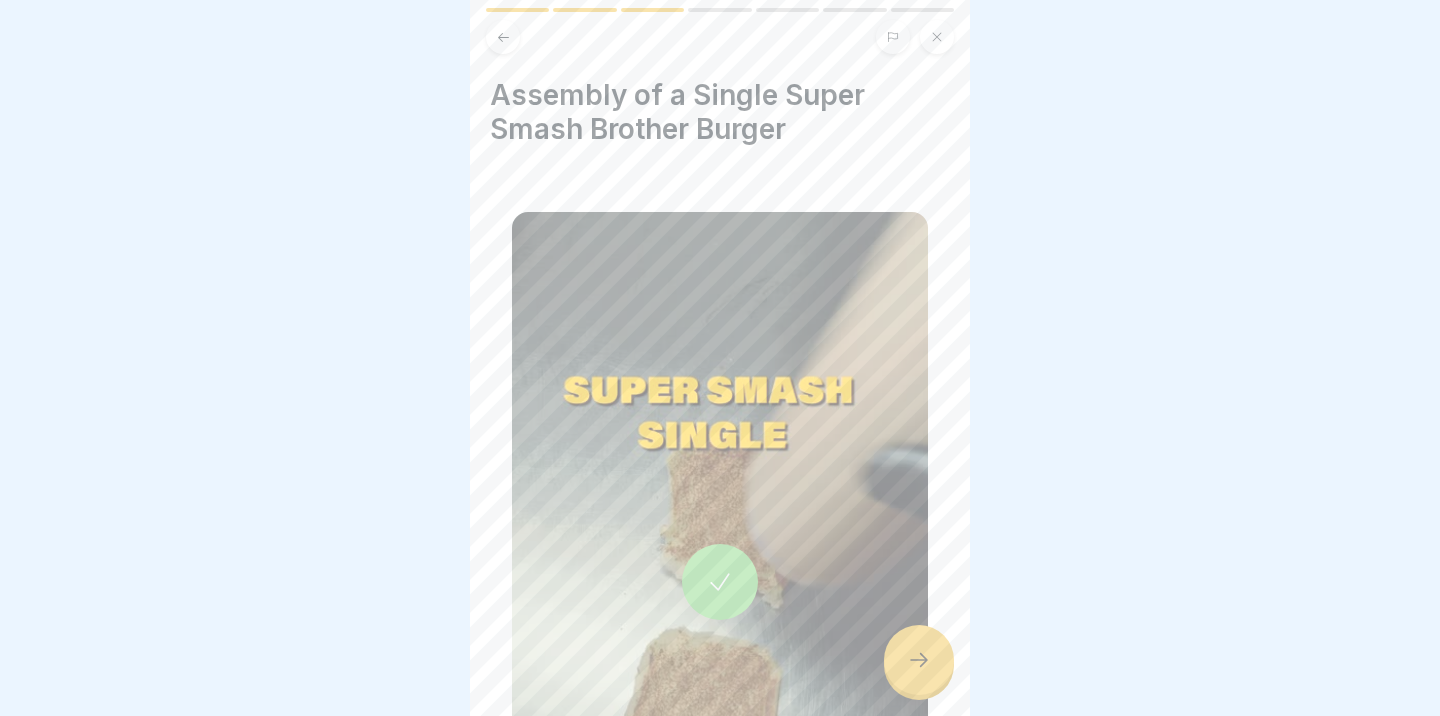 click at bounding box center (919, 660) 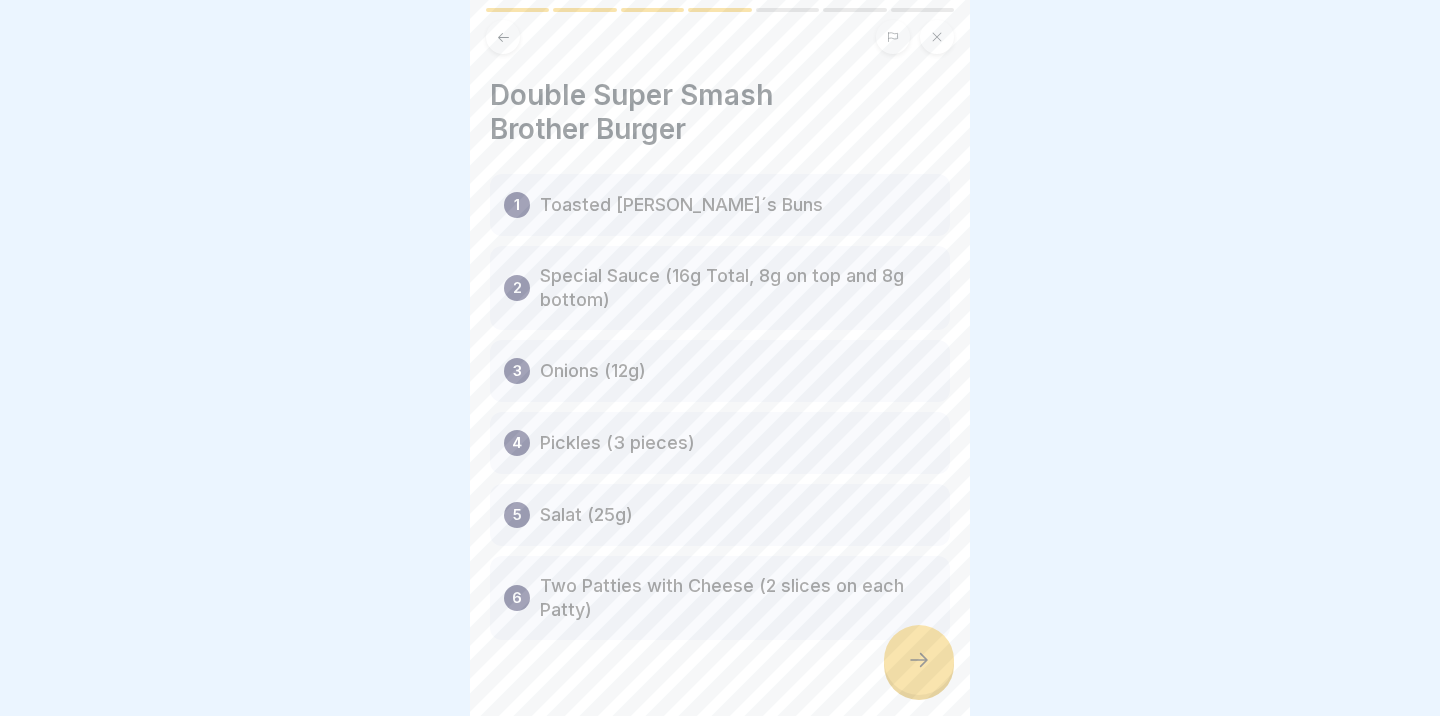 click at bounding box center (919, 660) 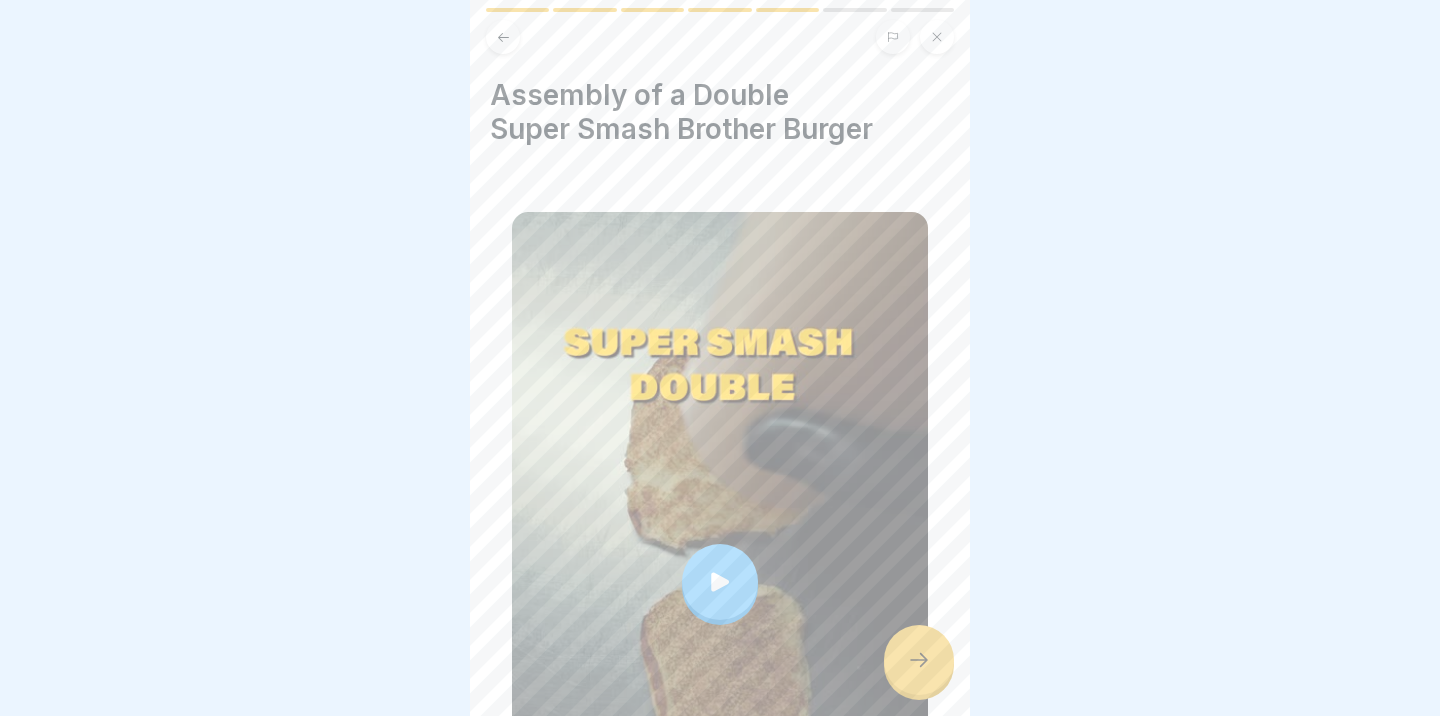 click at bounding box center [503, 37] 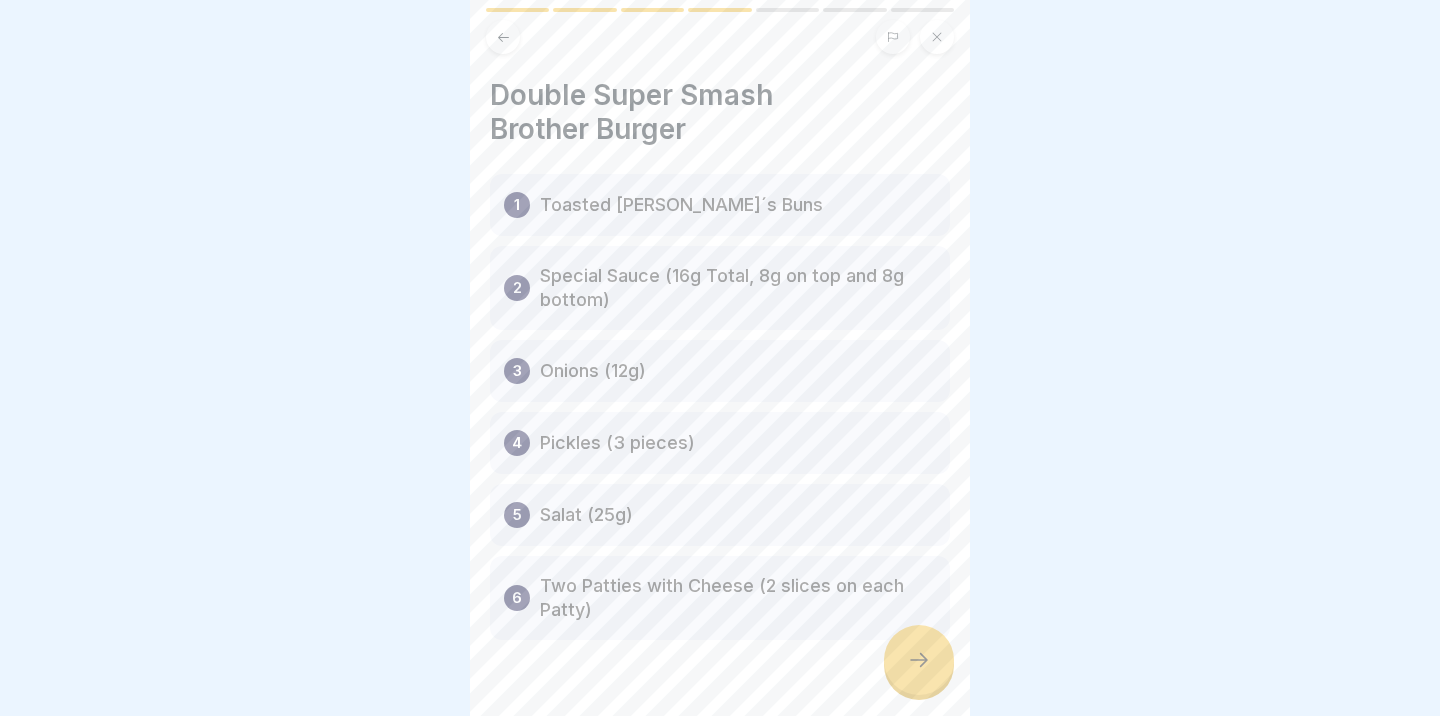 click 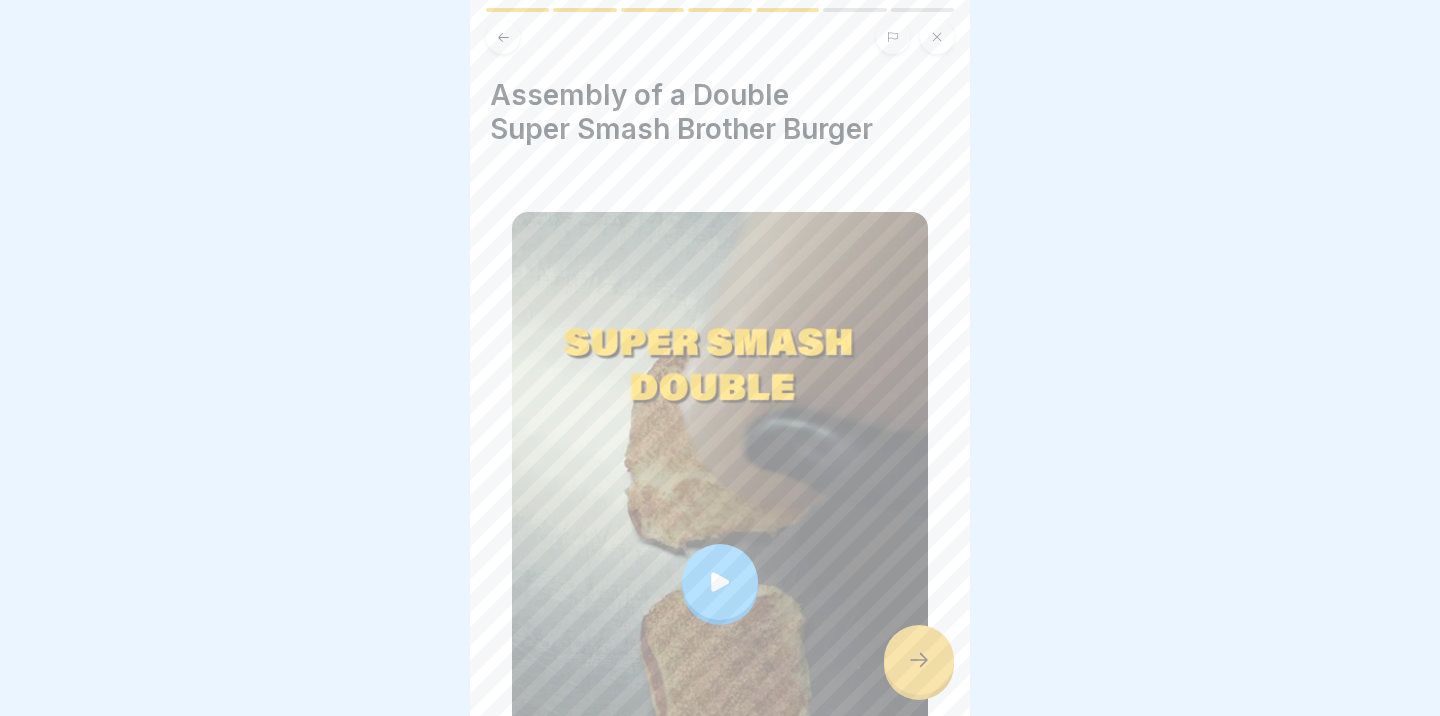 click at bounding box center [720, 582] 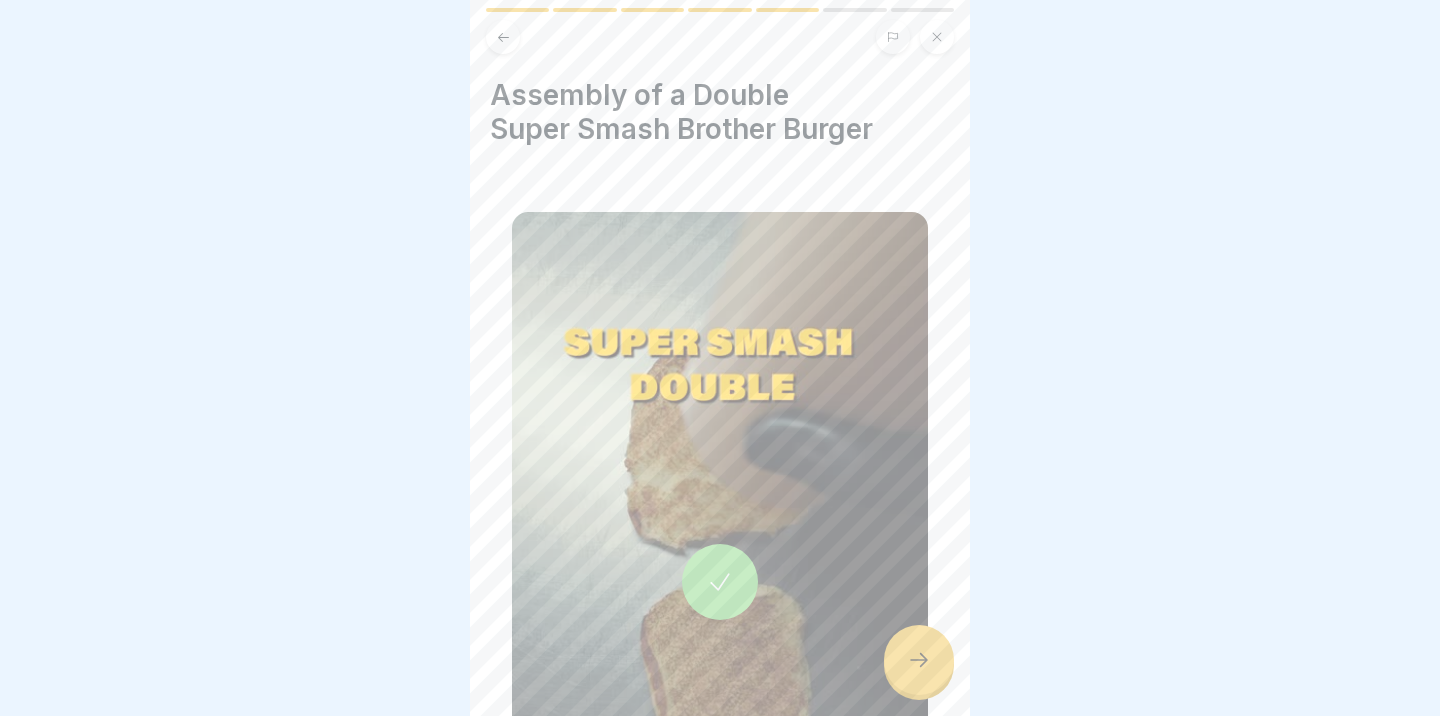 click at bounding box center (919, 660) 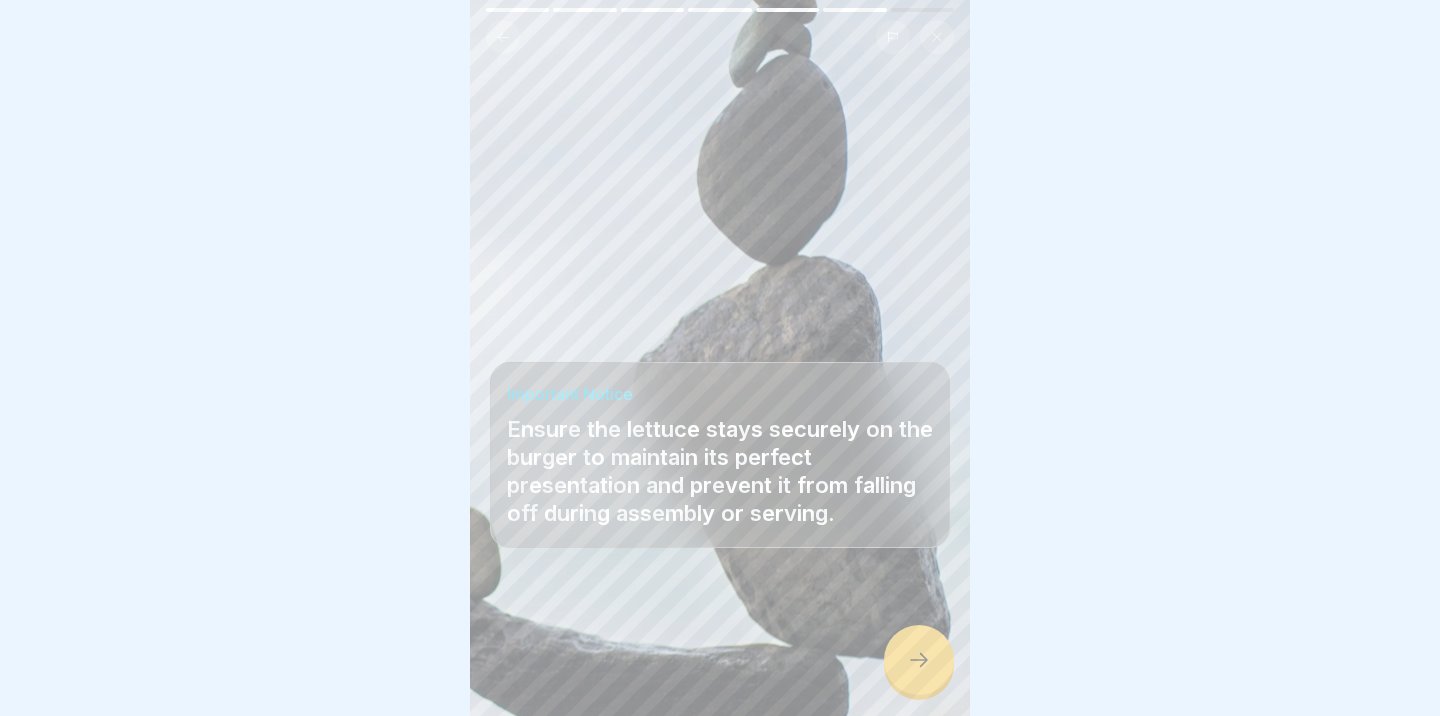 click 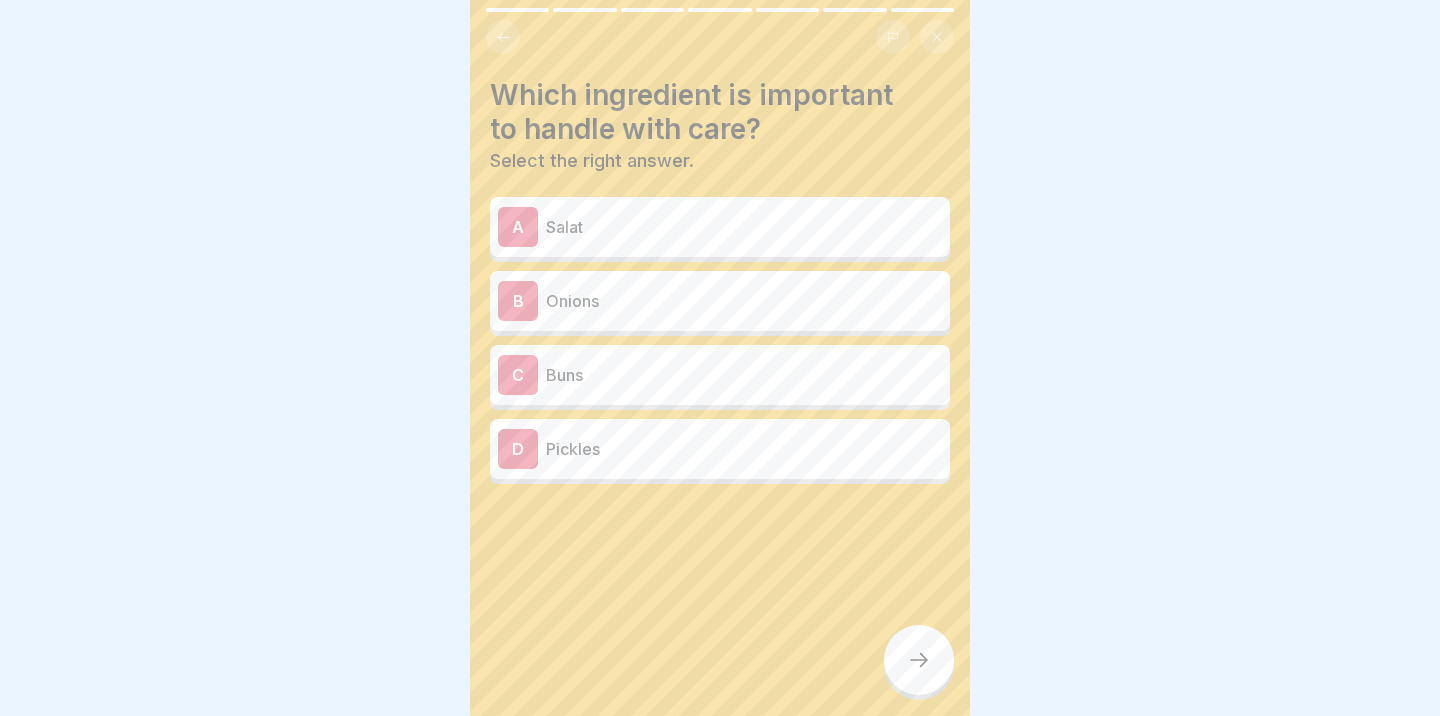 click on "Salat" at bounding box center (744, 227) 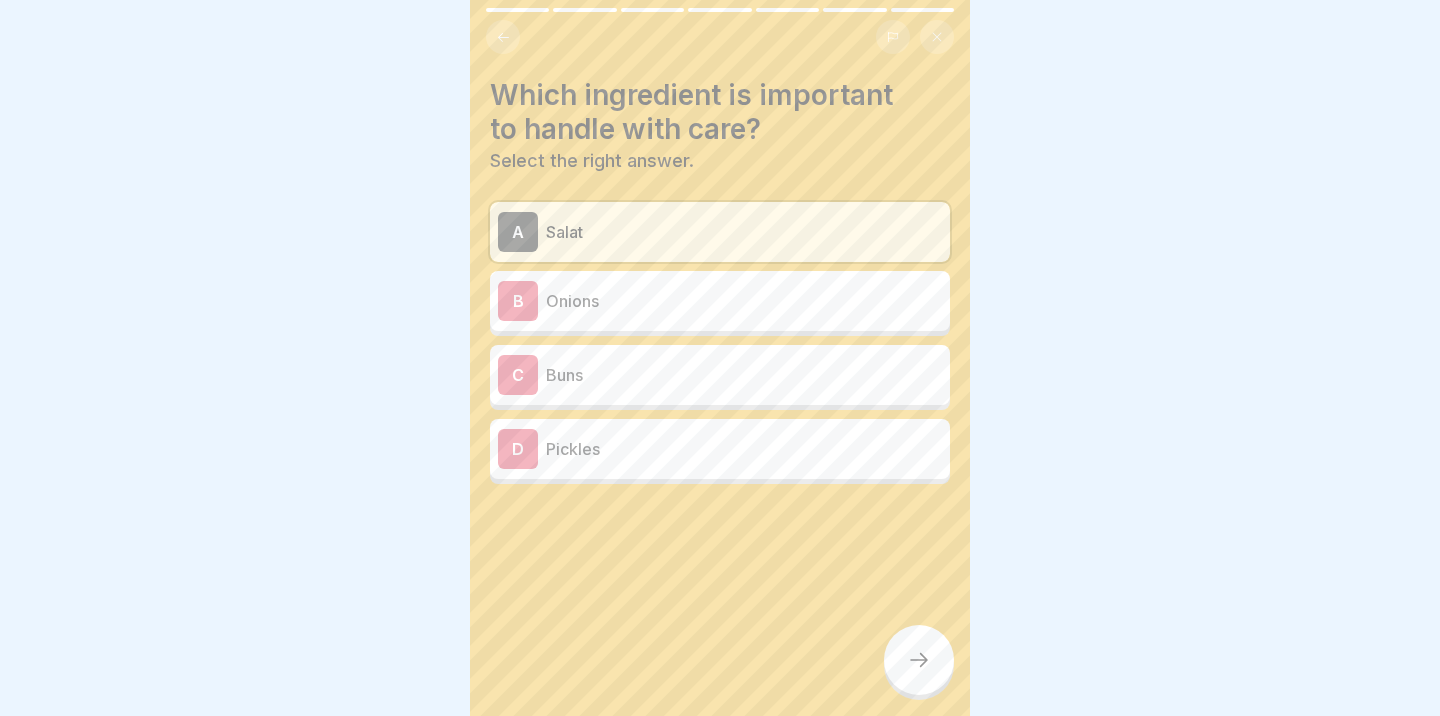 click 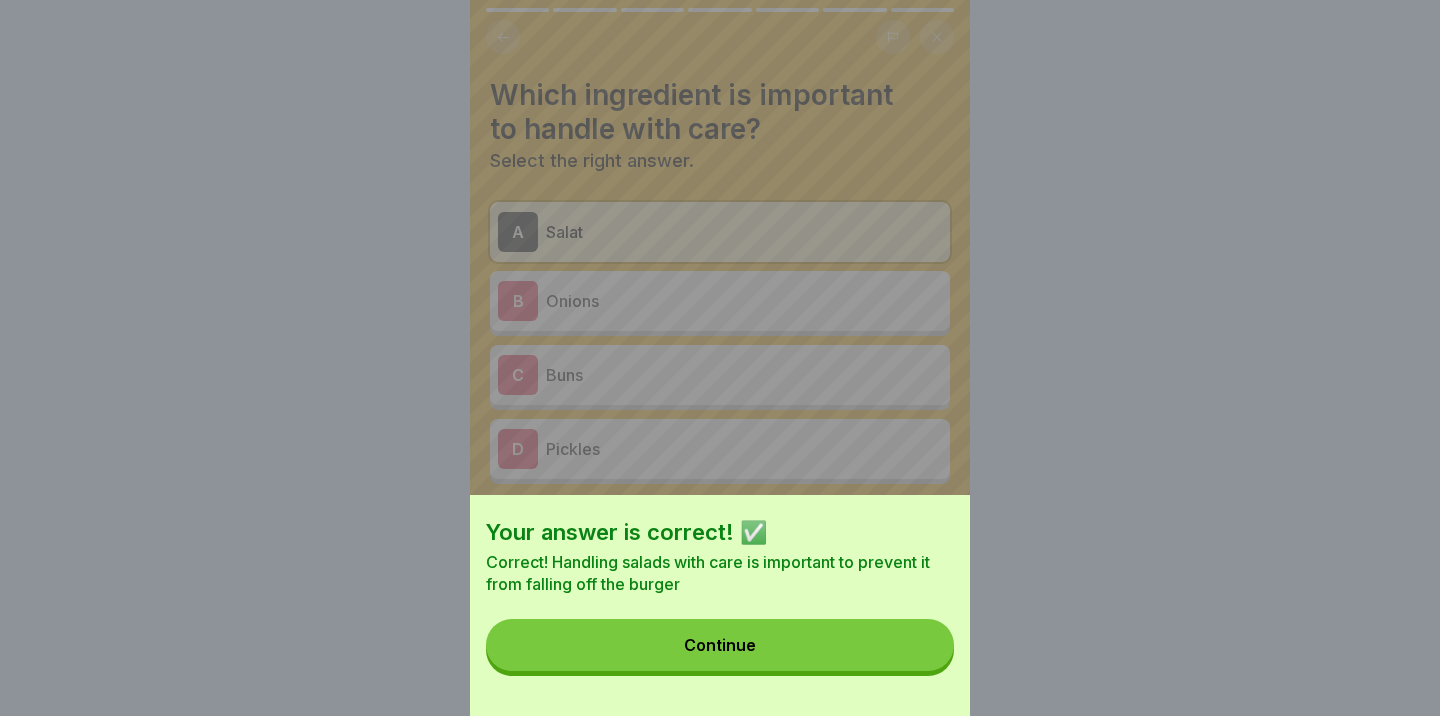 click on "Continue" at bounding box center [720, 645] 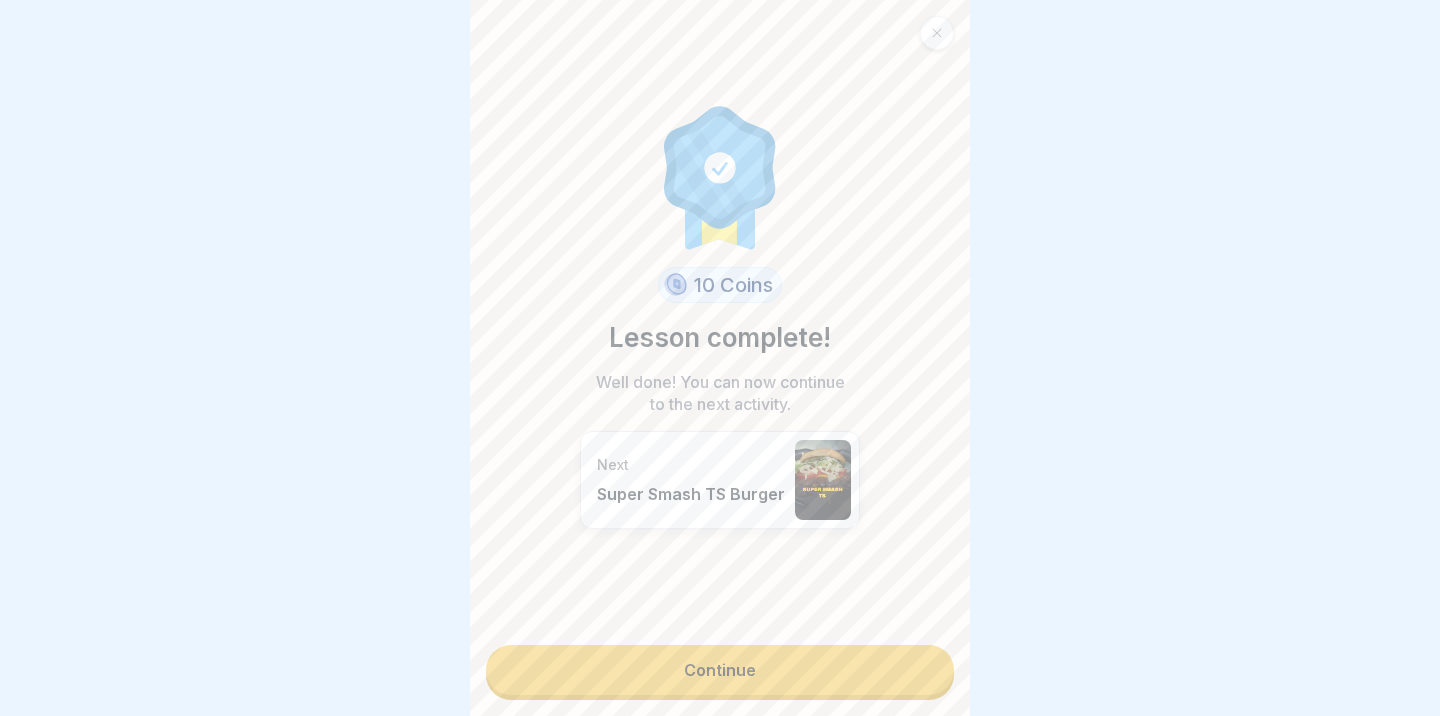 click on "Continue" at bounding box center [720, 670] 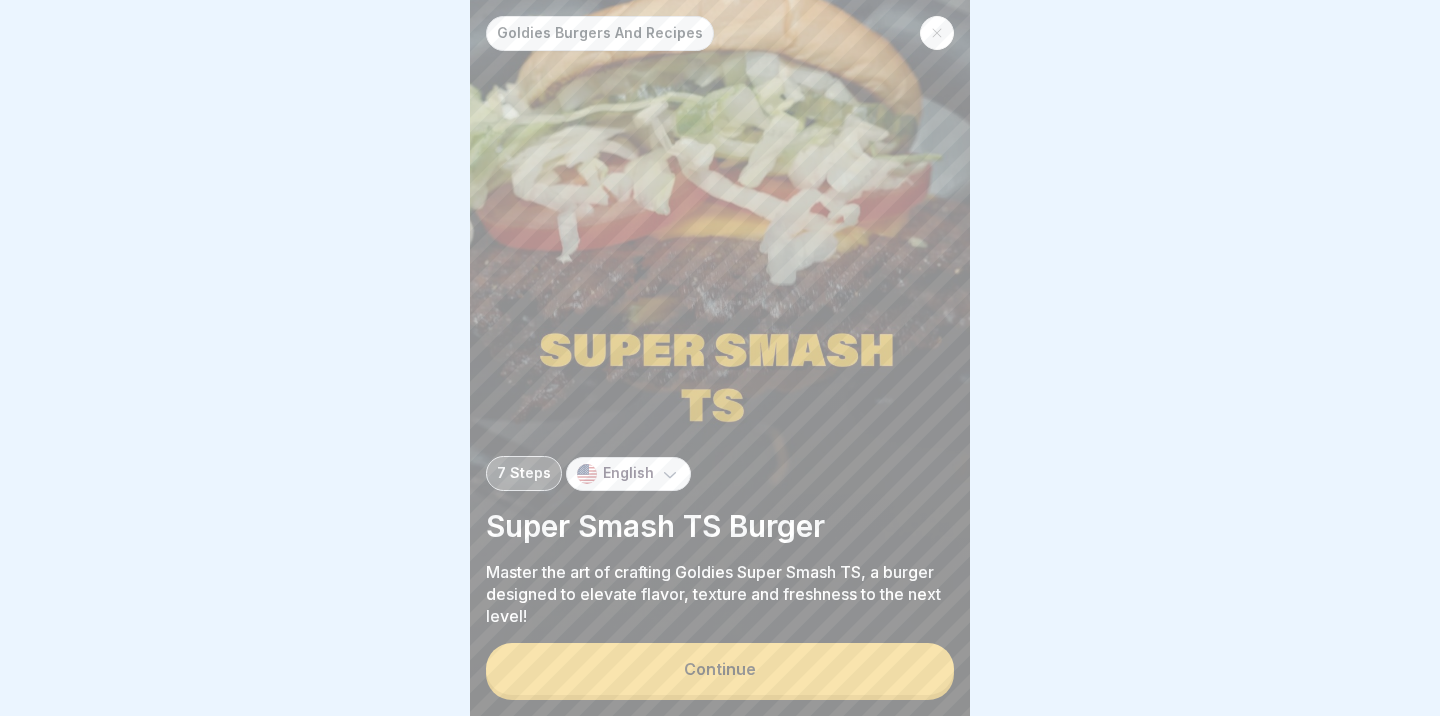 click on "Continue" at bounding box center [720, 671] 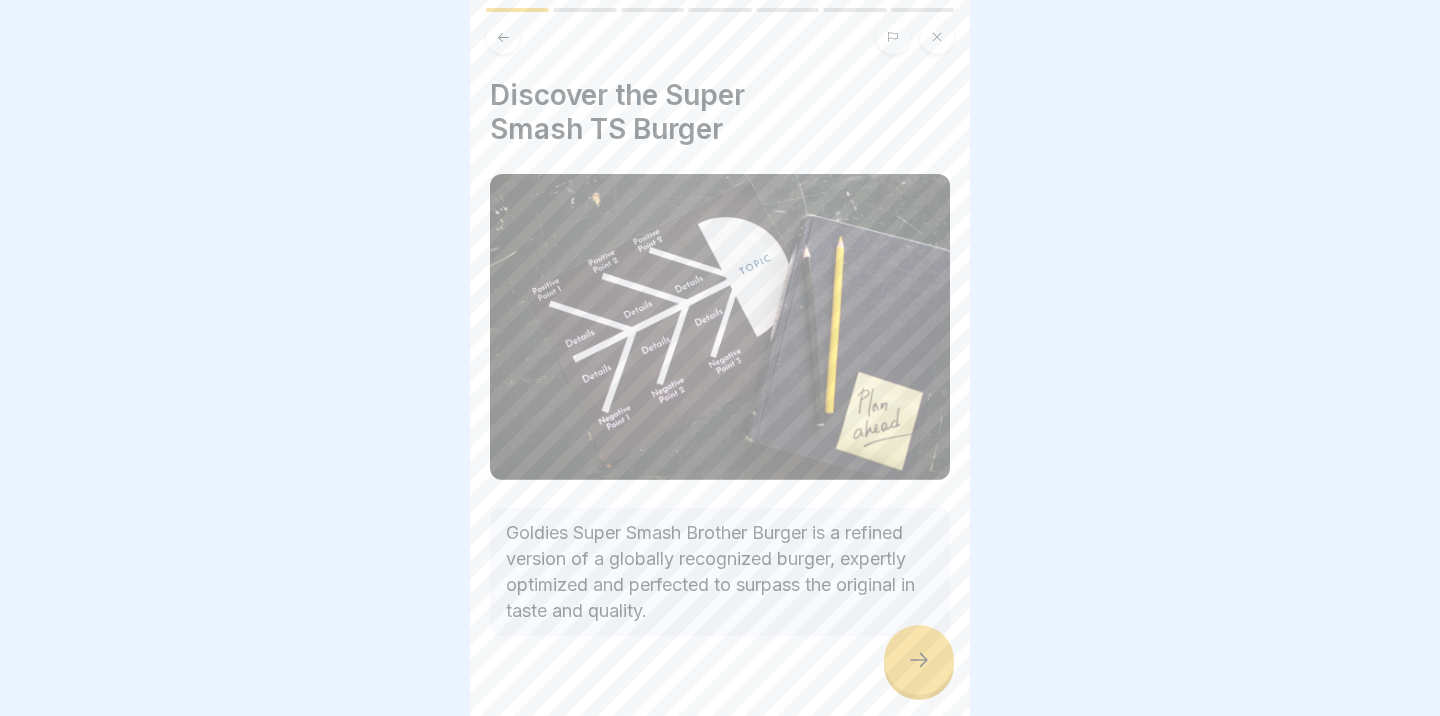 click at bounding box center (919, 660) 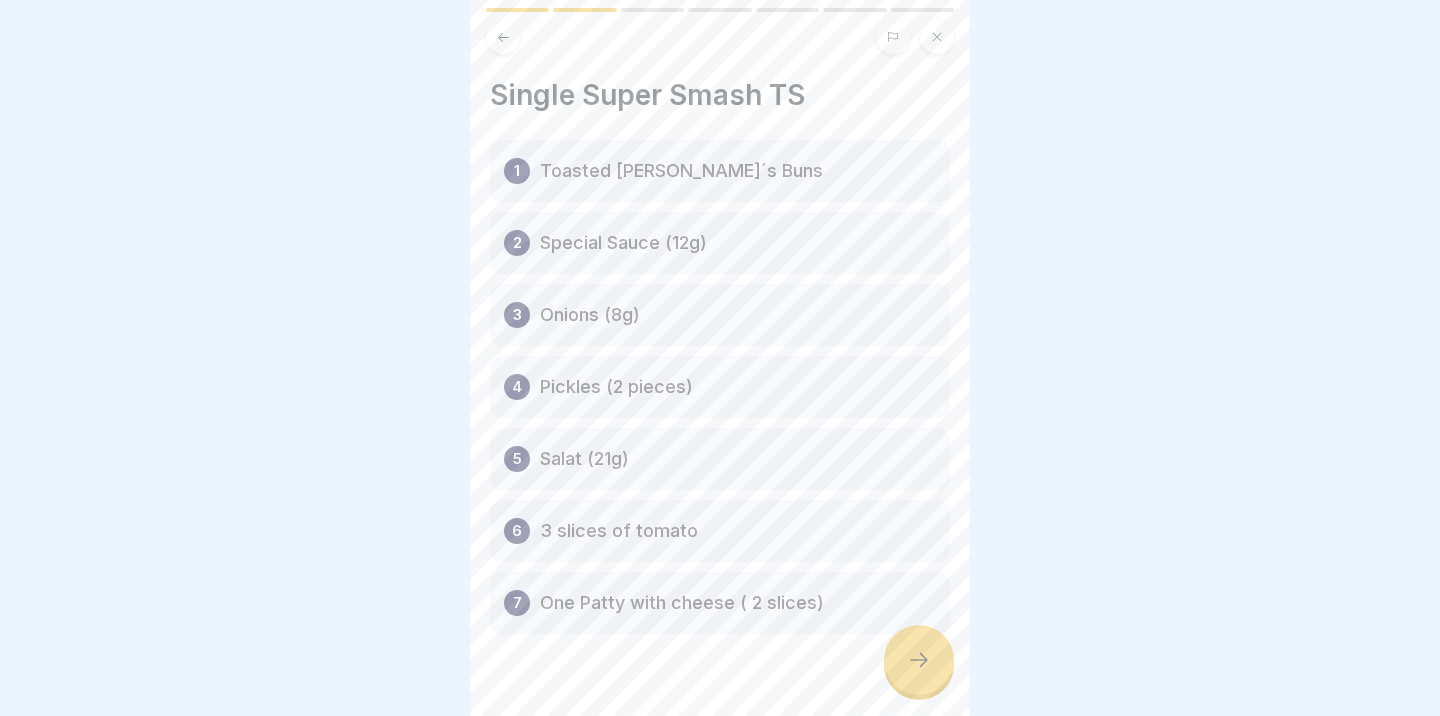 click 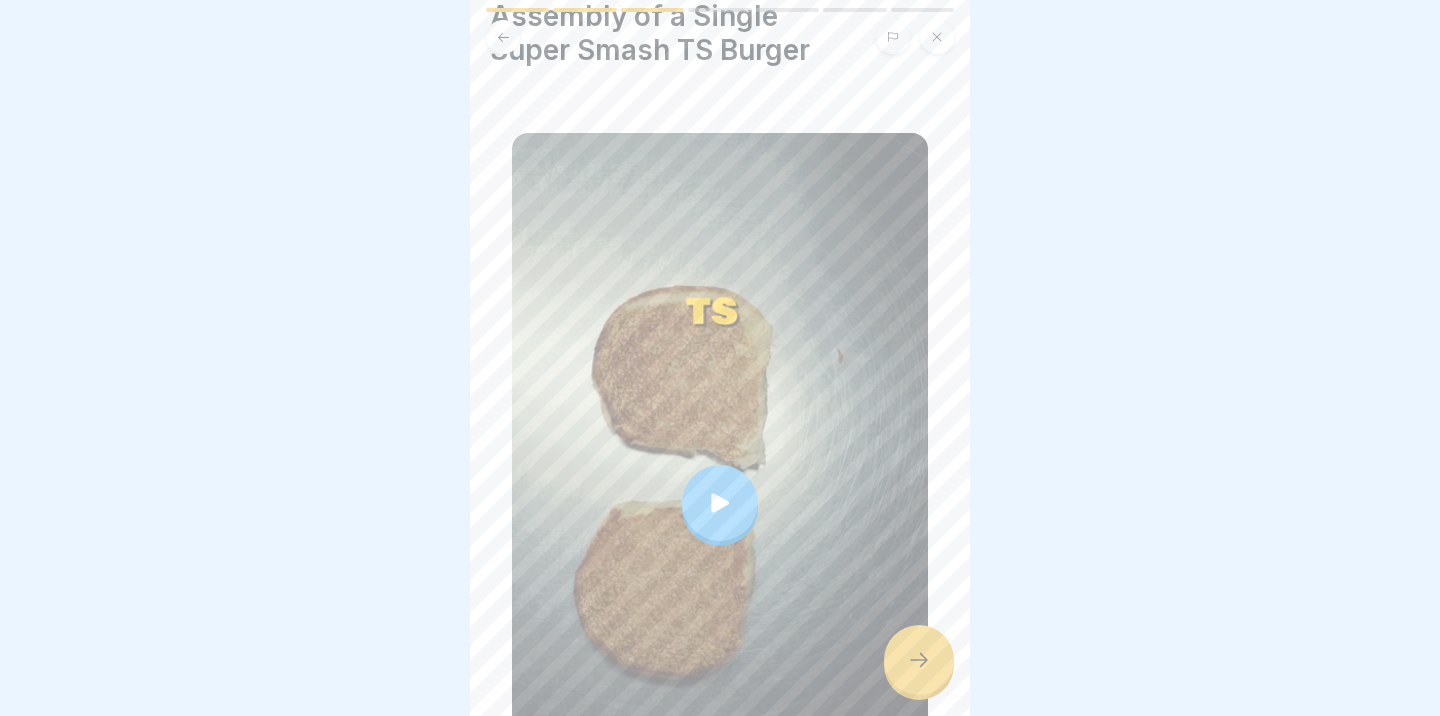 scroll, scrollTop: 0, scrollLeft: 0, axis: both 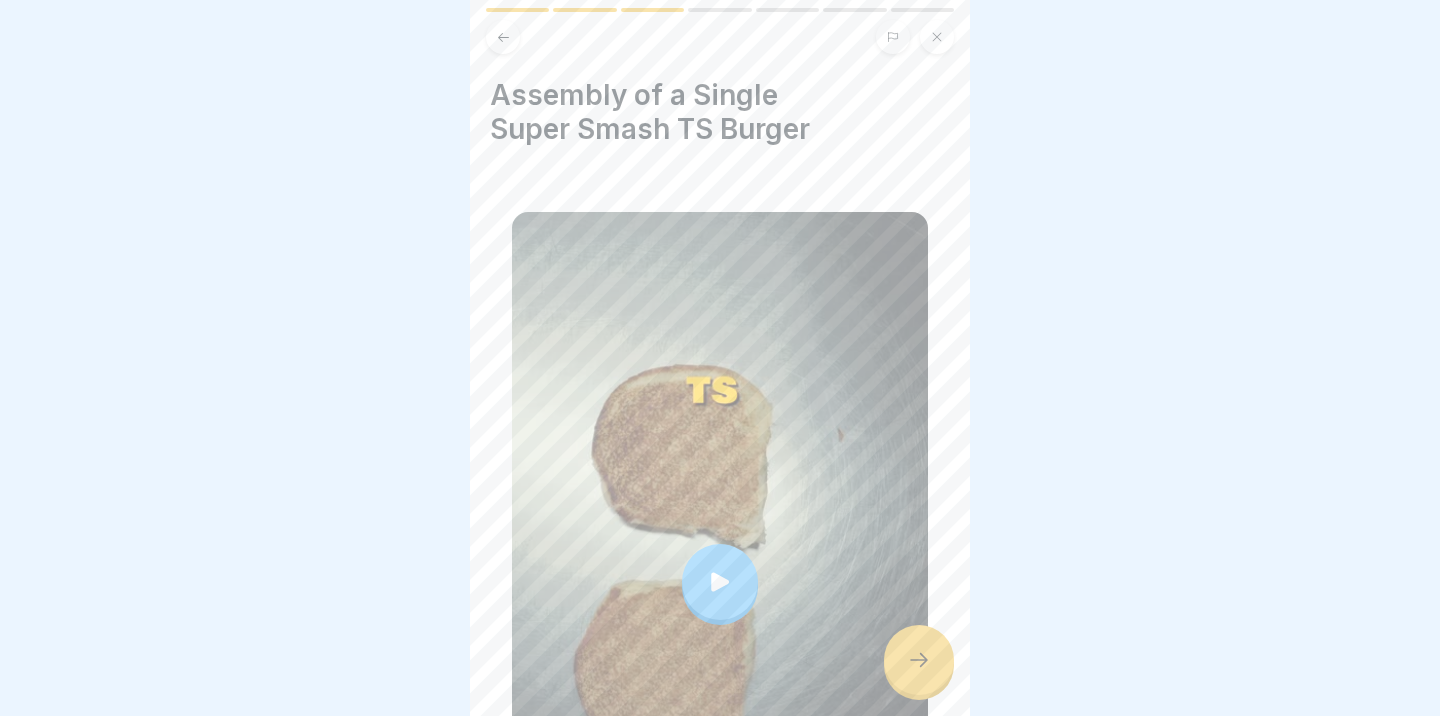 click at bounding box center [503, 37] 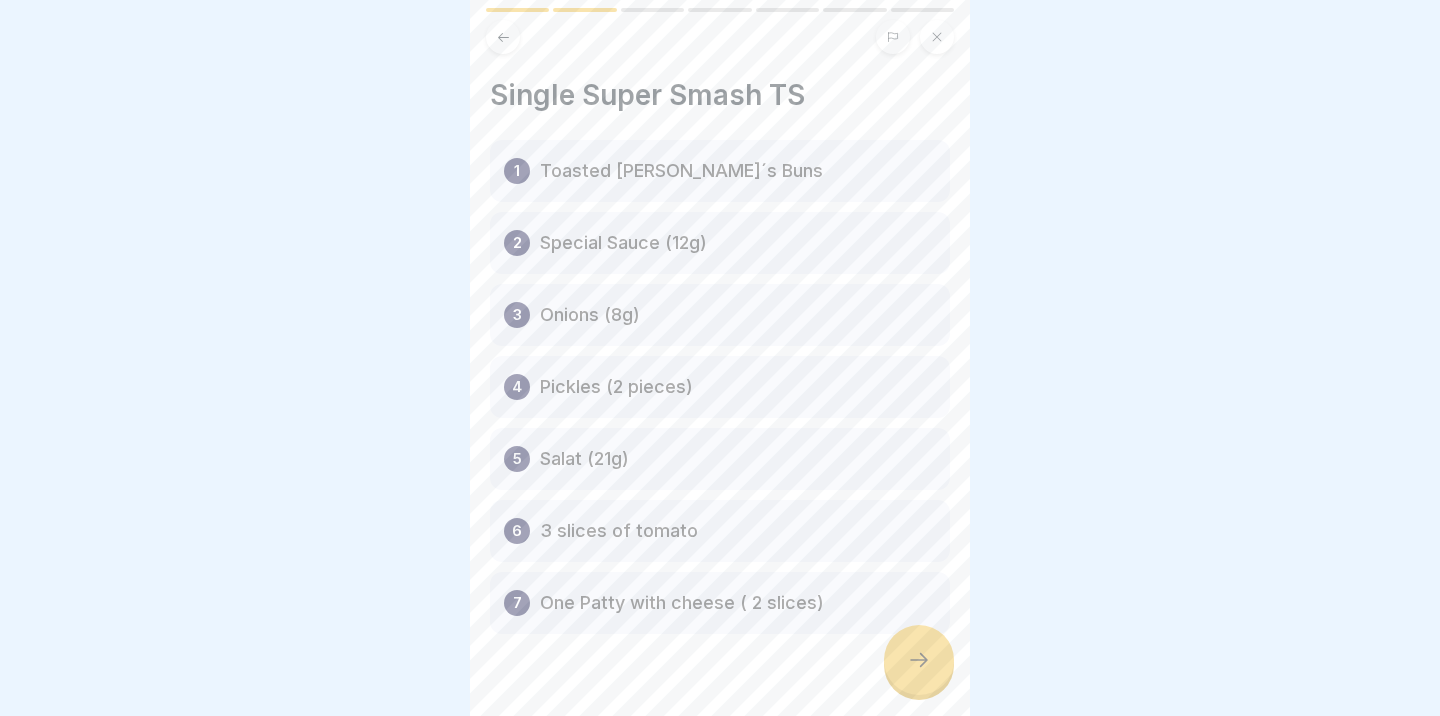 click at bounding box center (919, 660) 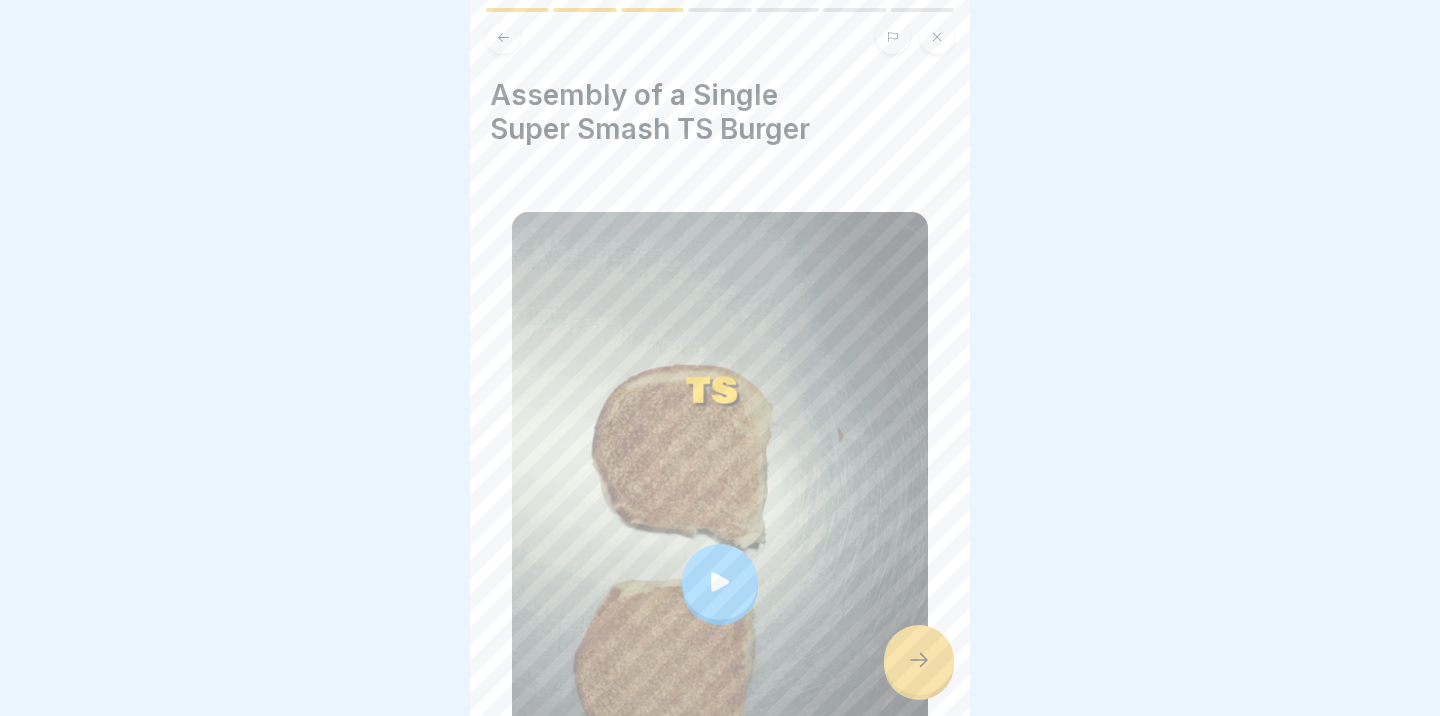 click at bounding box center [720, 582] 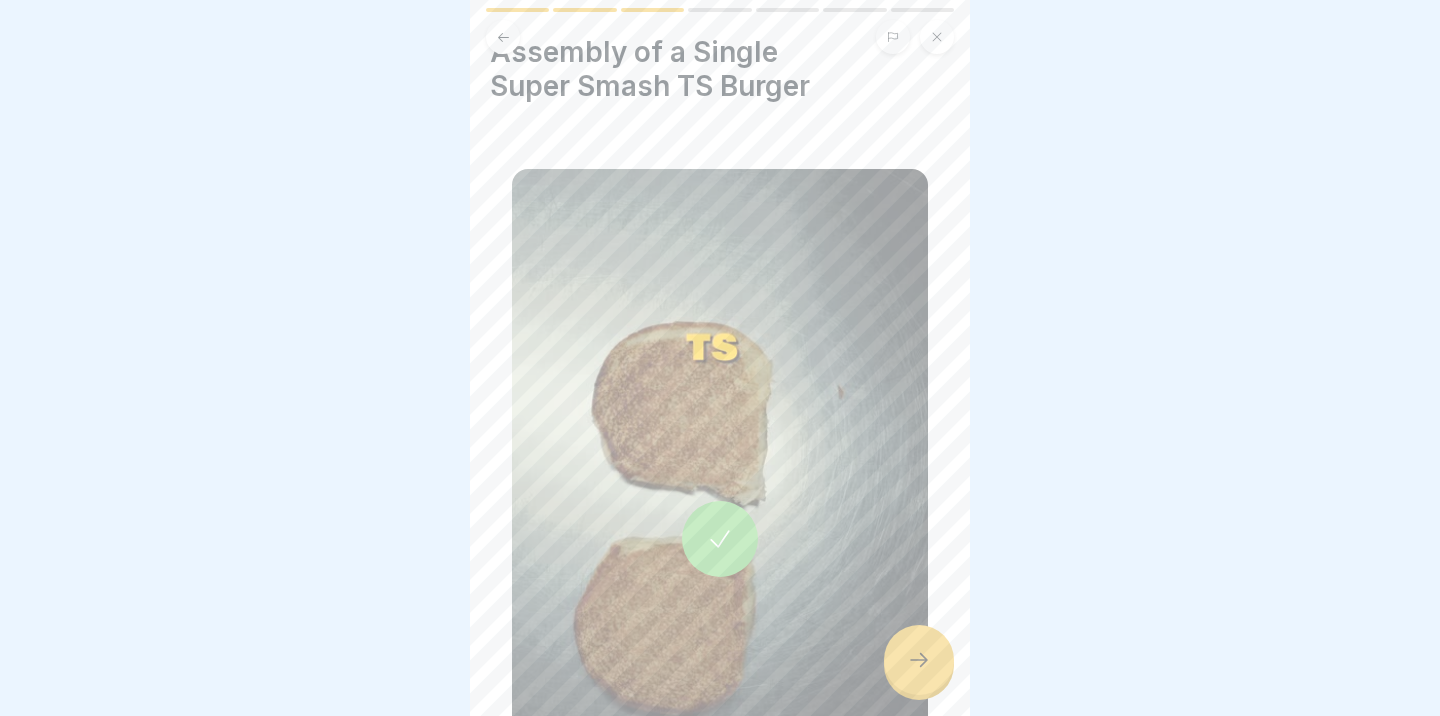 scroll, scrollTop: 36, scrollLeft: 0, axis: vertical 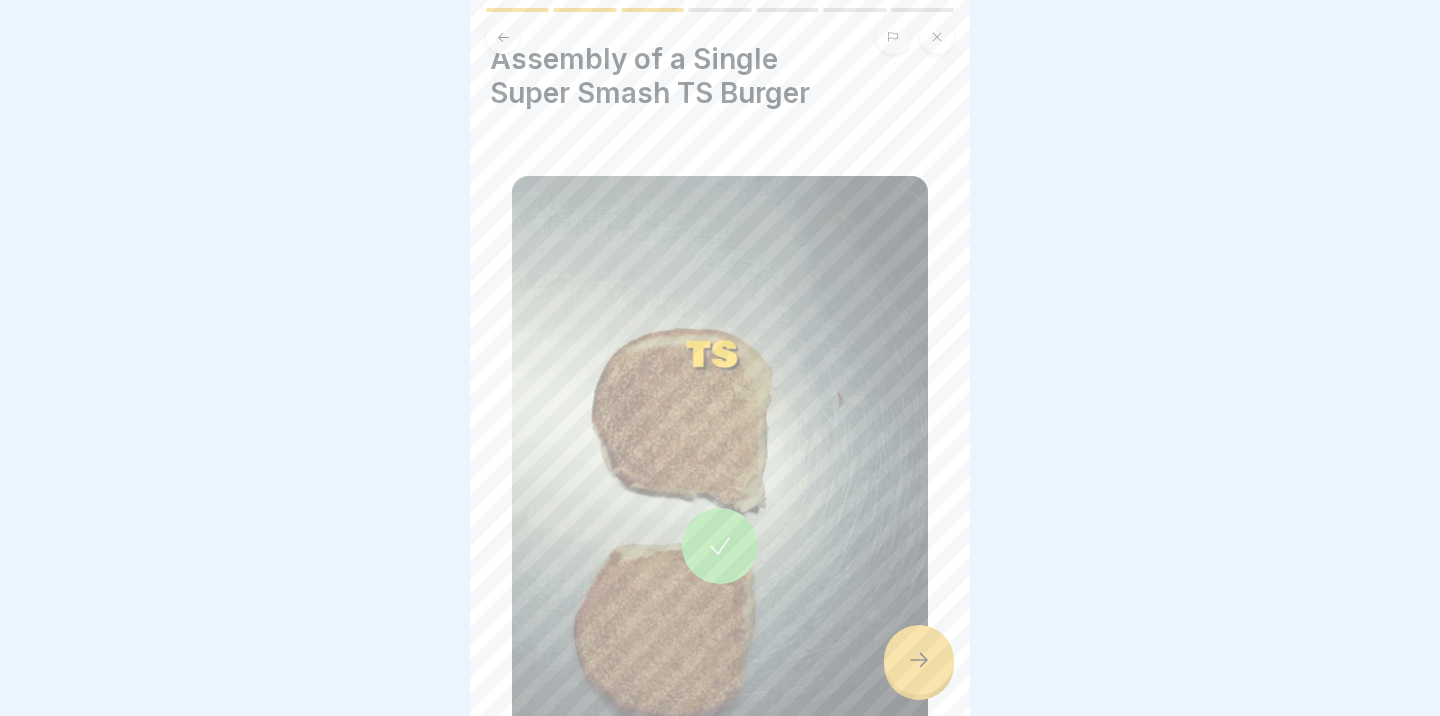 click at bounding box center (919, 660) 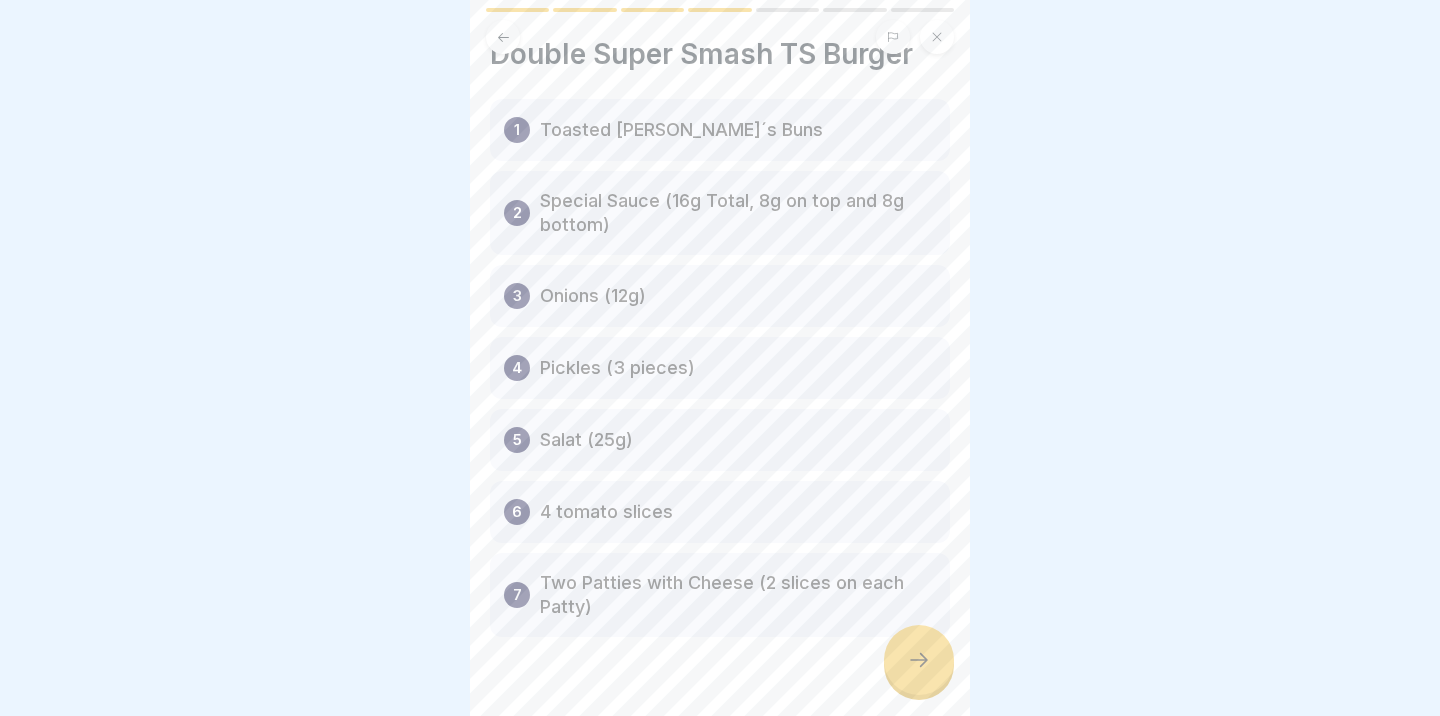 scroll, scrollTop: 49, scrollLeft: 0, axis: vertical 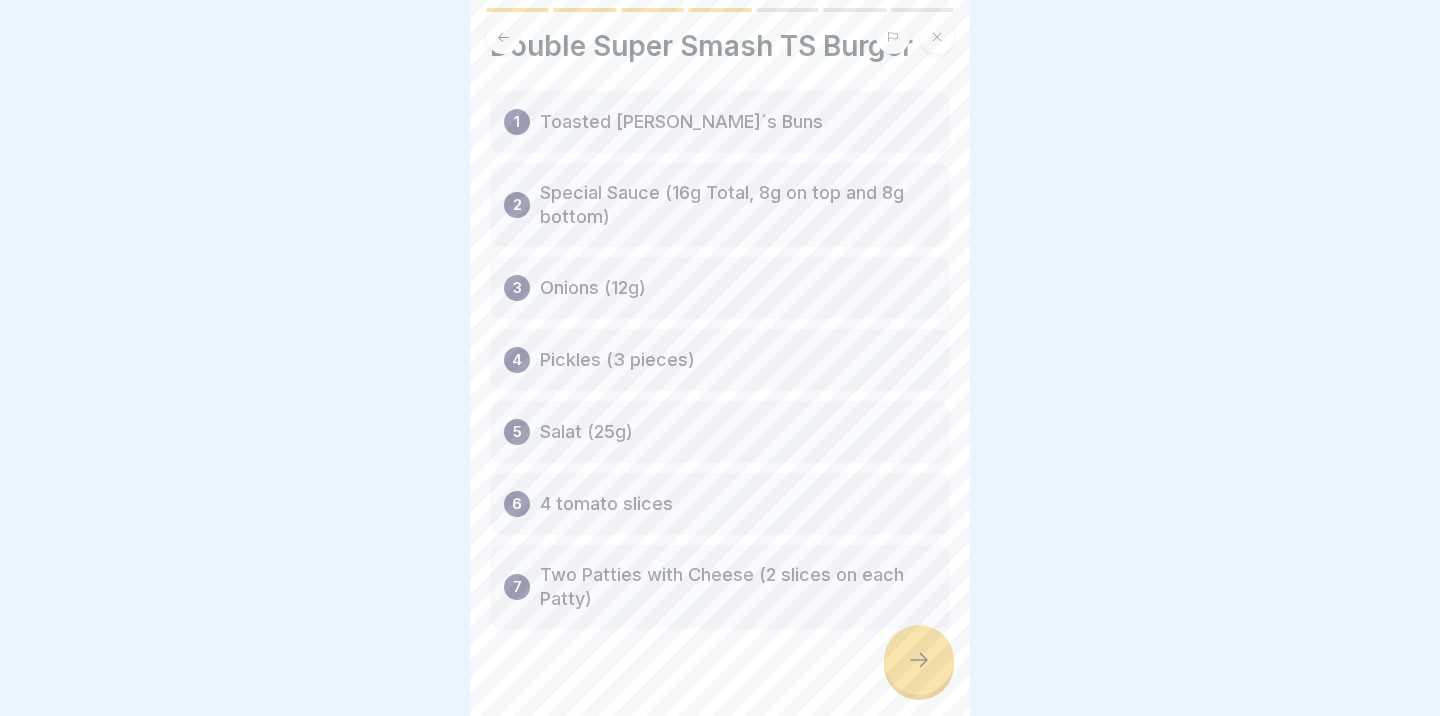 click on "Goldies Burgers And Recipes 7 Steps English Super Smash [PERSON_NAME] Master the art of crafting Goldies Super Smash TS, a burger designed to elevate flavor, texture and freshness to the next level! Continue Discover the Super Smash [PERSON_NAME] Goldies Super Smash Brother Burger is a refined version of a globally recognized burger, expertly optimized and perfected to surpass the original in taste and quality. Single Super Smash TS 1 Toasted [PERSON_NAME]´s Buns  2 Special Sauce (12g)  3 Onions (8g)  4 Pickles (2 pieces)  5 Salat (21g)  6 3 slices of tomato  7 One [PERSON_NAME] with cheese ( 2 slices)  Assembly of a Single Super Smash [PERSON_NAME] Double Super Smash [PERSON_NAME] 1 Toasted [PERSON_NAME]´s Buns  2 Special Sauce (16g Total, 8g on top and 8g bottom) 3 Onions (12g)  4 Pickles (3 pieces)  5 Salat (25g)  6 4 tomato slices 7 Two Patties with Cheese (2 slices on each [PERSON_NAME])  Assembly of a Double Super Smash [PERSON_NAME] Important Notice Which ingredient is important to handle with care?  Select the right answer. A Salat B Onions C Buns" at bounding box center (720, 358) 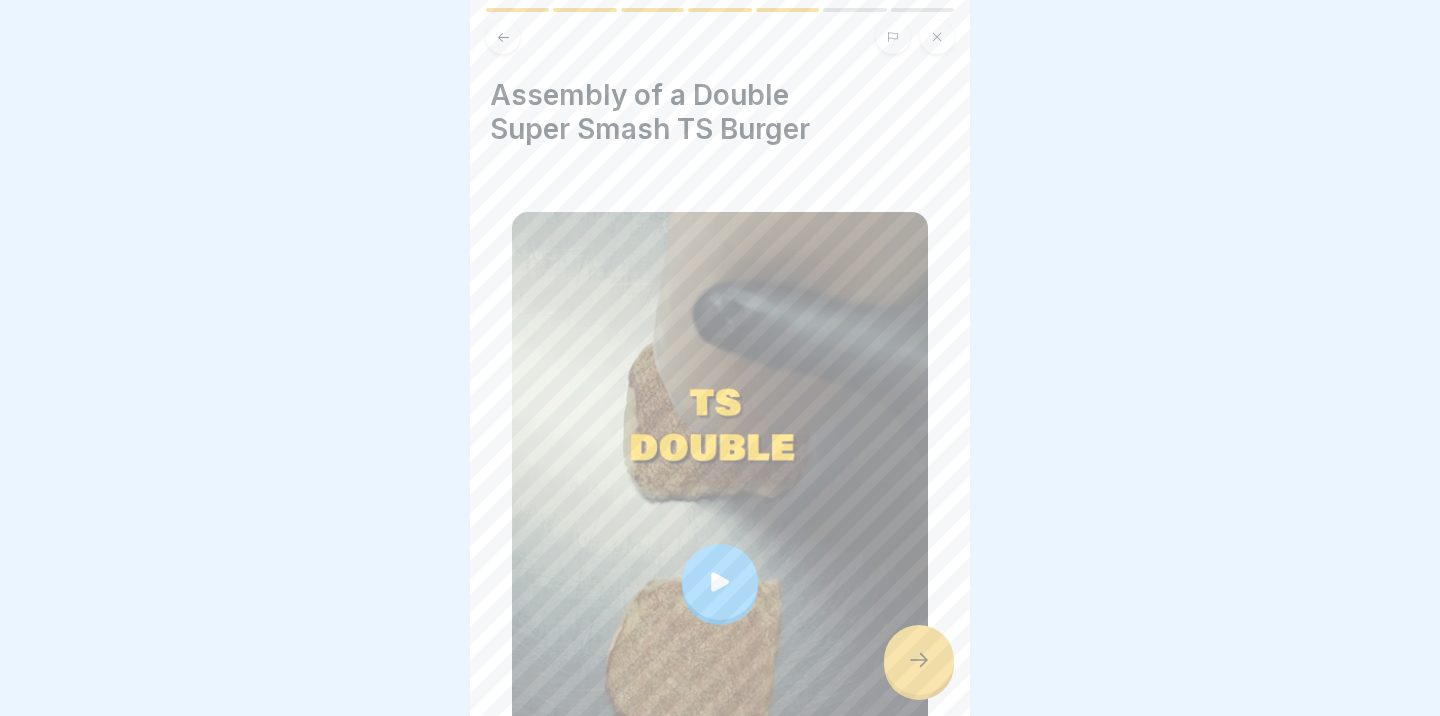 click at bounding box center (720, 582) 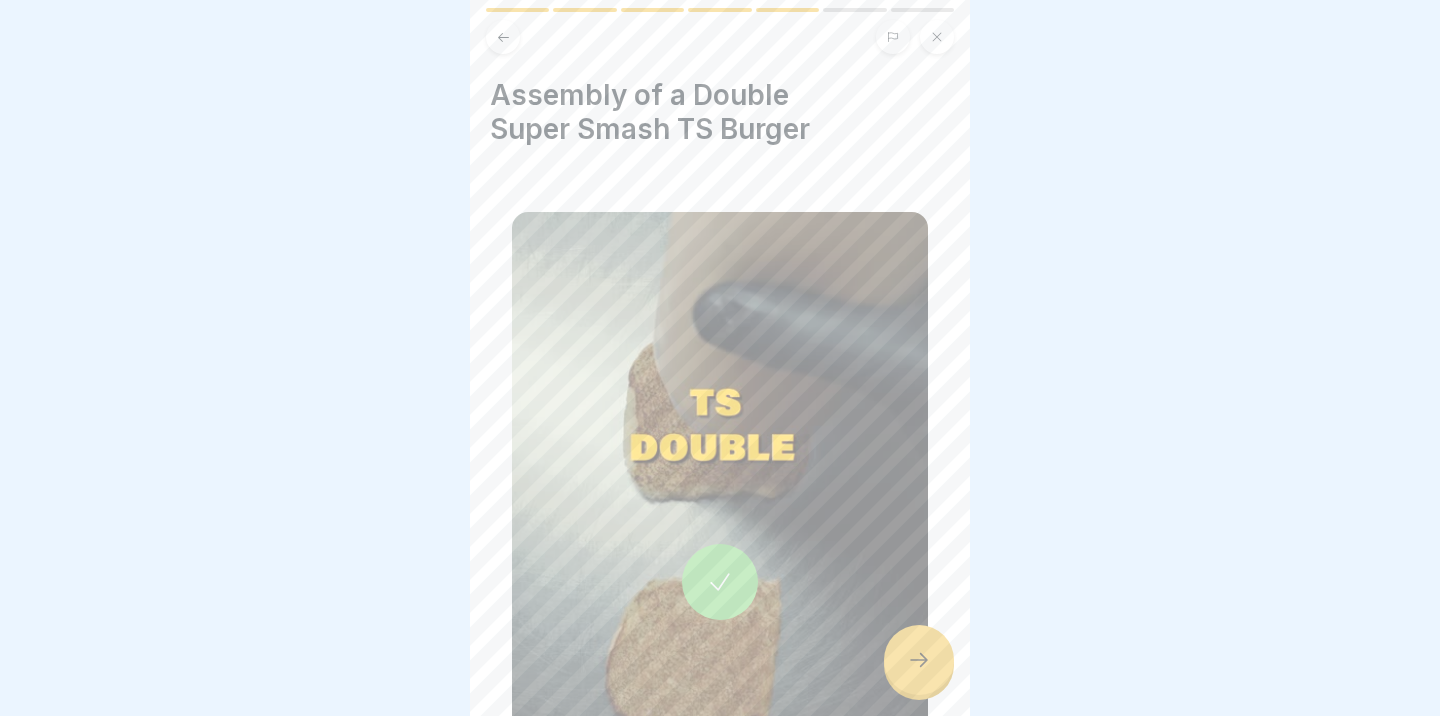 click 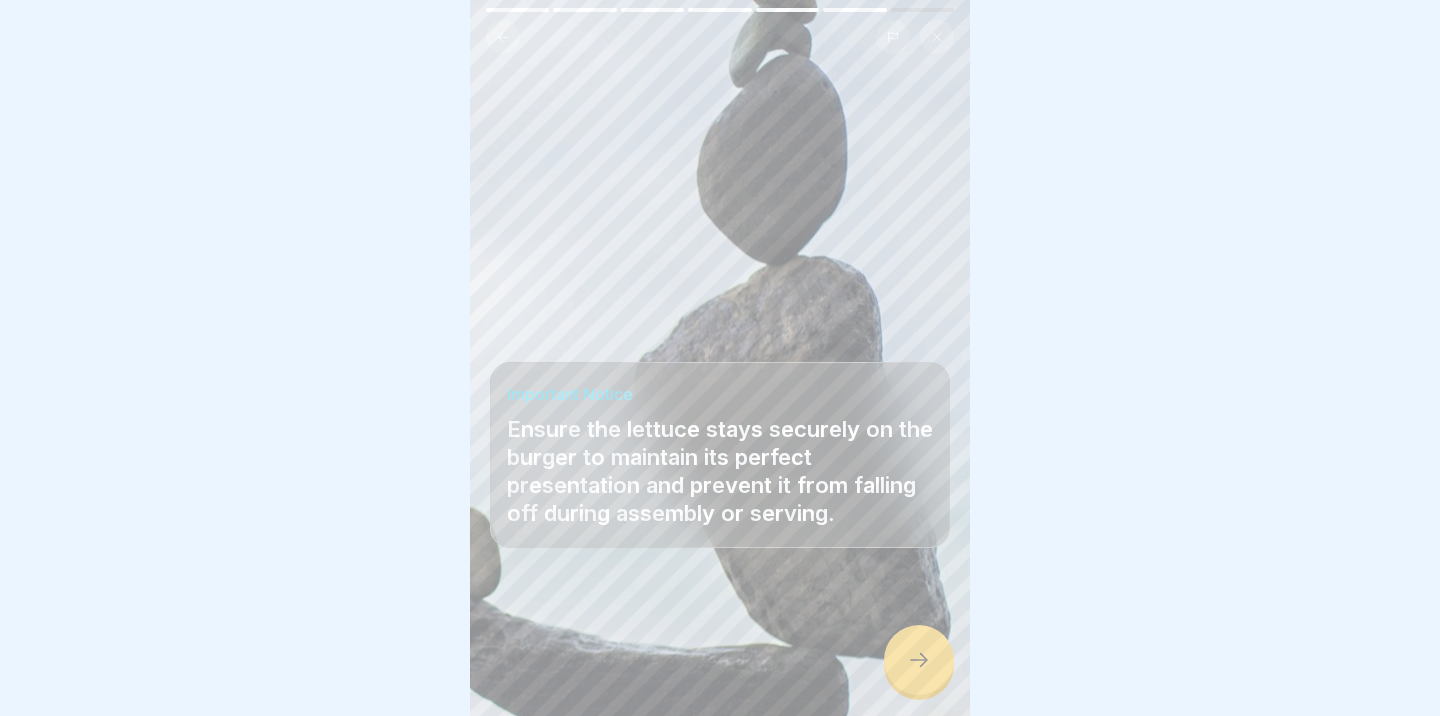 click 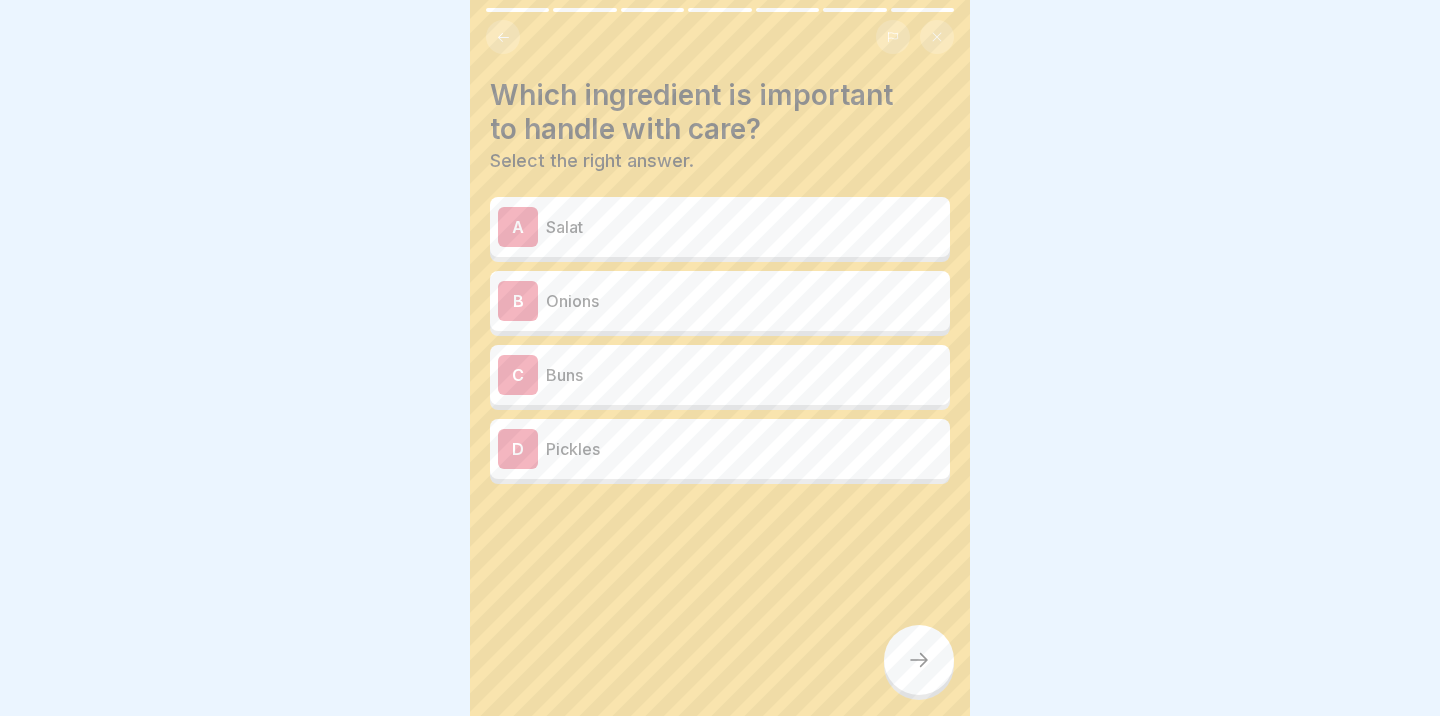 click on "A Salat" at bounding box center (720, 227) 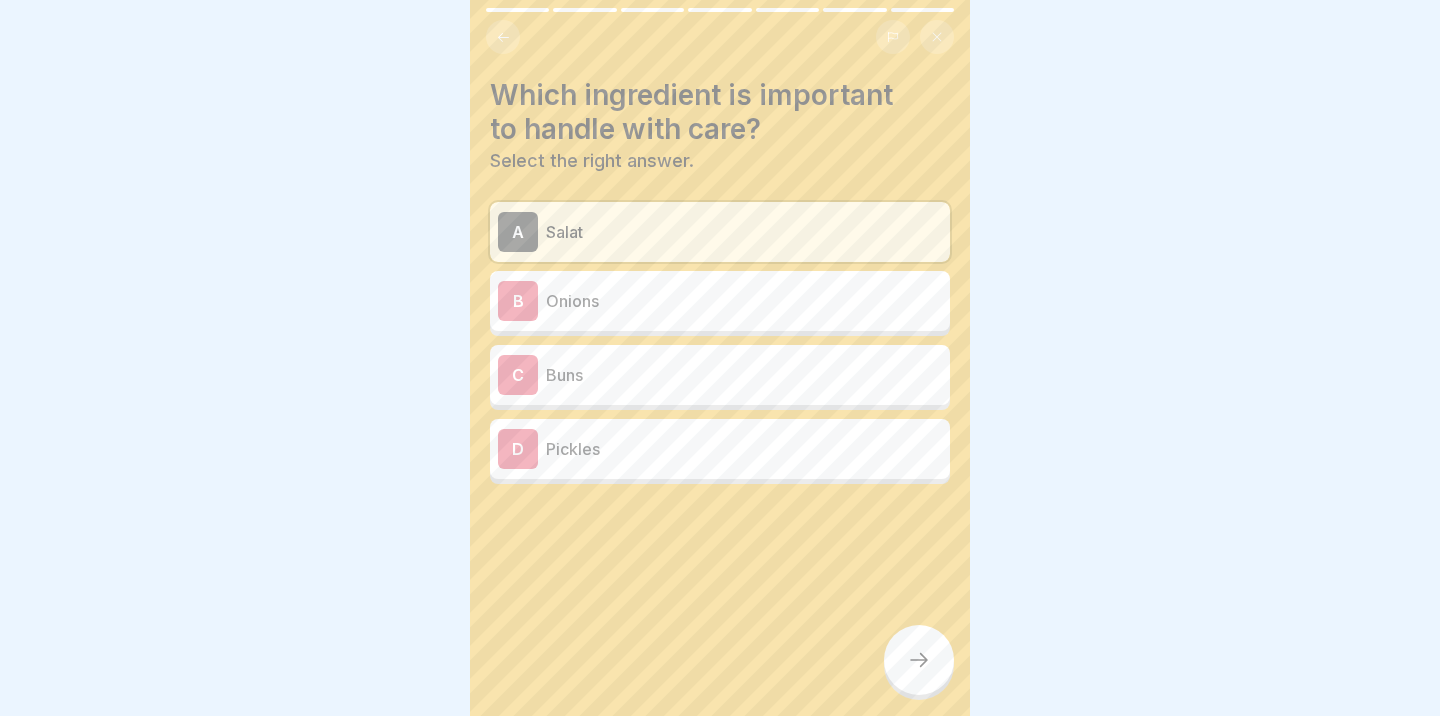 click at bounding box center (919, 660) 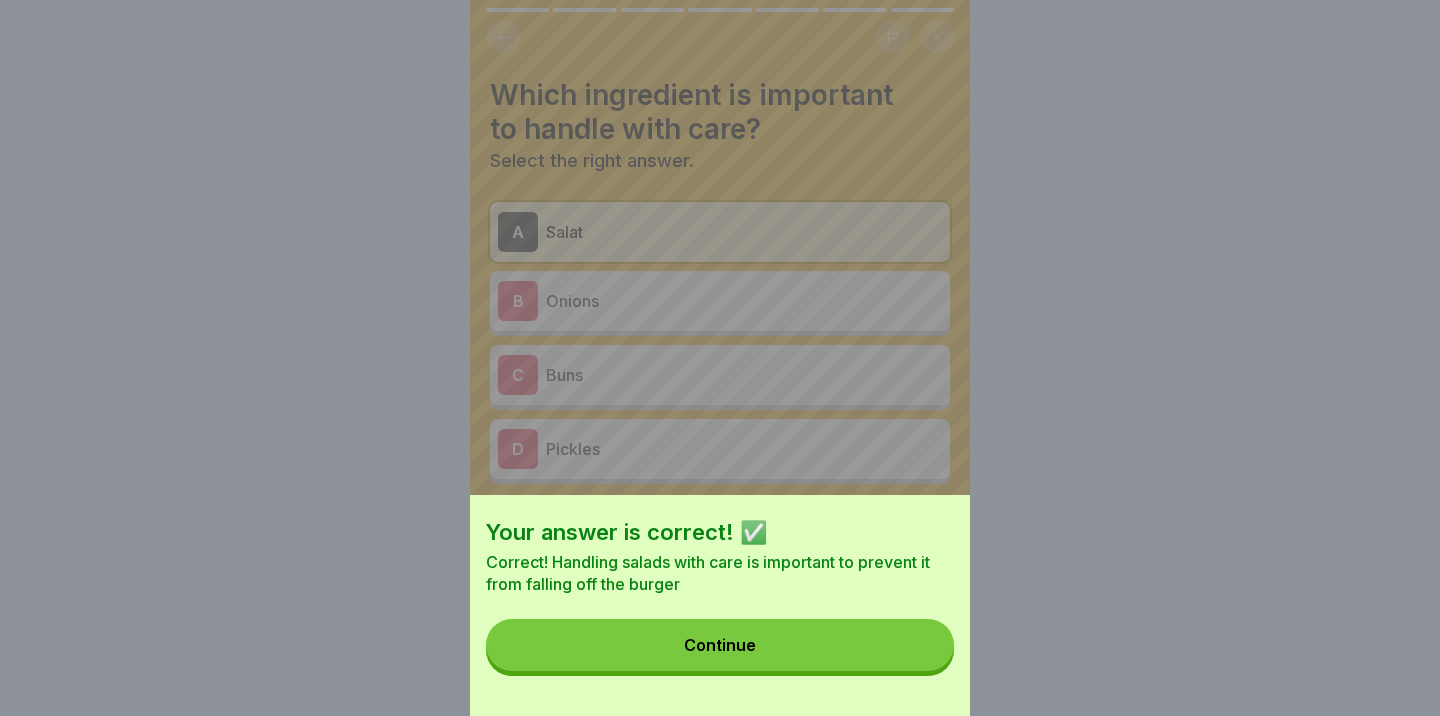 click on "Continue" at bounding box center (720, 645) 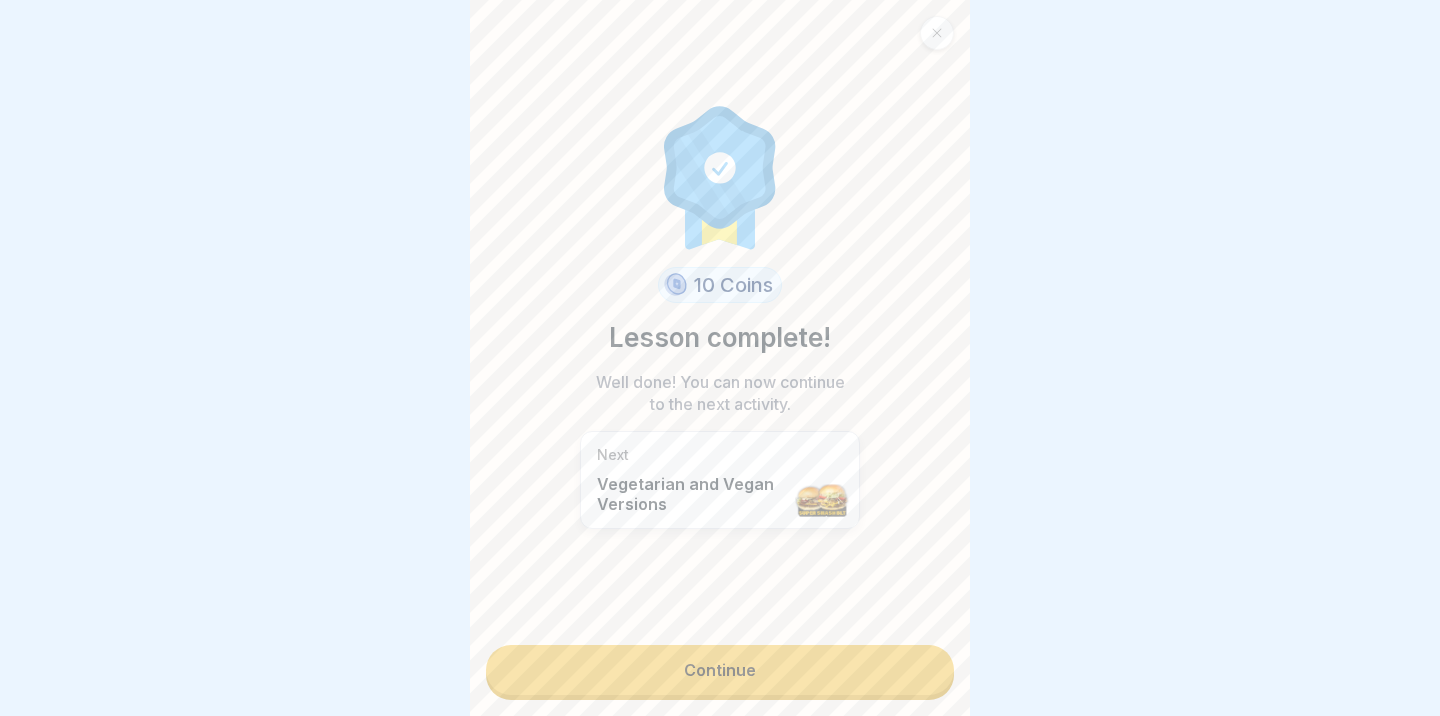 click on "Continue" at bounding box center (720, 670) 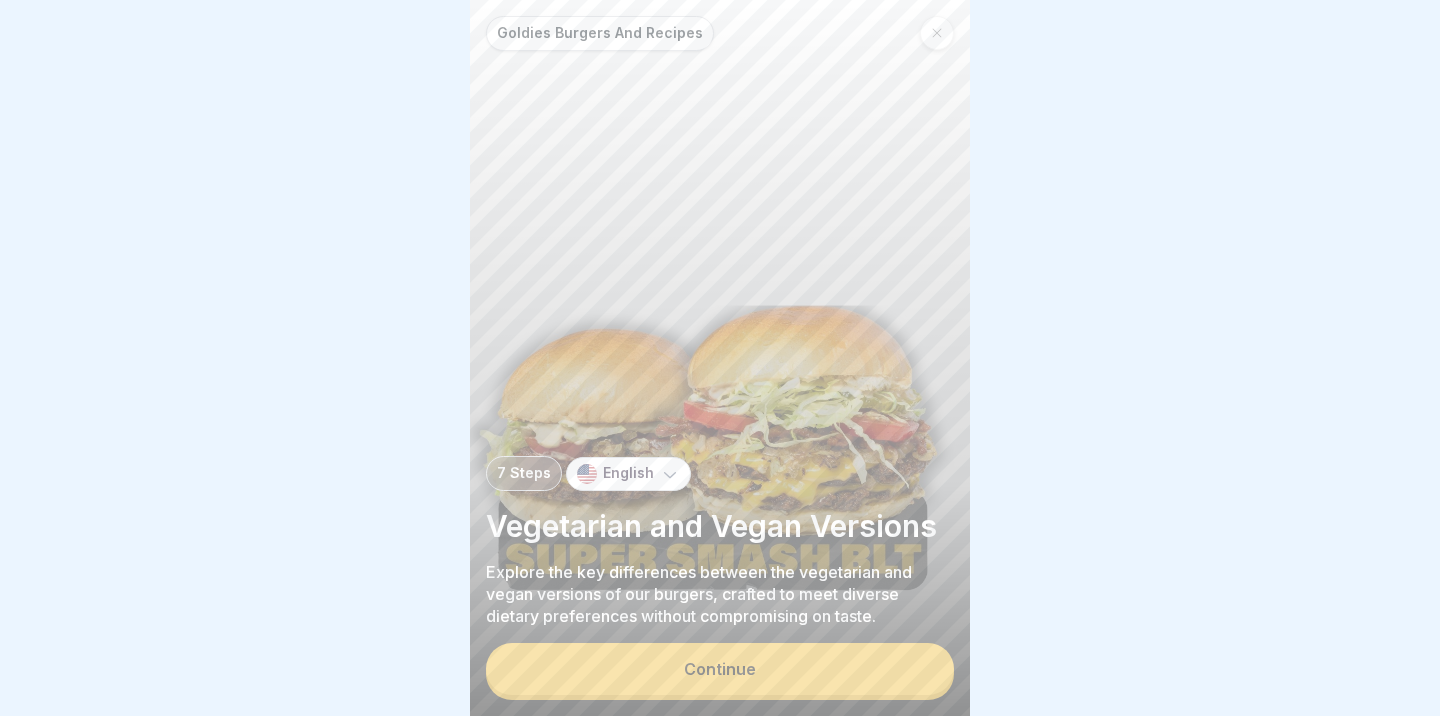click on "Continue" at bounding box center (720, 669) 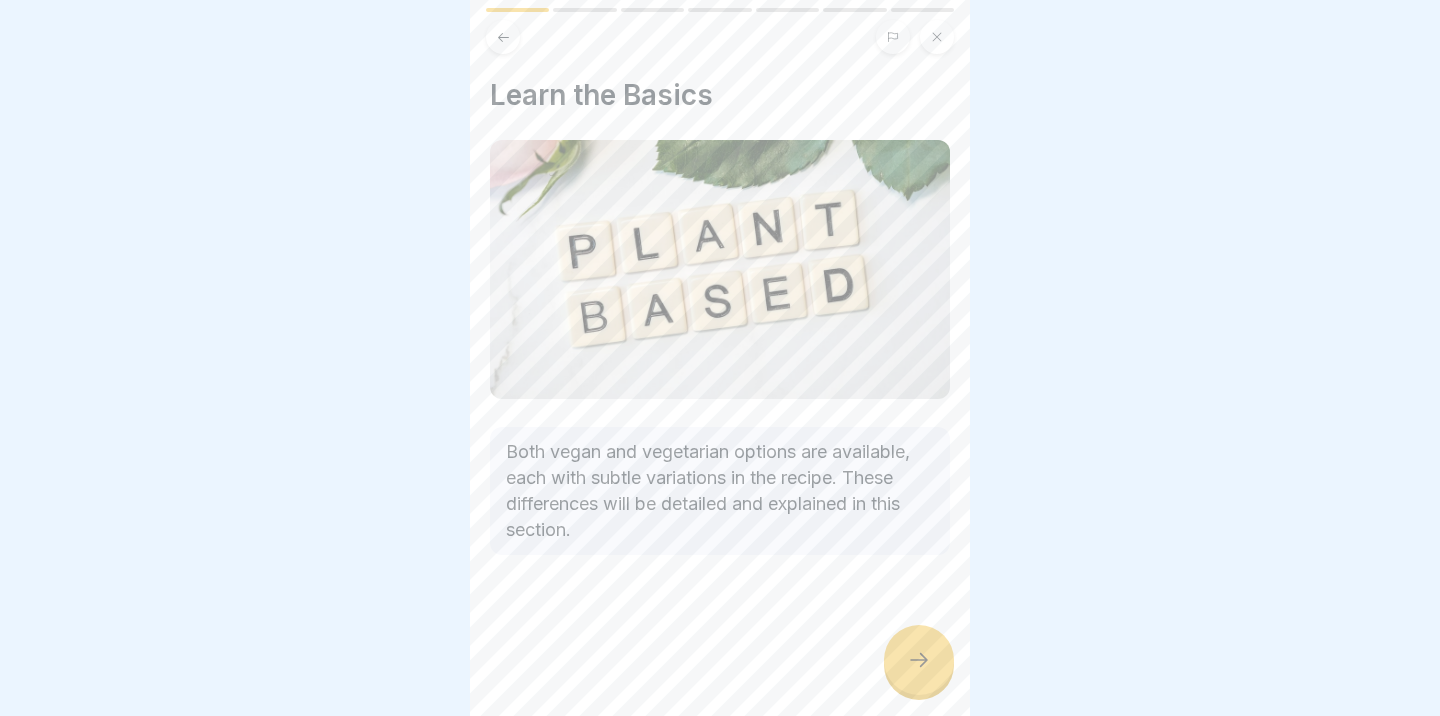 click at bounding box center (919, 660) 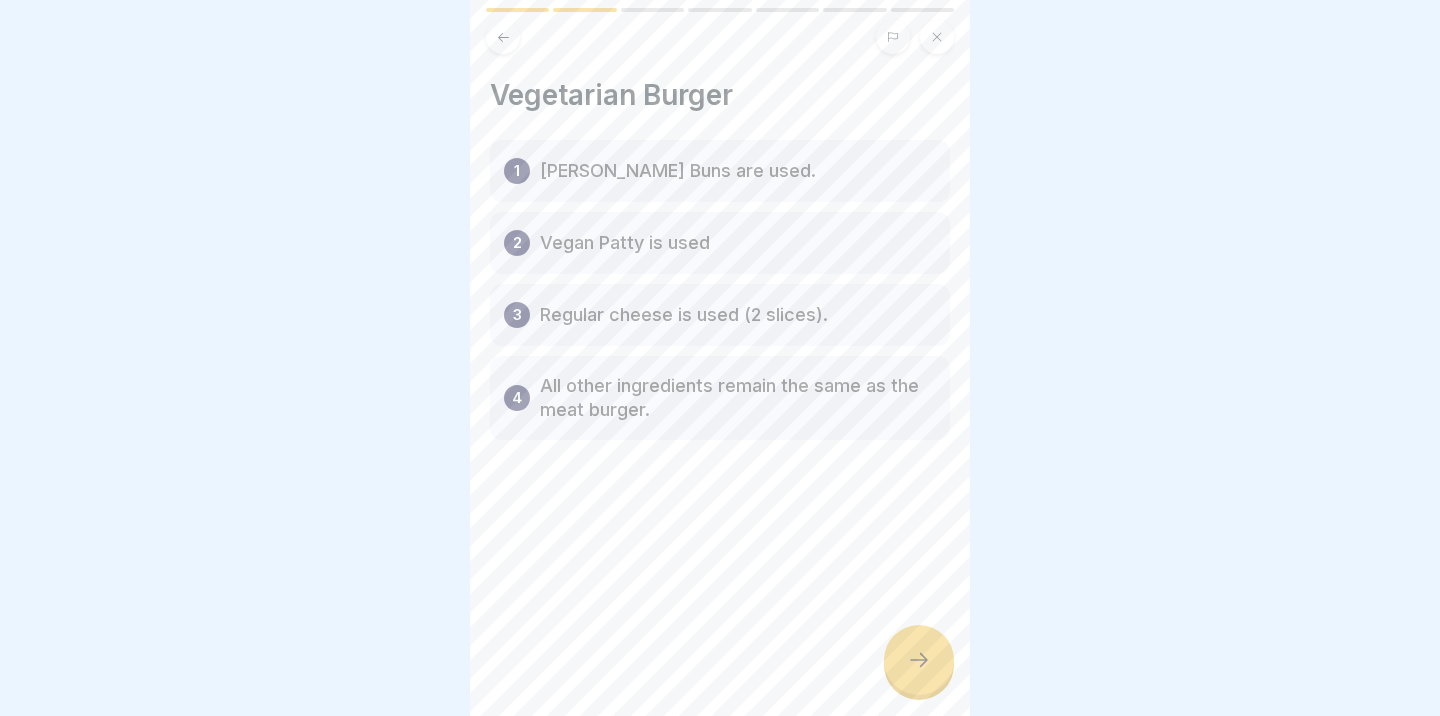 click at bounding box center (919, 660) 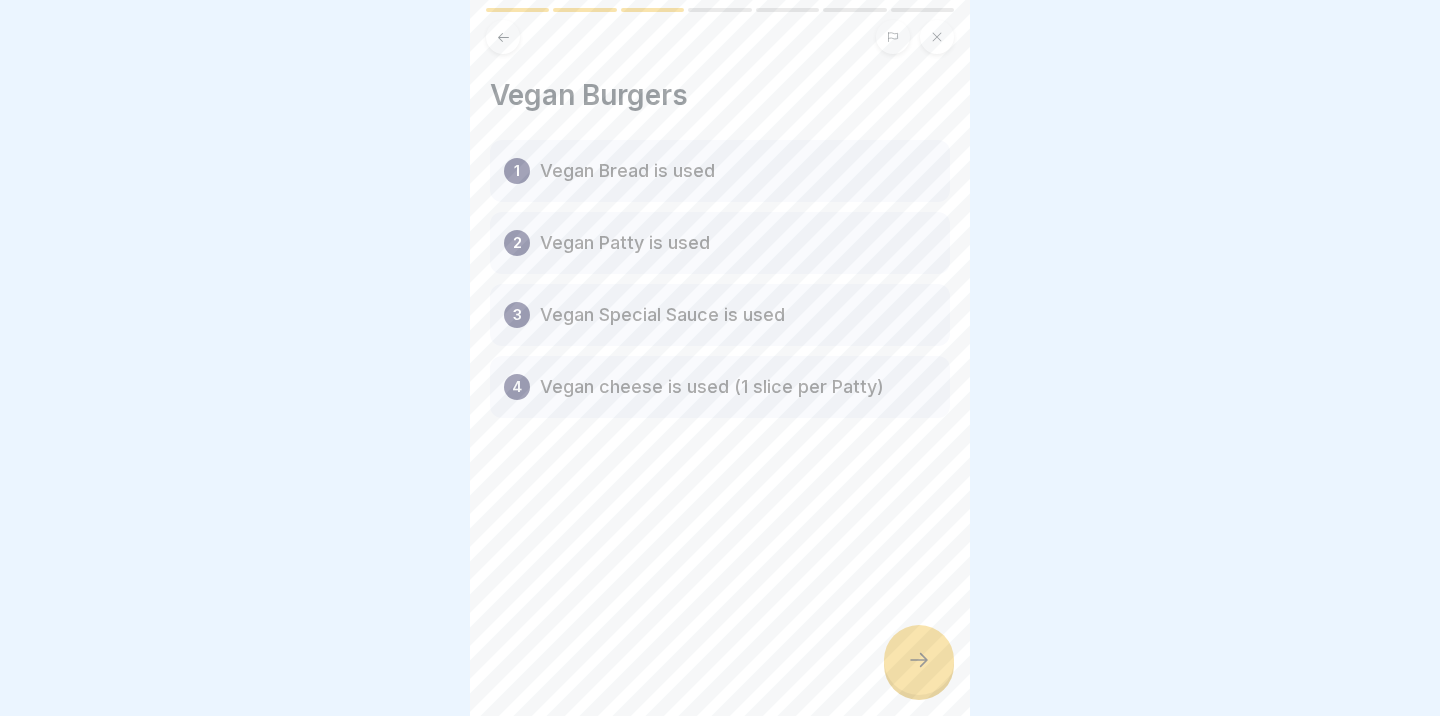 click at bounding box center (919, 660) 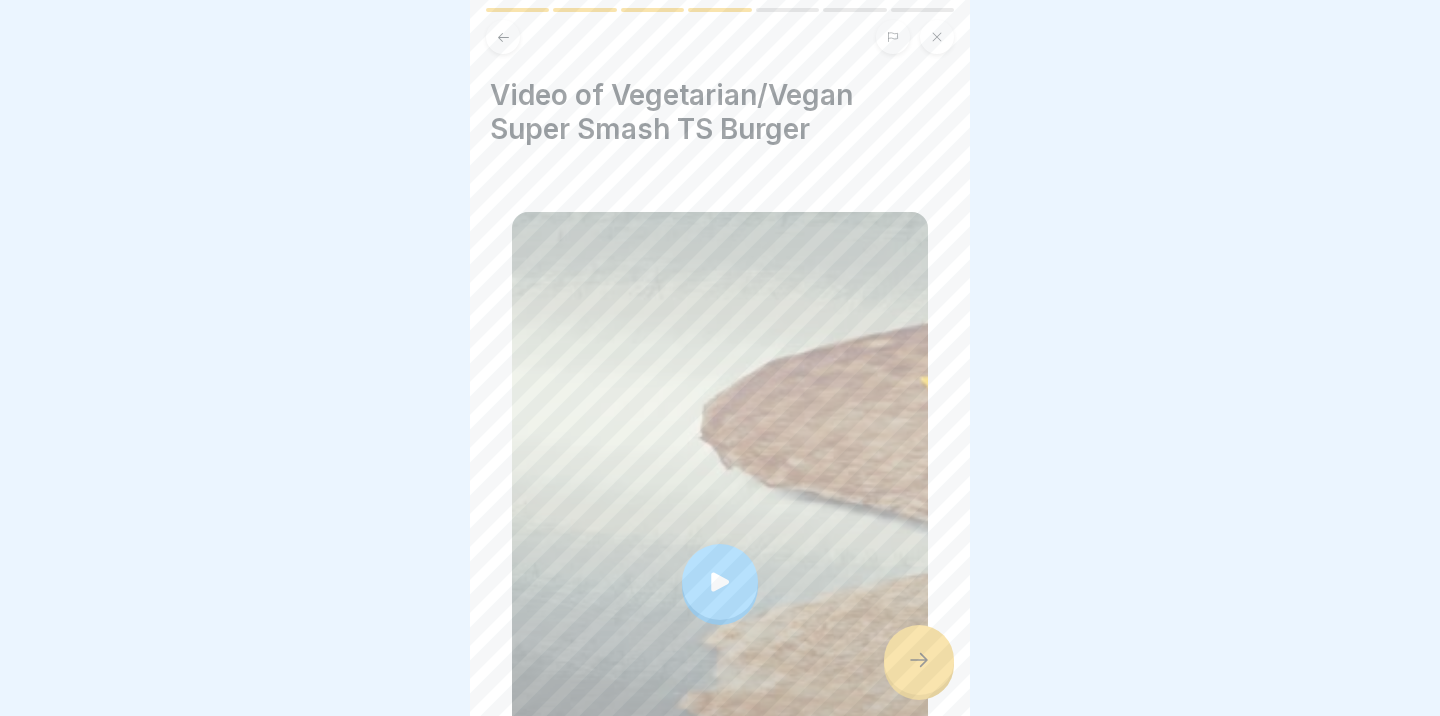 click at bounding box center [720, 582] 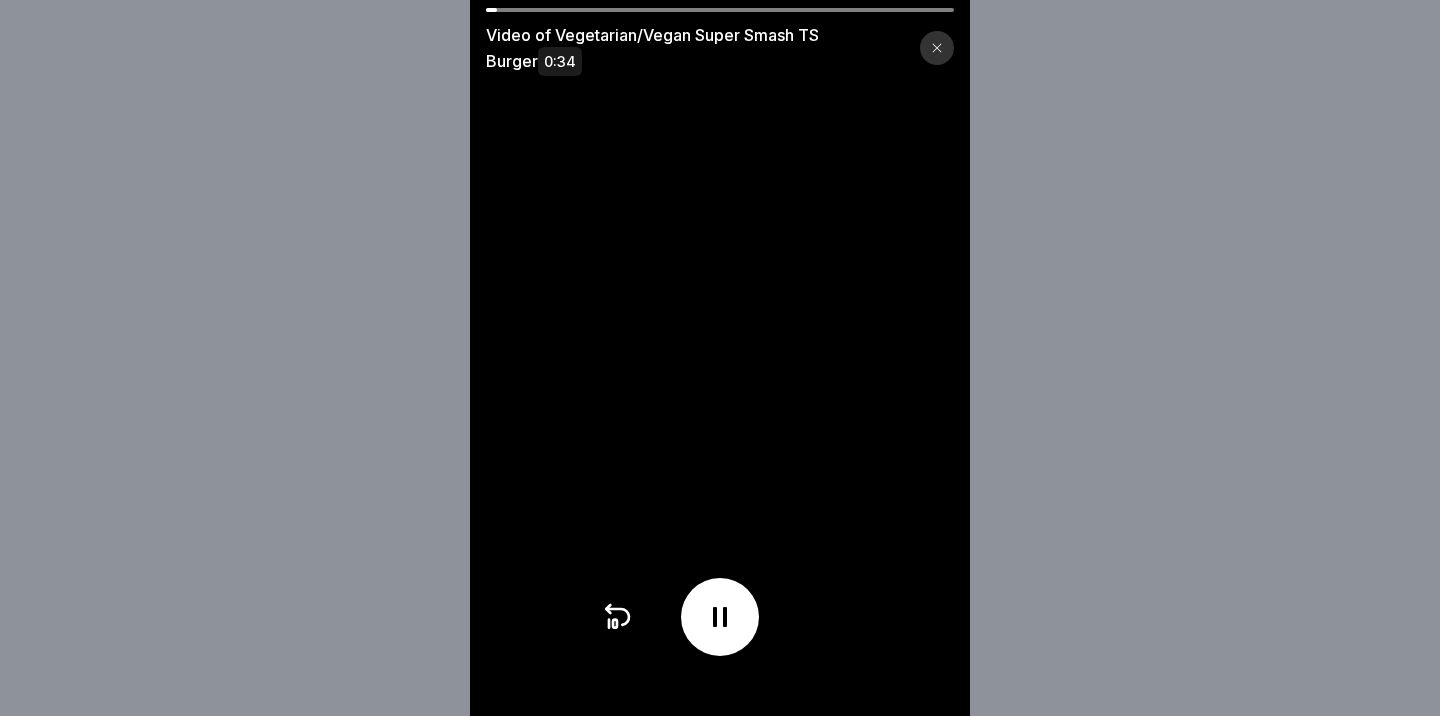 click at bounding box center [720, 617] 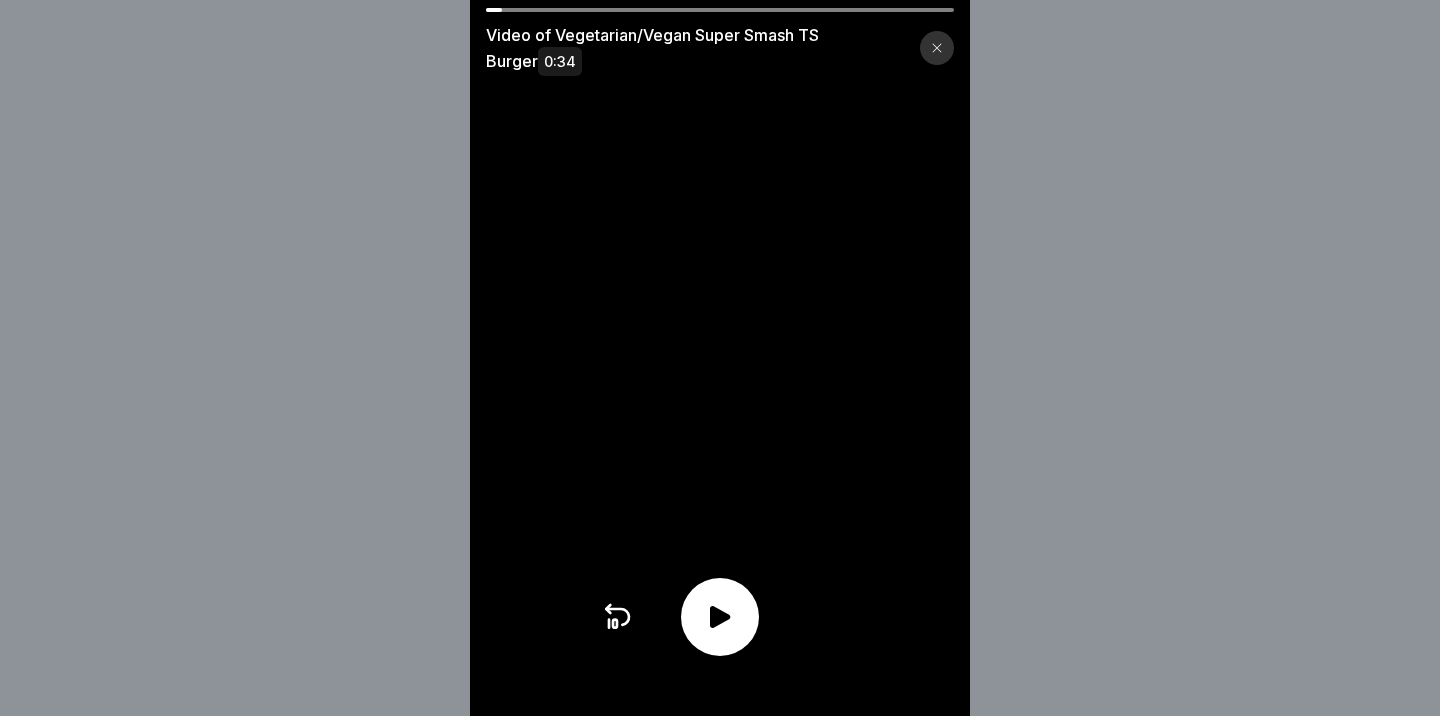 click at bounding box center (720, 617) 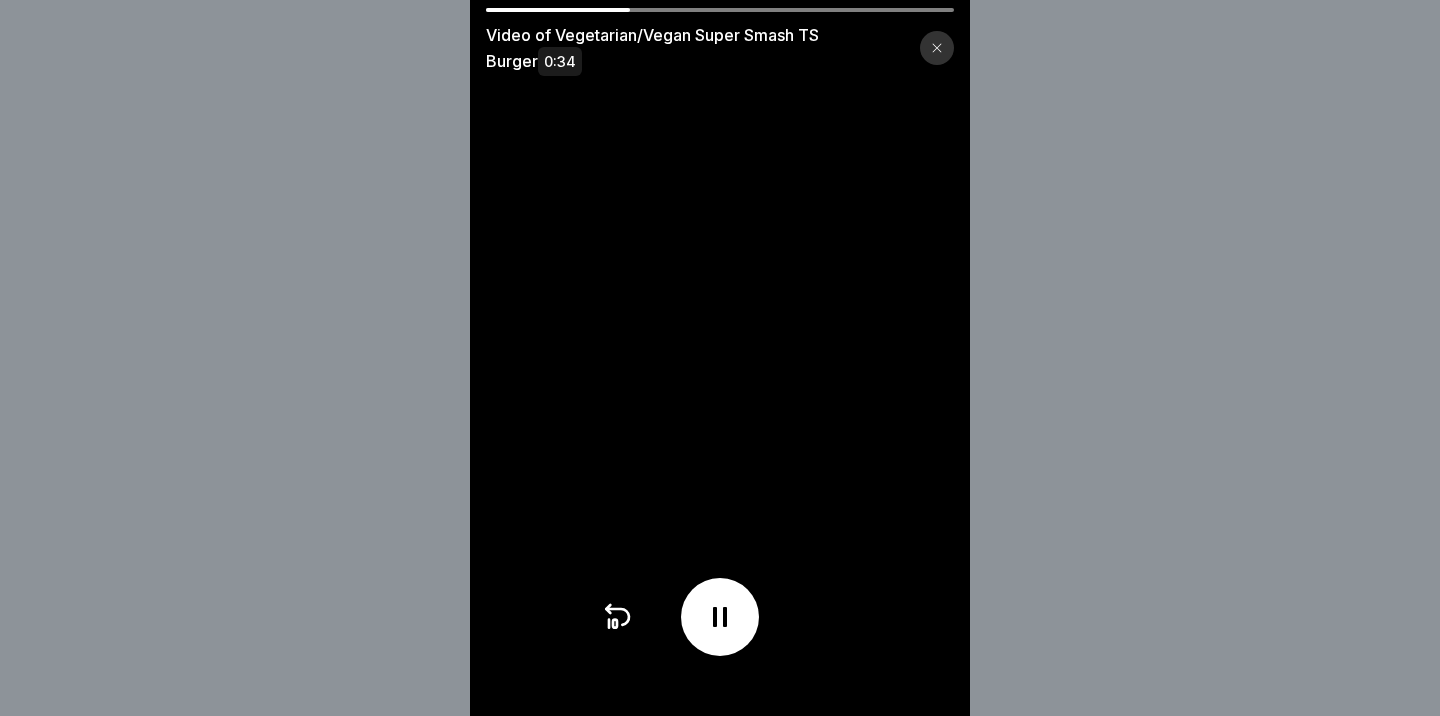 click 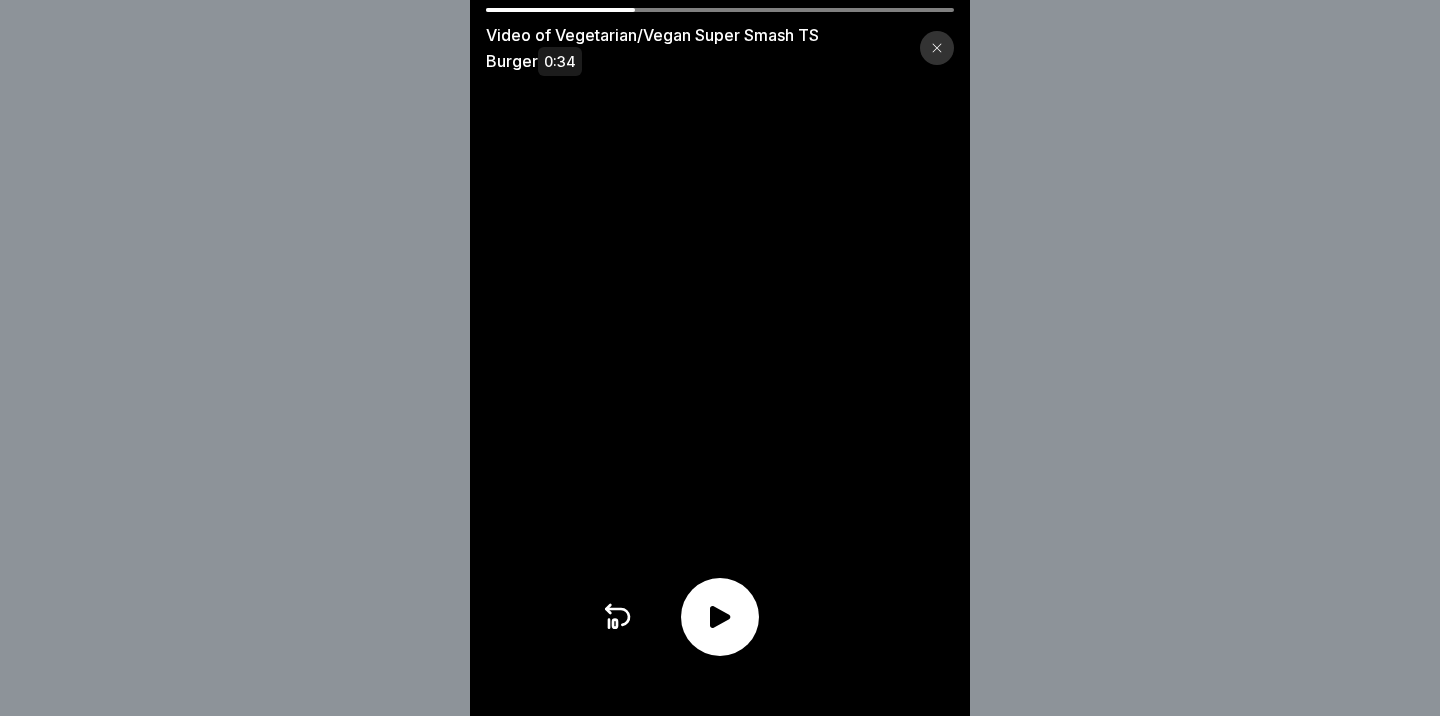 click 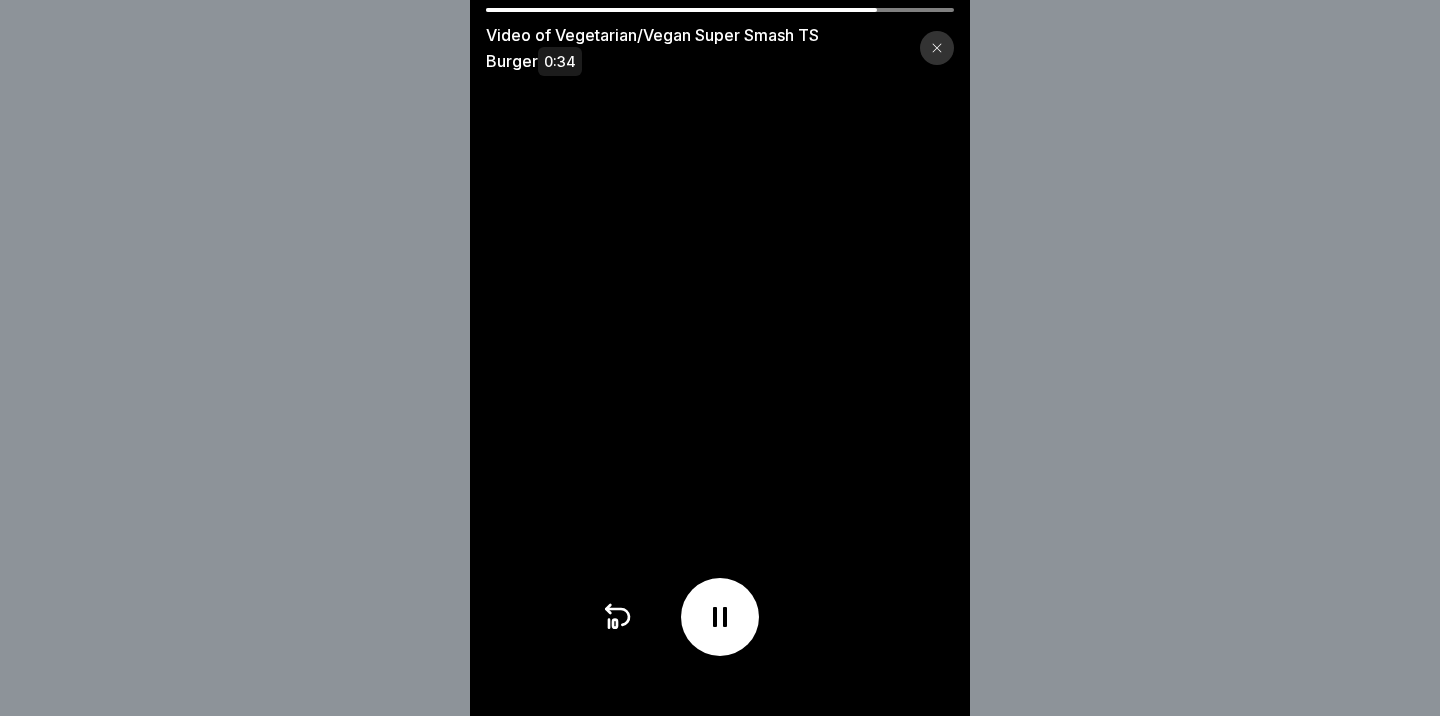 click at bounding box center (937, 48) 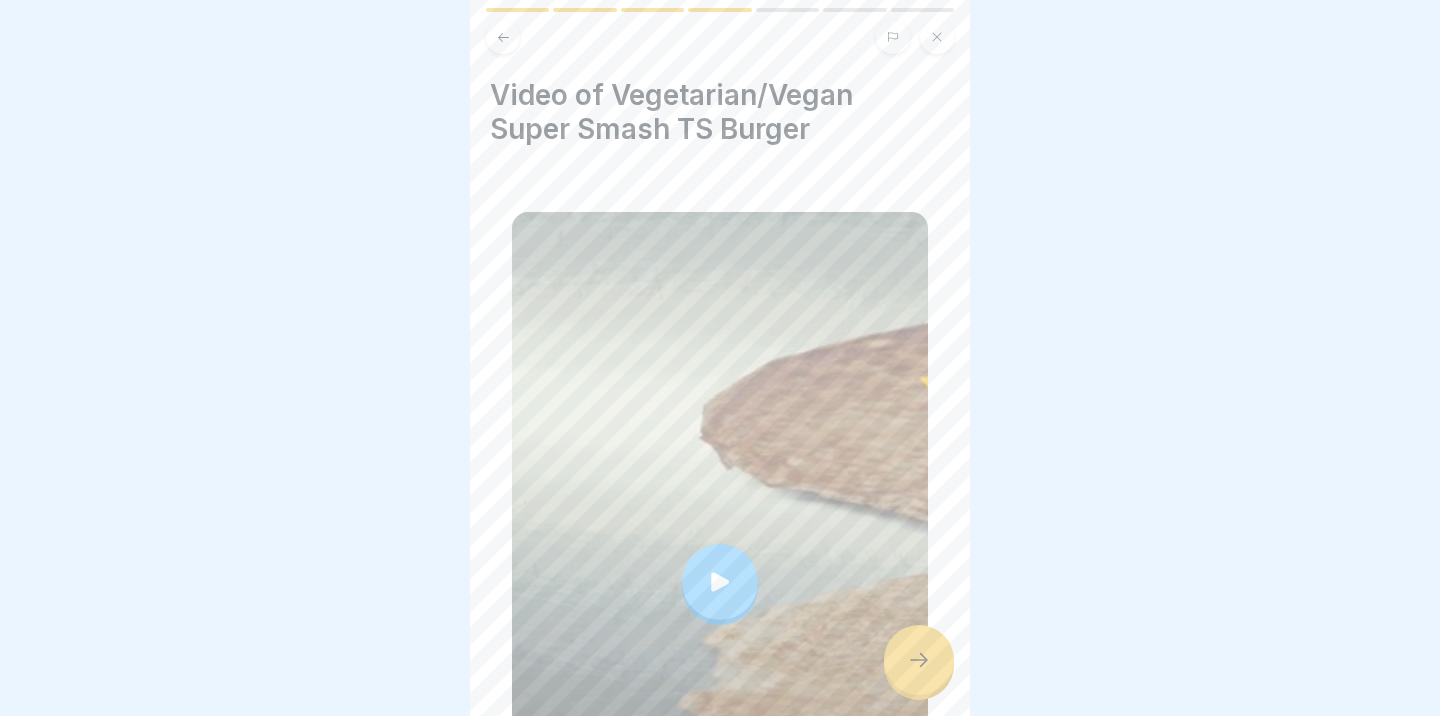 click at bounding box center [503, 37] 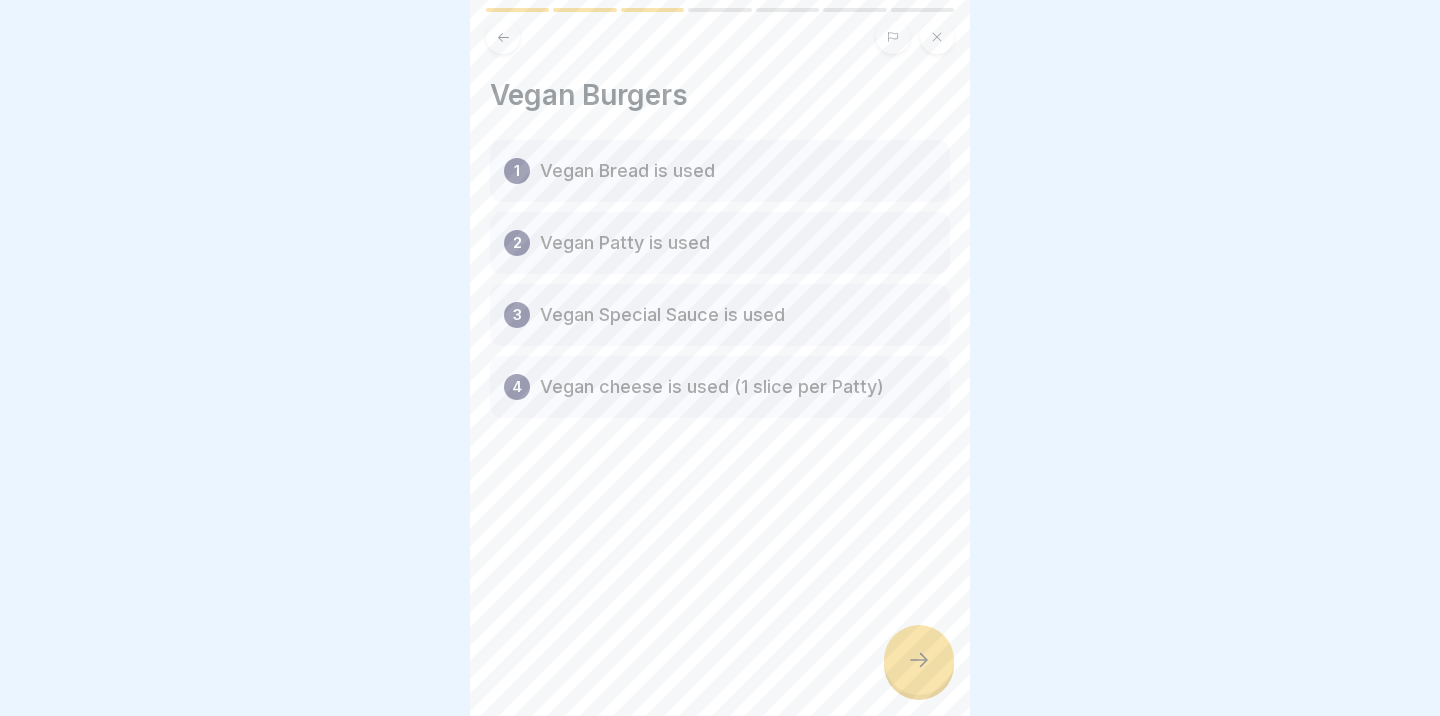 click at bounding box center (503, 37) 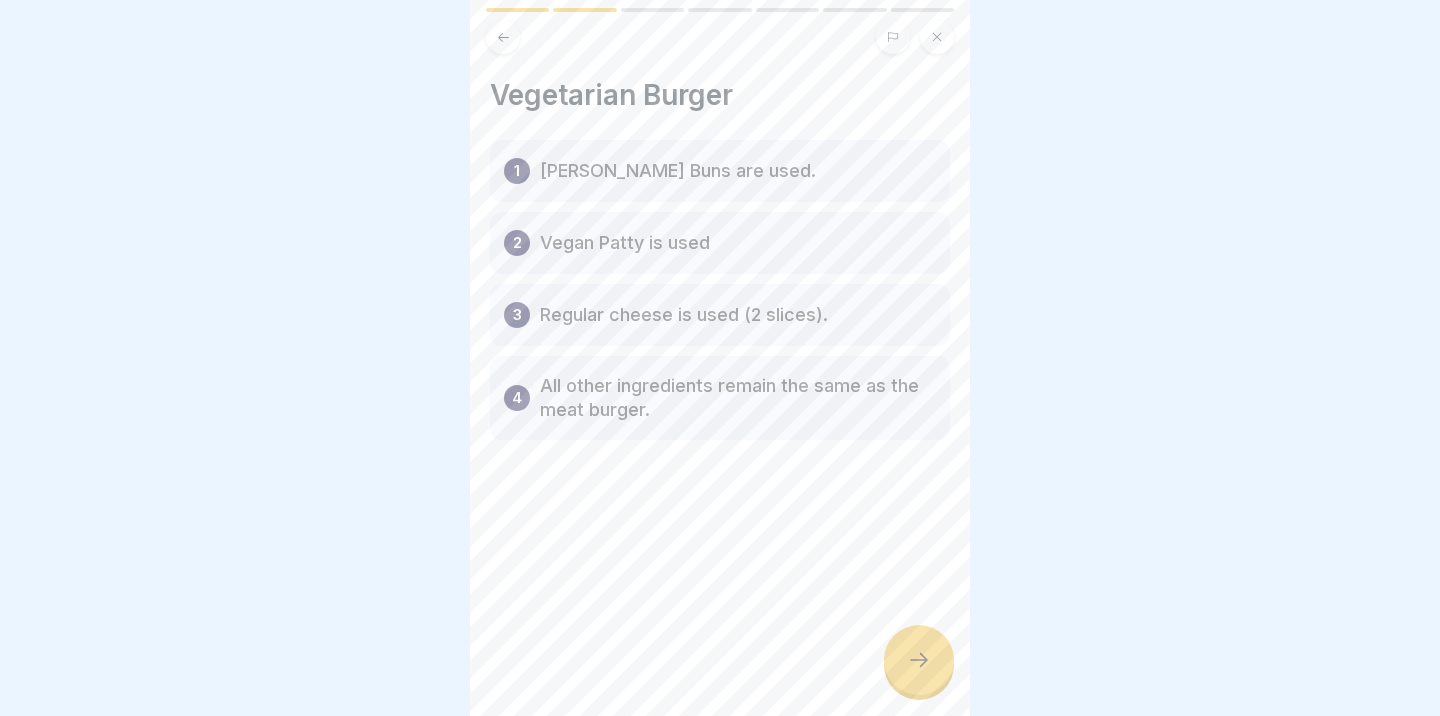 click at bounding box center [937, 37] 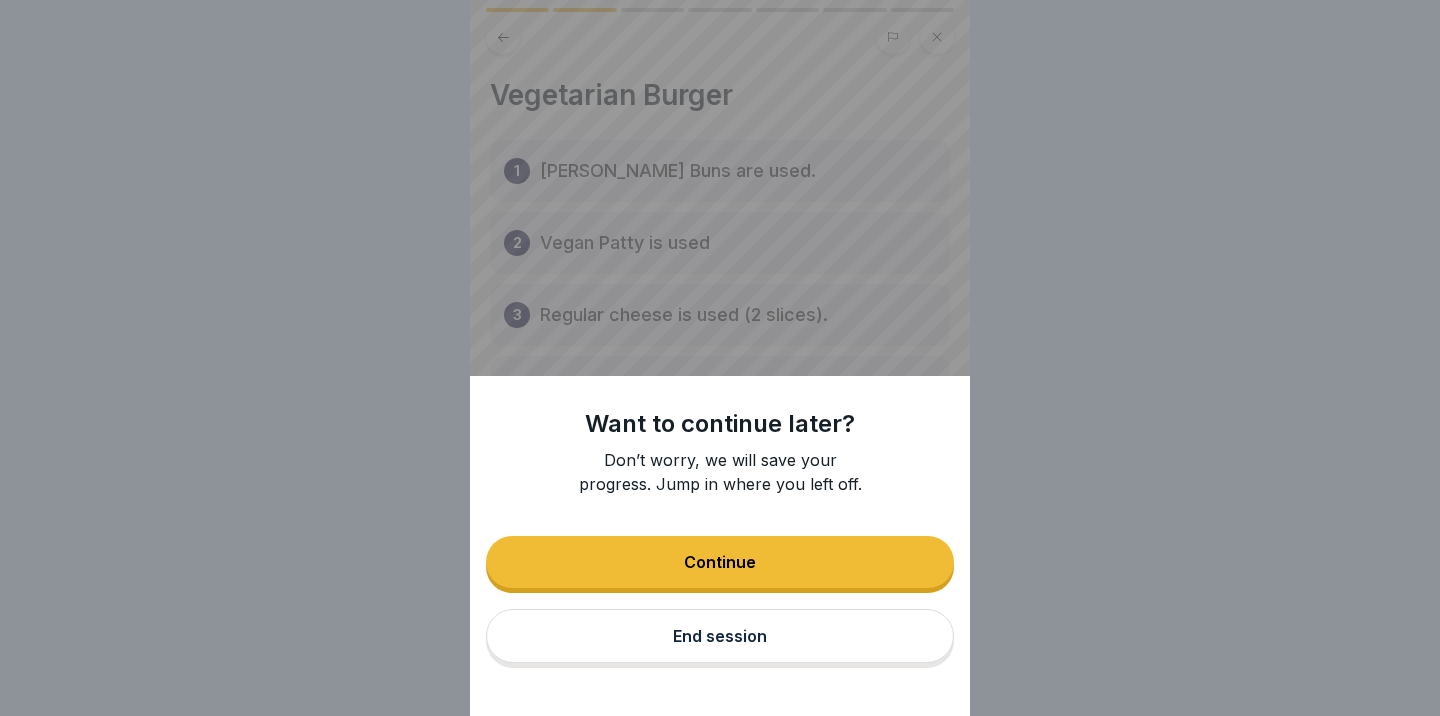 click on "Want to continue later? Don’t worry, we will save your progress. Jump in where you left off. Continue End session" at bounding box center [720, 358] 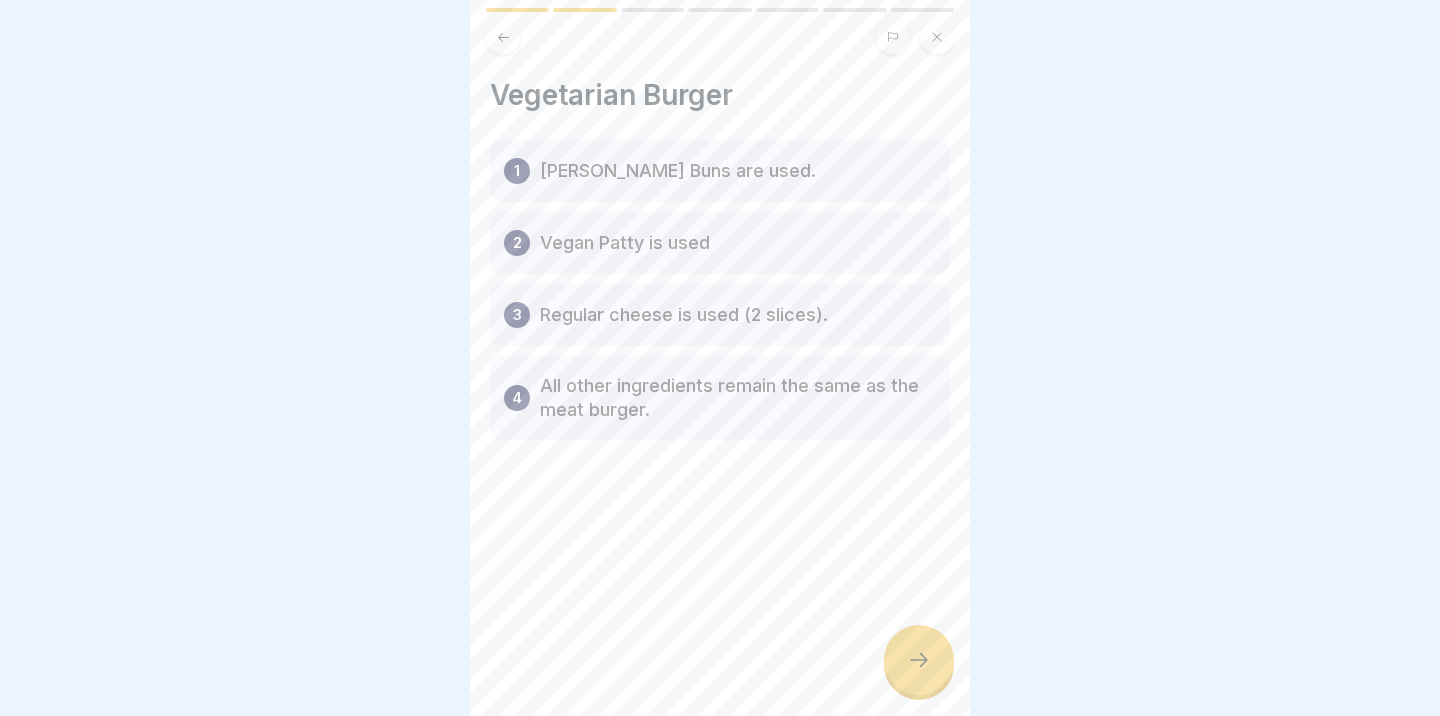 click 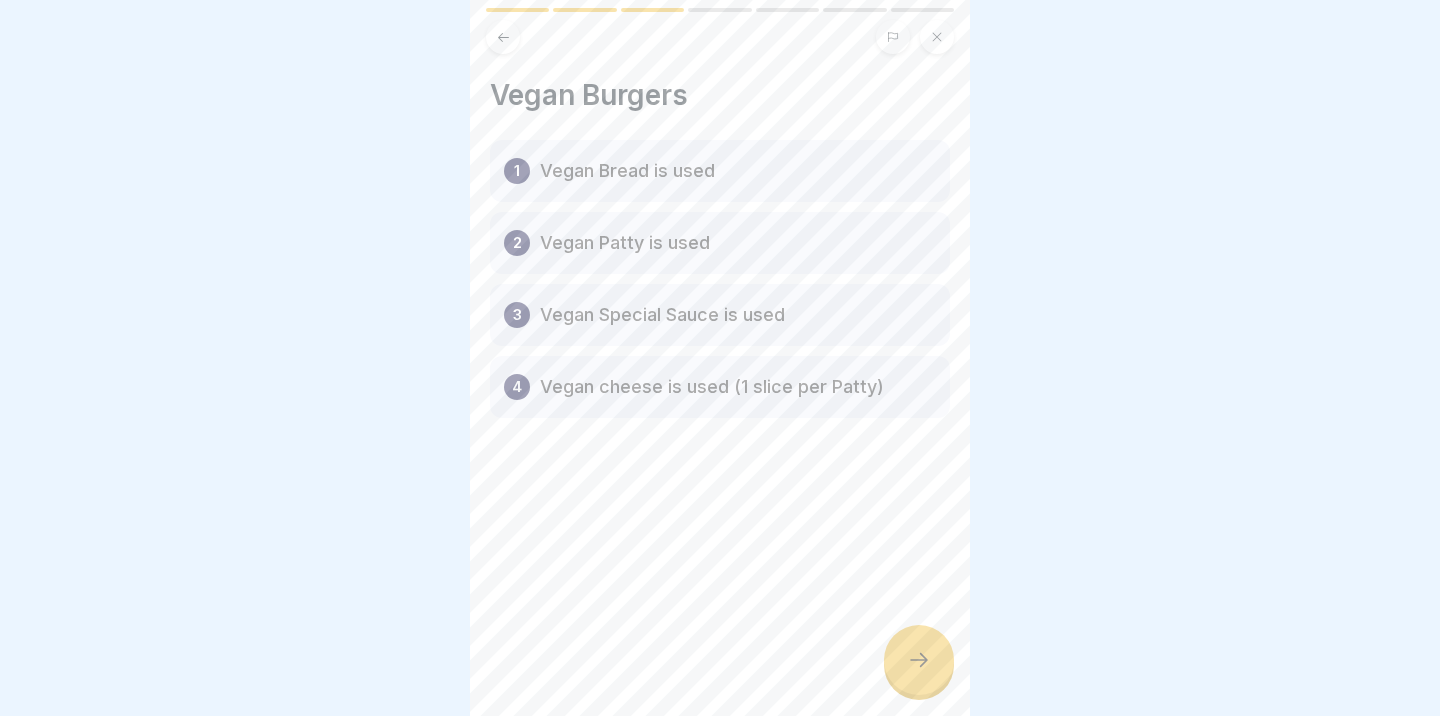 click 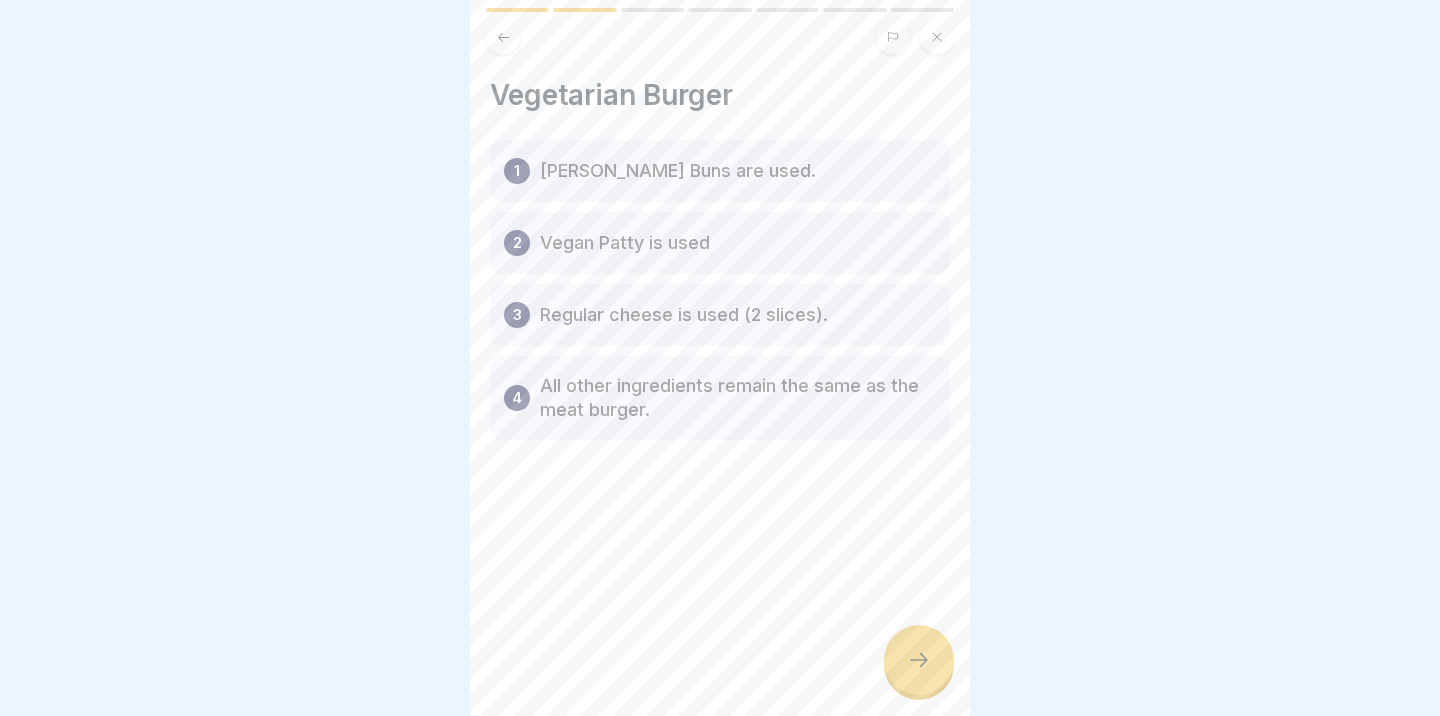 click 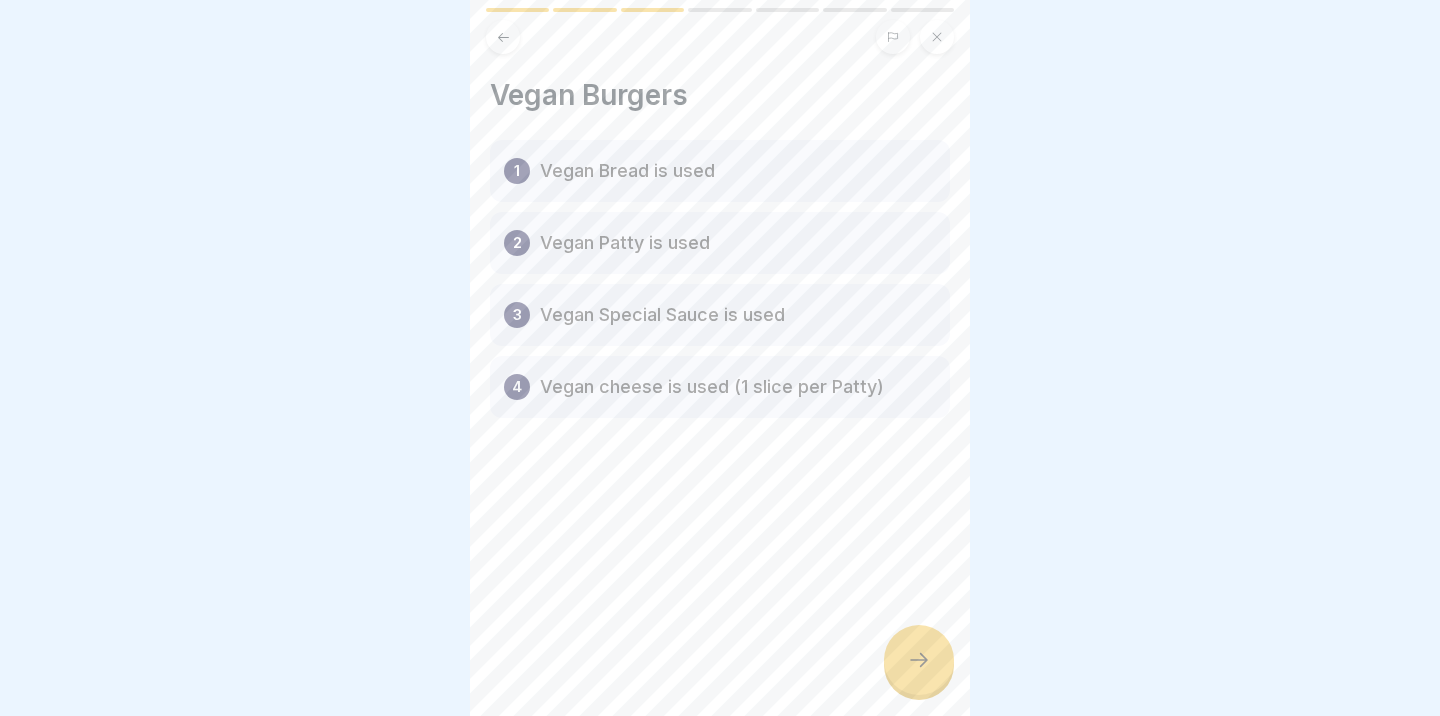 click 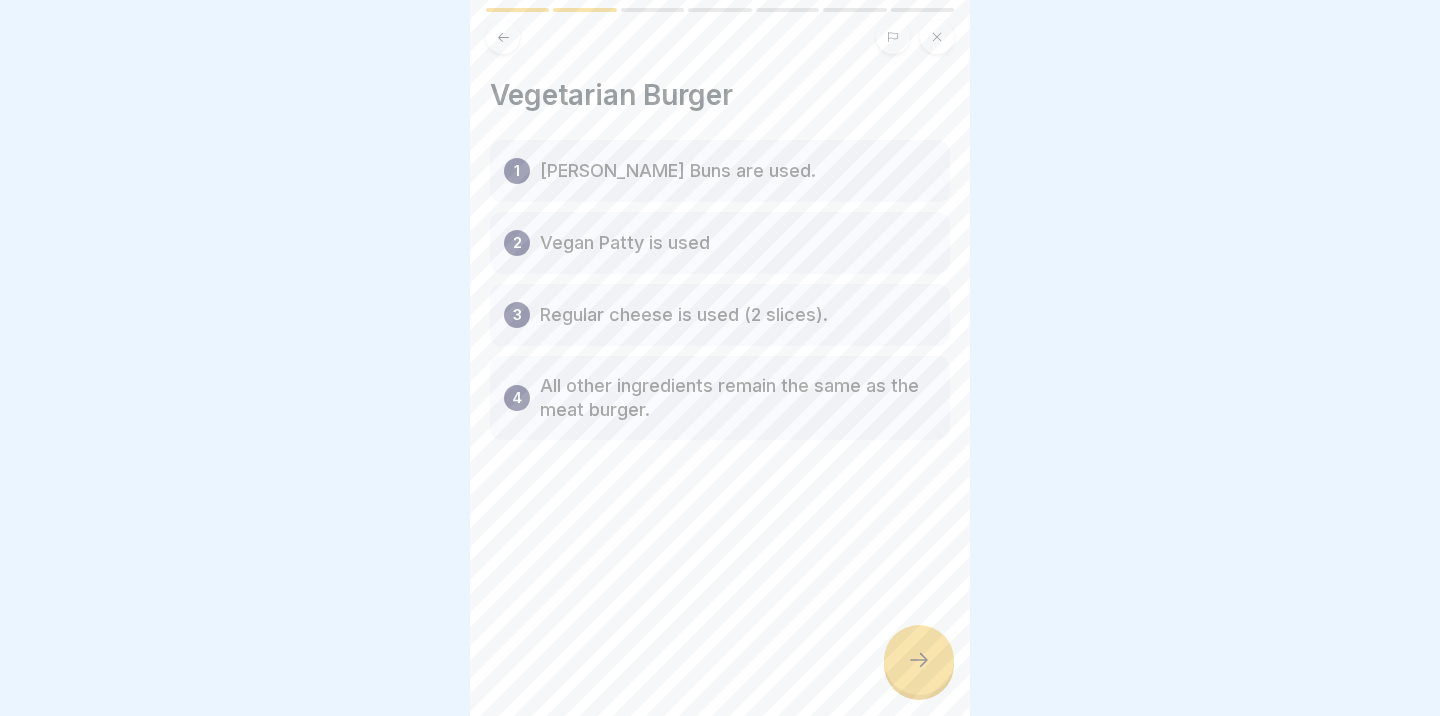 click 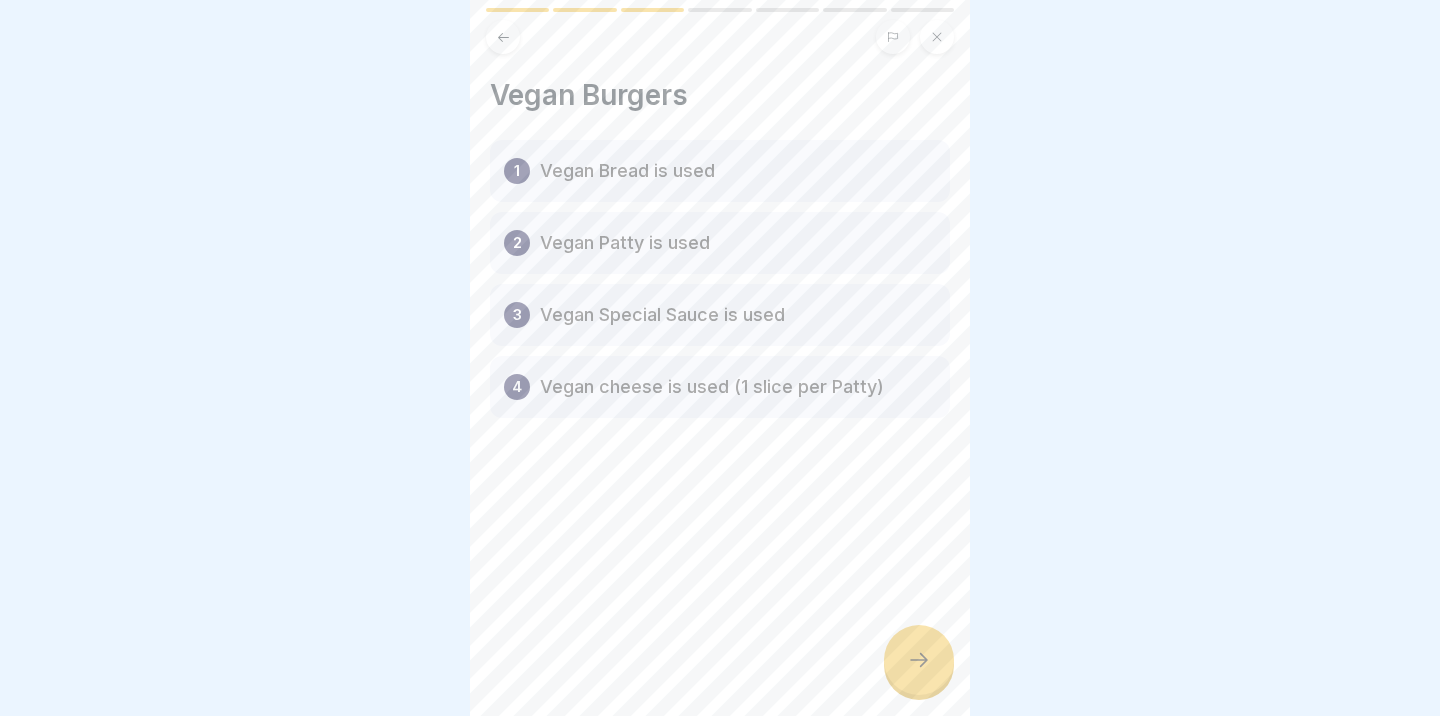 click 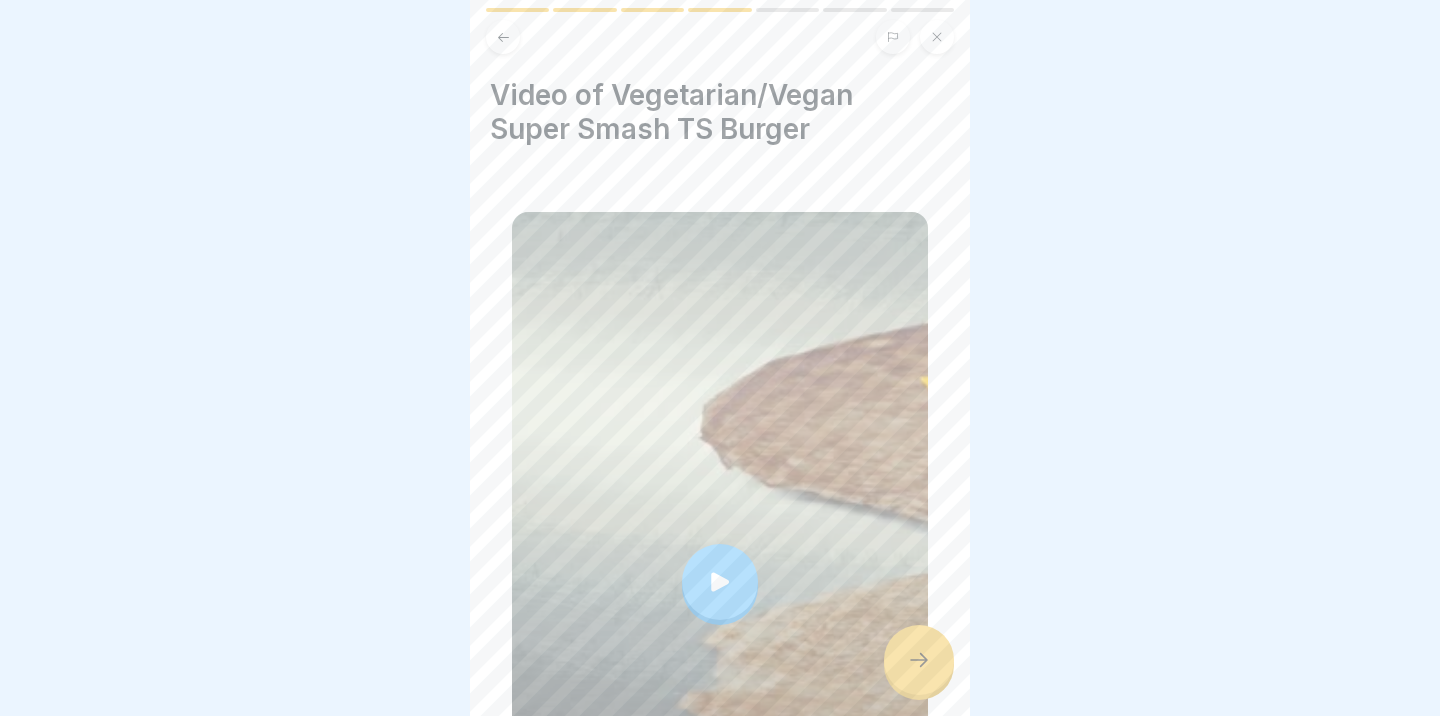click 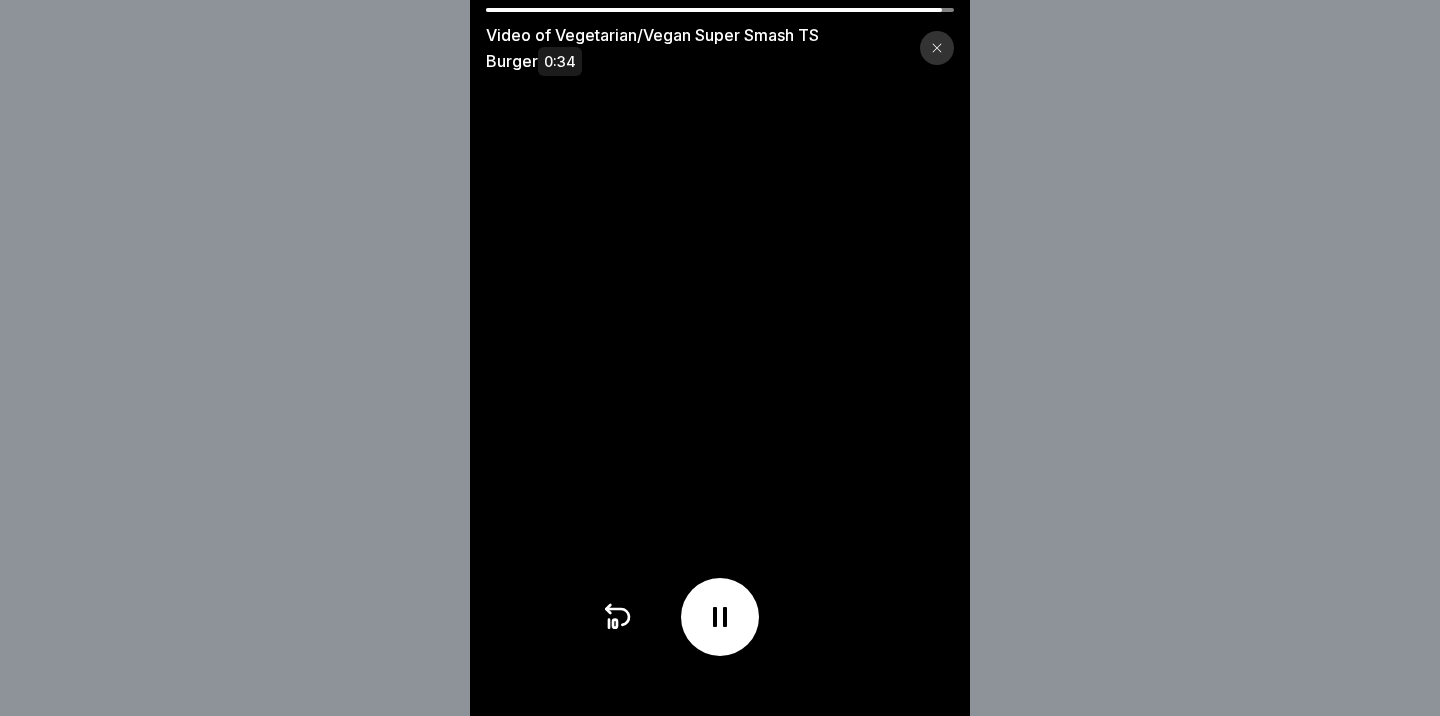 click 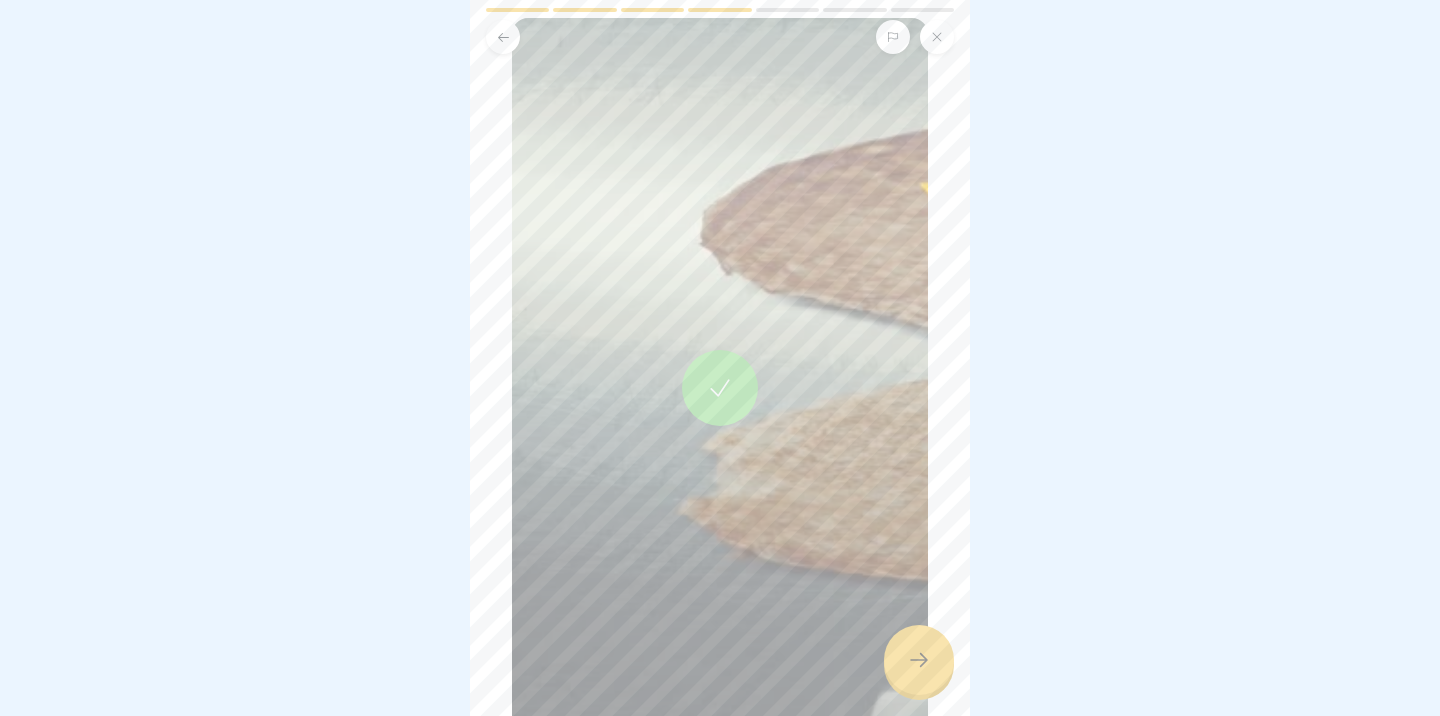 scroll, scrollTop: 198, scrollLeft: 0, axis: vertical 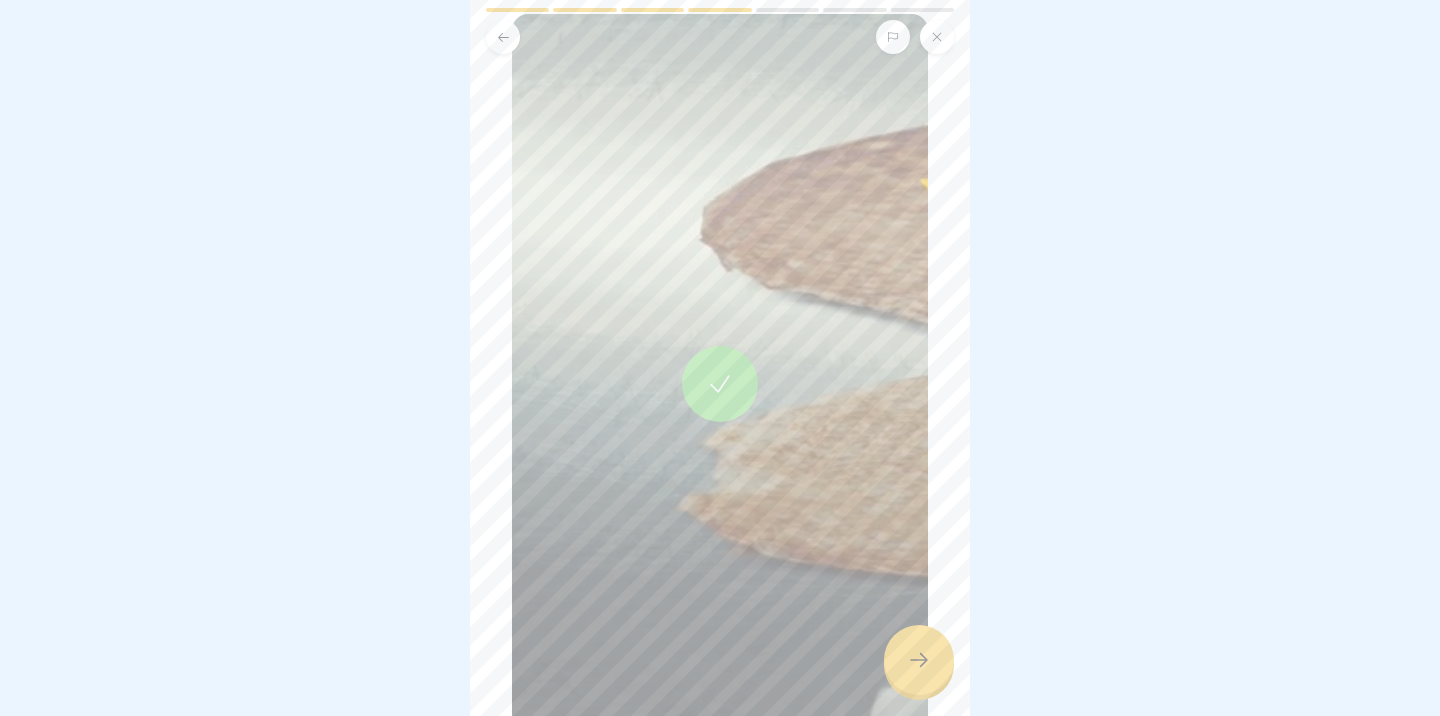 click at bounding box center (919, 660) 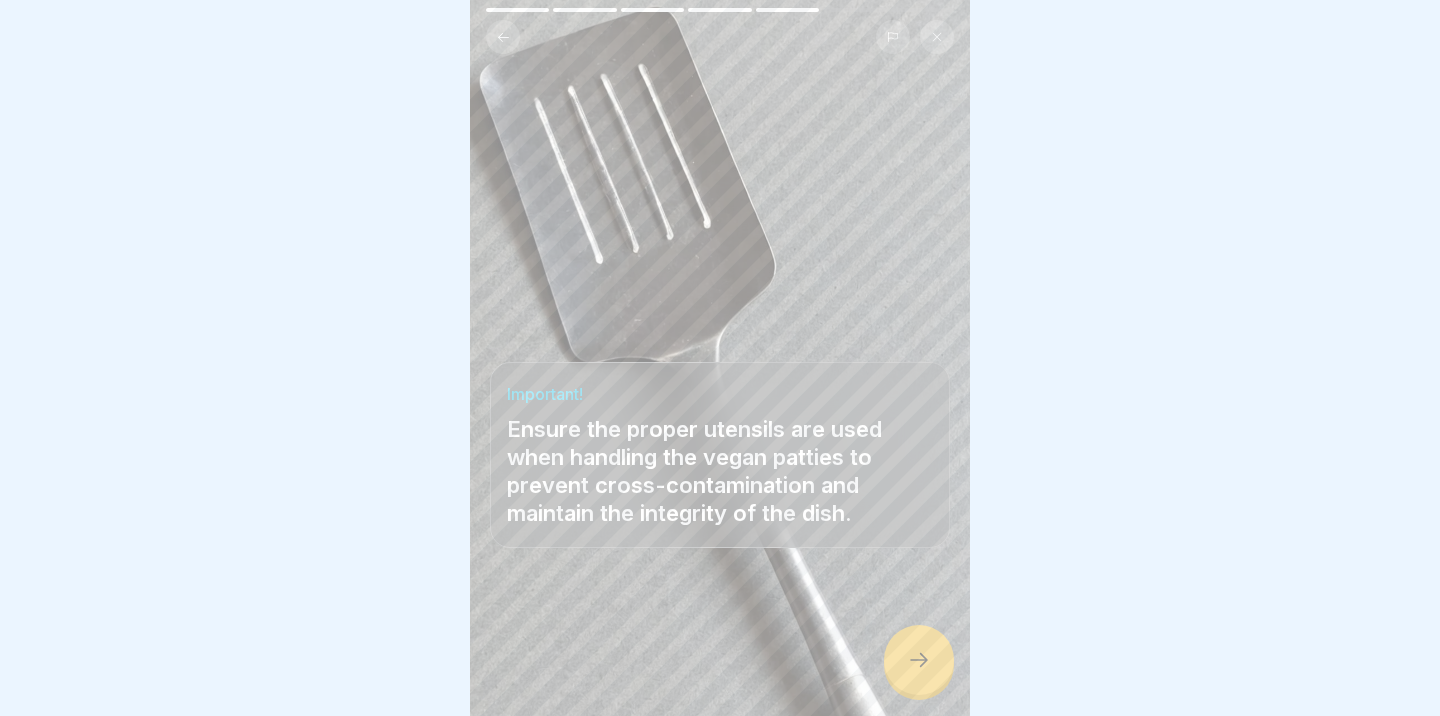 click at bounding box center [919, 660] 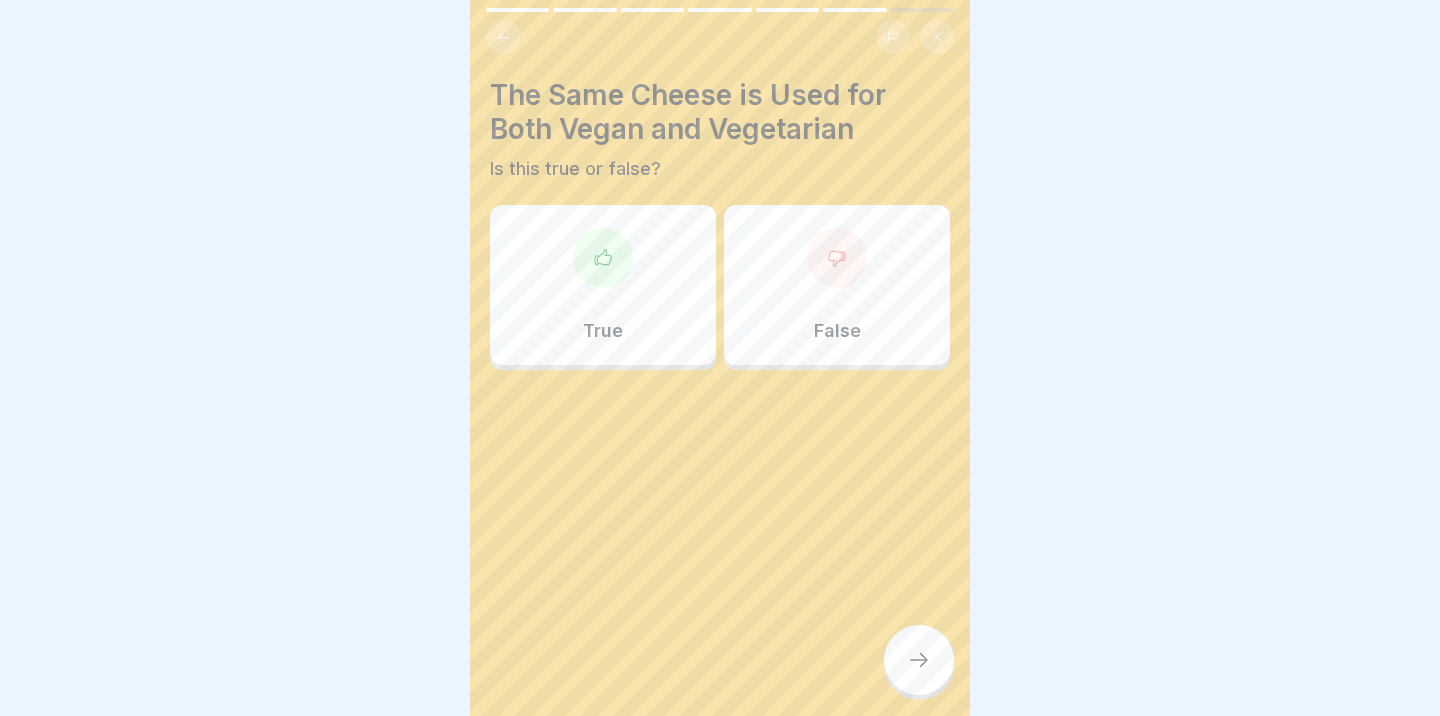 click on "False" at bounding box center [837, 331] 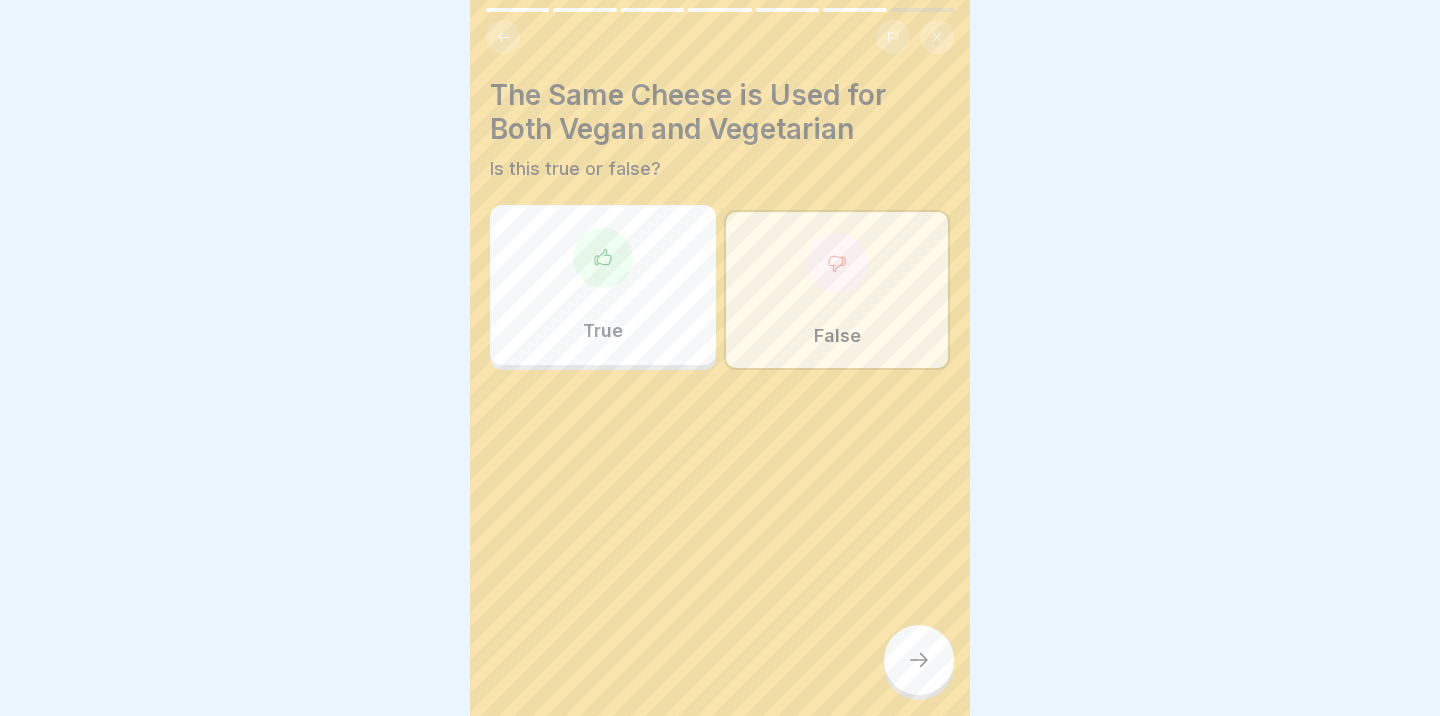 click 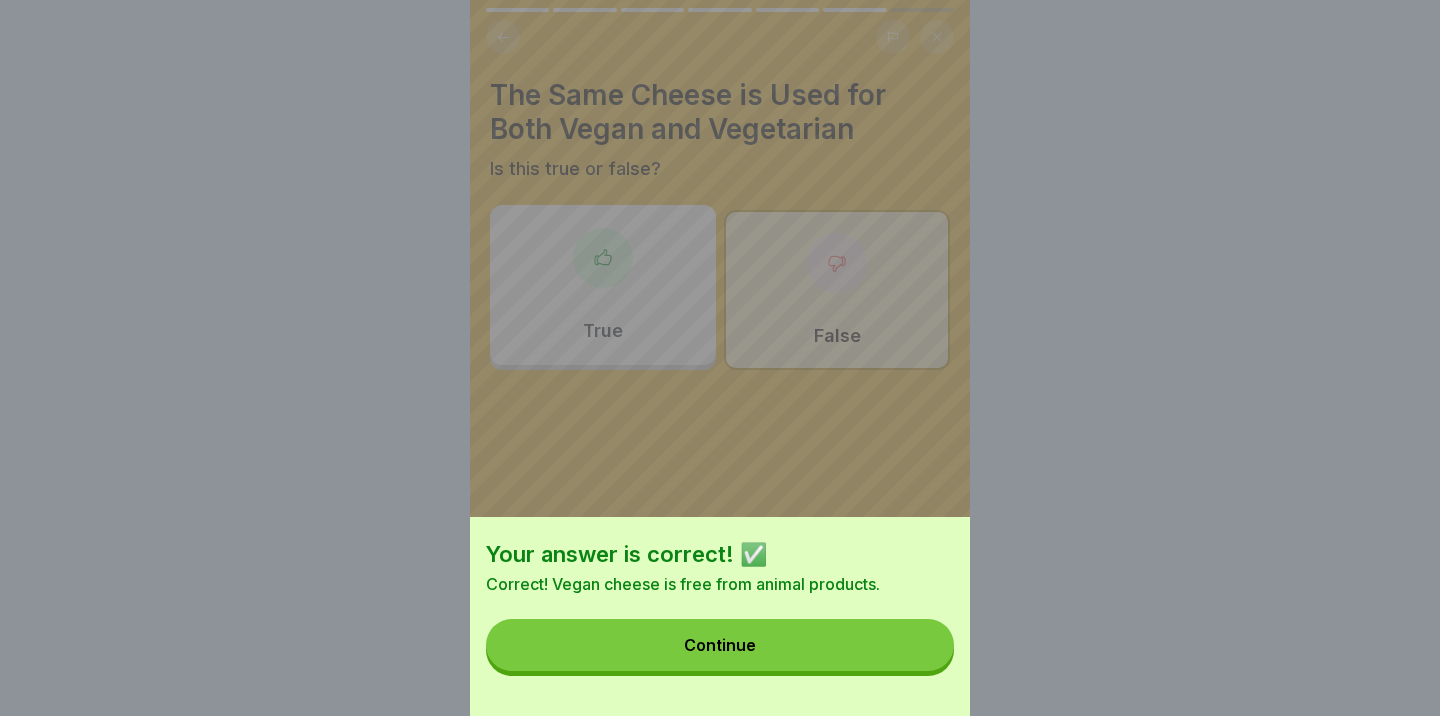 click on "Continue" at bounding box center (720, 645) 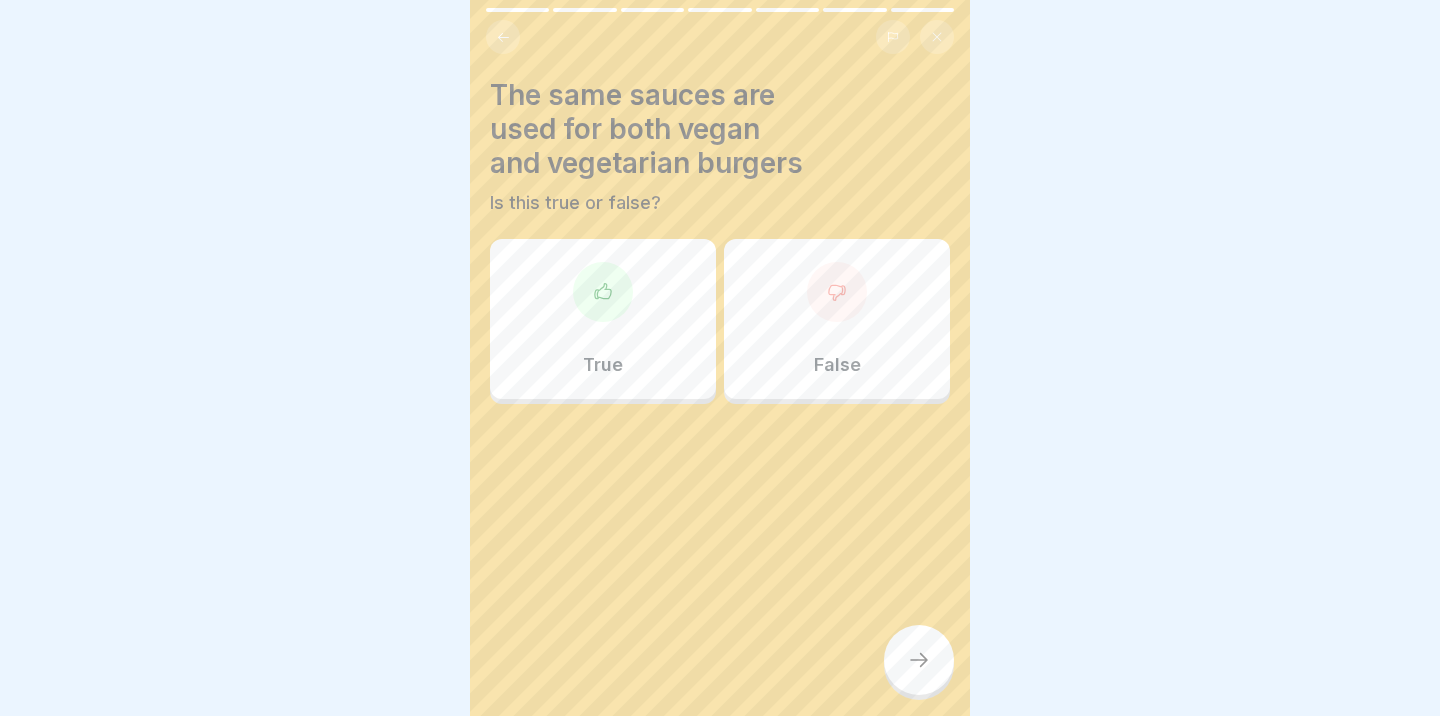 click on "False" at bounding box center [837, 319] 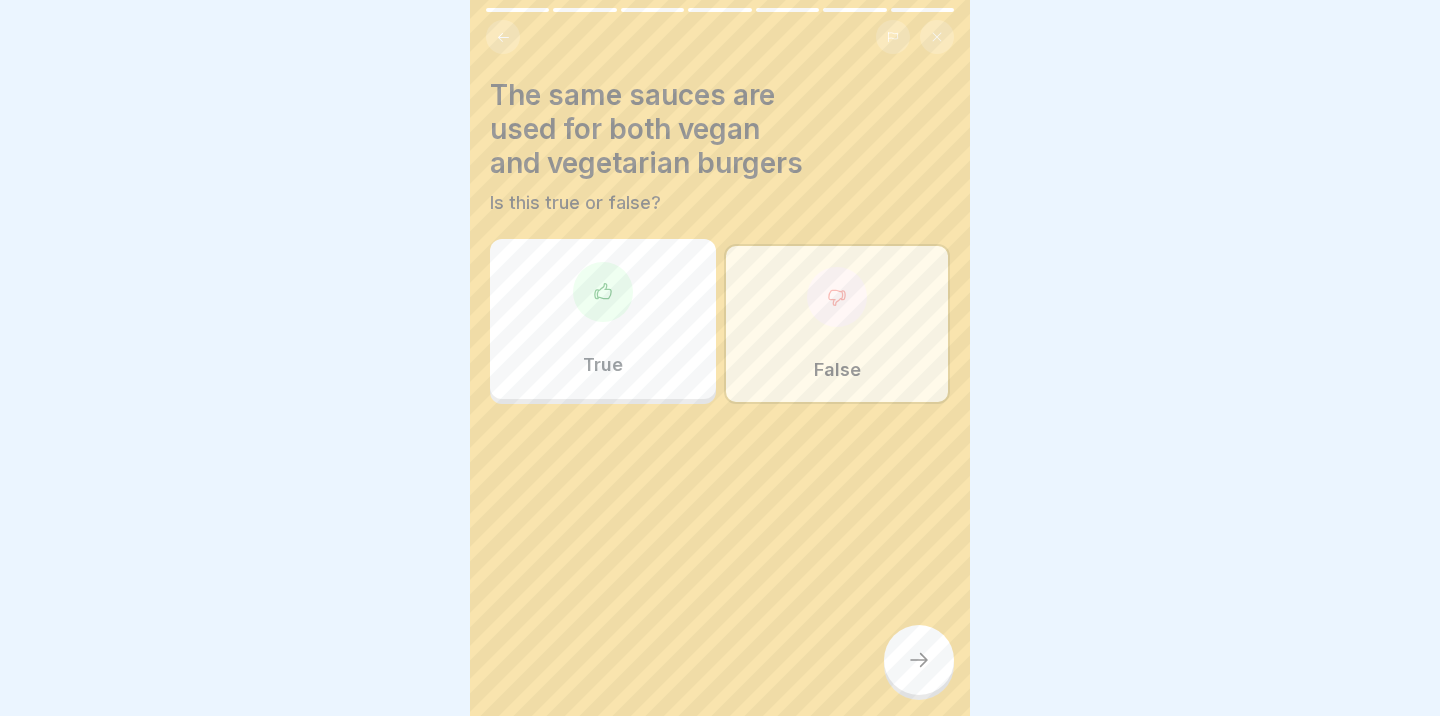 click 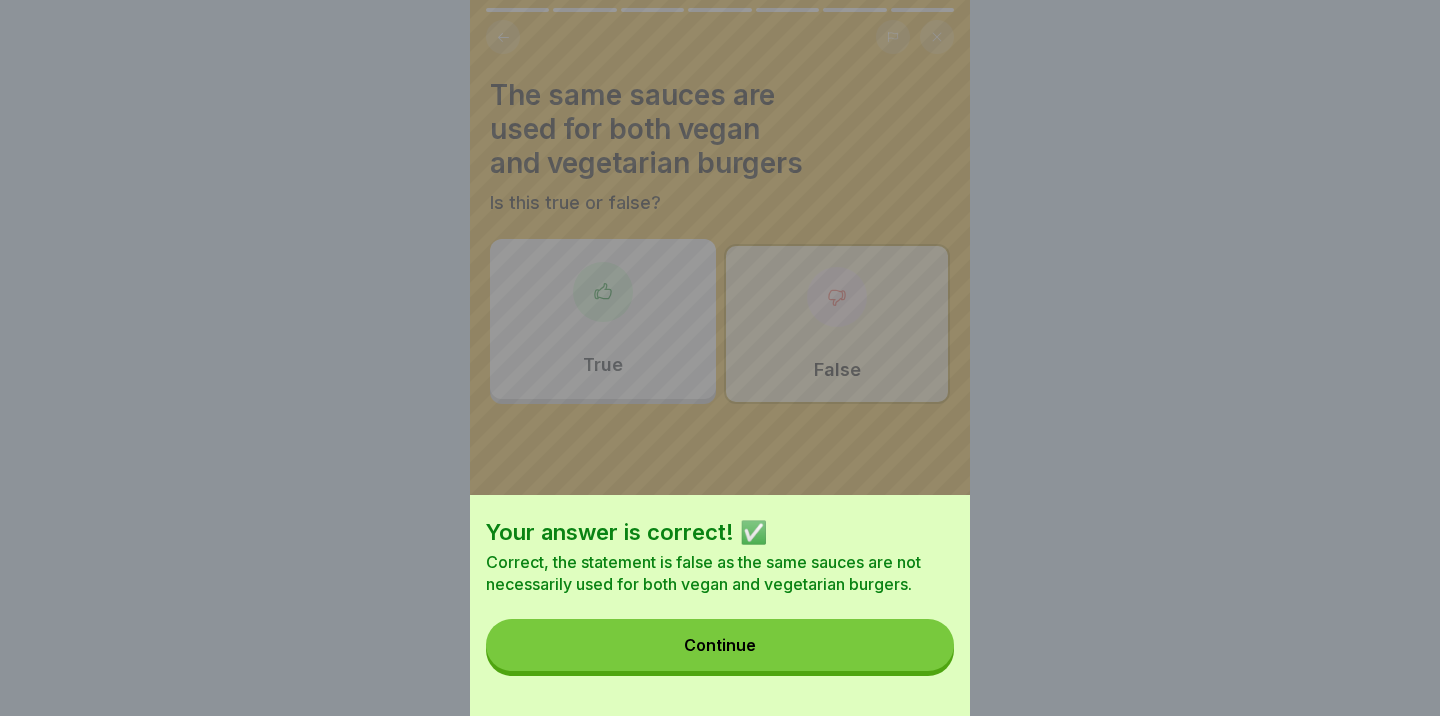 click on "Continue" at bounding box center [720, 645] 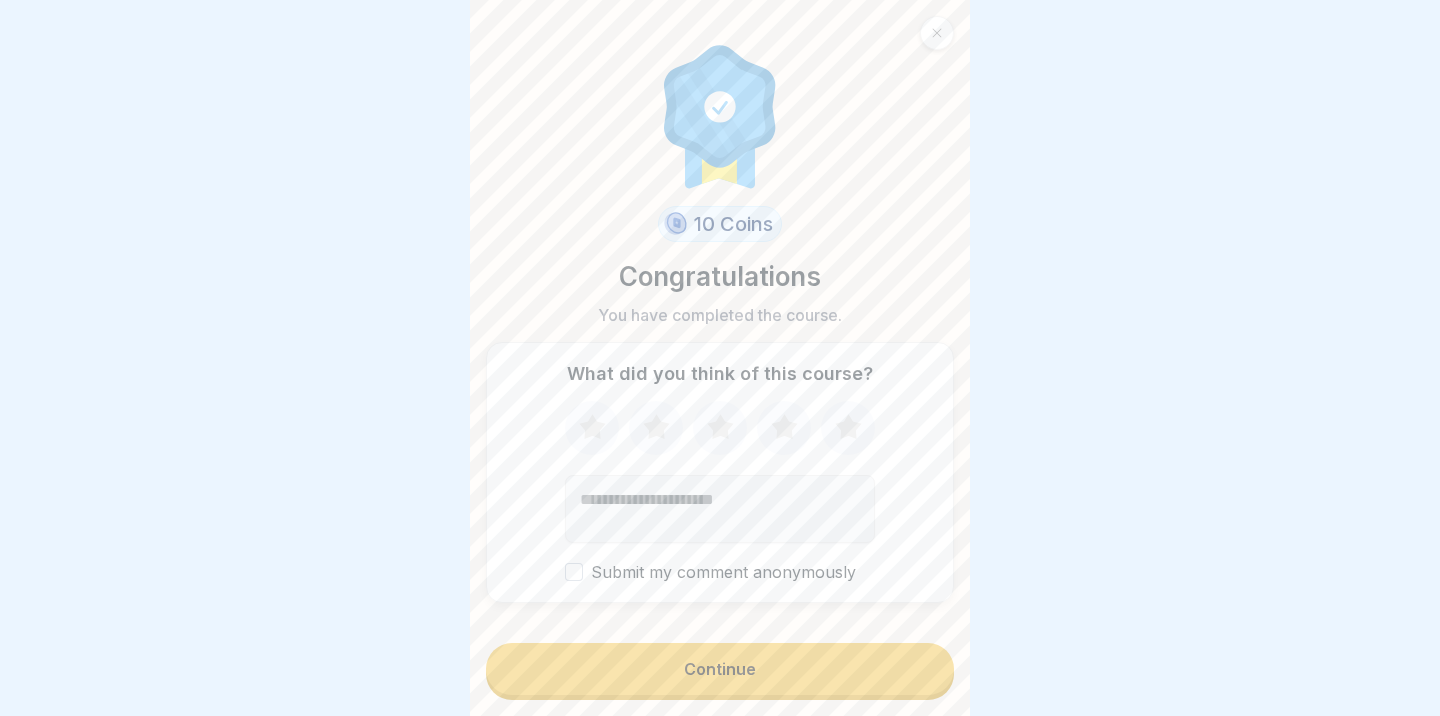 click on "Continue" at bounding box center (720, 669) 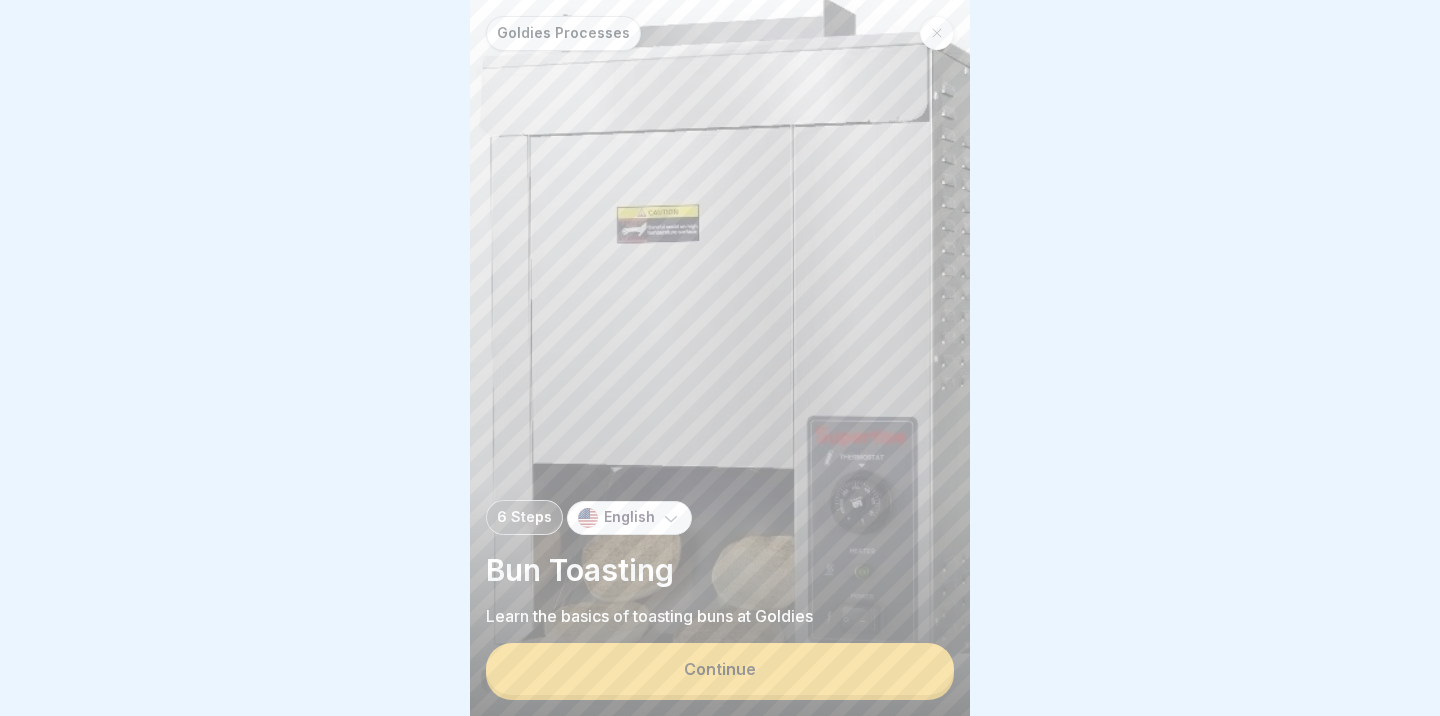 click on "Continue" at bounding box center [720, 669] 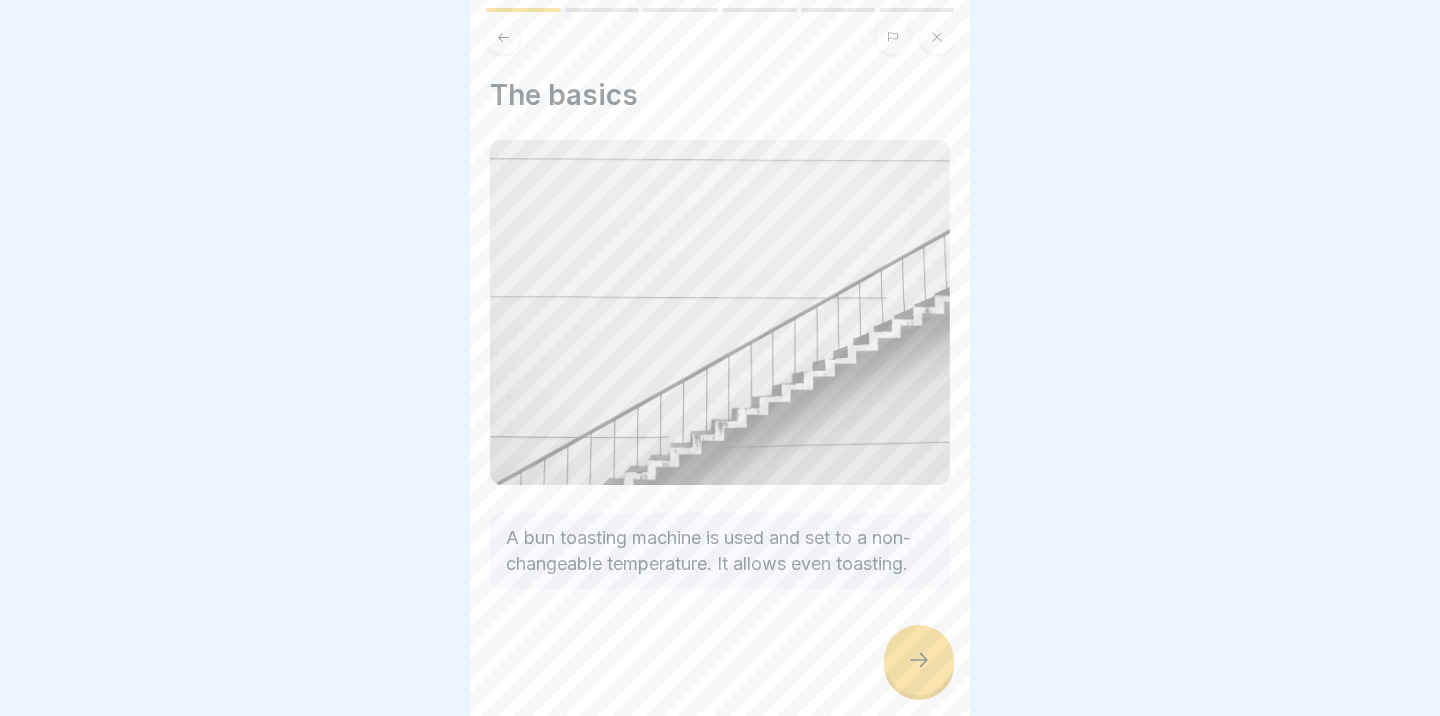 click at bounding box center (720, 649) 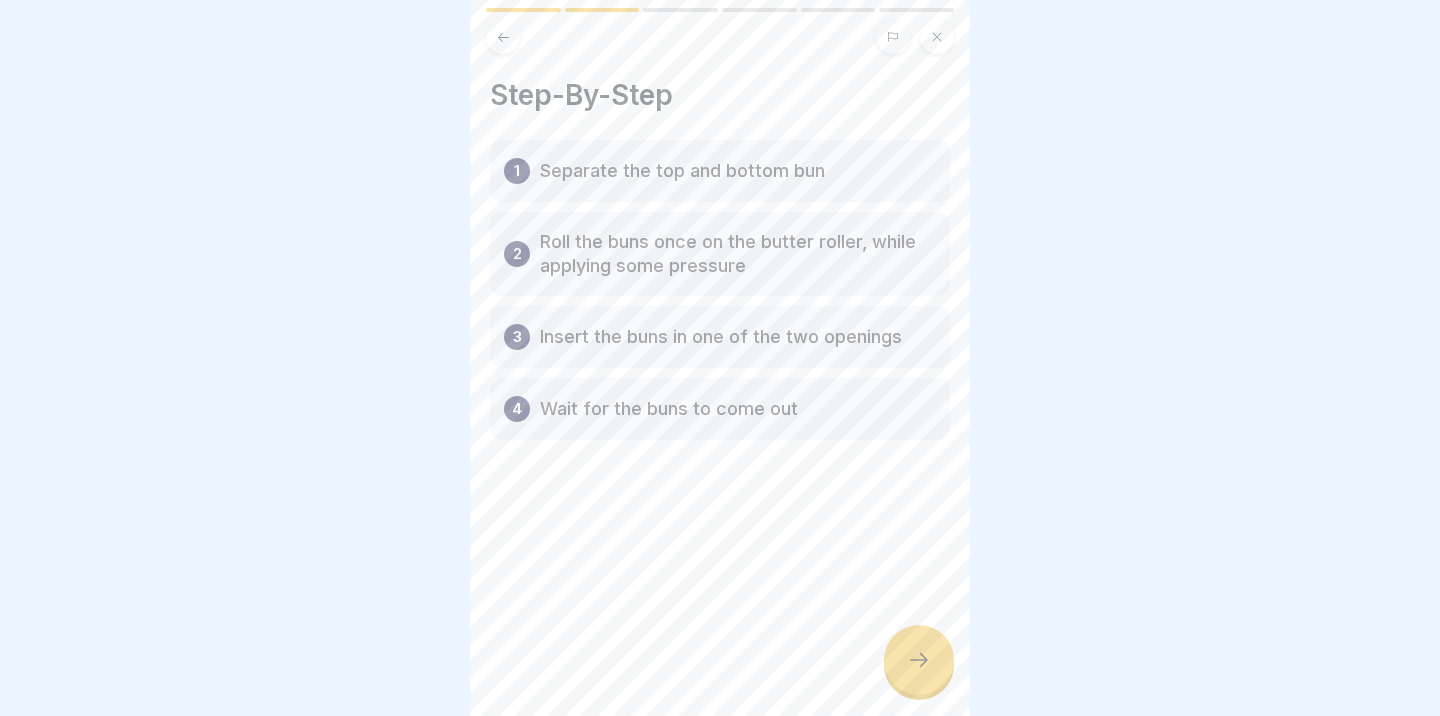 click 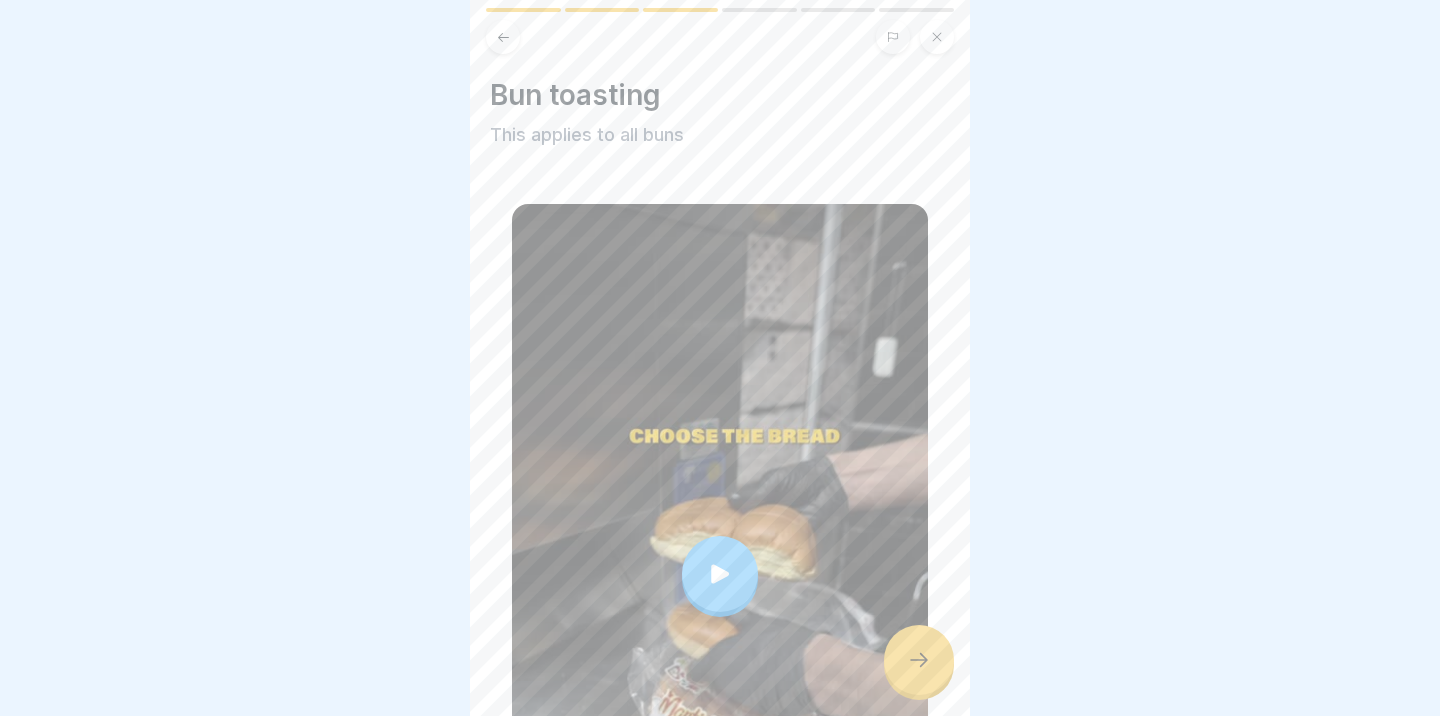 click at bounding box center [720, 574] 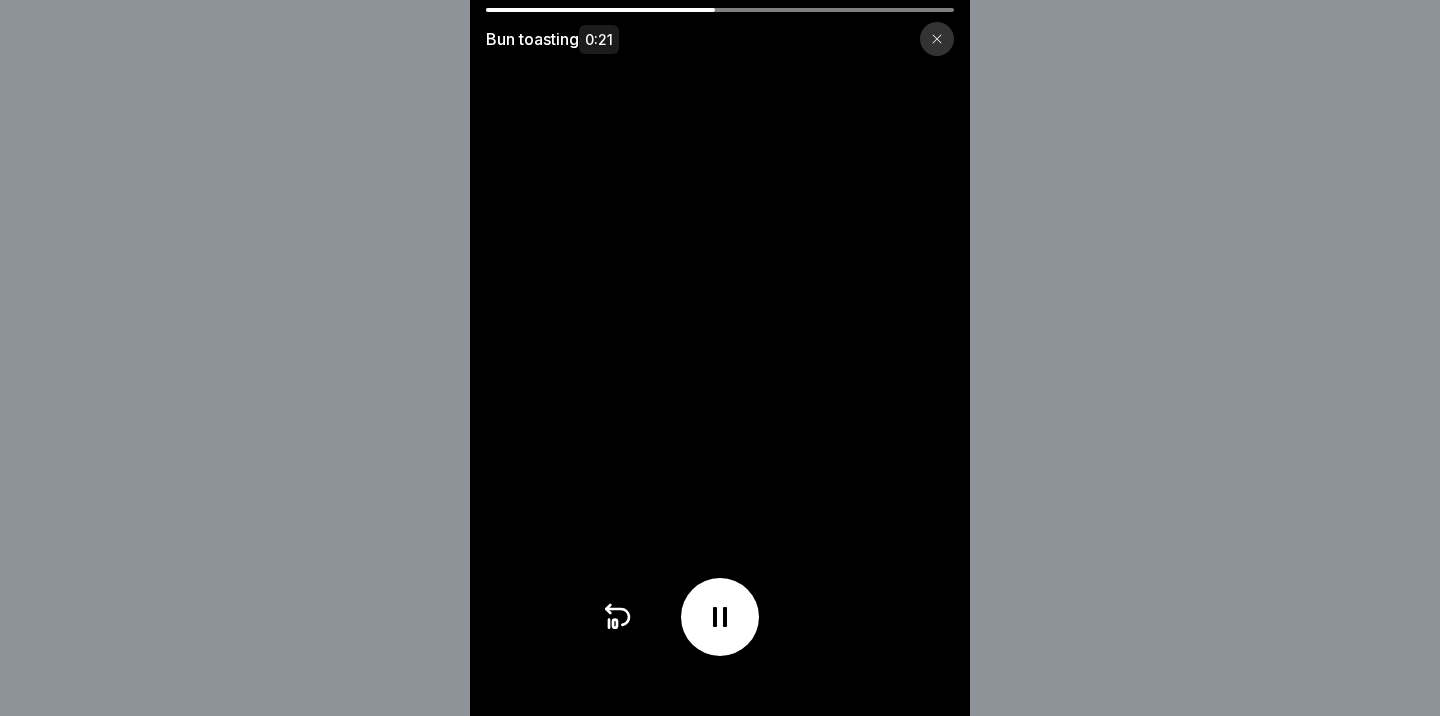 click at bounding box center (937, 39) 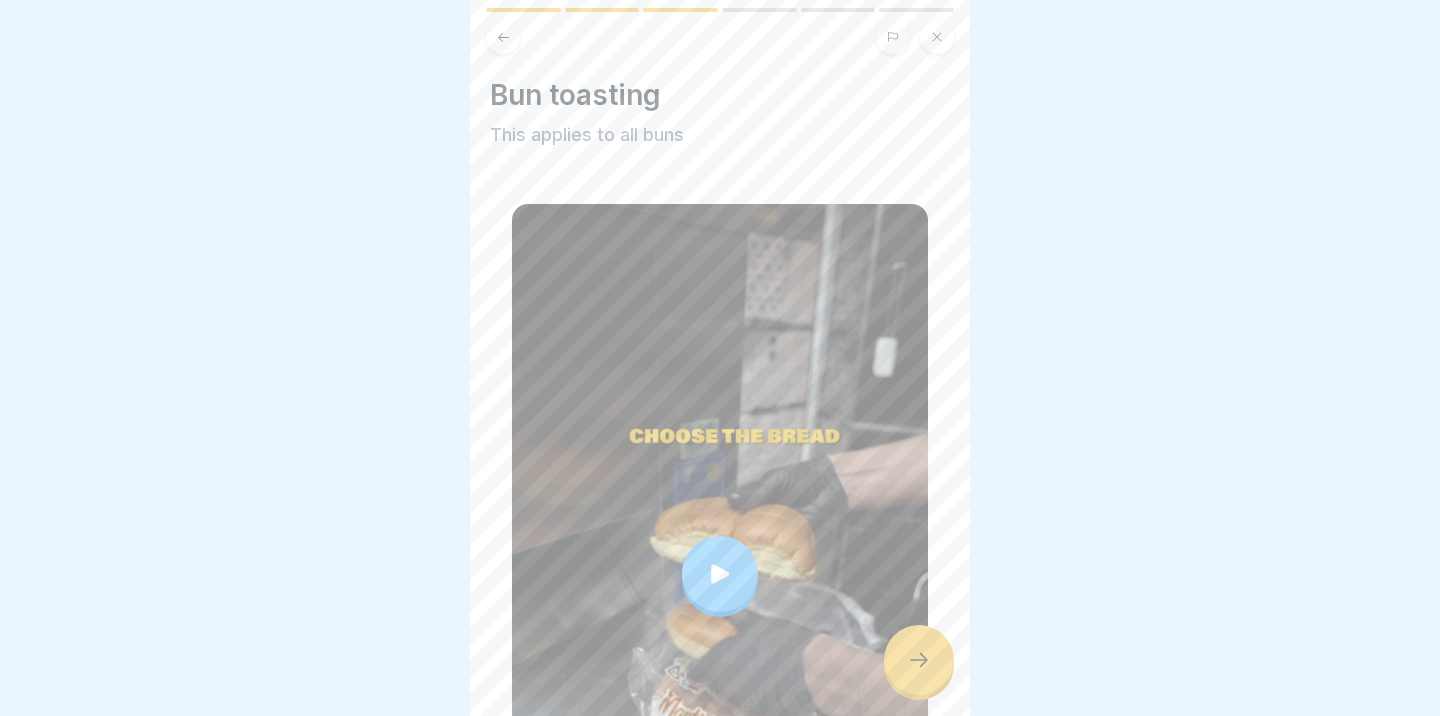 click at bounding box center [919, 660] 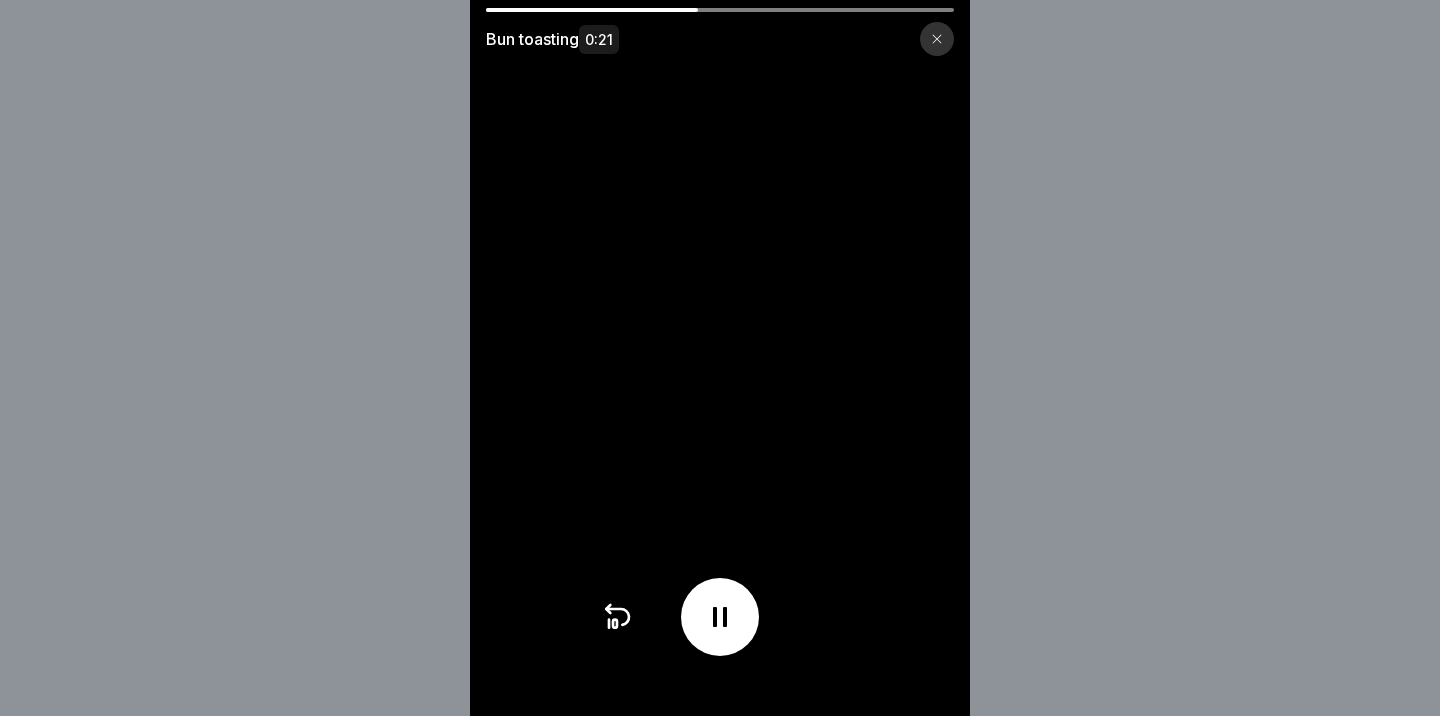 click at bounding box center (937, 39) 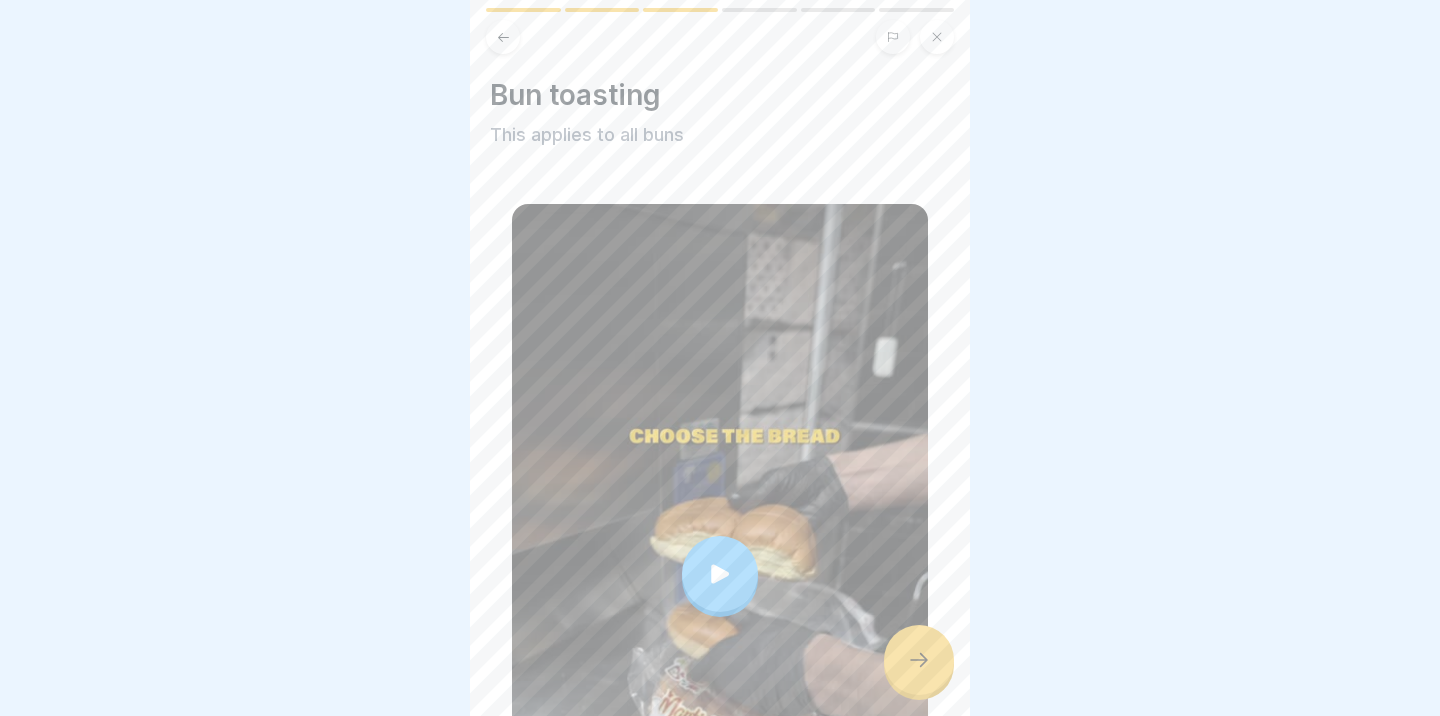 click at bounding box center [919, 660] 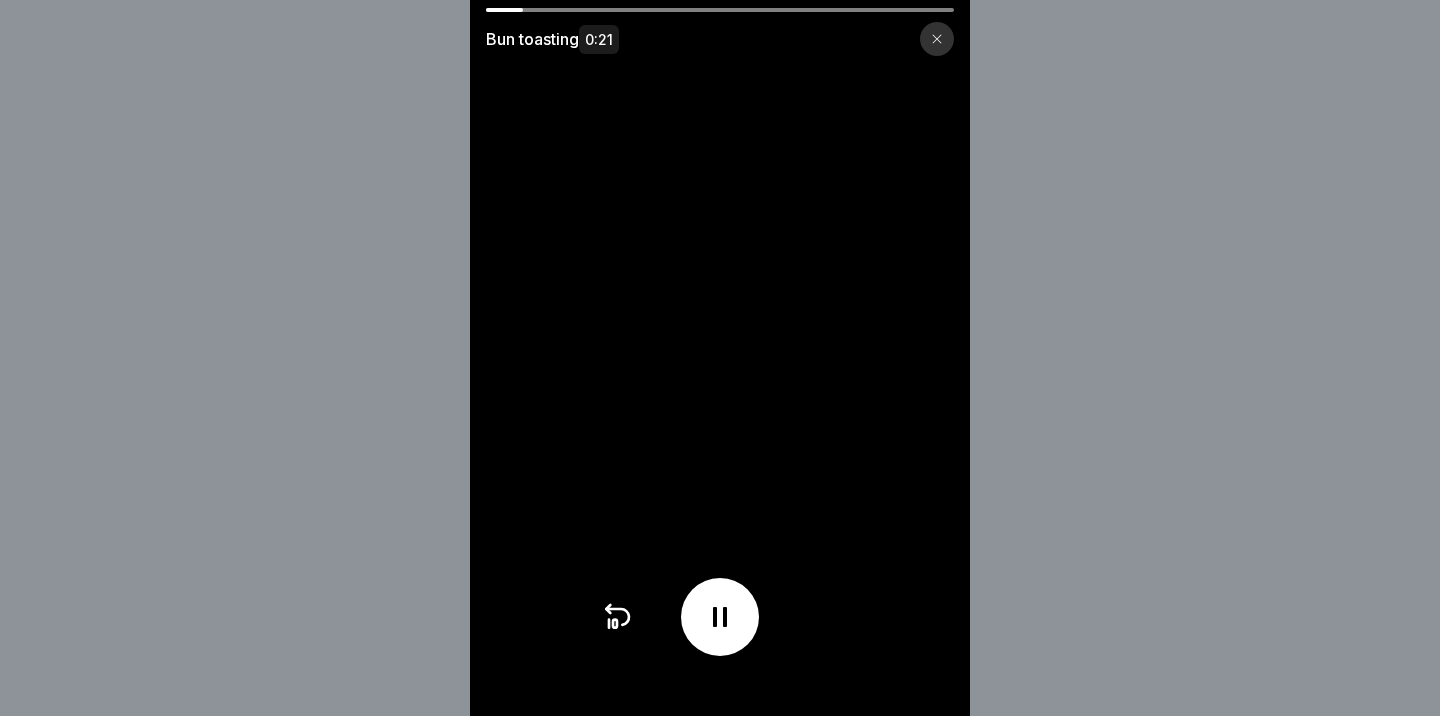 click at bounding box center (937, 39) 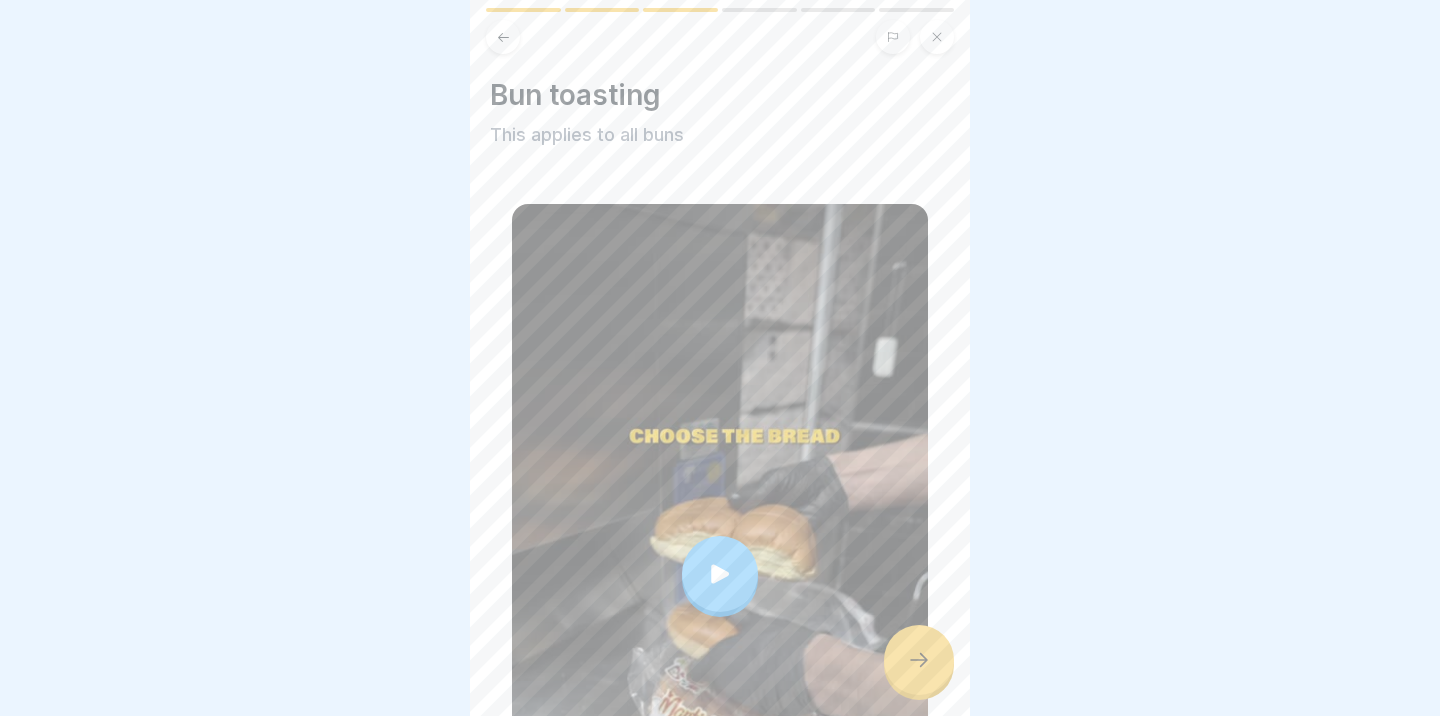 click at bounding box center (919, 660) 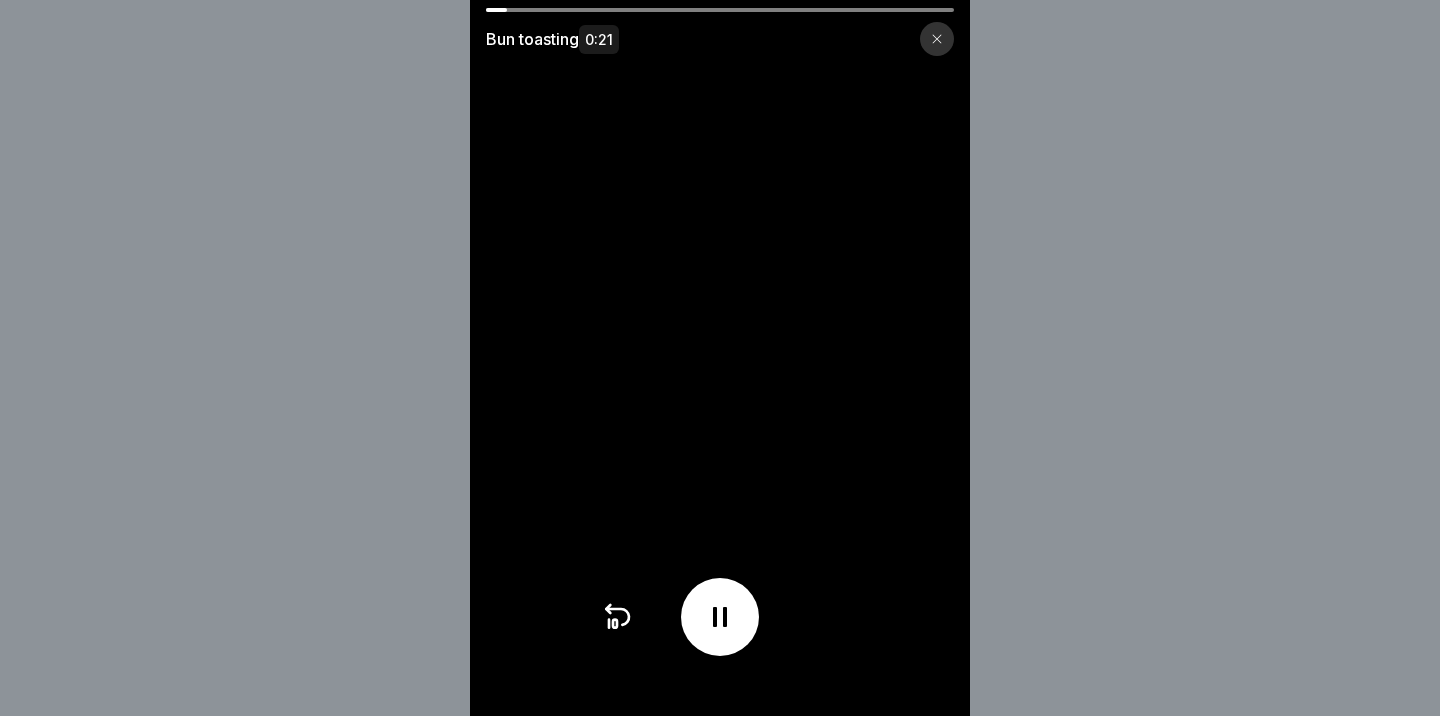 click at bounding box center [937, 39] 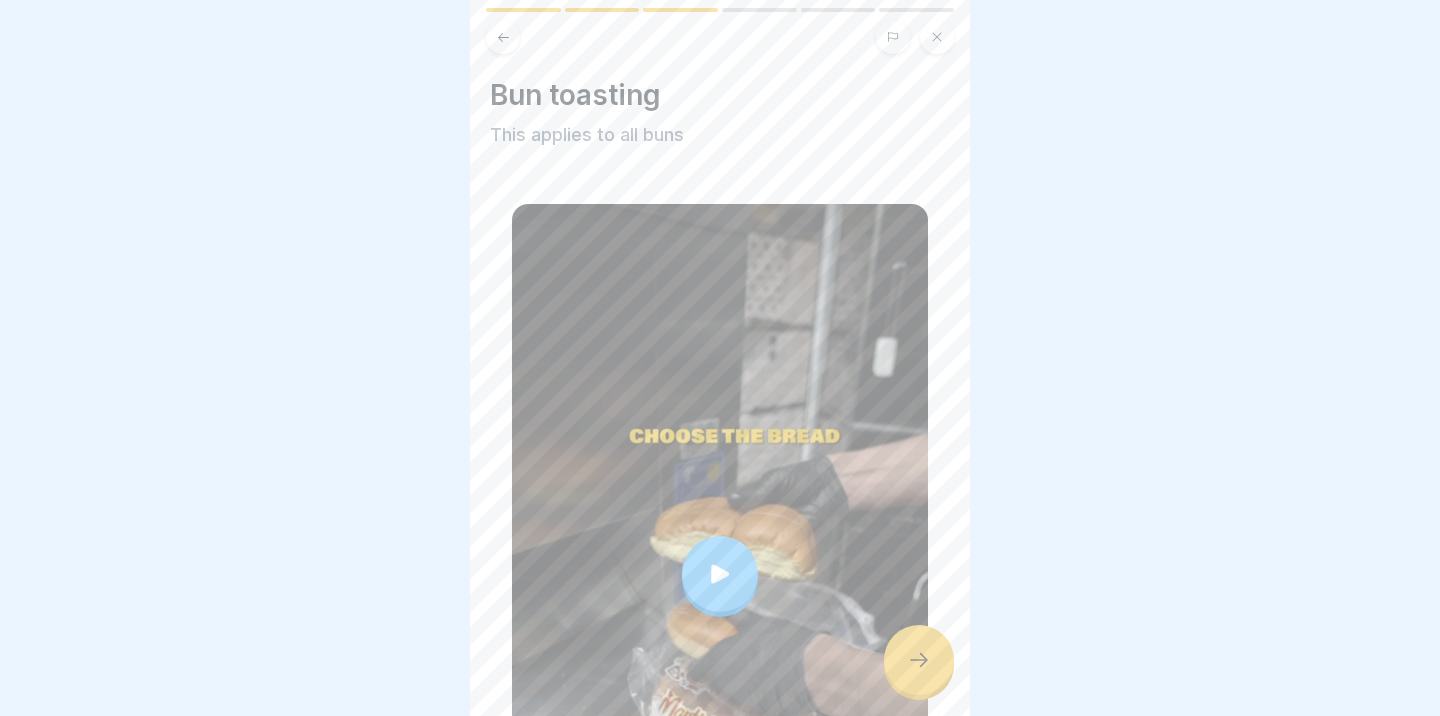 click at bounding box center (919, 660) 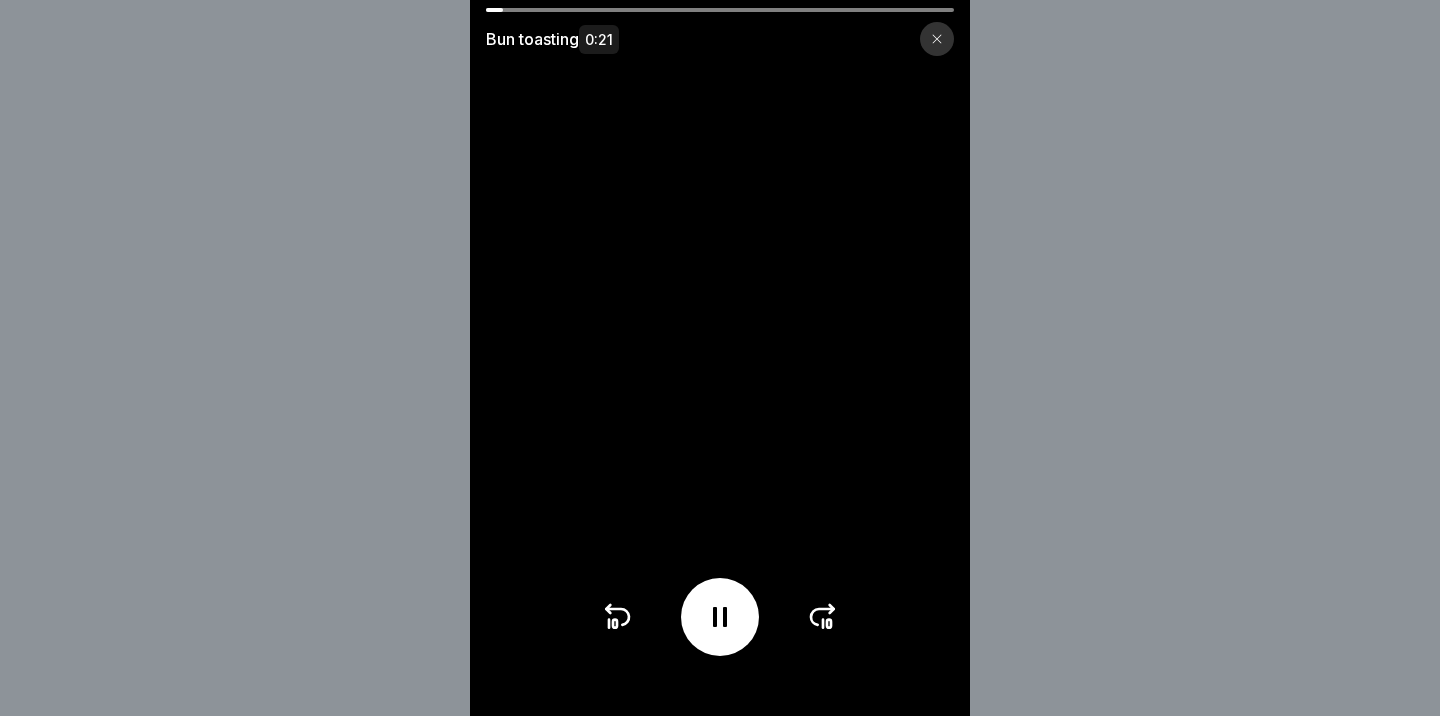 click on "Bun toasting  0:21" at bounding box center [720, 358] 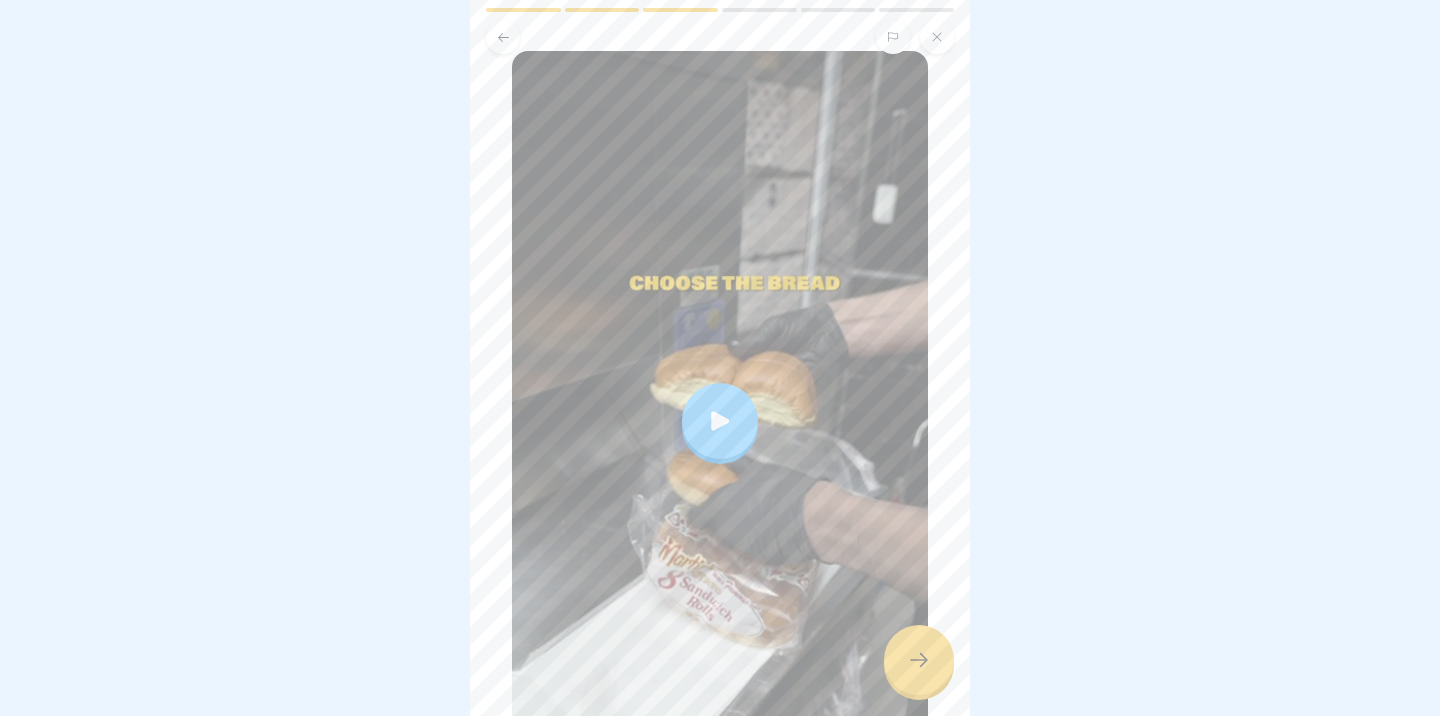 scroll, scrollTop: 174, scrollLeft: 0, axis: vertical 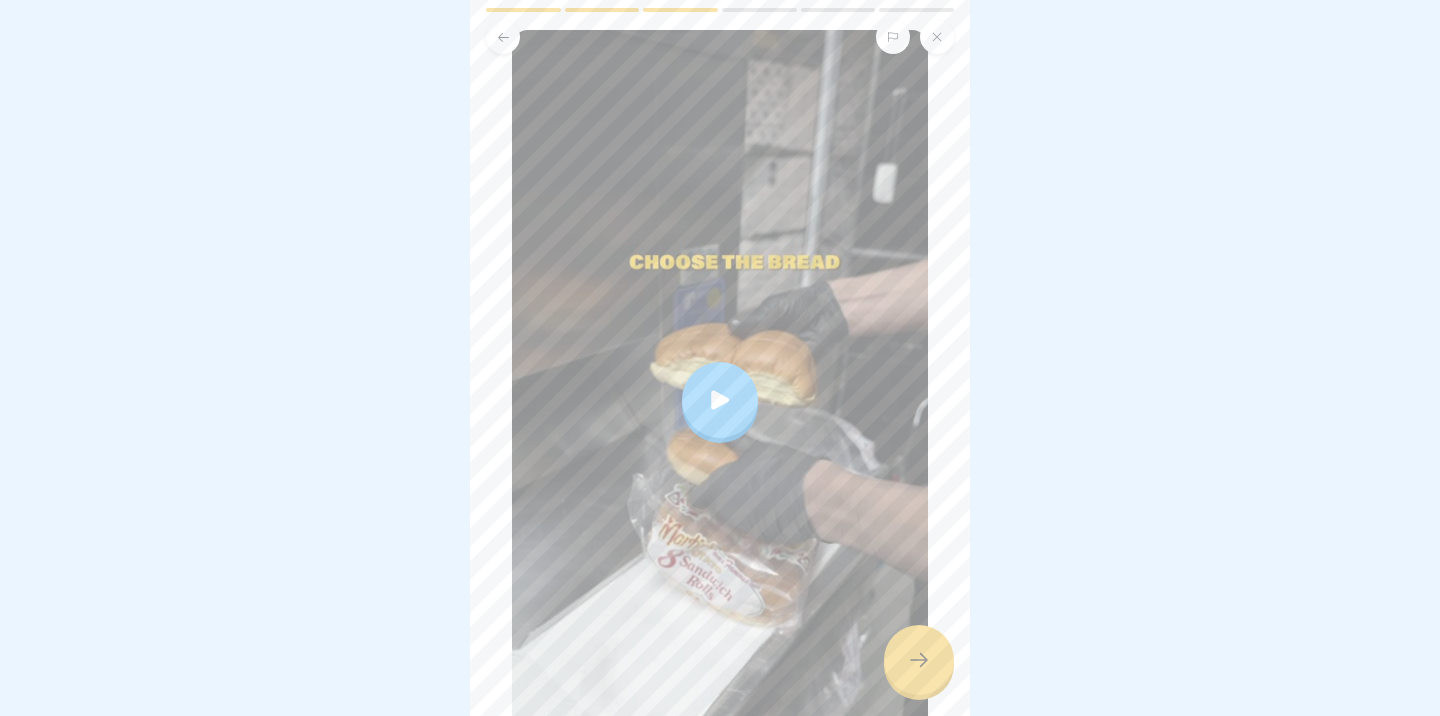 click at bounding box center (919, 660) 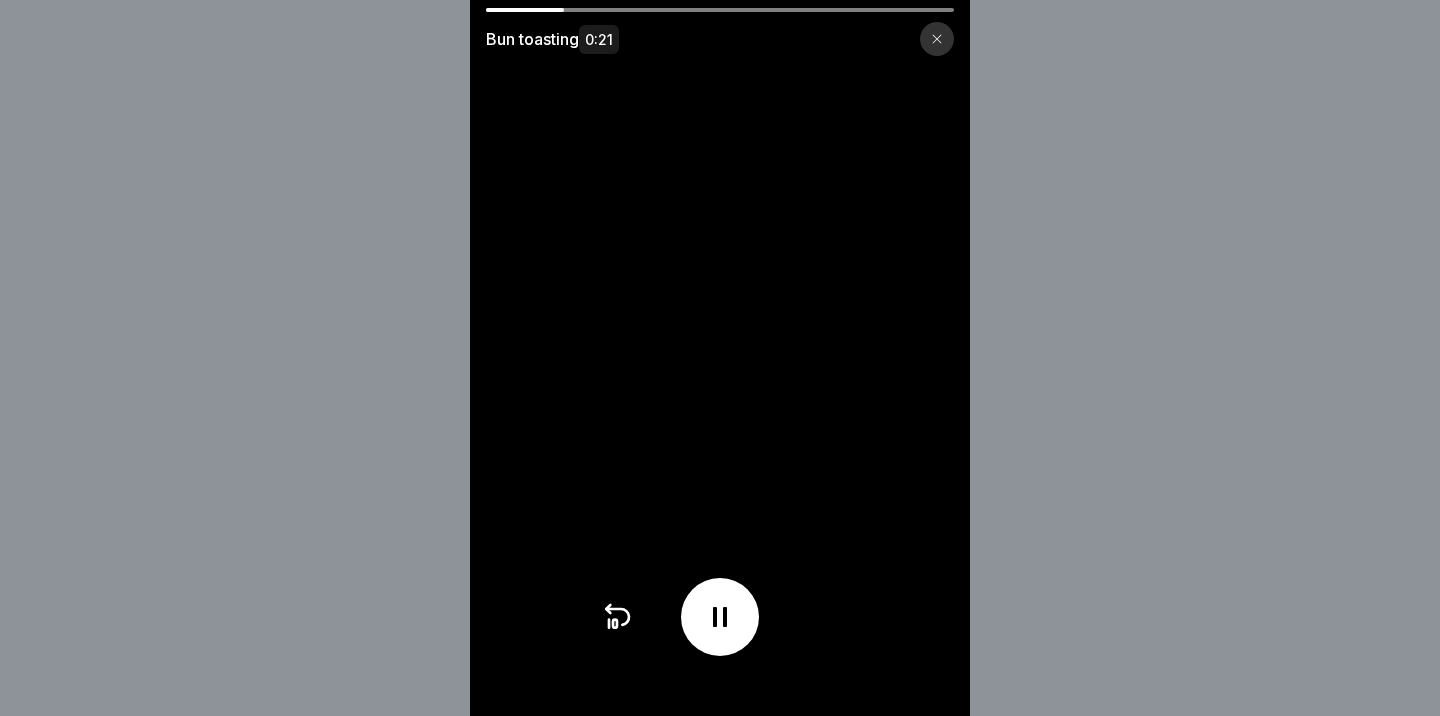 click at bounding box center (937, 39) 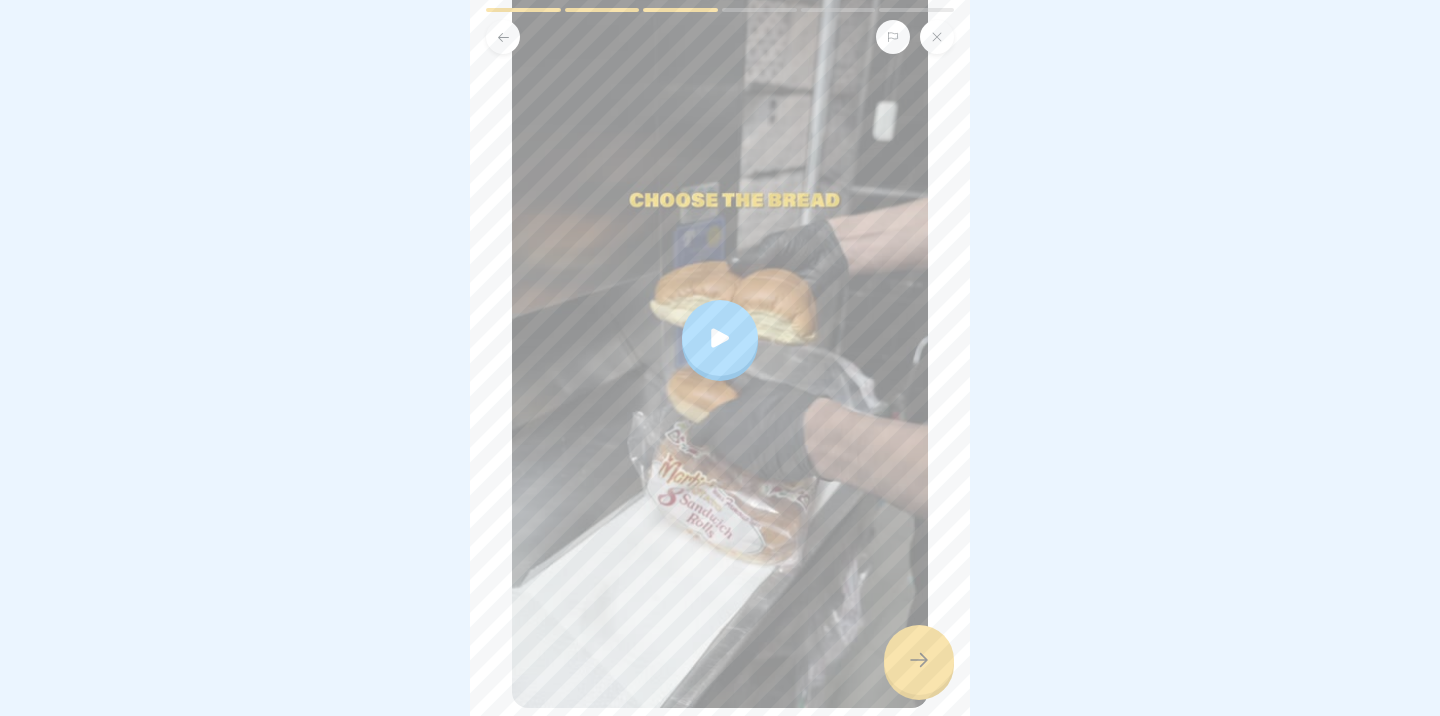 scroll, scrollTop: 240, scrollLeft: 0, axis: vertical 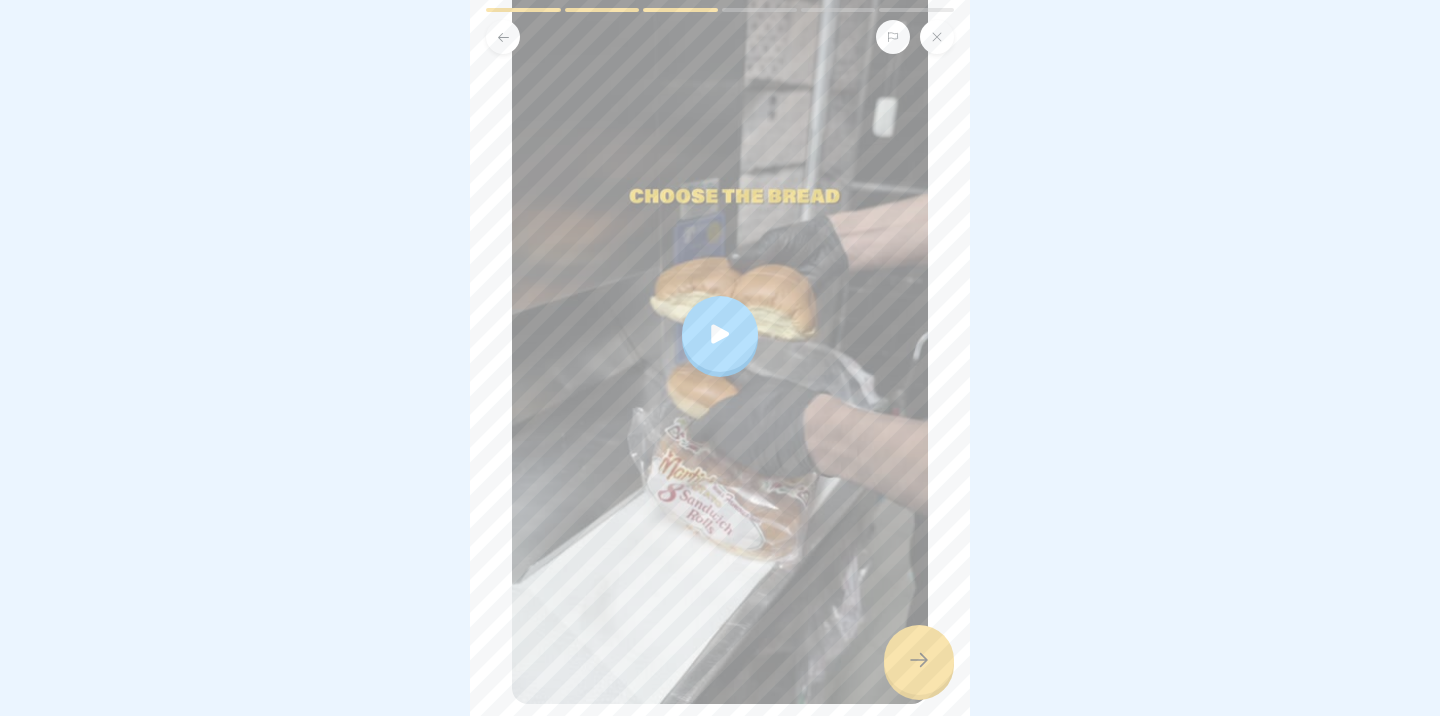 click at bounding box center [919, 660] 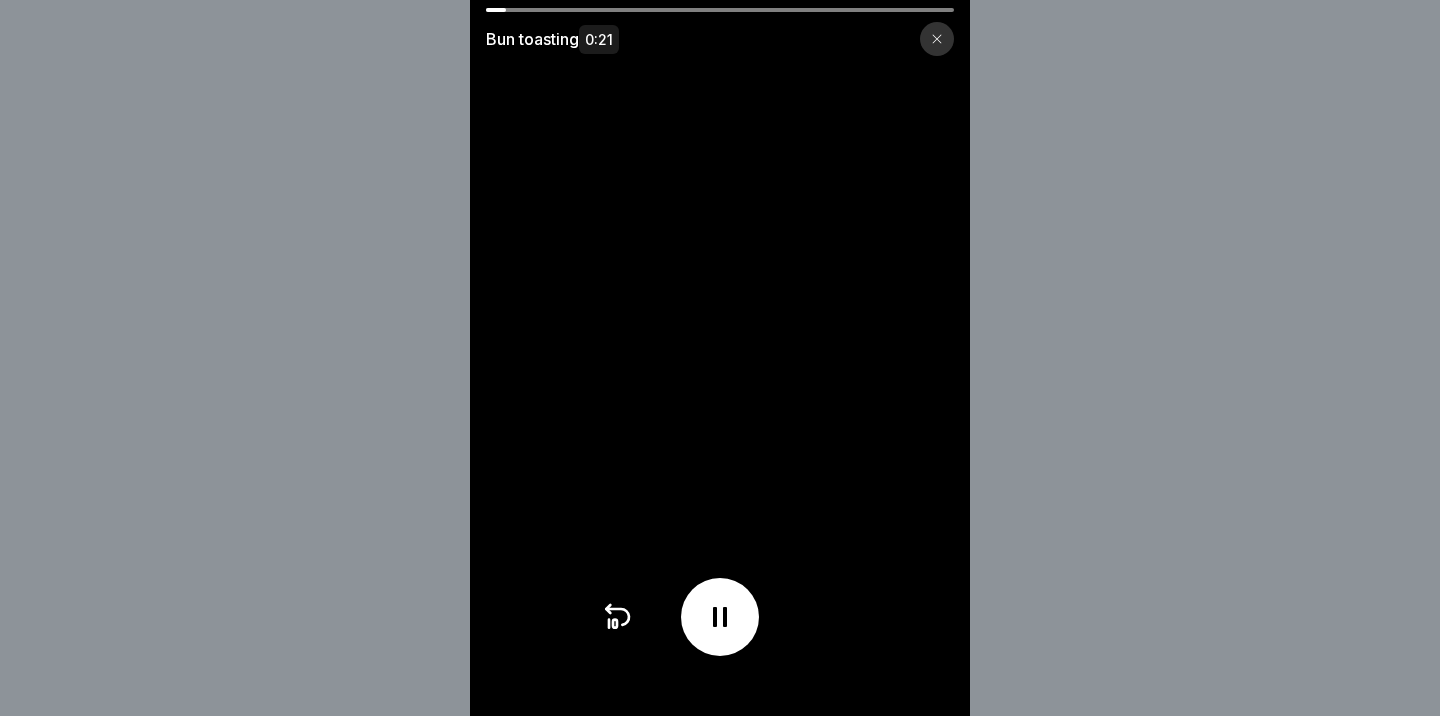 click at bounding box center [720, 358] 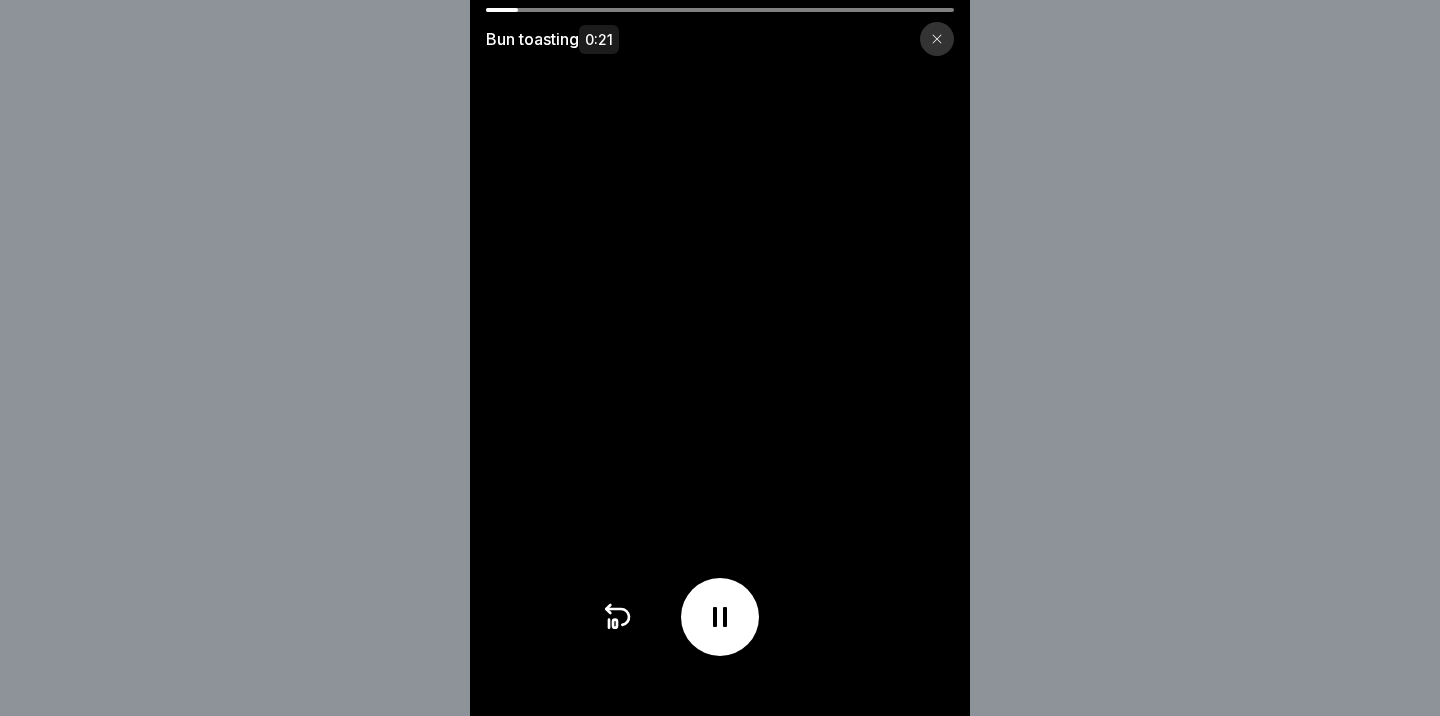click at bounding box center (720, 358) 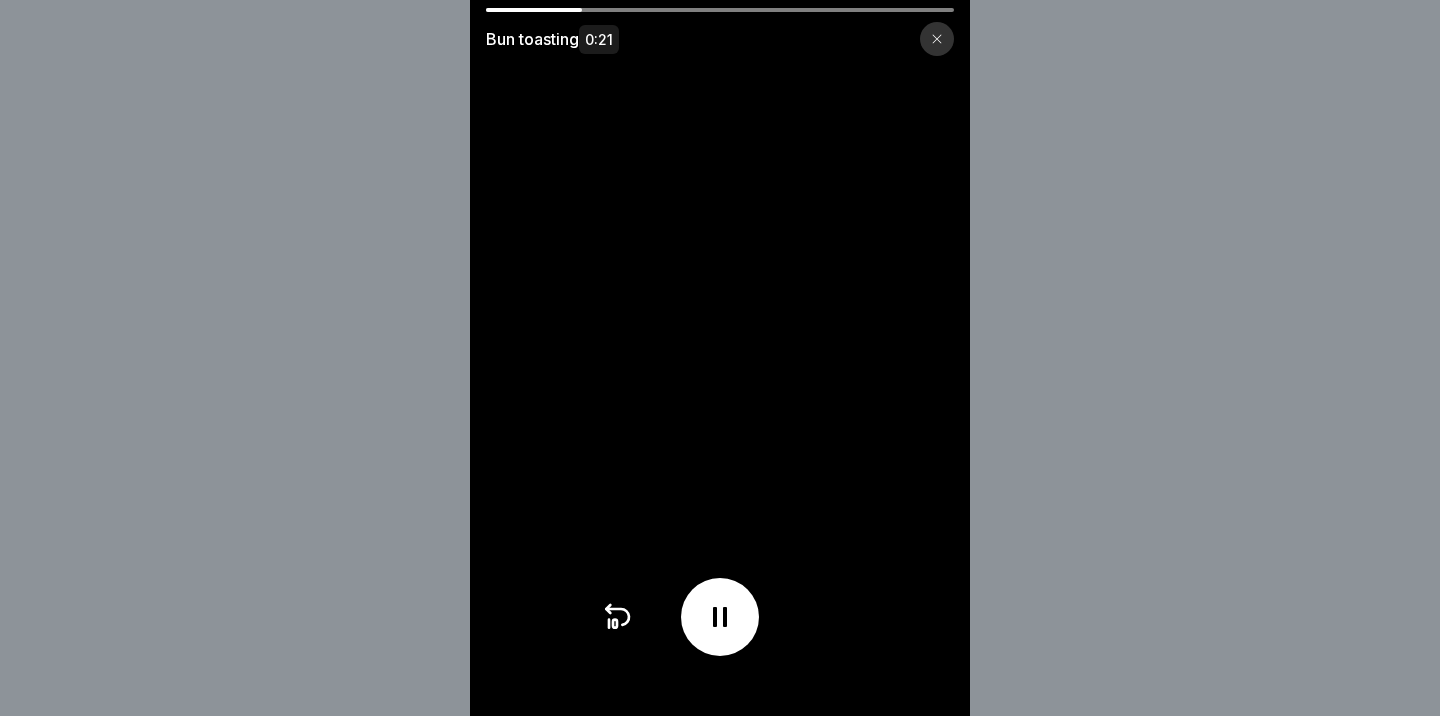click on "Bun toasting  0:21" at bounding box center (720, 32) 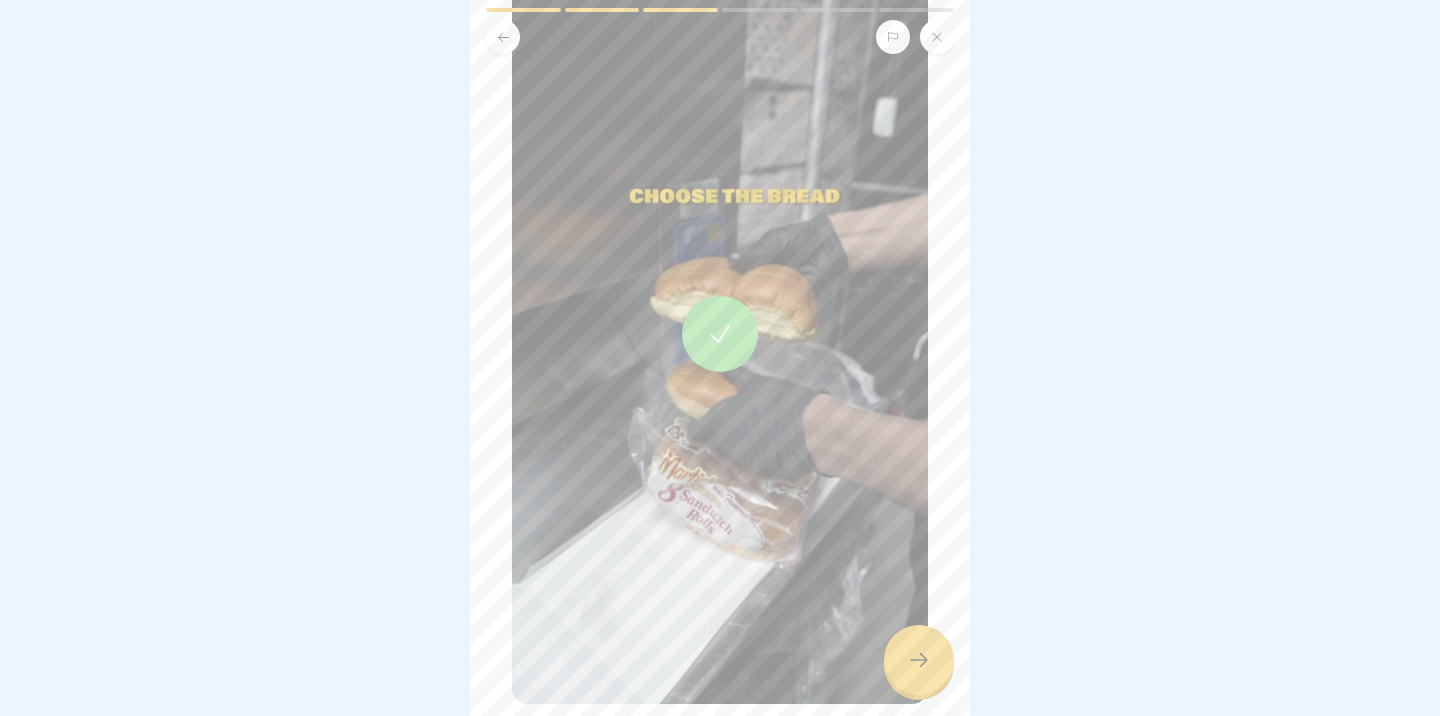 click at bounding box center [919, 660] 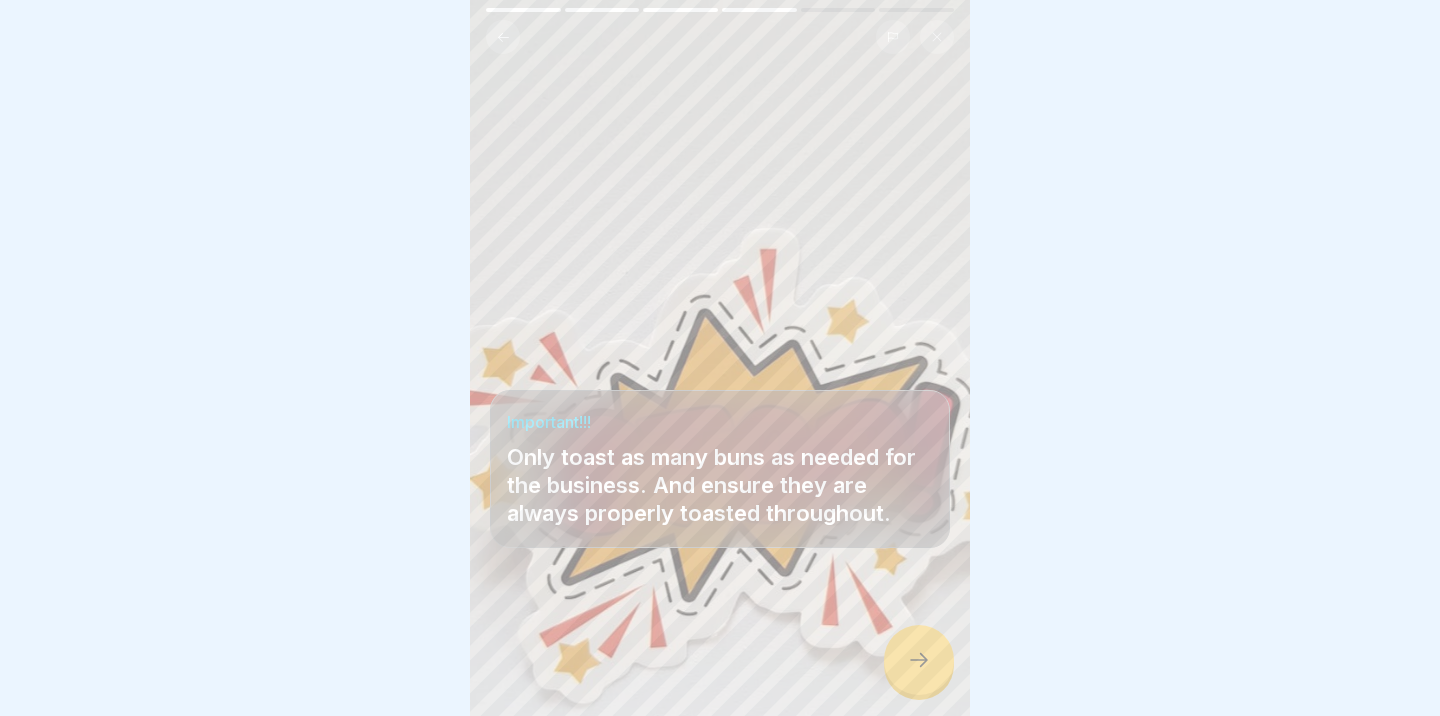 click at bounding box center (919, 660) 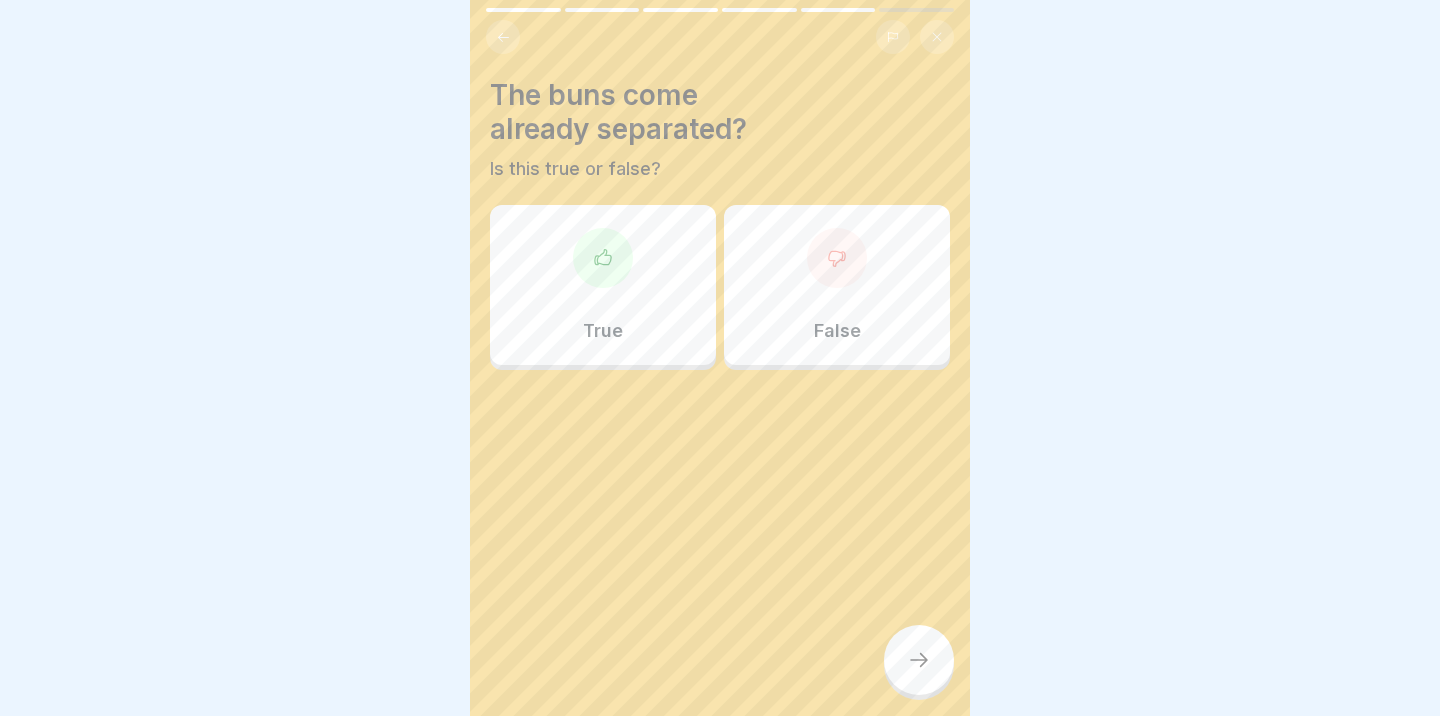 click on "False" at bounding box center (837, 285) 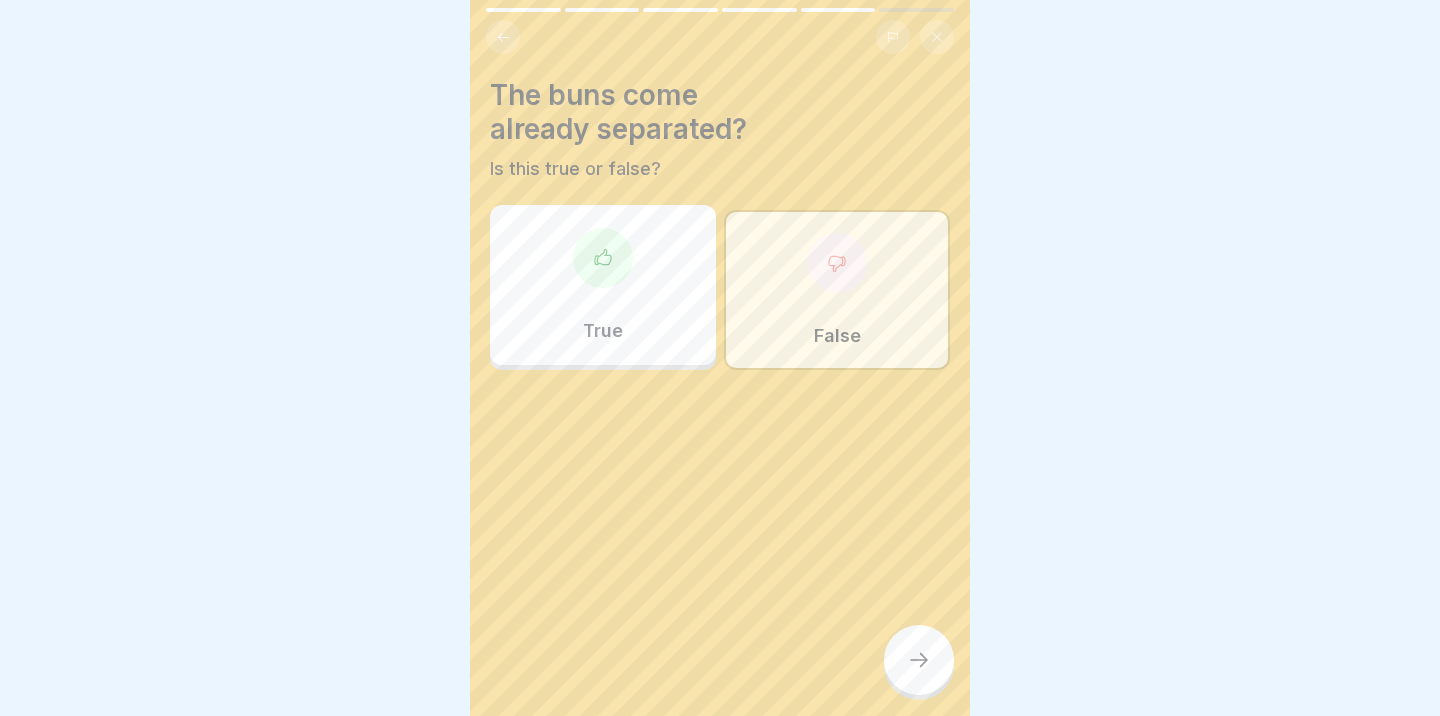 click 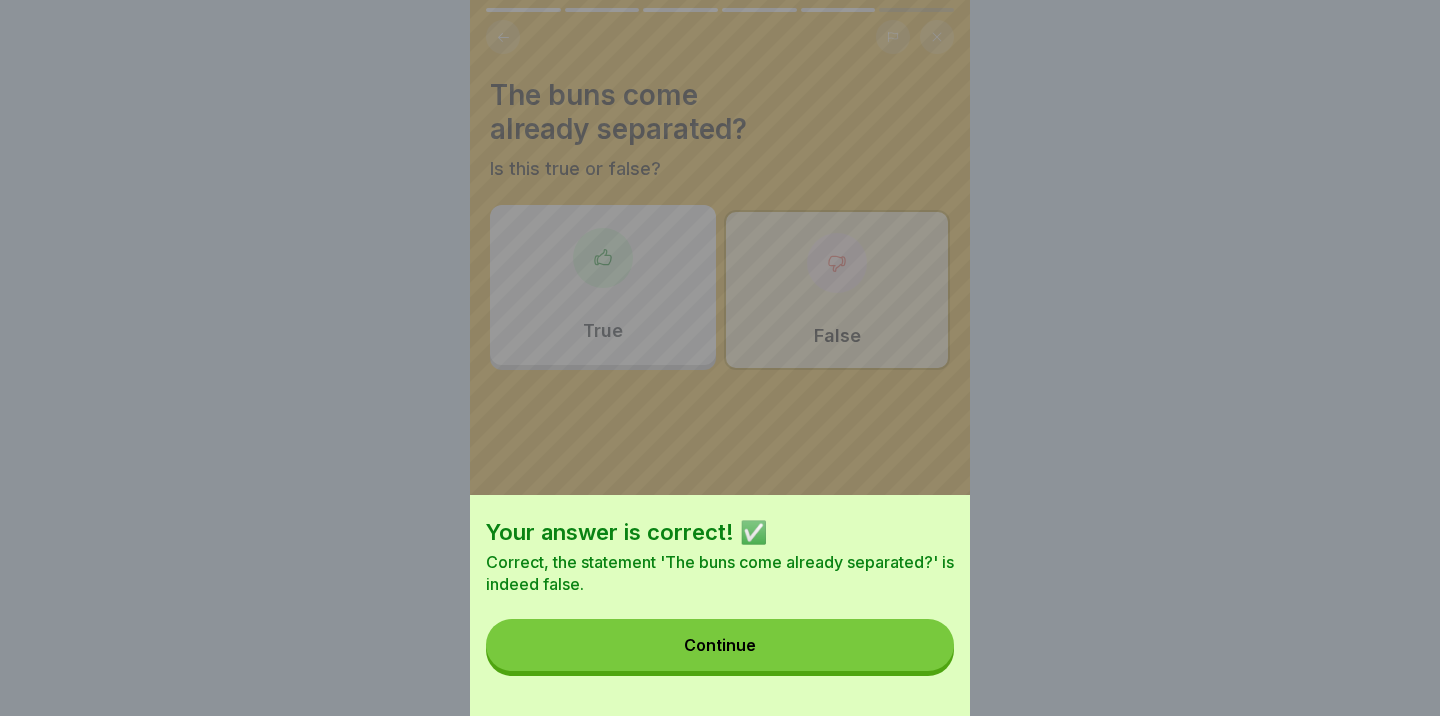 click on "Continue" at bounding box center [720, 645] 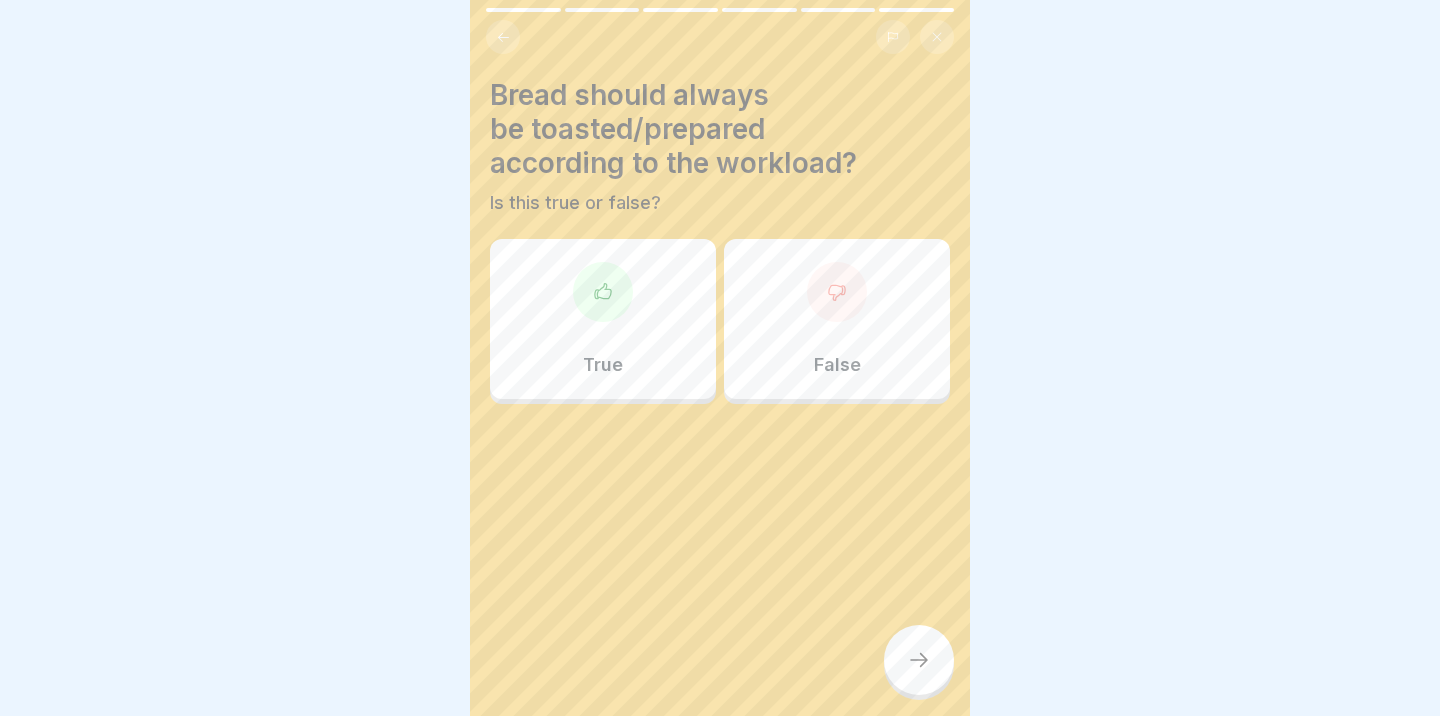 click 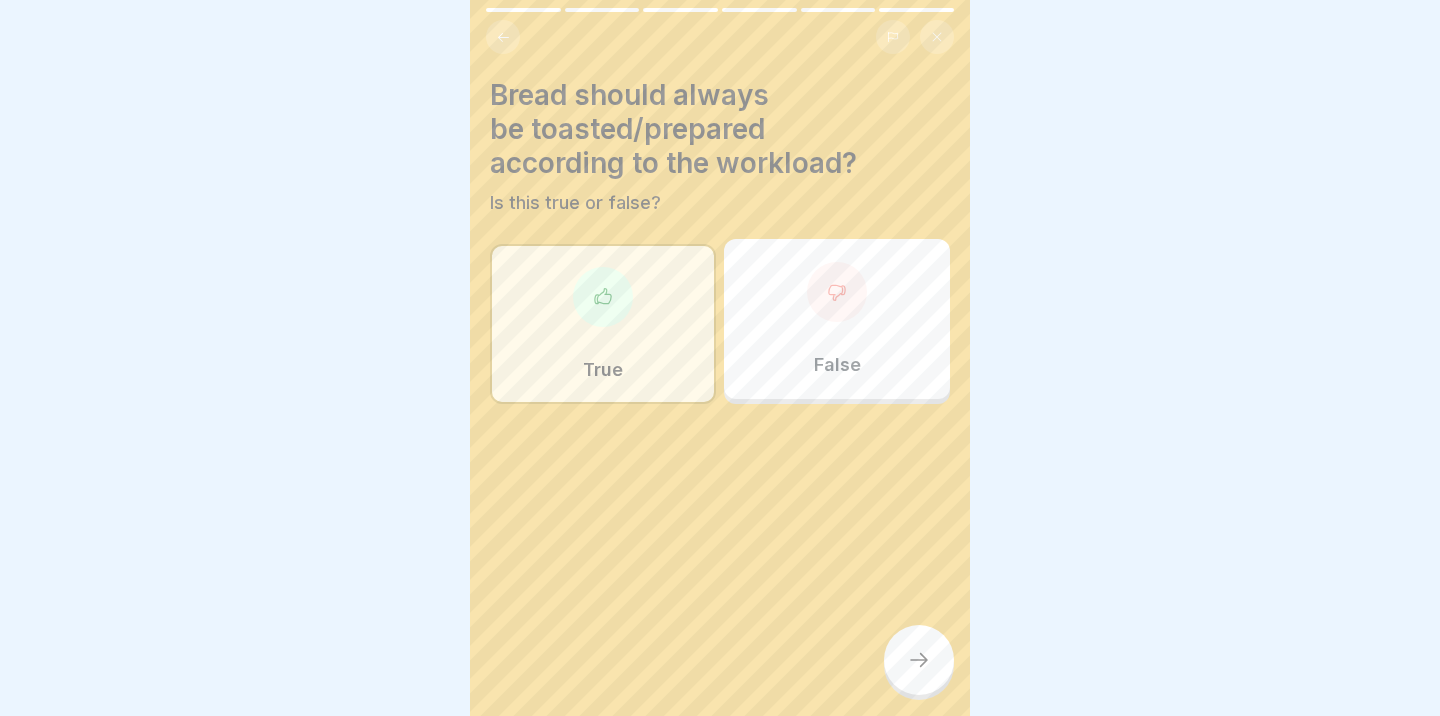 click 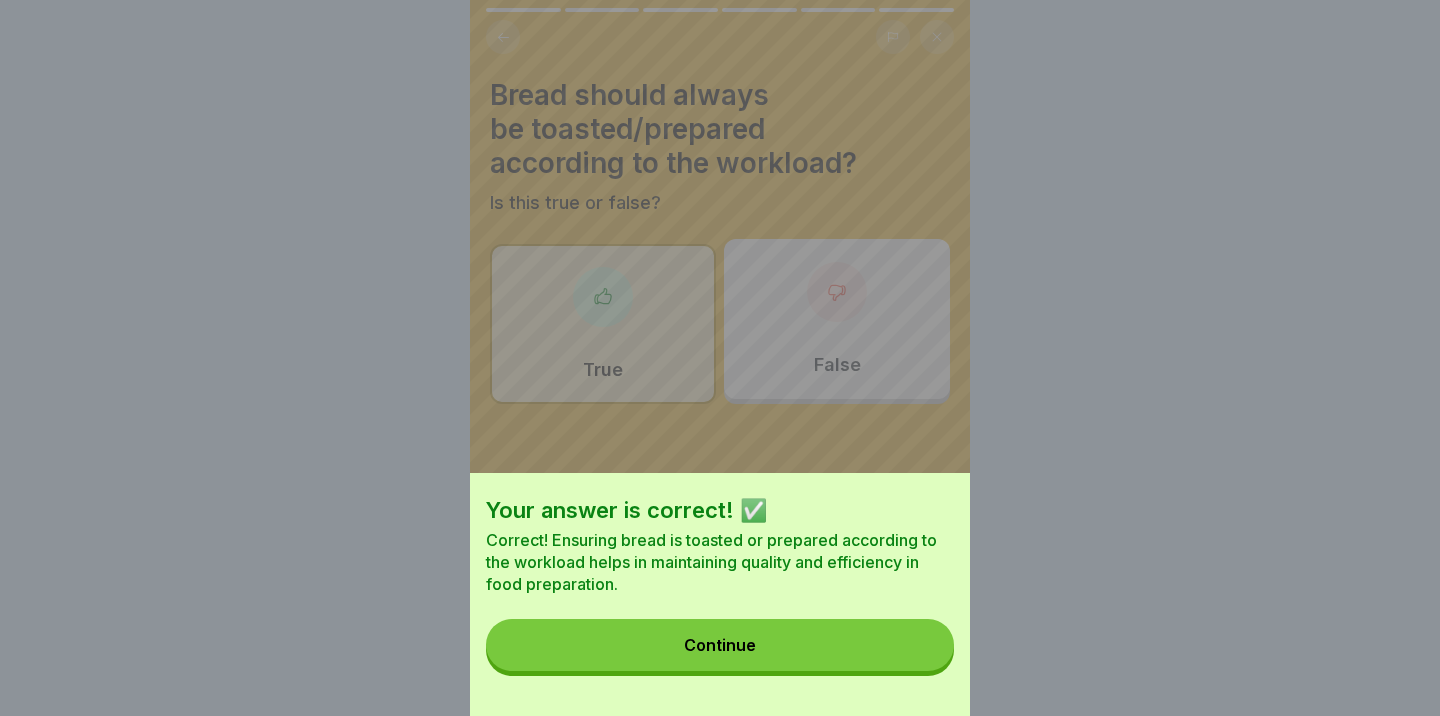 click on "Continue" at bounding box center [720, 645] 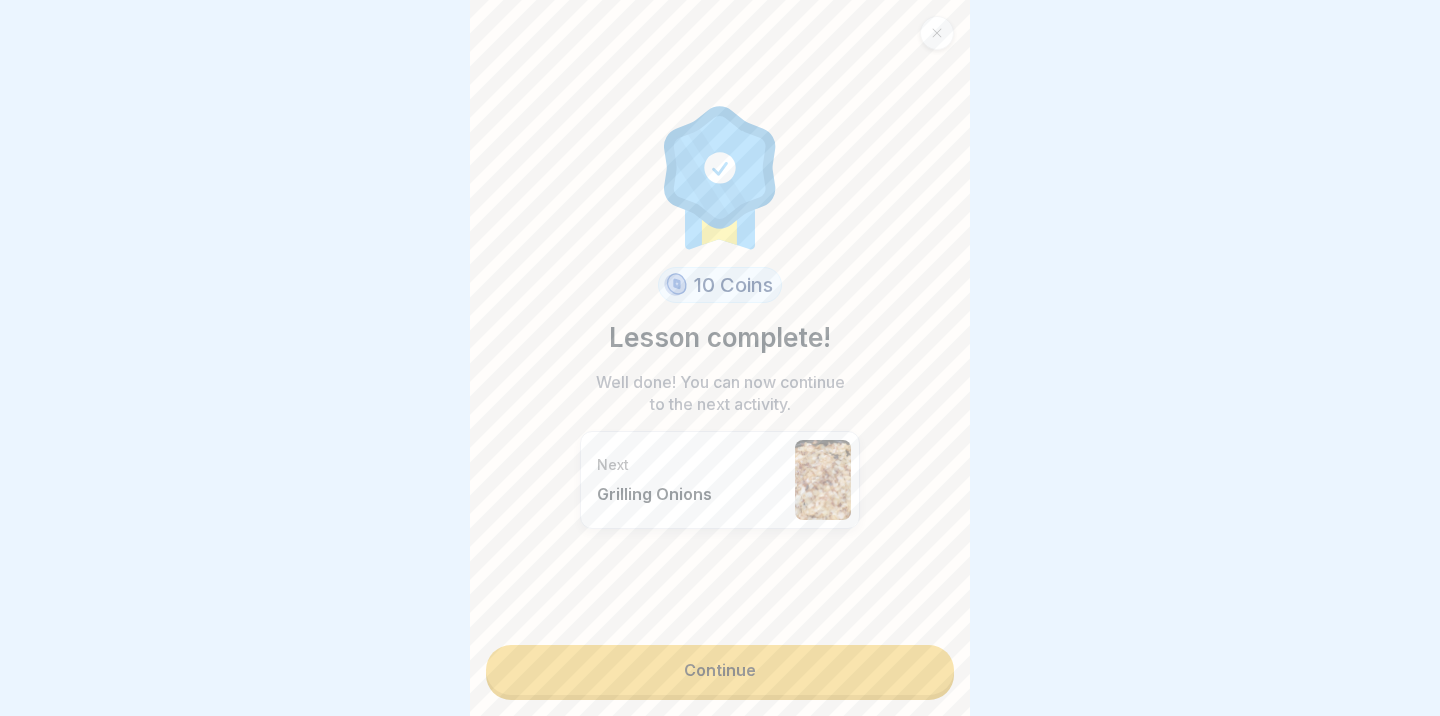 click on "Continue" at bounding box center [720, 670] 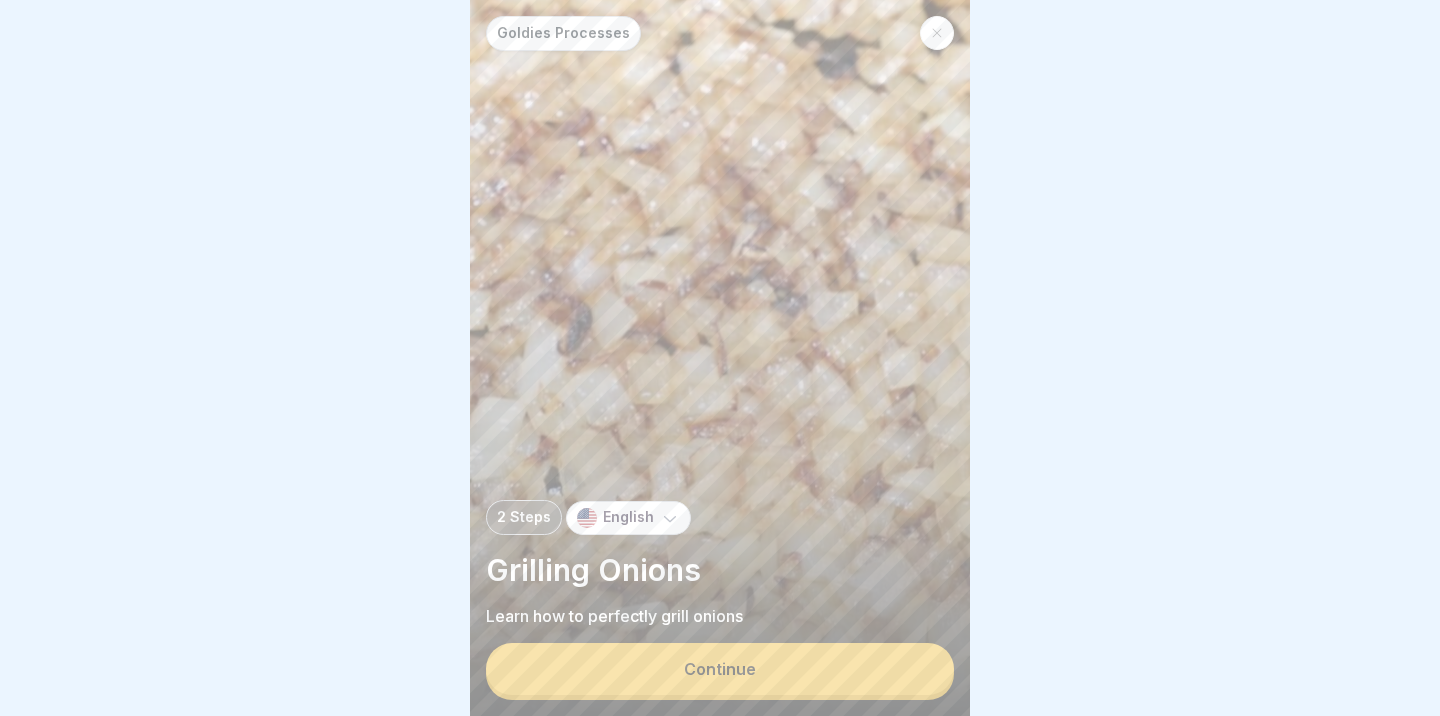 click on "Continue" at bounding box center [720, 669] 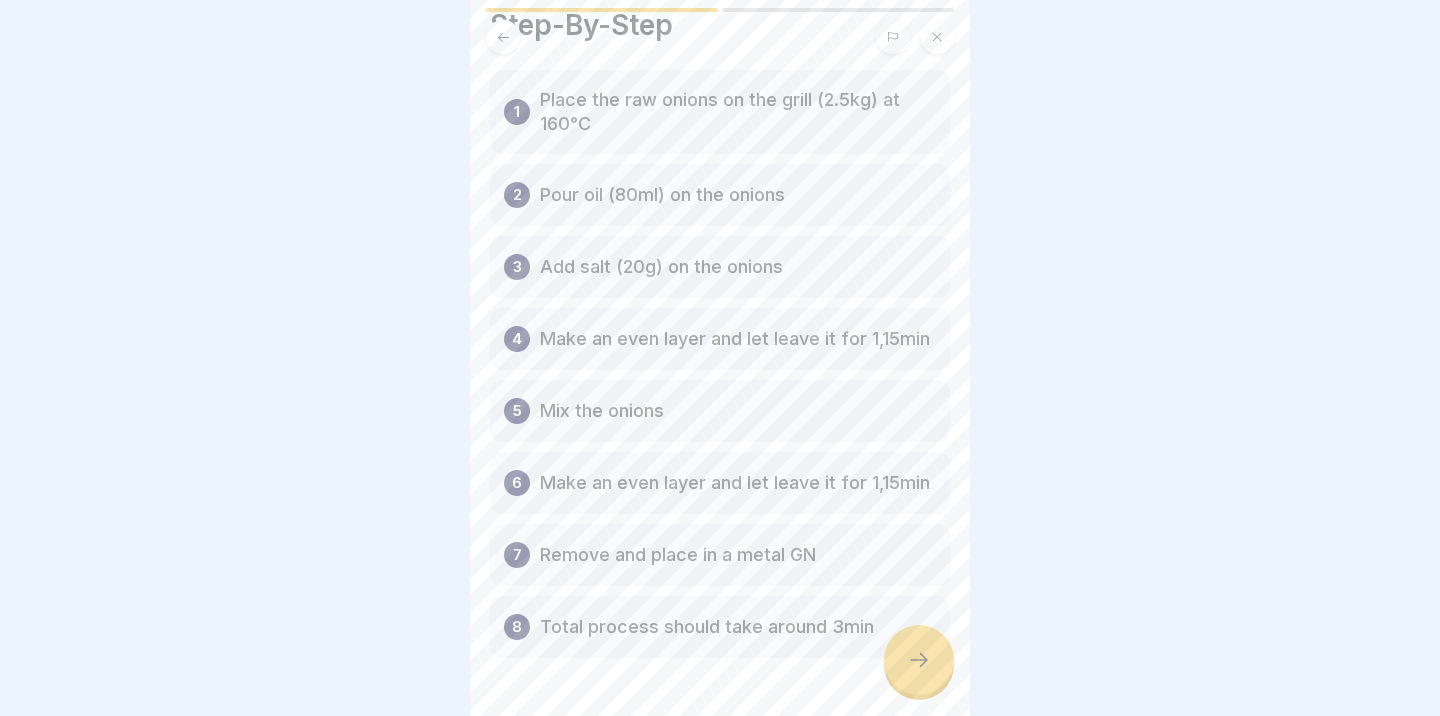 scroll, scrollTop: 71, scrollLeft: 0, axis: vertical 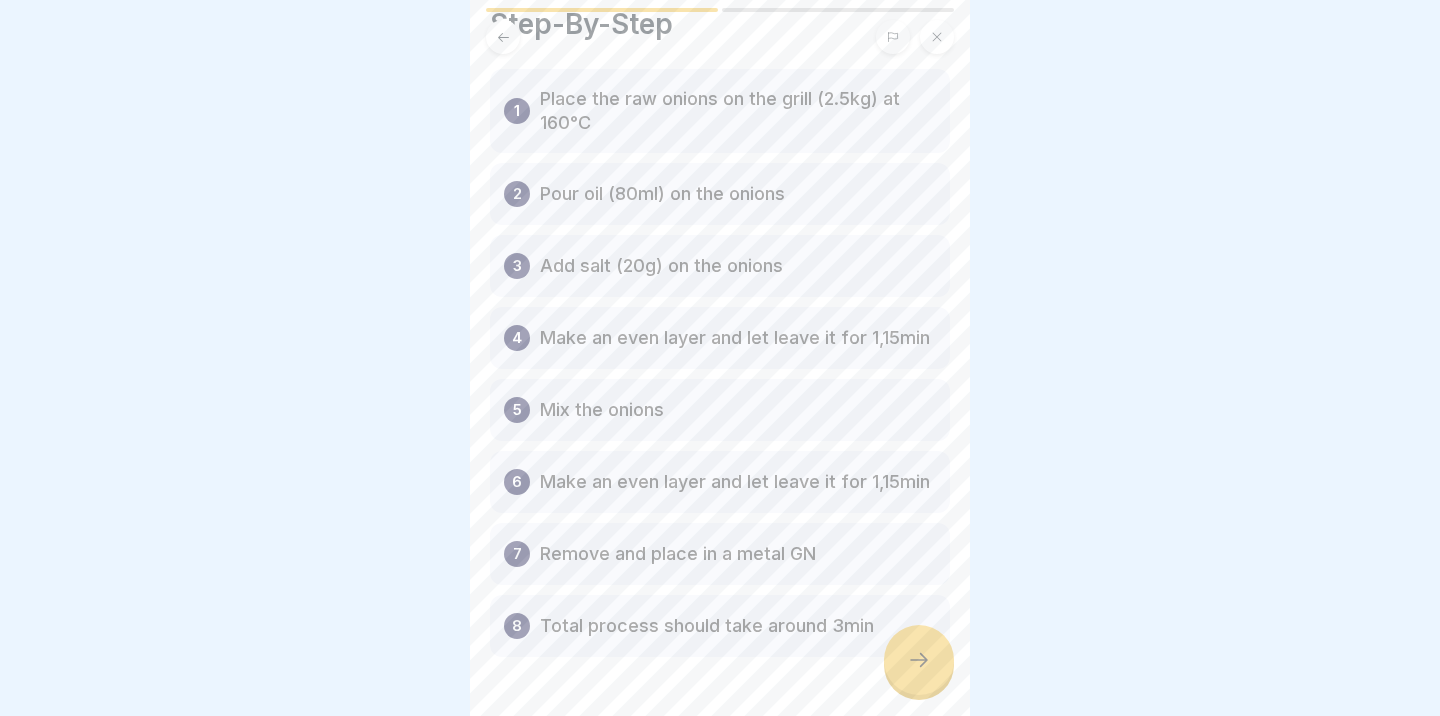 click at bounding box center (919, 660) 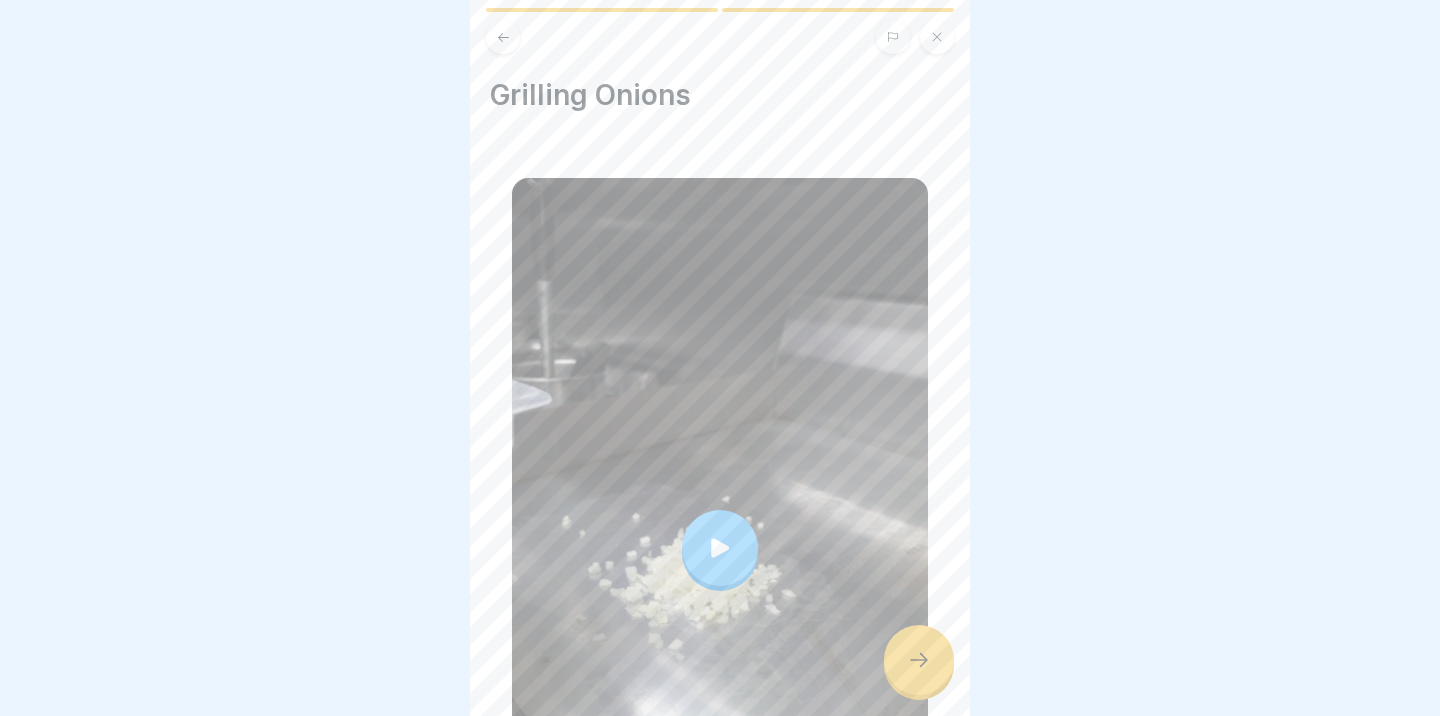 click at bounding box center [720, 548] 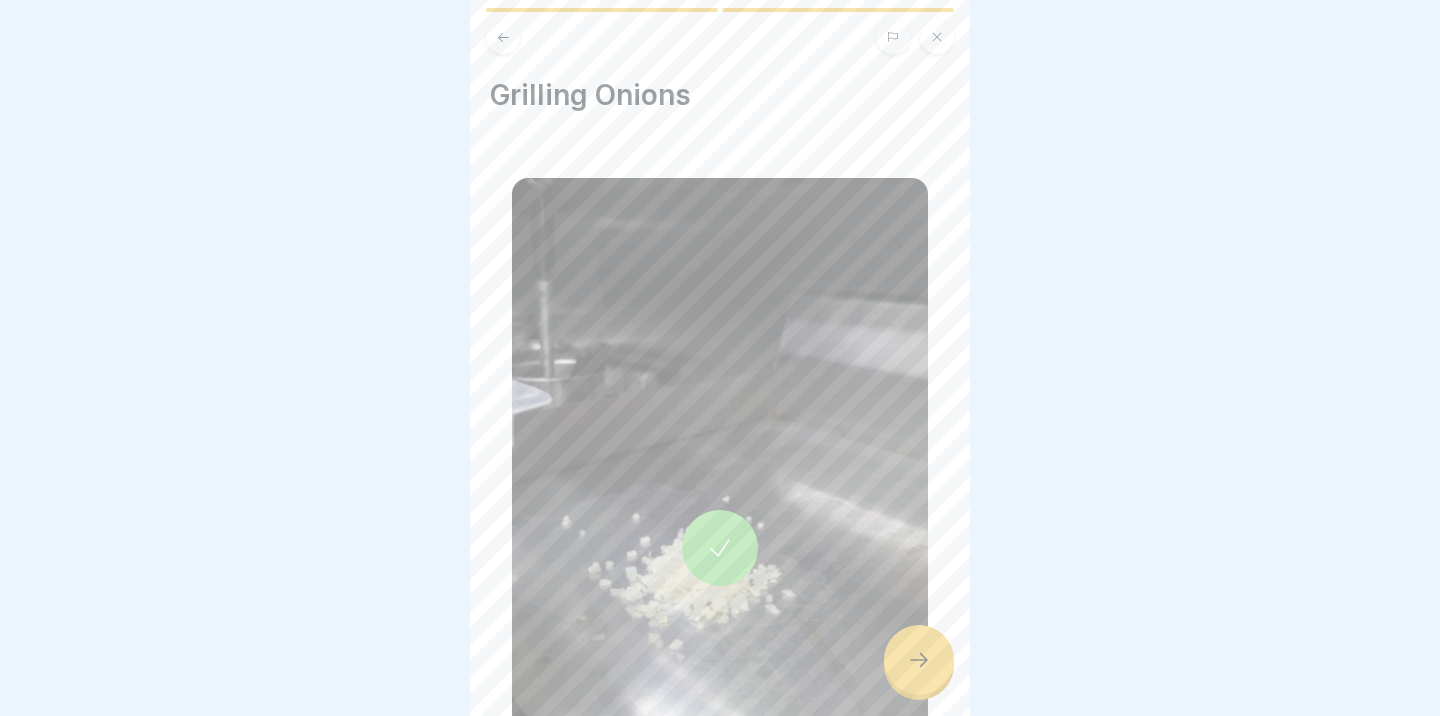 click at bounding box center (919, 660) 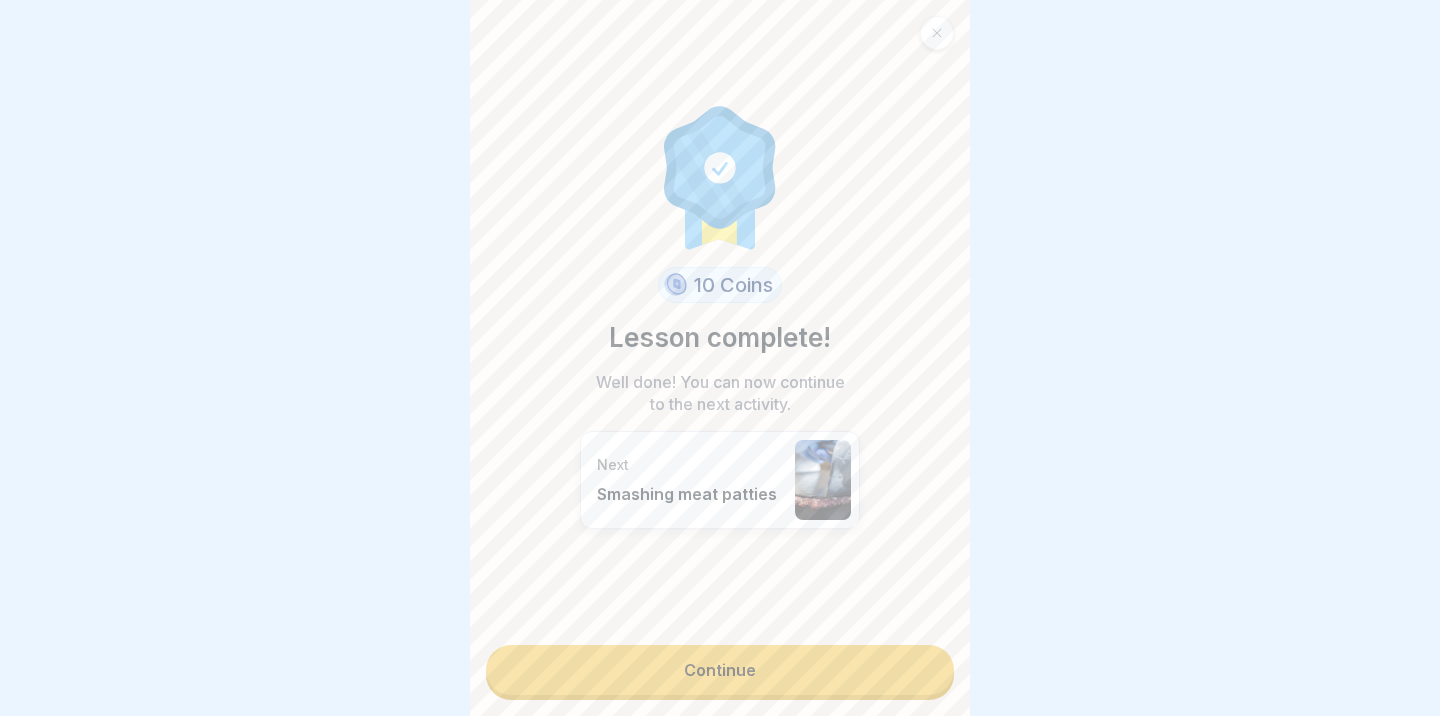 click on "Continue" at bounding box center [720, 670] 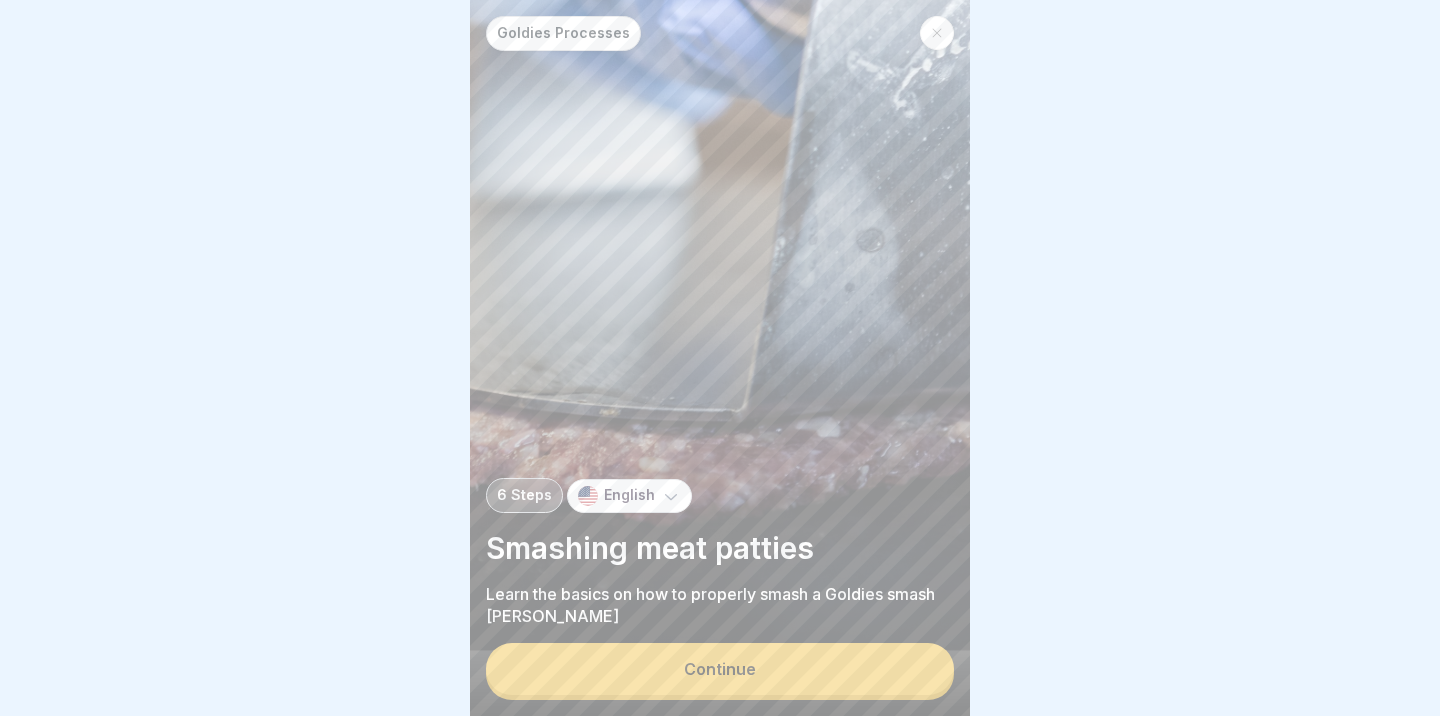 click on "Continue" at bounding box center (720, 669) 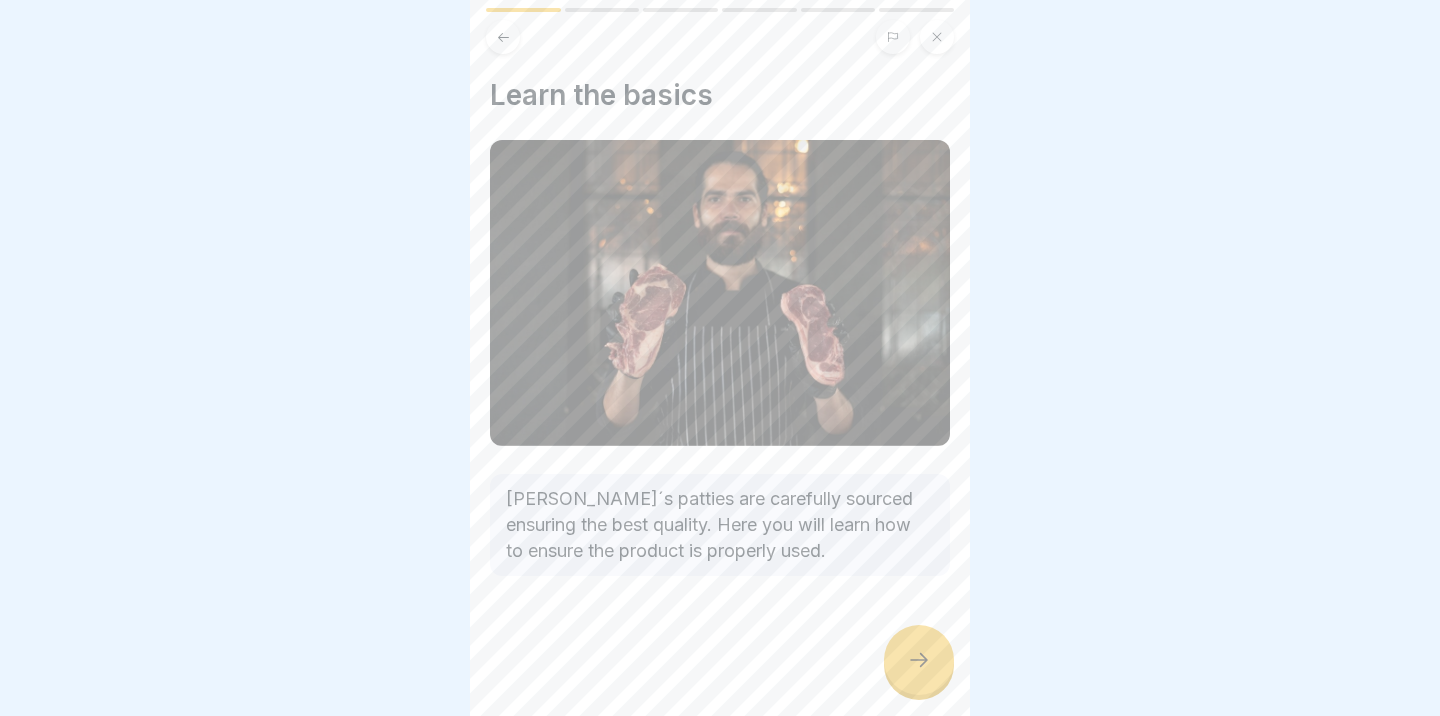click 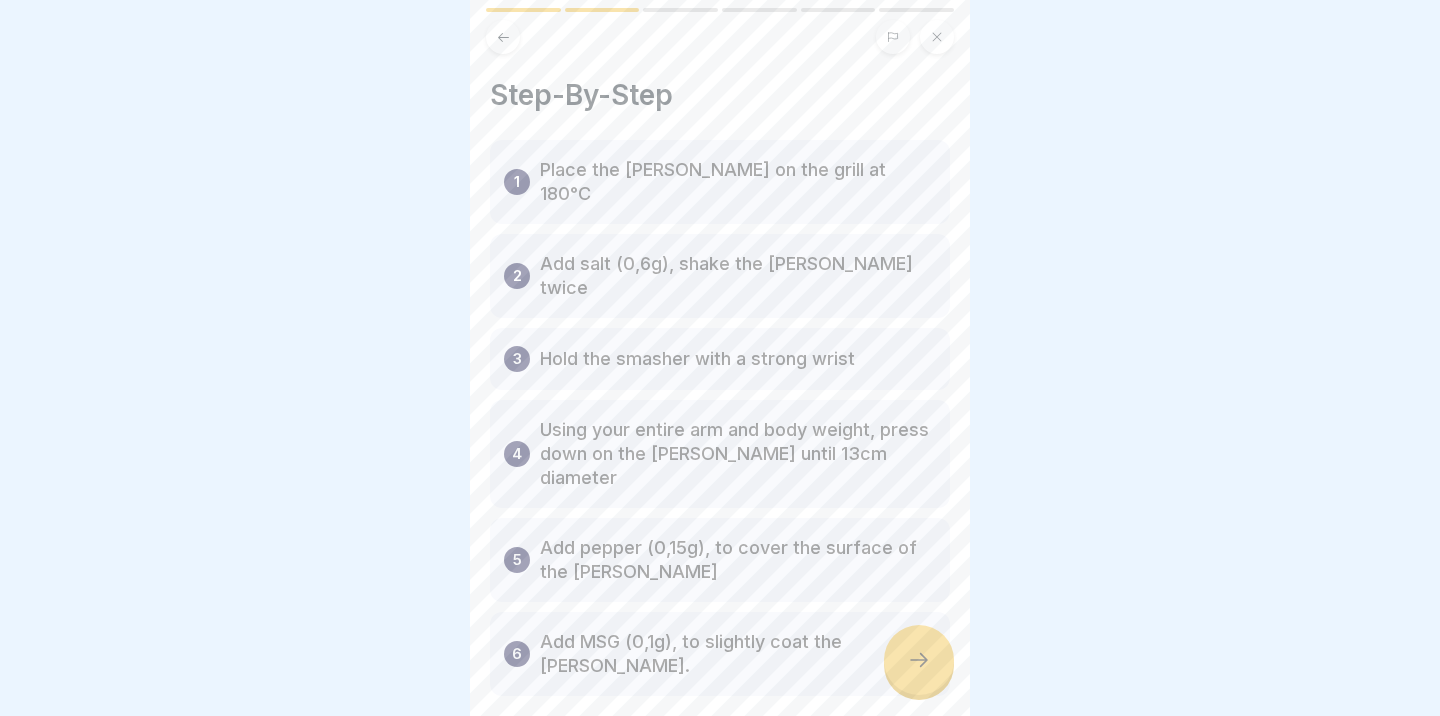 click 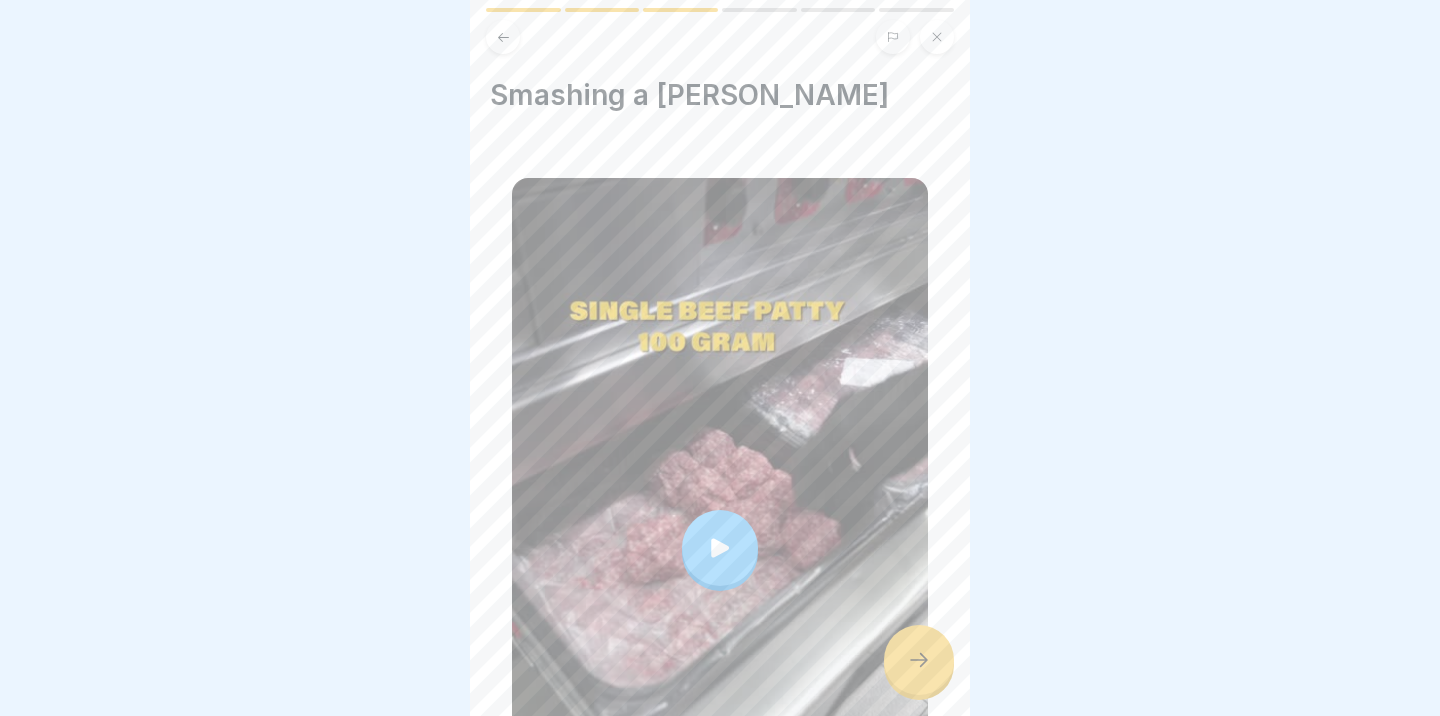 click at bounding box center (720, 548) 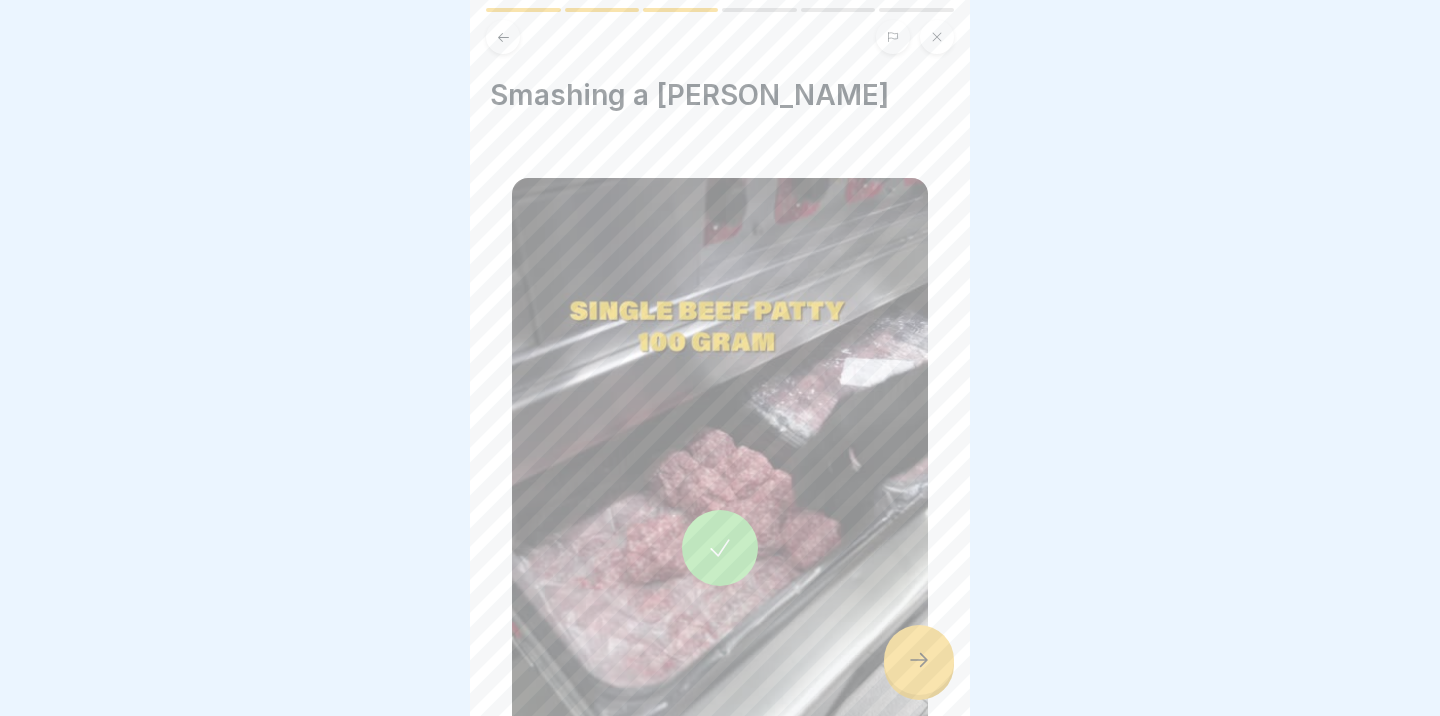 click at bounding box center [919, 660] 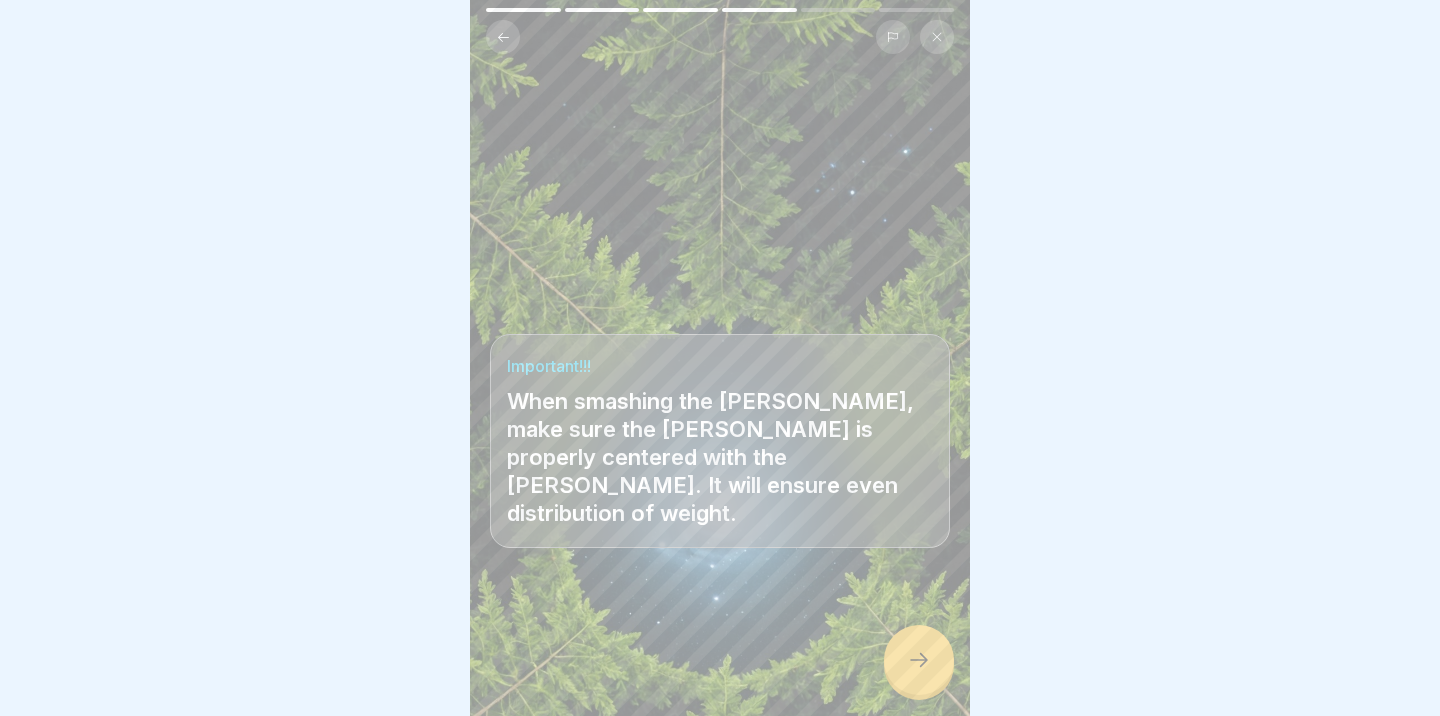 click at bounding box center [919, 660] 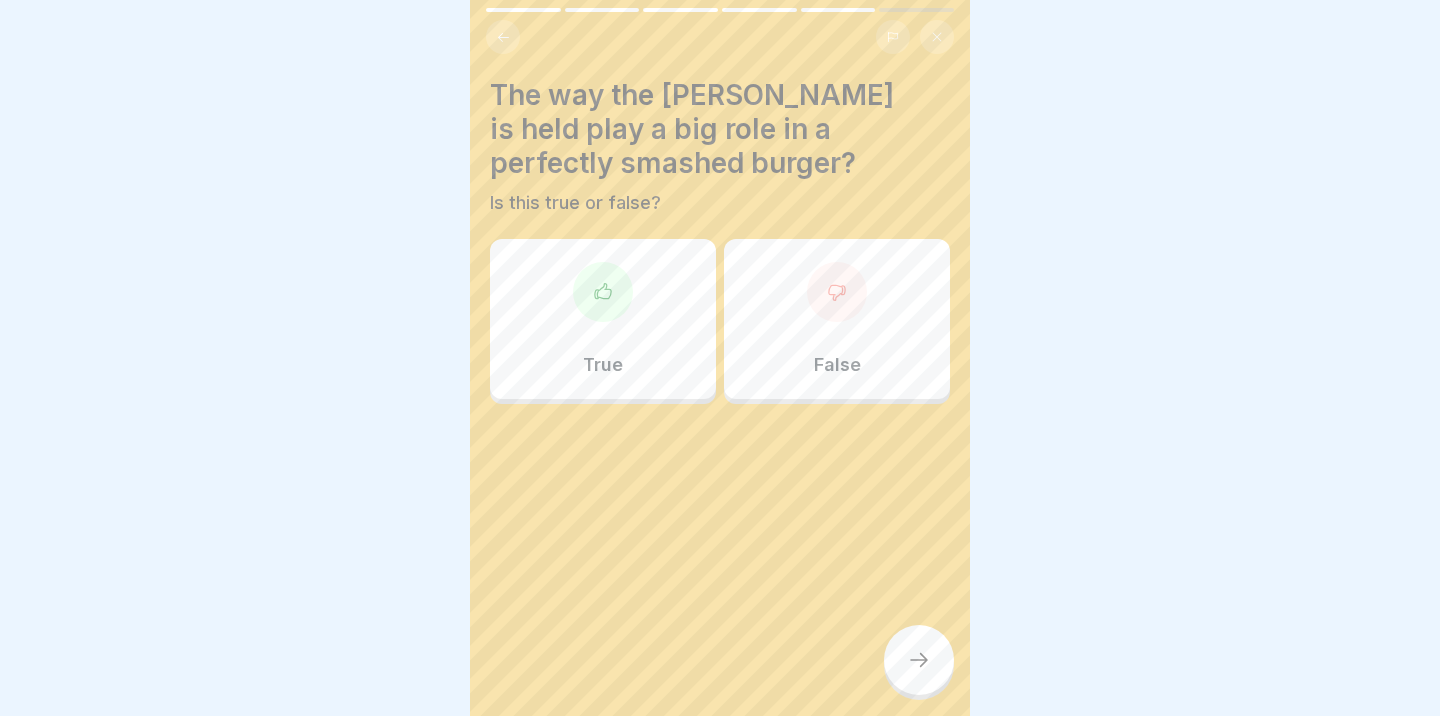 click on "True" at bounding box center (603, 319) 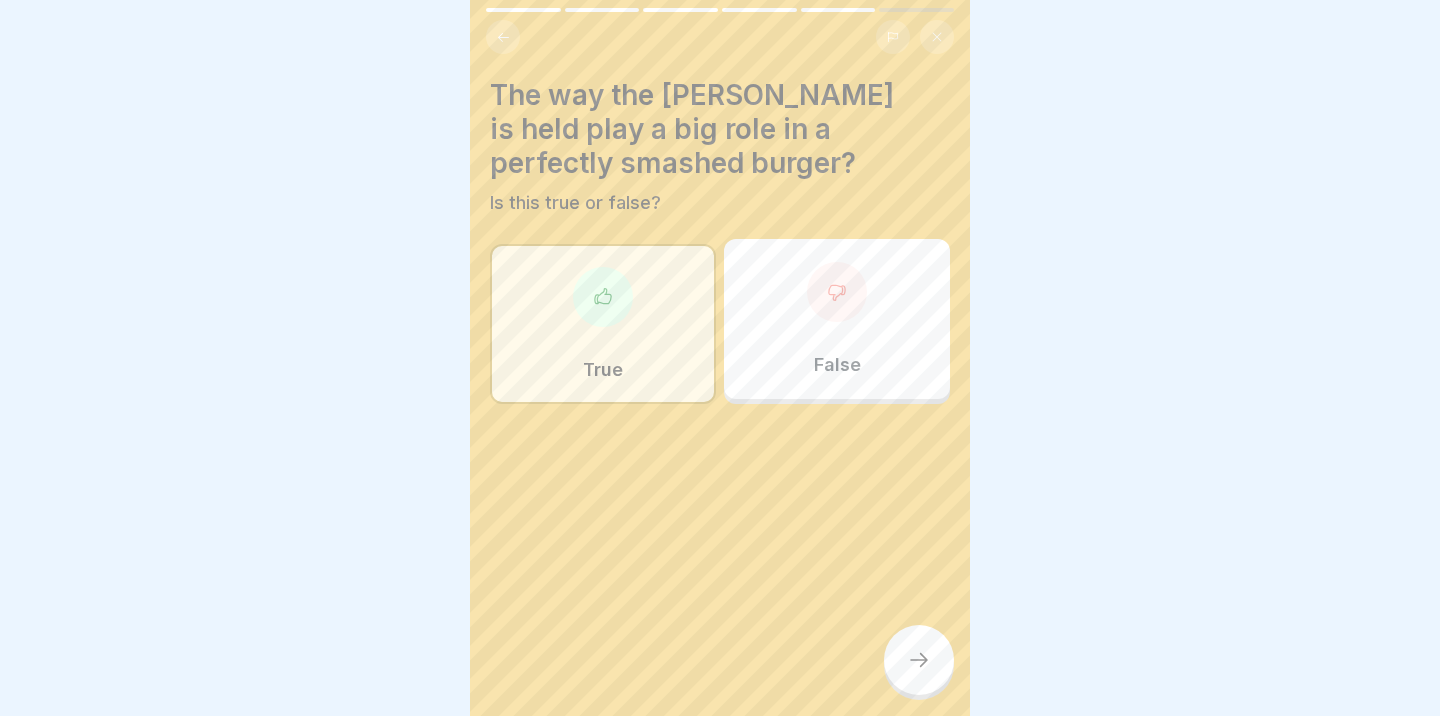 click 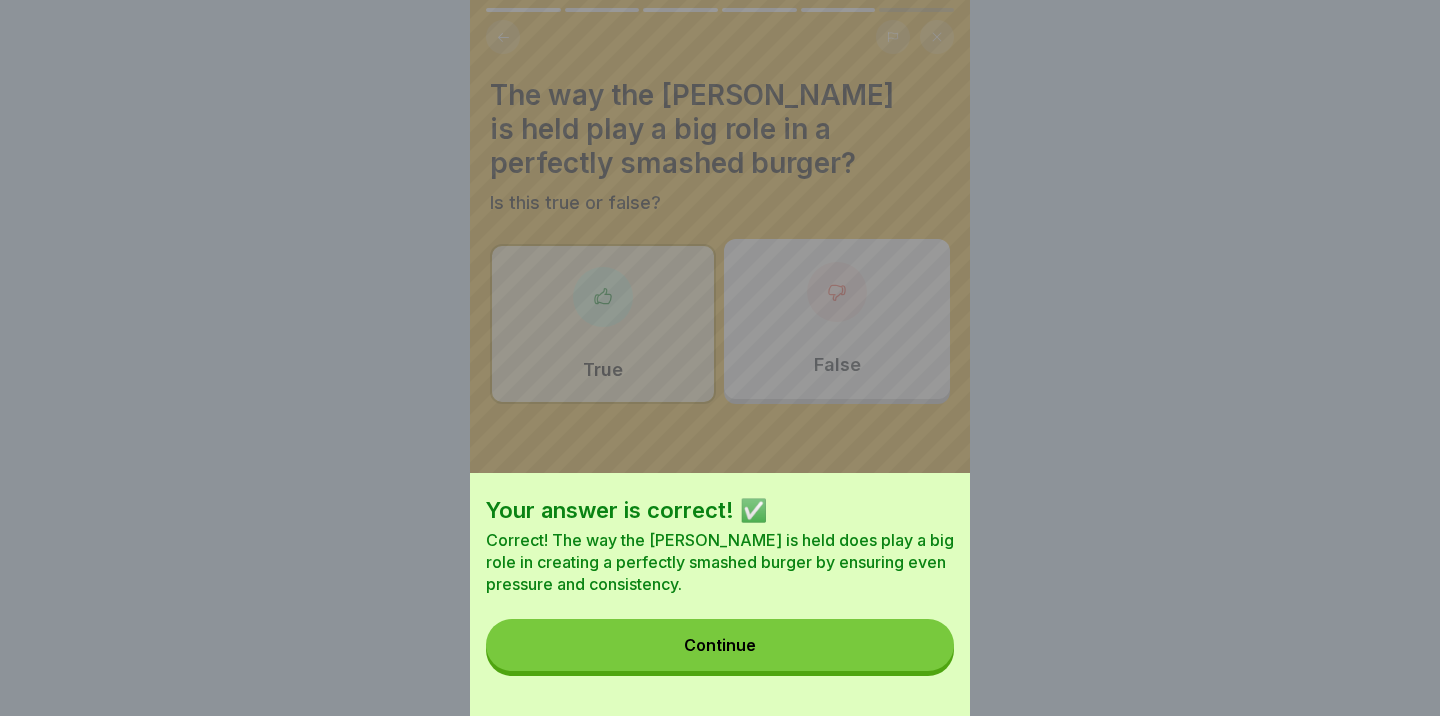 click on "Continue" at bounding box center [720, 645] 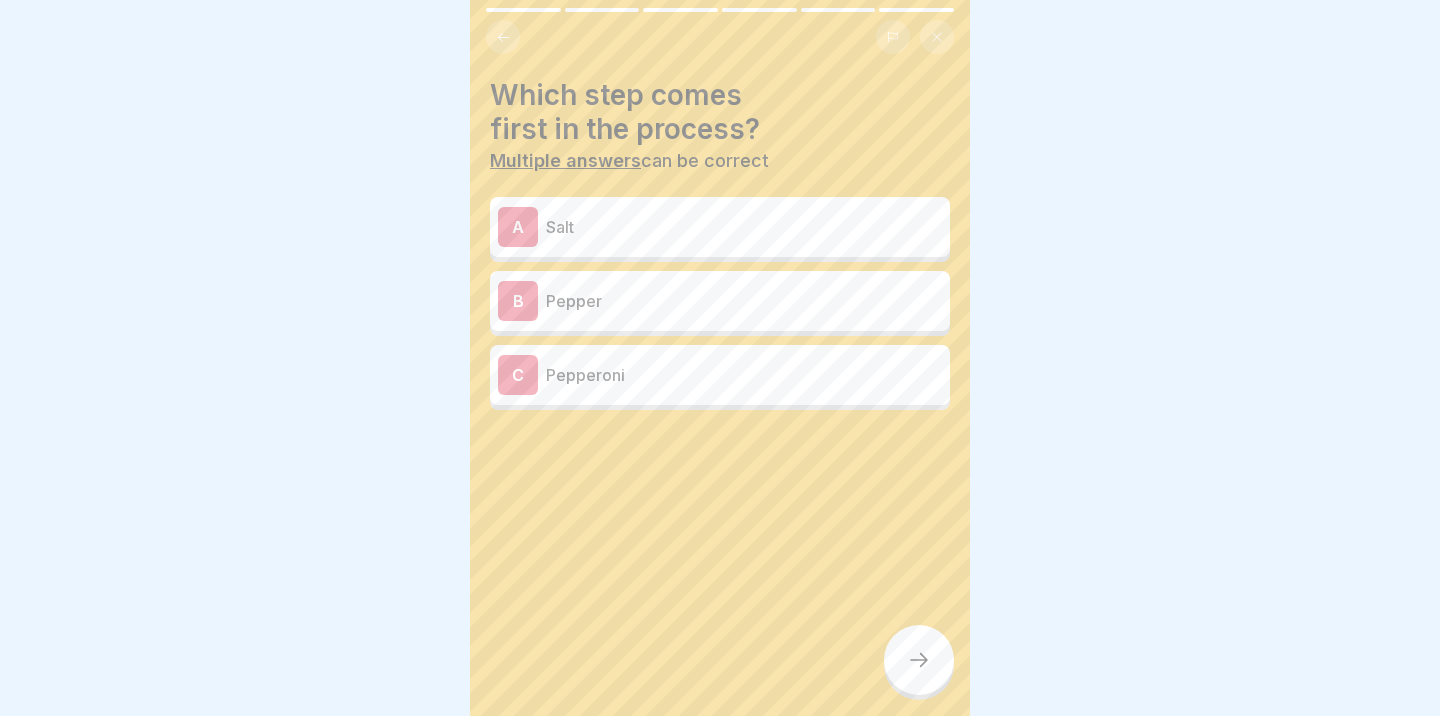 click on "A Salt" at bounding box center (720, 227) 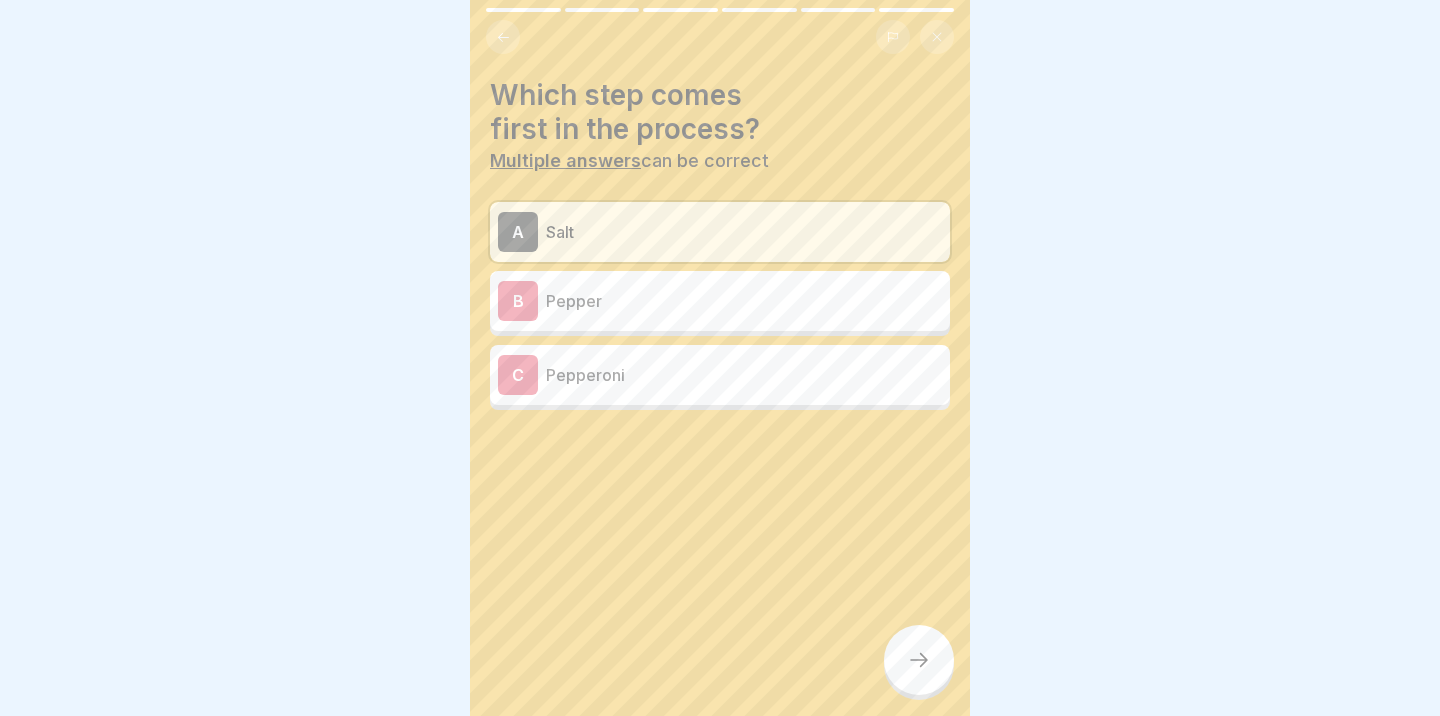 click 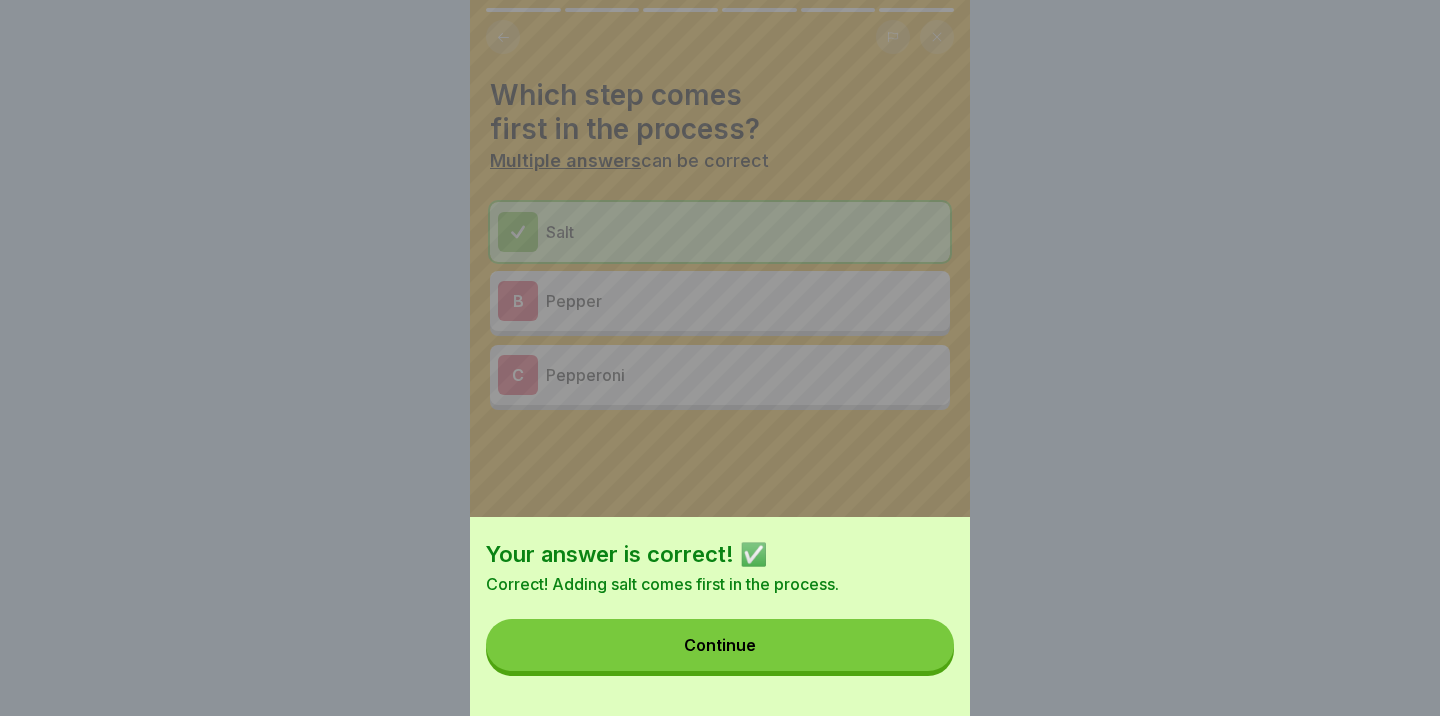 click on "Continue" at bounding box center (720, 645) 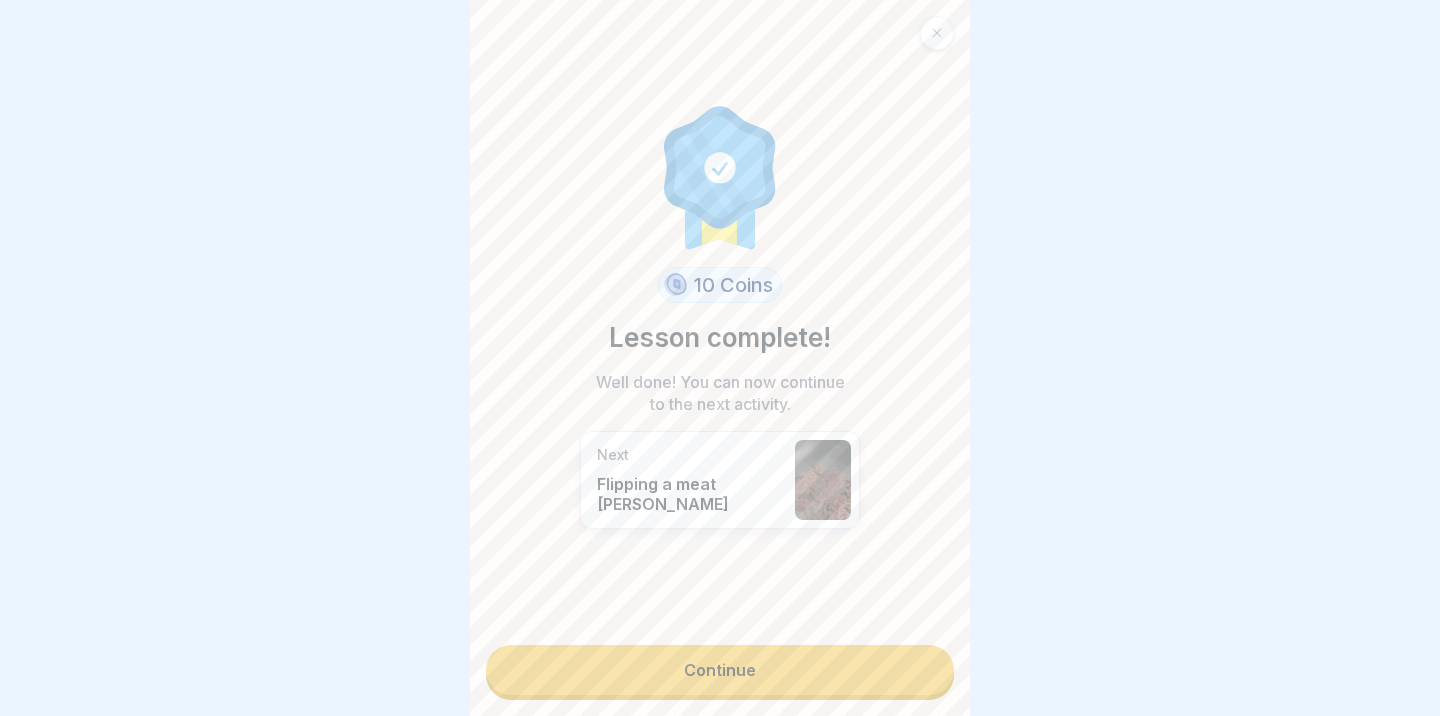 click on "Continue" at bounding box center (720, 670) 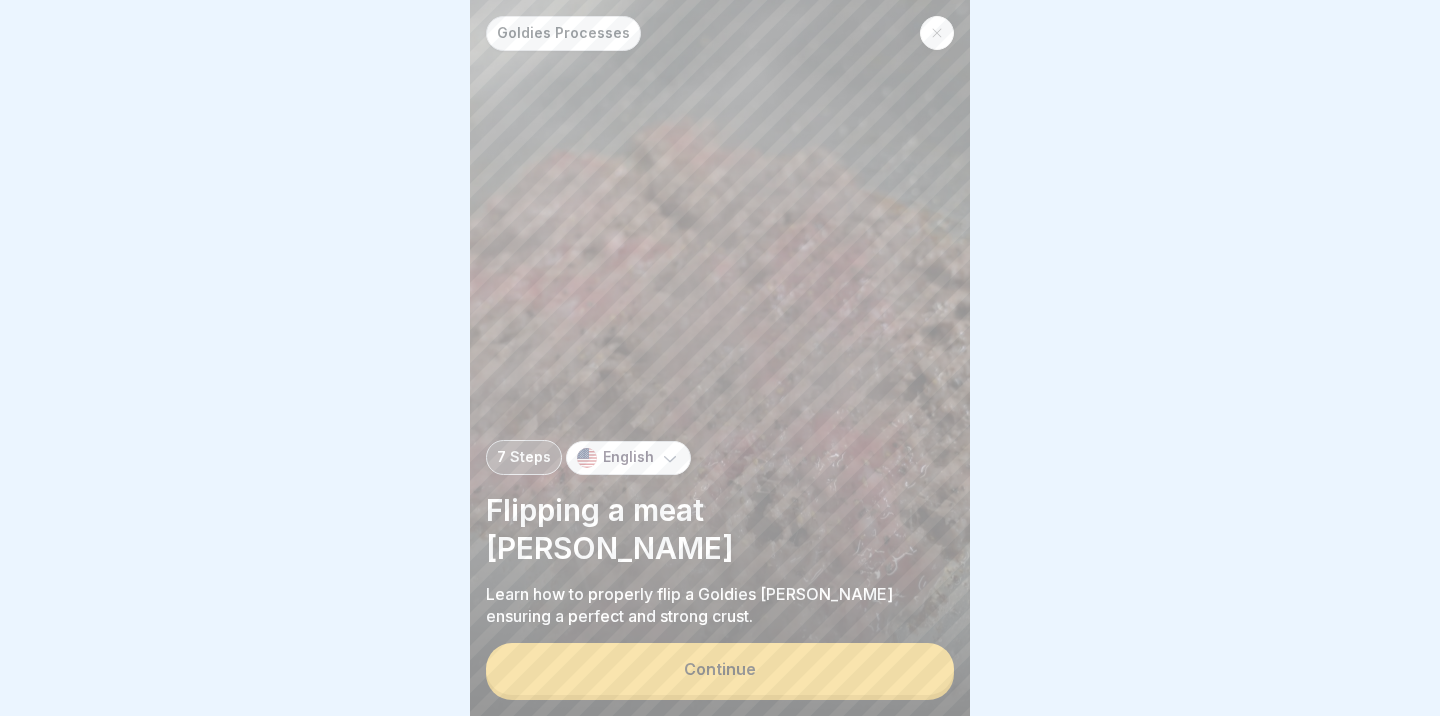 click on "Continue" at bounding box center [720, 669] 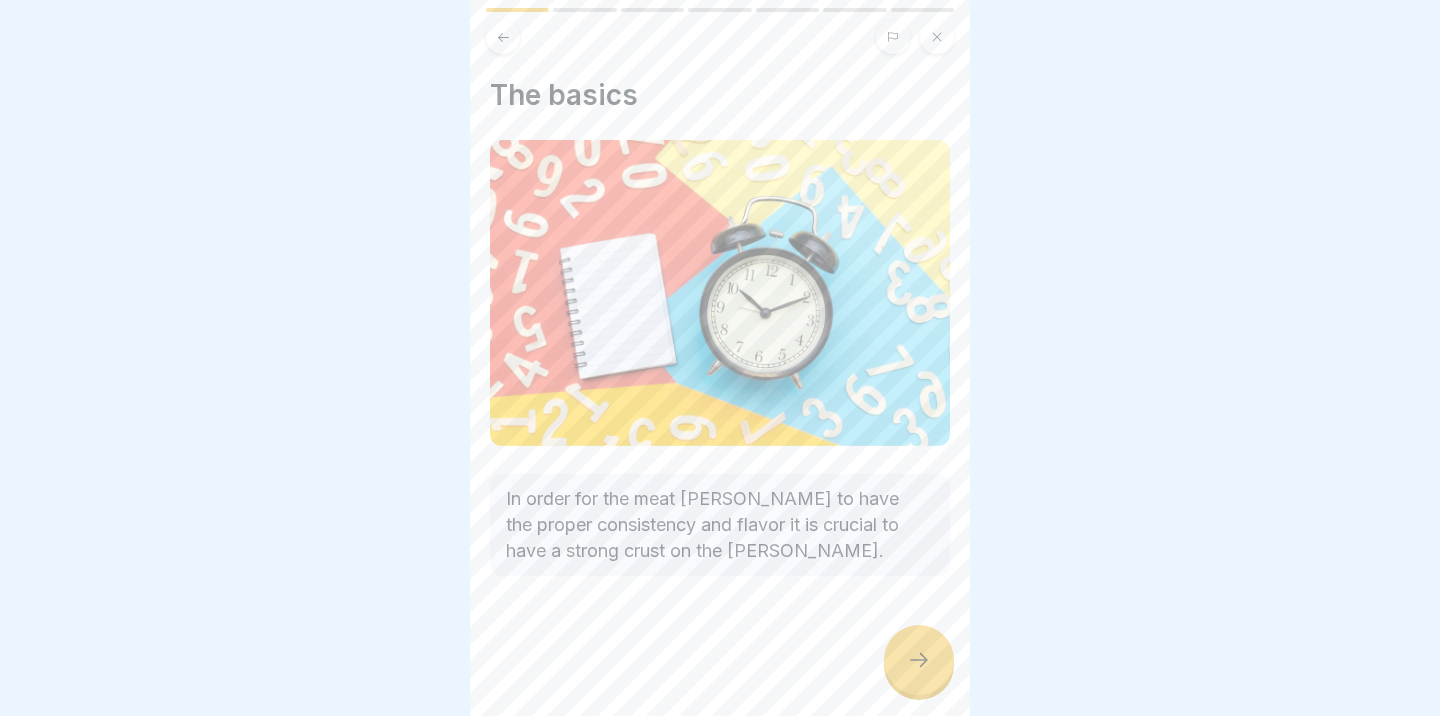 click 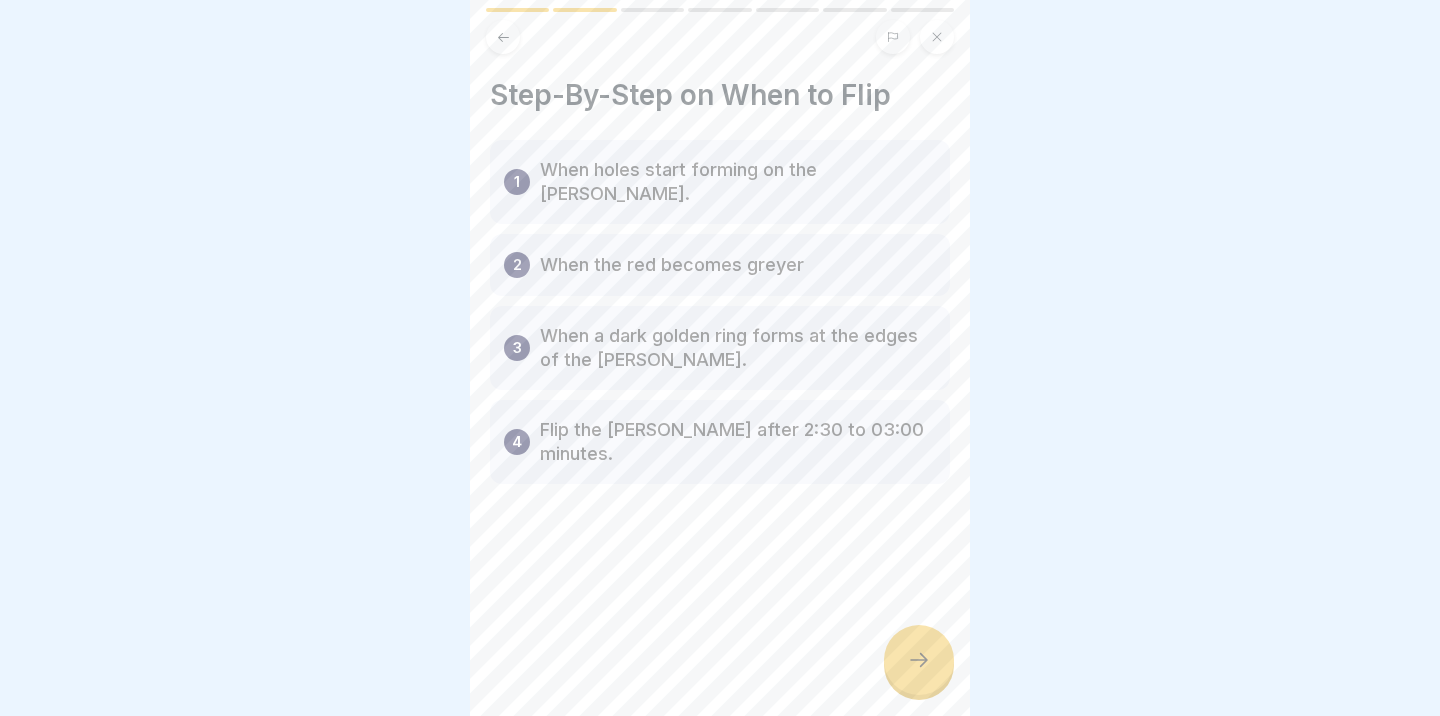 click 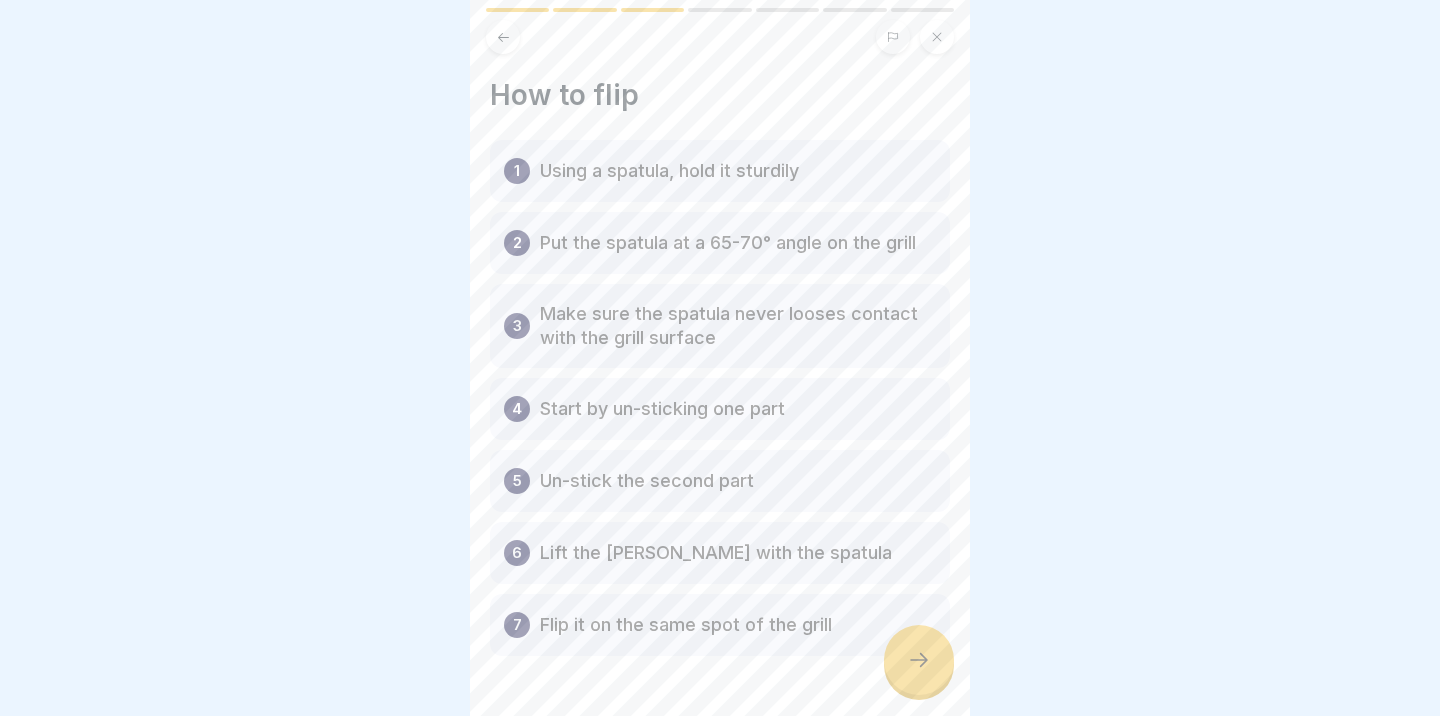 click 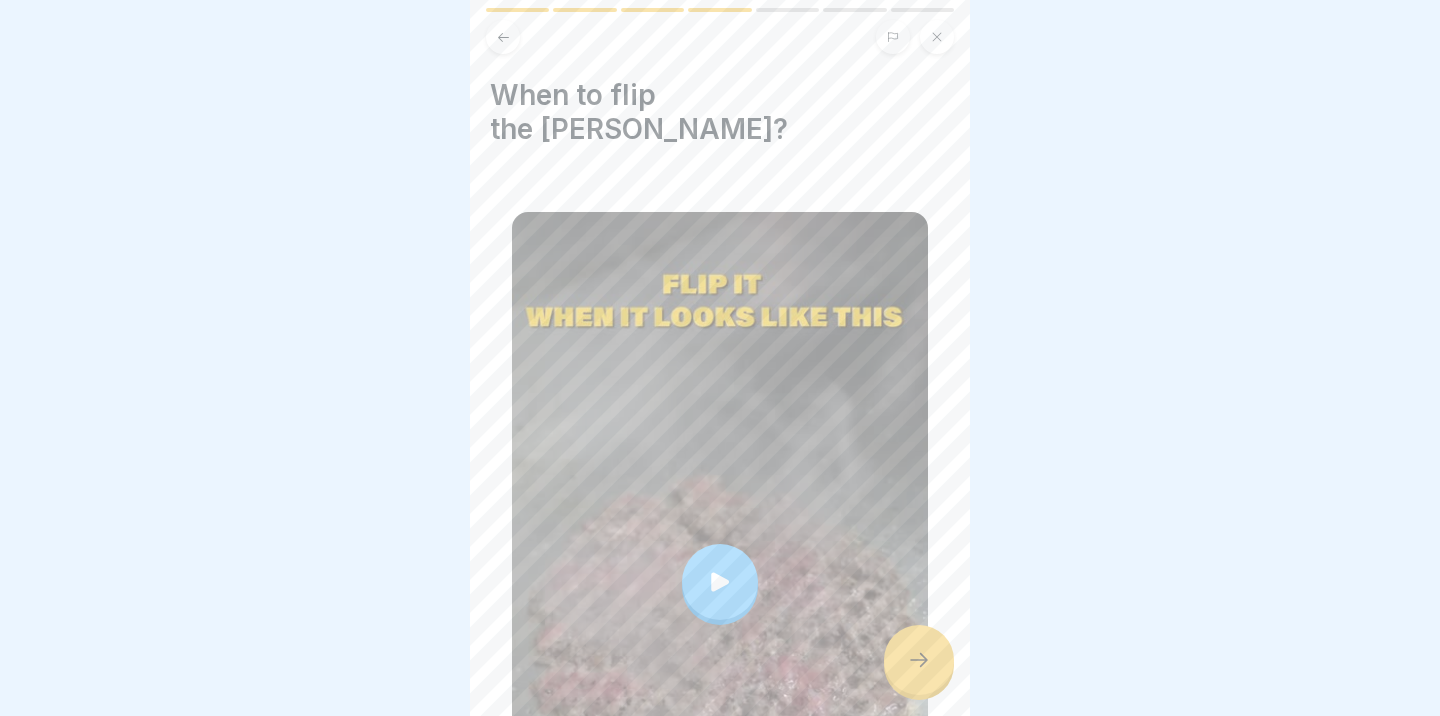 click 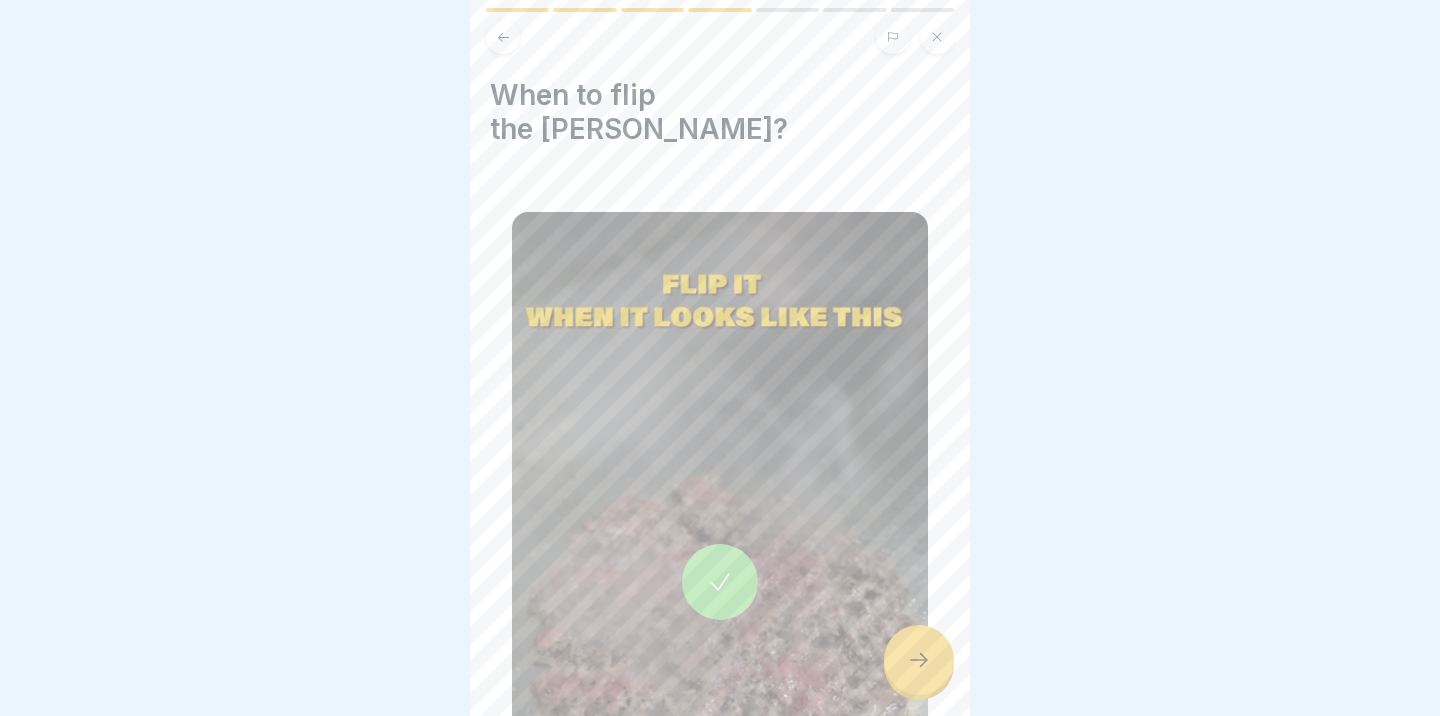 click 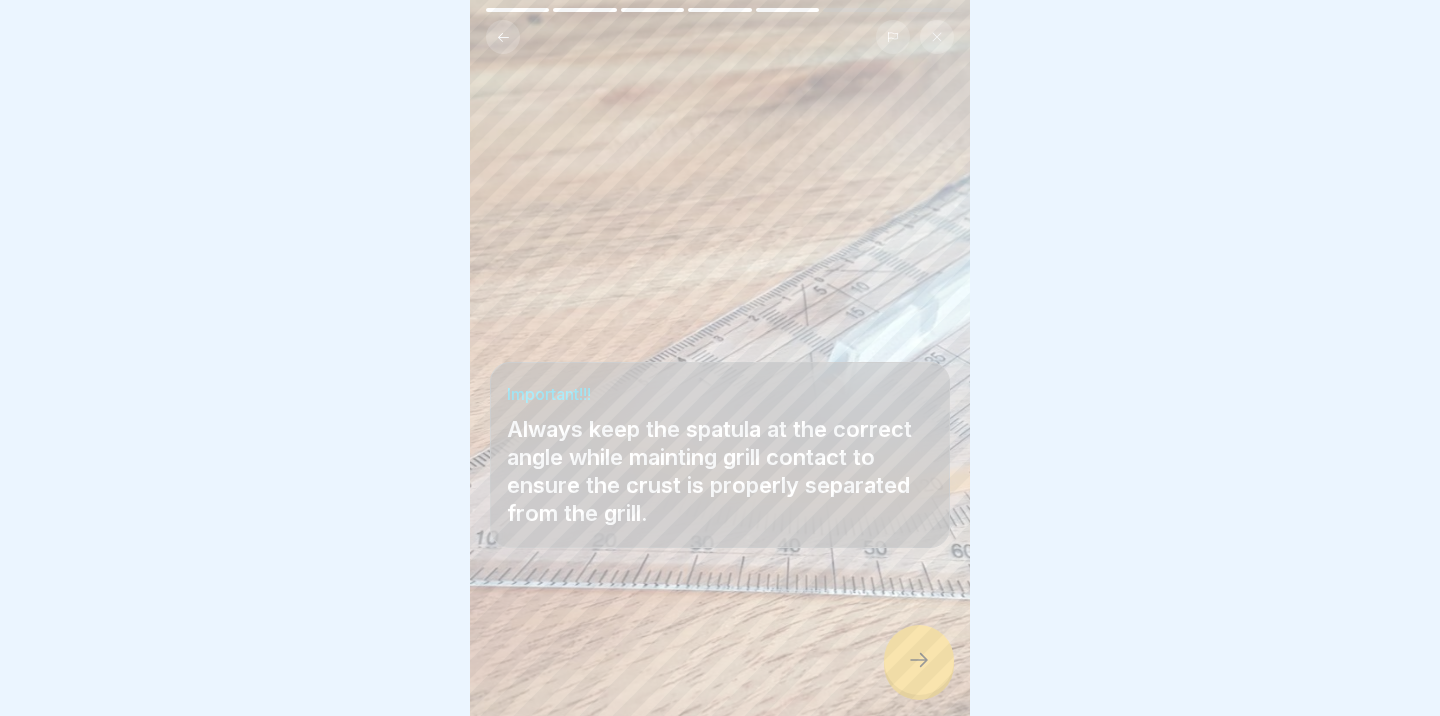 click 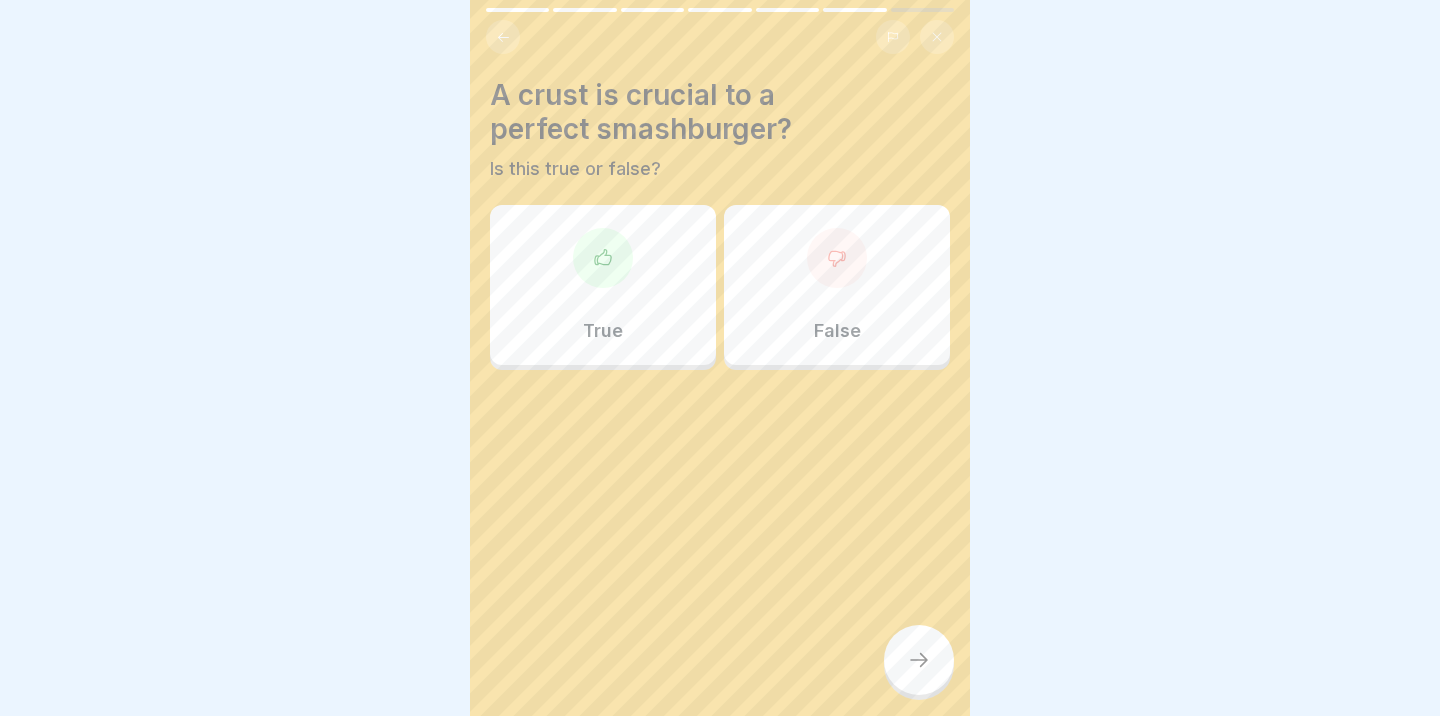 click at bounding box center (603, 258) 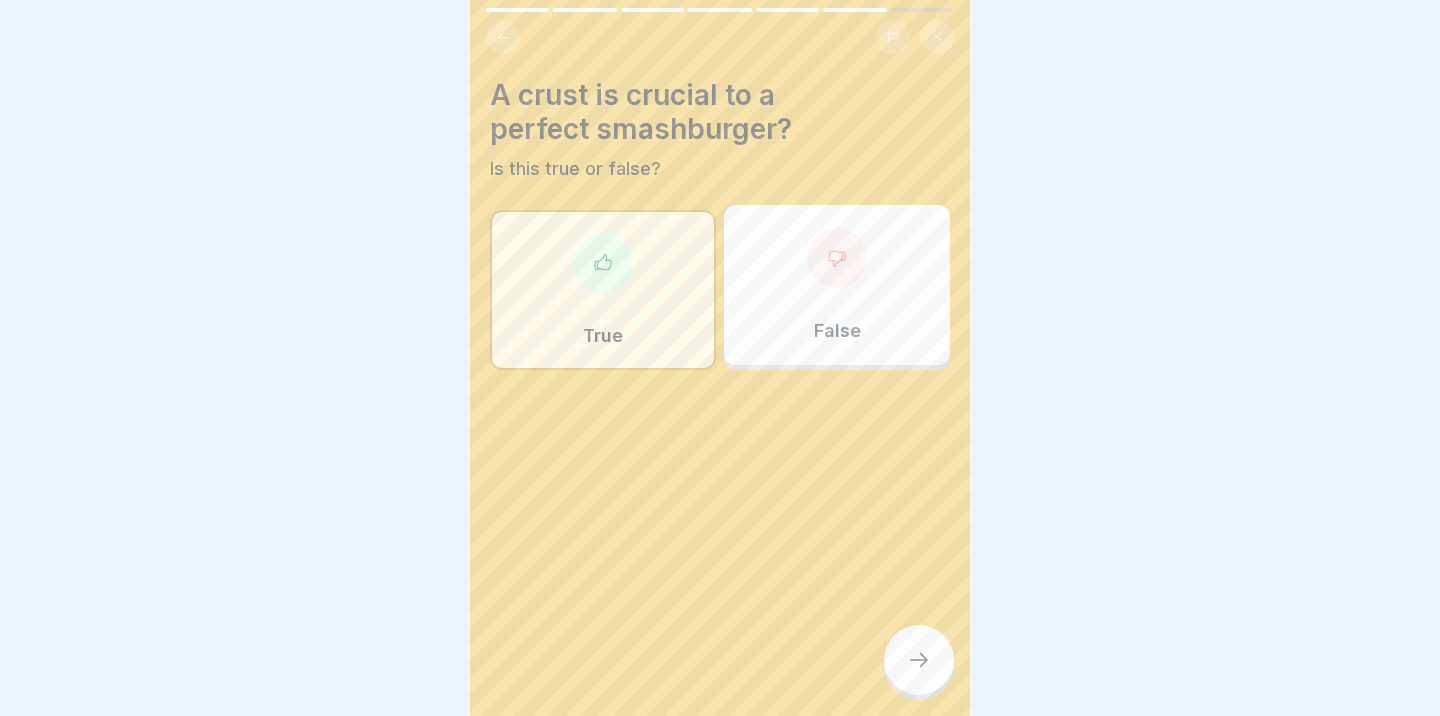 click at bounding box center (919, 660) 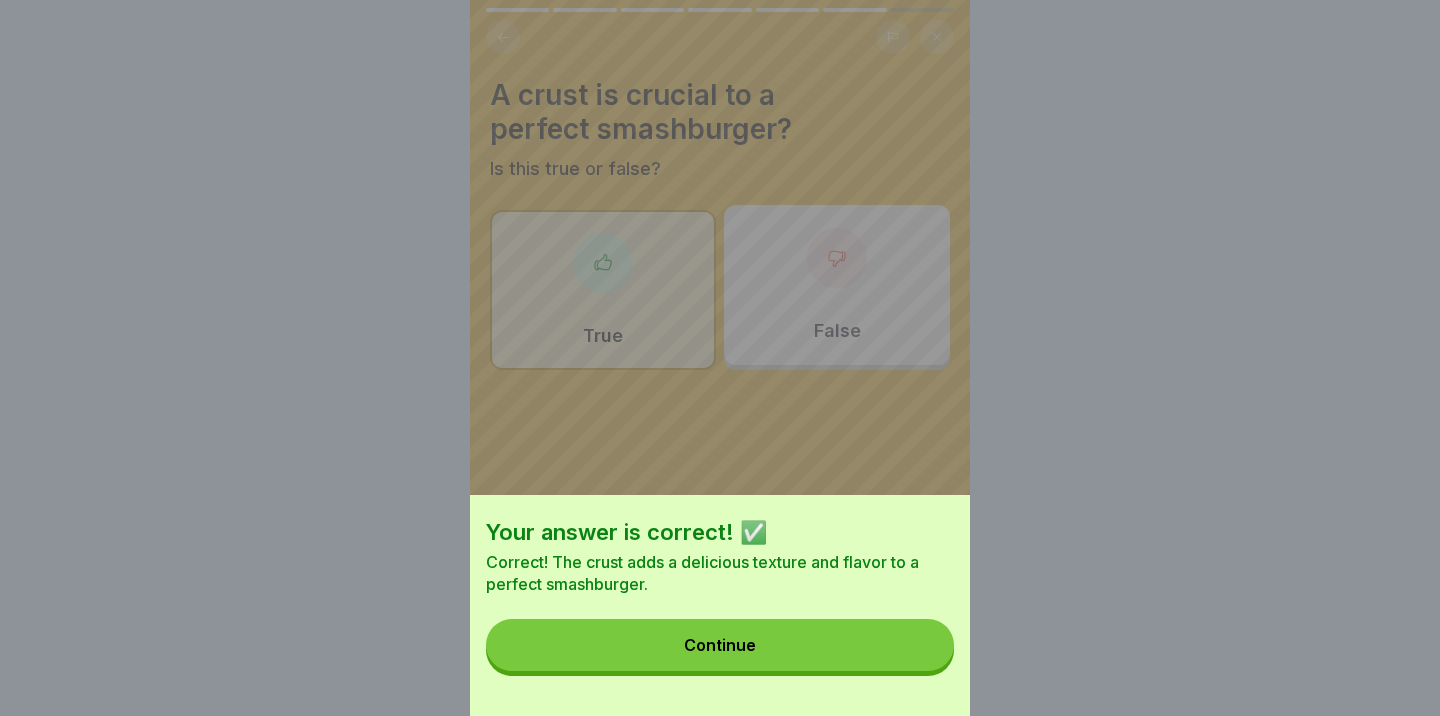 click on "Continue" at bounding box center (720, 645) 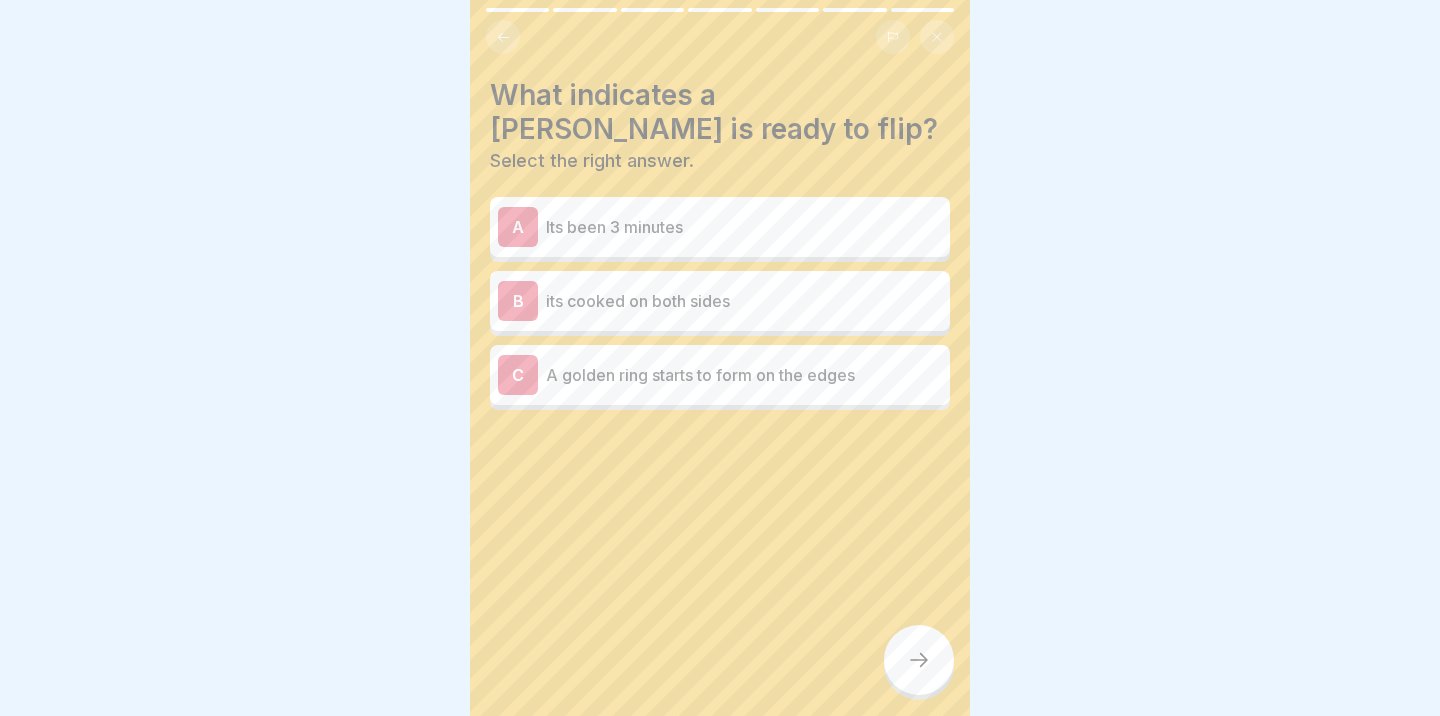 click on "C A golden ring starts to form on the edges" at bounding box center (720, 375) 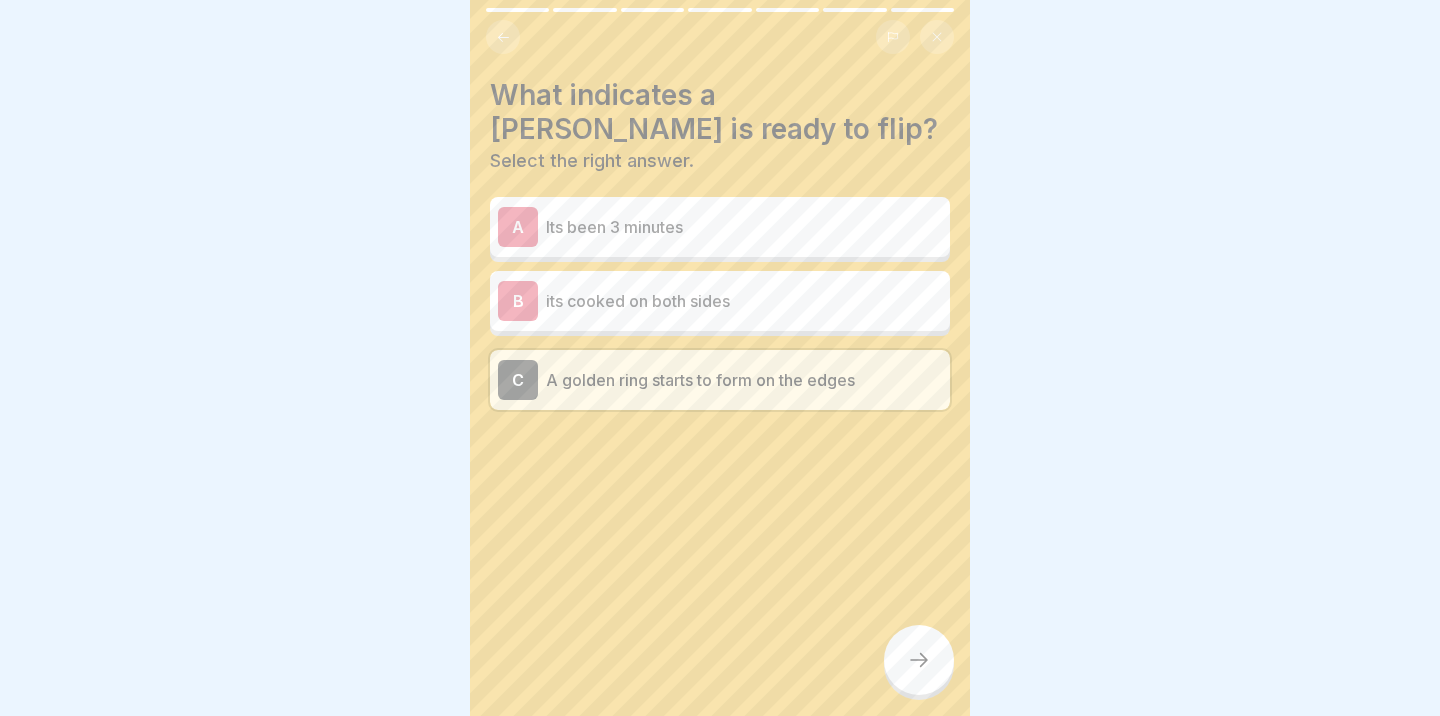 click on "C A golden ring starts to form on the edges" at bounding box center (720, 380) 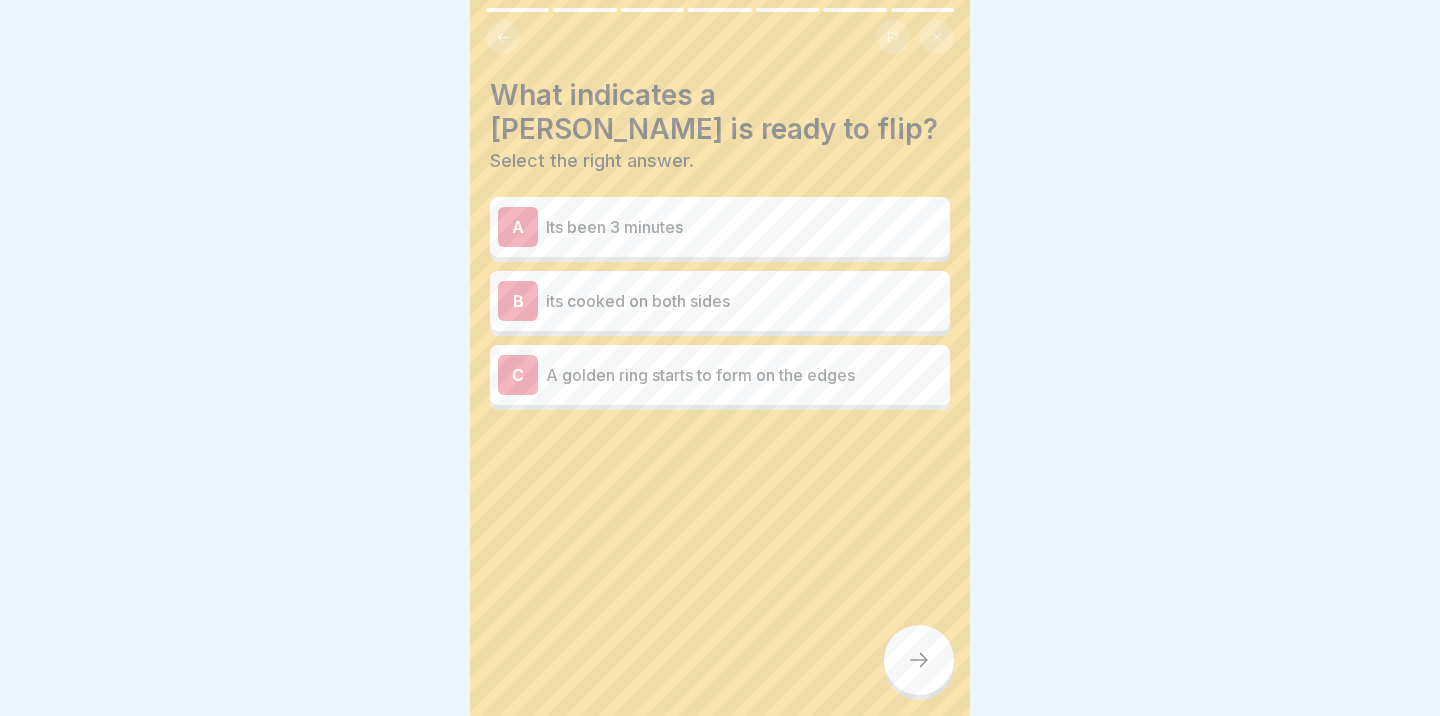 click on "A golden ring starts to form on the edges" at bounding box center (744, 375) 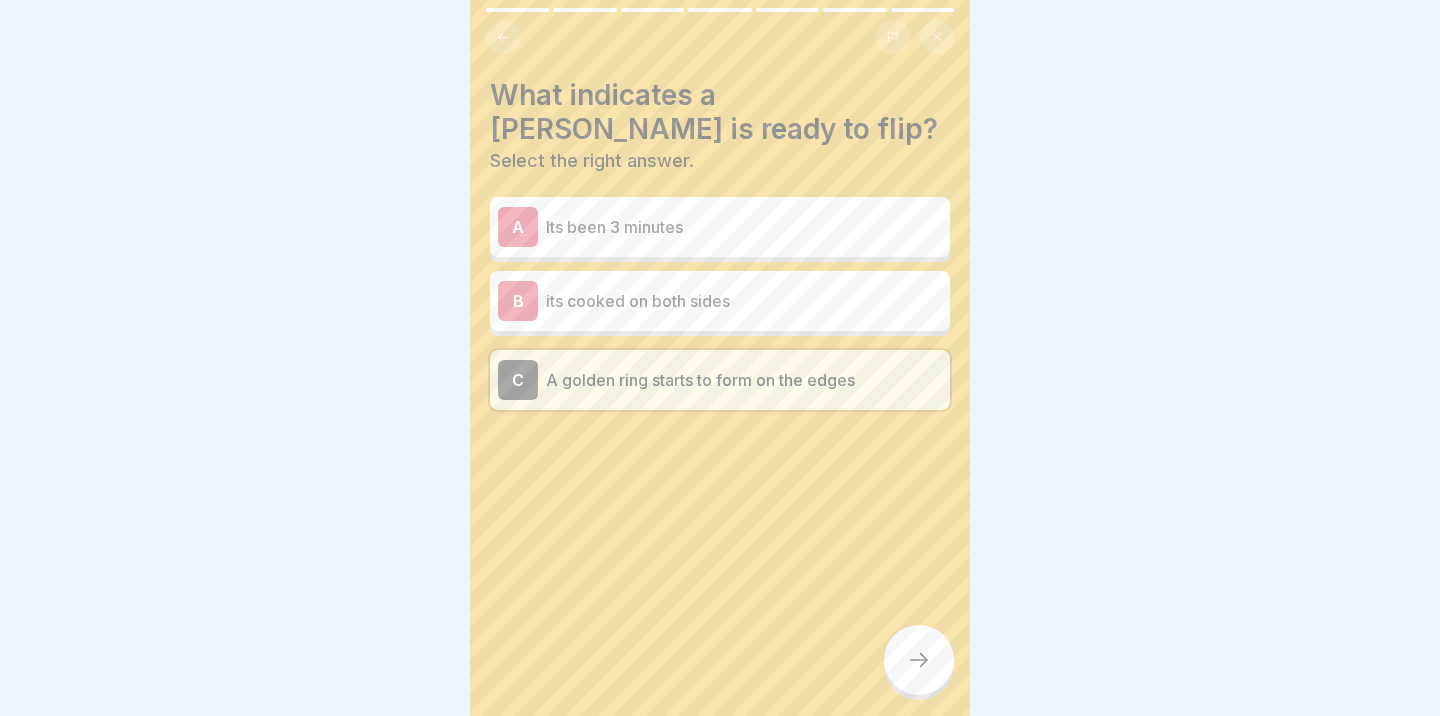 click 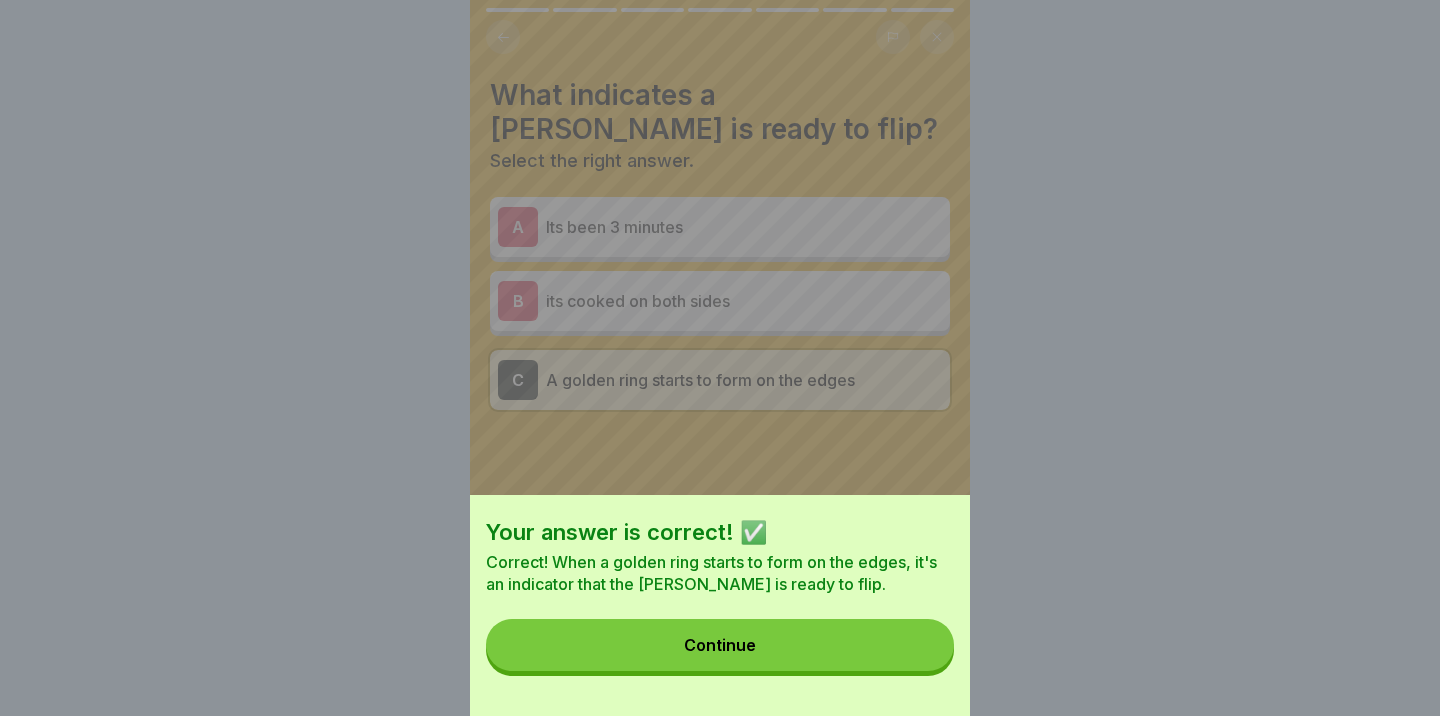 click on "Continue" at bounding box center [720, 645] 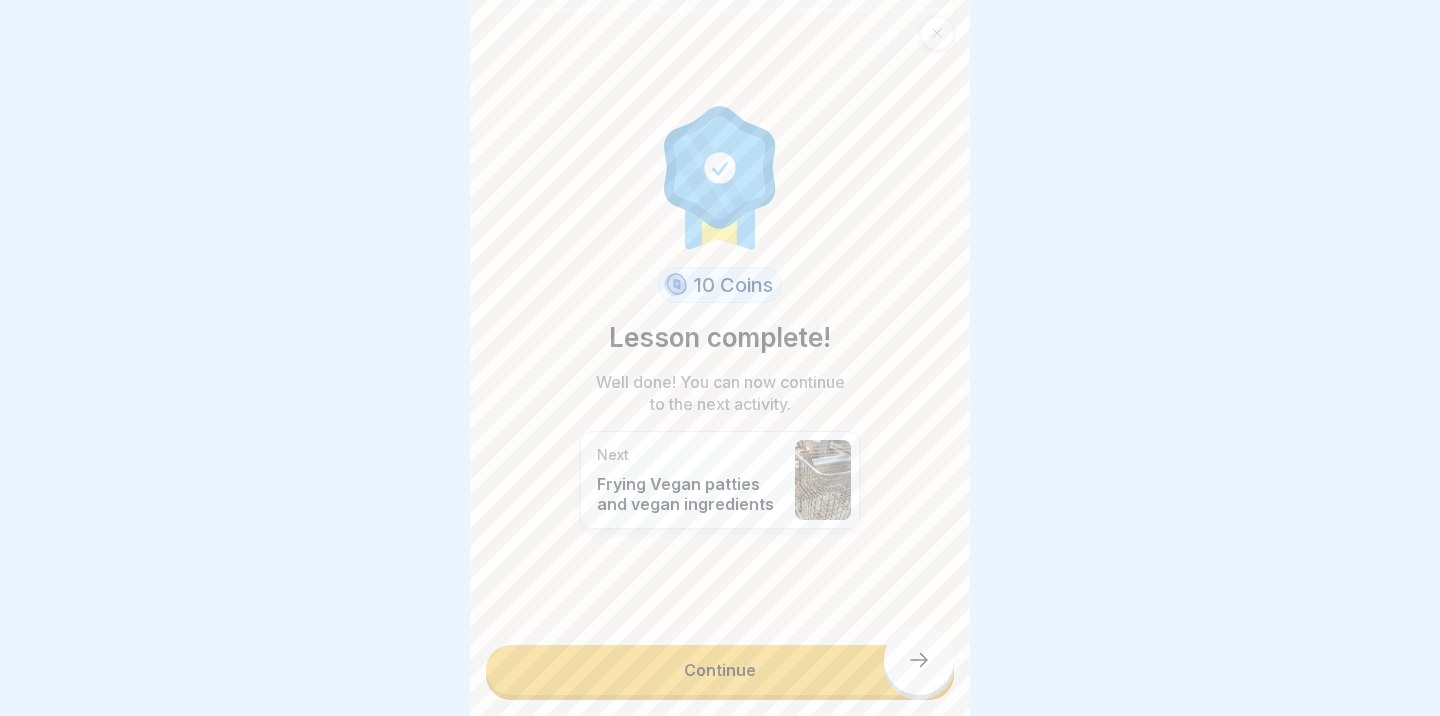 click on "Continue" at bounding box center [720, 670] 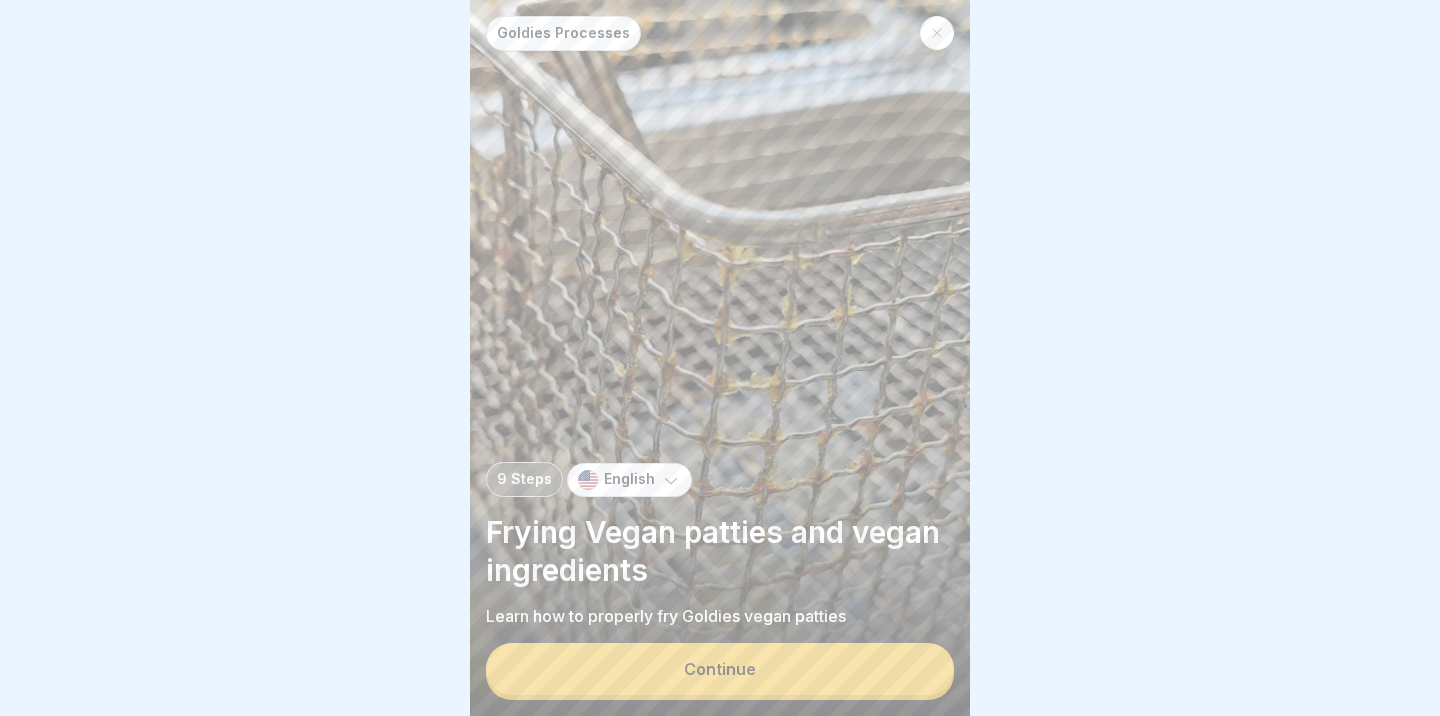 click on "Goldies Processes" at bounding box center (563, 33) 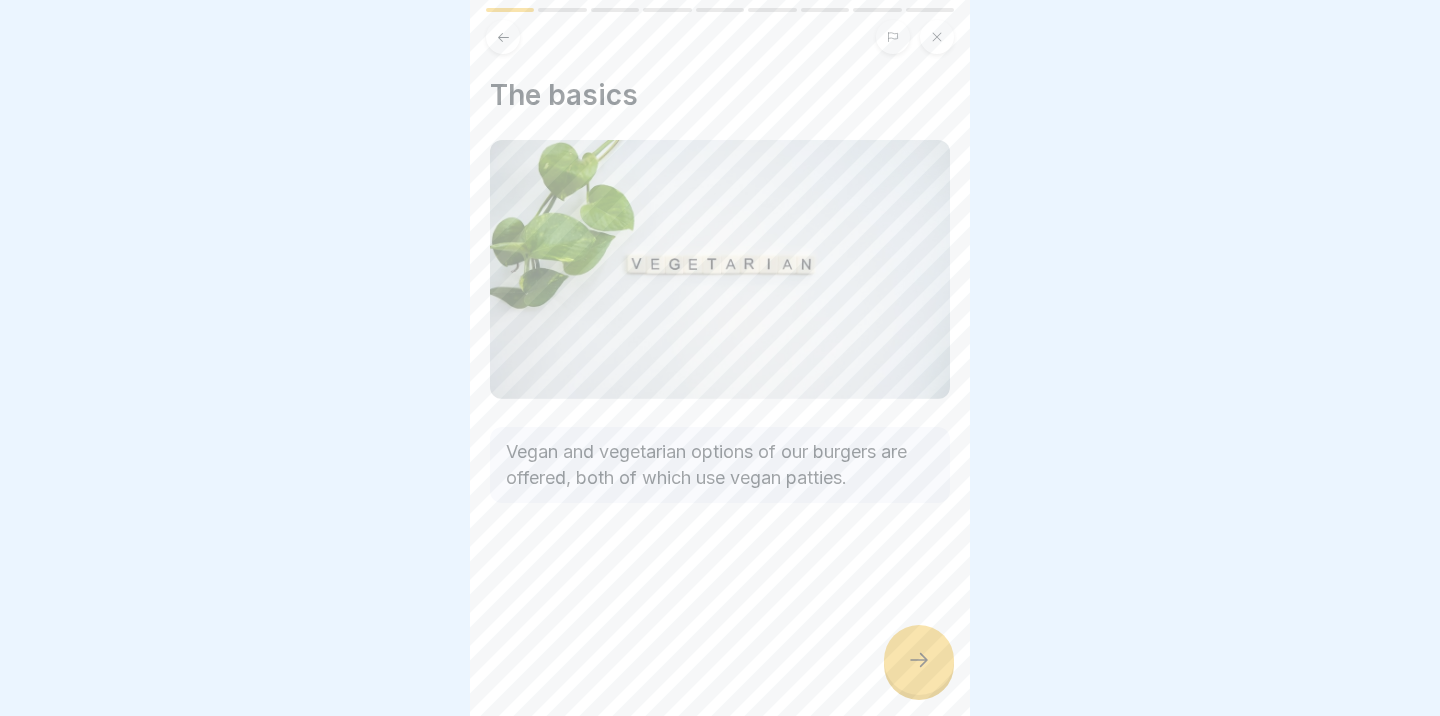 click at bounding box center (919, 660) 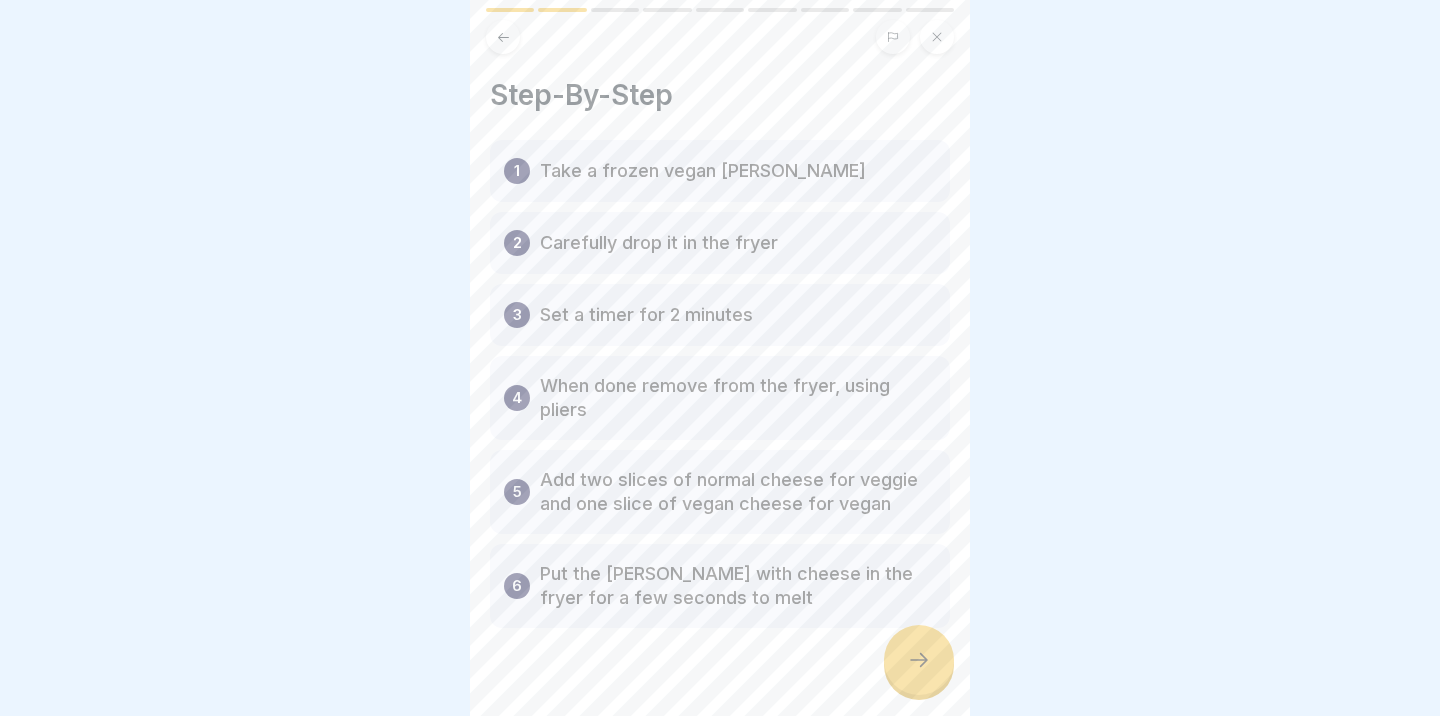 click at bounding box center [919, 660] 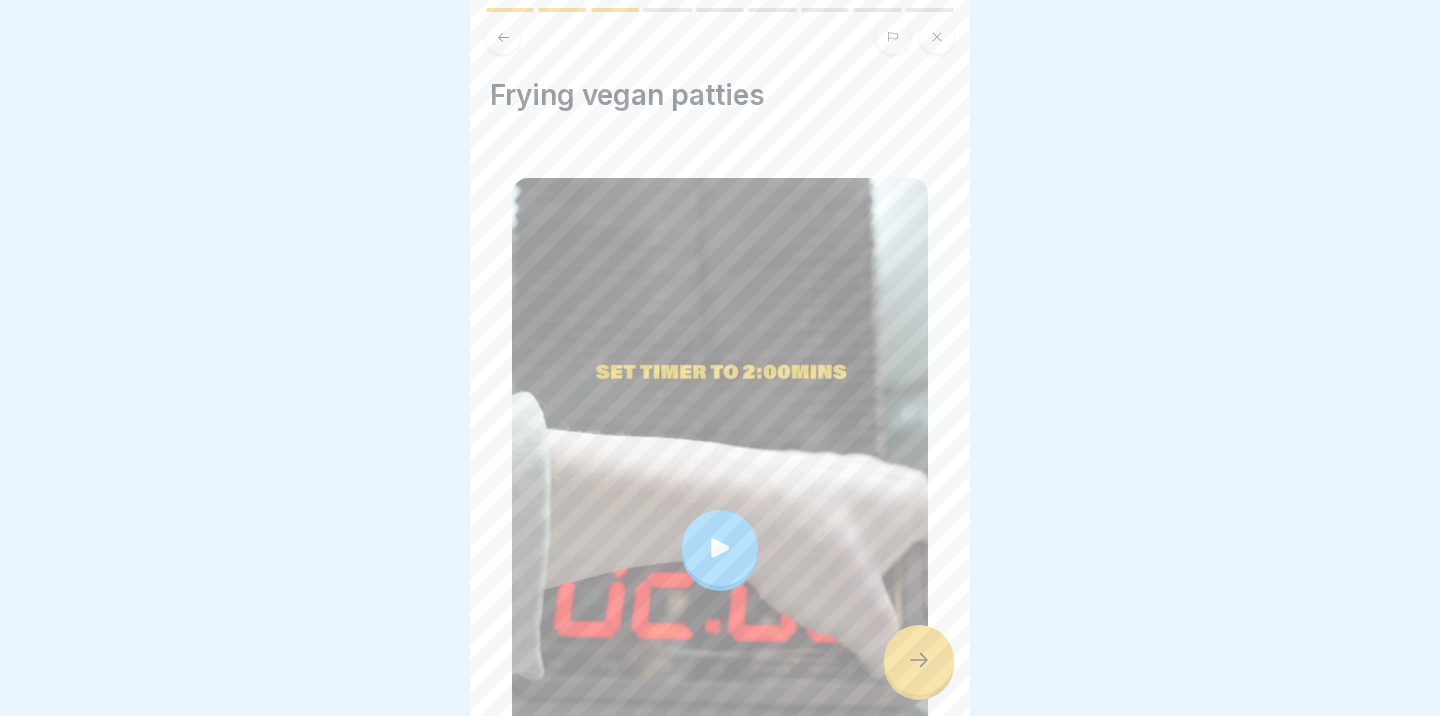 click at bounding box center [720, 548] 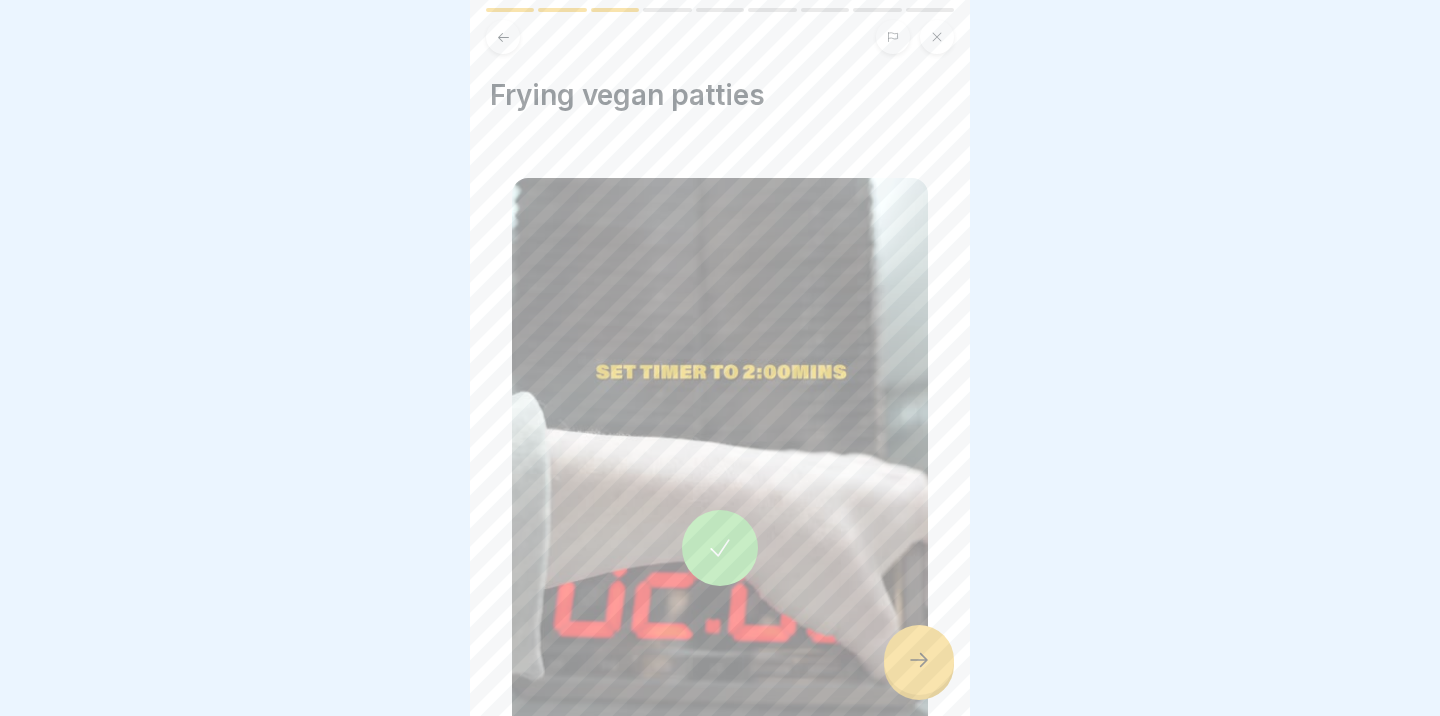 click at bounding box center [919, 660] 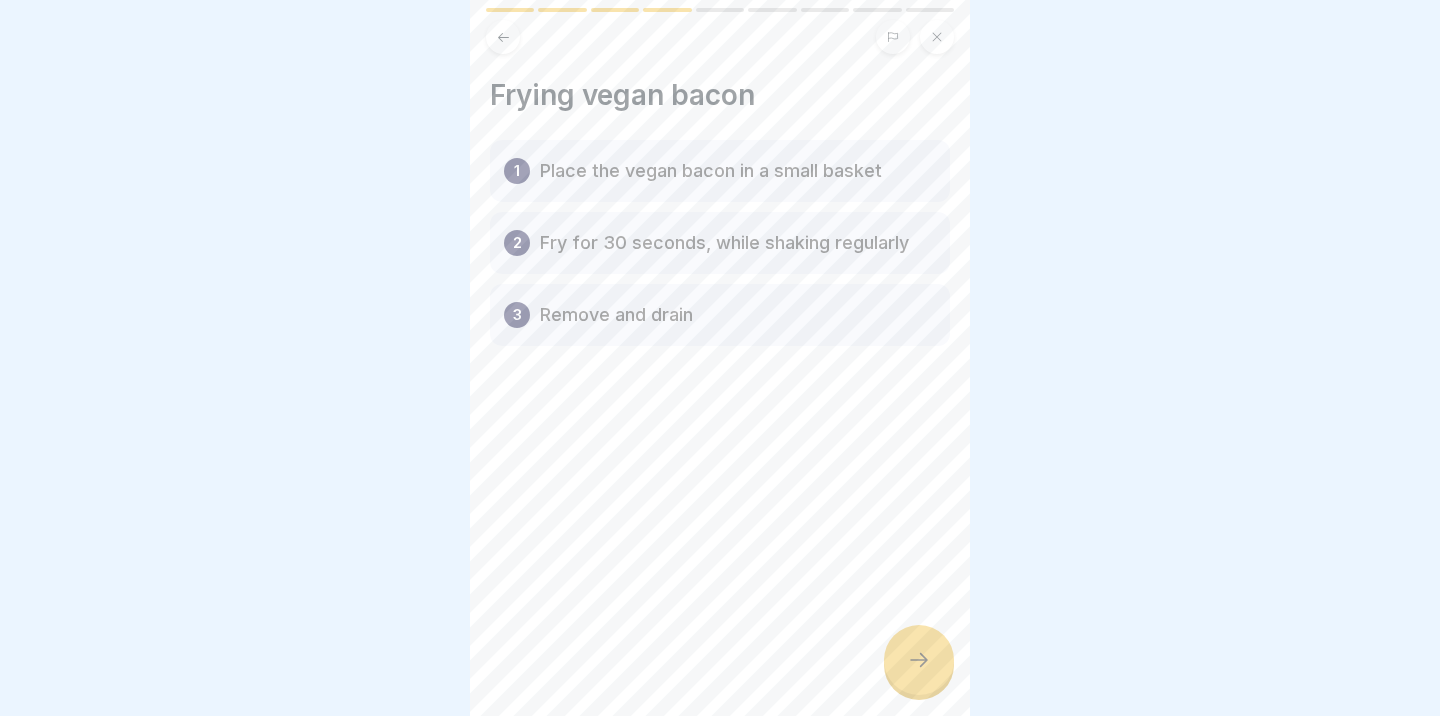 click at bounding box center [919, 660] 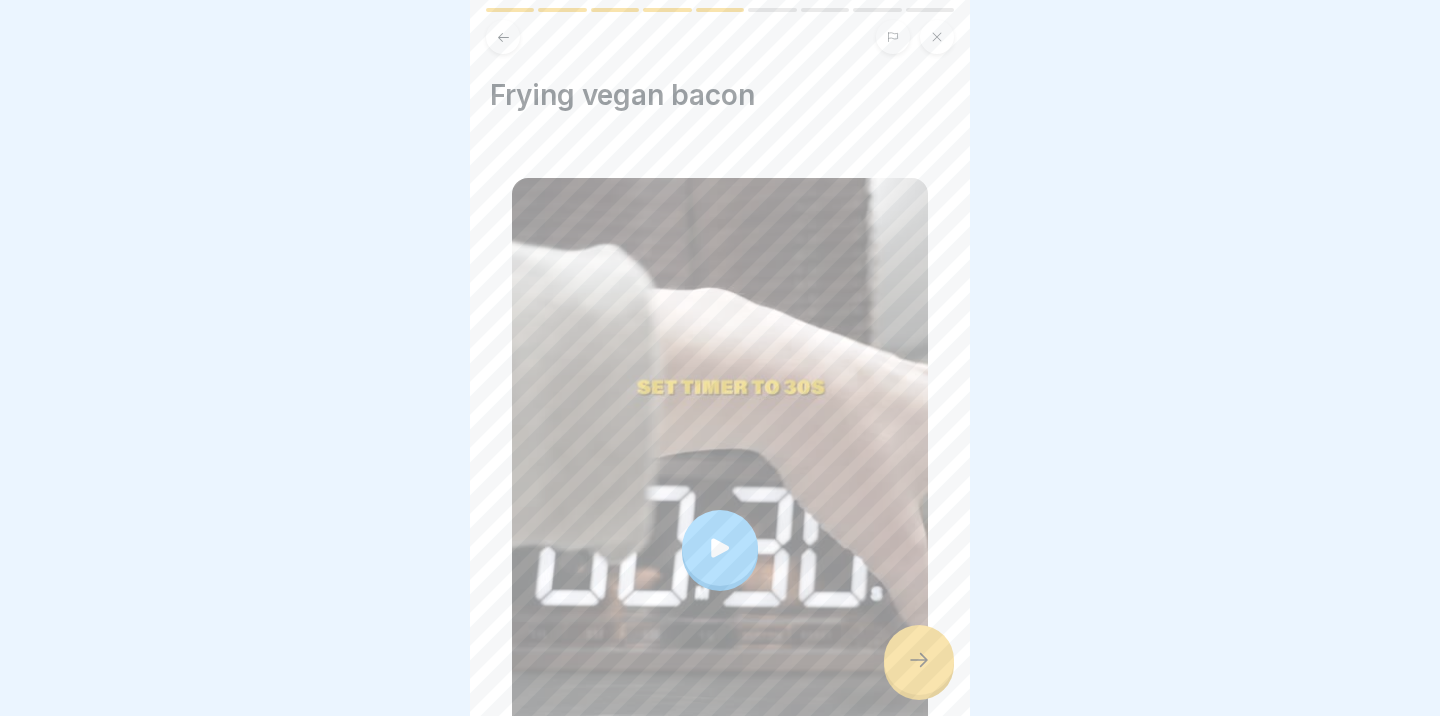 click 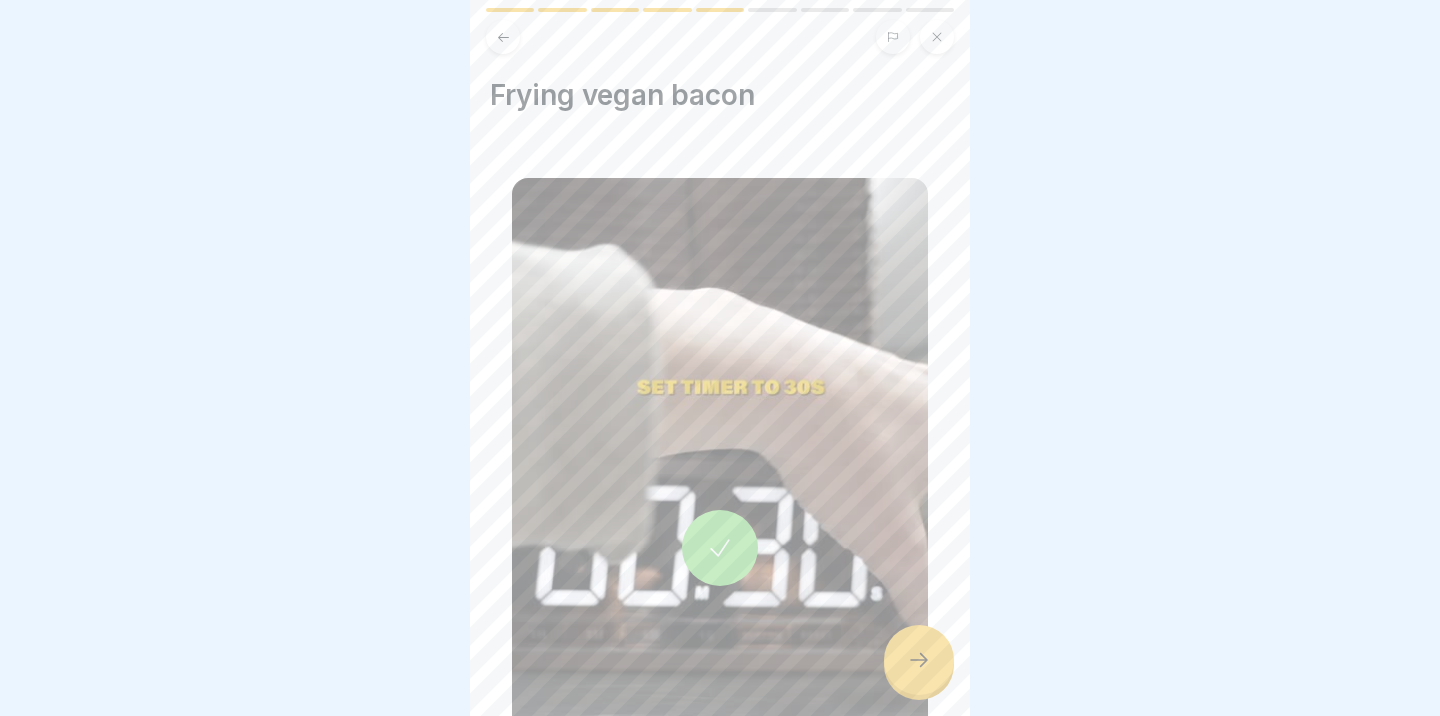 click at bounding box center [919, 660] 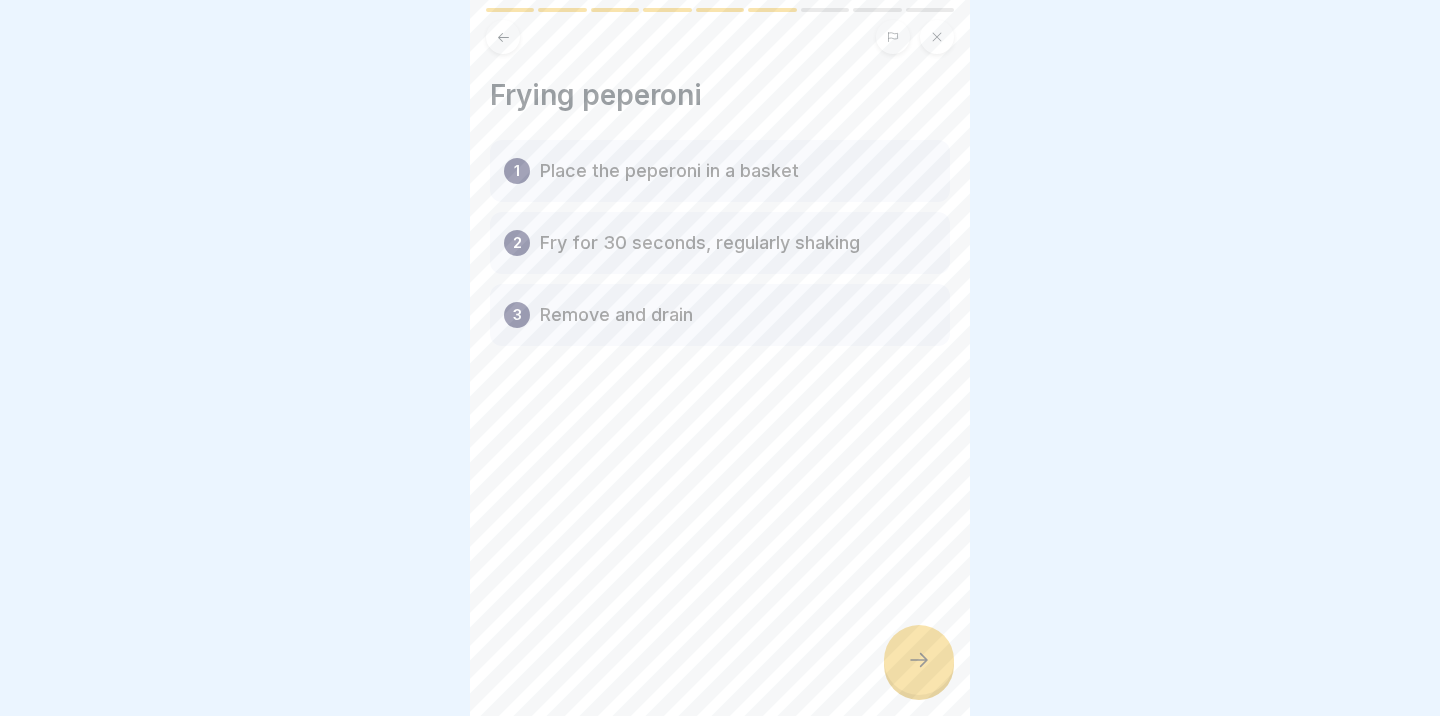 click at bounding box center (919, 660) 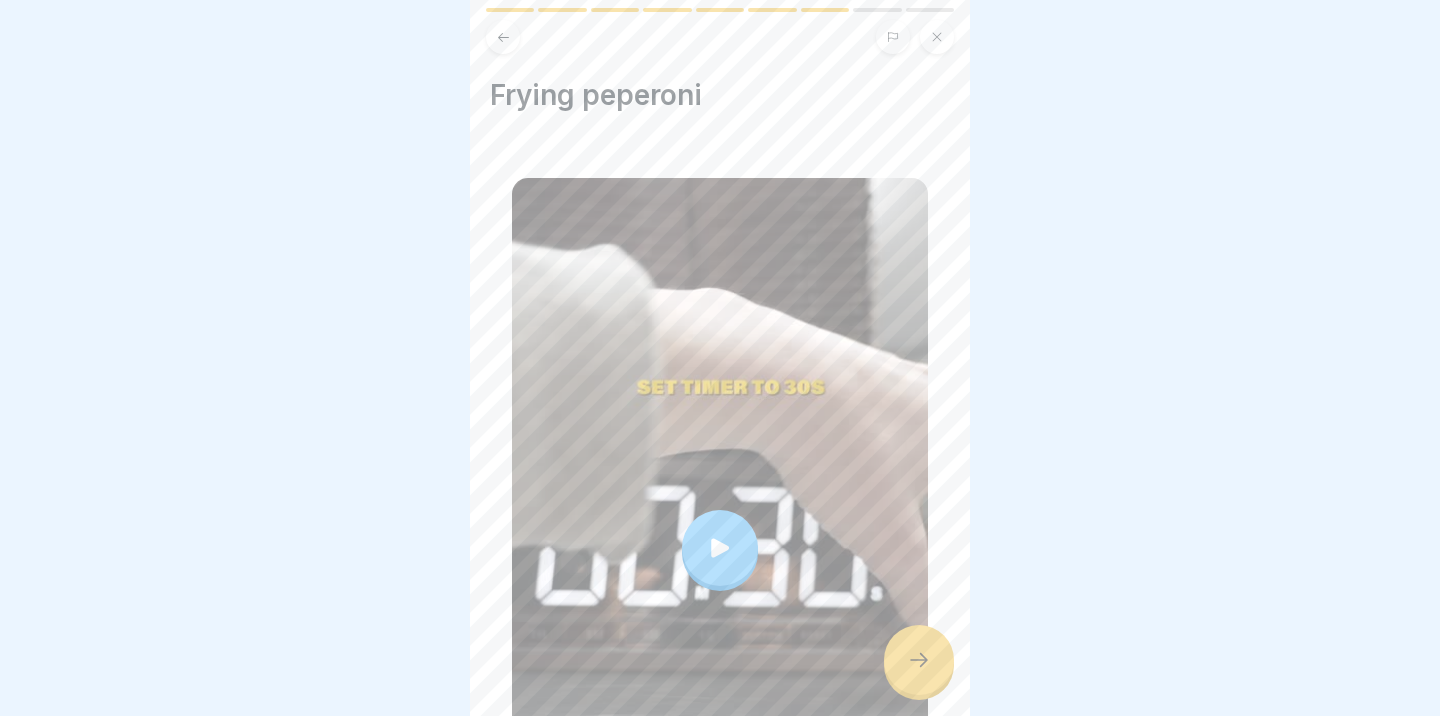 click at bounding box center (720, 548) 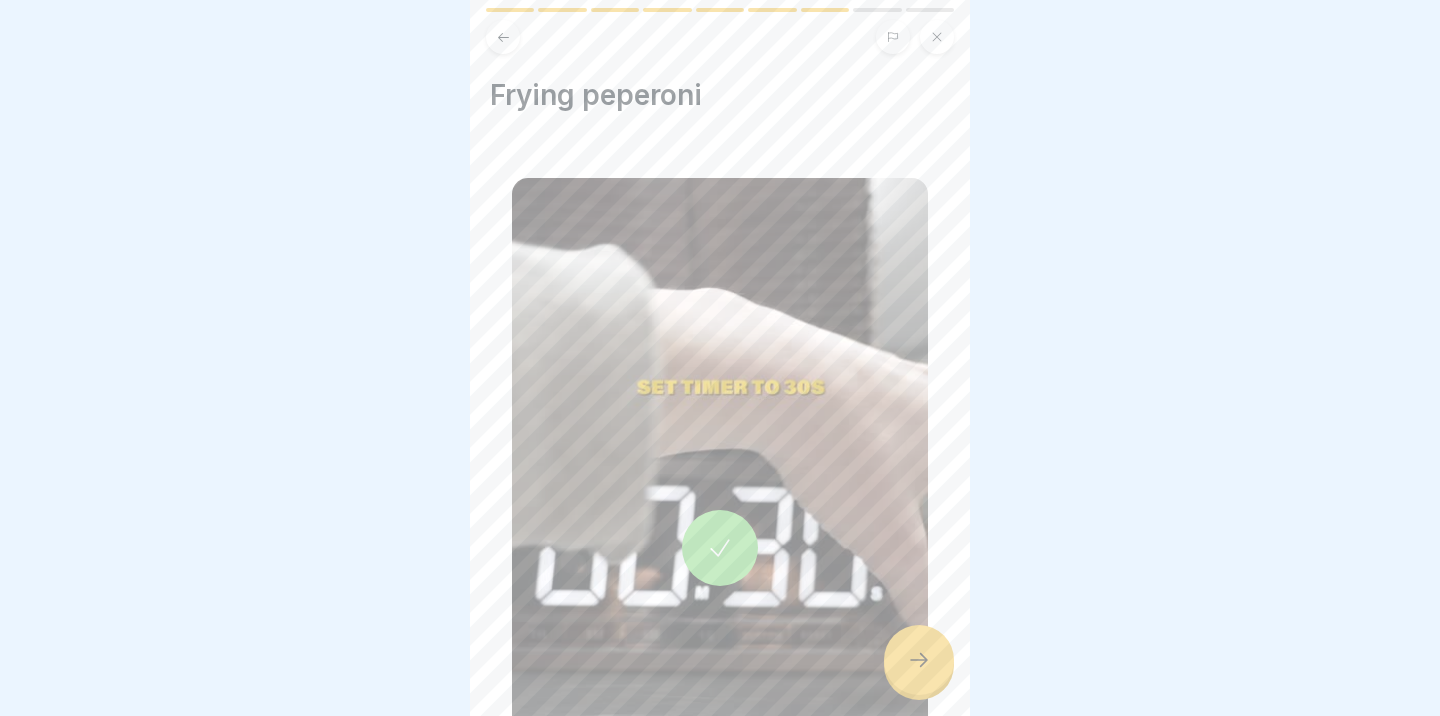 click 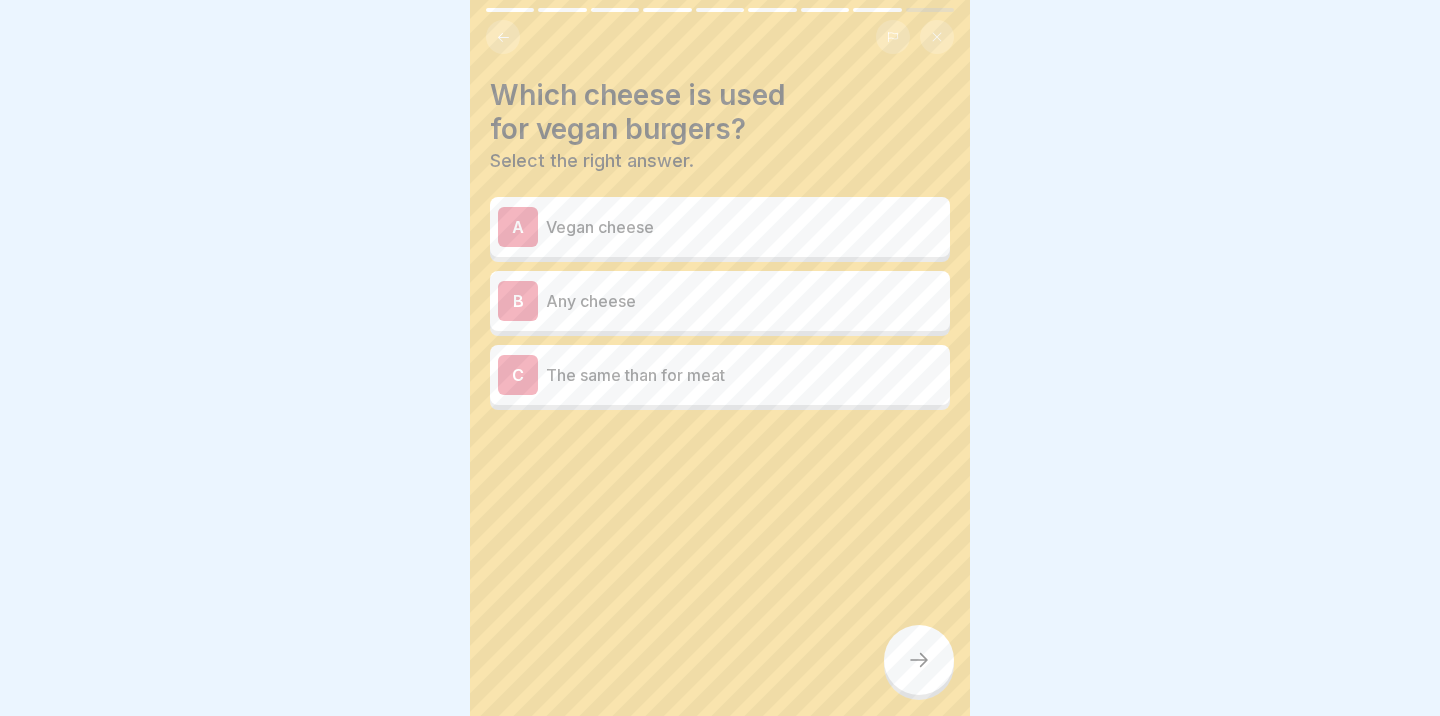 click on "Any cheese" at bounding box center (744, 301) 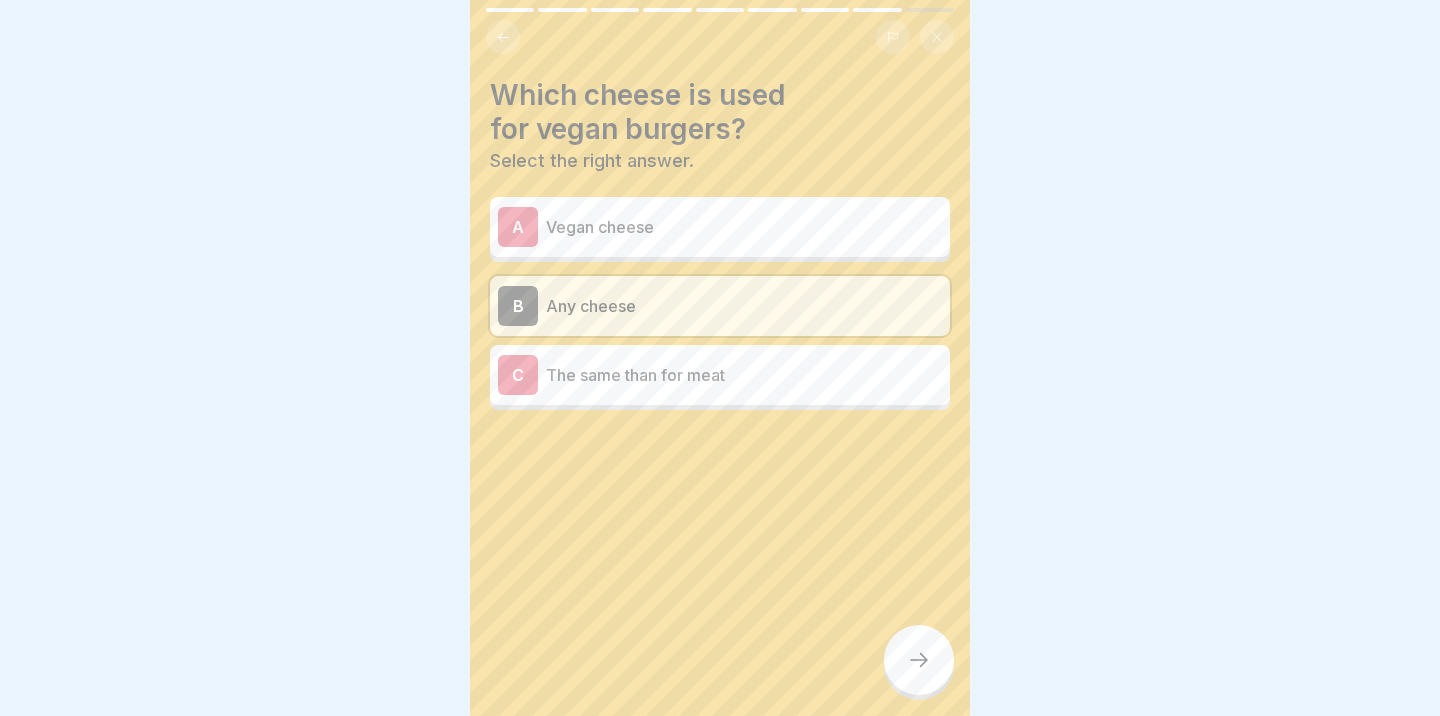 click at bounding box center [919, 660] 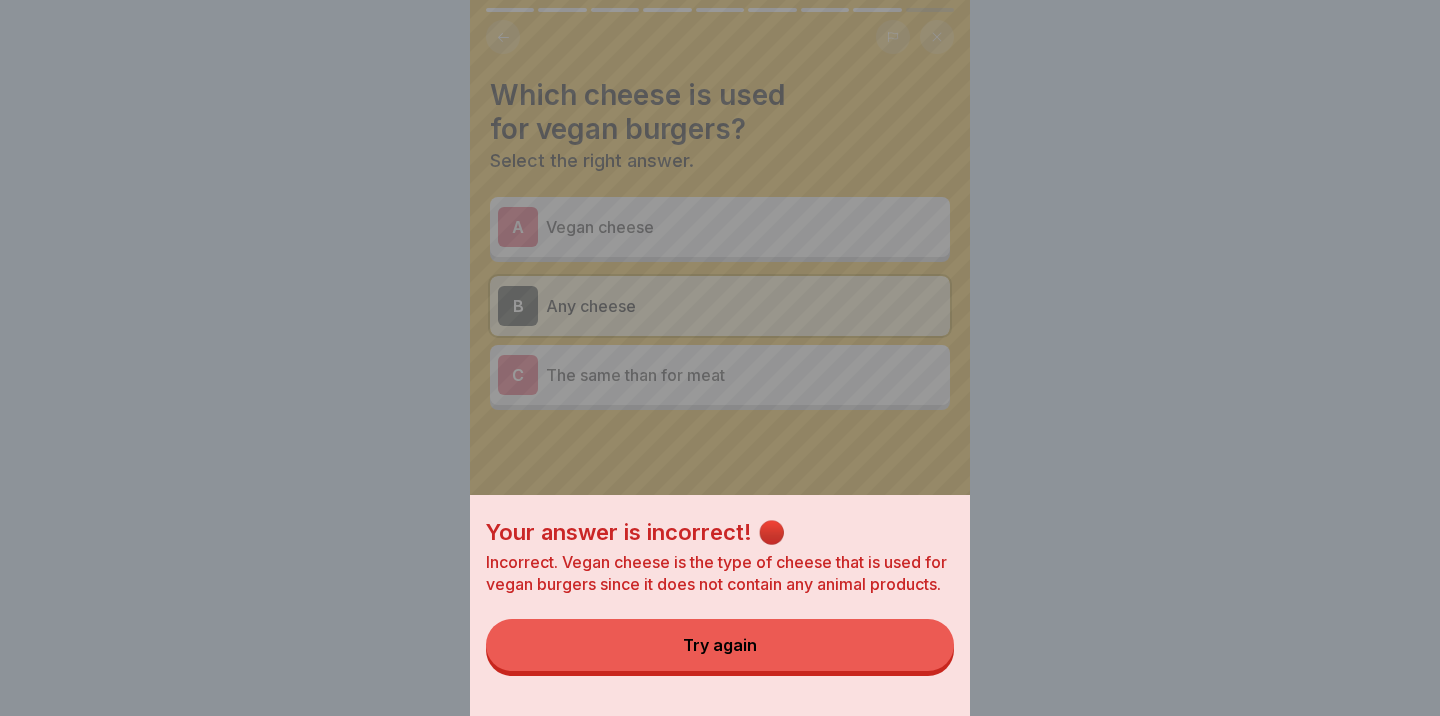 click on "Your answer is incorrect! 🔴 Incorrect. Vegan cheese is the type of cheese that is used for vegan burgers since it does not contain any animal products.   Try again" at bounding box center [720, 358] 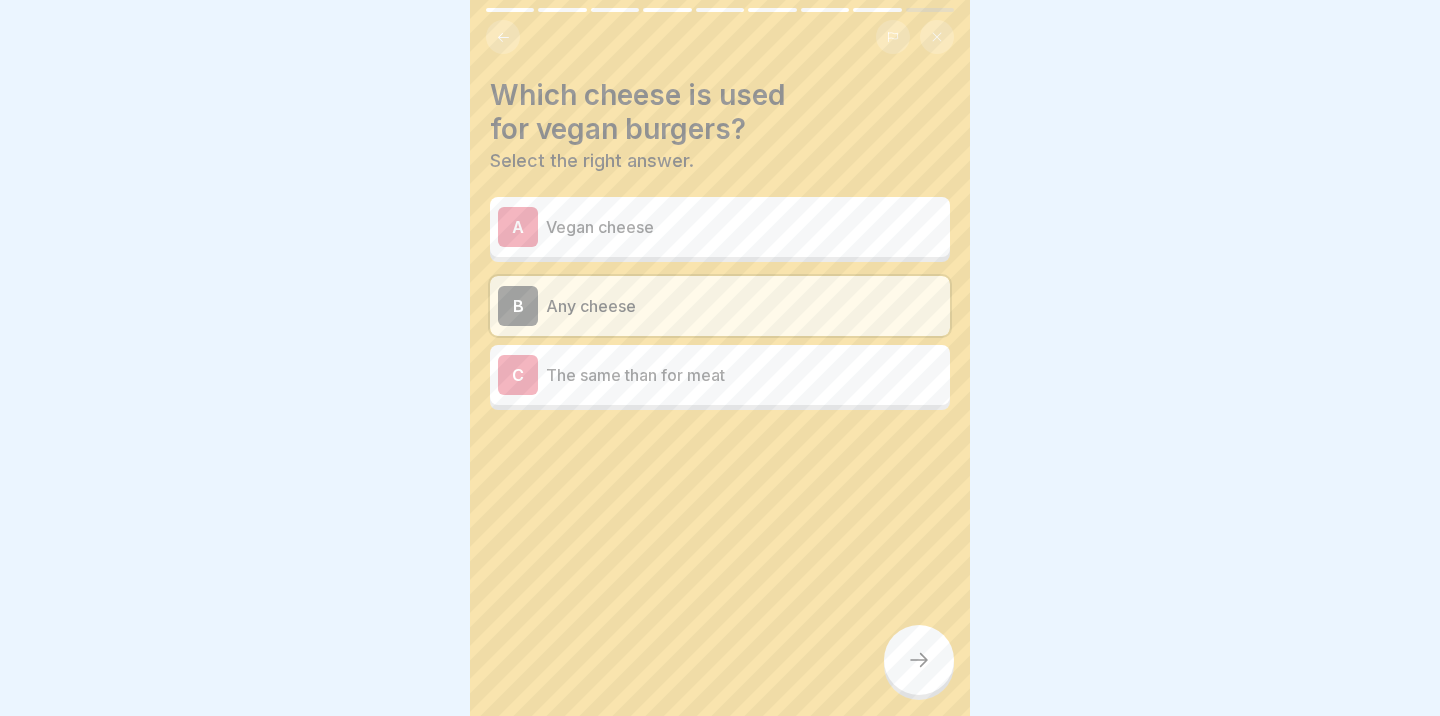 click on "The same than for meat" at bounding box center [744, 375] 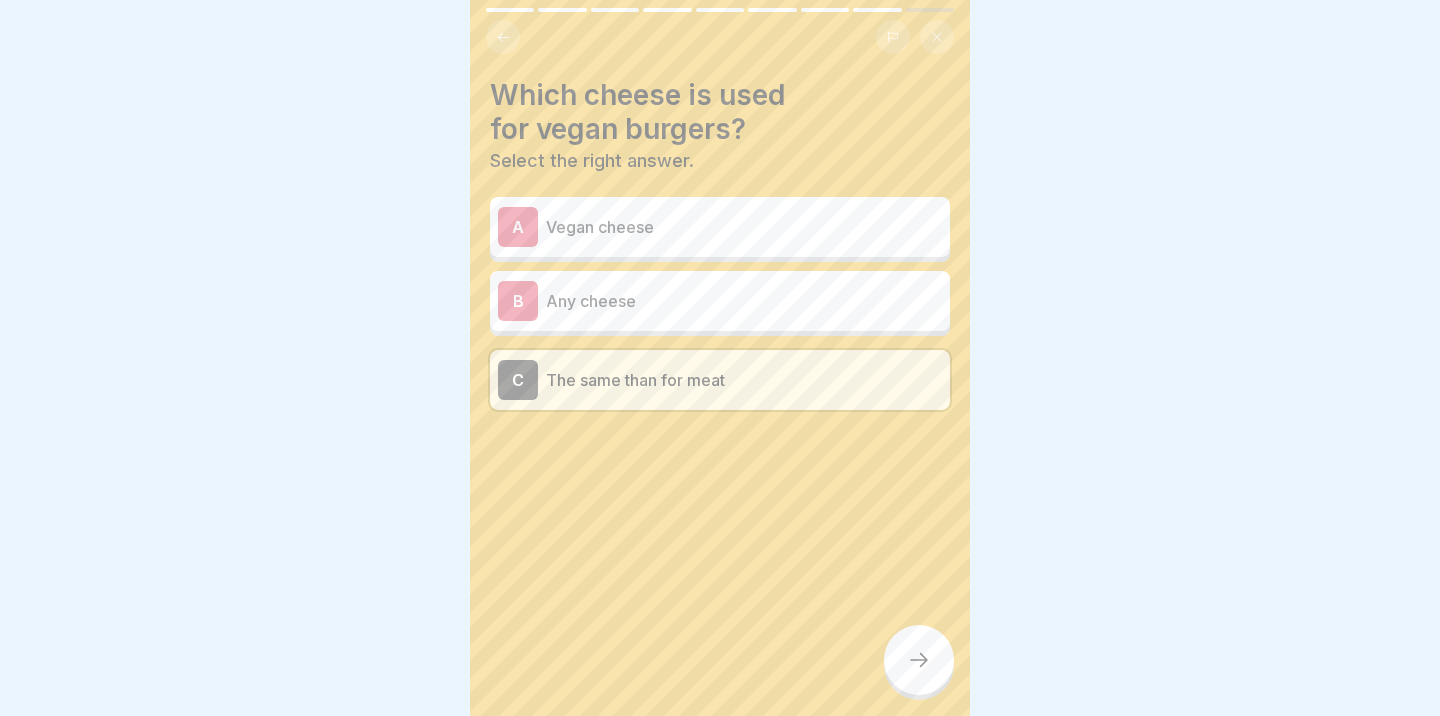 click on "Which cheese is used for vegan burgers?  Select the right answer. A Vegan cheese  B Any cheese  C The same than for meat" at bounding box center (720, 358) 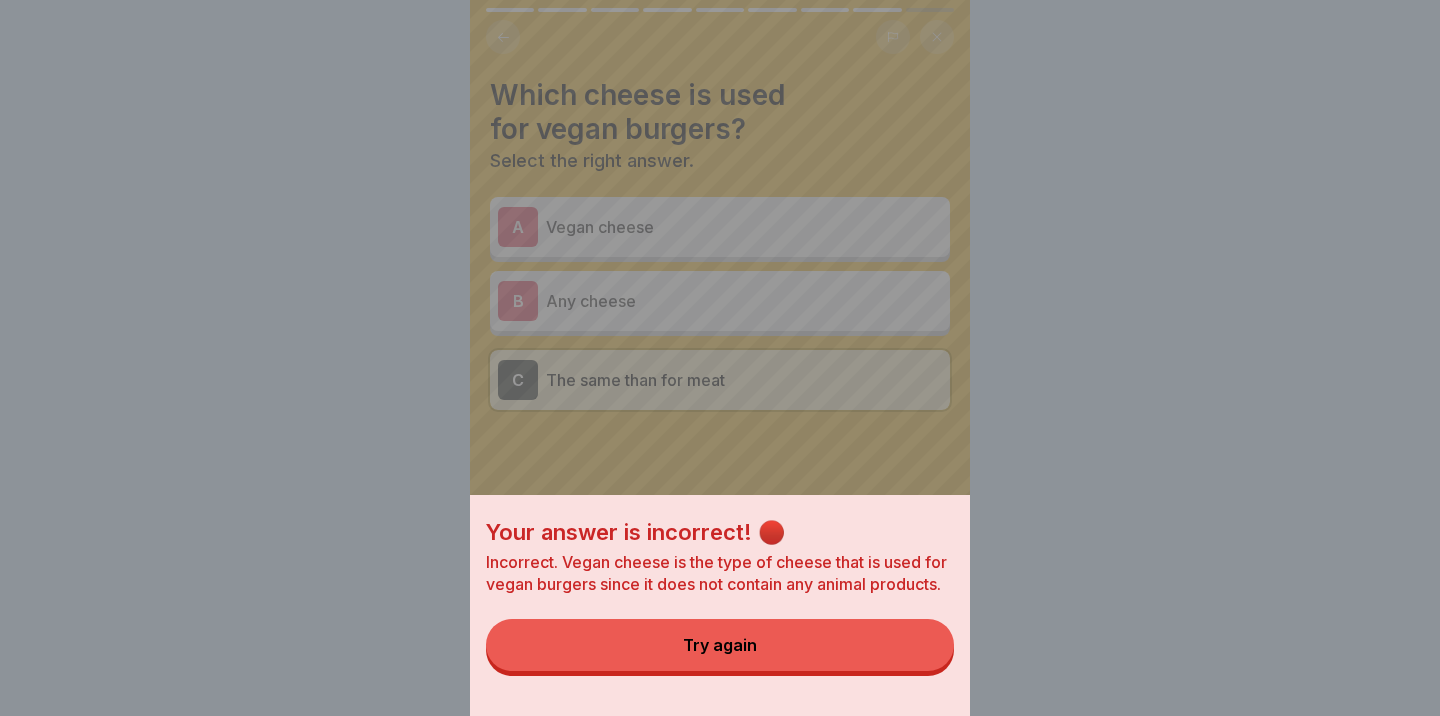 click on "Try again" at bounding box center (720, 645) 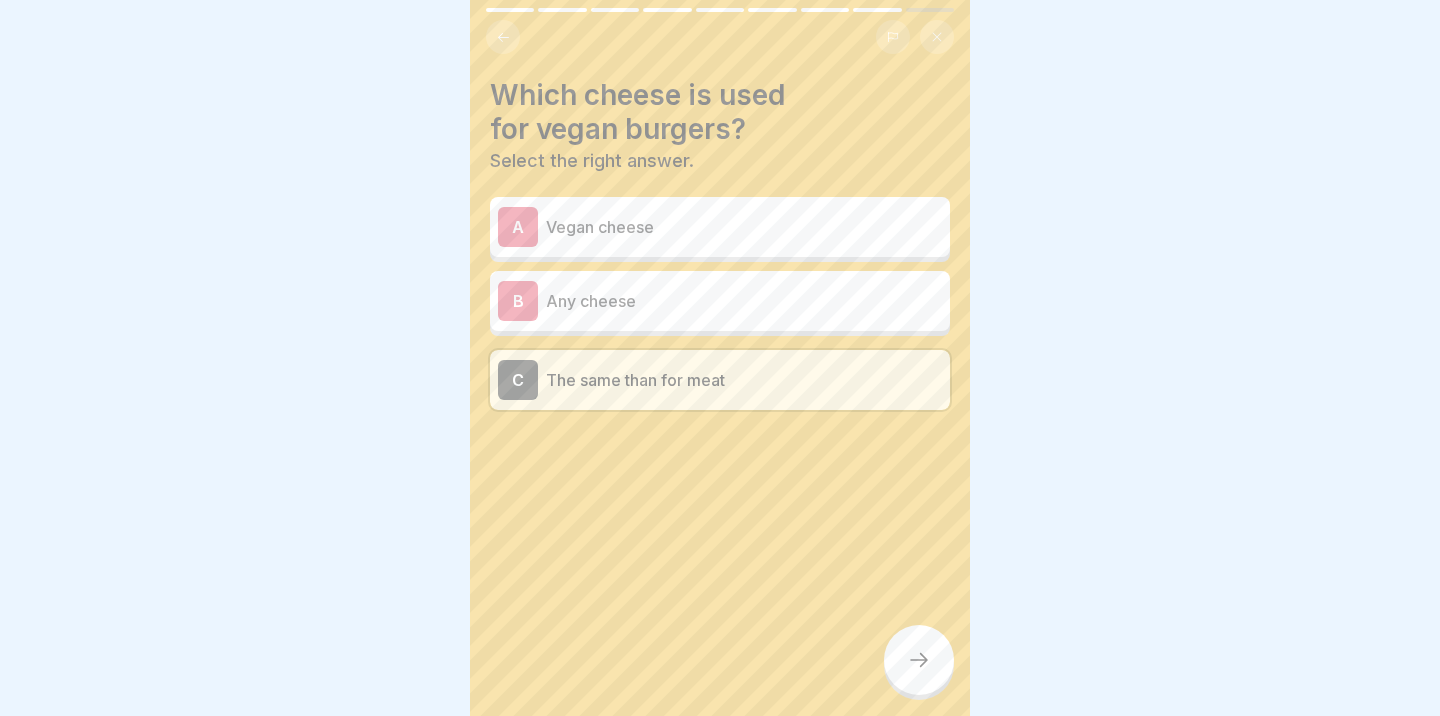 click on "A Vegan cheese" at bounding box center [720, 227] 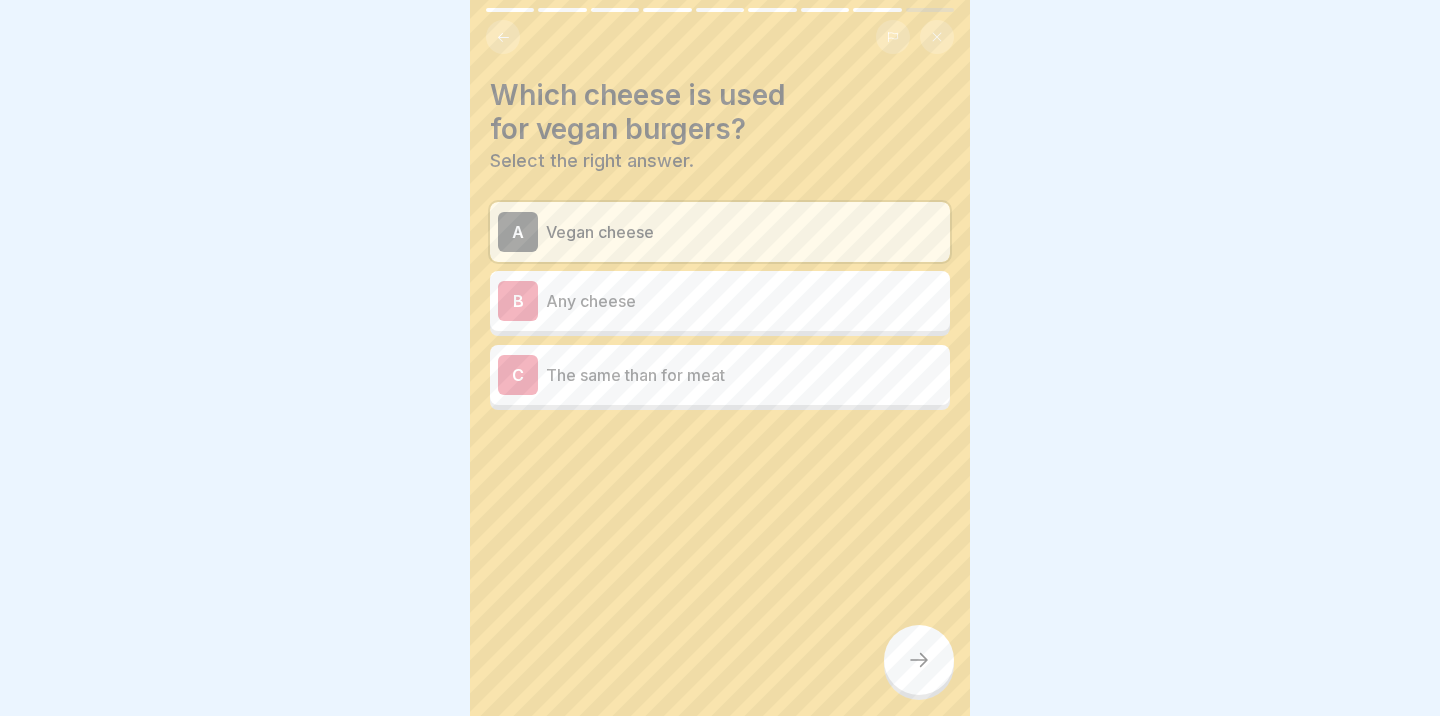 click at bounding box center [919, 660] 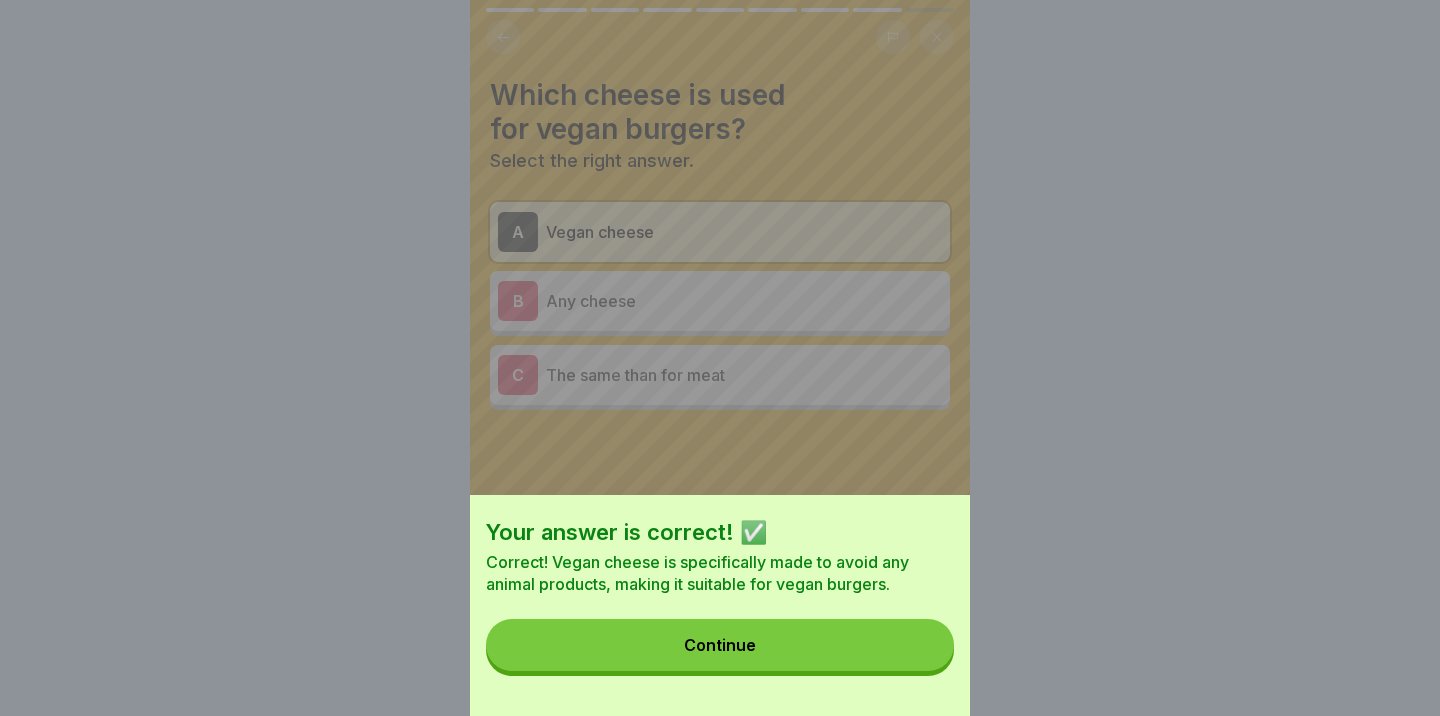 click on "Continue" at bounding box center [720, 645] 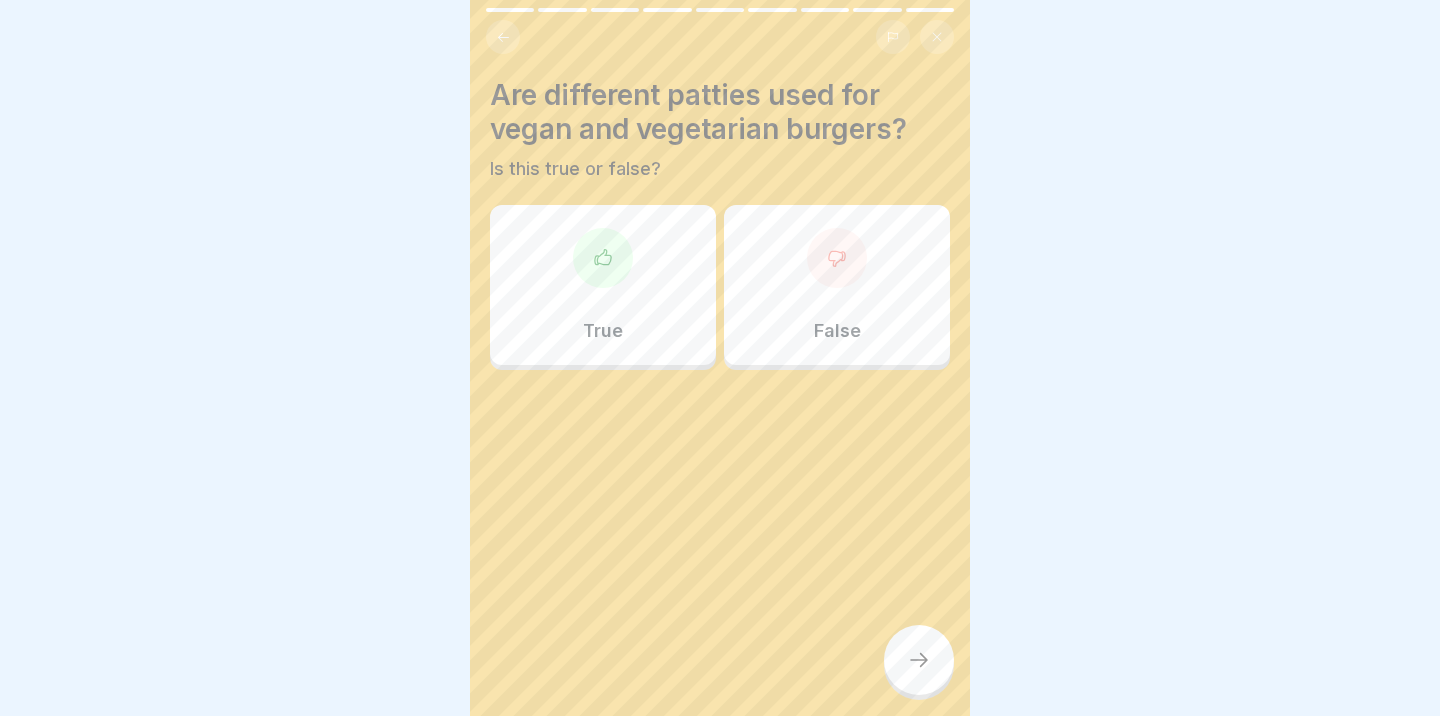 click on "False" at bounding box center (837, 285) 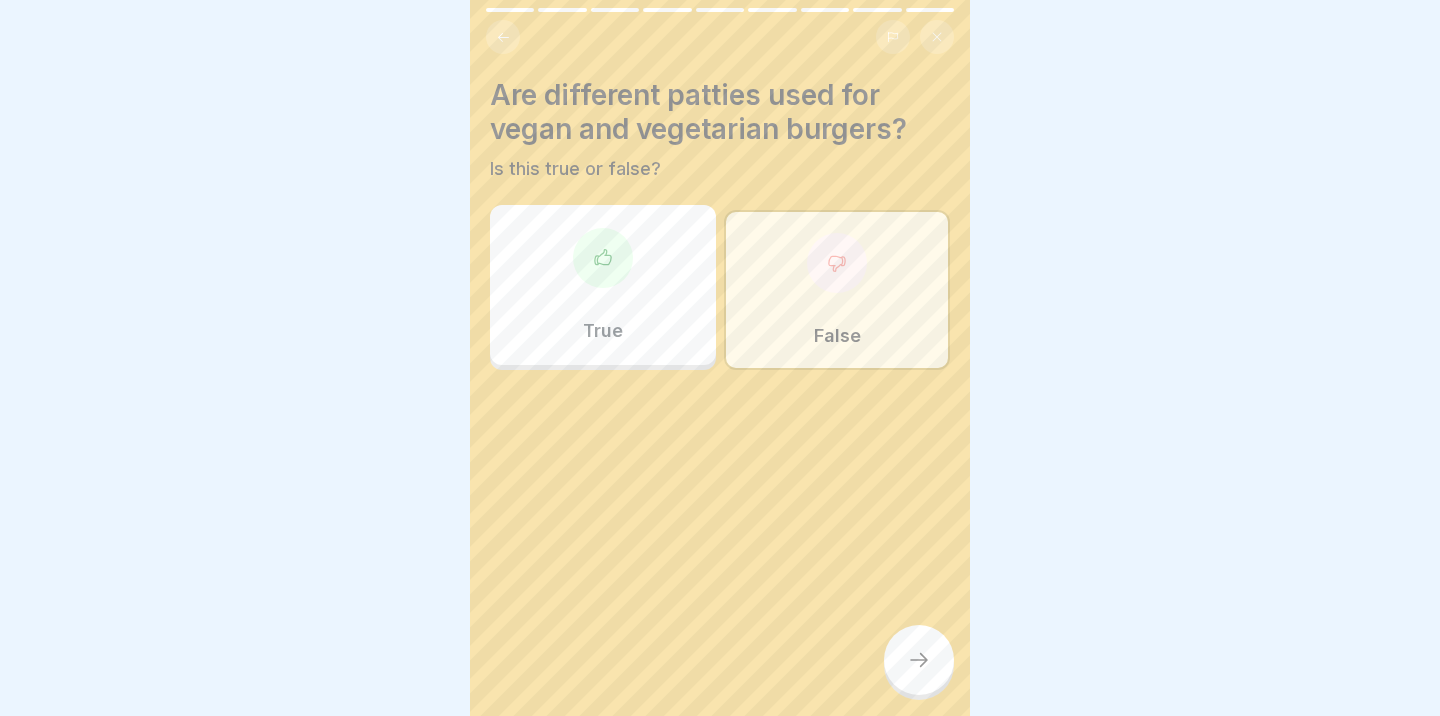 click on "Are different patties used for vegan and vegetarian burgers?  Is this true or false? True False" at bounding box center [720, 358] 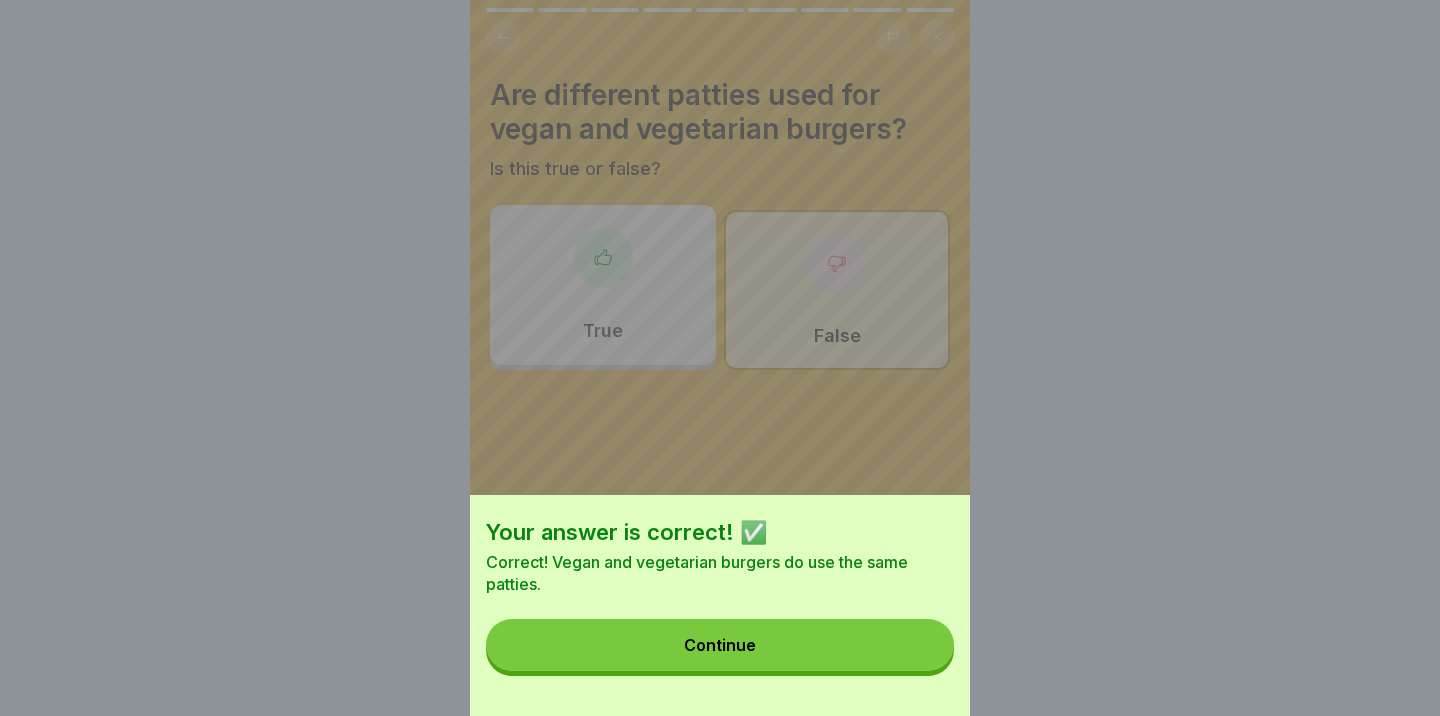 click on "Continue" at bounding box center [720, 645] 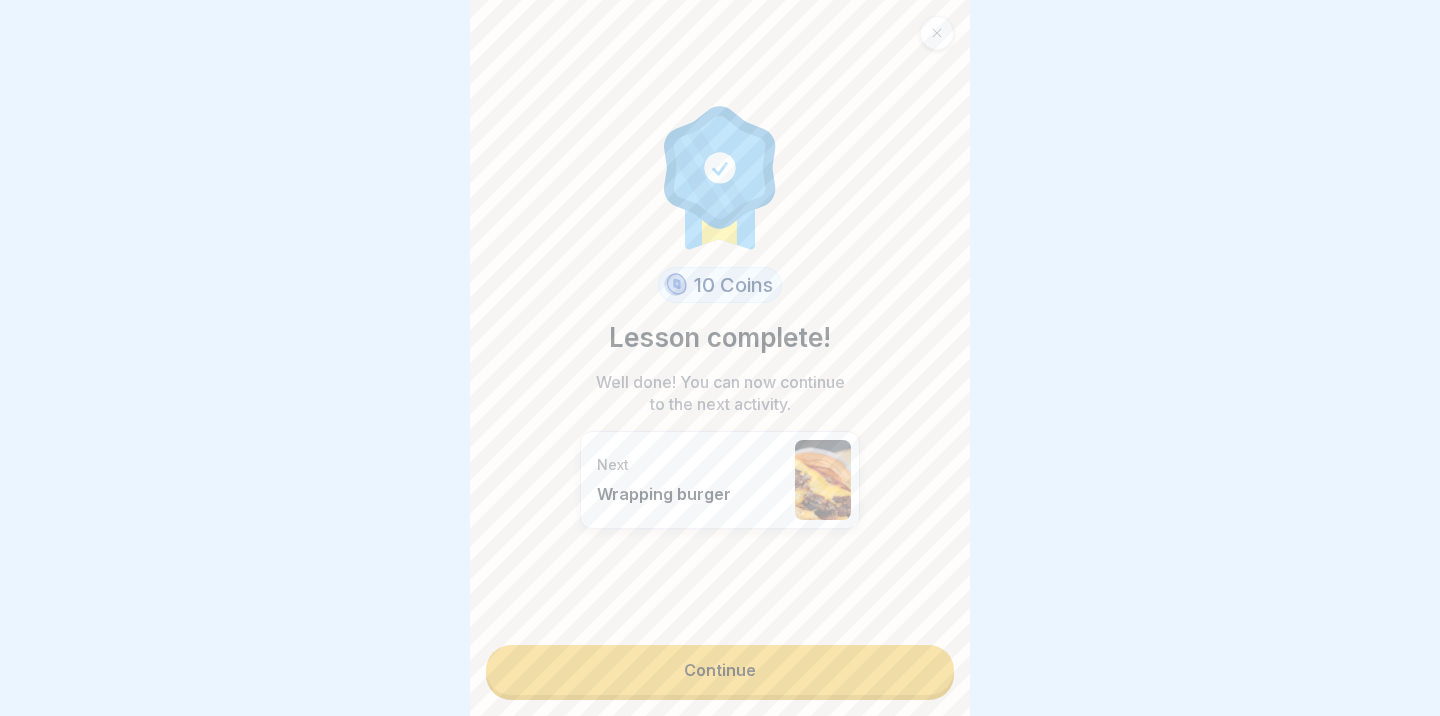 click on "Continue" at bounding box center [720, 670] 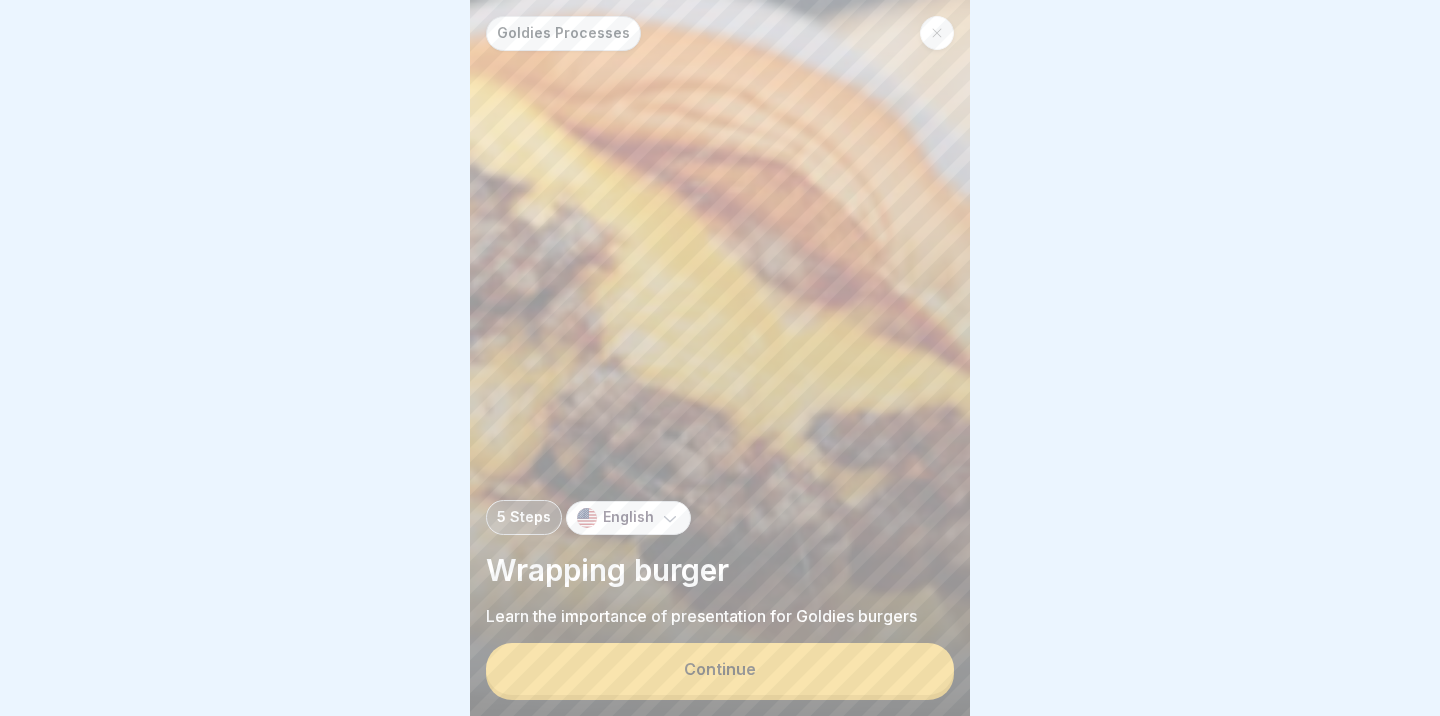 click on "Continue" at bounding box center [720, 669] 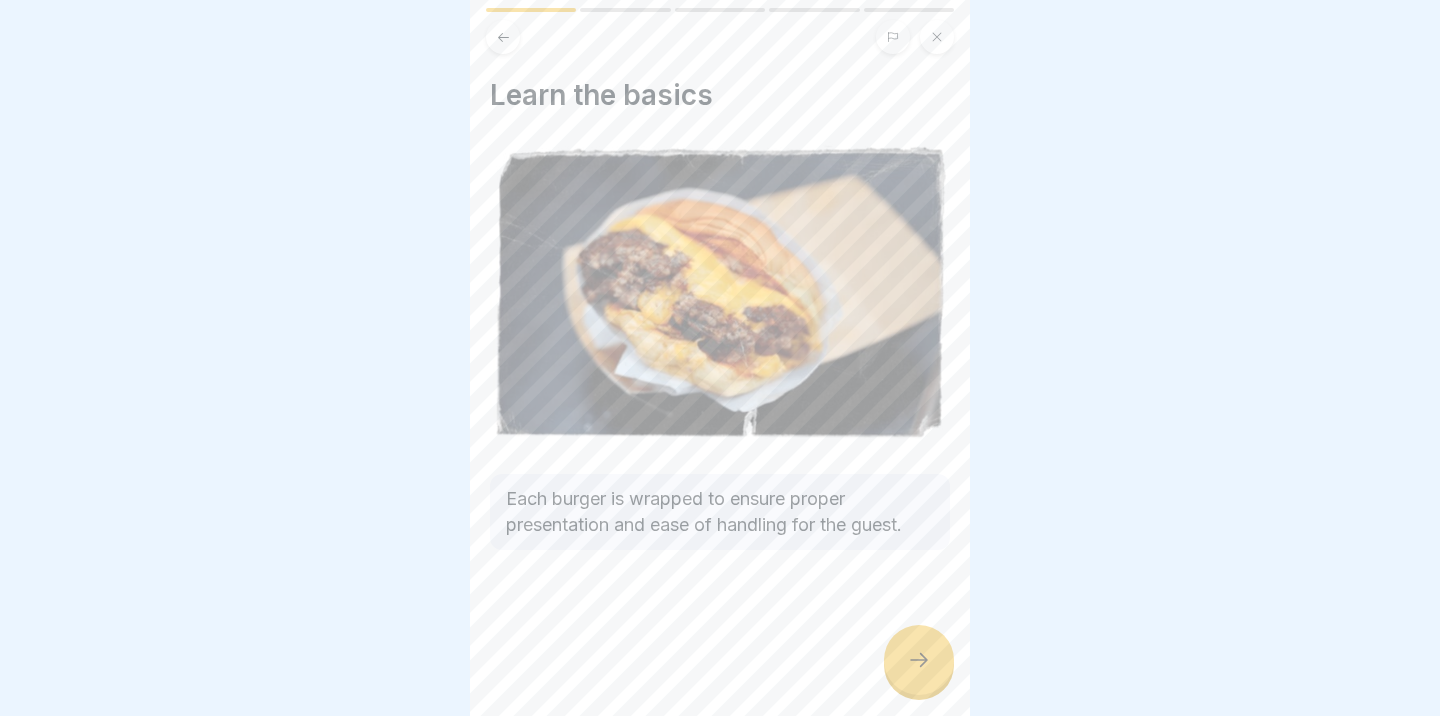 click at bounding box center (919, 660) 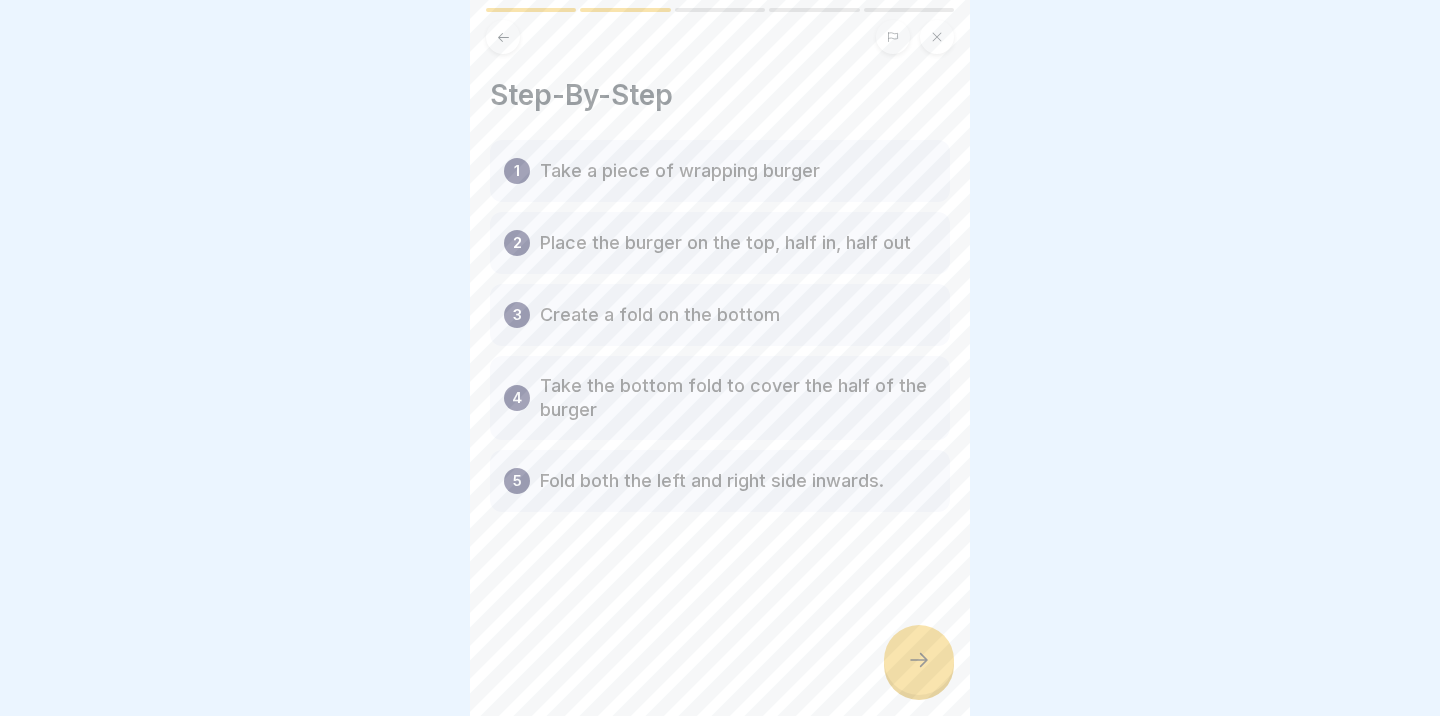 click at bounding box center [919, 660] 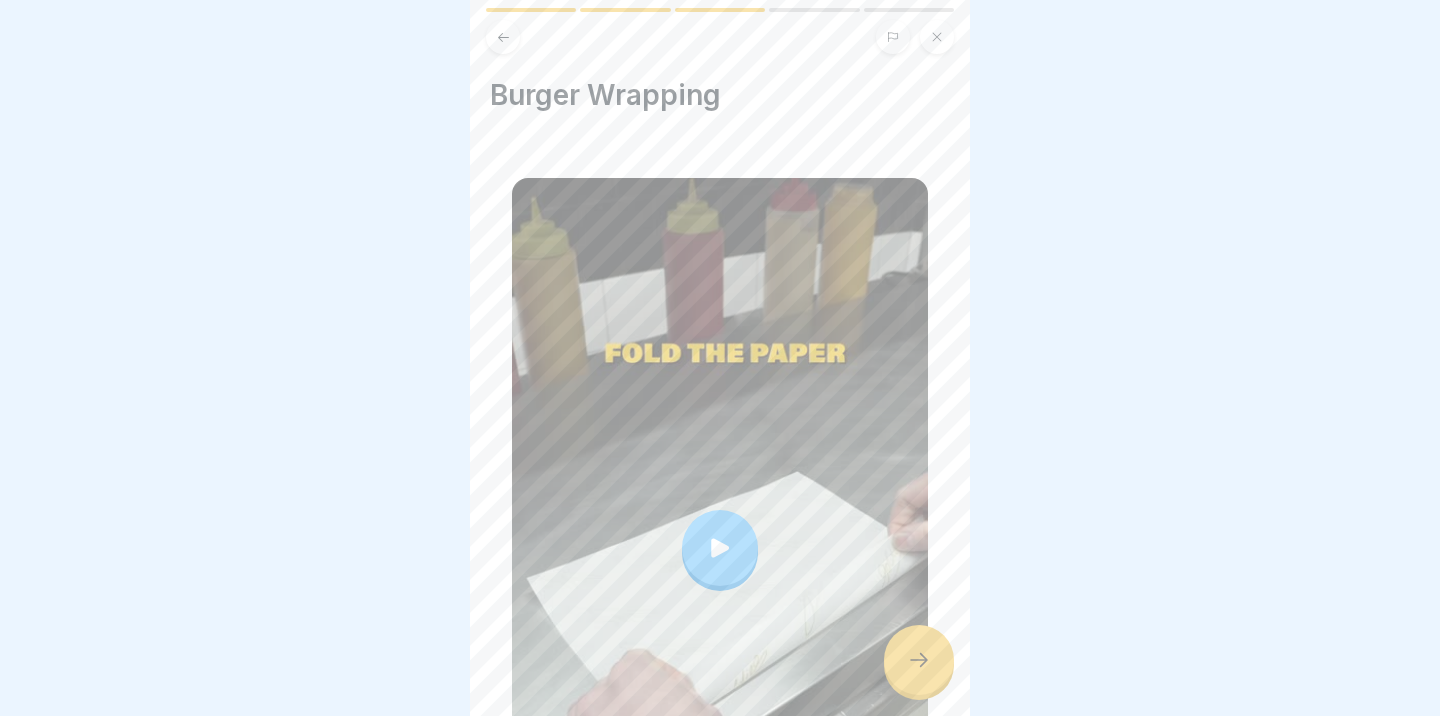 click at bounding box center [720, 548] 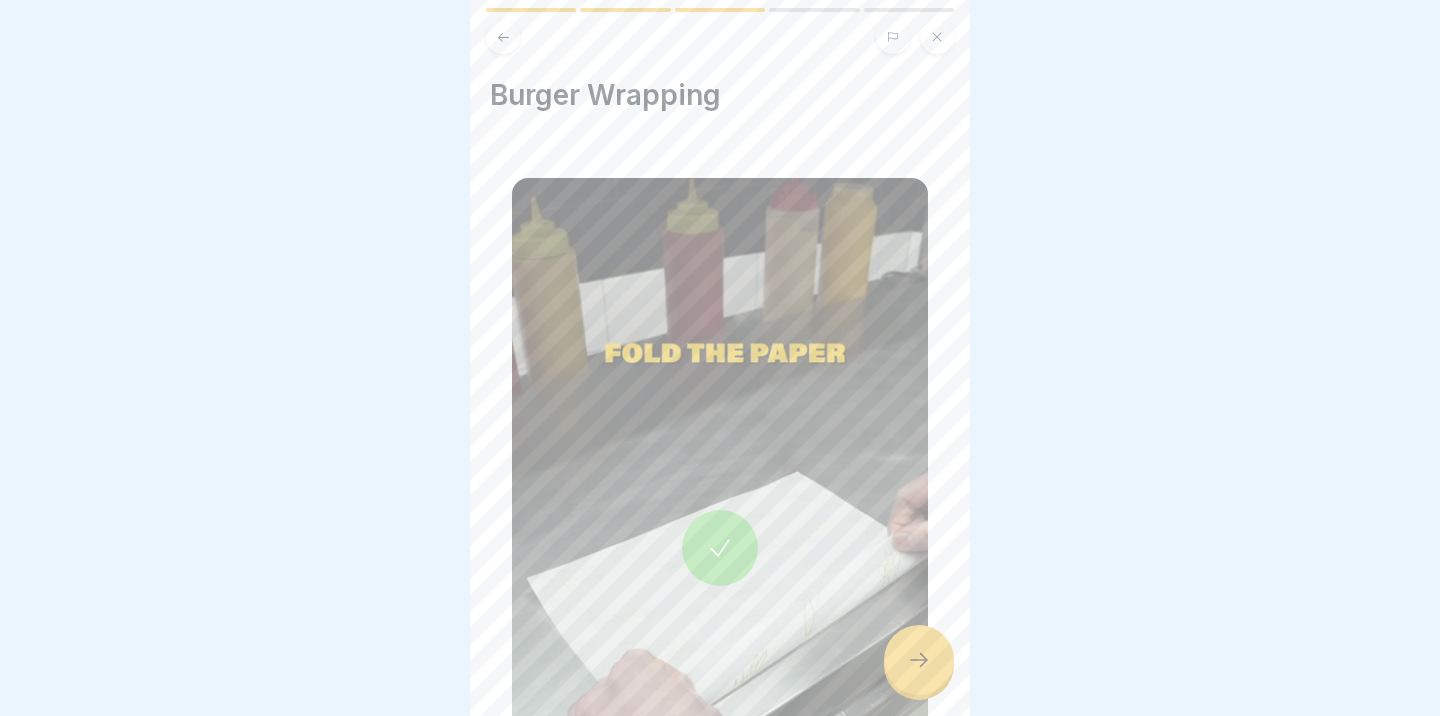 click at bounding box center [919, 660] 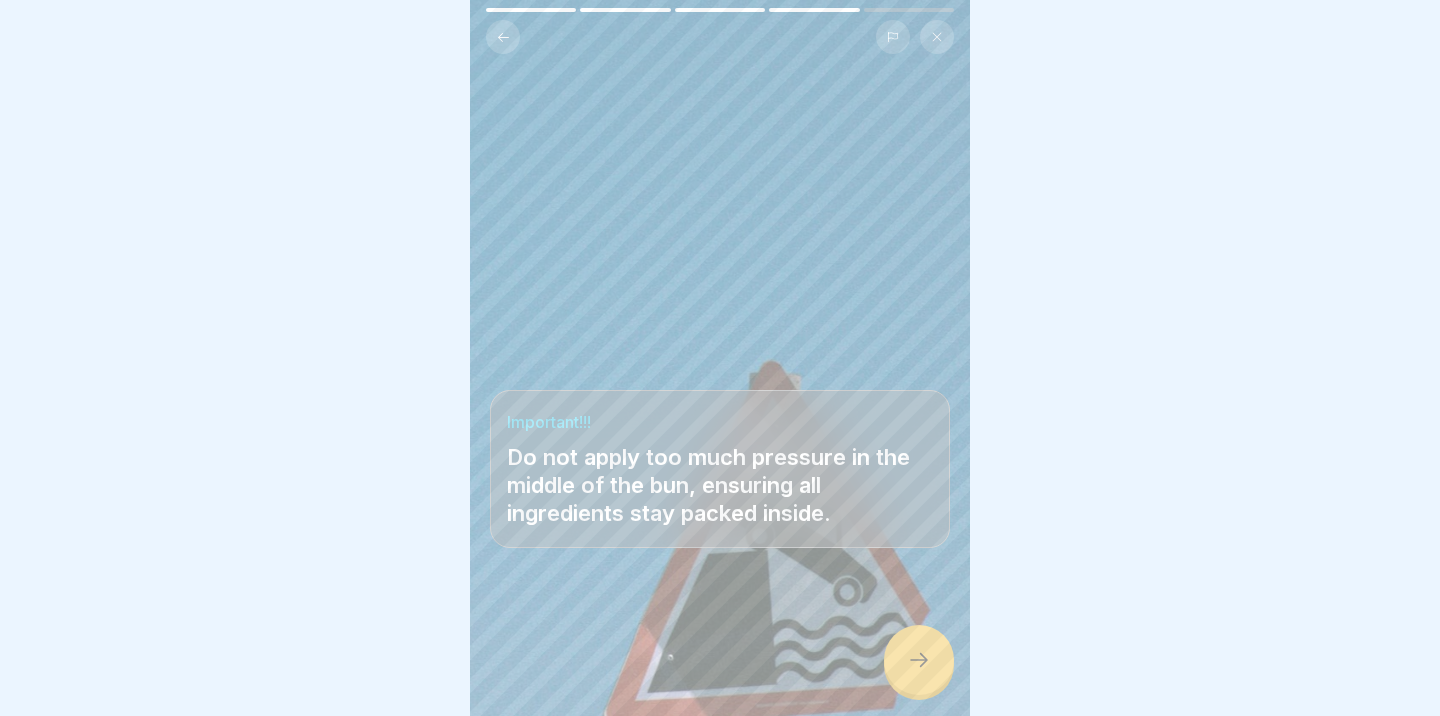 click at bounding box center (919, 660) 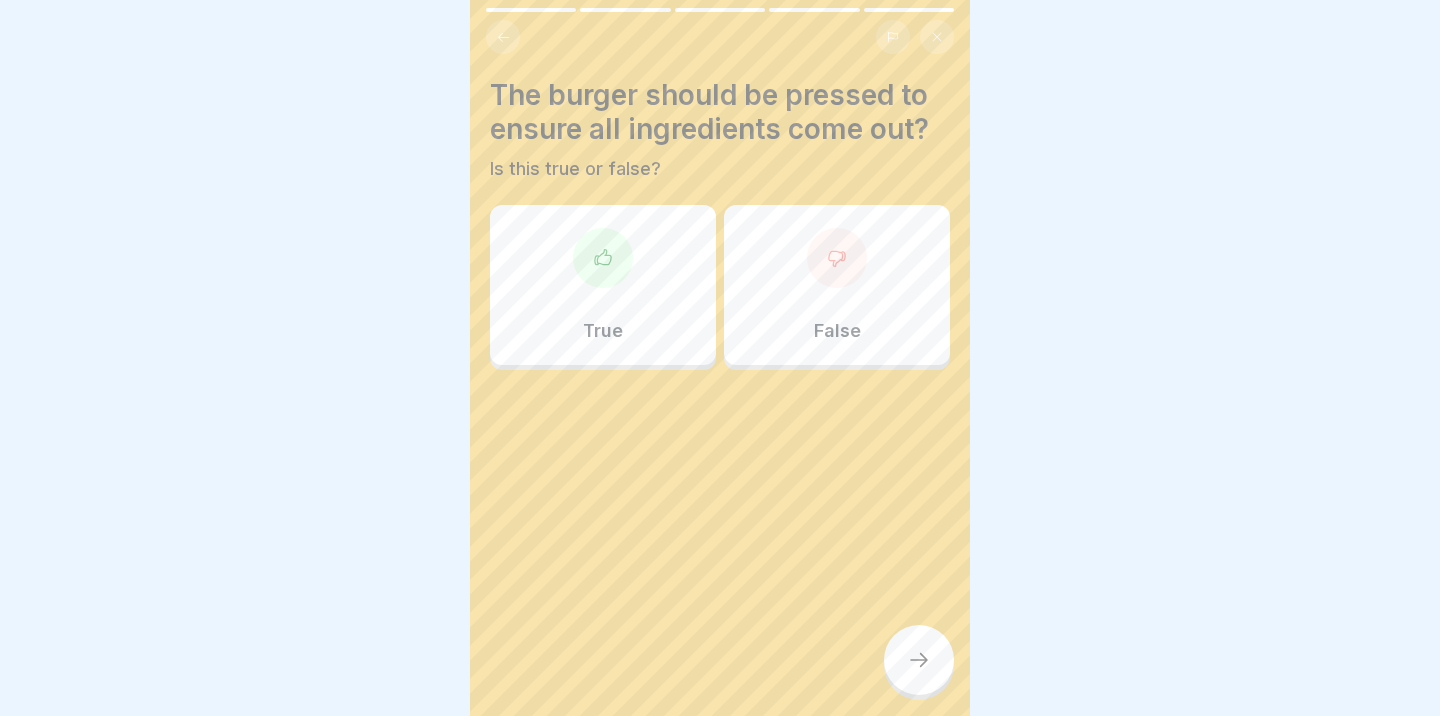 click on "False" at bounding box center (837, 285) 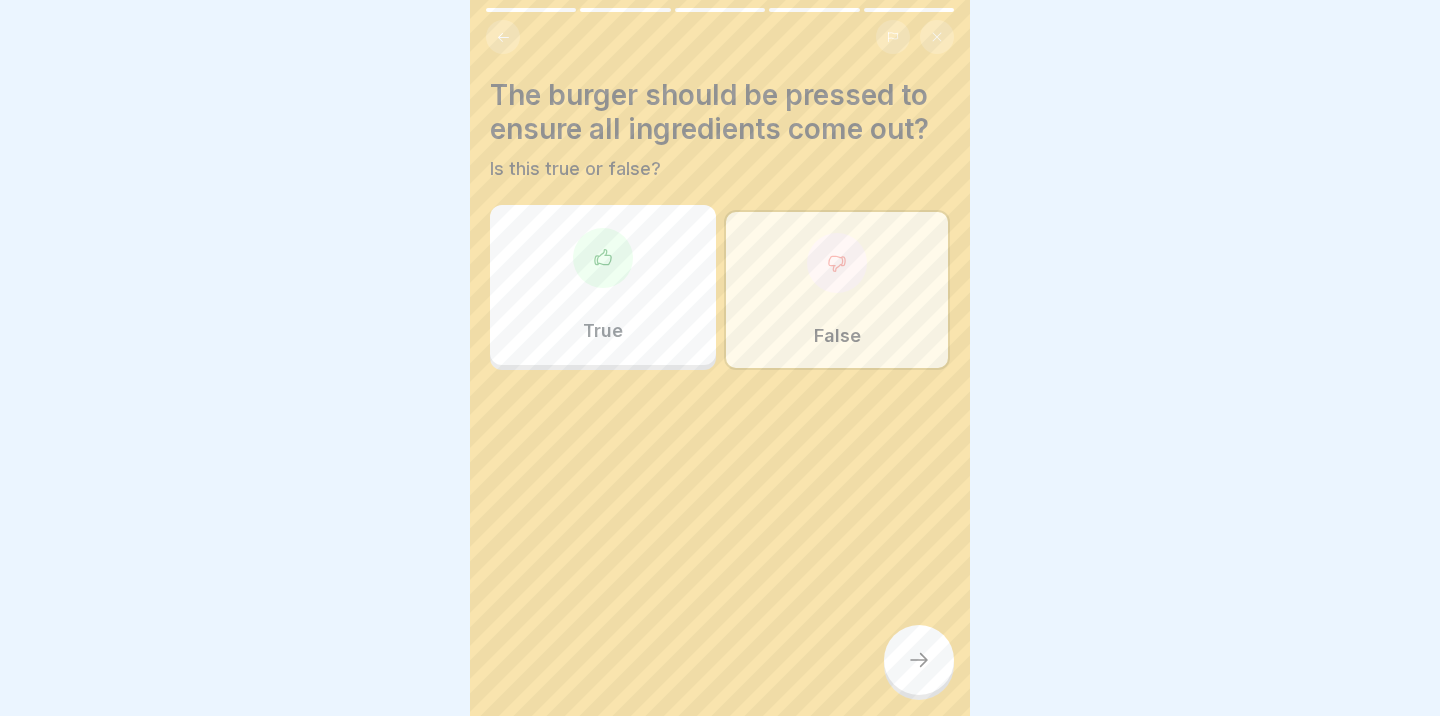 click at bounding box center (919, 660) 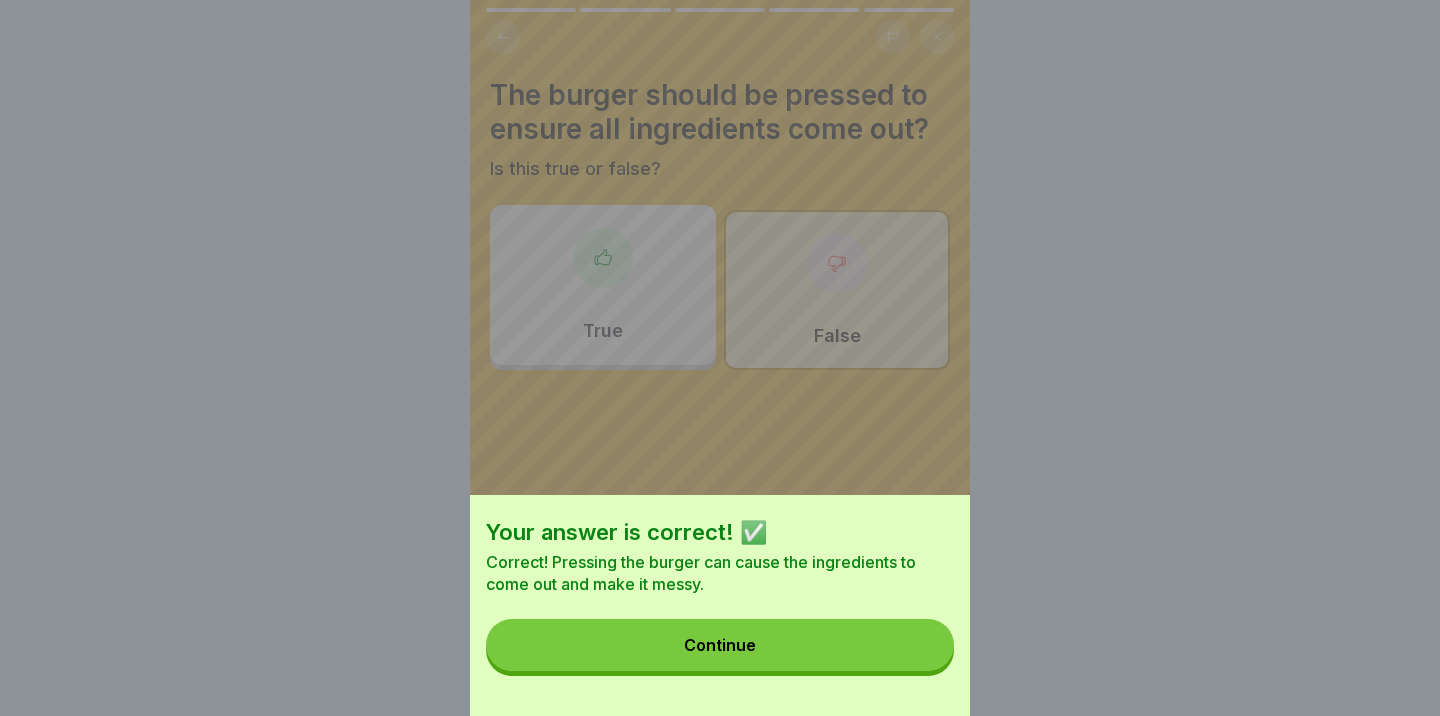 click on "Continue" at bounding box center (720, 645) 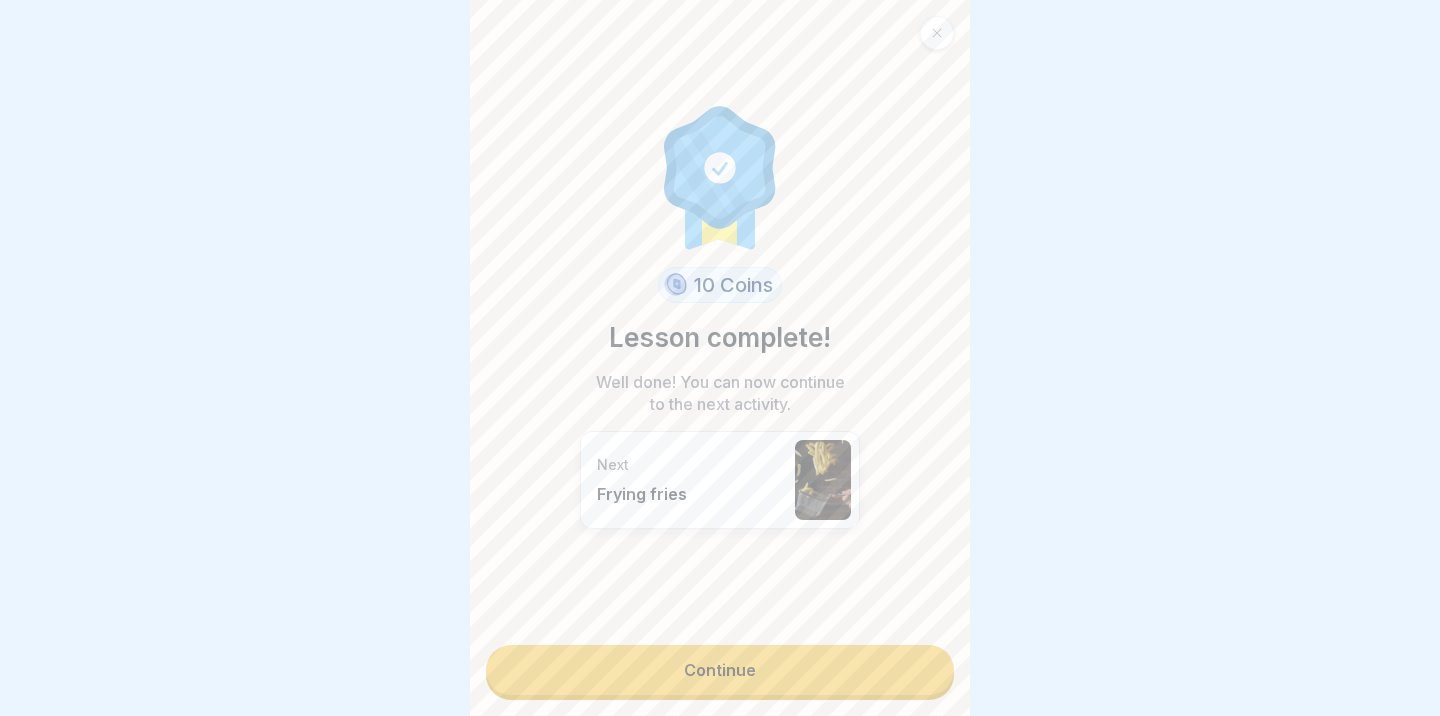 click on "Continue" at bounding box center (720, 670) 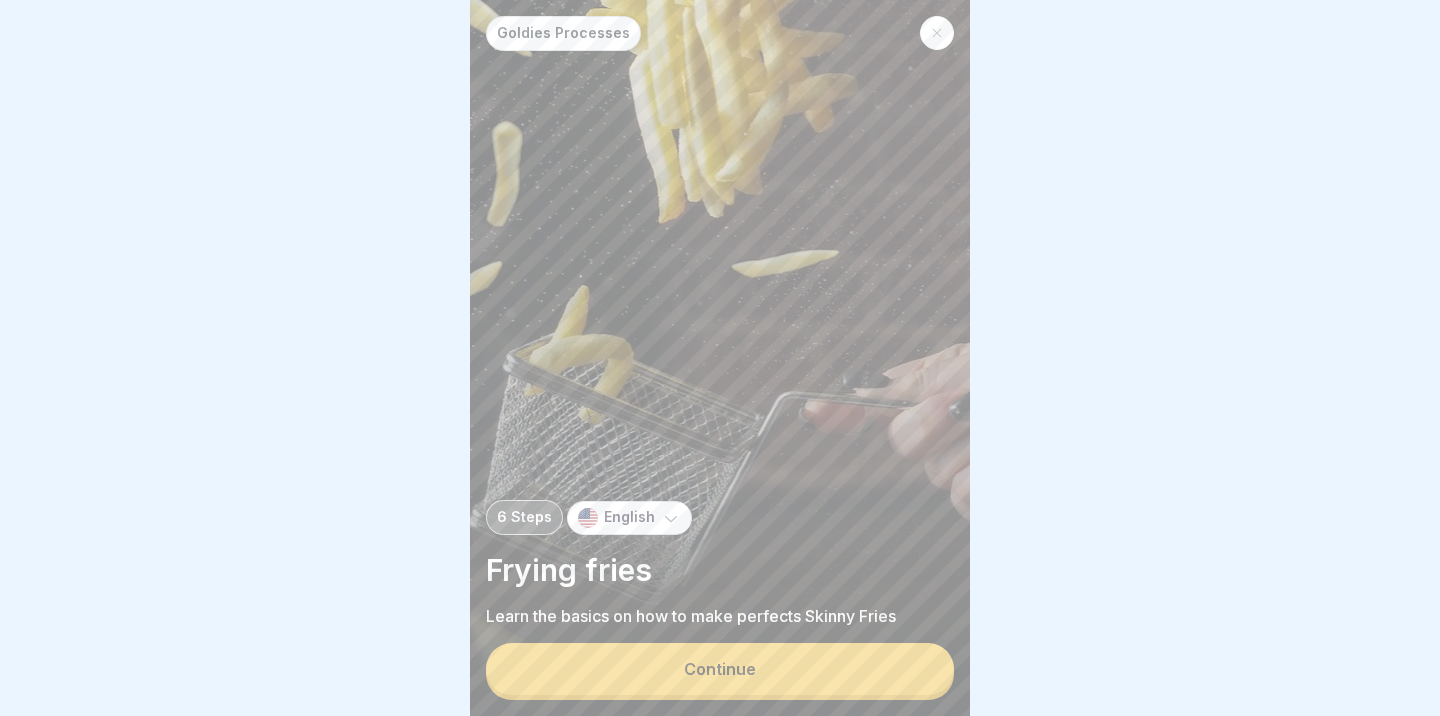 click on "Continue" at bounding box center [720, 669] 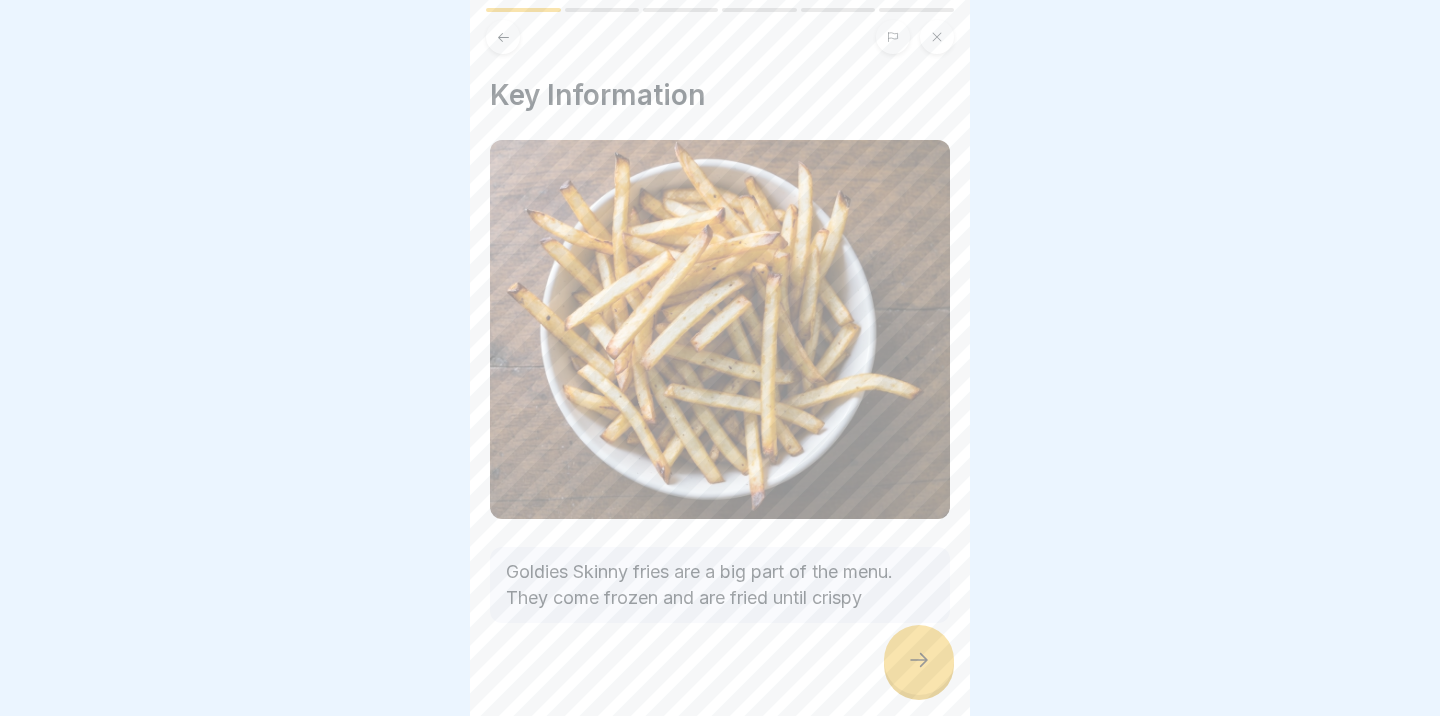click at bounding box center (919, 660) 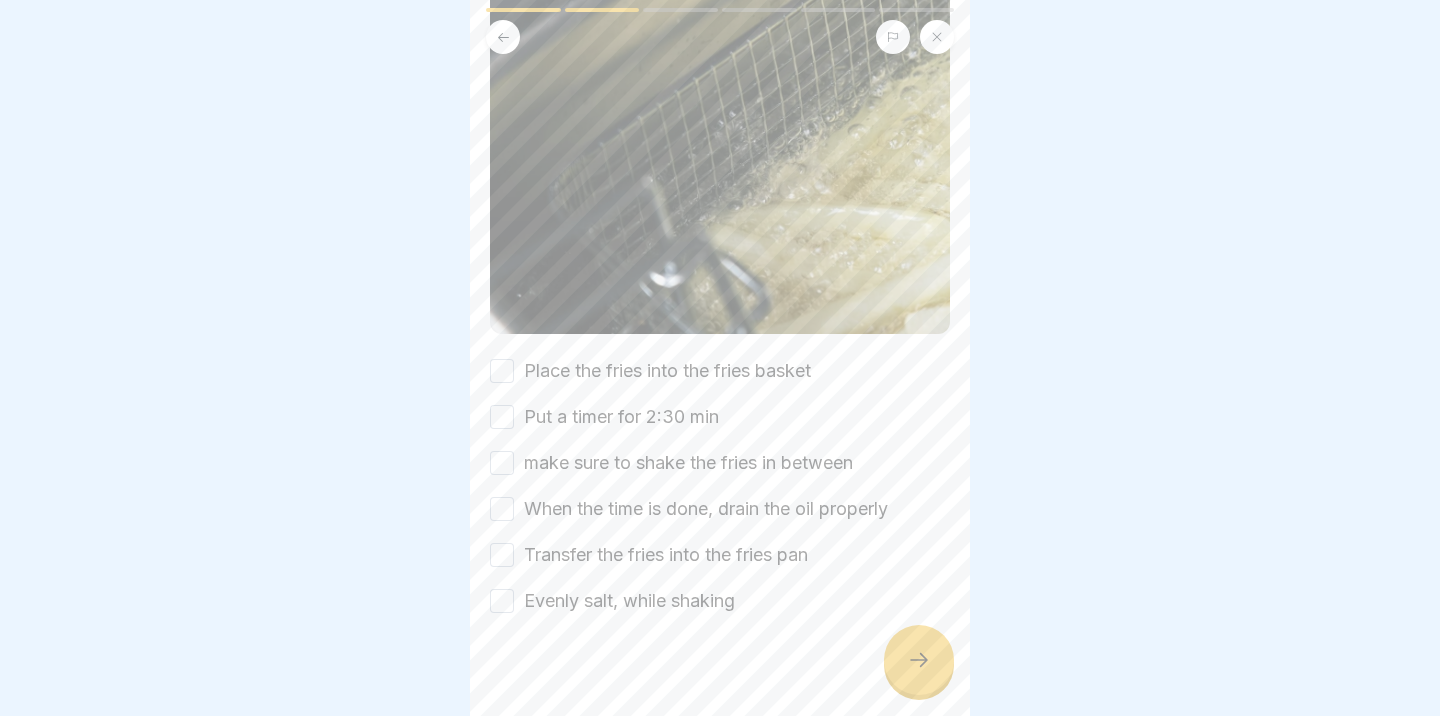 scroll, scrollTop: 246, scrollLeft: 0, axis: vertical 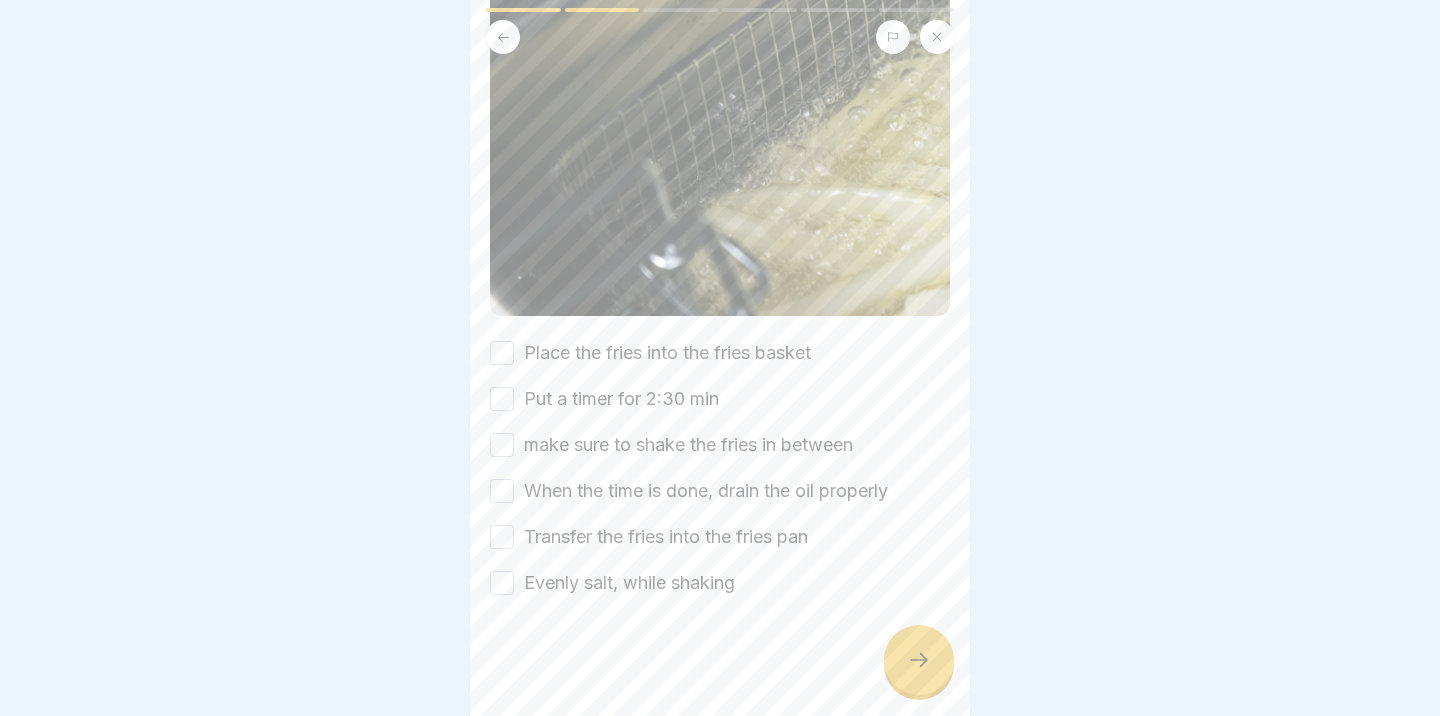 click on "Place the fries into the fries basket" at bounding box center [502, 353] 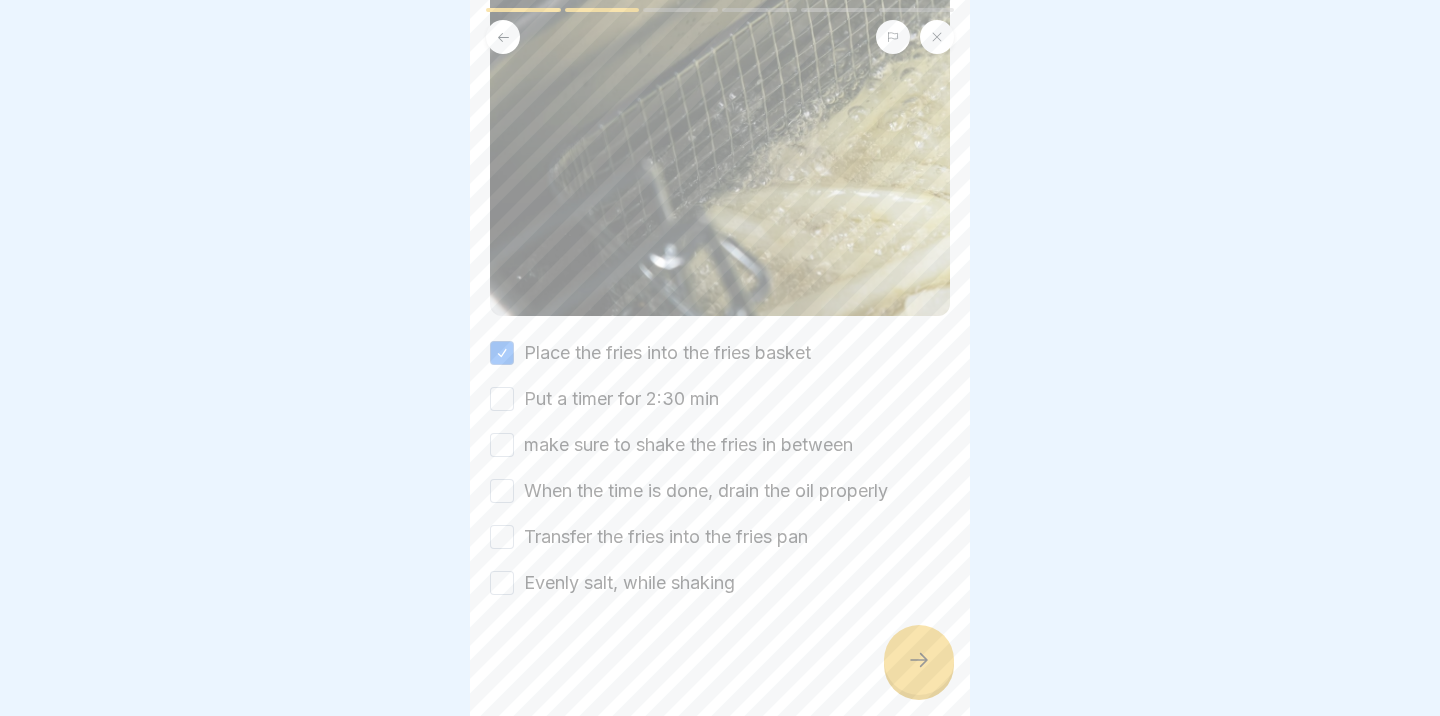 click on "Put a timer for 2:30 min" at bounding box center (502, 399) 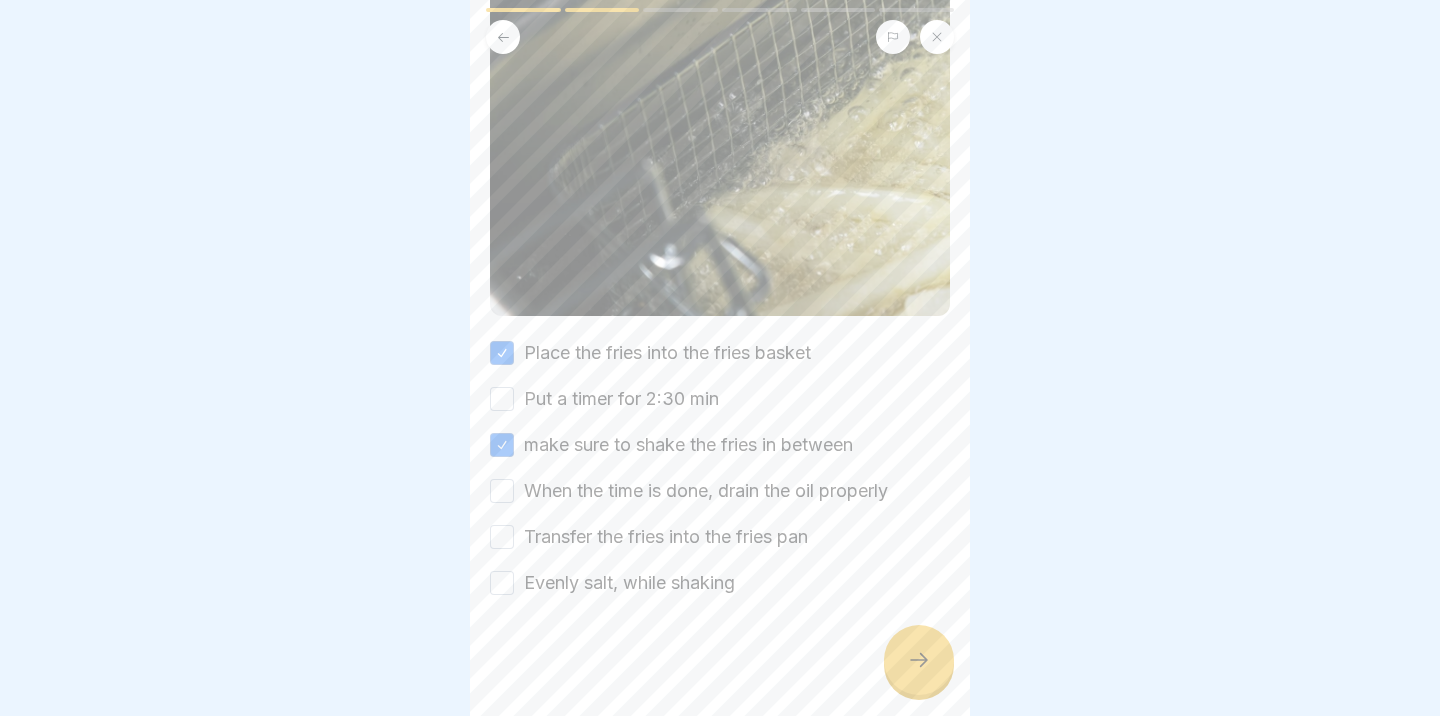 click on "When the time is done, drain the oil properly" at bounding box center (502, 491) 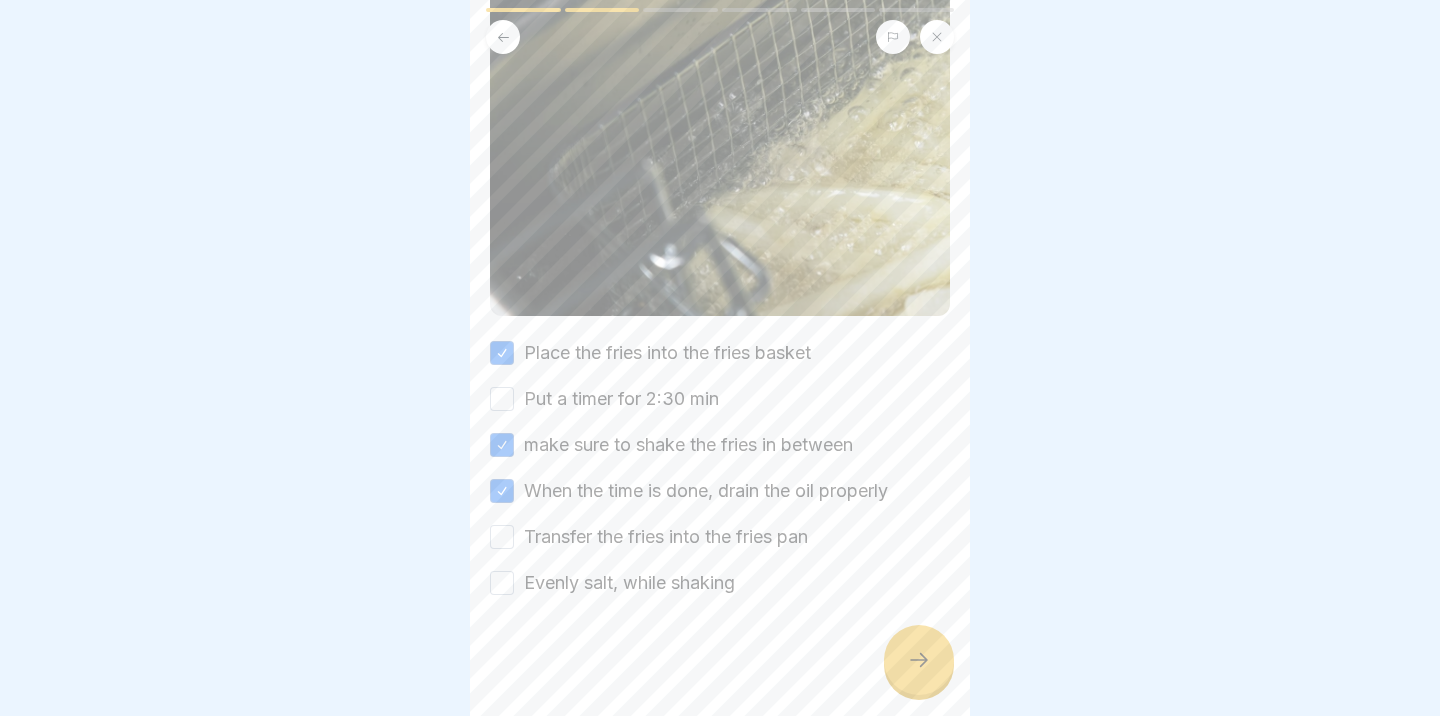 click on "Place the fries into the fries basket Put a timer for 2:30 min  make sure to shake the fries in between  When the time is done, drain the oil properly  Transfer the fries into the fries pan  Evenly salt, while shaking" at bounding box center (720, 468) 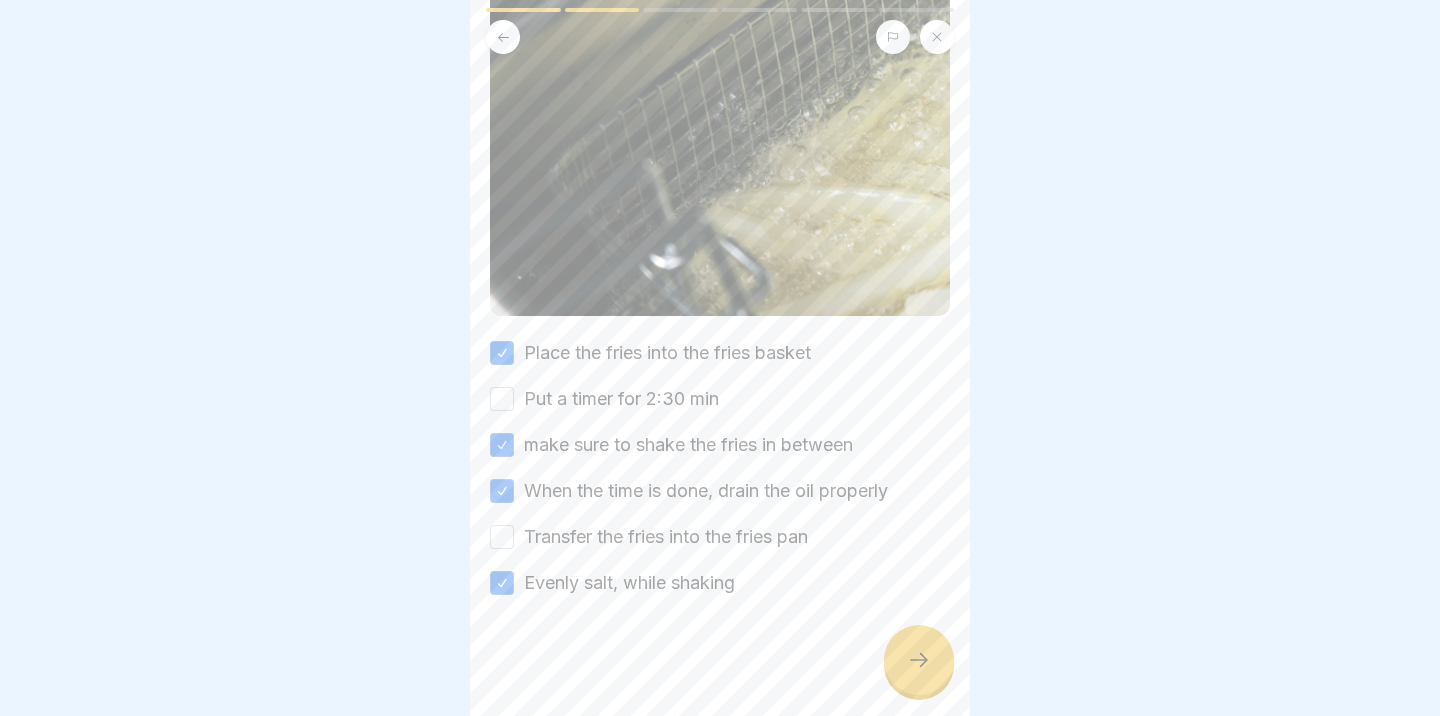 click 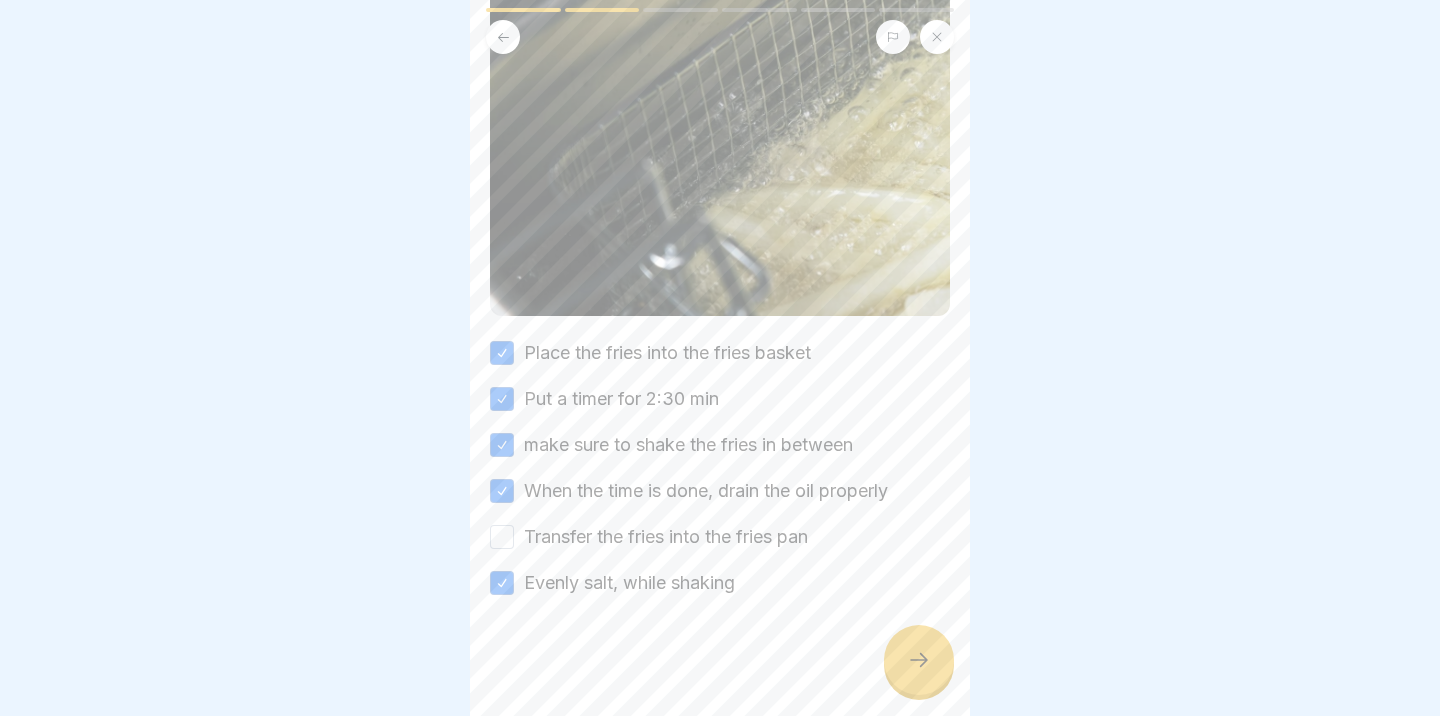 click on "Transfer the fries into the fries pan" at bounding box center (502, 537) 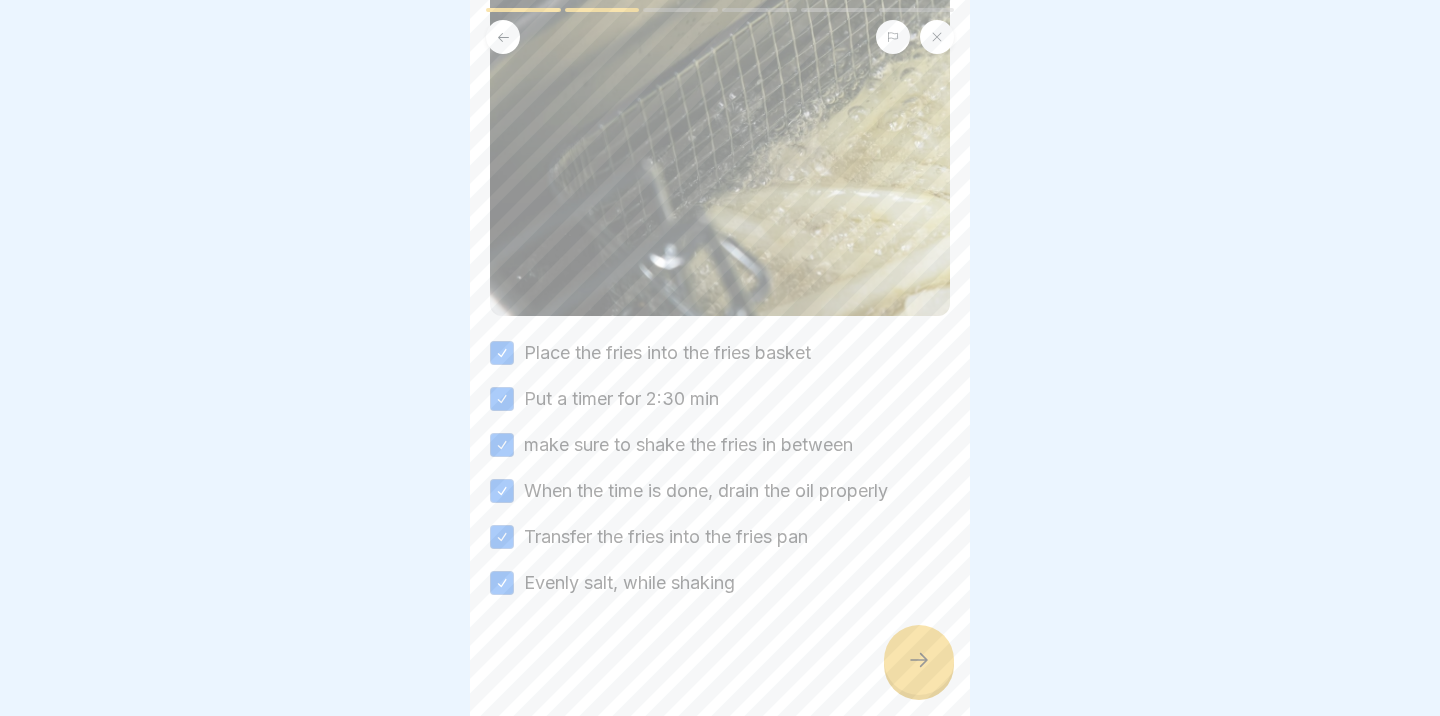 click at bounding box center (919, 660) 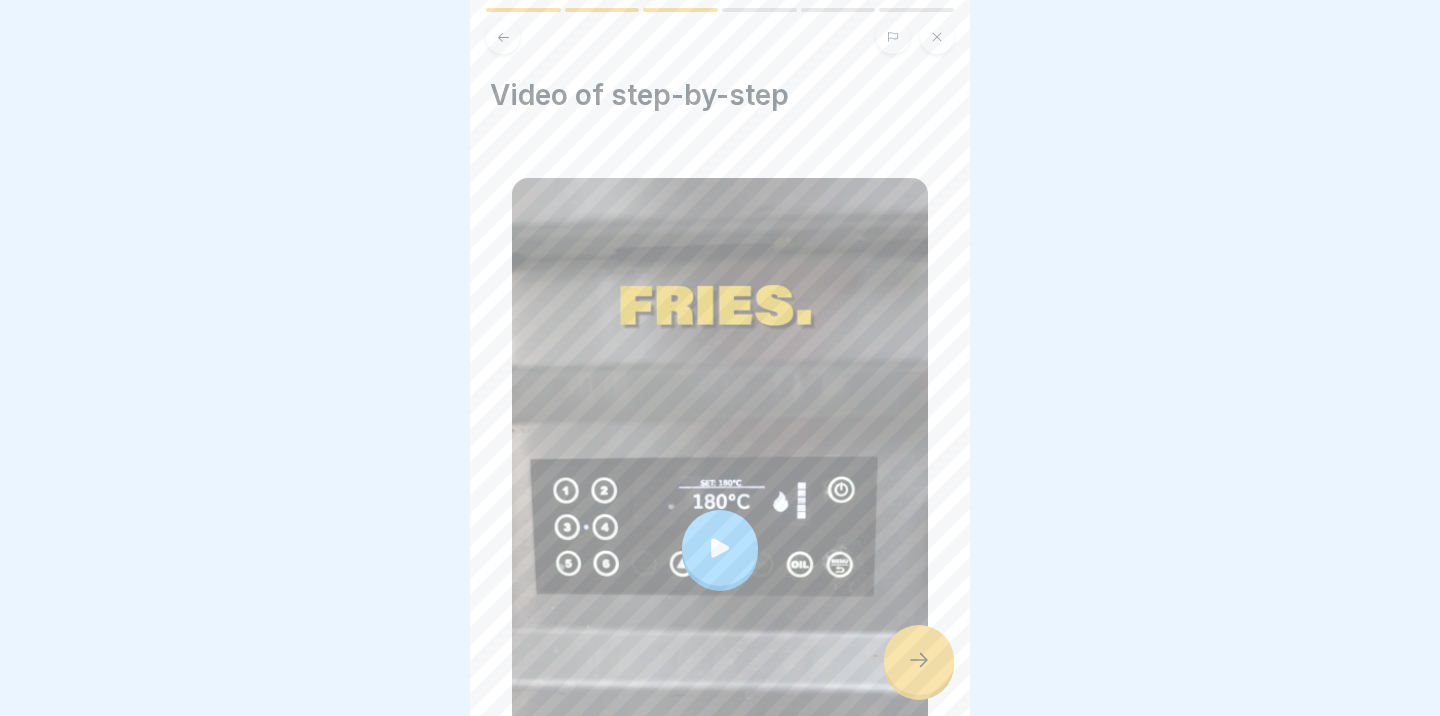 click 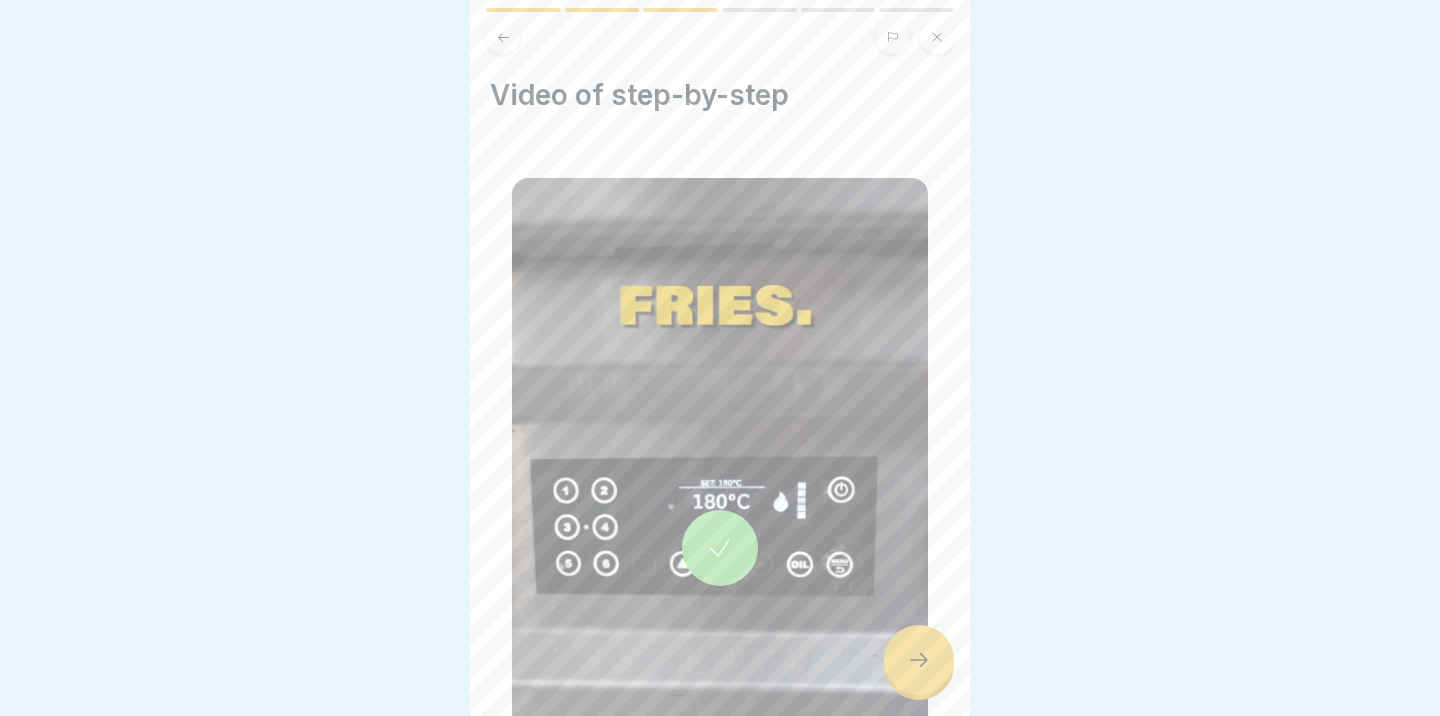 click at bounding box center (919, 660) 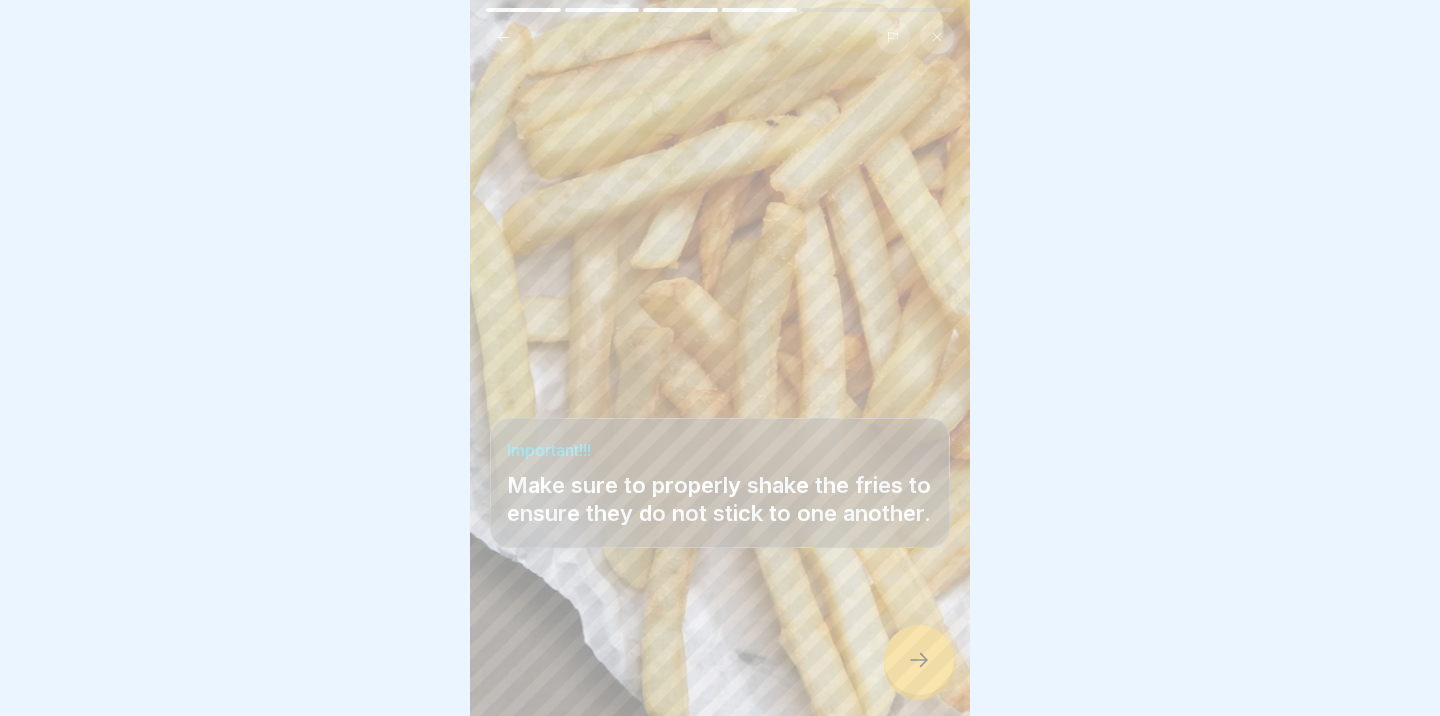 click 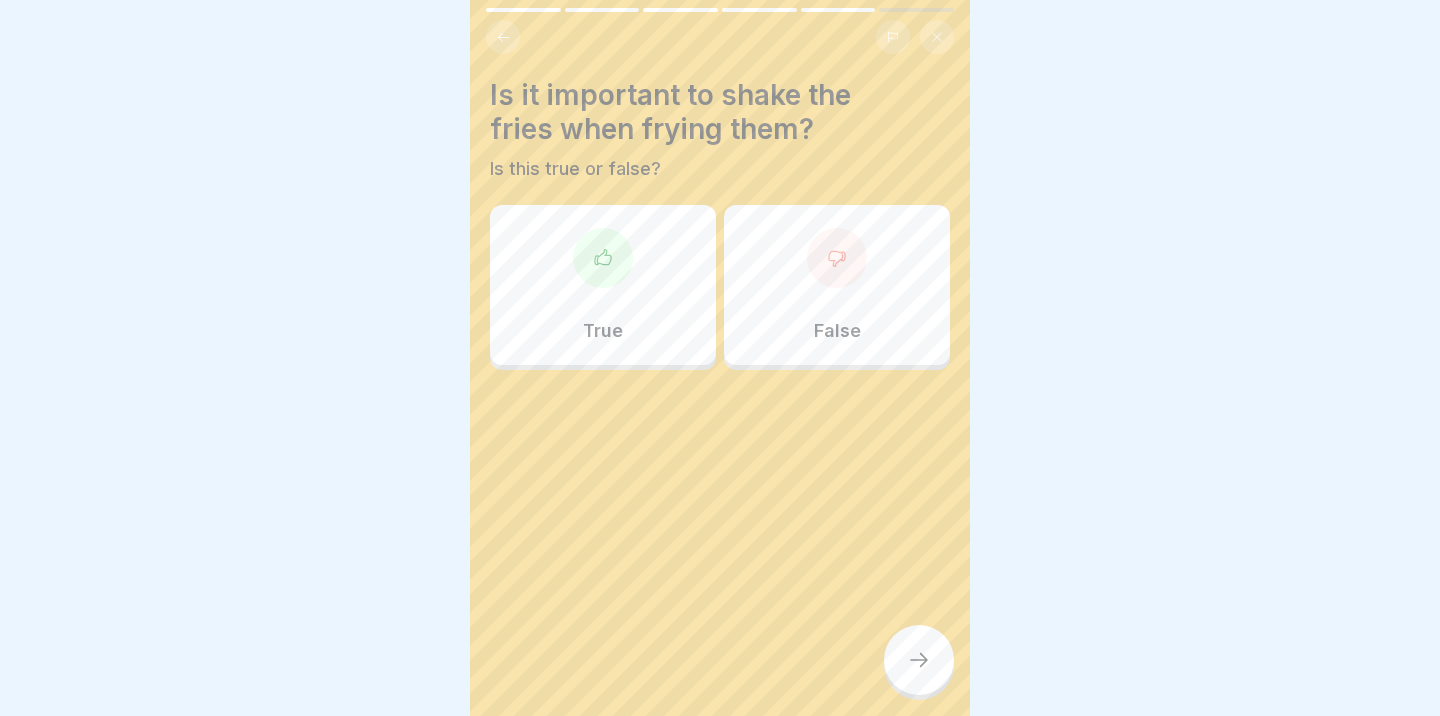 click on "True" at bounding box center [603, 285] 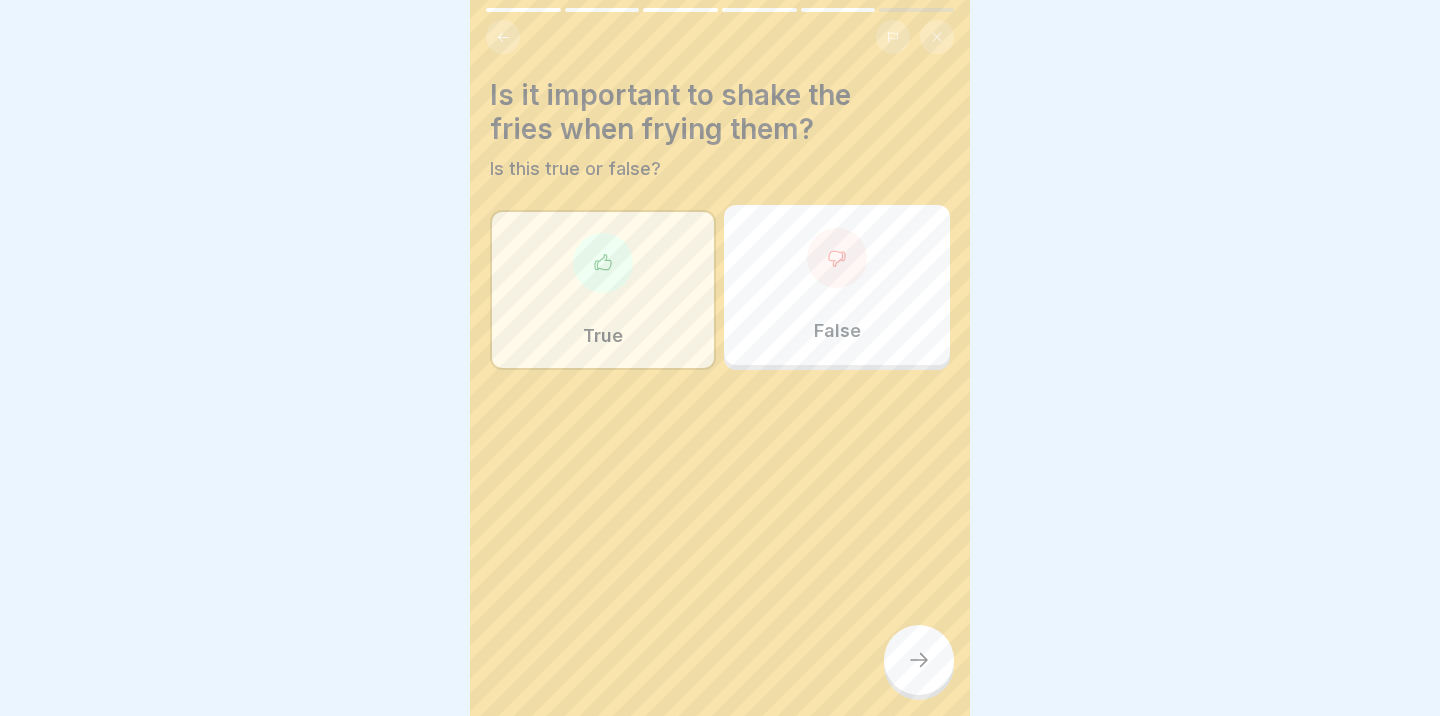 click at bounding box center [919, 660] 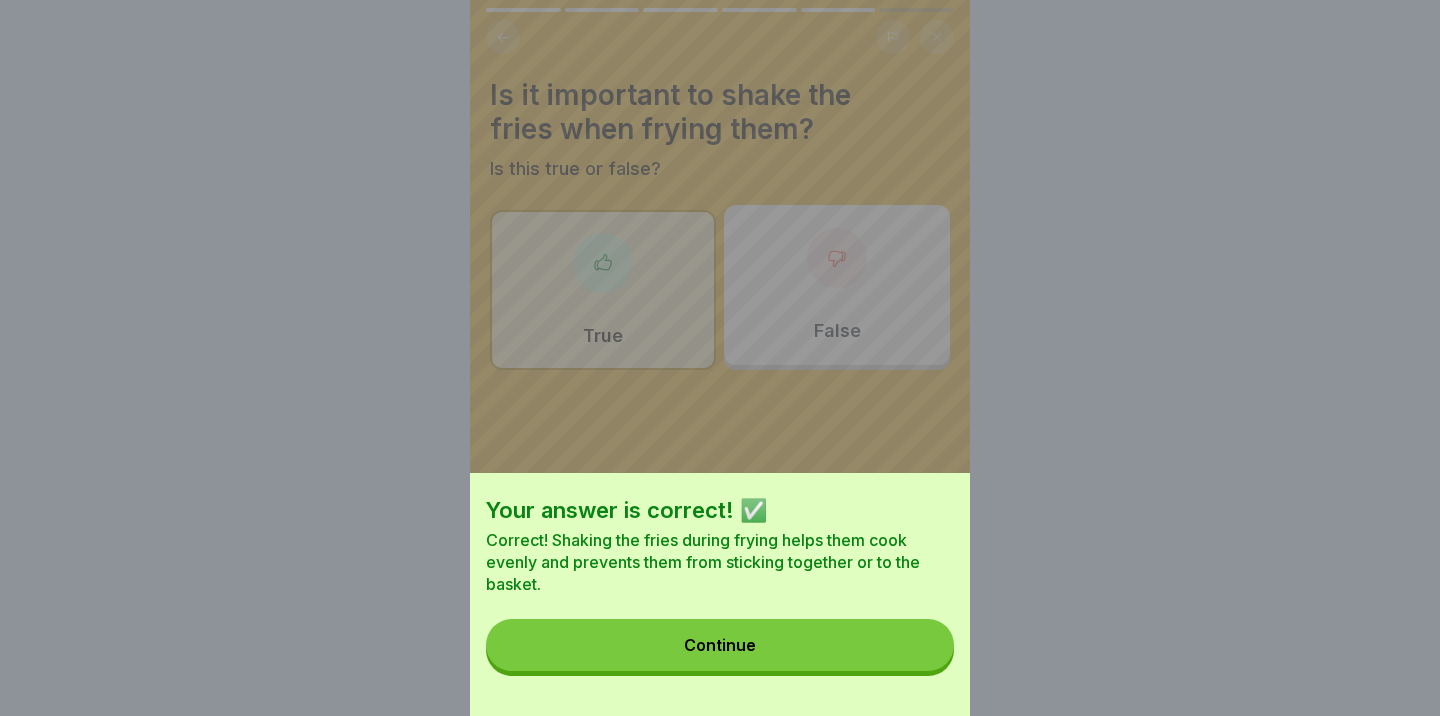 click on "Continue" at bounding box center [720, 645] 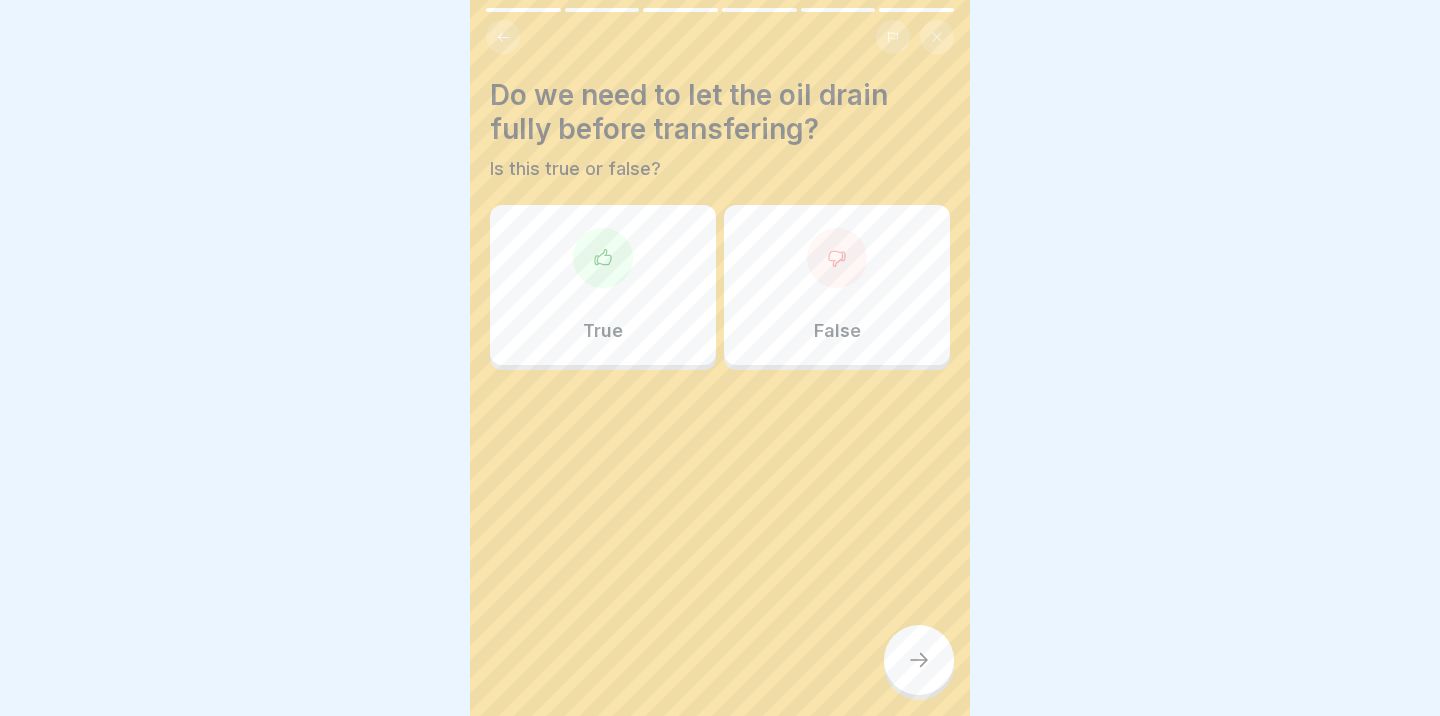 click on "True" at bounding box center [603, 285] 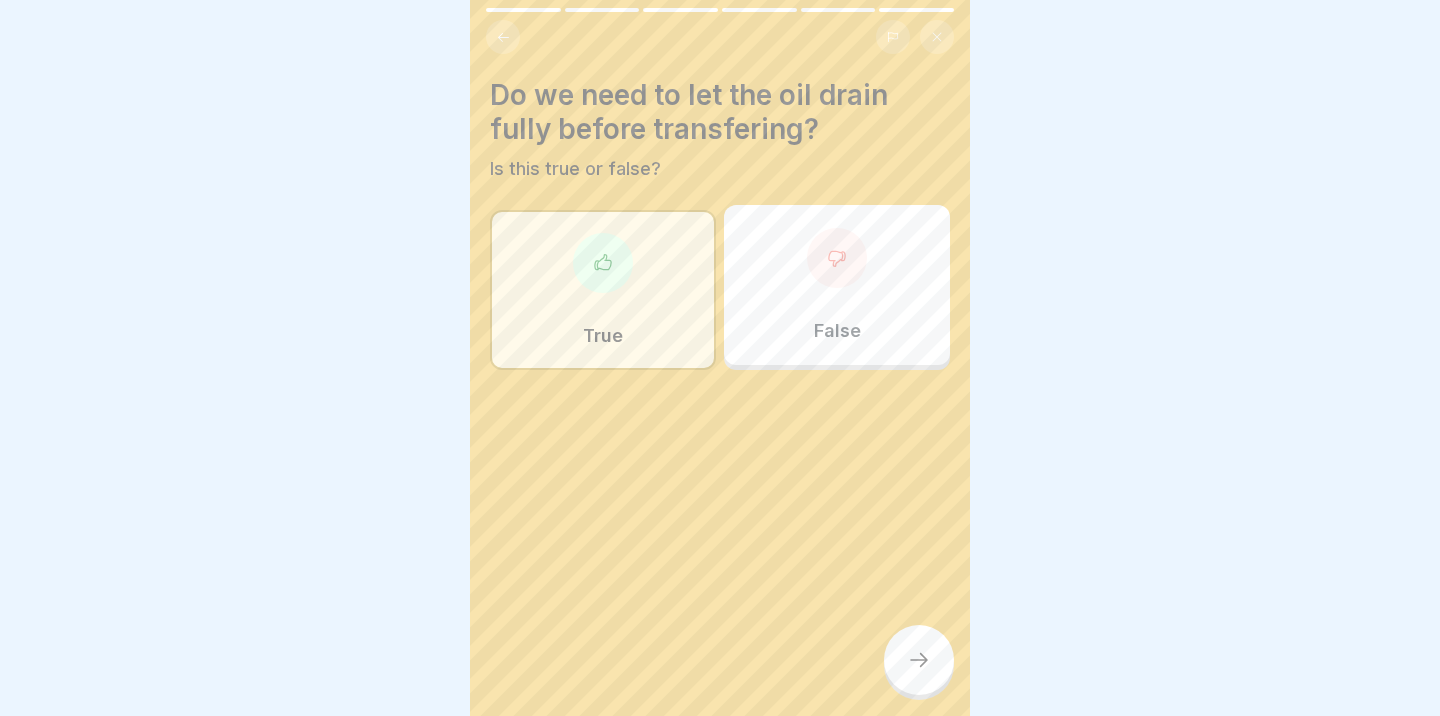 click at bounding box center [919, 660] 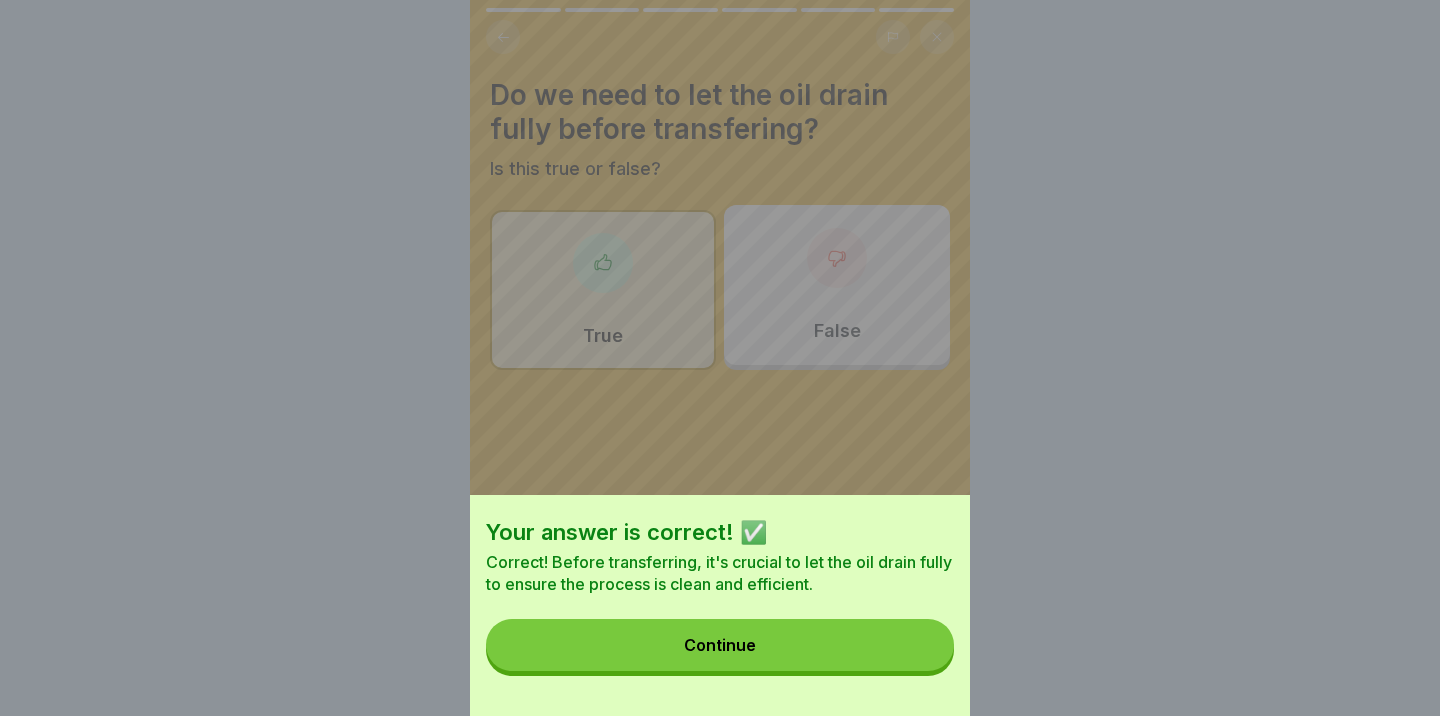 click on "Continue" at bounding box center [720, 645] 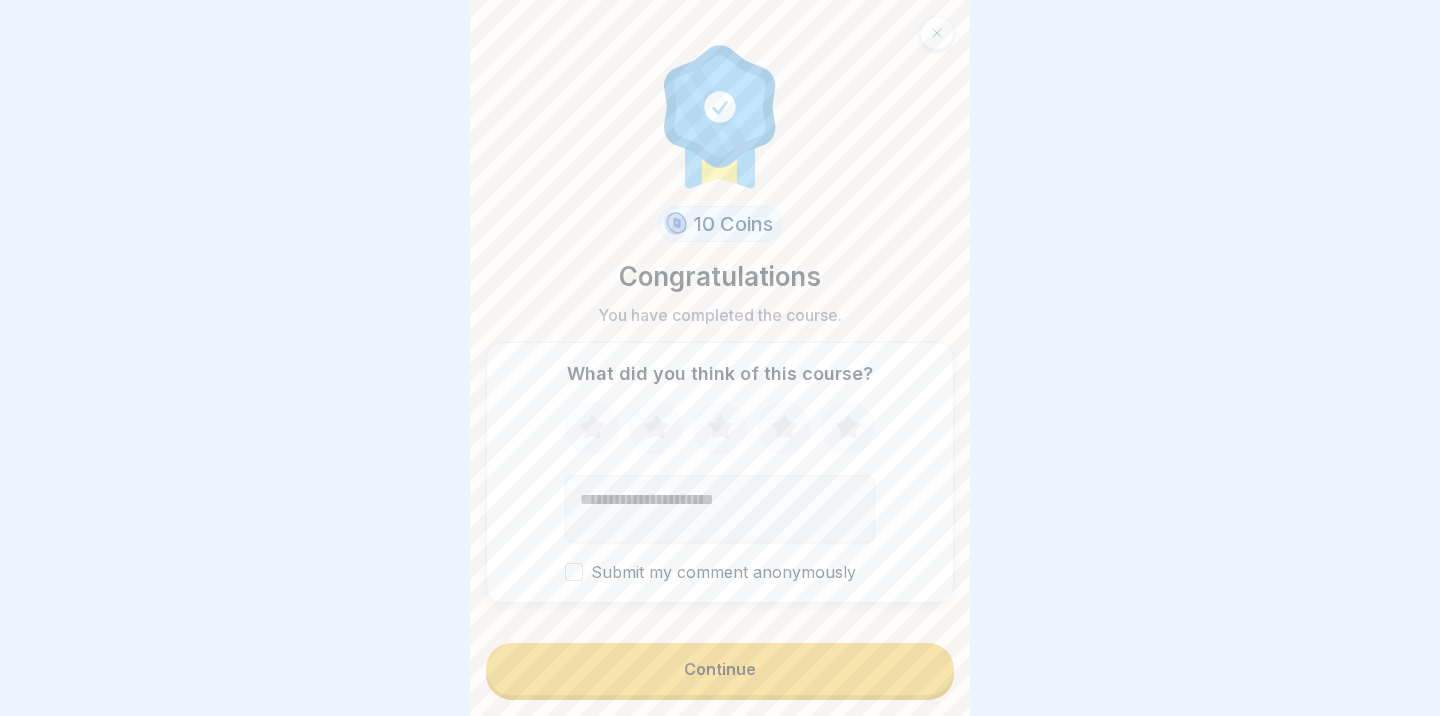 click on "Continue" at bounding box center (720, 669) 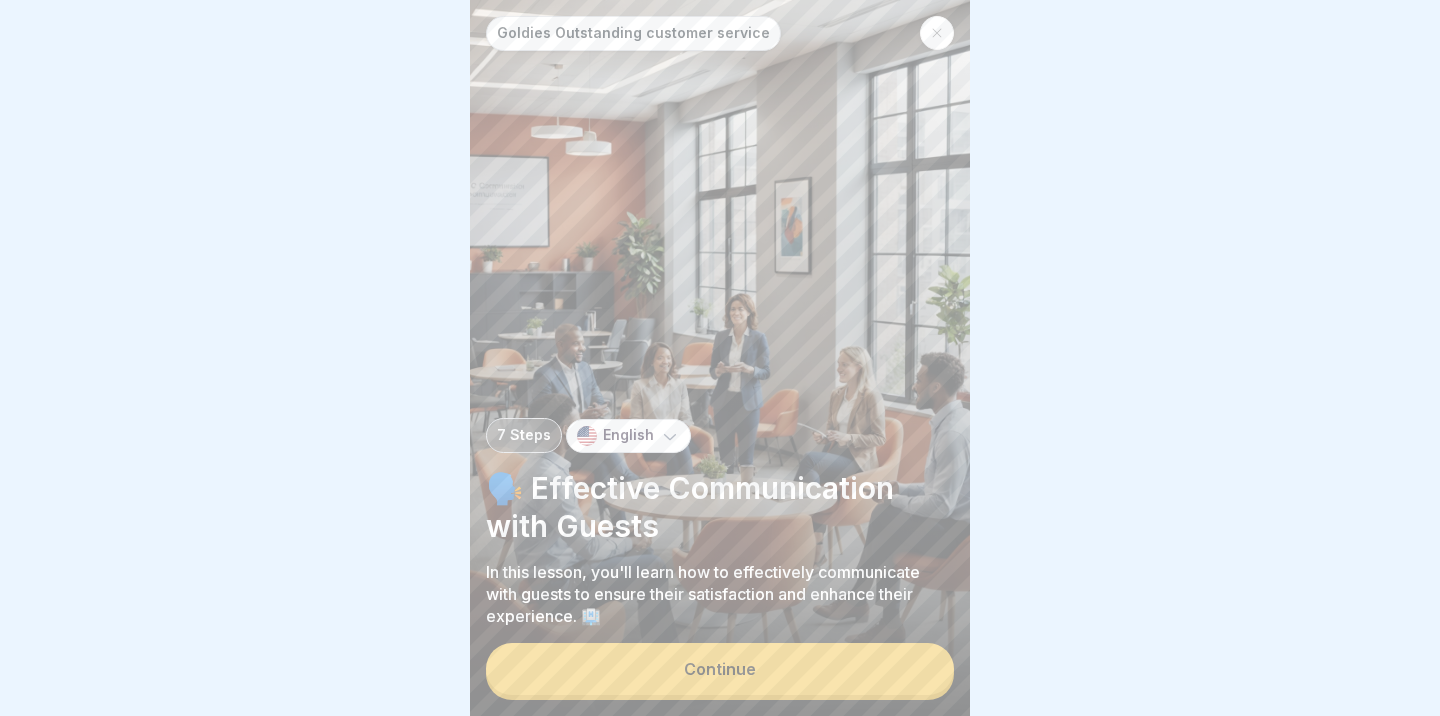 click on "Continue" at bounding box center [720, 669] 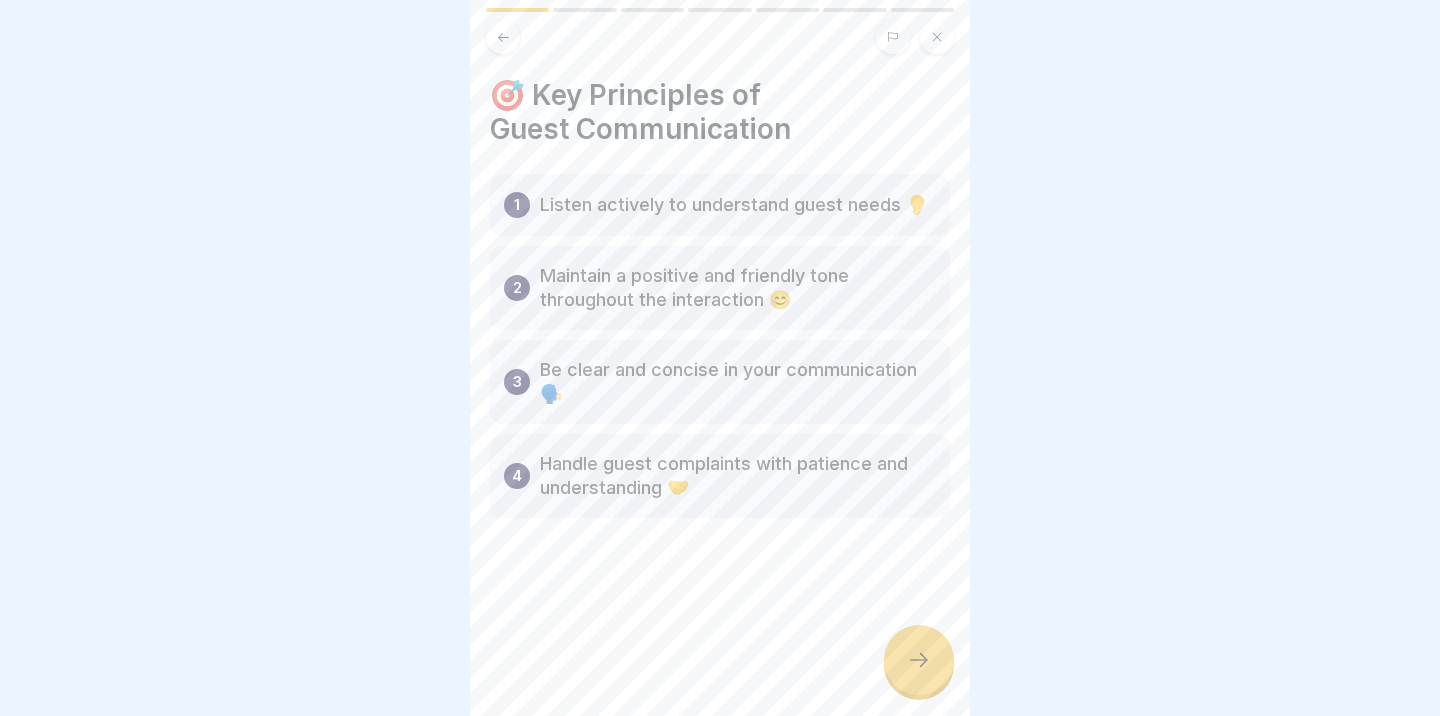 click at bounding box center [919, 660] 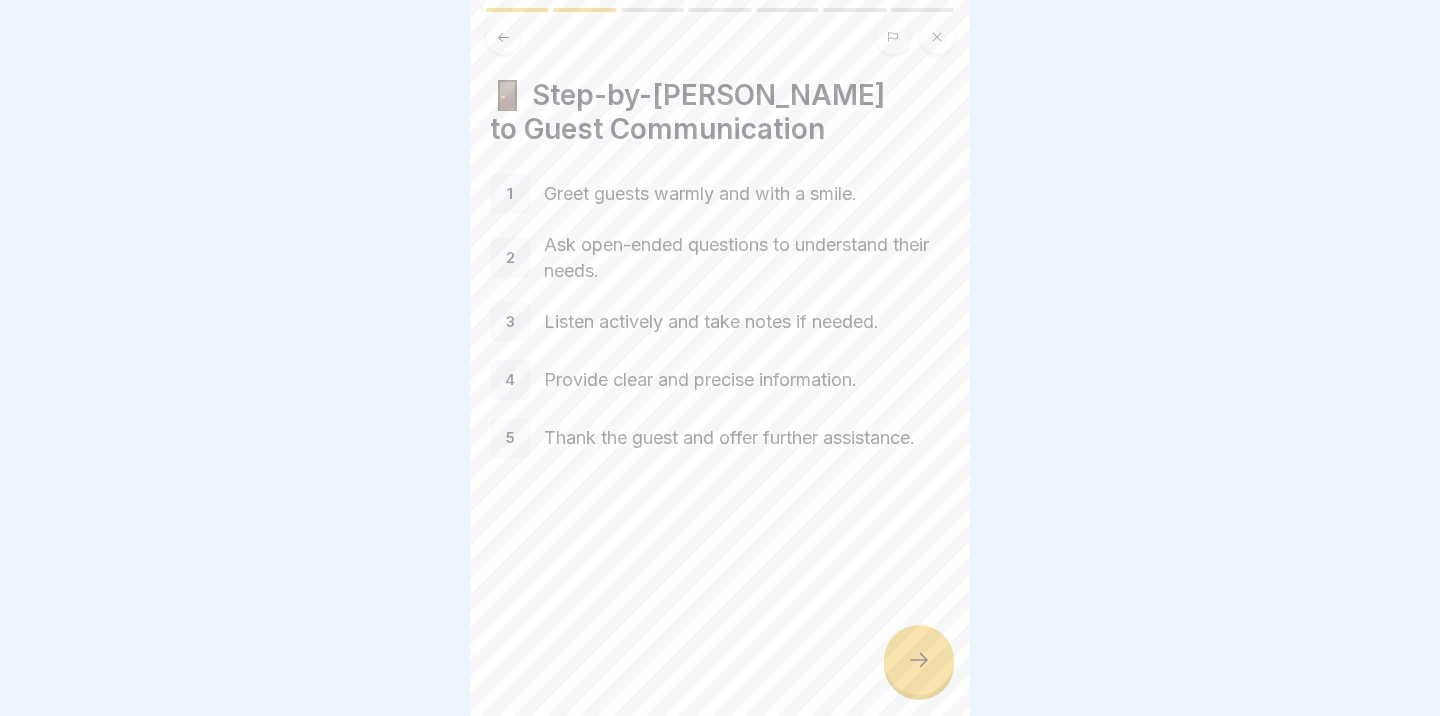 click at bounding box center [919, 660] 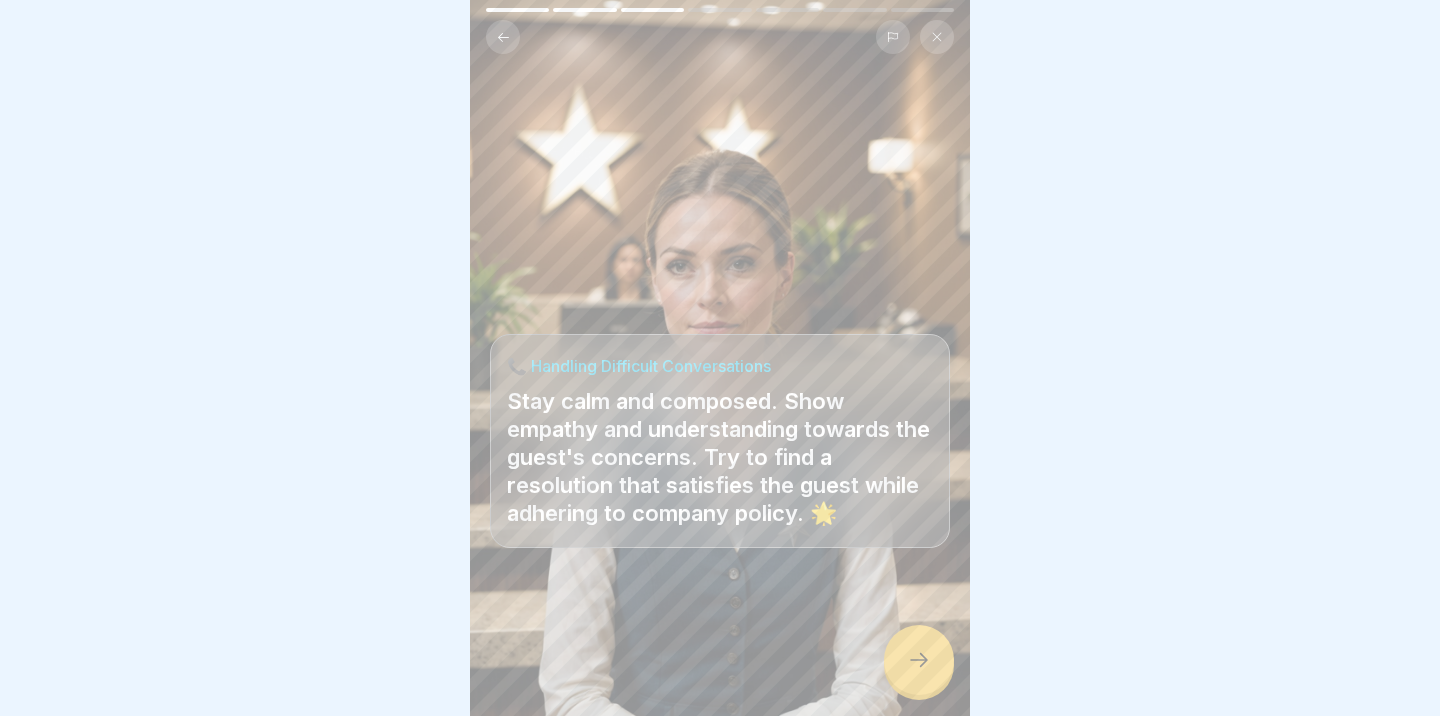 click at bounding box center (919, 660) 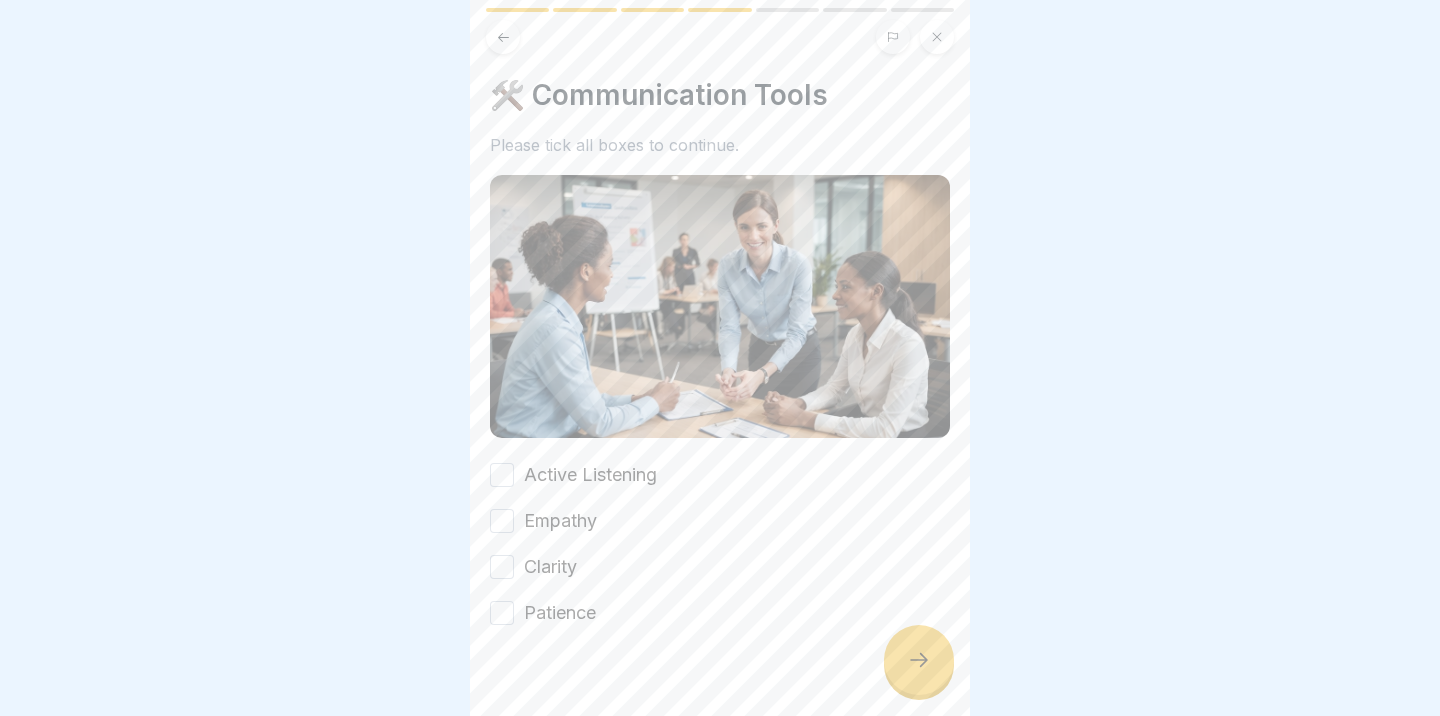 click on "Active Listening" at bounding box center [590, 475] 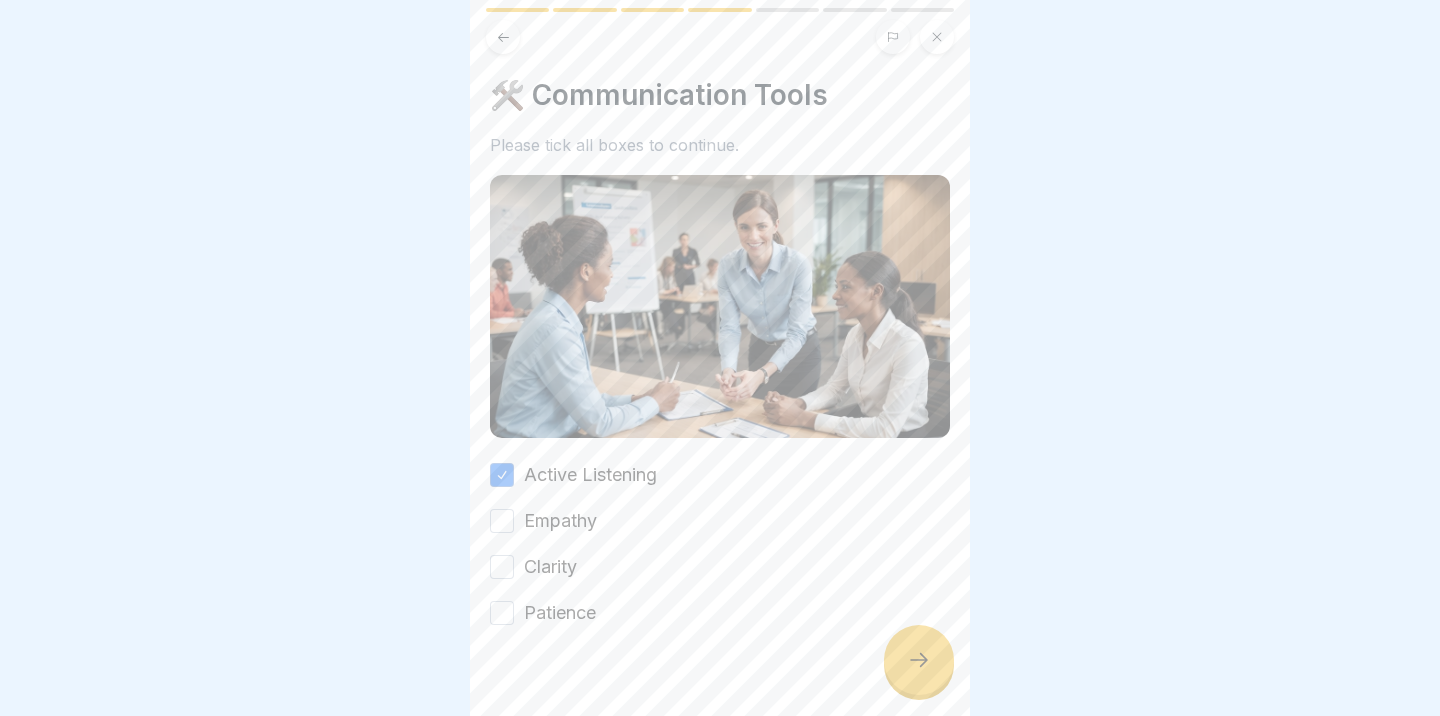 click on "Empathy" at bounding box center (720, 521) 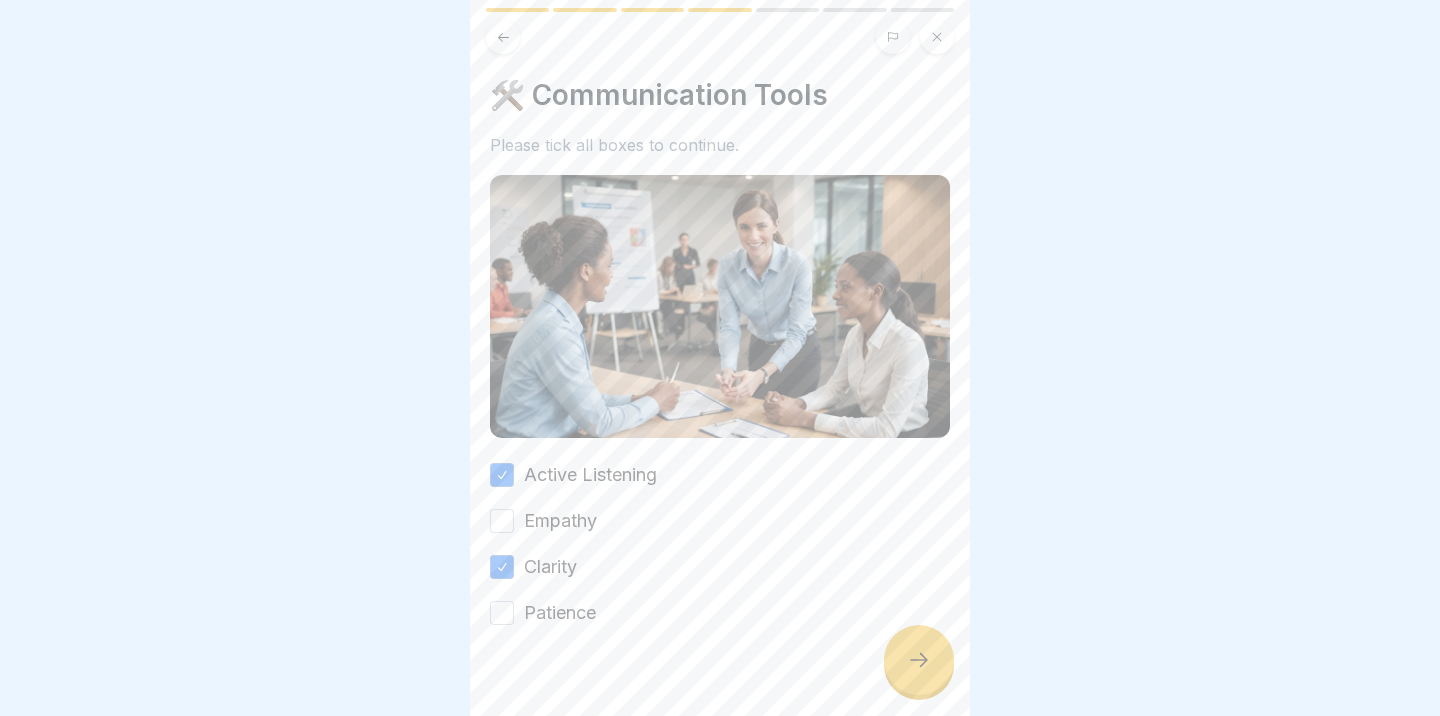click on "Empathy" at bounding box center [502, 521] 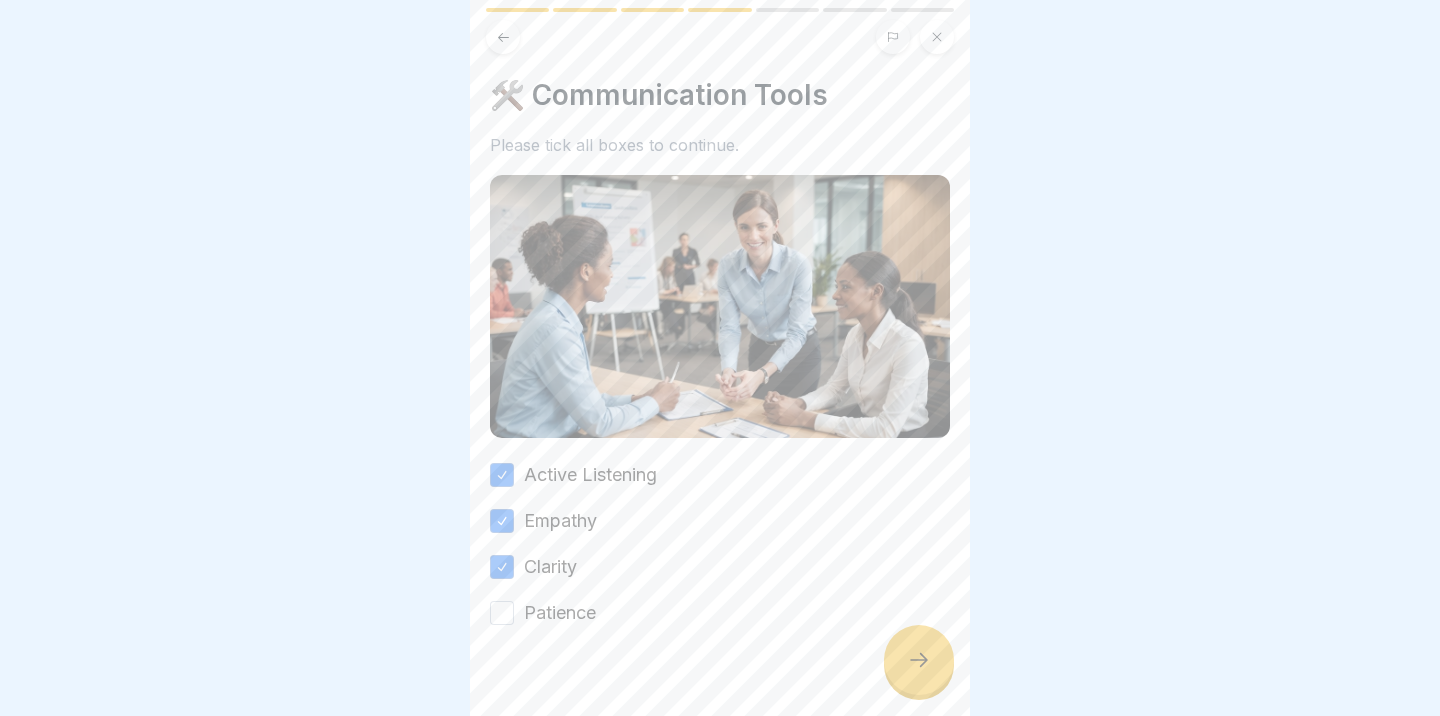 click on "Patience" at bounding box center (502, 613) 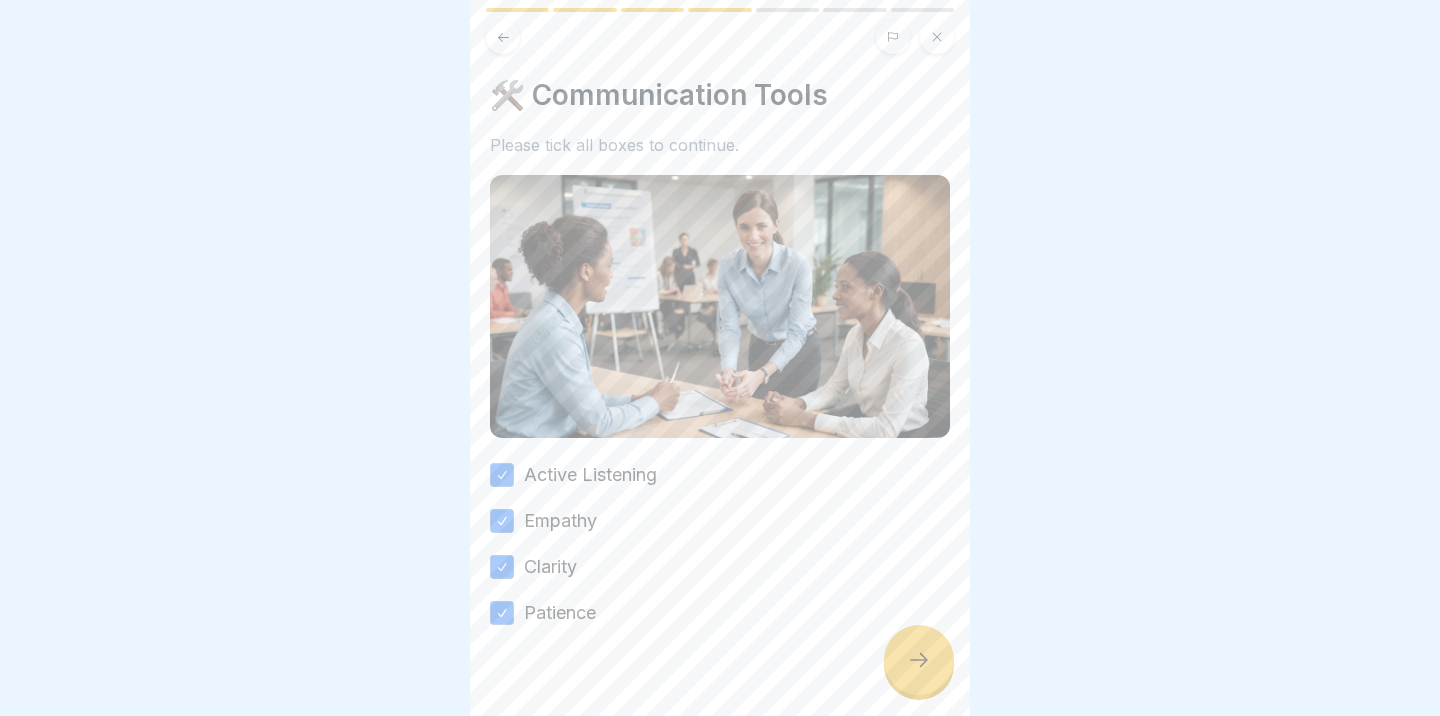 click at bounding box center (919, 660) 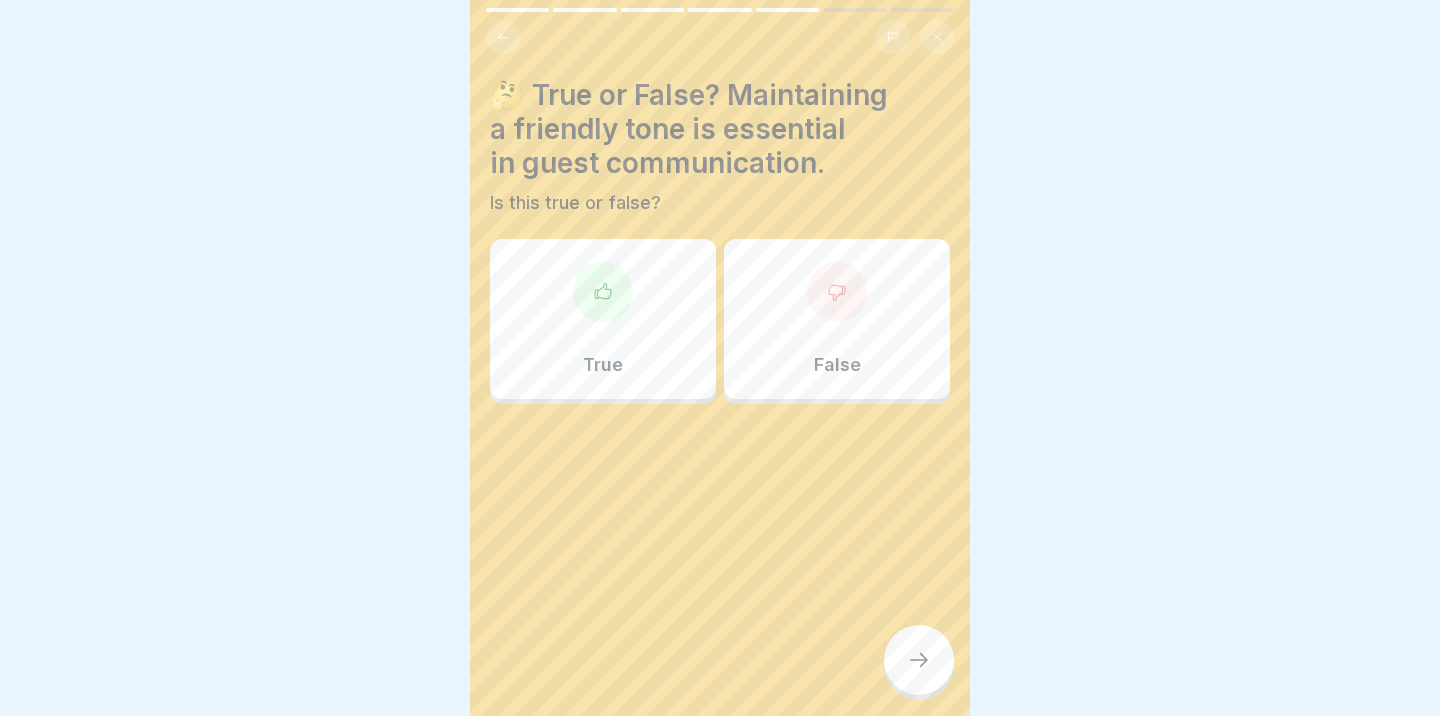 click on "True" at bounding box center [603, 319] 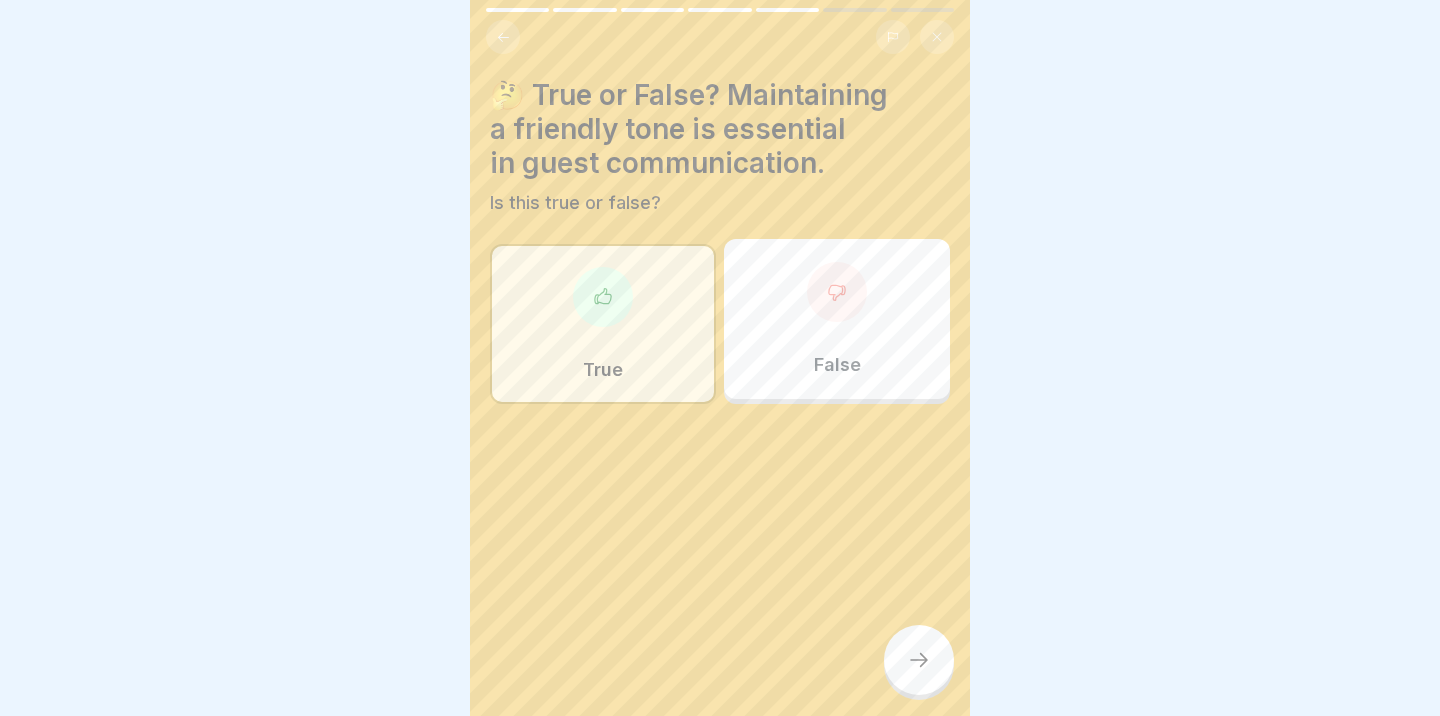 click at bounding box center [919, 660] 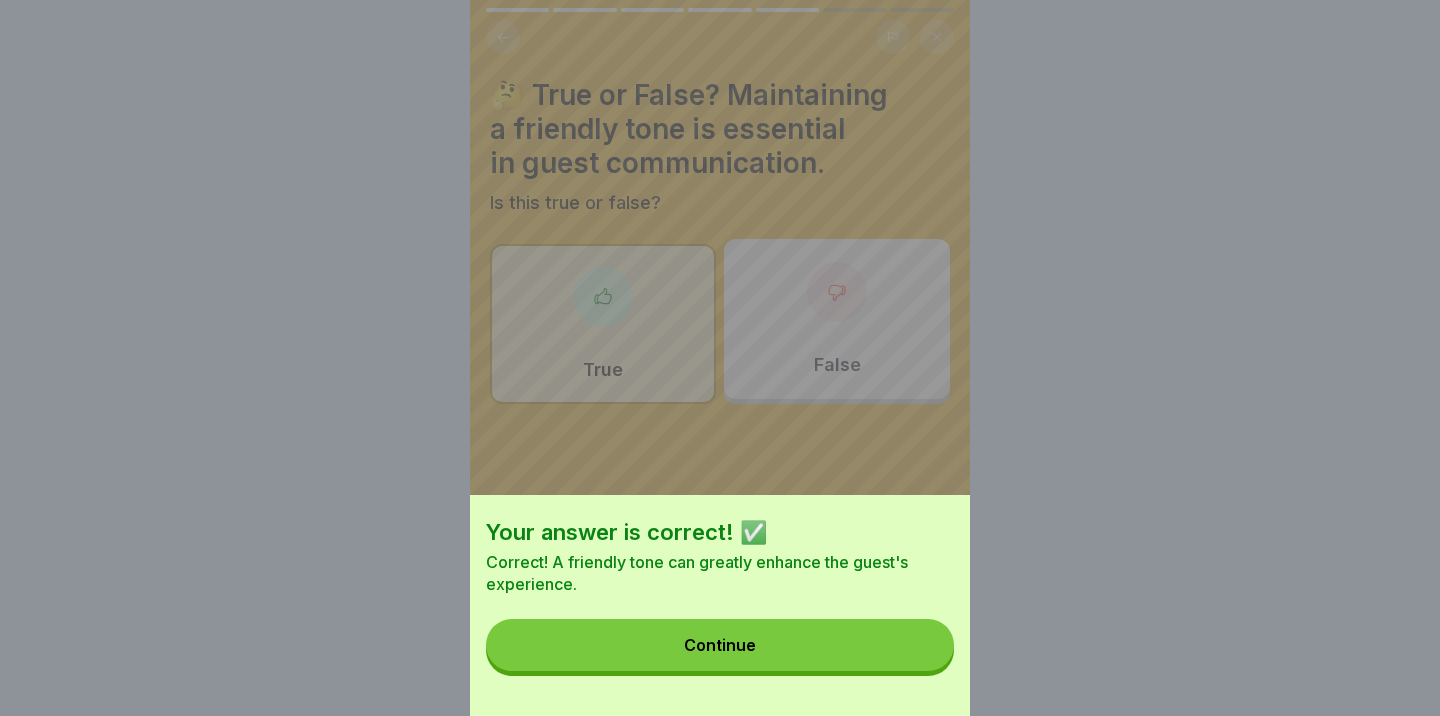 click on "Continue" at bounding box center [720, 645] 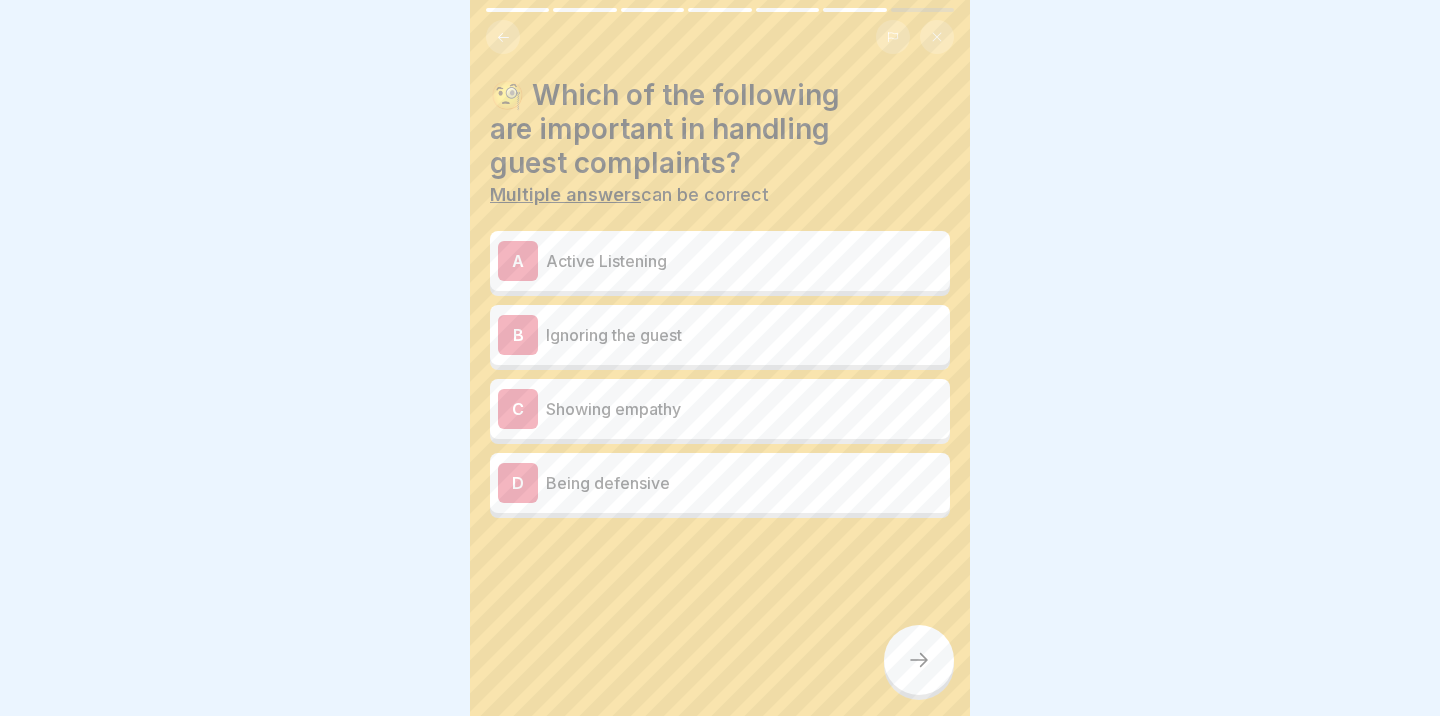 click on "C Showing empathy" at bounding box center (720, 409) 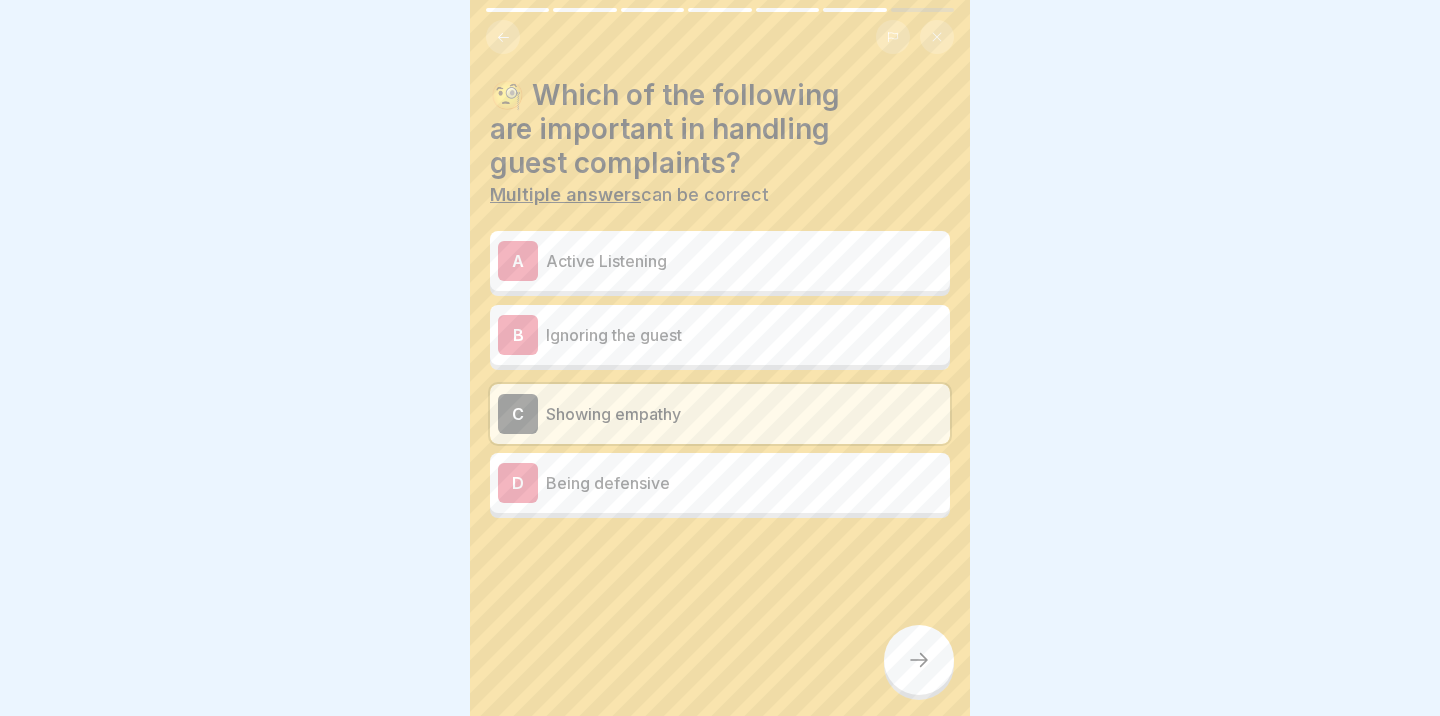 click on "Active Listening" at bounding box center (744, 261) 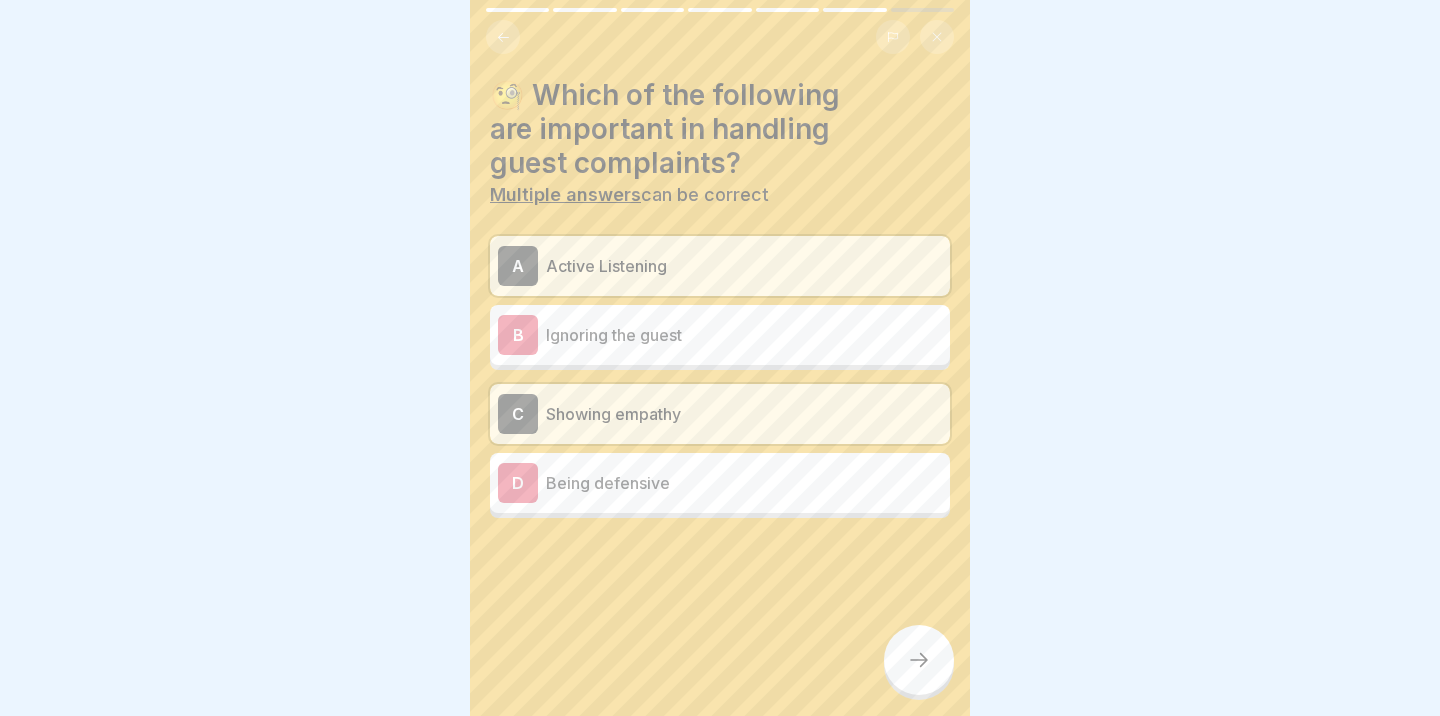 click at bounding box center [919, 660] 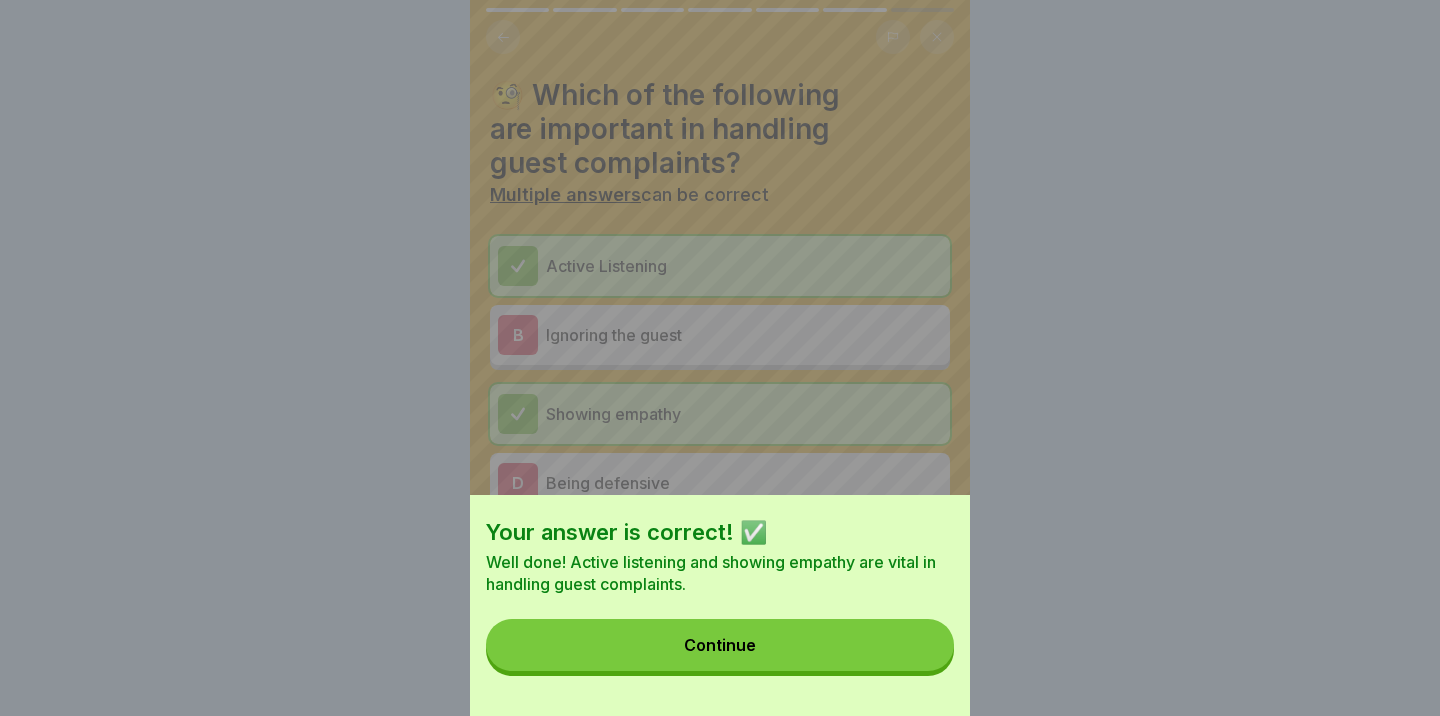 click on "Continue" at bounding box center [720, 645] 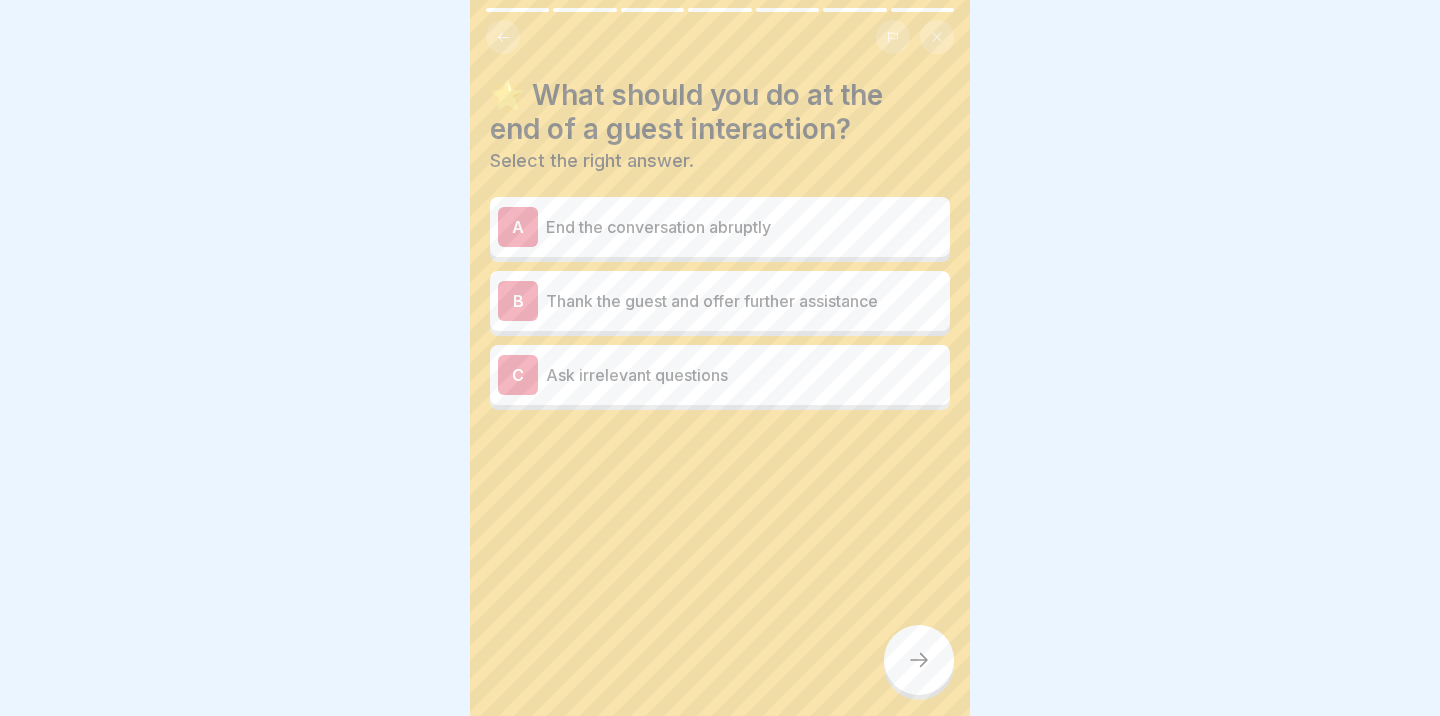 click on "B Thank the guest and offer further assistance" at bounding box center (720, 301) 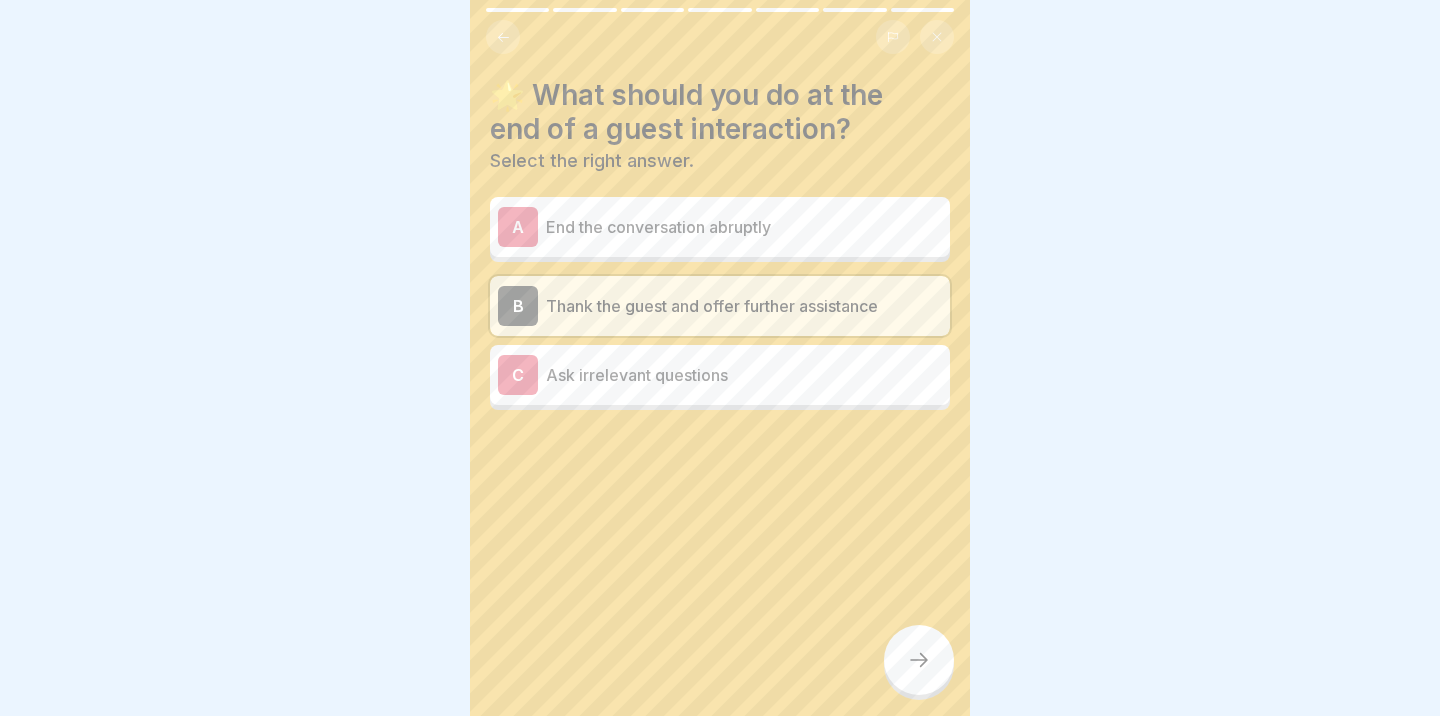 click 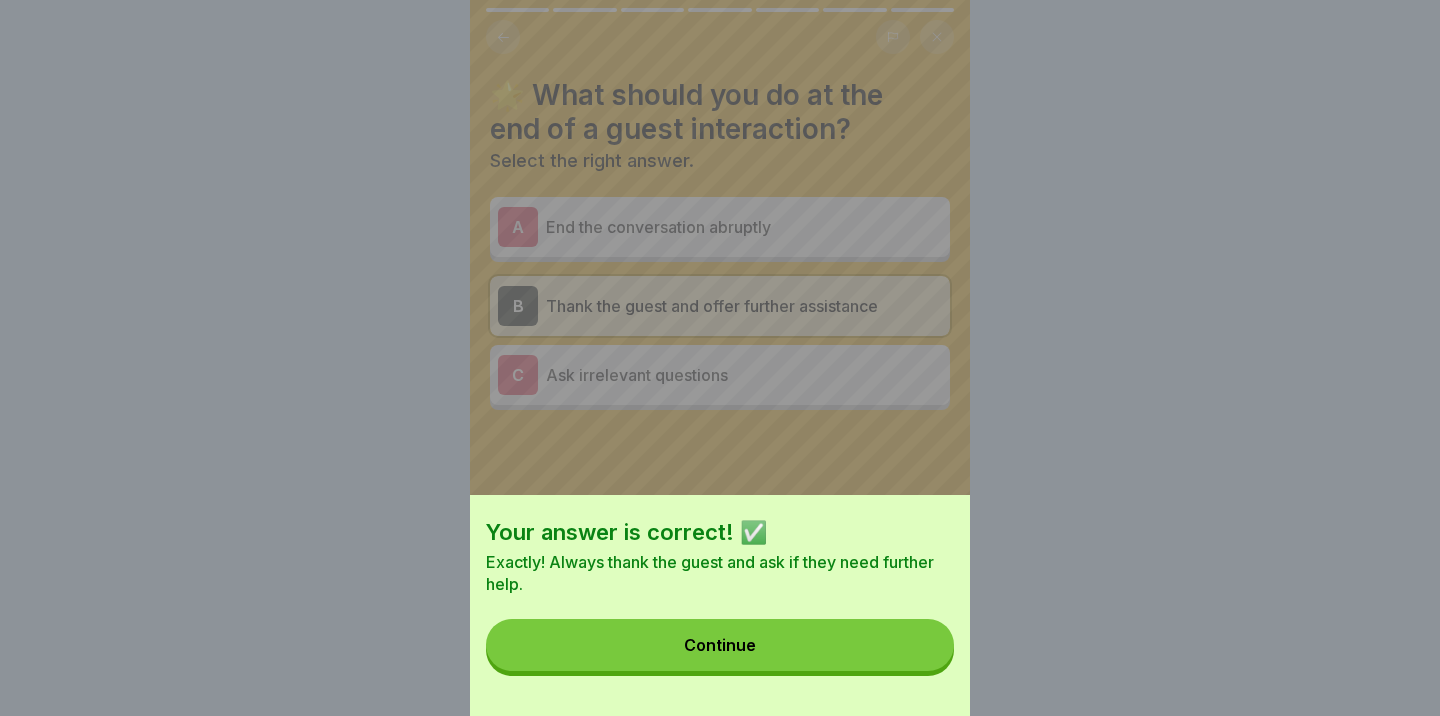 click on "Continue" at bounding box center [720, 645] 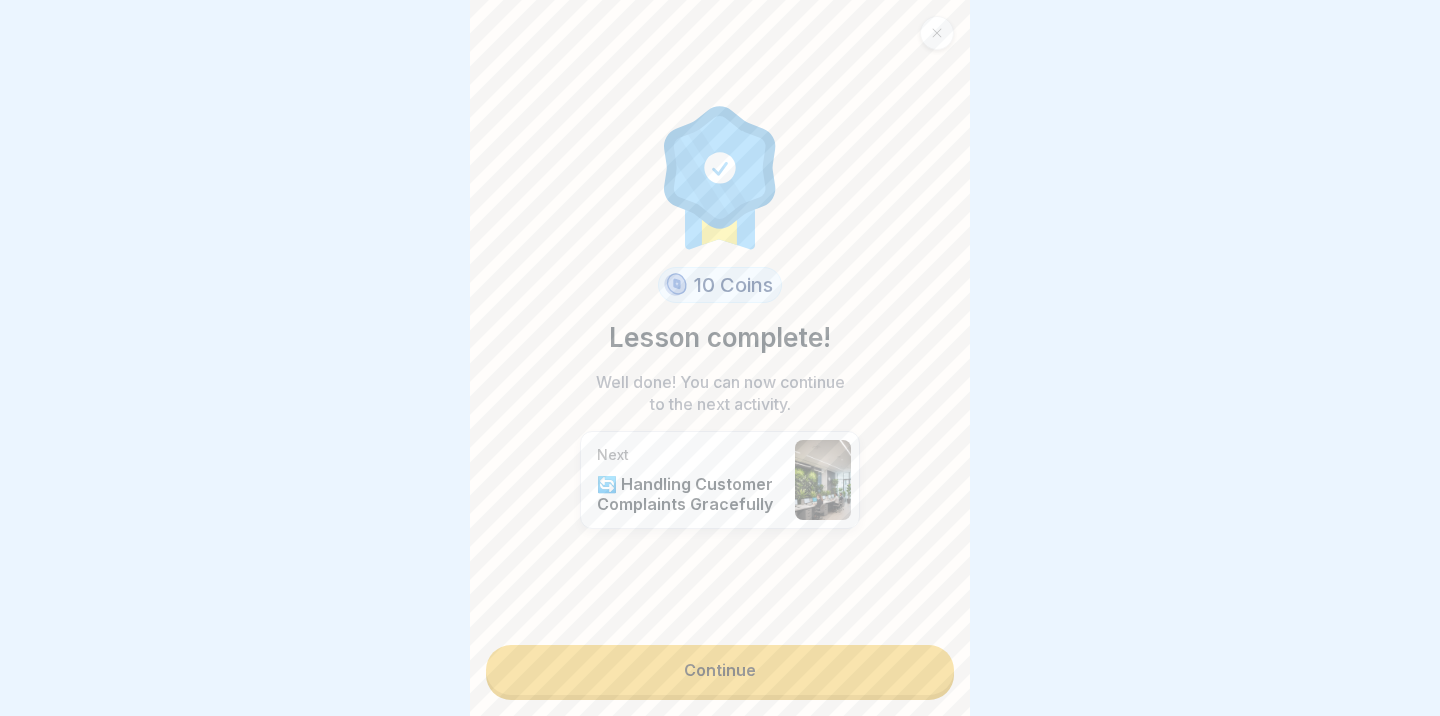 click on "Continue" at bounding box center [720, 670] 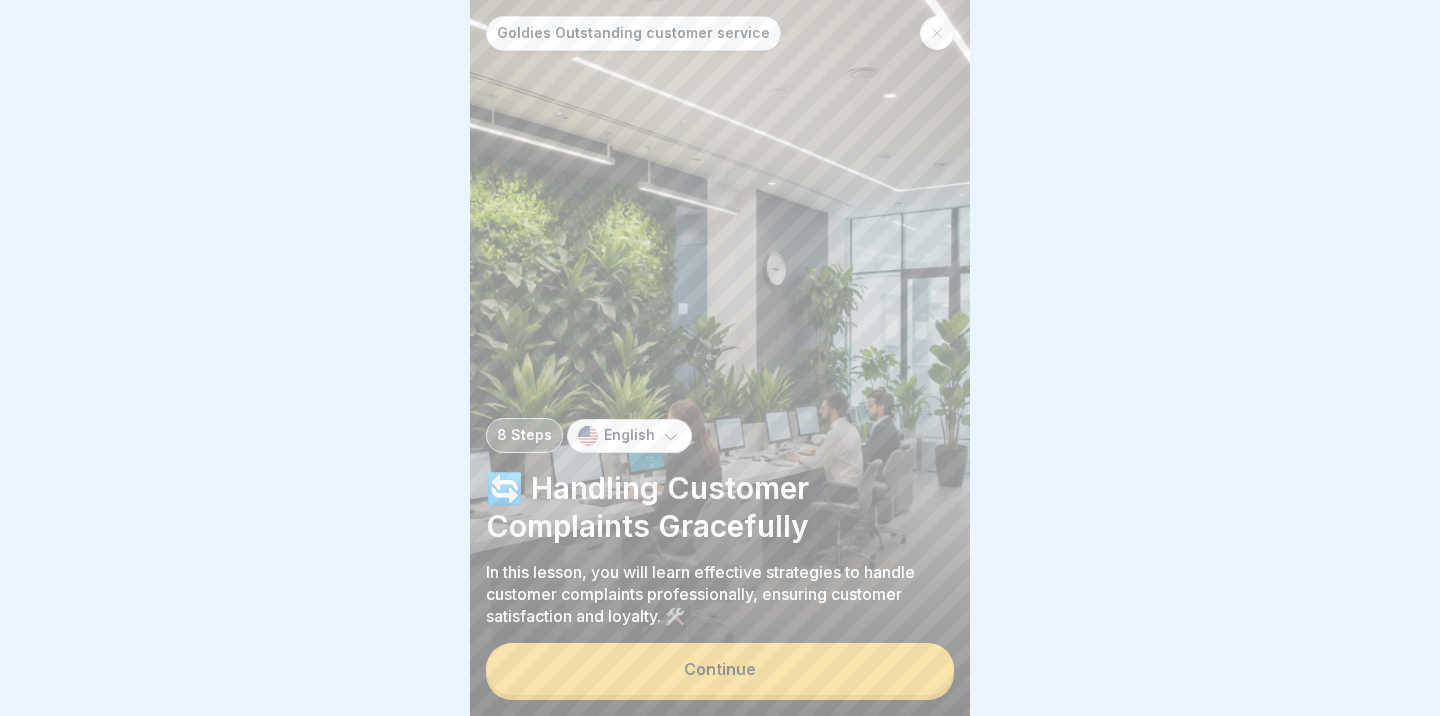 click on "Continue" at bounding box center (720, 669) 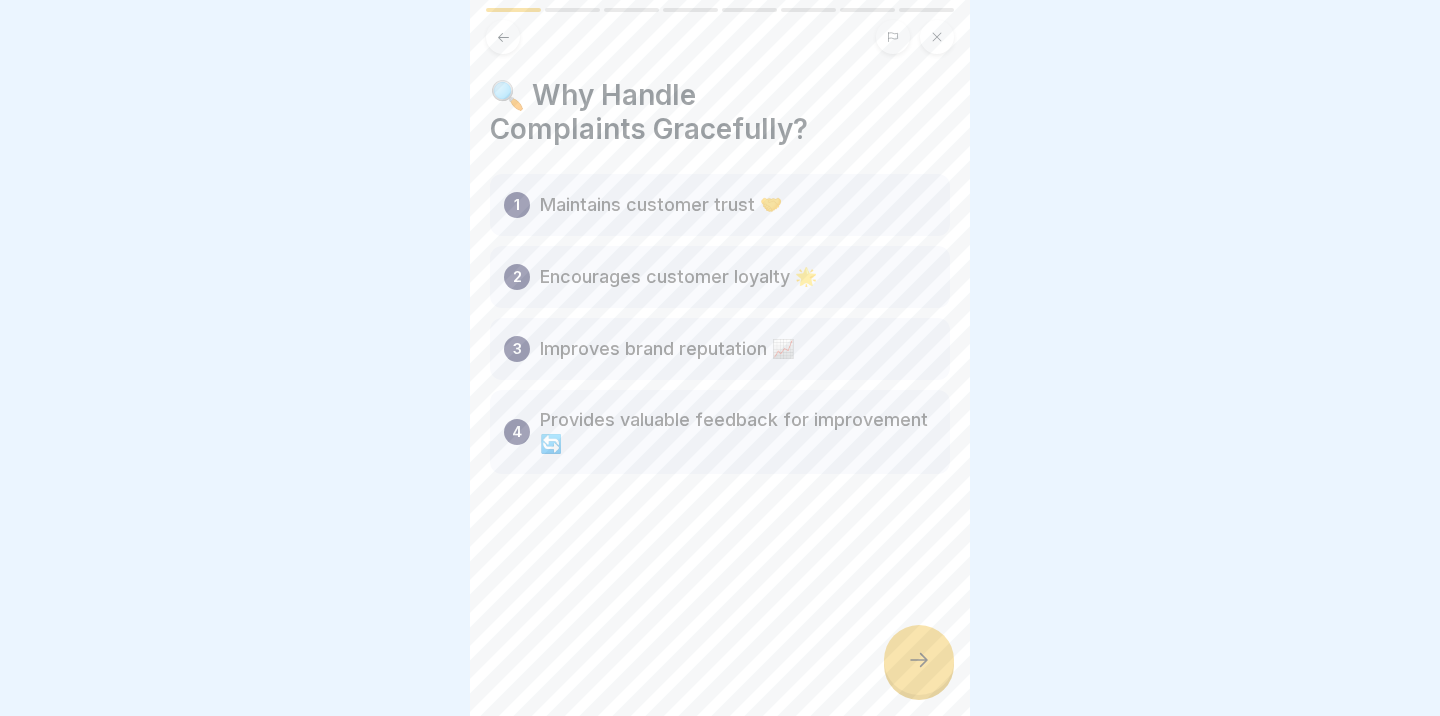click at bounding box center (919, 660) 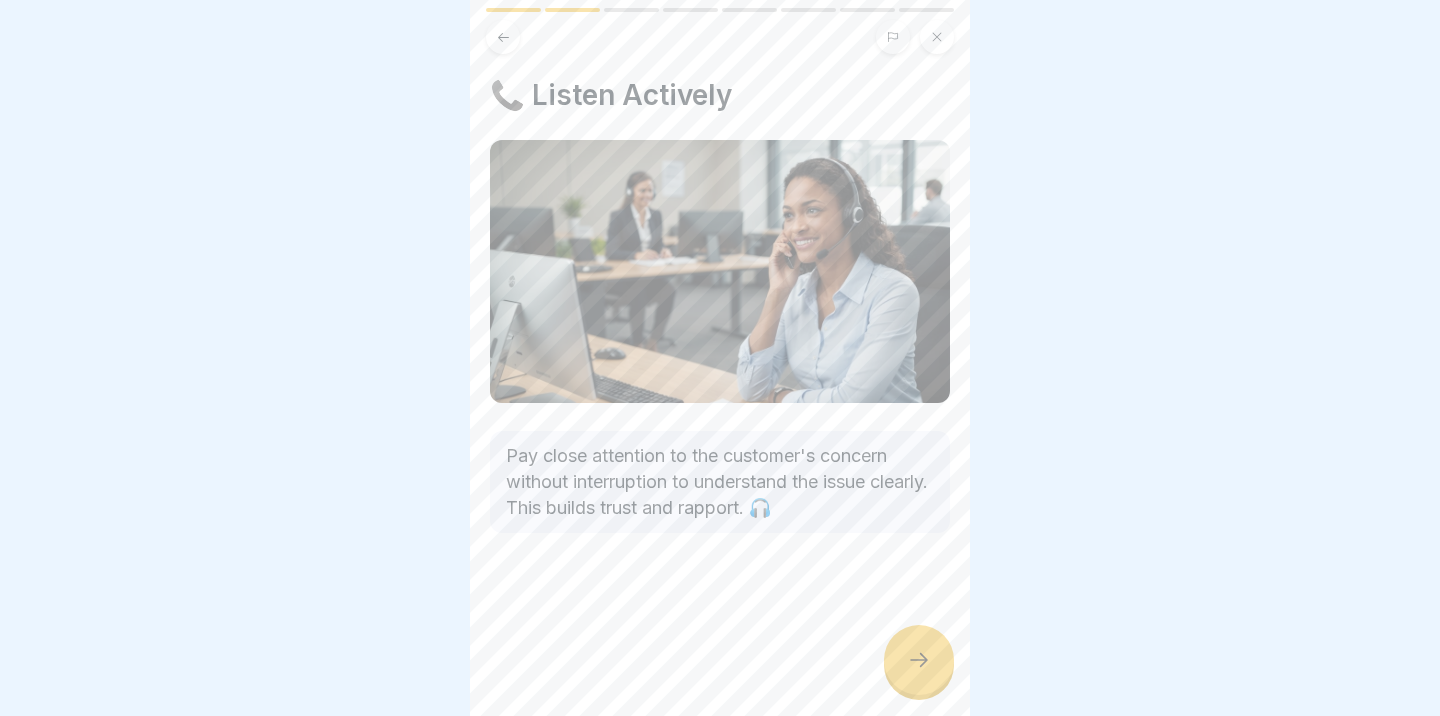 click at bounding box center [919, 660] 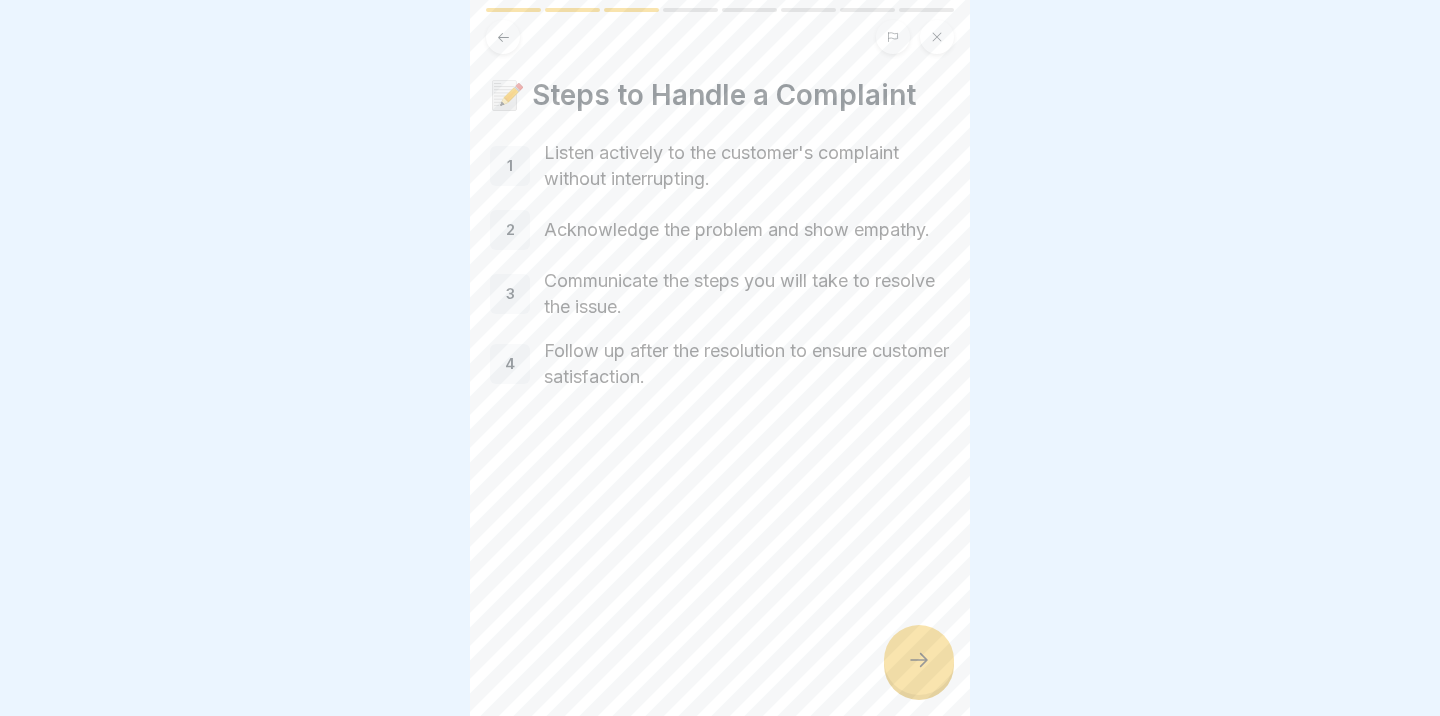 click at bounding box center [919, 660] 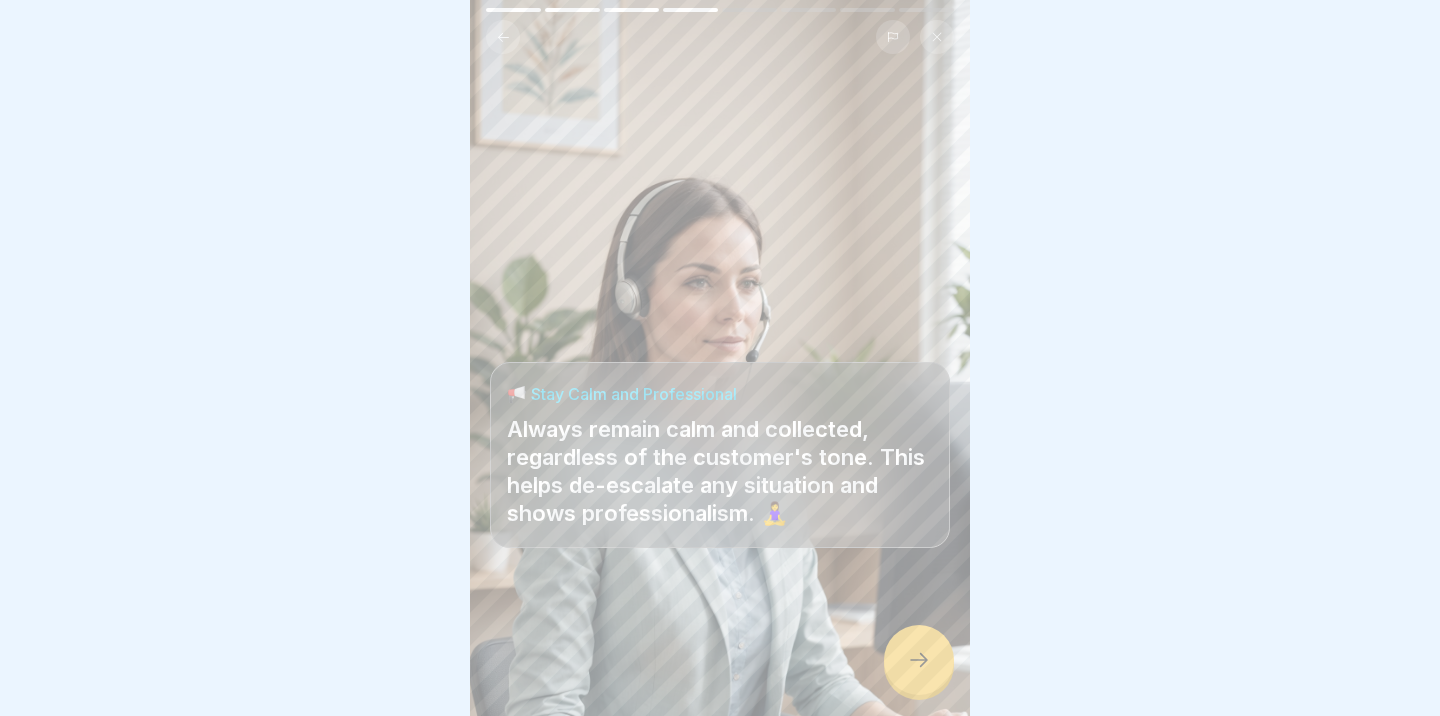 click at bounding box center (919, 660) 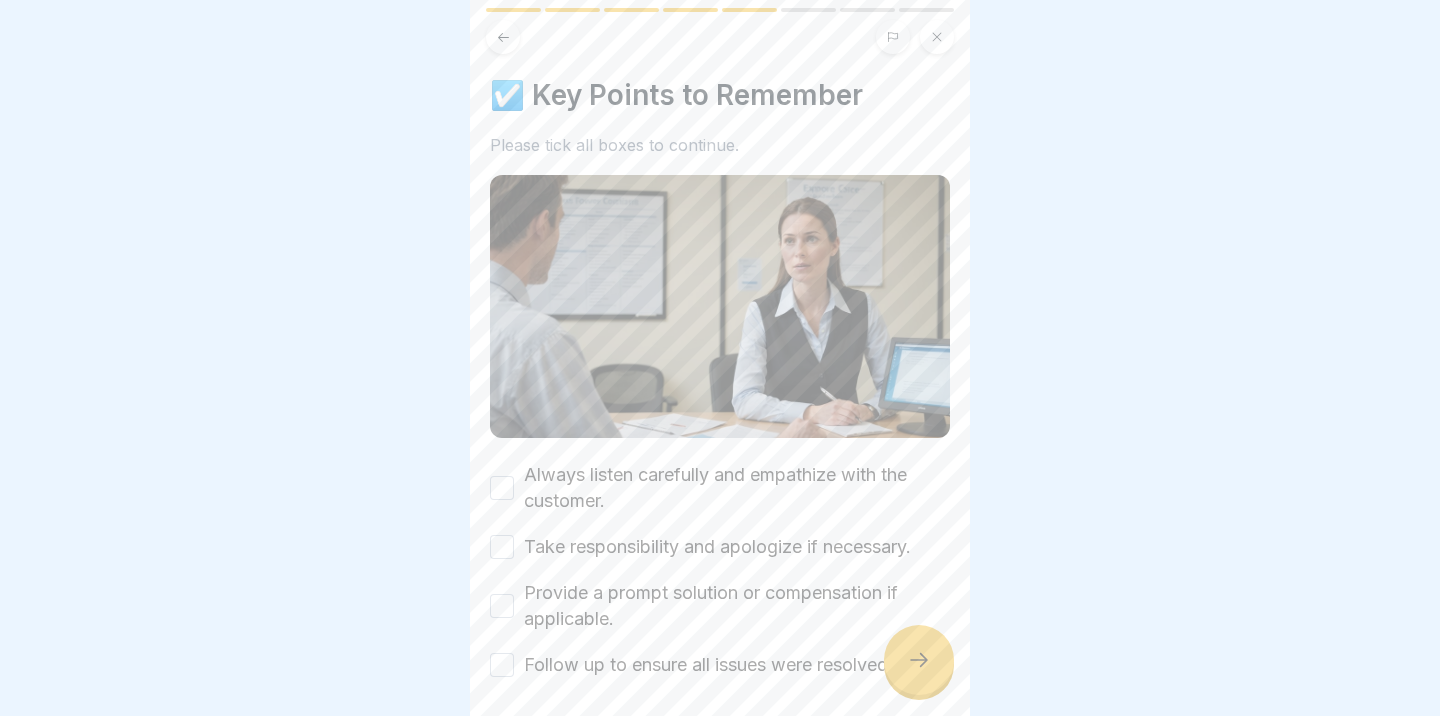 click at bounding box center [919, 660] 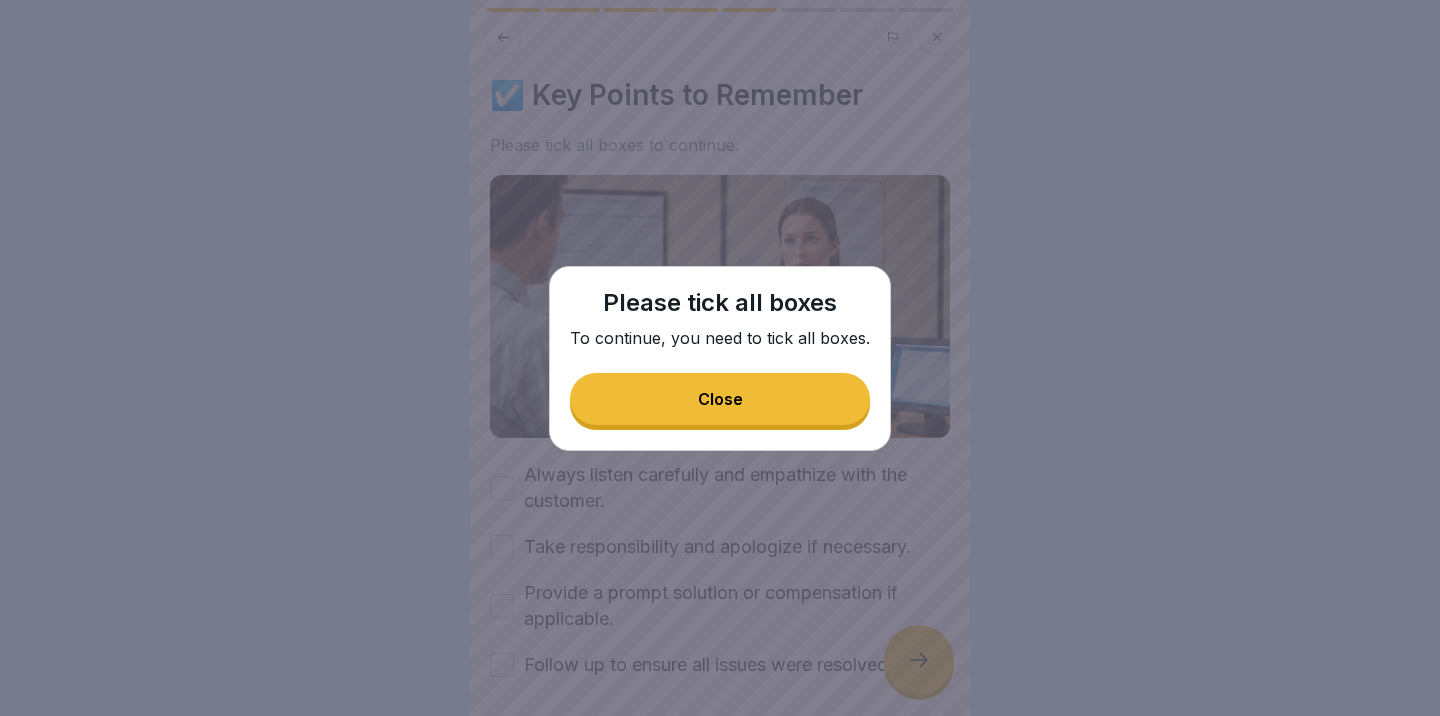 click on "Close" at bounding box center (720, 399) 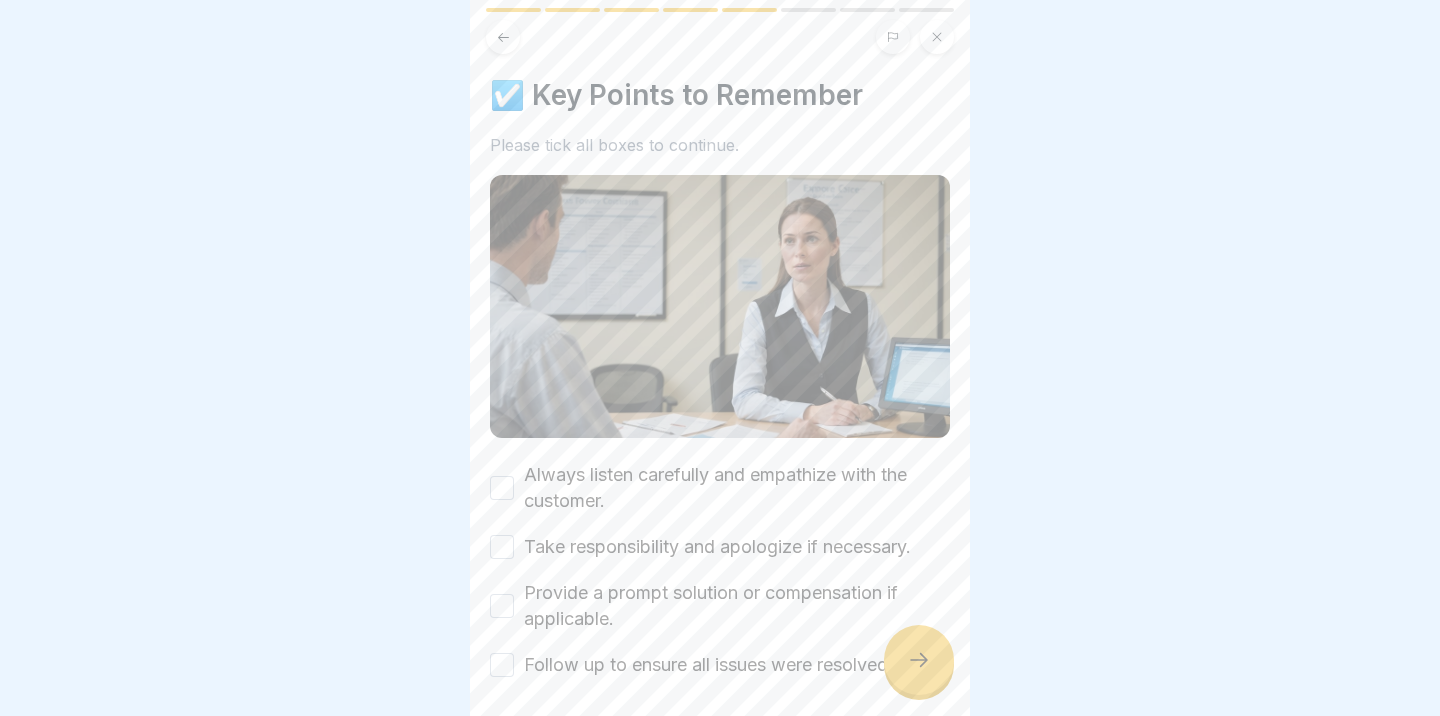 scroll, scrollTop: 82, scrollLeft: 0, axis: vertical 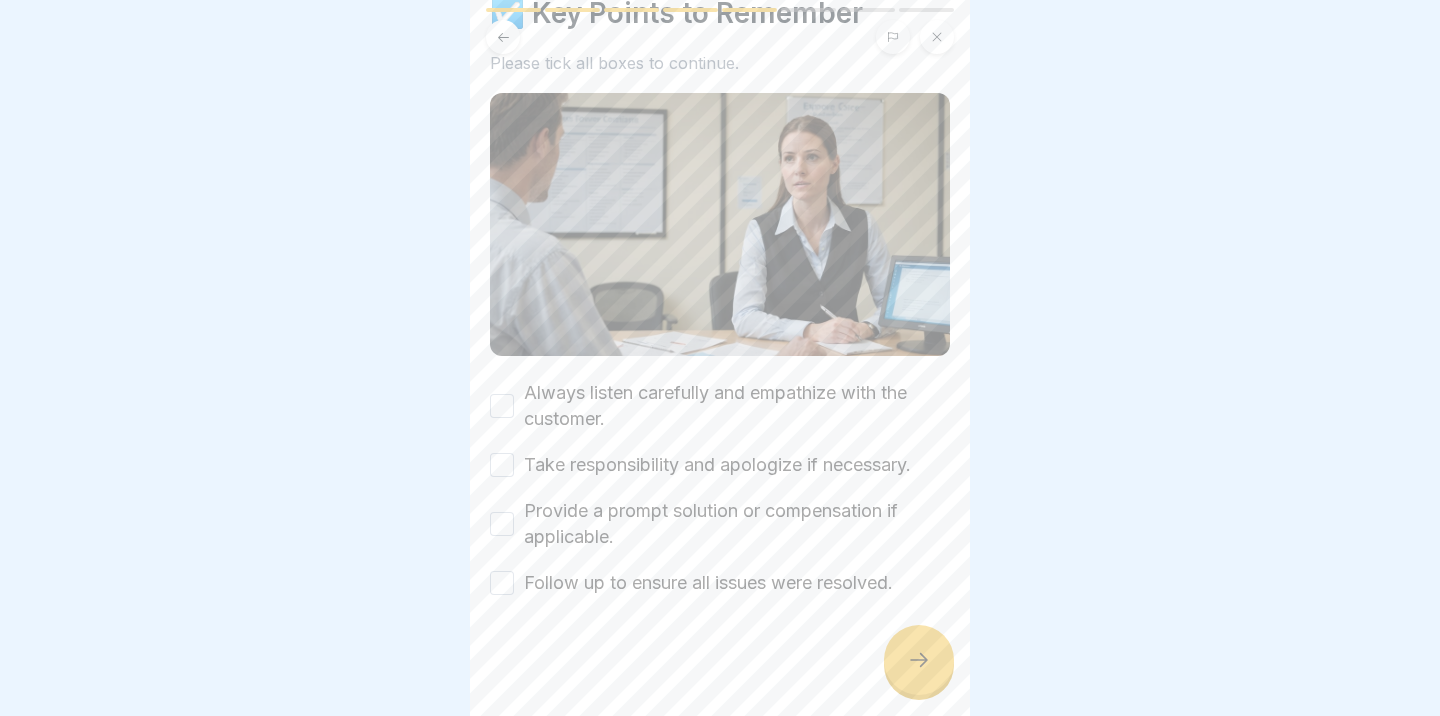 click on "Always listen carefully and empathize with the customer." at bounding box center (502, 406) 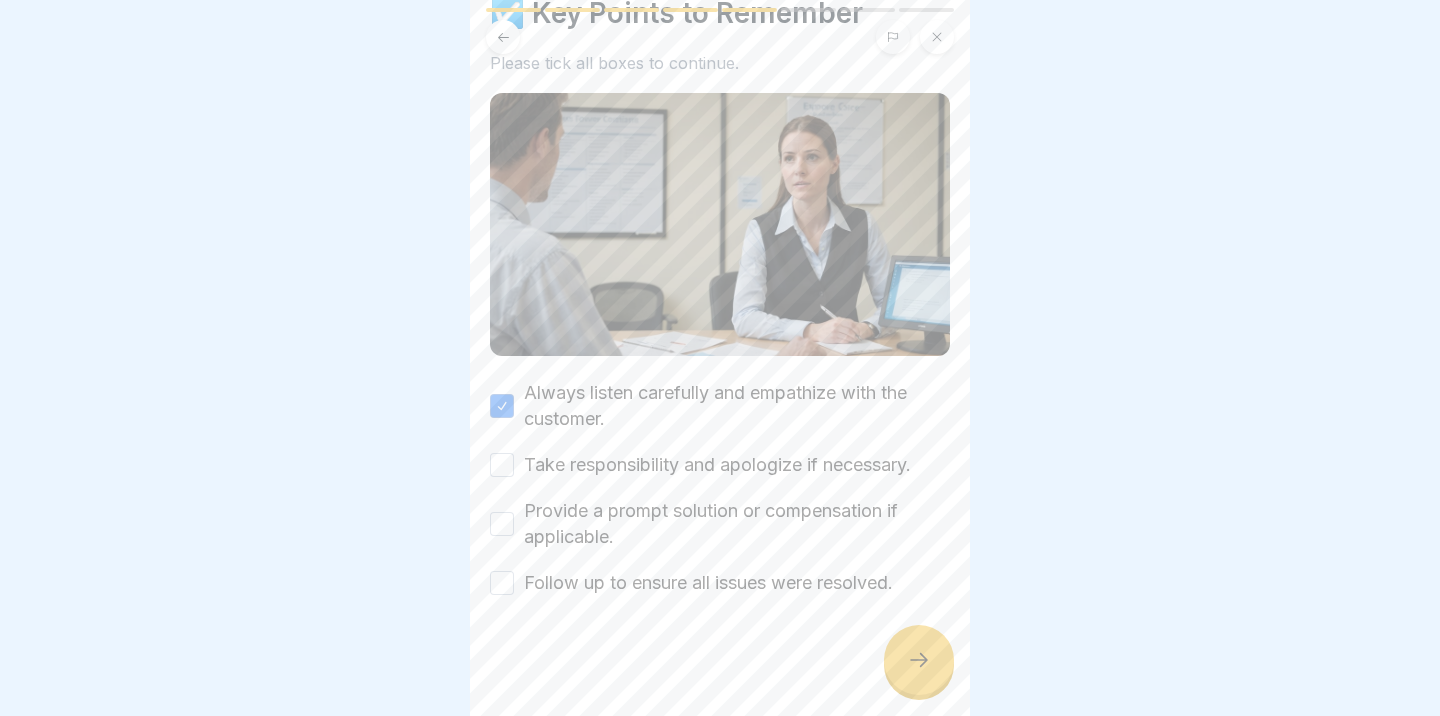 click on "Take responsibility and apologize if necessary." at bounding box center [502, 465] 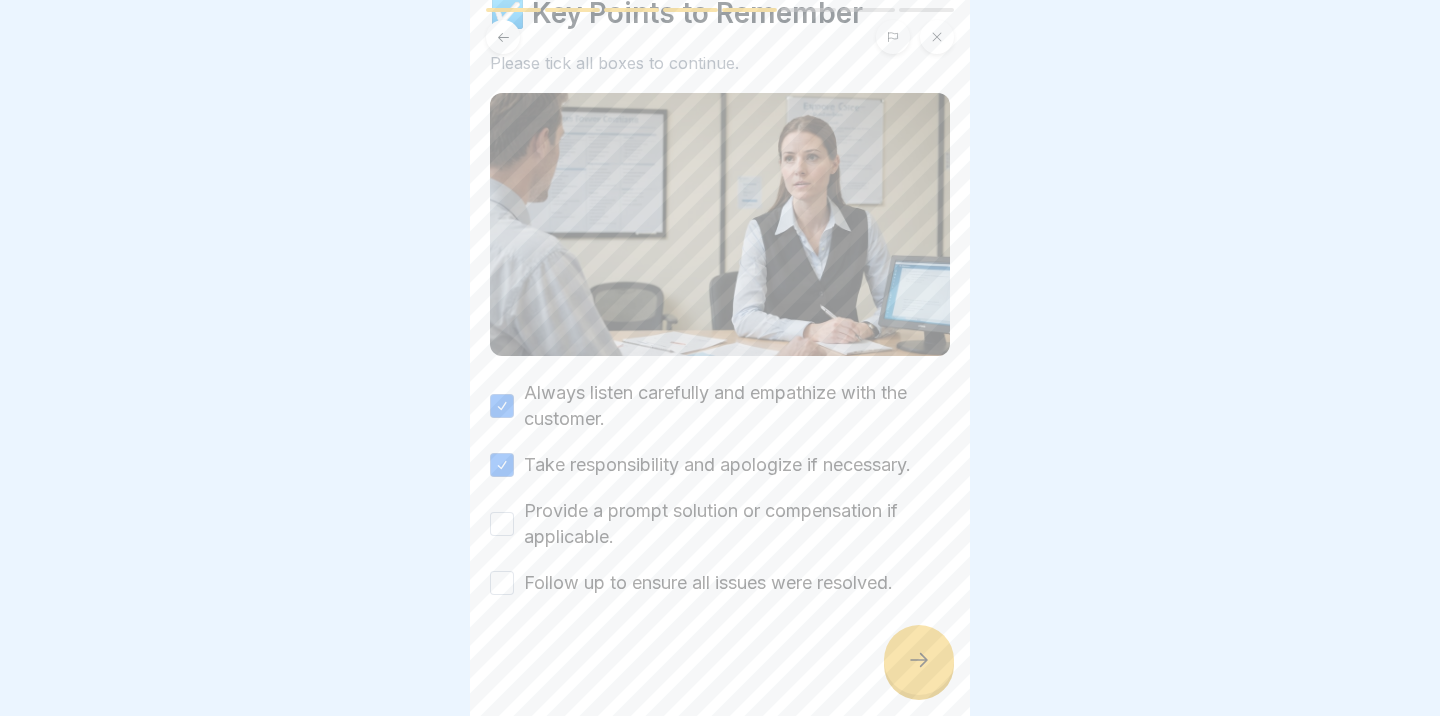 click on "Provide a prompt solution or compensation if applicable." at bounding box center (502, 524) 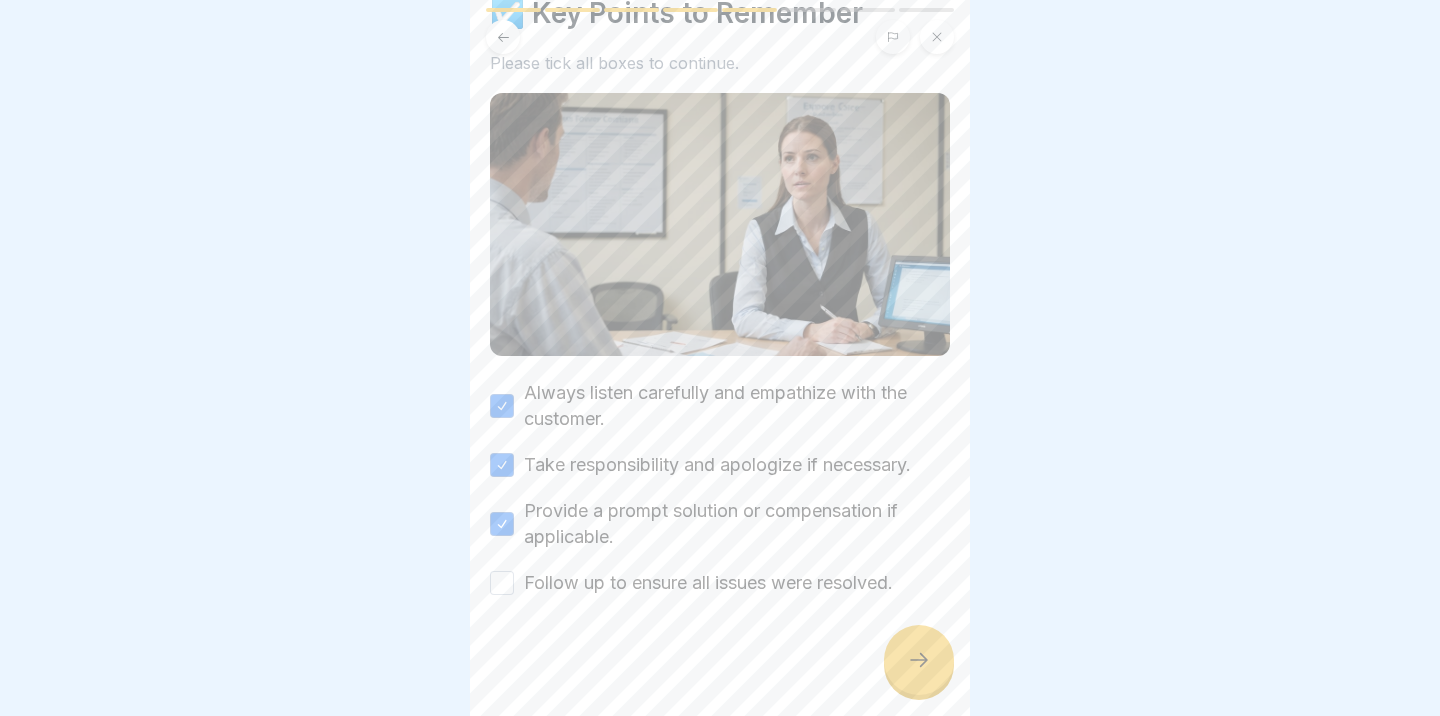 click on "Follow up to ensure all issues were resolved." at bounding box center [502, 583] 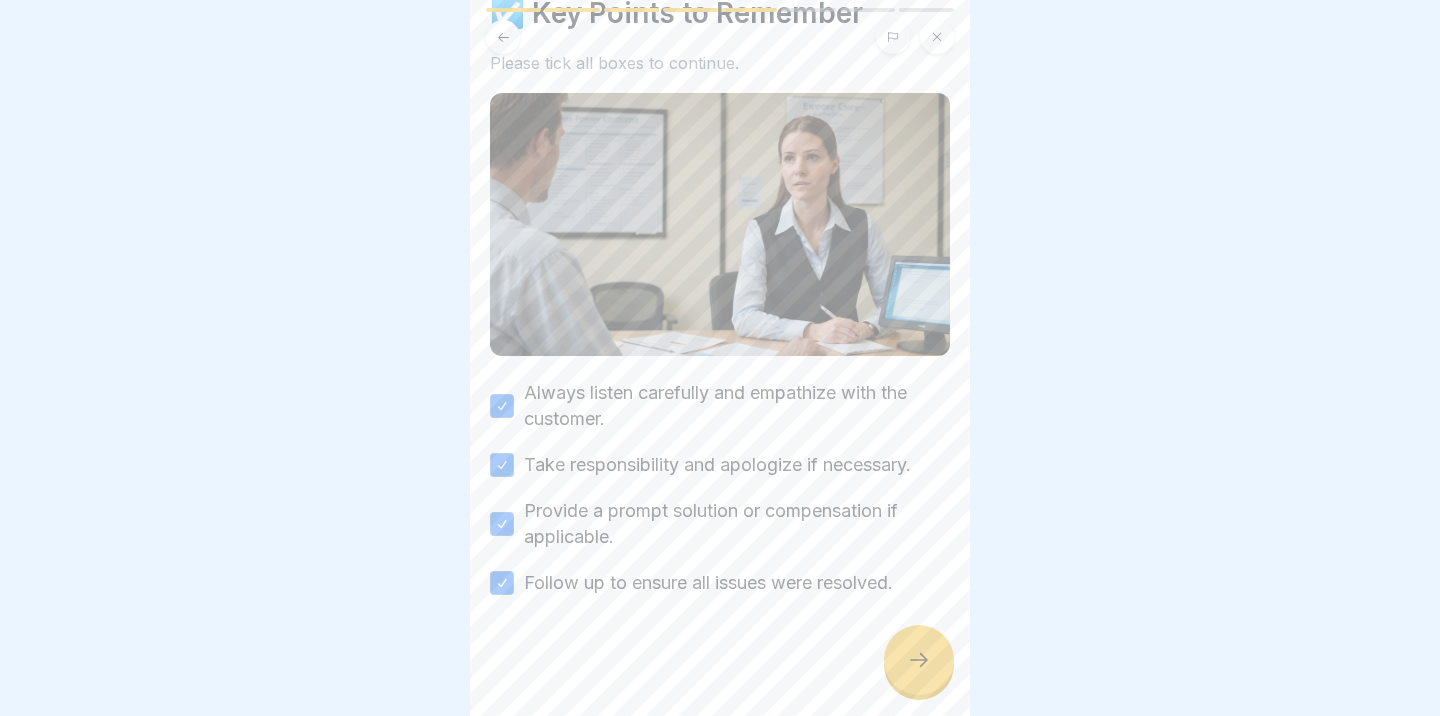 click at bounding box center (919, 660) 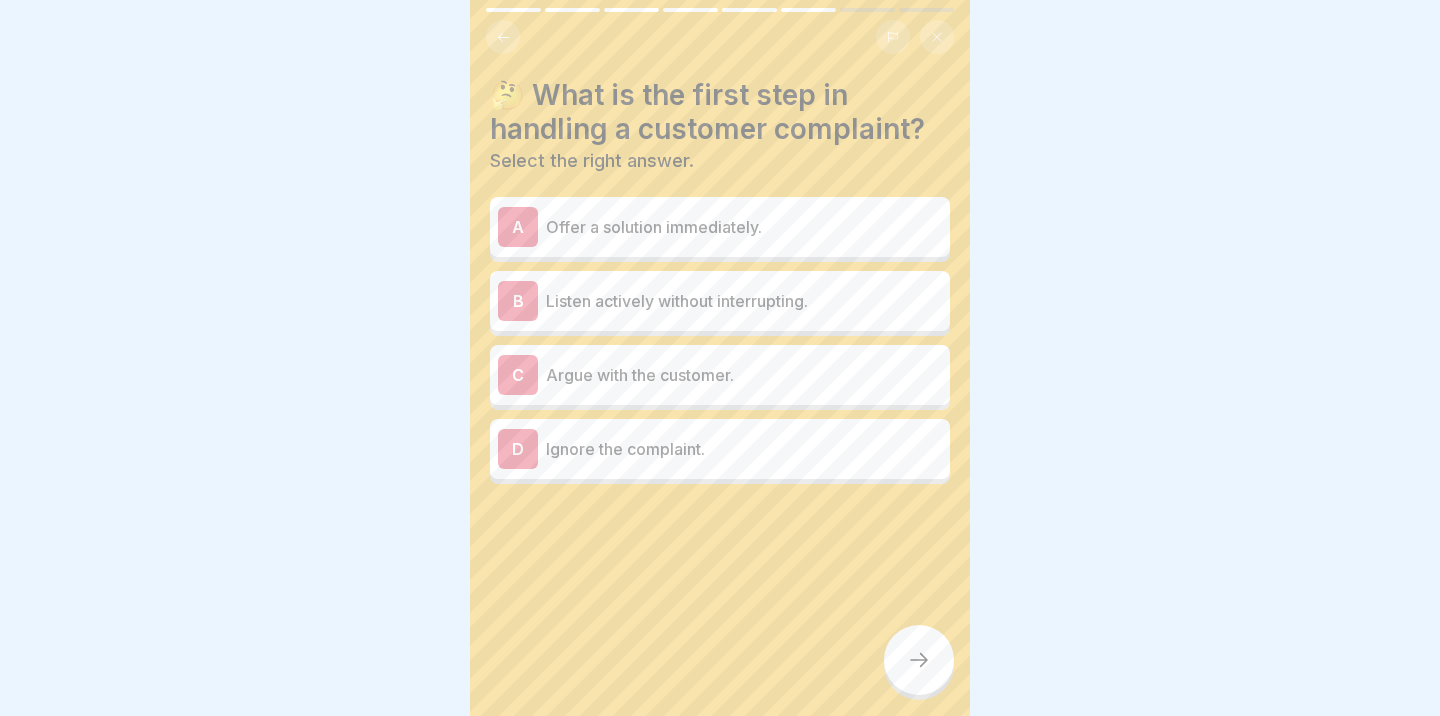 click at bounding box center [919, 660] 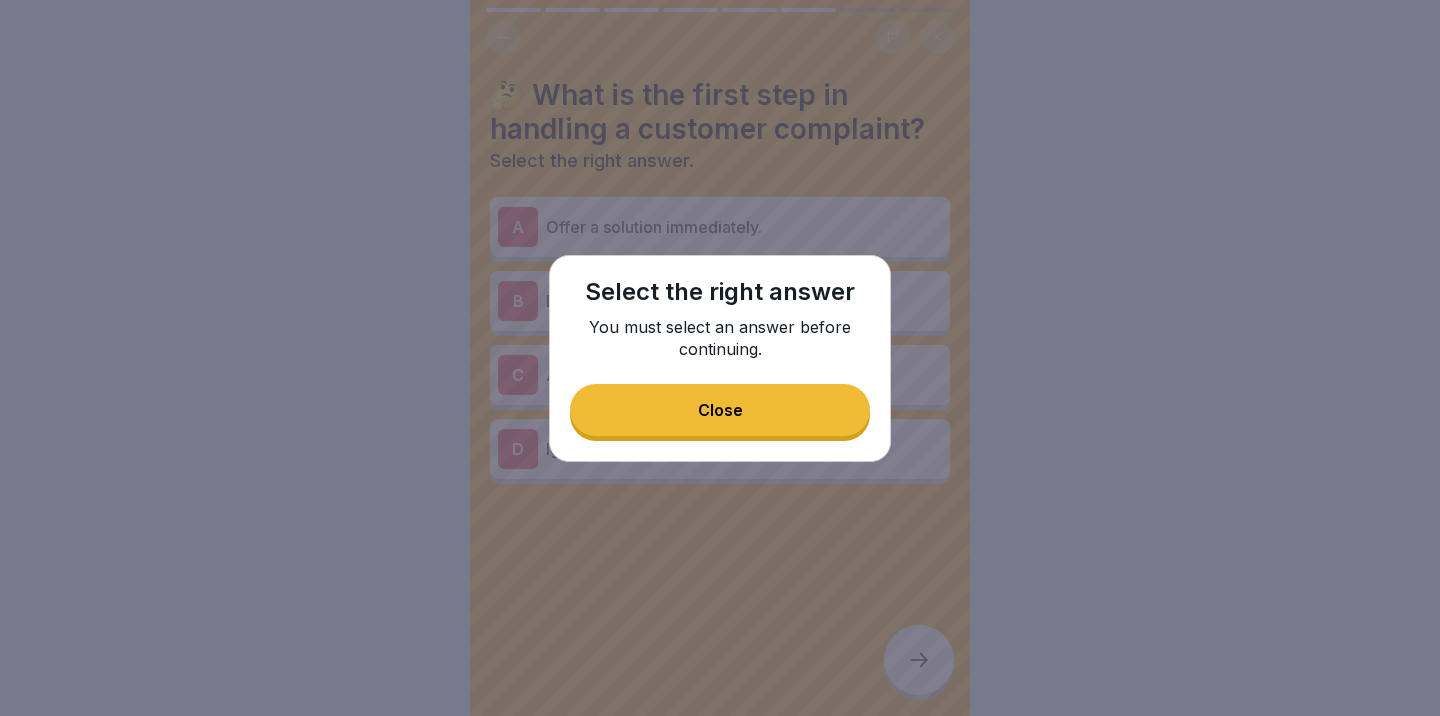 click on "Close" at bounding box center (720, 410) 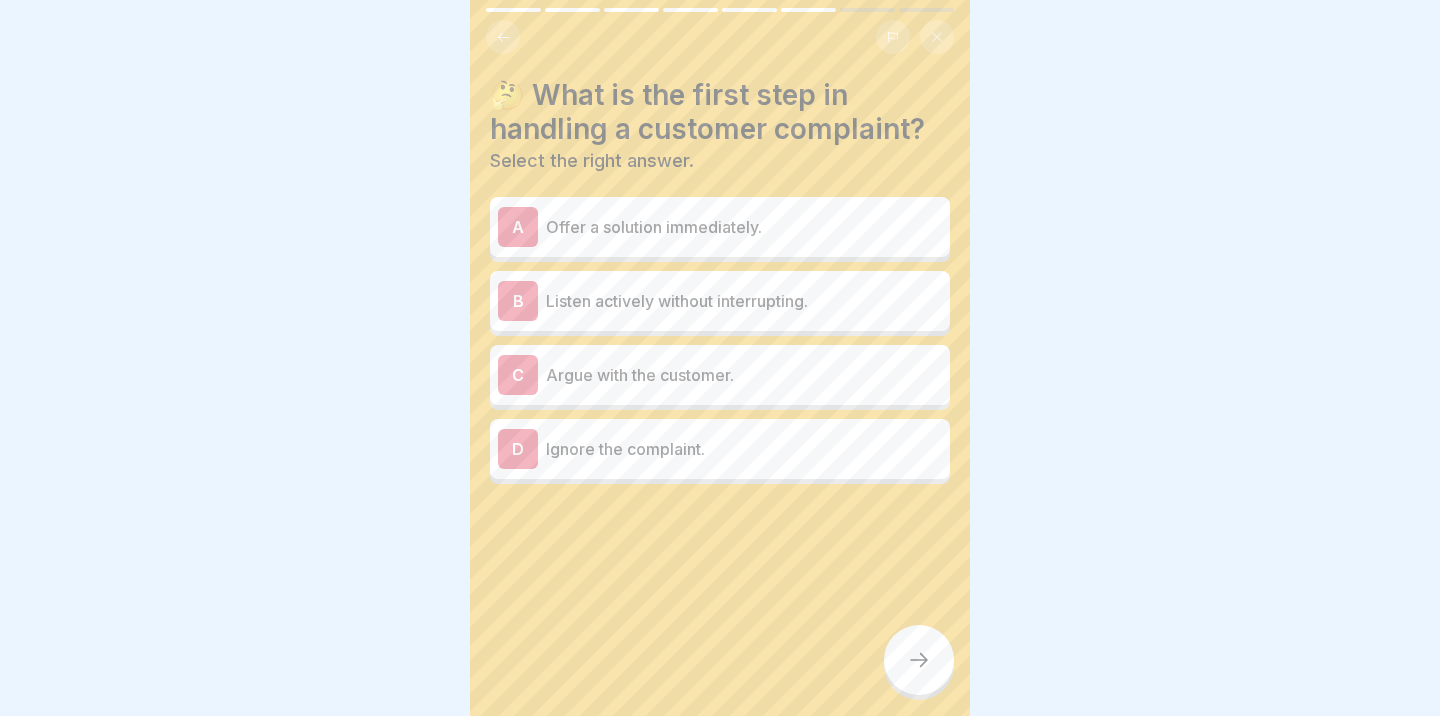 click on "B Listen actively without interrupting." at bounding box center (720, 301) 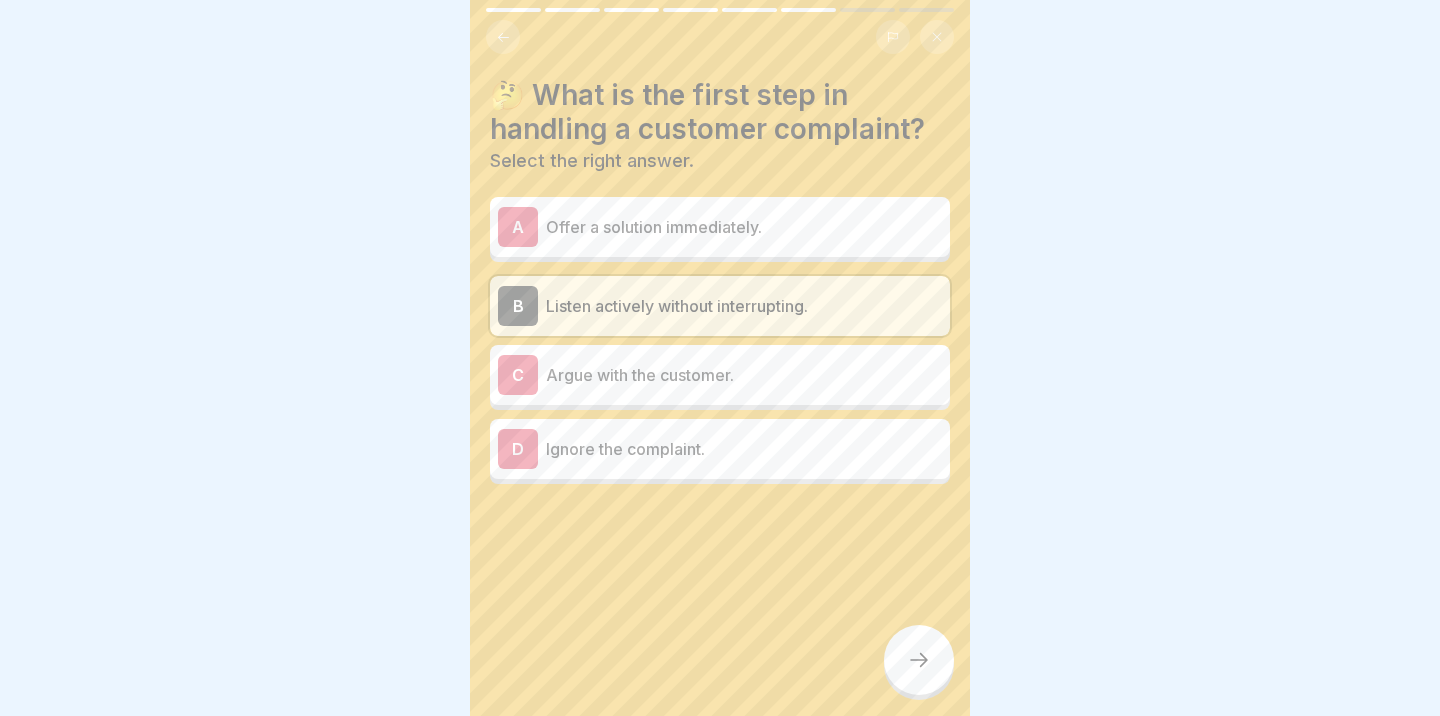 click on "A Offer a solution immediately." at bounding box center (720, 227) 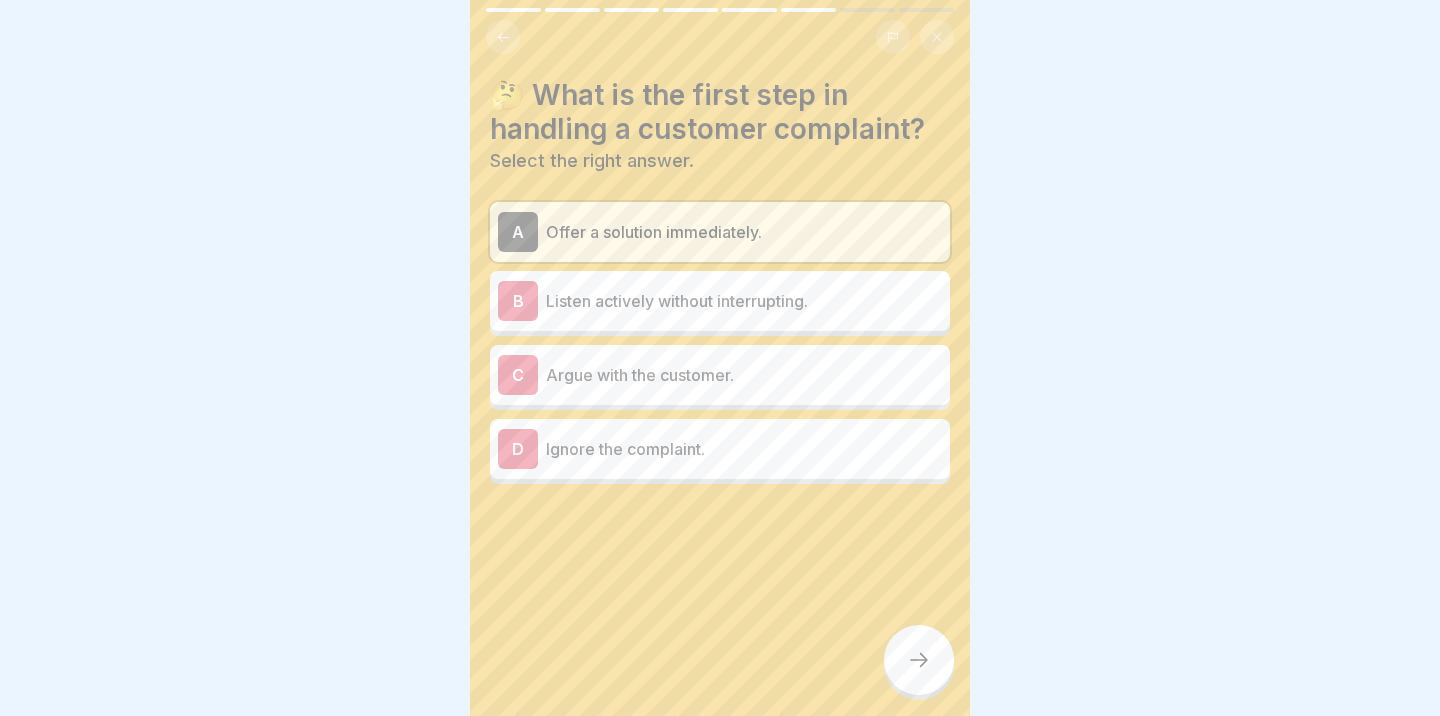 click 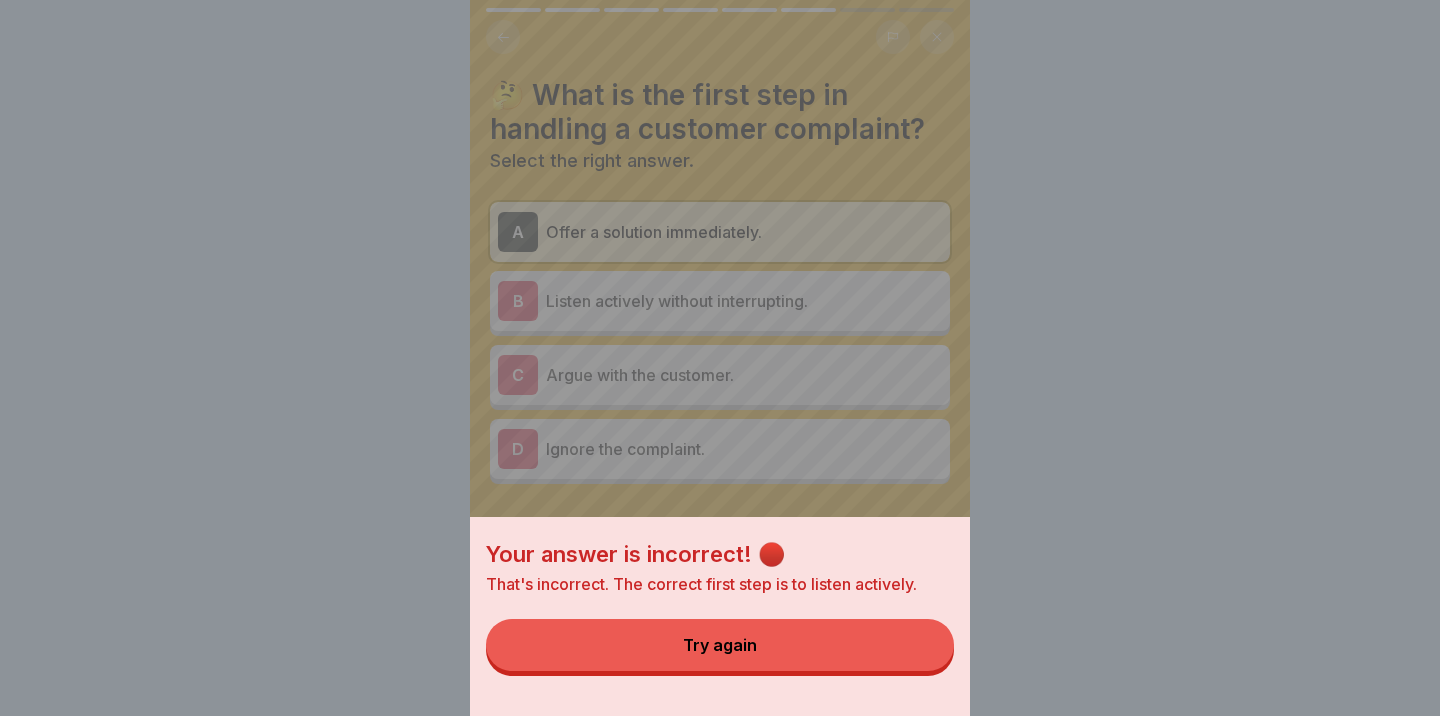 click on "Try again" at bounding box center [720, 645] 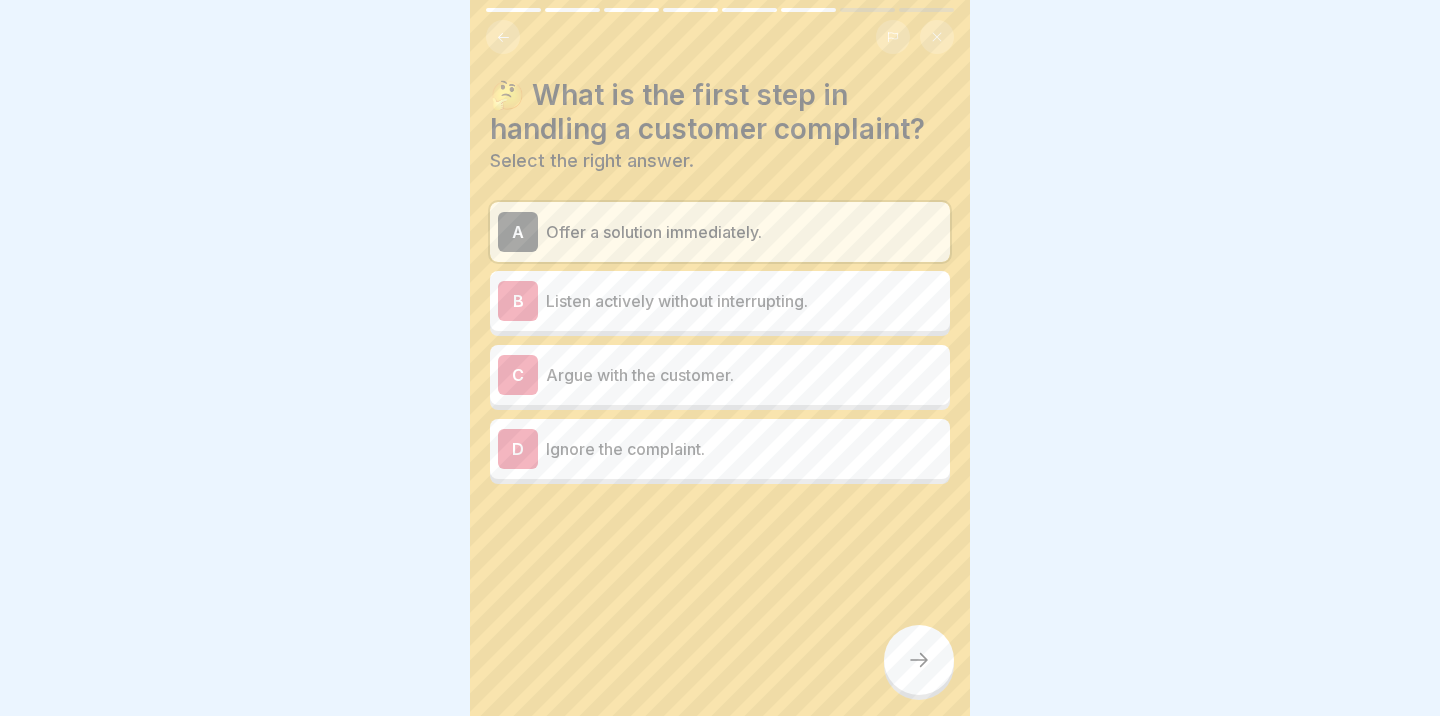 click on "Listen actively without interrupting." at bounding box center (744, 301) 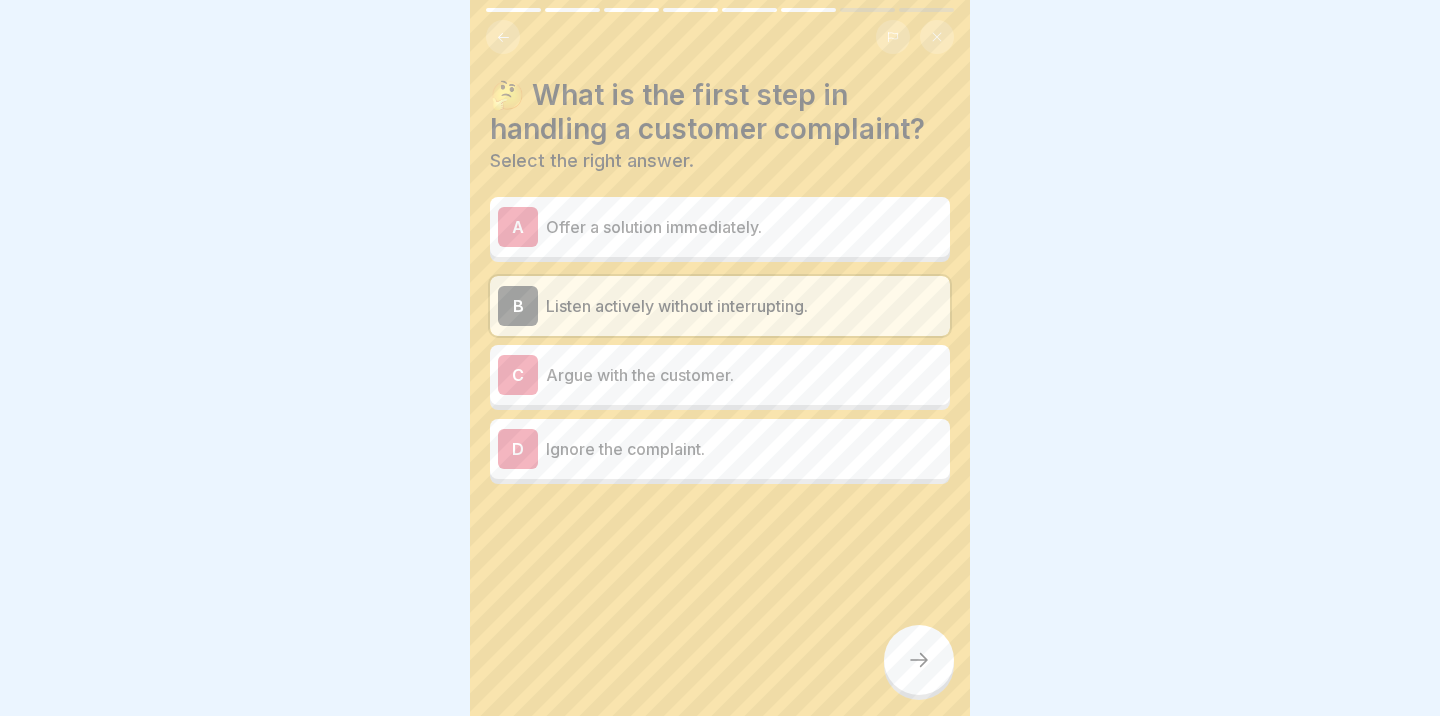 click 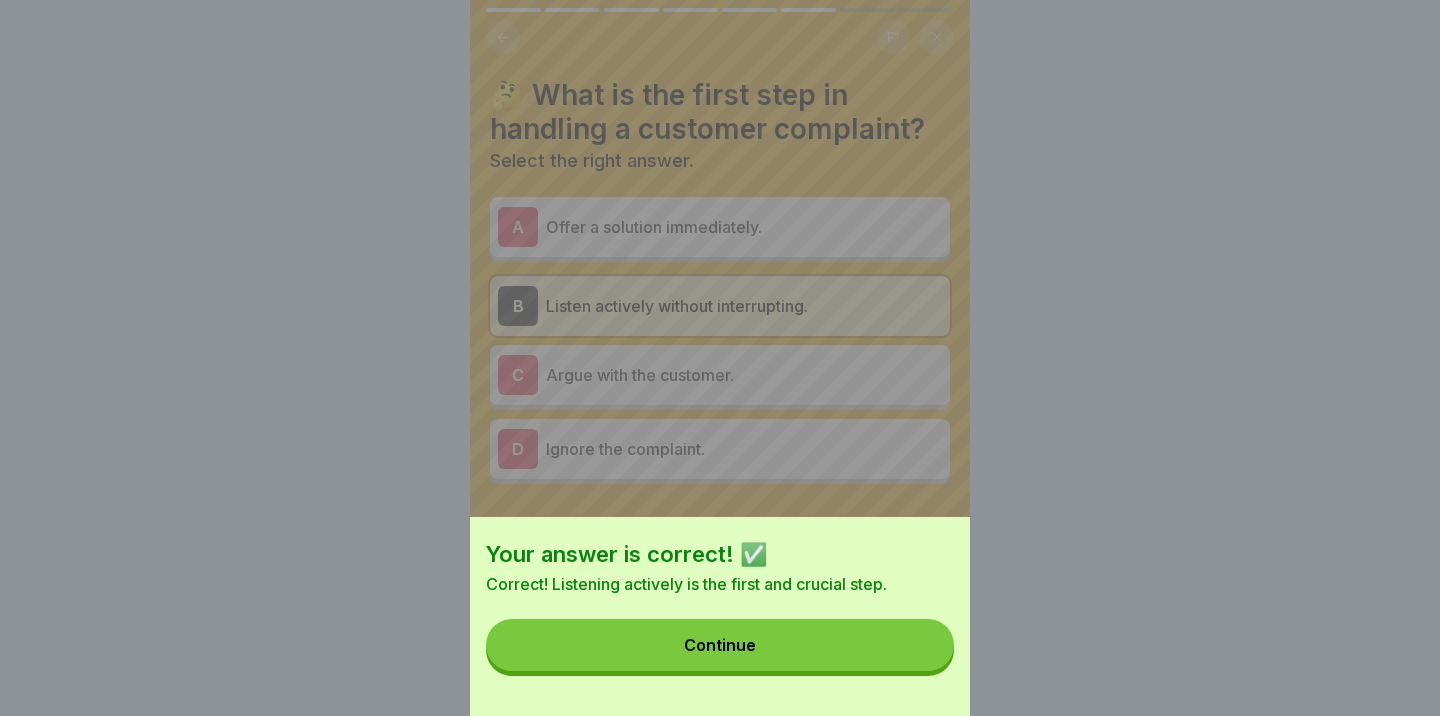 click on "Continue" at bounding box center (720, 645) 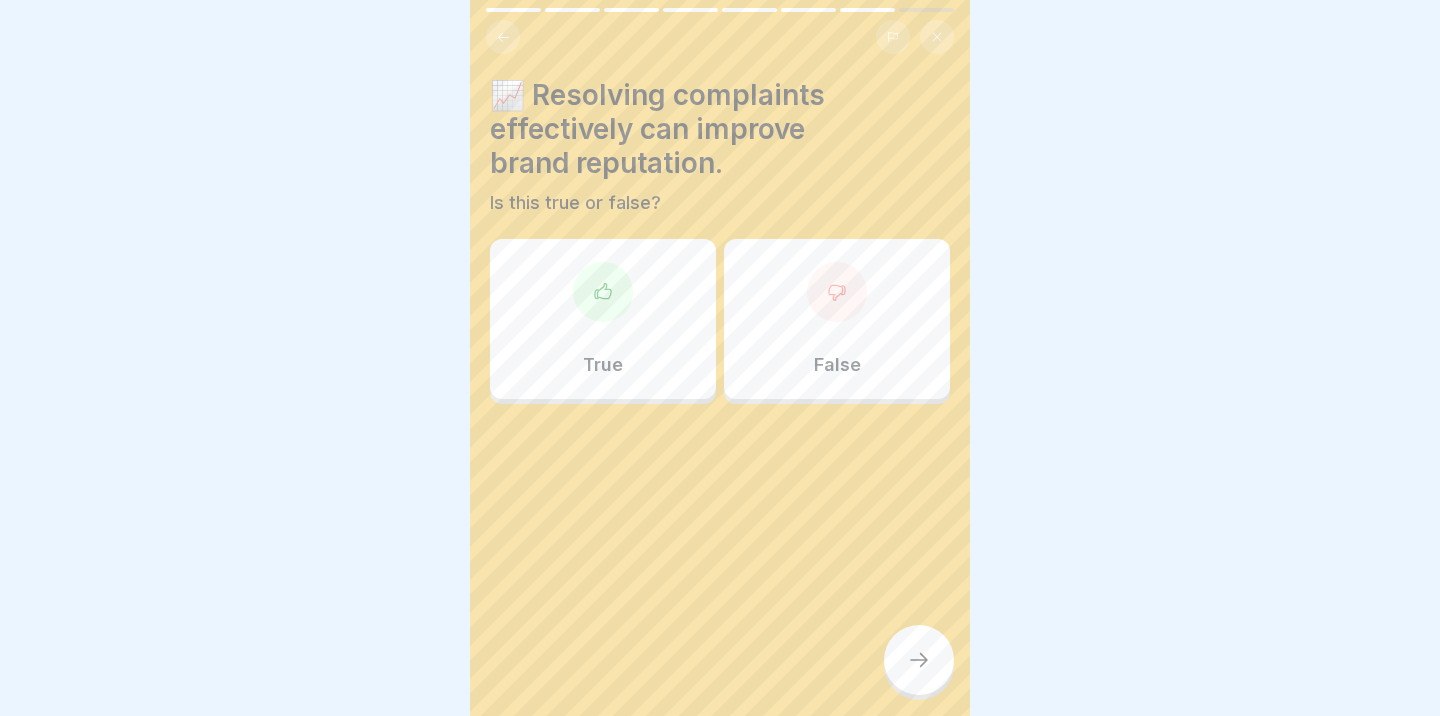 click on "True" at bounding box center (603, 319) 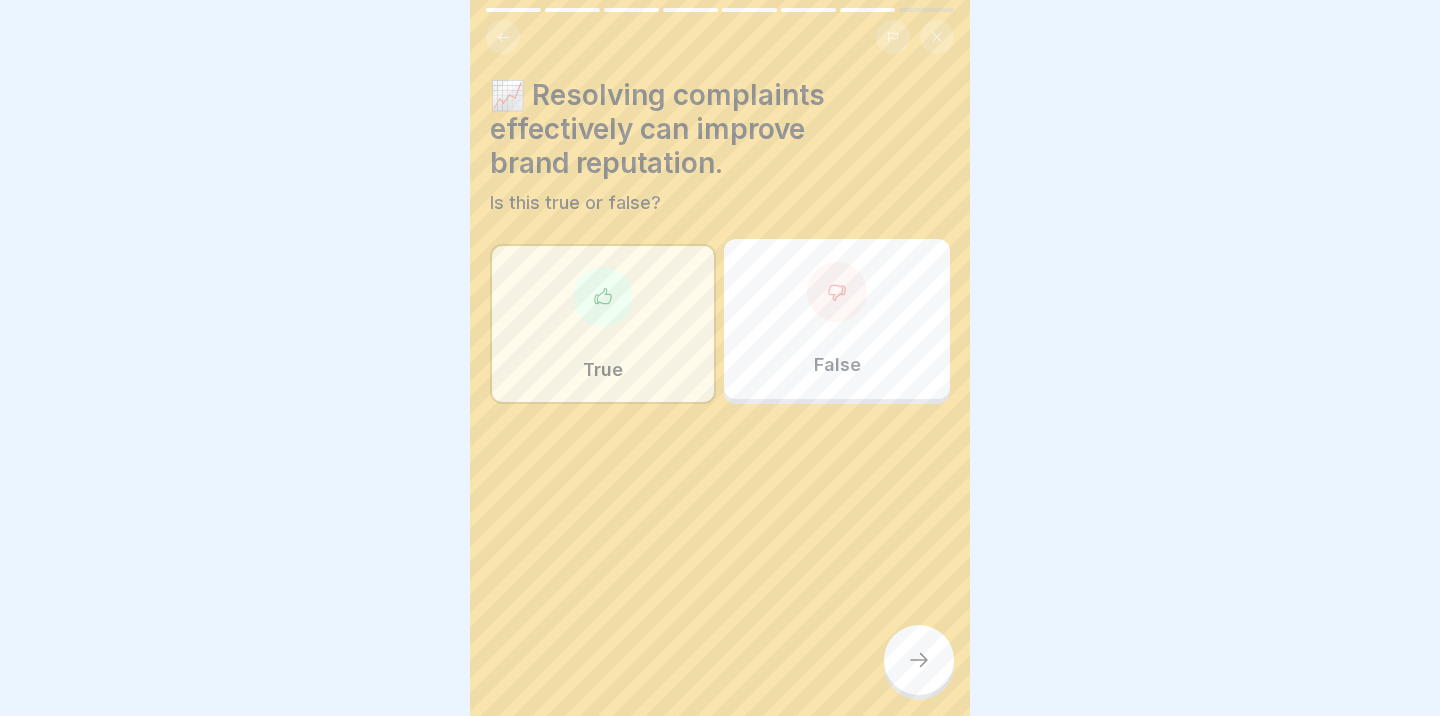 click at bounding box center (919, 660) 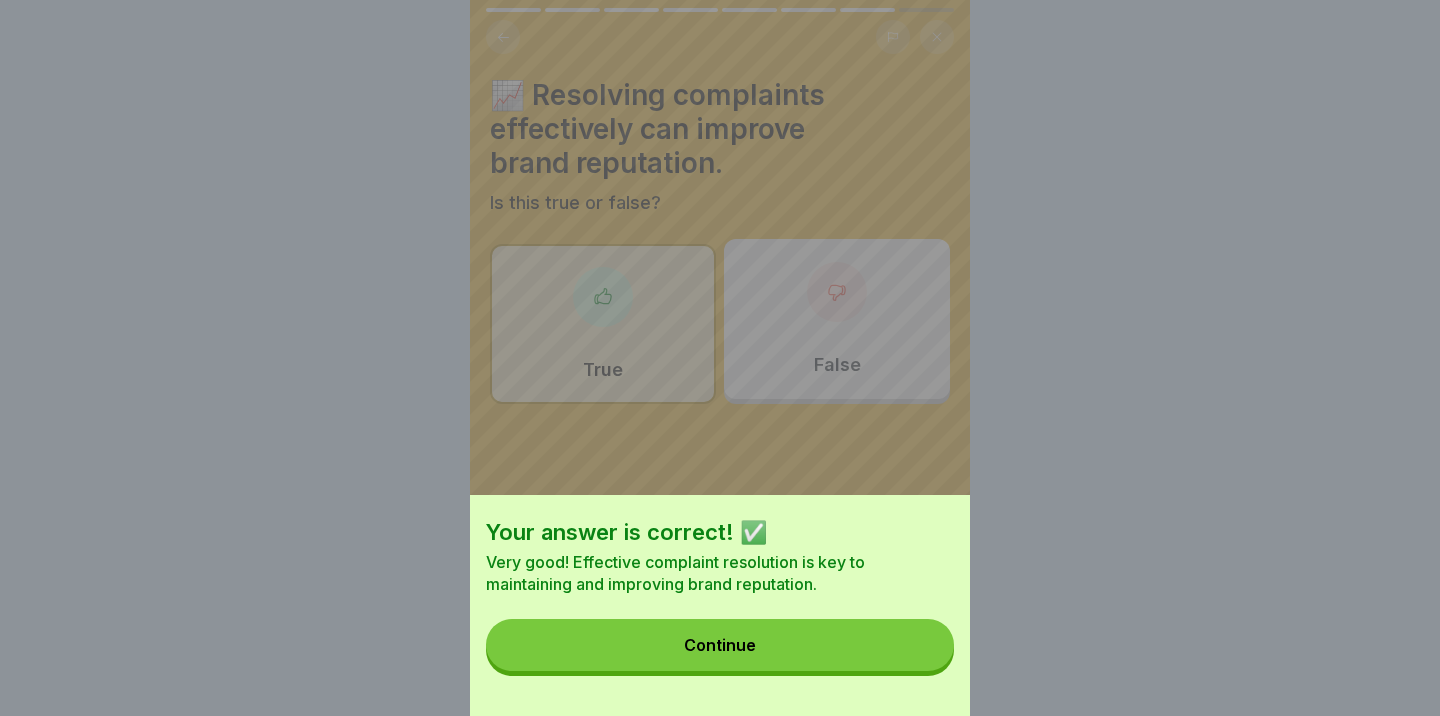 click on "Continue" at bounding box center [720, 645] 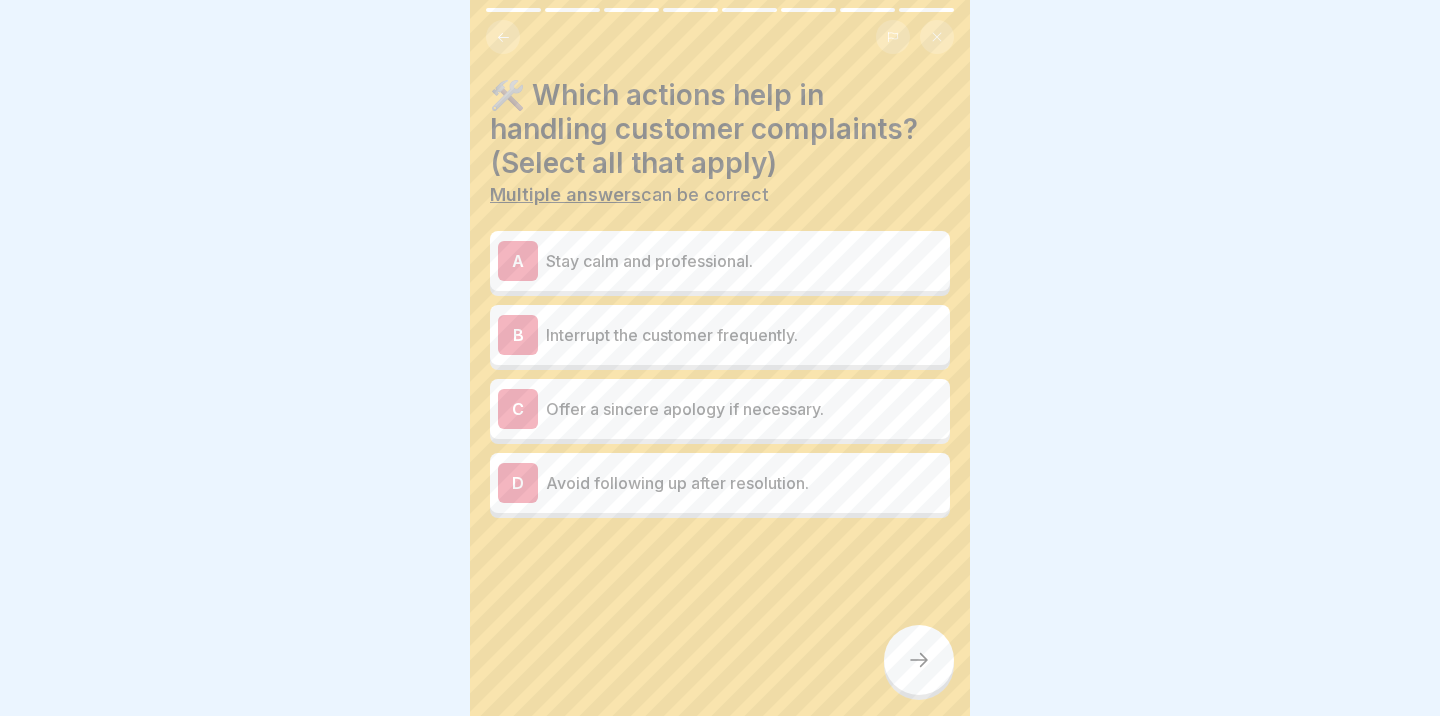 click on "A Stay calm and professional." at bounding box center [720, 261] 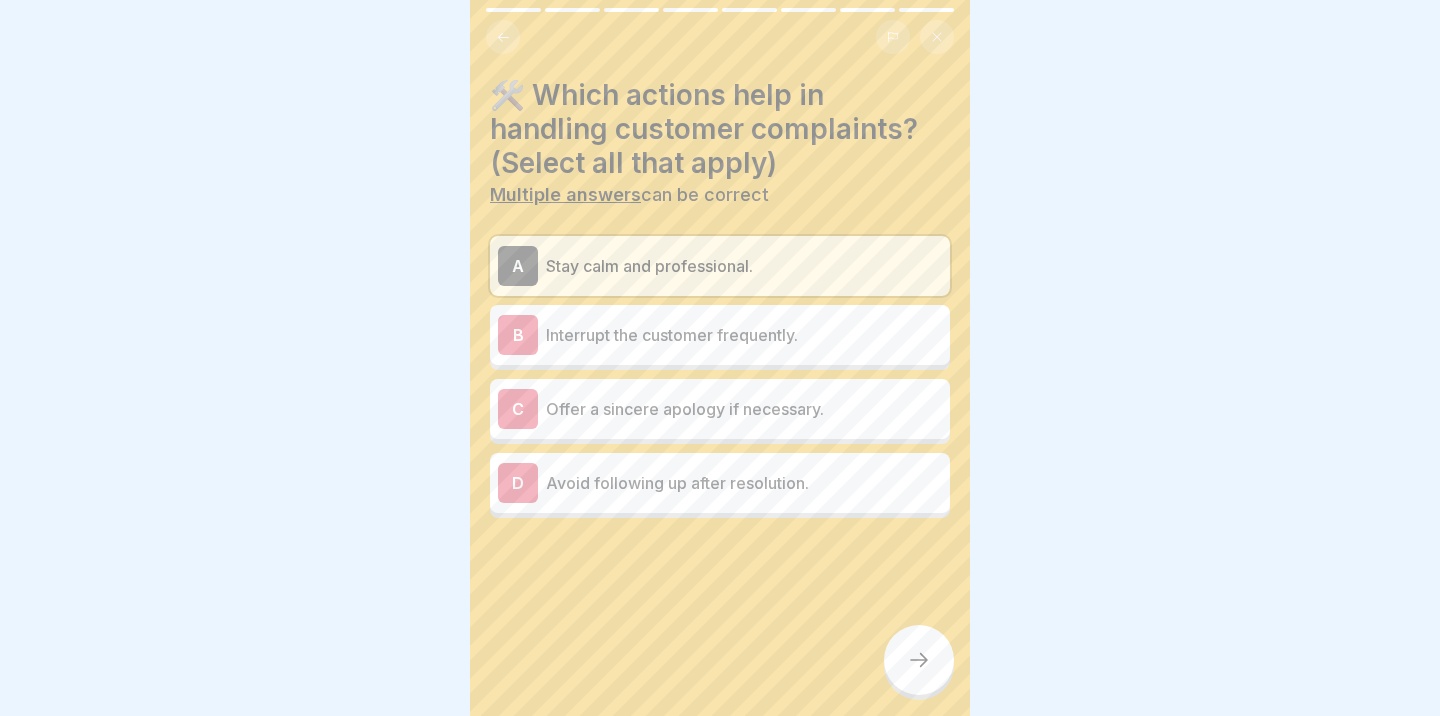click at bounding box center (919, 660) 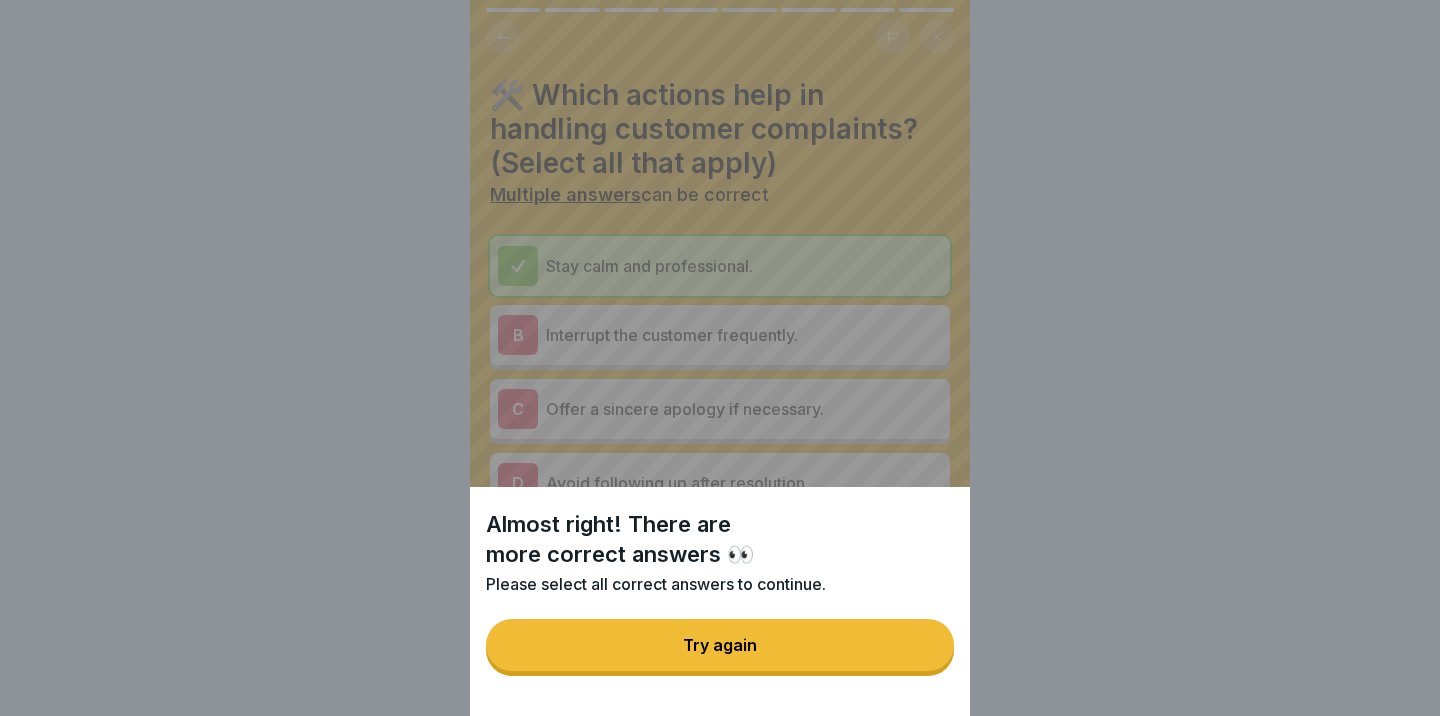 click on "Try again" at bounding box center [720, 645] 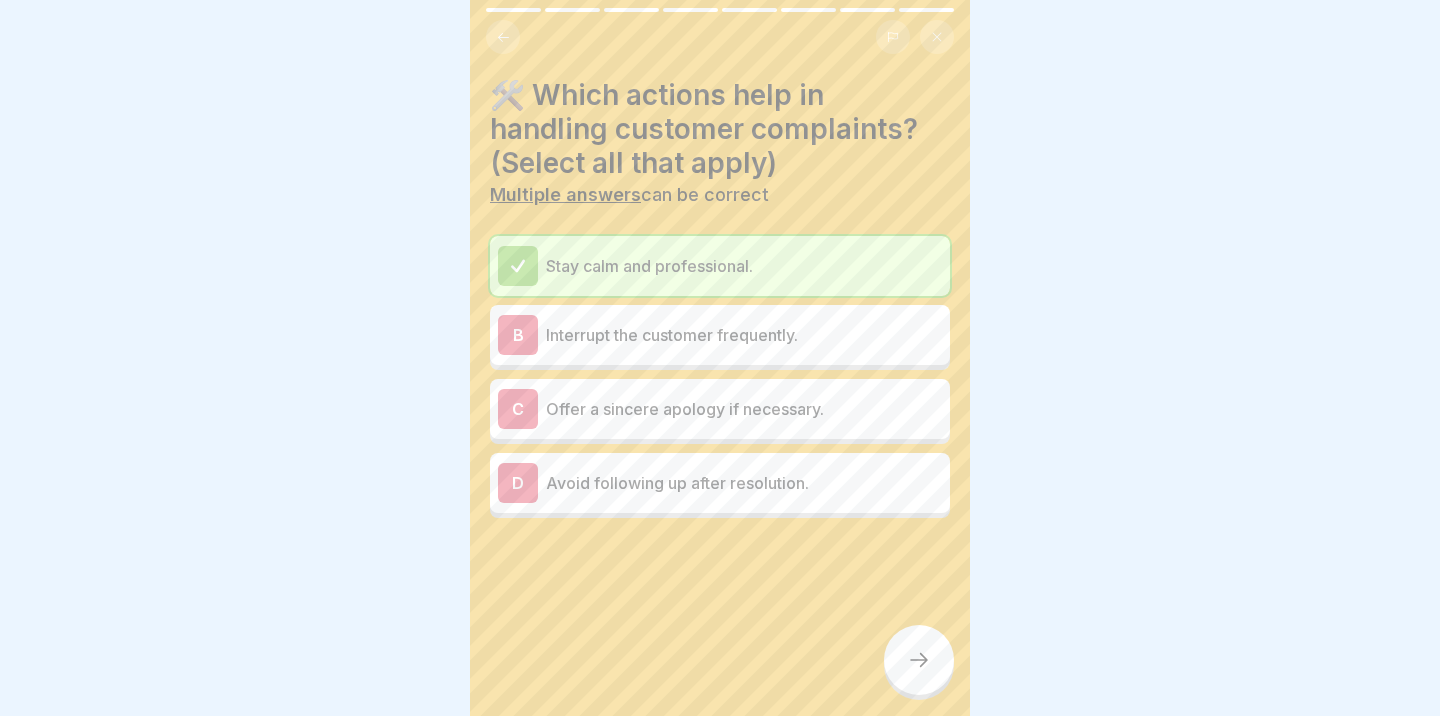 click 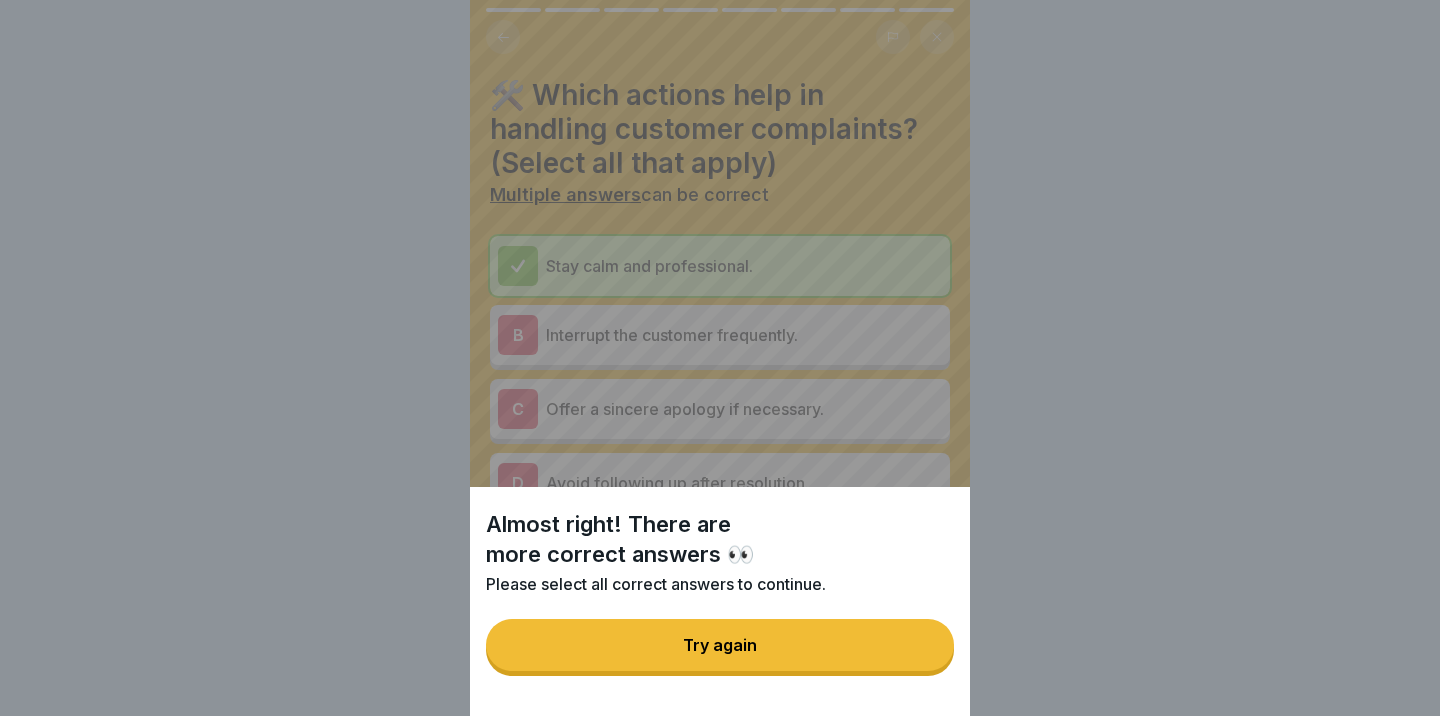 click on "Try again" at bounding box center (720, 645) 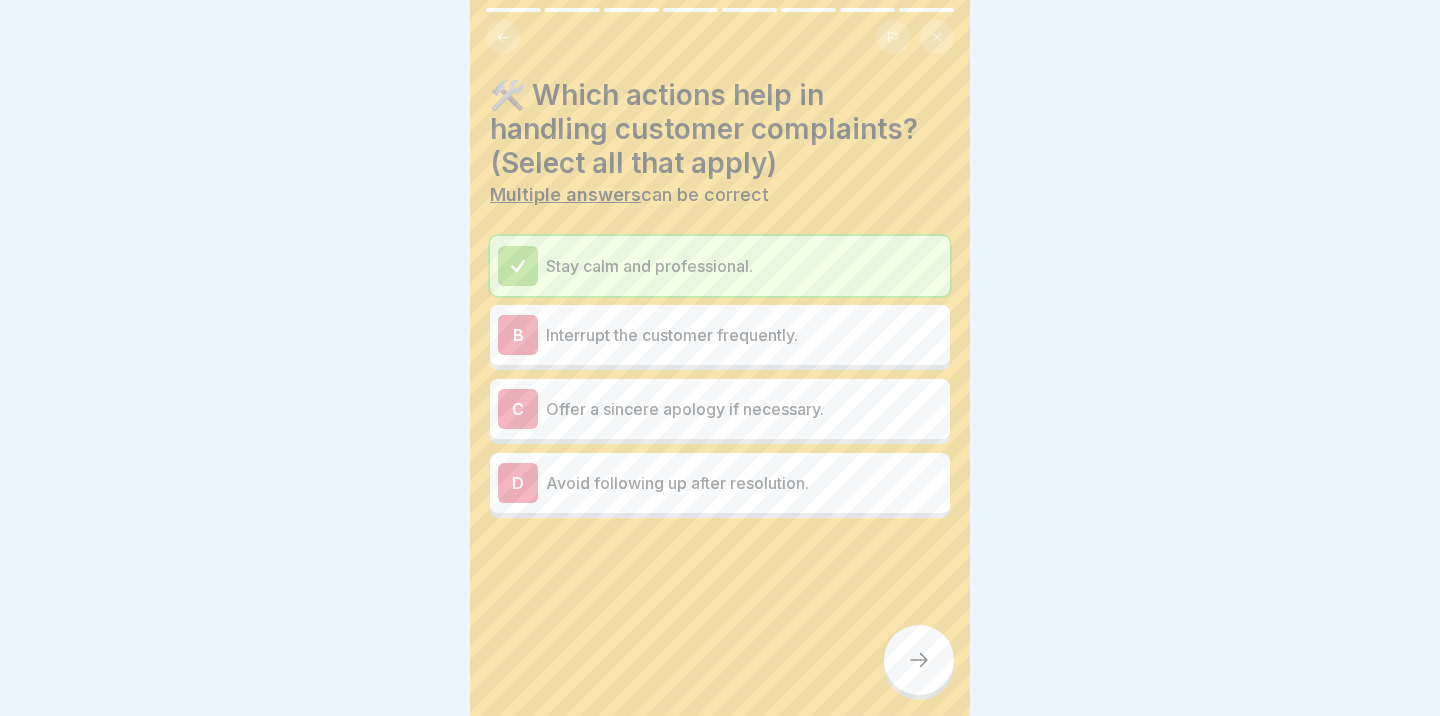 click on "C Offer a sincere apology if necessary." at bounding box center [720, 409] 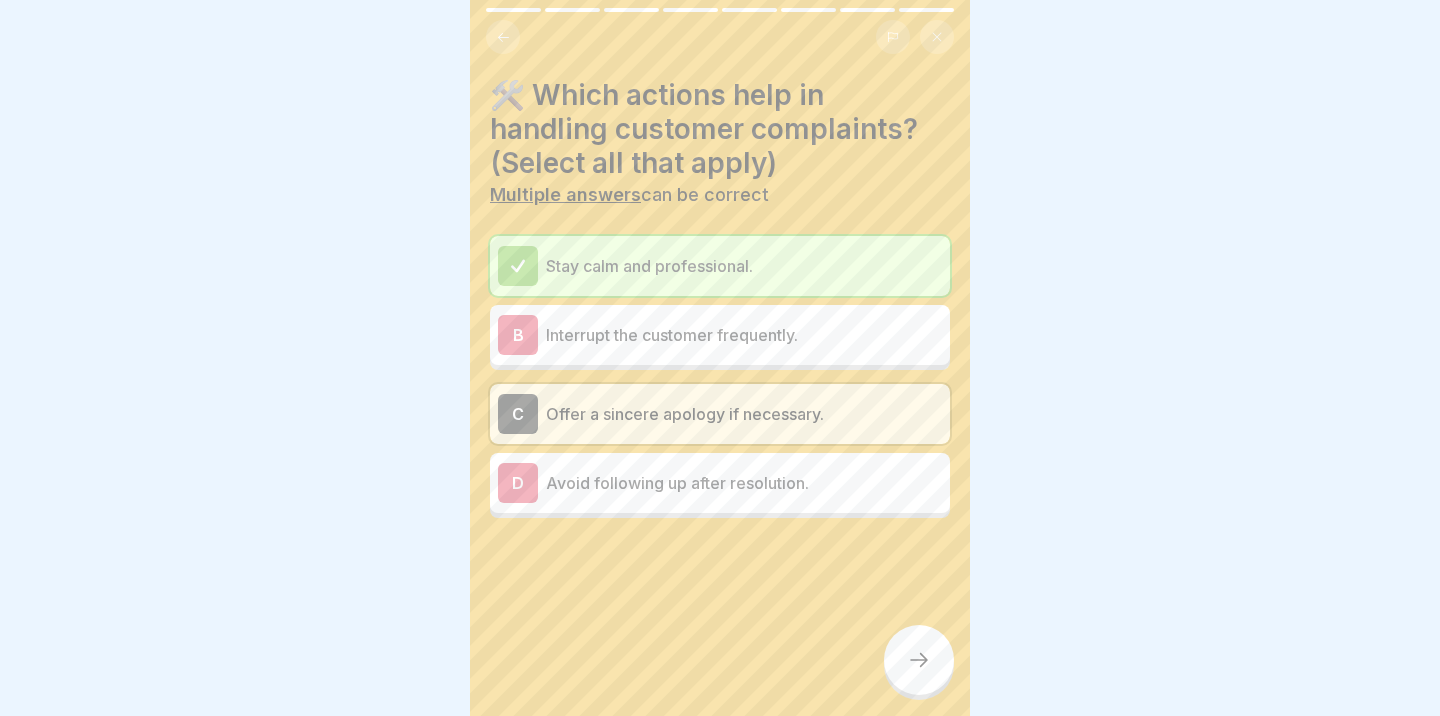 click at bounding box center (720, 578) 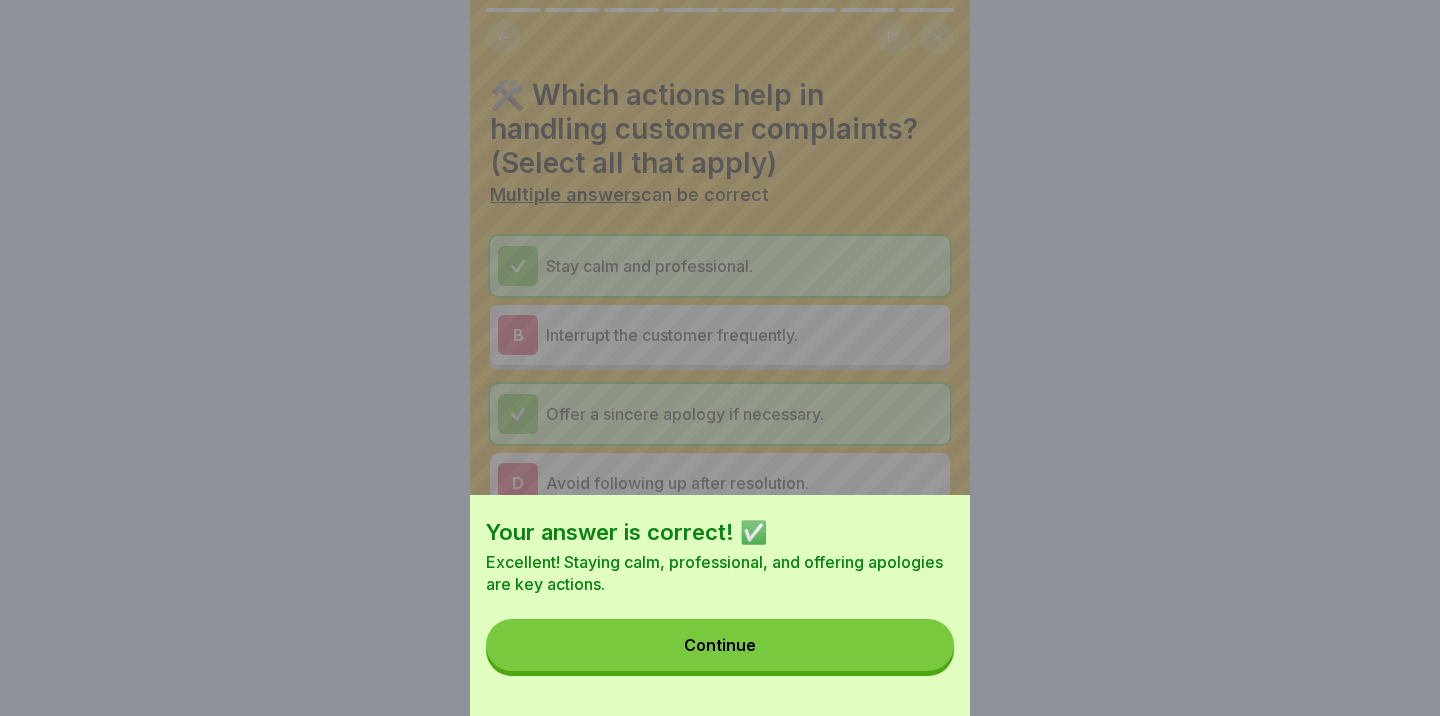 click on "Continue" at bounding box center [720, 645] 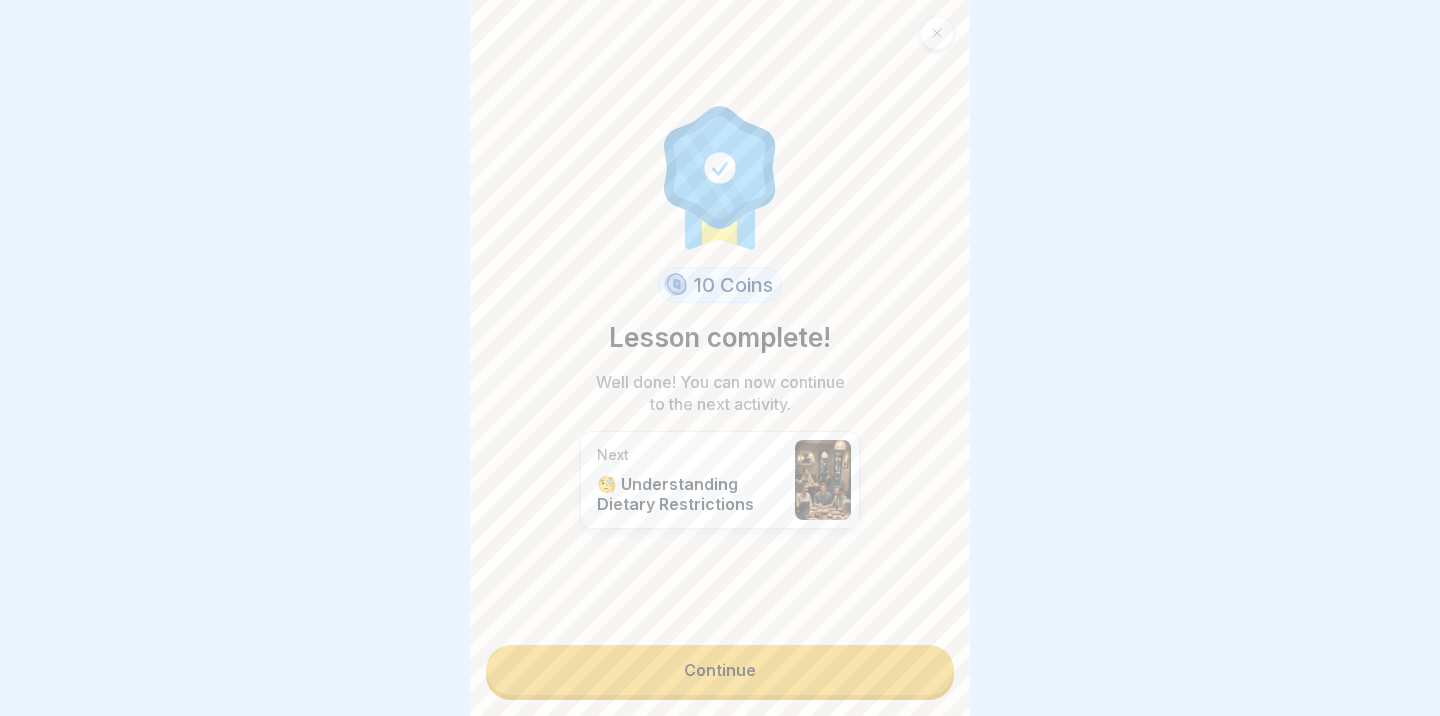 click on "Continue" at bounding box center [720, 670] 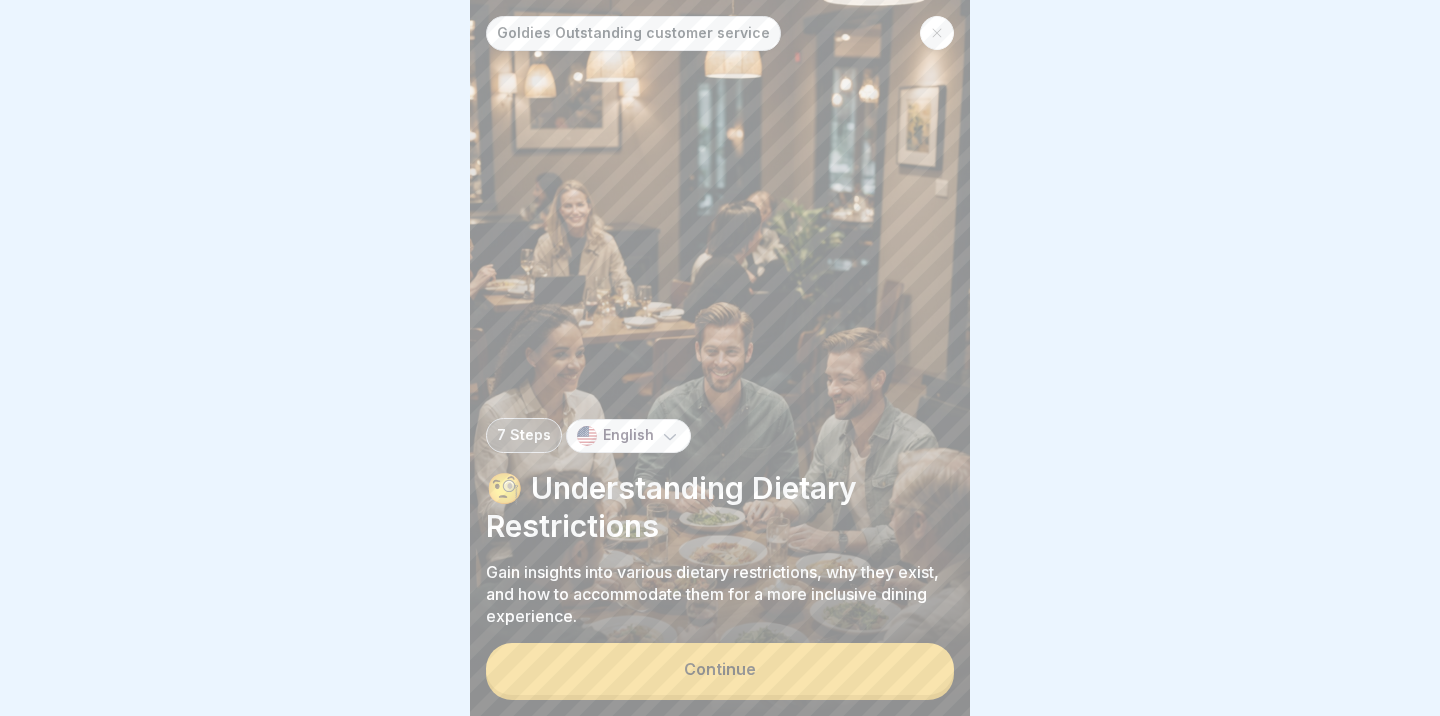 click on "Continue" at bounding box center [720, 669] 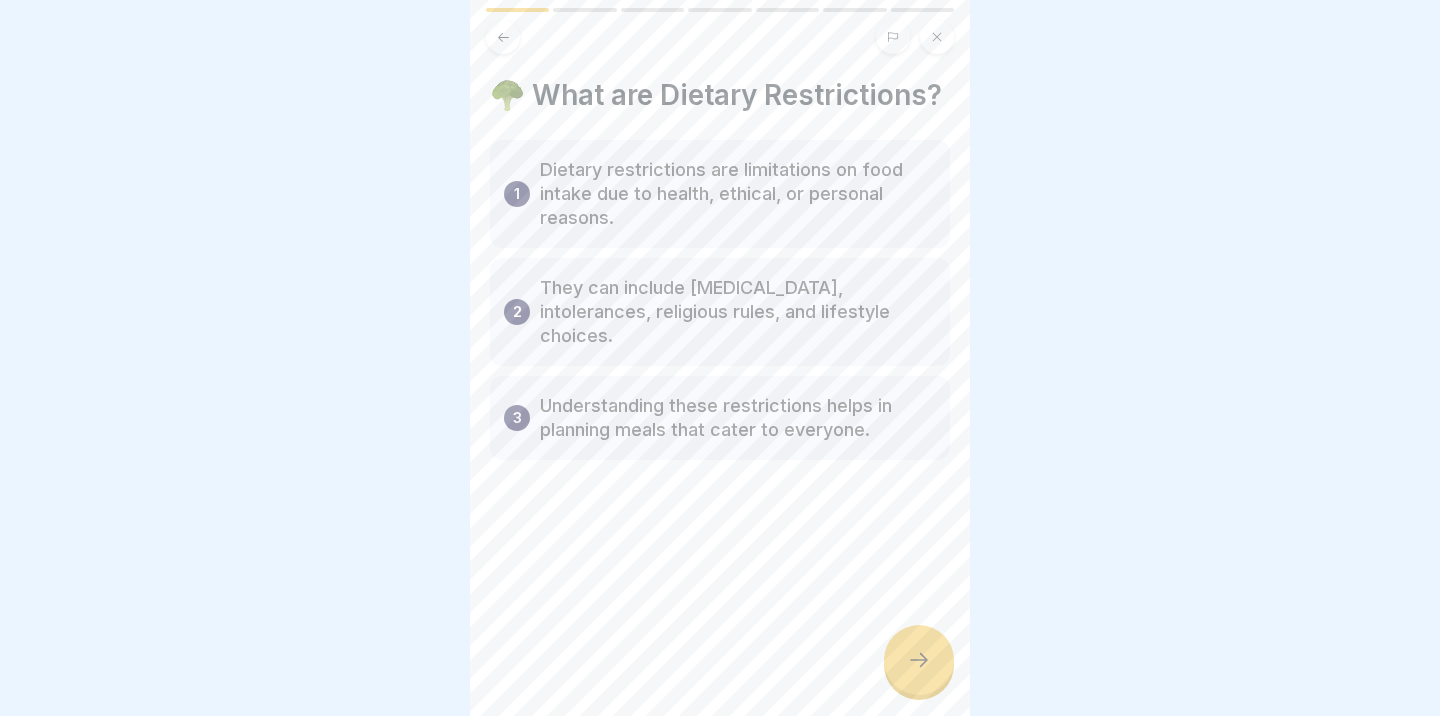 click at bounding box center [919, 660] 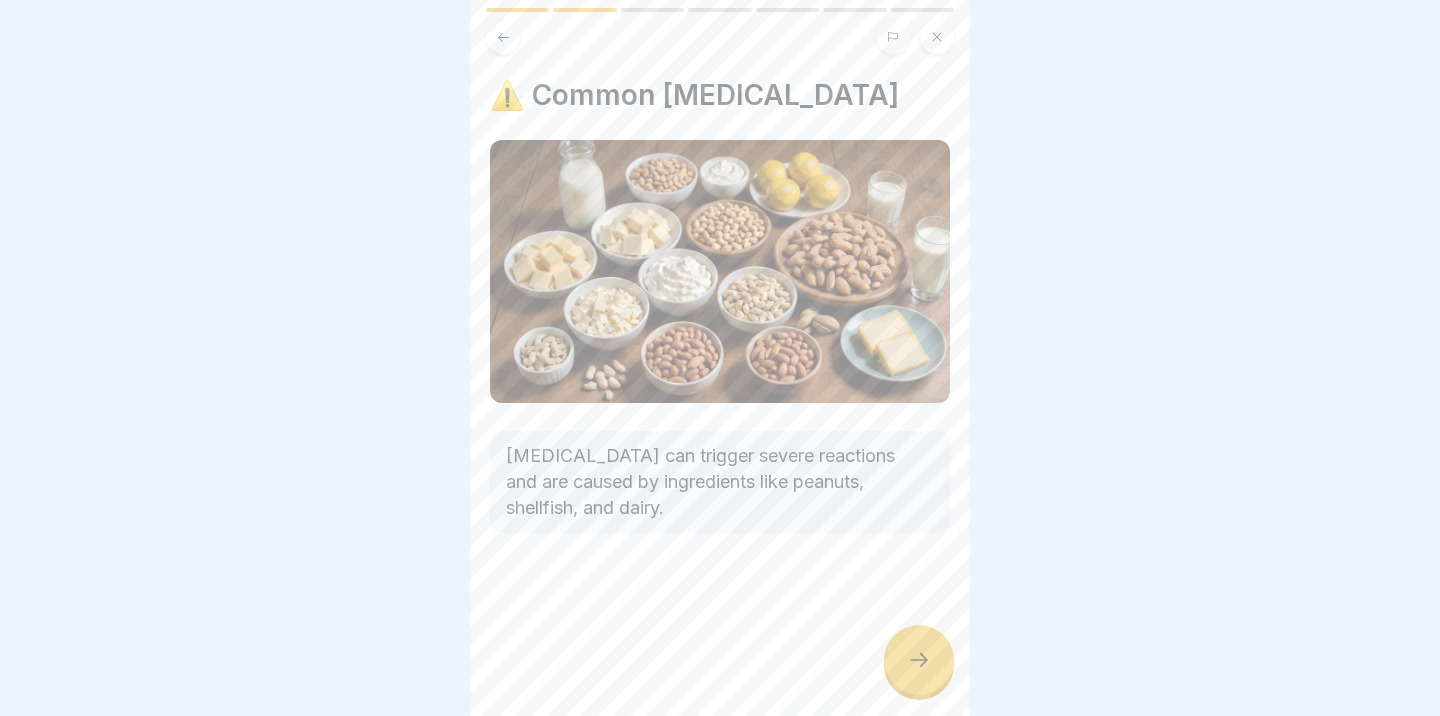 click at bounding box center (919, 660) 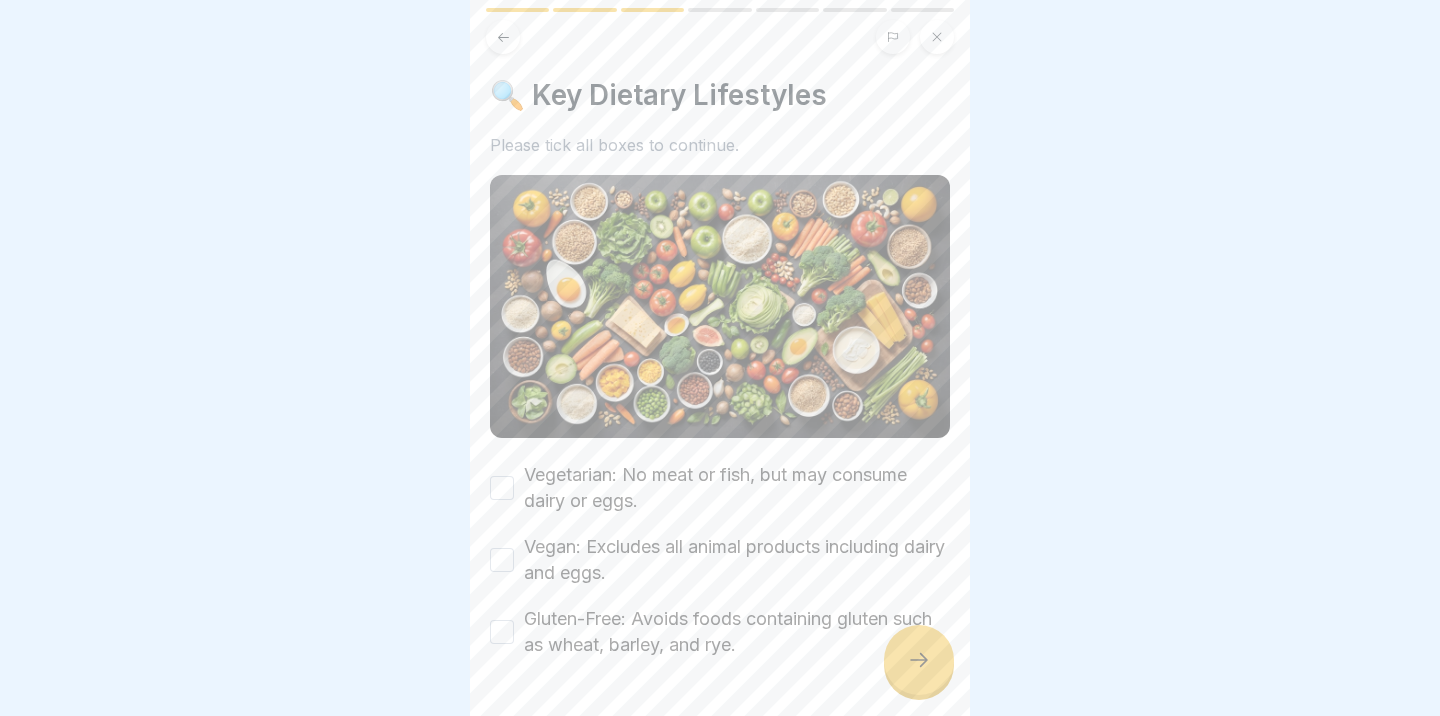 click on "Vegetarian: No meat or fish, but may consume dairy or eggs." at bounding box center [502, 488] 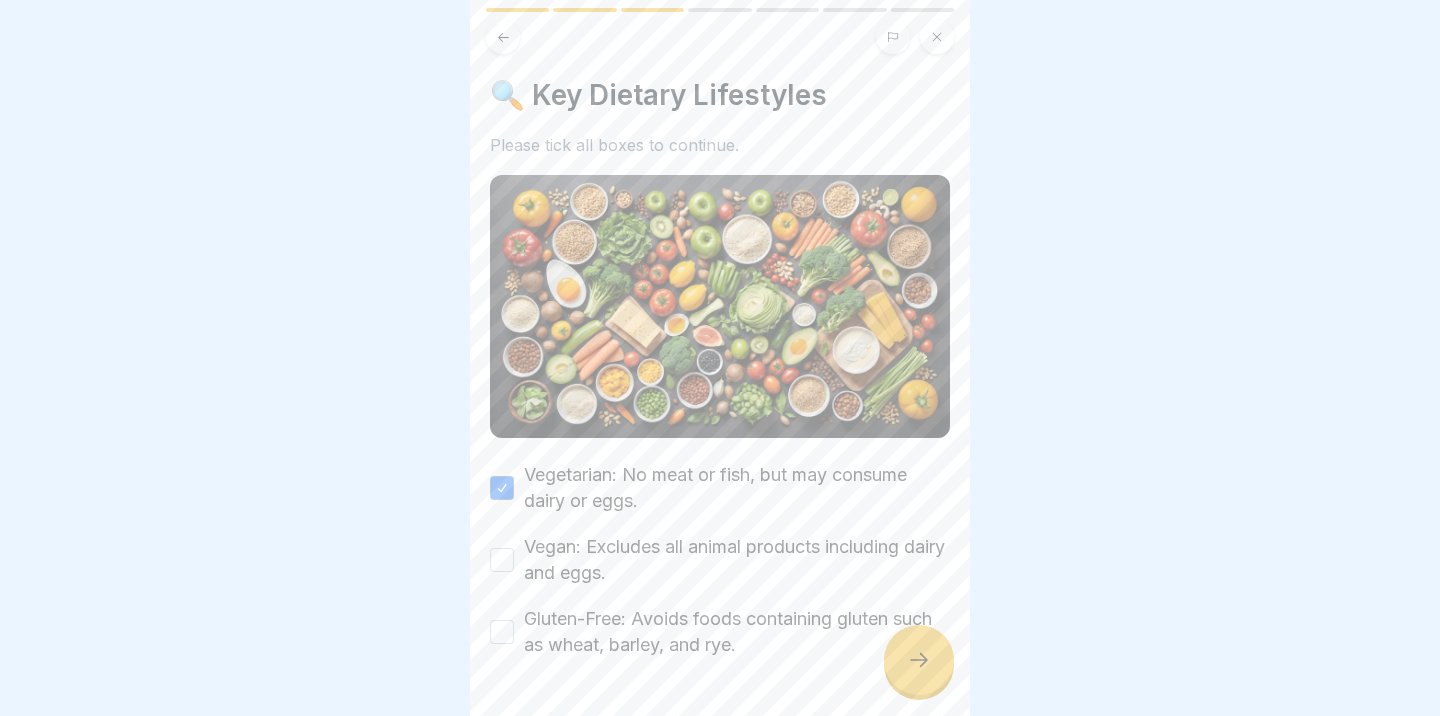 click on "Vegan: Excludes all animal products including dairy and eggs." at bounding box center (502, 560) 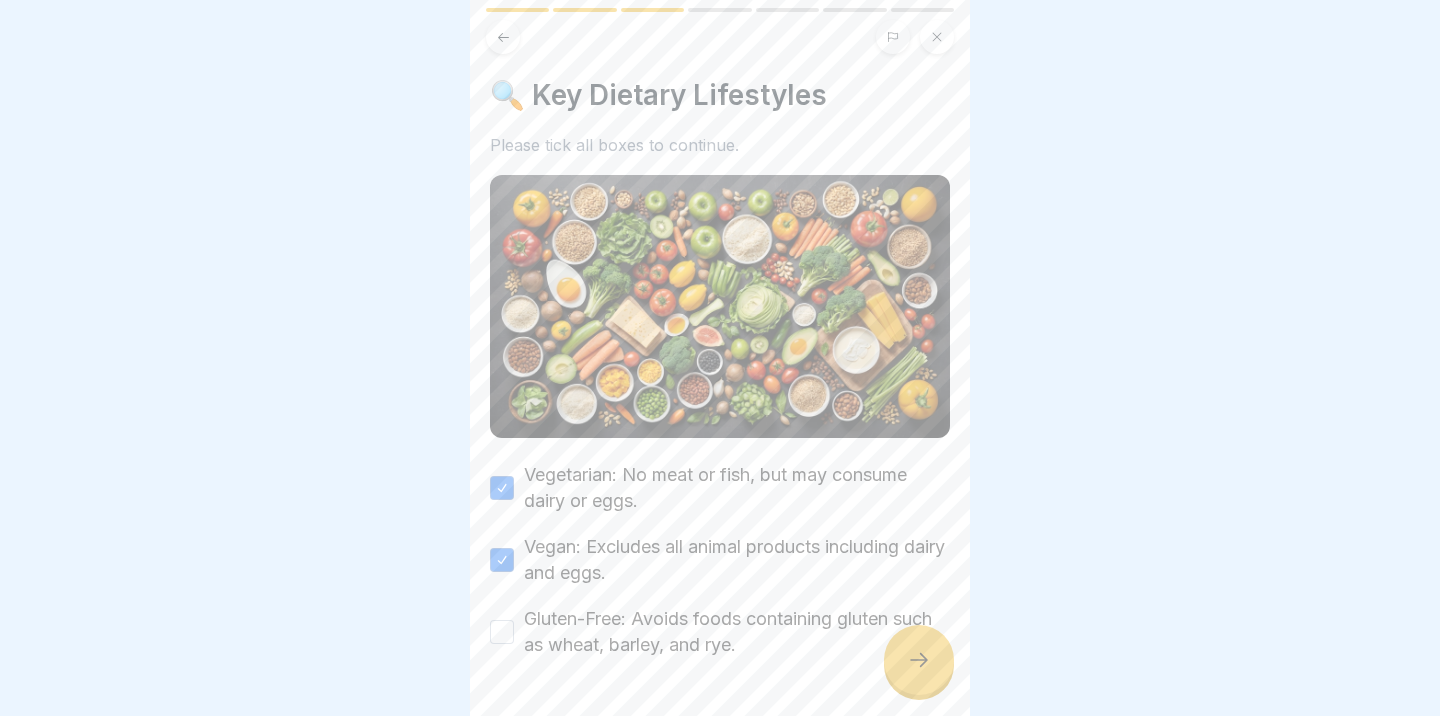 click on "Gluten-Free: Avoids foods containing gluten such as wheat, barley, and rye." at bounding box center [502, 632] 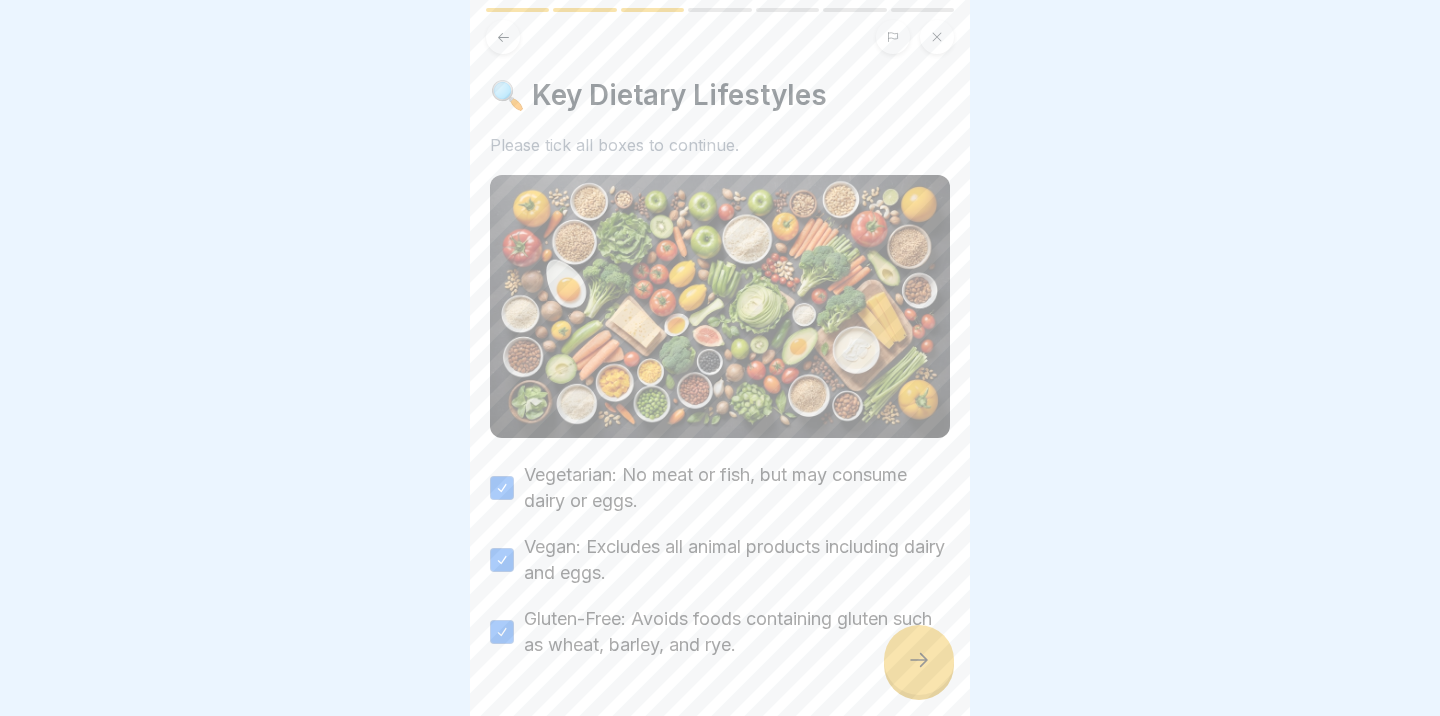 scroll, scrollTop: 62, scrollLeft: 0, axis: vertical 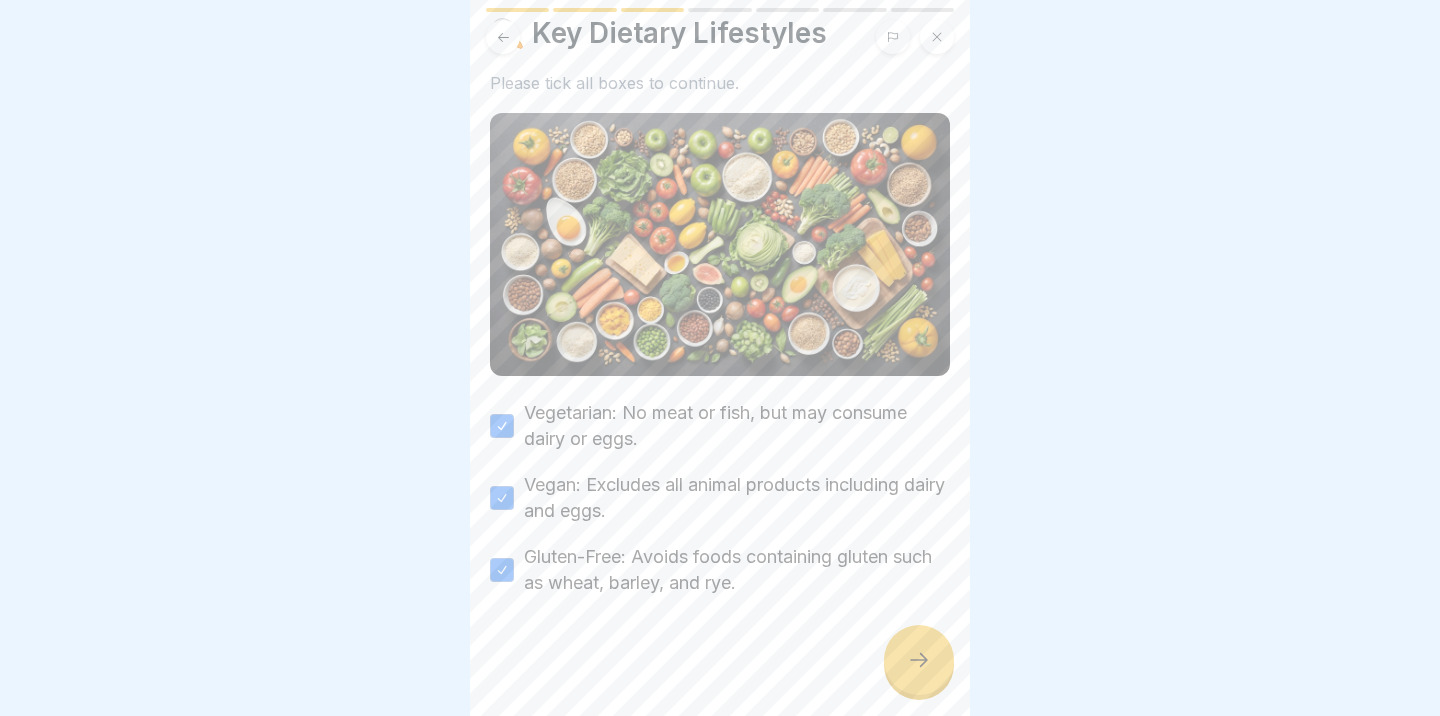 click 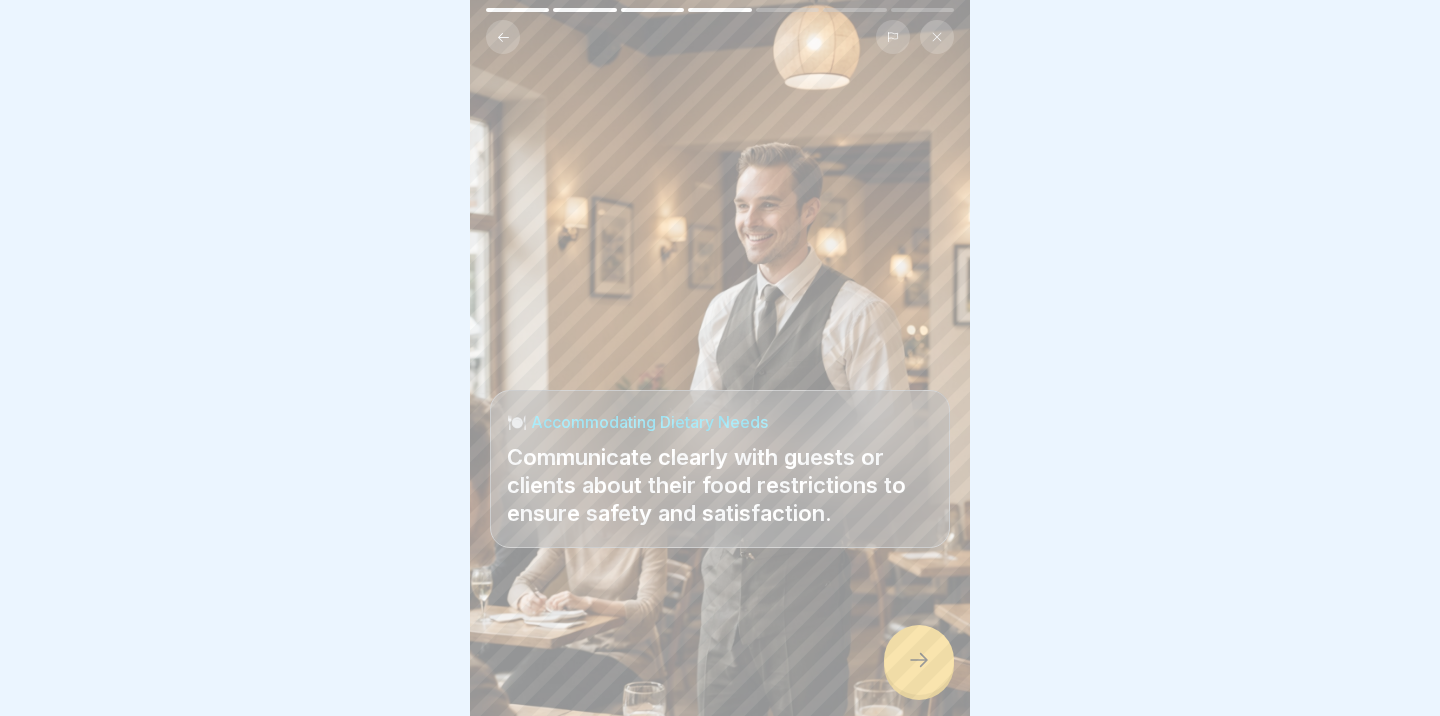 click 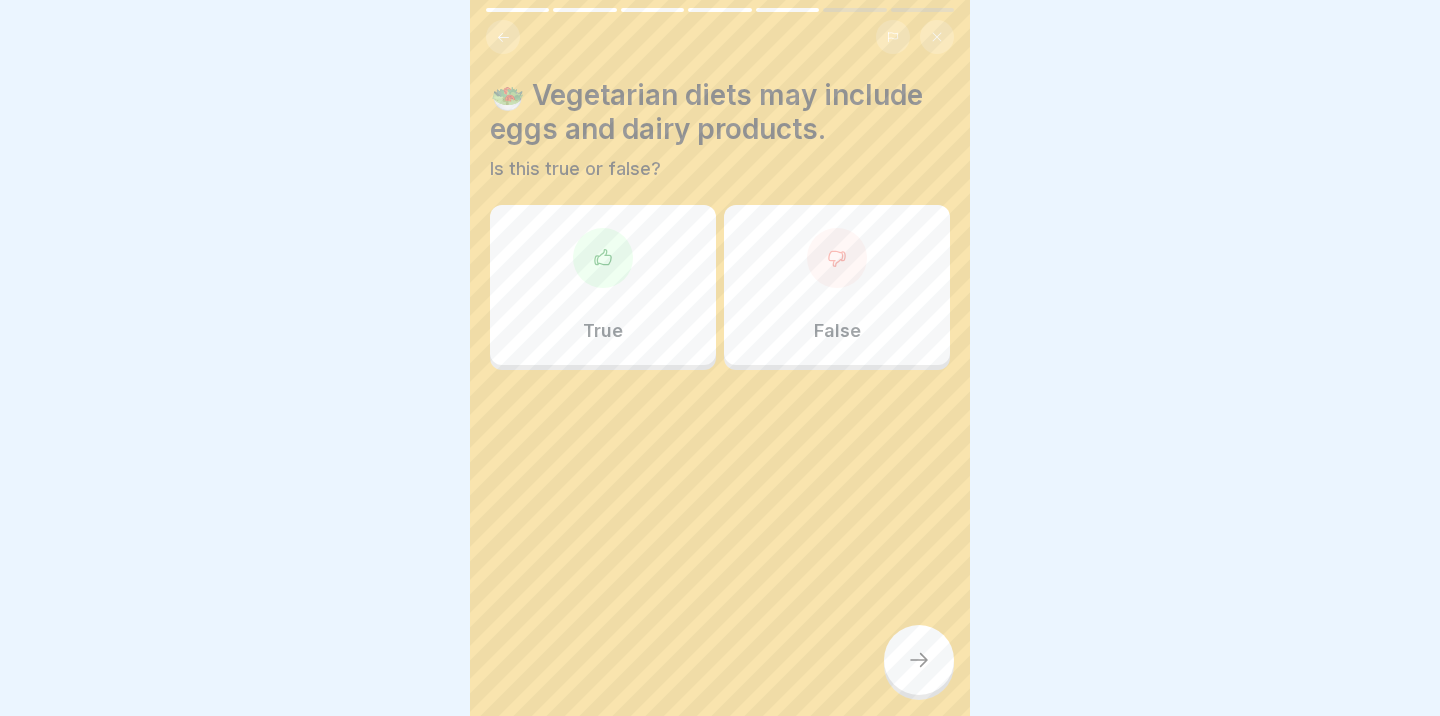 click 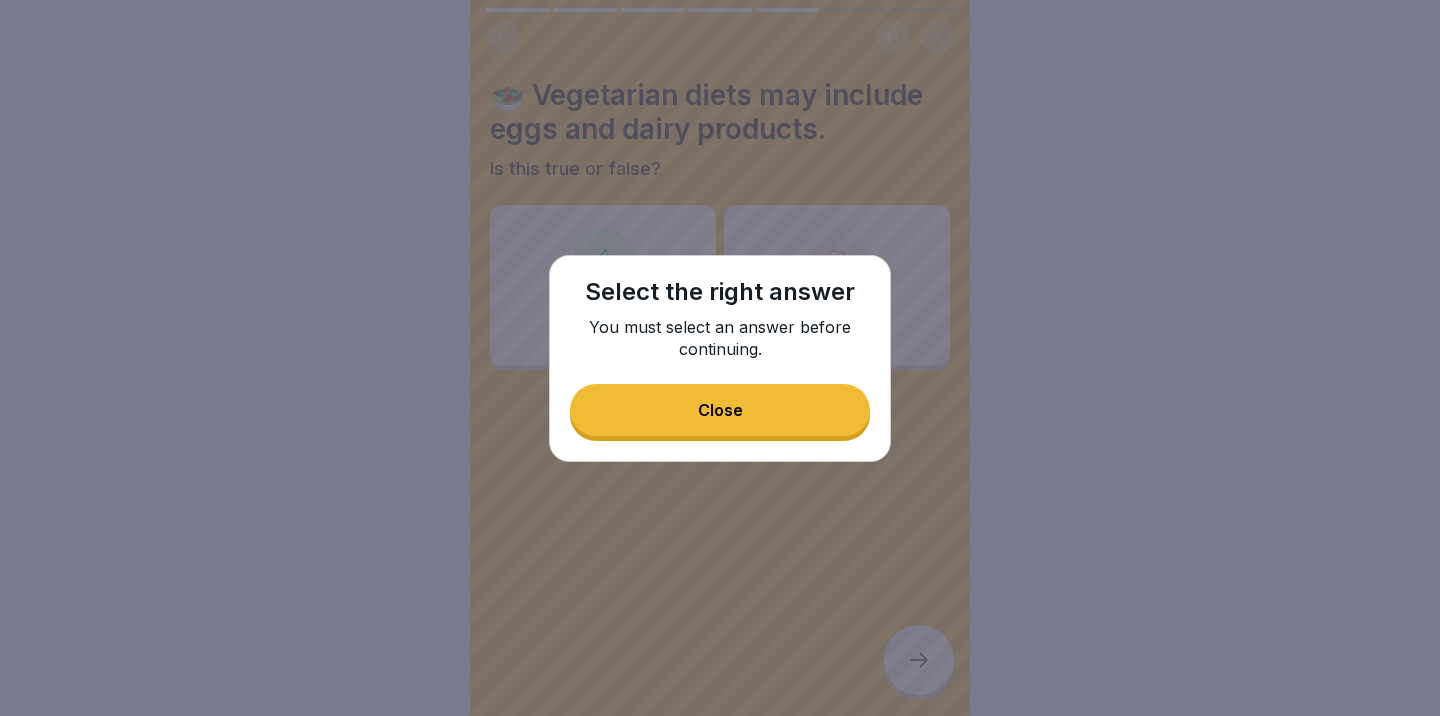 click on "Close" at bounding box center [720, 410] 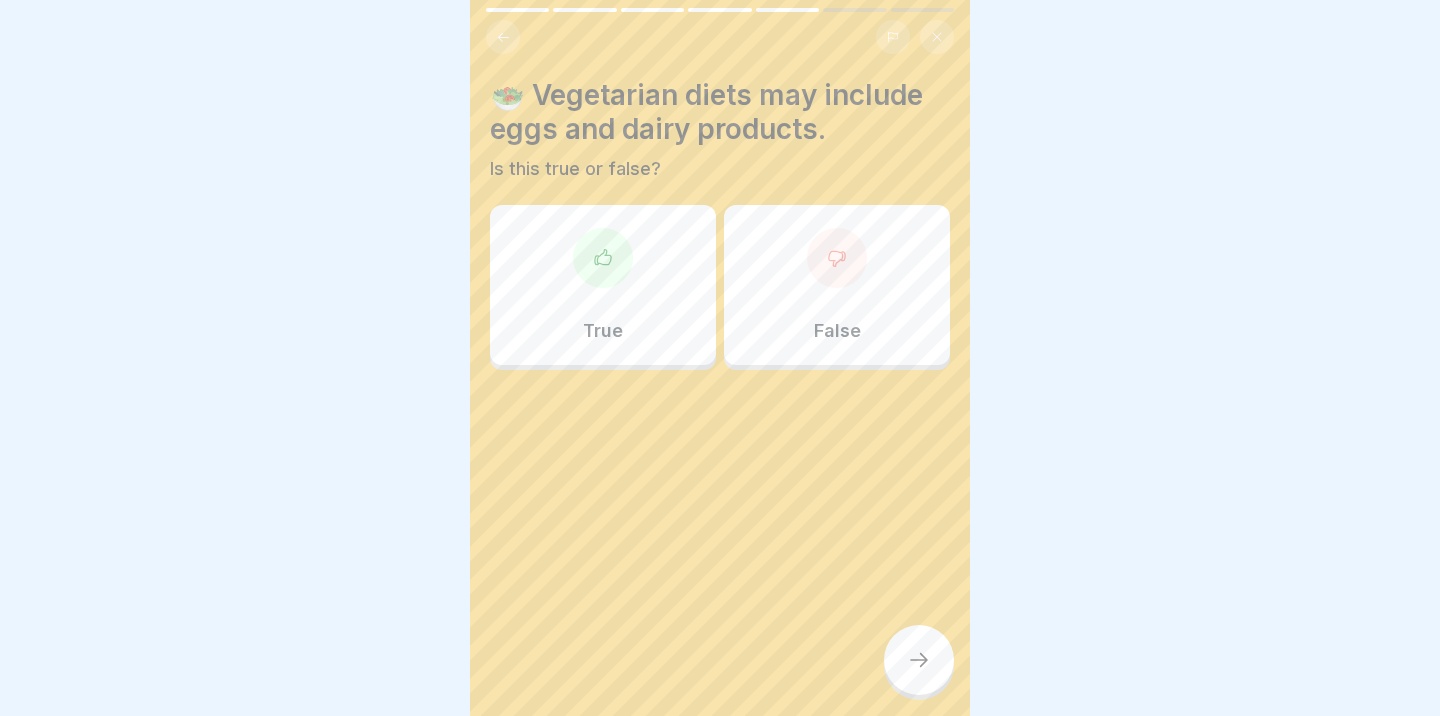 click on "True" at bounding box center [603, 285] 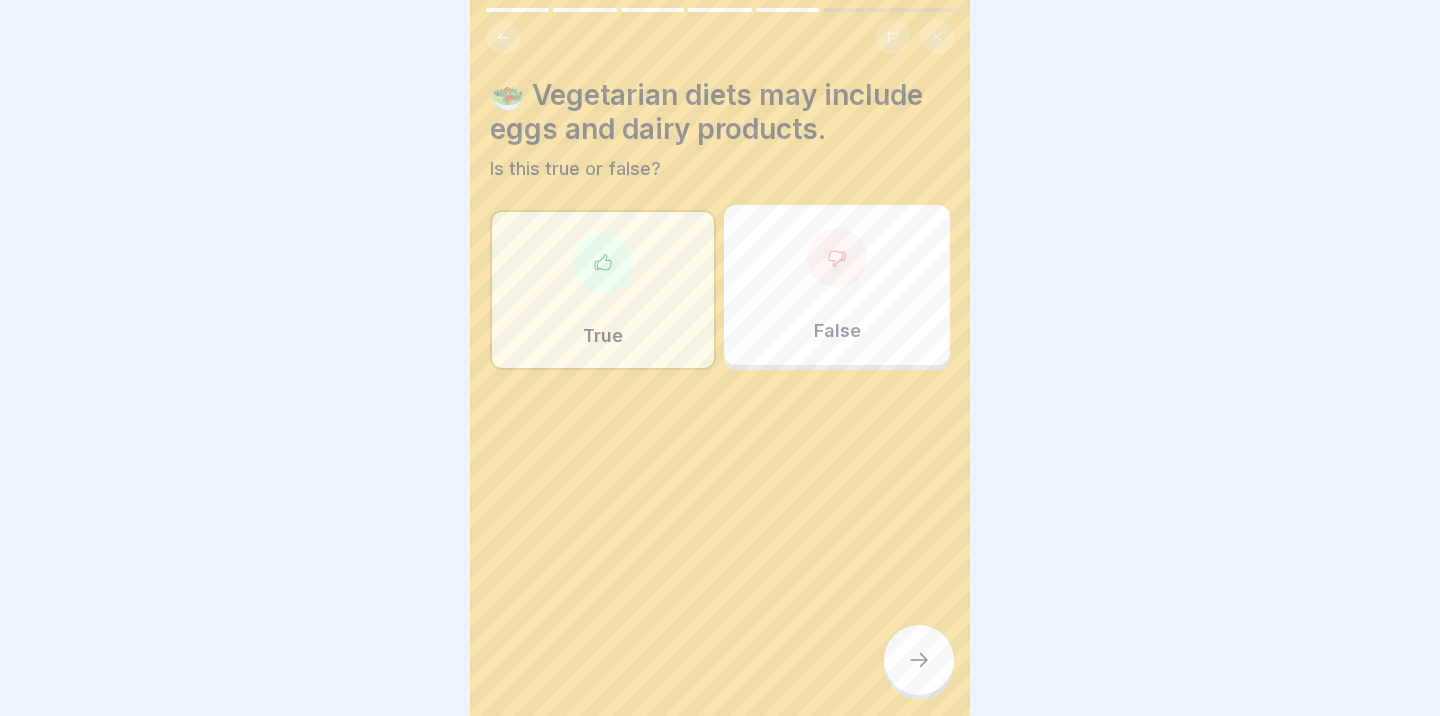 click at bounding box center (919, 660) 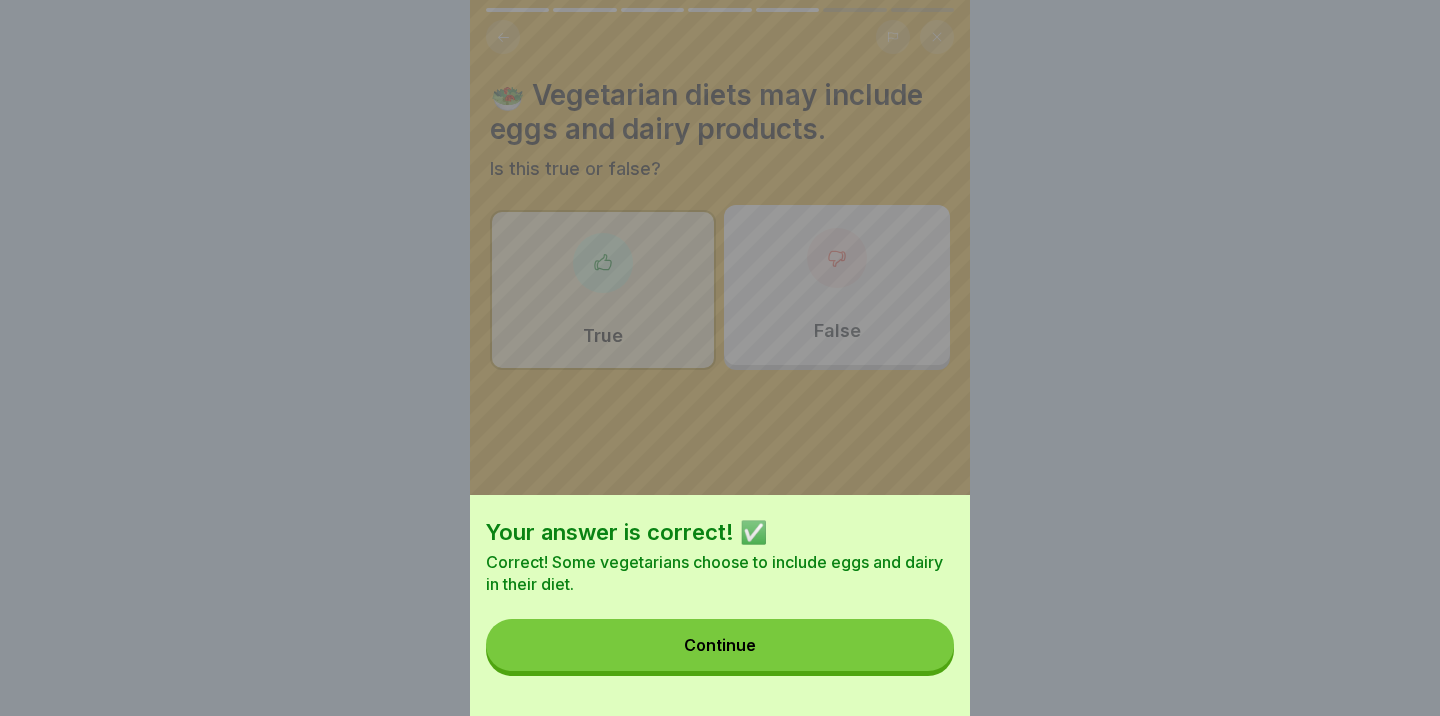 click on "Continue" at bounding box center (720, 645) 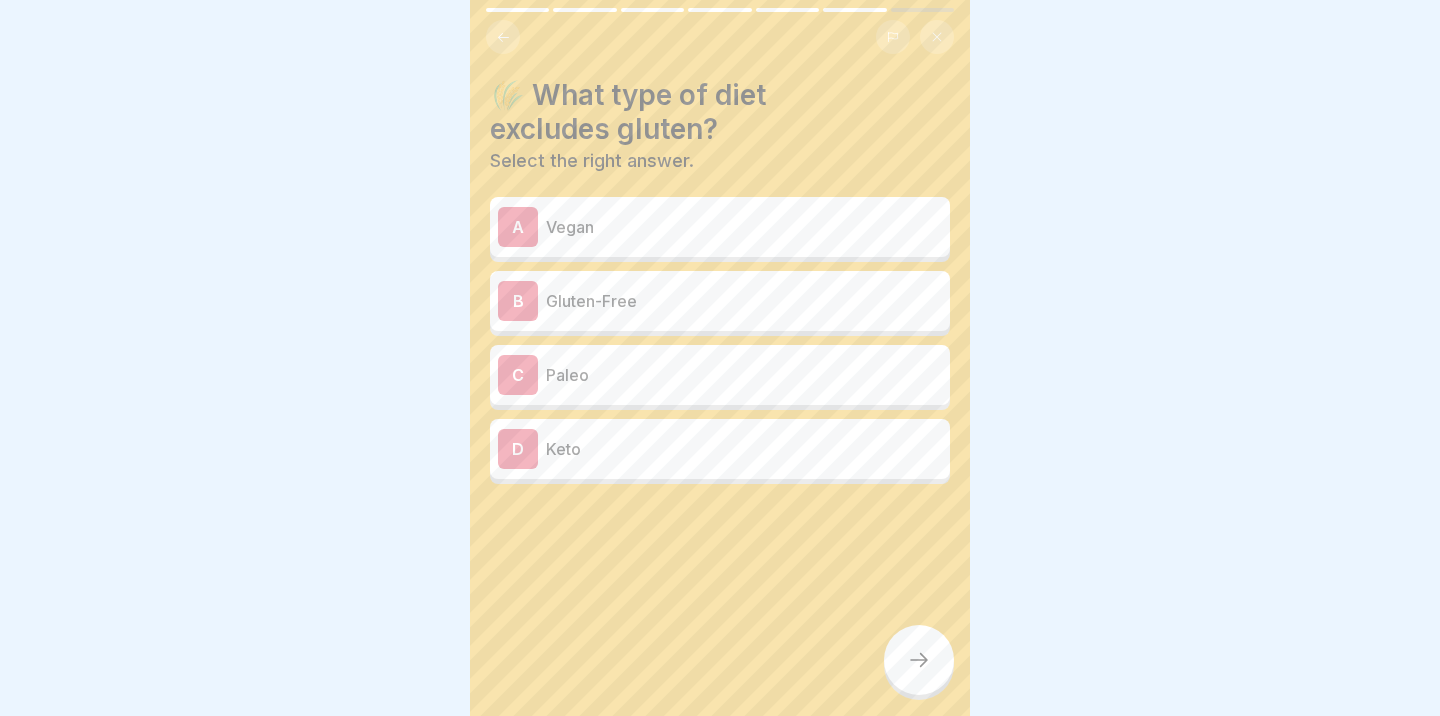 click on "Vegan" at bounding box center (744, 227) 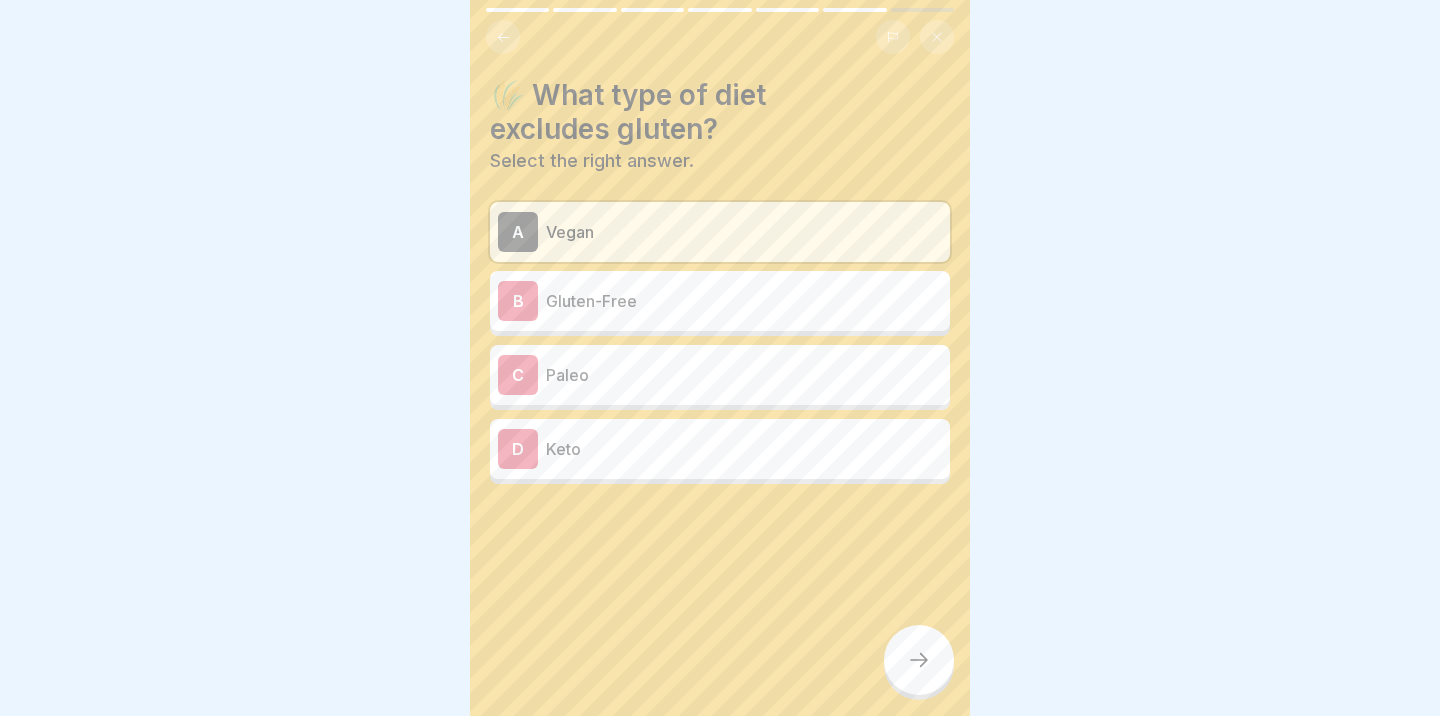 click 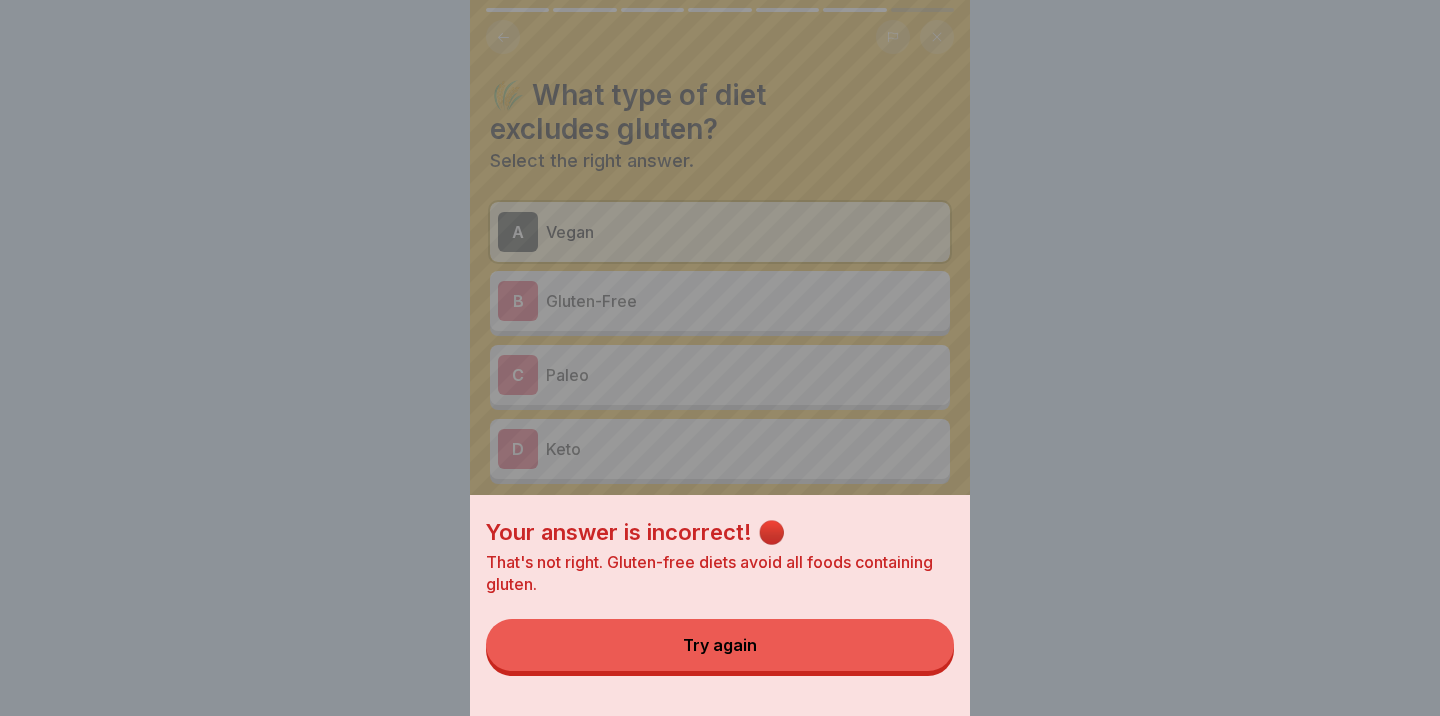 click on "Try again" at bounding box center (720, 645) 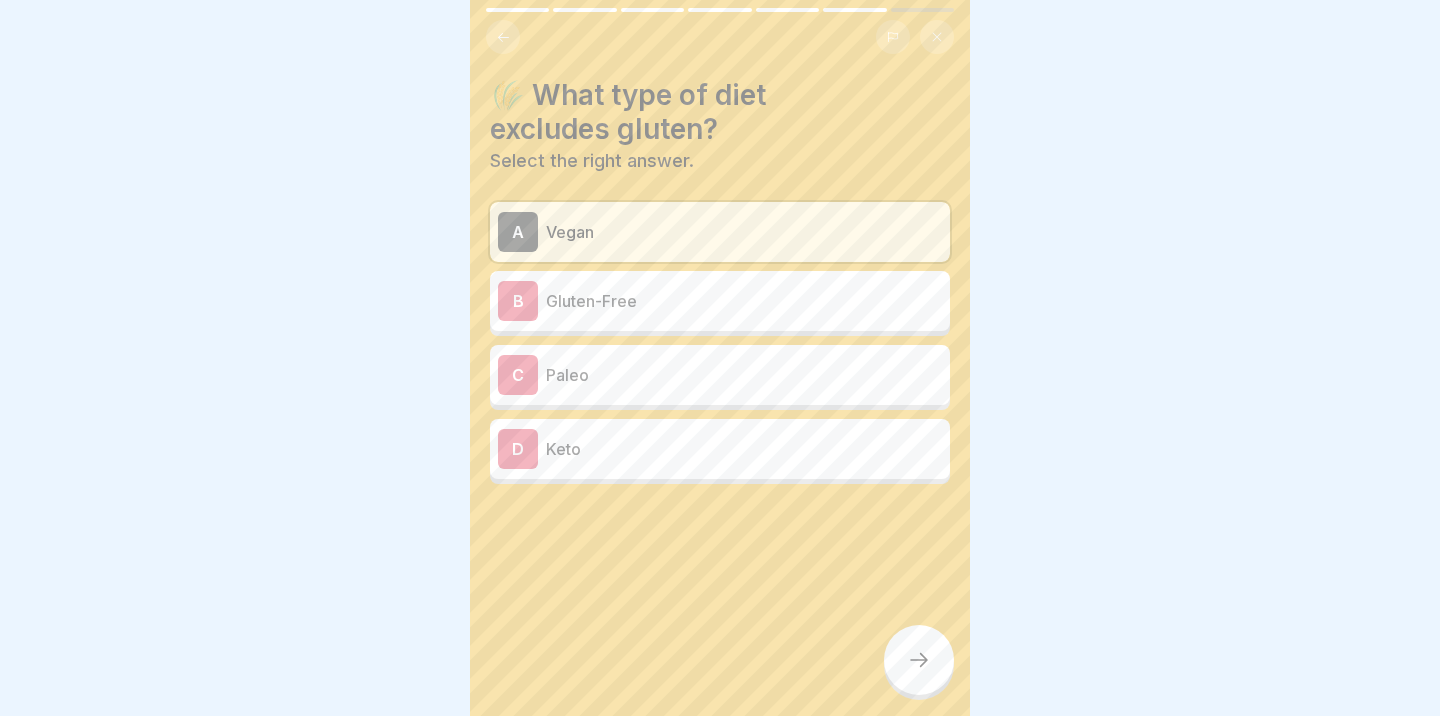 click on "Paleo" at bounding box center [744, 375] 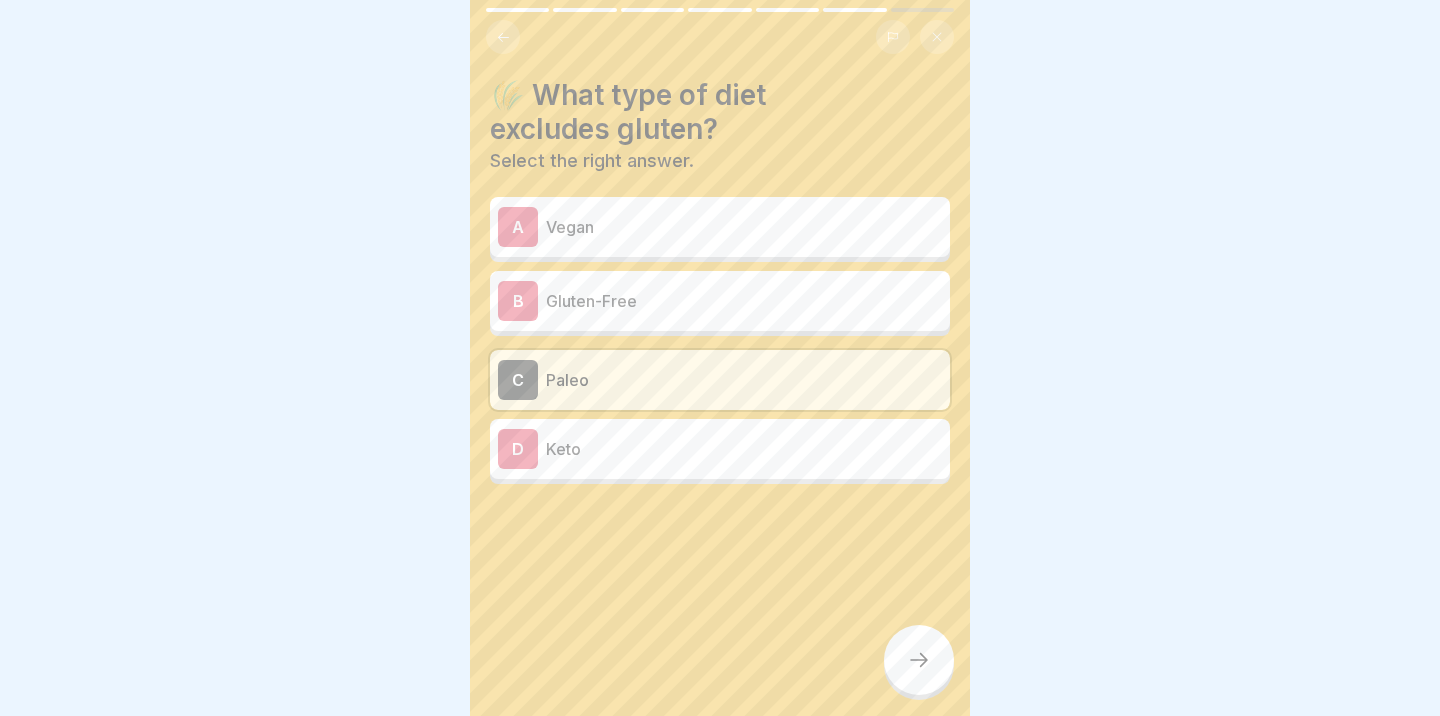 click 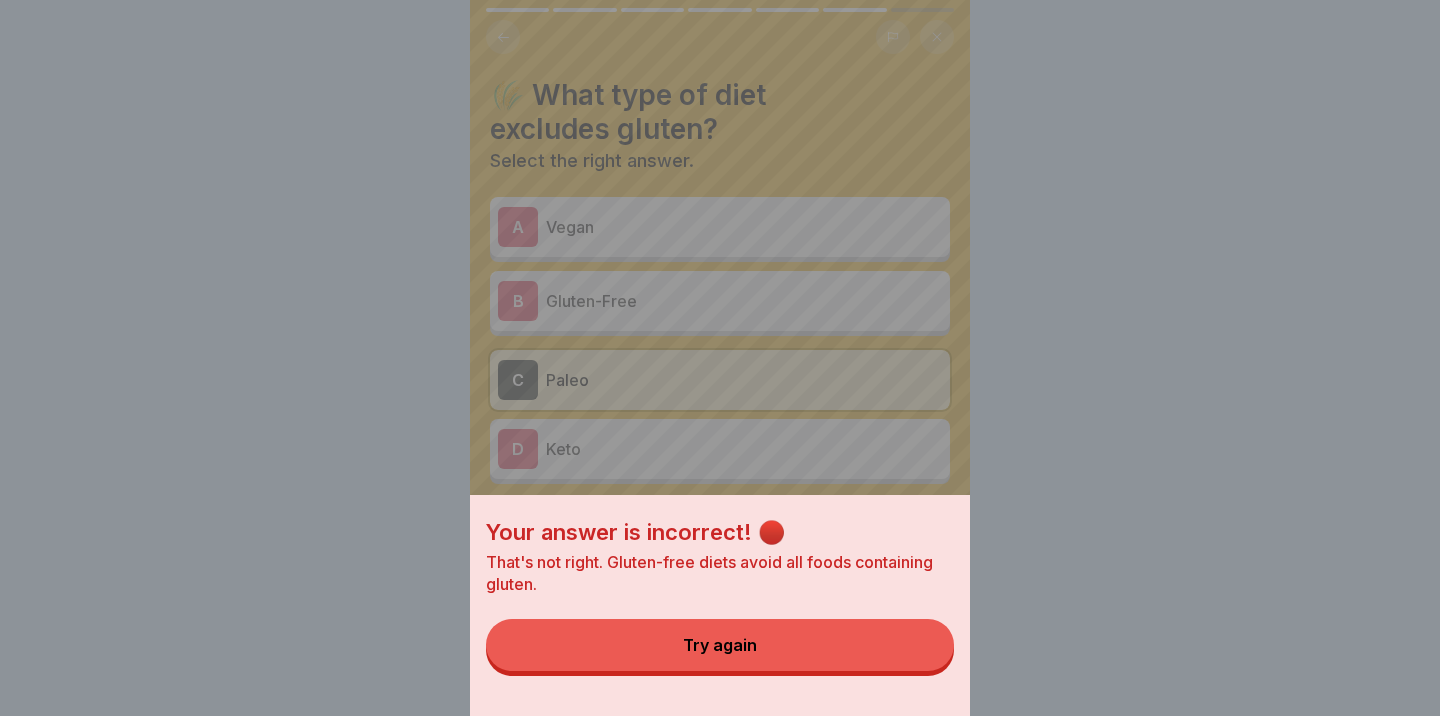 click on "Try again" at bounding box center [720, 645] 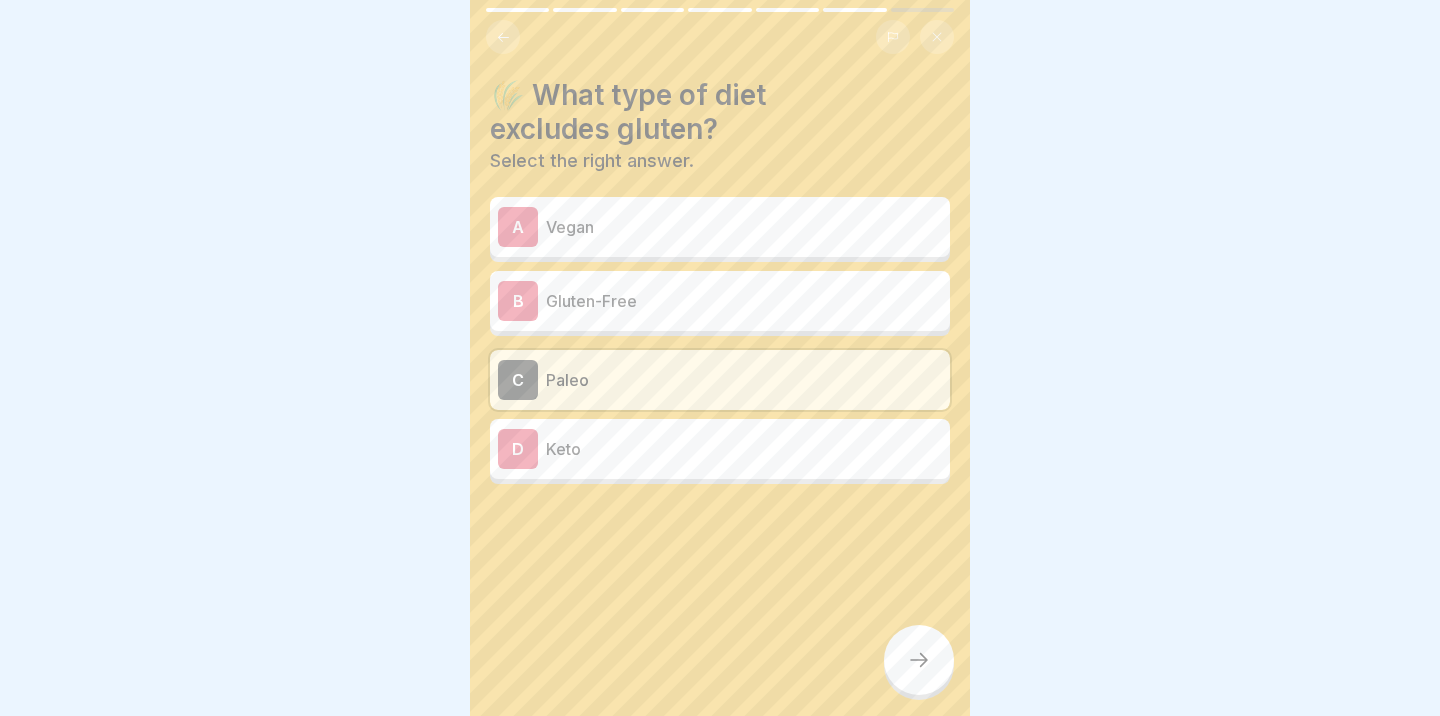 click on "Keto" at bounding box center (744, 449) 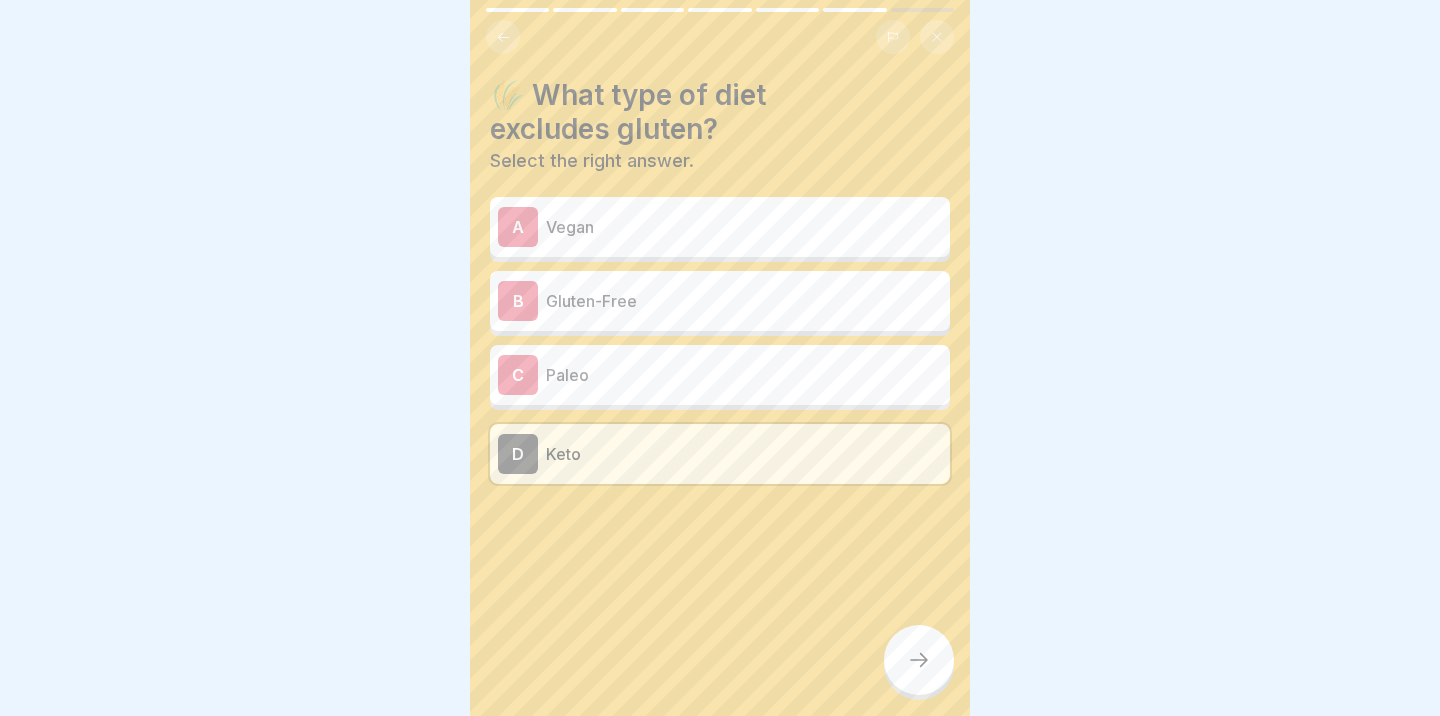 click at bounding box center [919, 660] 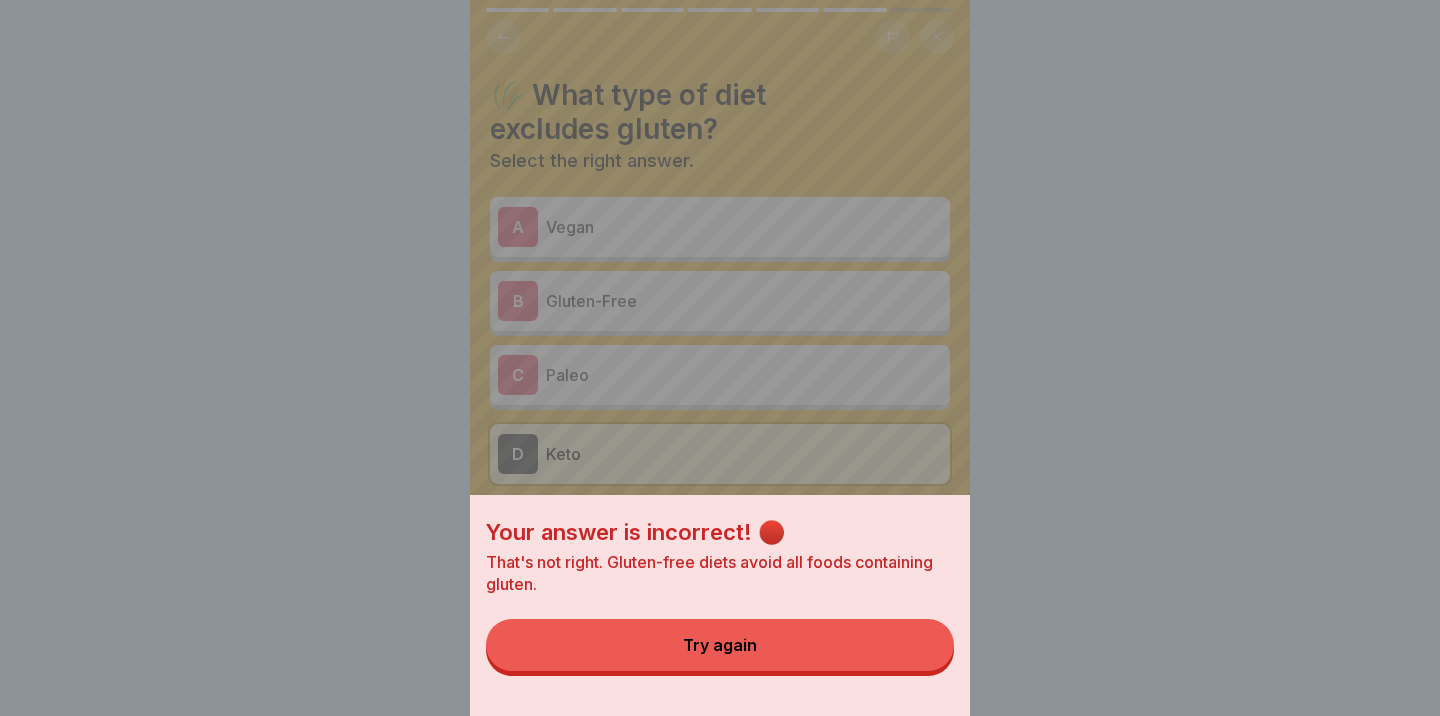 click on "Try again" at bounding box center (720, 645) 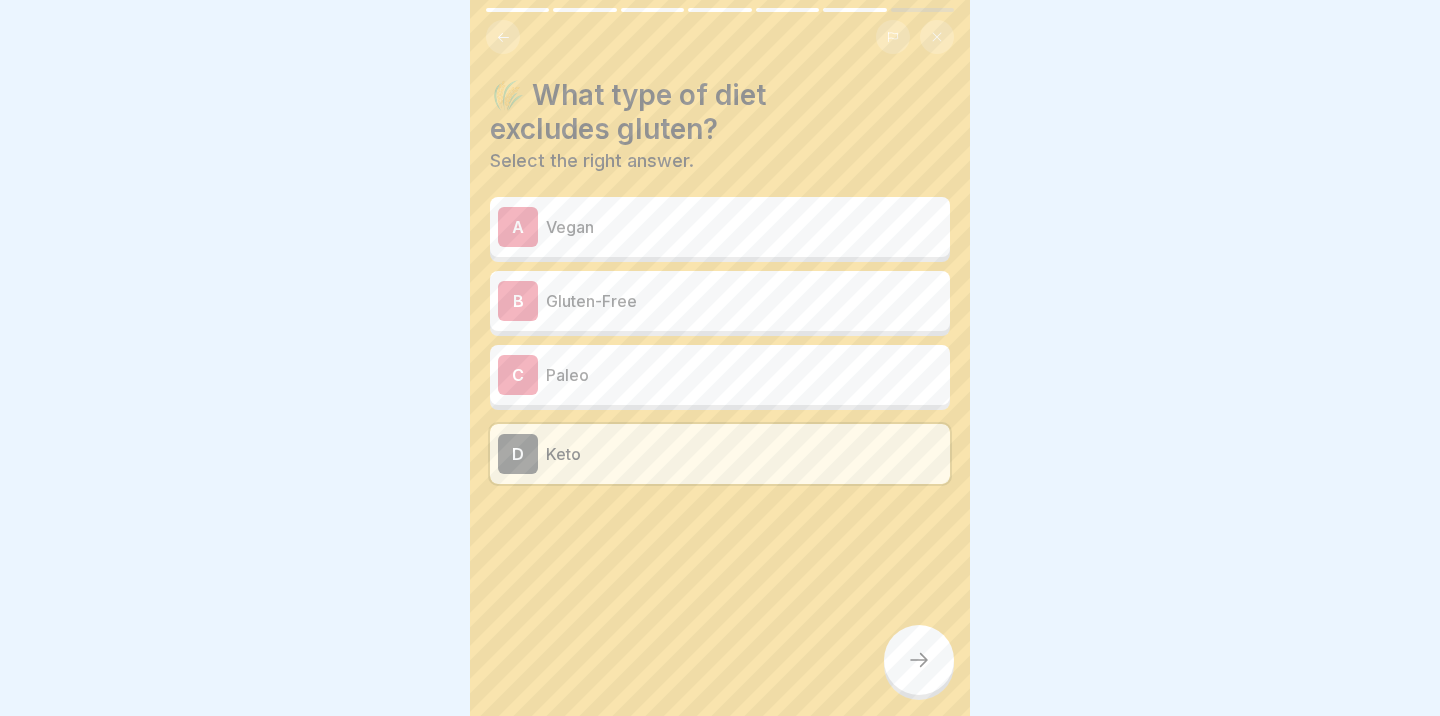 click on "Gluten-Free" at bounding box center [744, 301] 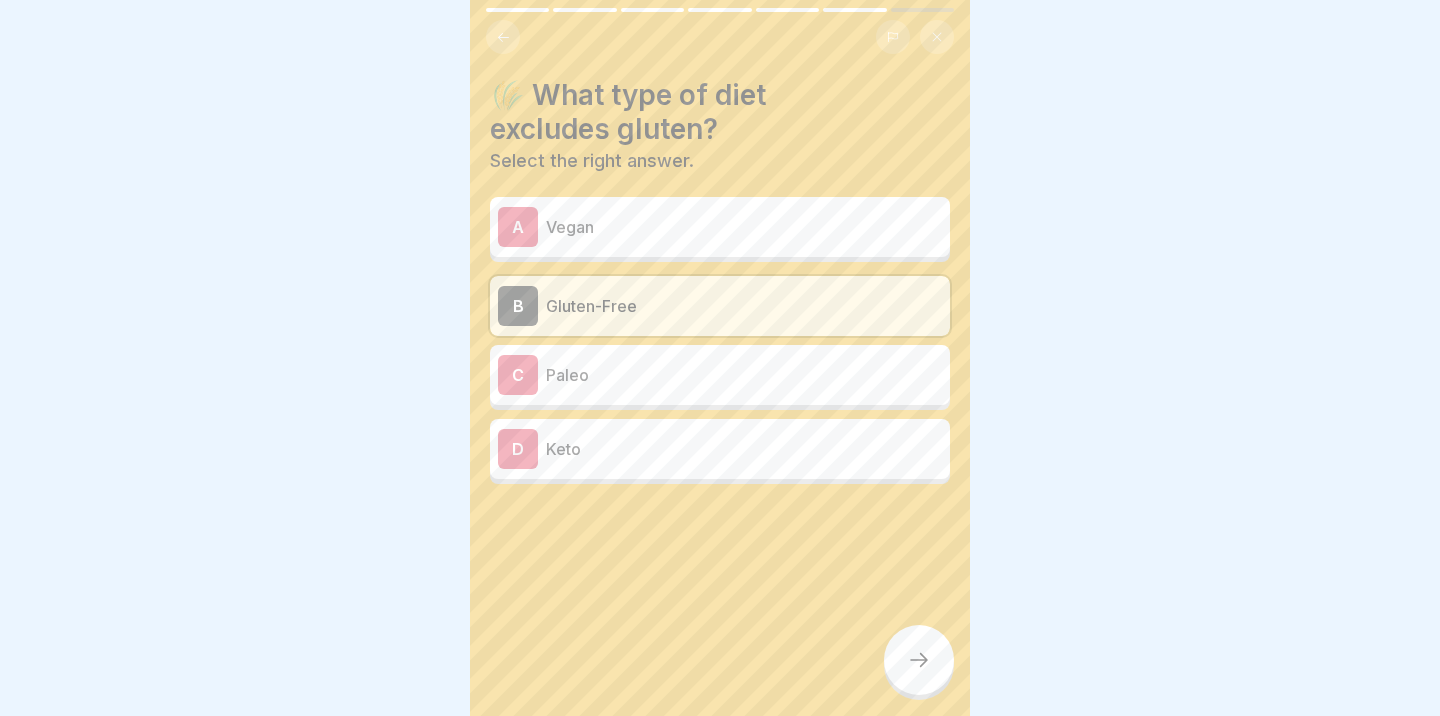 click at bounding box center [919, 660] 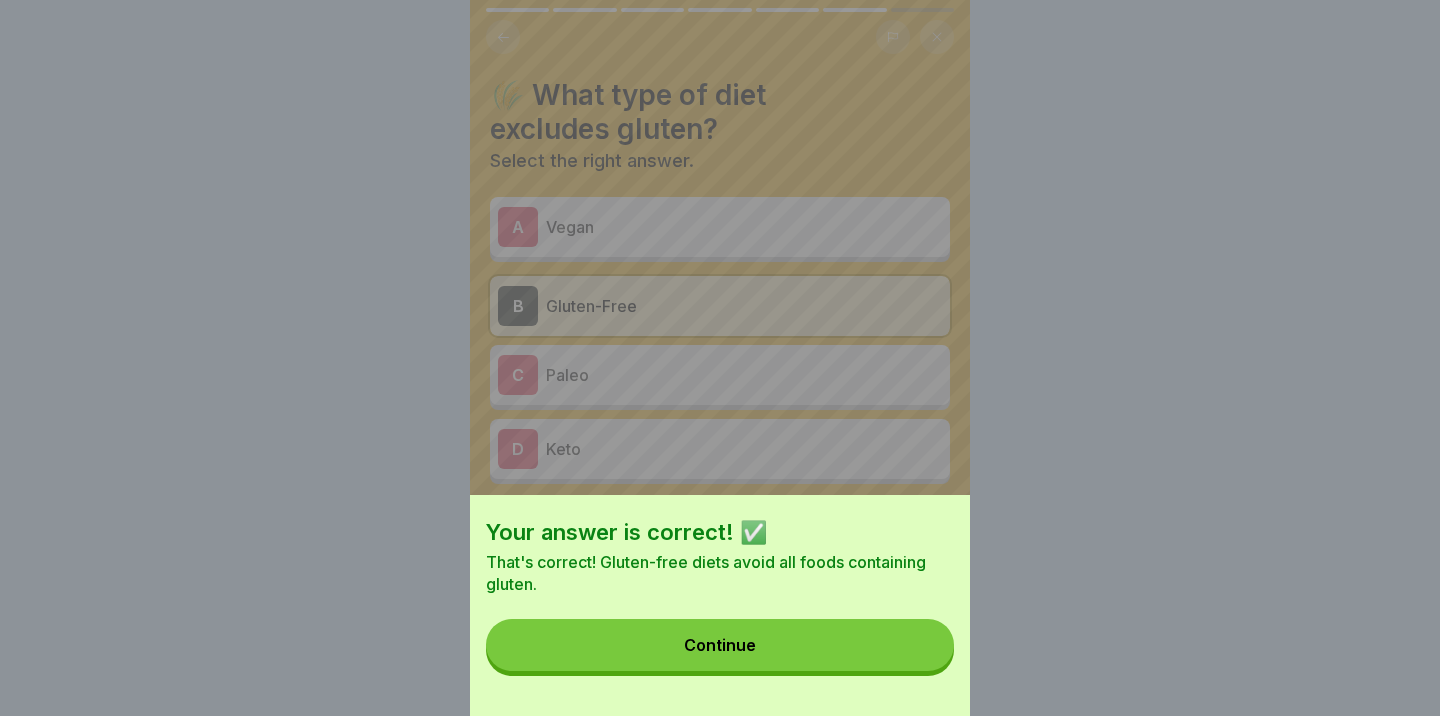 click on "Continue" at bounding box center [720, 645] 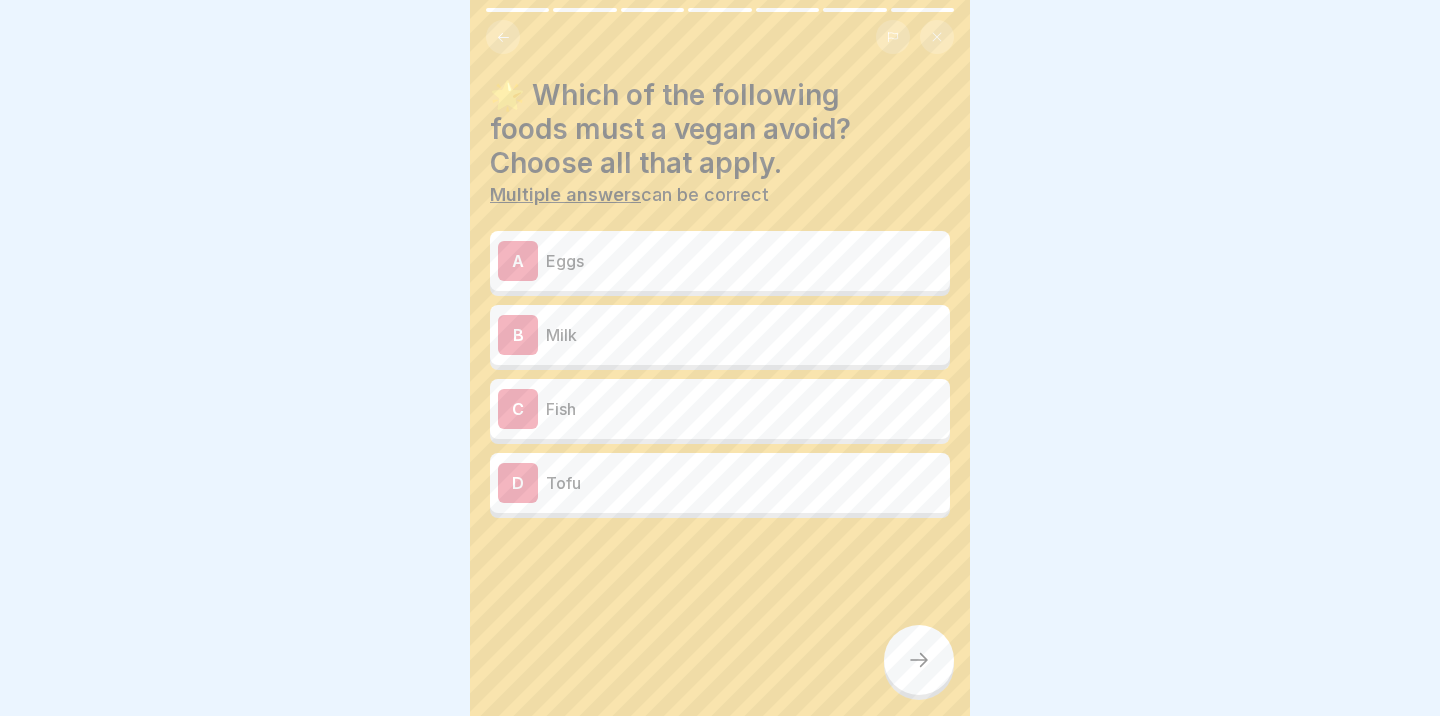 click on "Milk" at bounding box center [744, 335] 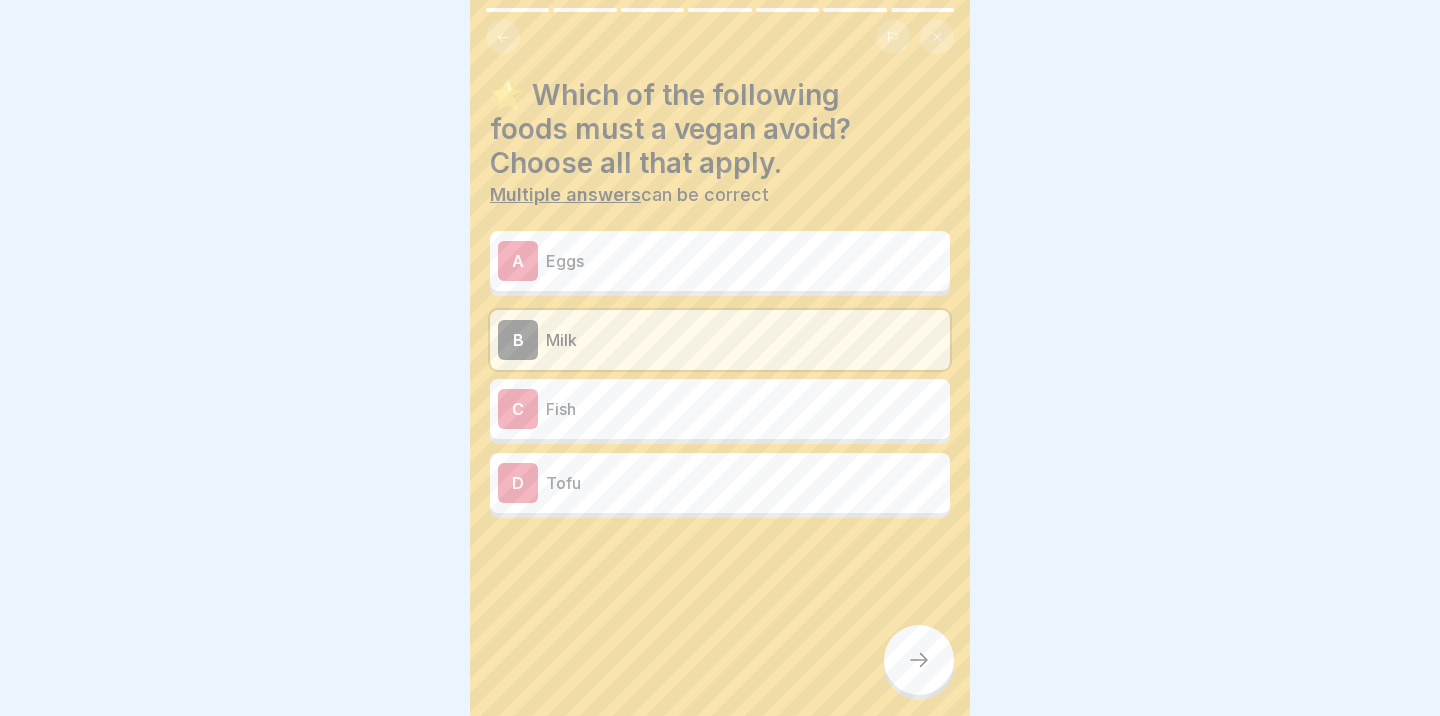 click 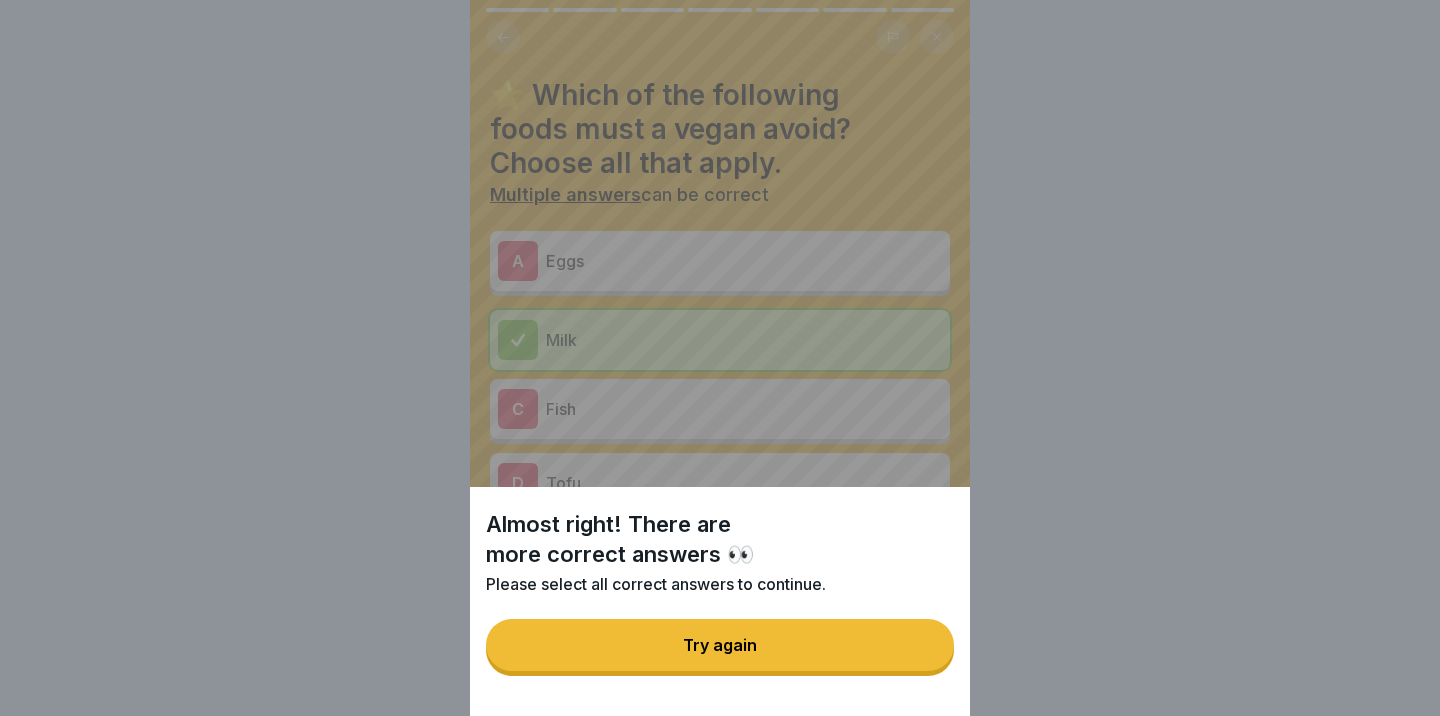 click on "Try again" at bounding box center (720, 645) 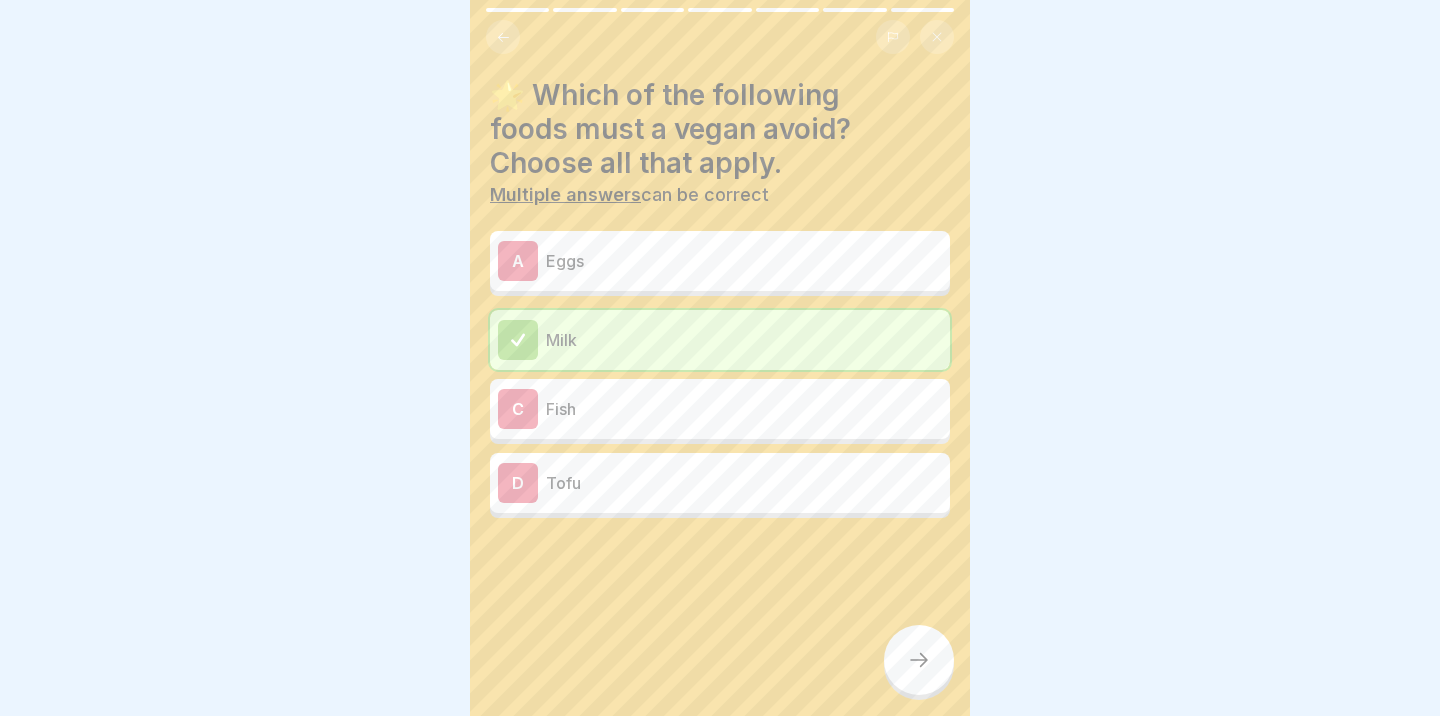 click on "C Fish" at bounding box center (720, 409) 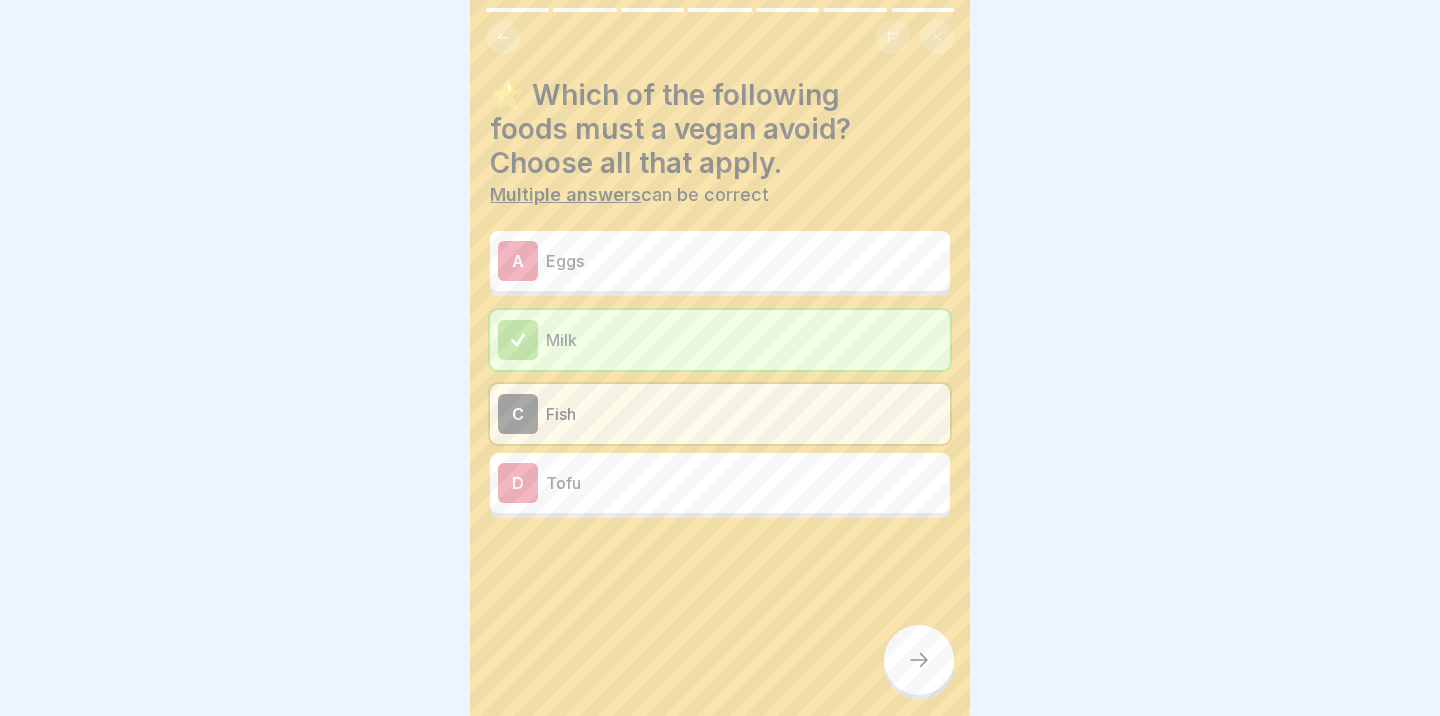 click at bounding box center (919, 660) 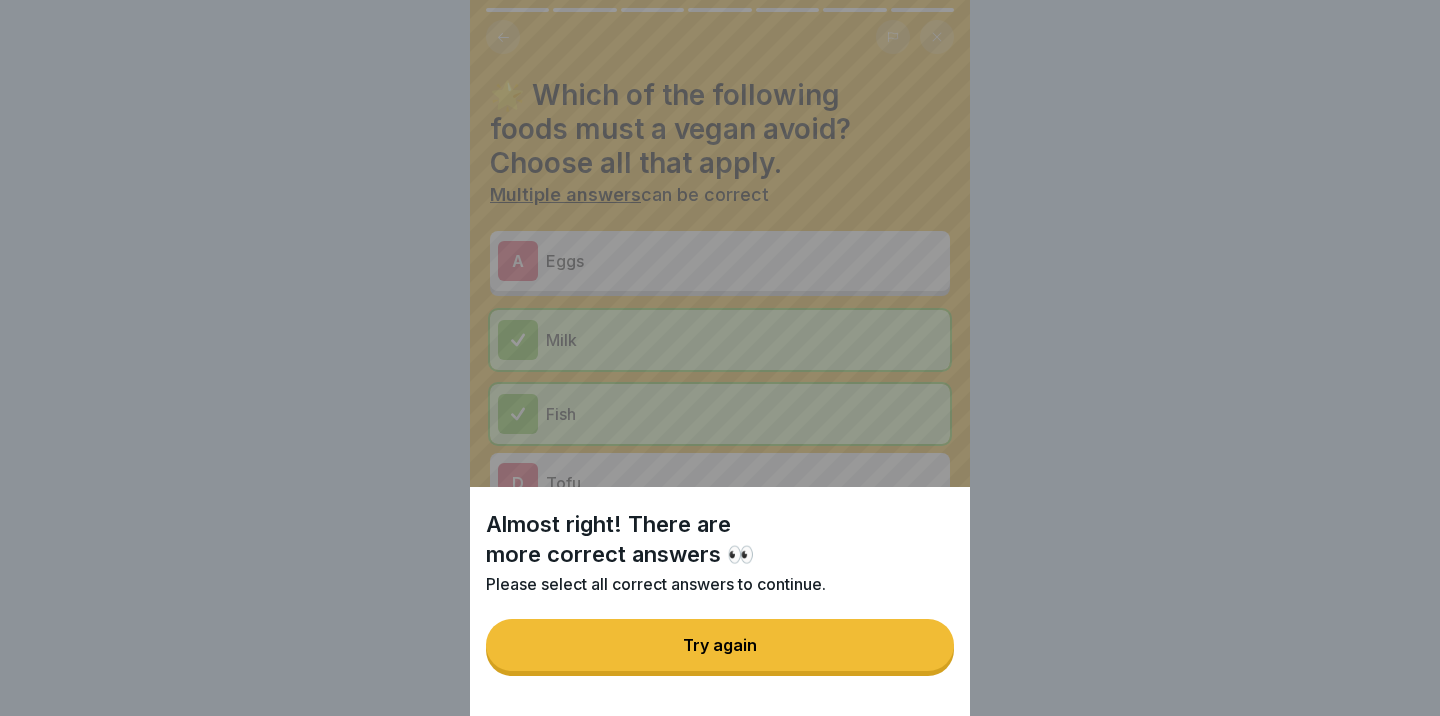 click on "Try again" at bounding box center [720, 645] 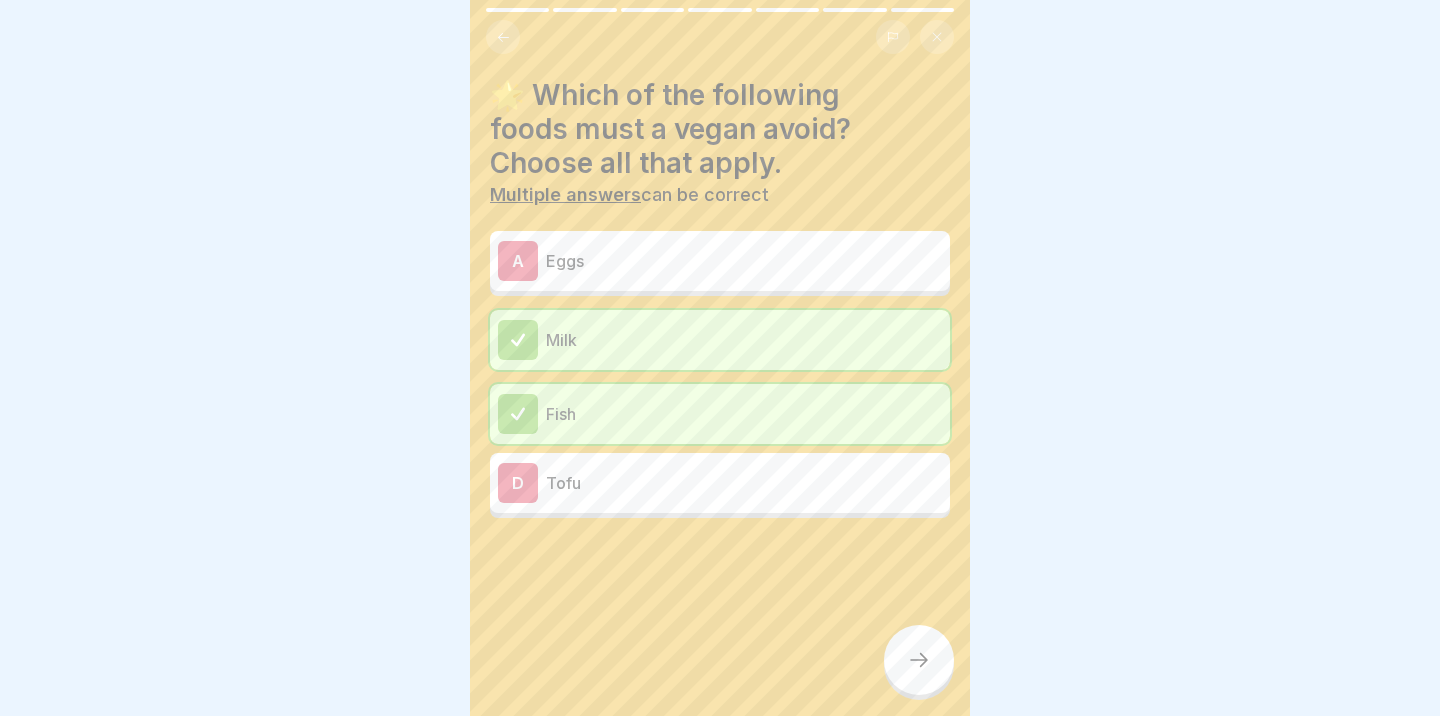 click on "D Tofu" at bounding box center (720, 483) 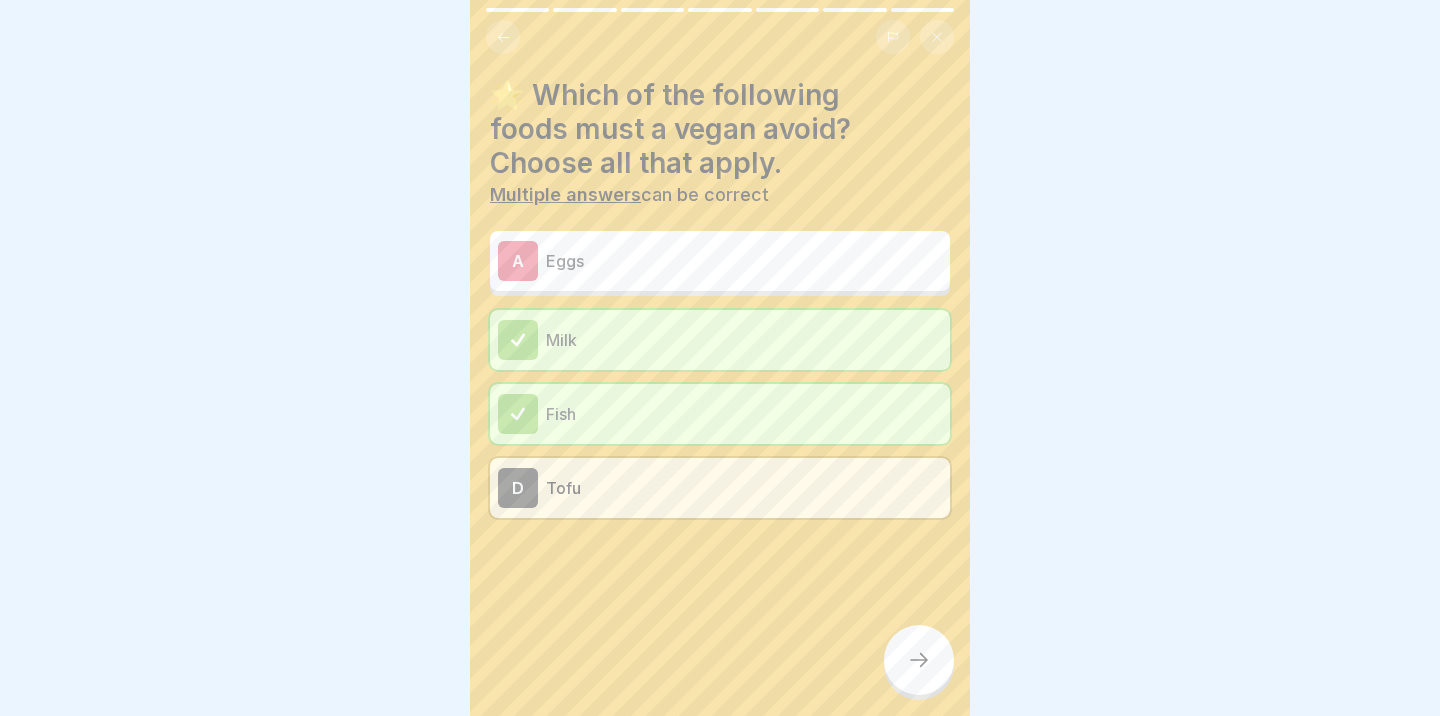 click at bounding box center [919, 660] 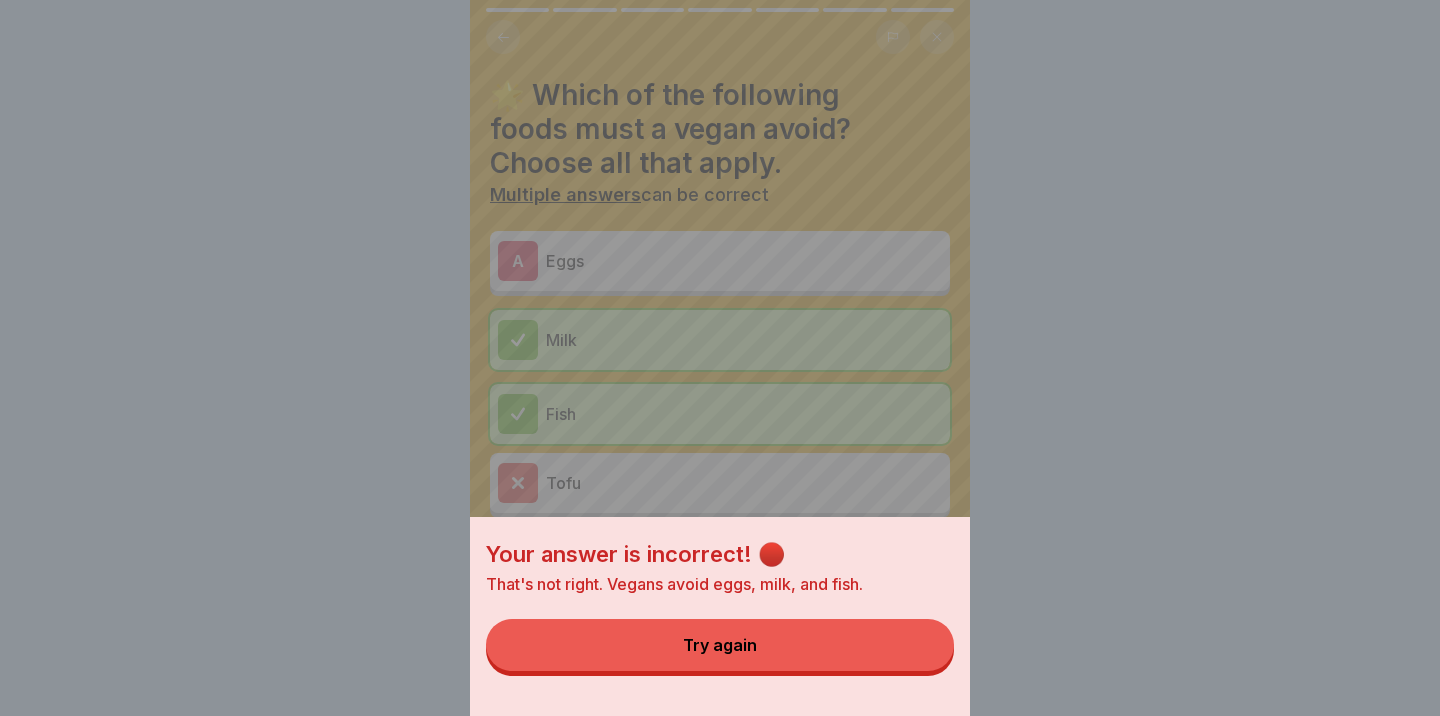 click on "Try again" at bounding box center [720, 645] 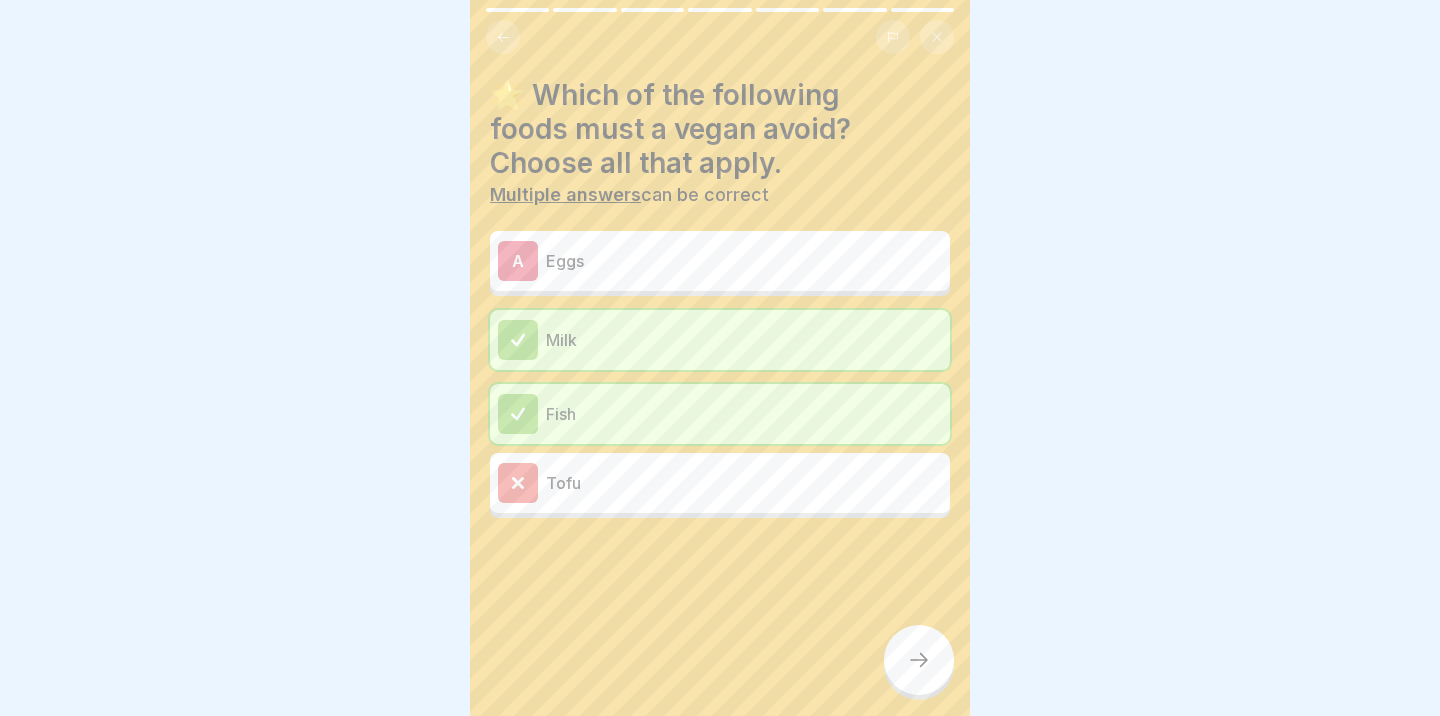click on "A Eggs Milk Fish Tofu" at bounding box center (720, 377) 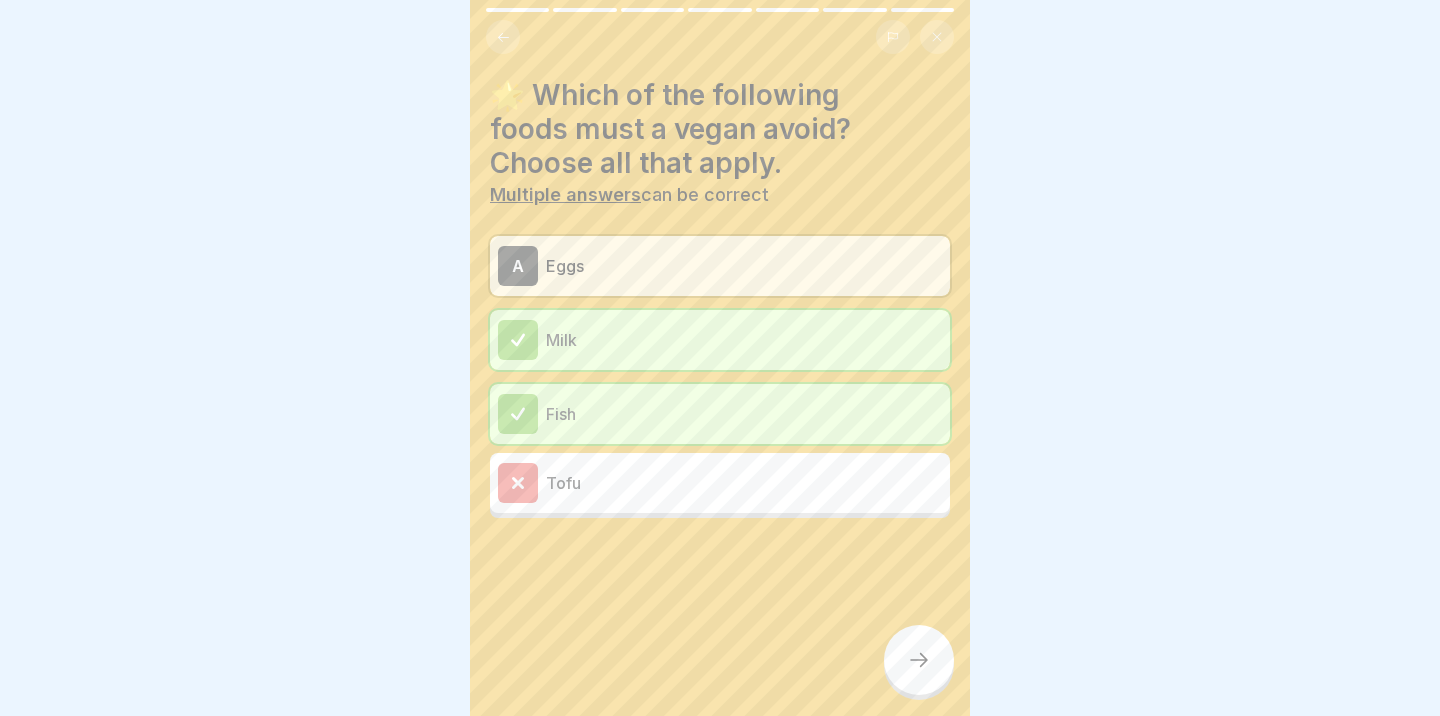 click at bounding box center [919, 660] 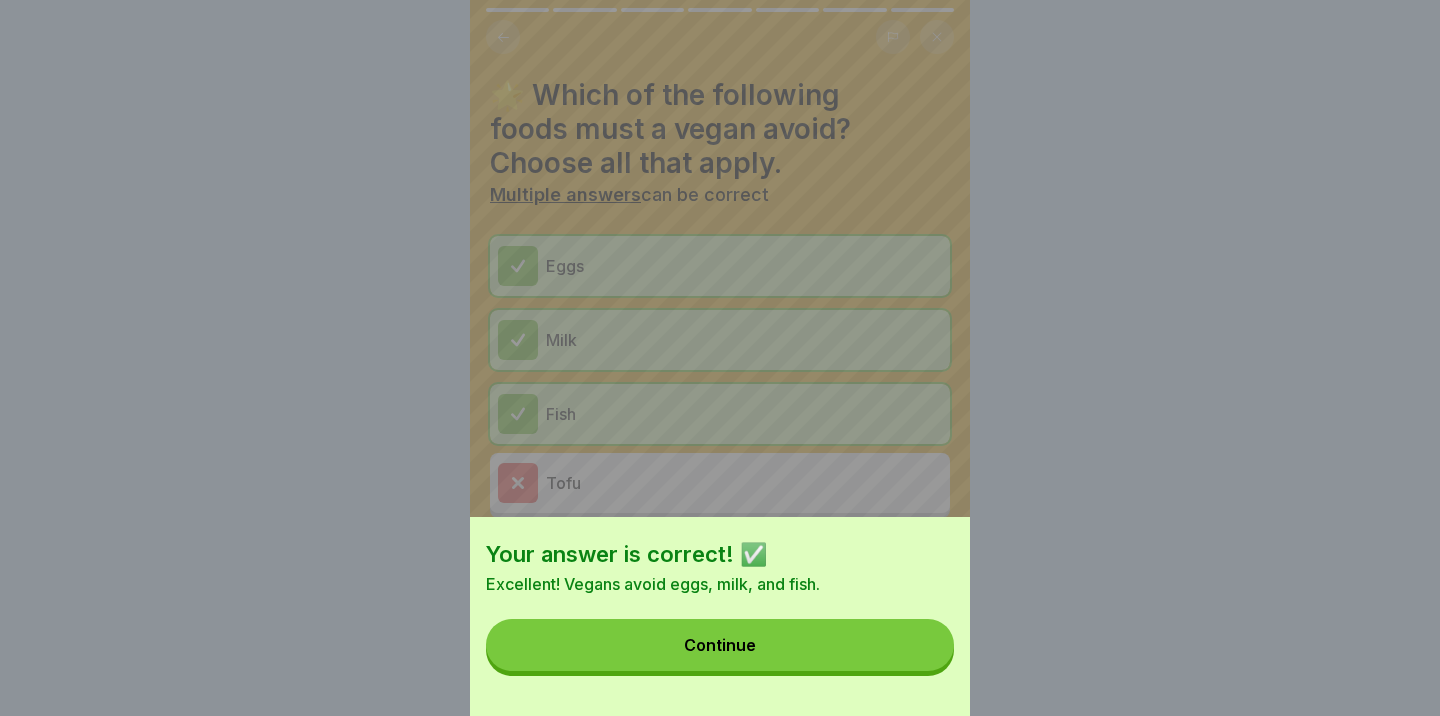 click on "Continue" at bounding box center [720, 645] 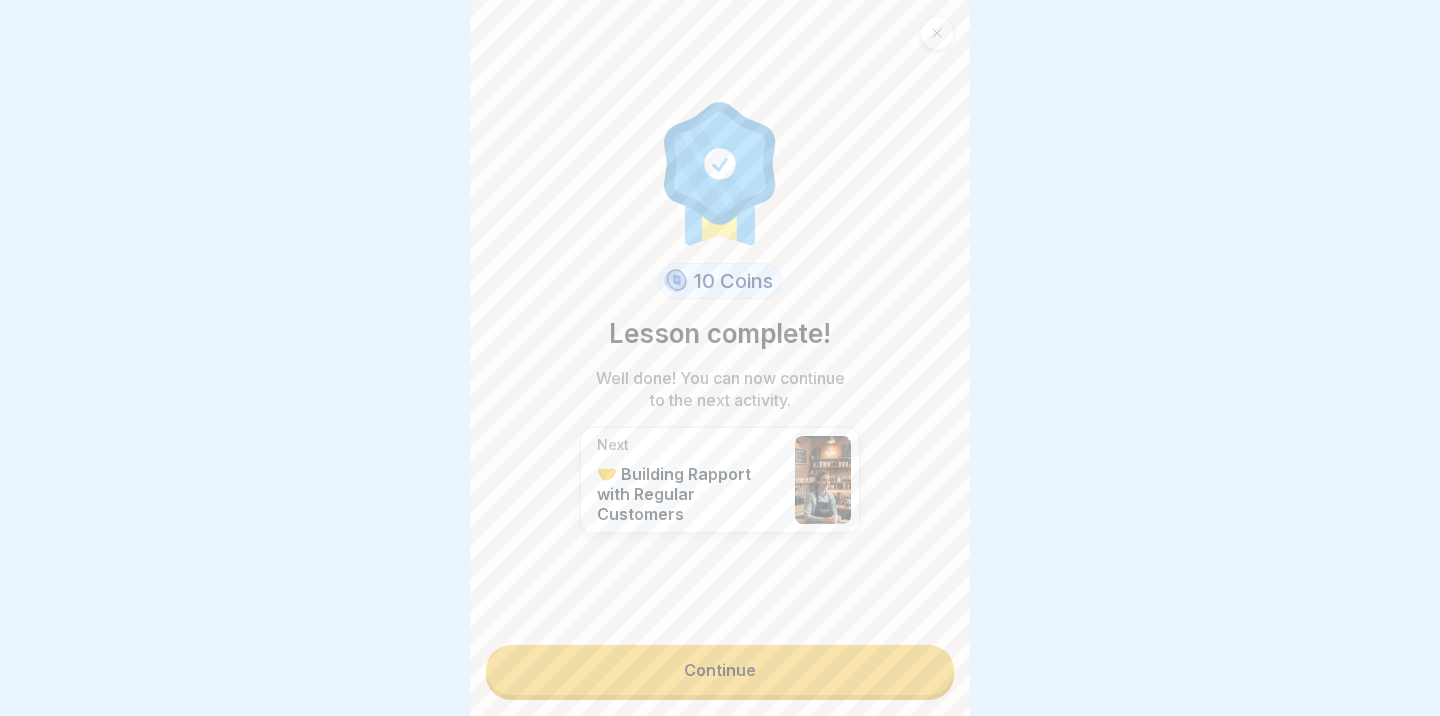click on "Continue" at bounding box center (720, 670) 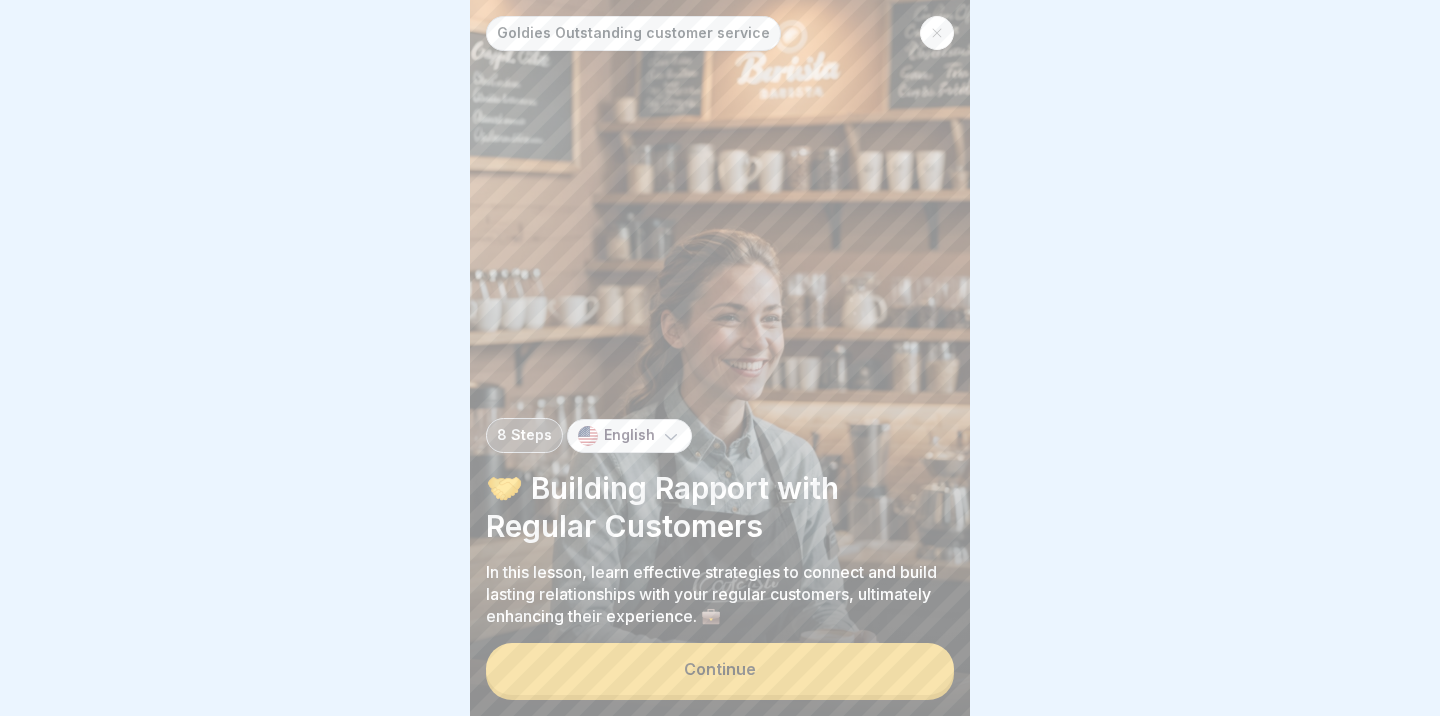 click on "Continue" at bounding box center (720, 669) 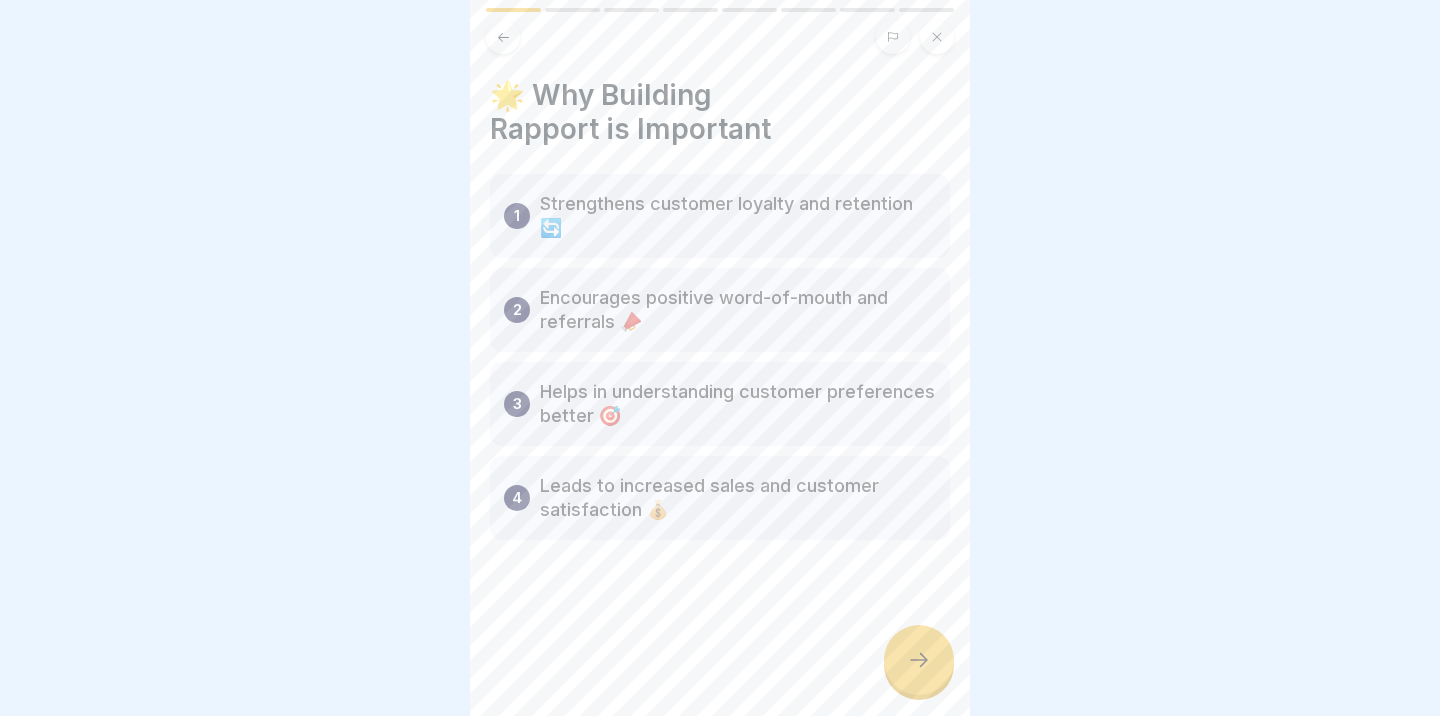 click at bounding box center (919, 660) 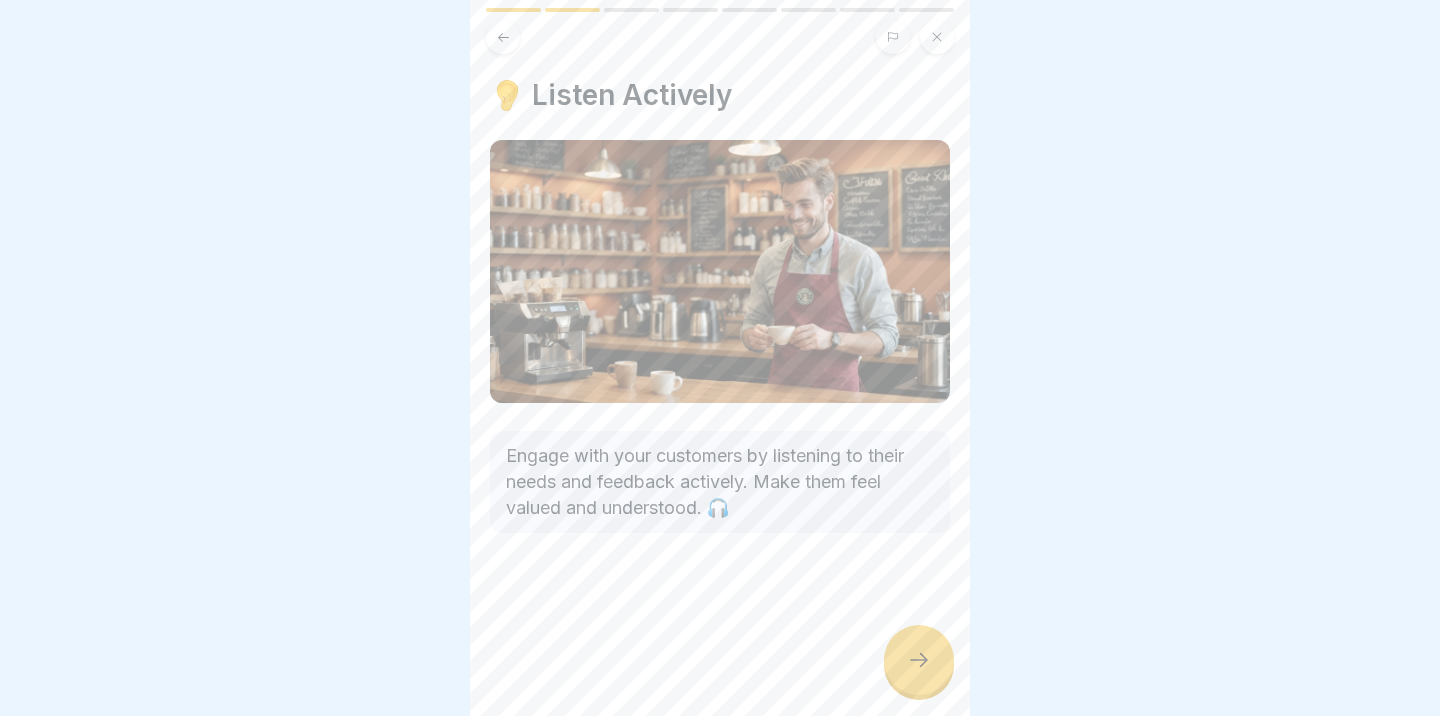 click at bounding box center [919, 660] 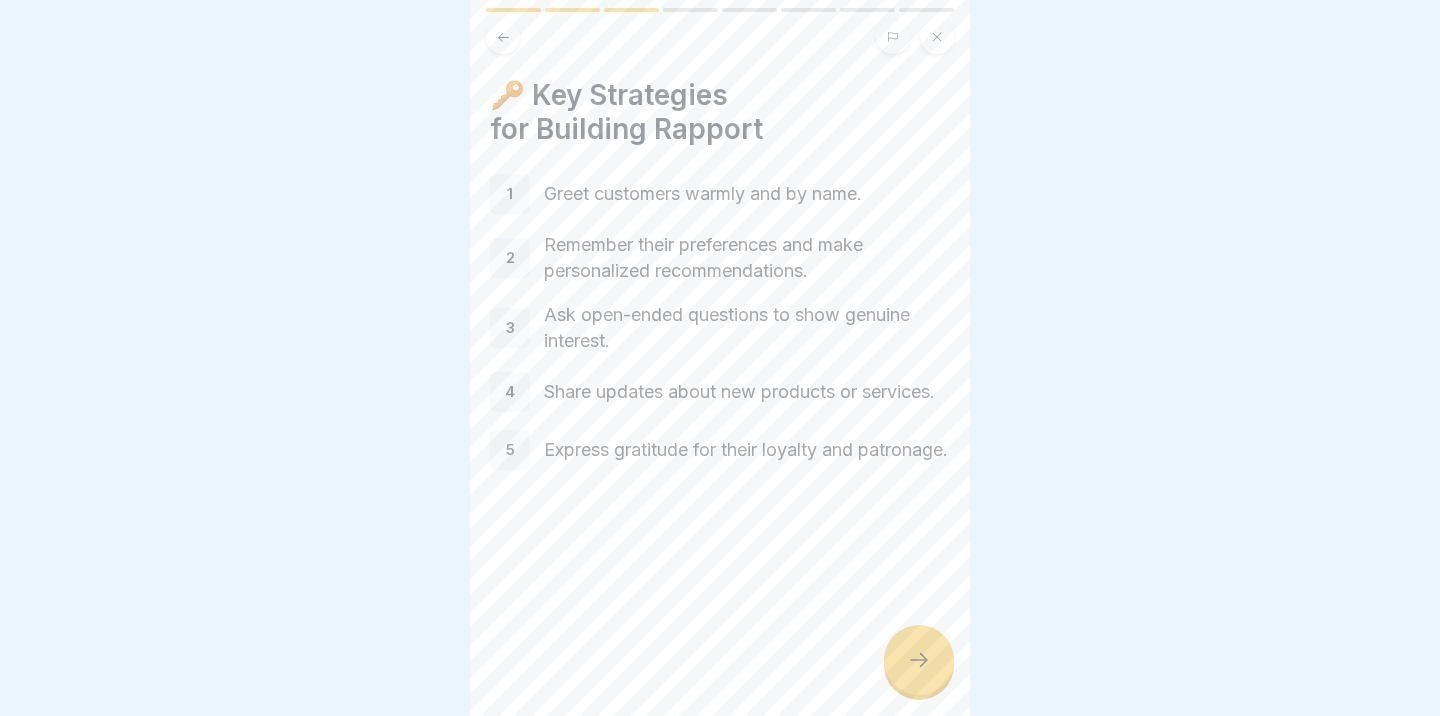 click at bounding box center [919, 660] 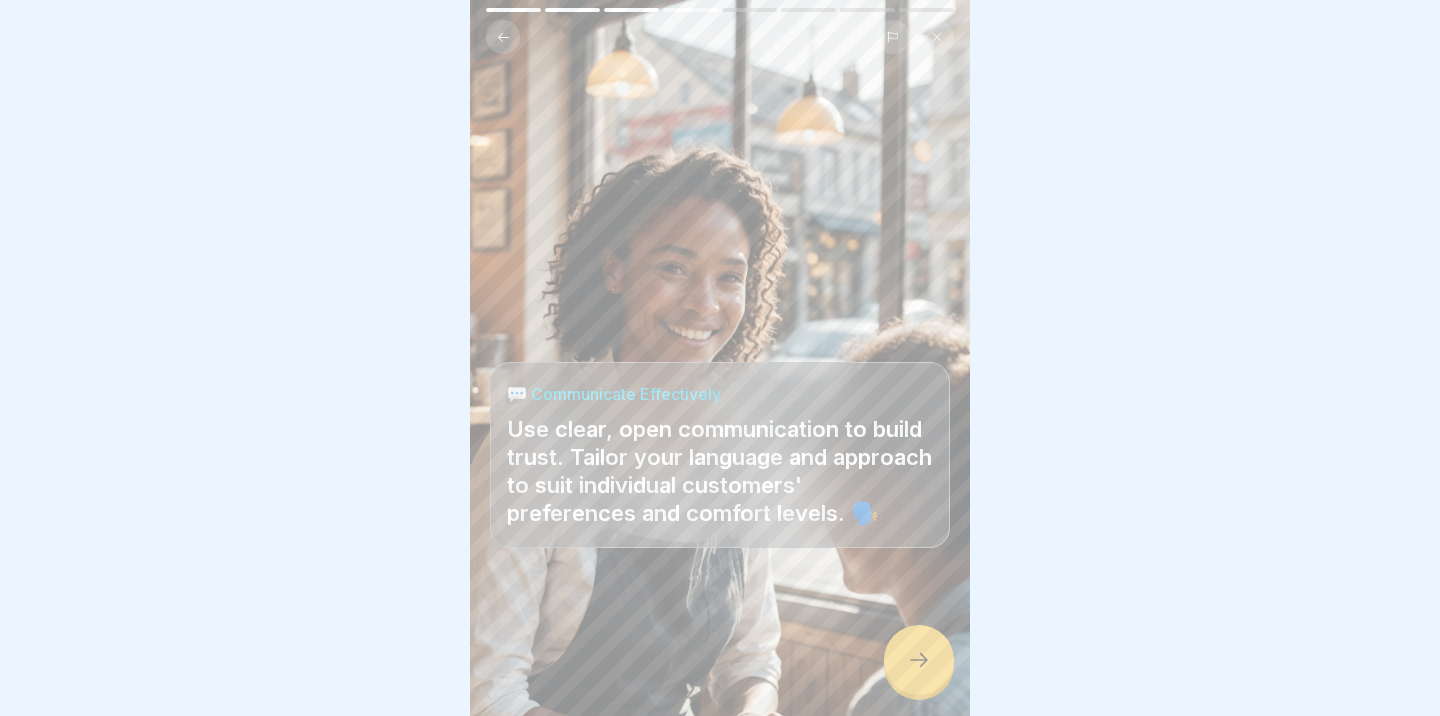 click at bounding box center (919, 660) 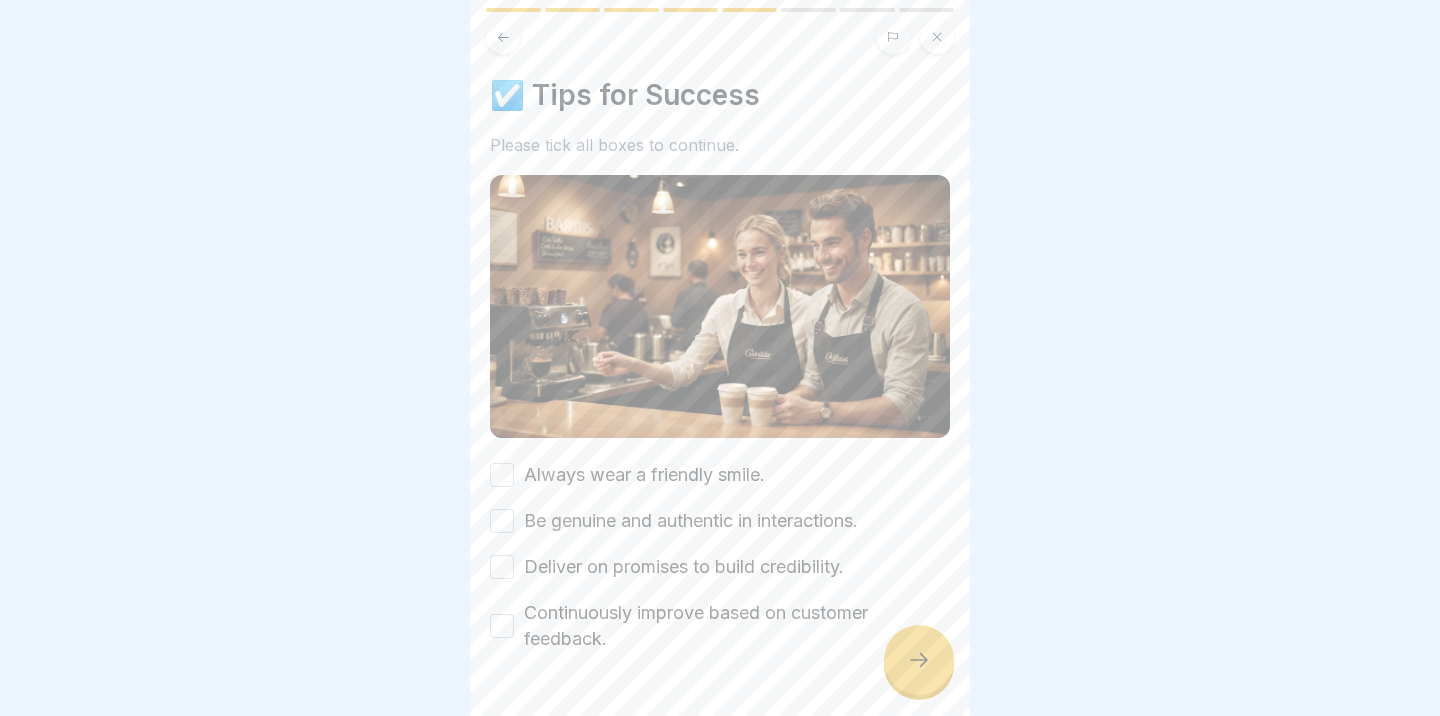 click on "Always wear a friendly smile." at bounding box center (502, 475) 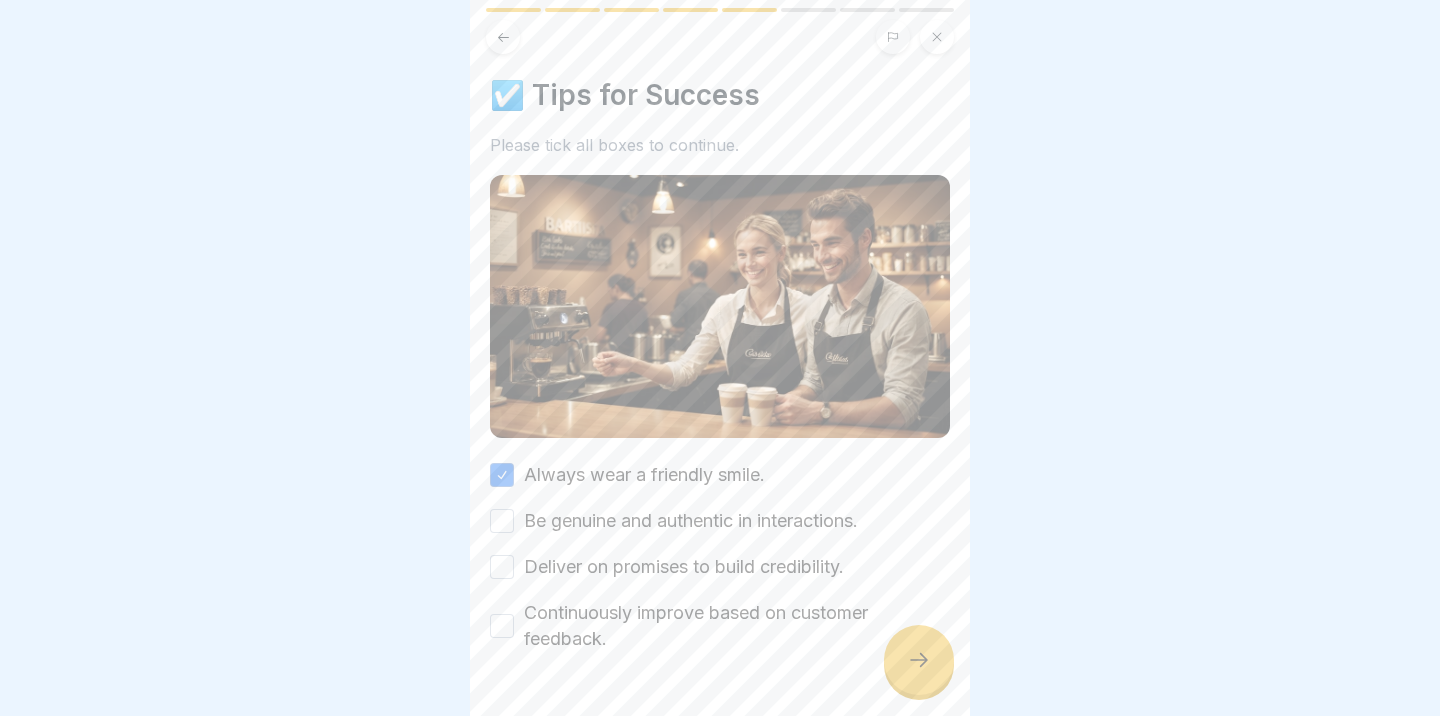 click on "Always wear a friendly smile. Be genuine and authentic in interactions. Deliver on promises to build credibility. Continuously improve based on customer feedback." at bounding box center (720, 557) 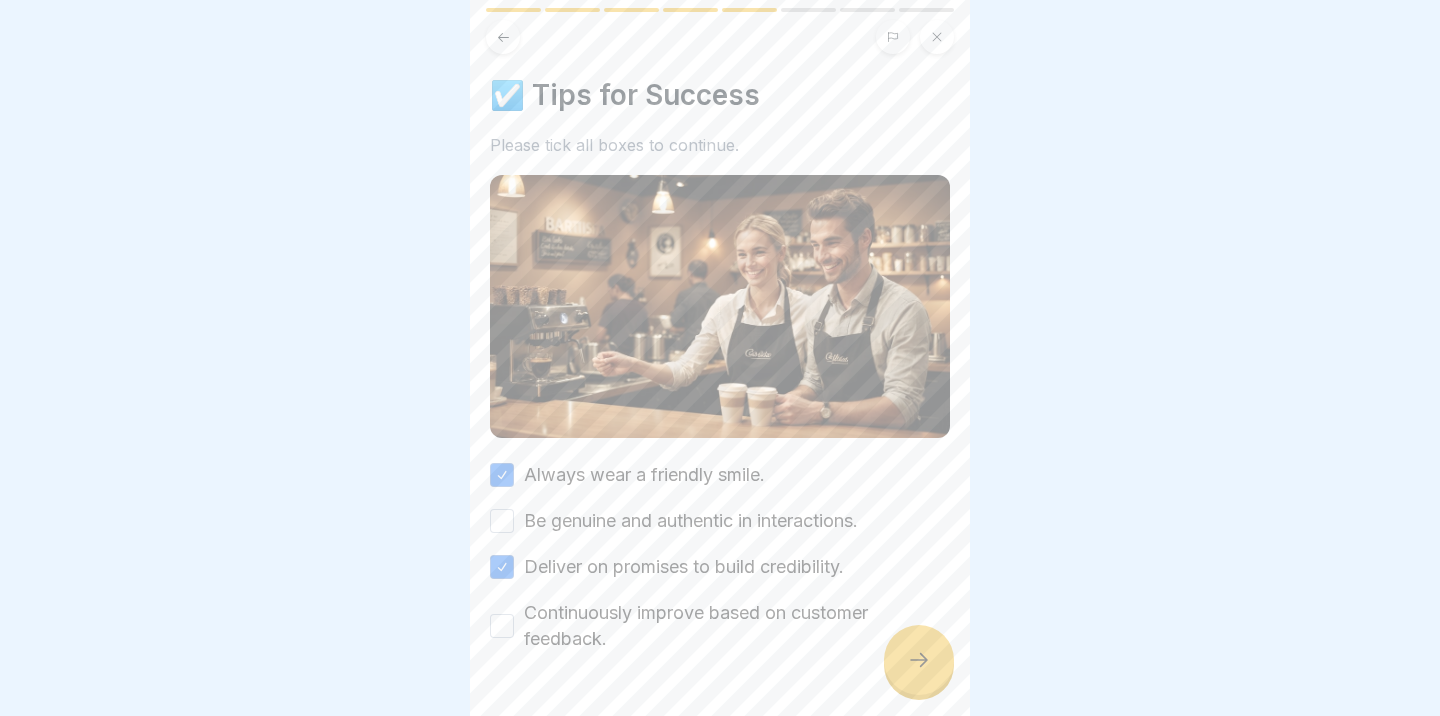 click on "Be genuine and authentic in interactions." at bounding box center (502, 521) 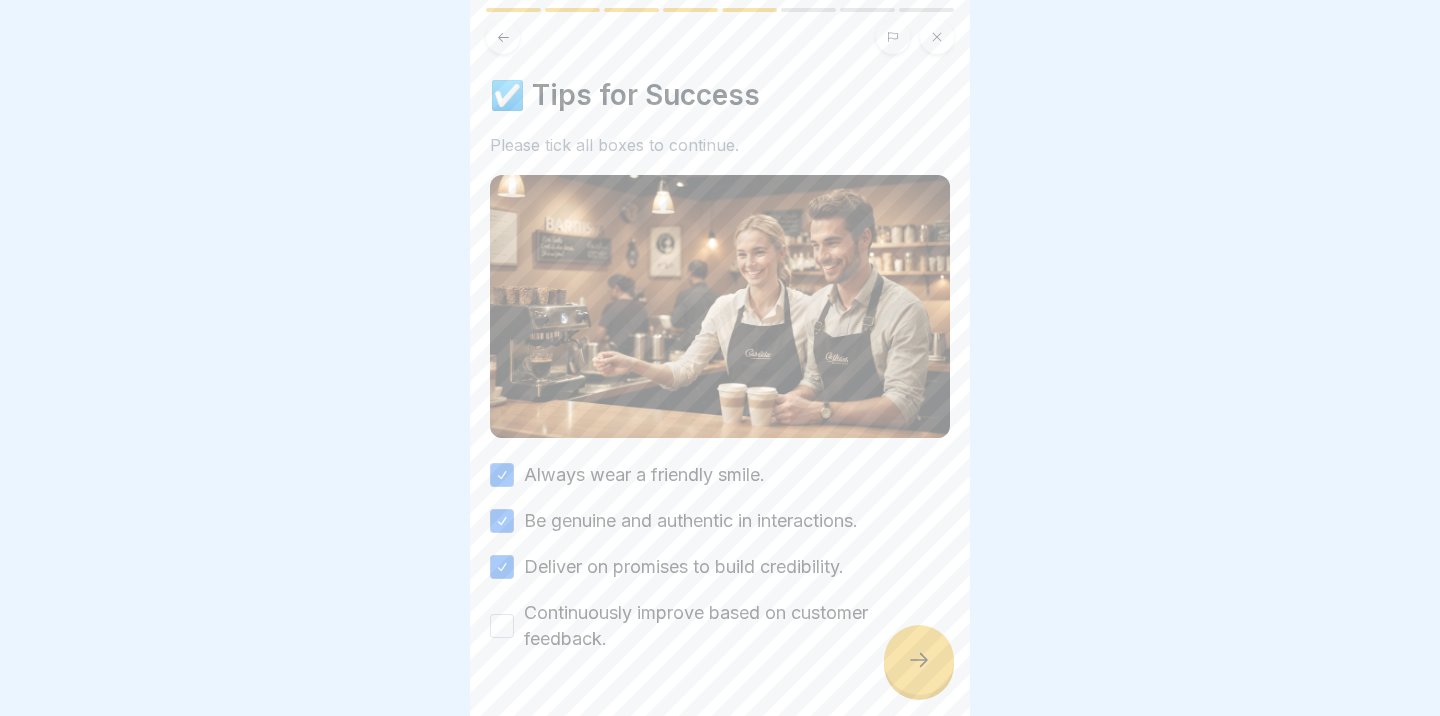 click on "Continuously improve based on customer feedback." at bounding box center (502, 626) 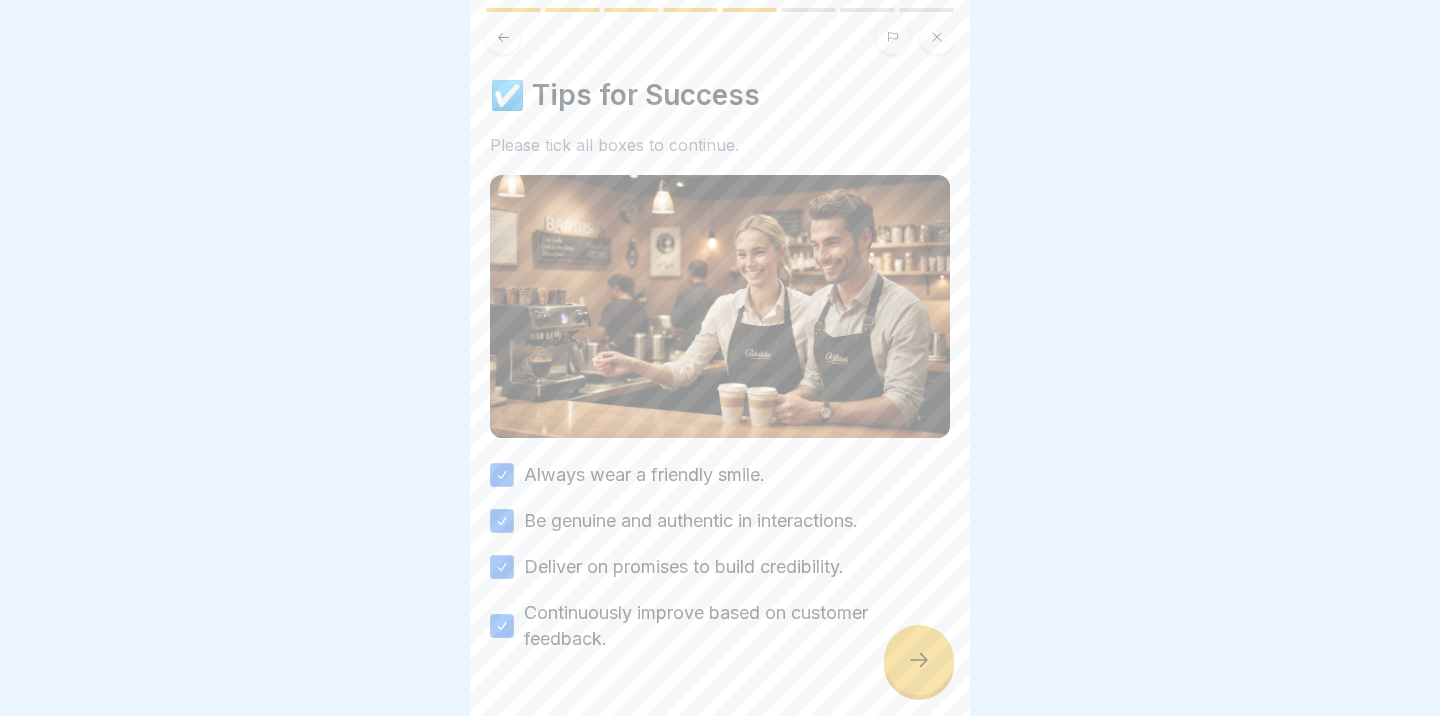 click at bounding box center (919, 660) 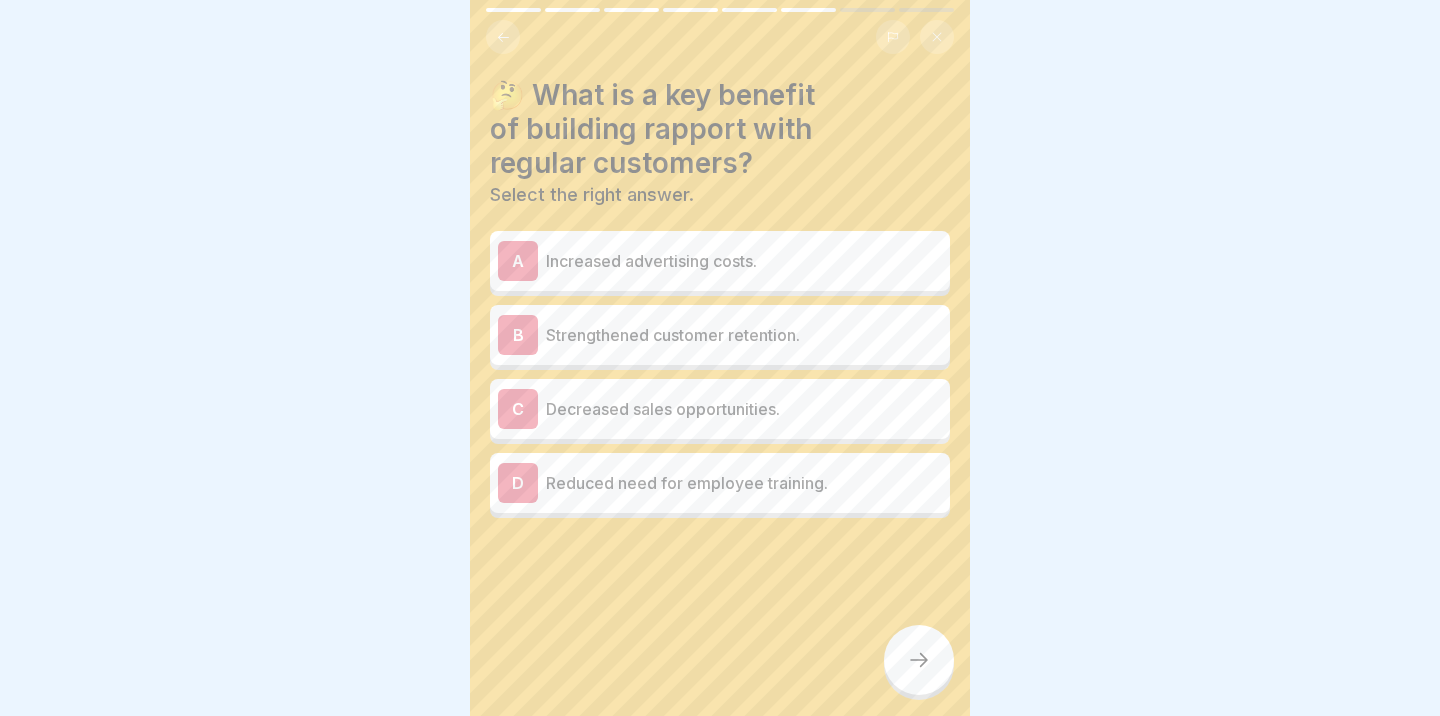 click on "A Increased advertising costs." at bounding box center (720, 261) 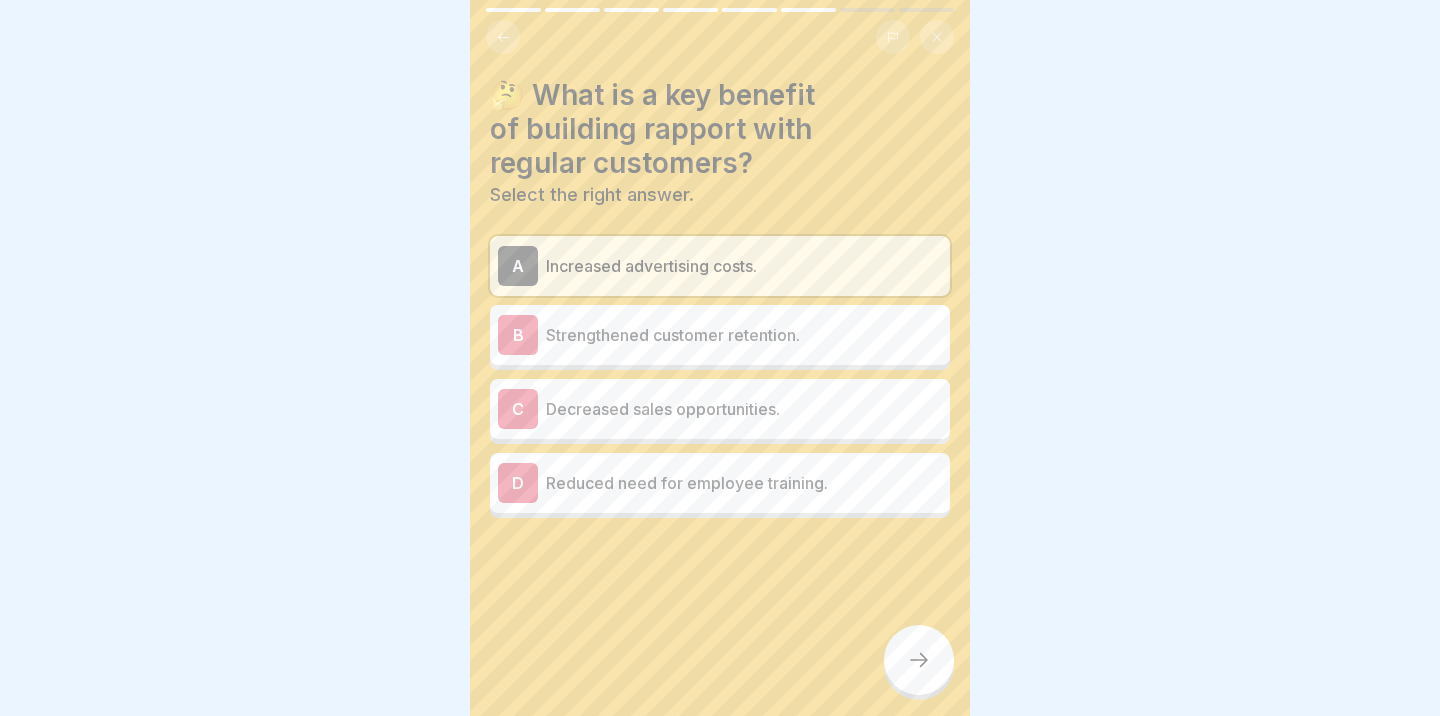 click on "B Strengthened customer retention." at bounding box center (720, 335) 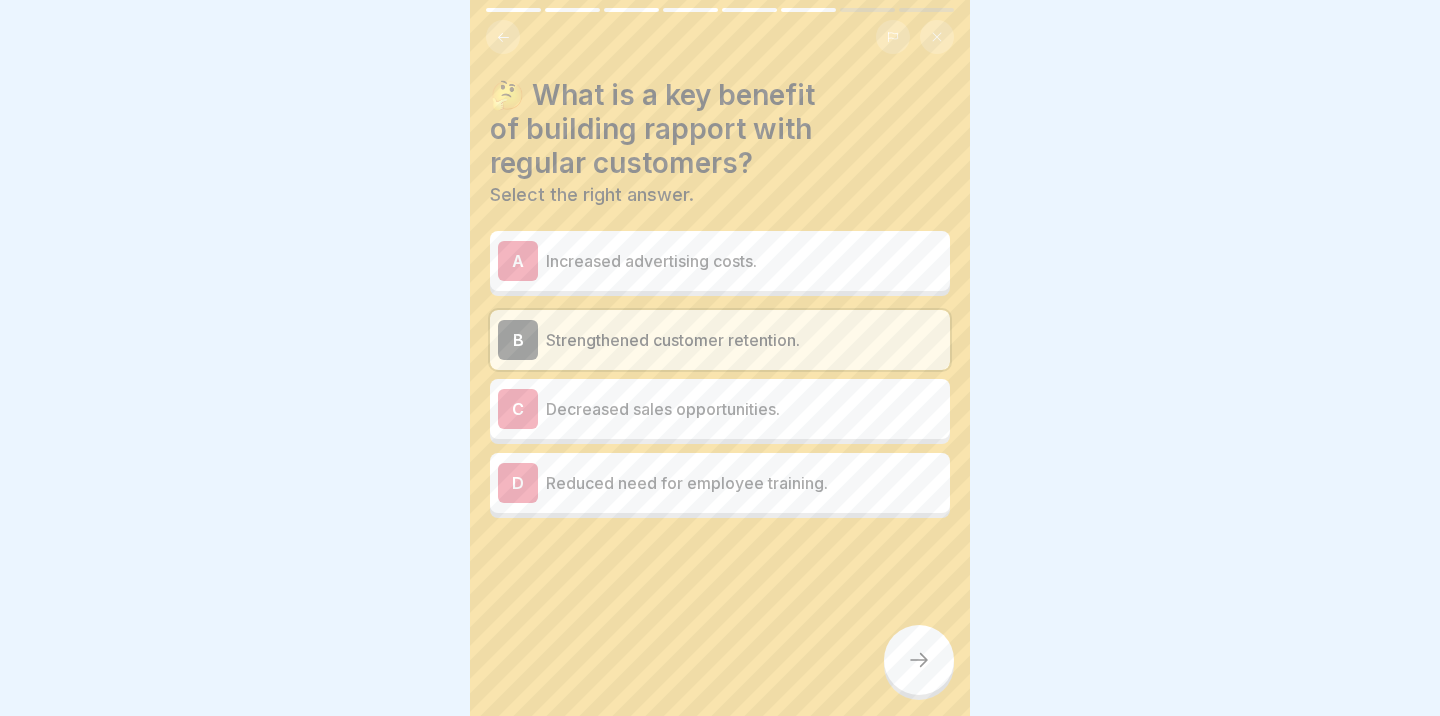 click on "A Increased advertising costs." at bounding box center (720, 261) 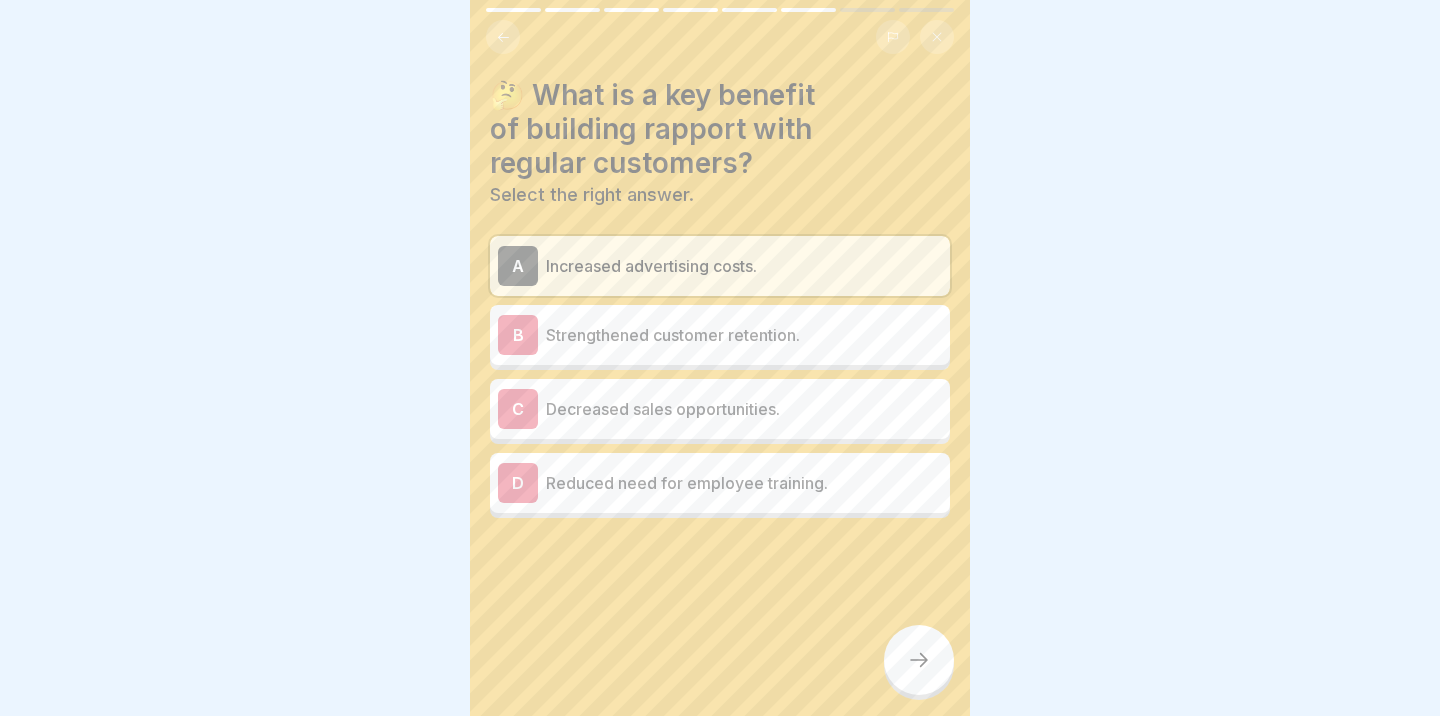 click at bounding box center (919, 660) 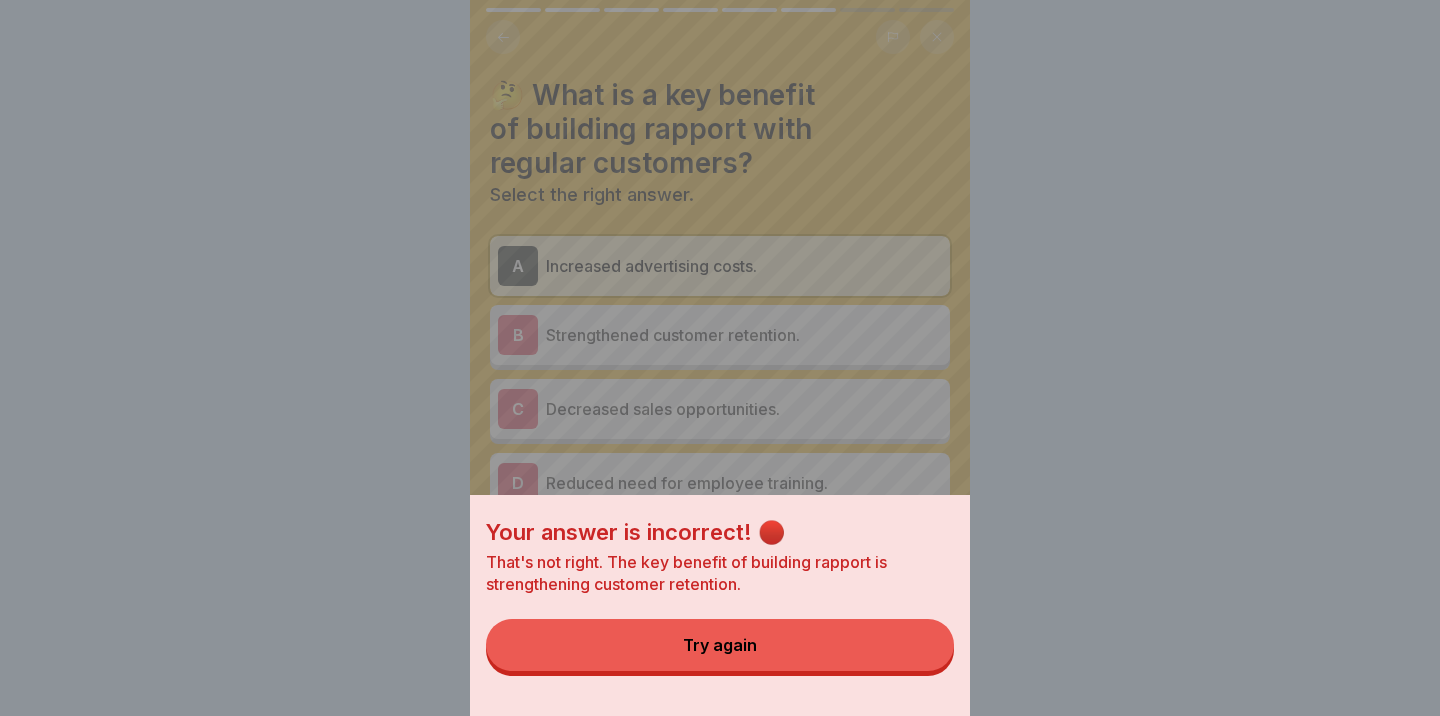 click on "Try again" at bounding box center [720, 645] 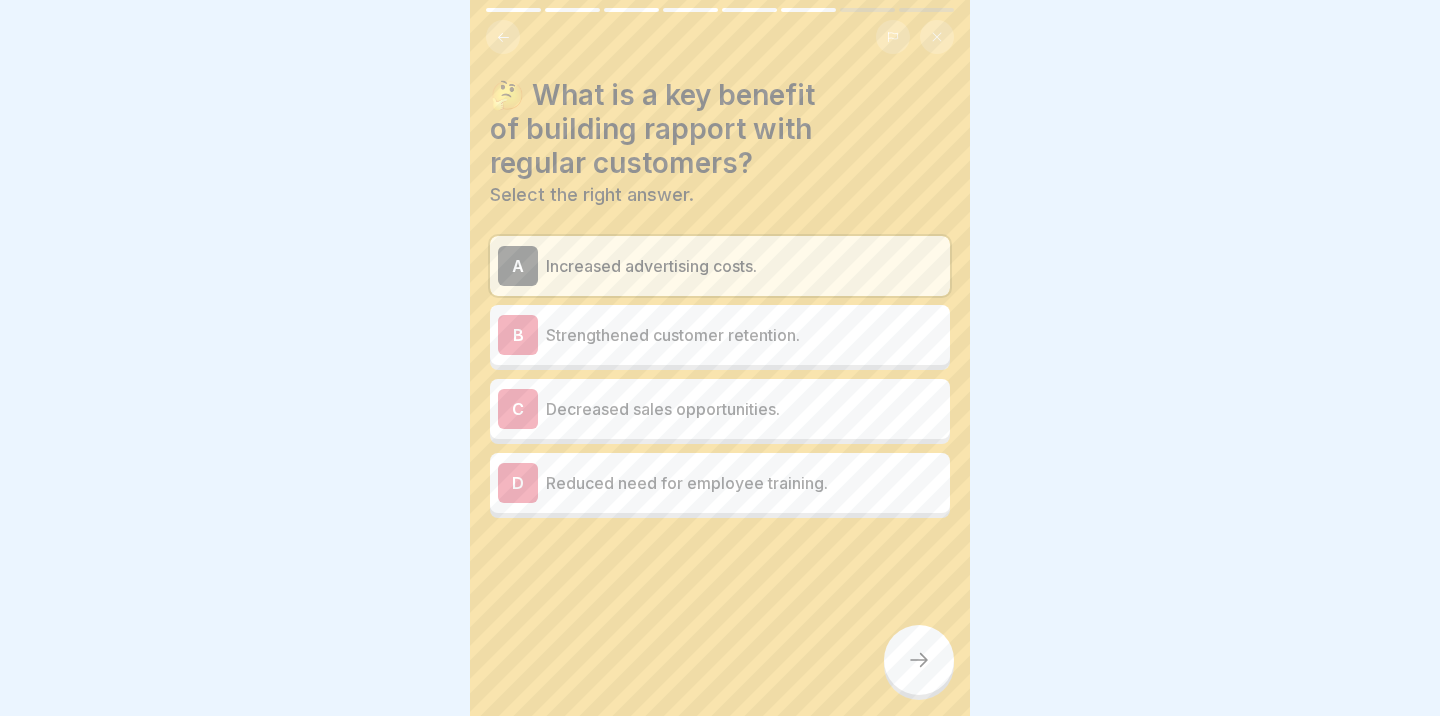 click on "D Reduced need for employee training." at bounding box center [720, 483] 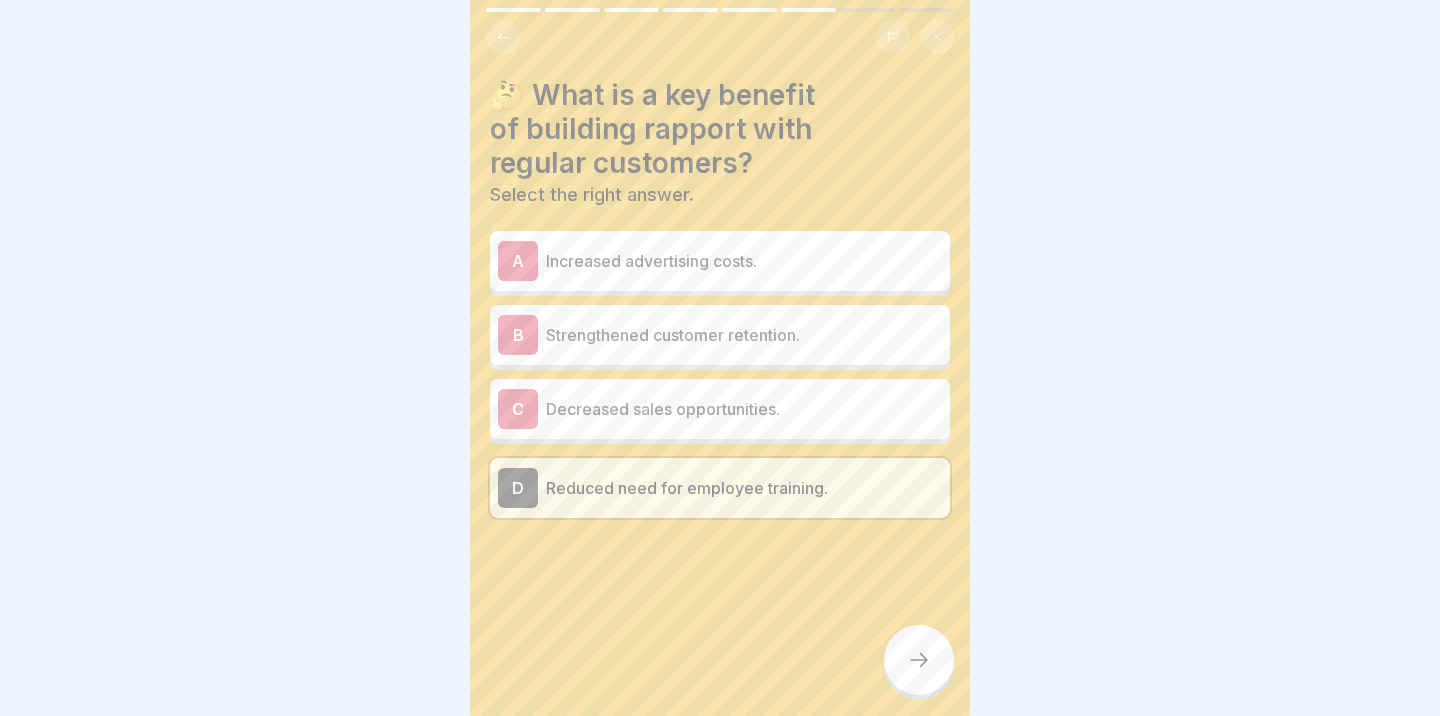 click at bounding box center [919, 660] 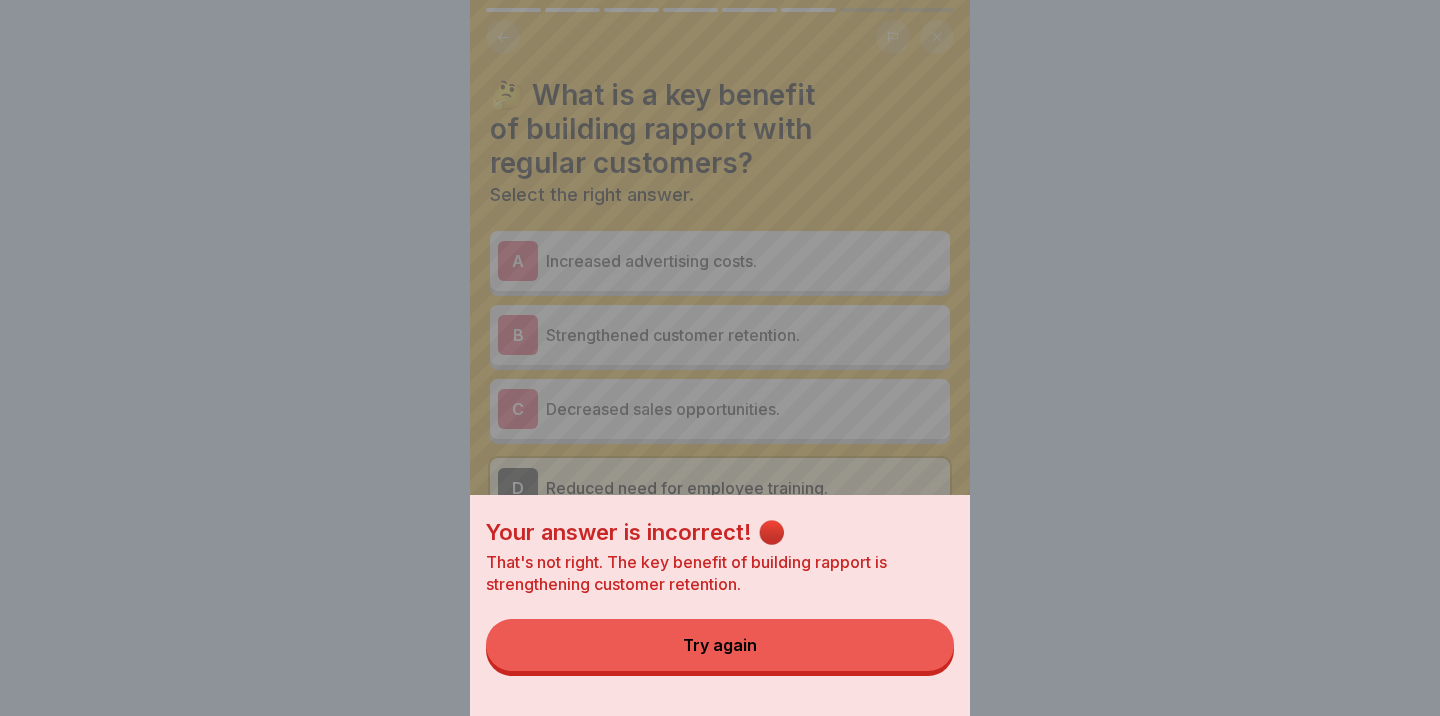 click on "Try again" at bounding box center (720, 645) 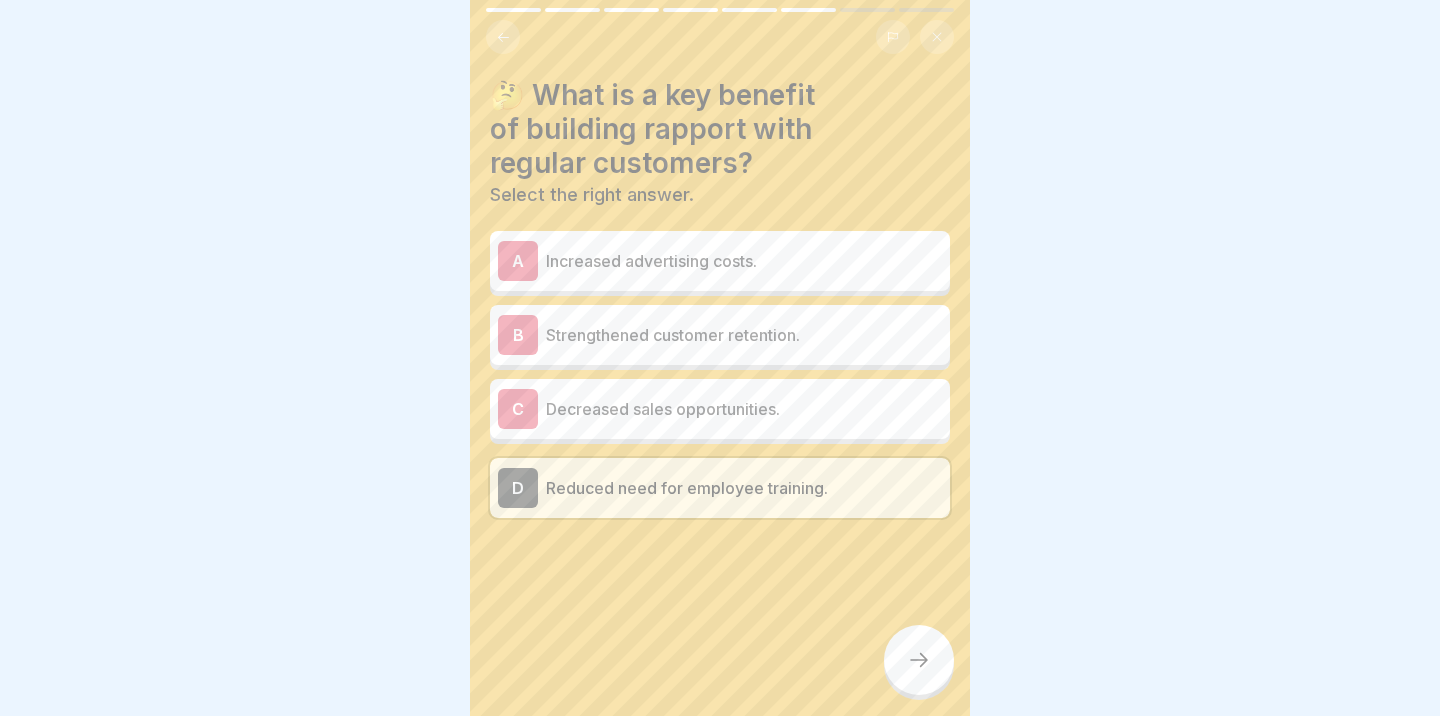 click on "Decreased sales opportunities." at bounding box center (744, 409) 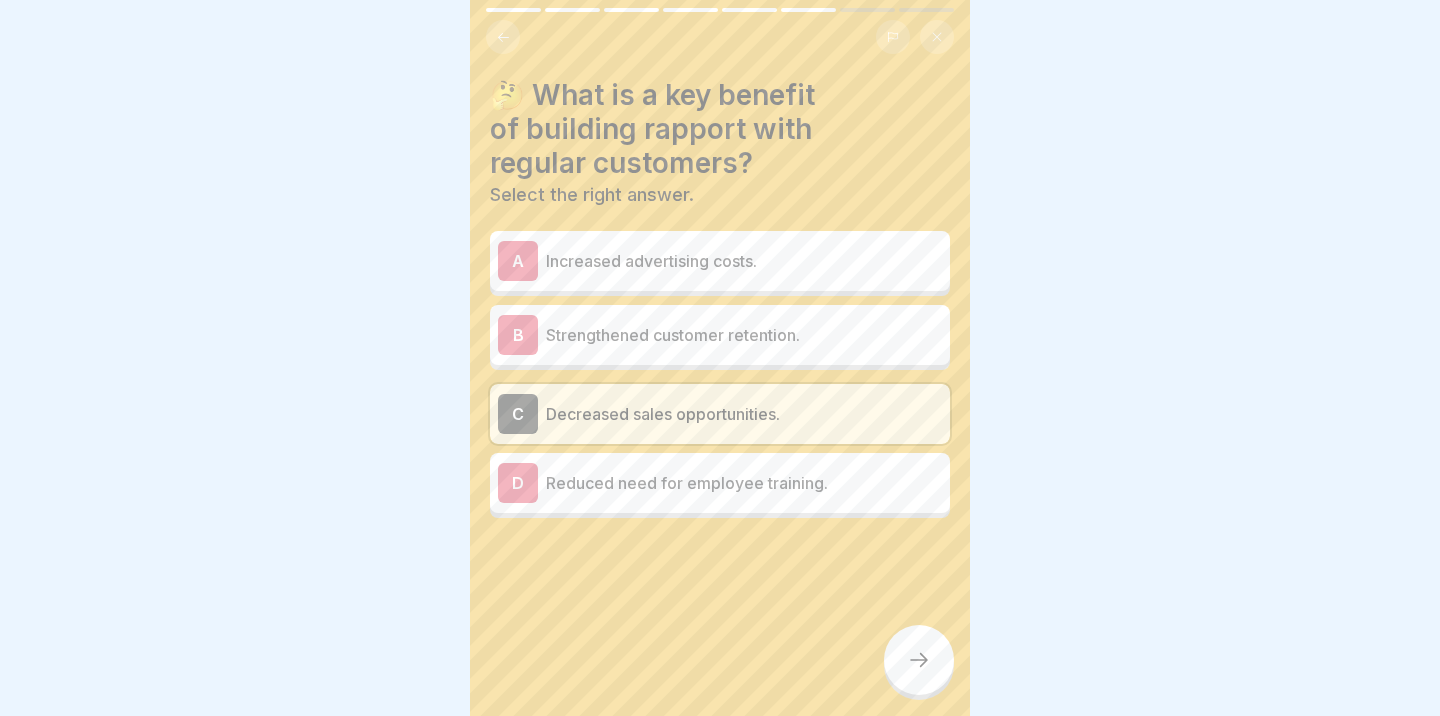 click on "B Strengthened customer retention." at bounding box center (720, 335) 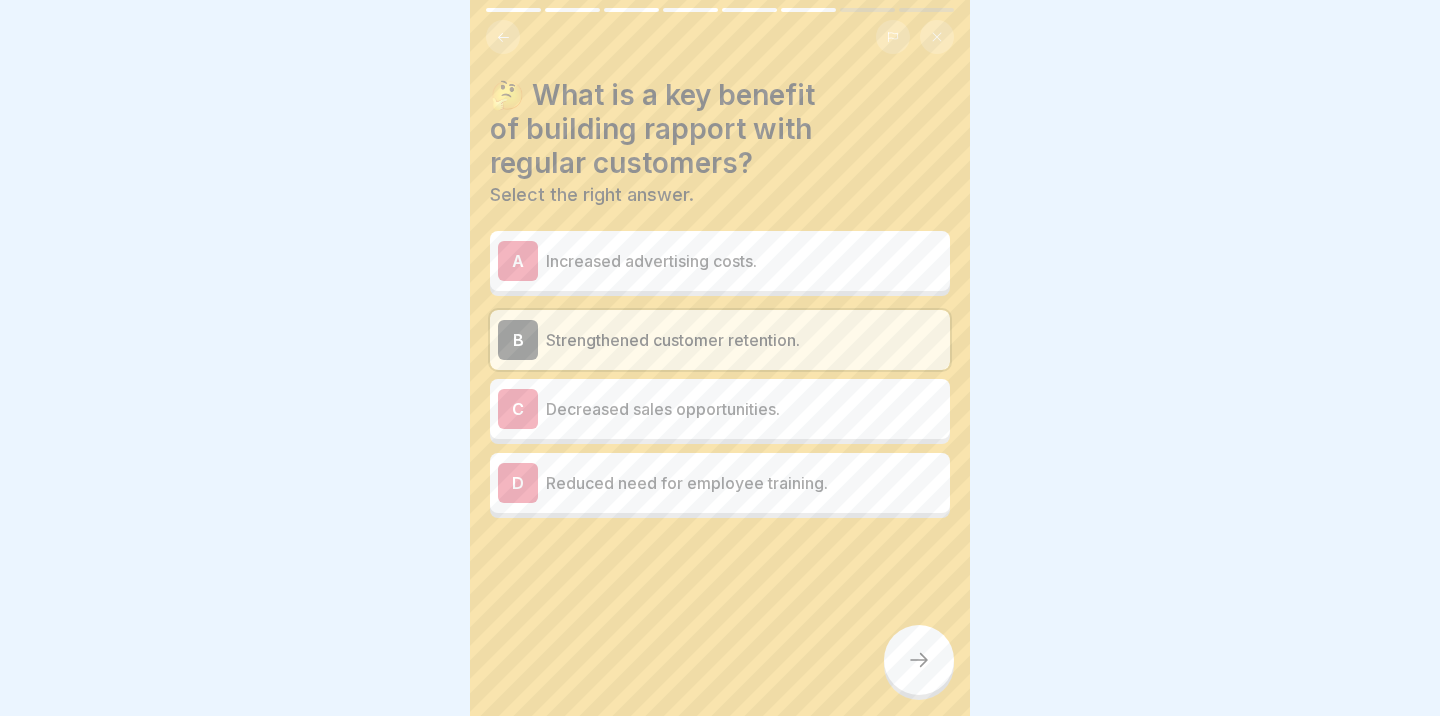 click 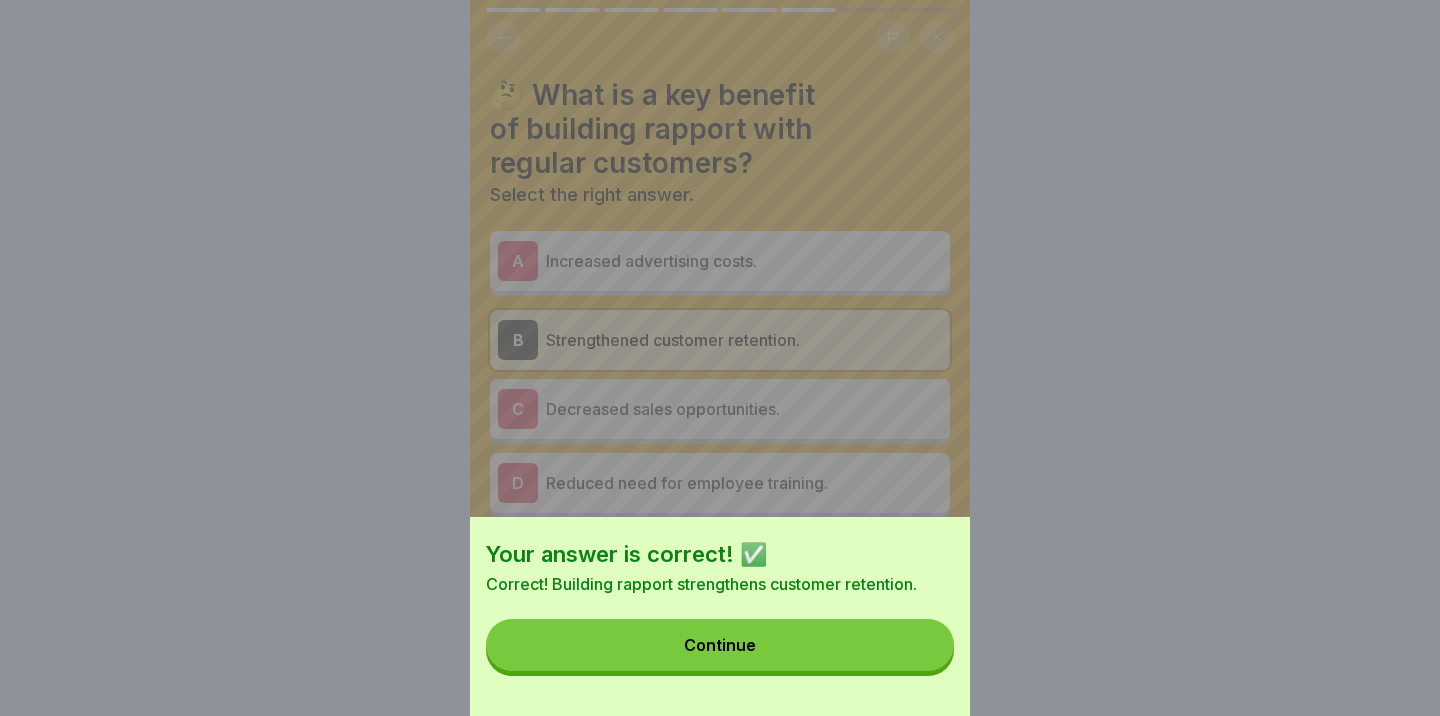 click on "Continue" at bounding box center [720, 645] 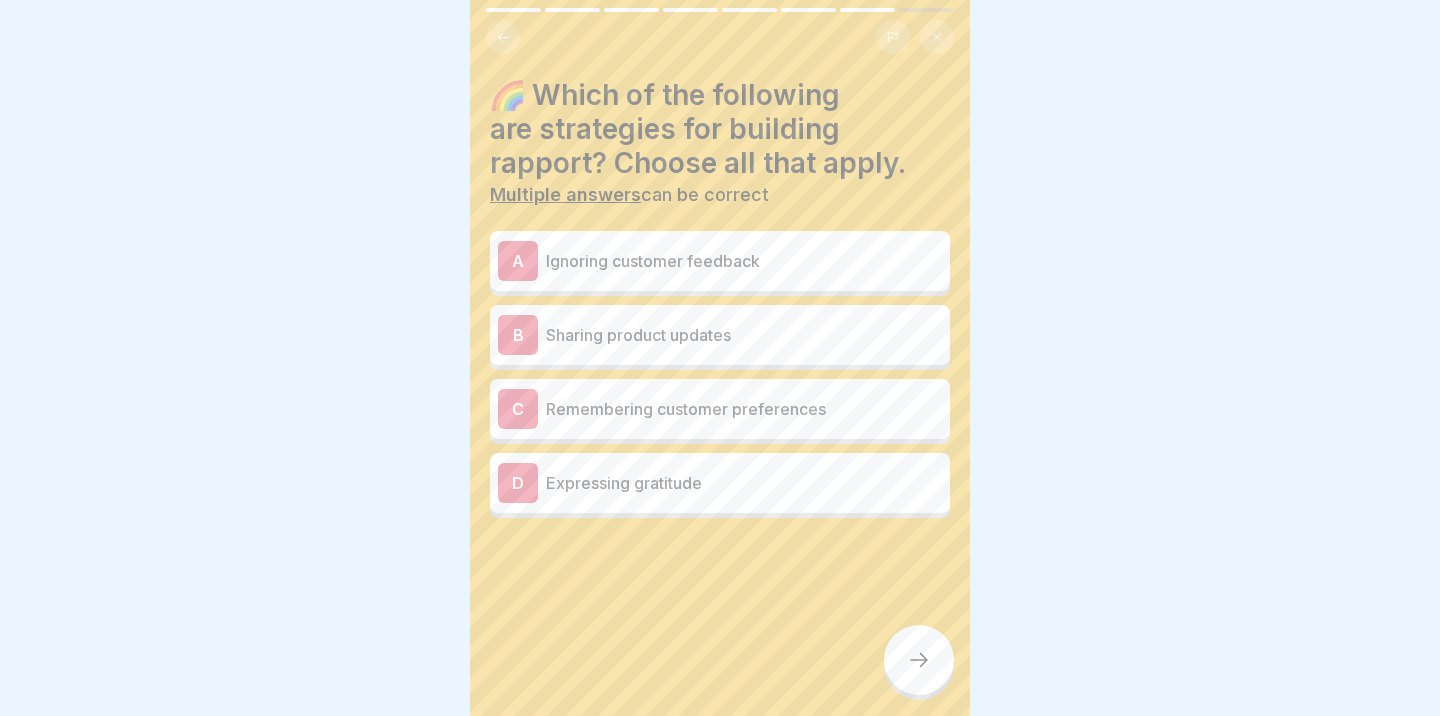 click on "Sharing product updates" at bounding box center (744, 335) 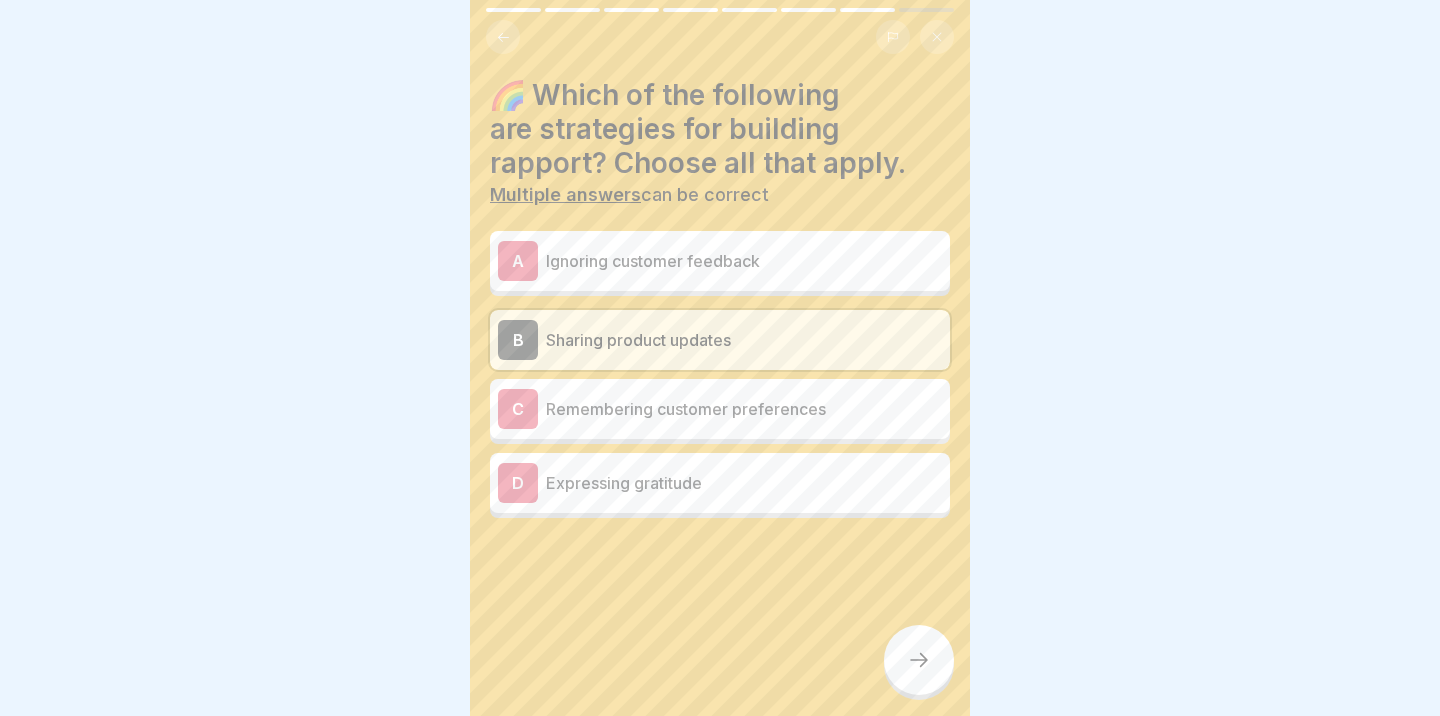 click at bounding box center (919, 660) 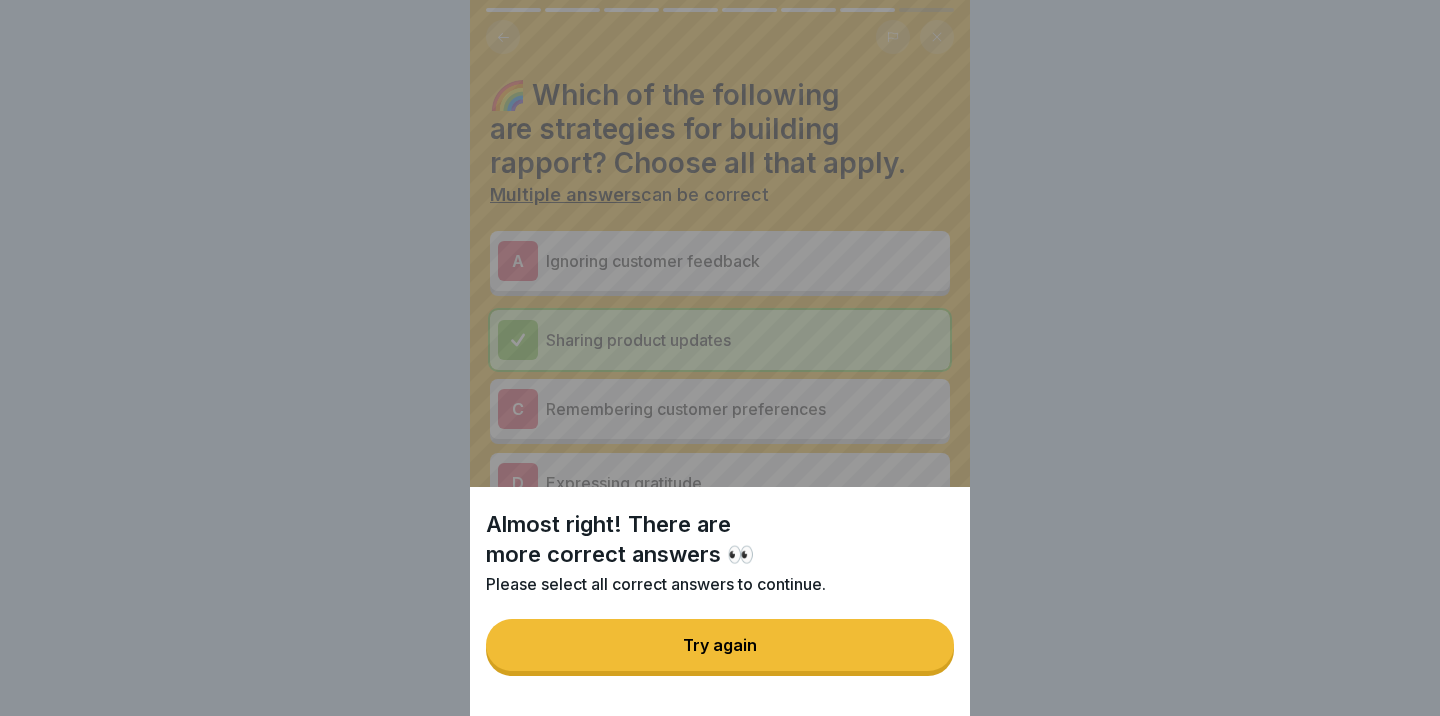 click on "Try again" at bounding box center (720, 645) 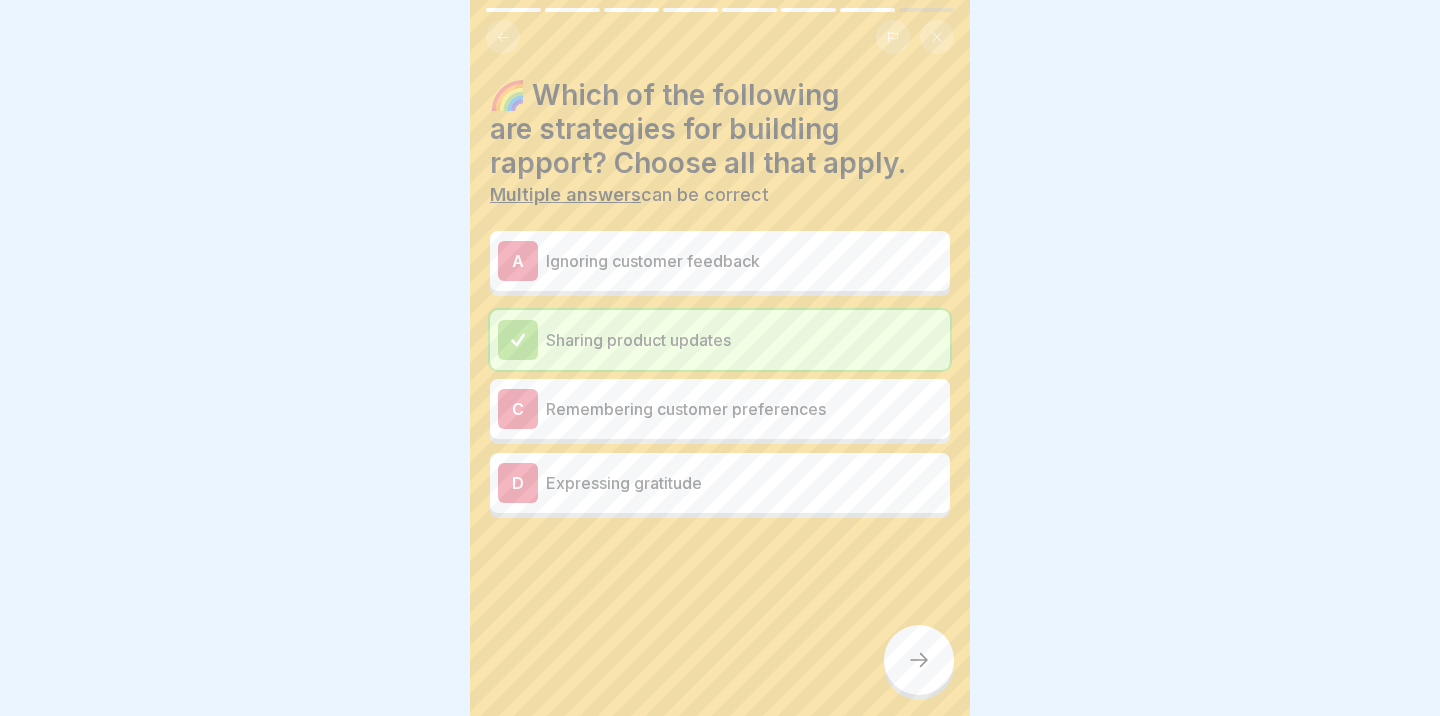 click on "Remembering customer preferences" at bounding box center [744, 409] 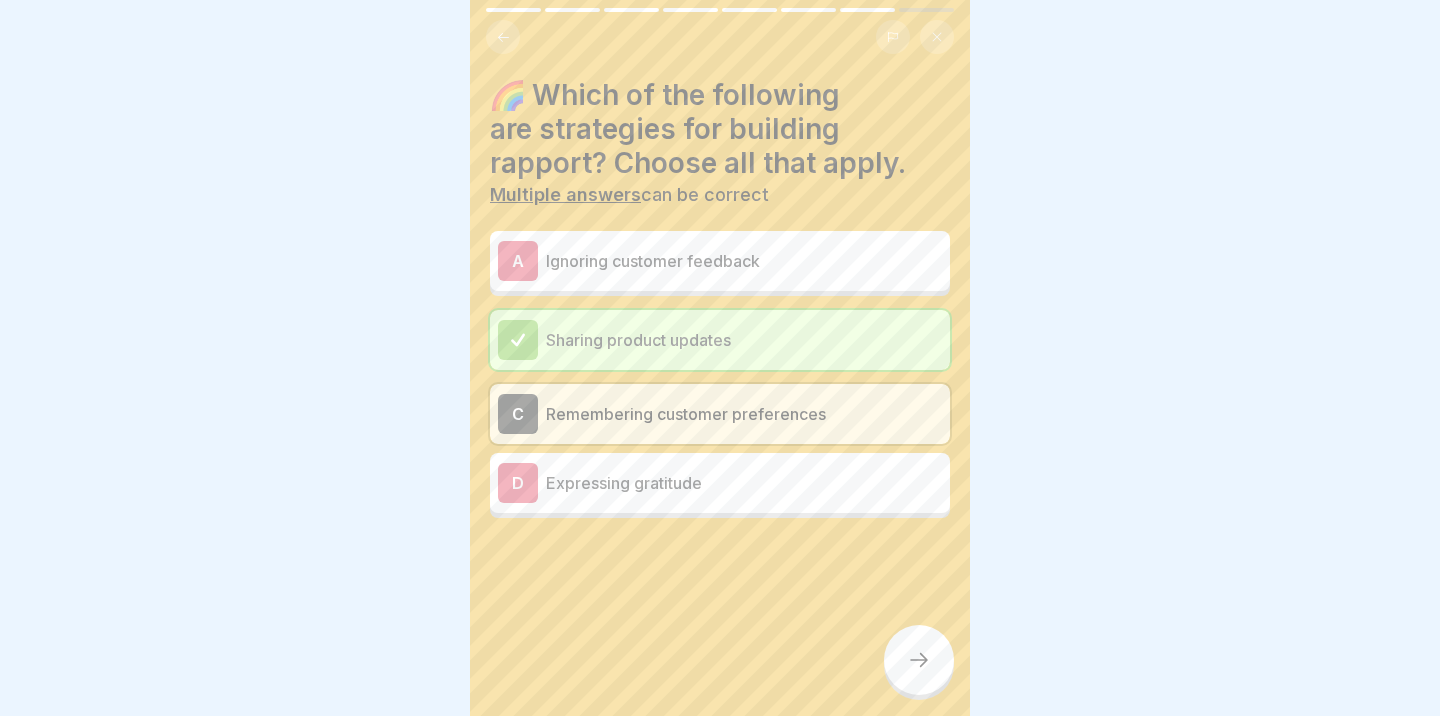 click on "D Expressing gratitude" at bounding box center (720, 483) 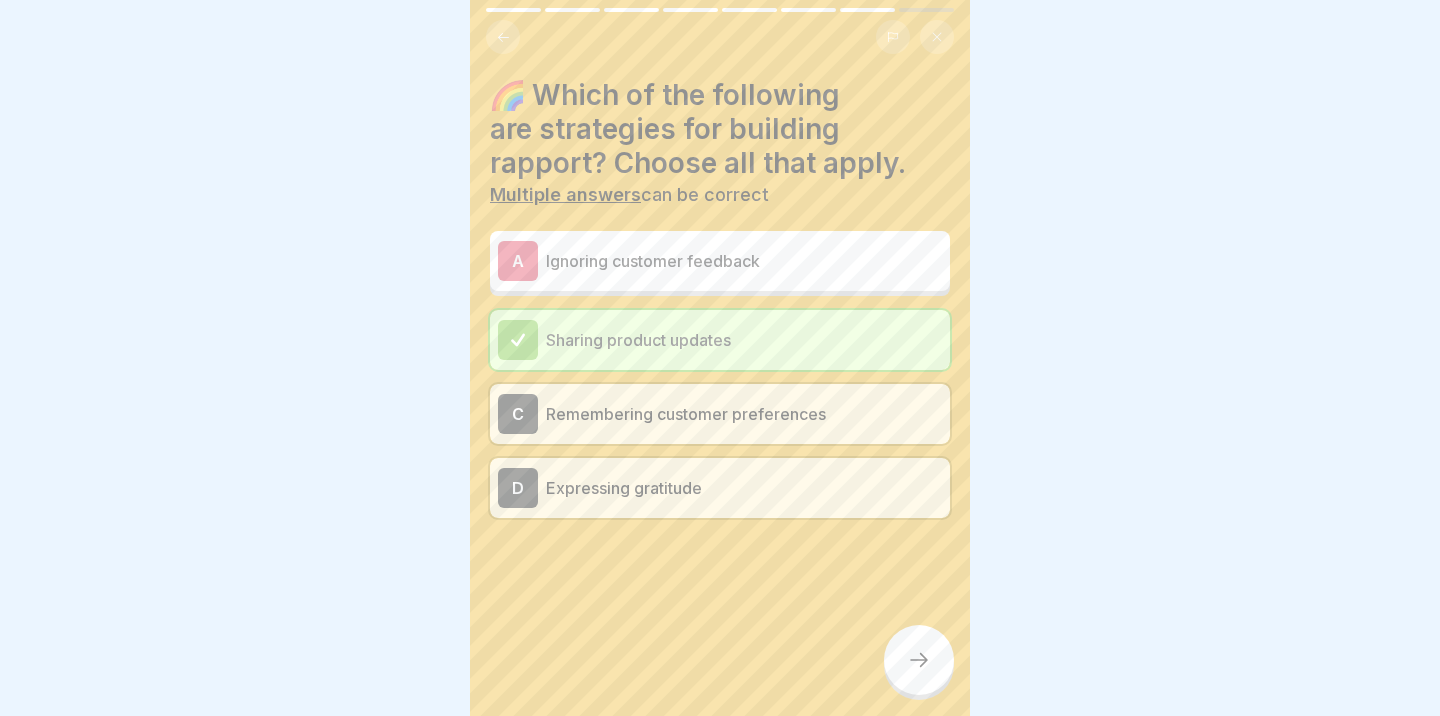 click at bounding box center [919, 660] 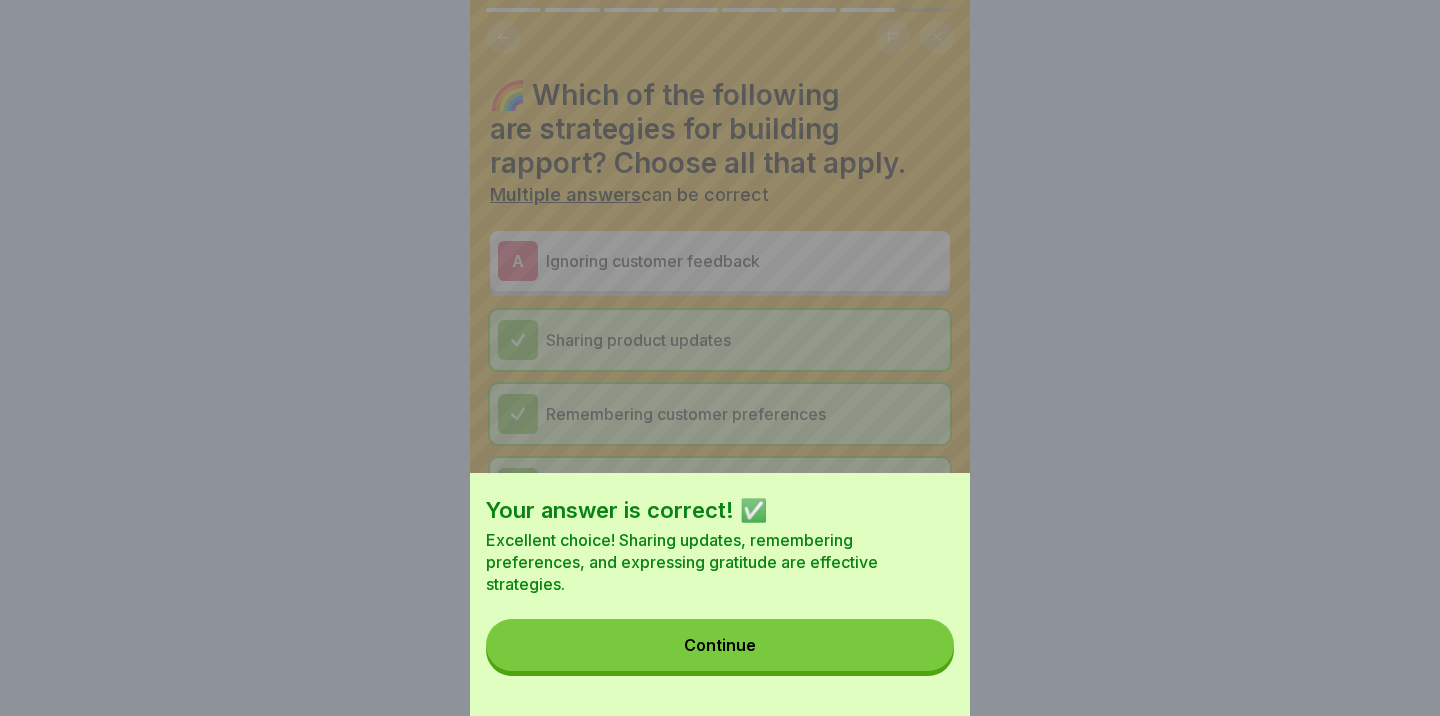 click on "Continue" at bounding box center [720, 645] 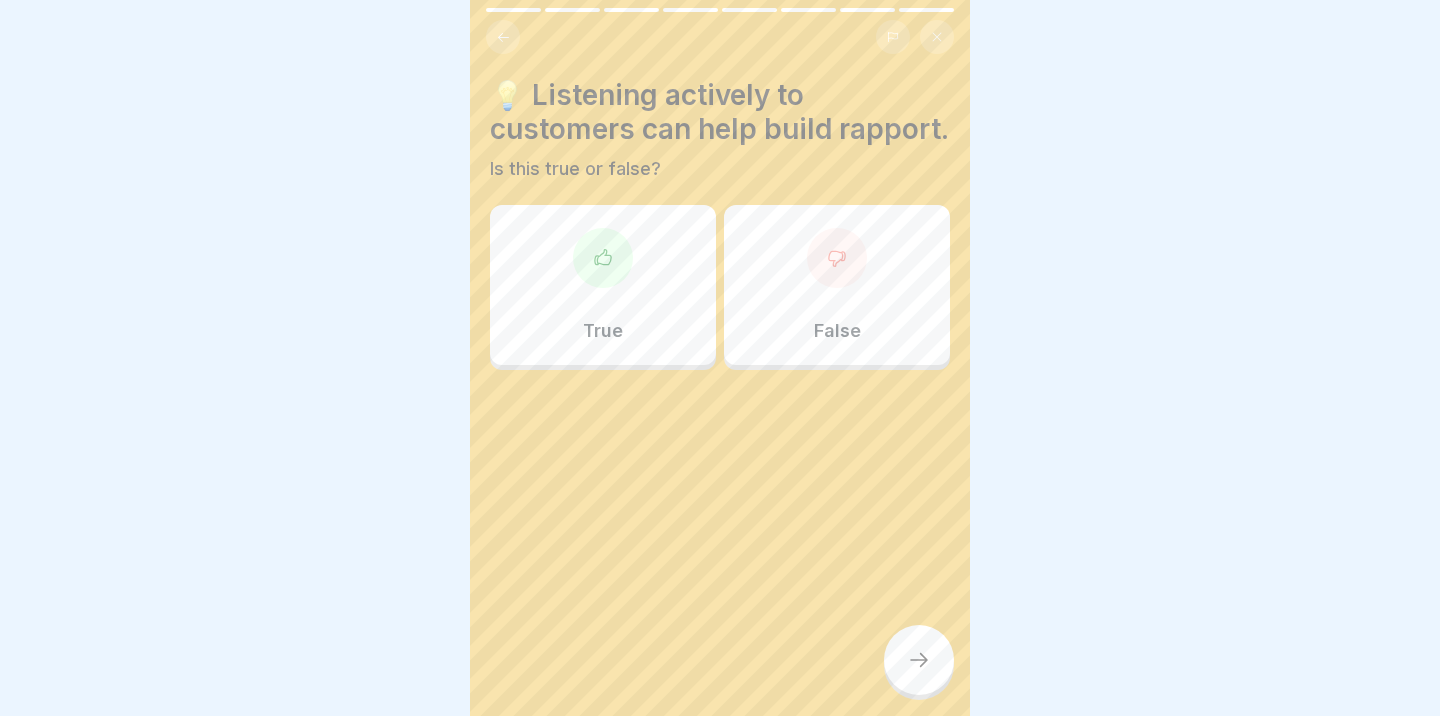 click on "True" at bounding box center [603, 285] 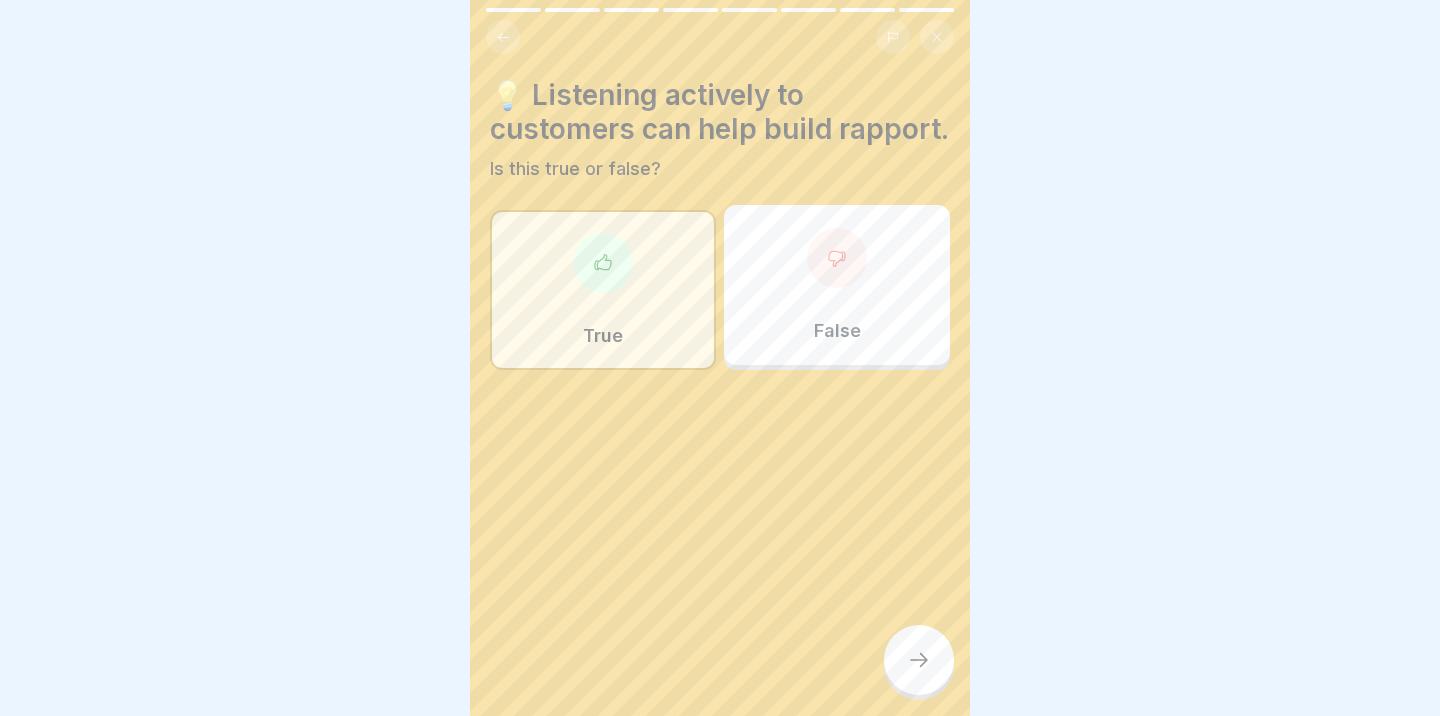 click at bounding box center (919, 660) 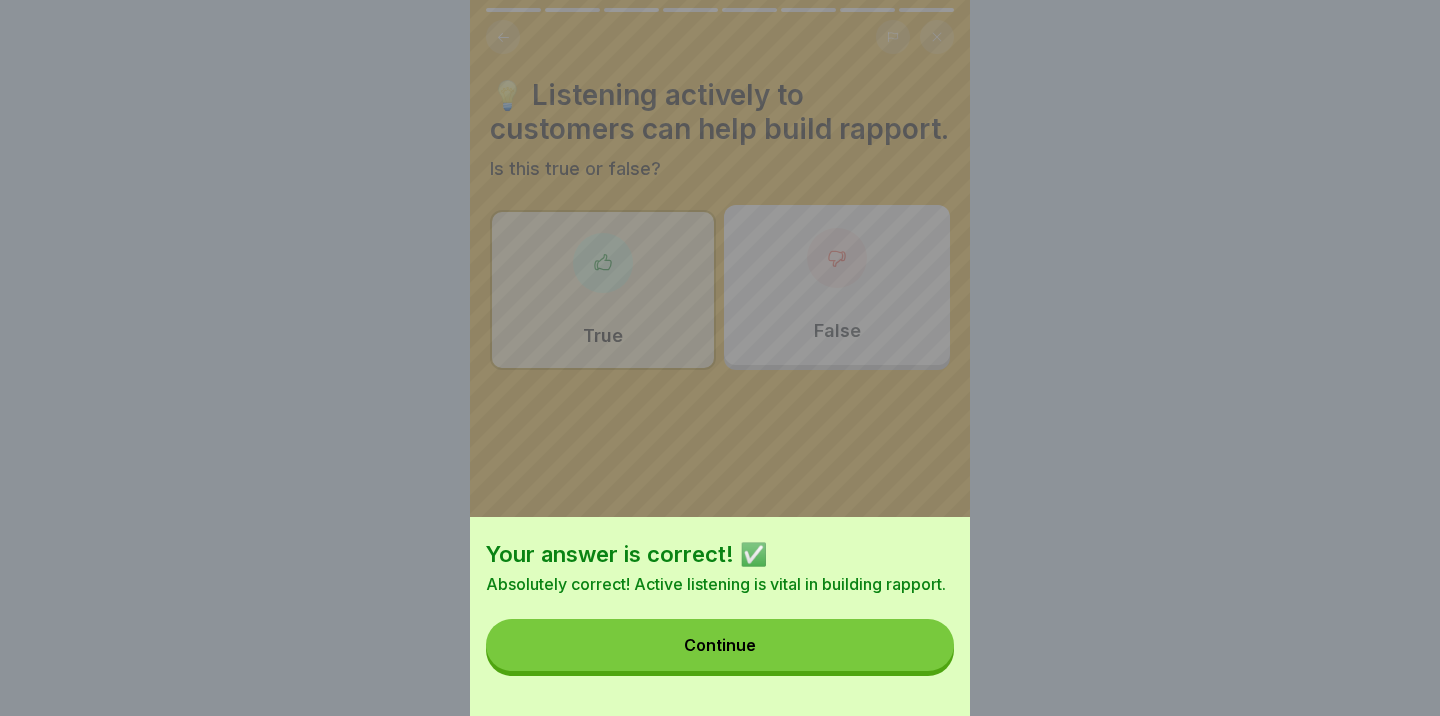 click on "Continue" at bounding box center [720, 645] 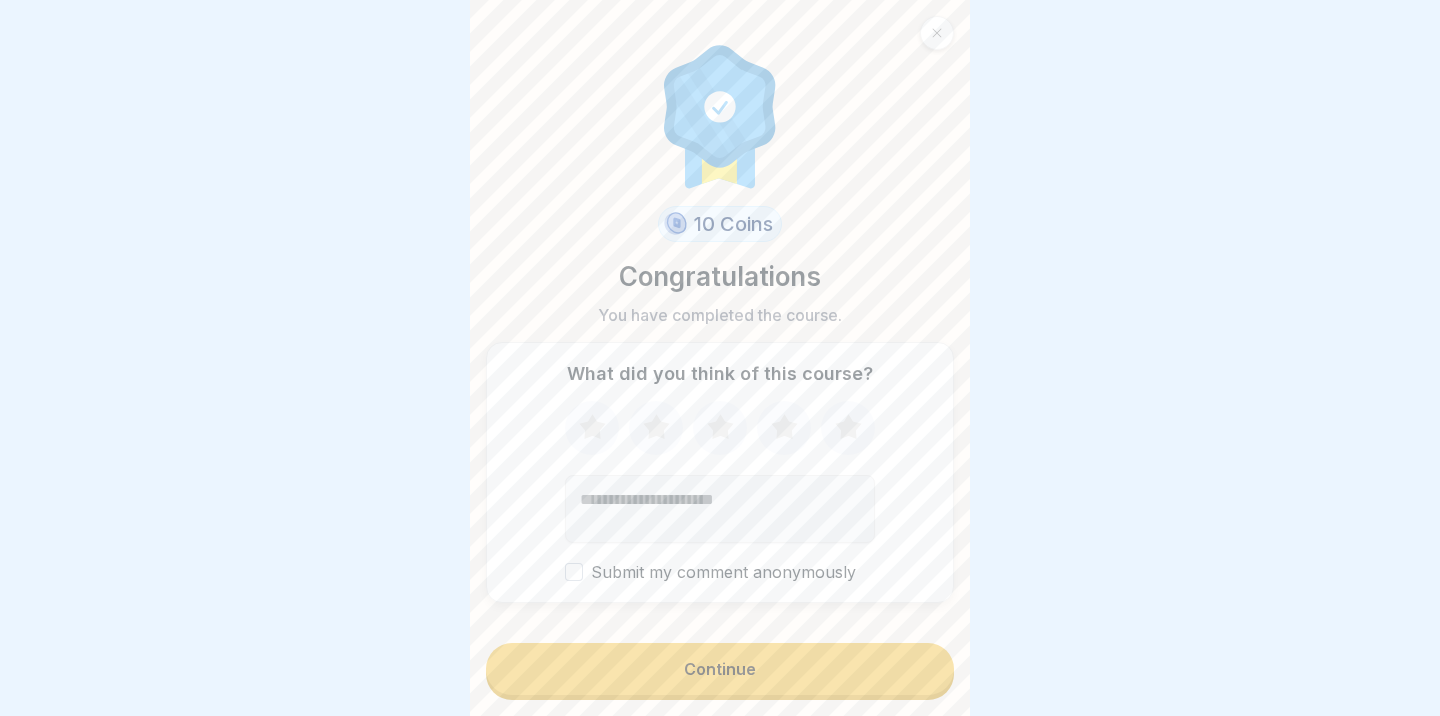 click on "Continue" at bounding box center [720, 669] 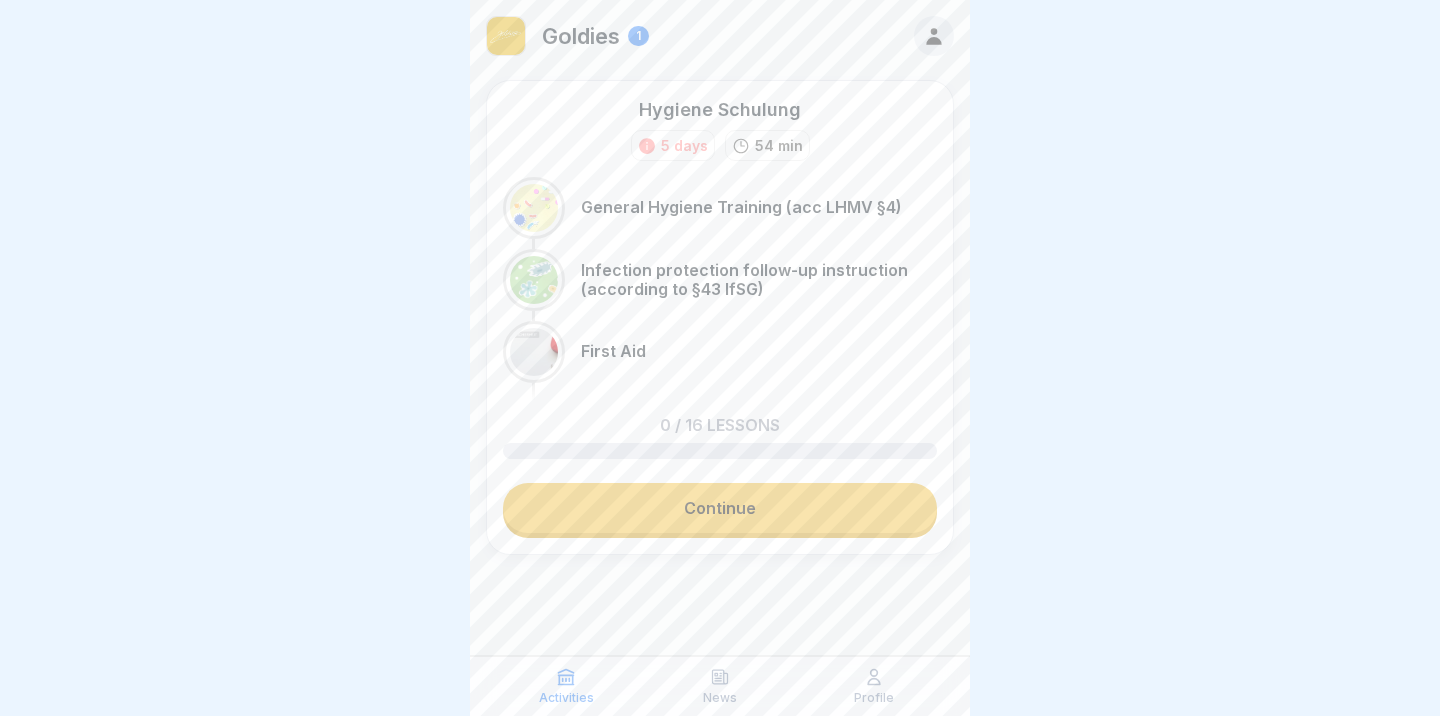 click on "Continue" at bounding box center [720, 508] 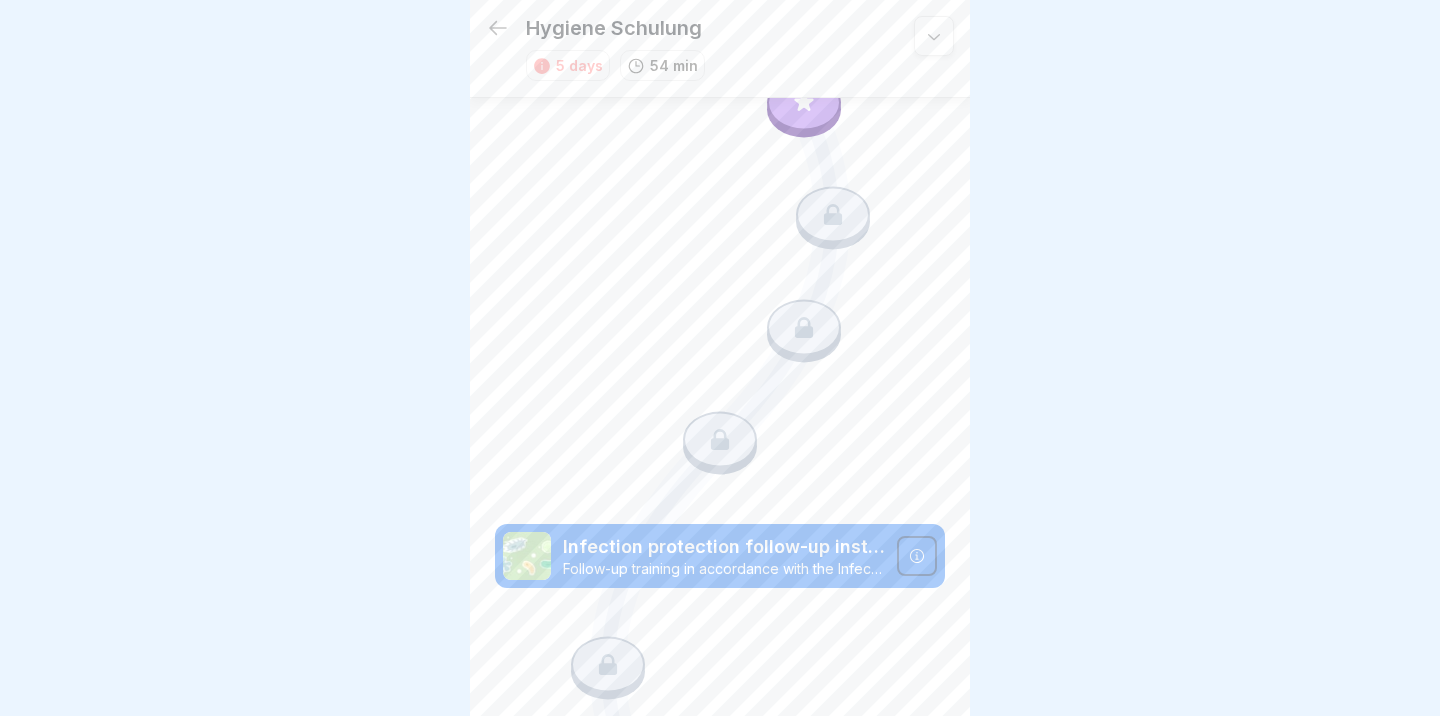 scroll, scrollTop: 0, scrollLeft: 0, axis: both 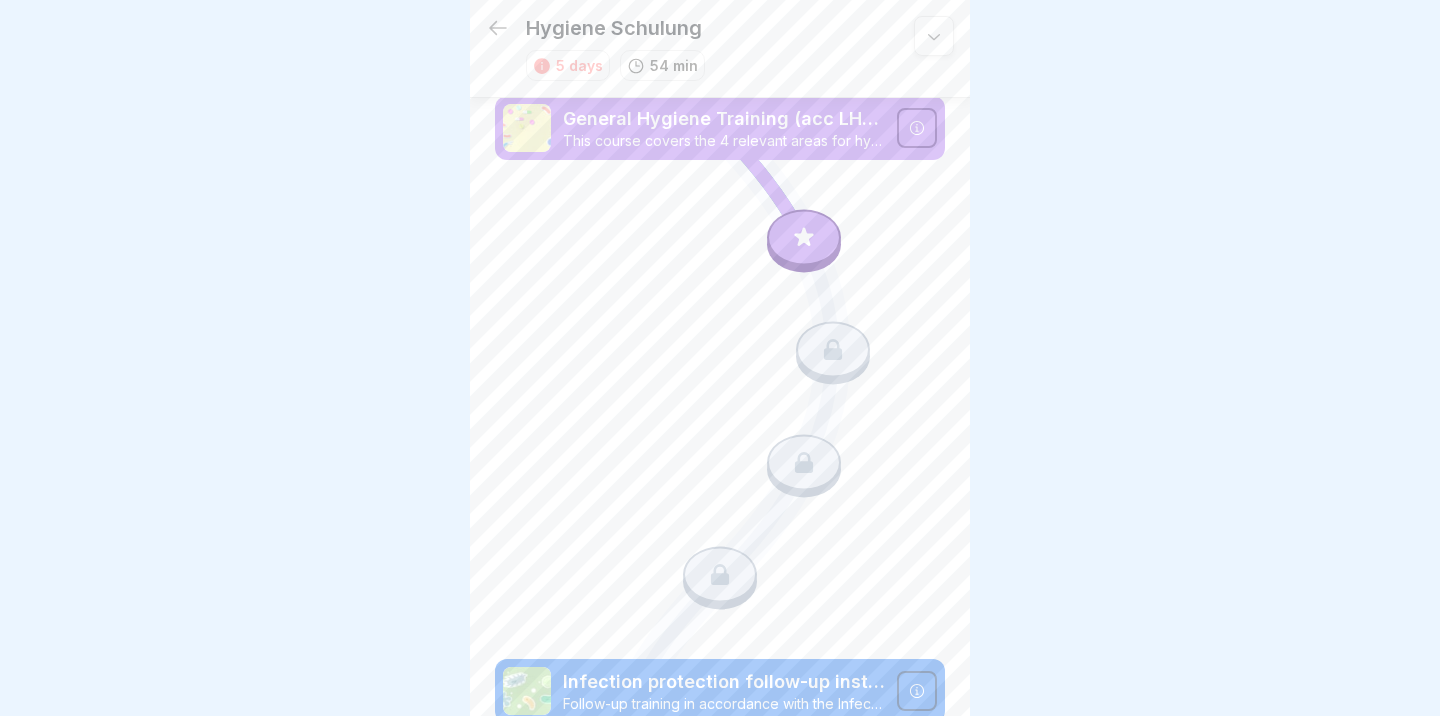 click 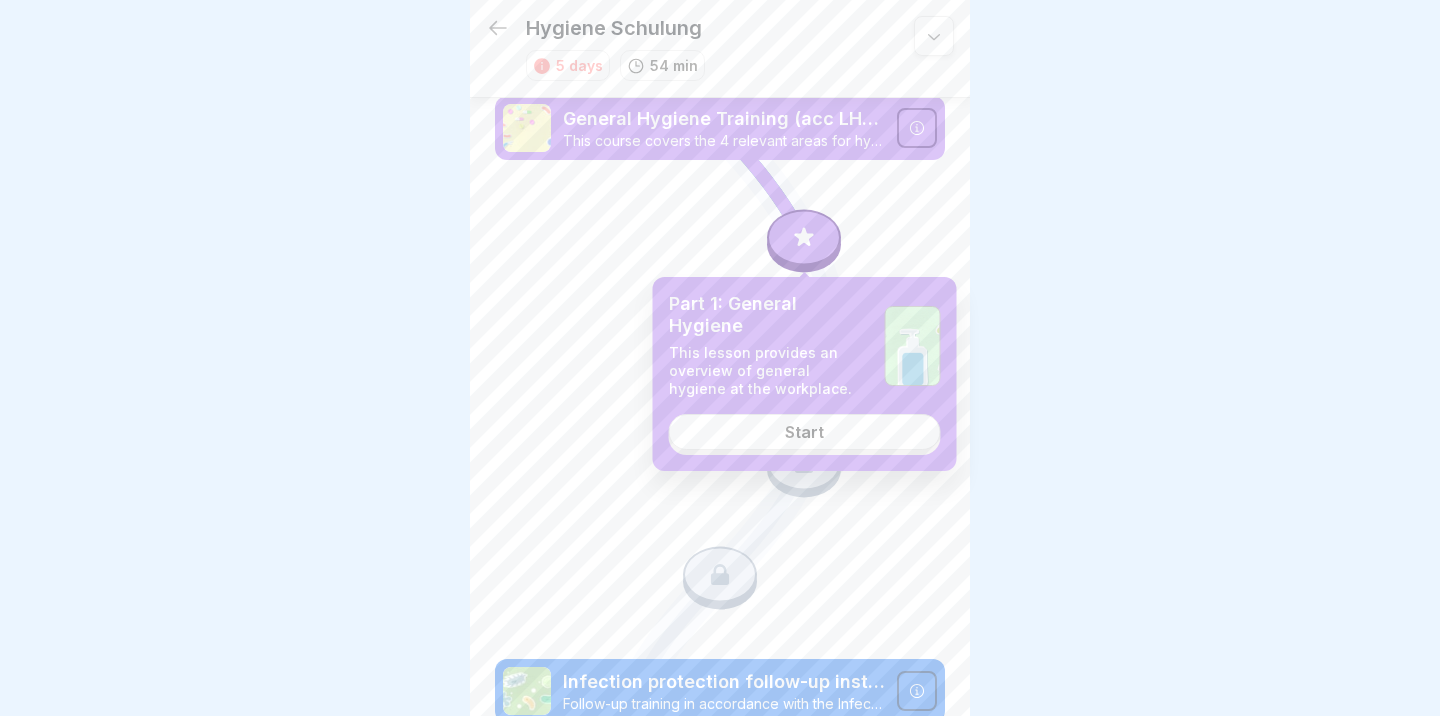 click on "Start" at bounding box center (804, 432) 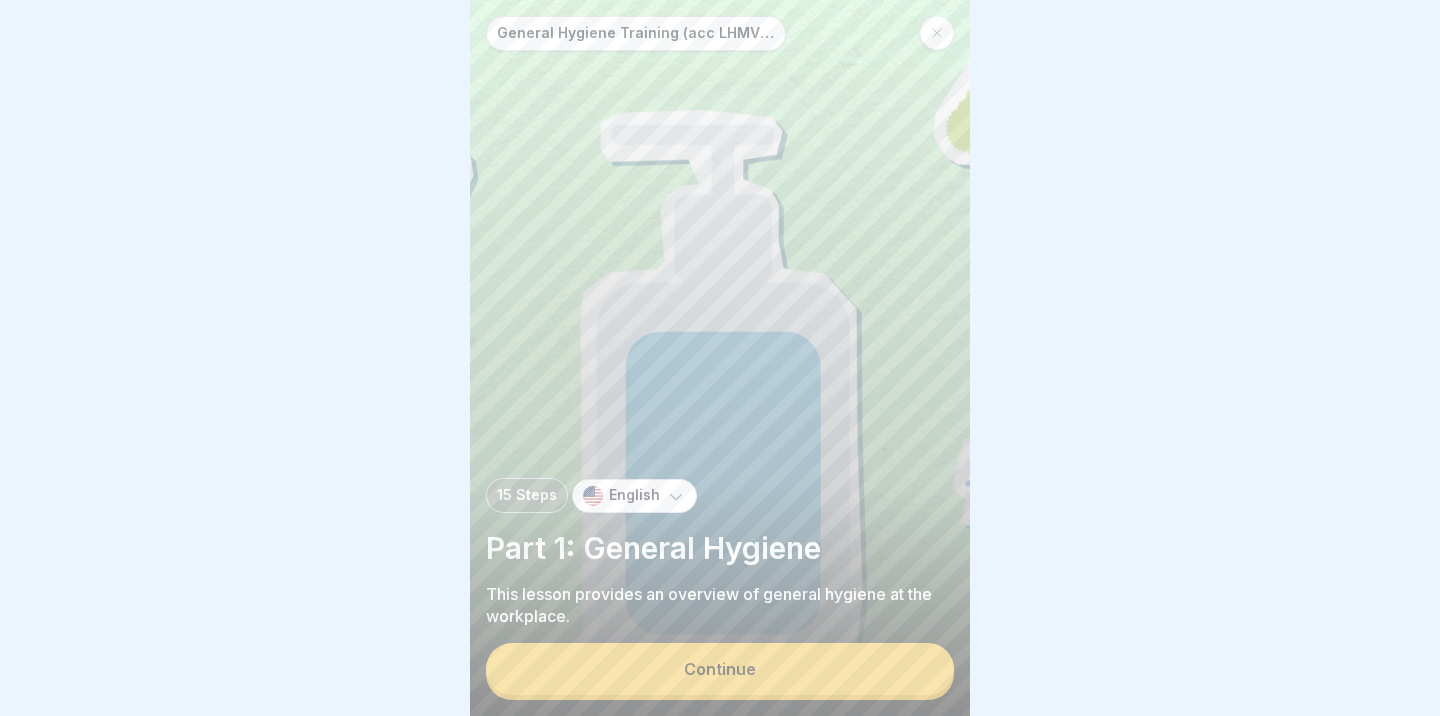 click on "Continue" at bounding box center [720, 669] 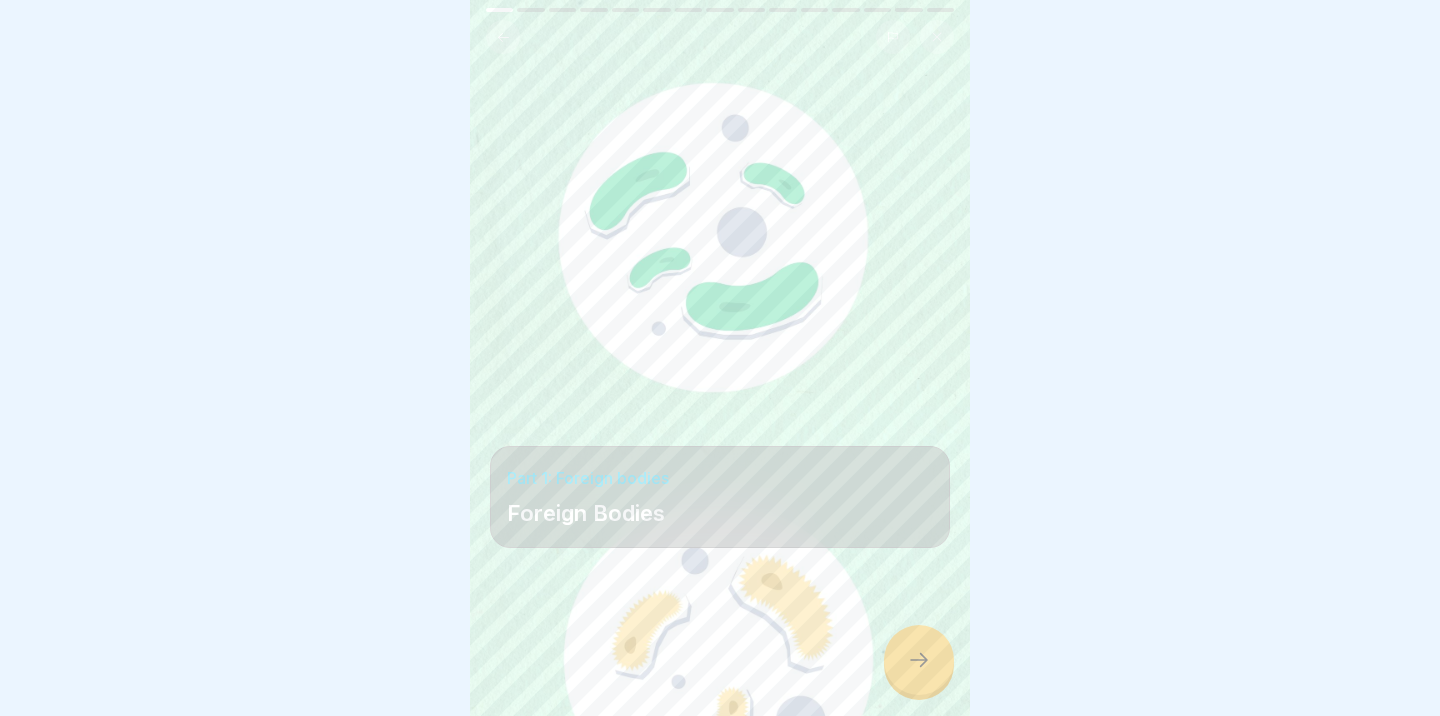 click at bounding box center [919, 660] 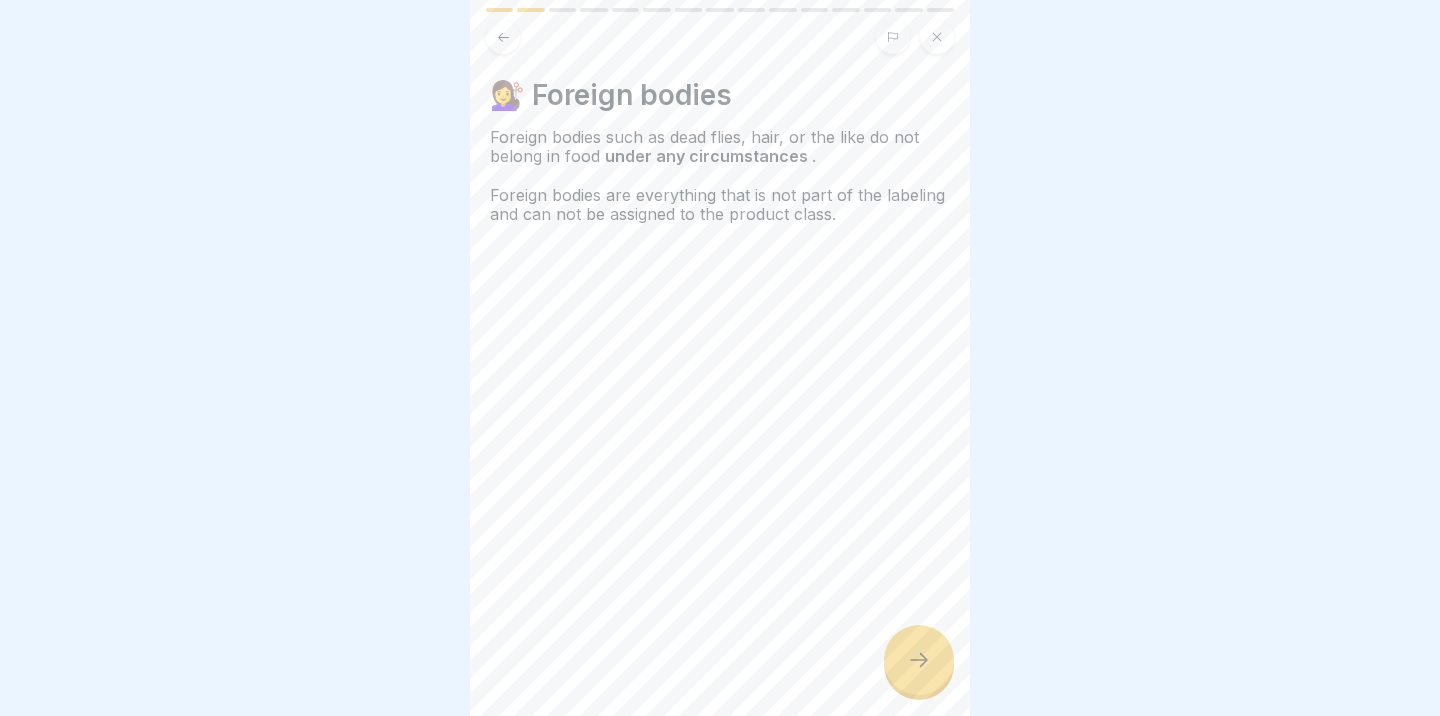 click at bounding box center [919, 660] 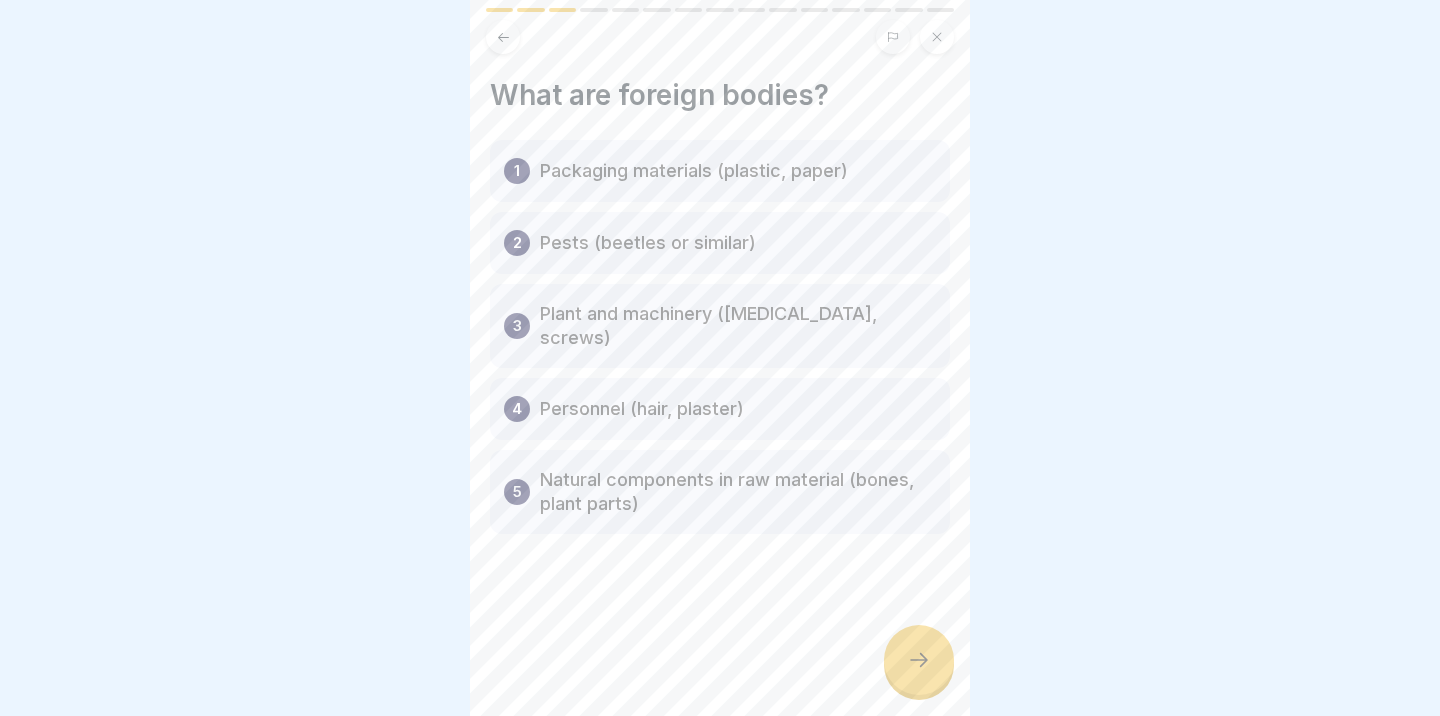 click at bounding box center (919, 660) 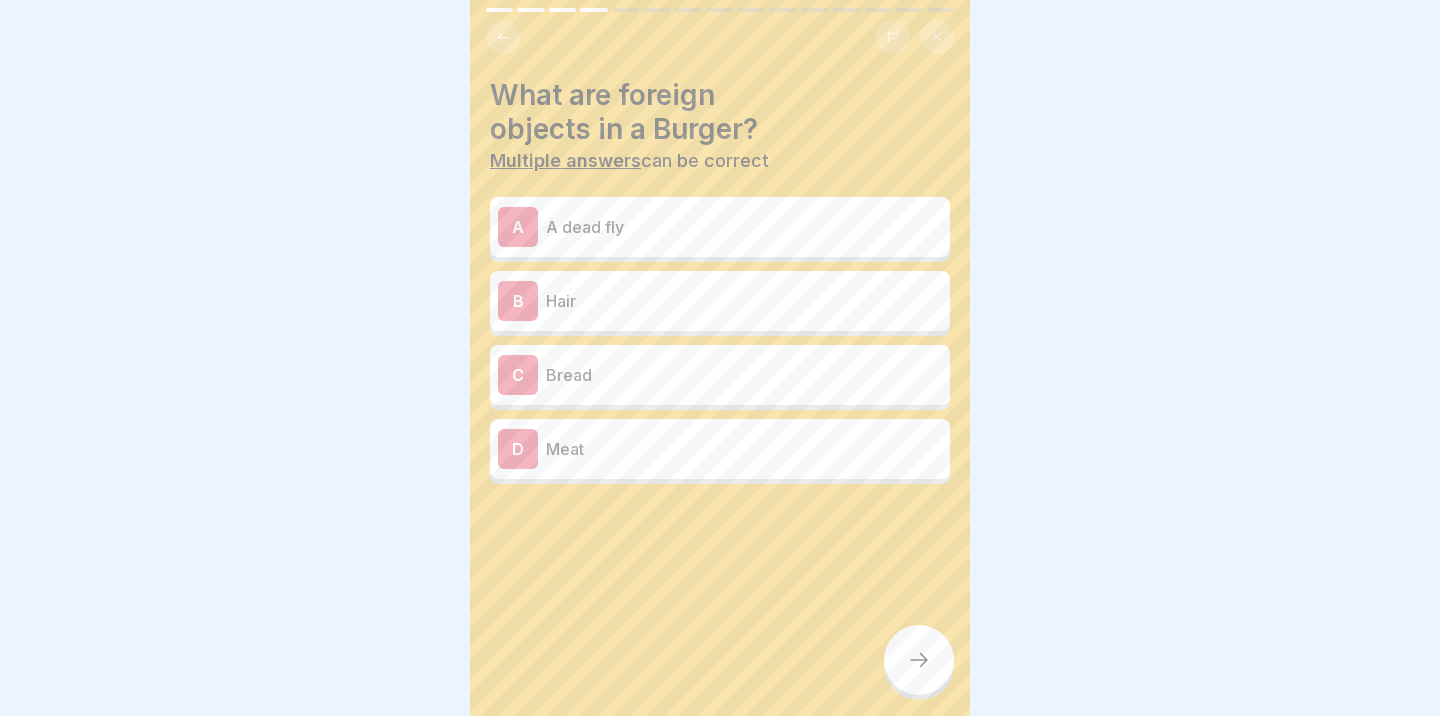 click on "A dead fly" at bounding box center (744, 227) 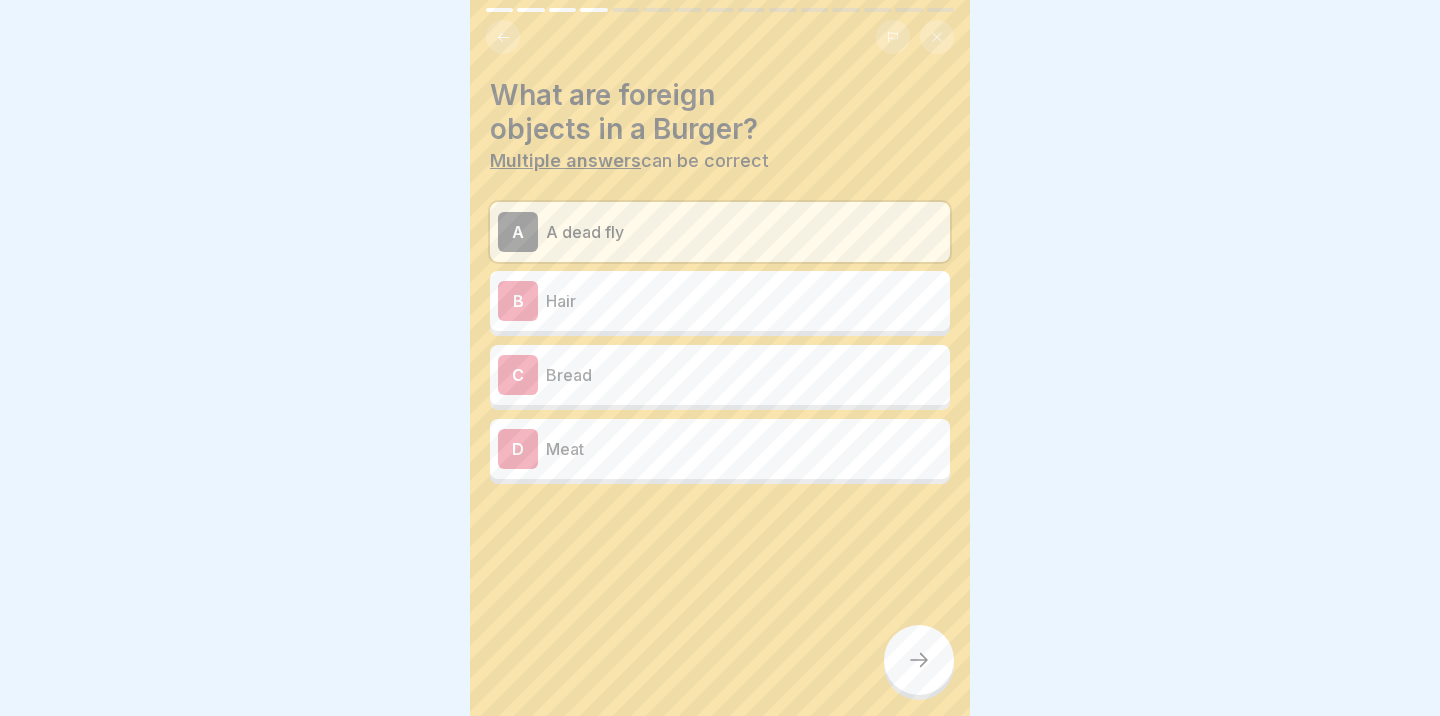 click on "Hair" at bounding box center [744, 301] 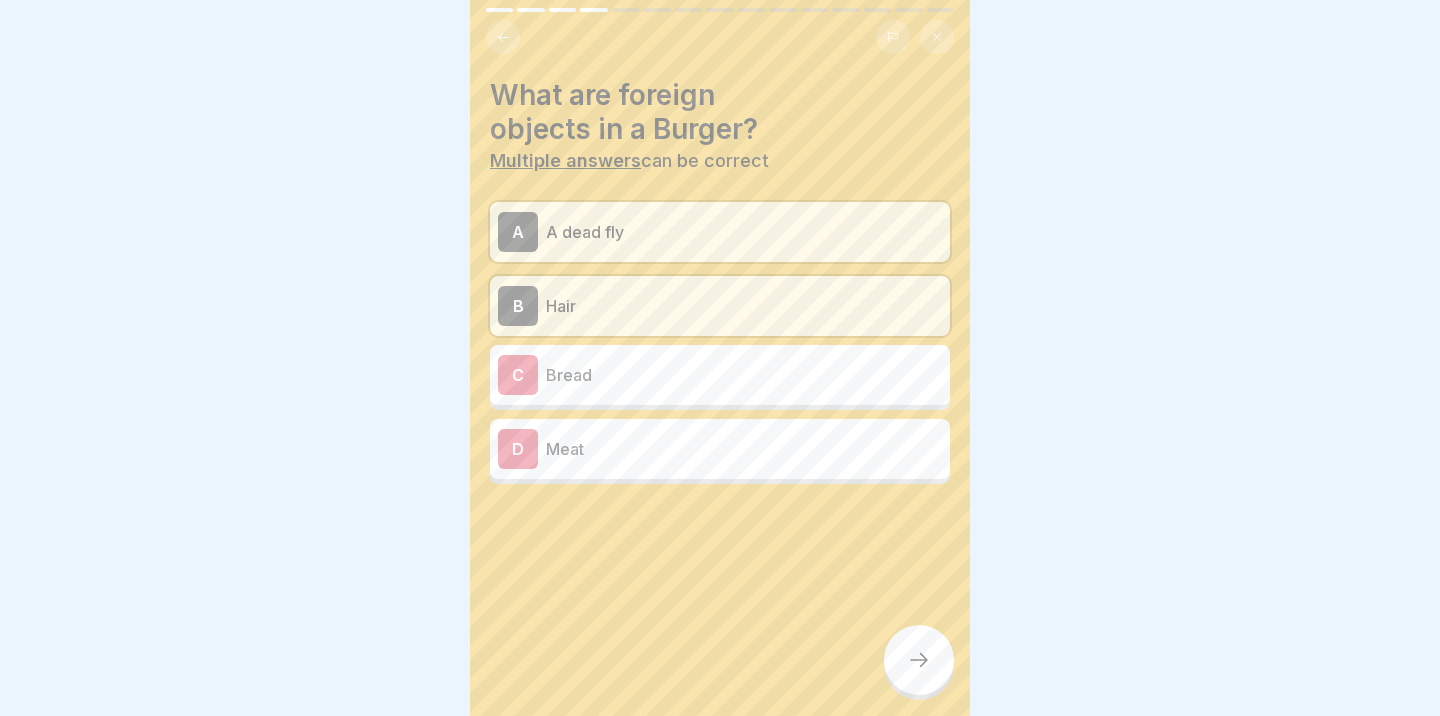 click on "C Bread" at bounding box center [720, 375] 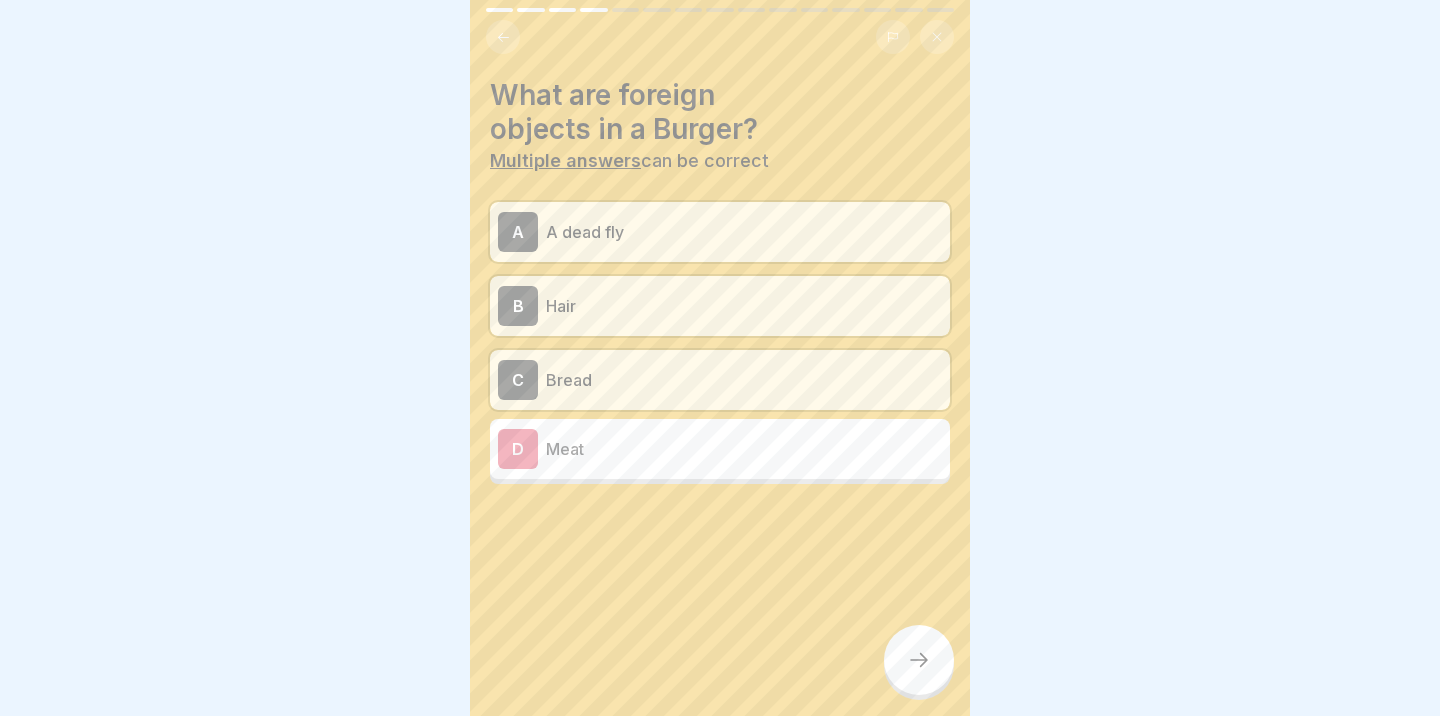 click at bounding box center (919, 660) 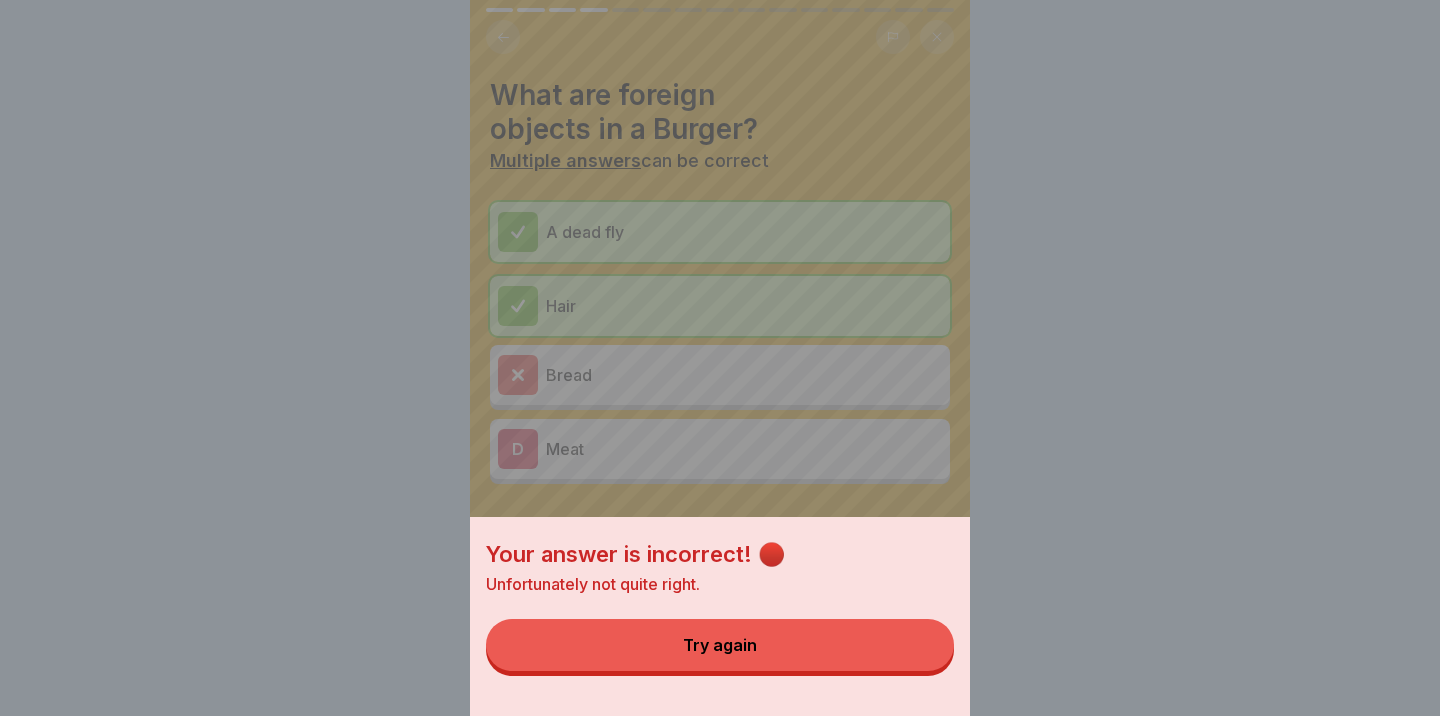 click on "Unfortunately not quite right." at bounding box center (720, 584) 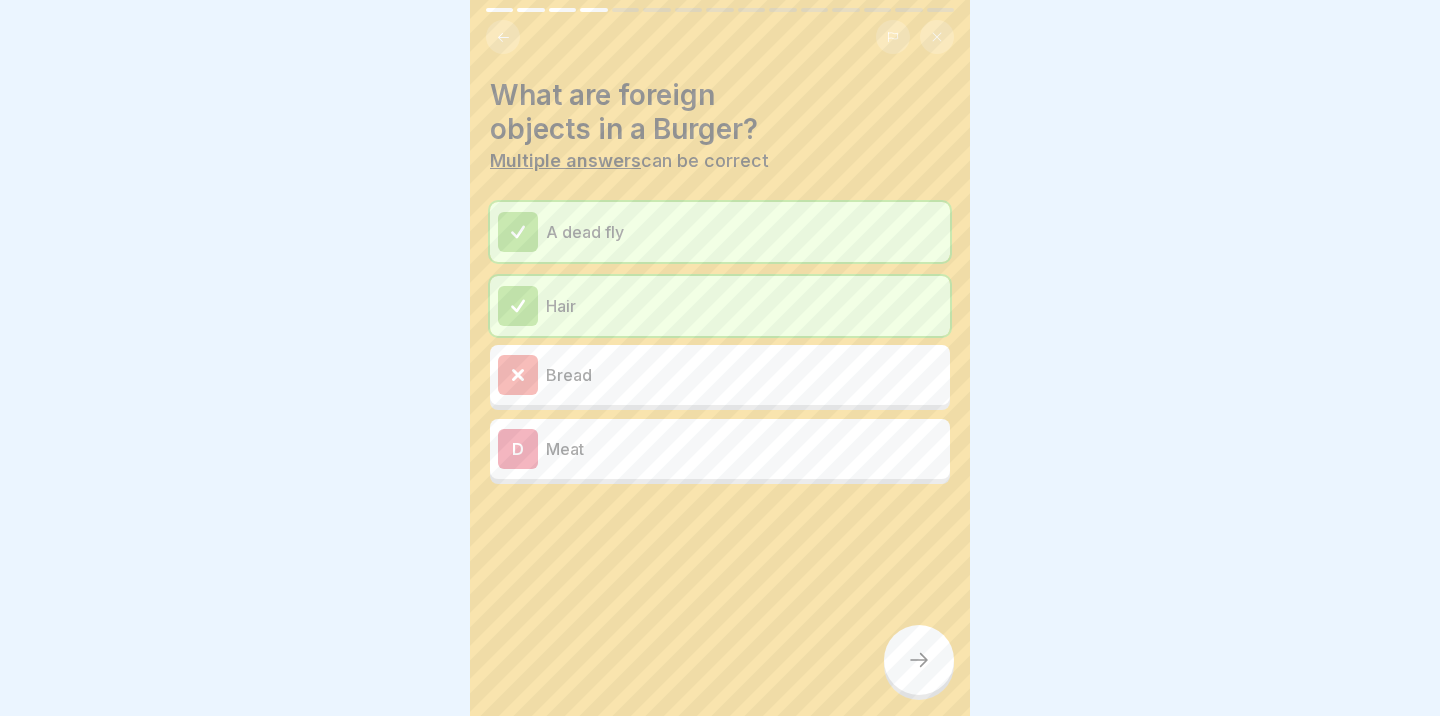 click on "Bread" at bounding box center [720, 375] 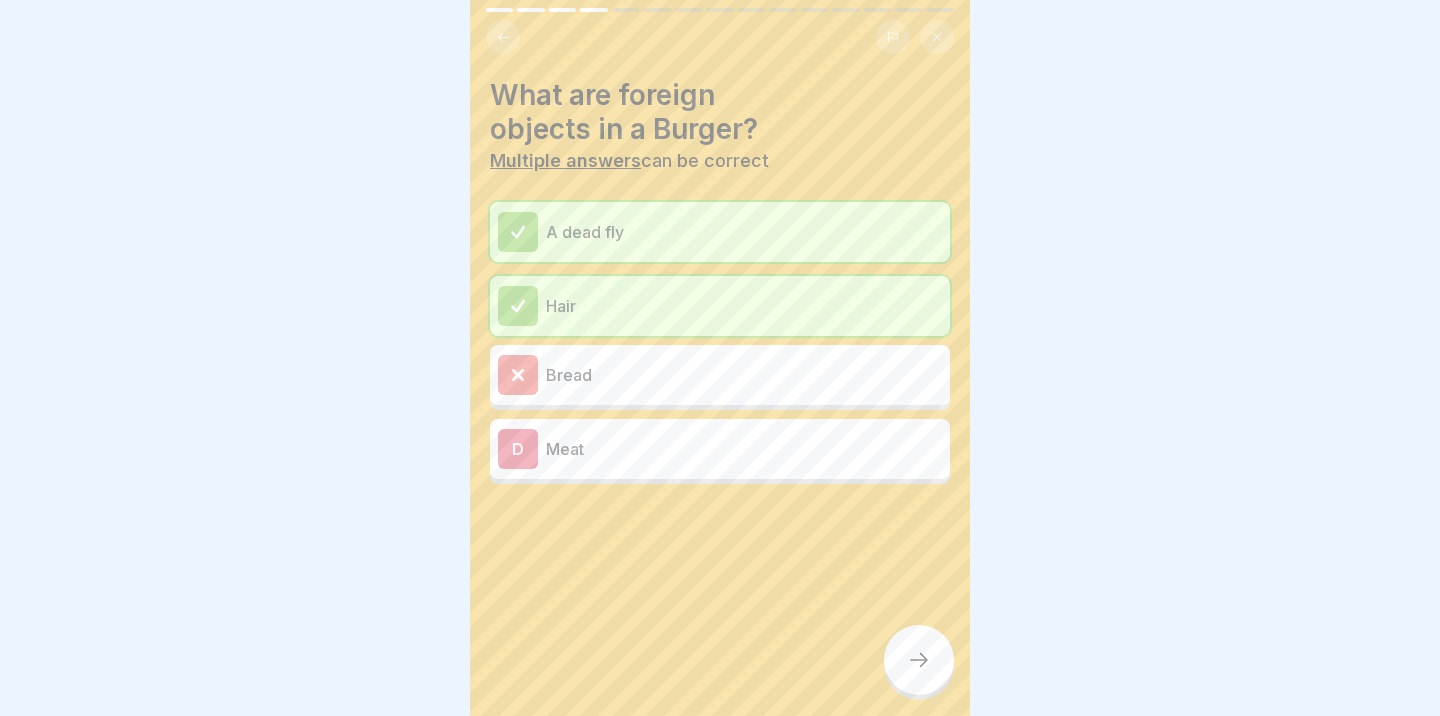 click on "General Hygiene Training (acc LHMV §4) 15 Steps English Part 1: General Hygiene This lesson provides an overview of general hygiene at the workplace. Continue Part 1: Foreign bodies Foreign Bodies 💇‍♀️ Foreign bodies Foreign bodies such as dead flies, hair, or the like do not belong in food    under any circumstances   .      Foreign bodies are everything that is not part of the labeling and can not be assigned to the product class.      What are foreign bodies? 1 Packaging materials (plastic, paper) 2 Pests (beetles or similar) 3 Plant and machinery ([MEDICAL_DATA], screws) 4 Personnel (hair, plaster) 5 Natural components in raw material (bones, plant parts) What are foreign objects in a Burger? Multiple answers  can be correct A dead fly Hair Bread  D Meat How can foreign bodies get into food? From primary production to goods issue, care should be taken:
-> In warehousing
-> During transport
-> During preparation
-> During primary production (cultivation, rearing) Part 2: Pollutants Pollutants 1" at bounding box center (720, 358) 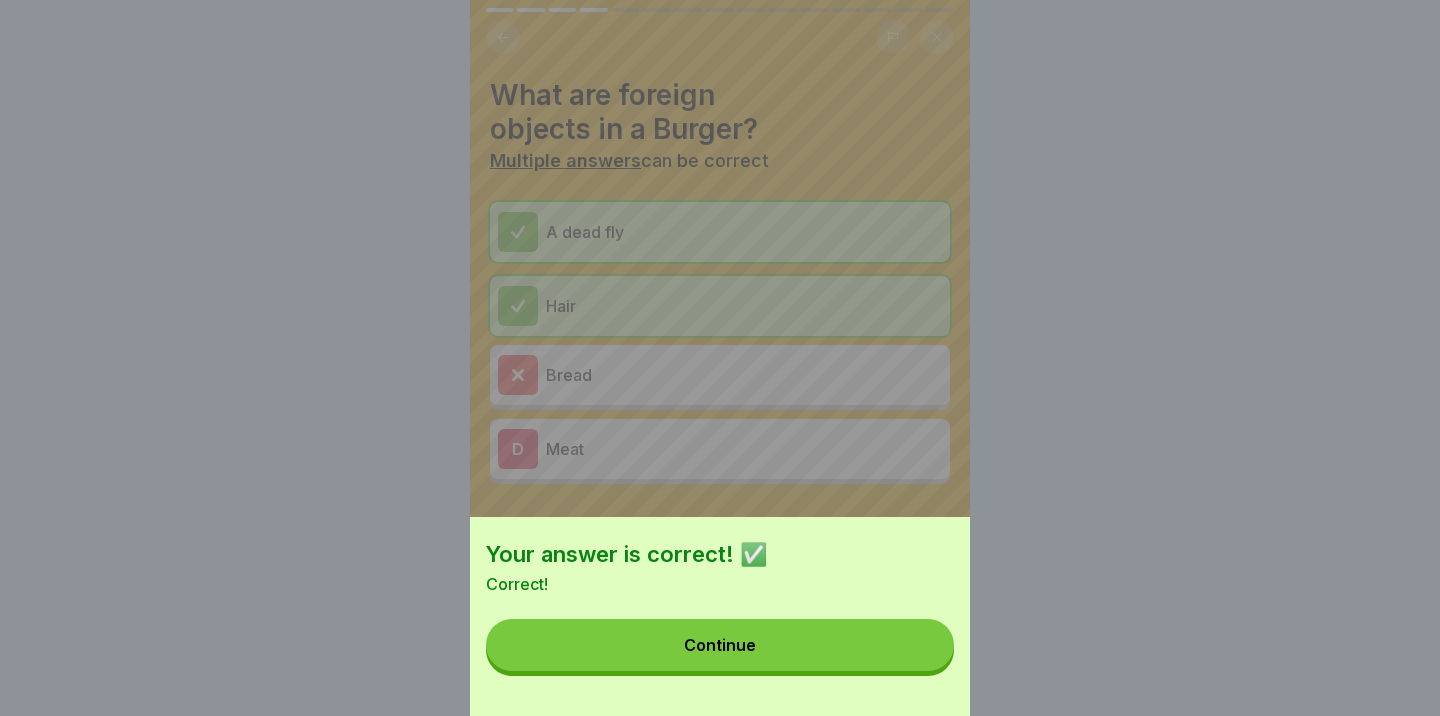 click on "Continue" at bounding box center [720, 645] 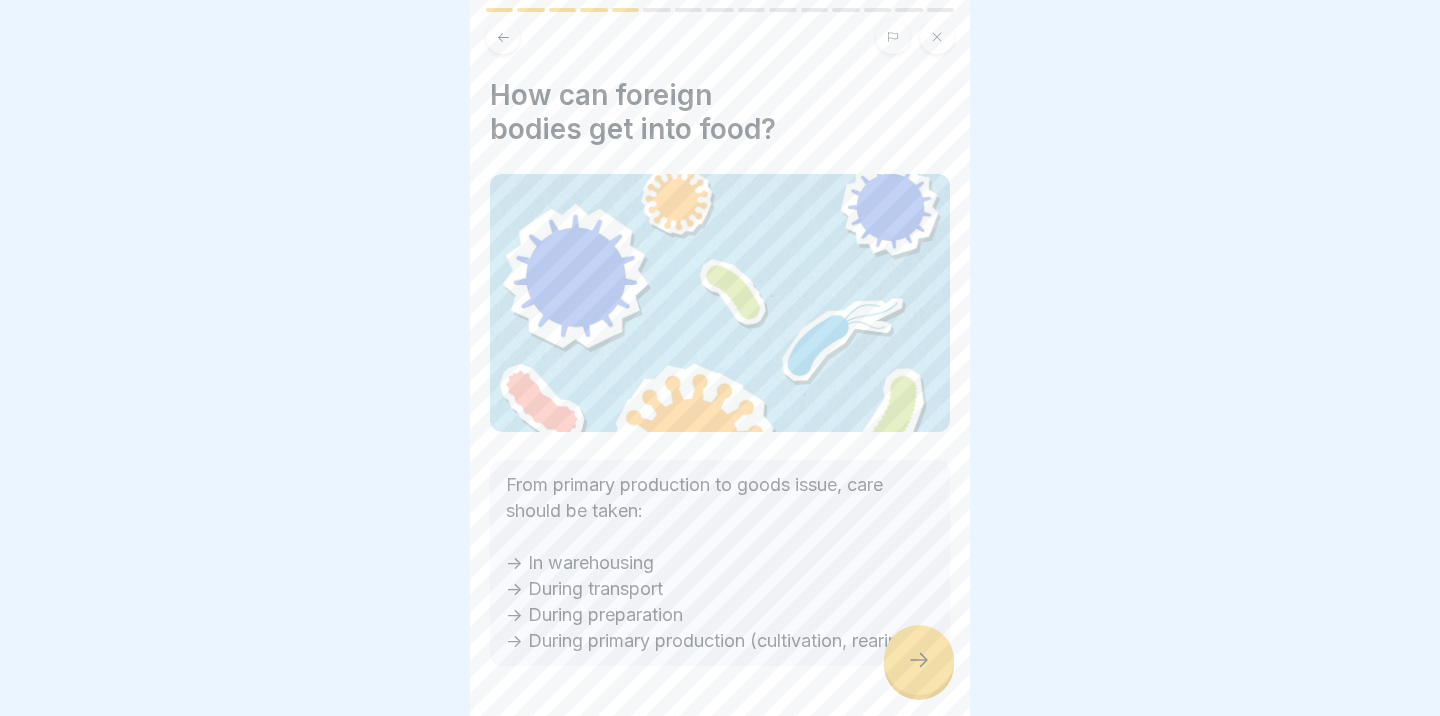 scroll, scrollTop: 70, scrollLeft: 0, axis: vertical 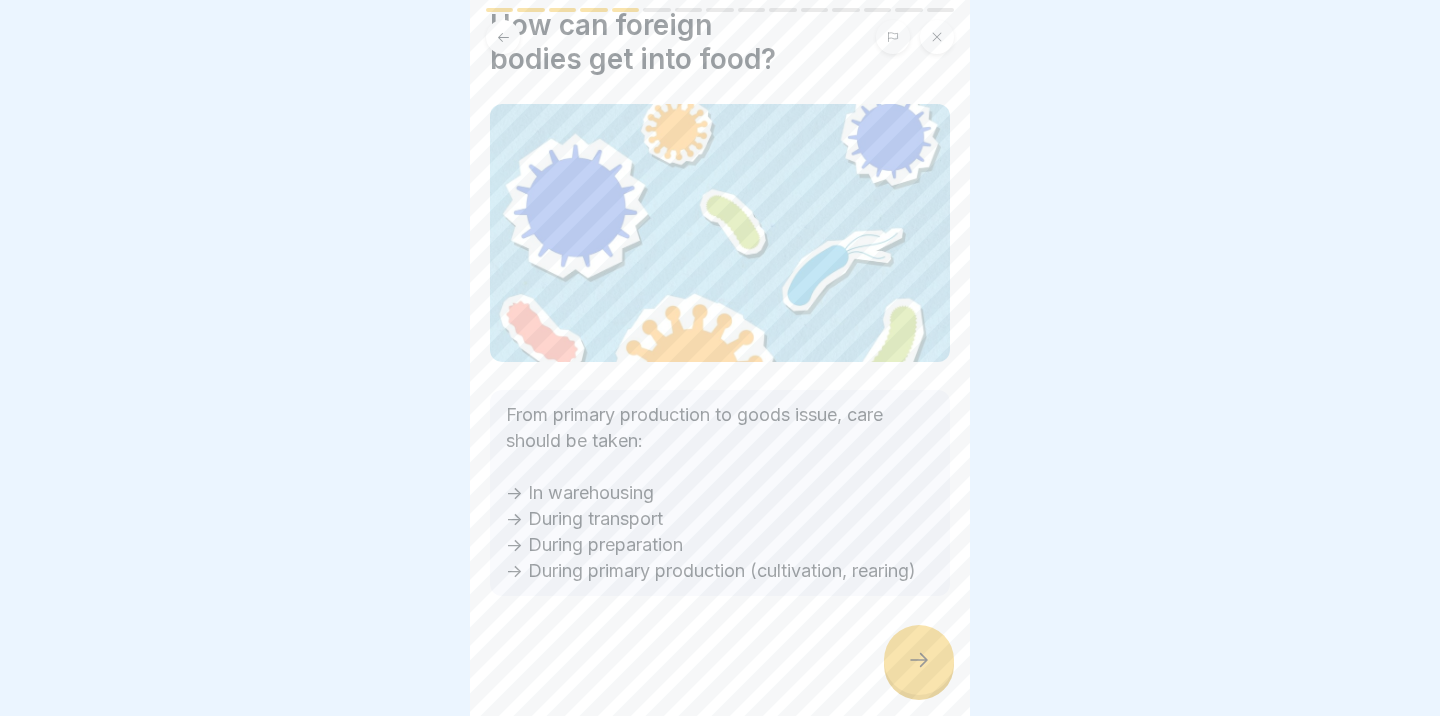 click at bounding box center (919, 660) 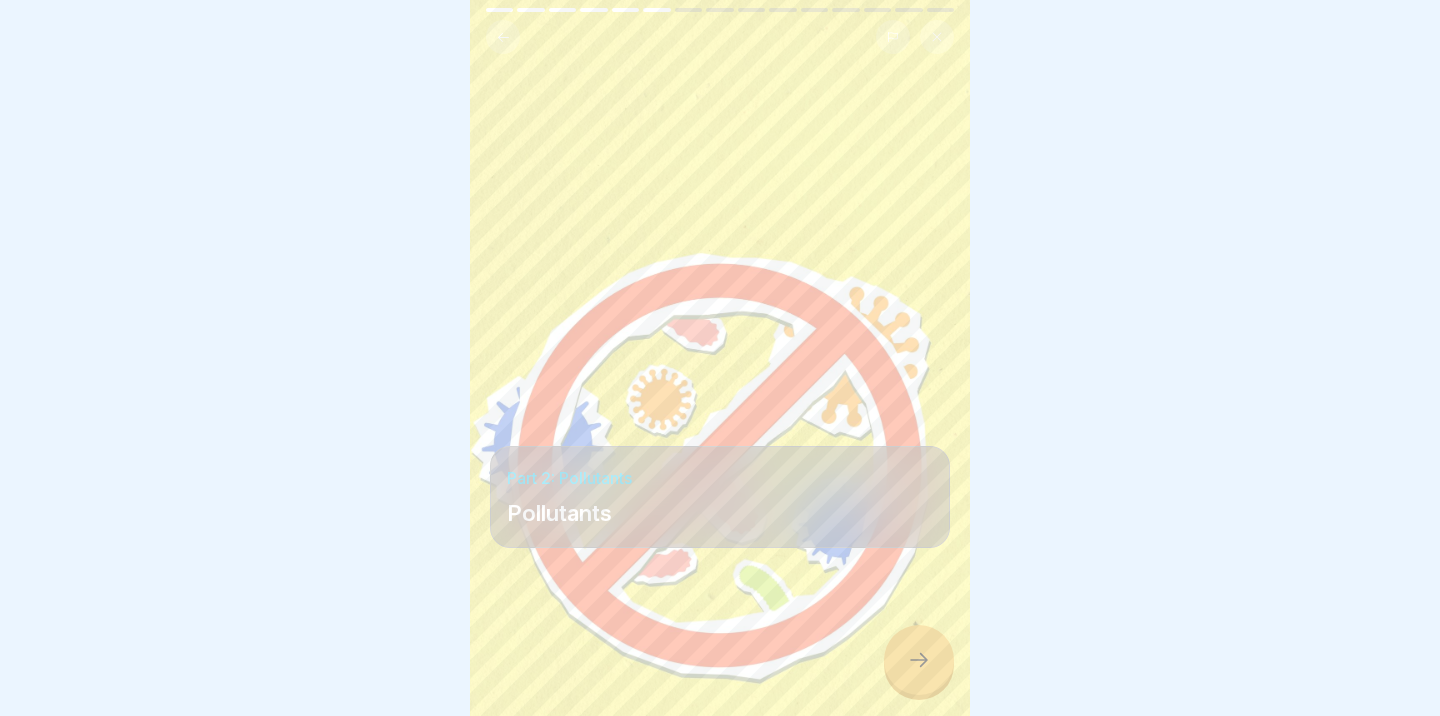 click 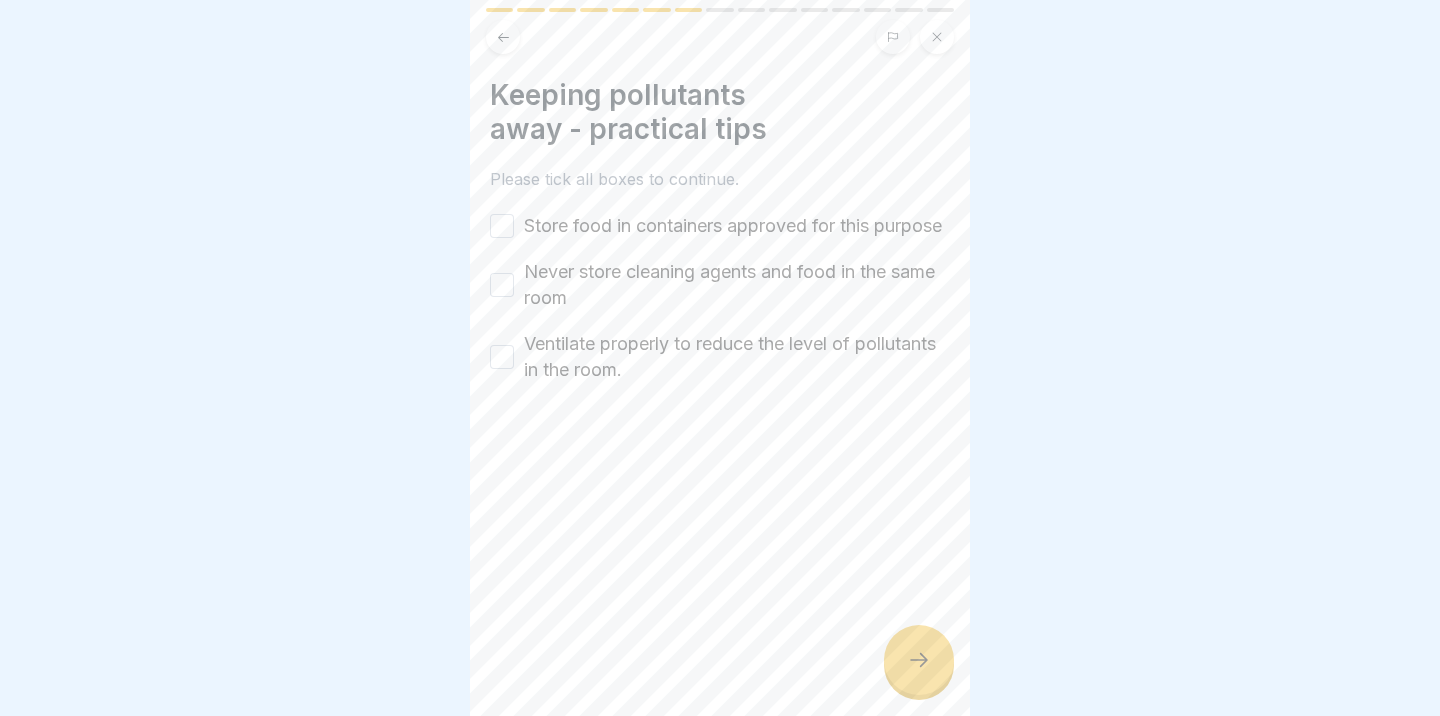 click on "Store food in containers approved for this purpose" at bounding box center [502, 226] 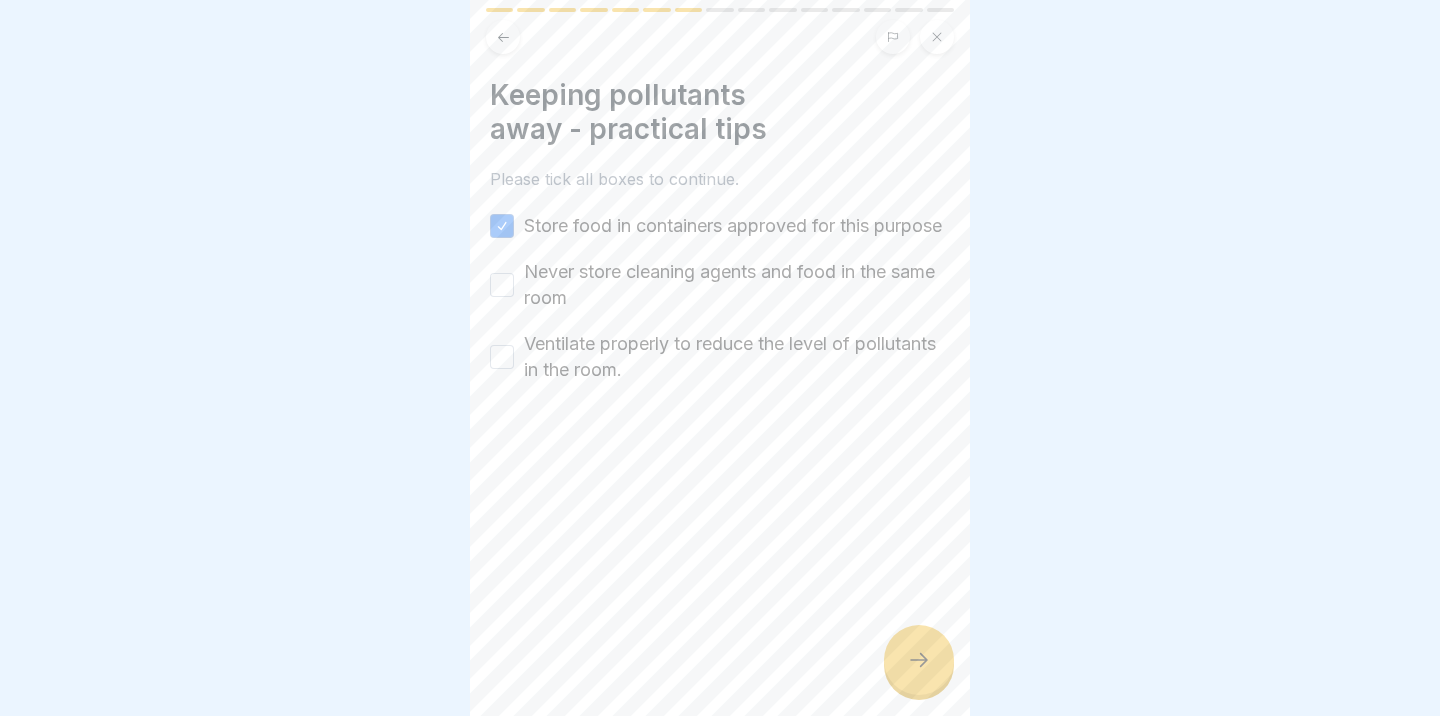 click on "Never store cleaning agents and food in the same room" at bounding box center [720, 285] 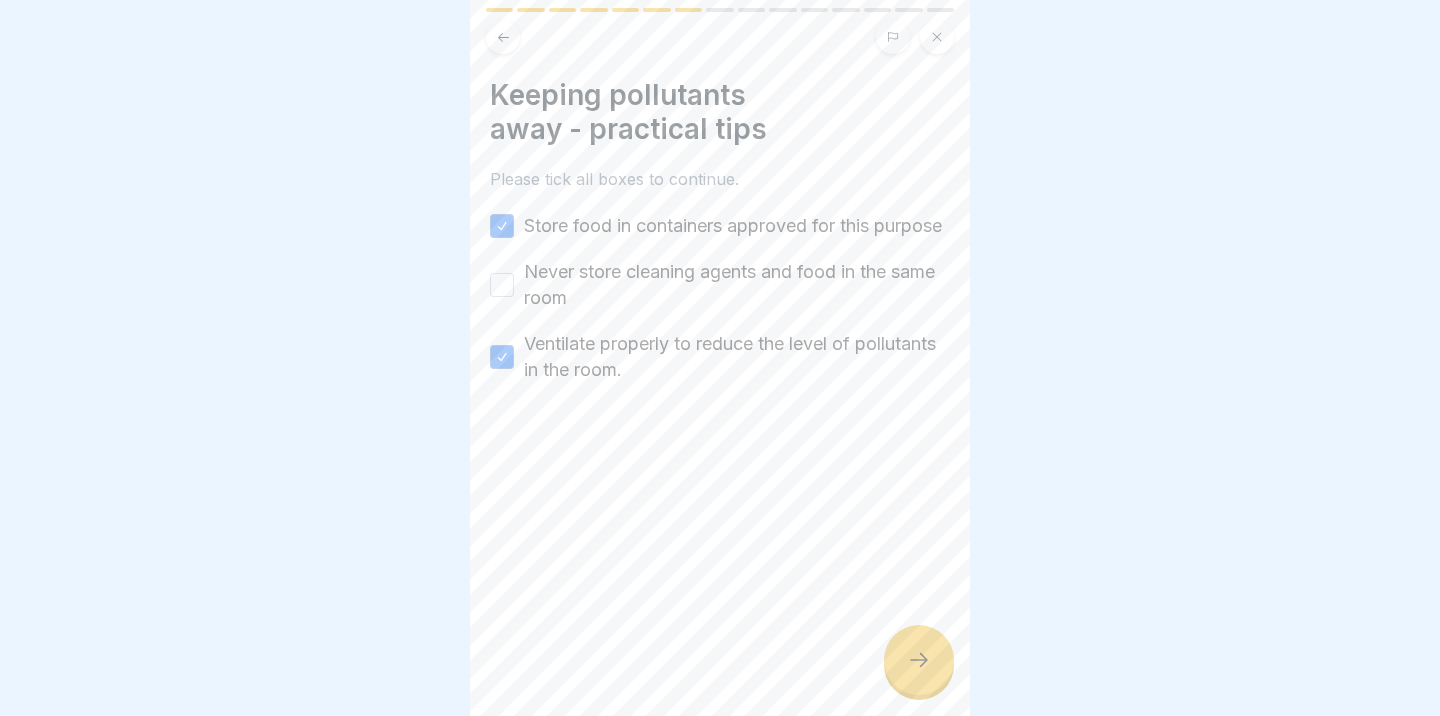 click on "Never store cleaning agents and food in the same room" at bounding box center [502, 285] 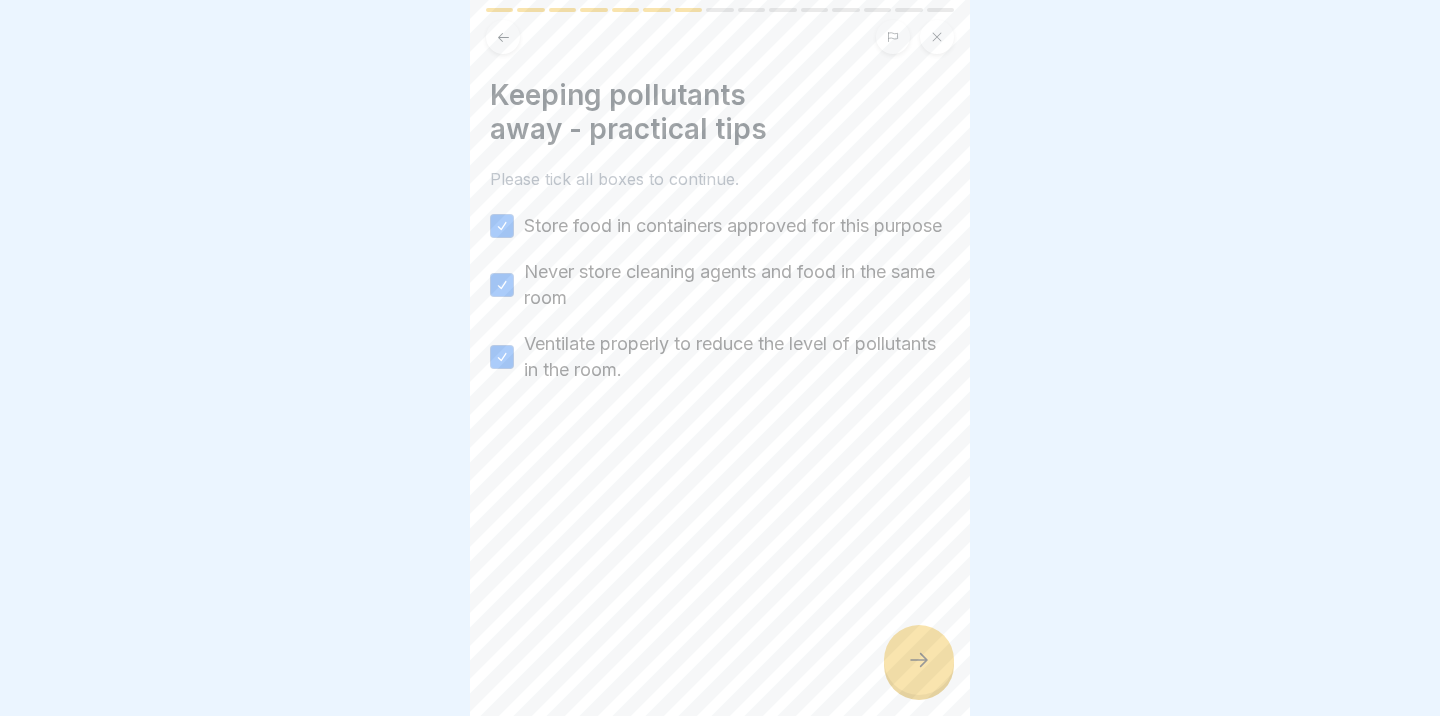click at bounding box center (919, 660) 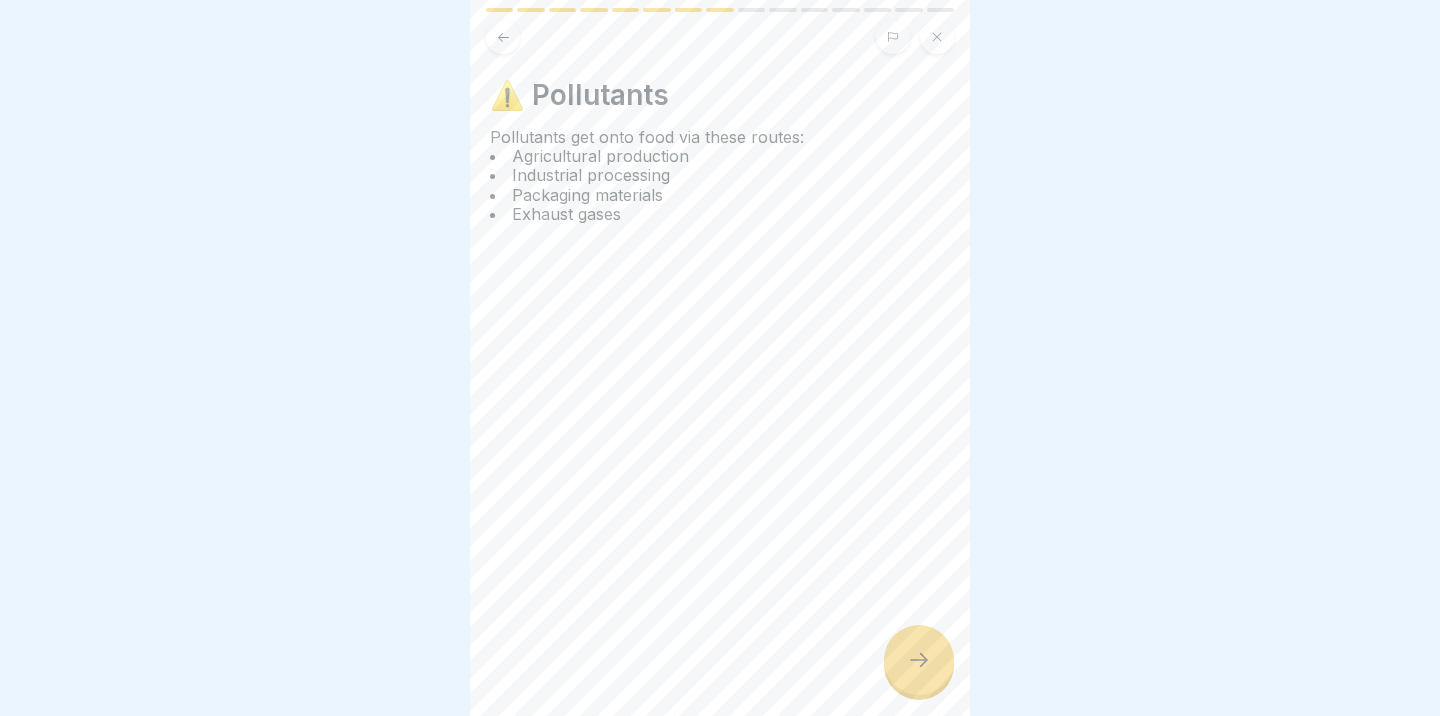 click at bounding box center [919, 660] 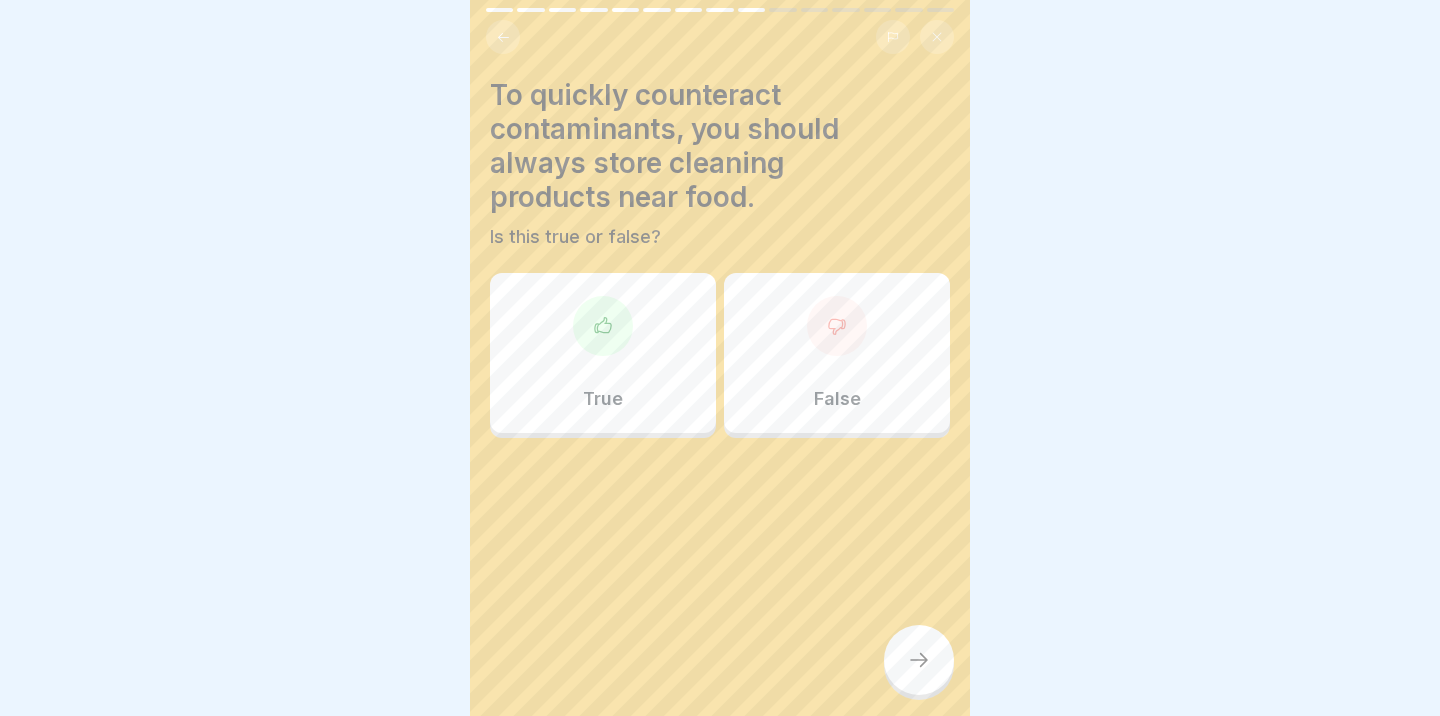 click on "True" at bounding box center [603, 353] 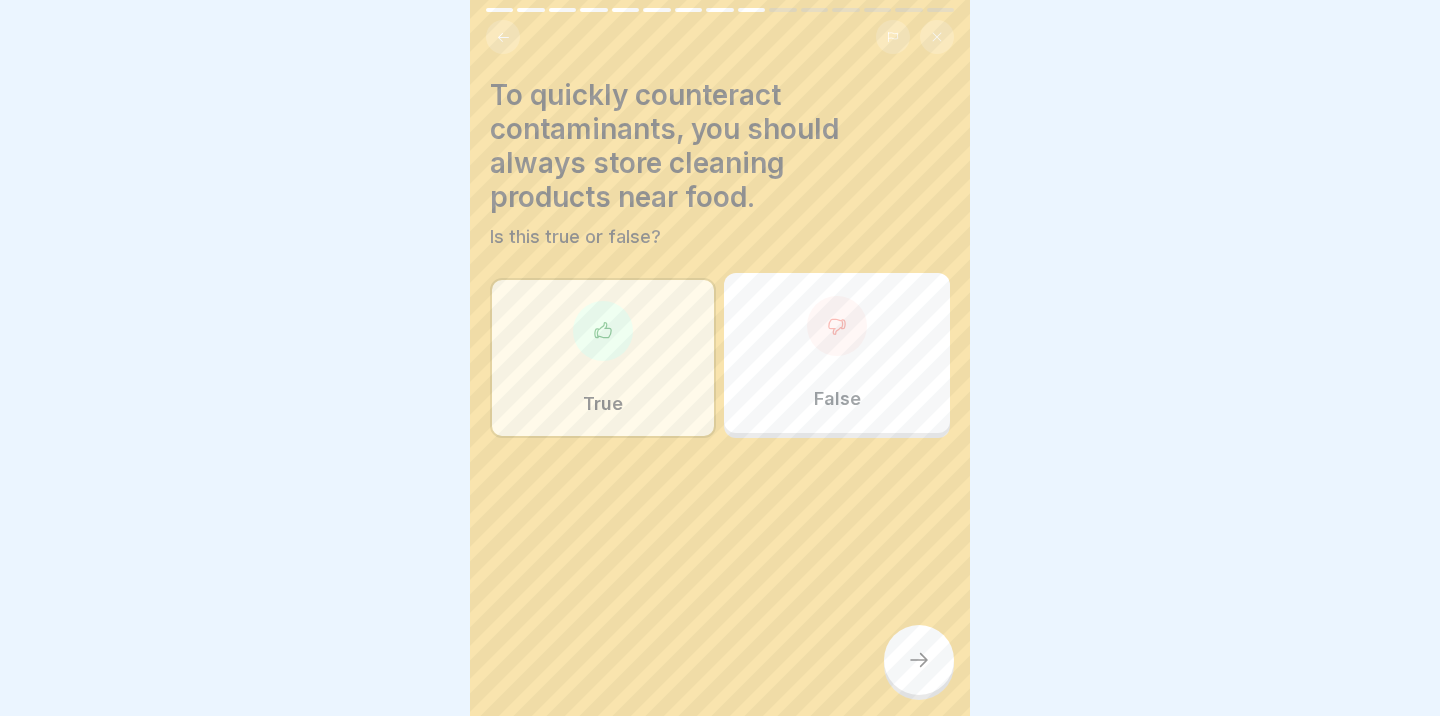 click on "False" at bounding box center [837, 353] 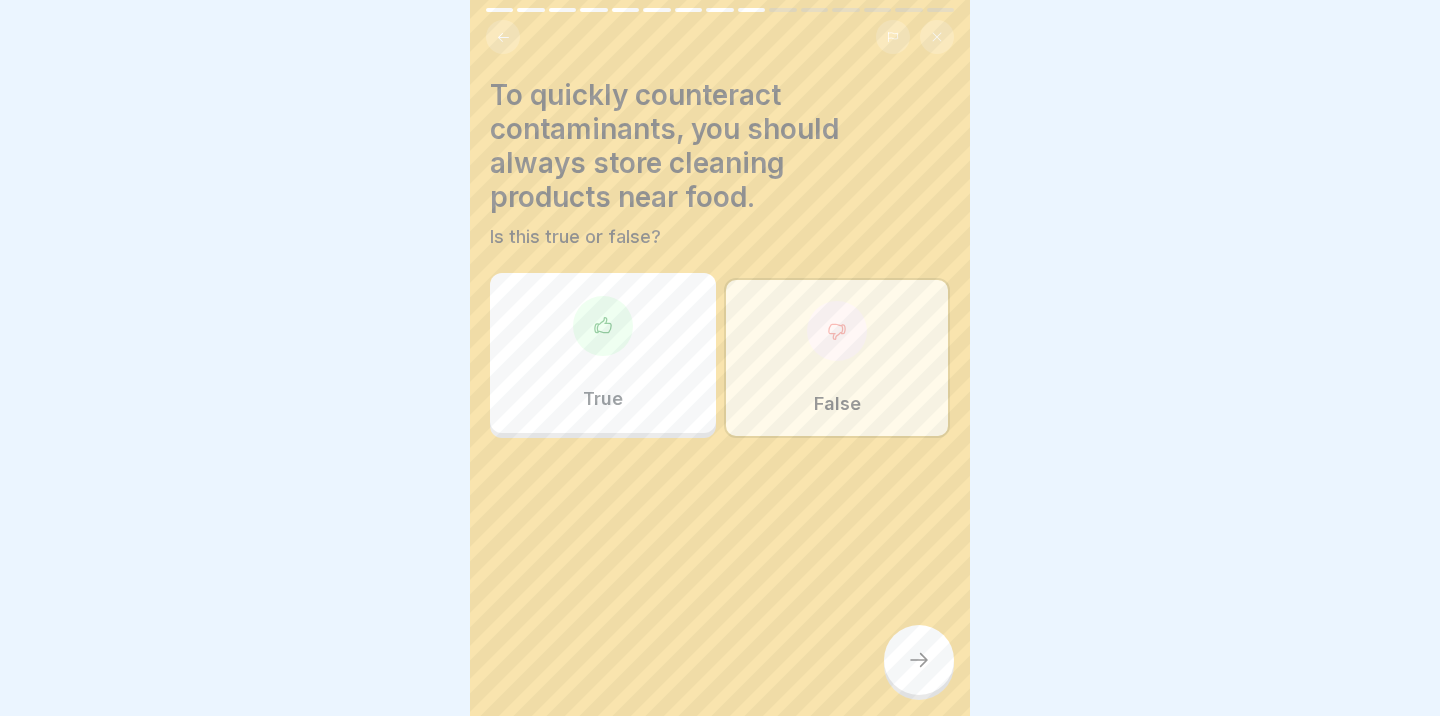 click at bounding box center (919, 660) 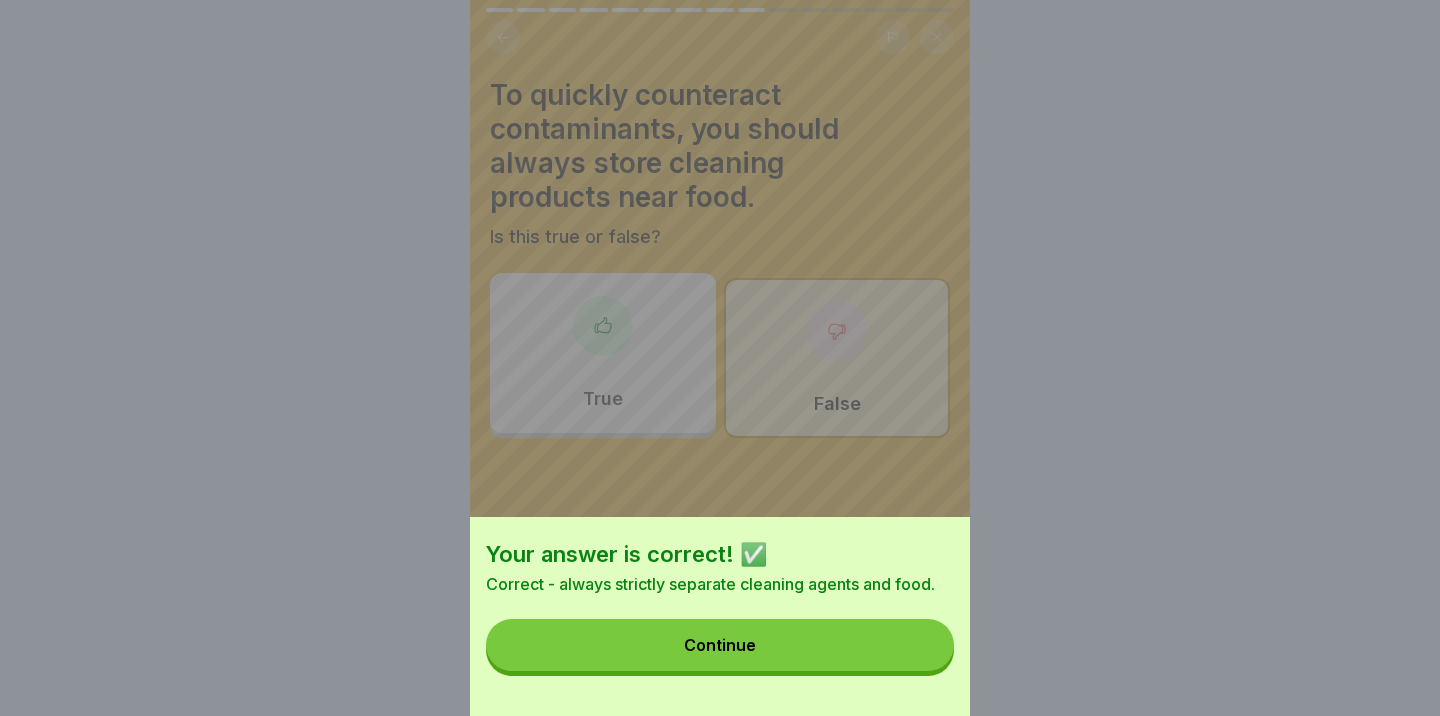 click on "Continue" at bounding box center (720, 645) 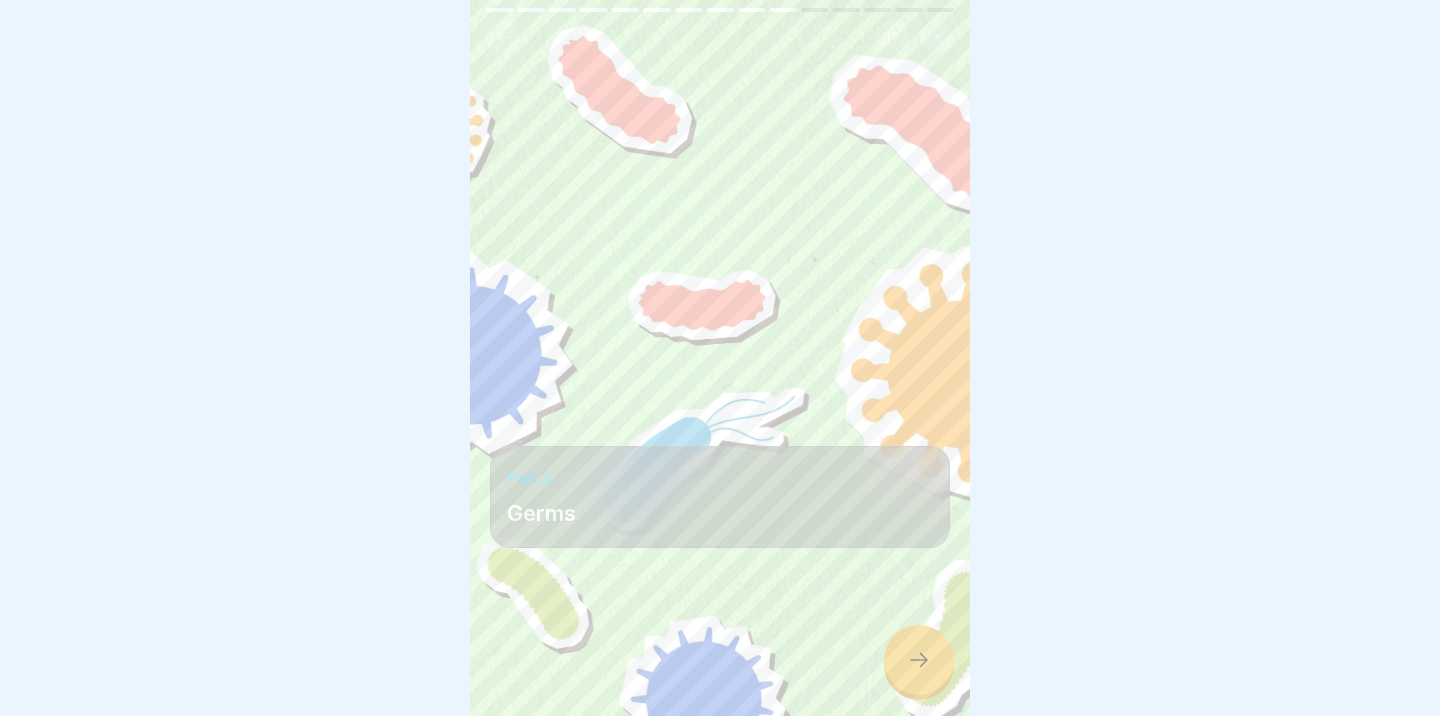 click 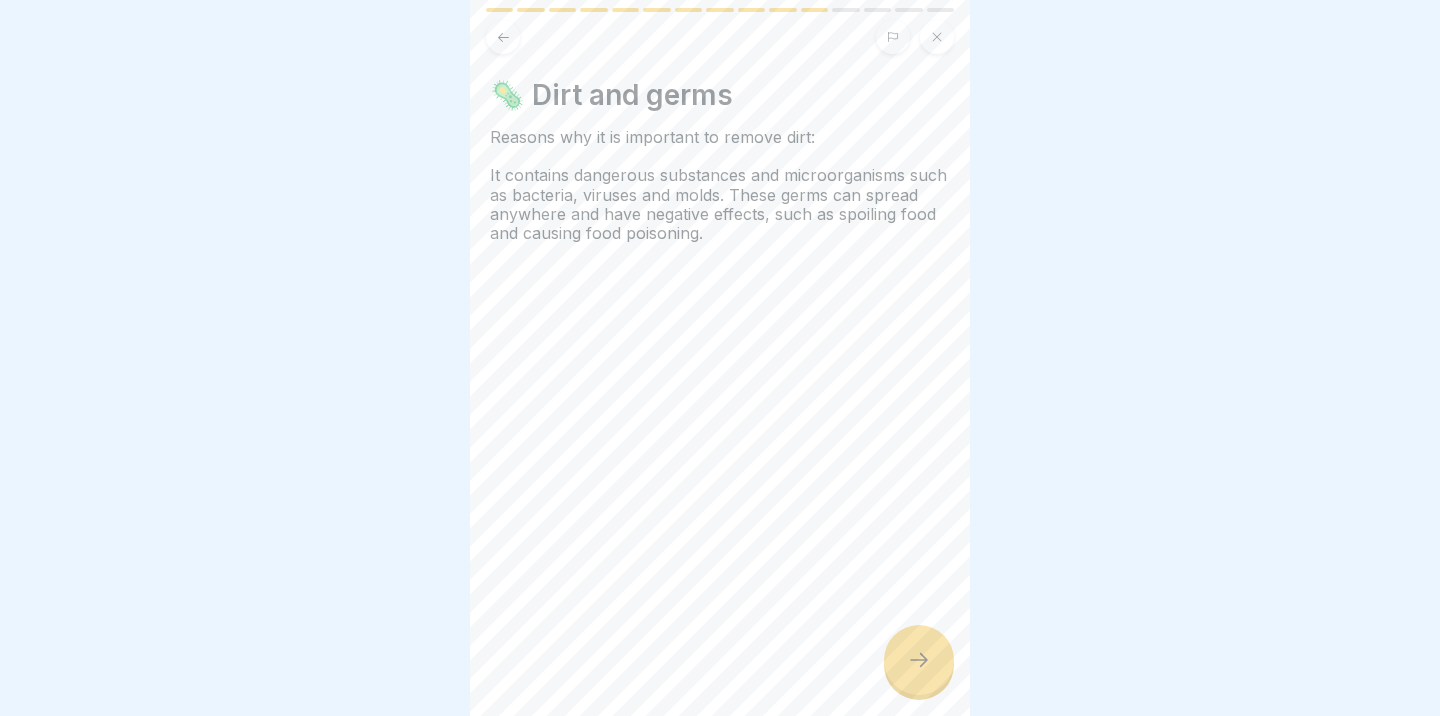 click 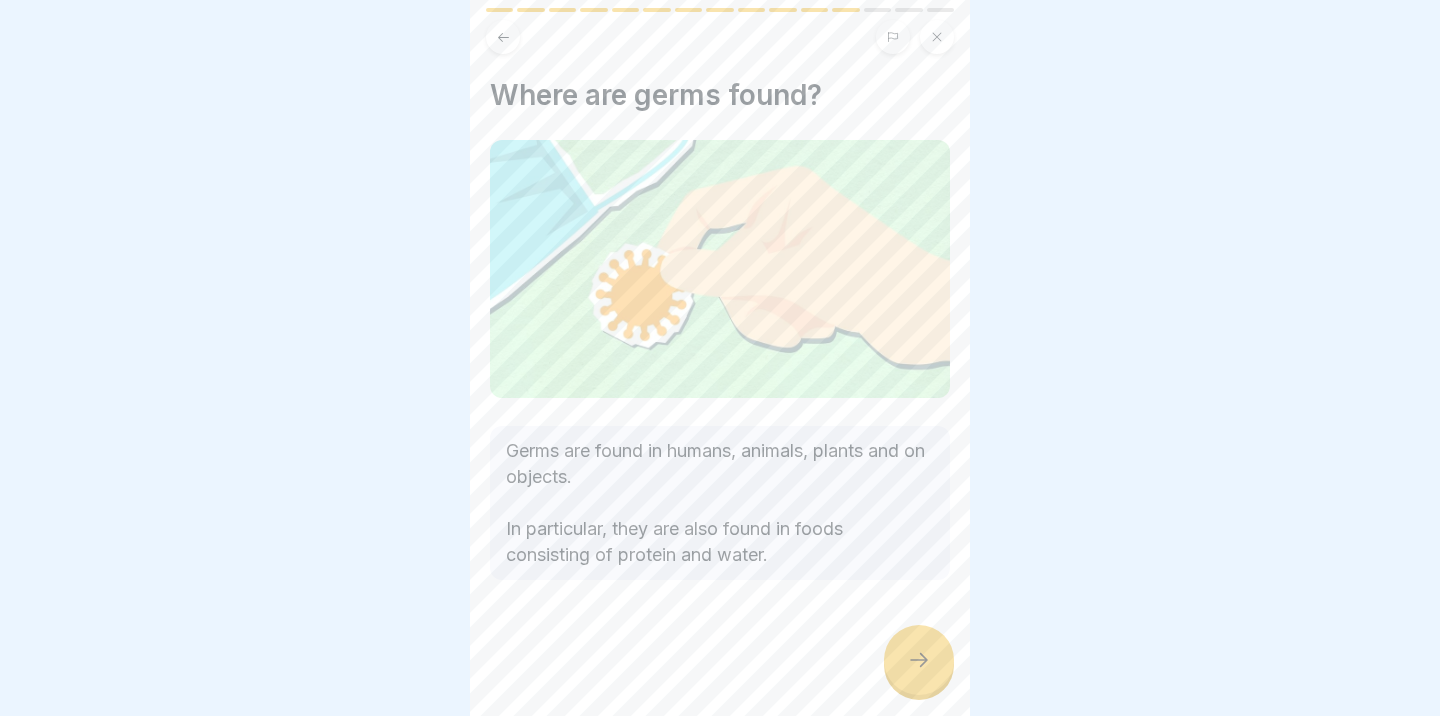 click 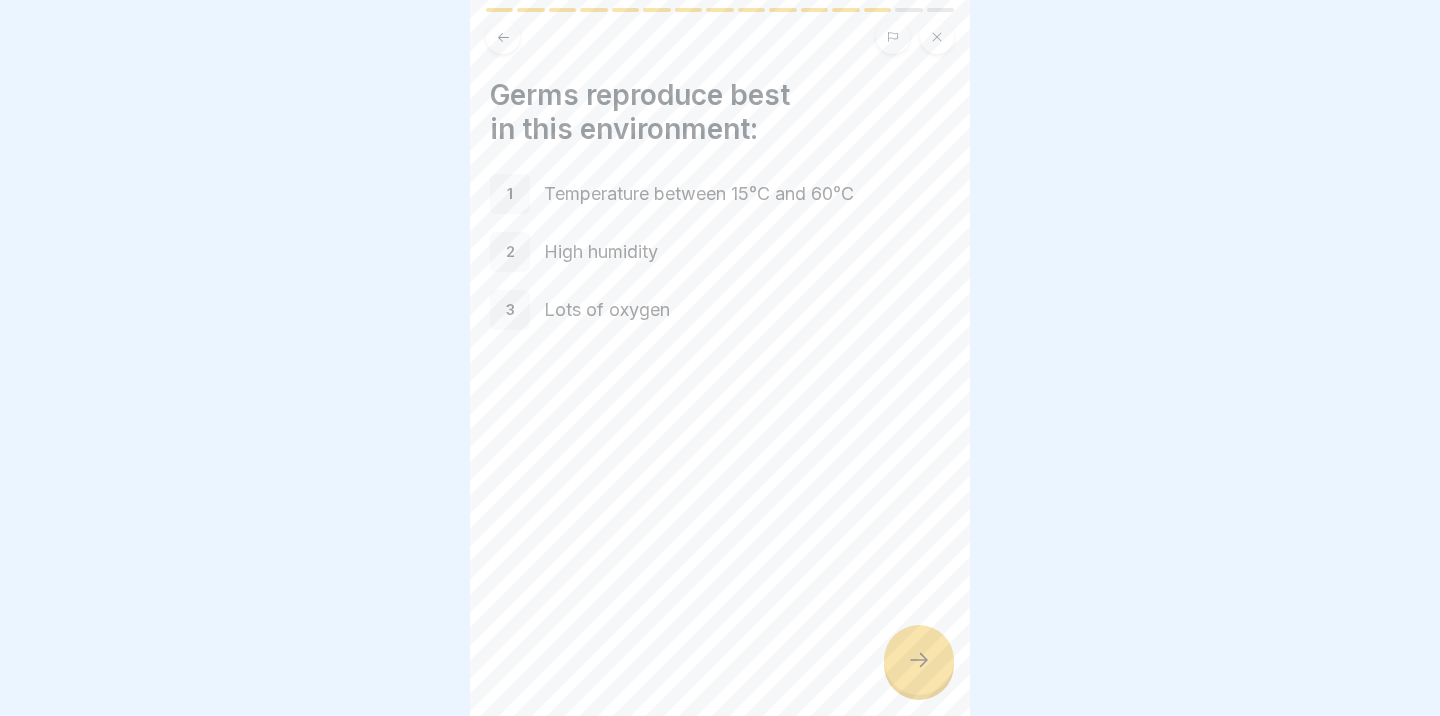 click 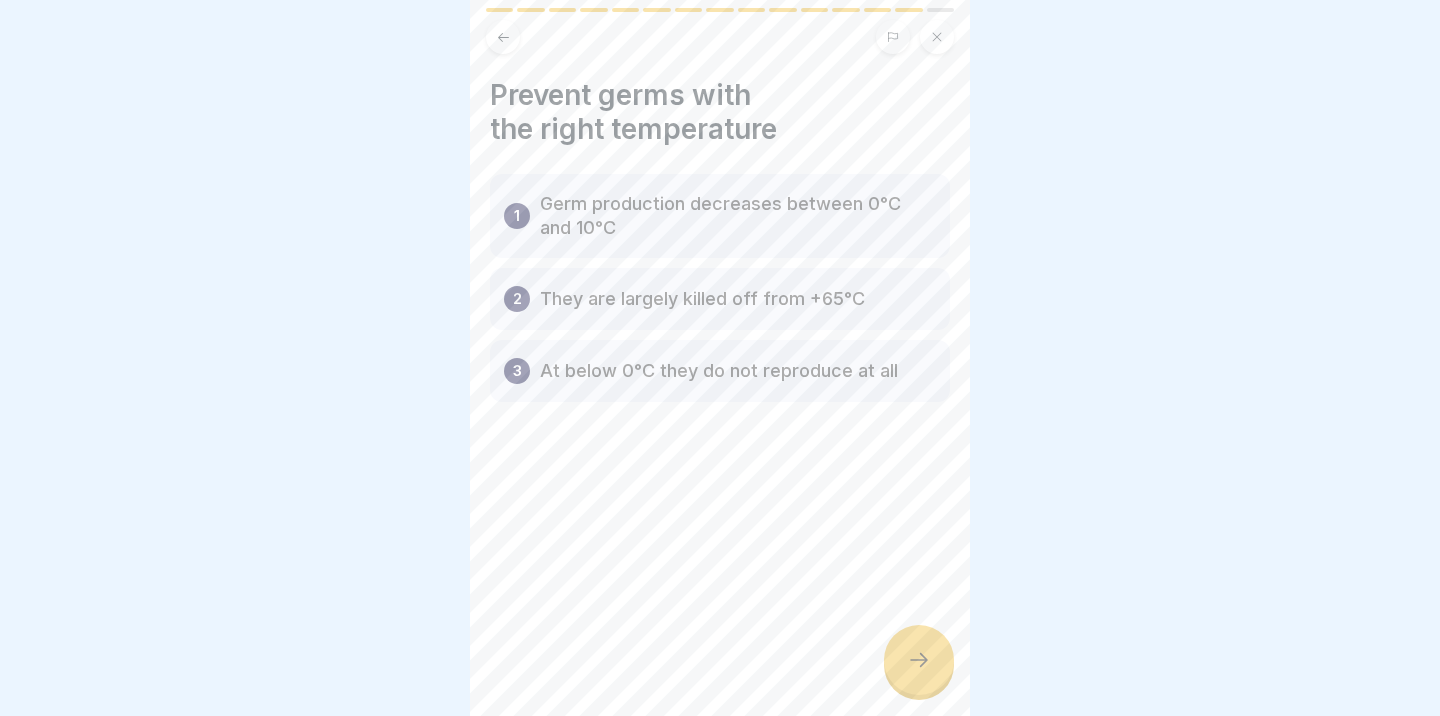 click 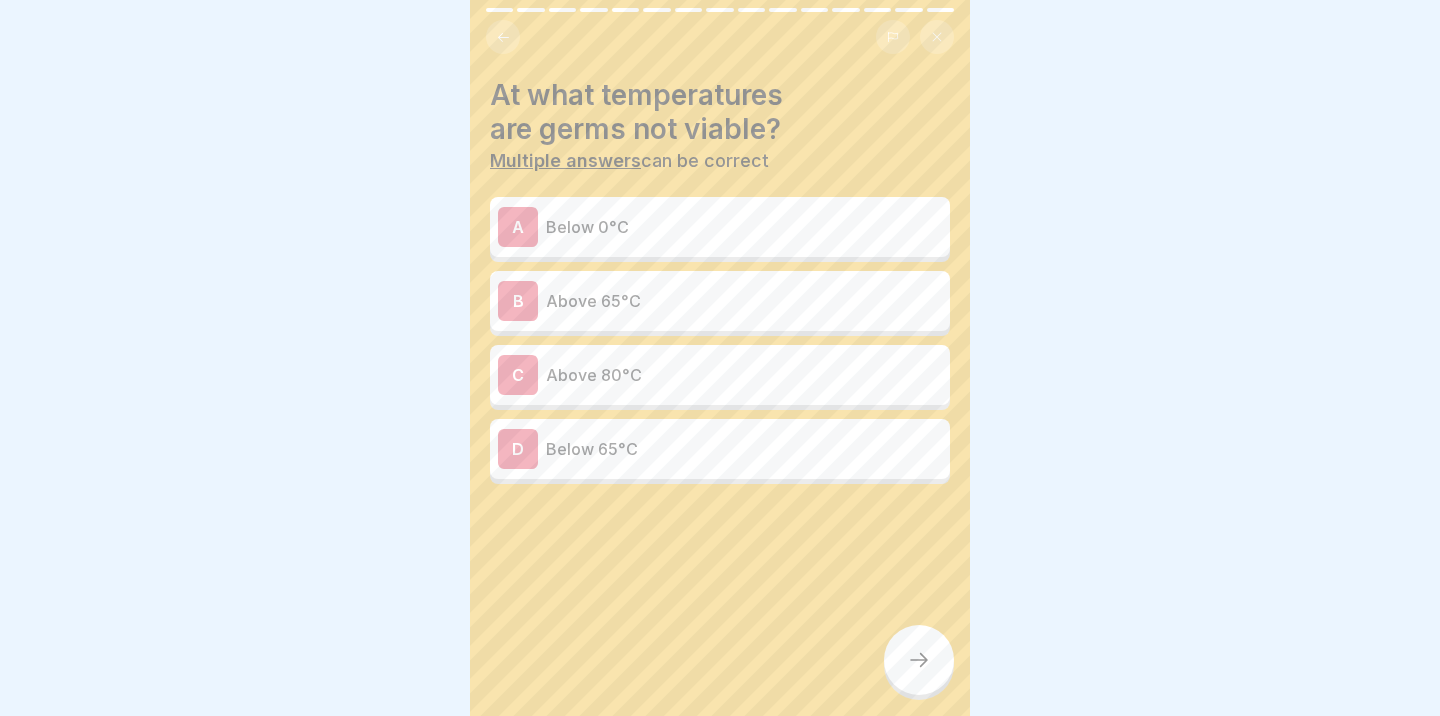 click on "Below 0°C" at bounding box center (744, 227) 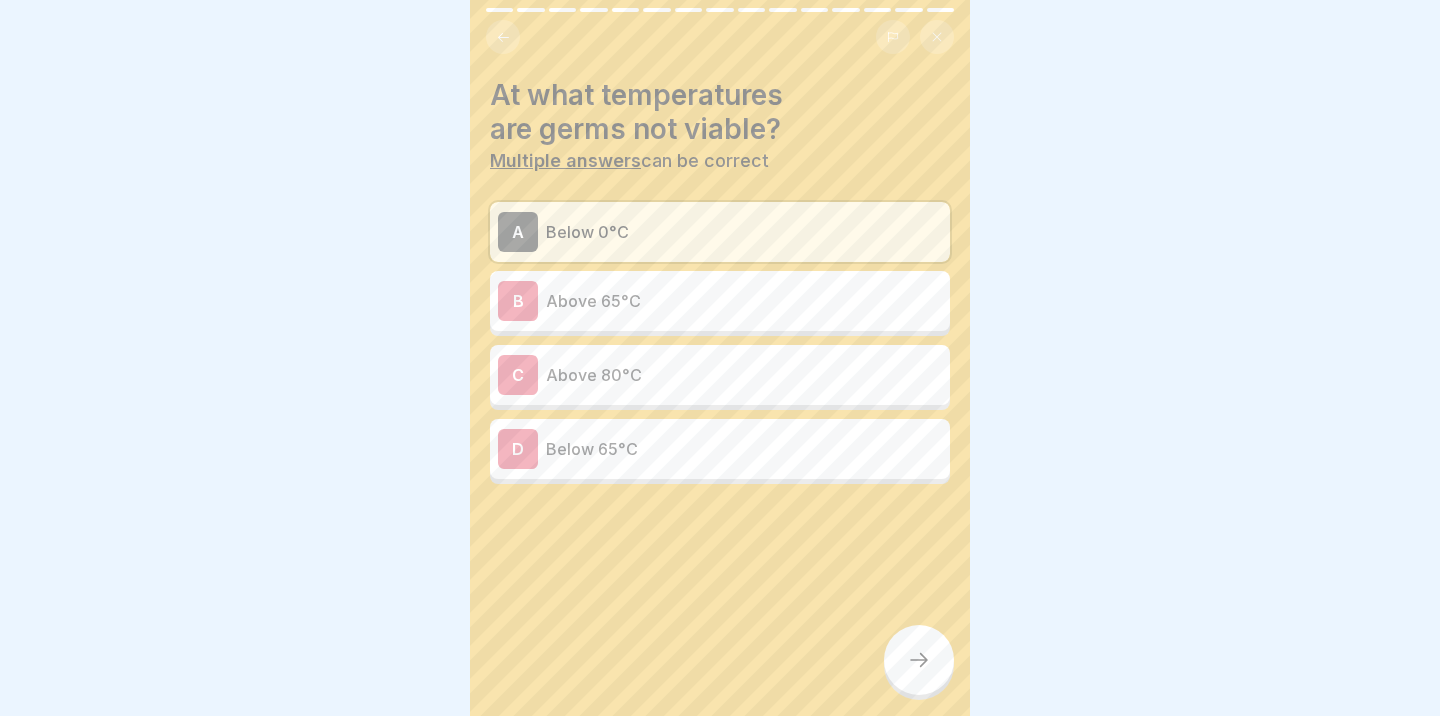 click on "C Above 80°C" at bounding box center (720, 375) 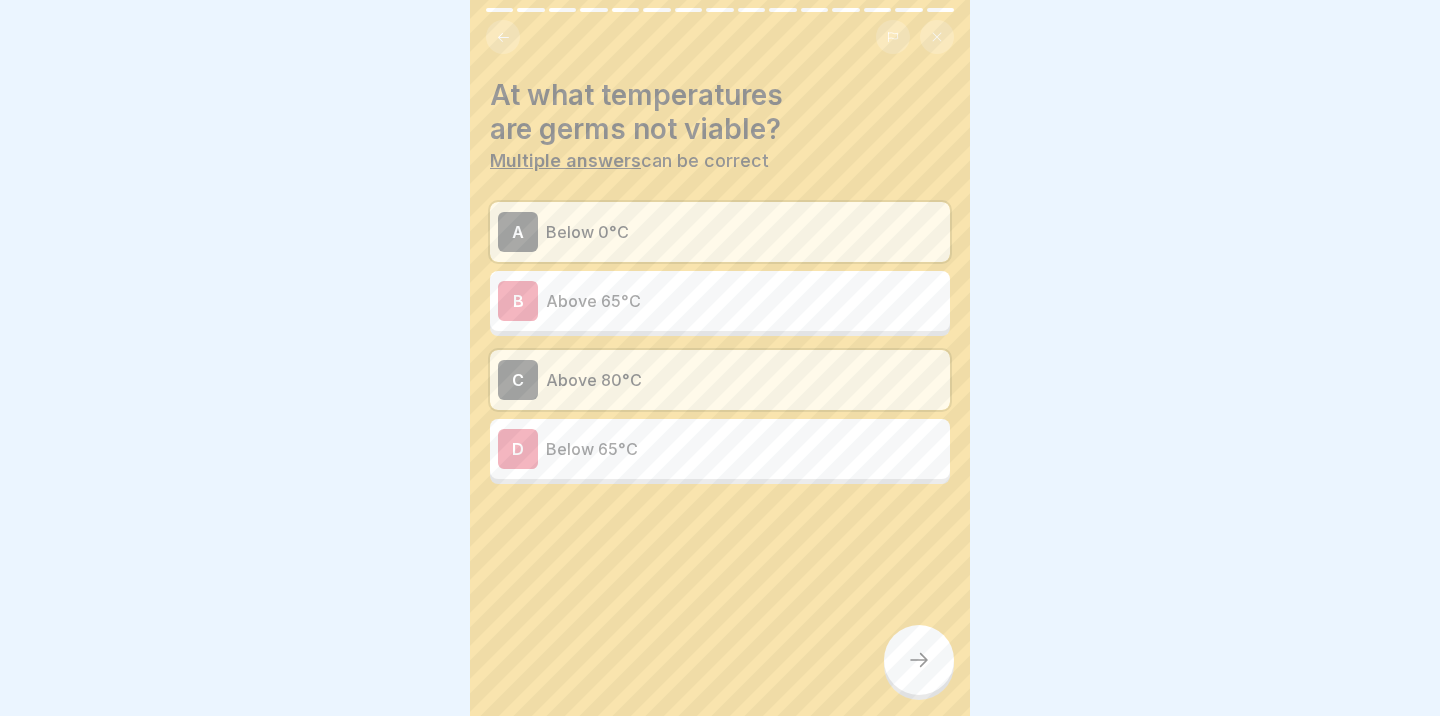 click 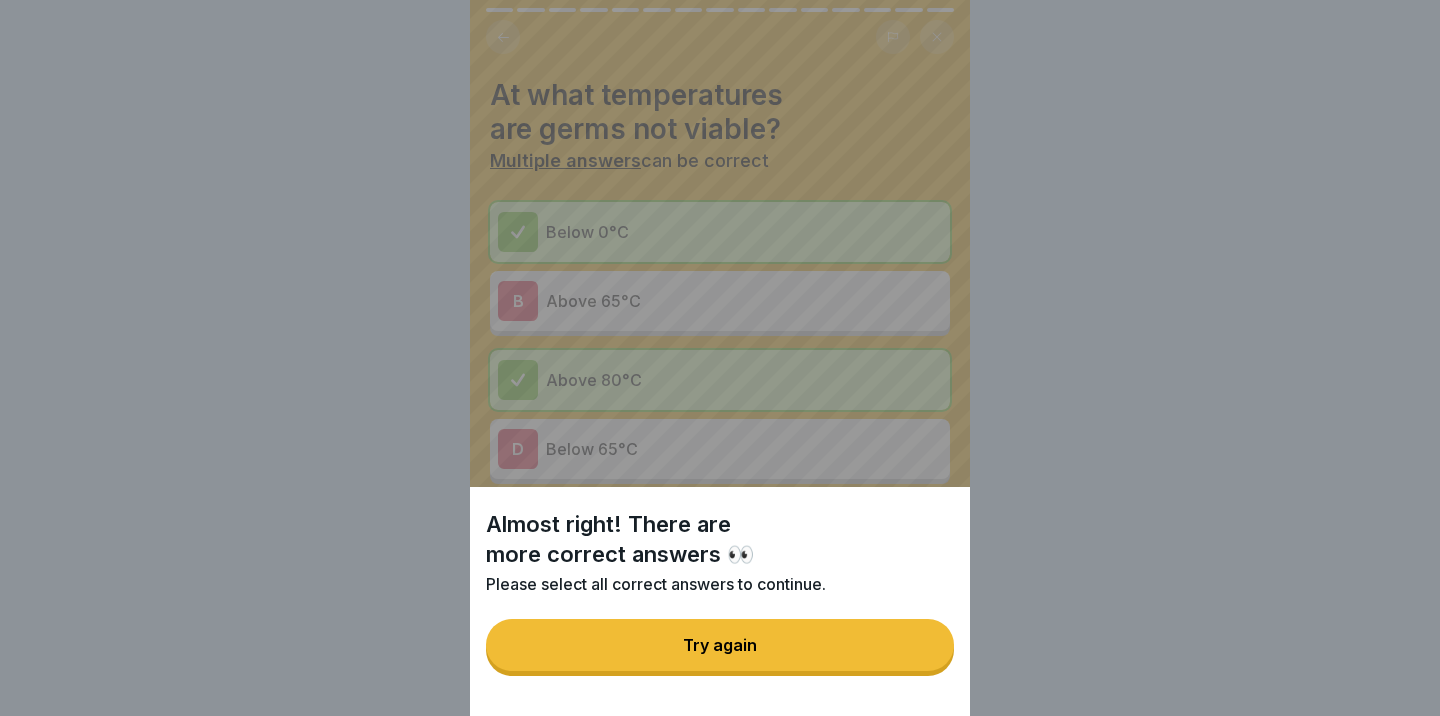 click on "Try again" at bounding box center [720, 645] 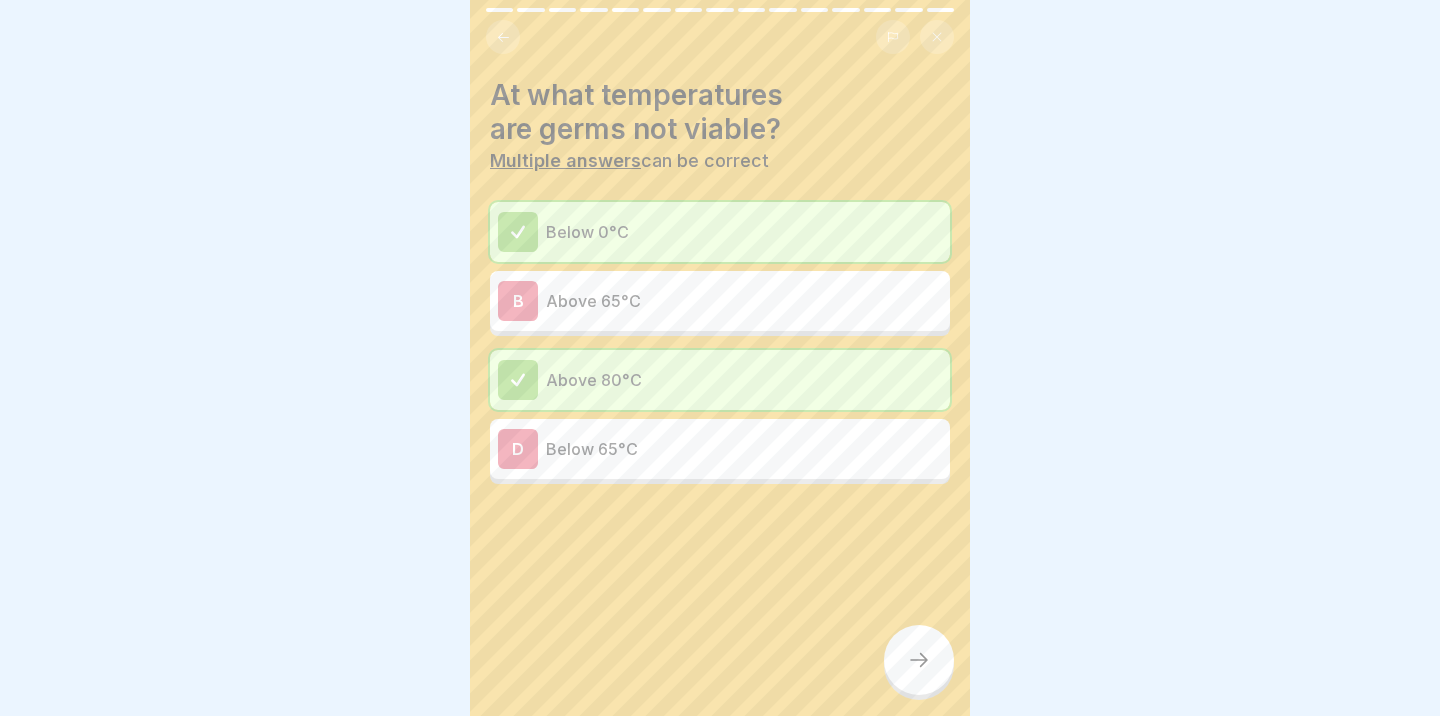 click on "Above 65°C" at bounding box center [744, 301] 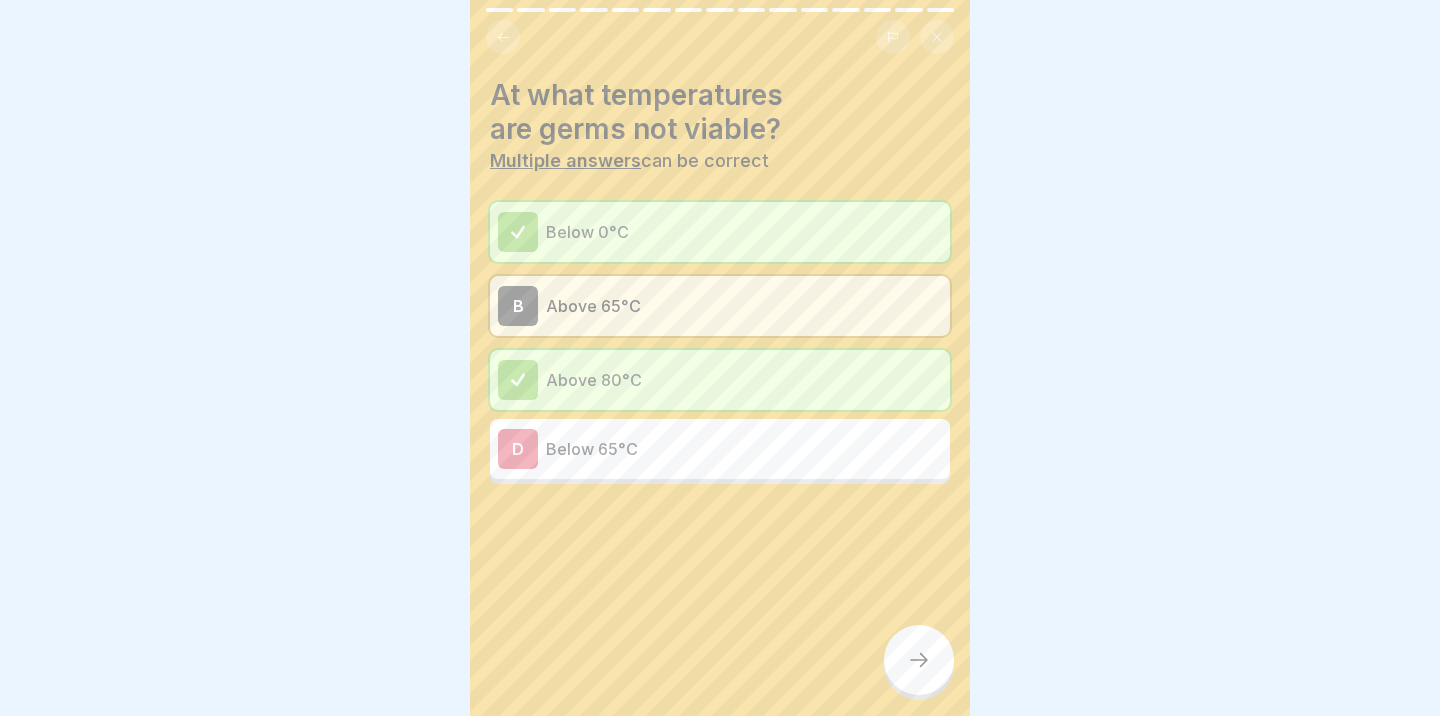 click at bounding box center [919, 660] 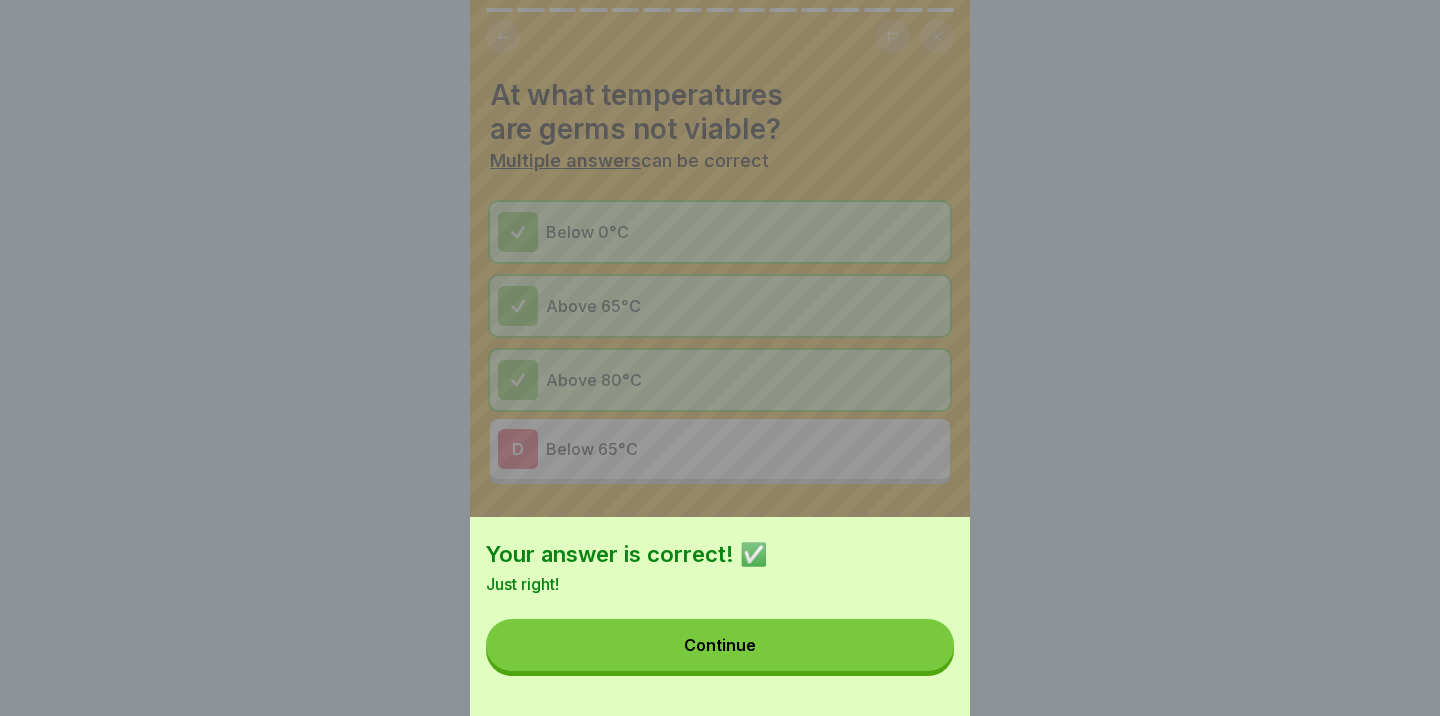 click on "Continue" at bounding box center [720, 645] 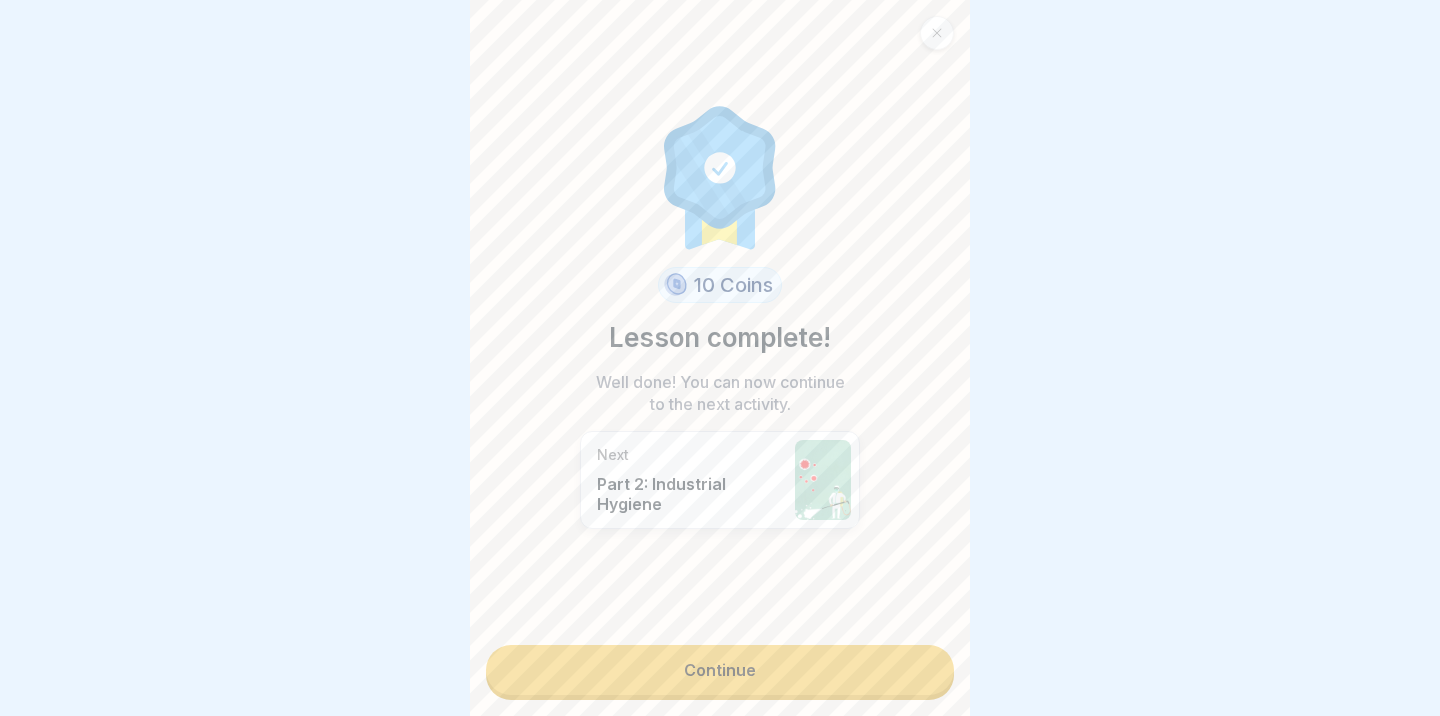 click on "Continue" at bounding box center [720, 670] 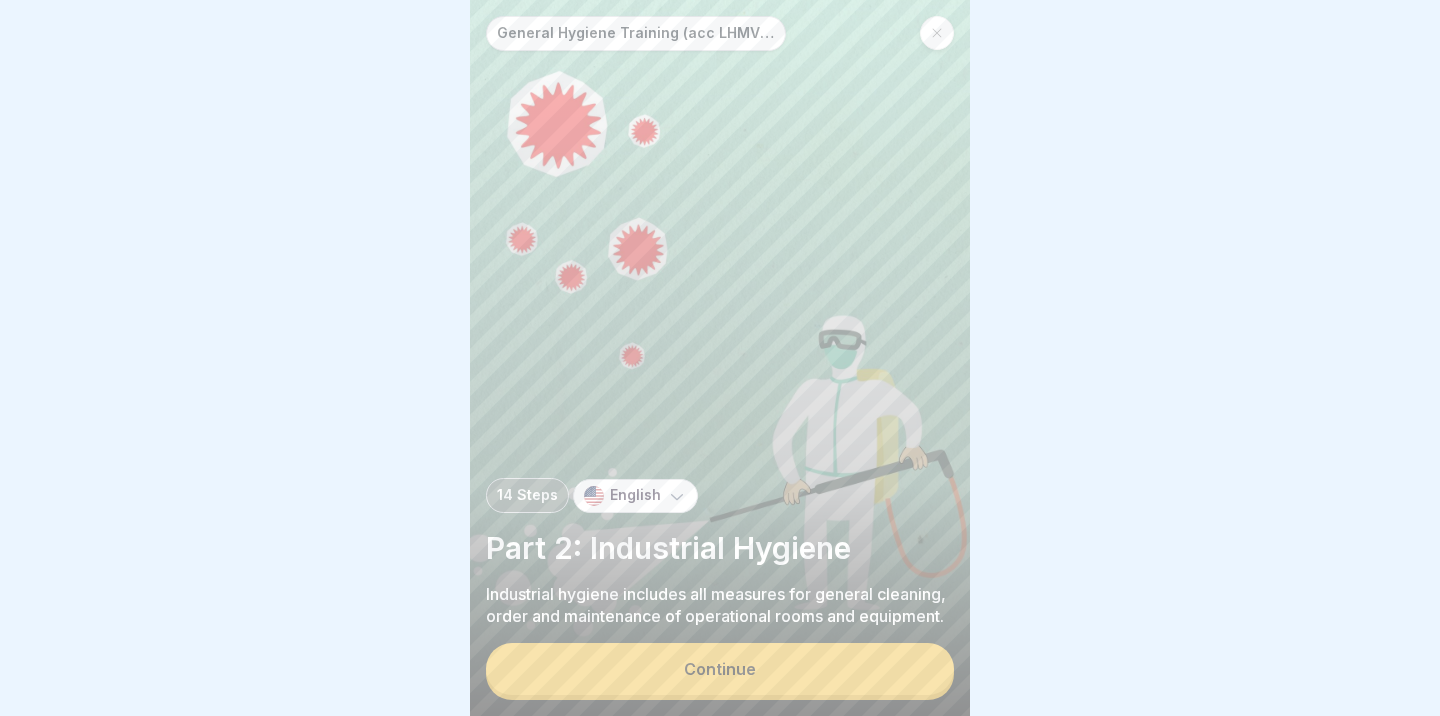 click on "Continue" at bounding box center (720, 669) 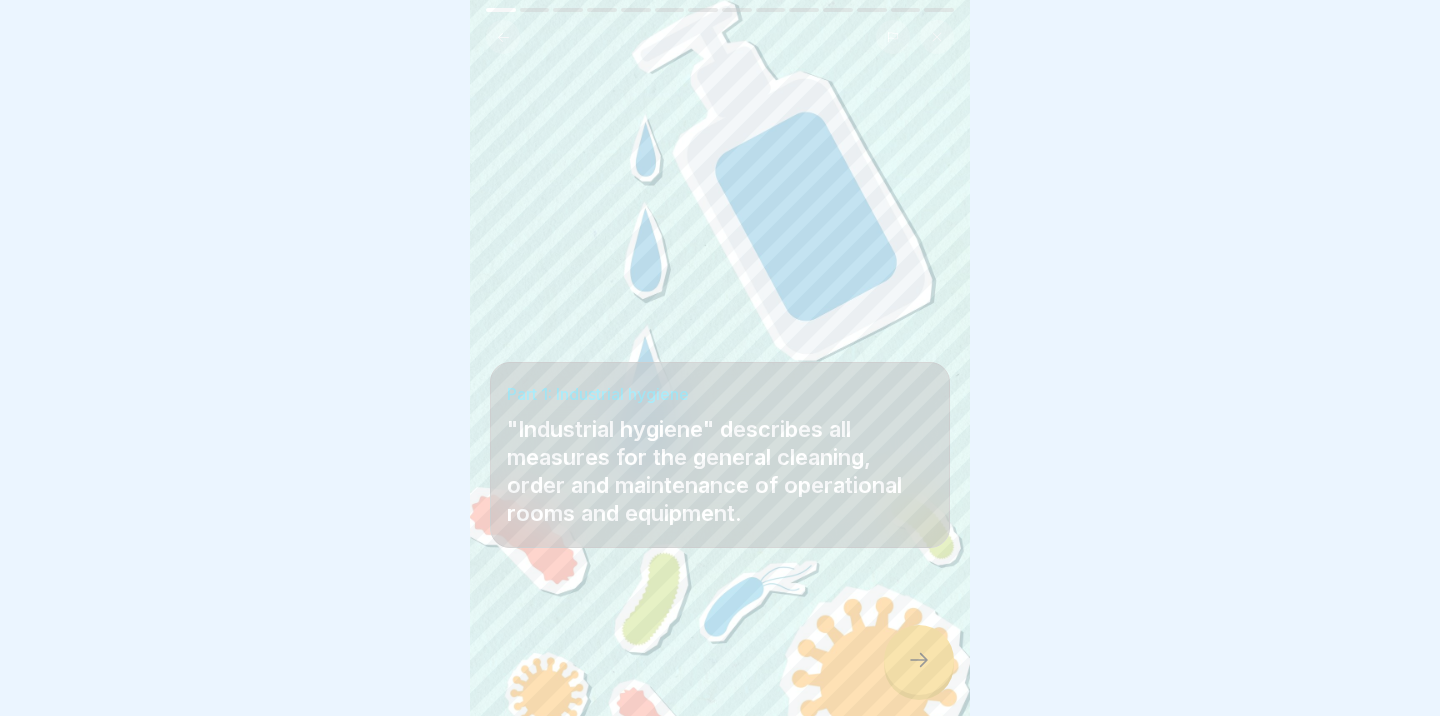 click at bounding box center (720, 656) 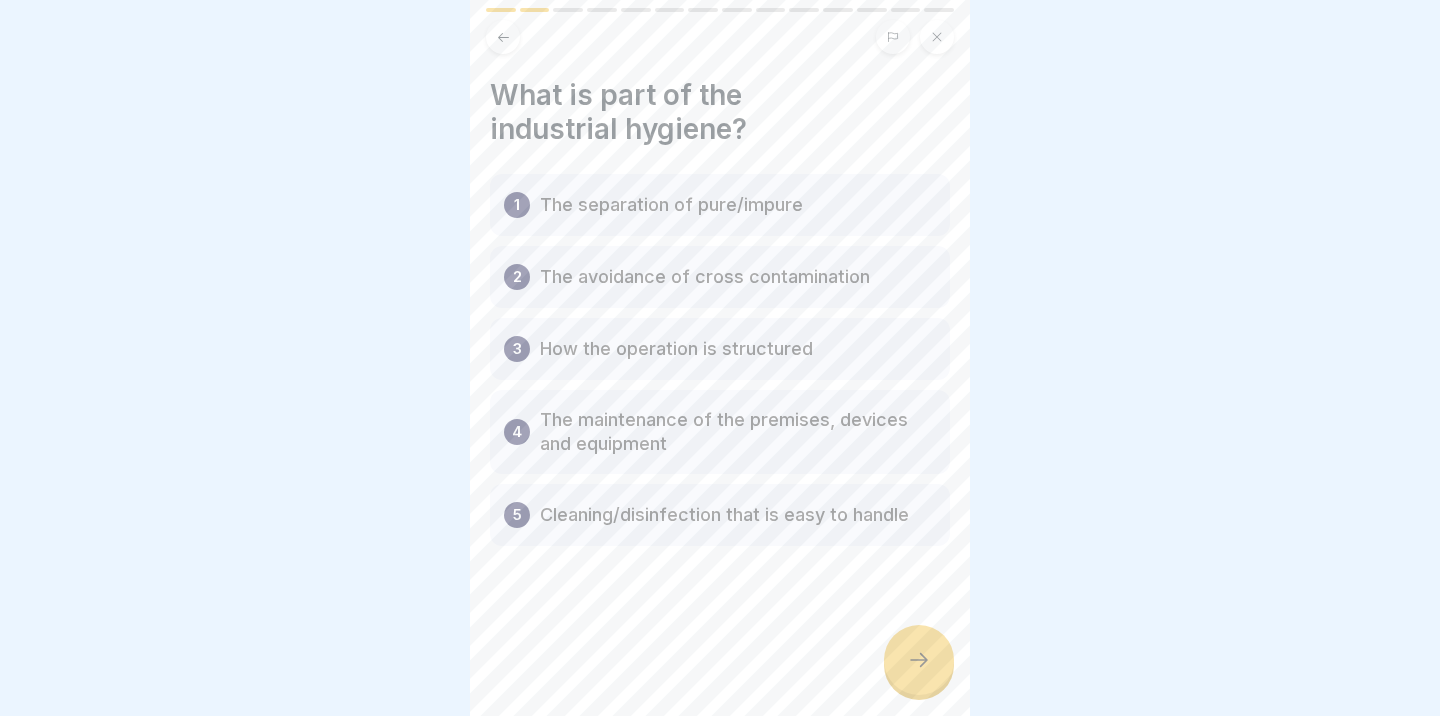 click at bounding box center (919, 660) 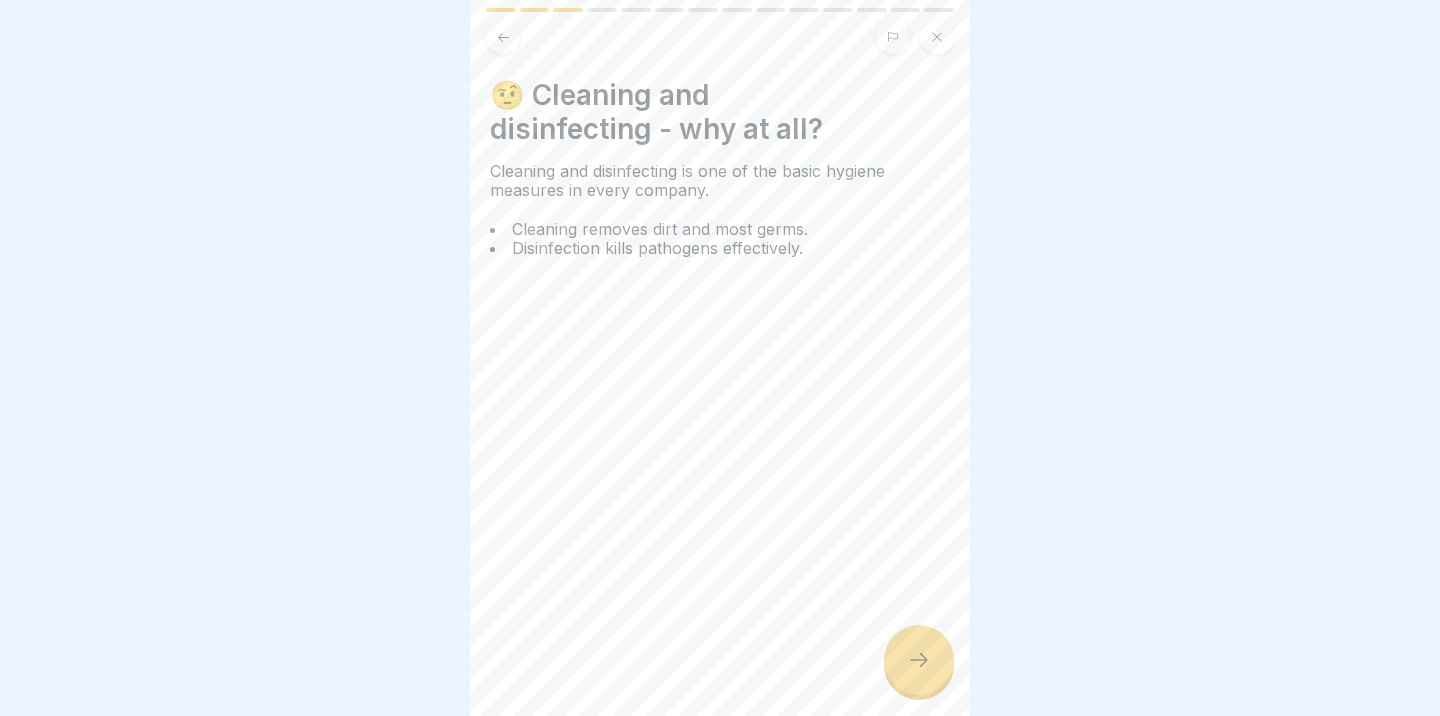 click at bounding box center [919, 660] 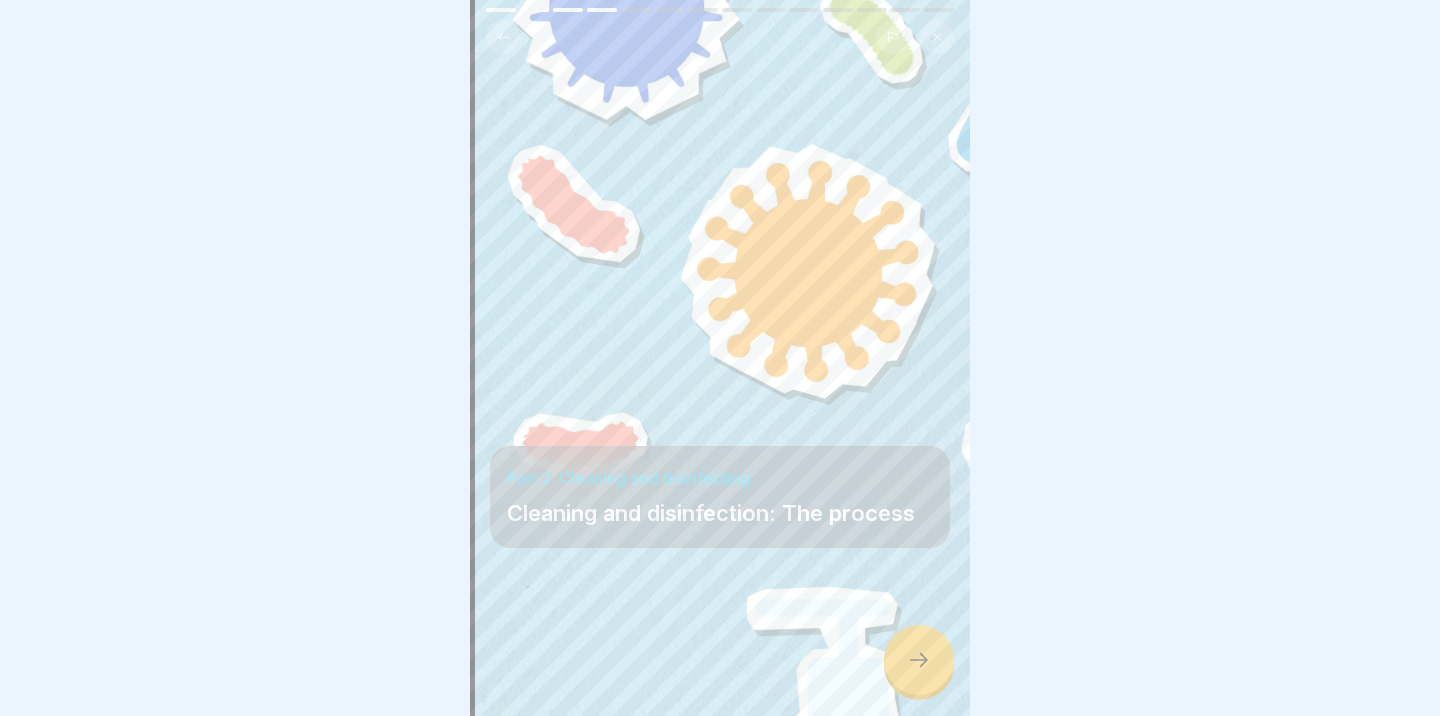 click at bounding box center (919, 660) 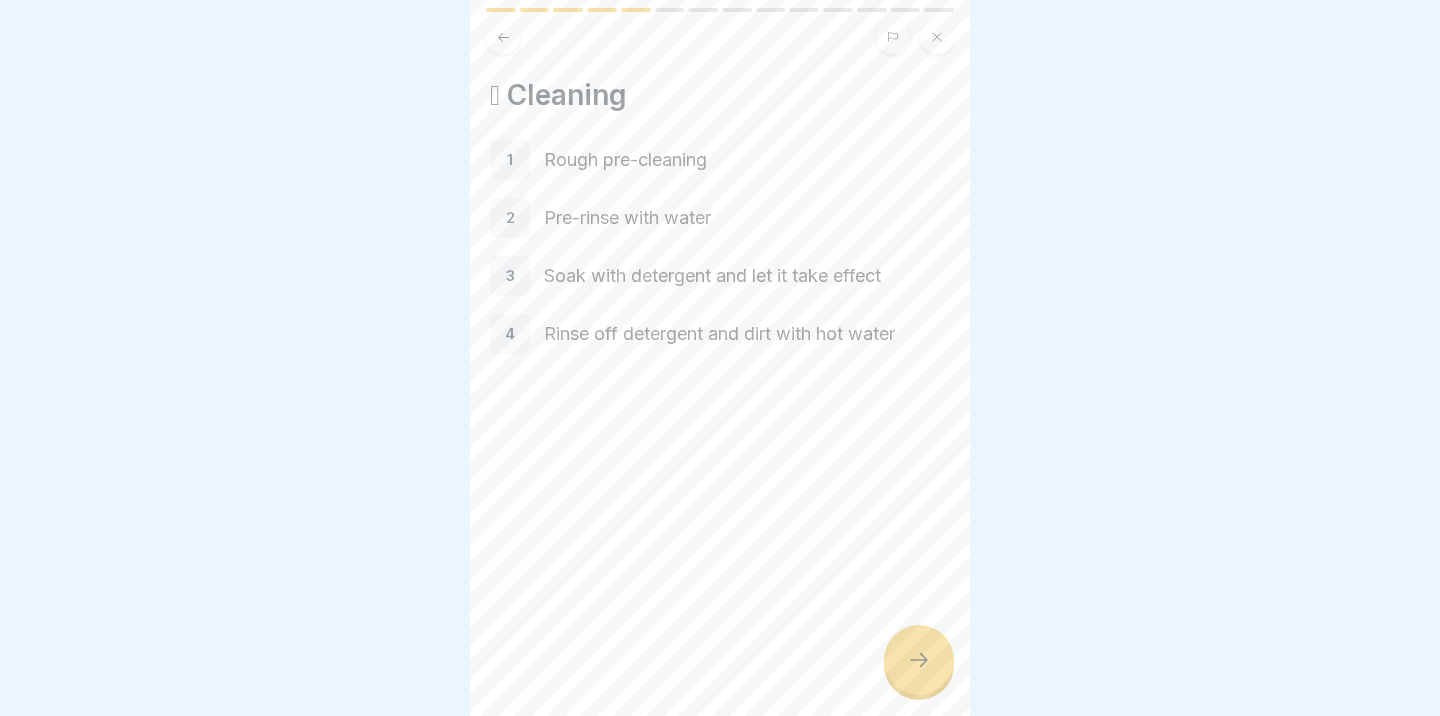 click at bounding box center (919, 660) 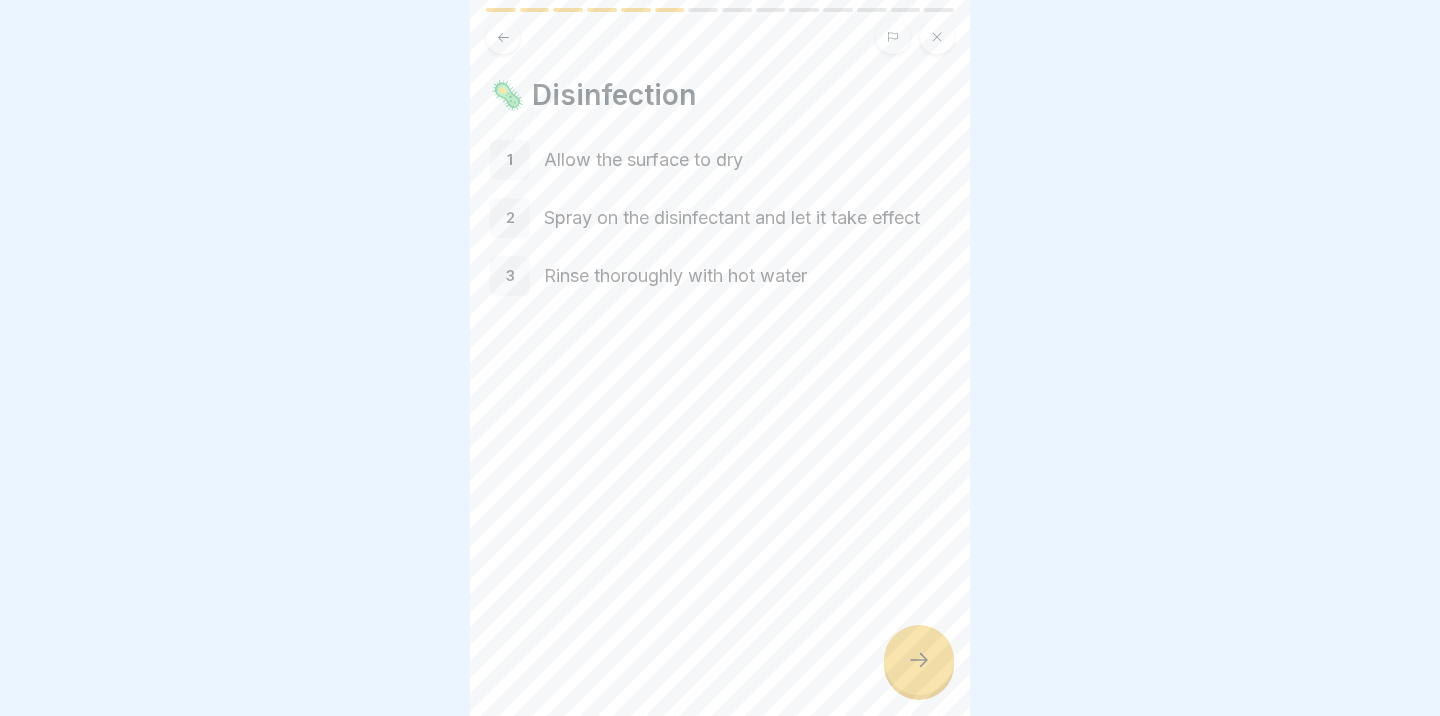 click at bounding box center [919, 660] 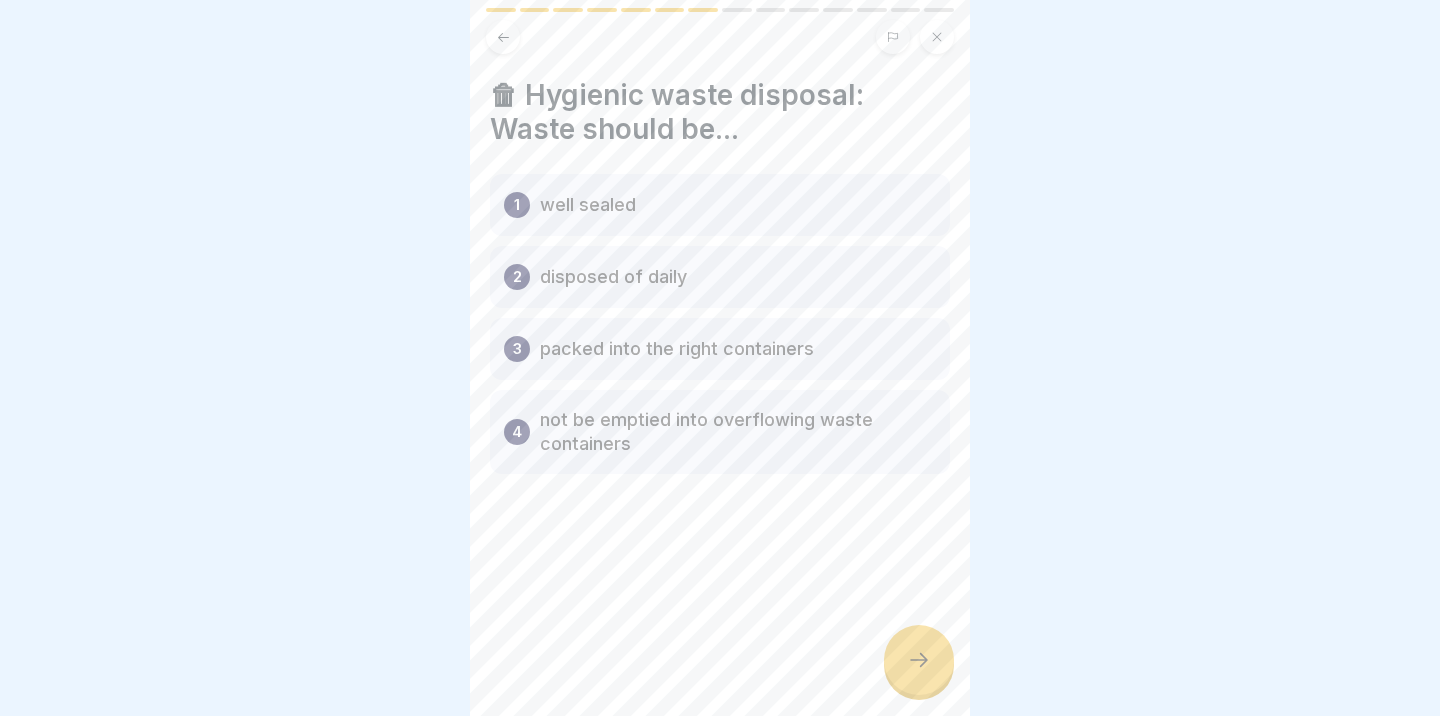 click at bounding box center (919, 660) 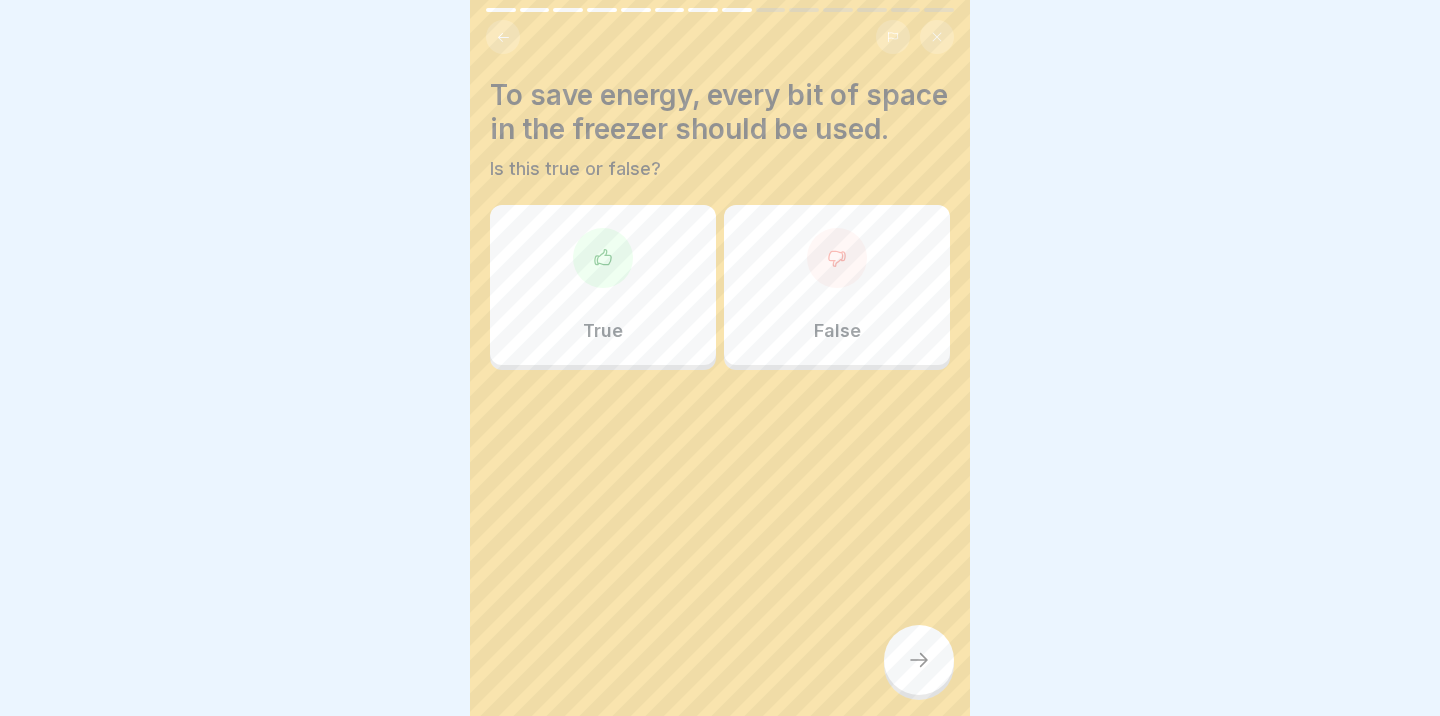 click on "True" at bounding box center (603, 285) 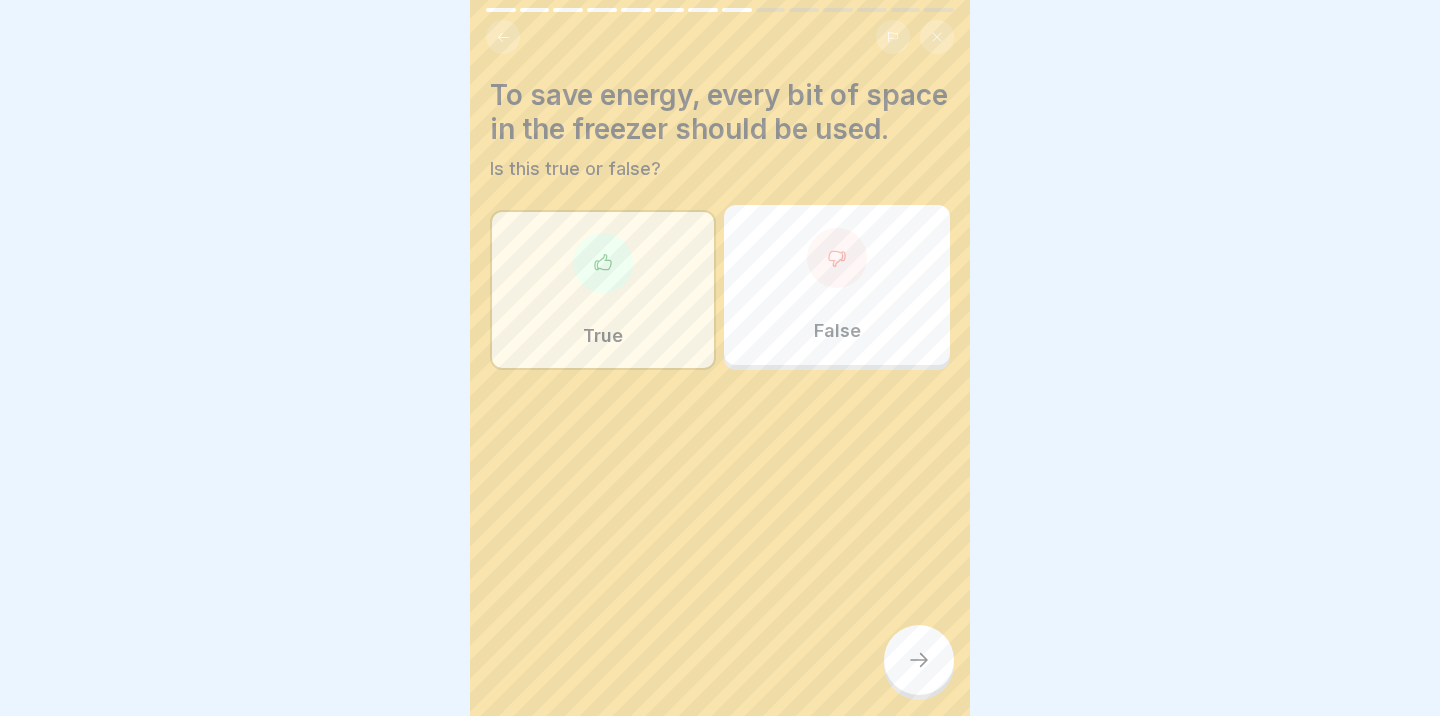 click 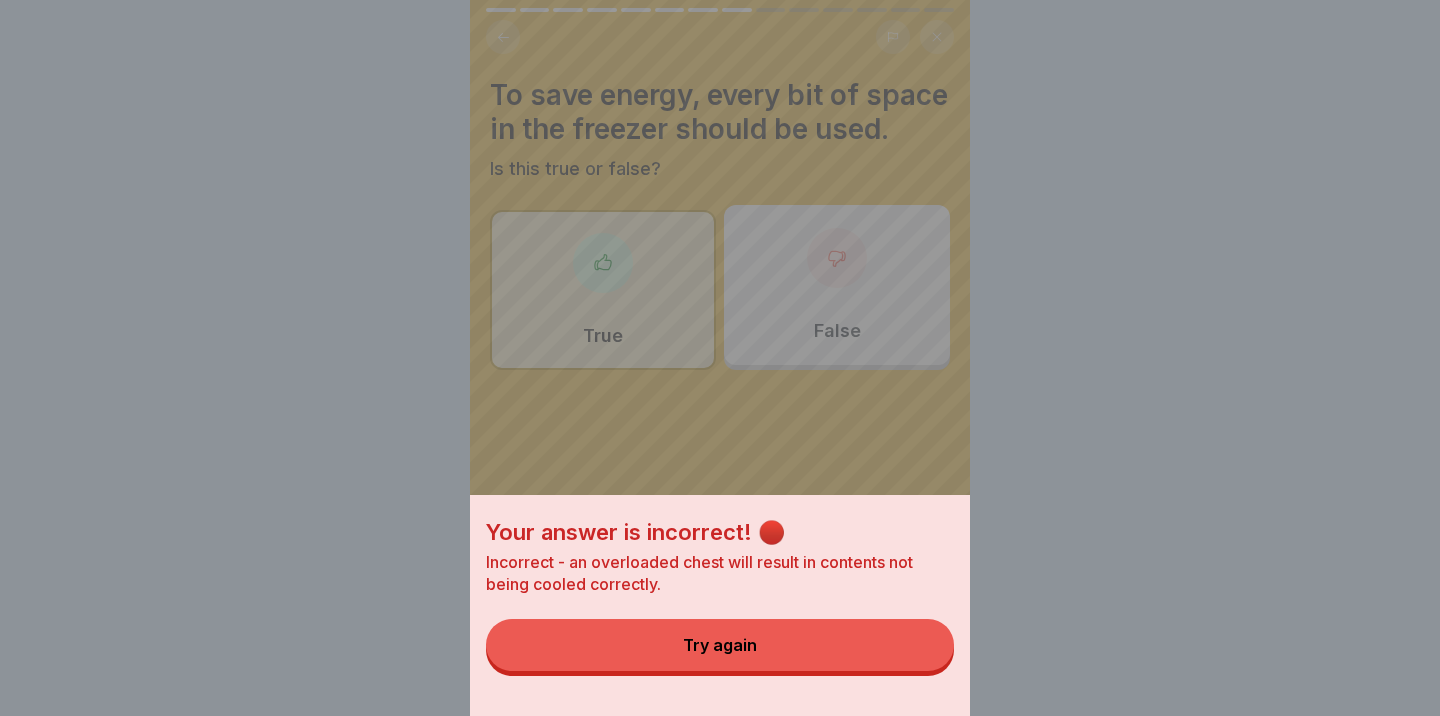 click on "Try again" at bounding box center (720, 645) 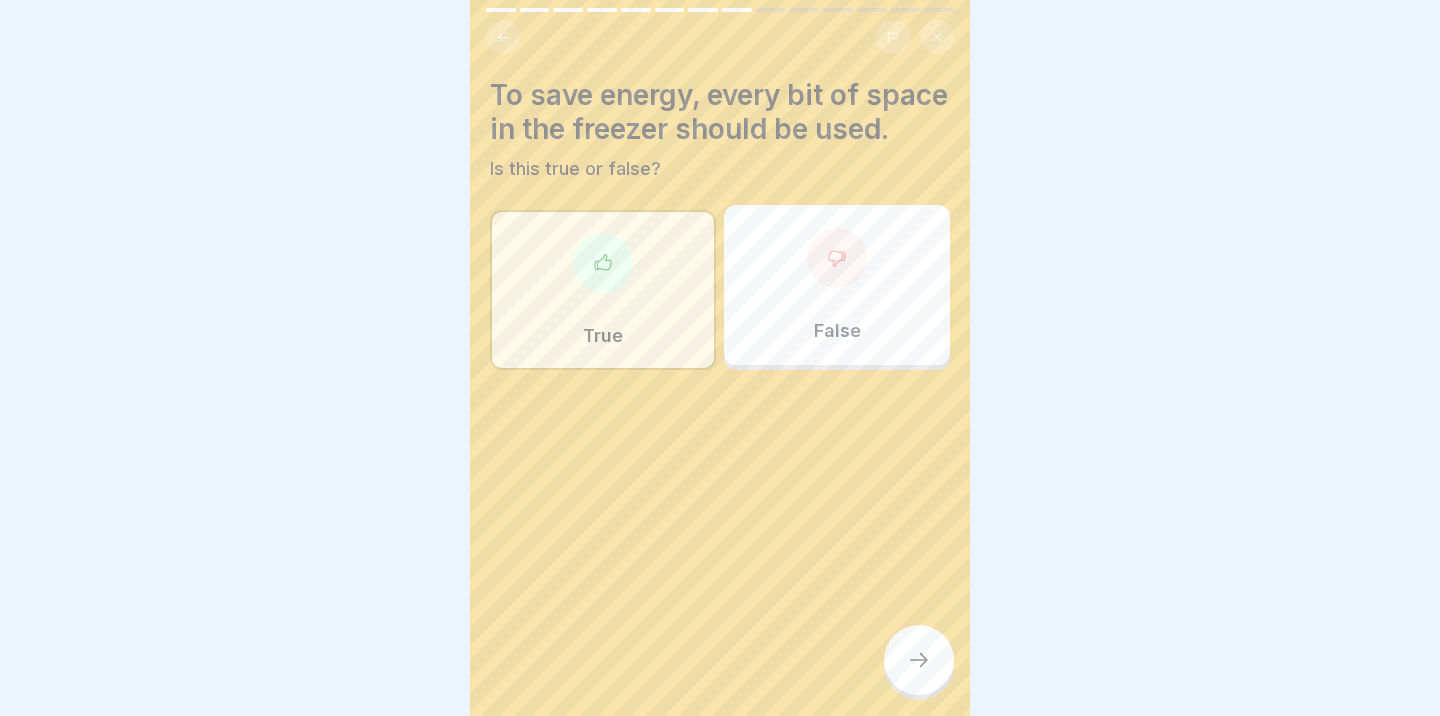 click on "False" at bounding box center [837, 285] 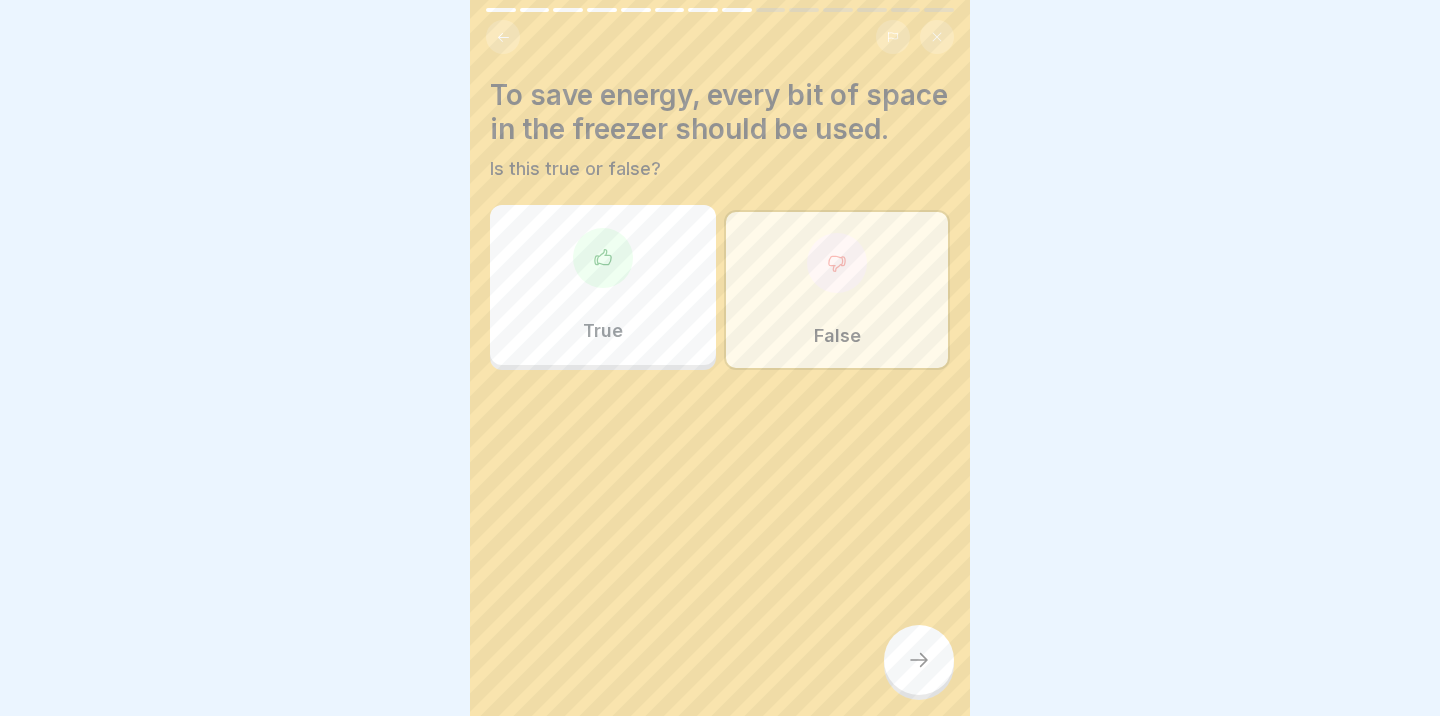 click at bounding box center [919, 660] 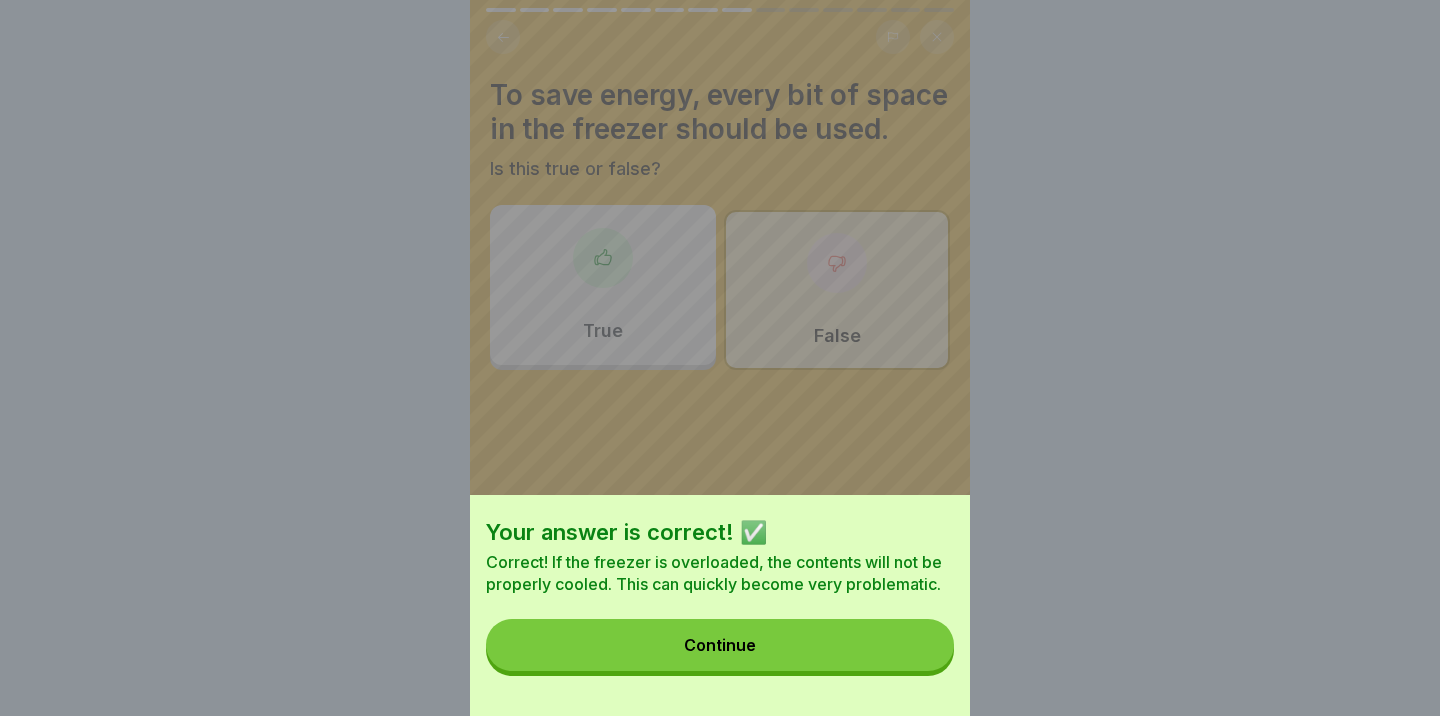 click on "Continue" at bounding box center [720, 645] 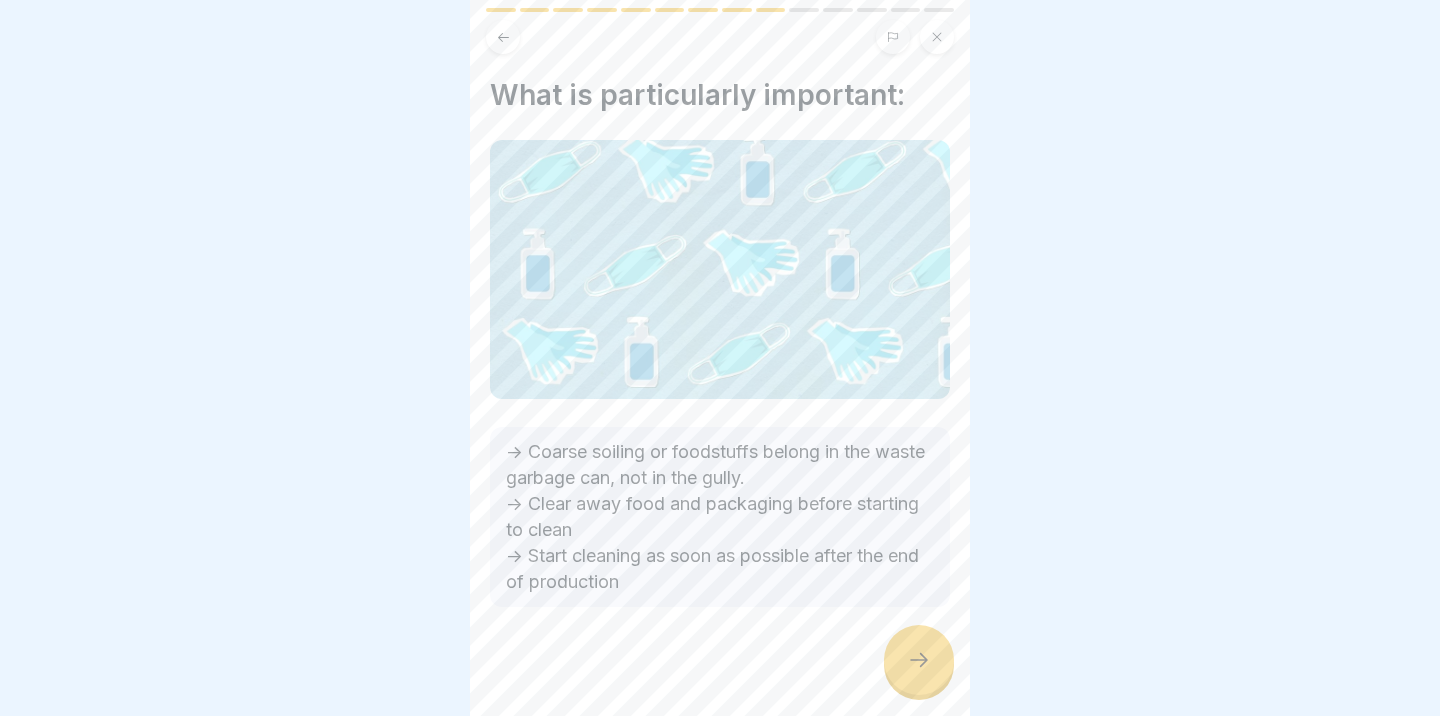 click 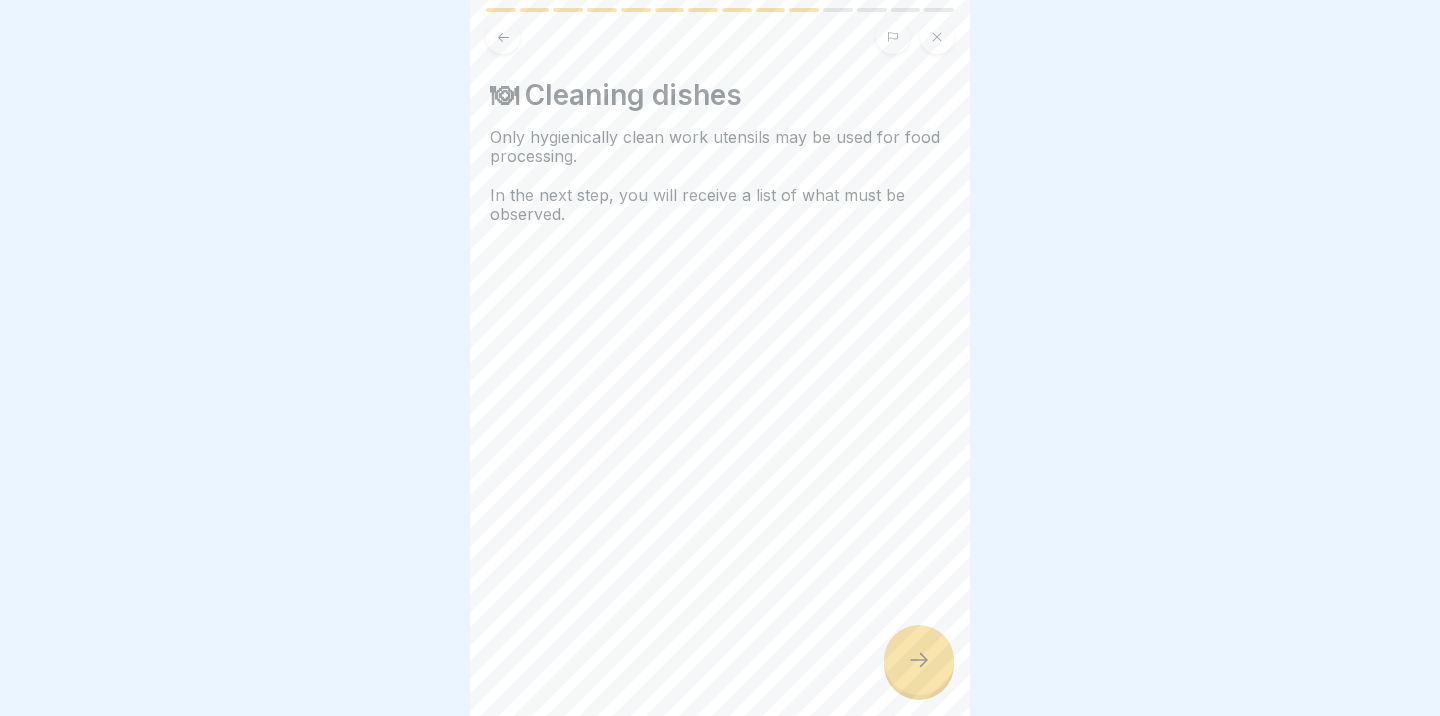 click 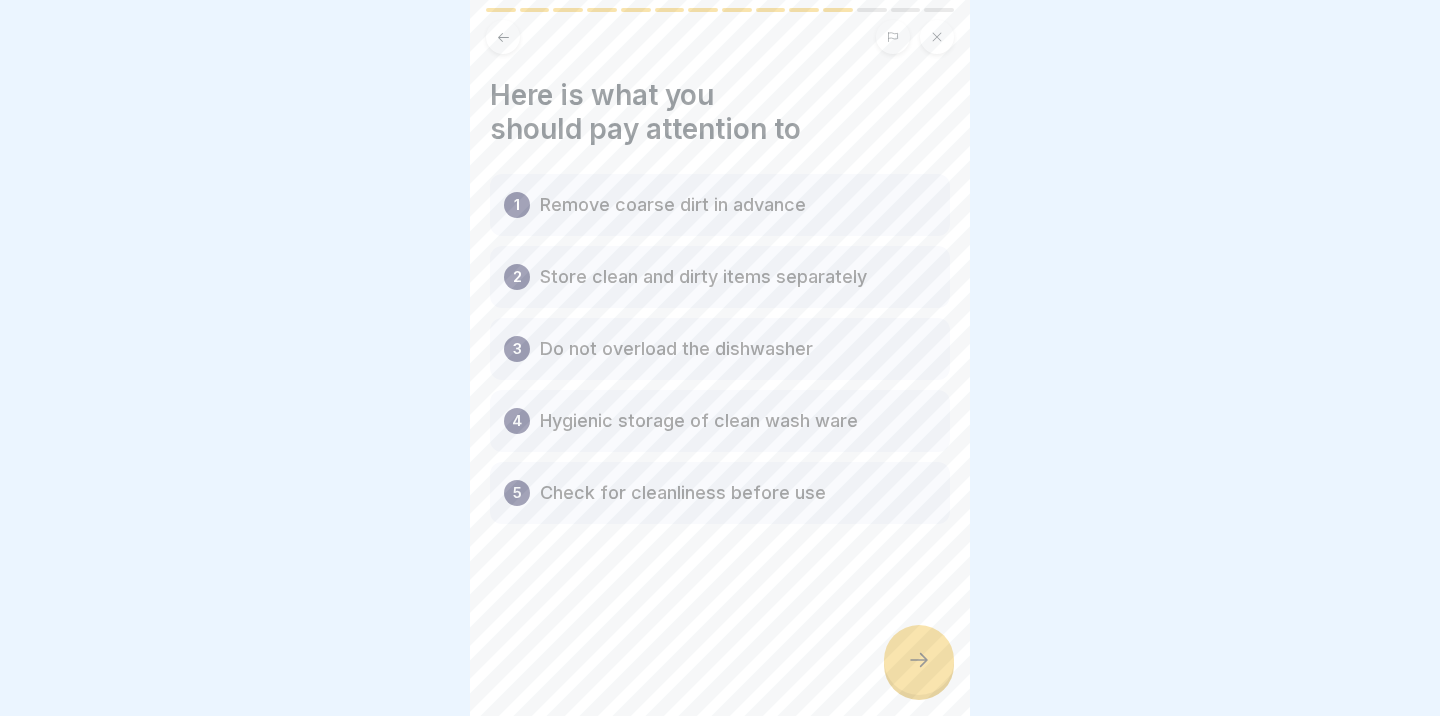 click 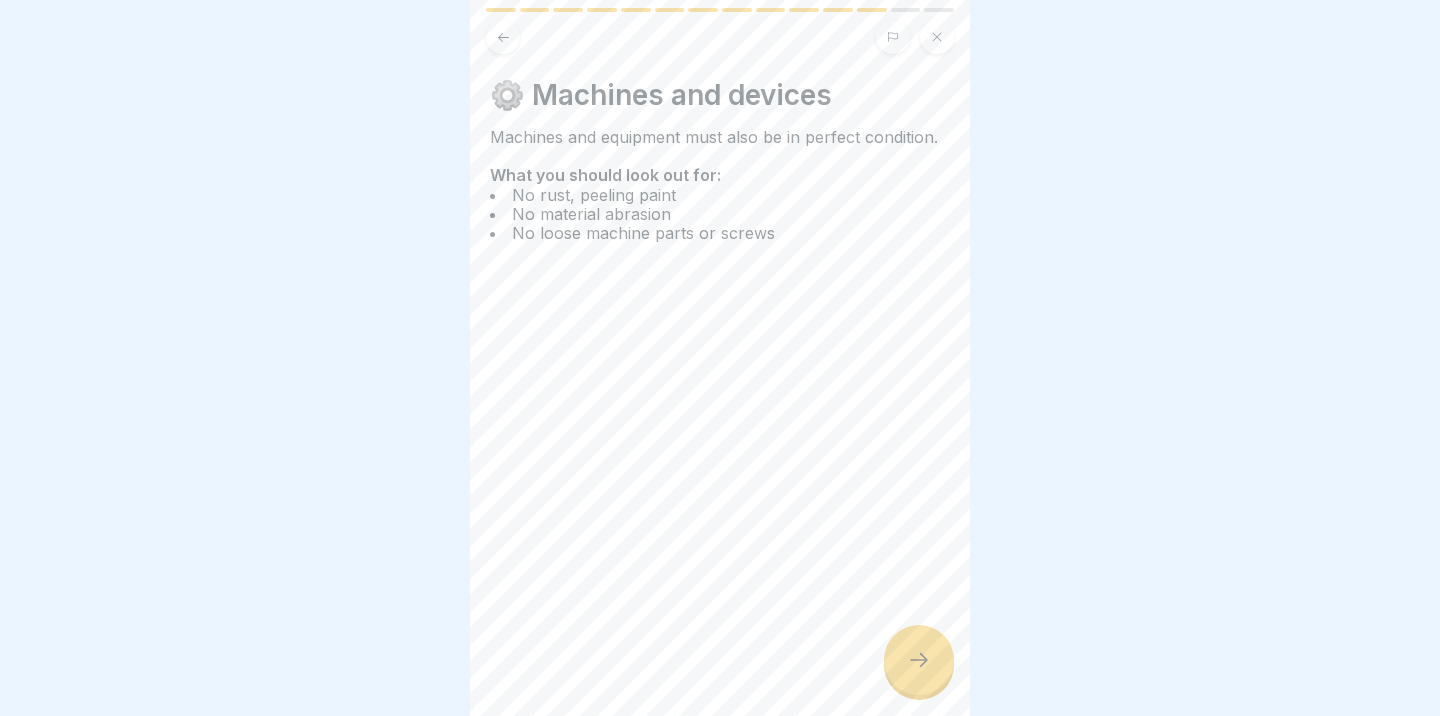 click 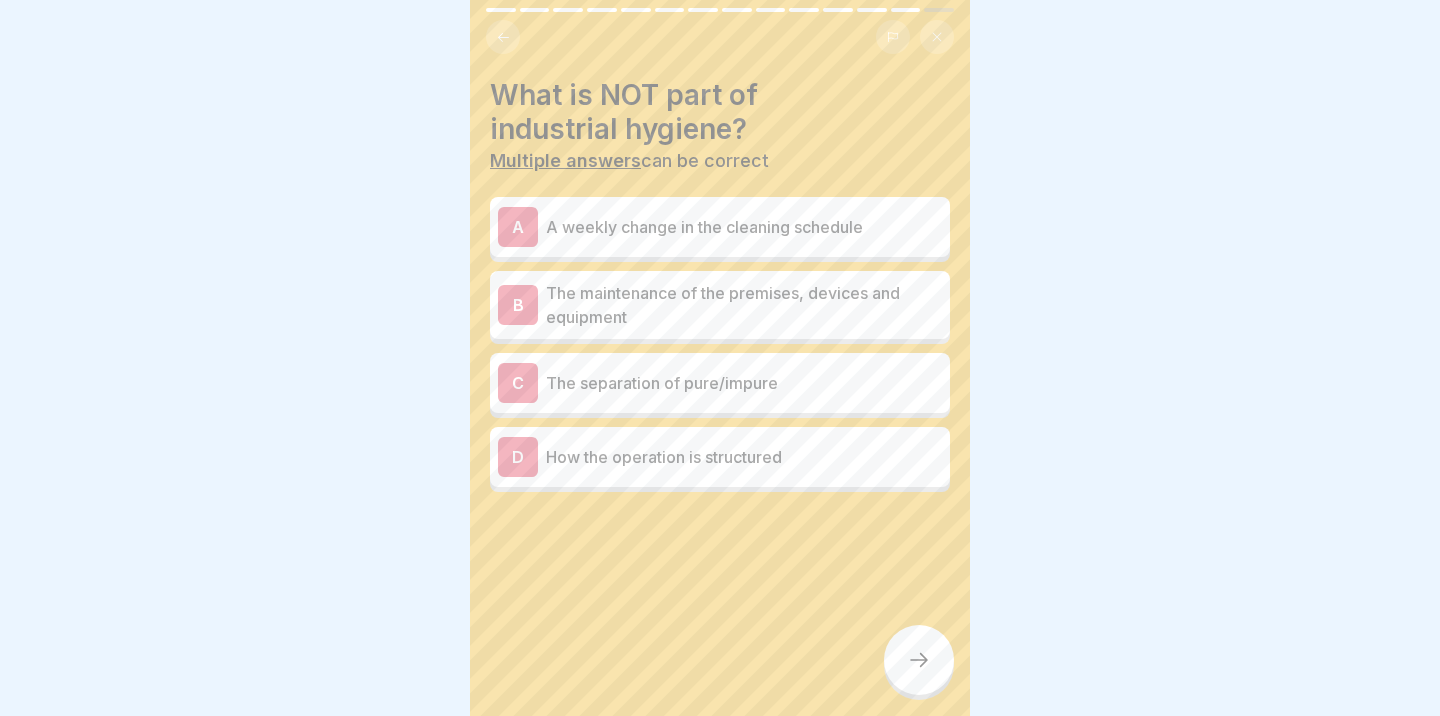 click on "The maintenance of the premises, devices and equipment" at bounding box center [744, 305] 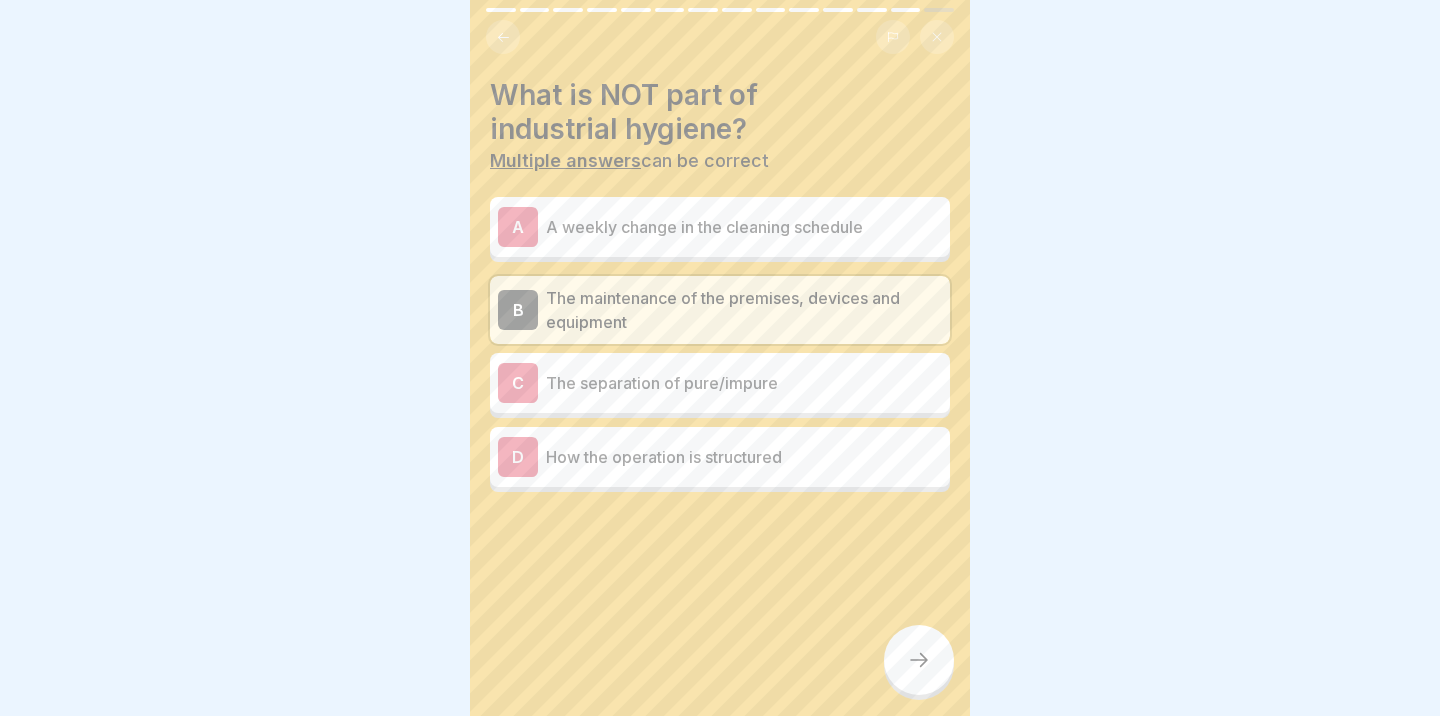 click at bounding box center (919, 660) 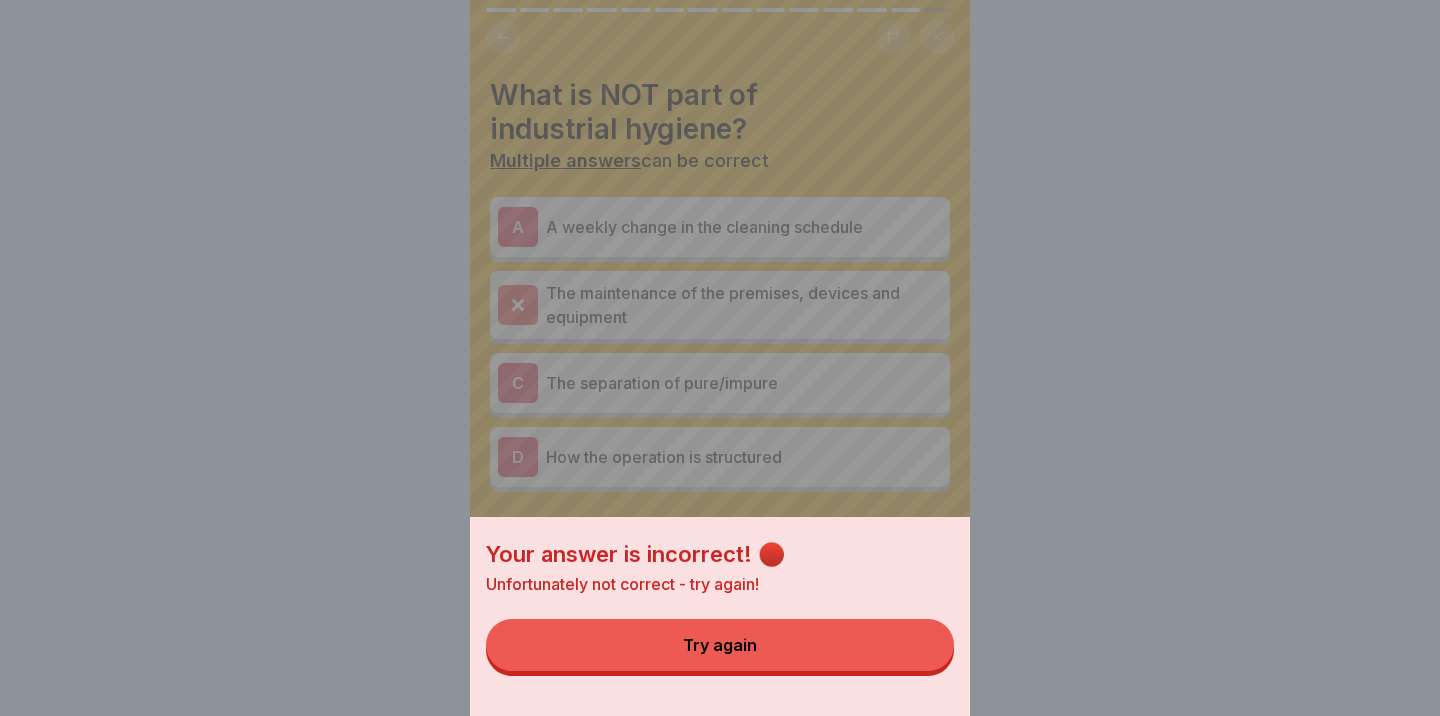 click on "Try again" at bounding box center [720, 645] 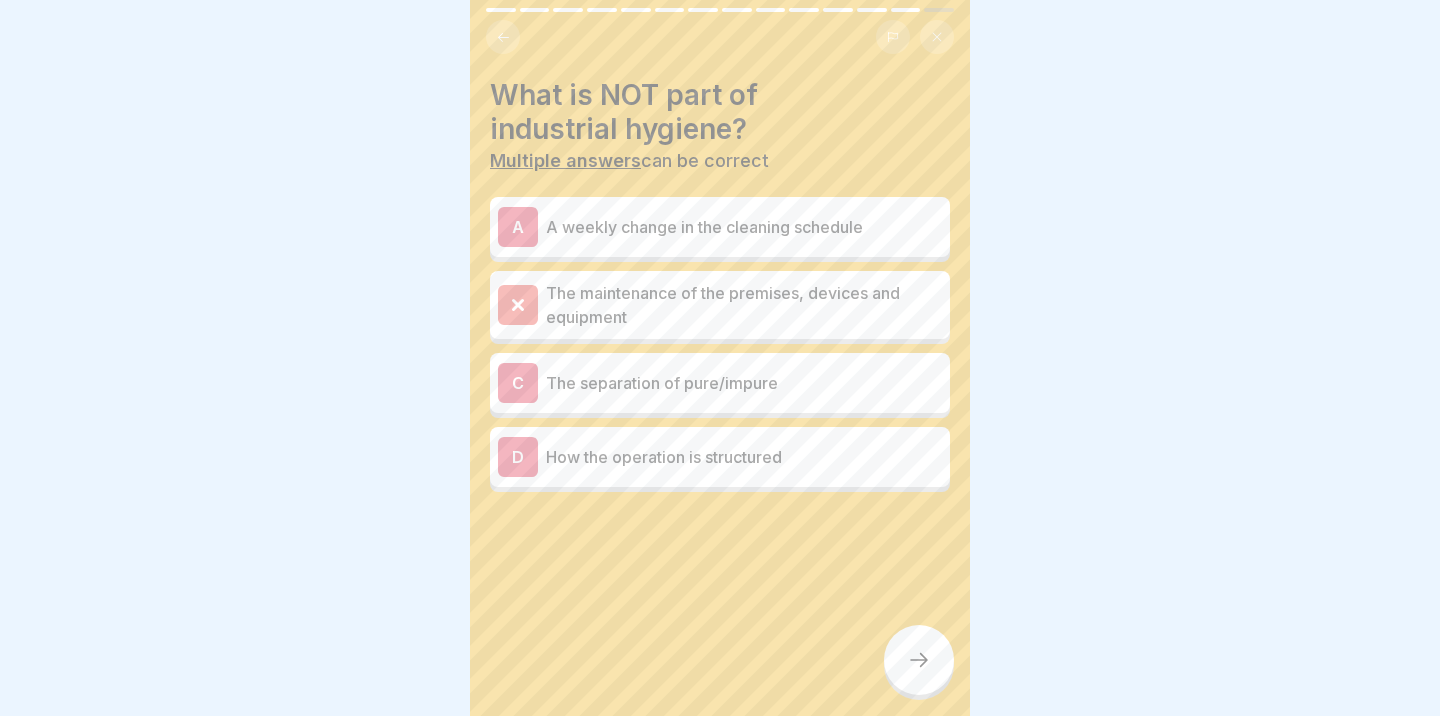 click on "D How the operation is structured" at bounding box center (720, 457) 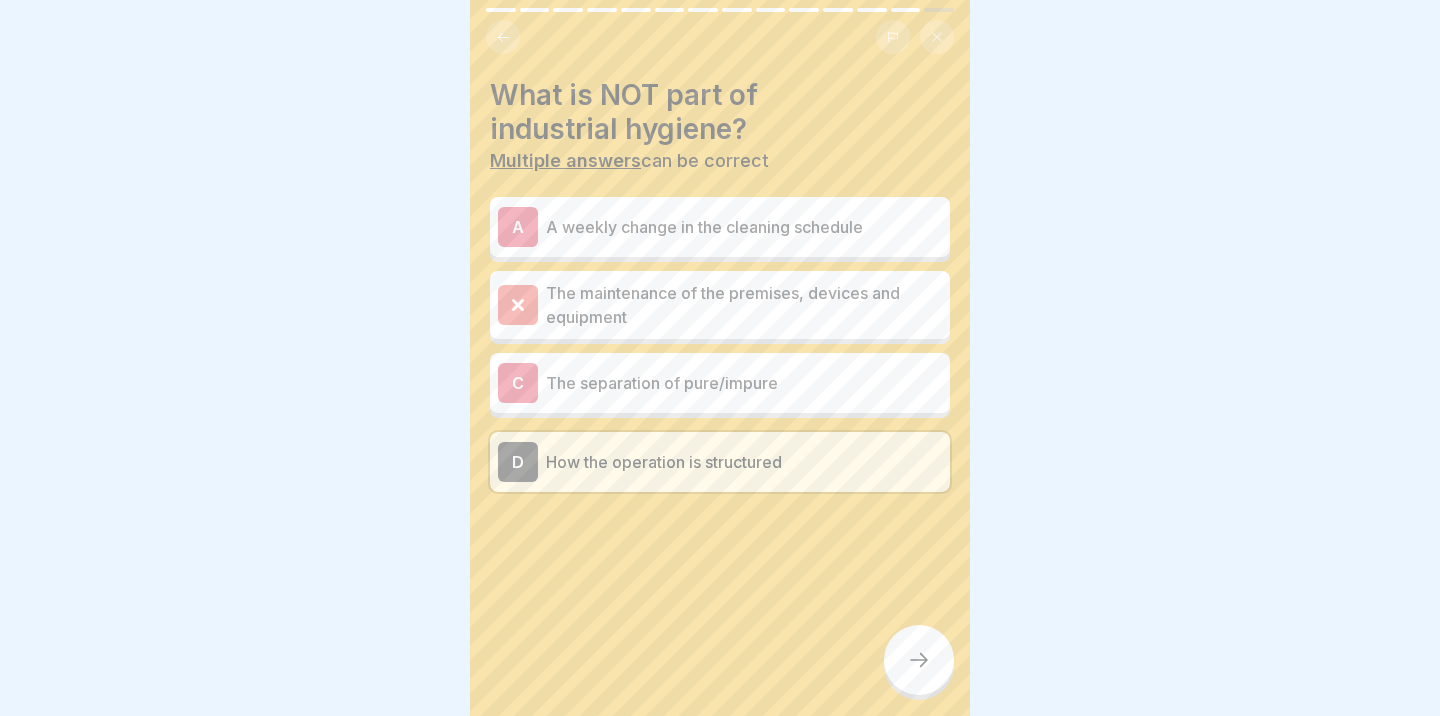 click 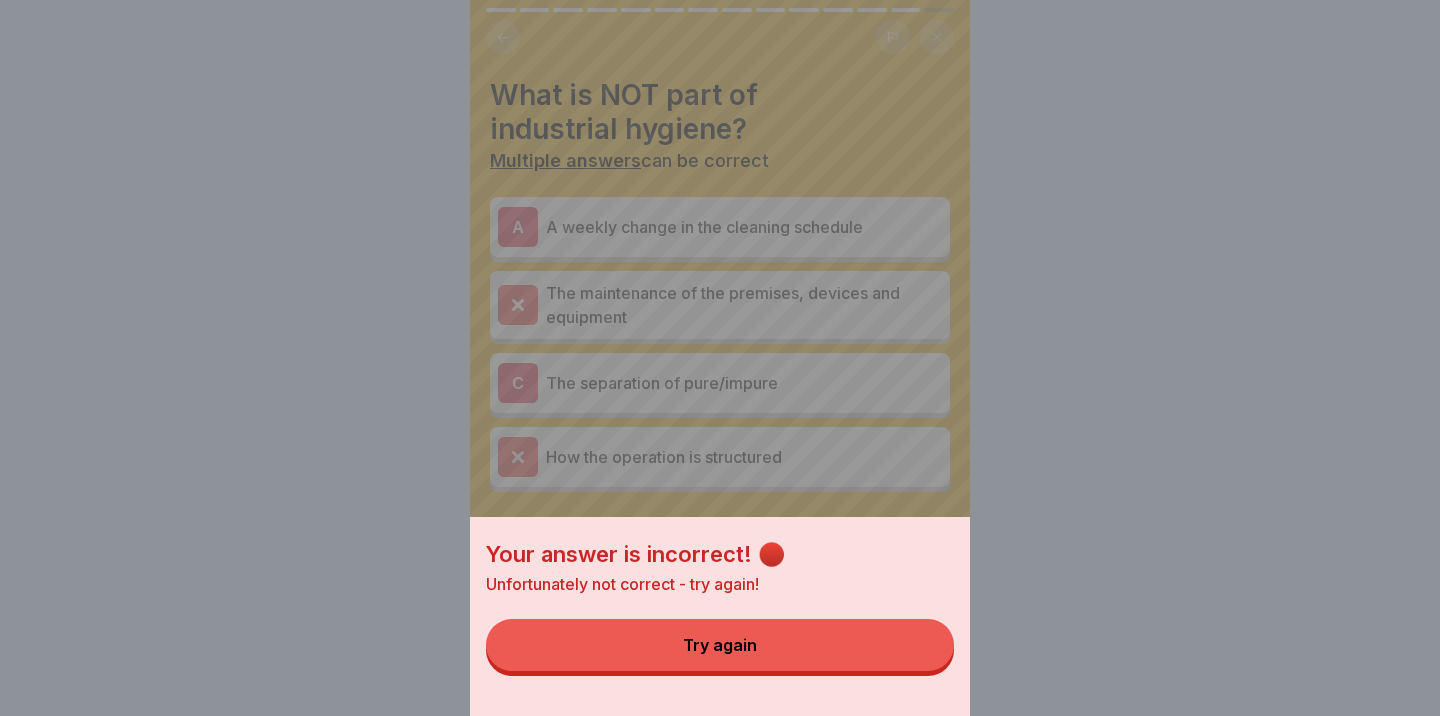 click on "Try again" at bounding box center (720, 645) 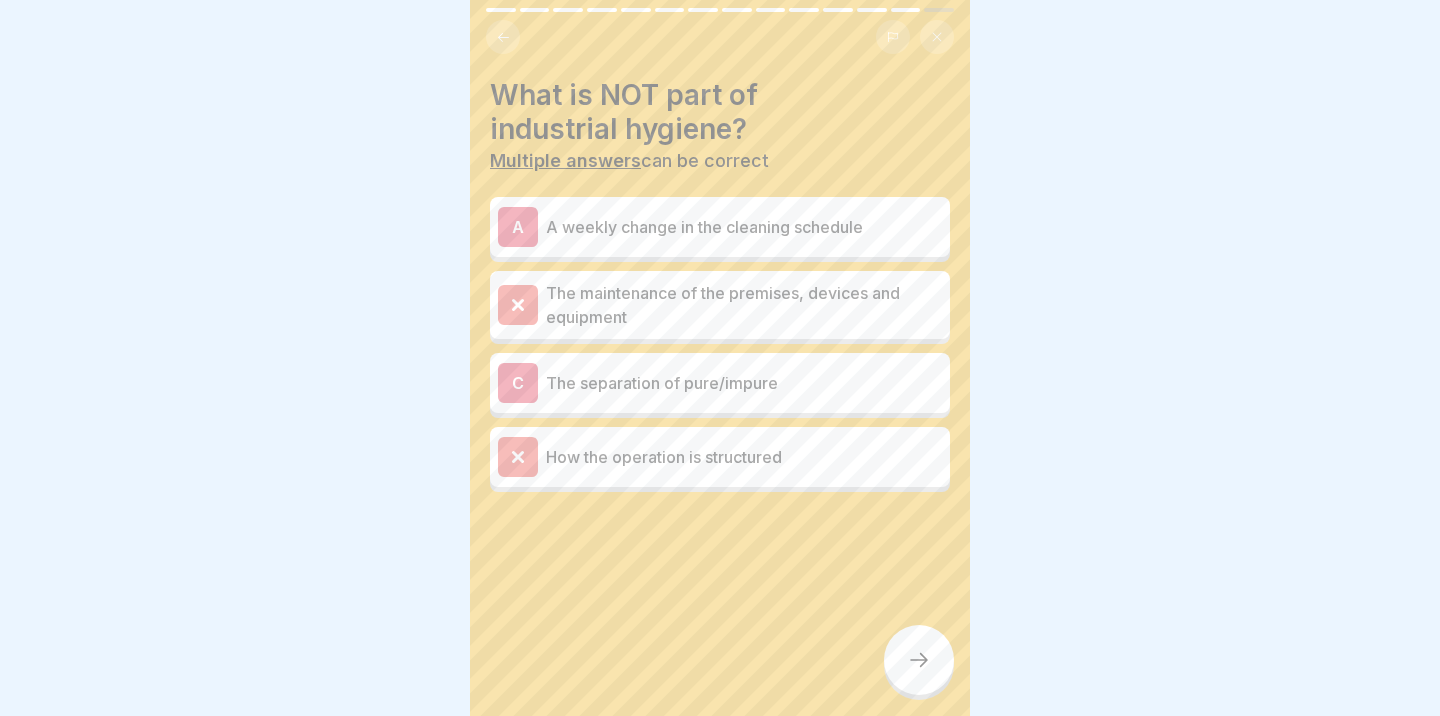click on "The separation of pure/impure" at bounding box center [744, 383] 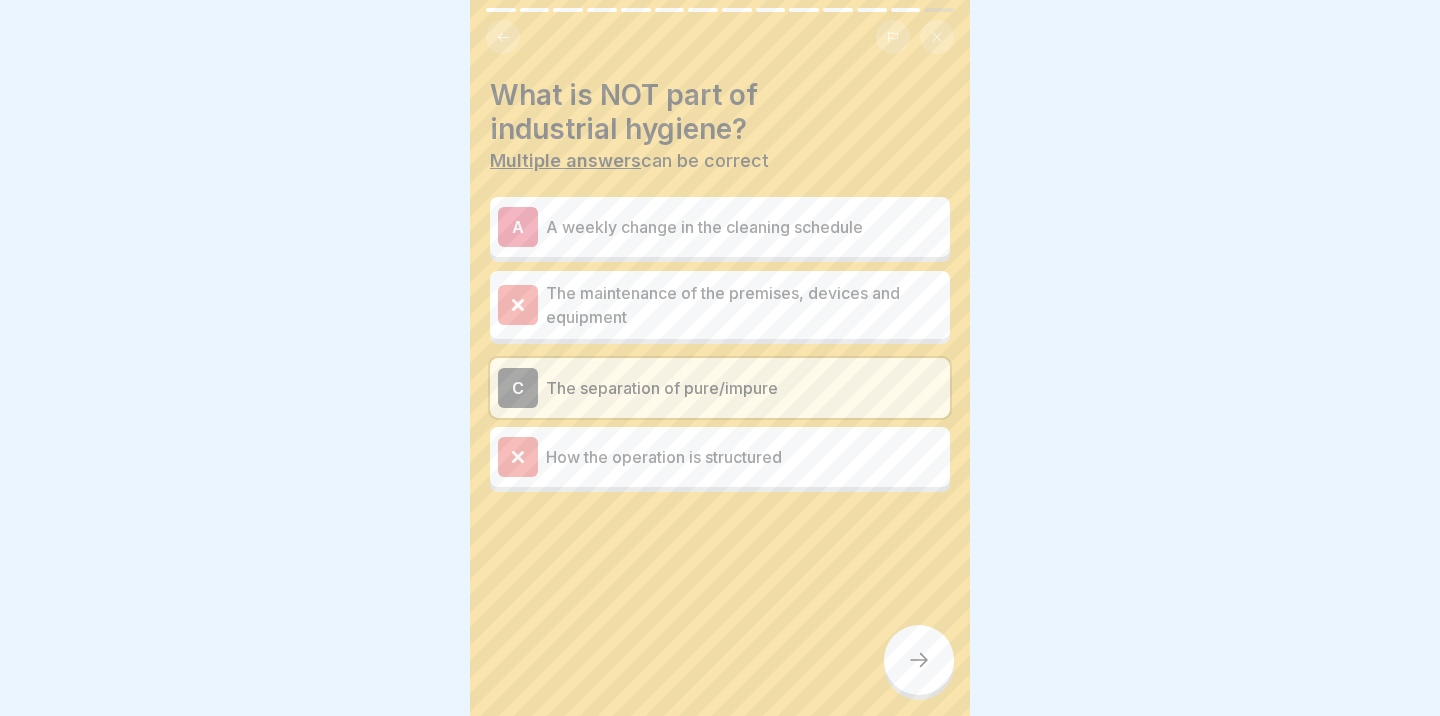 click at bounding box center [919, 660] 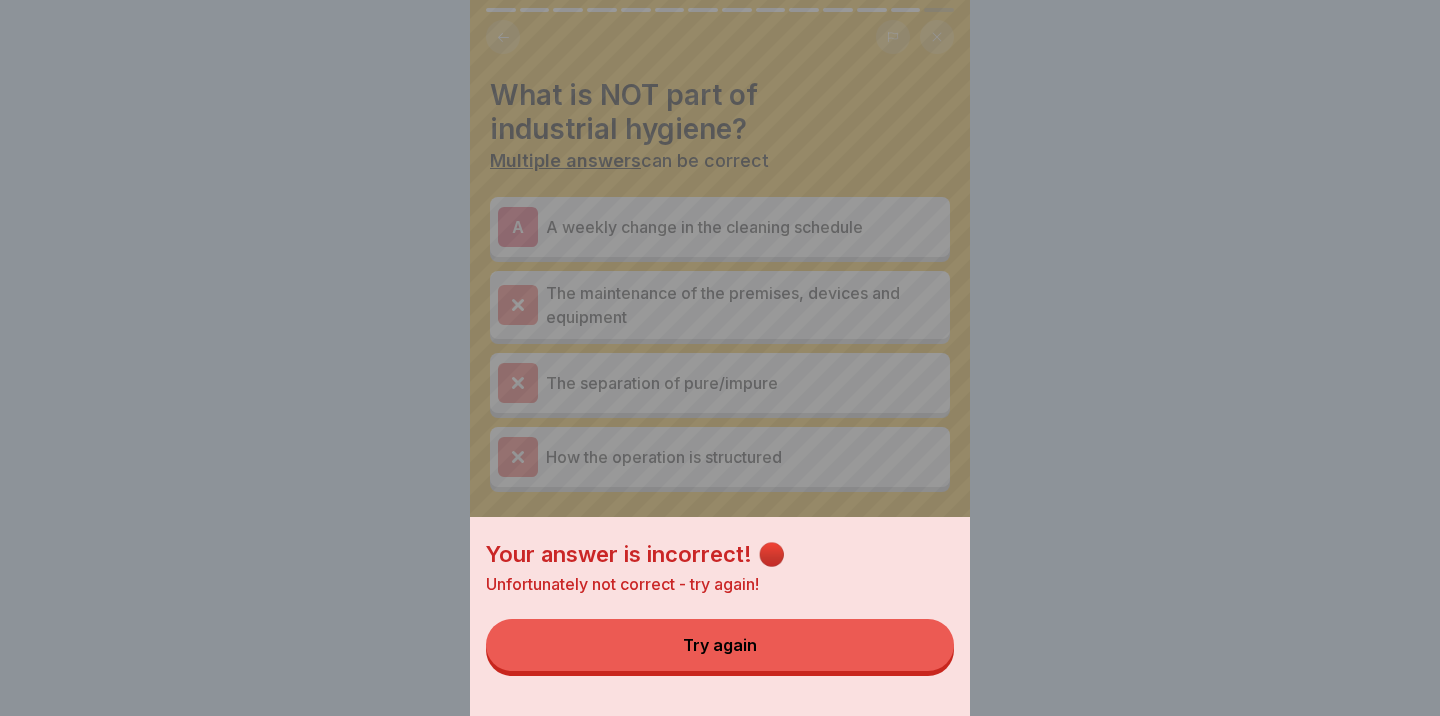 click on "Try again" at bounding box center (720, 645) 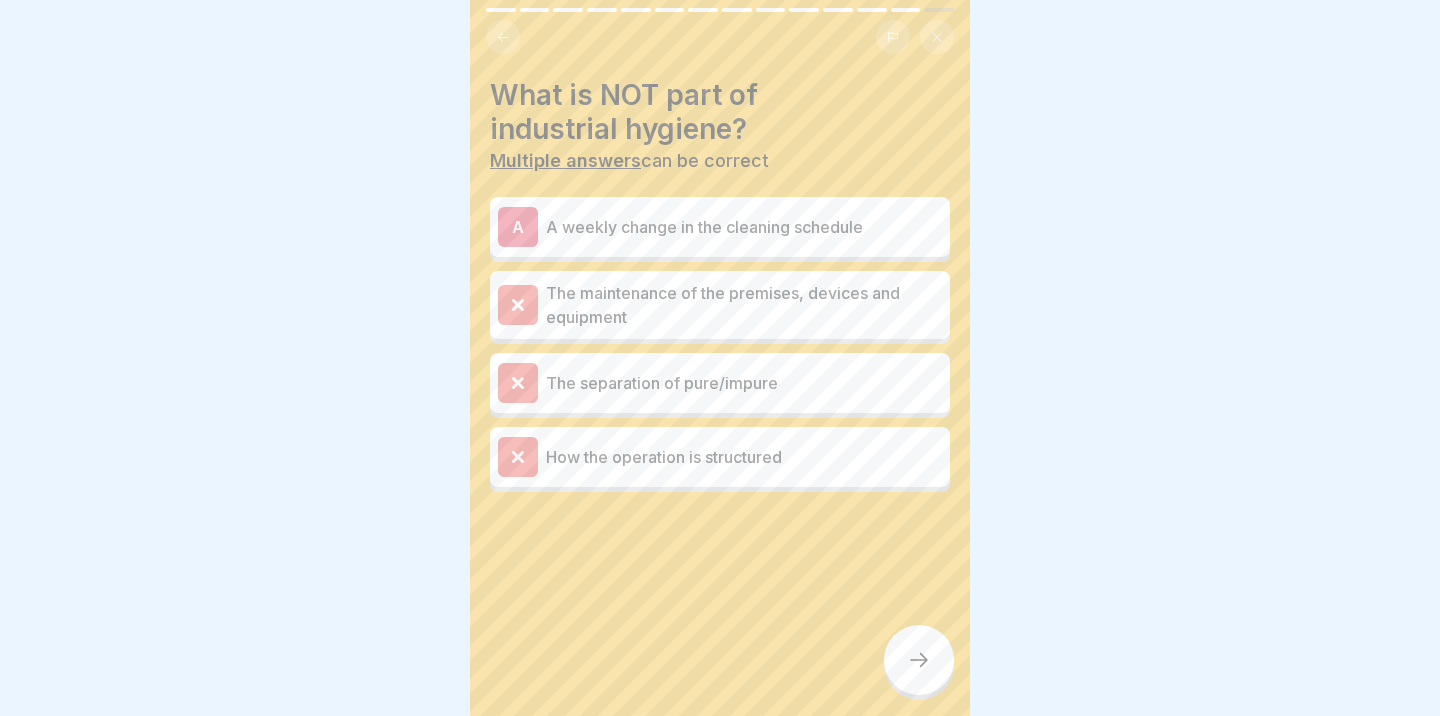 click on "A weekly change in the cleaning schedule" at bounding box center (744, 227) 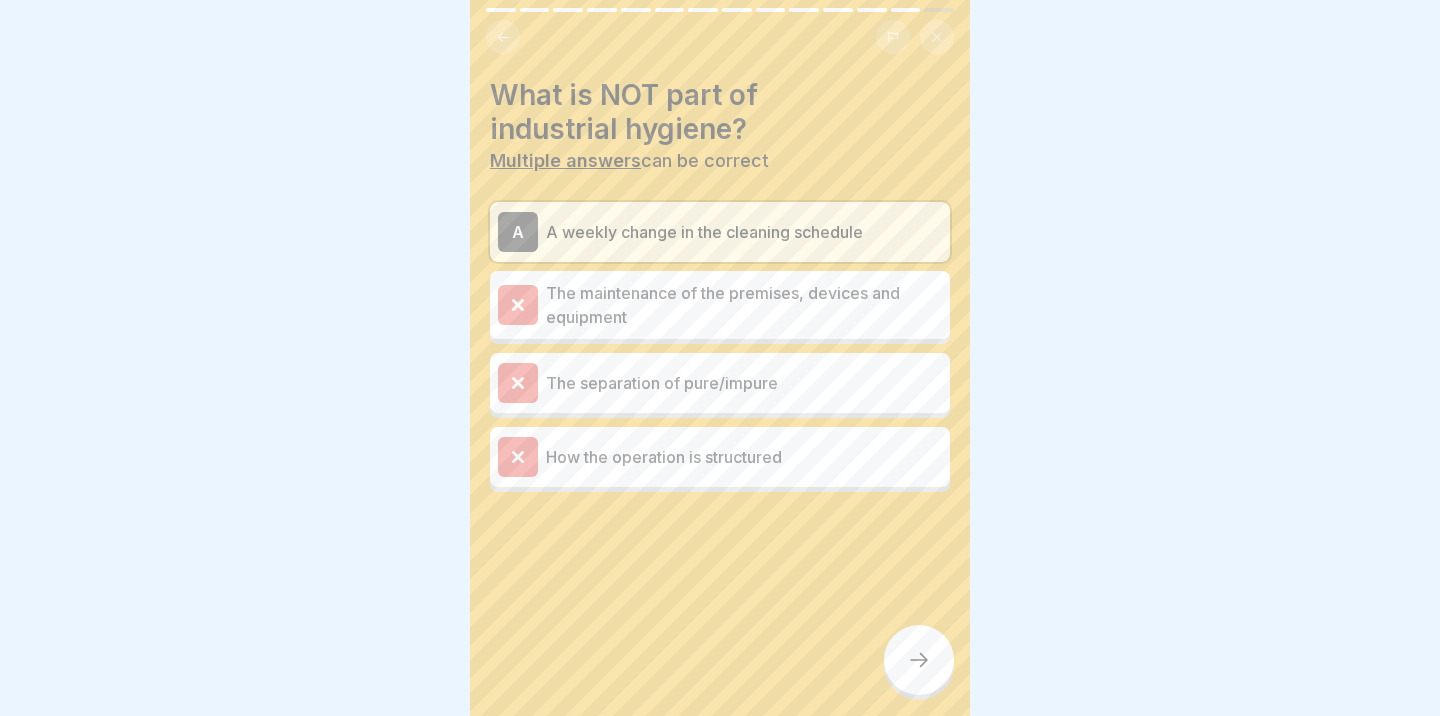 click at bounding box center [919, 660] 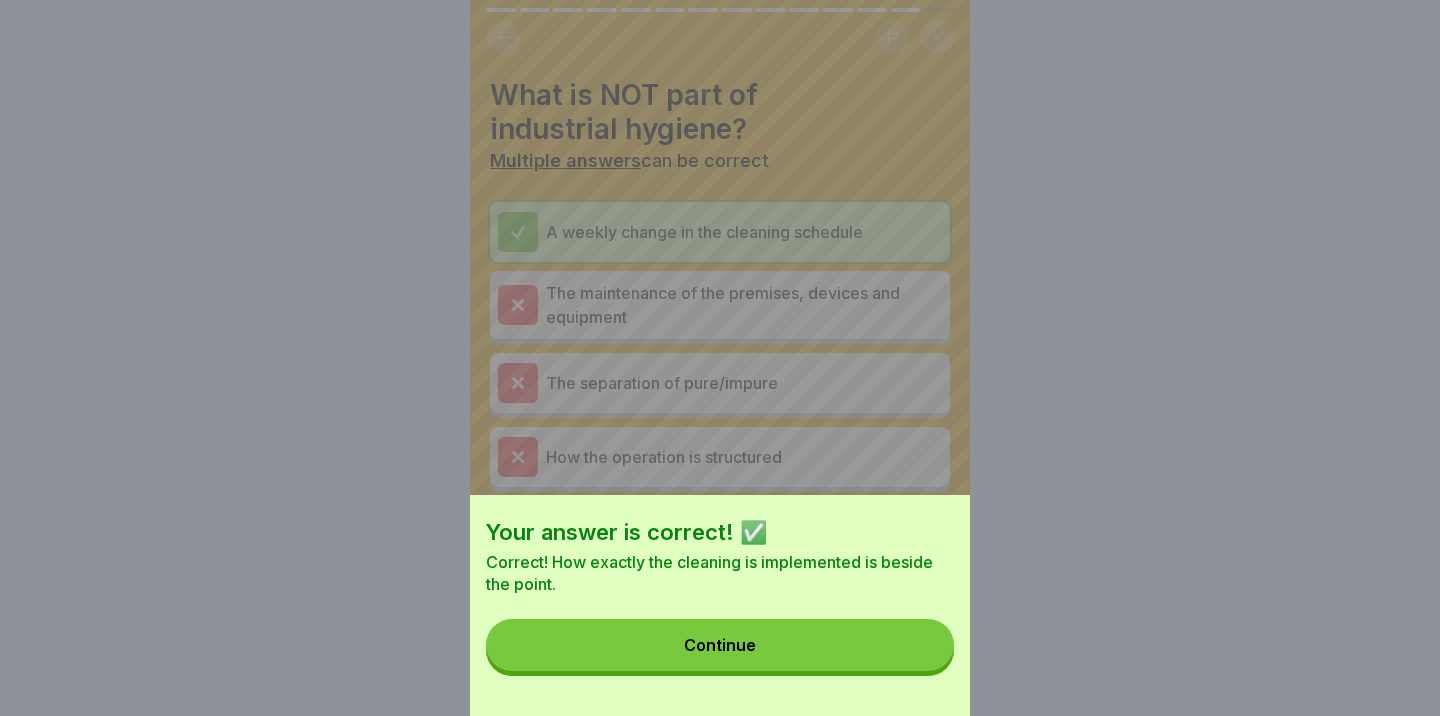 click on "Continue" at bounding box center (720, 645) 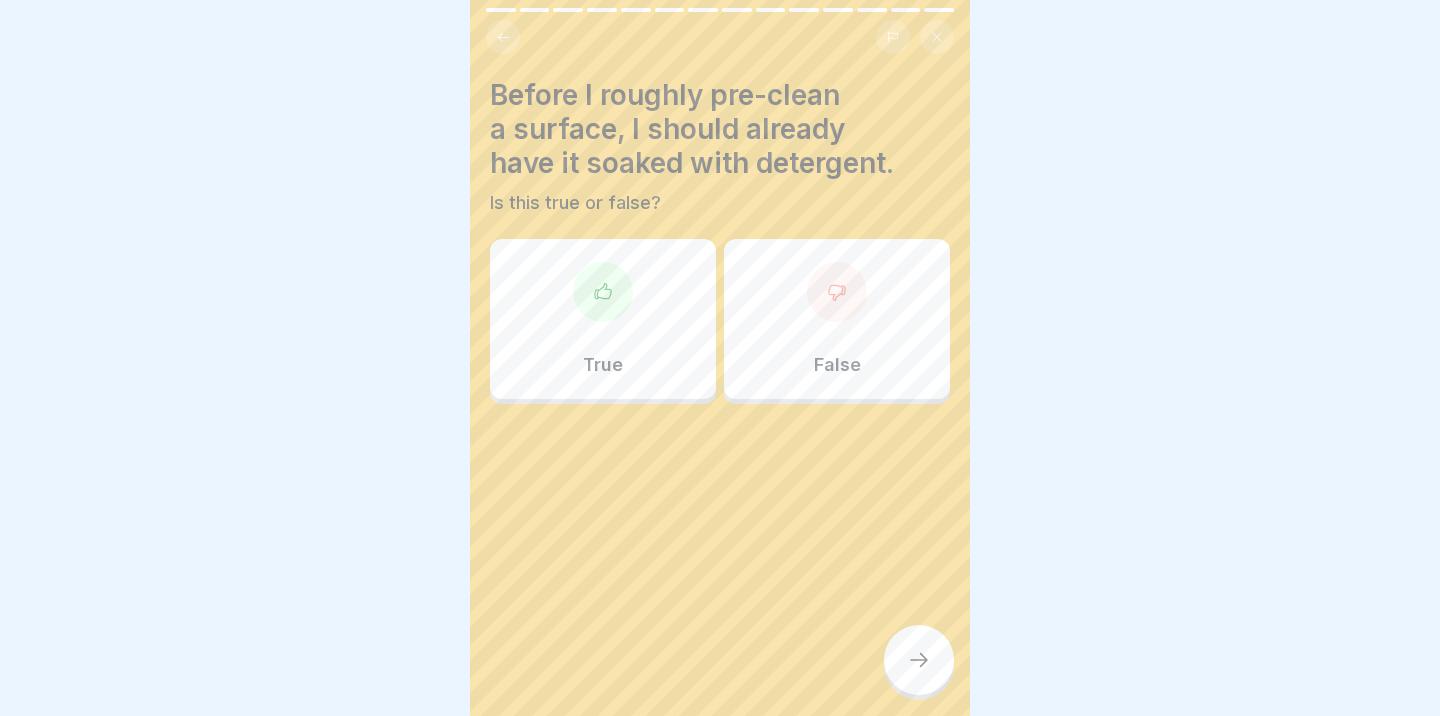click on "True" at bounding box center [603, 319] 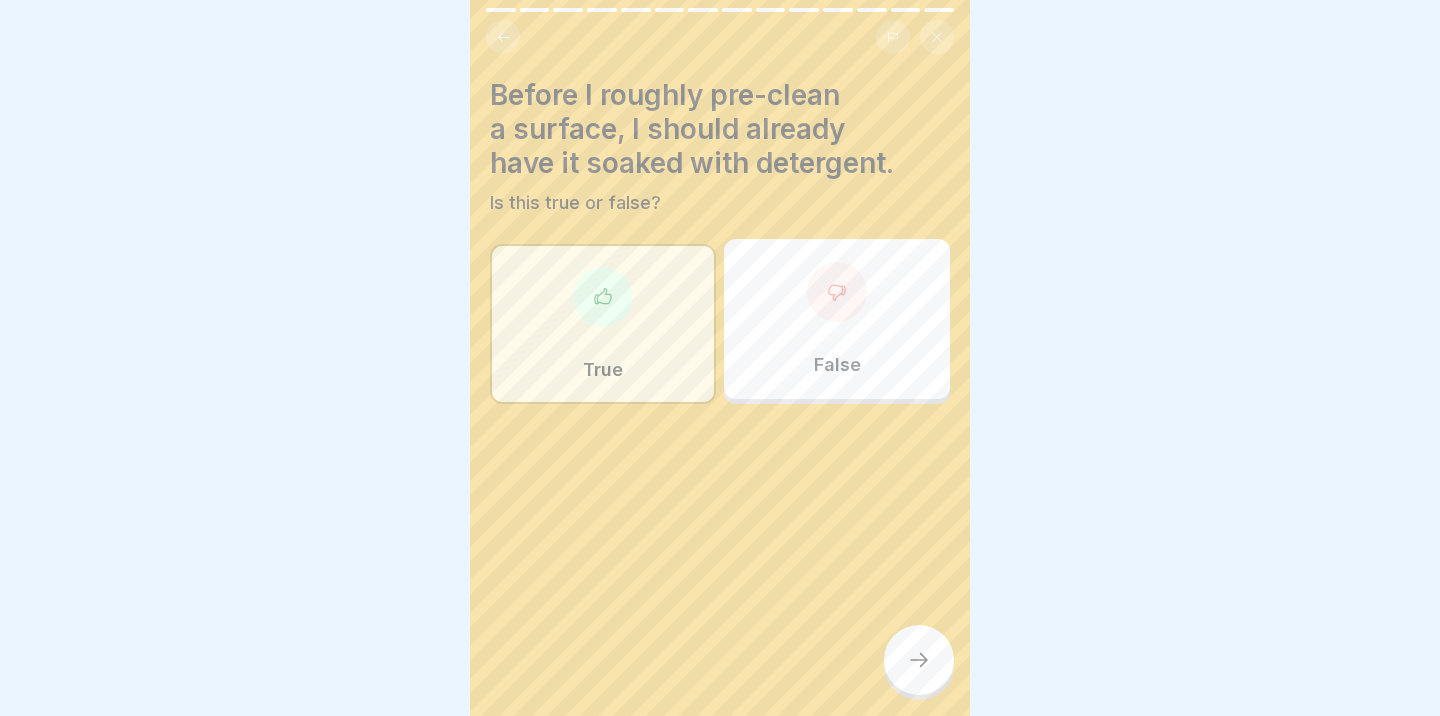 click 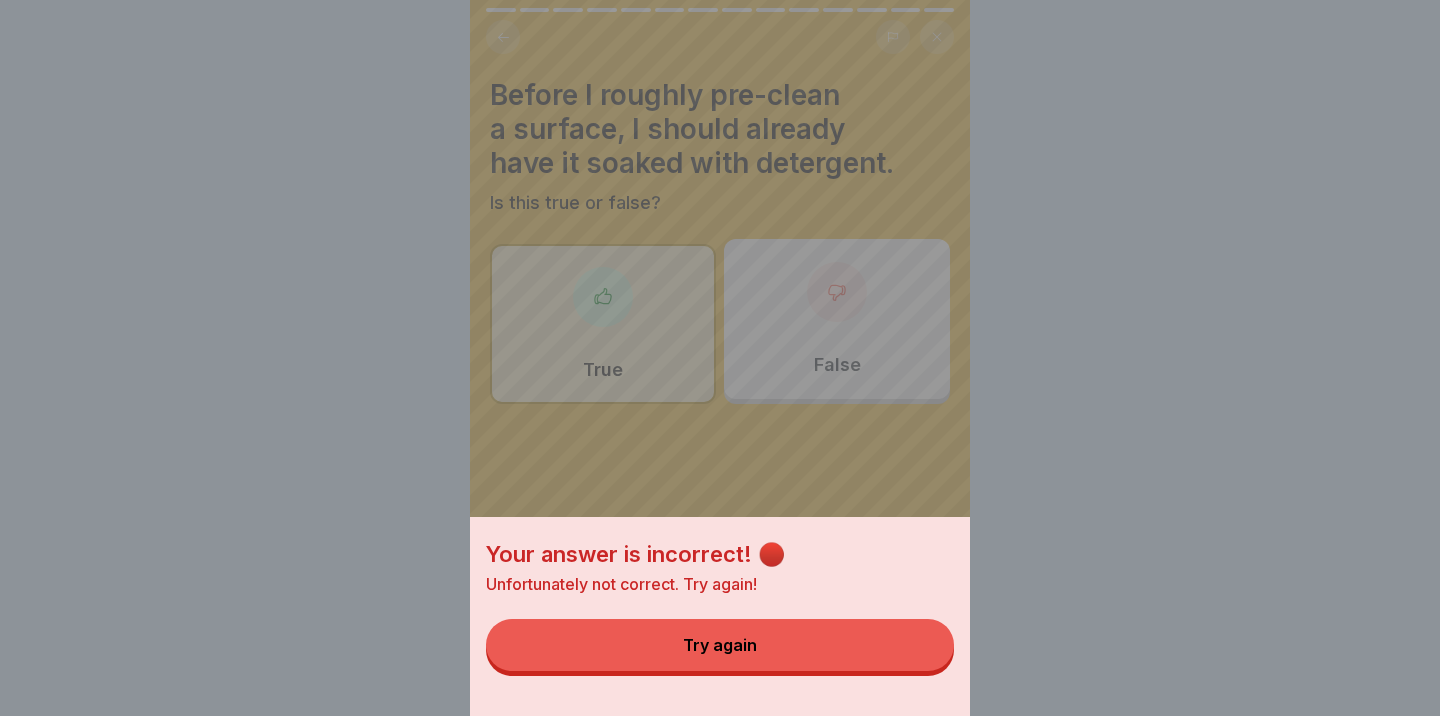 click on "Try again" at bounding box center [720, 645] 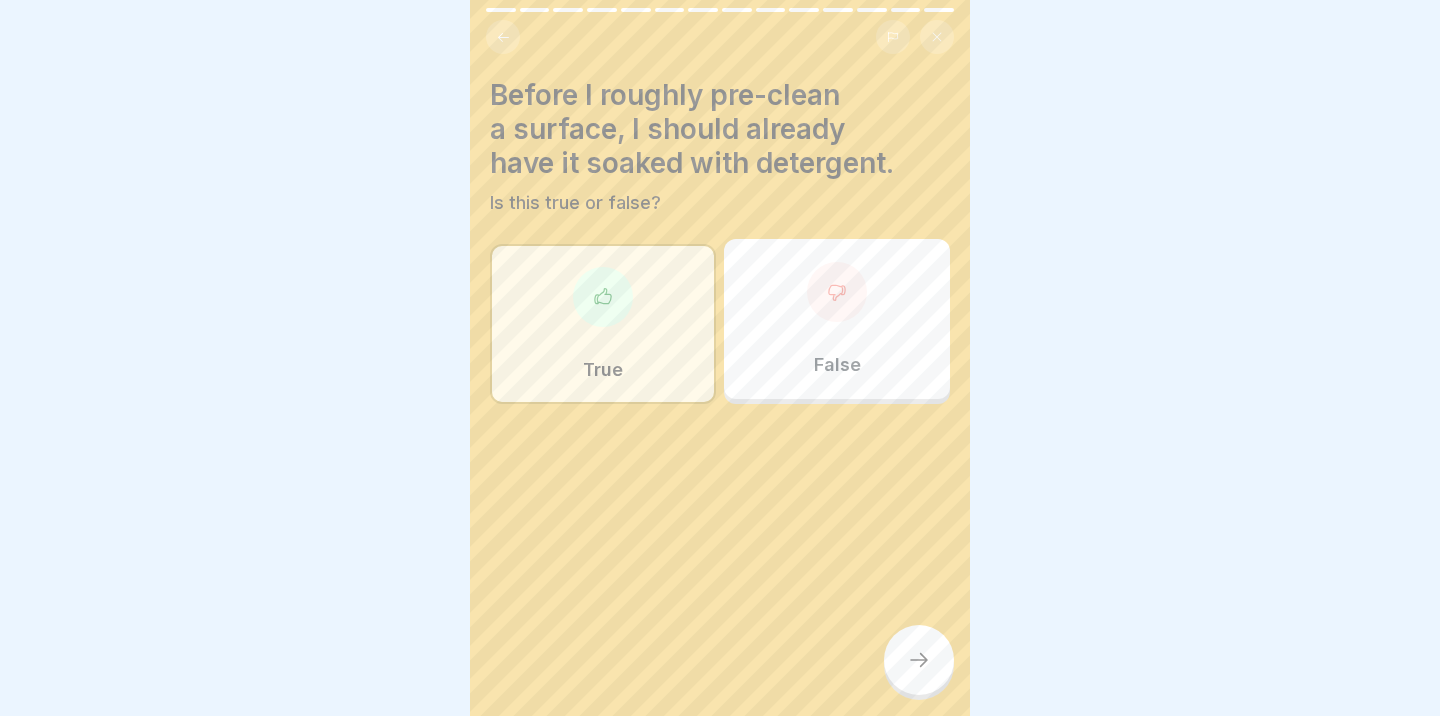click on "False" at bounding box center [837, 365] 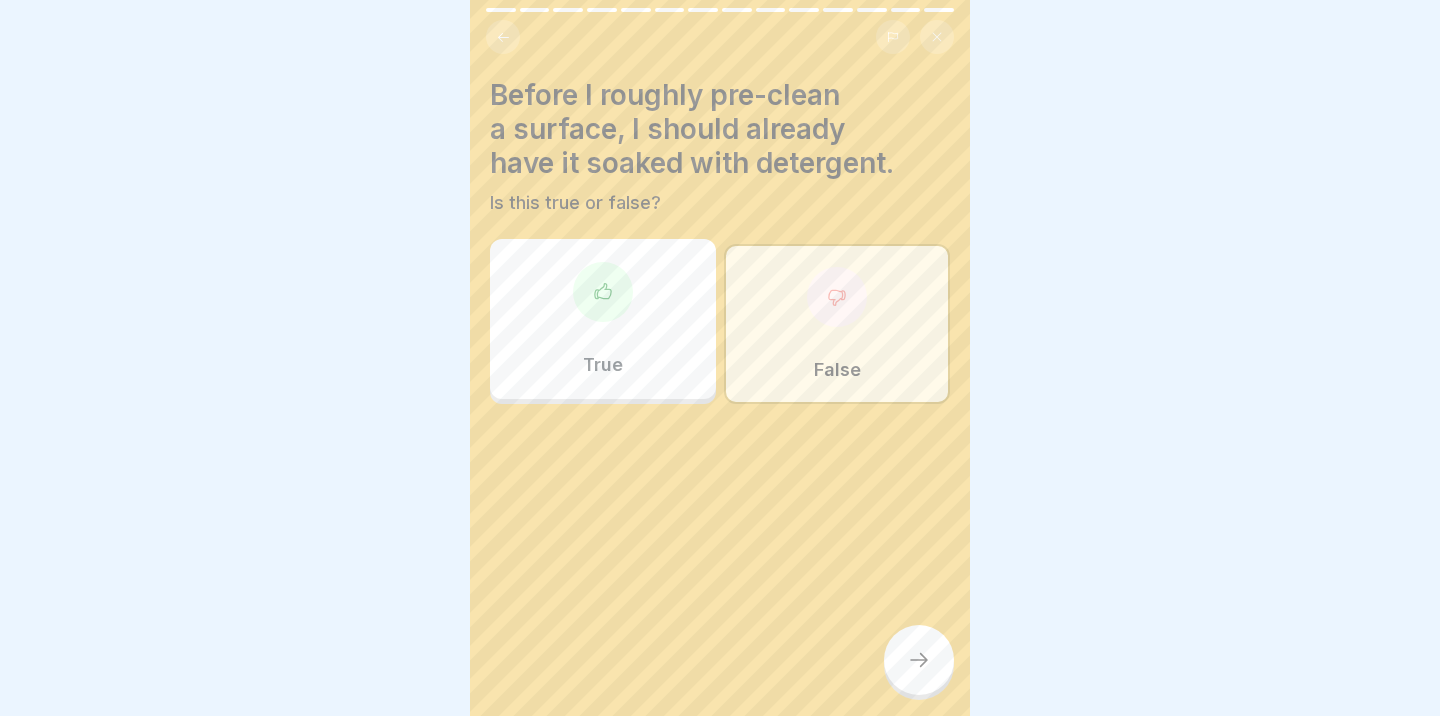click at bounding box center (919, 660) 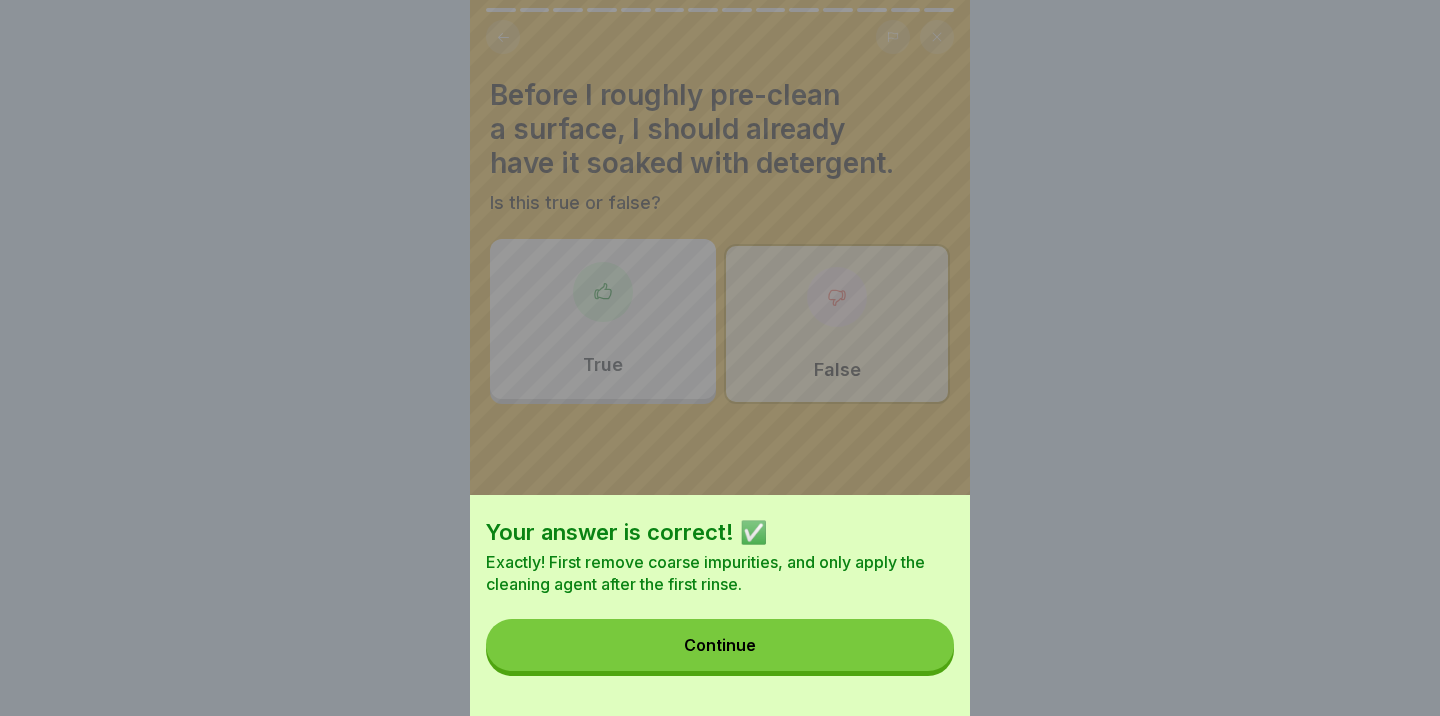 click on "Continue" at bounding box center [720, 645] 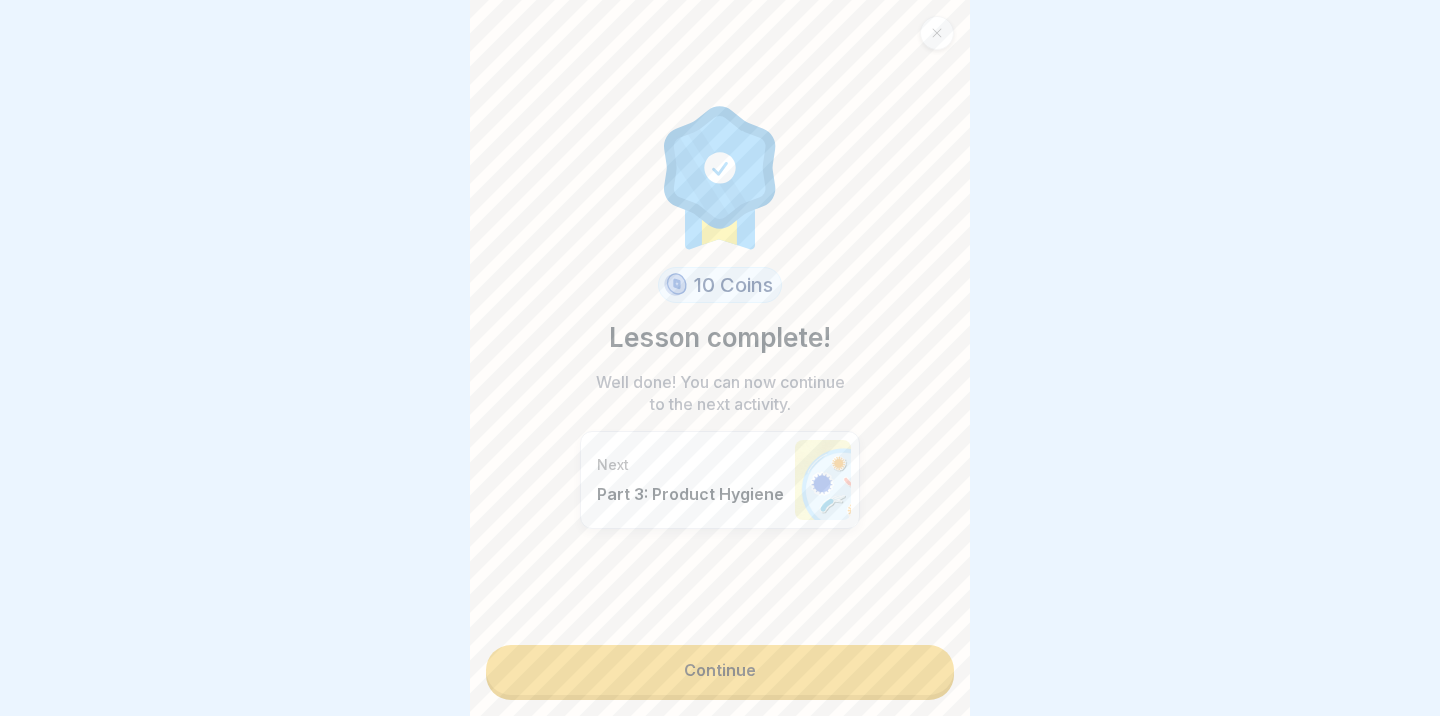 click on "Continue" at bounding box center [720, 670] 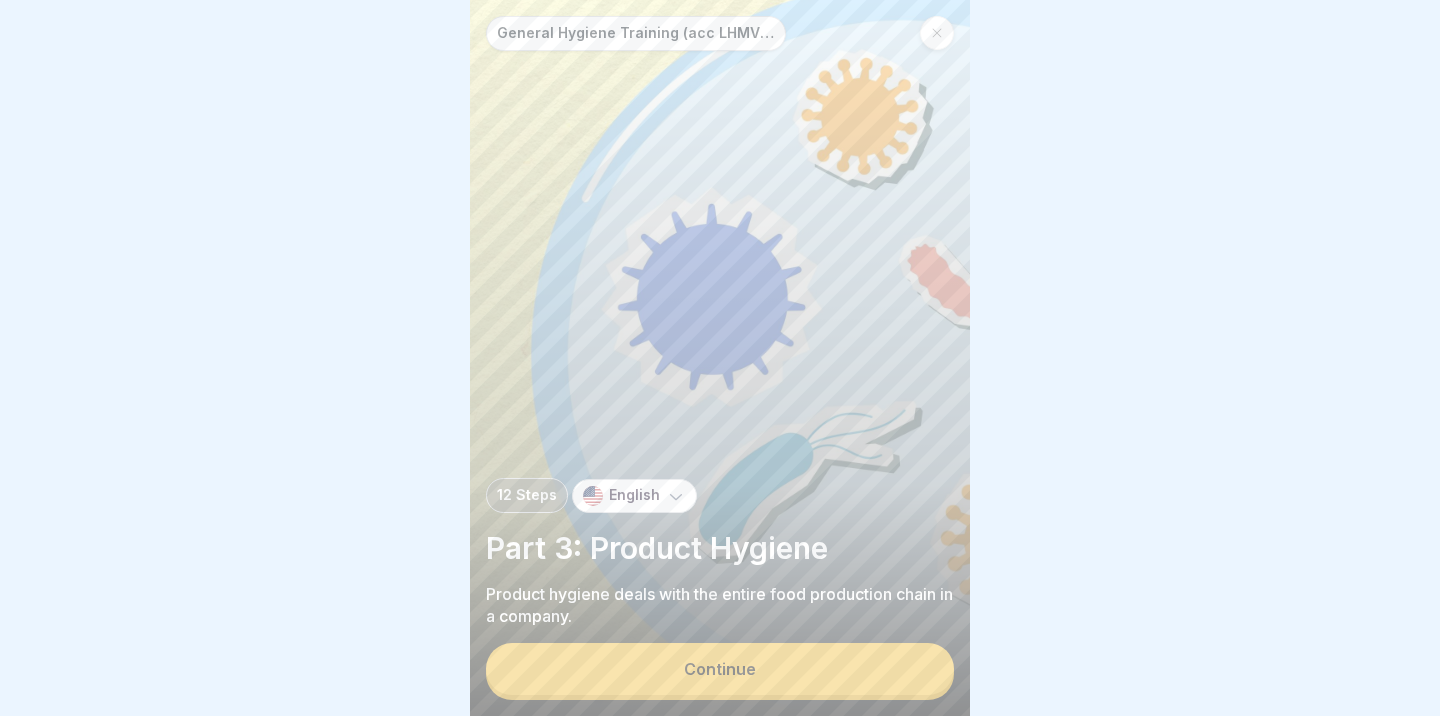 click on "Continue" at bounding box center [720, 669] 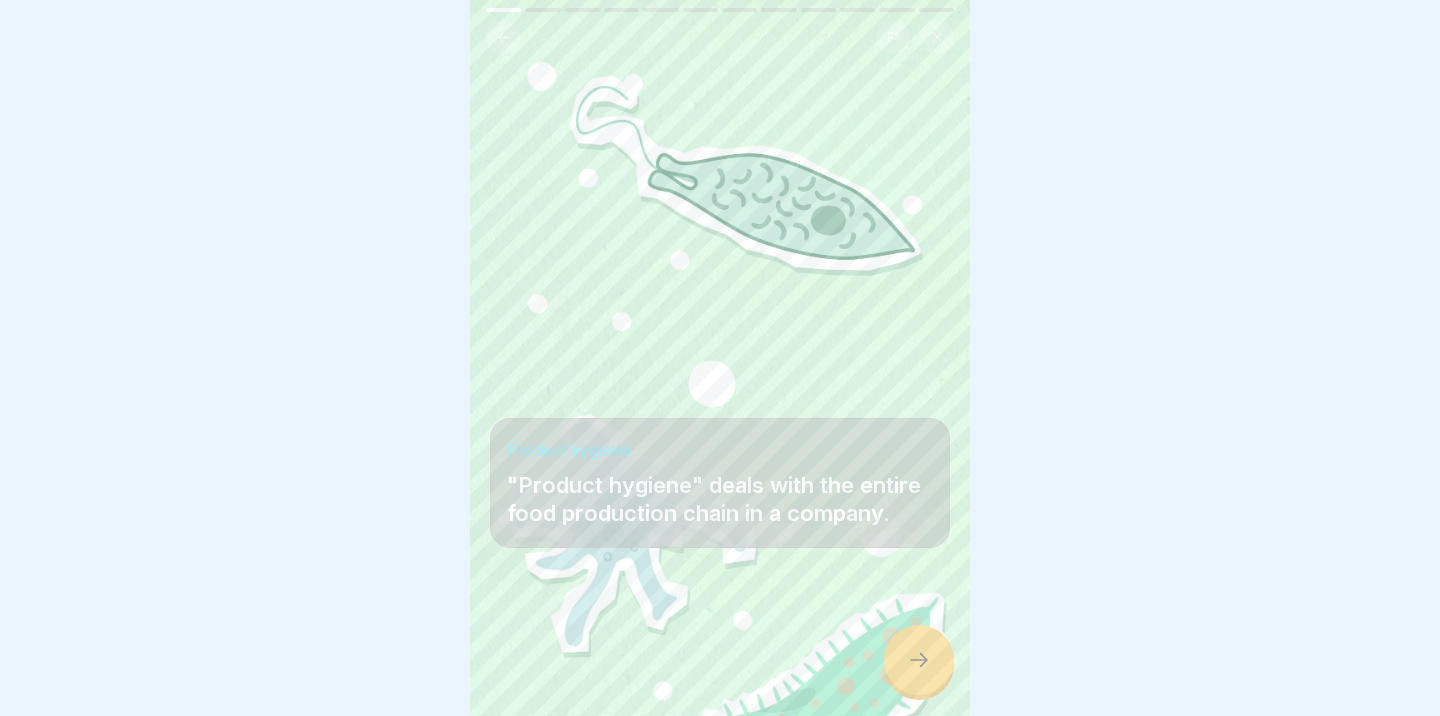 click 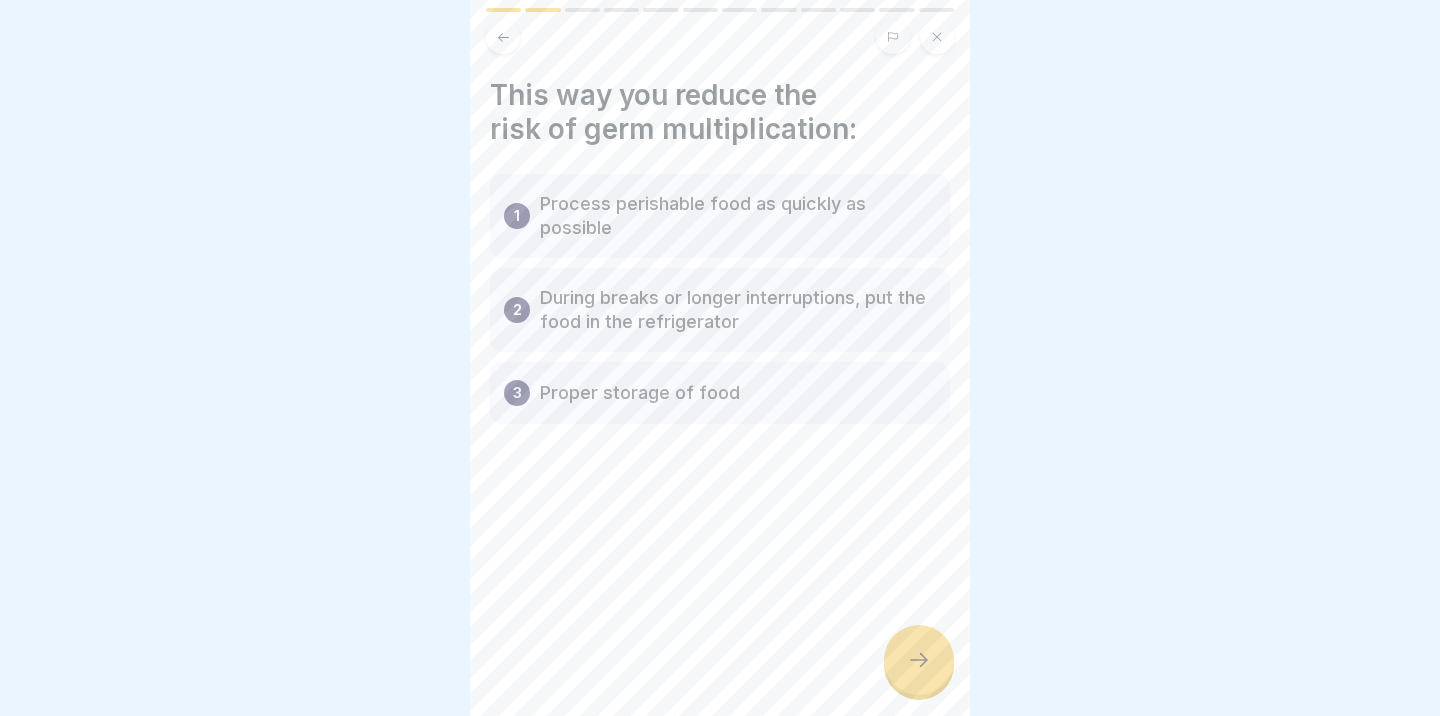 click 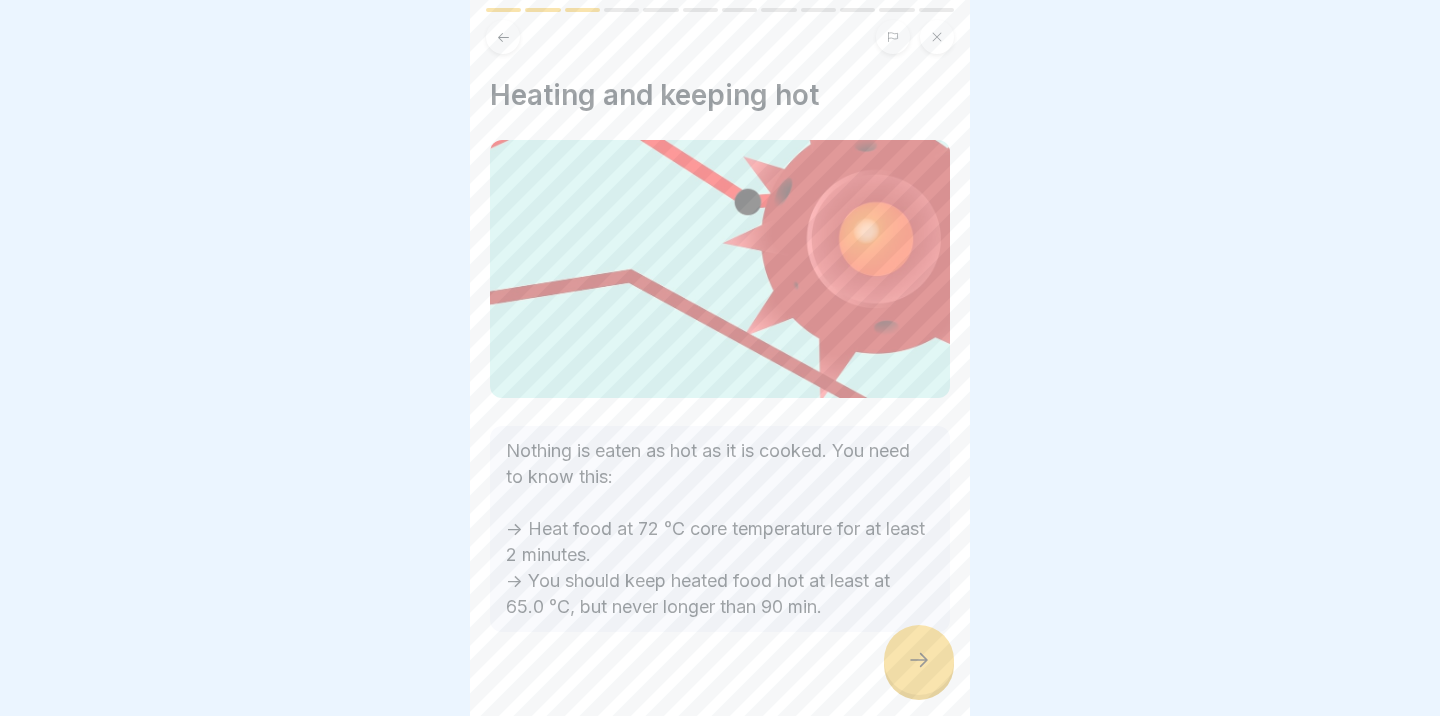 click 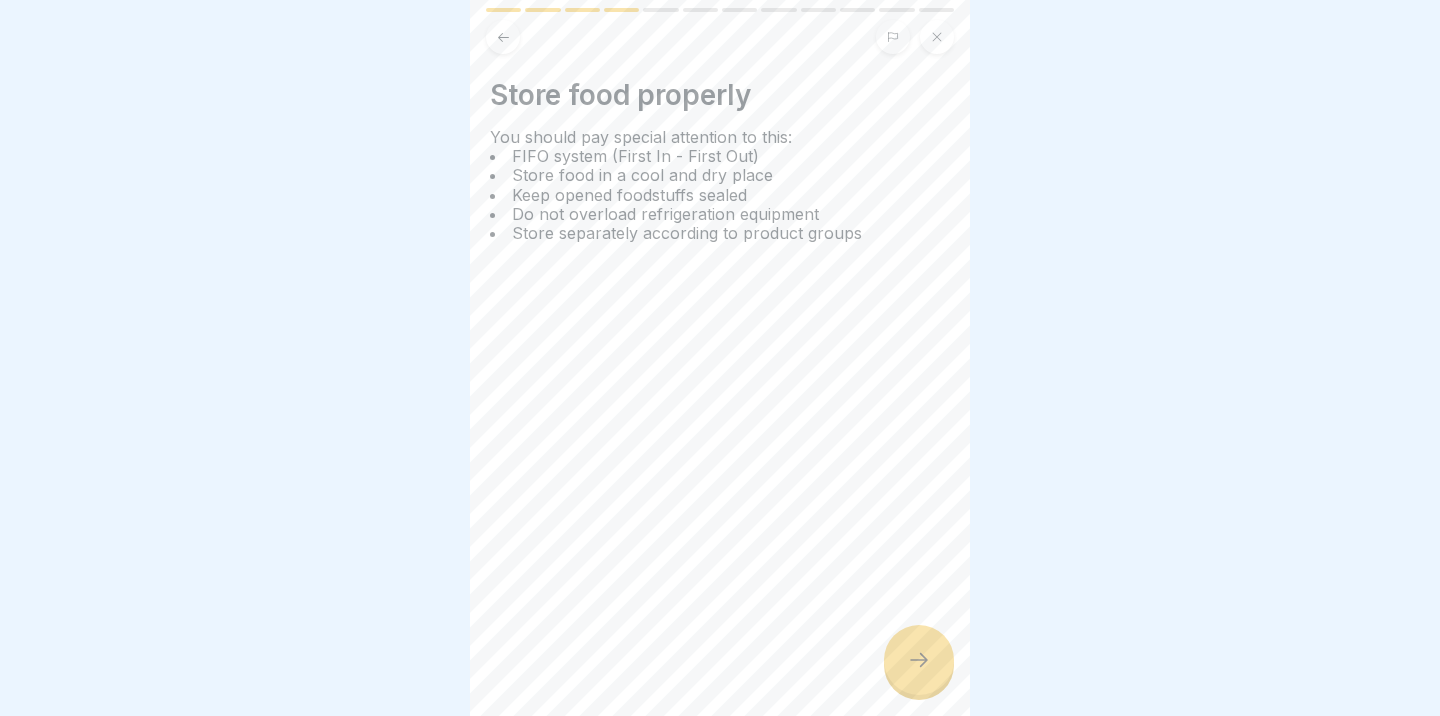 click 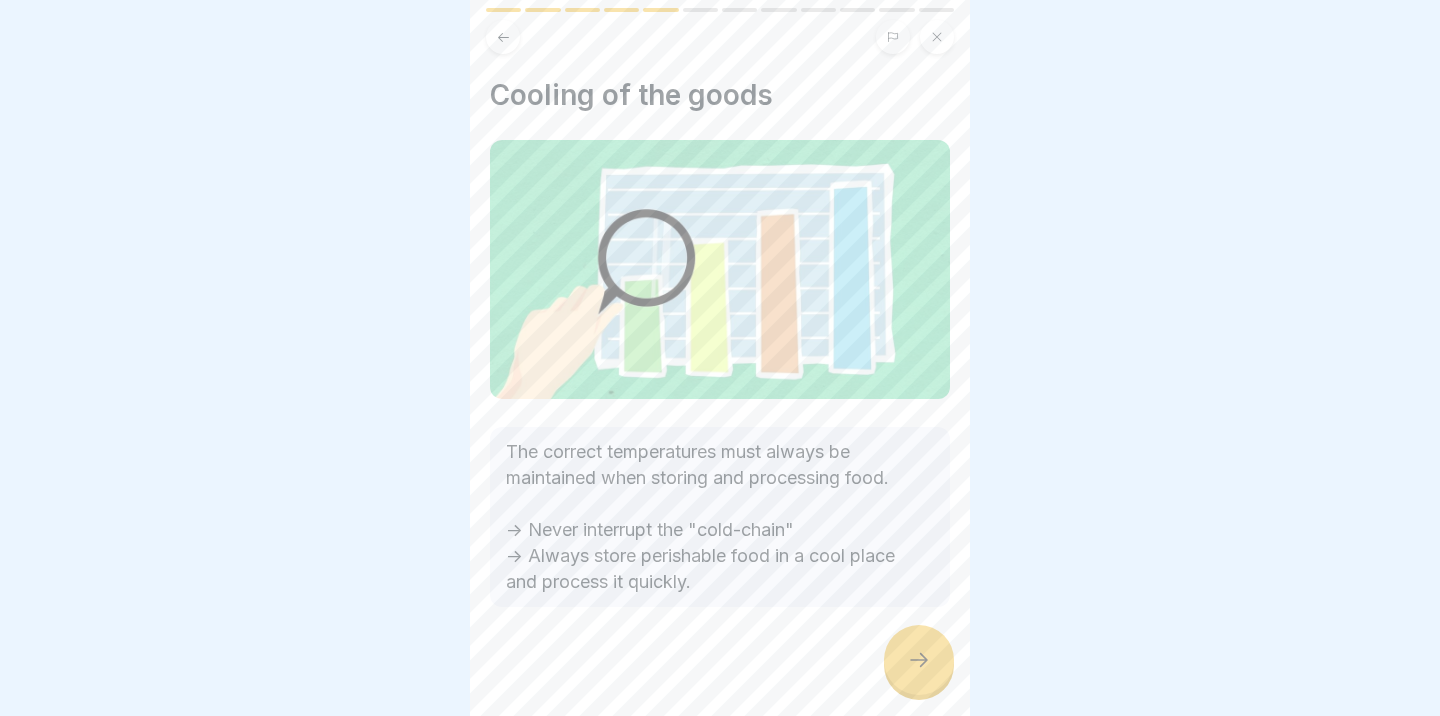 click 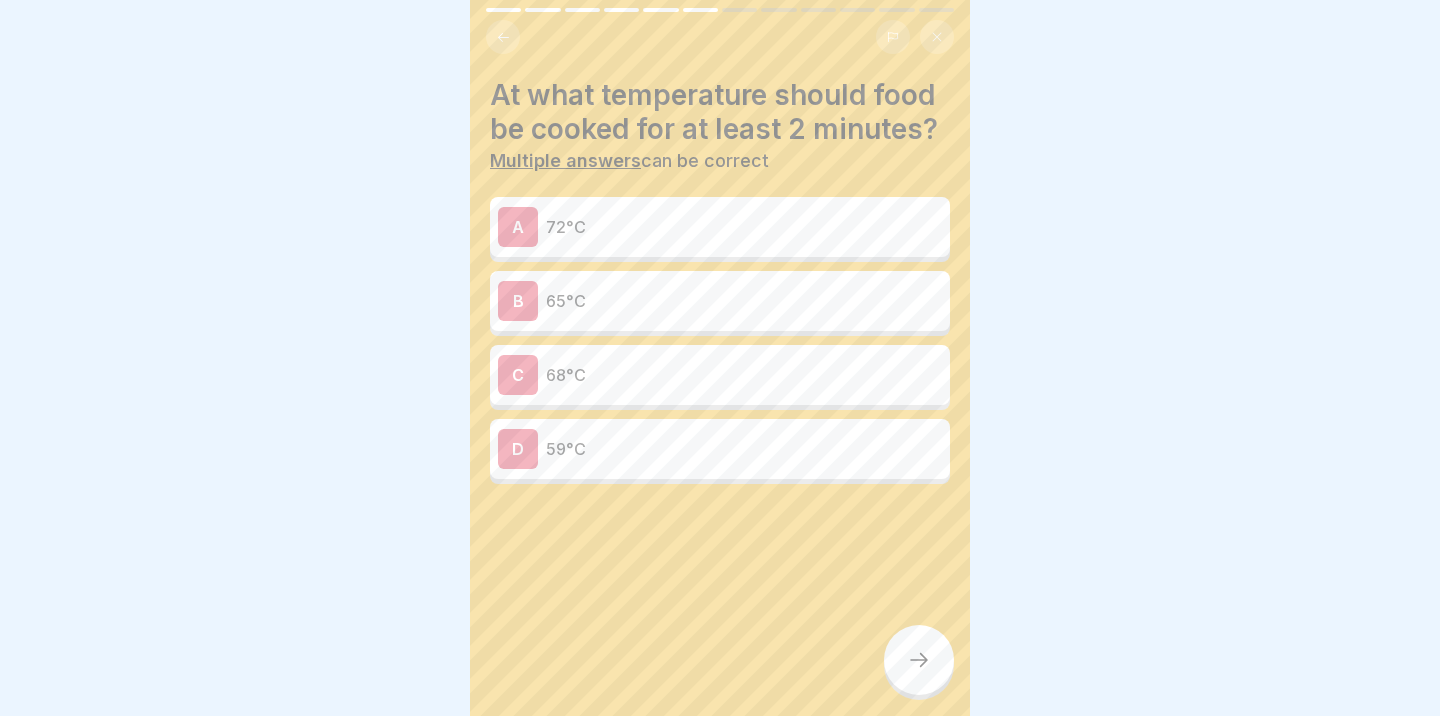 click on "65°C" at bounding box center (744, 301) 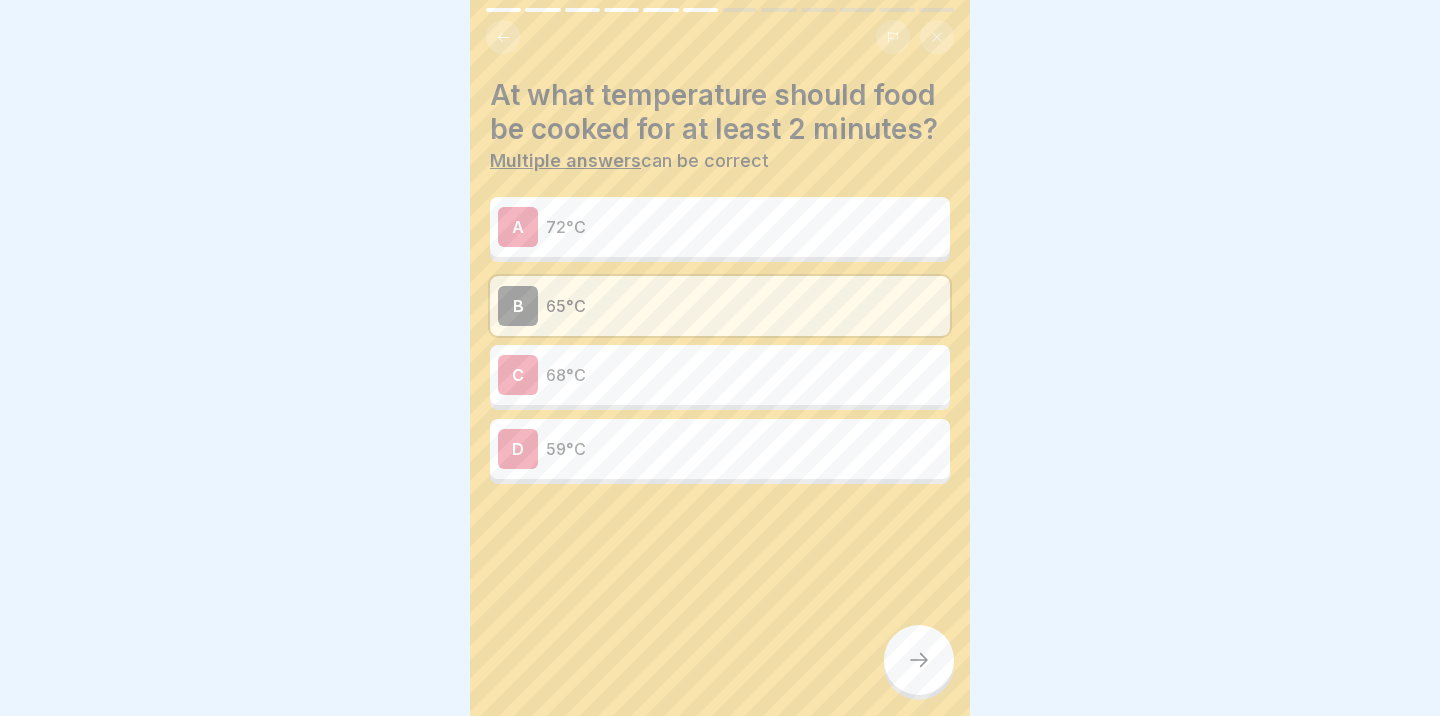 click 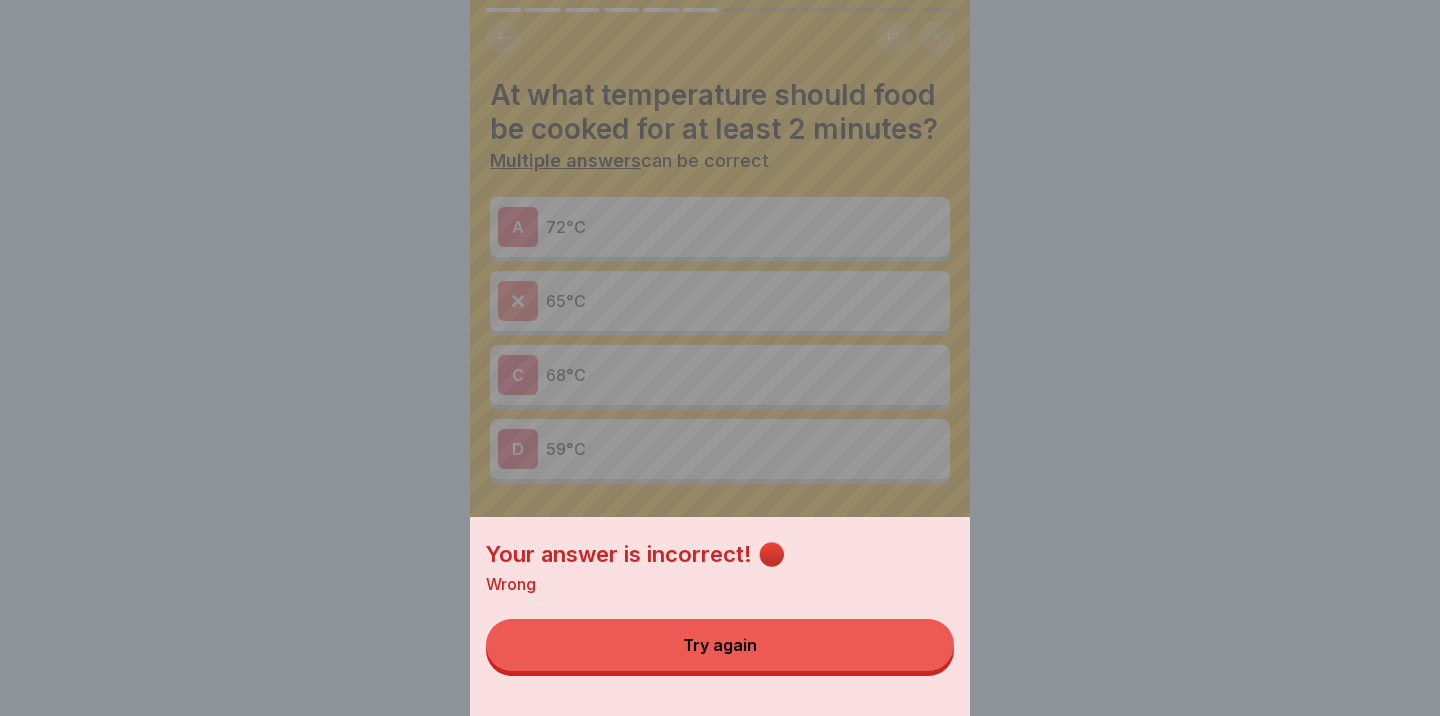 click on "Try again" at bounding box center [720, 645] 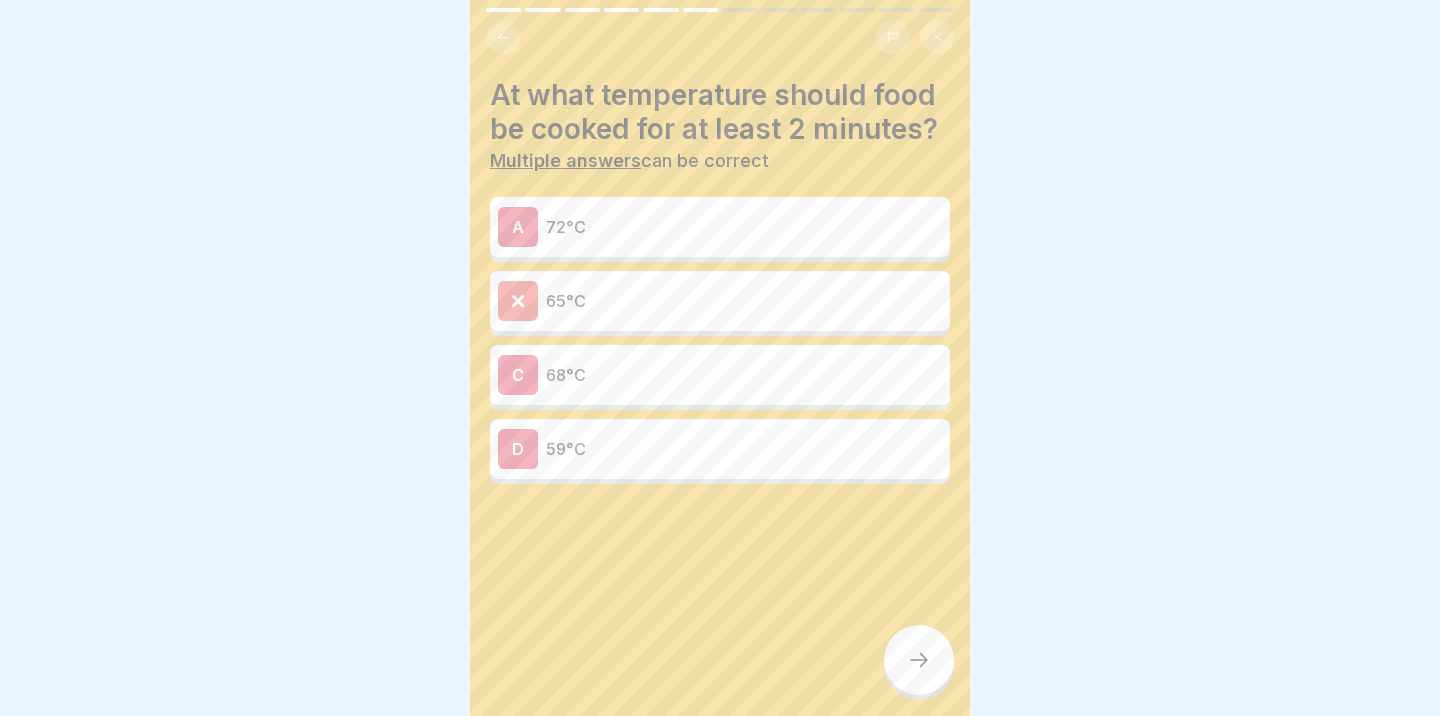 click on "68°C" at bounding box center (744, 375) 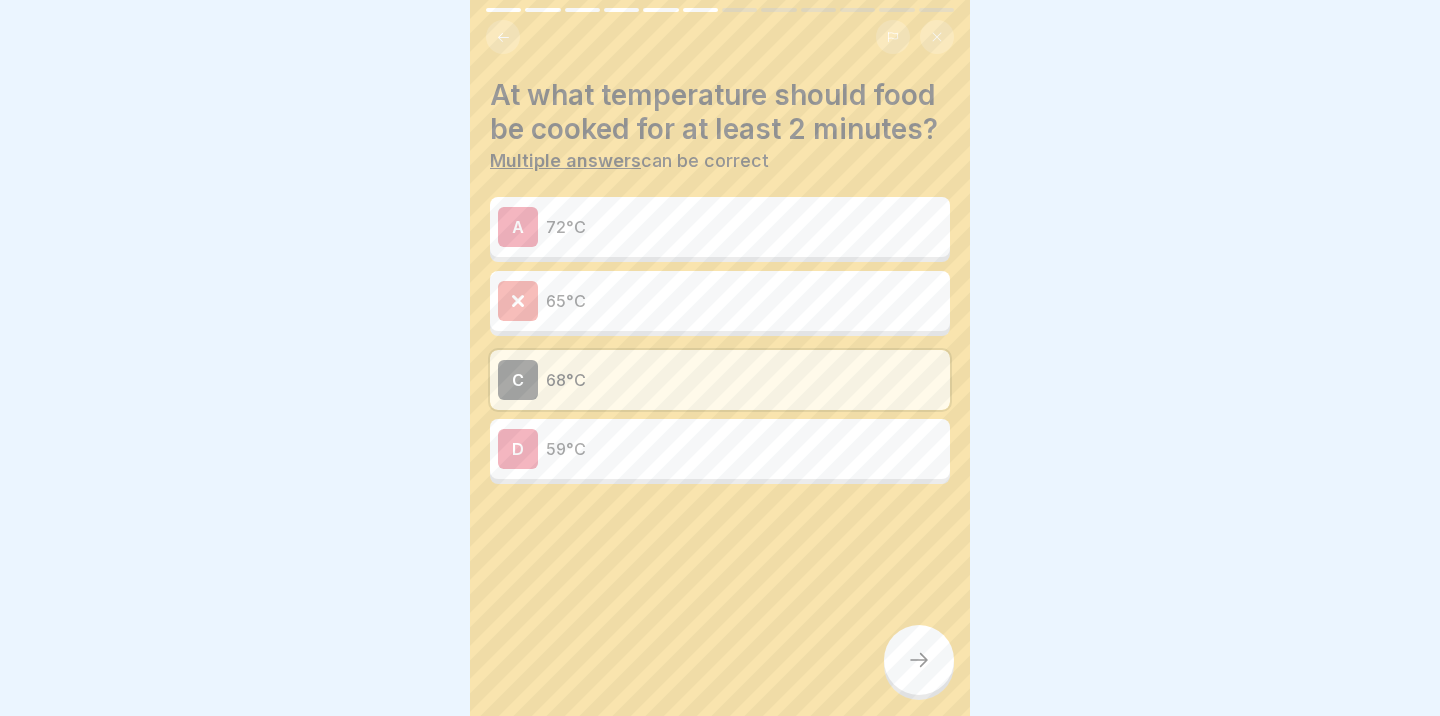 click at bounding box center [919, 660] 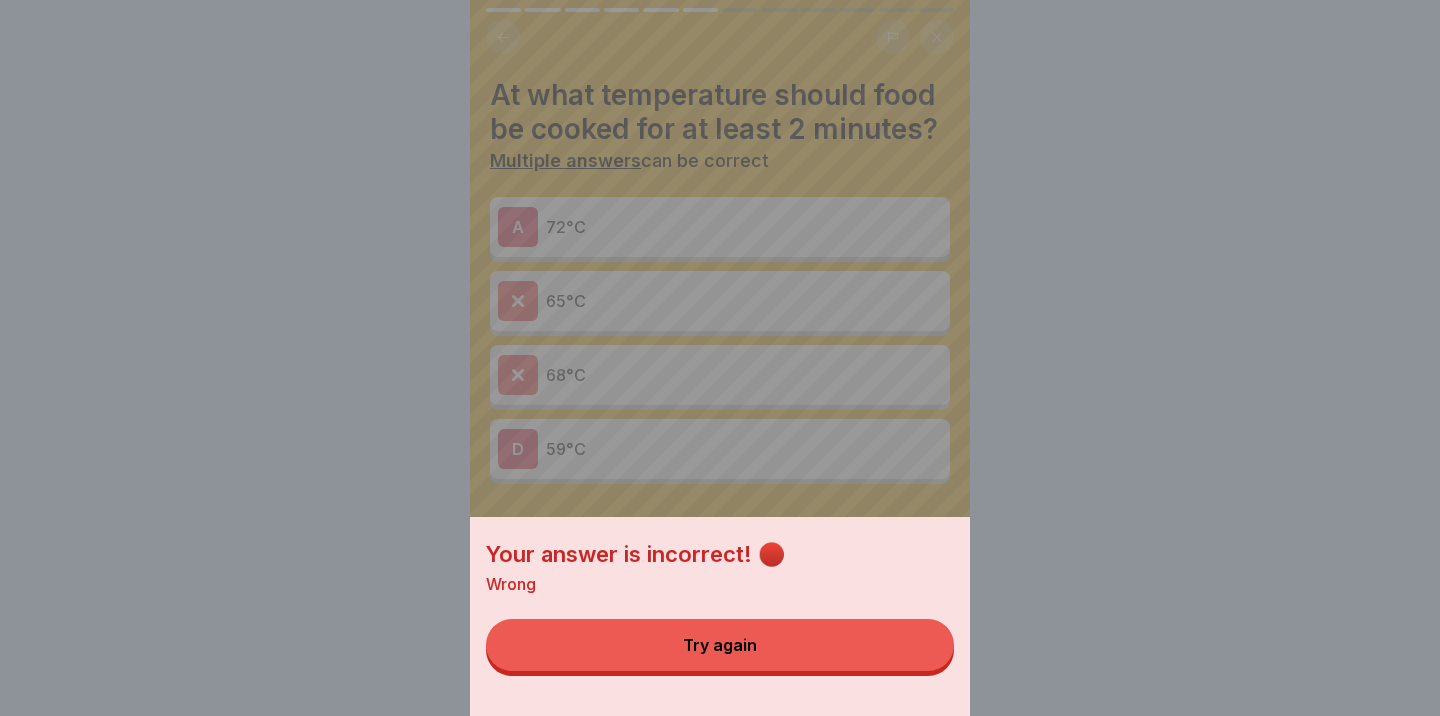 click on "Try again" at bounding box center [720, 645] 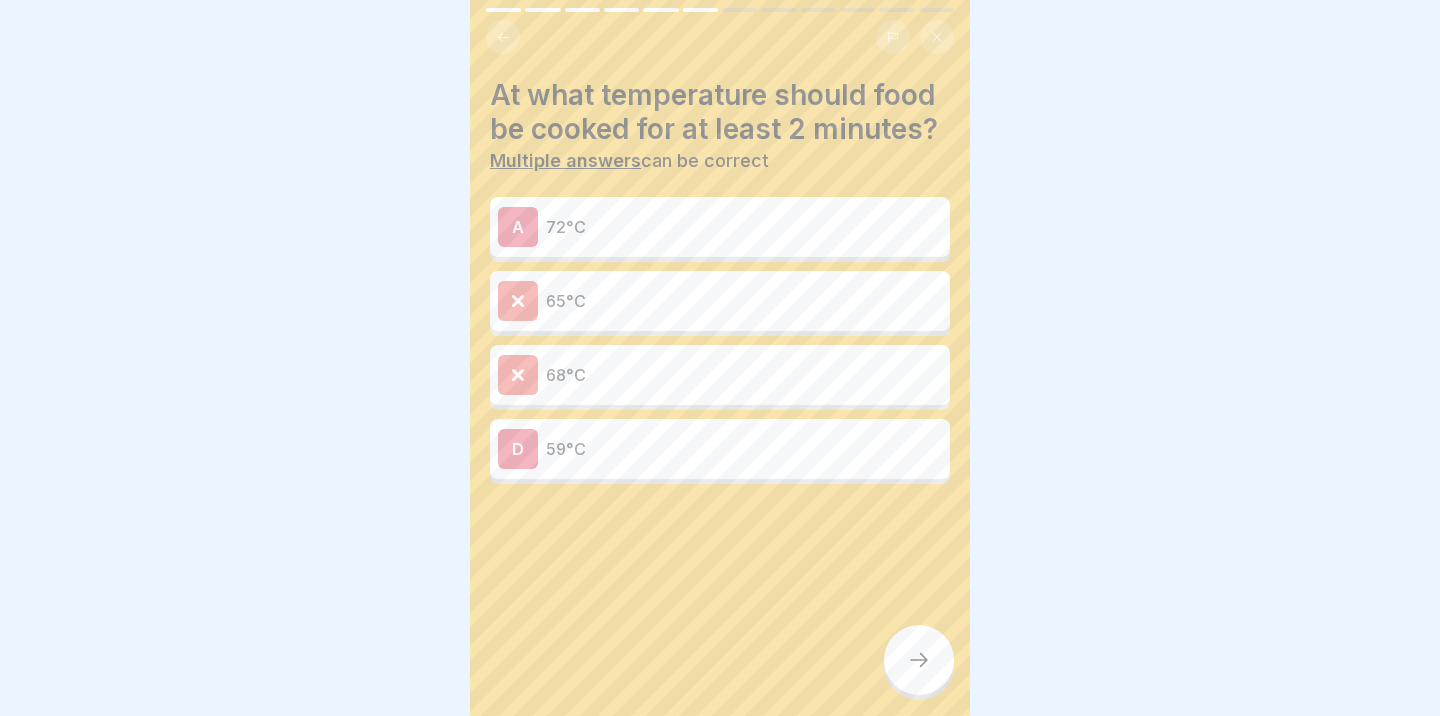 click on "D 59°C" at bounding box center [720, 449] 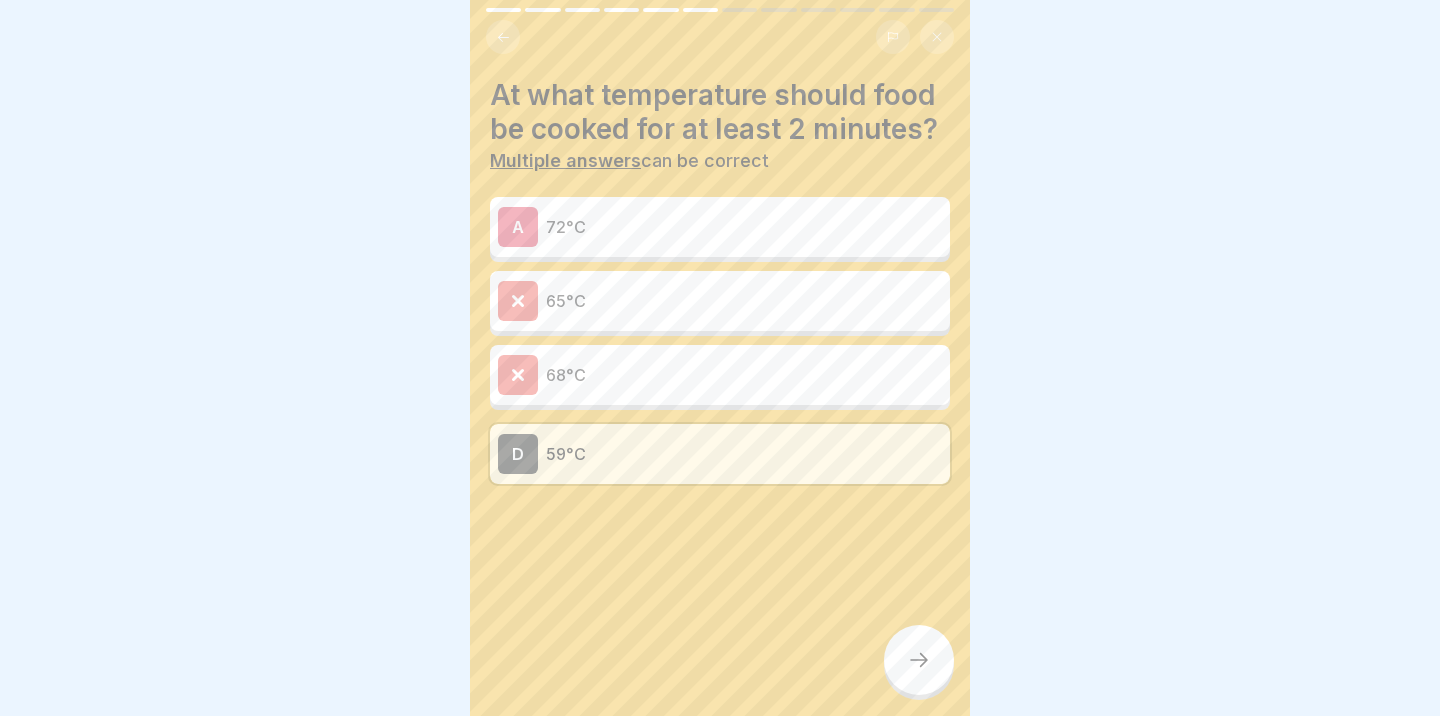 click on "72°C" at bounding box center [744, 227] 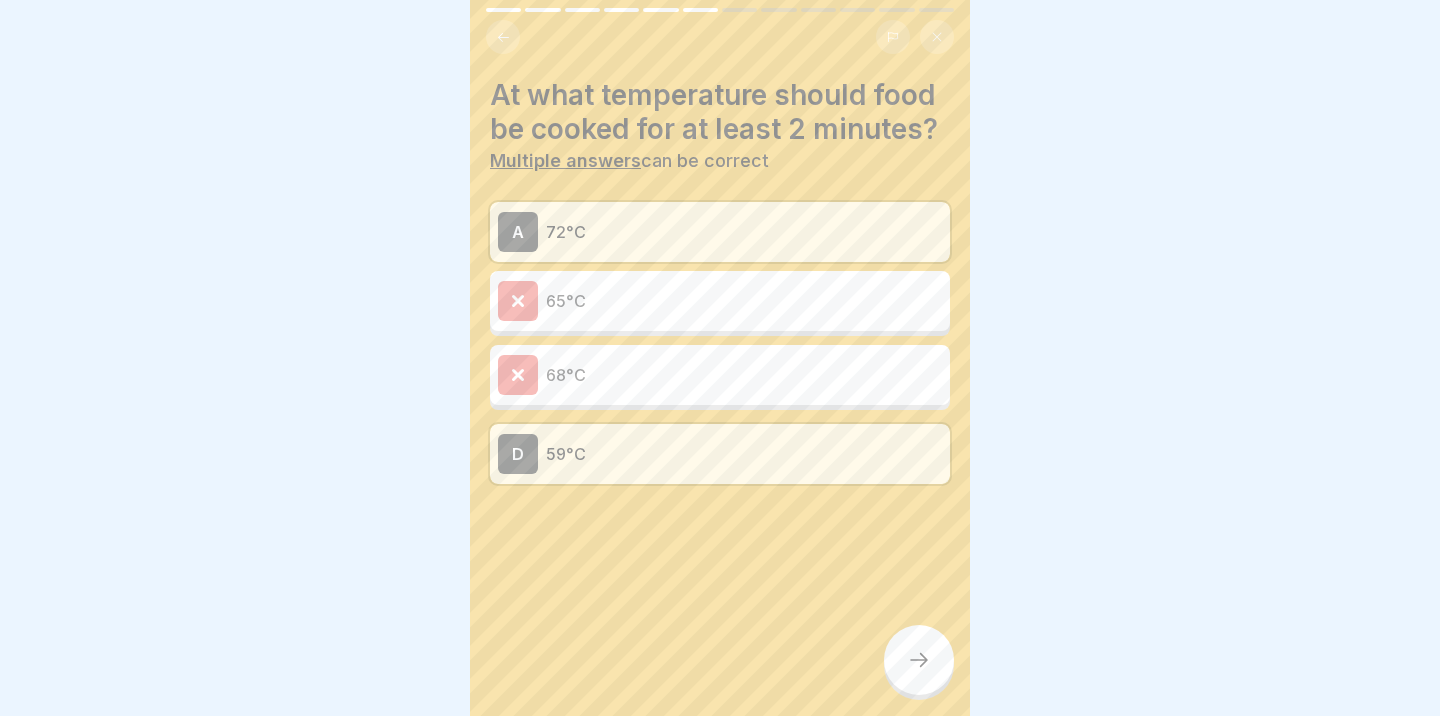 click at bounding box center [919, 660] 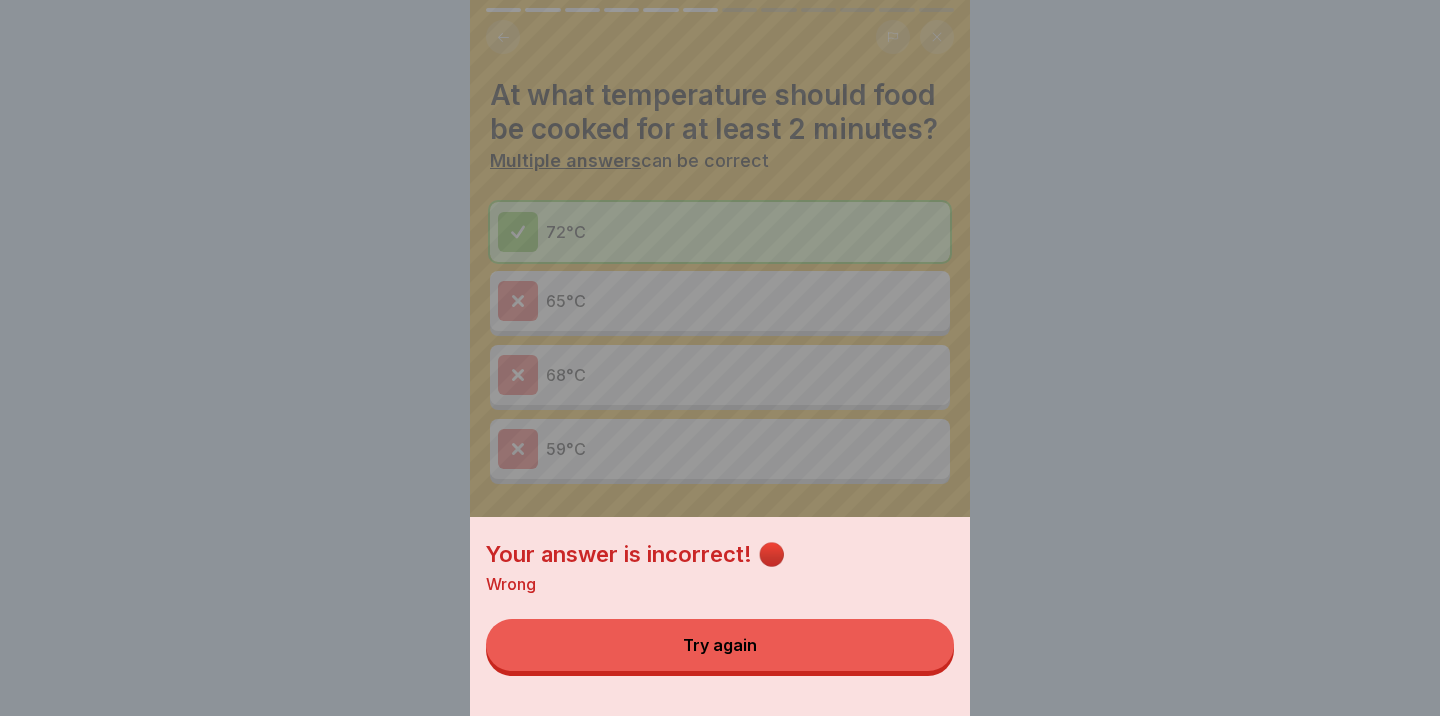click on "Try again" at bounding box center [720, 645] 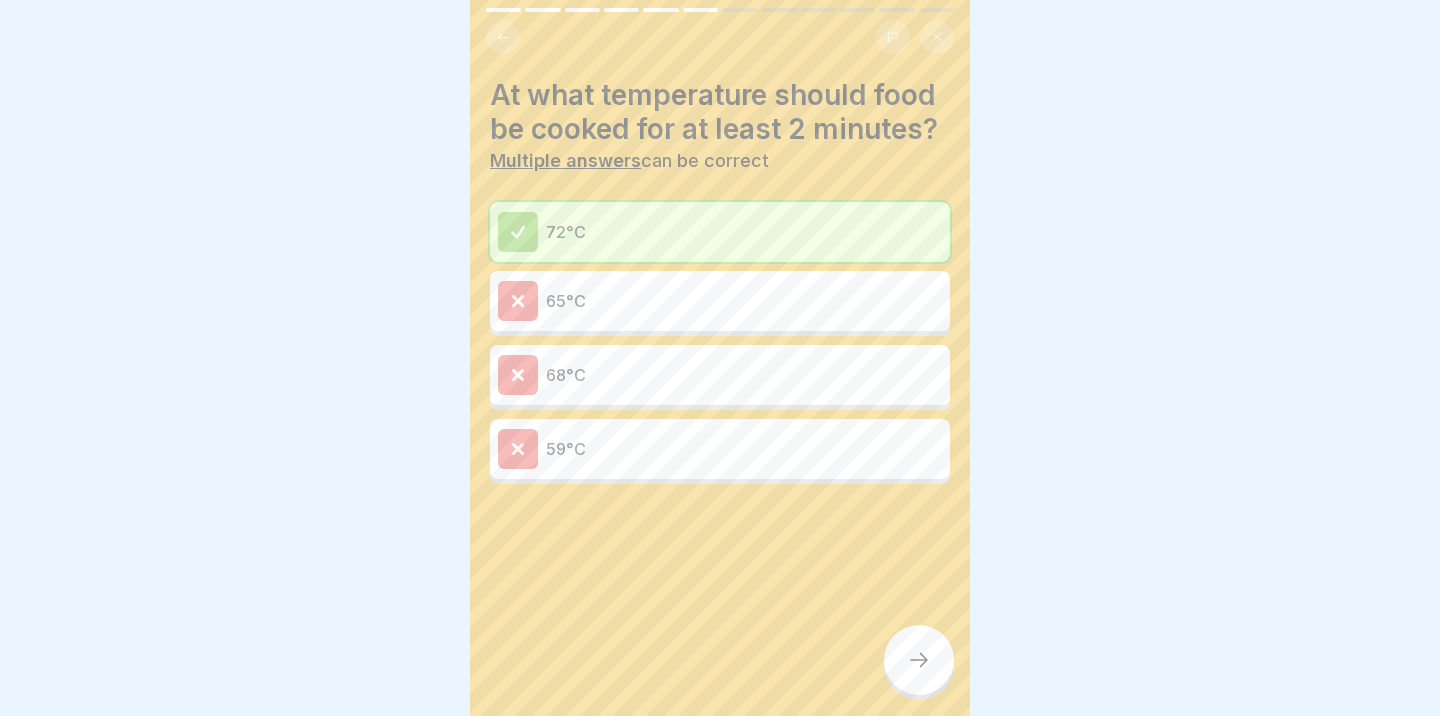 click at bounding box center (919, 660) 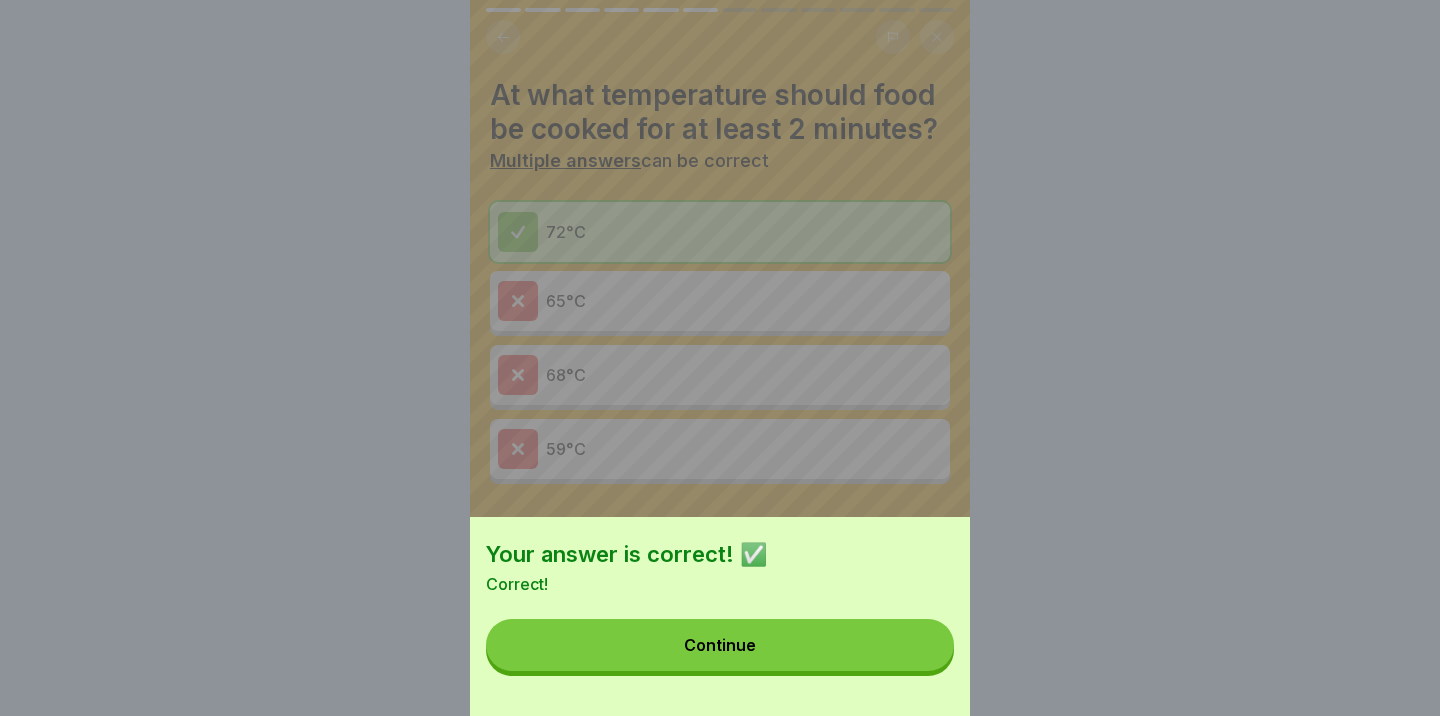 click on "Continue" at bounding box center [720, 645] 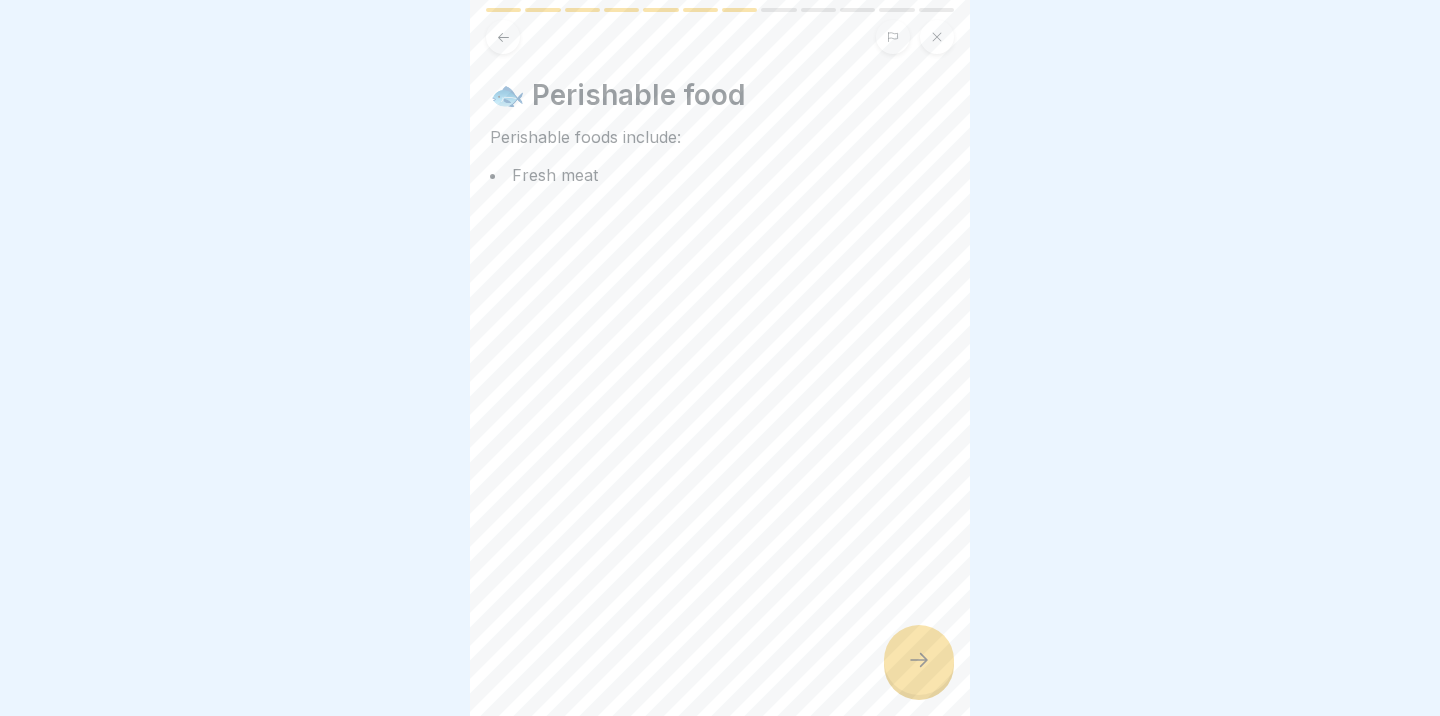 click at bounding box center [919, 660] 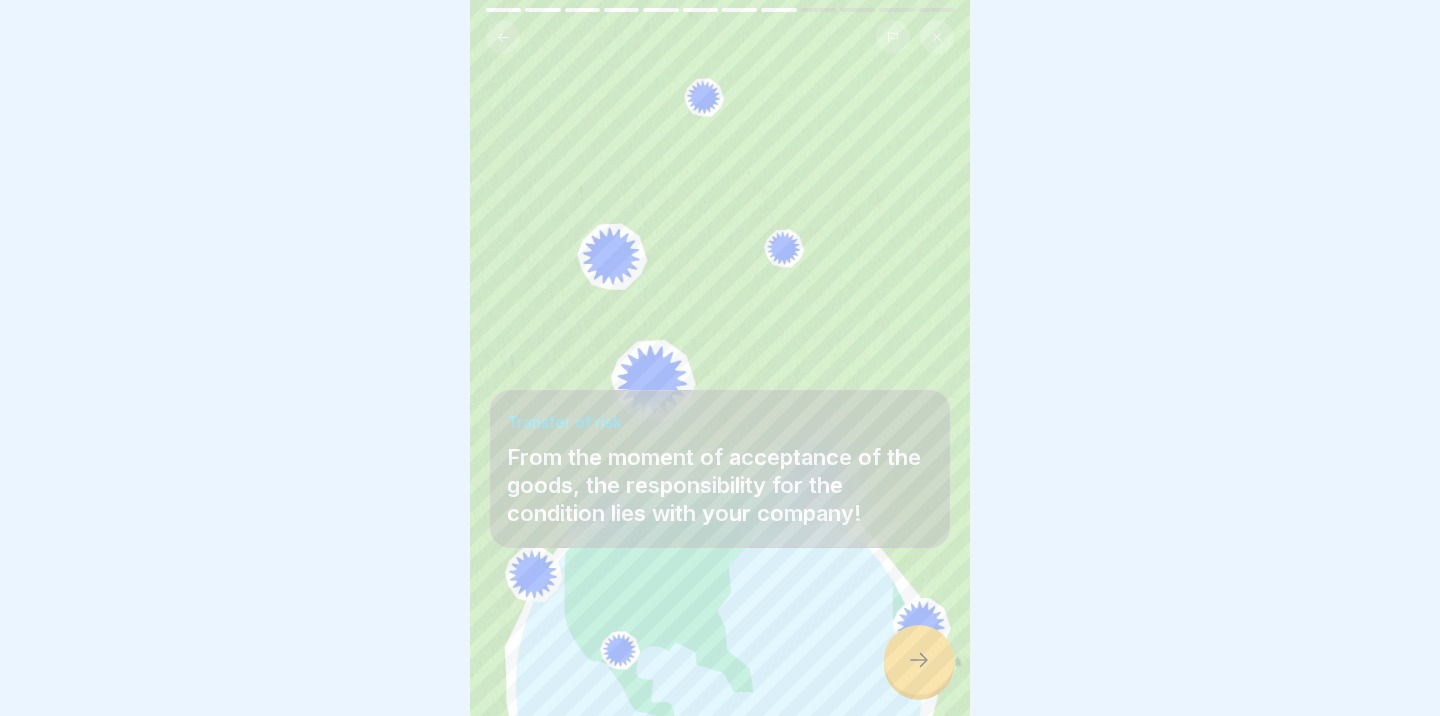 click at bounding box center (919, 660) 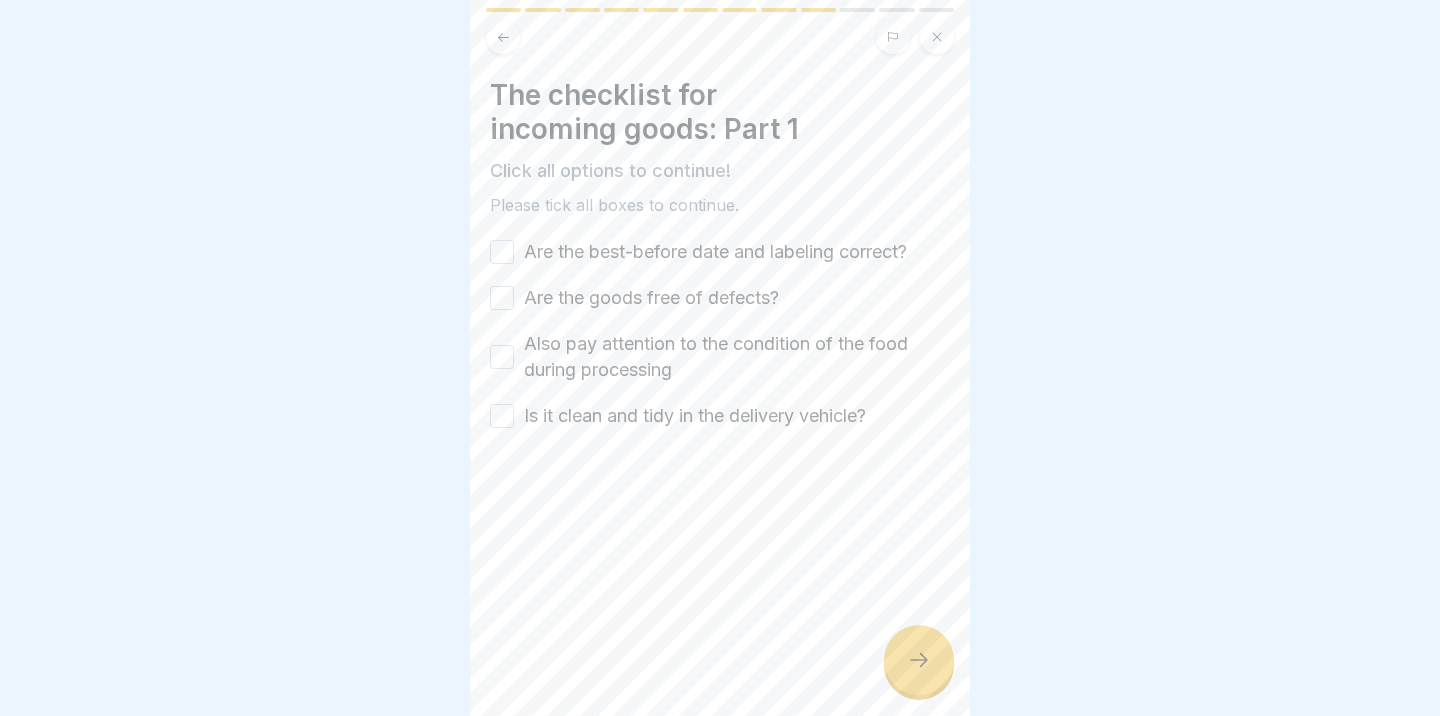 click on "Are the best-before date and labeling correct?" at bounding box center [502, 252] 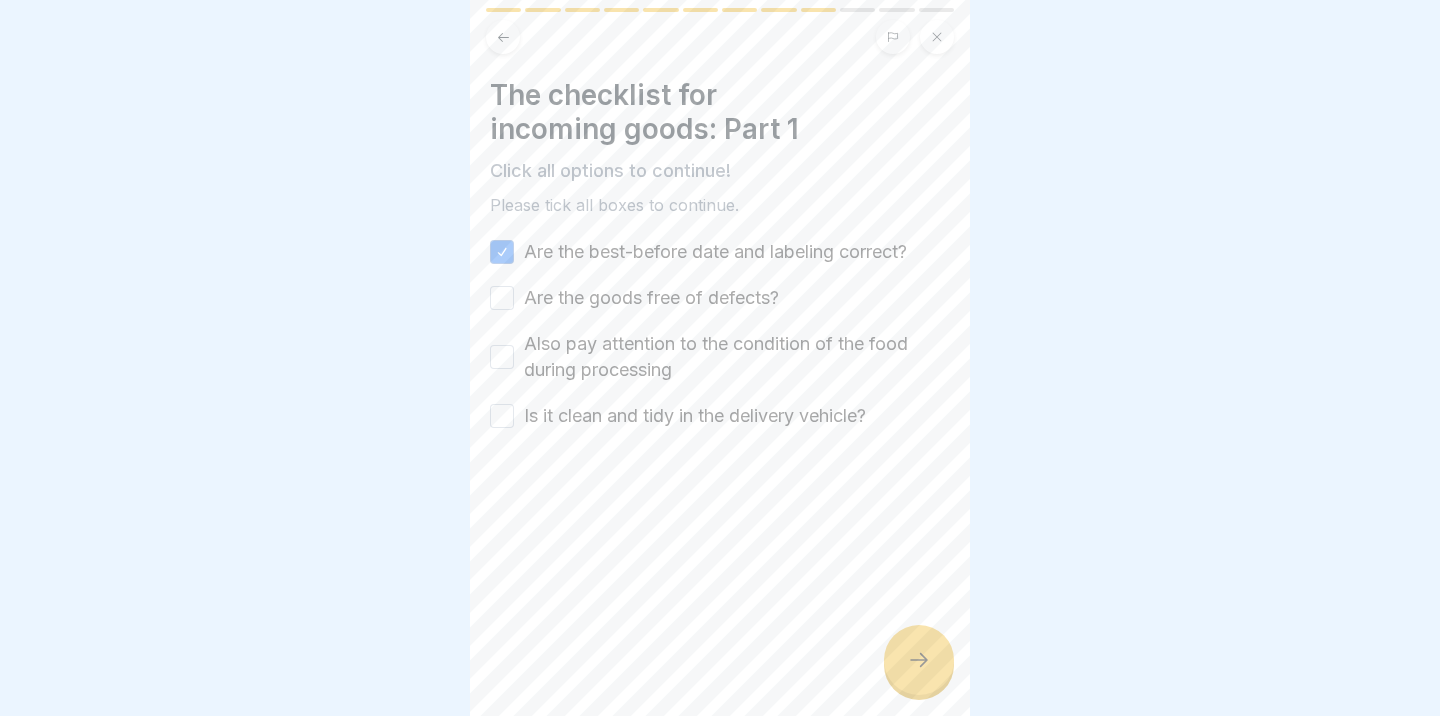 click on "Are the goods free of defects?" at bounding box center (502, 298) 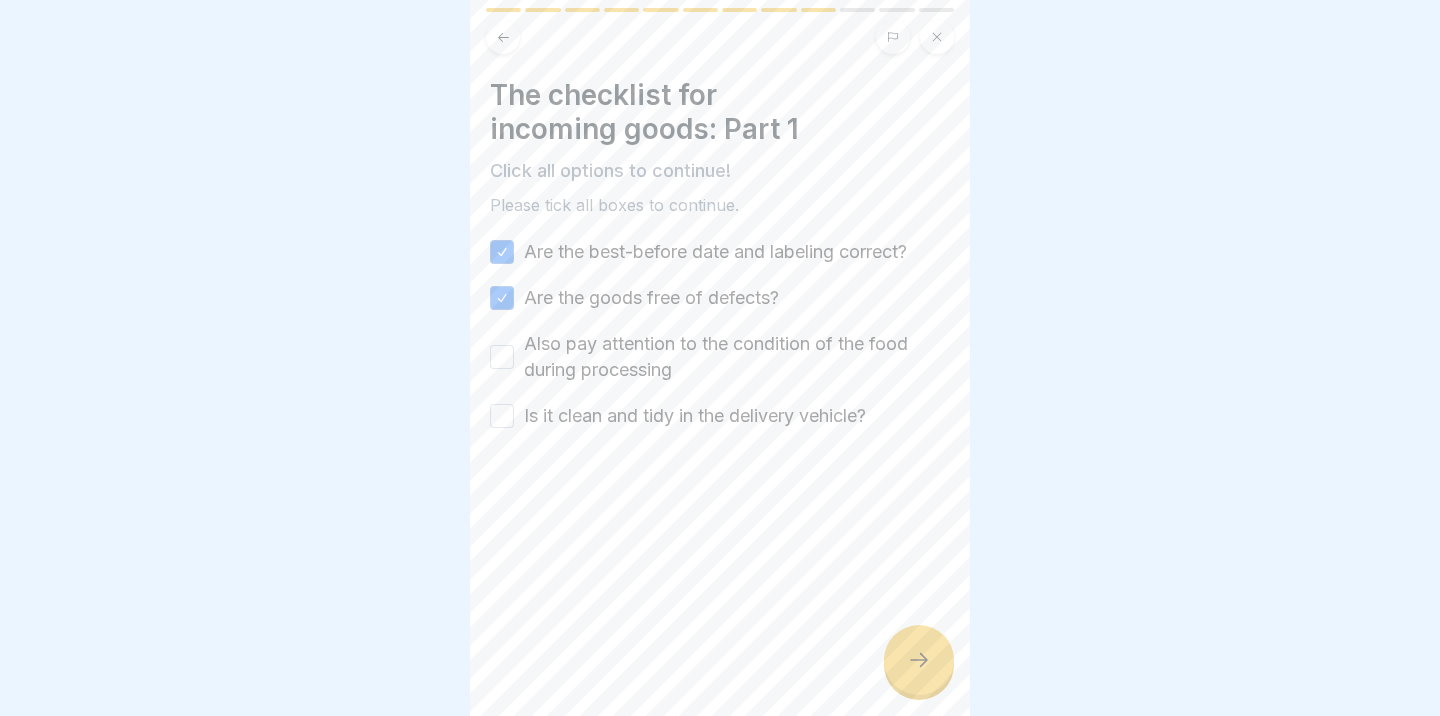 click on "Also pay attention to the condition of the food during processing" at bounding box center (502, 357) 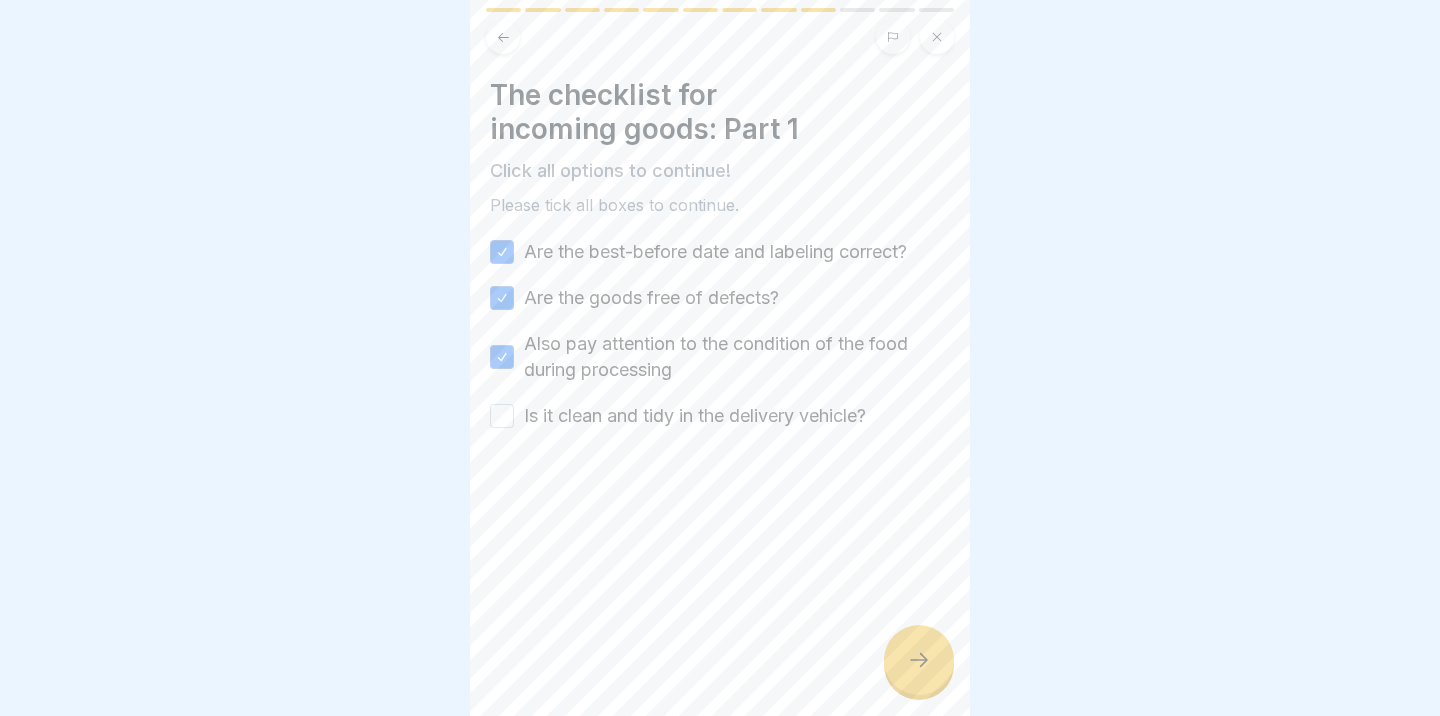 click on "Is it clean and tidy in the delivery vehicle?" at bounding box center (502, 416) 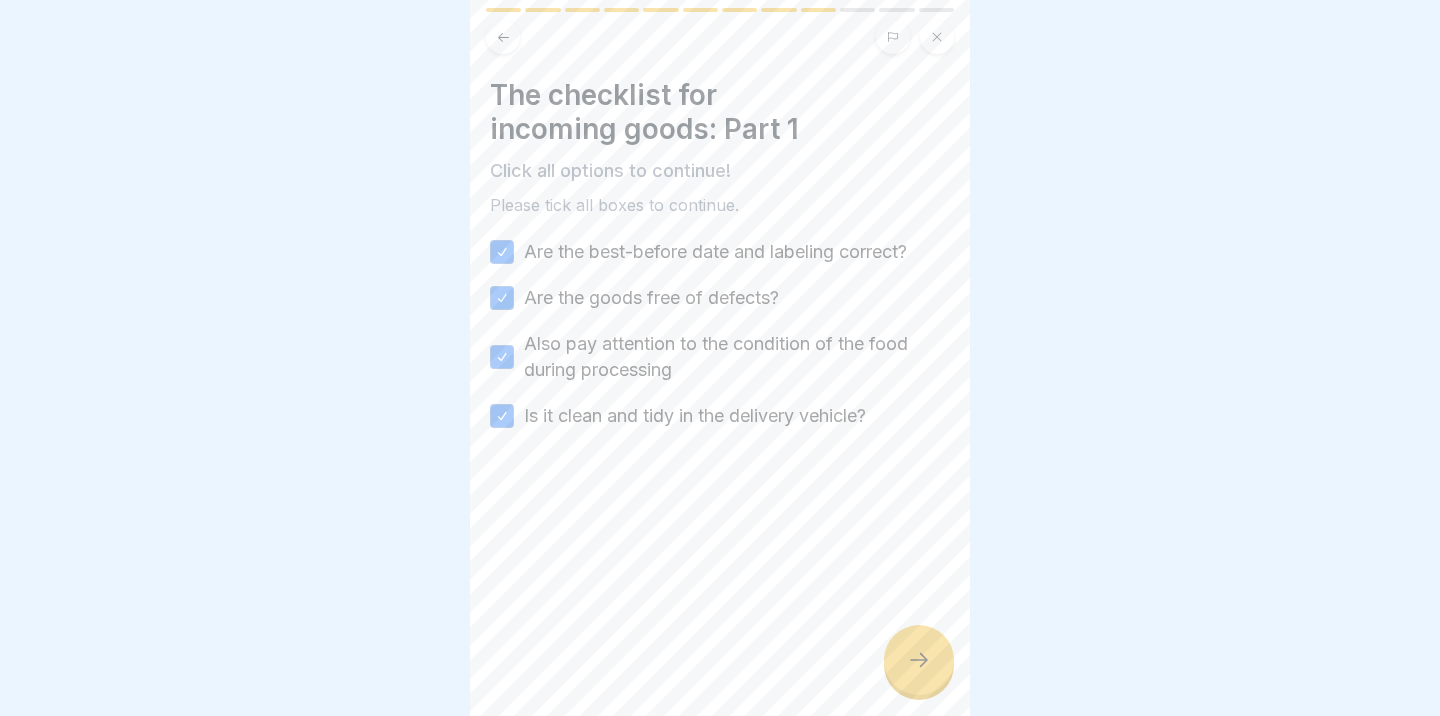 click at bounding box center (919, 660) 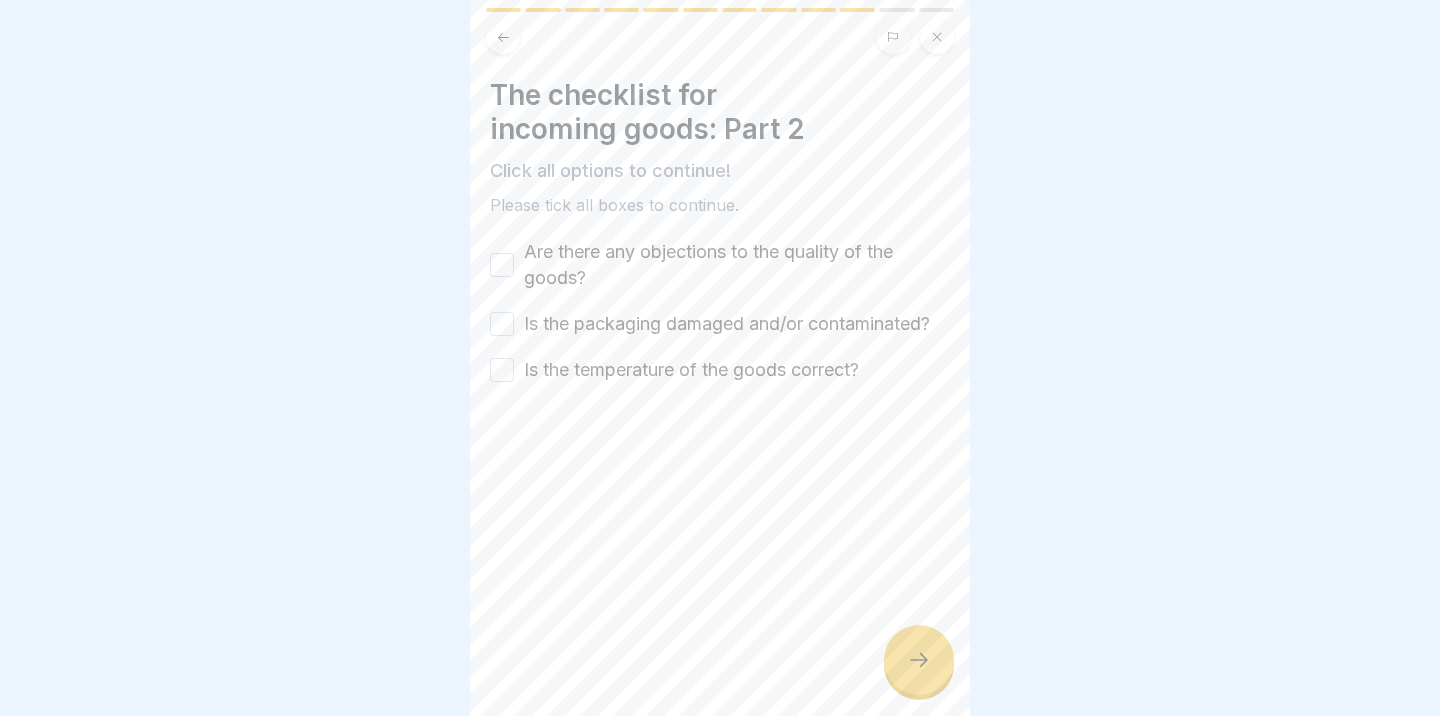 click on "Are there any objections to the quality of the goods?" at bounding box center (720, 265) 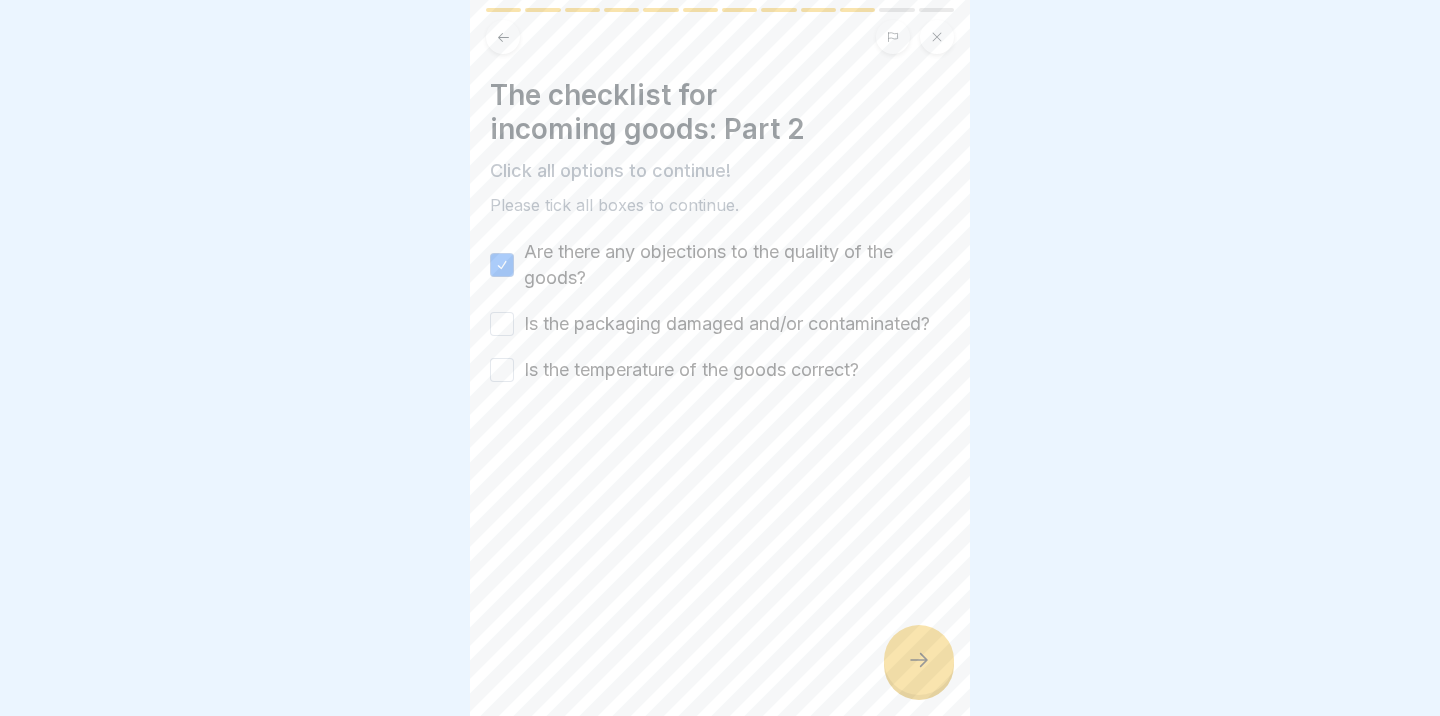 click on "Is the packaging damaged and/or contaminated?" at bounding box center (502, 324) 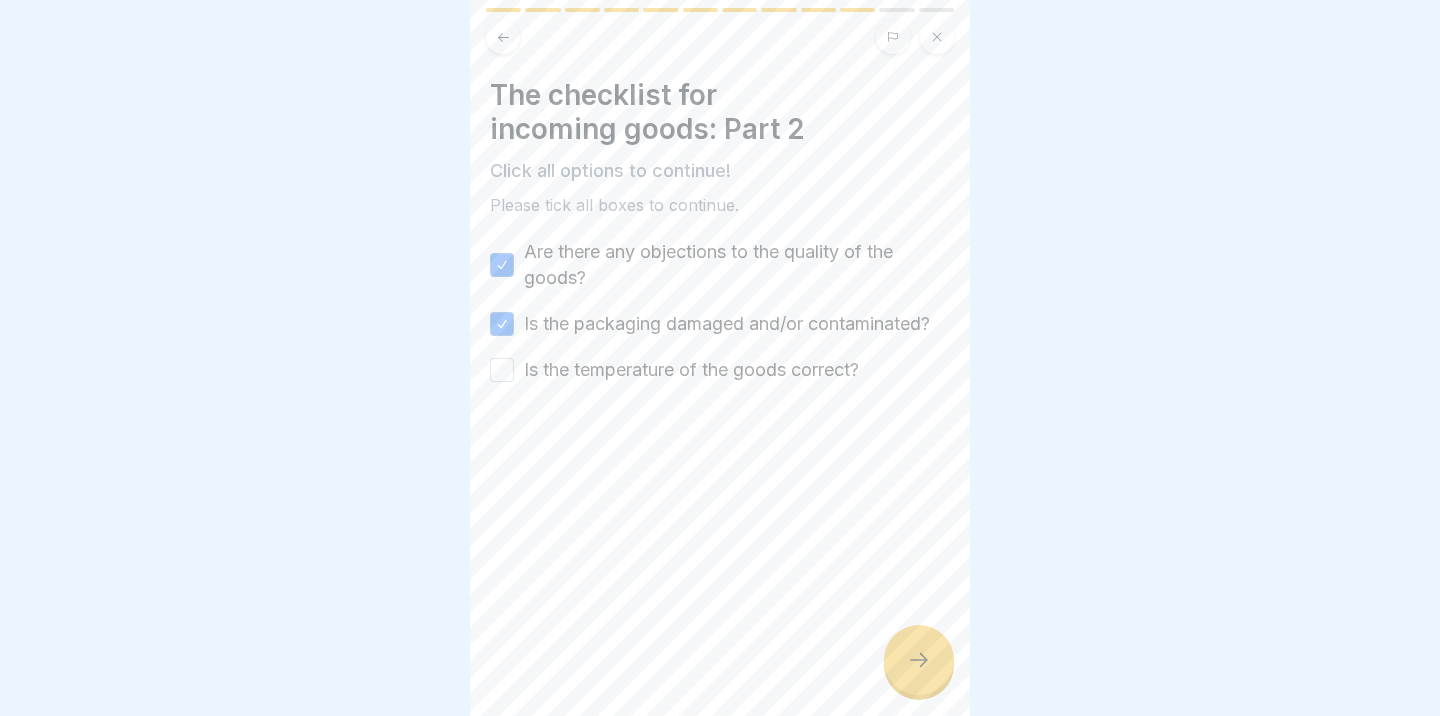 click on "Is the temperature of the goods correct?" at bounding box center [720, 370] 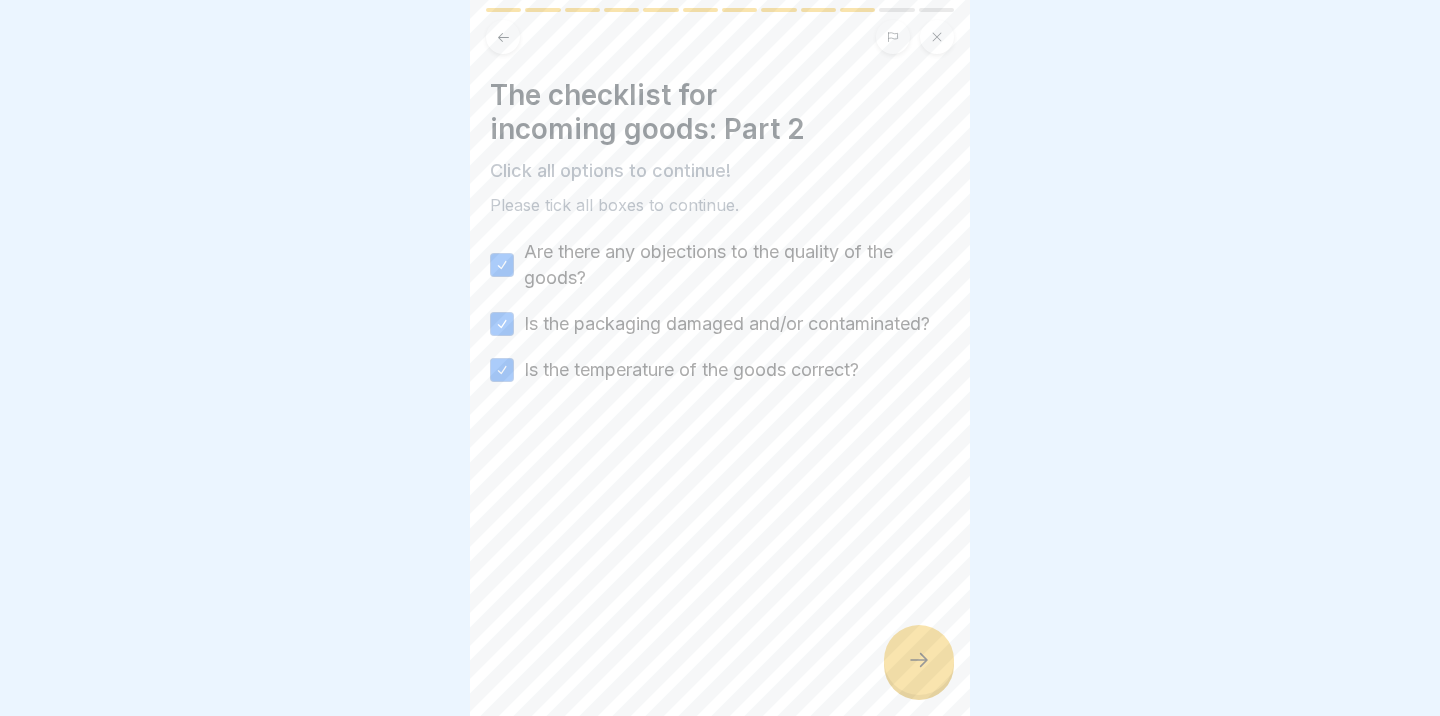 click at bounding box center [919, 660] 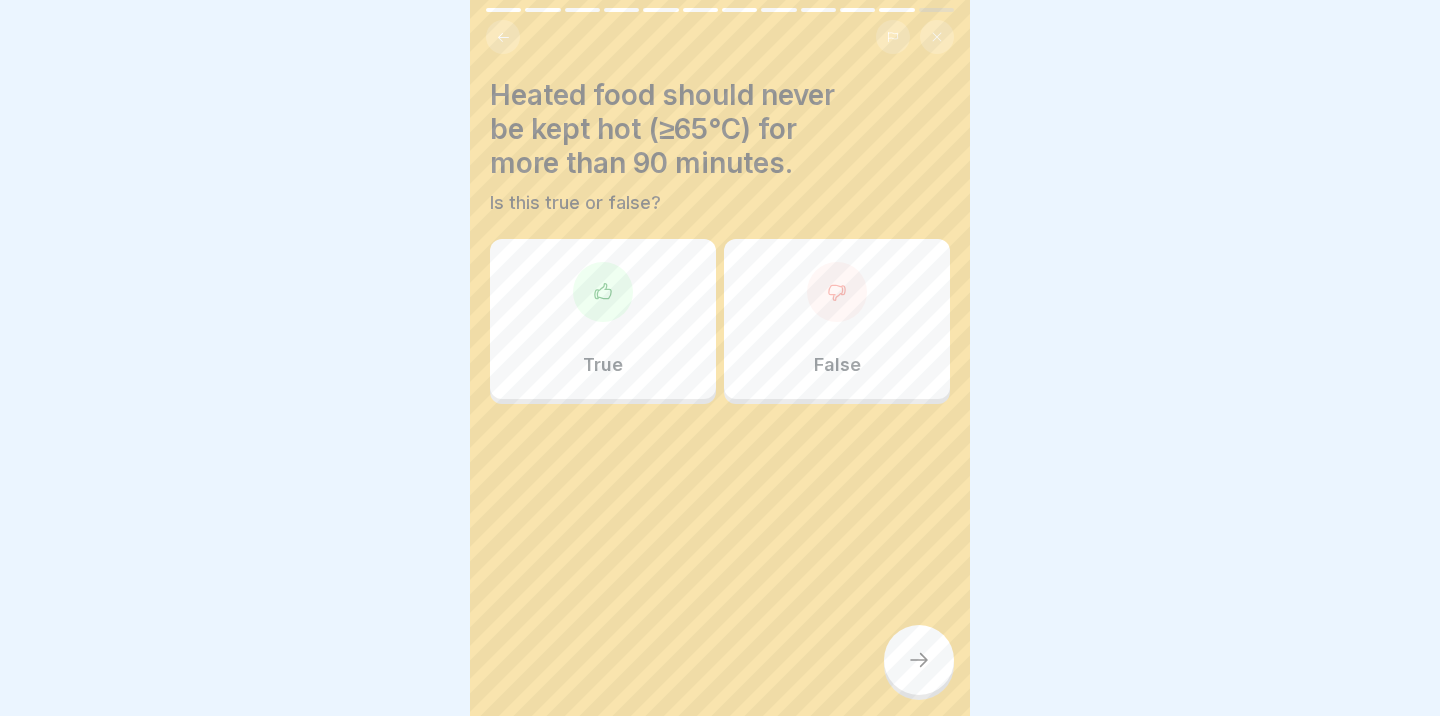 click on "False" at bounding box center [837, 319] 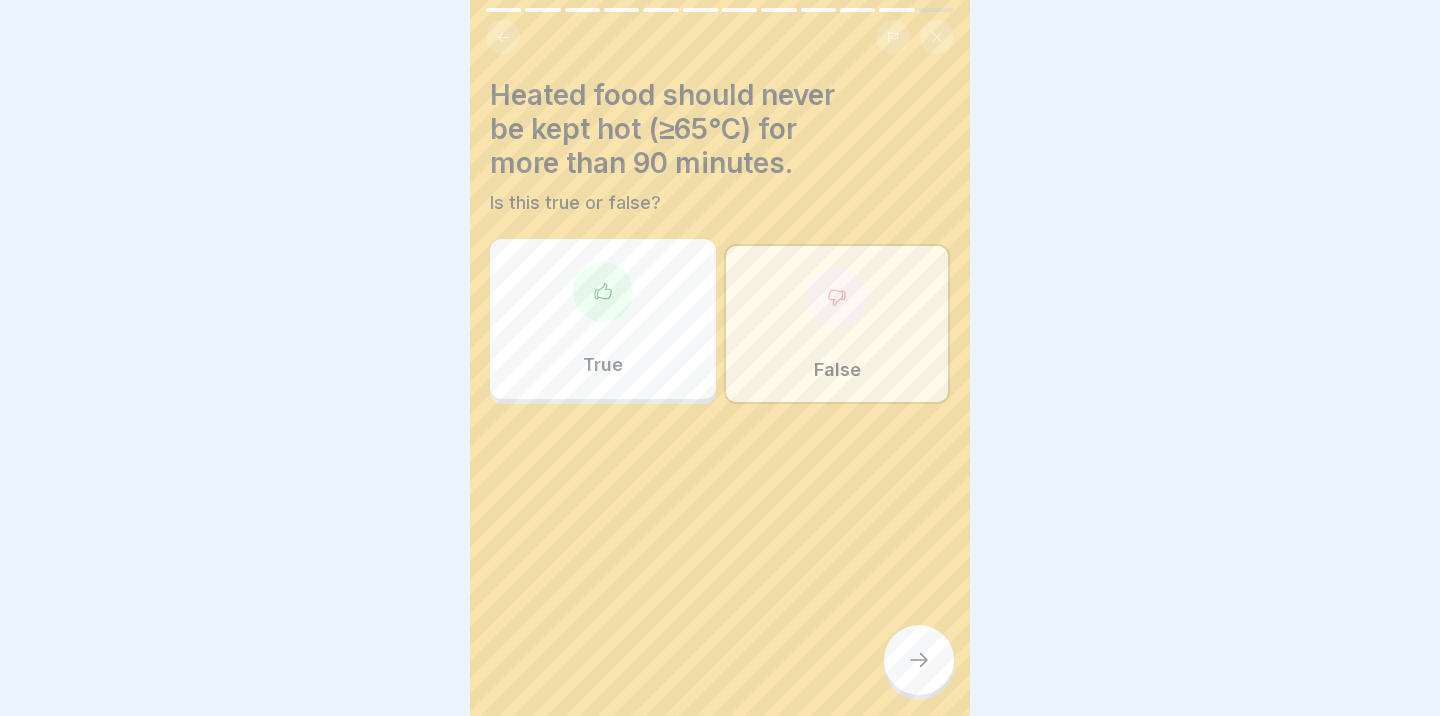 click at bounding box center (919, 660) 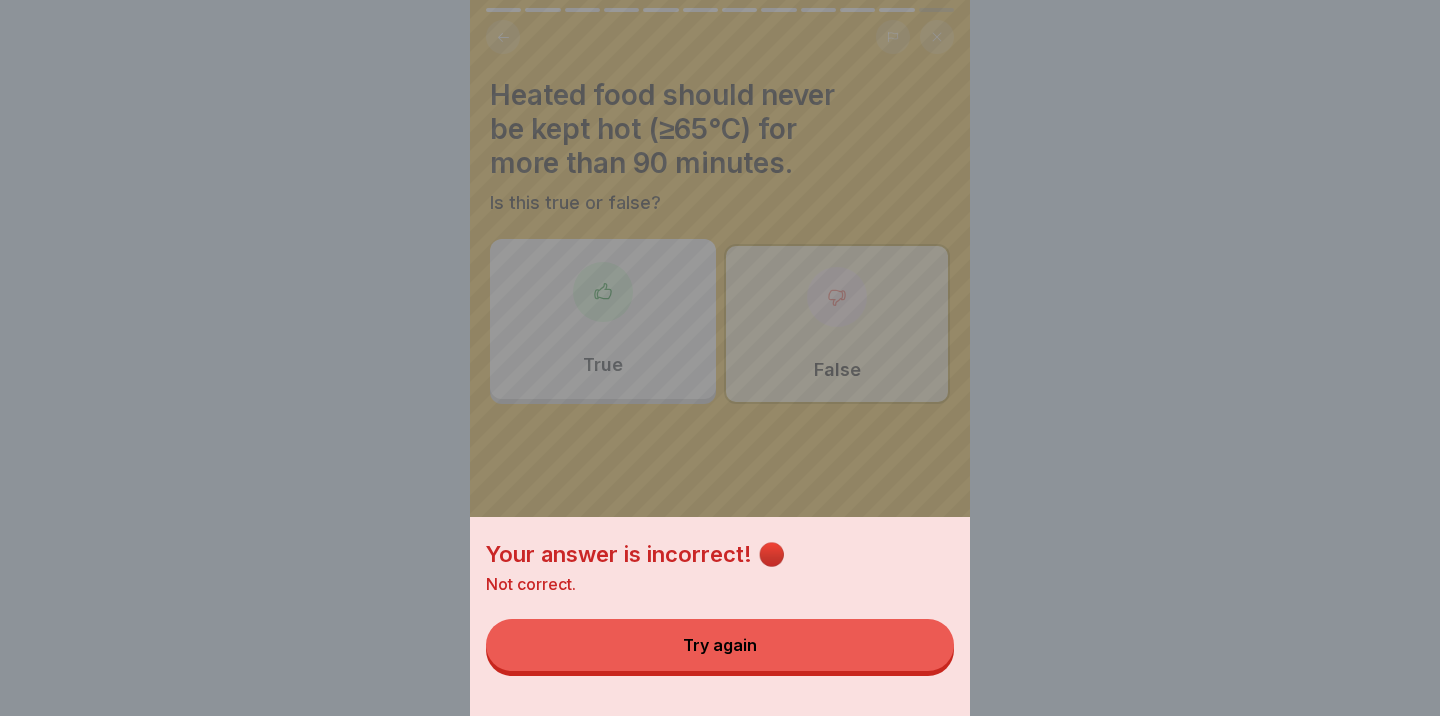 click on "Try again" at bounding box center (720, 645) 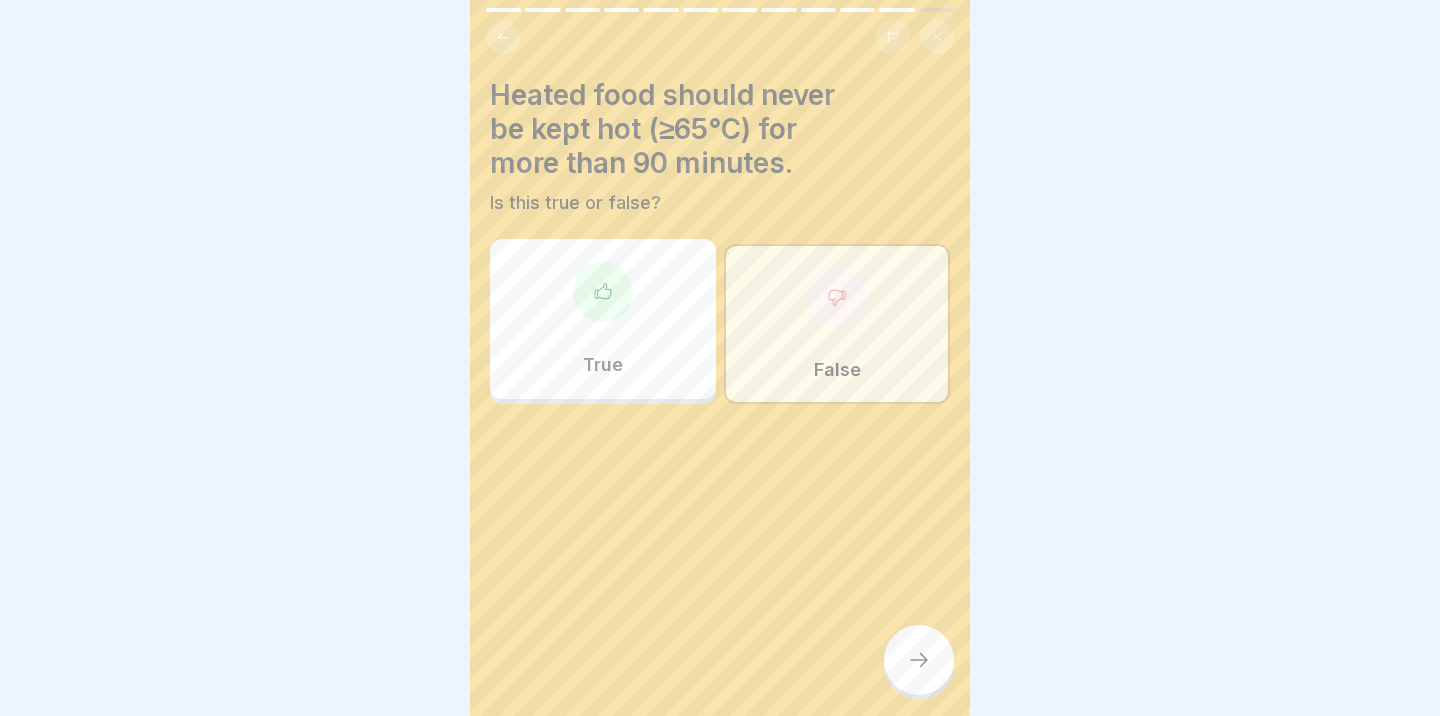 click on "True" at bounding box center [603, 319] 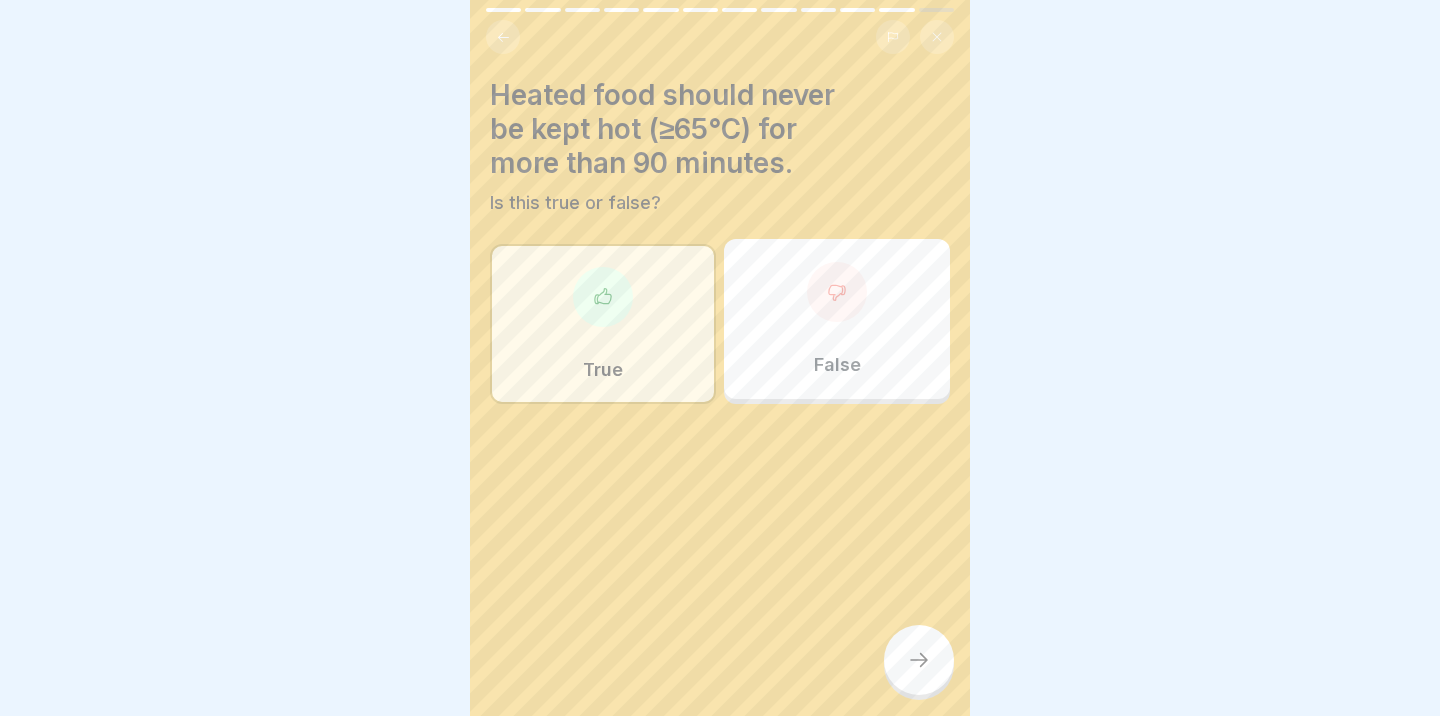 click 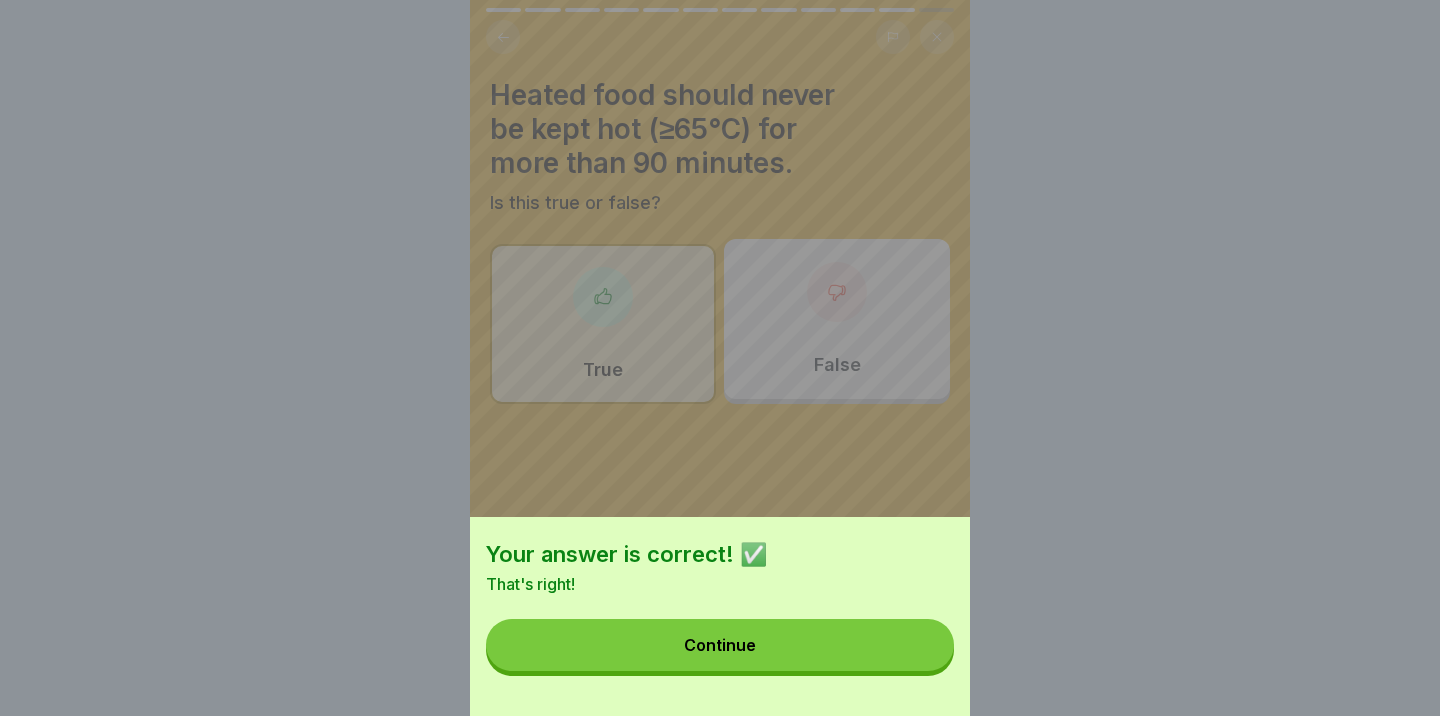 click on "Continue" at bounding box center (720, 645) 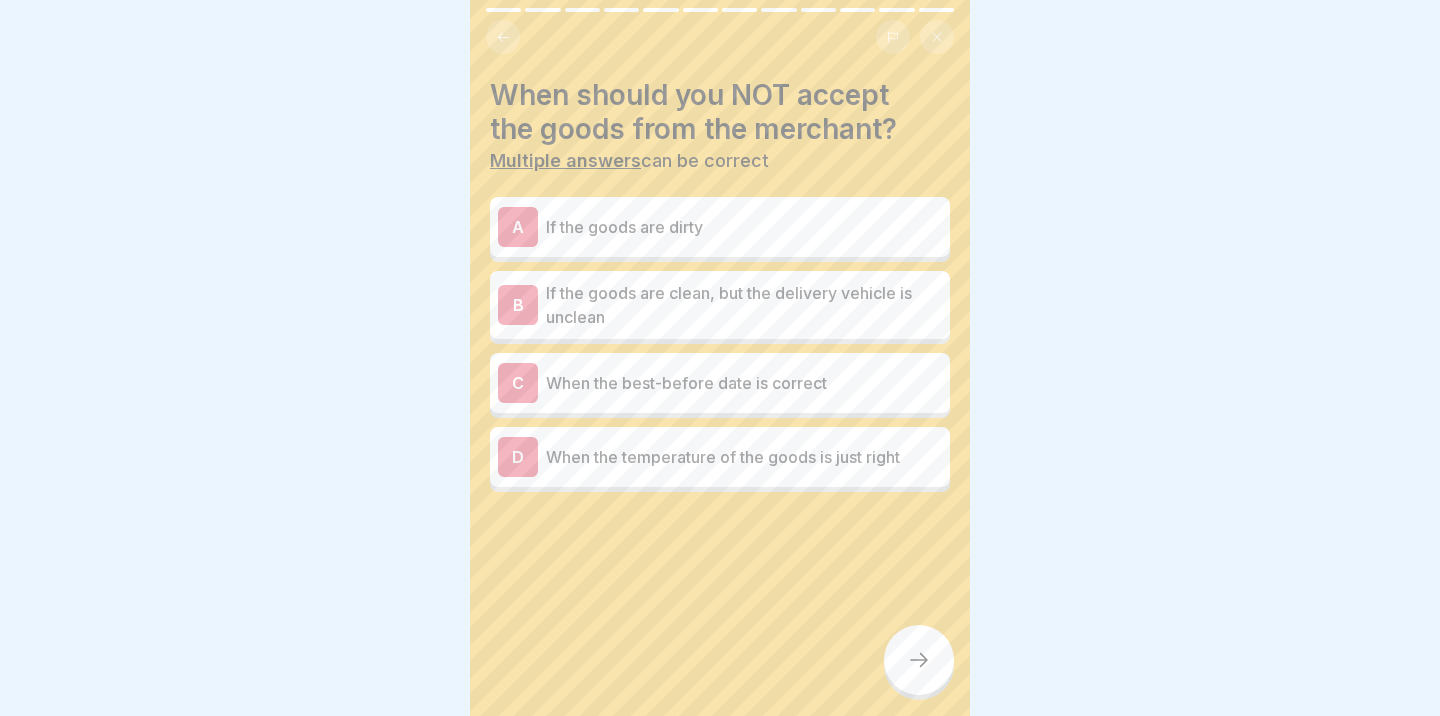 click on "If the goods are dirty" at bounding box center (744, 227) 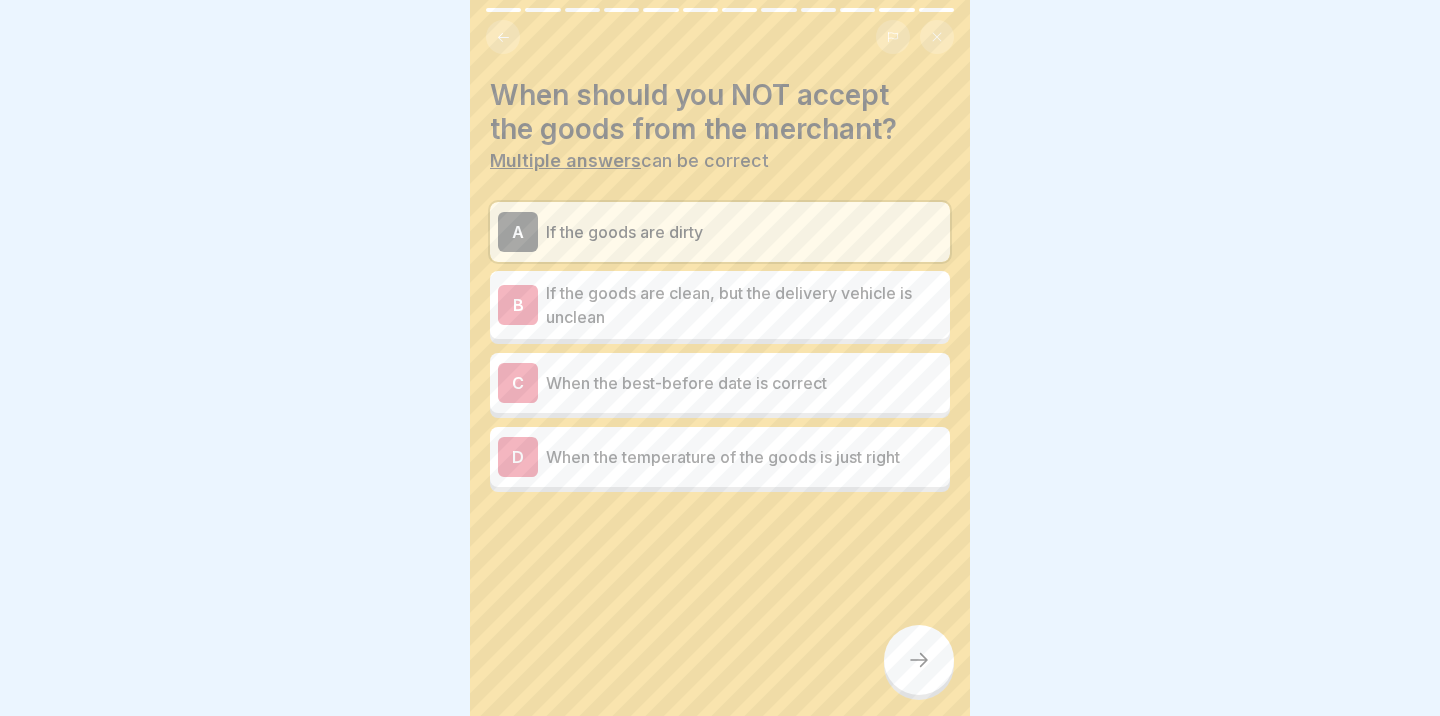 click on "If the goods are clean, but the delivery vehicle is unclean" at bounding box center (744, 305) 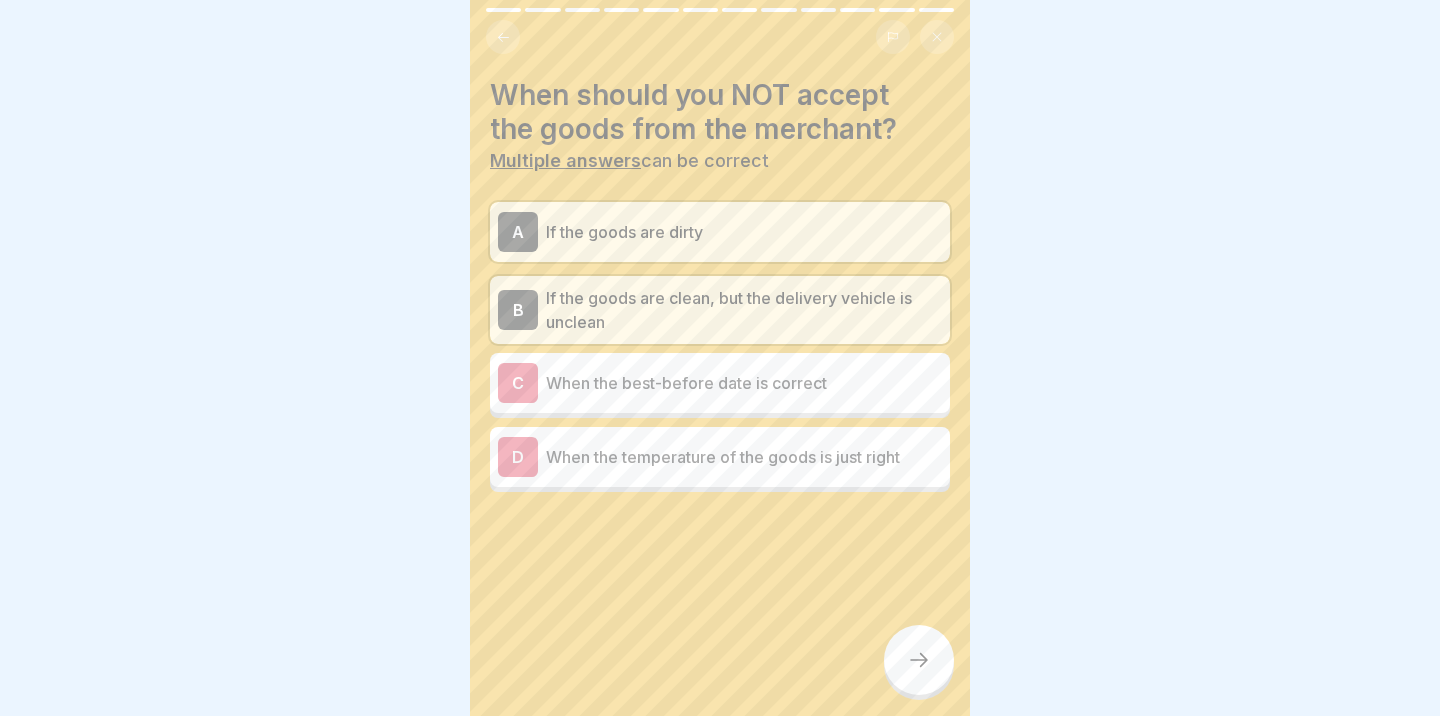 click at bounding box center [919, 660] 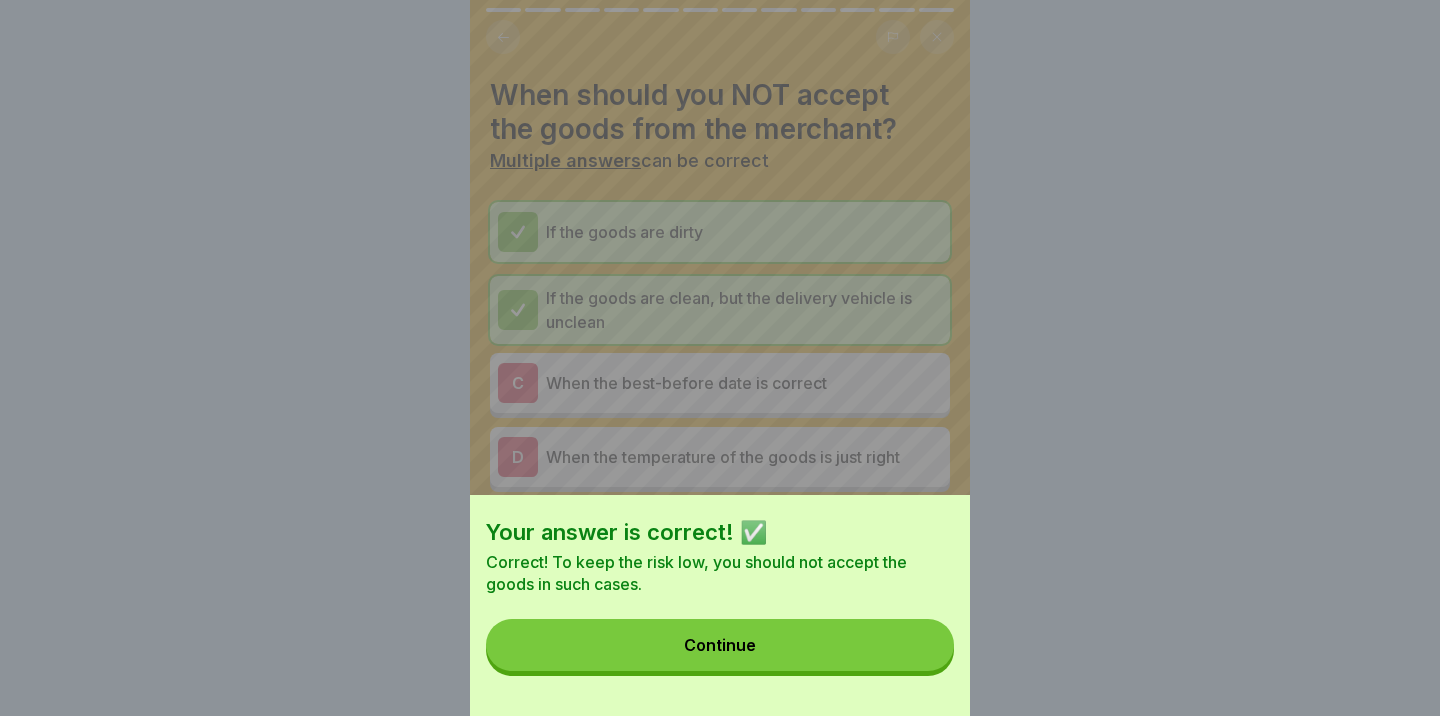 click on "Continue" at bounding box center [720, 645] 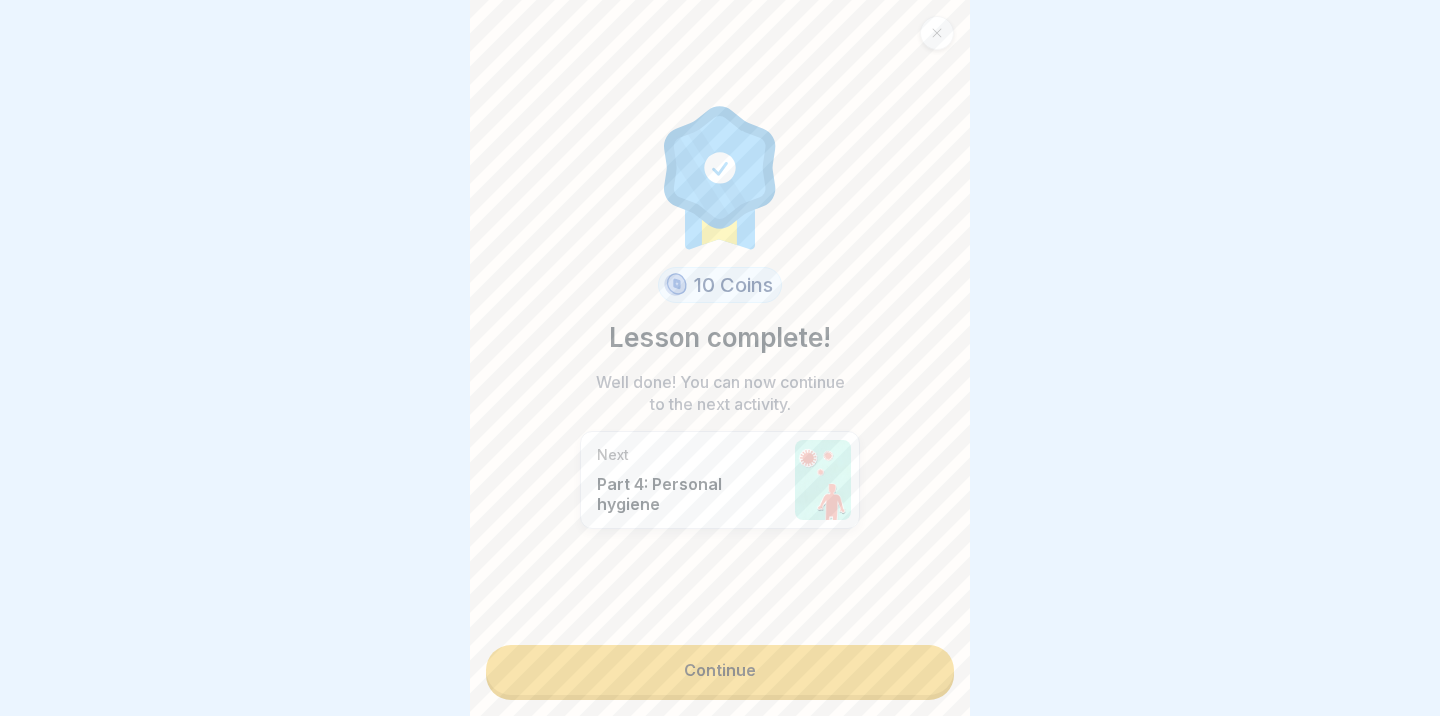 click on "Continue" at bounding box center (720, 670) 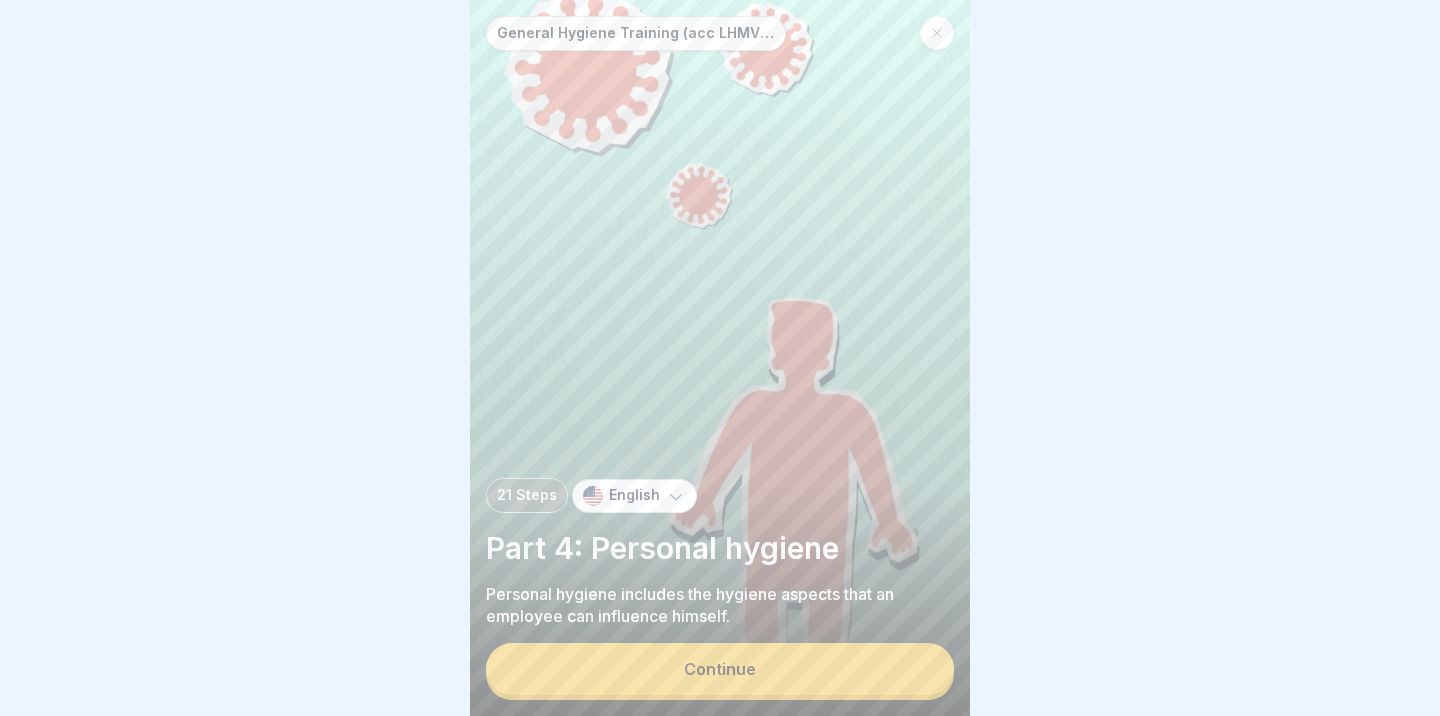click on "Continue" at bounding box center (720, 669) 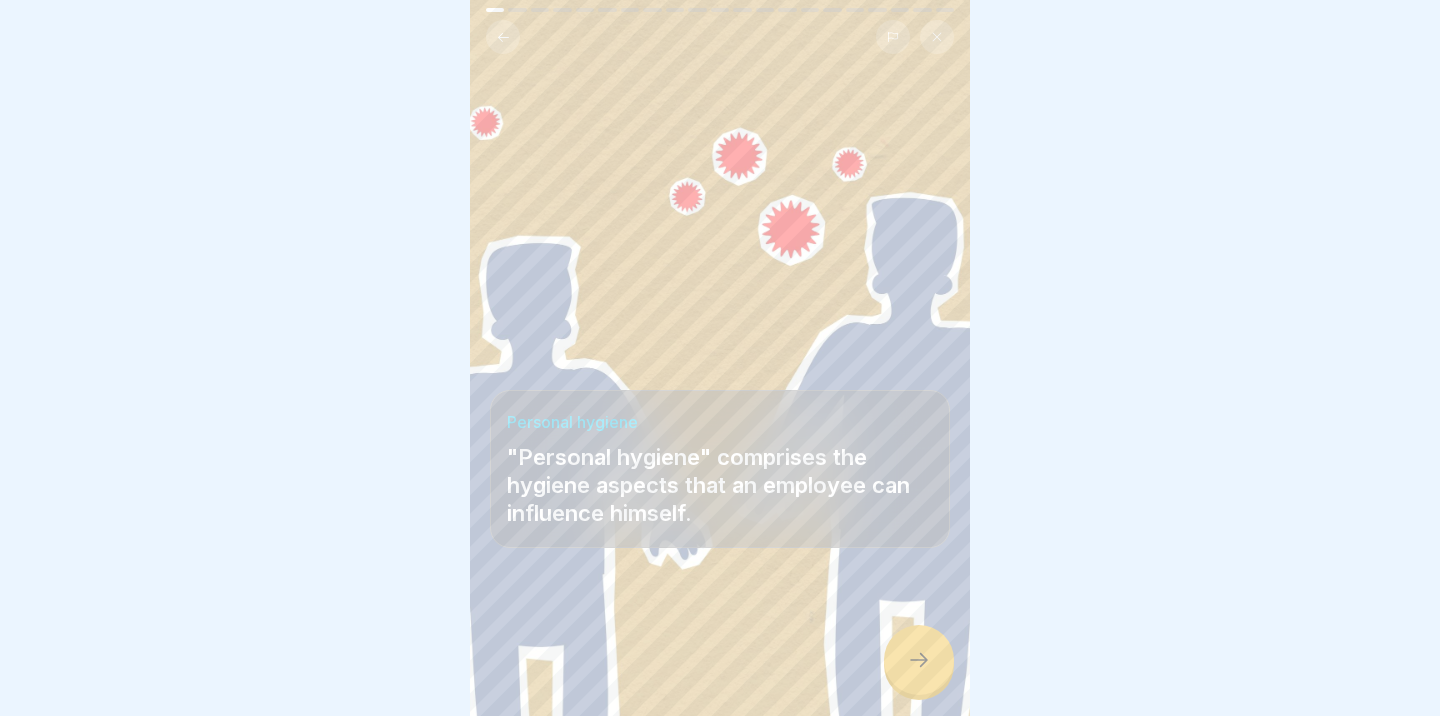 click at bounding box center [919, 660] 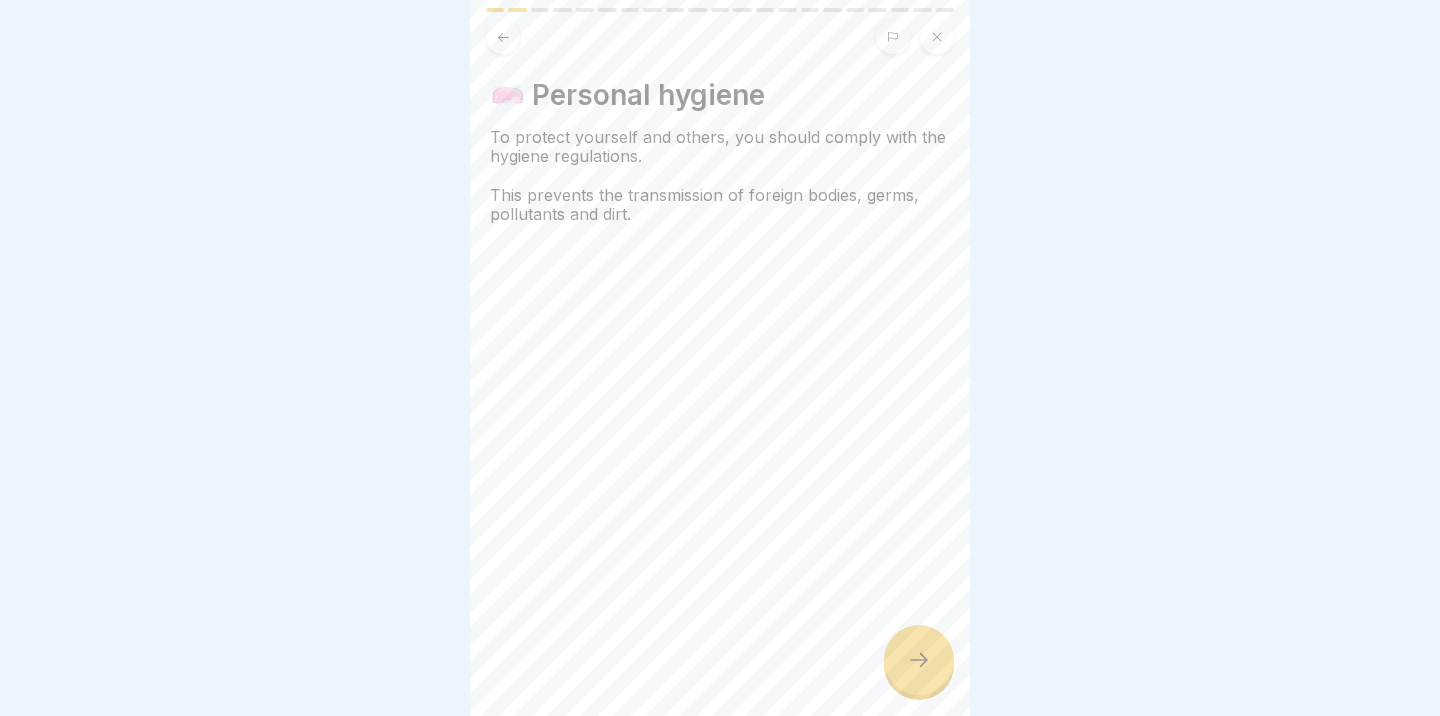 click at bounding box center [919, 660] 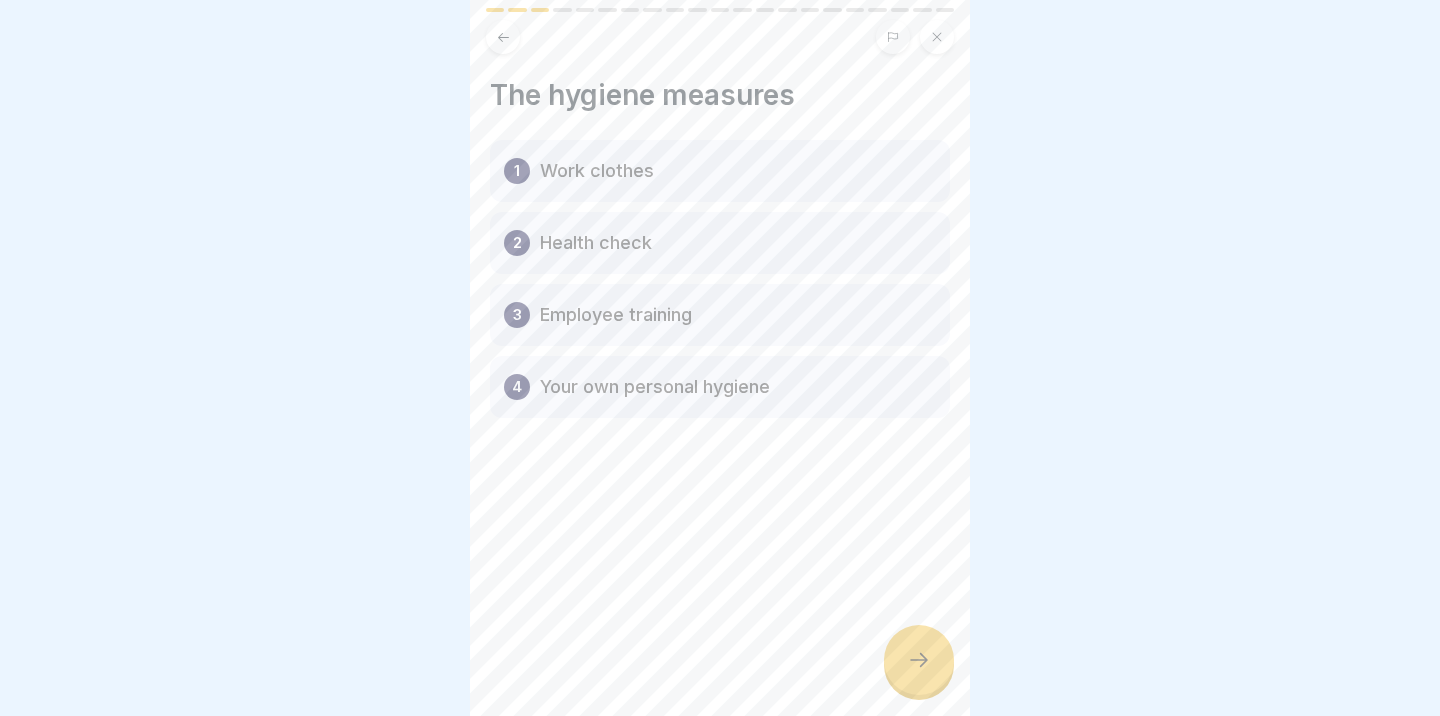click at bounding box center [919, 660] 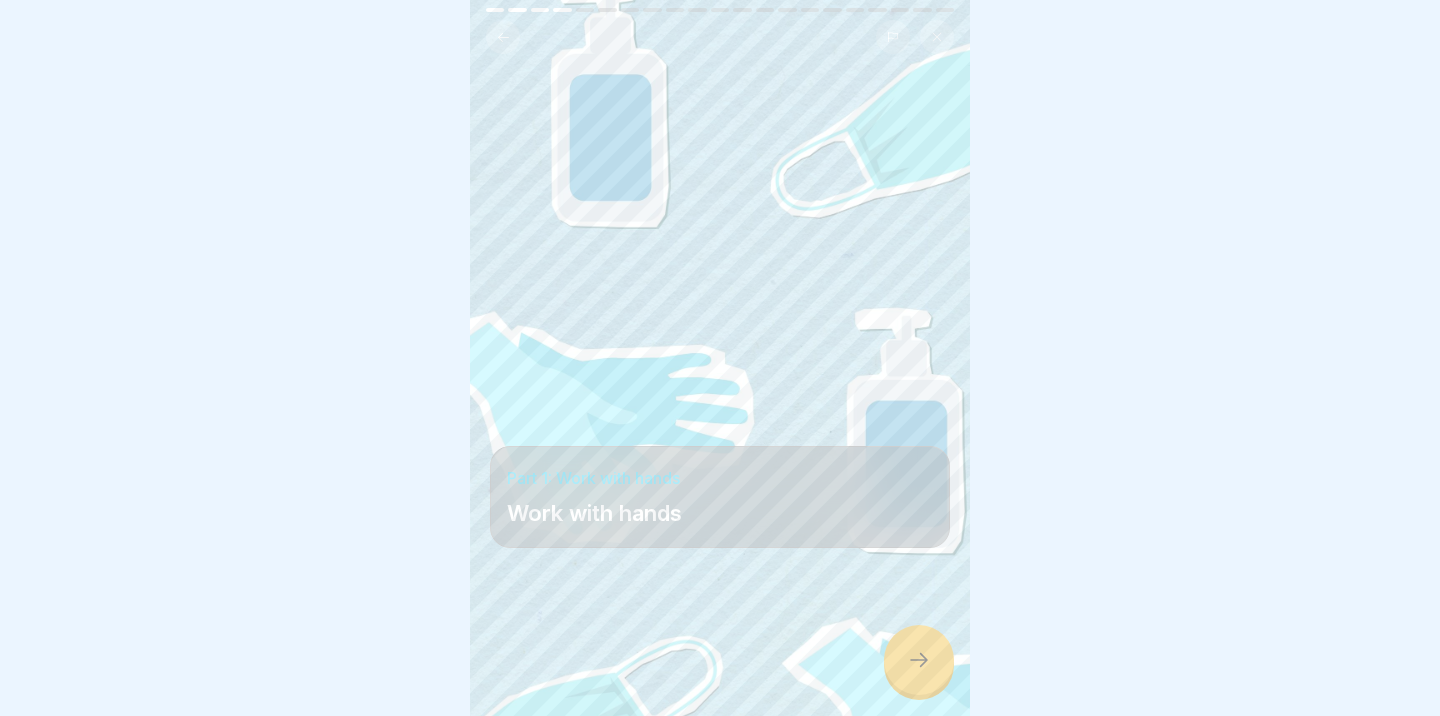 click at bounding box center (919, 660) 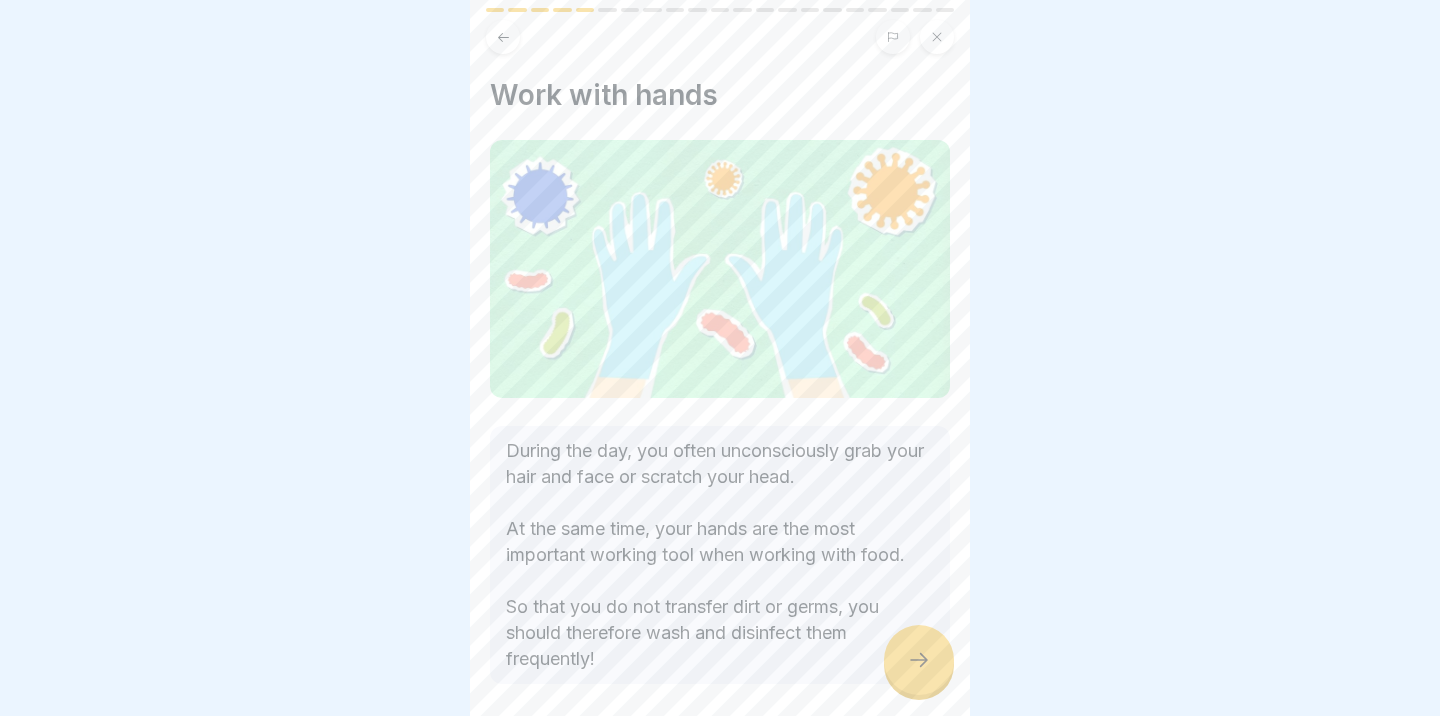 click at bounding box center [919, 660] 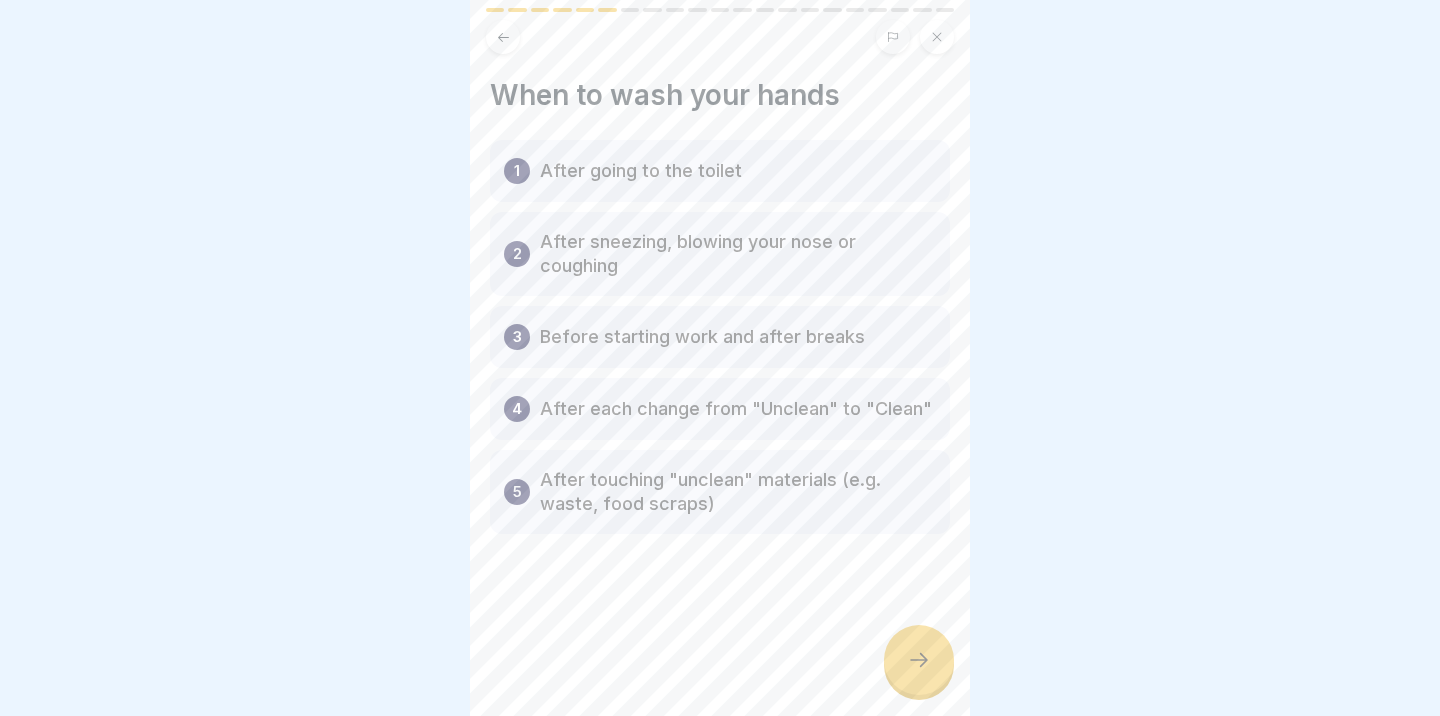 click at bounding box center (919, 660) 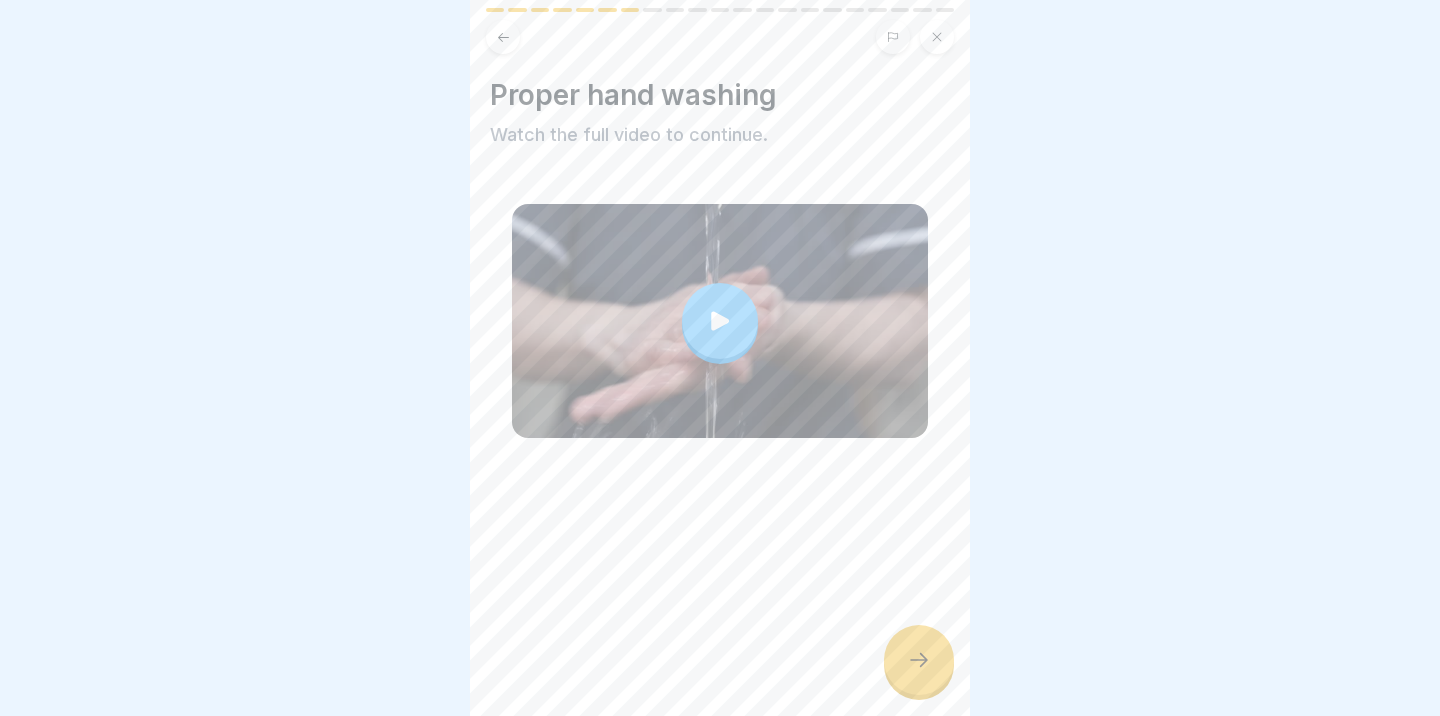 click at bounding box center (919, 660) 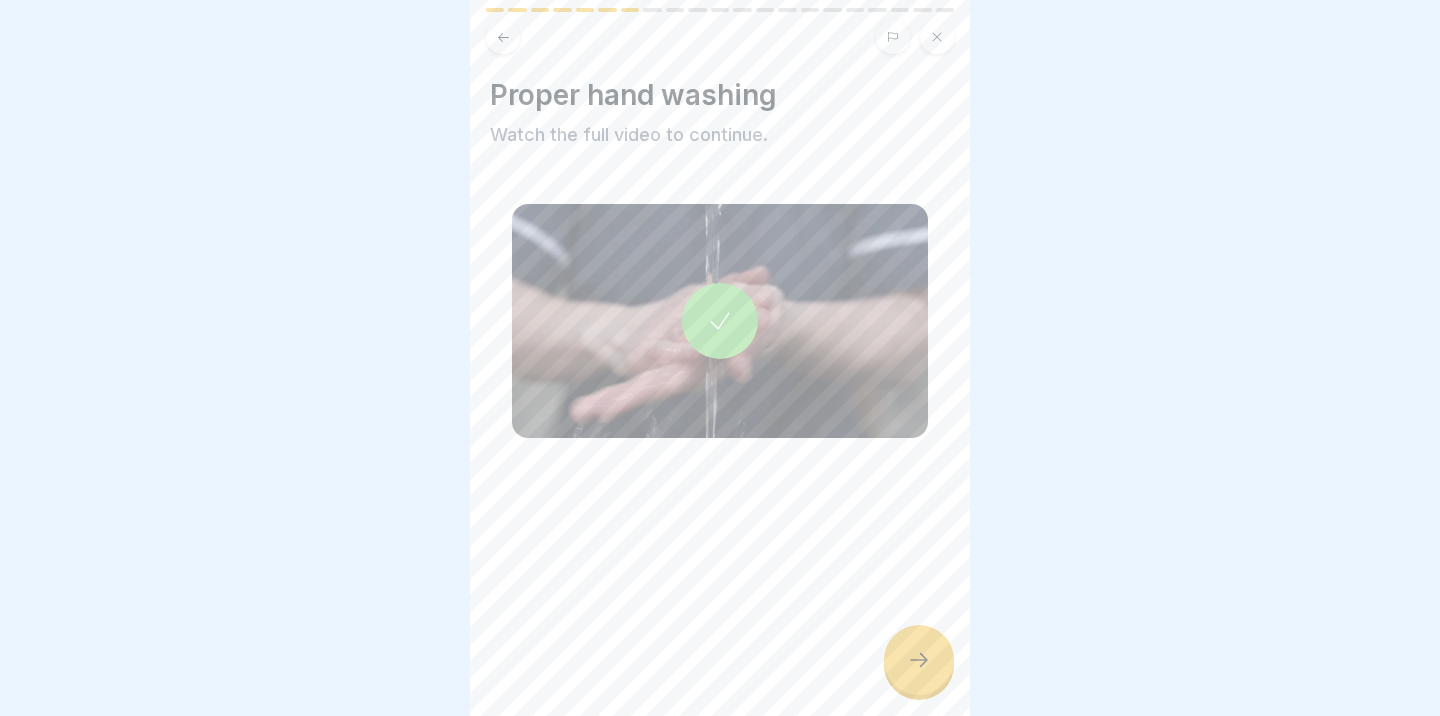 click at bounding box center [919, 660] 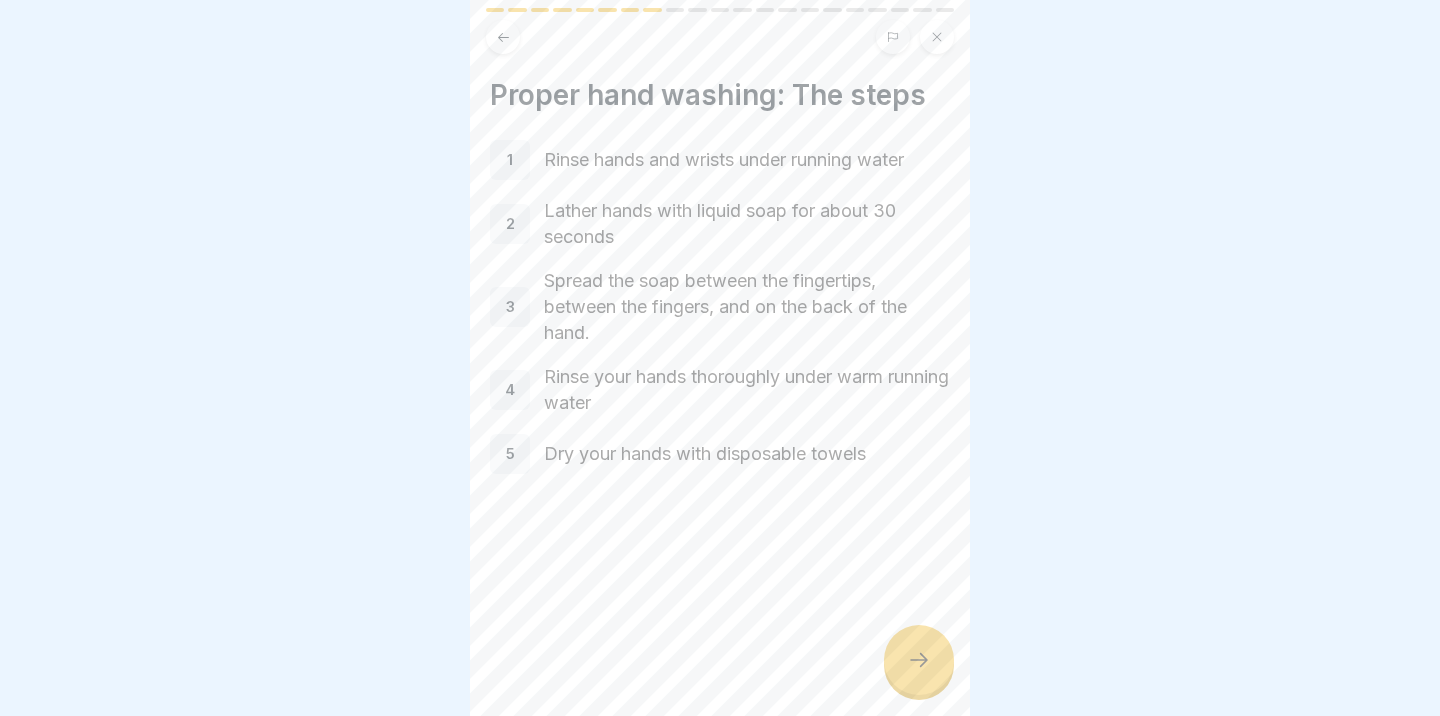 click at bounding box center [919, 660] 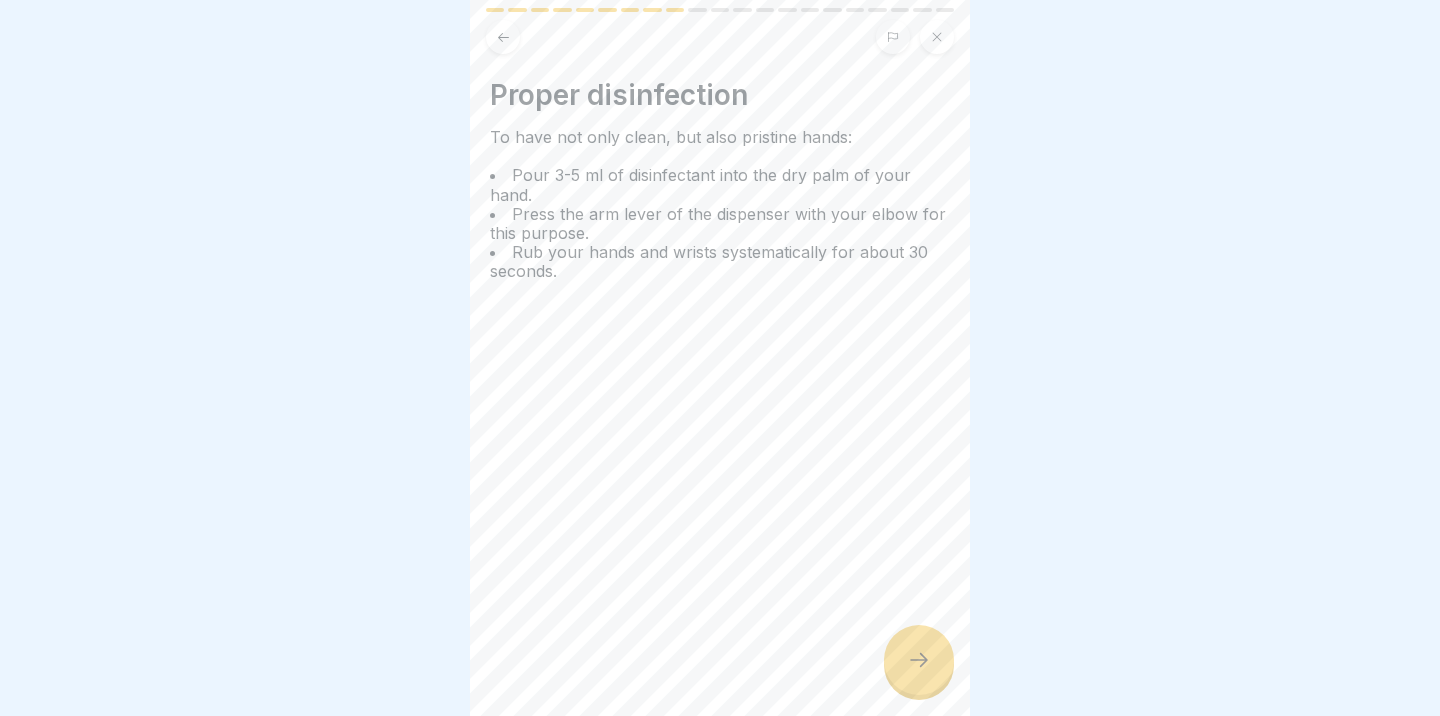 click at bounding box center (919, 660) 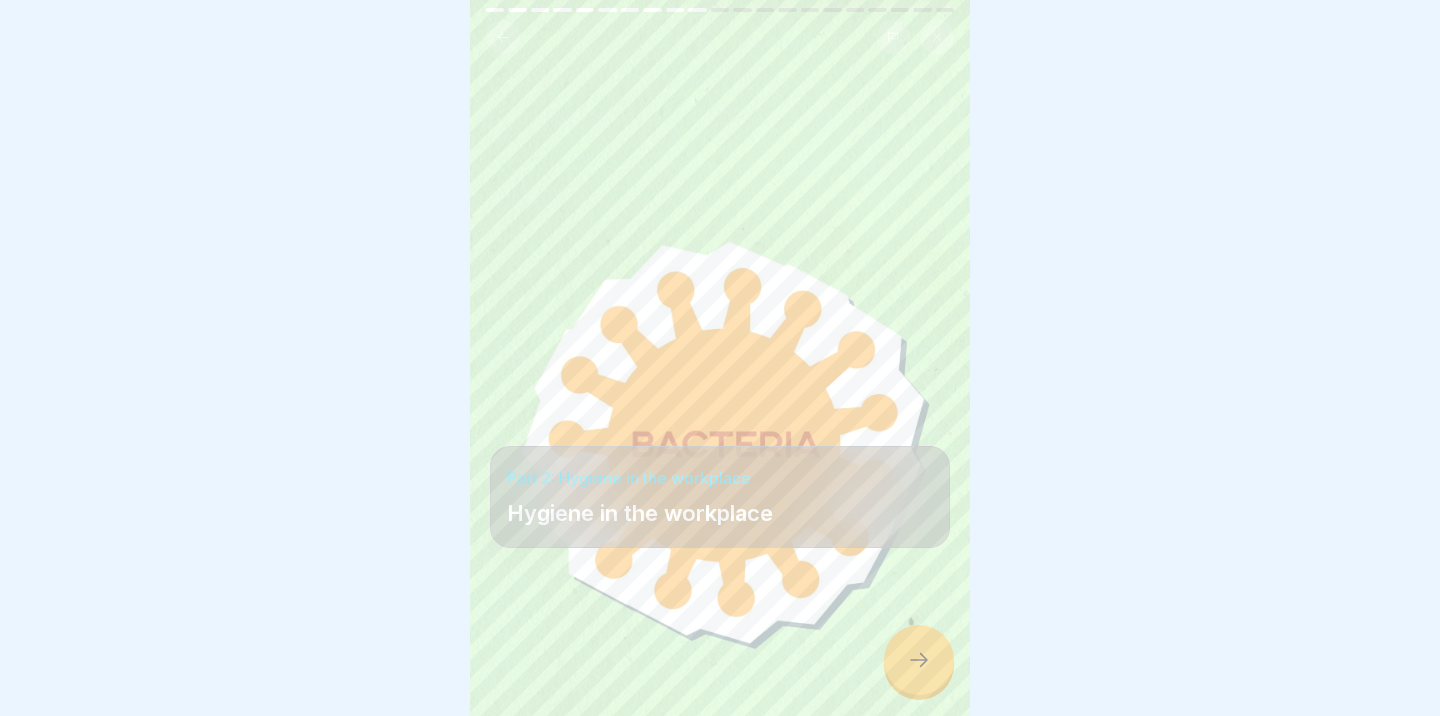 click at bounding box center [919, 660] 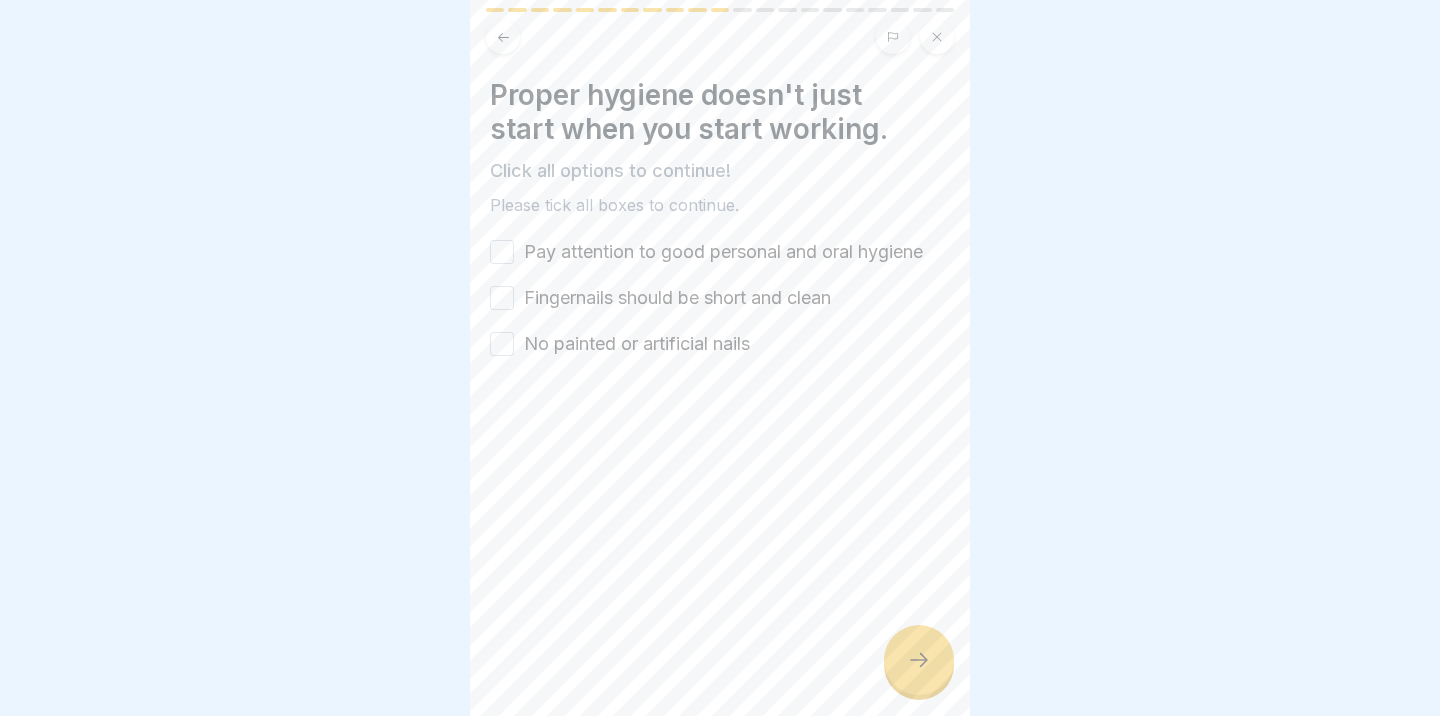 click on "Pay attention to good personal and oral hygiene" at bounding box center [502, 252] 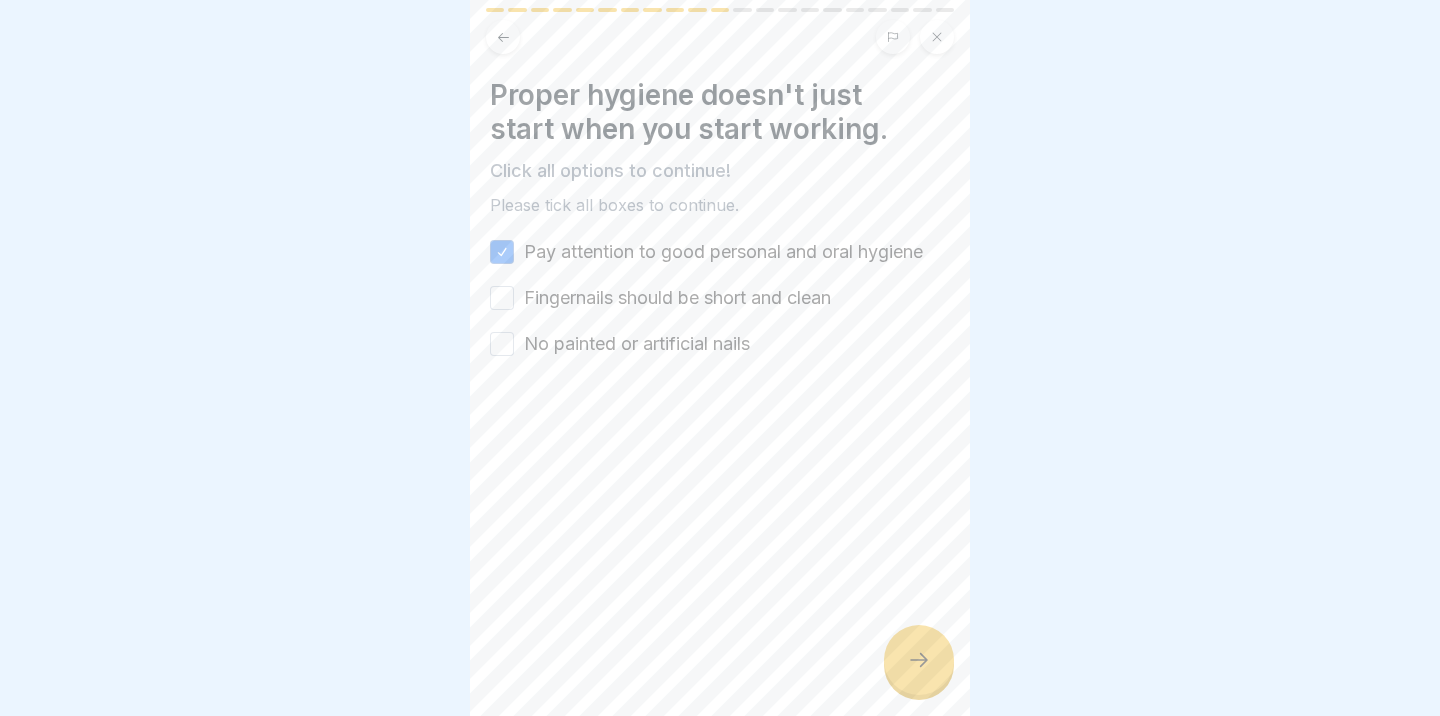 click on "Fingernails should be short and clean" at bounding box center (502, 298) 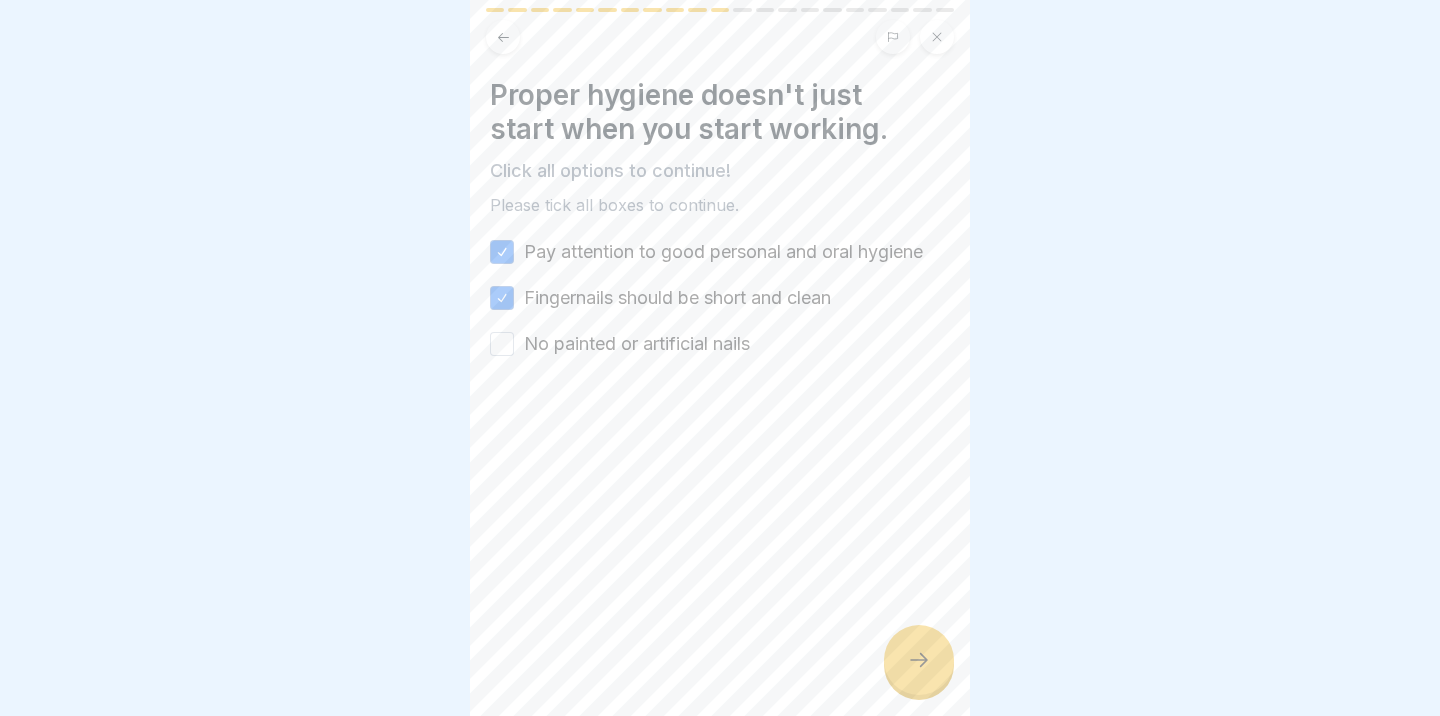 click on "No painted or artificial nails" at bounding box center [502, 344] 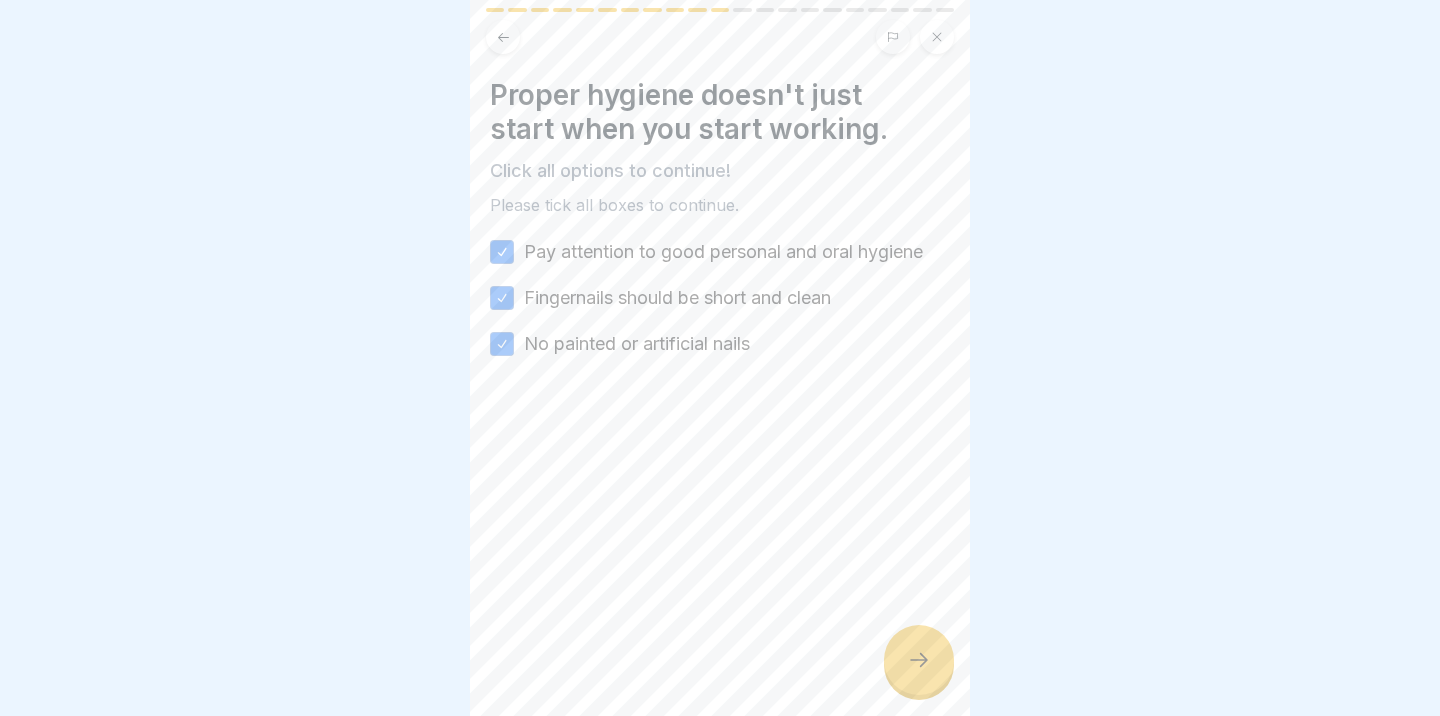 click at bounding box center (919, 660) 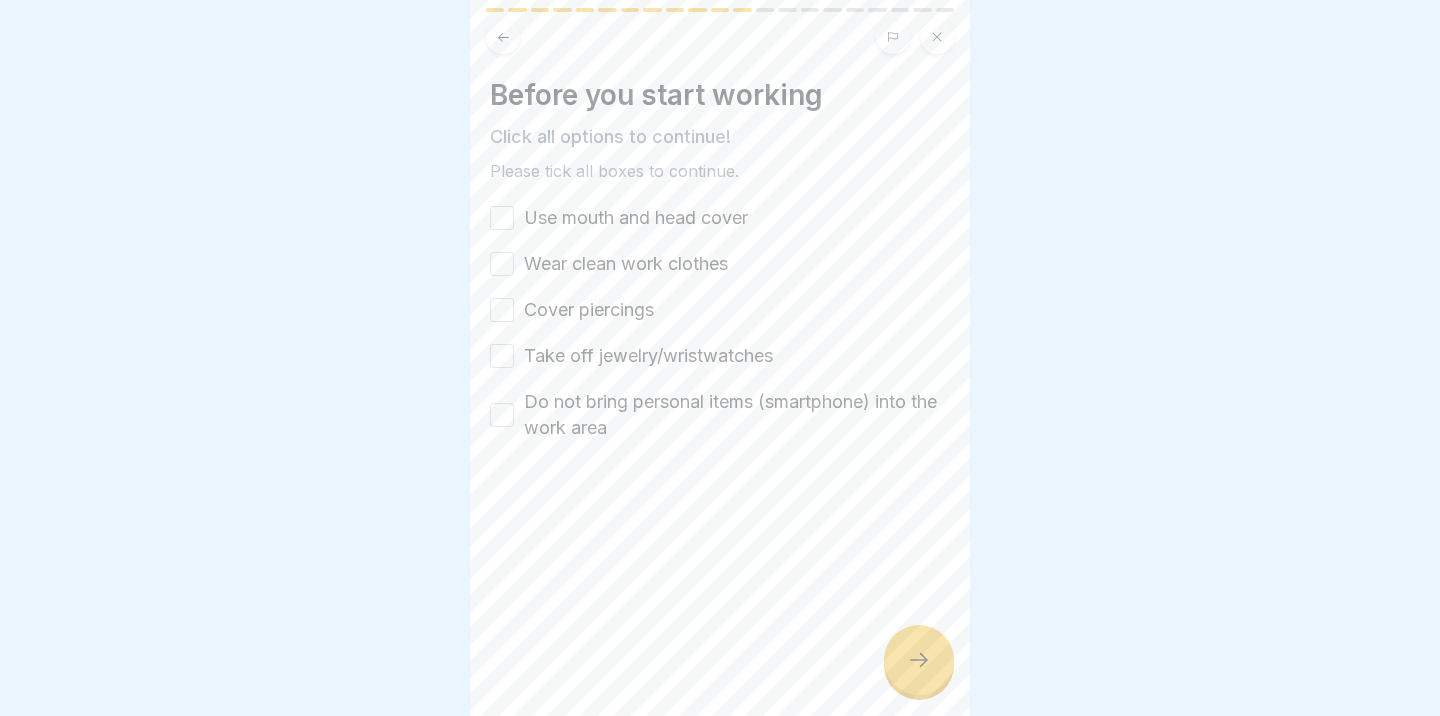 click on "Use mouth and head cover" at bounding box center [502, 218] 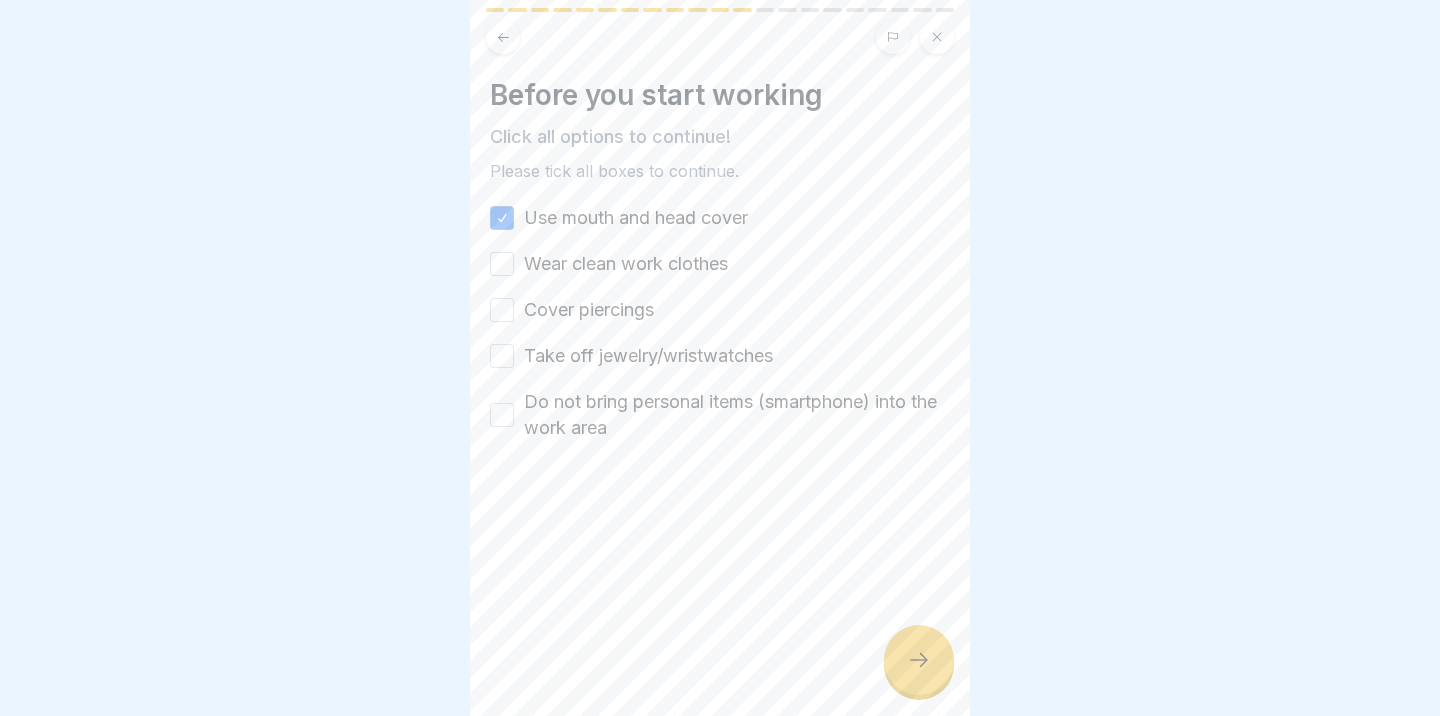 click on "Wear clean work clothes" at bounding box center (502, 264) 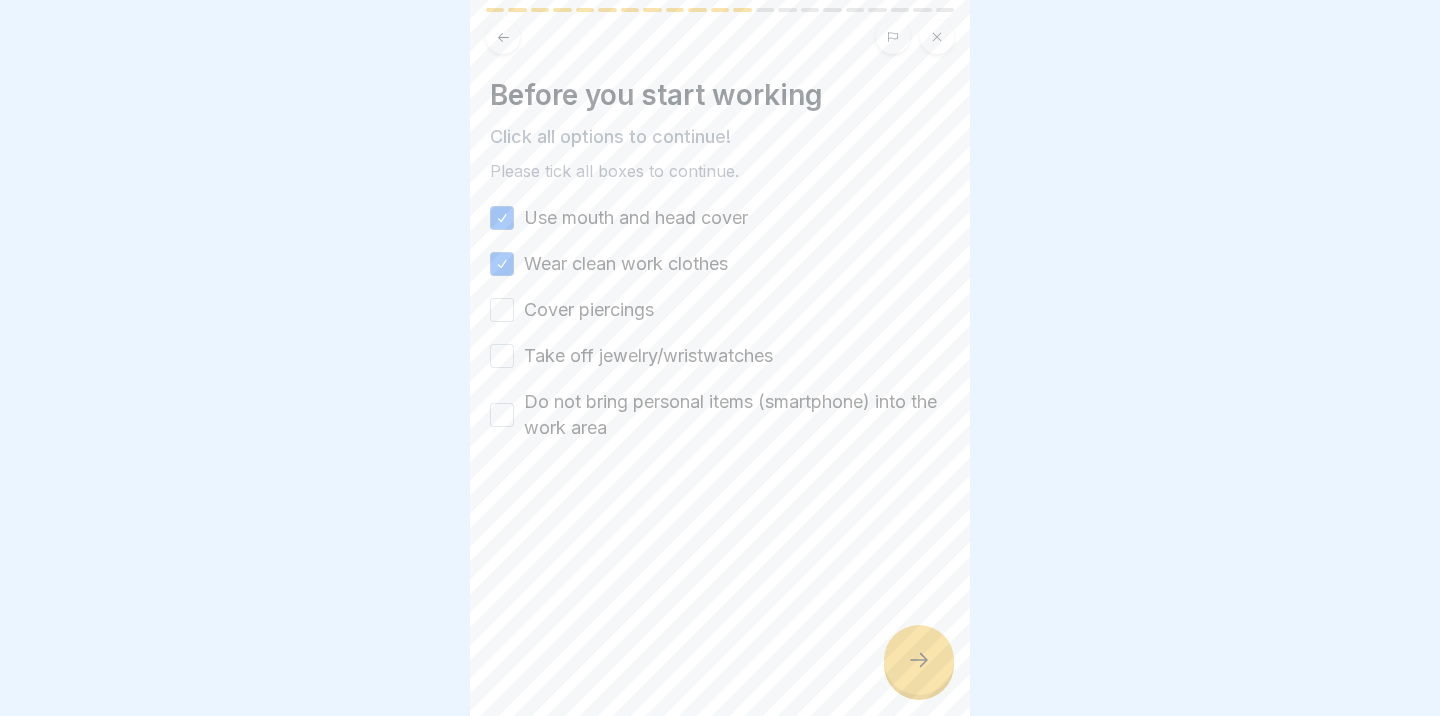 click on "Cover piercings" at bounding box center [502, 310] 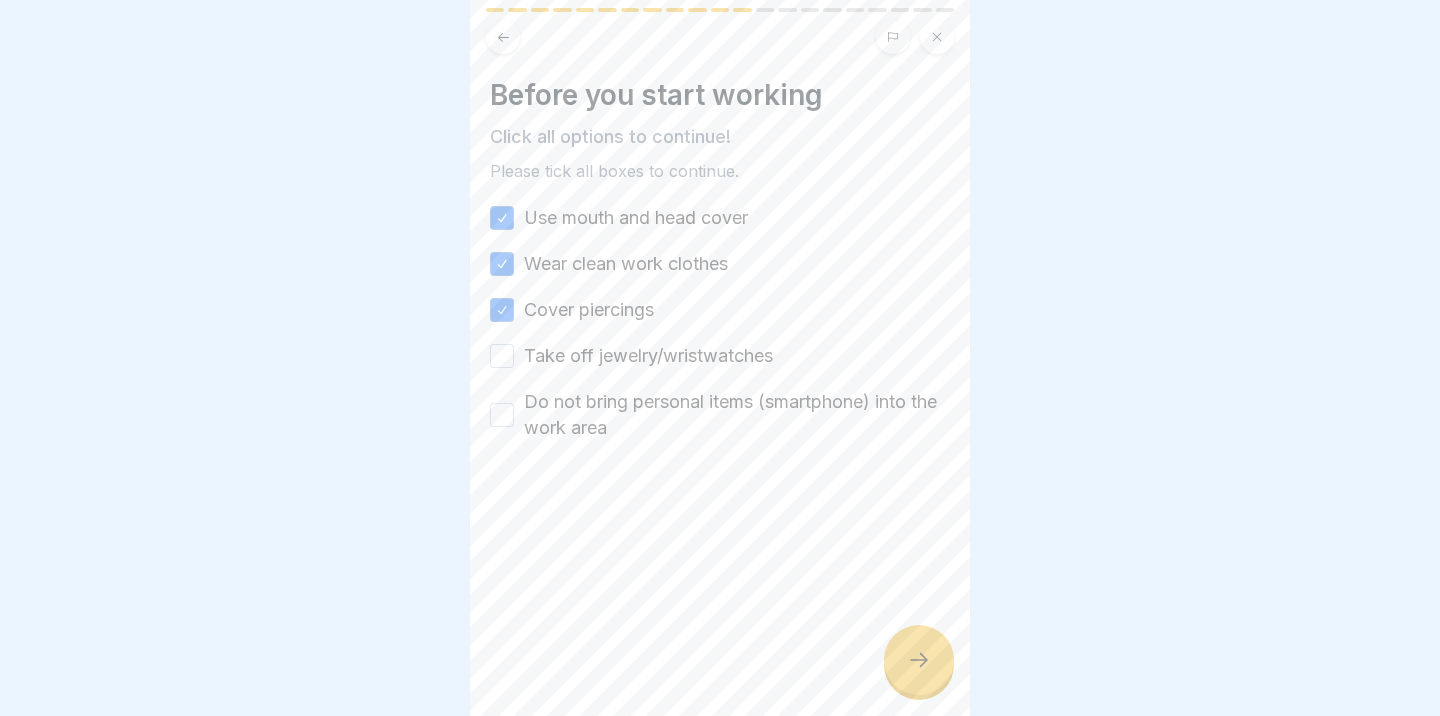 click on "Take off jewelry/wristwatches" at bounding box center [502, 356] 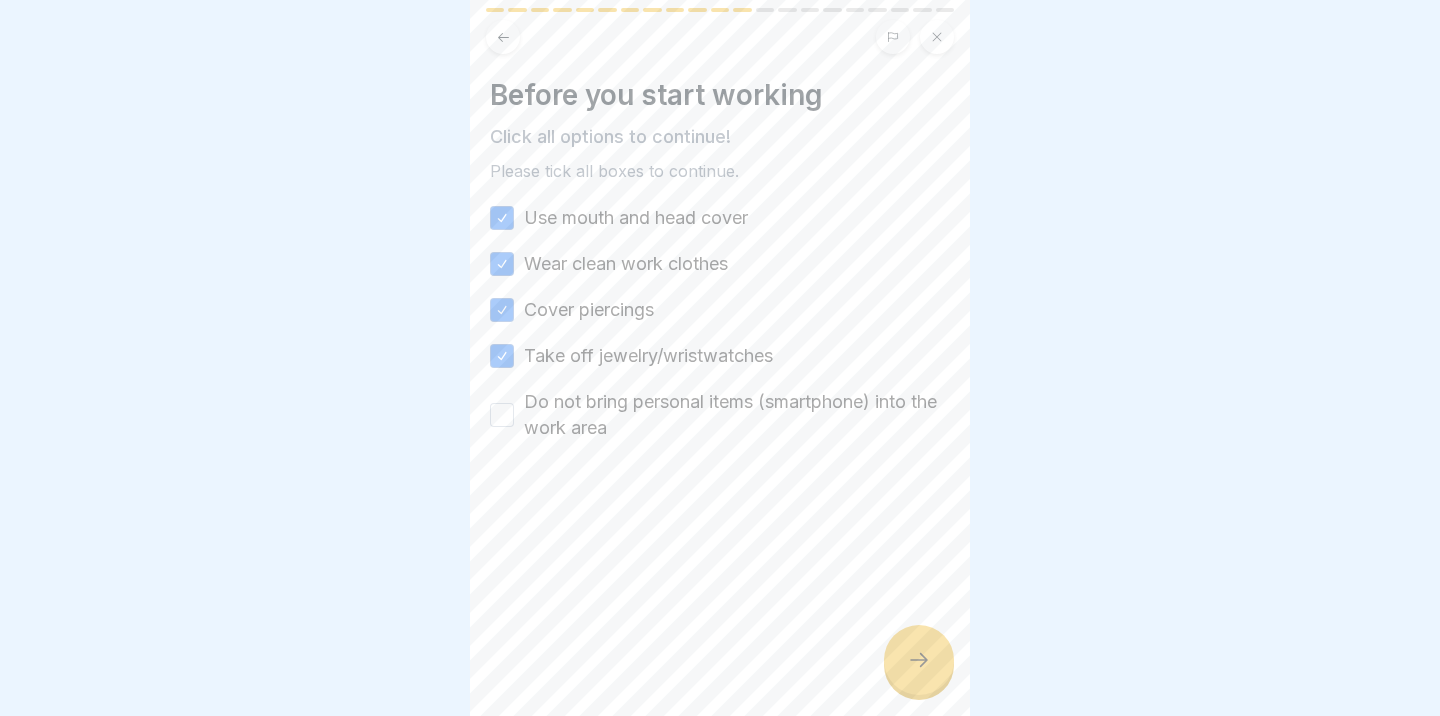 click on "Do not bring personal items (smartphone) into the work area" at bounding box center [502, 415] 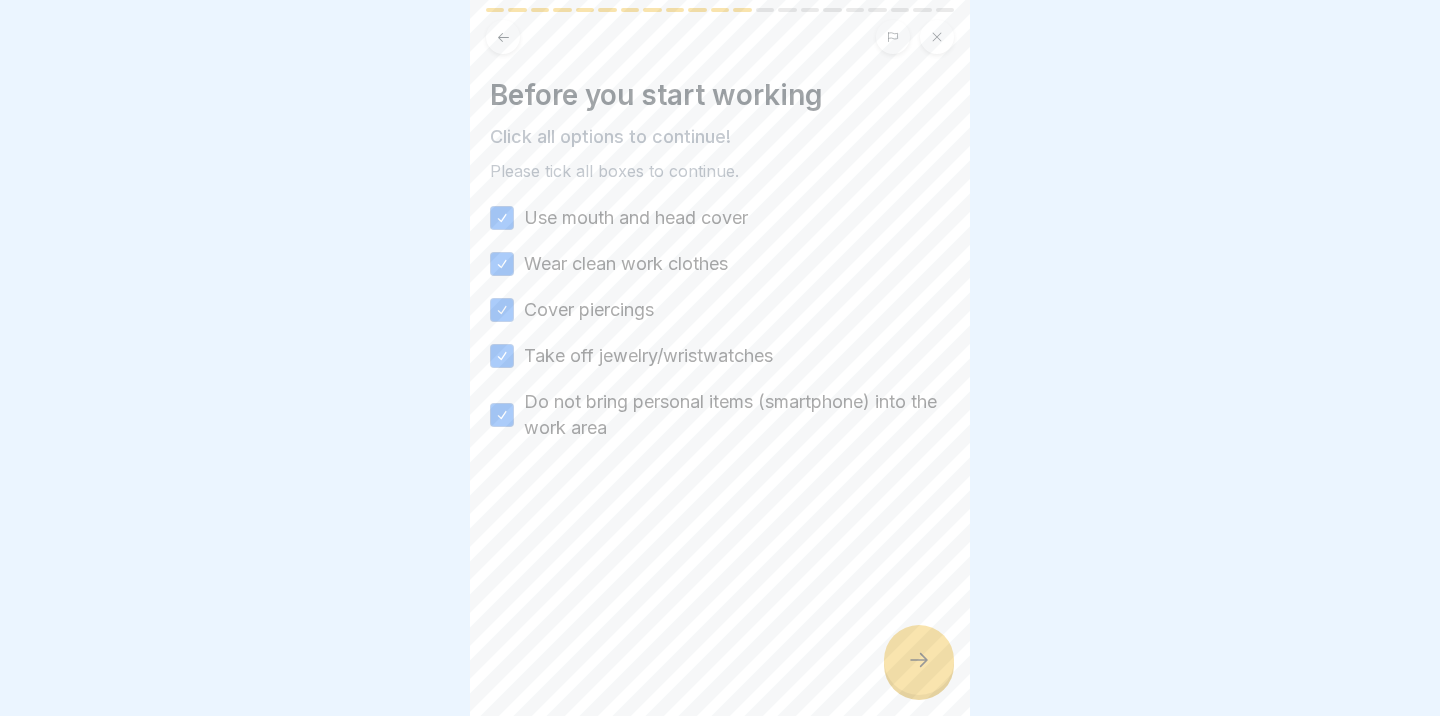 click at bounding box center (919, 660) 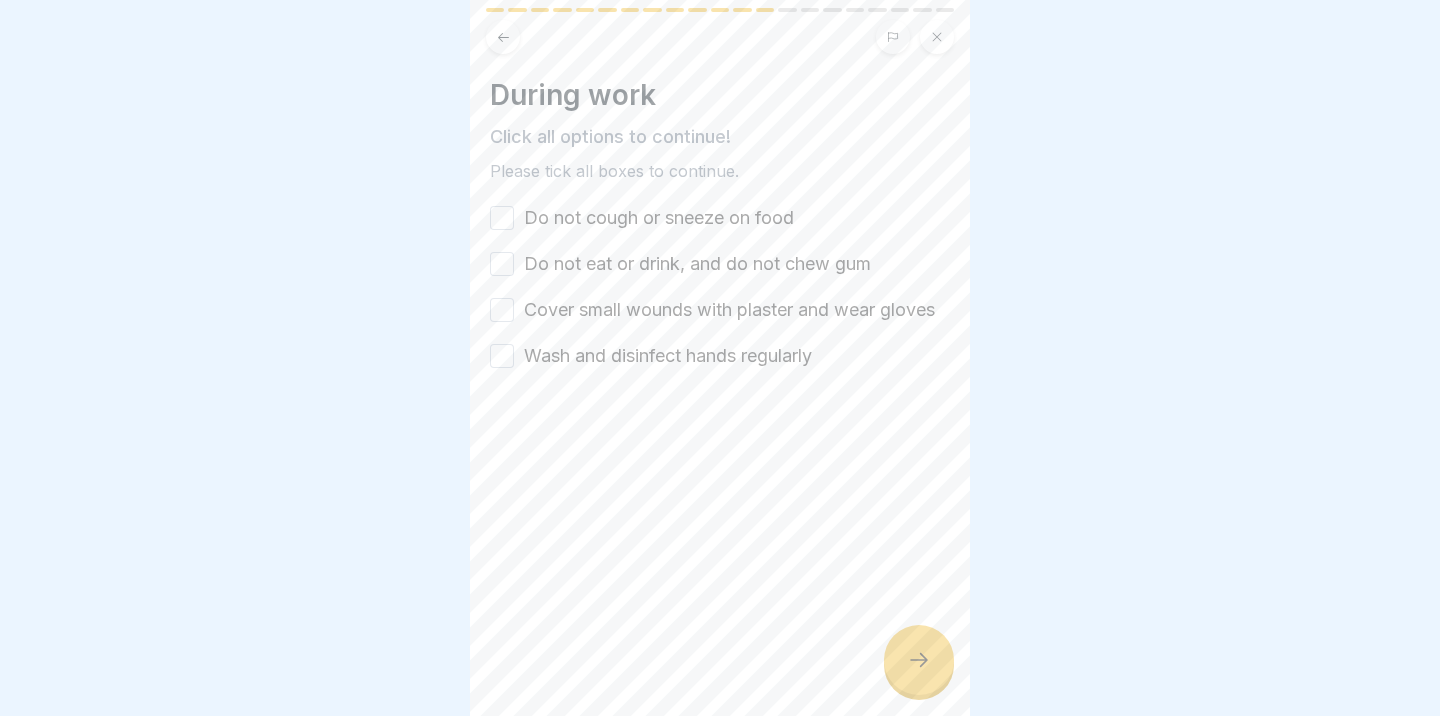 click on "Do not cough or sneeze on food" at bounding box center [502, 218] 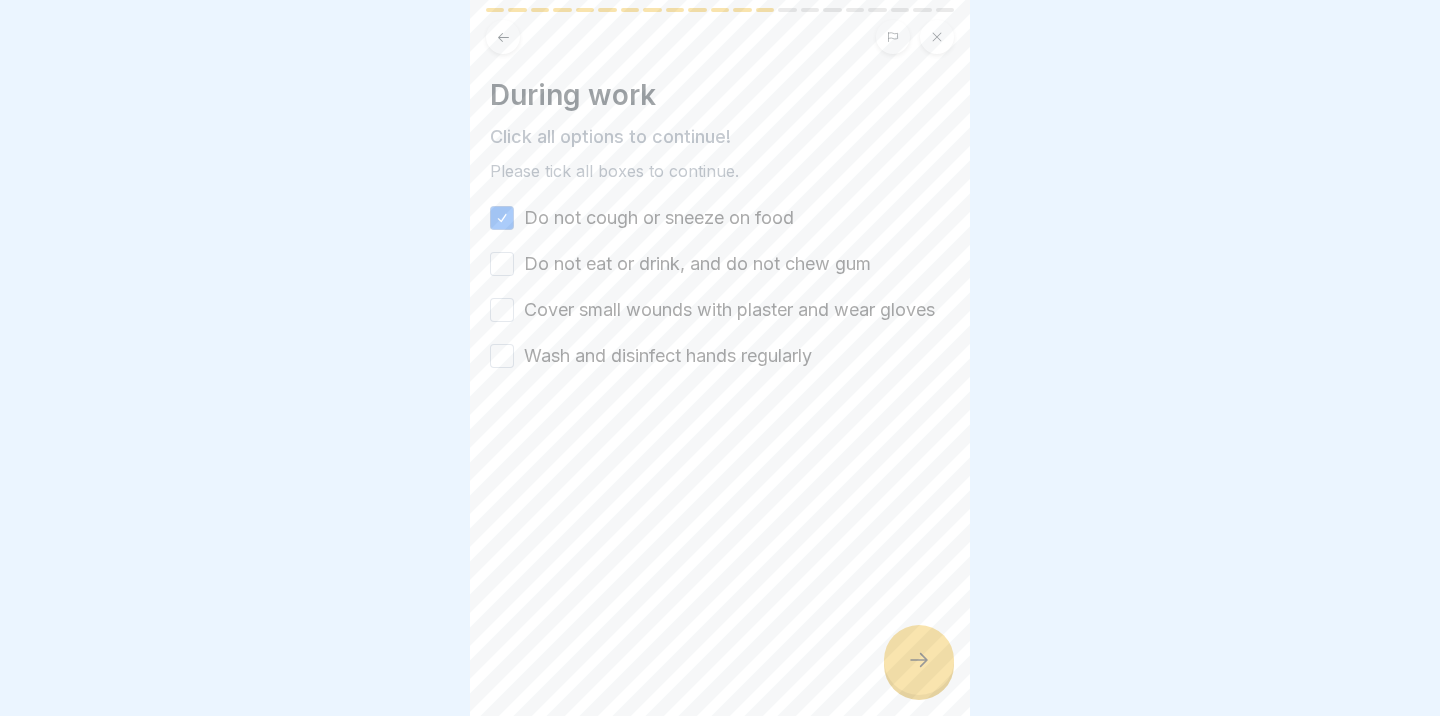 click on "Do not eat or drink, and do not chew gum" at bounding box center [502, 264] 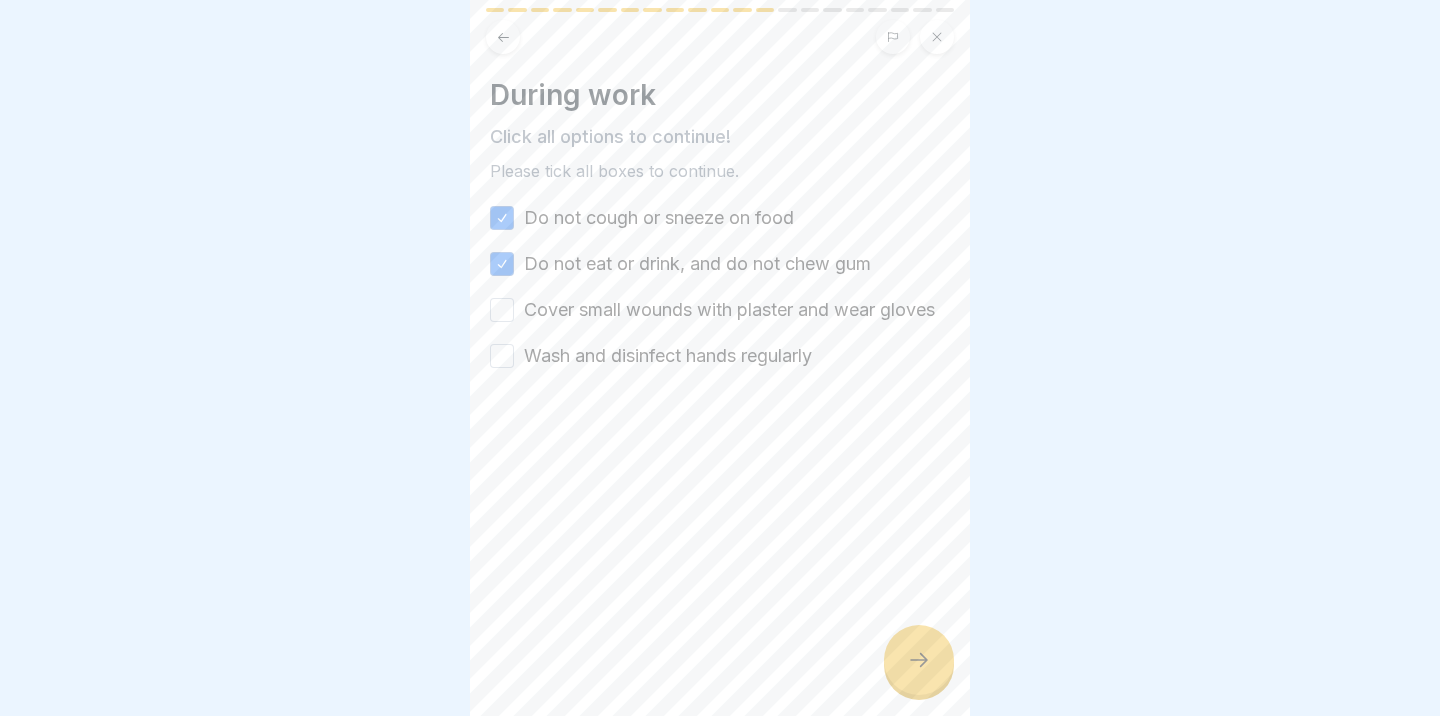 click on "Cover small wounds with plaster and wear gloves" at bounding box center (502, 310) 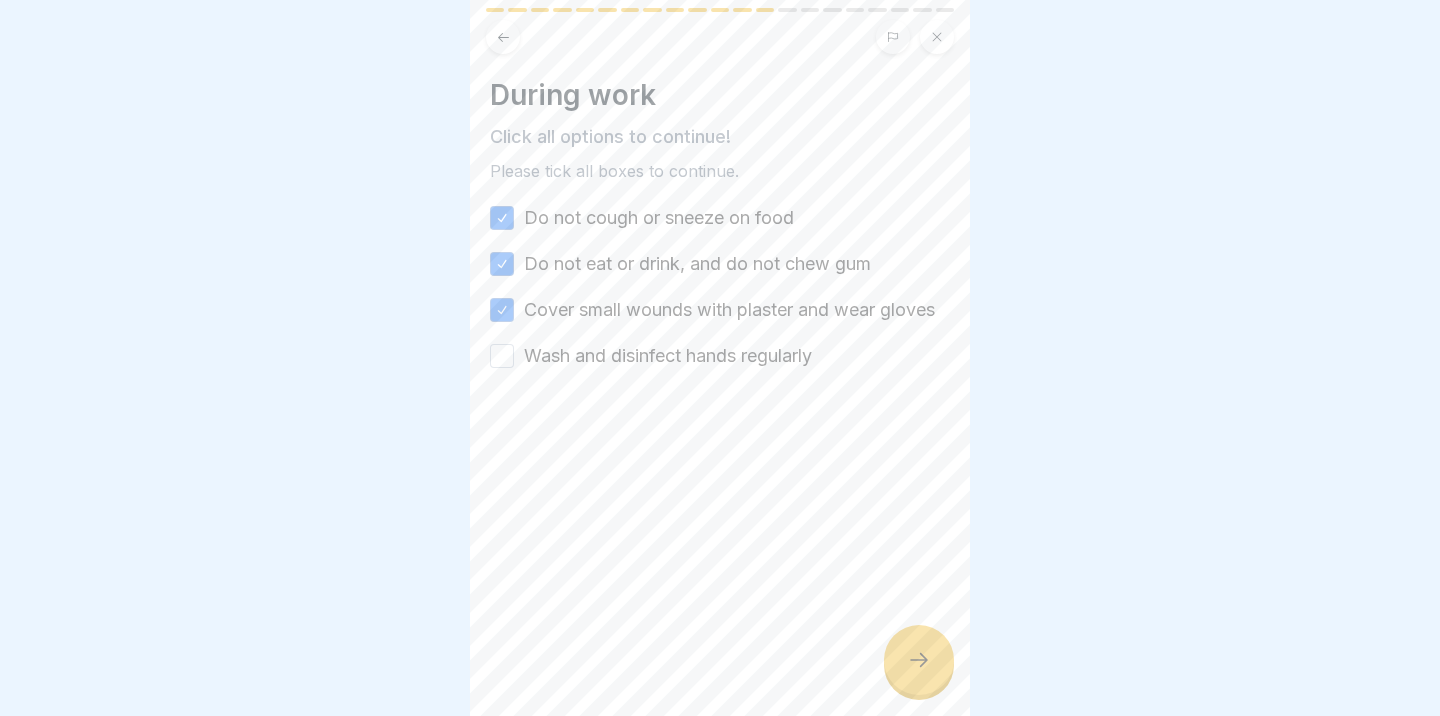 click on "Wash and disinfect hands regularly" at bounding box center (720, 356) 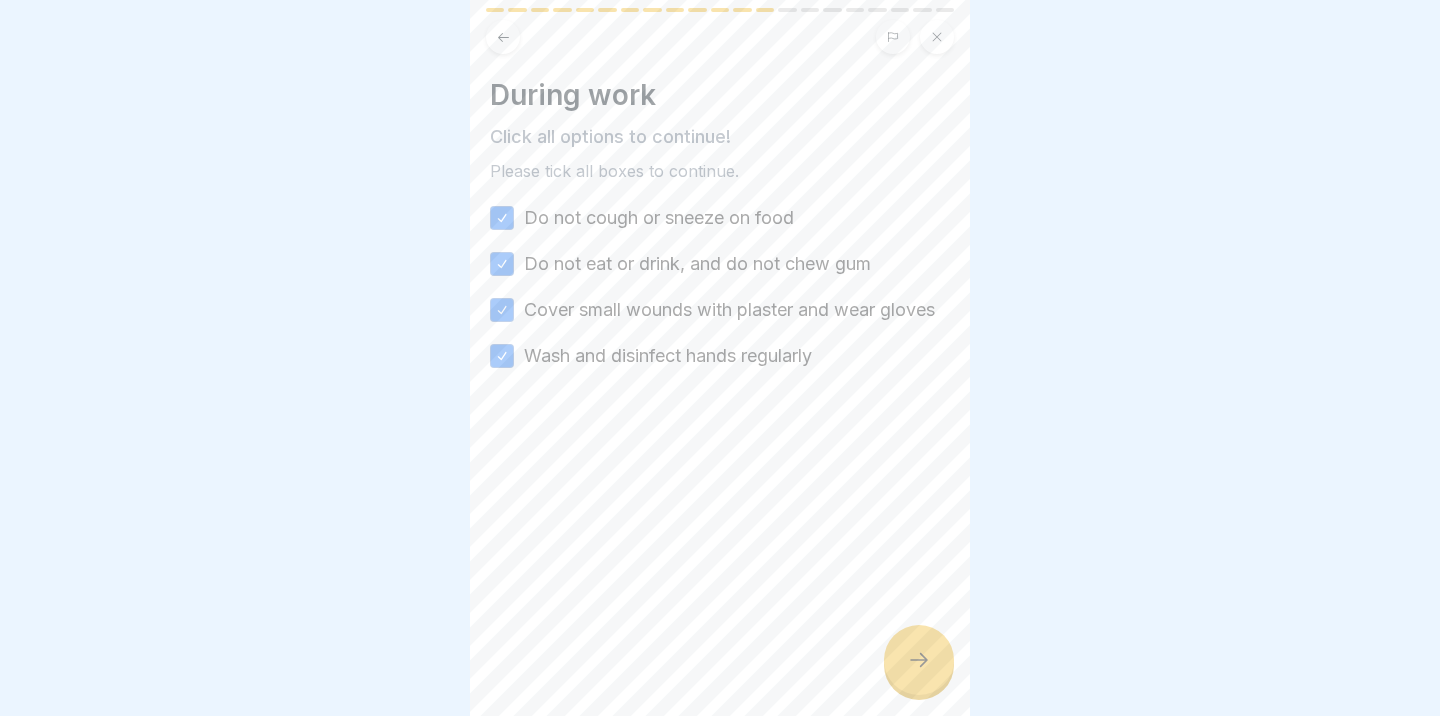 click at bounding box center (919, 660) 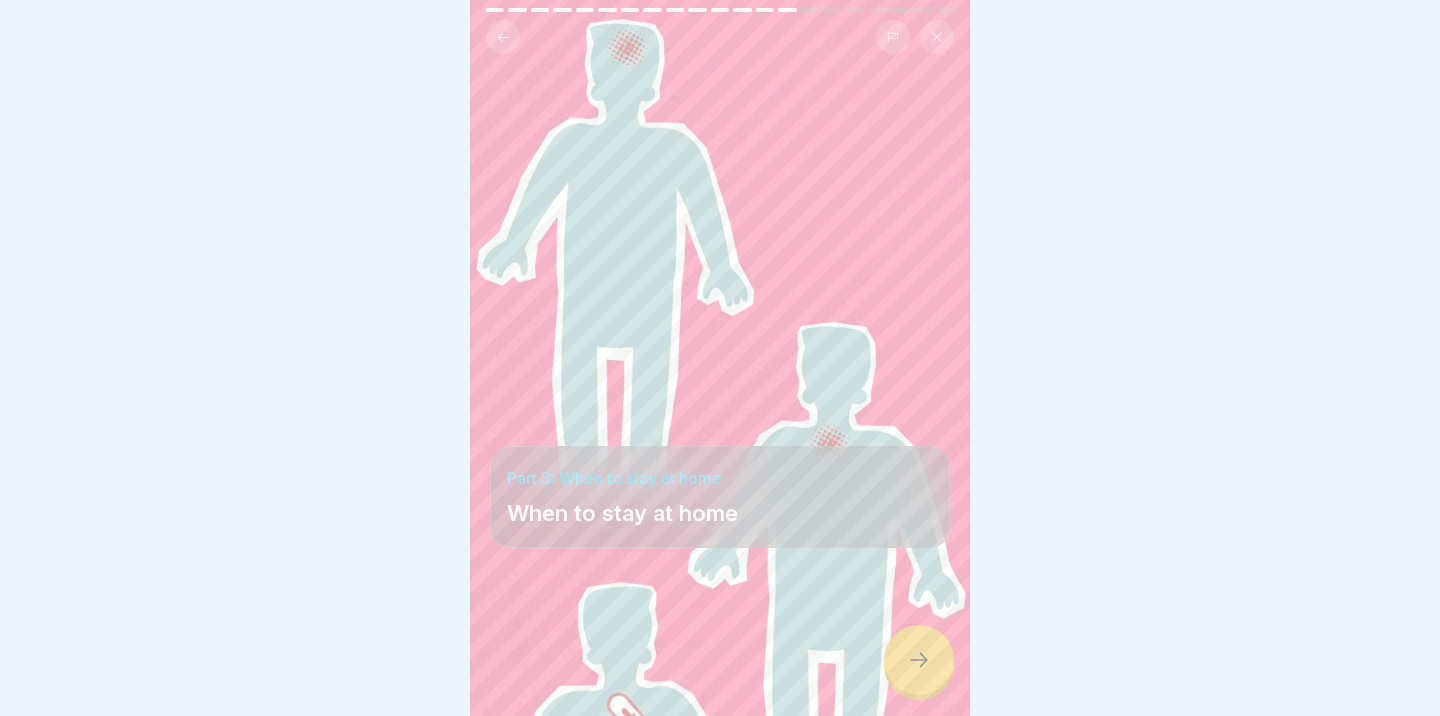 click at bounding box center [919, 660] 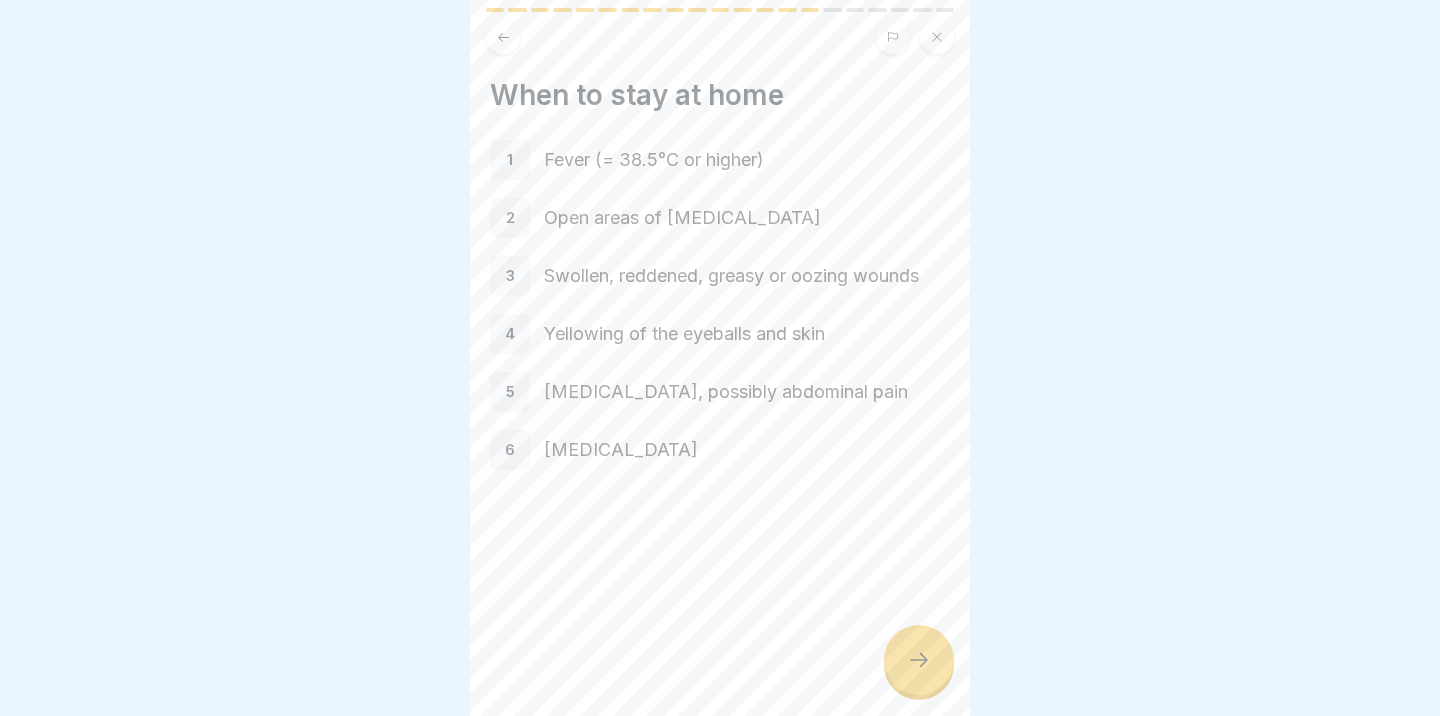 click 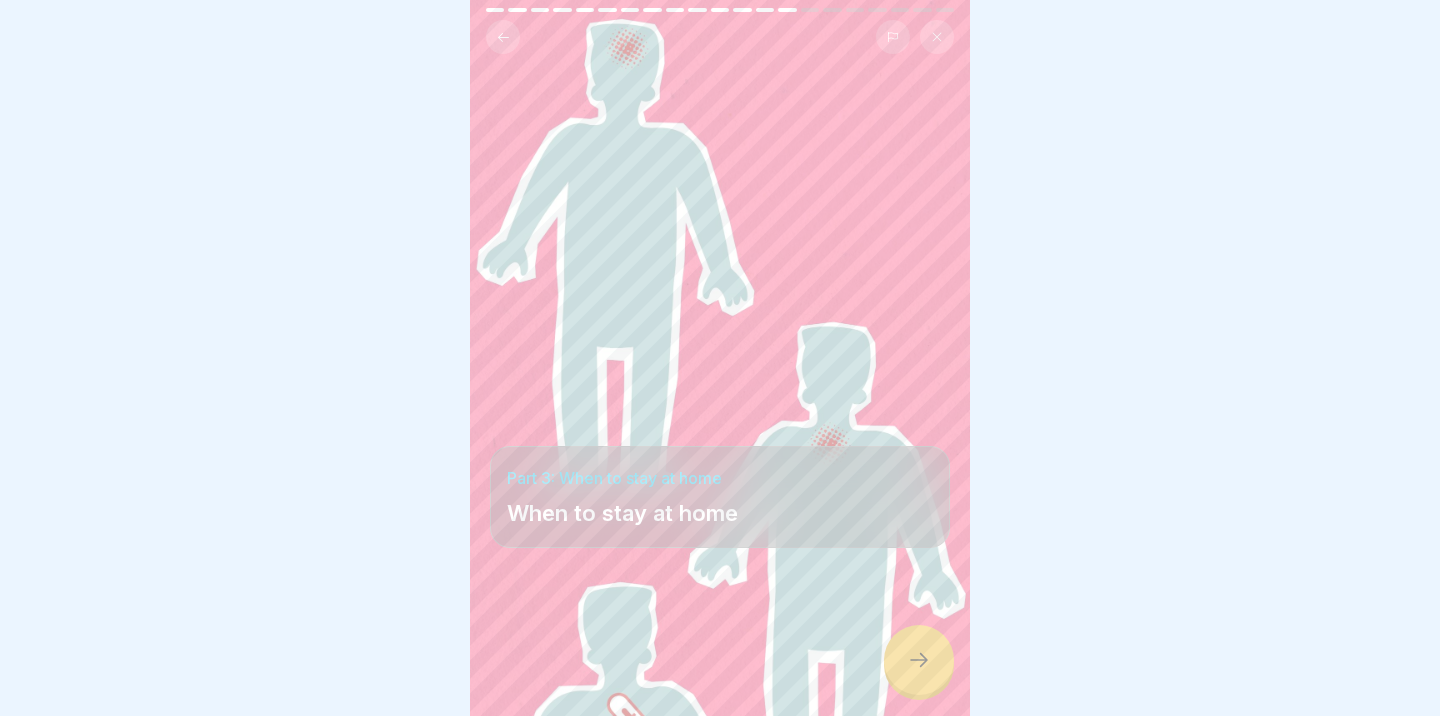 click 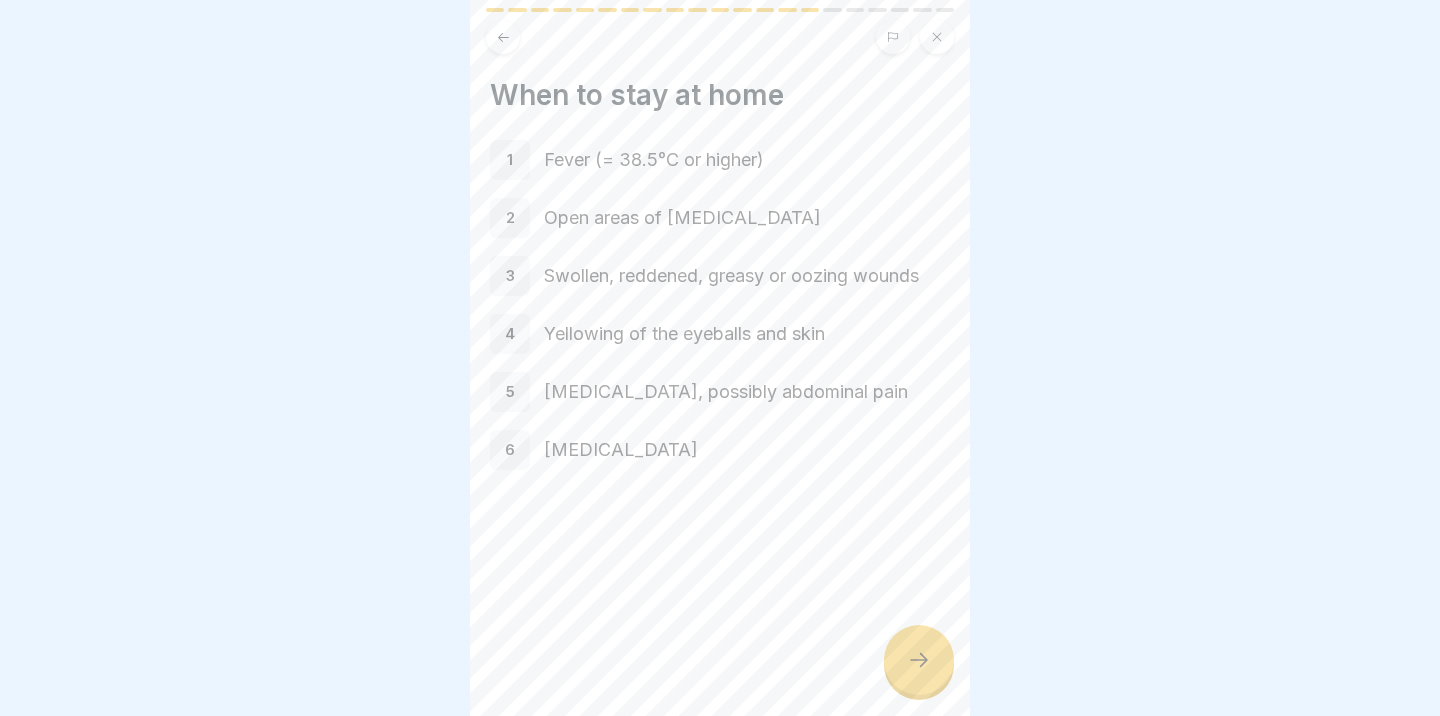 click at bounding box center (919, 660) 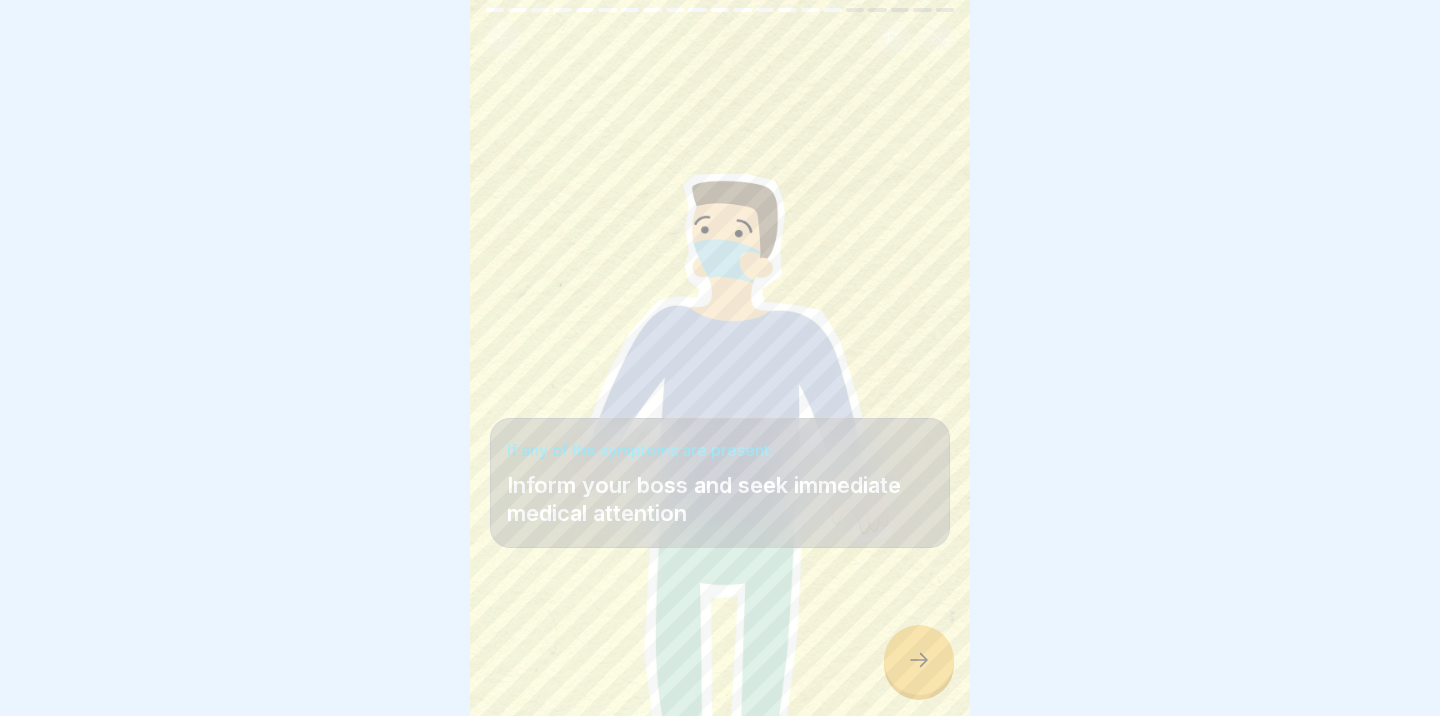 click at bounding box center [919, 660] 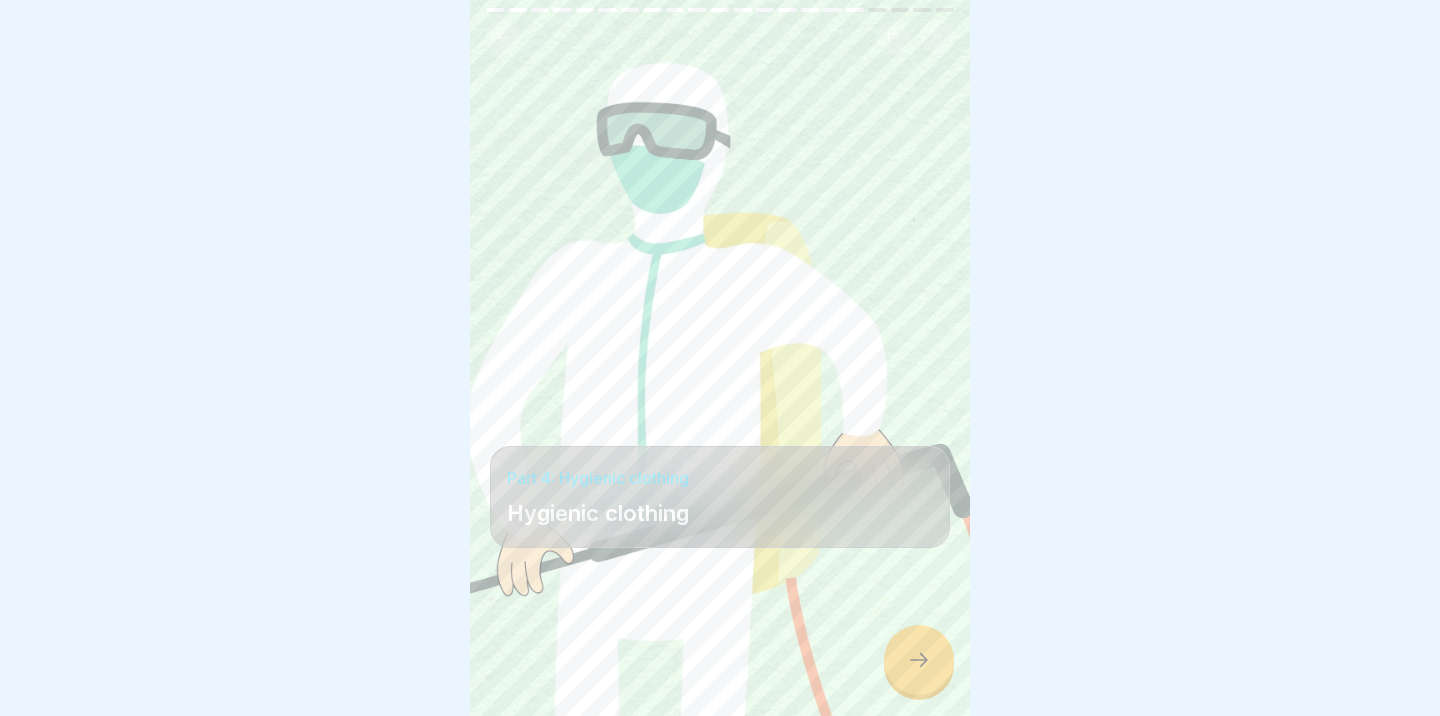 click at bounding box center [919, 660] 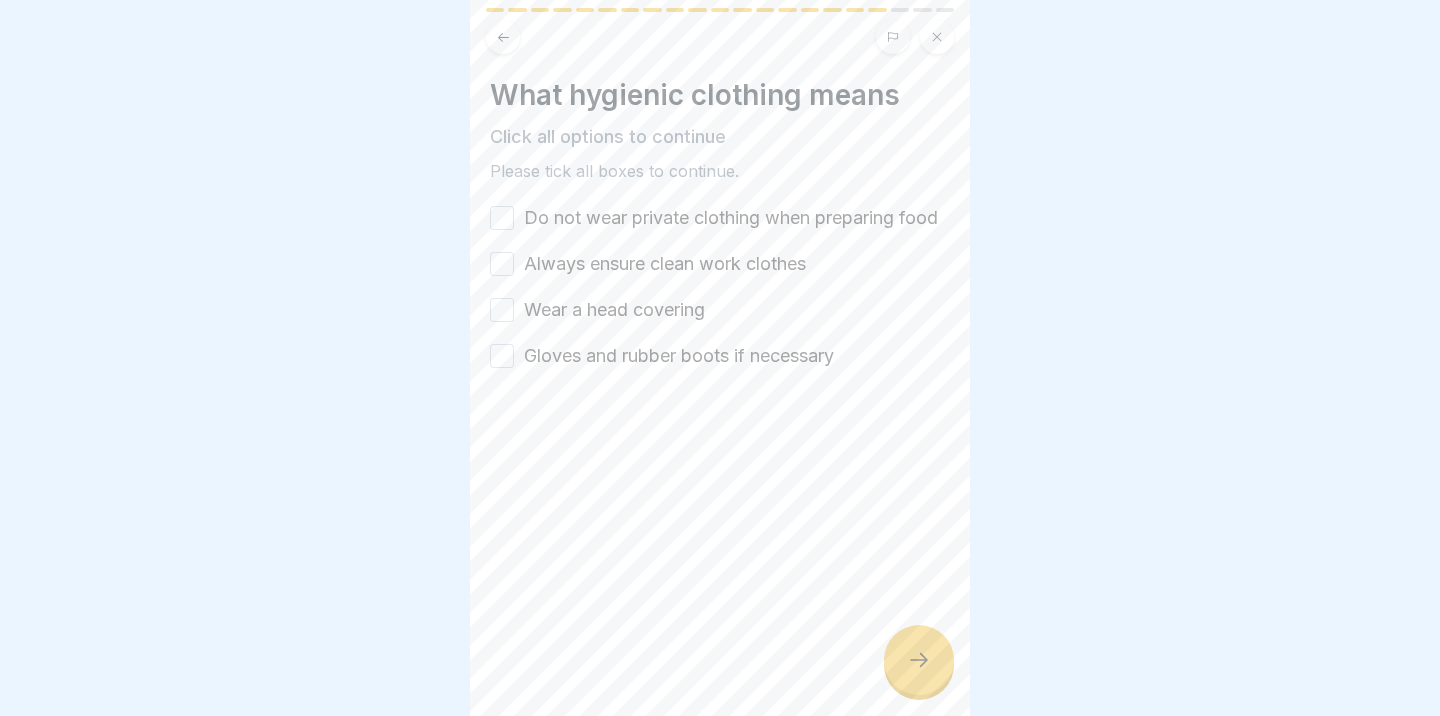 click on "Do not wear private clothing when preparing food" at bounding box center [502, 218] 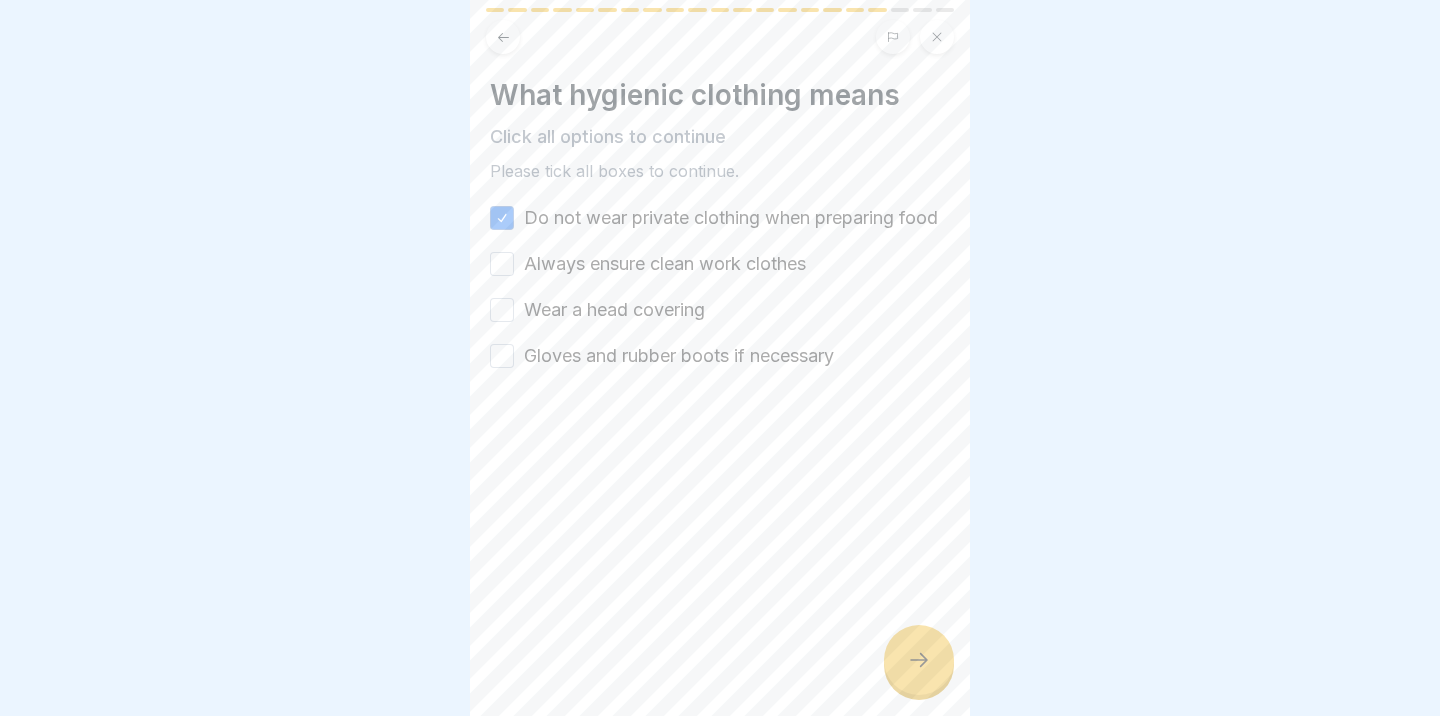 click on "Always ensure clean work clothes" at bounding box center (502, 264) 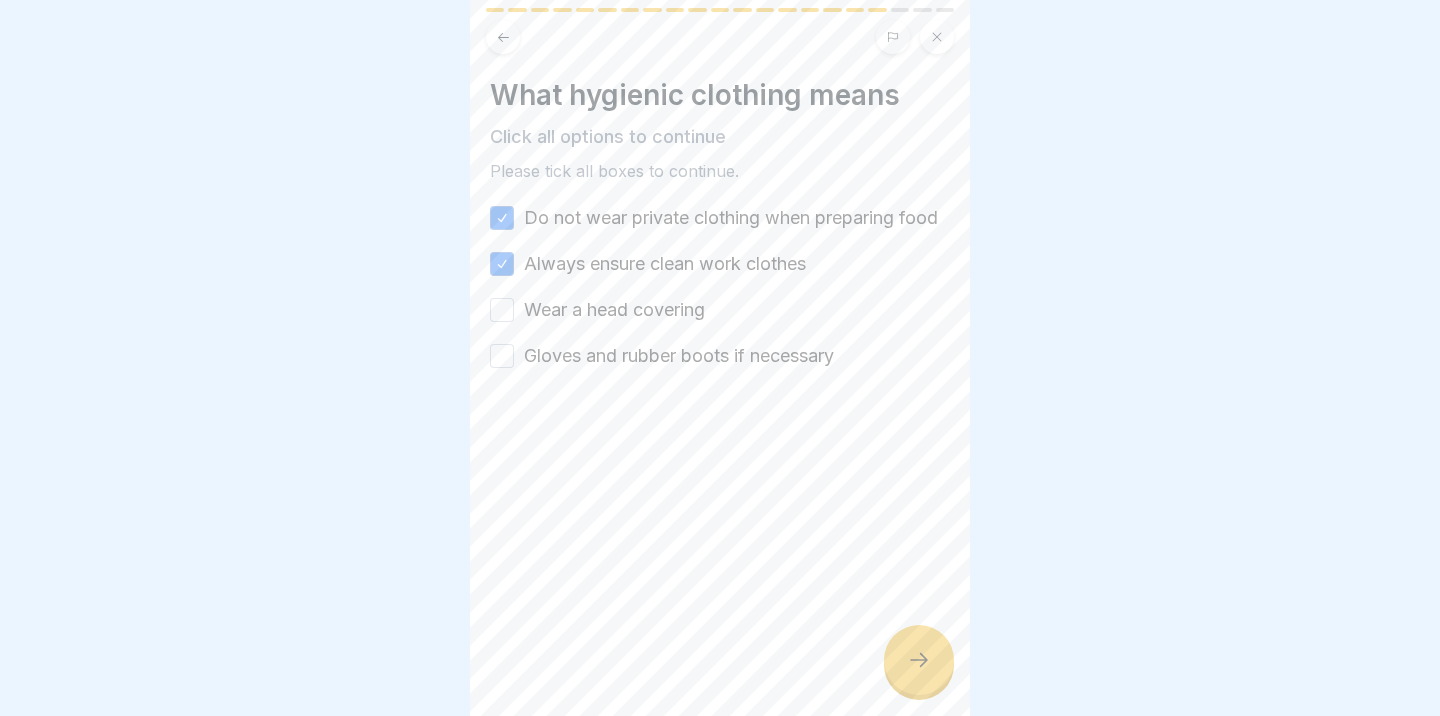 click on "Wear a head covering" at bounding box center (502, 310) 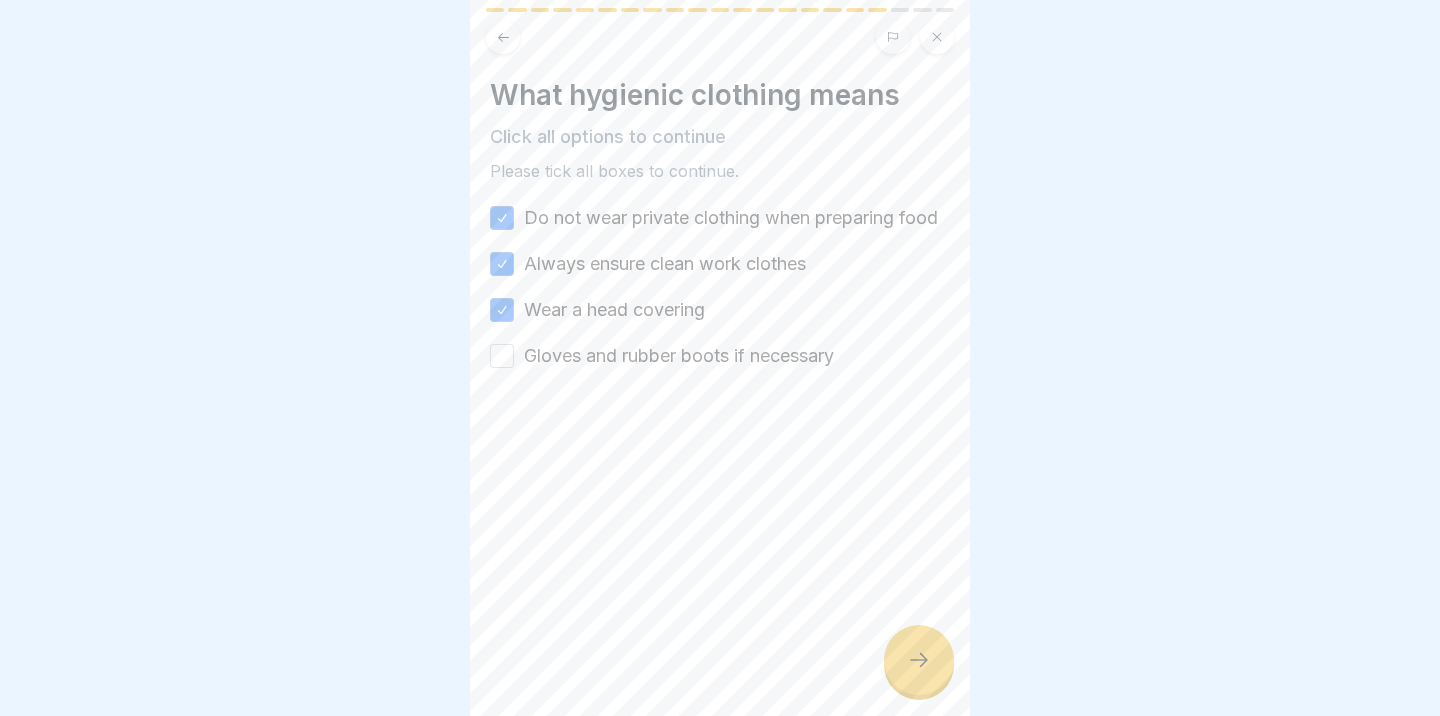 click on "Gloves and rubber boots if necessary" at bounding box center [502, 356] 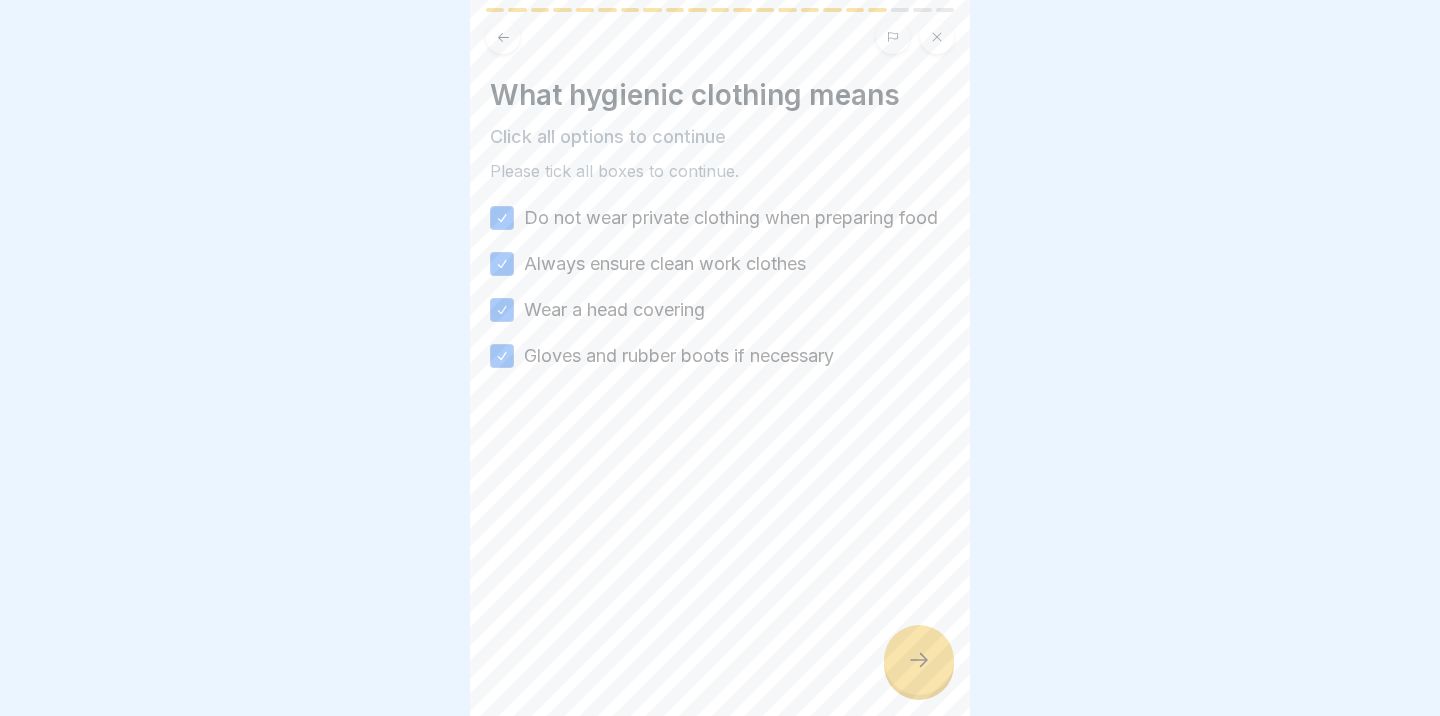 click at bounding box center (919, 660) 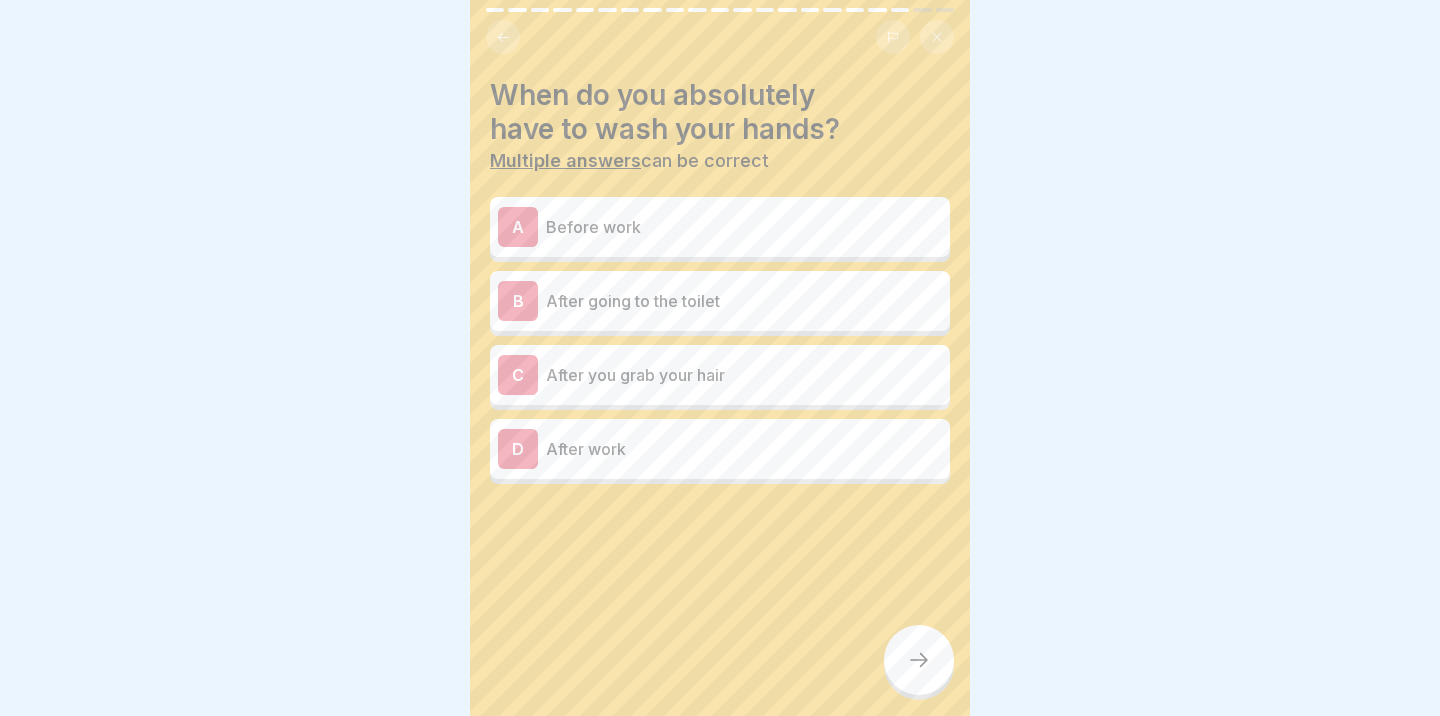 click on "Before work" at bounding box center (744, 227) 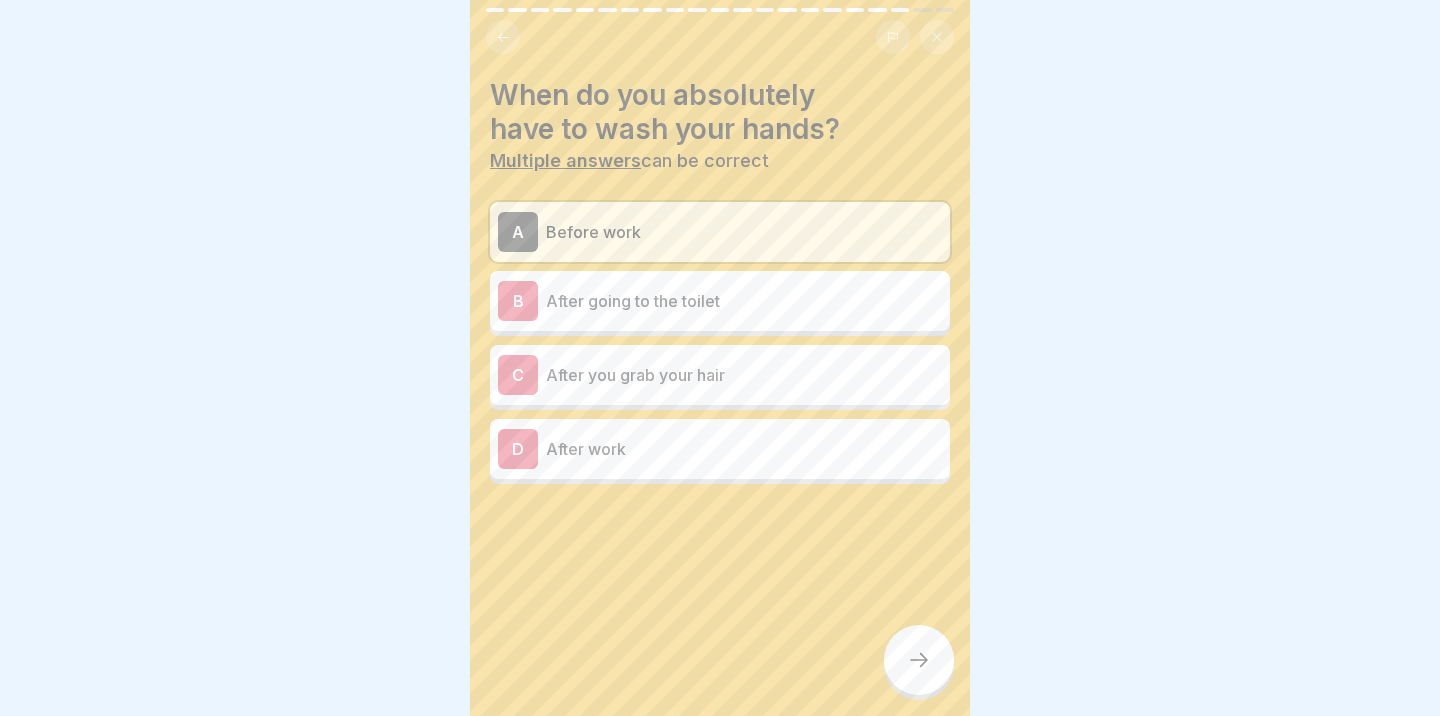 click on "After going to the toilet" at bounding box center [744, 301] 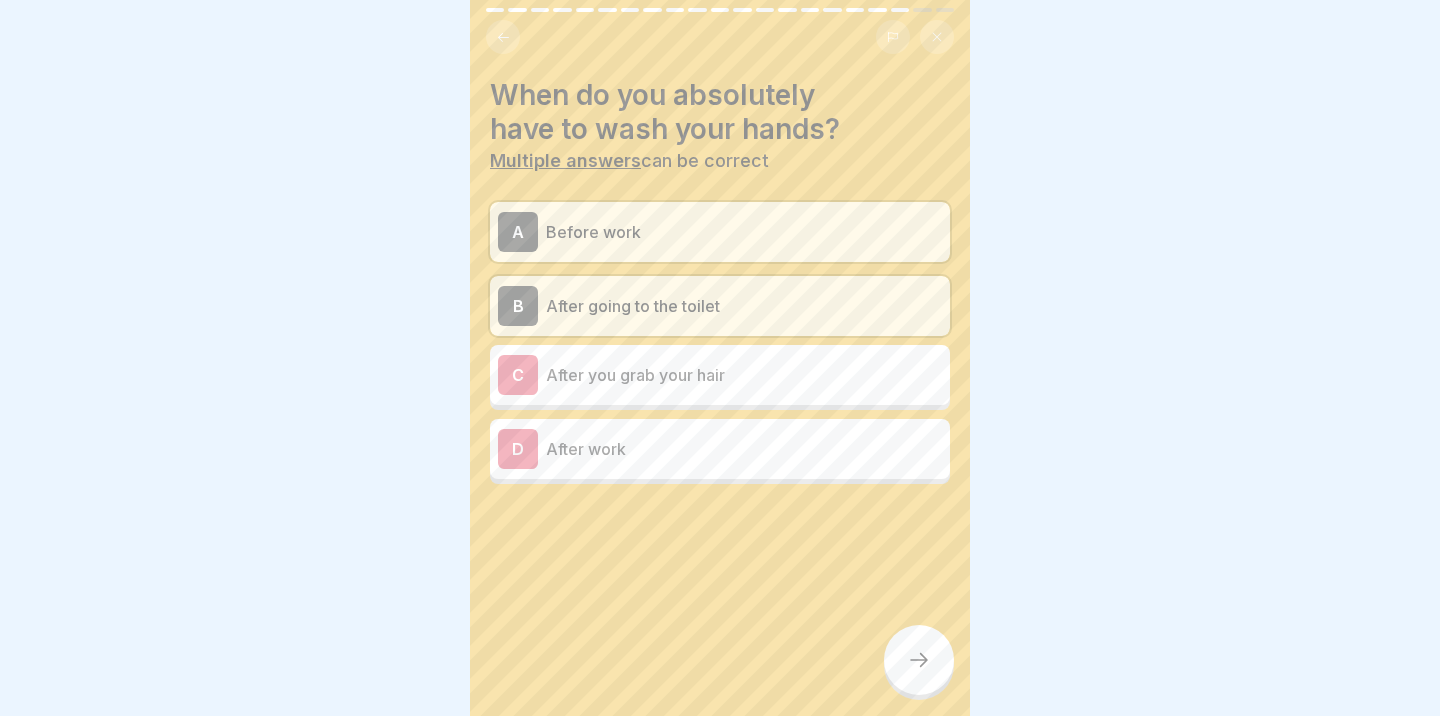 click on "After you grab your hair" at bounding box center [744, 375] 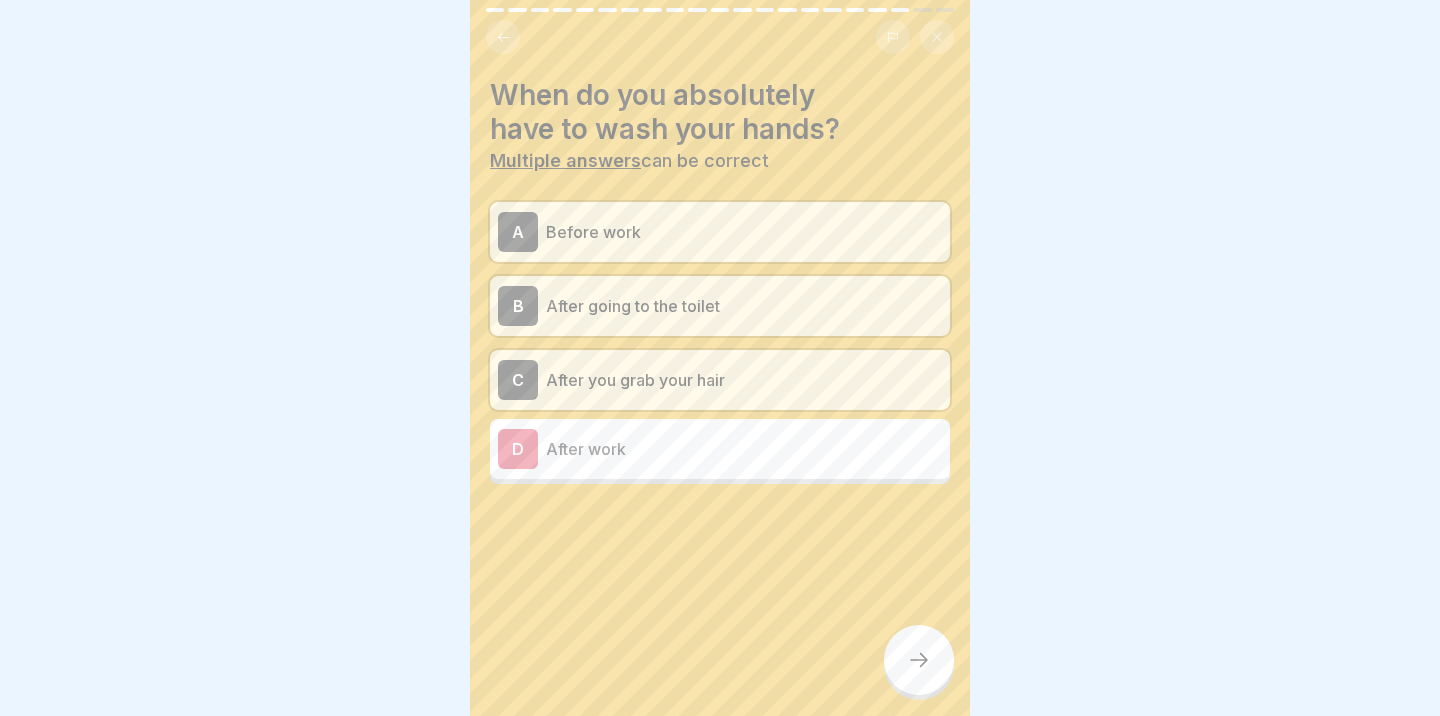 click on "D After work" at bounding box center [720, 449] 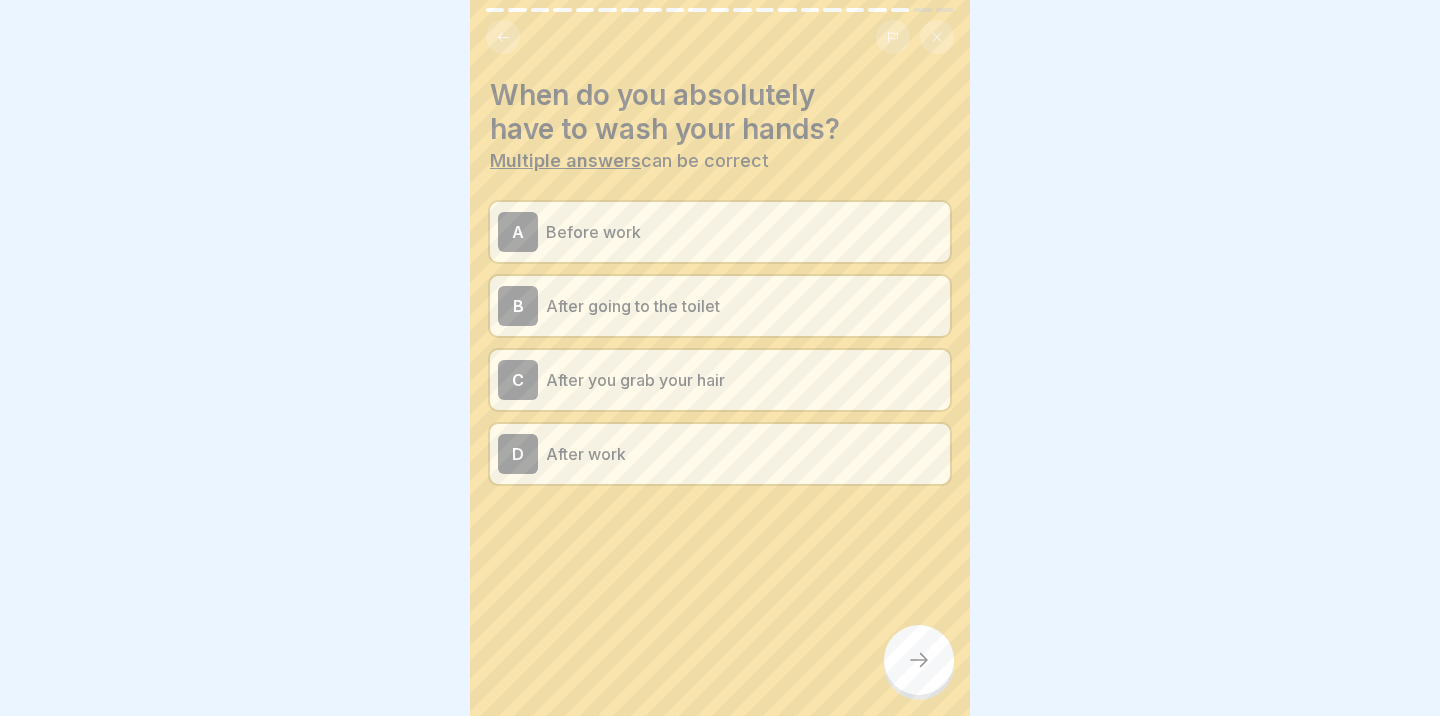 click at bounding box center [919, 660] 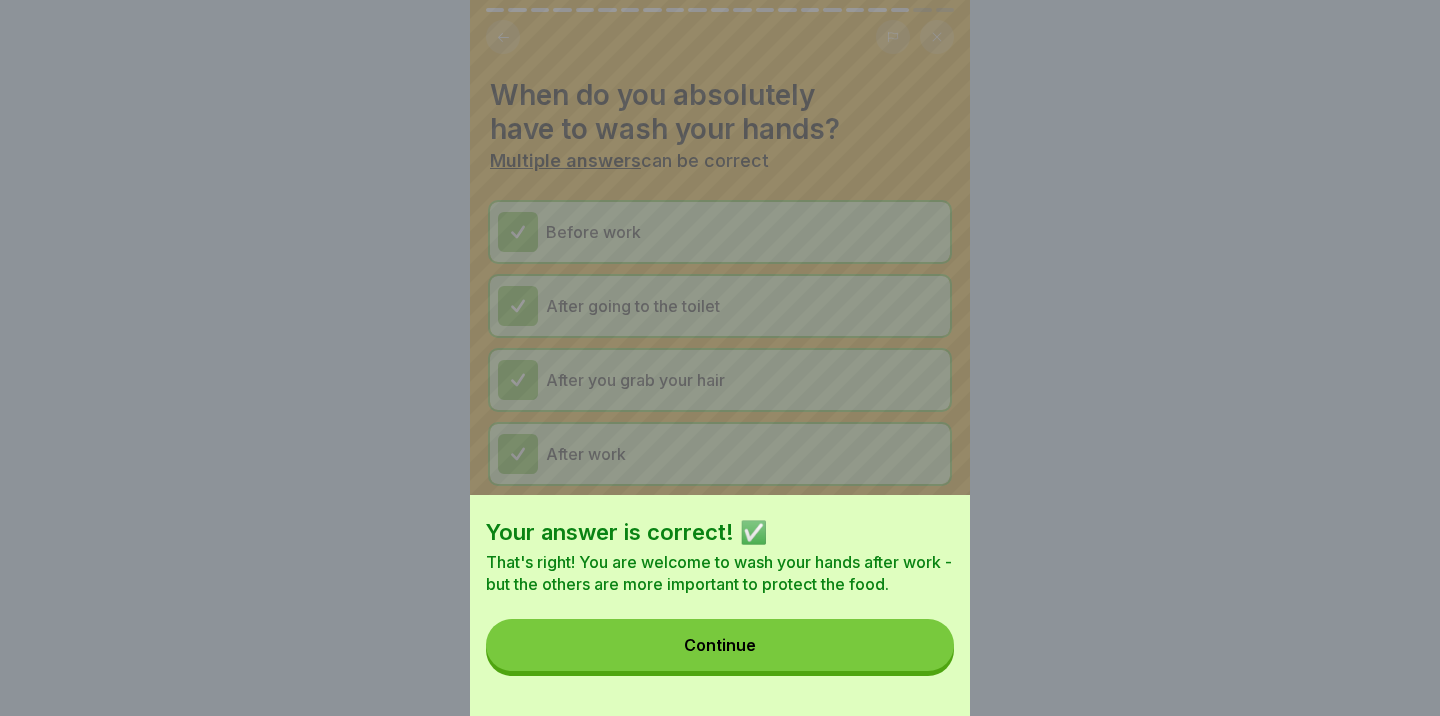 click on "Continue" at bounding box center (720, 645) 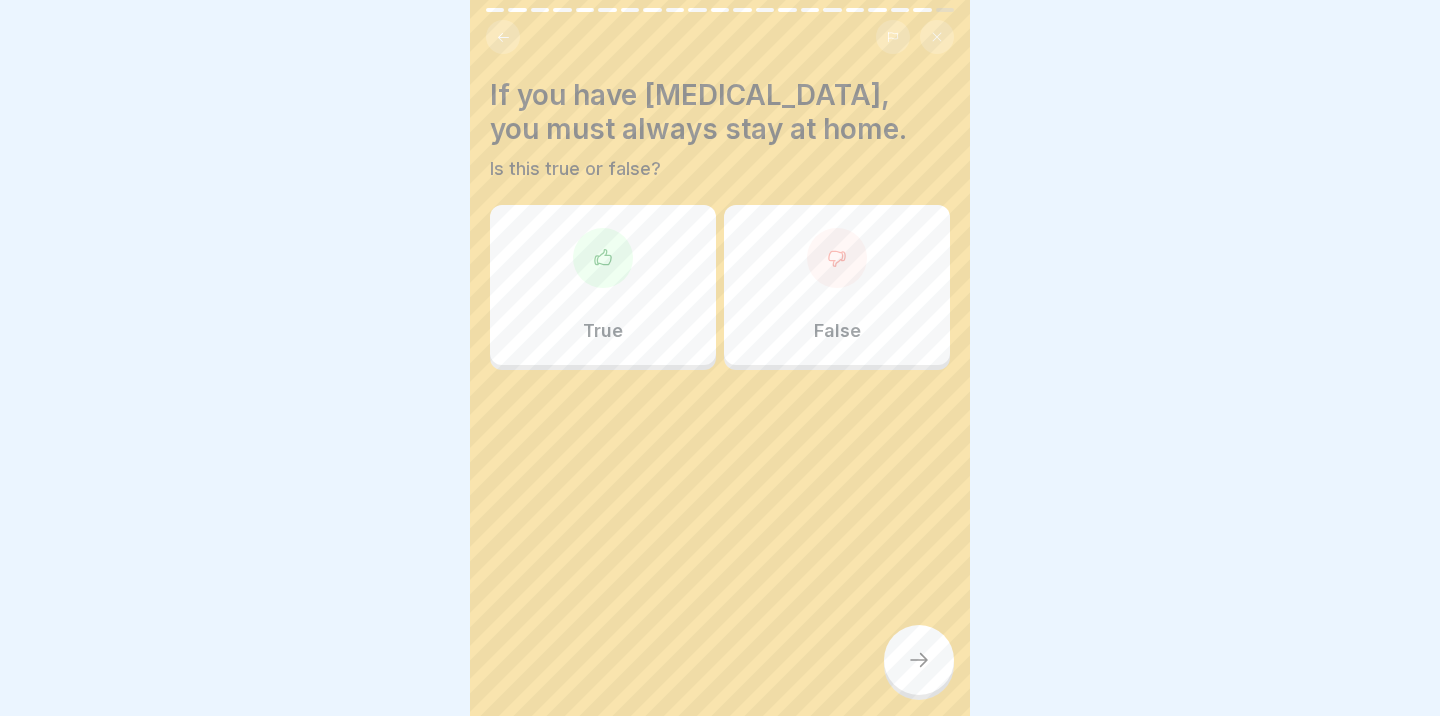 click on "True" at bounding box center [603, 285] 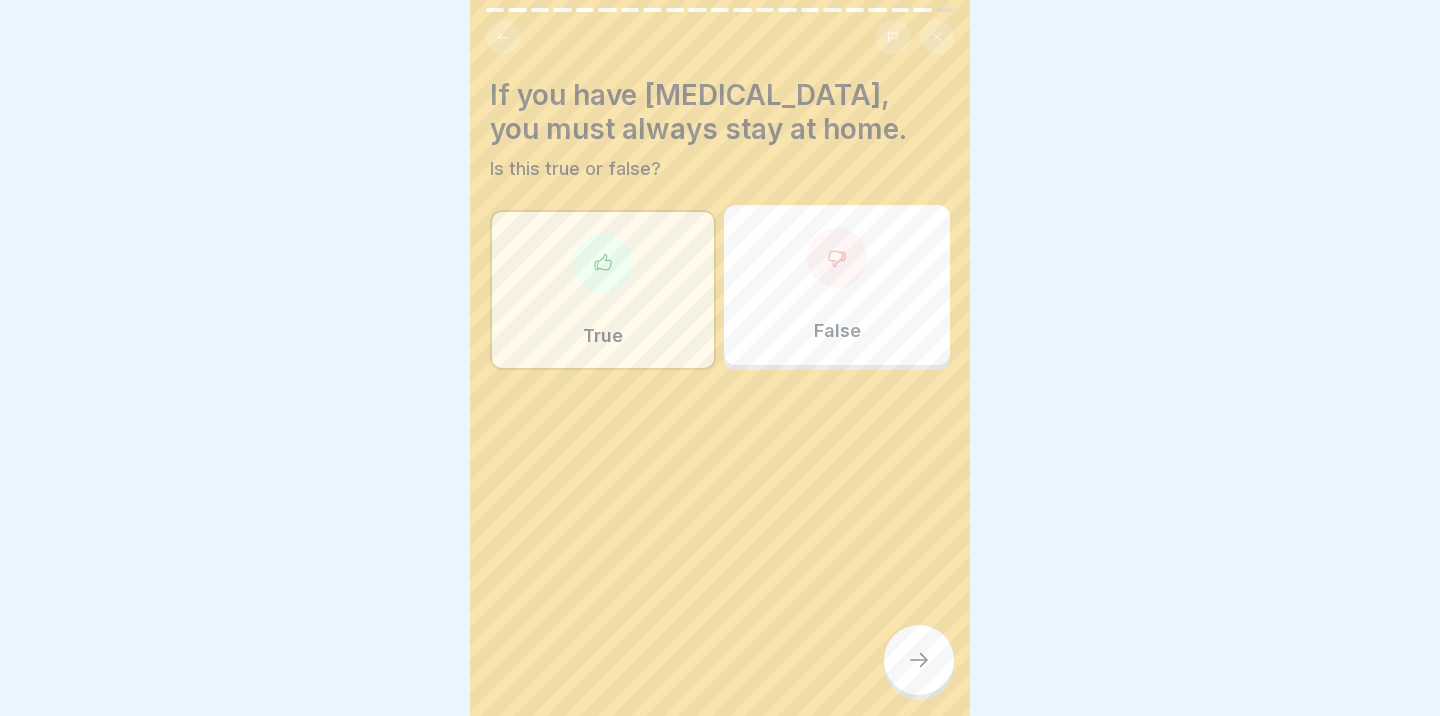 click on "If you have [MEDICAL_DATA], you must always stay at home. Is this true or false? True False" at bounding box center (720, 358) 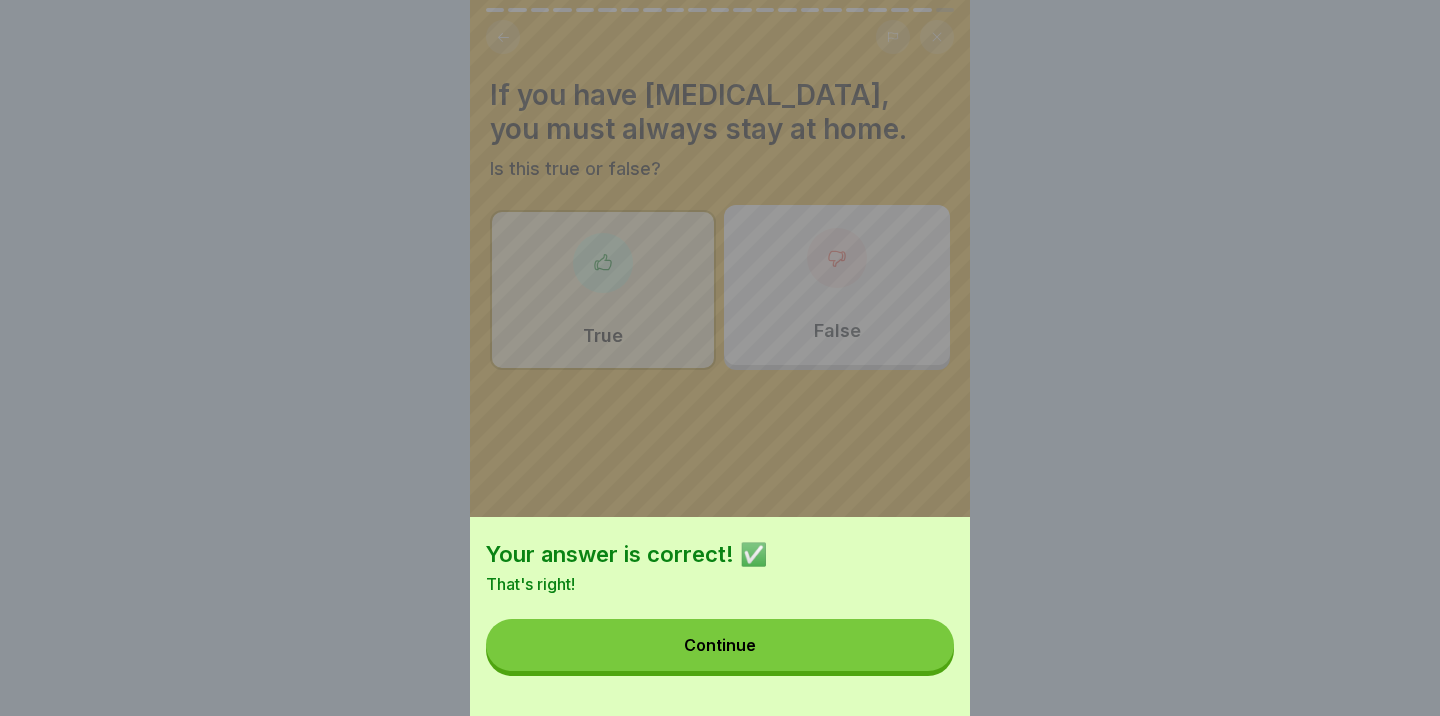 click on "Continue" at bounding box center [720, 645] 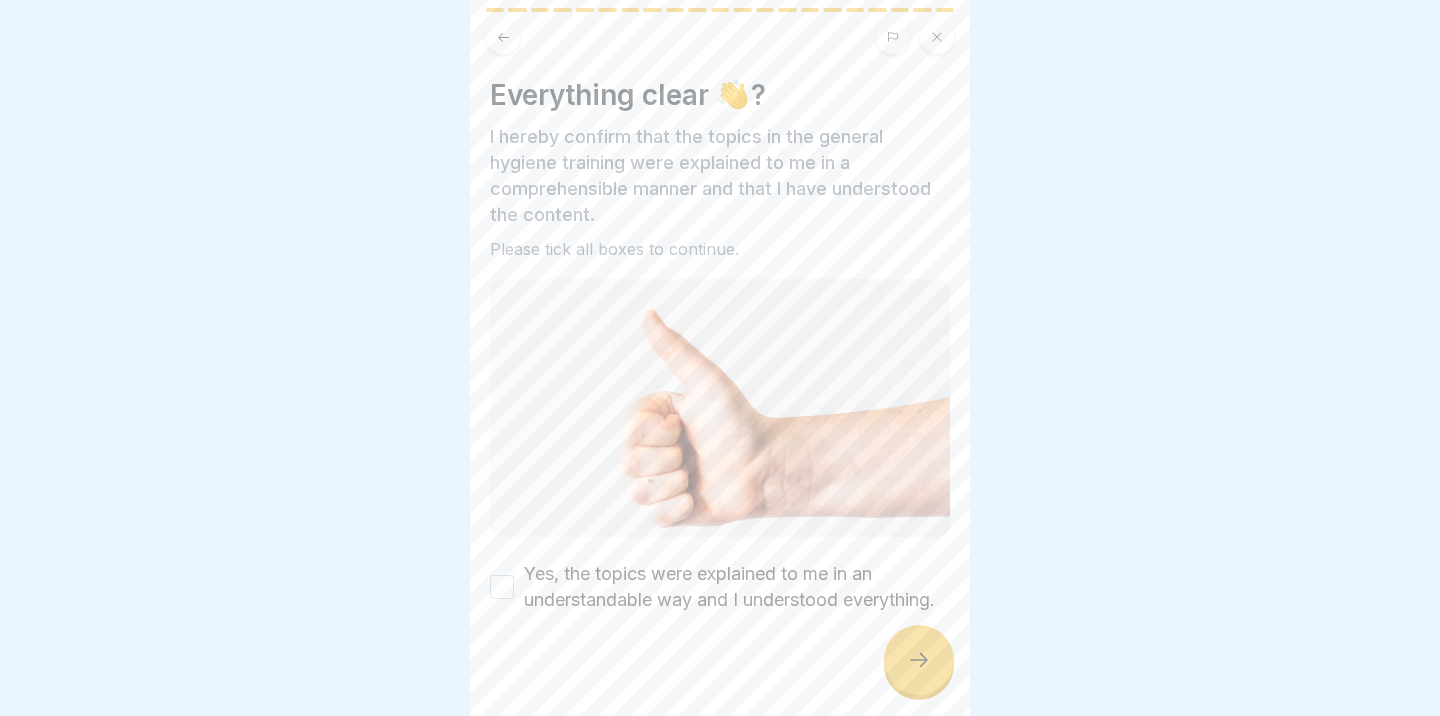 click on "Yes, the topics were explained to me in an understandable way and I understood everything." at bounding box center [502, 587] 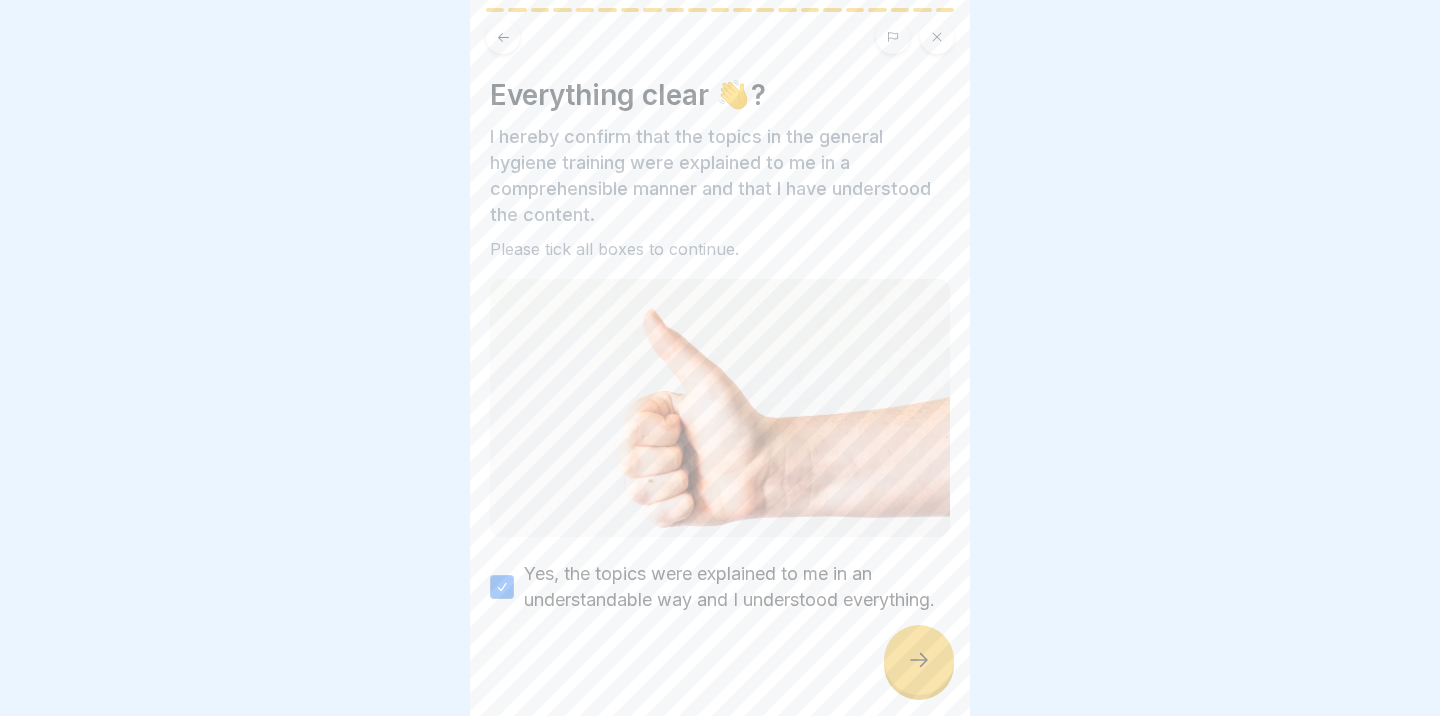 click 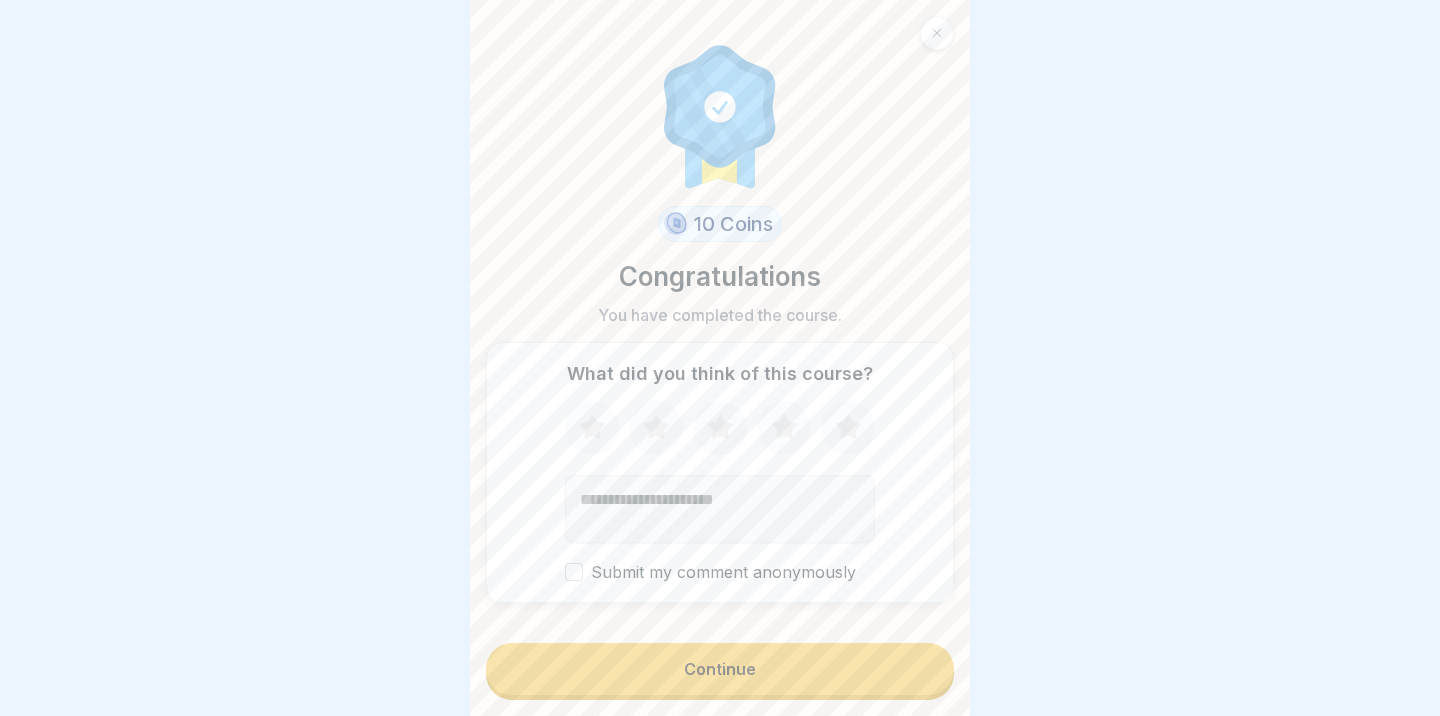 click on "Continue" at bounding box center [720, 669] 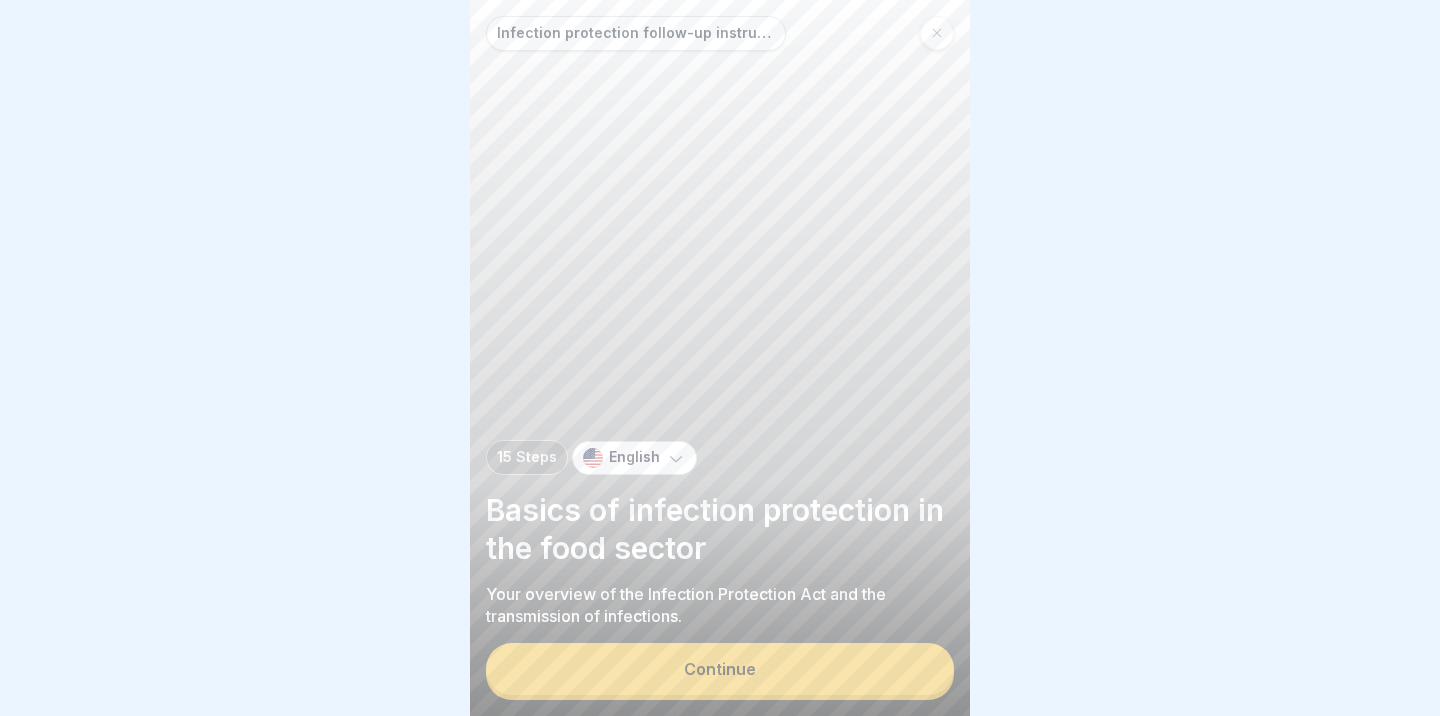click 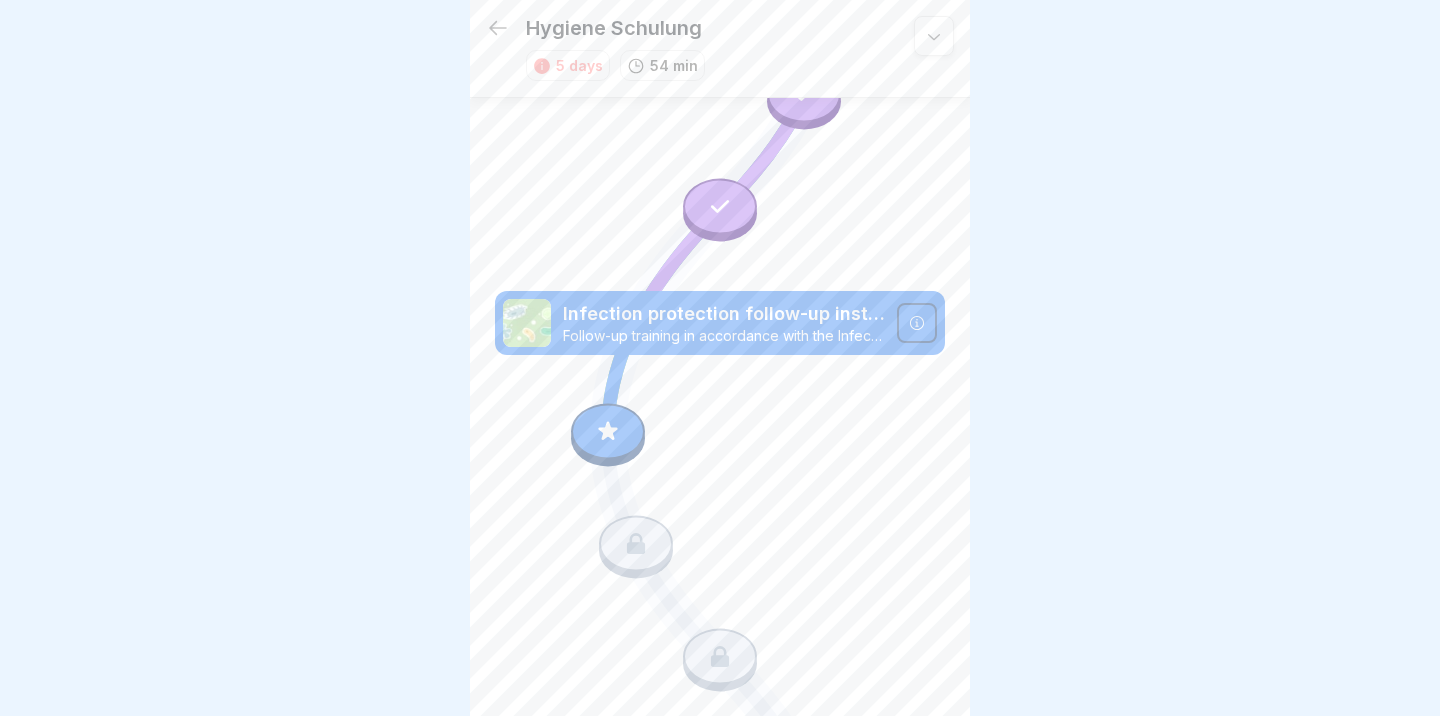scroll, scrollTop: 367, scrollLeft: 0, axis: vertical 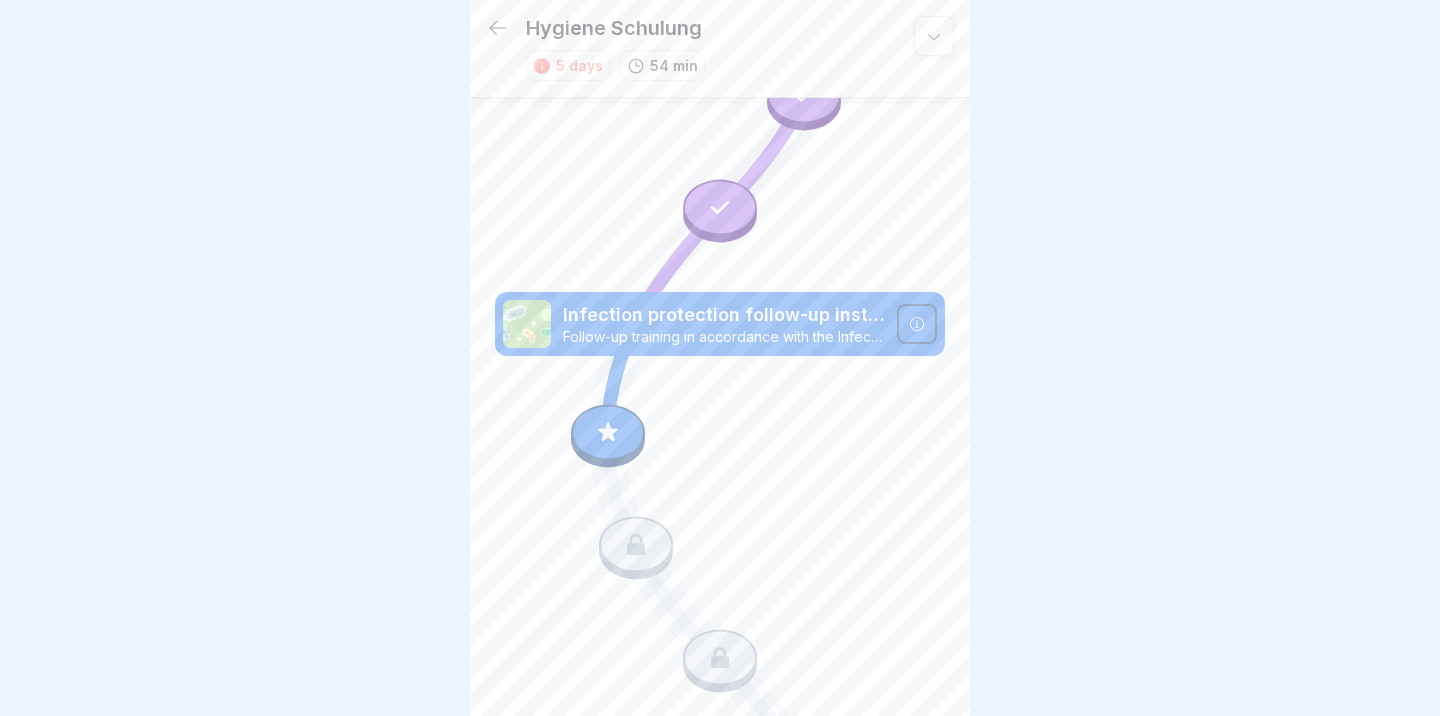 click on "Infection protection follow-up instruction (according to §43 IfSG) Follow-up training in accordance with the Infection Protection Act §43 IfSG. This training is only valid in combination with an already completed initial training." at bounding box center [720, 324] 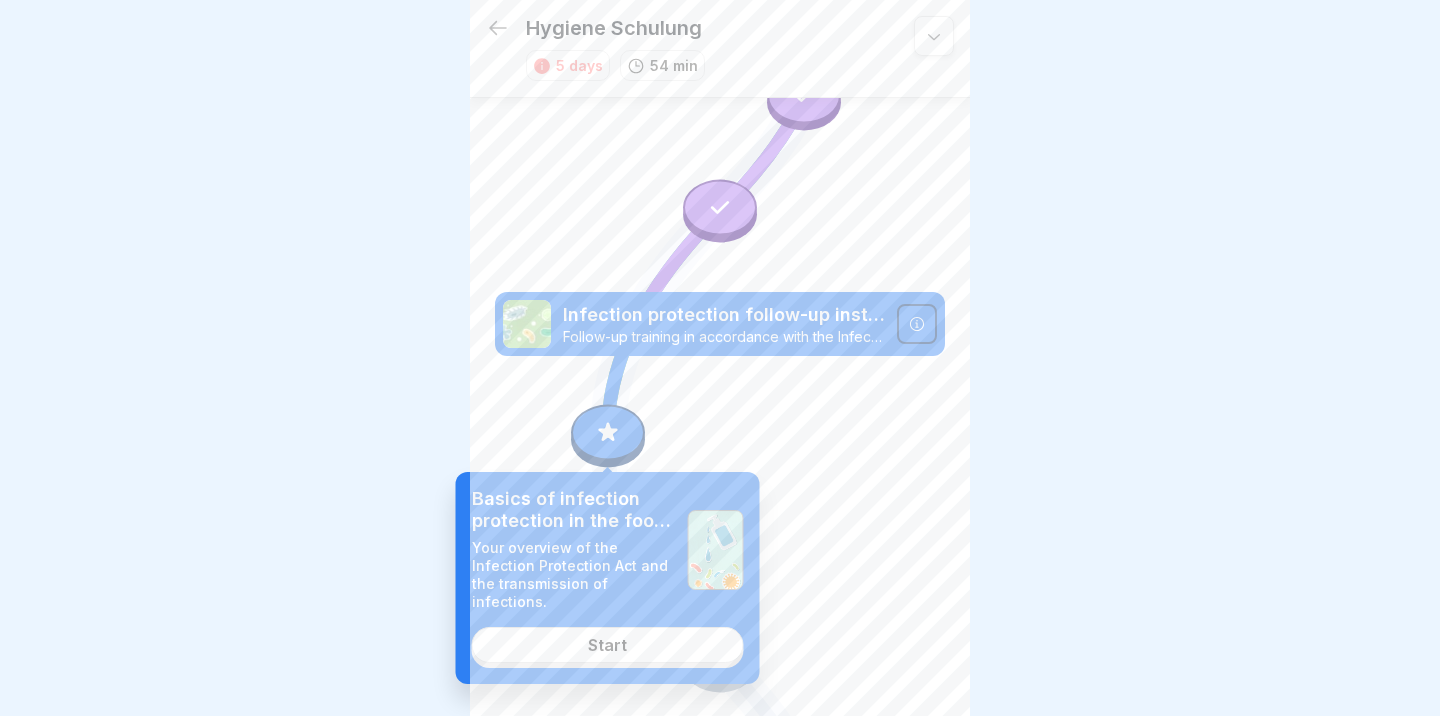 click on "Start" at bounding box center [608, 645] 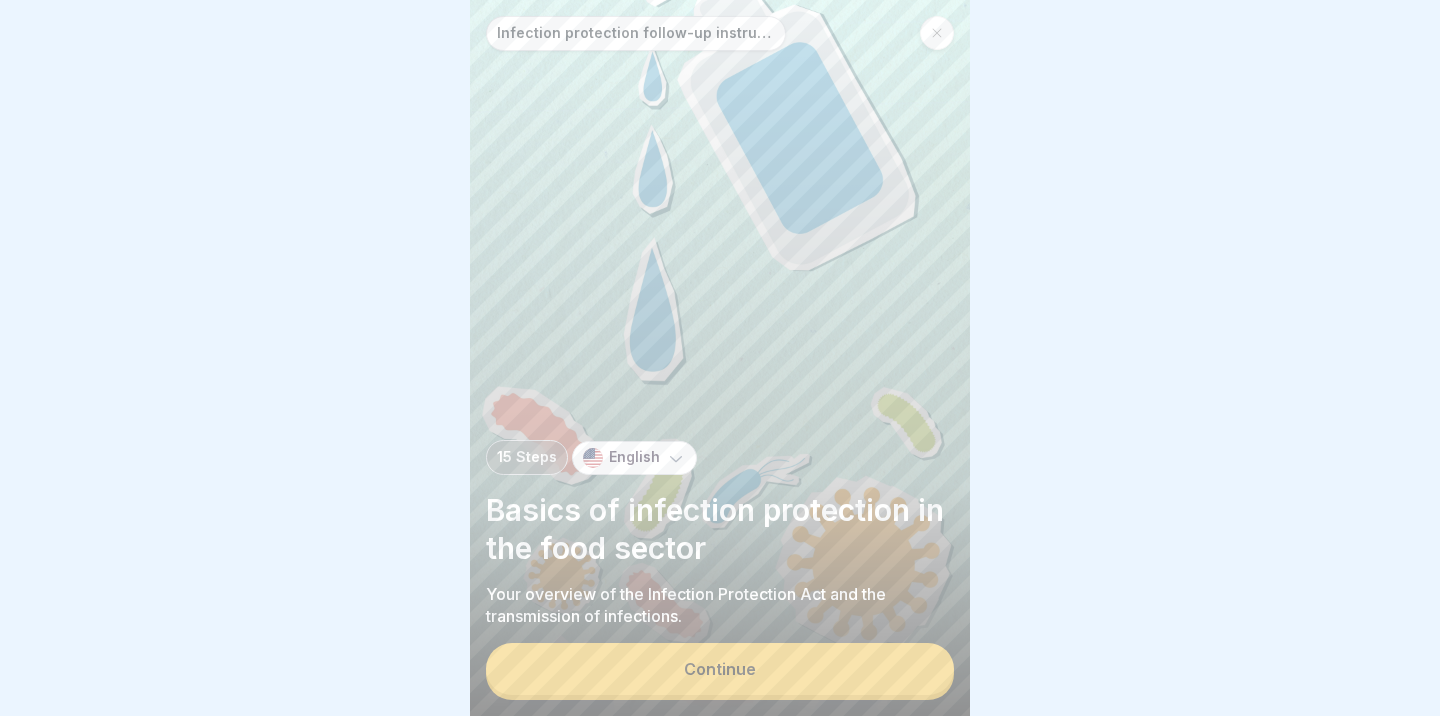 scroll, scrollTop: 0, scrollLeft: 0, axis: both 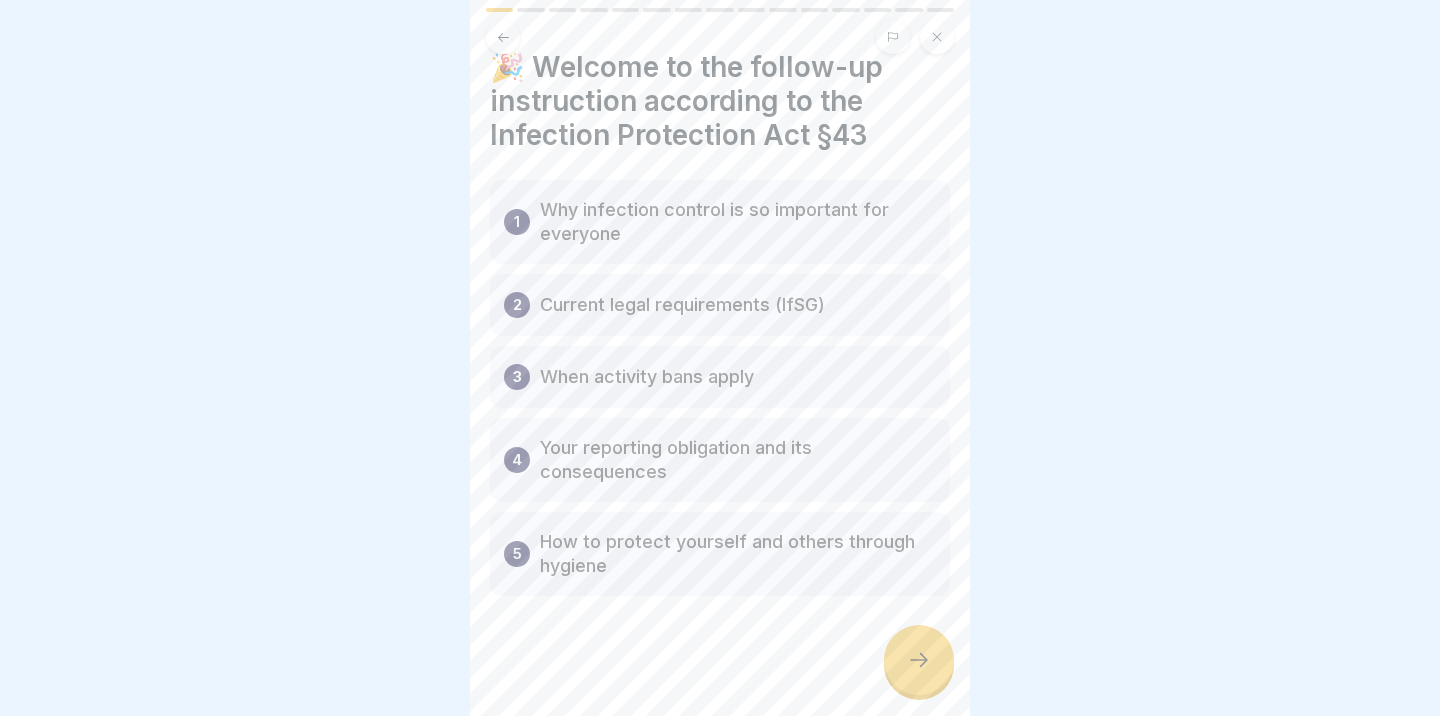click at bounding box center [919, 660] 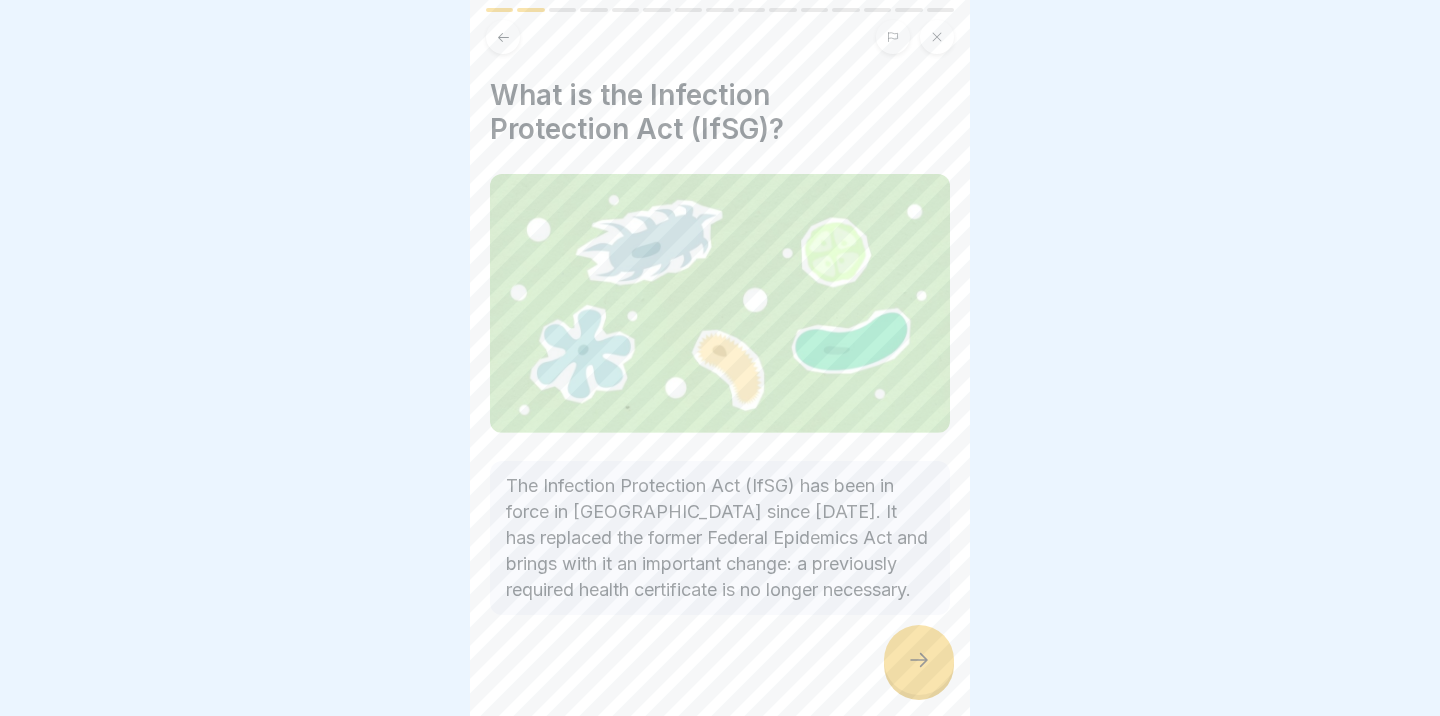 click at bounding box center [919, 660] 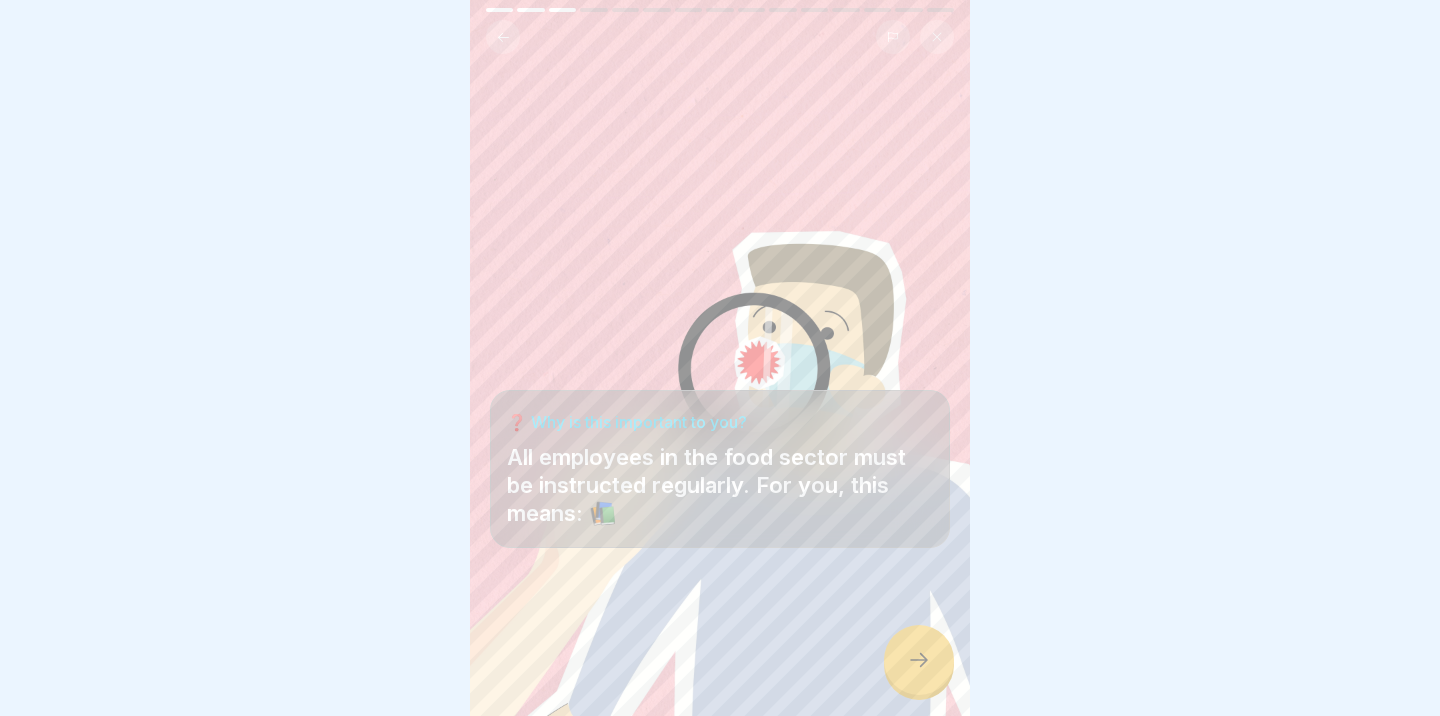 click at bounding box center [919, 660] 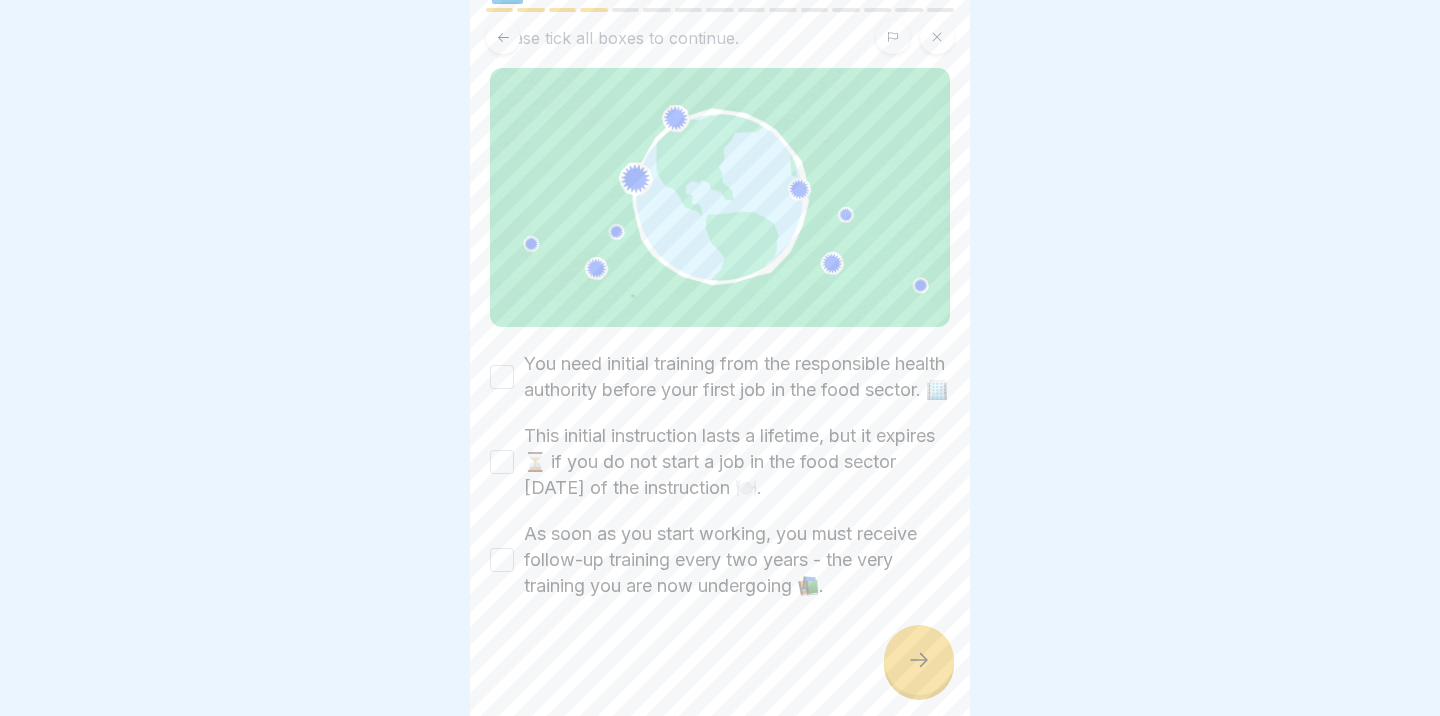 scroll, scrollTop: 108, scrollLeft: 0, axis: vertical 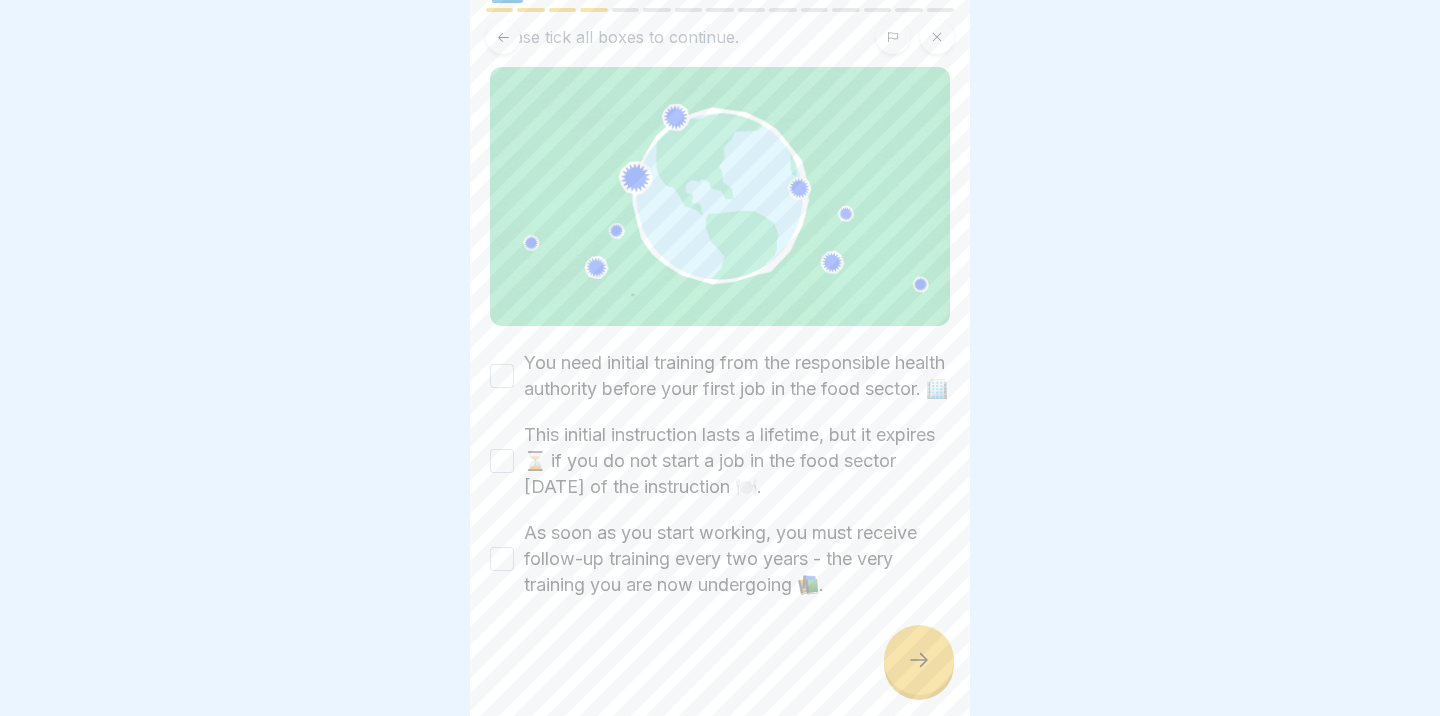 click on "You need initial training from the responsible health authority before your first job in the food sector. 🏢" at bounding box center (502, 376) 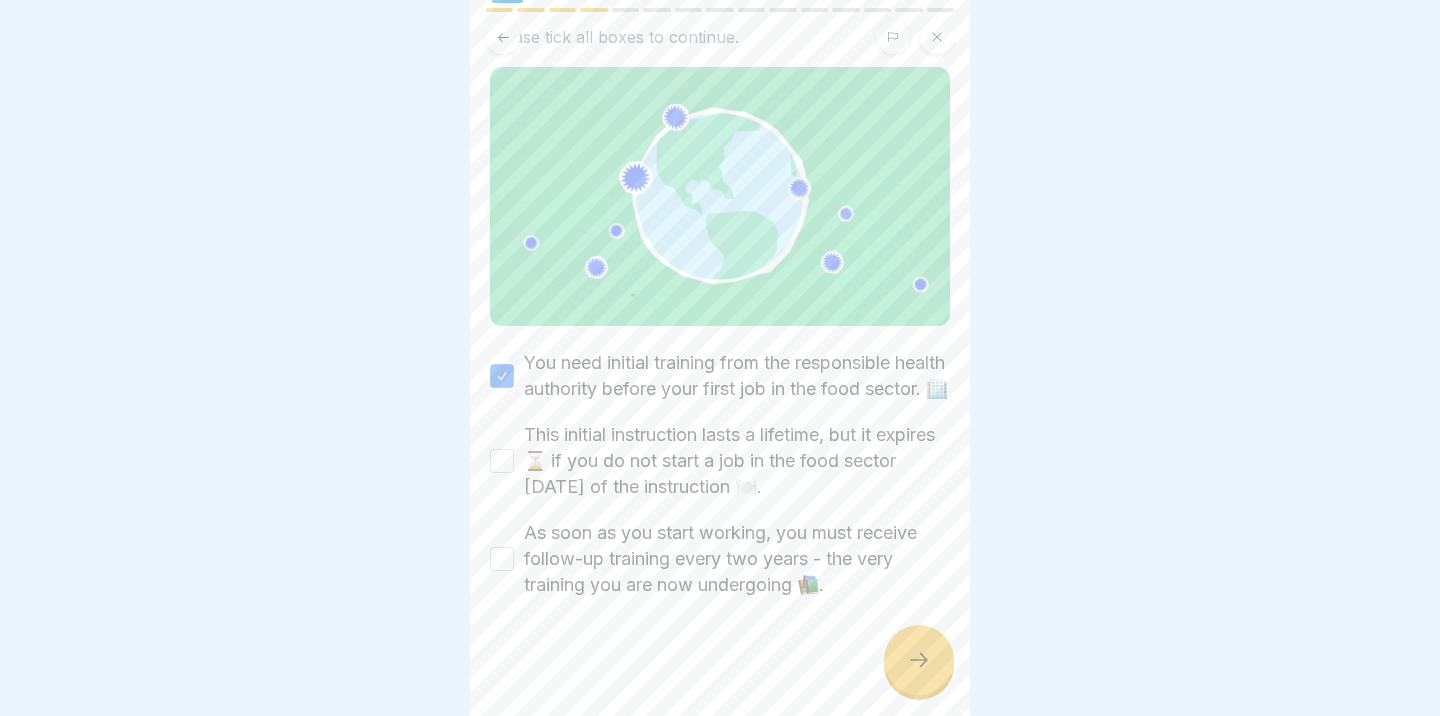 click on "This initial instruction lasts a lifetime, but it expires ⏳ if you do not start a job in the food sector [DATE] of the instruction 🍽️." at bounding box center (502, 461) 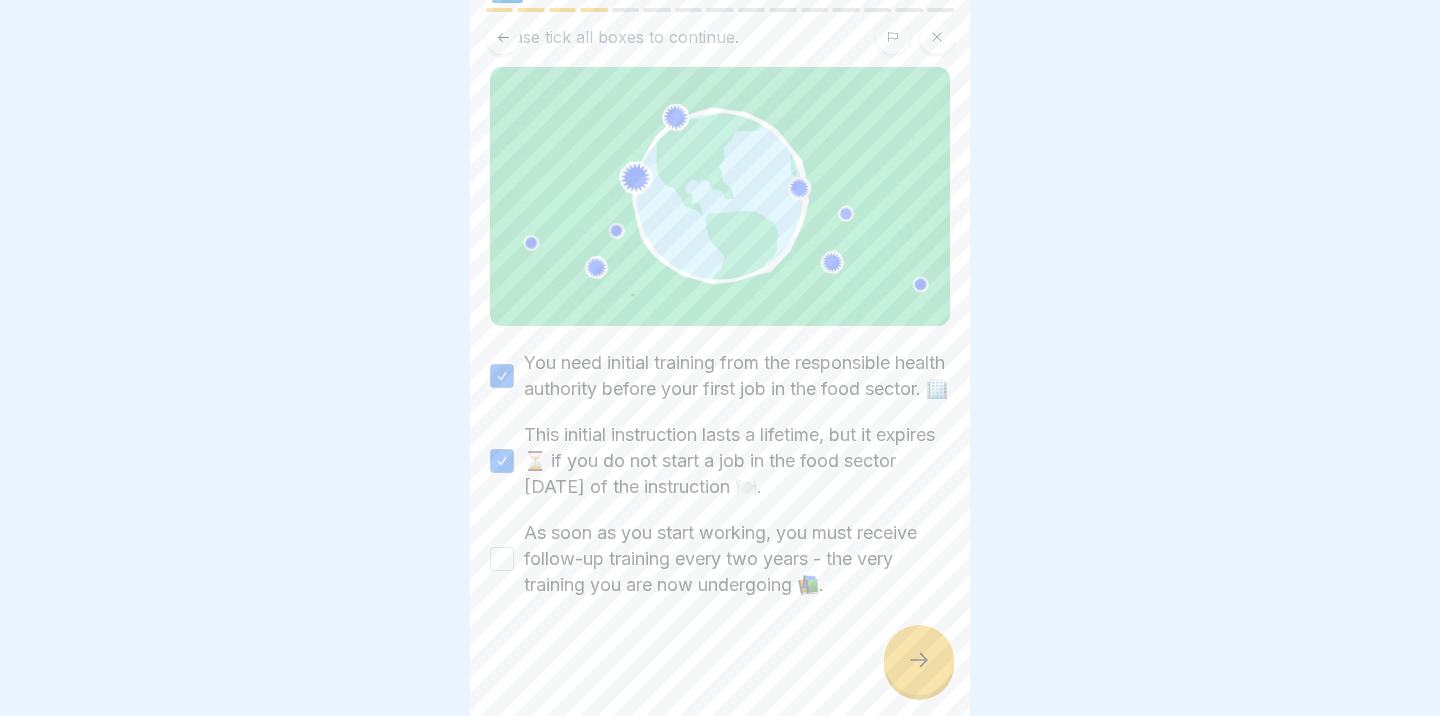 click on "As soon as you start working, you must receive follow-up training every two years - the very training you are now undergoing 📚." at bounding box center [502, 559] 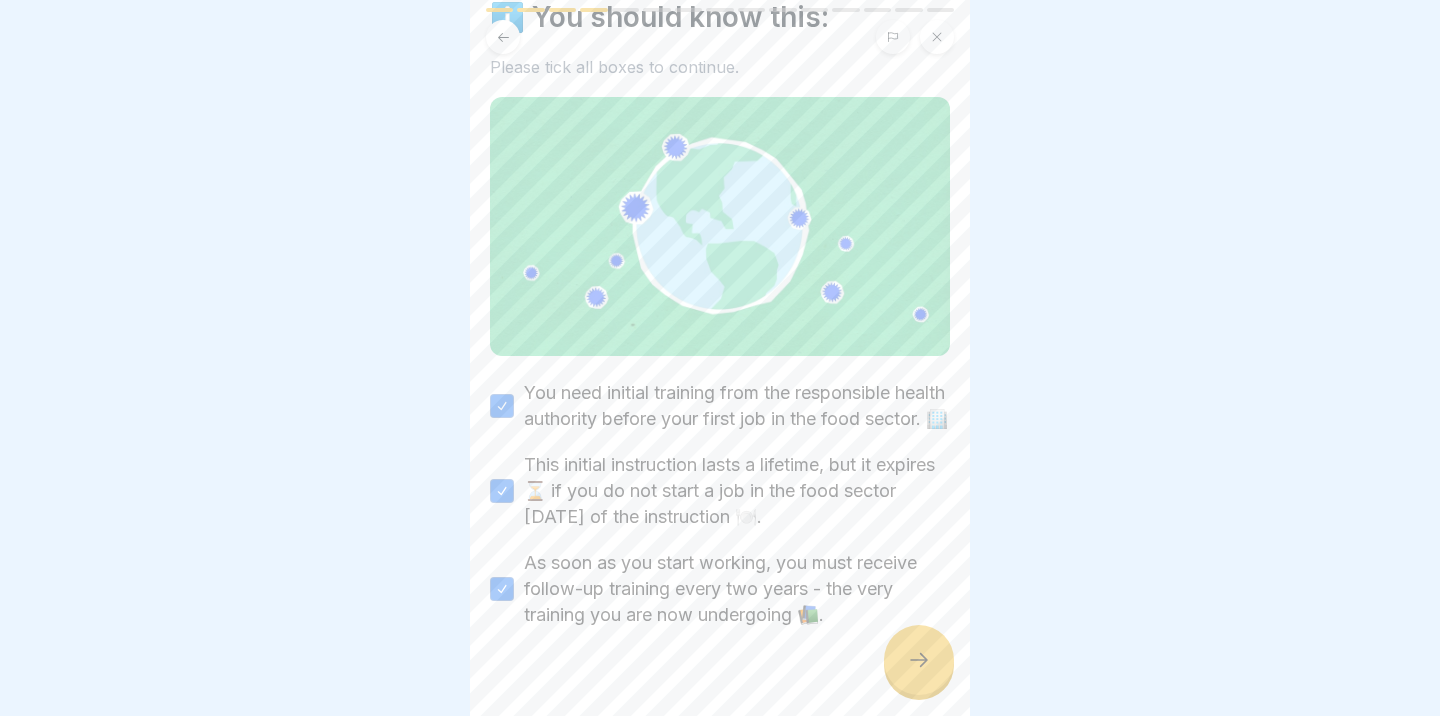 scroll, scrollTop: 82, scrollLeft: 0, axis: vertical 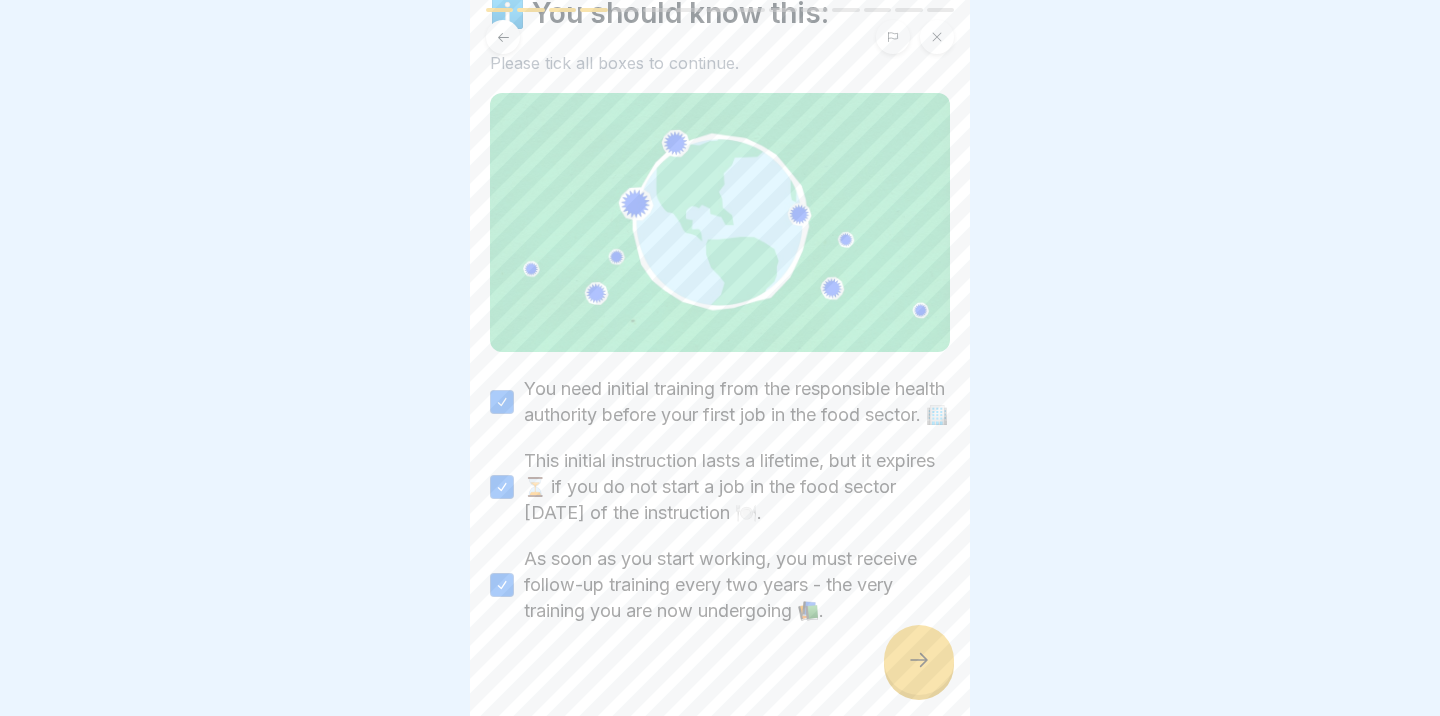 click at bounding box center (919, 660) 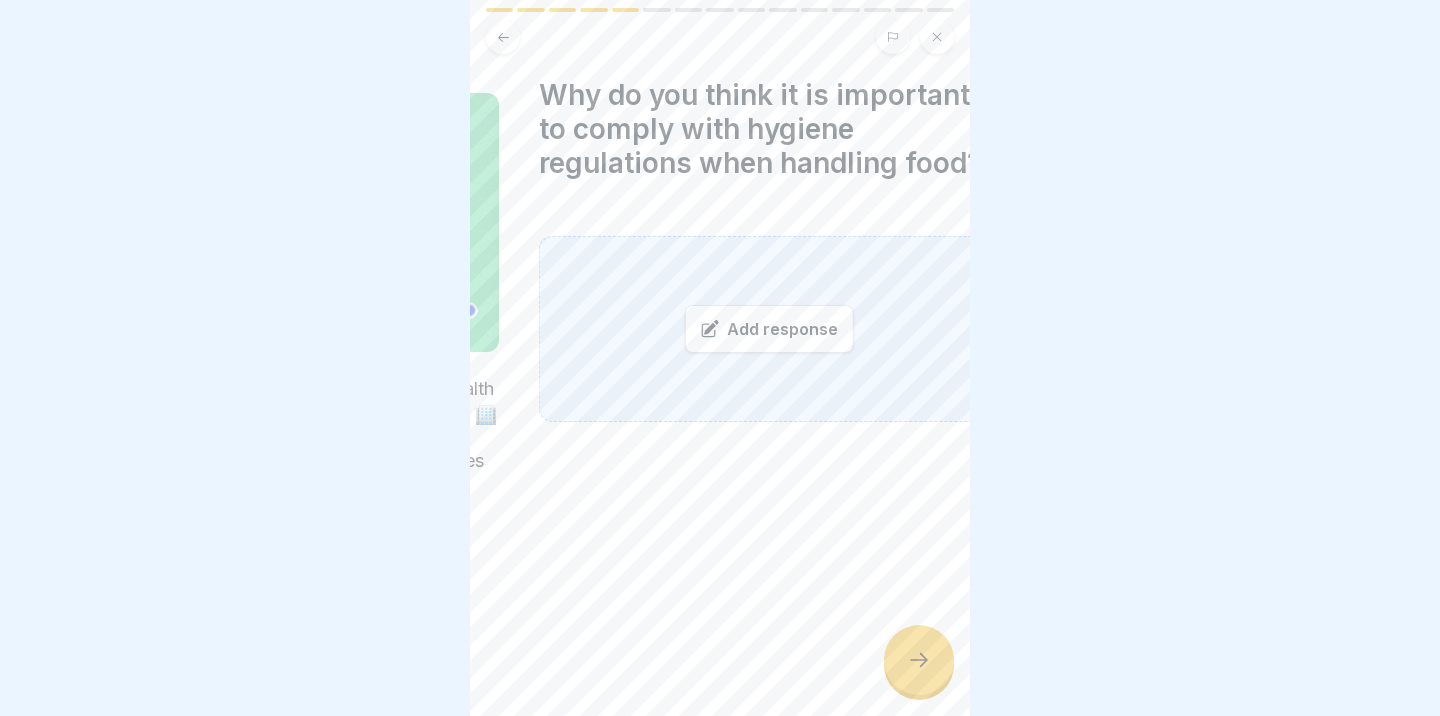 click on "Why do you think it is important to comply with hygiene regulations when handling food?" at bounding box center [769, 129] 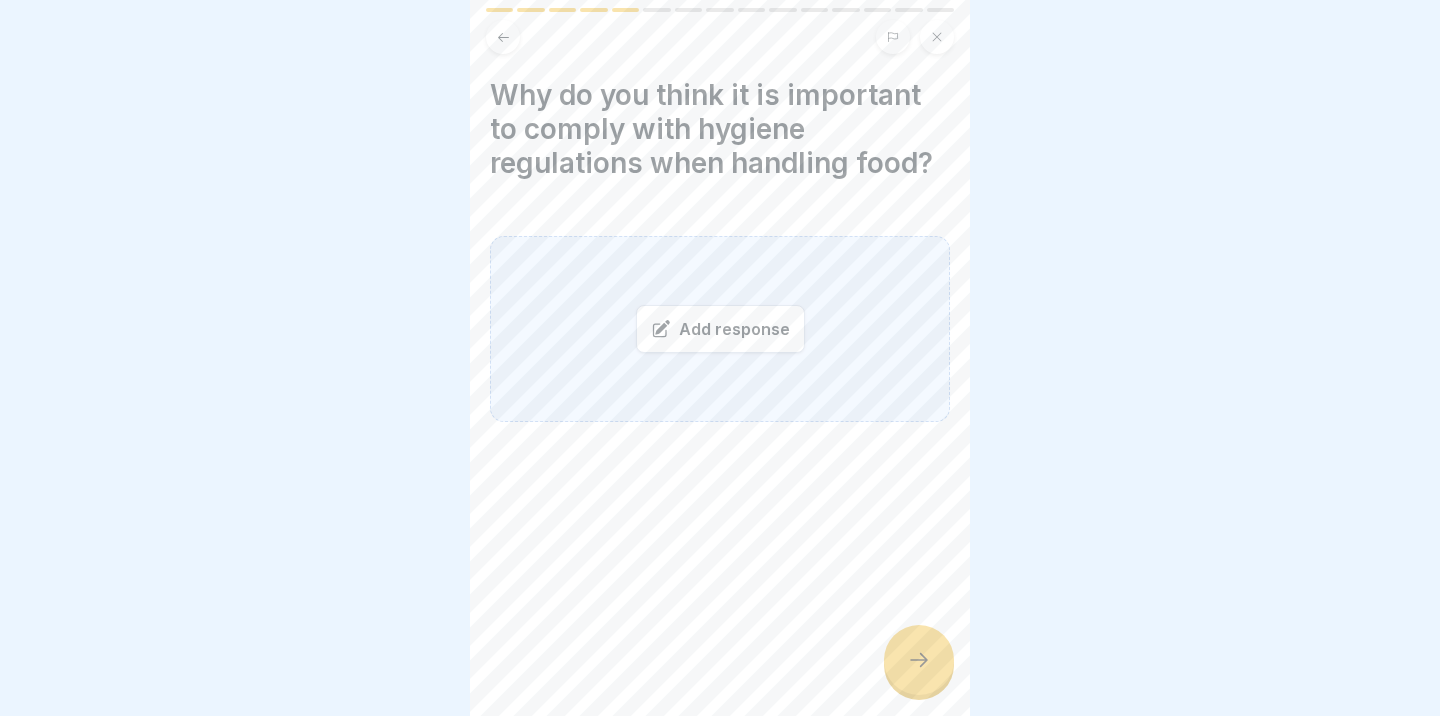 click on "Why do you think it is important to comply with hygiene regulations when handling food?" at bounding box center (720, 129) 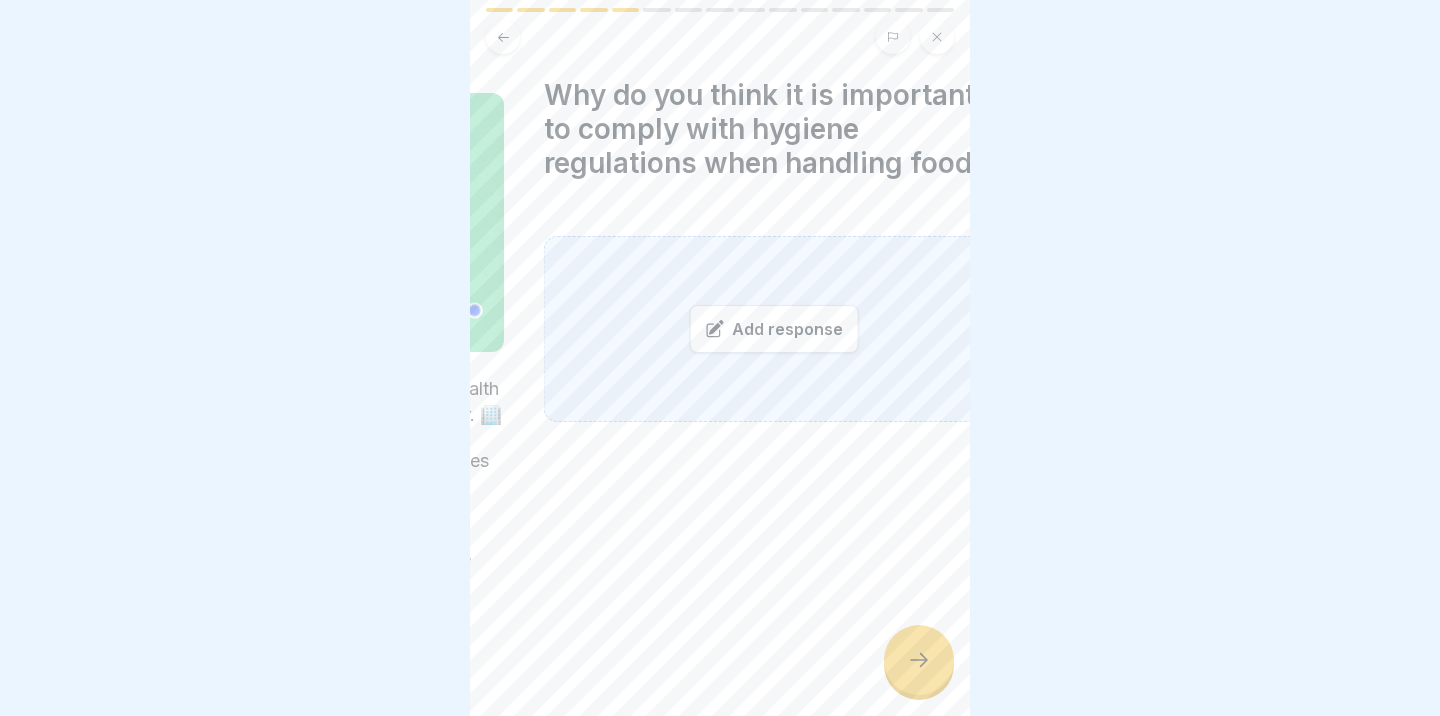 click on "Why do you think it is important to comply with hygiene regulations when handling food?" at bounding box center [774, 129] 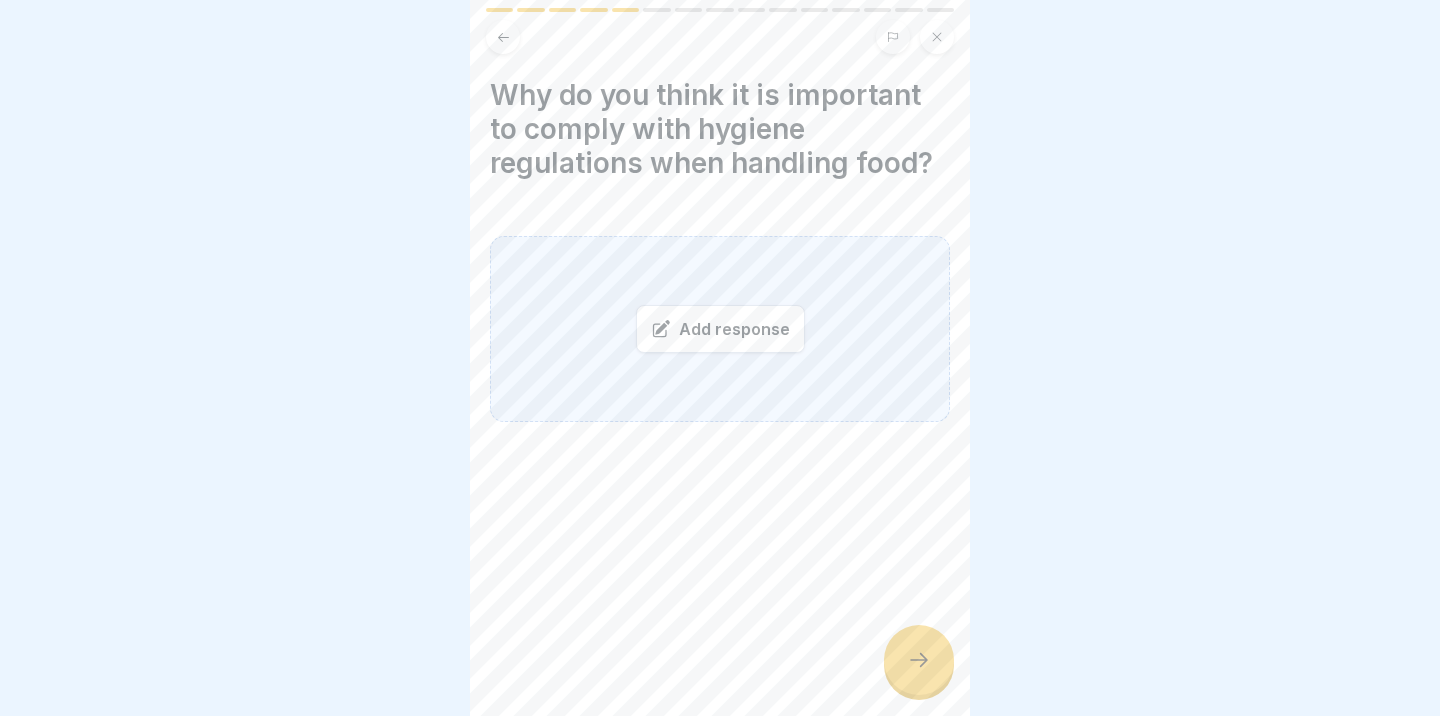 click on "Add response" at bounding box center (720, 329) 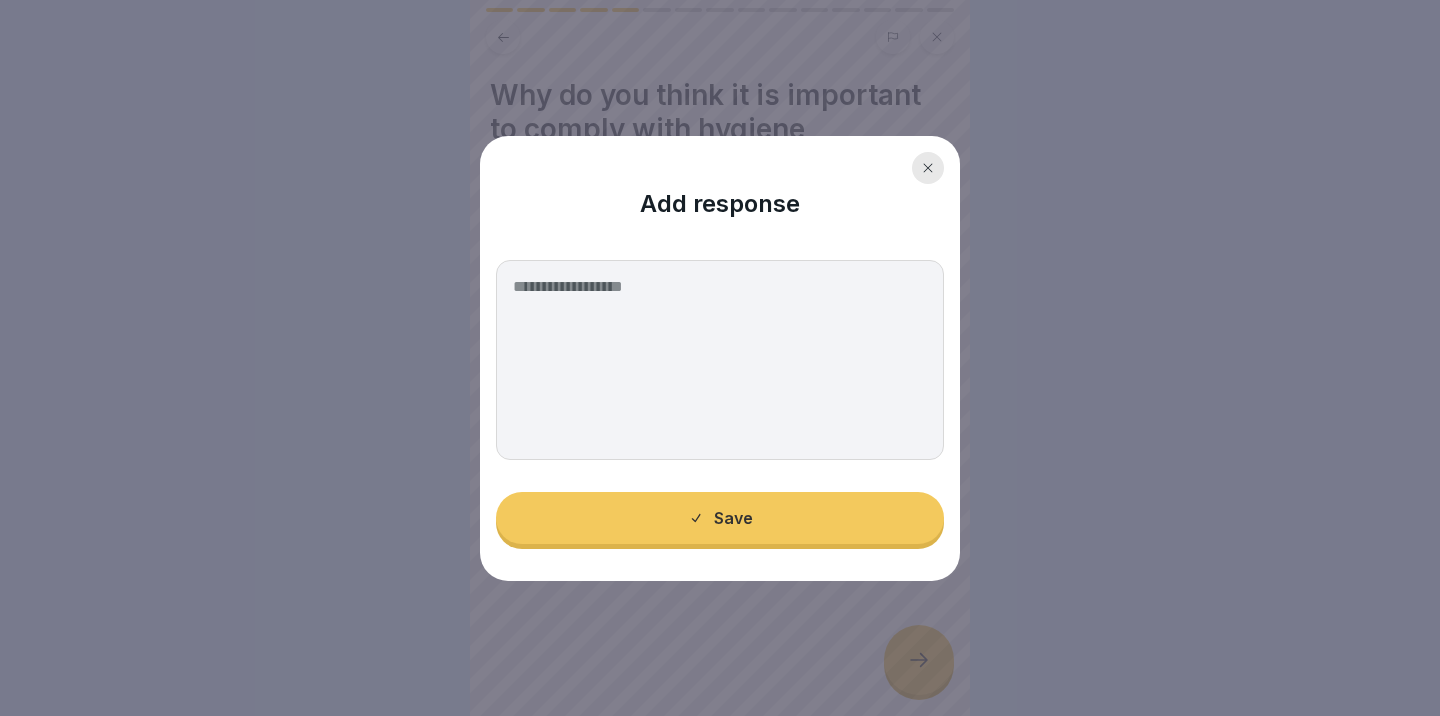 click on "Add response" at bounding box center [720, 190] 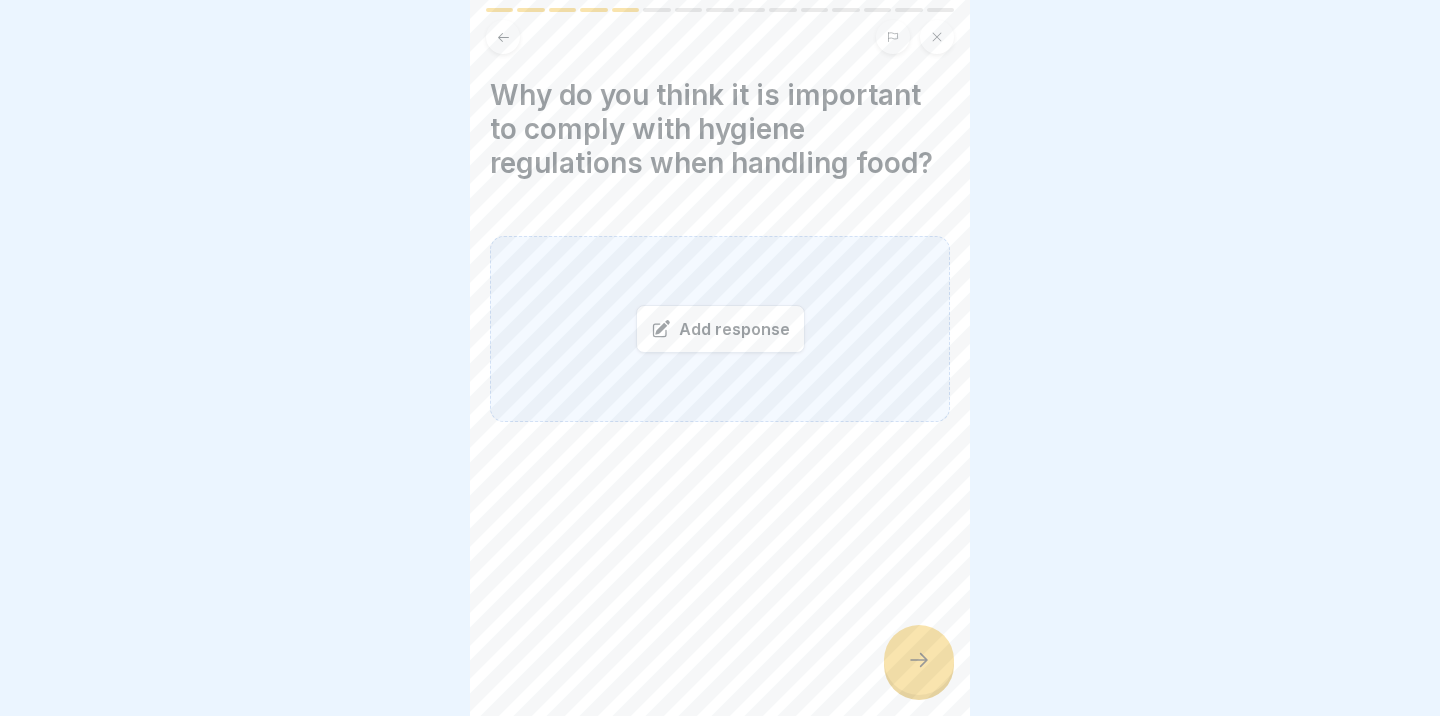 click on "Add response" at bounding box center [720, 329] 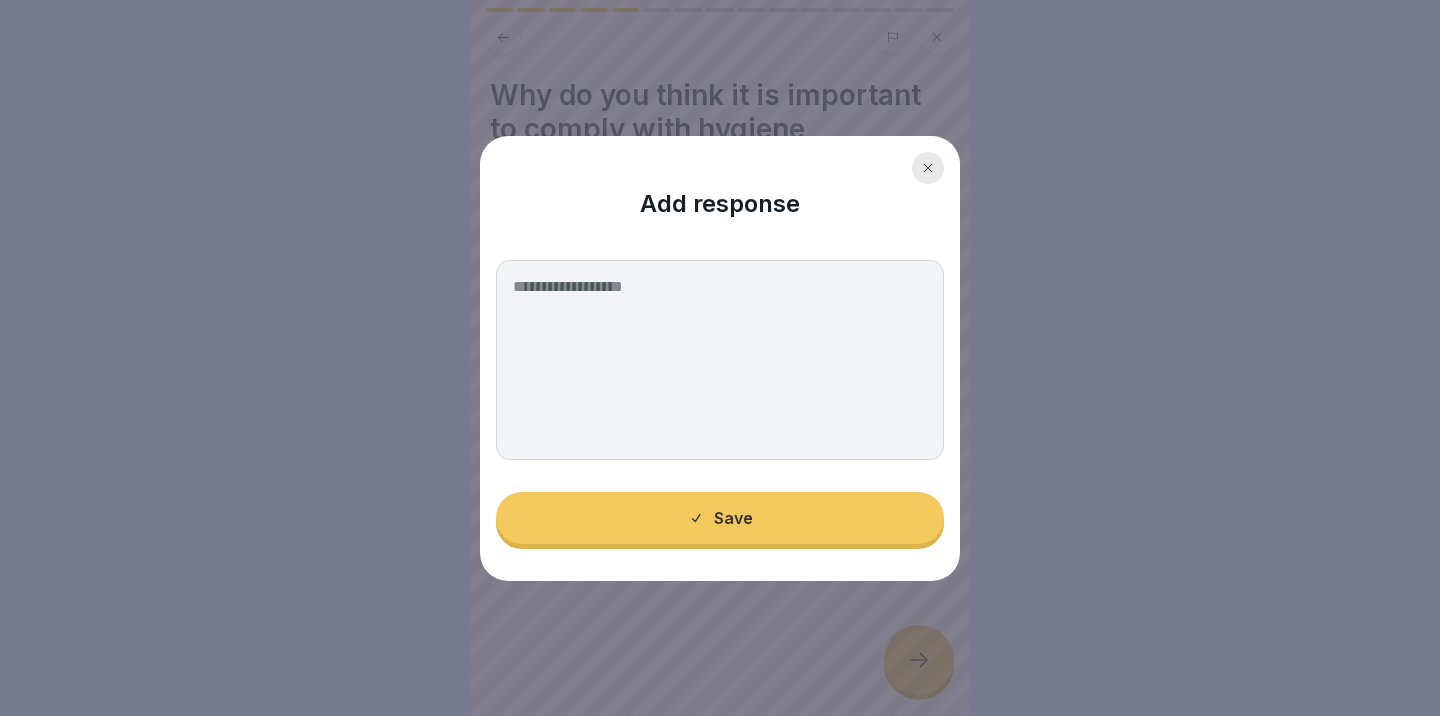 click at bounding box center (720, 360) 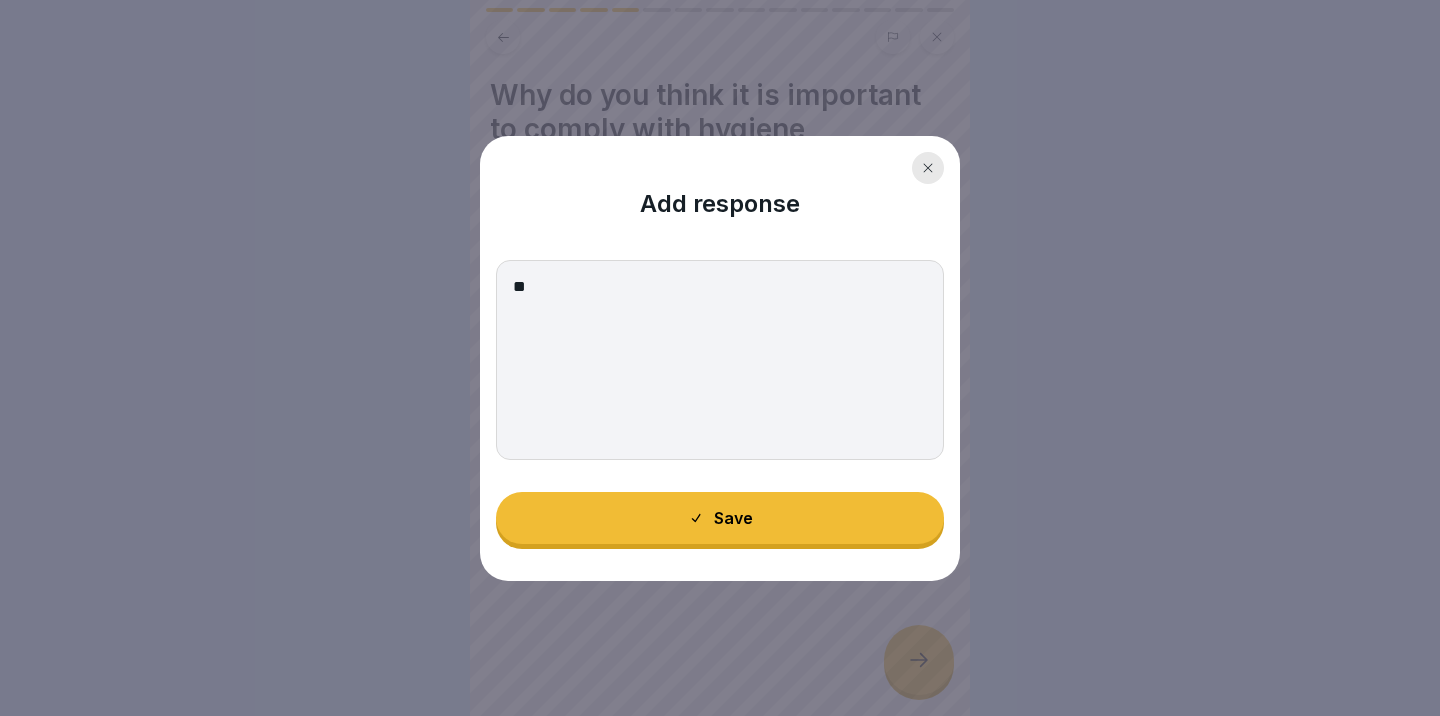 type on "*" 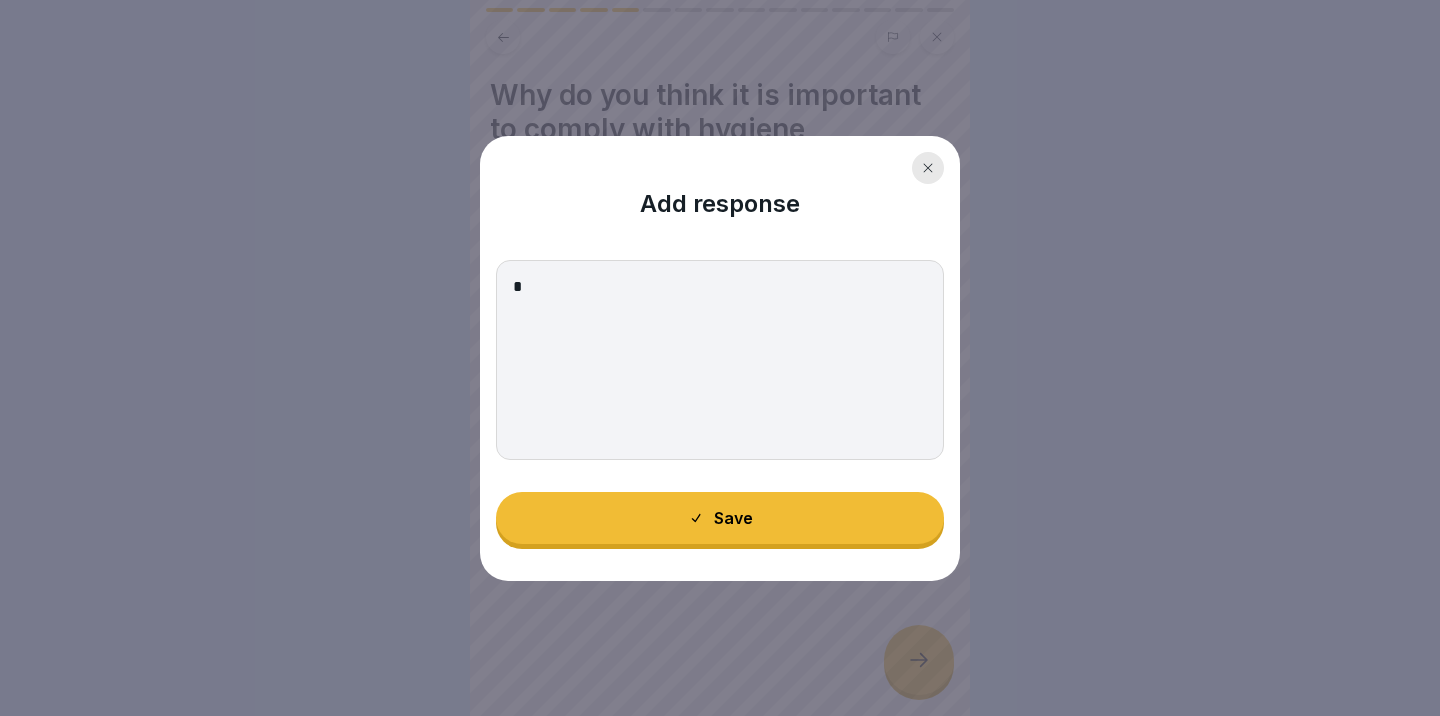 type 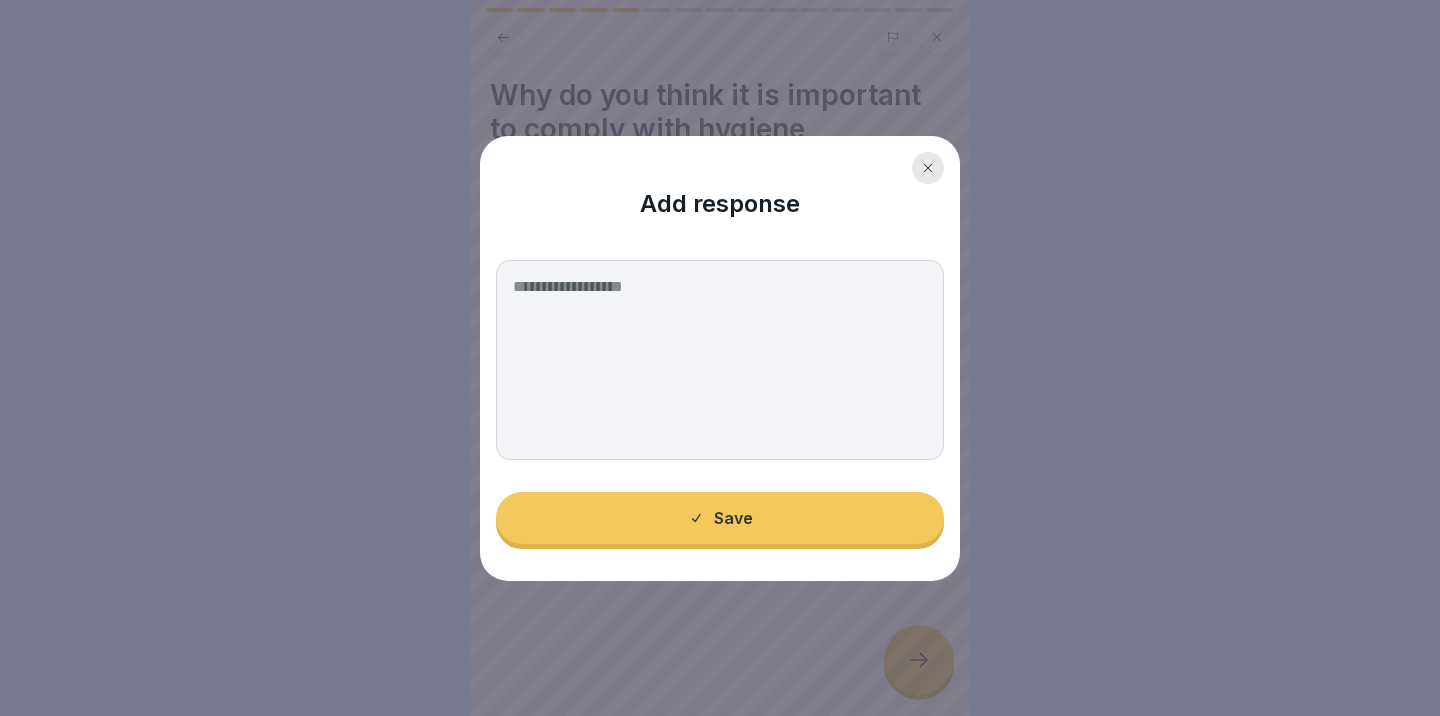 click at bounding box center [928, 168] 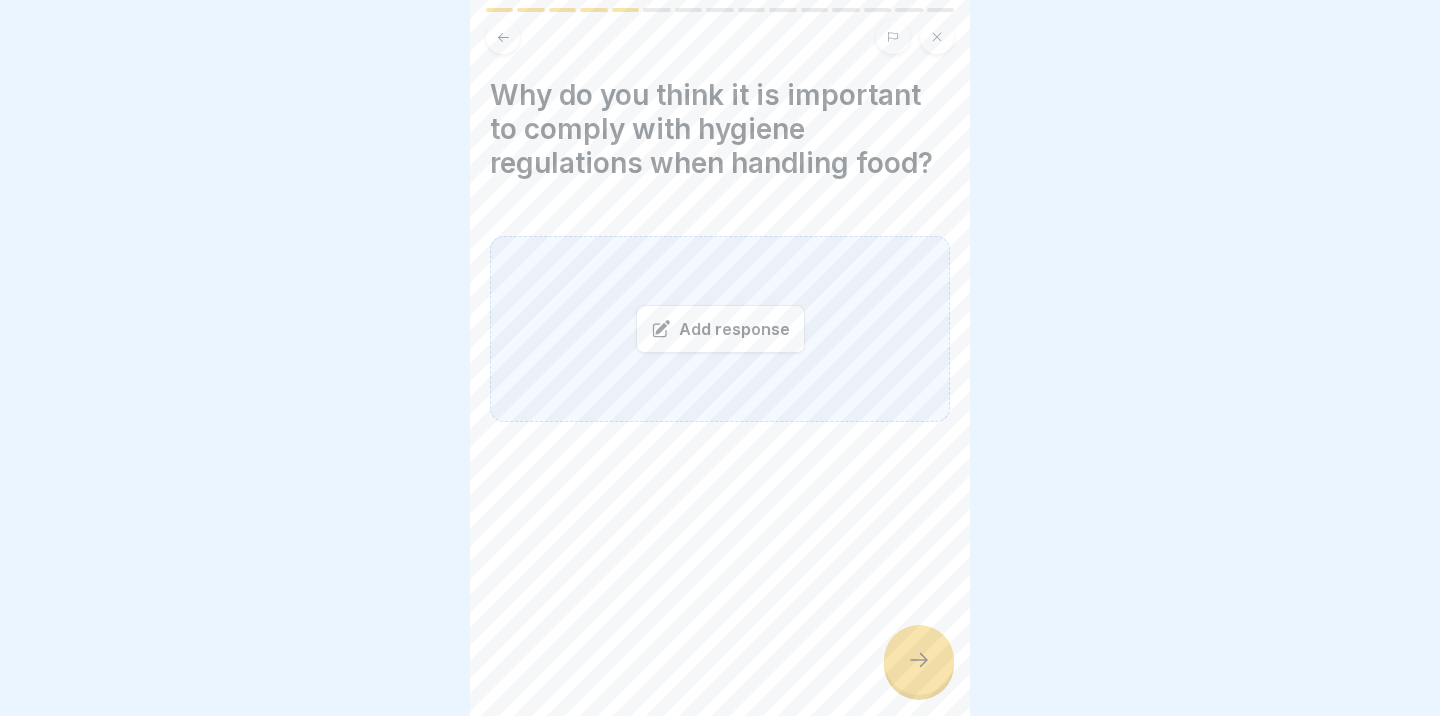 click on "Add response" at bounding box center (720, 329) 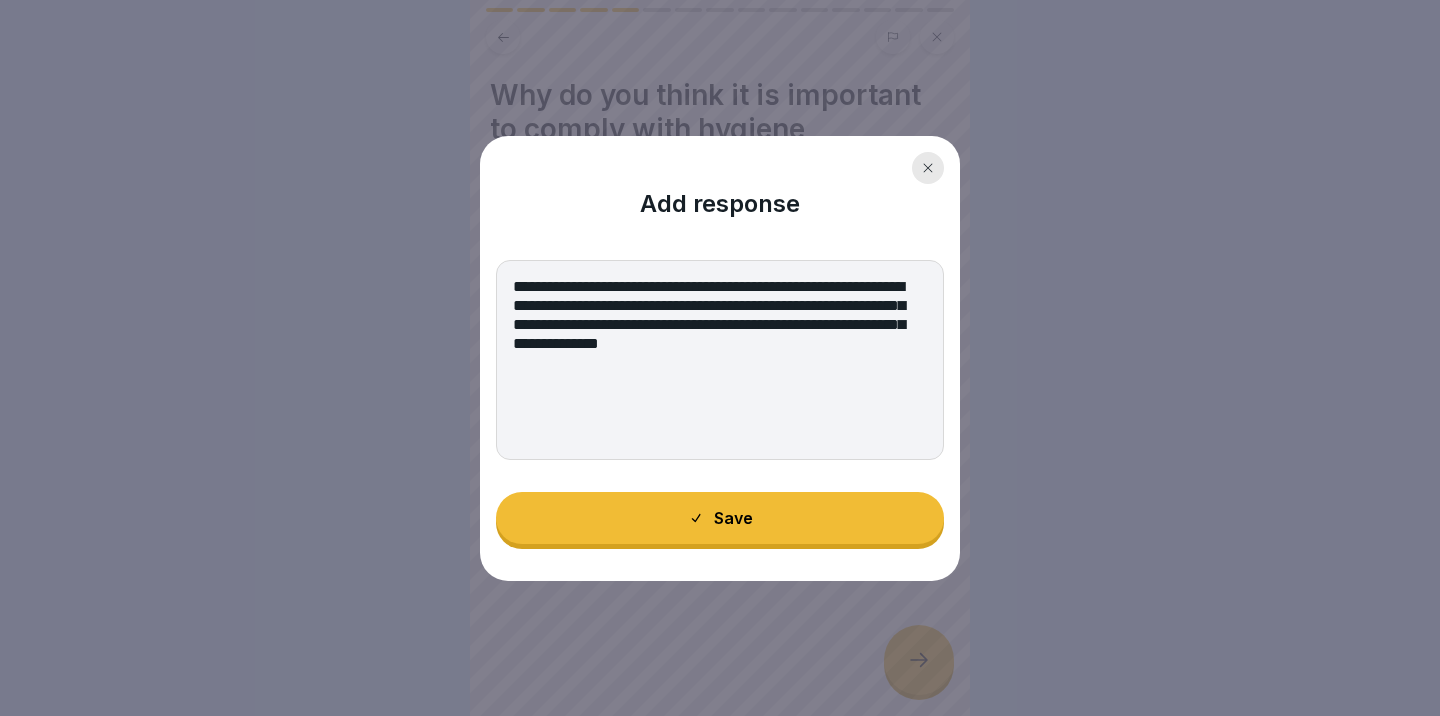 type on "**********" 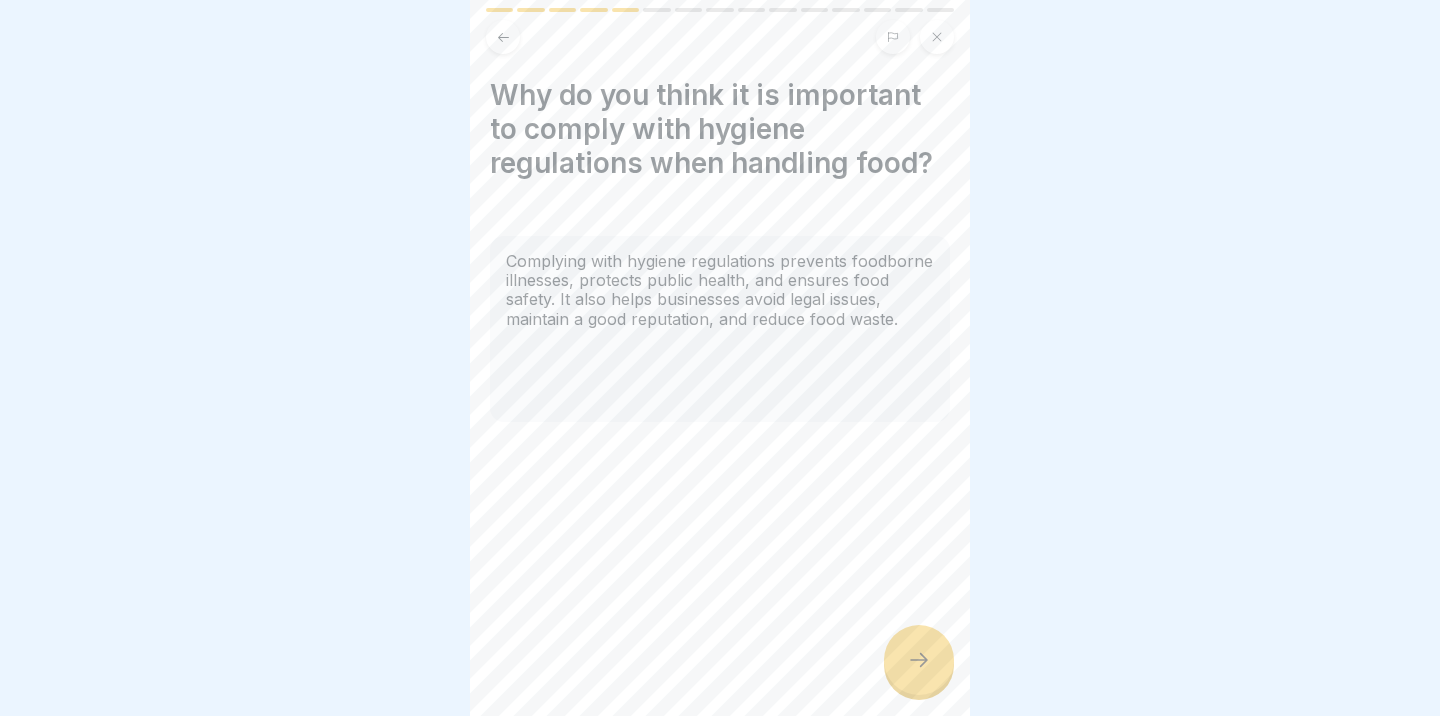 click 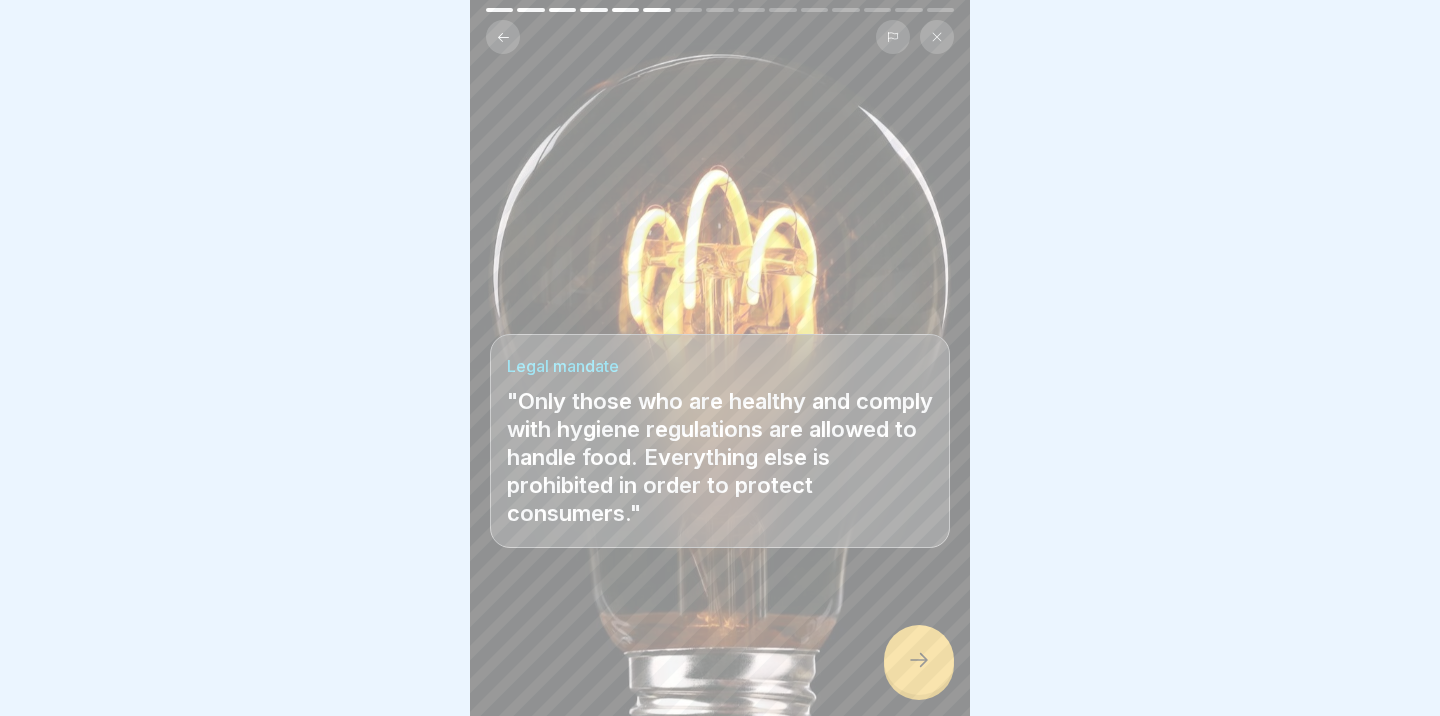 click 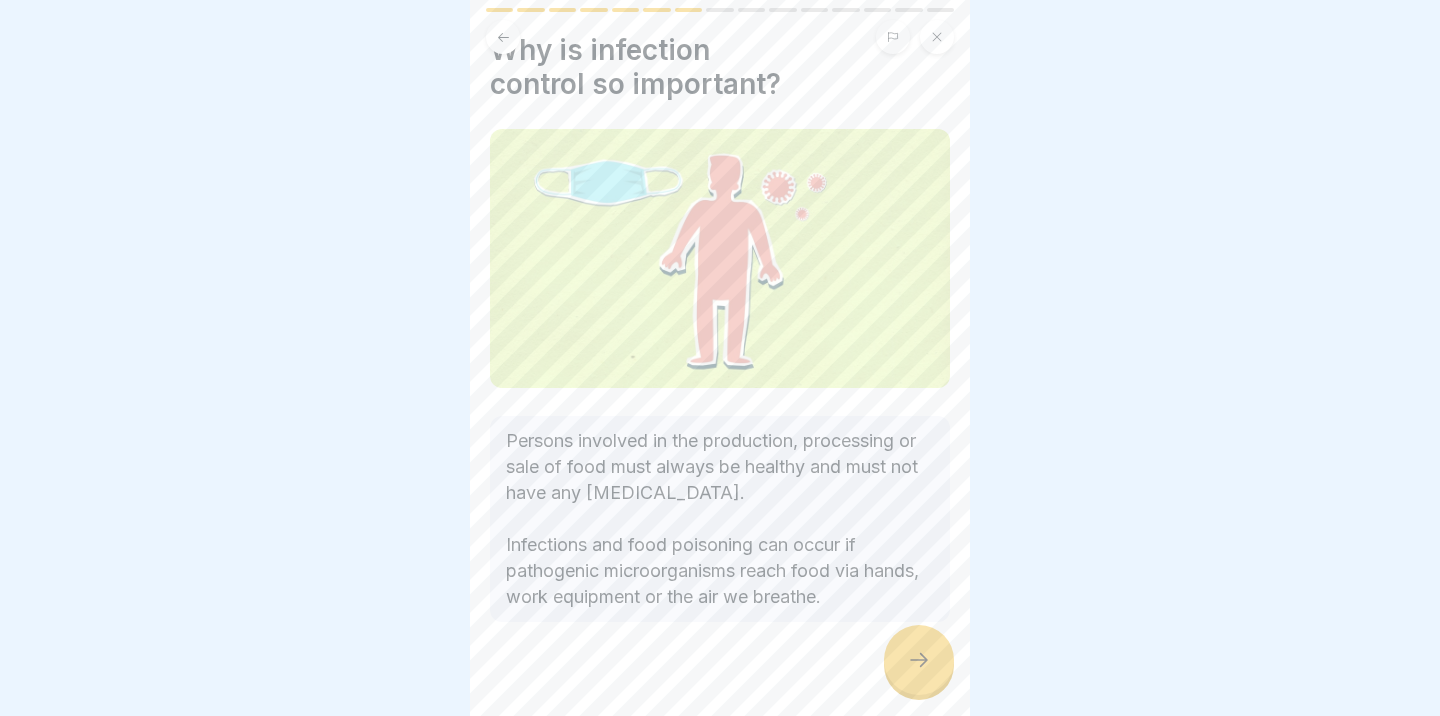 scroll, scrollTop: 67, scrollLeft: 0, axis: vertical 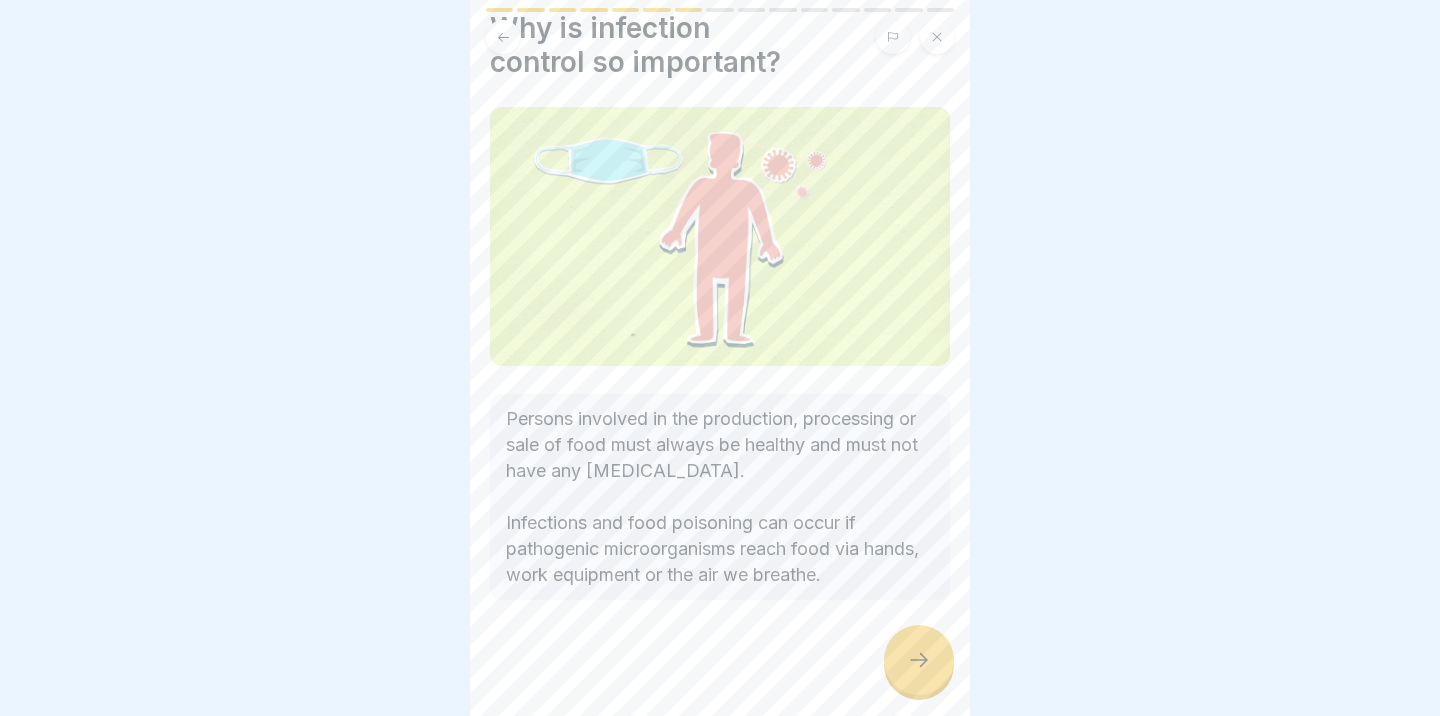 click 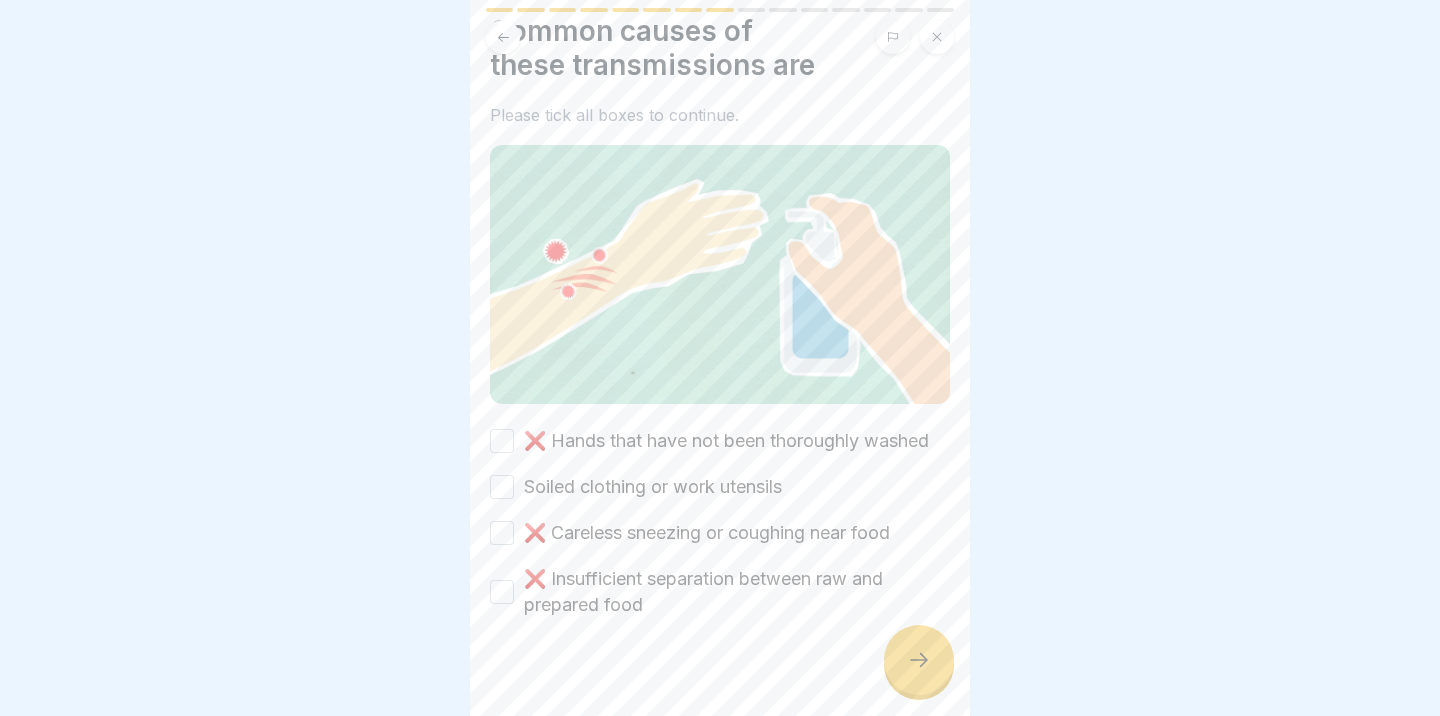 scroll, scrollTop: 77, scrollLeft: 0, axis: vertical 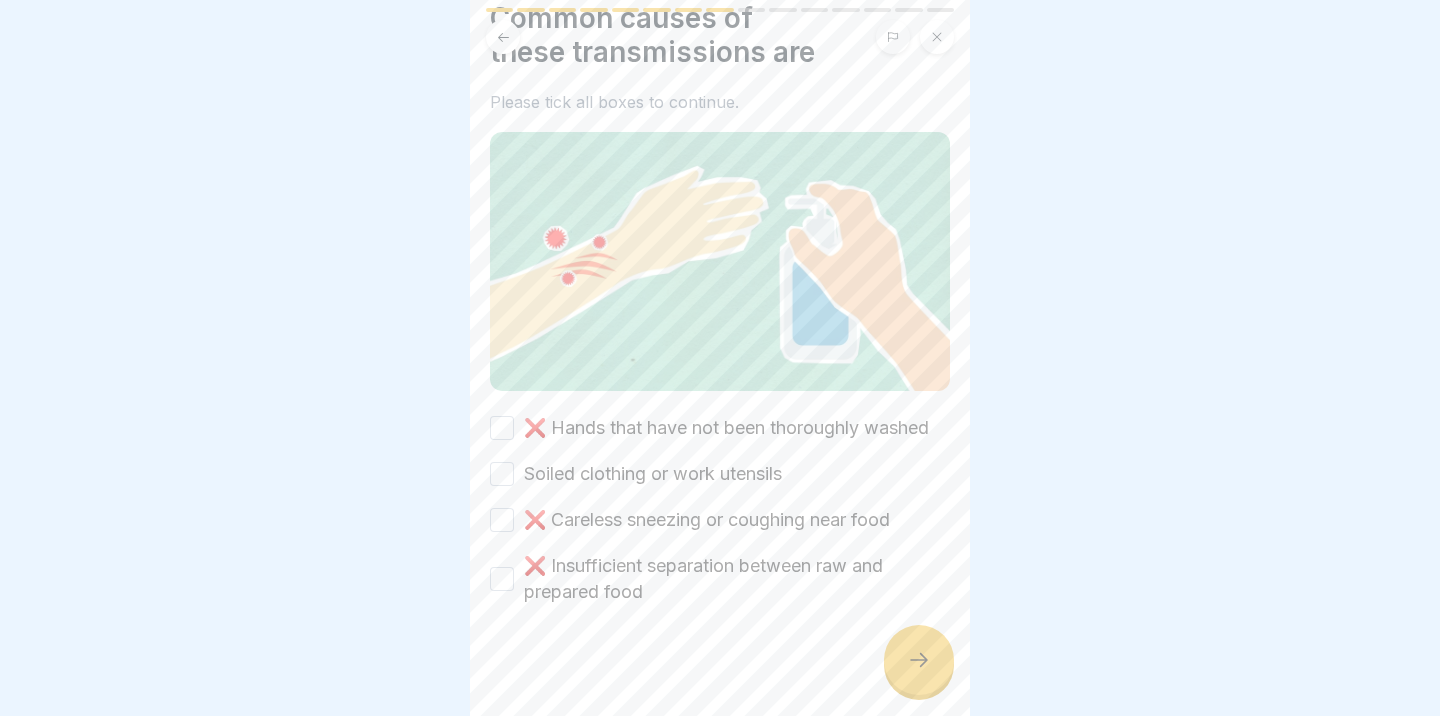 click on "❌ Hands that have not been thoroughly washed" at bounding box center (502, 428) 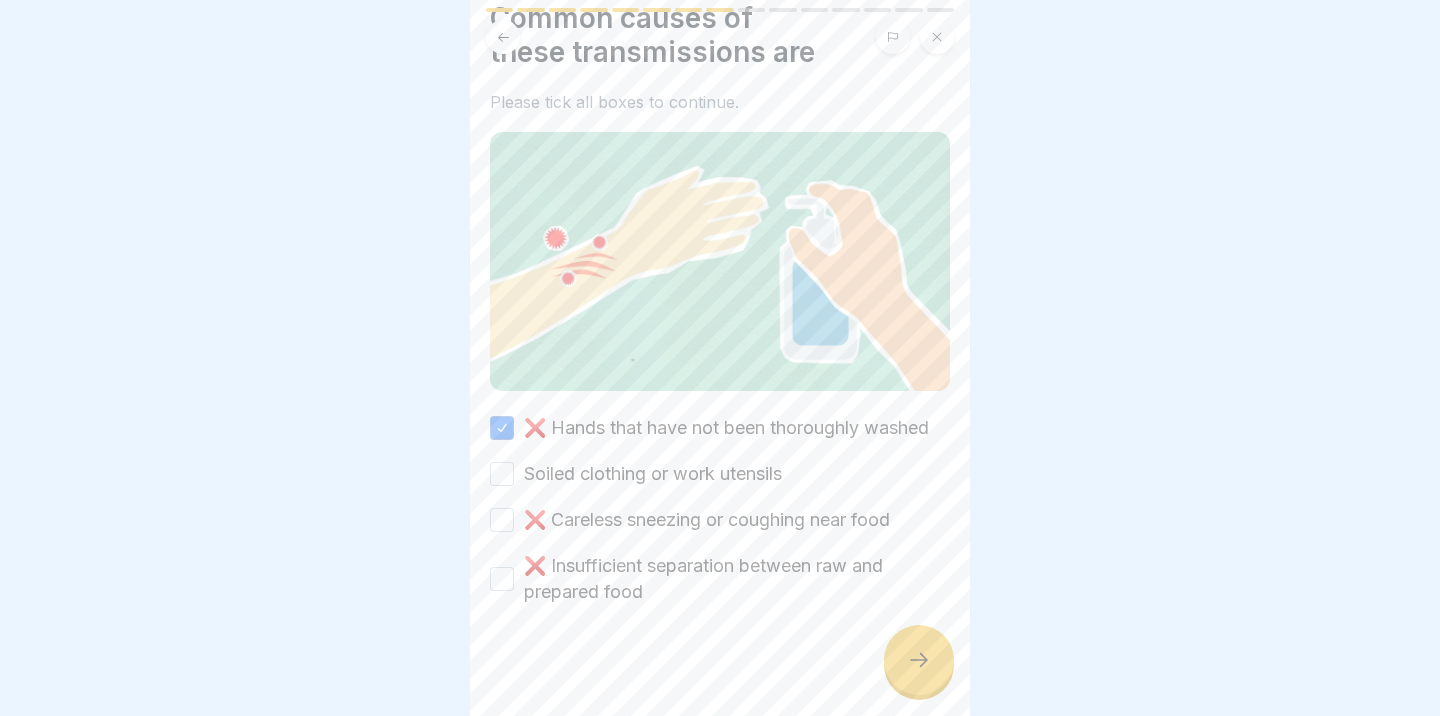 click on "Soiled clothing or work utensils" at bounding box center [502, 474] 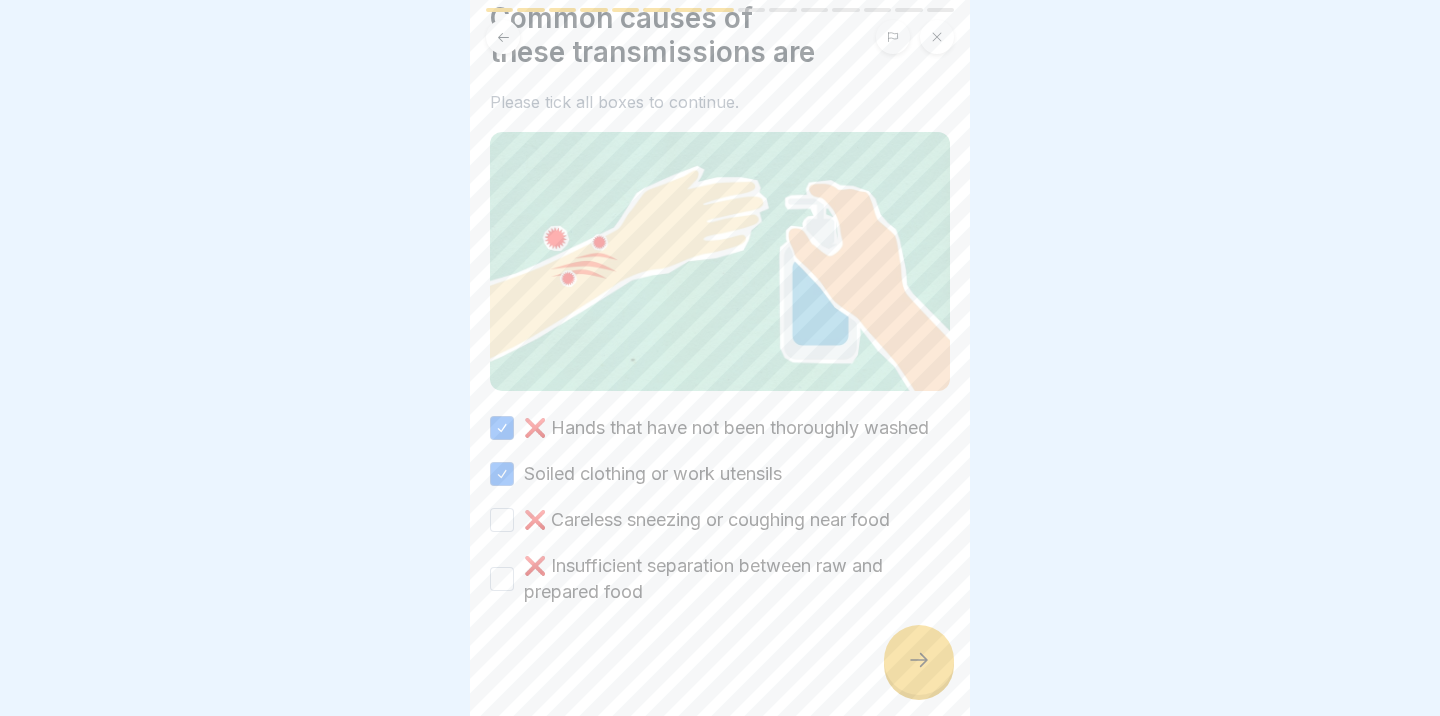 click on "❌ Careless sneezing or coughing near food" at bounding box center [502, 520] 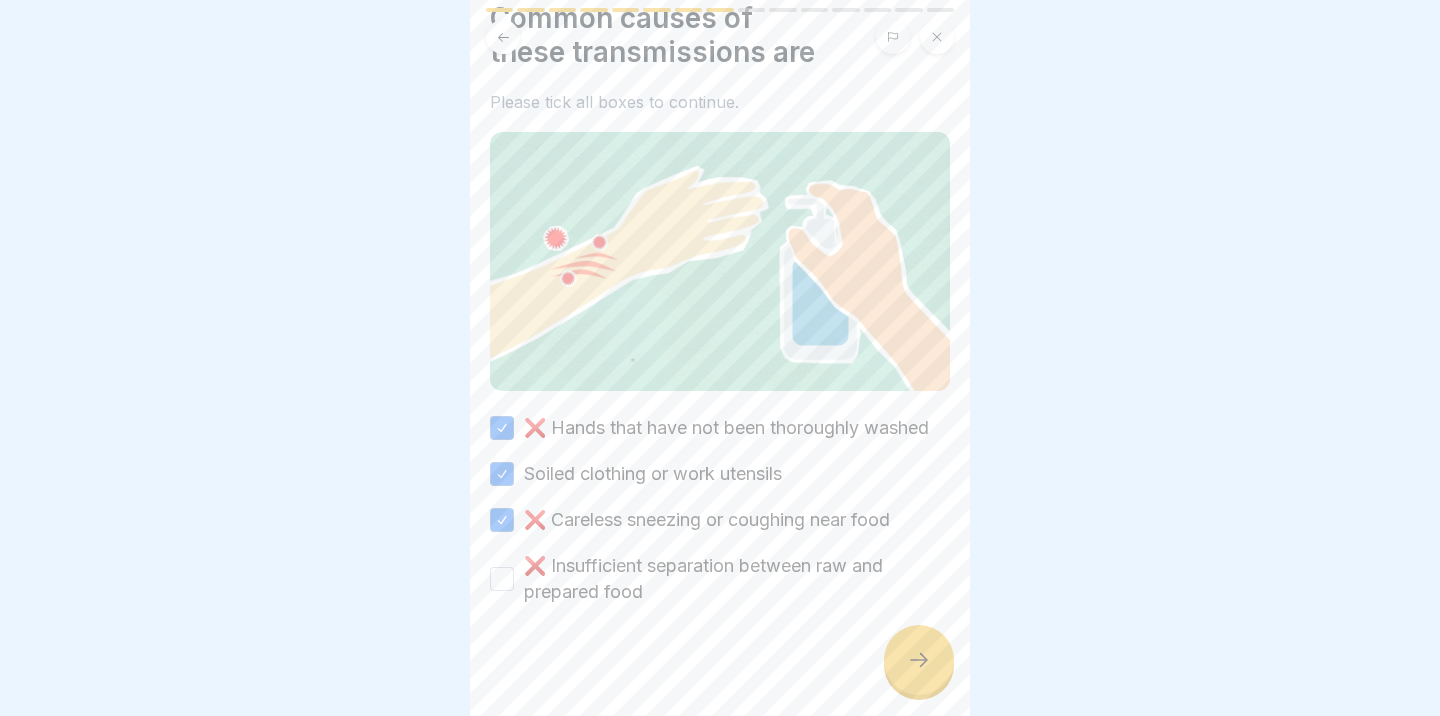 click on "❌ Insufficient separation between raw and prepared food" at bounding box center [502, 579] 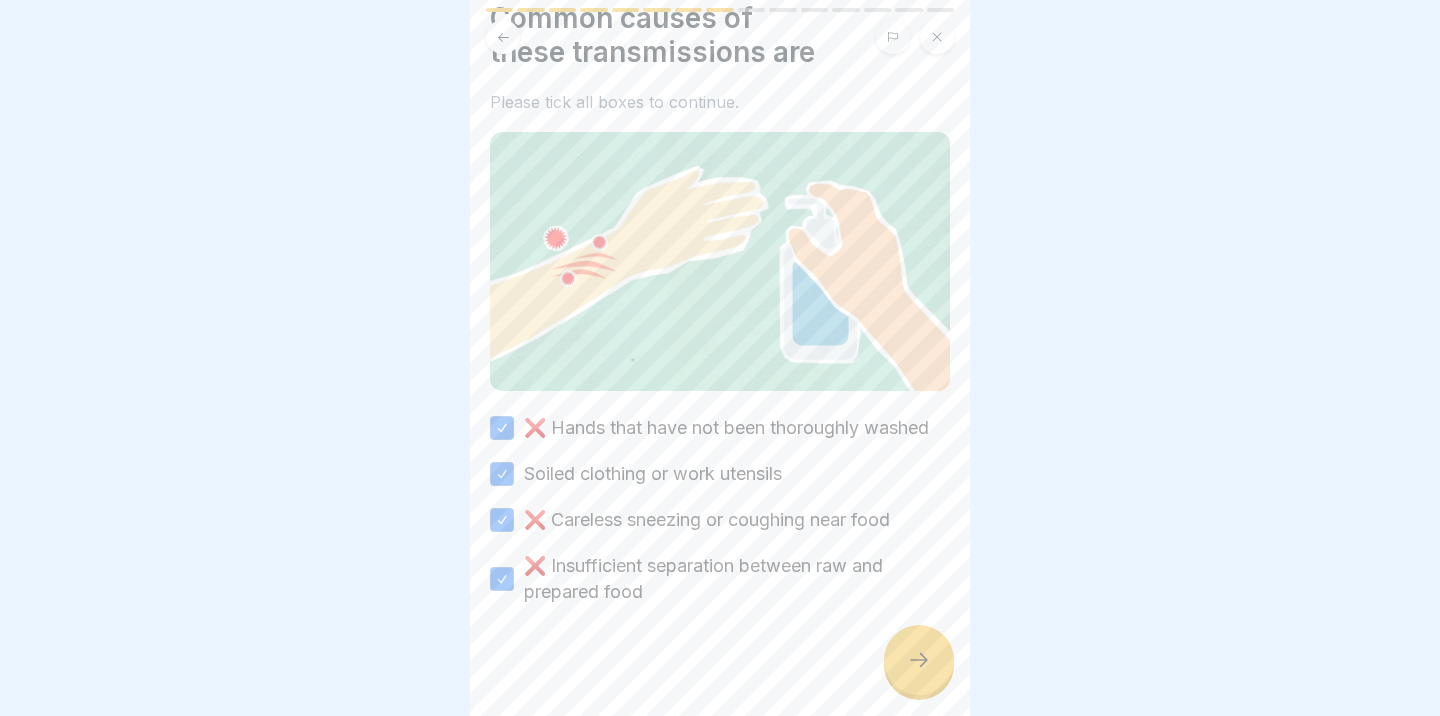 click 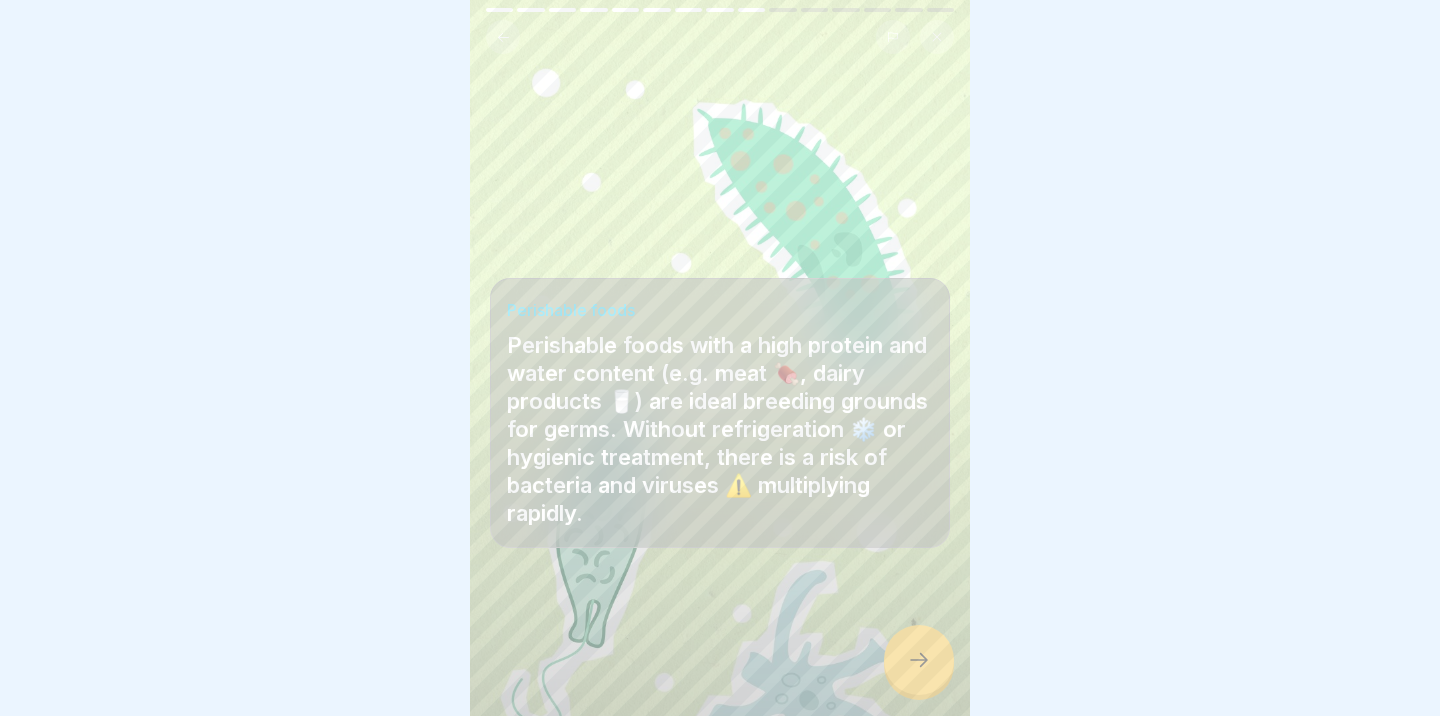 click at bounding box center [919, 660] 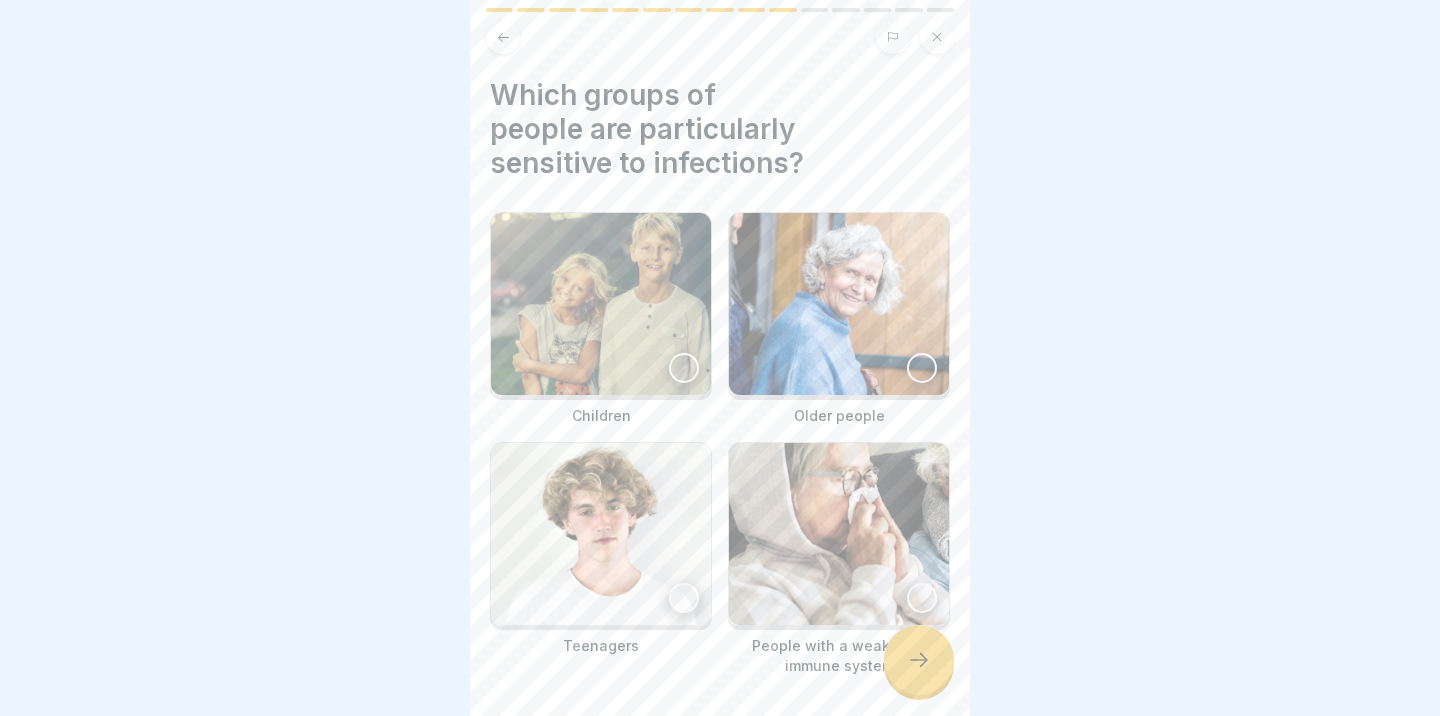 click at bounding box center [922, 368] 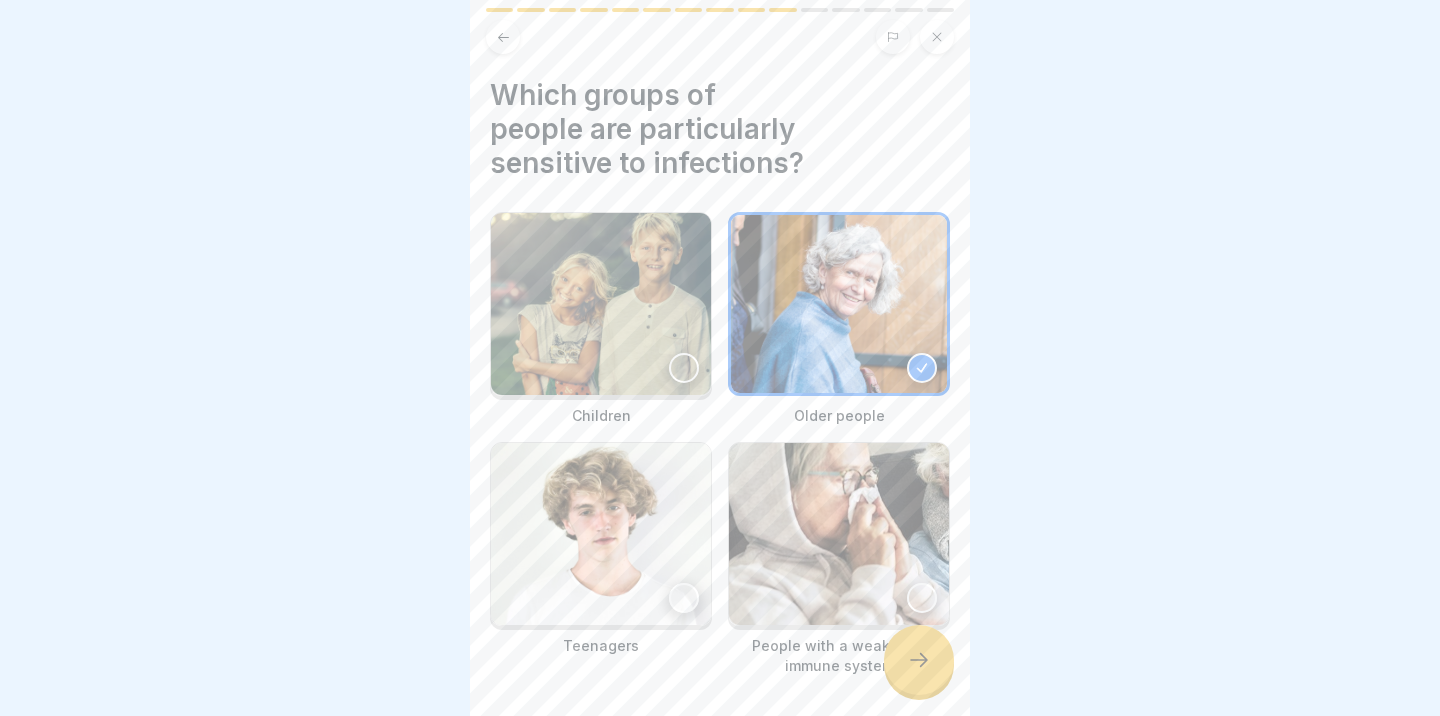 click at bounding box center [684, 368] 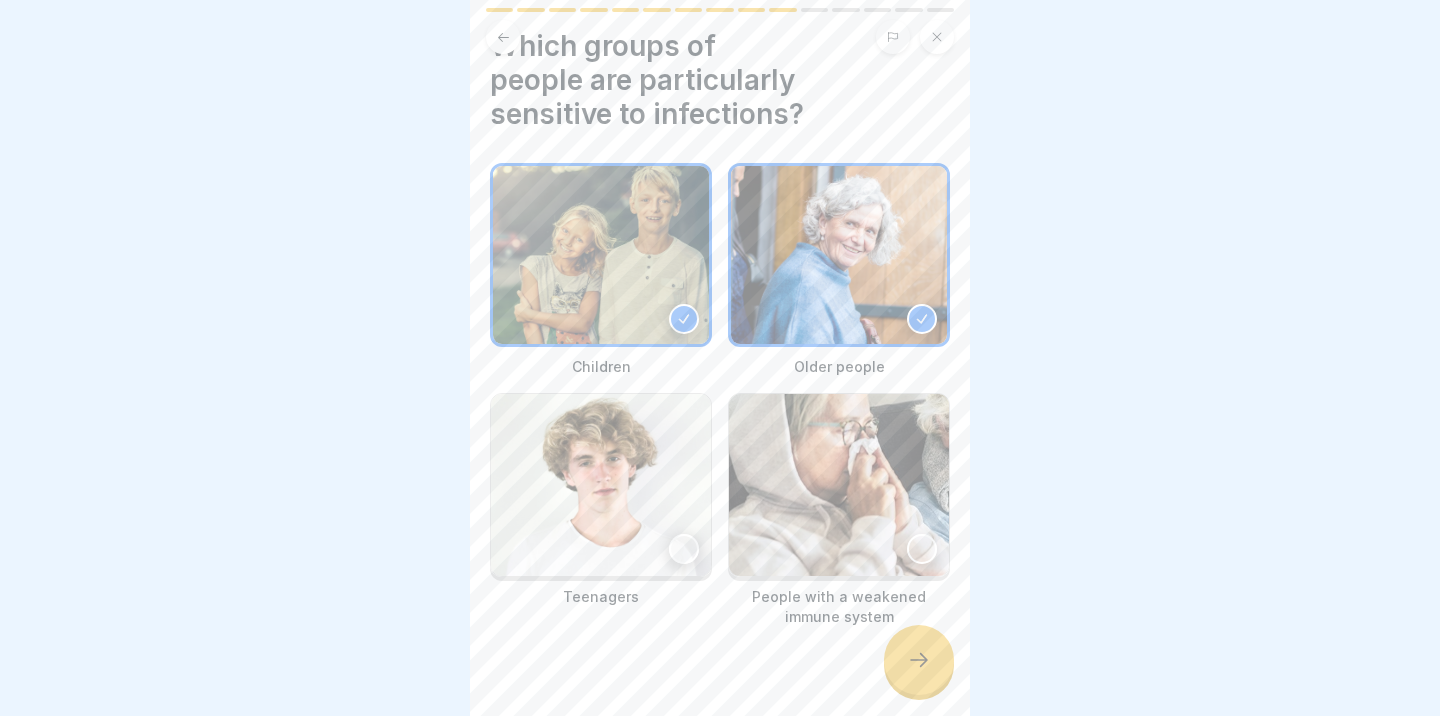 scroll, scrollTop: 50, scrollLeft: 0, axis: vertical 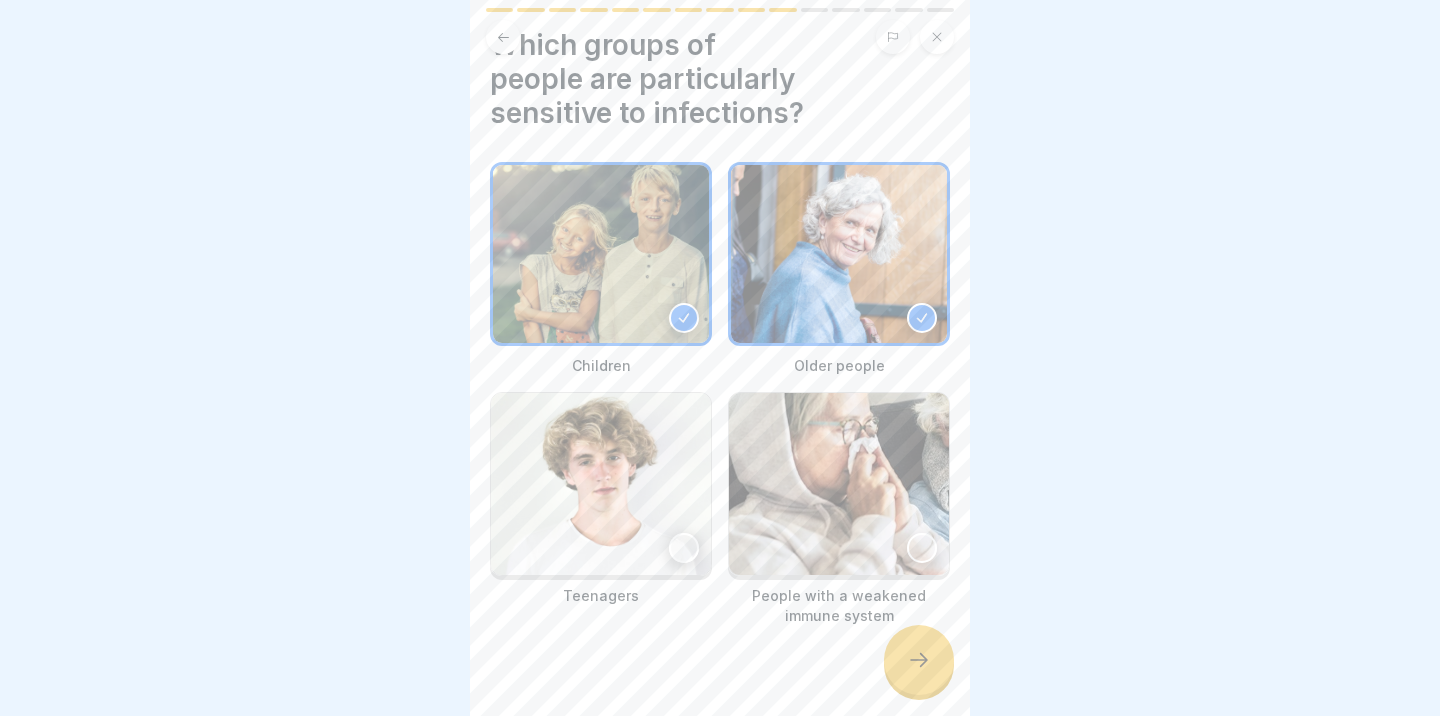 click at bounding box center (839, 484) 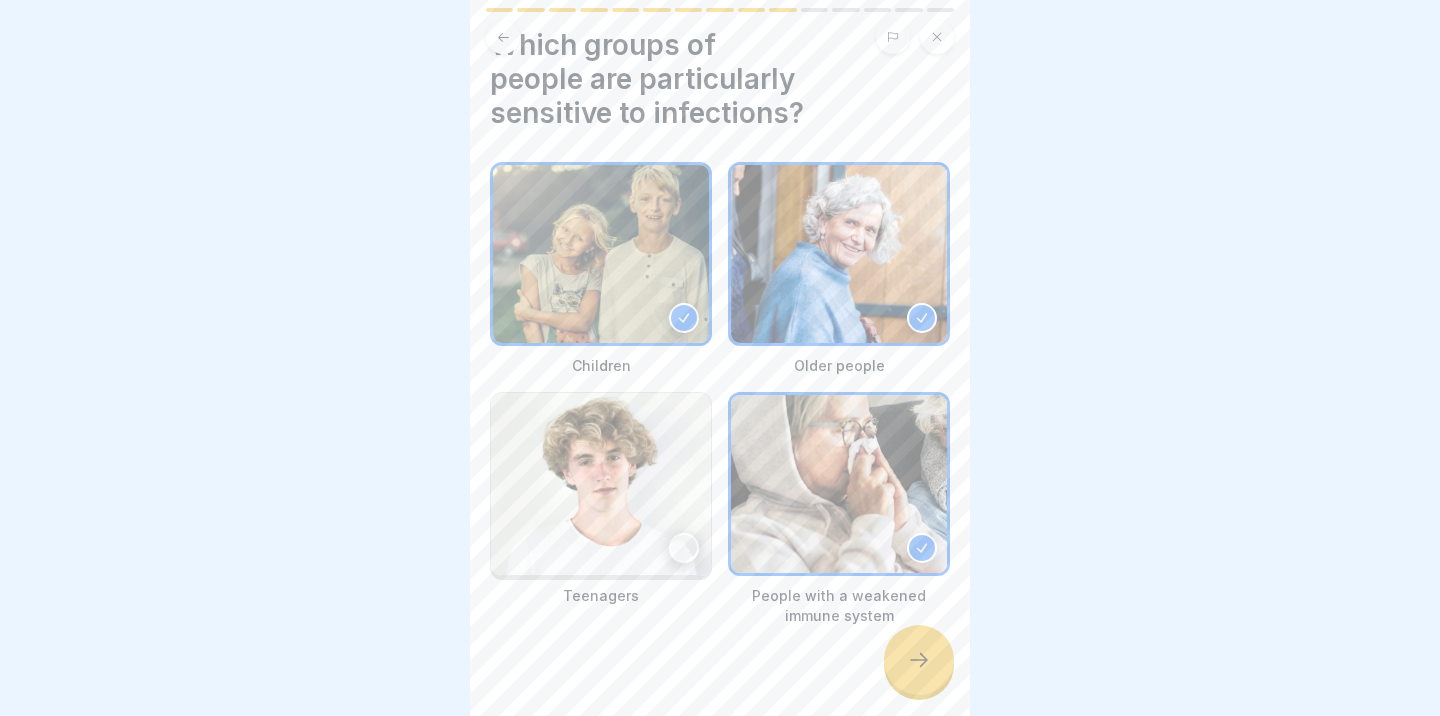 click 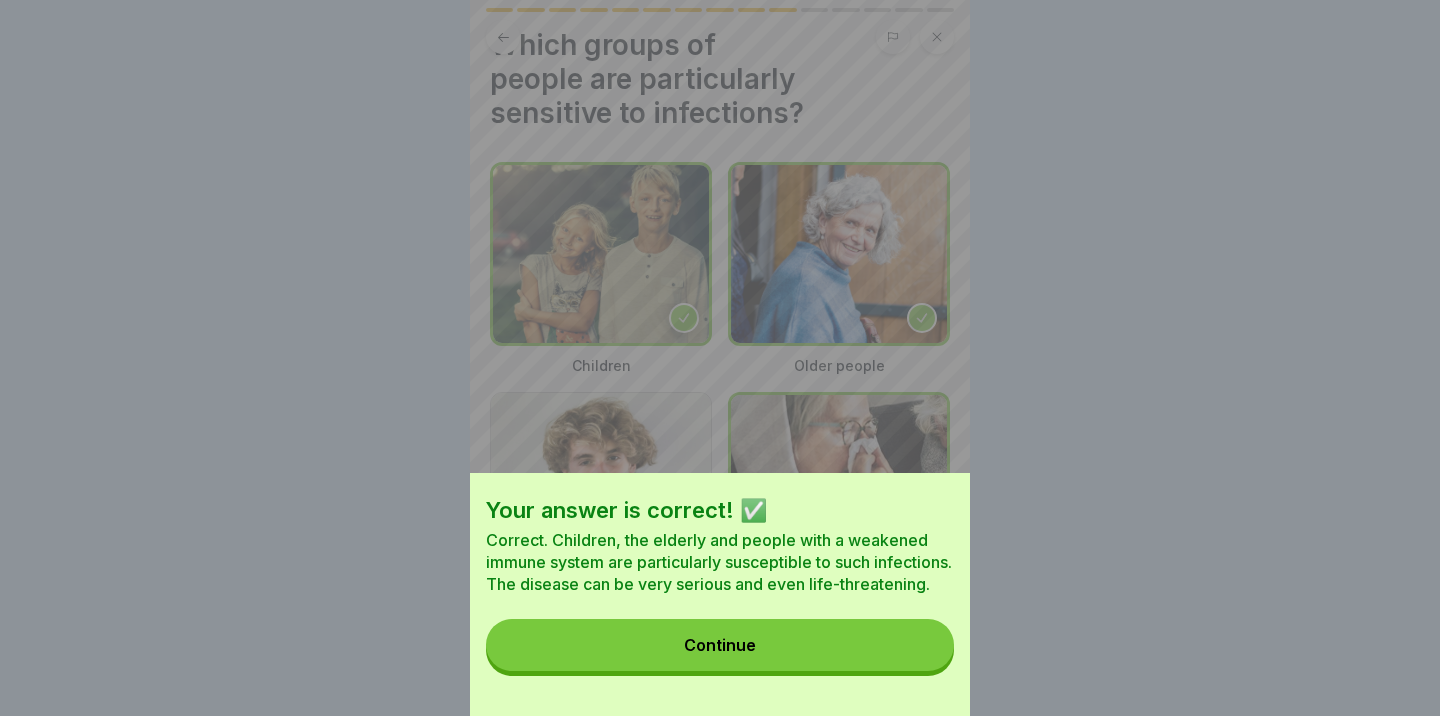 click on "Continue" at bounding box center (720, 645) 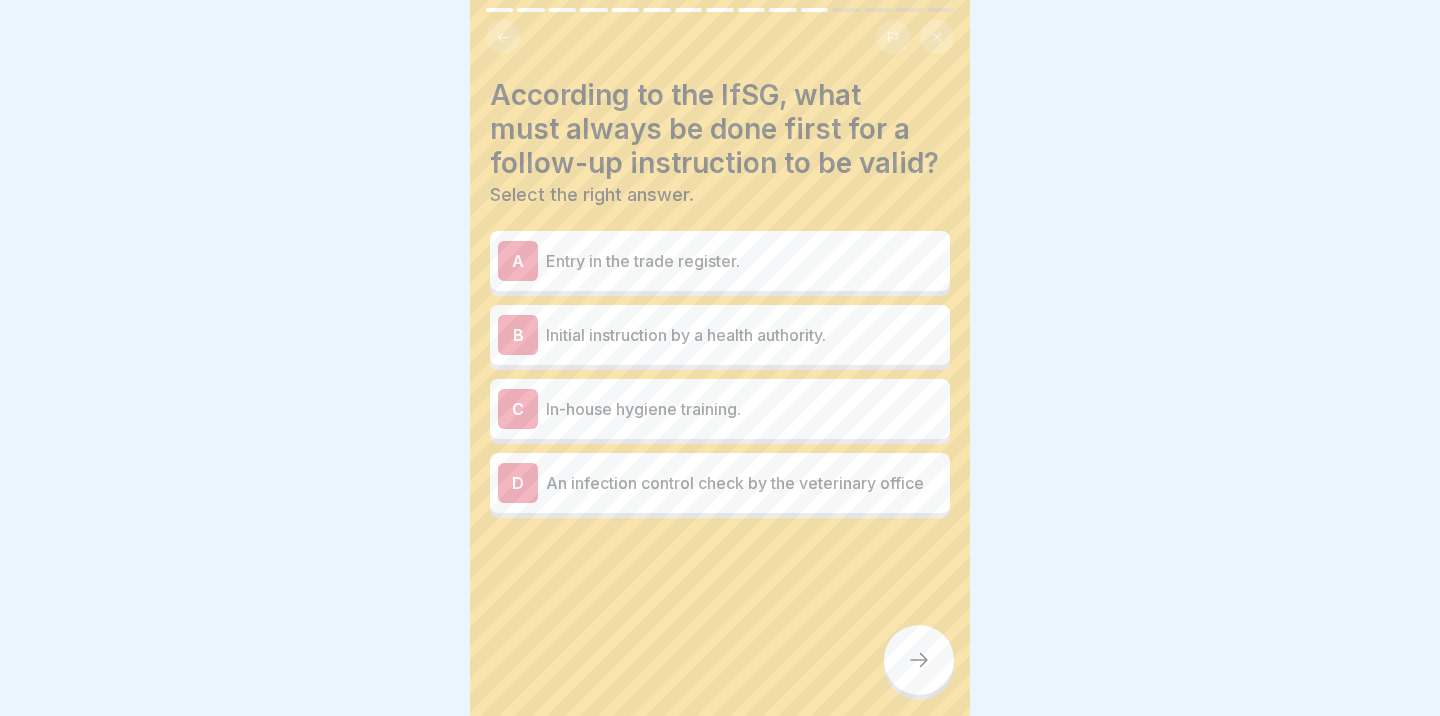 click on "C In-house hygiene training." at bounding box center (720, 409) 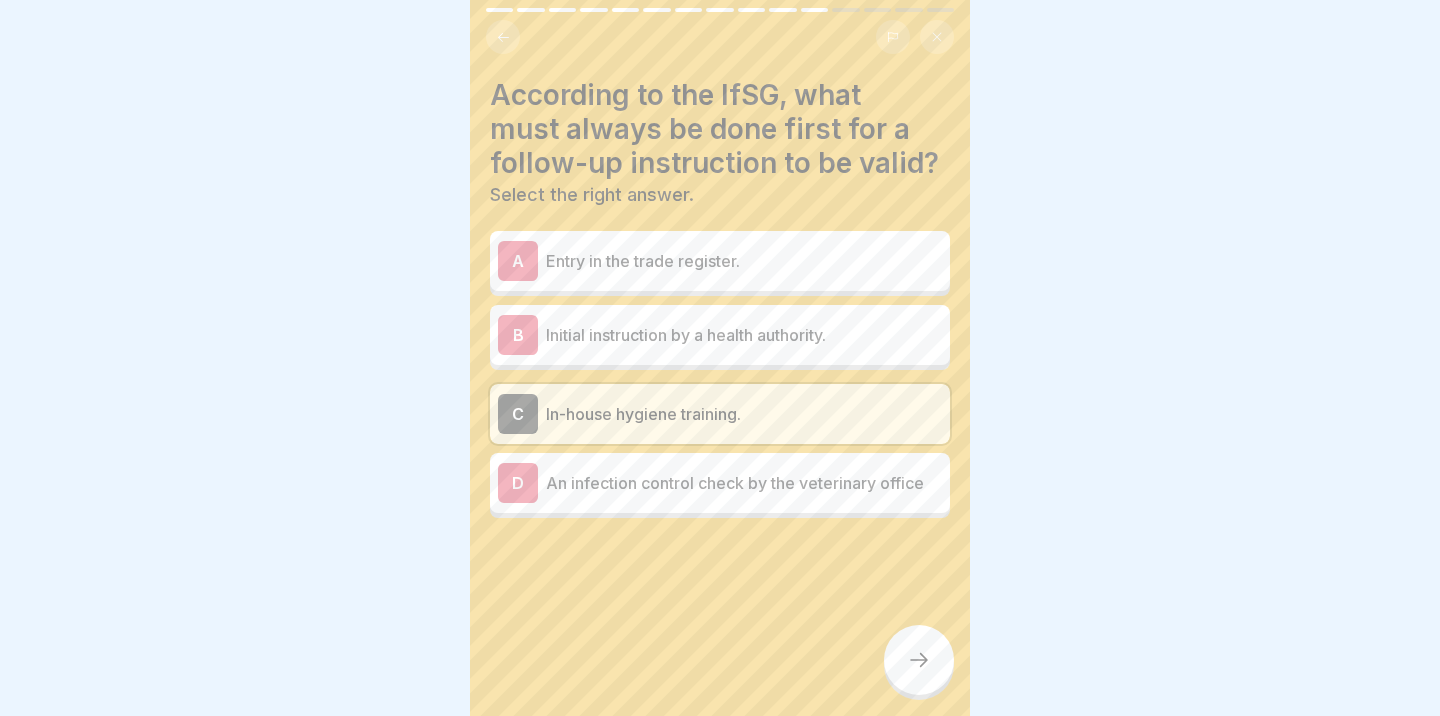 click on "An infection control check by the veterinary office" at bounding box center [744, 483] 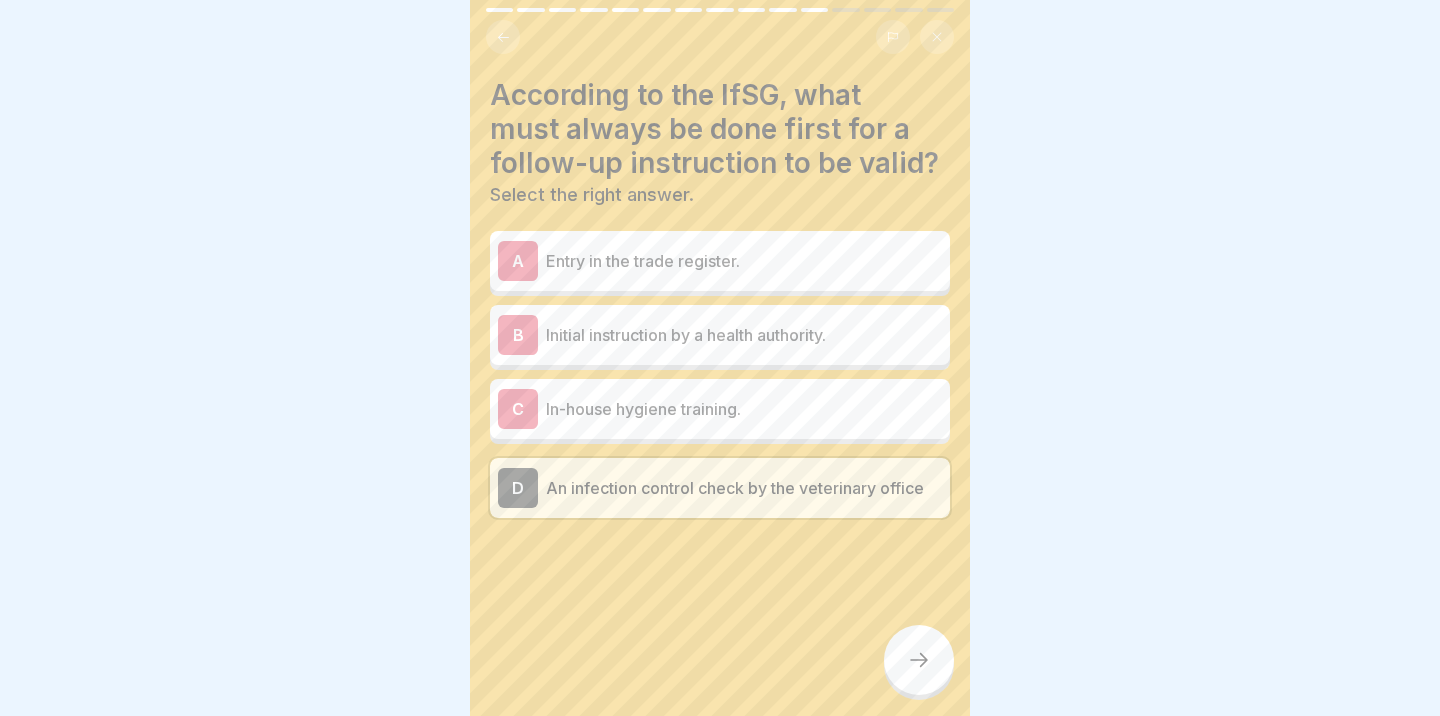 click on "C In-house hygiene training." at bounding box center [720, 409] 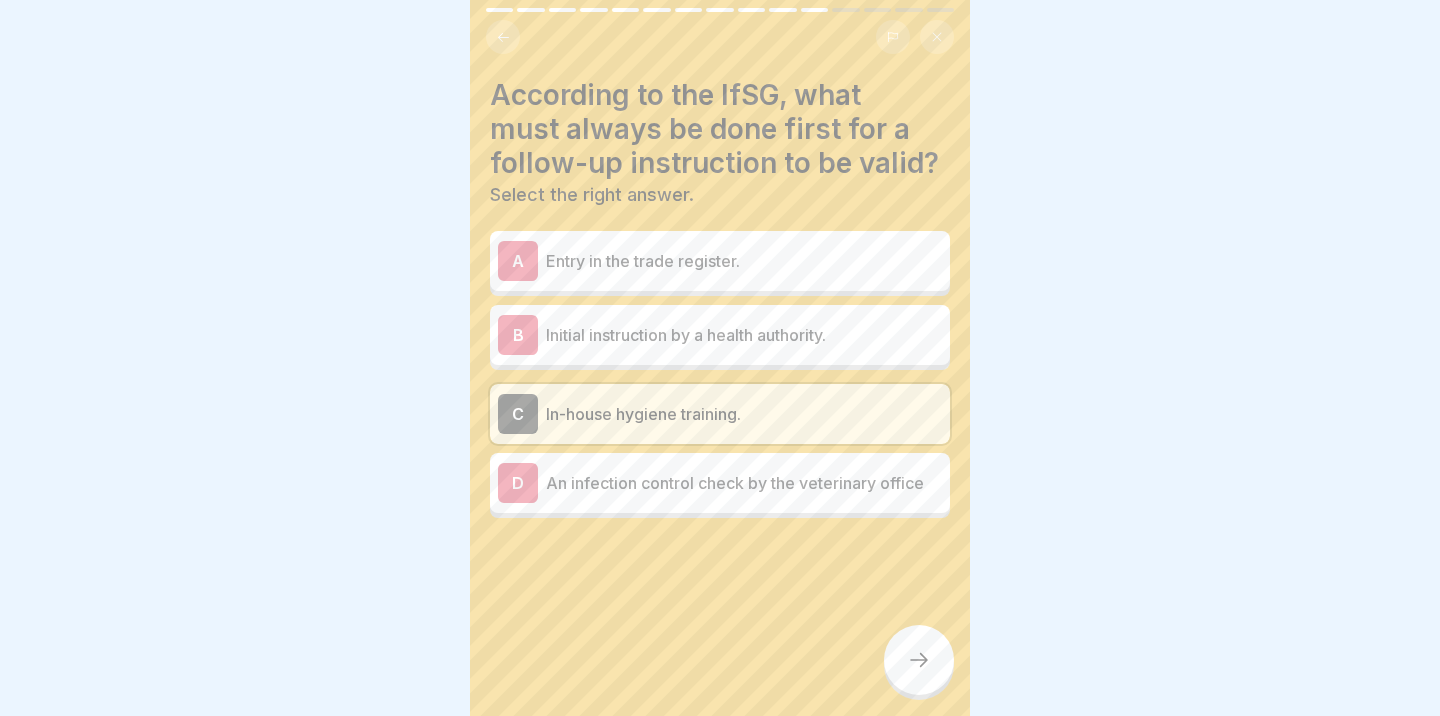 click 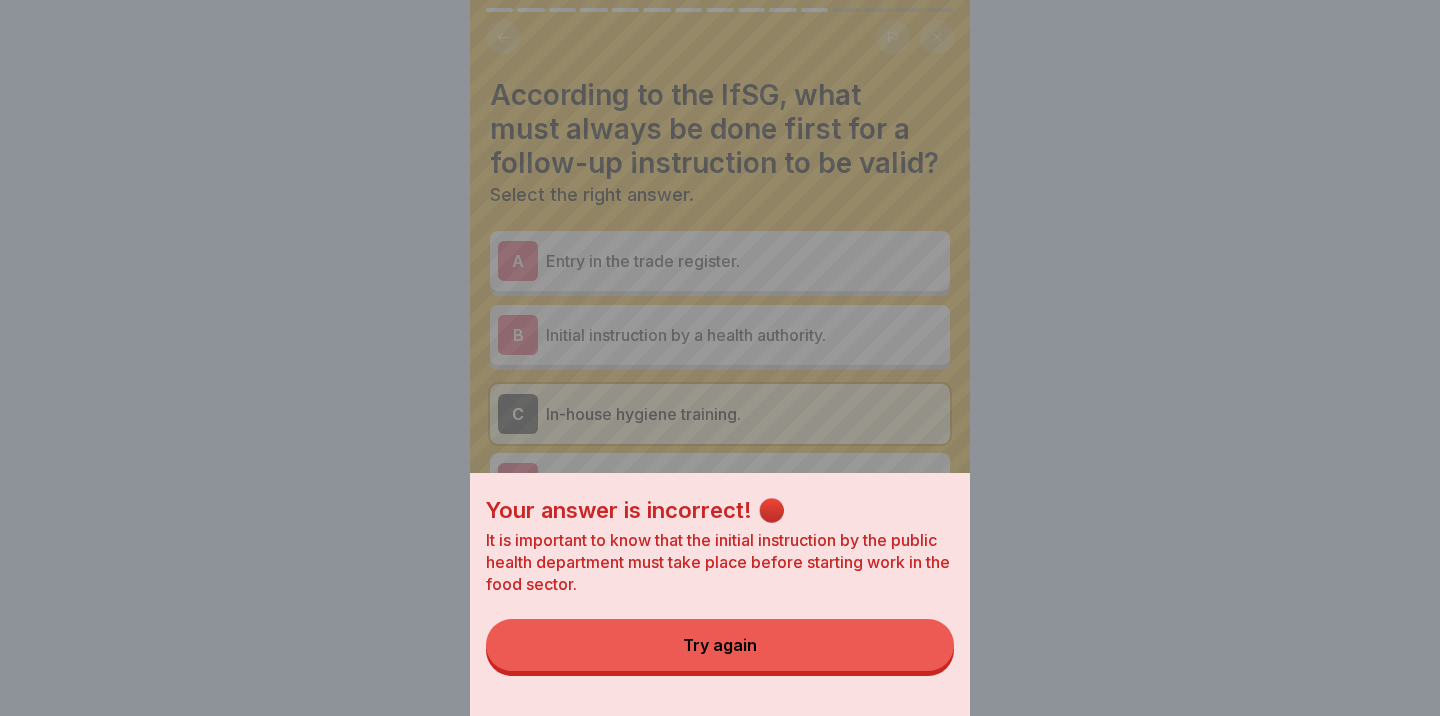 click on "Try again" at bounding box center (720, 645) 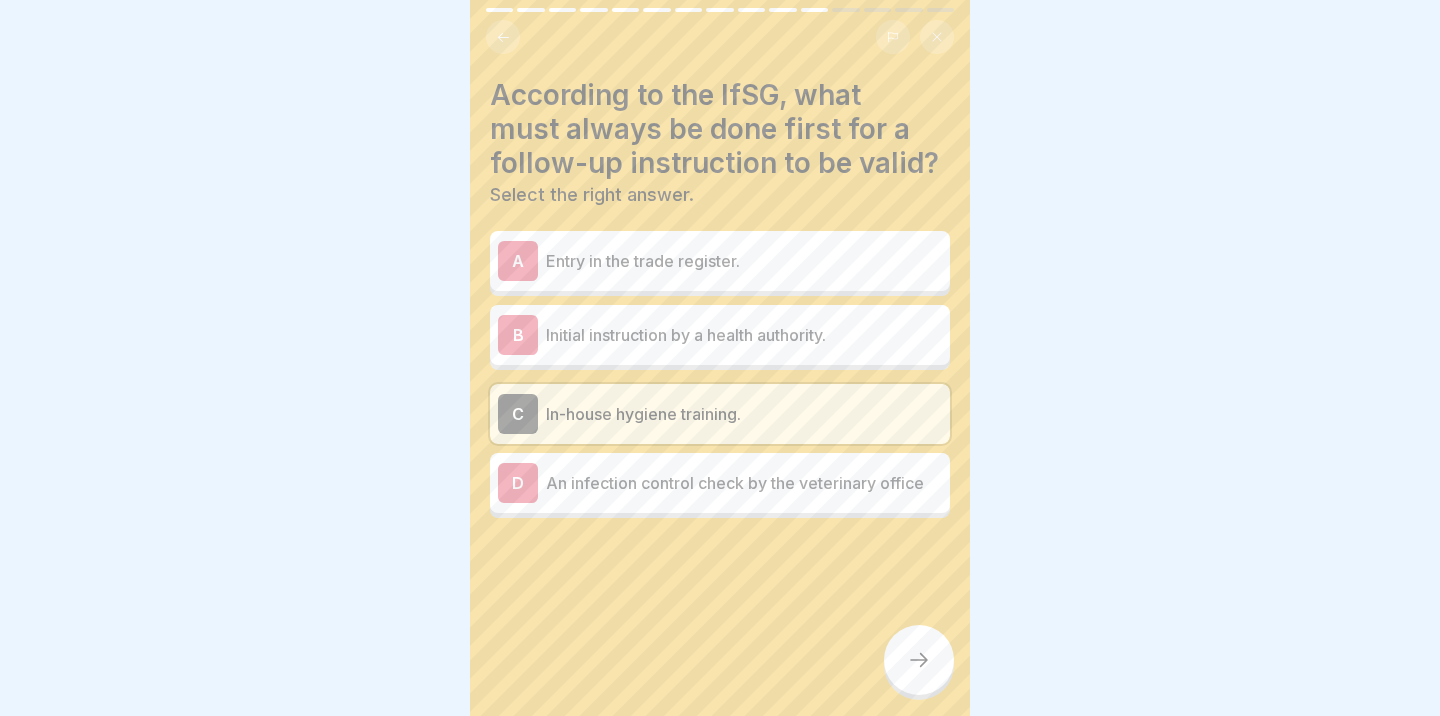 click on "B Initial instruction by a health authority." at bounding box center [720, 335] 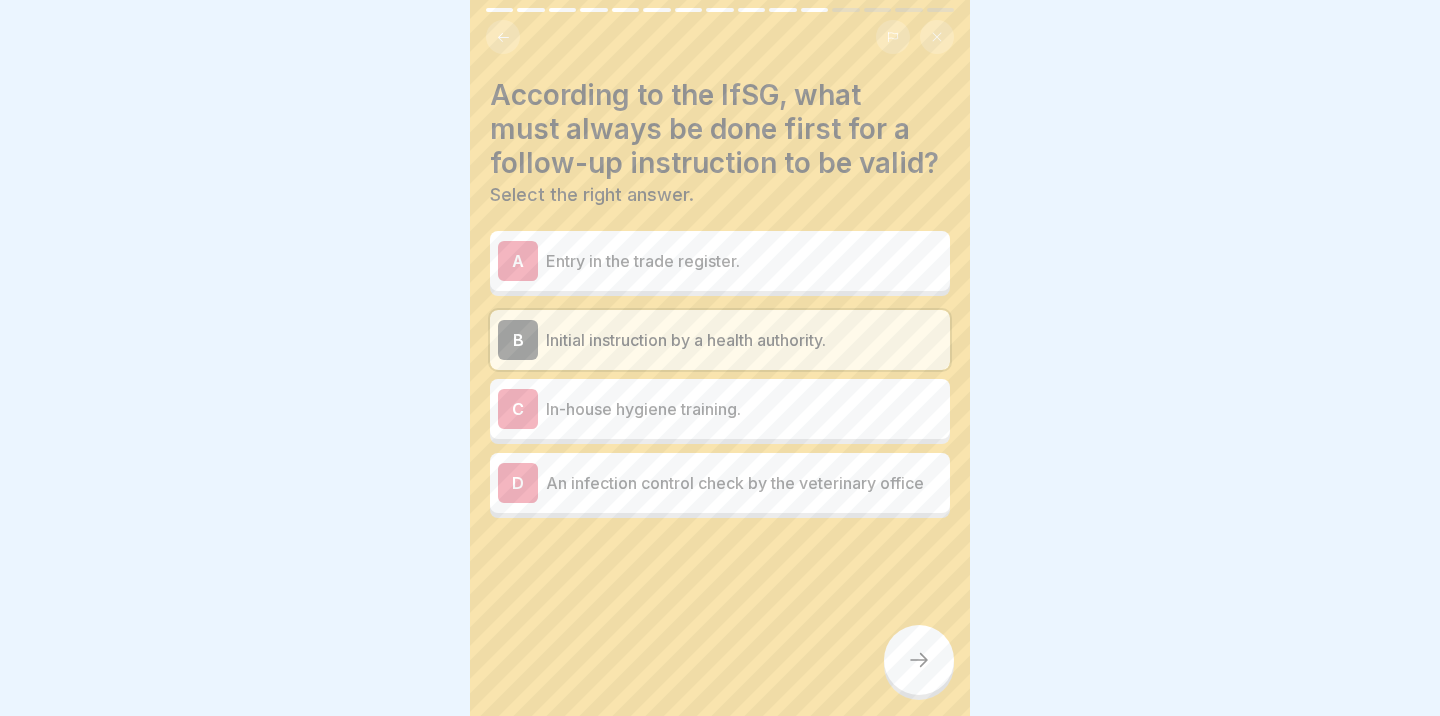 click 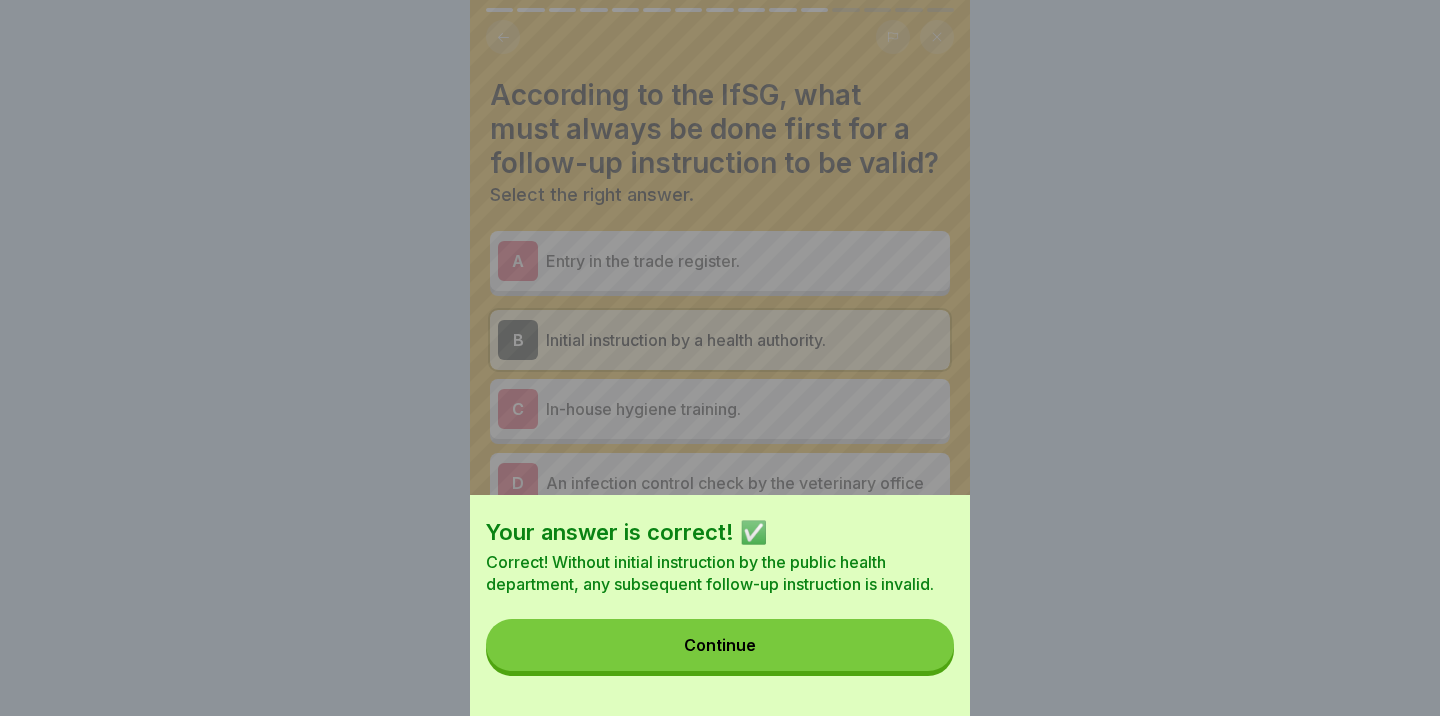 click on "Continue" at bounding box center [720, 645] 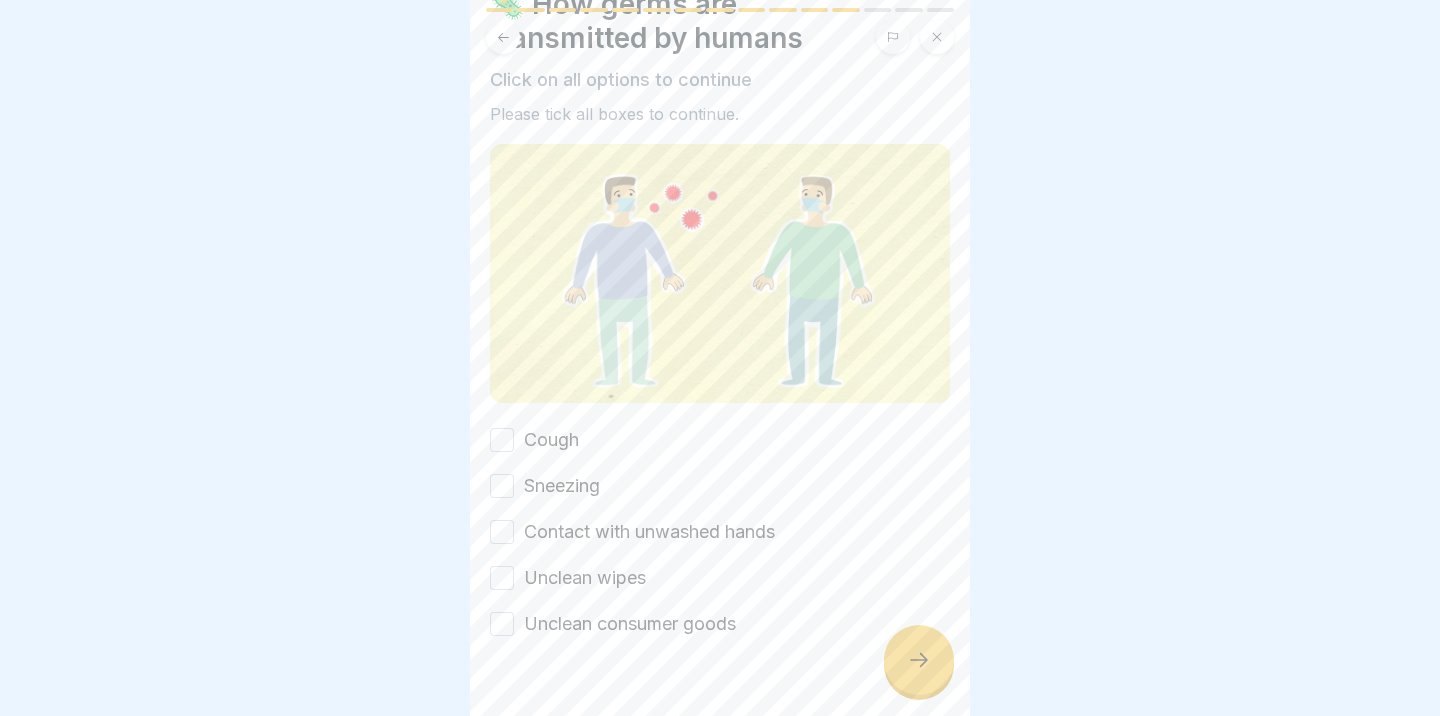 scroll, scrollTop: 121, scrollLeft: 0, axis: vertical 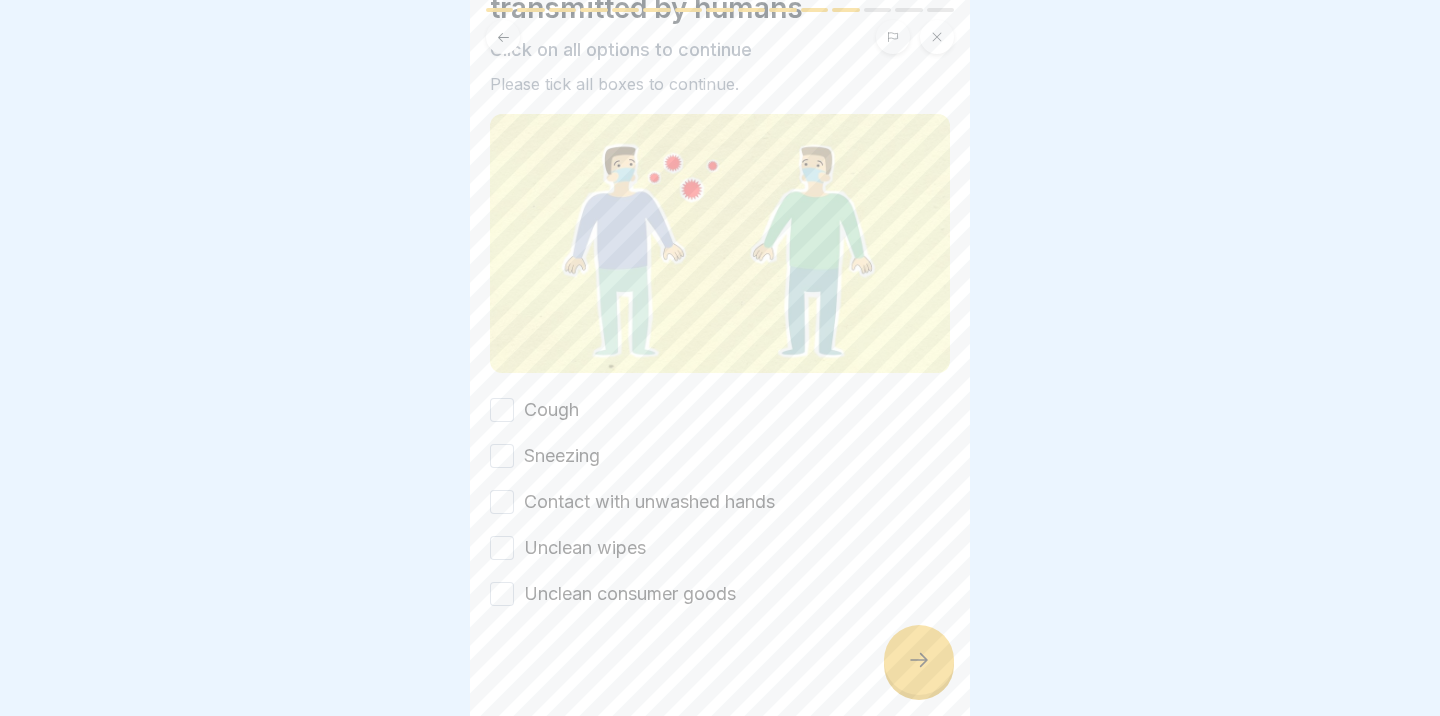 click on "Cough" at bounding box center (502, 410) 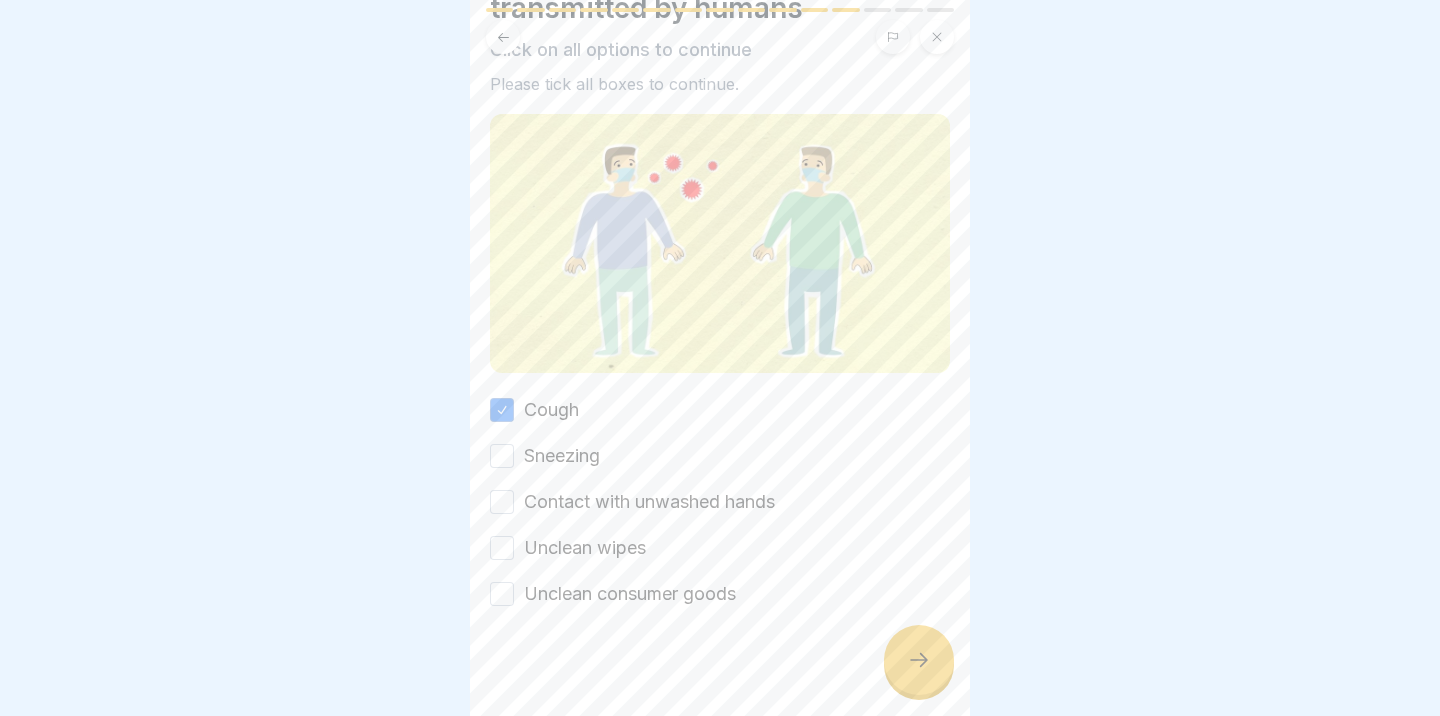 click on "Cough Sneezing Contact with unwashed hands Unclean wipes Unclean consumer goods" at bounding box center [720, 502] 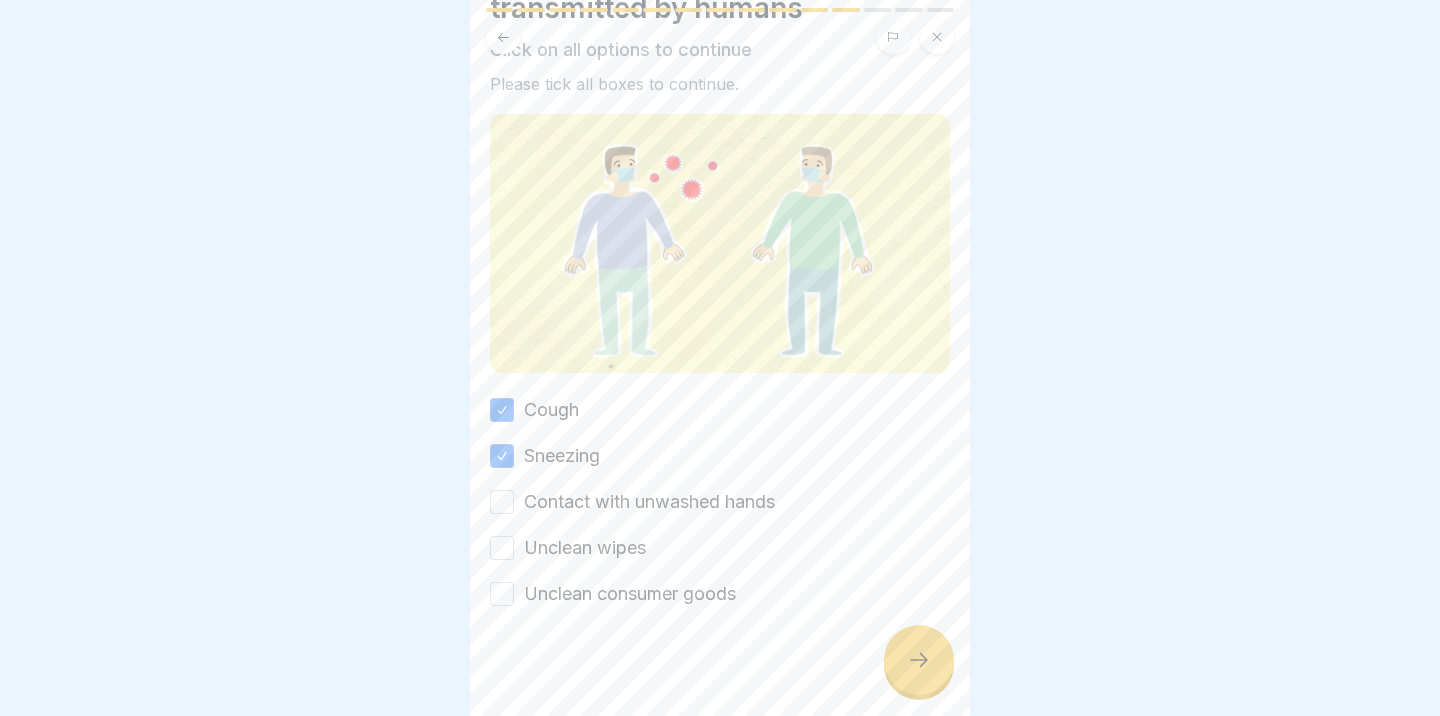click on "Contact with unwashed hands" at bounding box center (502, 502) 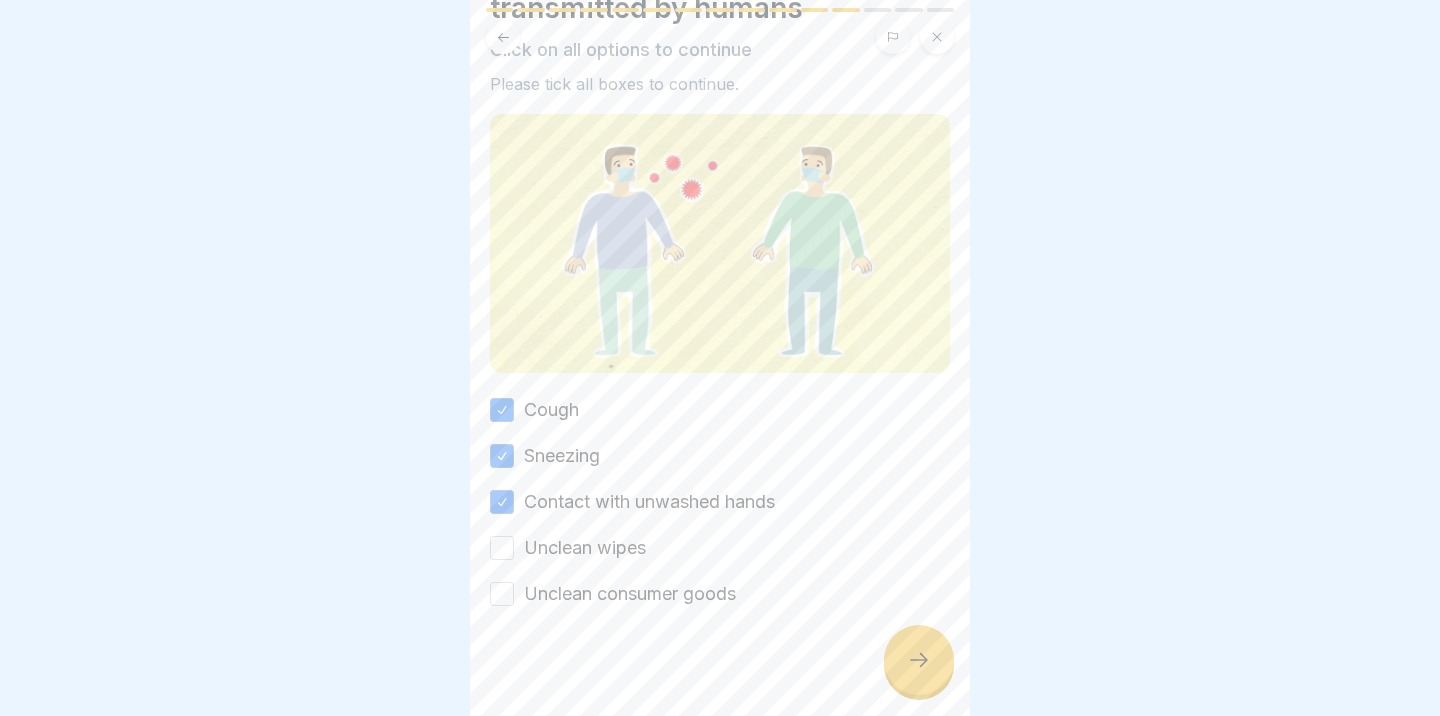 click on "Cough Sneezing Contact with unwashed hands Unclean wipes Unclean consumer goods" at bounding box center (720, 502) 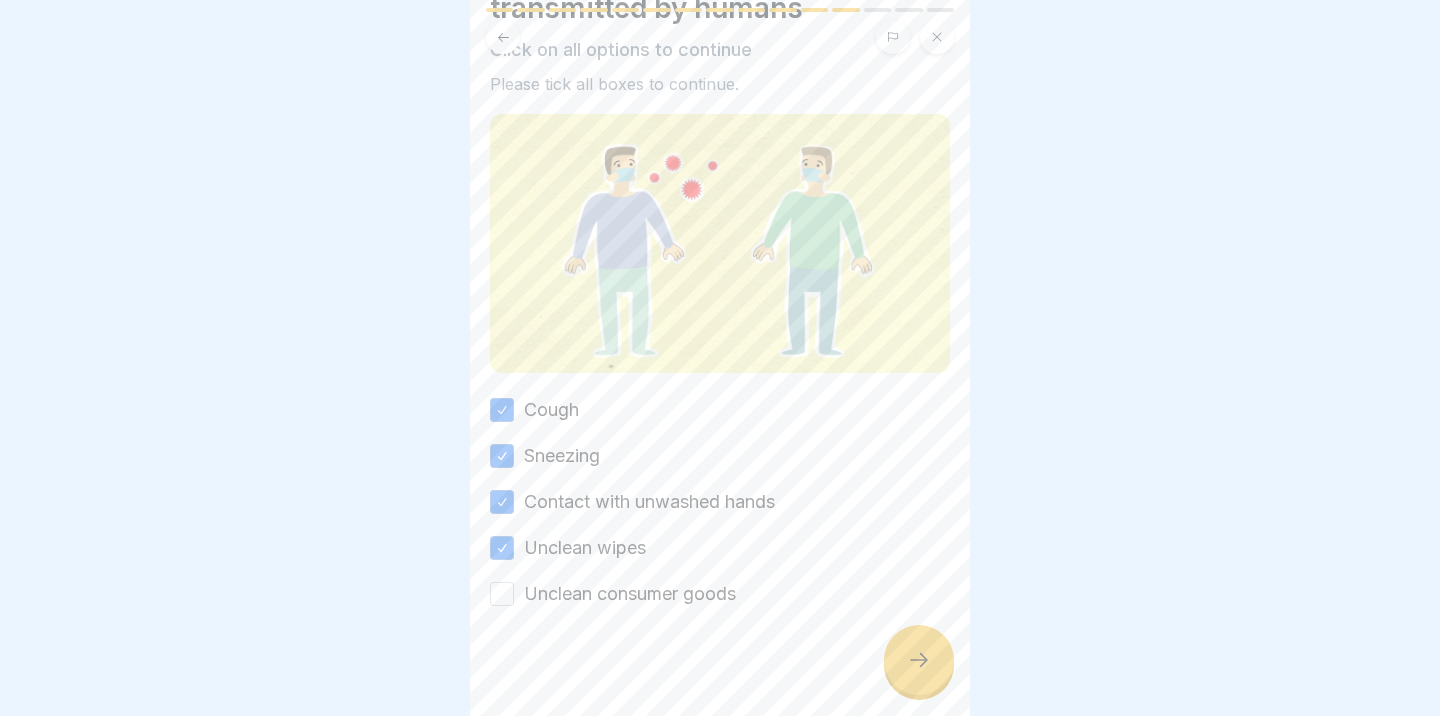 click on "Unclean consumer goods" at bounding box center [502, 594] 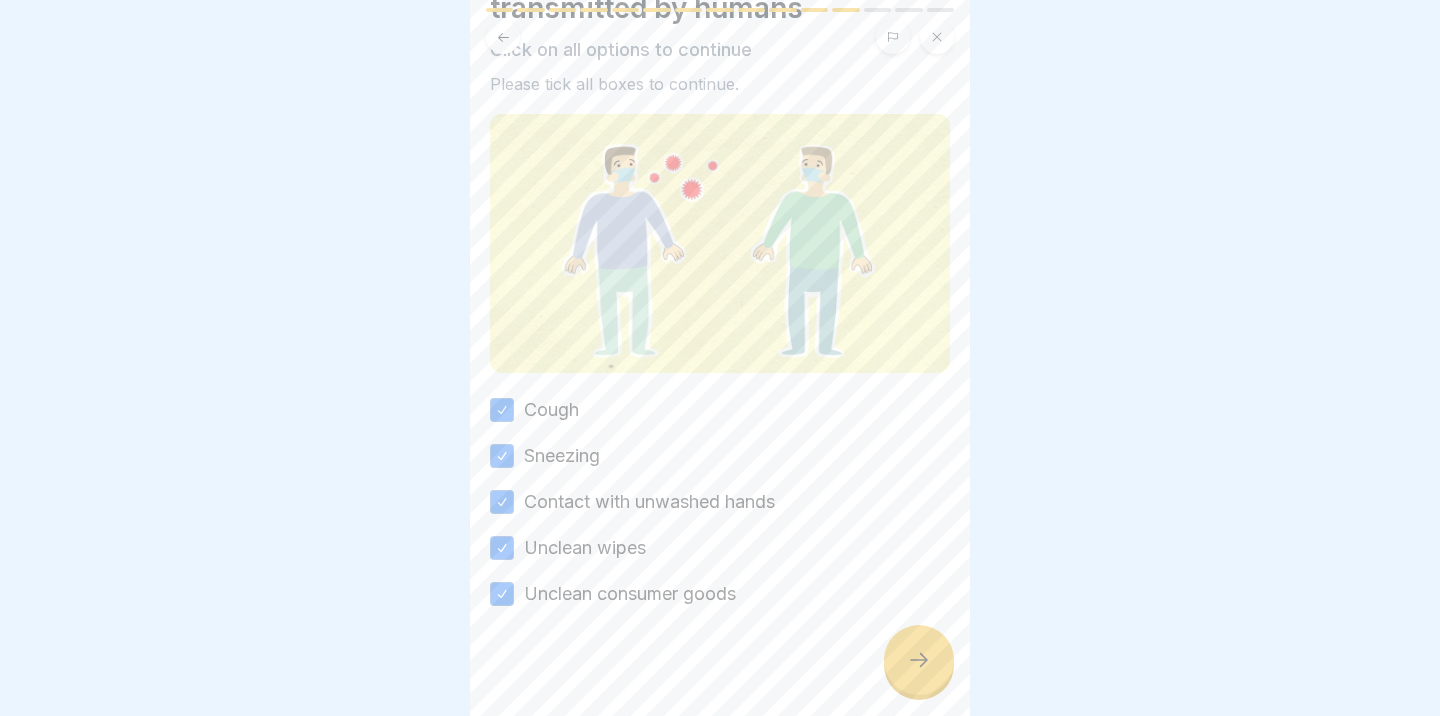 click at bounding box center (919, 660) 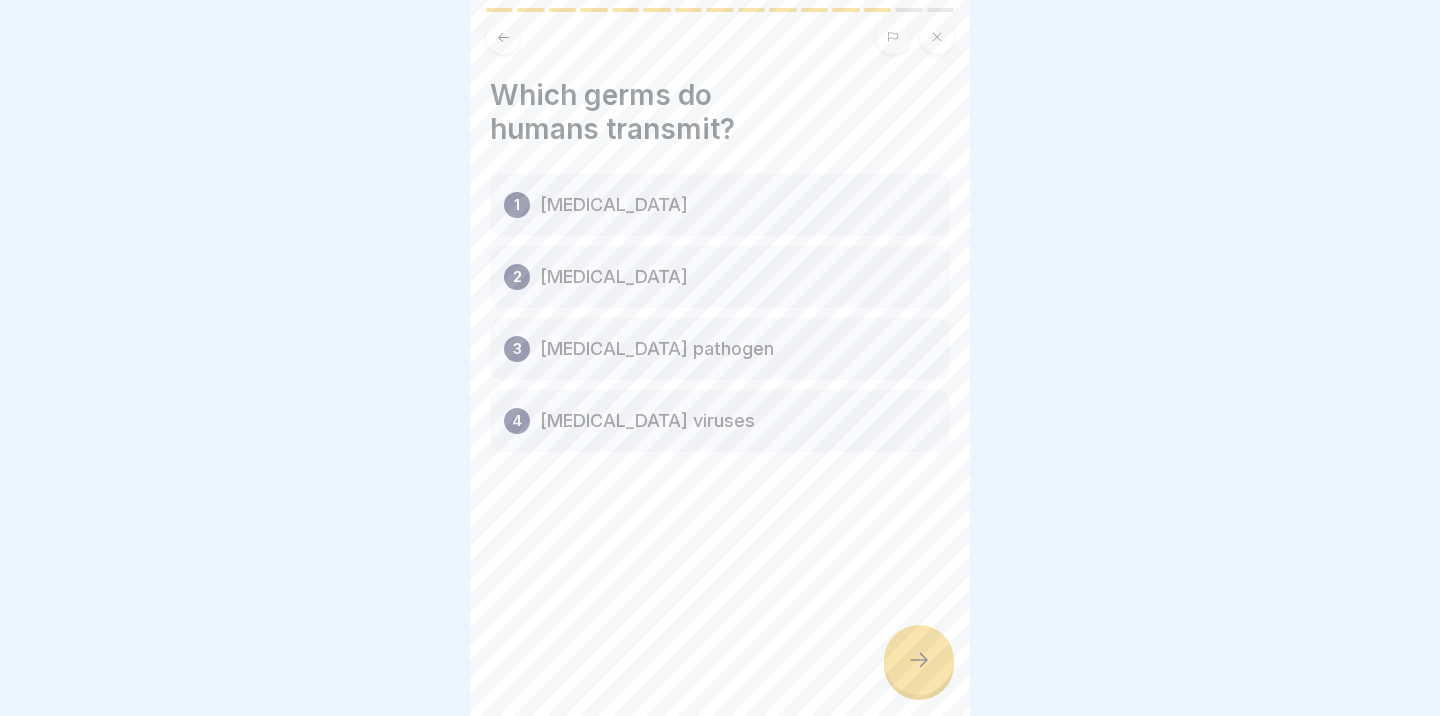 click at bounding box center [919, 660] 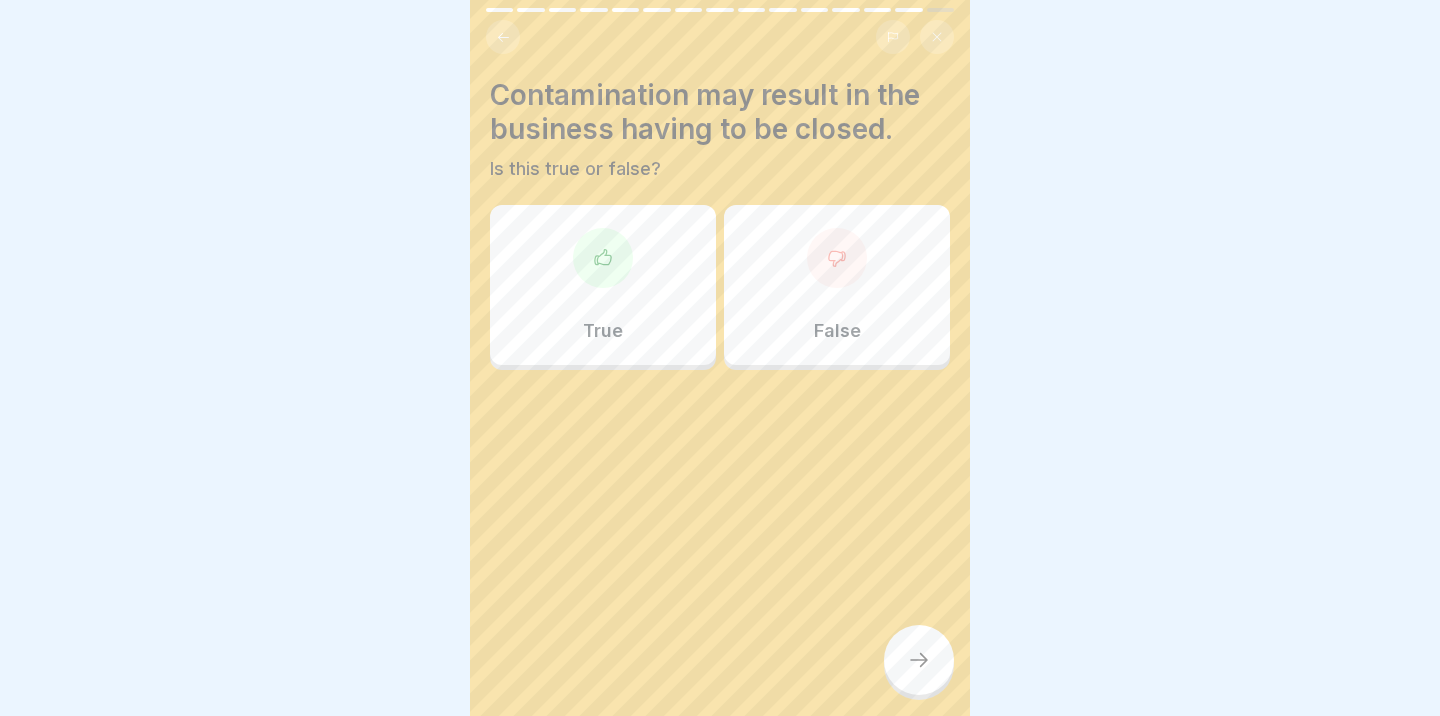 click on "True" at bounding box center (603, 285) 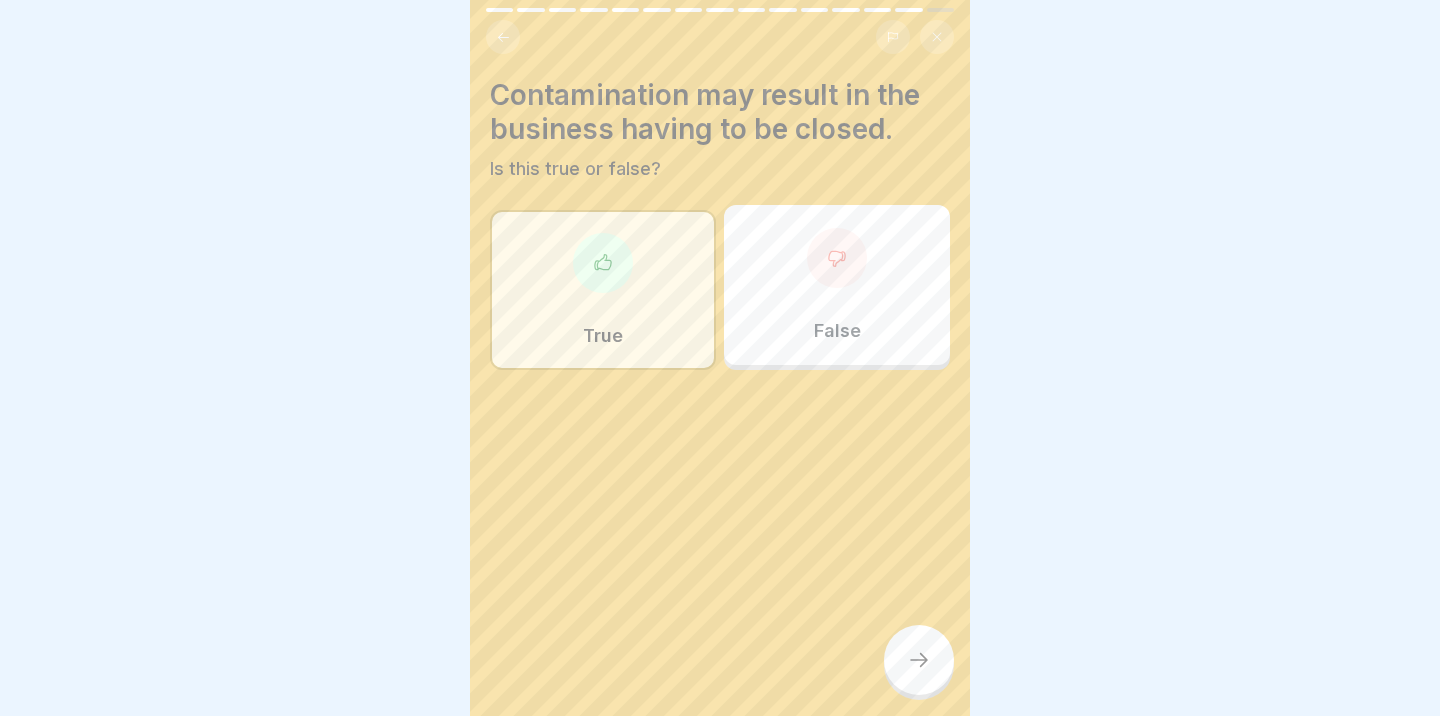 click at bounding box center (919, 660) 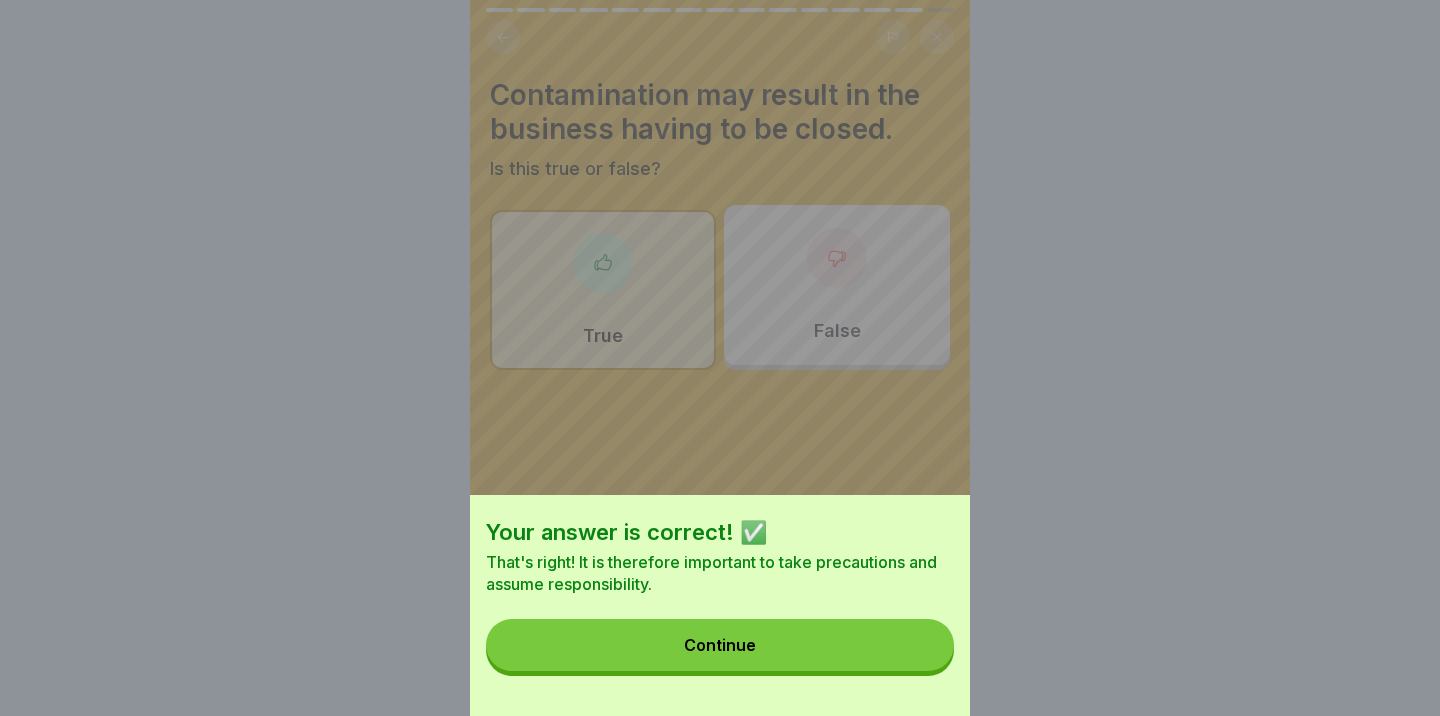 click on "Continue" at bounding box center (720, 645) 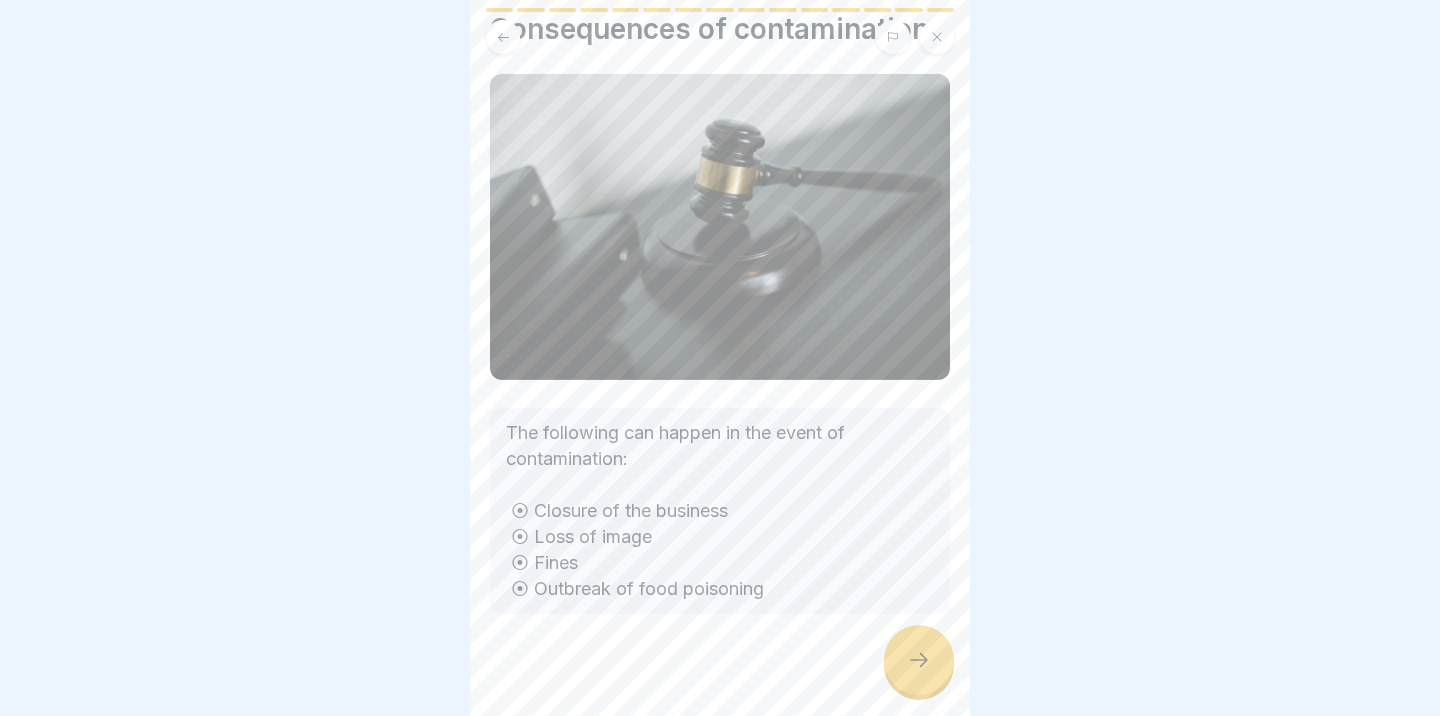 scroll, scrollTop: 84, scrollLeft: 0, axis: vertical 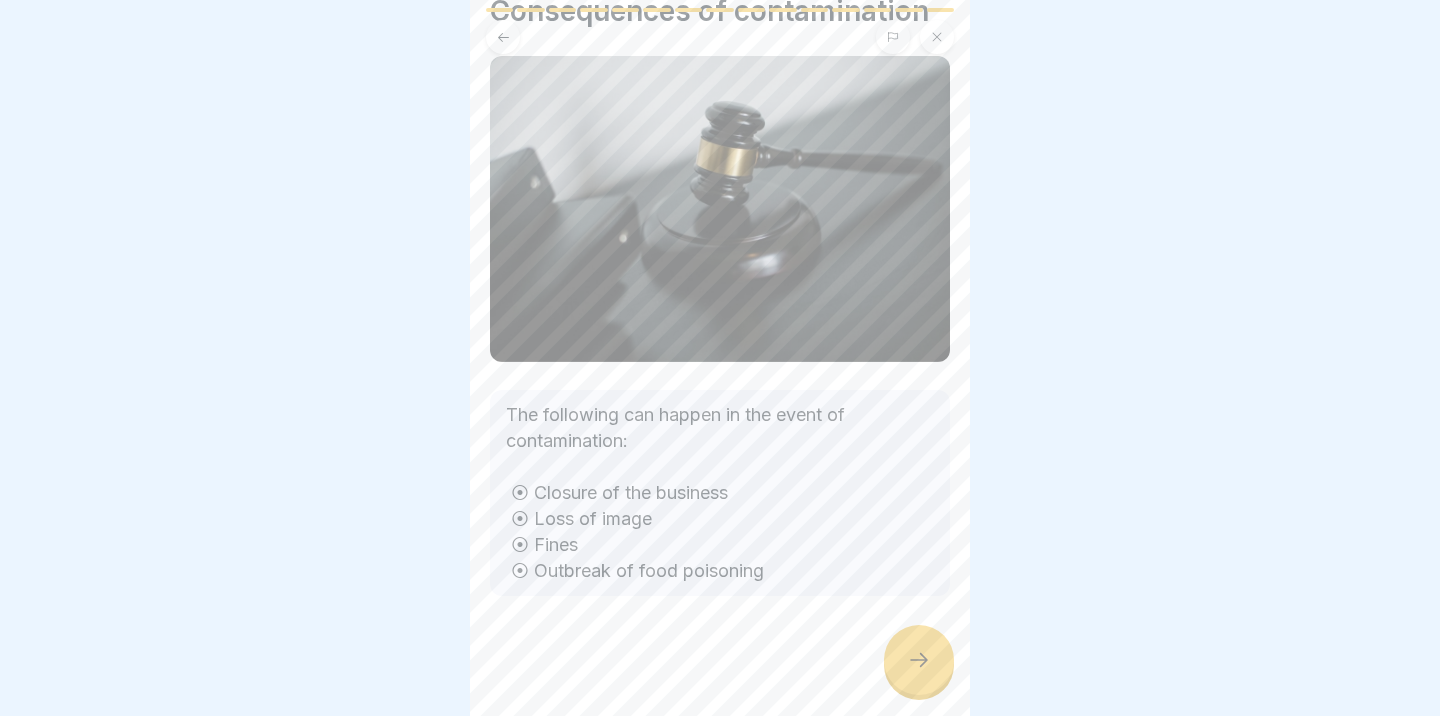 click 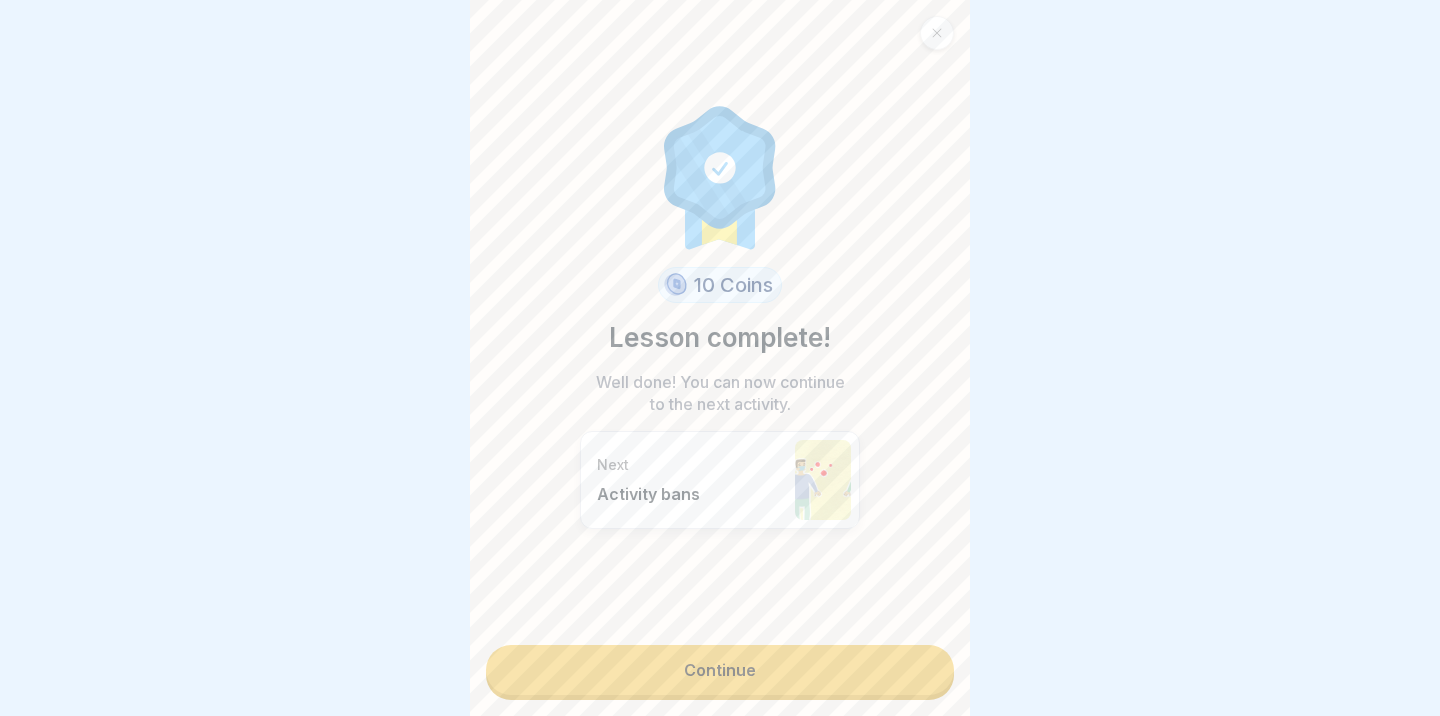 click on "Continue" at bounding box center [720, 670] 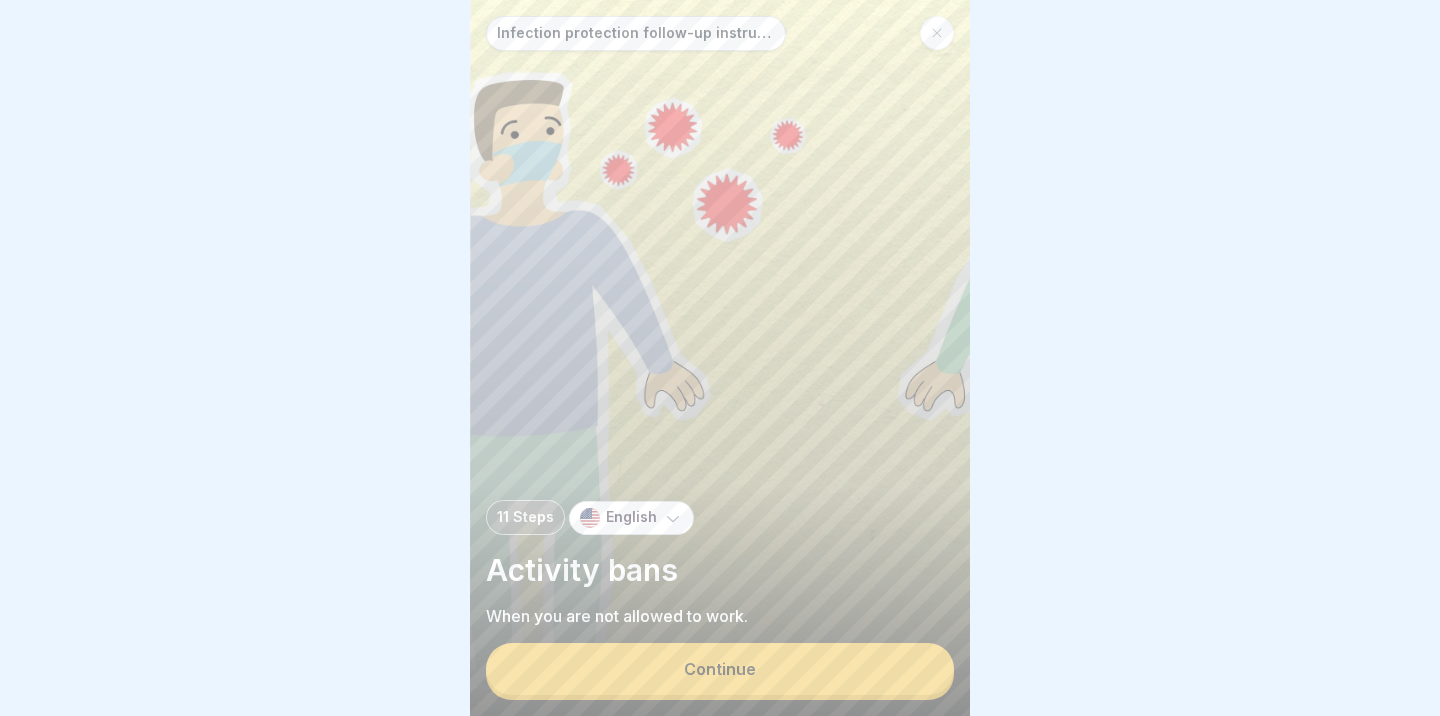 click on "Continue" at bounding box center (720, 669) 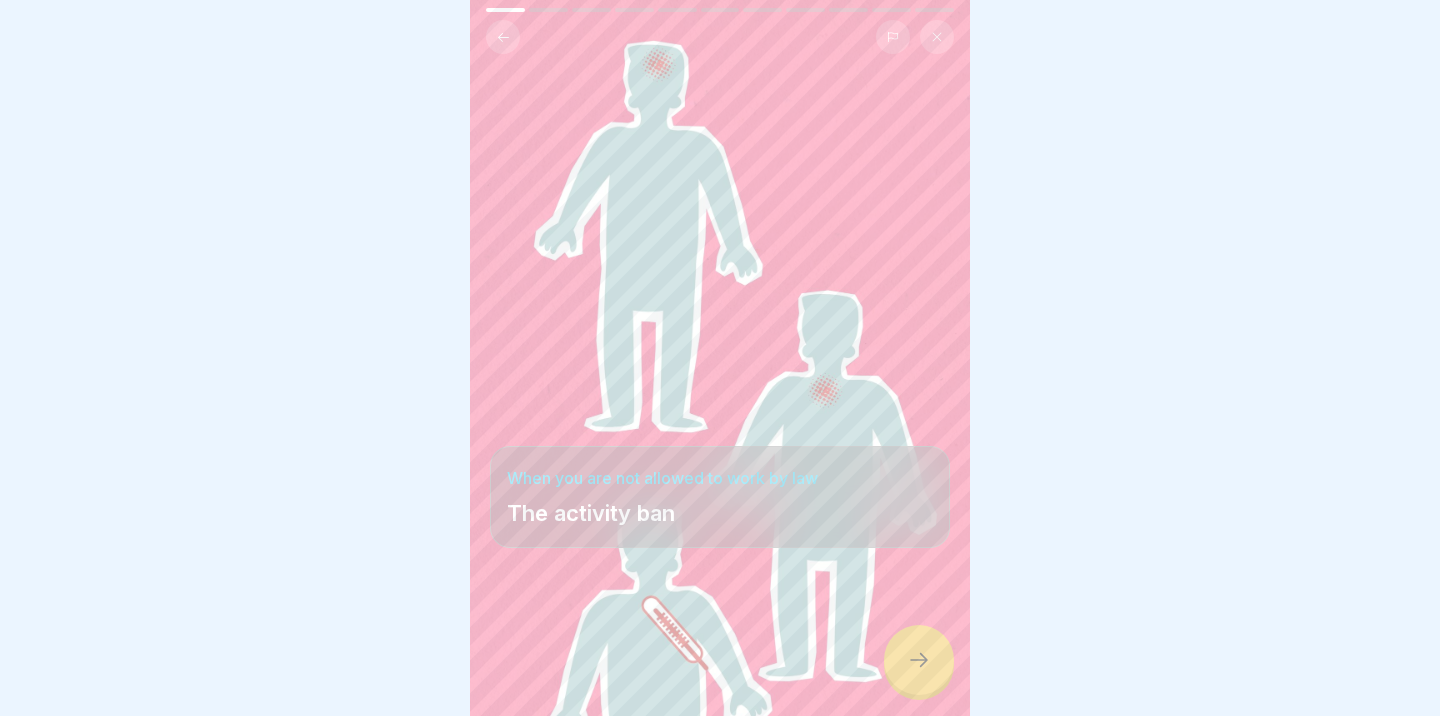 click at bounding box center [919, 660] 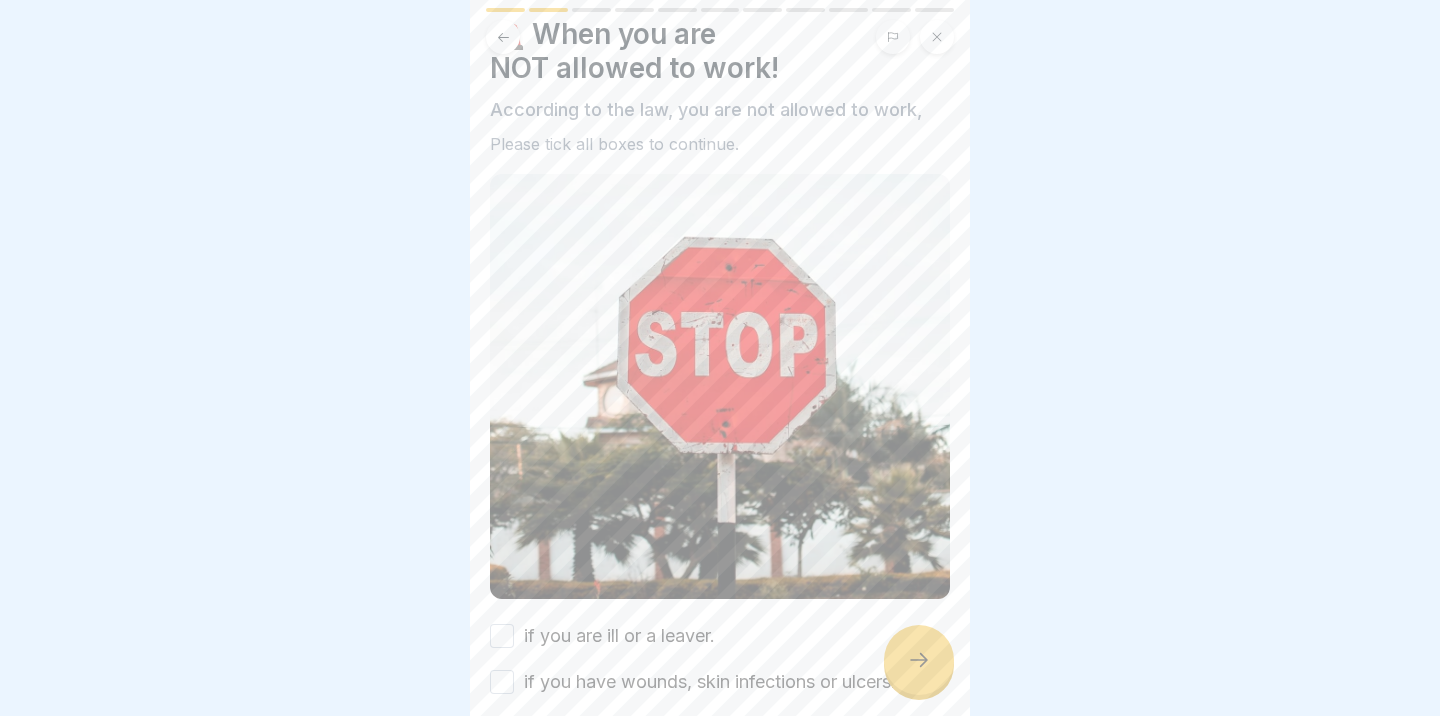 scroll, scrollTop: 160, scrollLeft: 0, axis: vertical 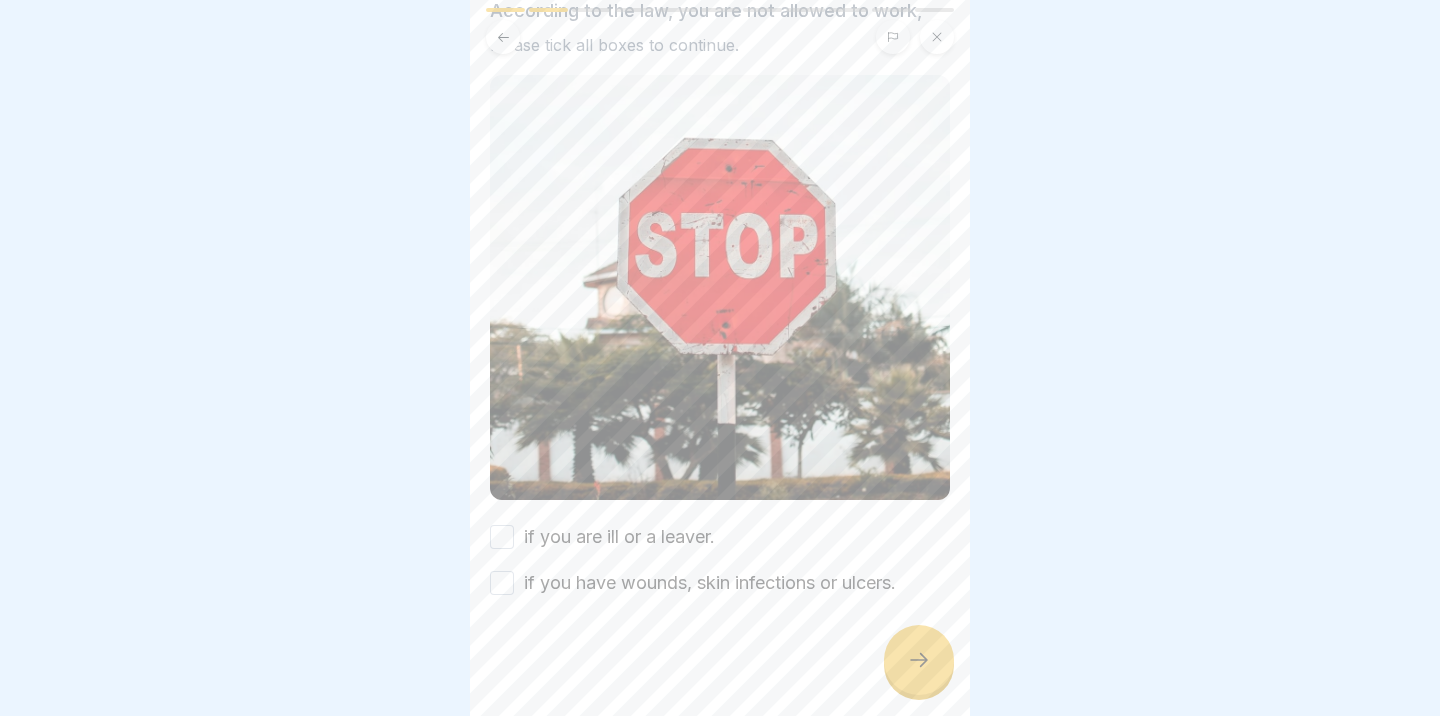 click on "if you are ill or a leaver." at bounding box center [502, 537] 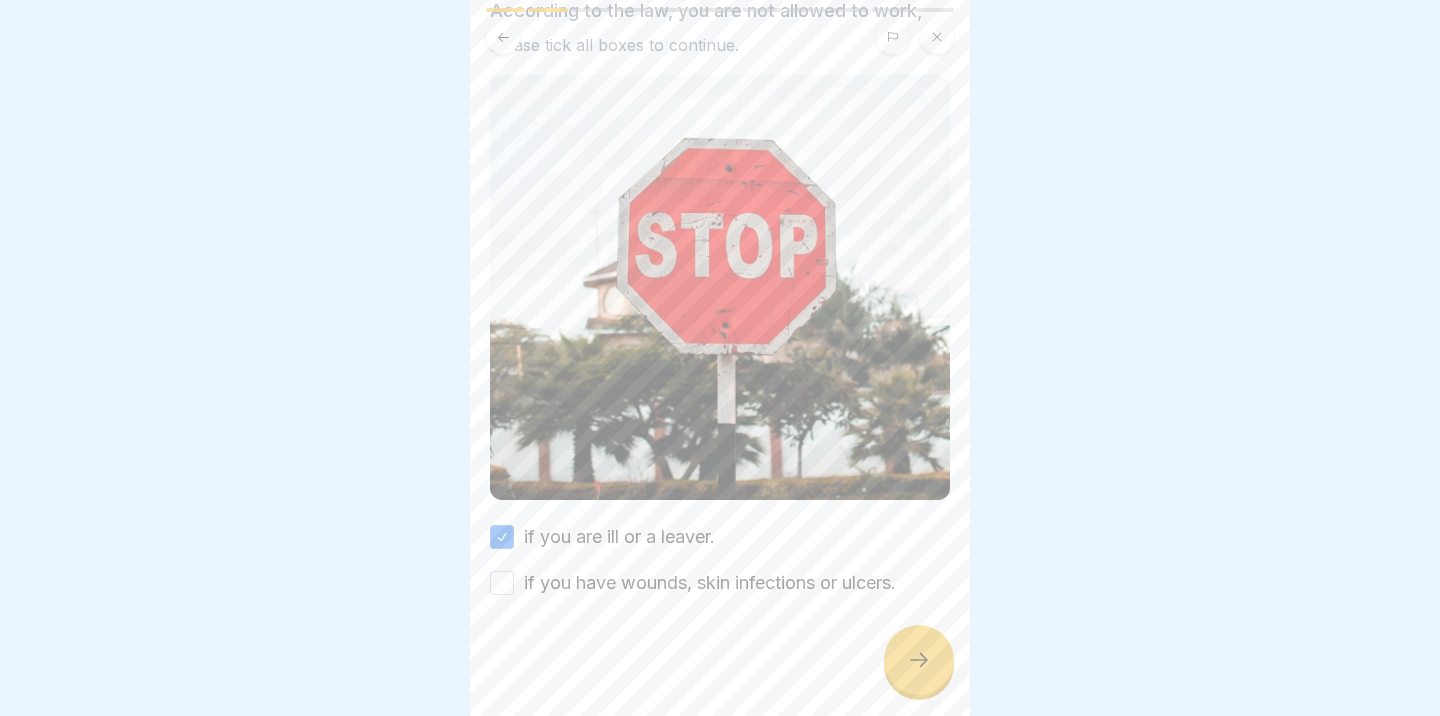 click at bounding box center [720, 656] 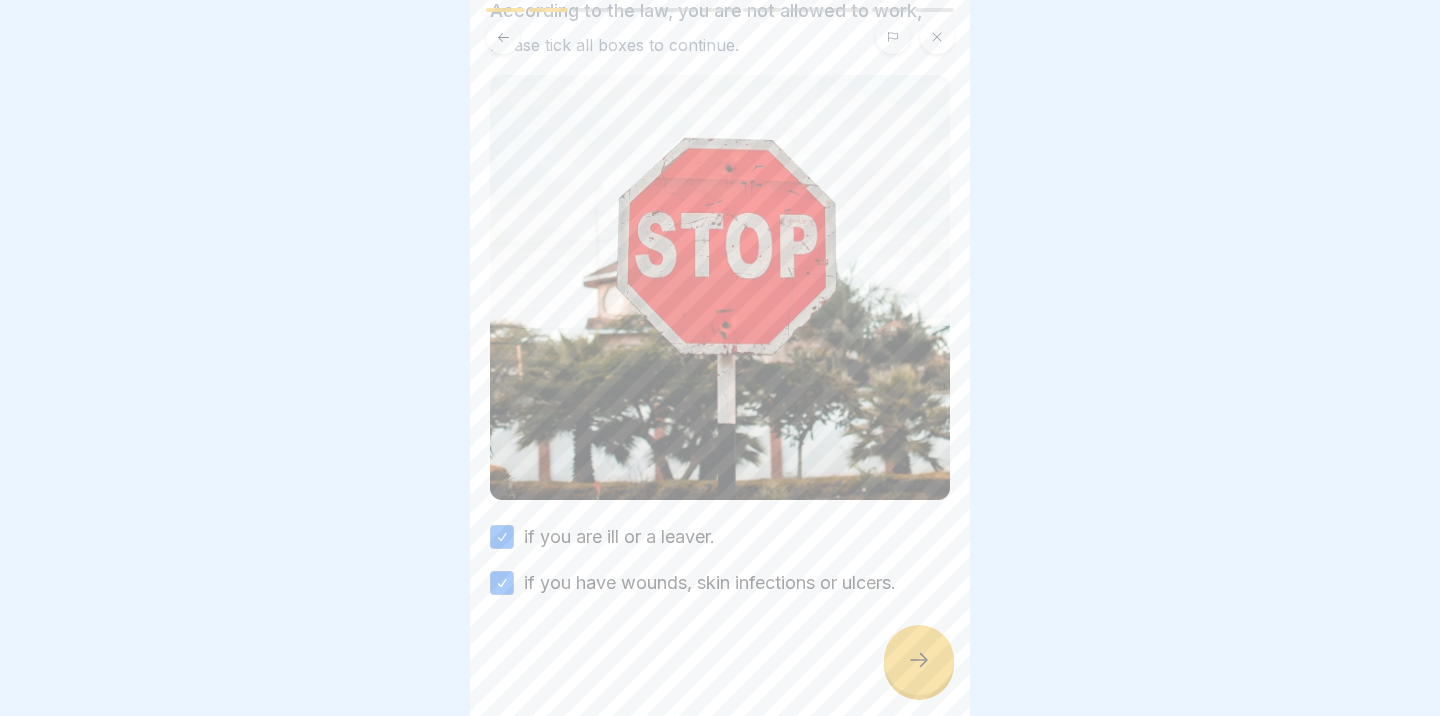 click at bounding box center [919, 660] 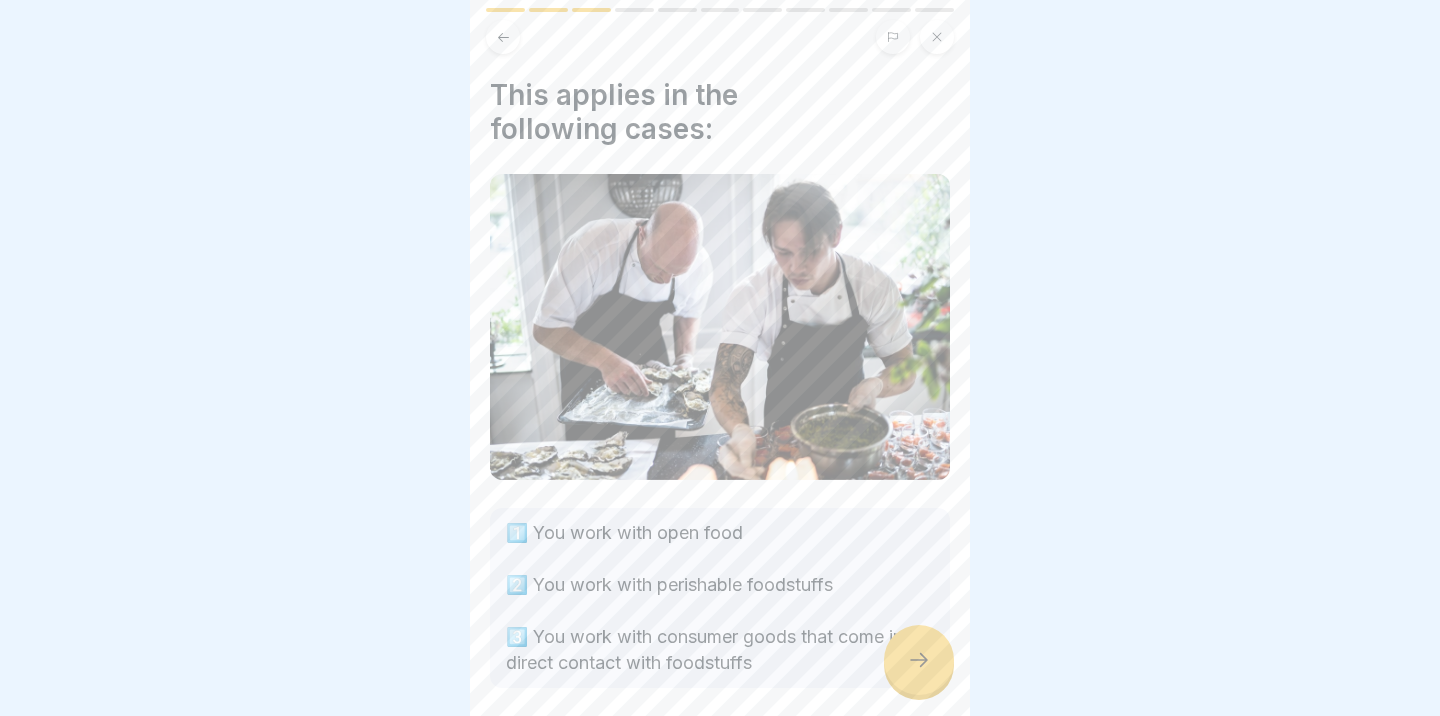 scroll, scrollTop: 41, scrollLeft: 0, axis: vertical 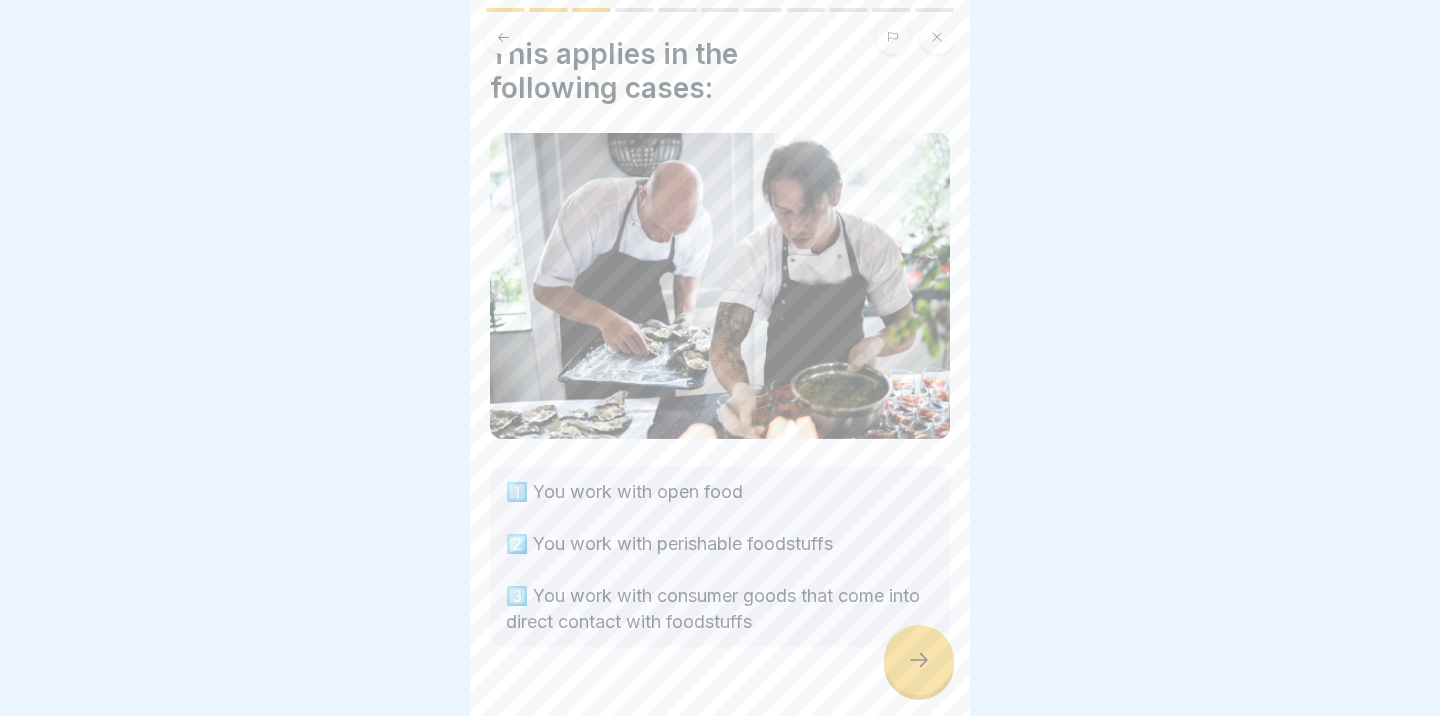 click at bounding box center (919, 660) 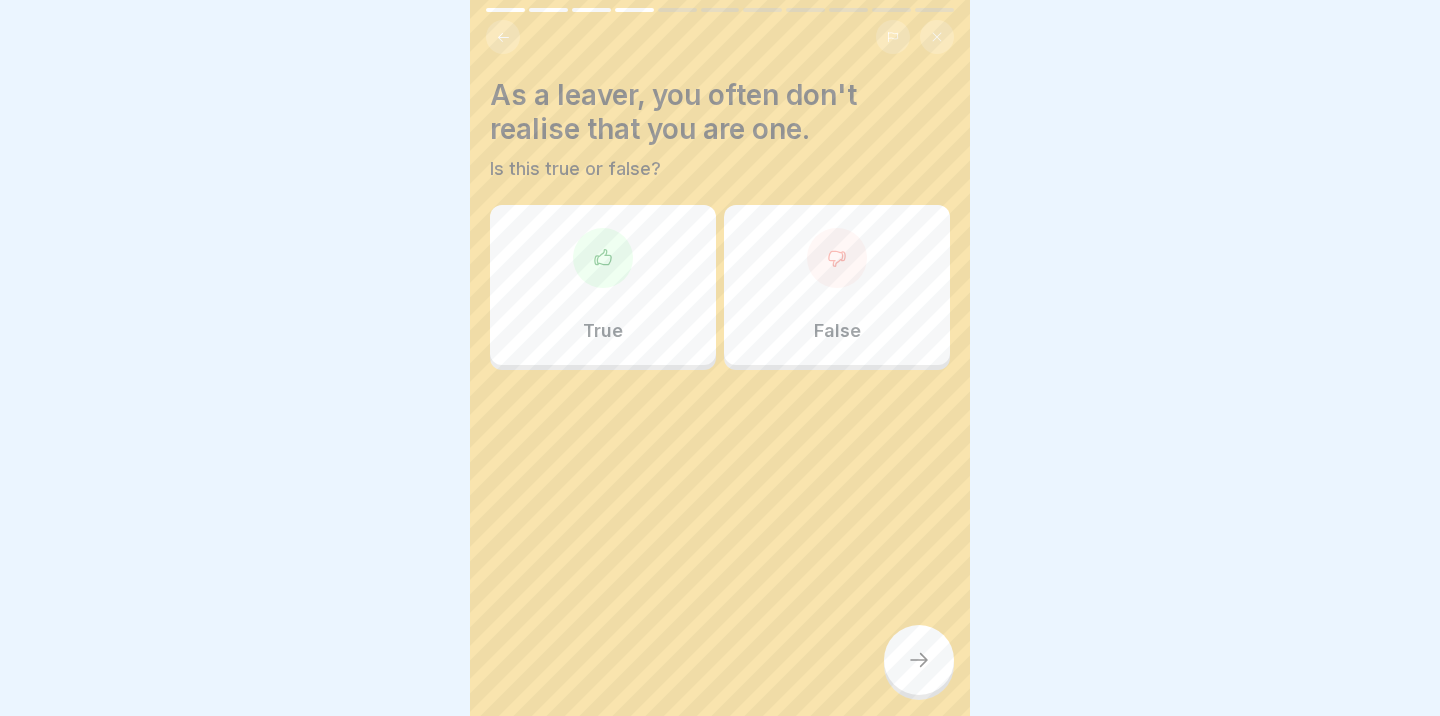 click on "True" at bounding box center [603, 285] 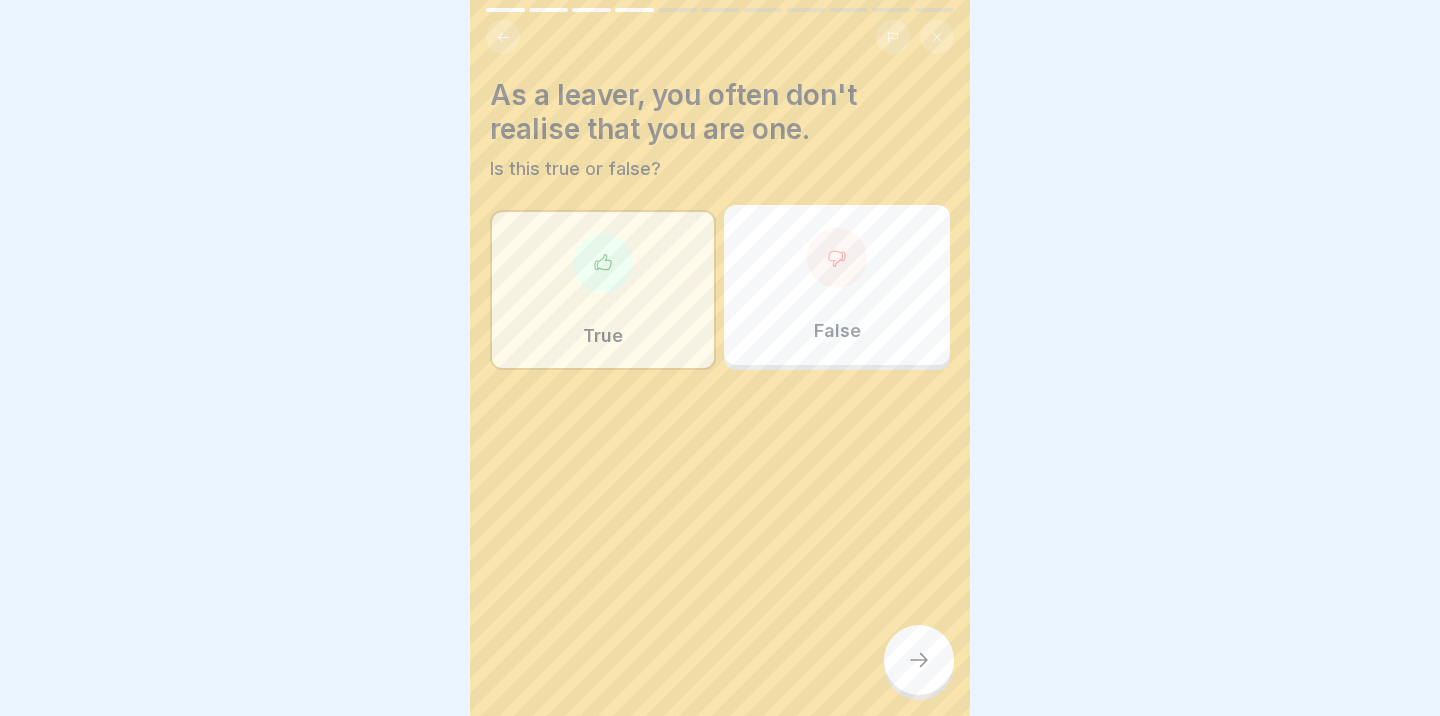 click at bounding box center [919, 660] 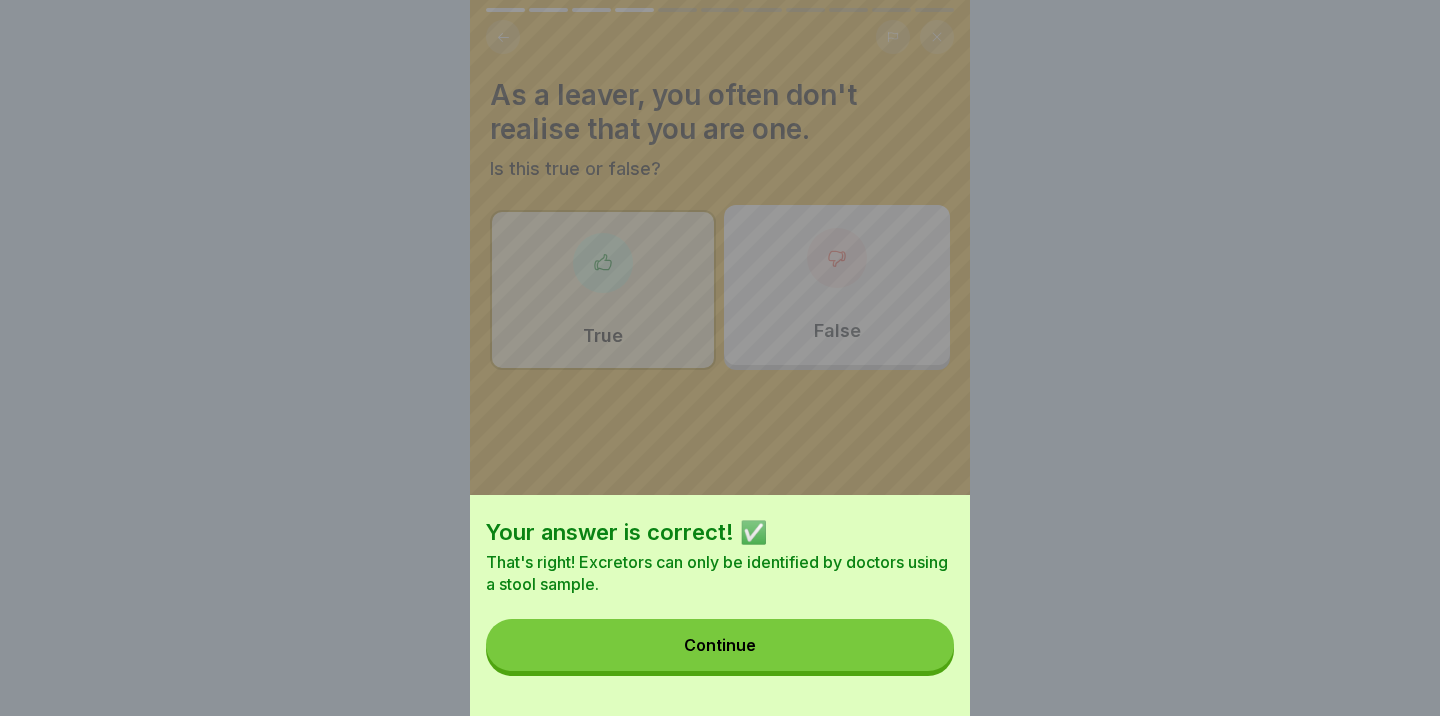 click on "Continue" at bounding box center (720, 645) 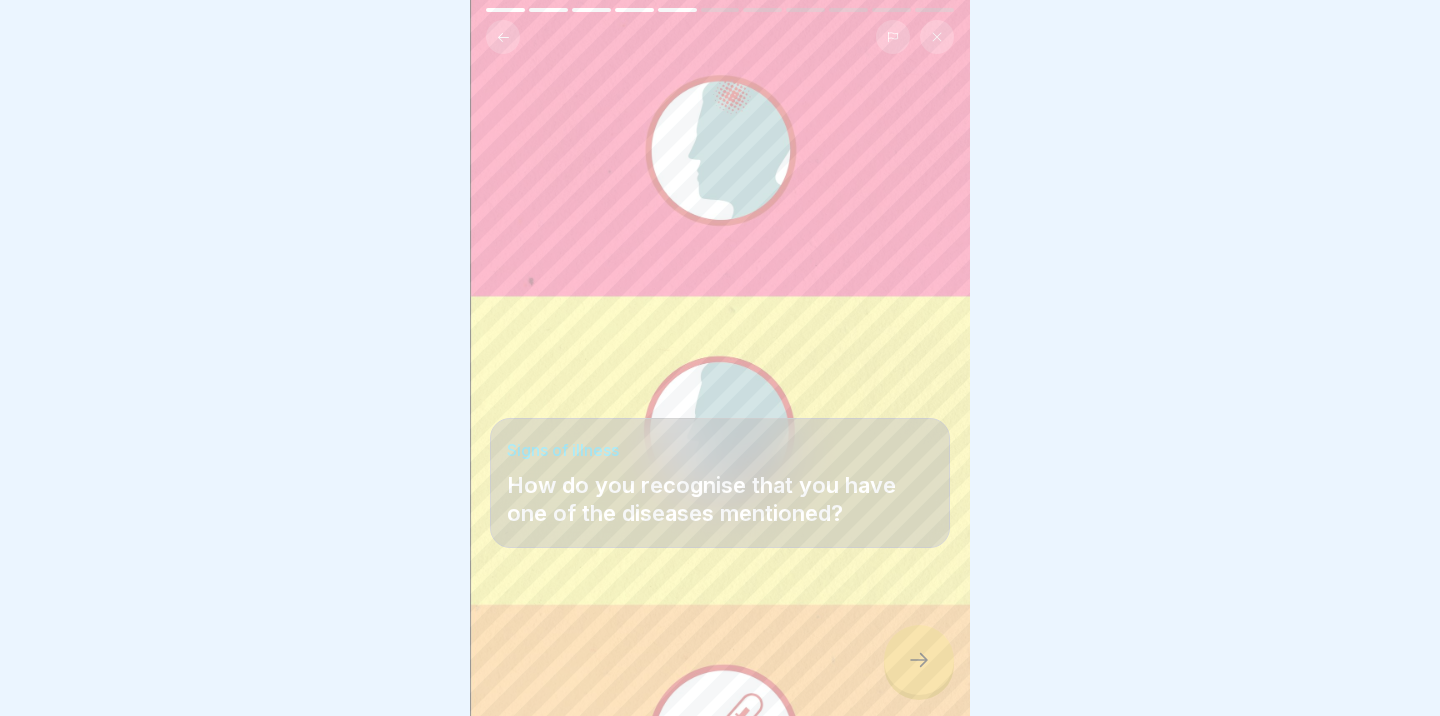 click on "Signs of illness How do you recognise that you have one of the diseases mentioned?" at bounding box center [720, 358] 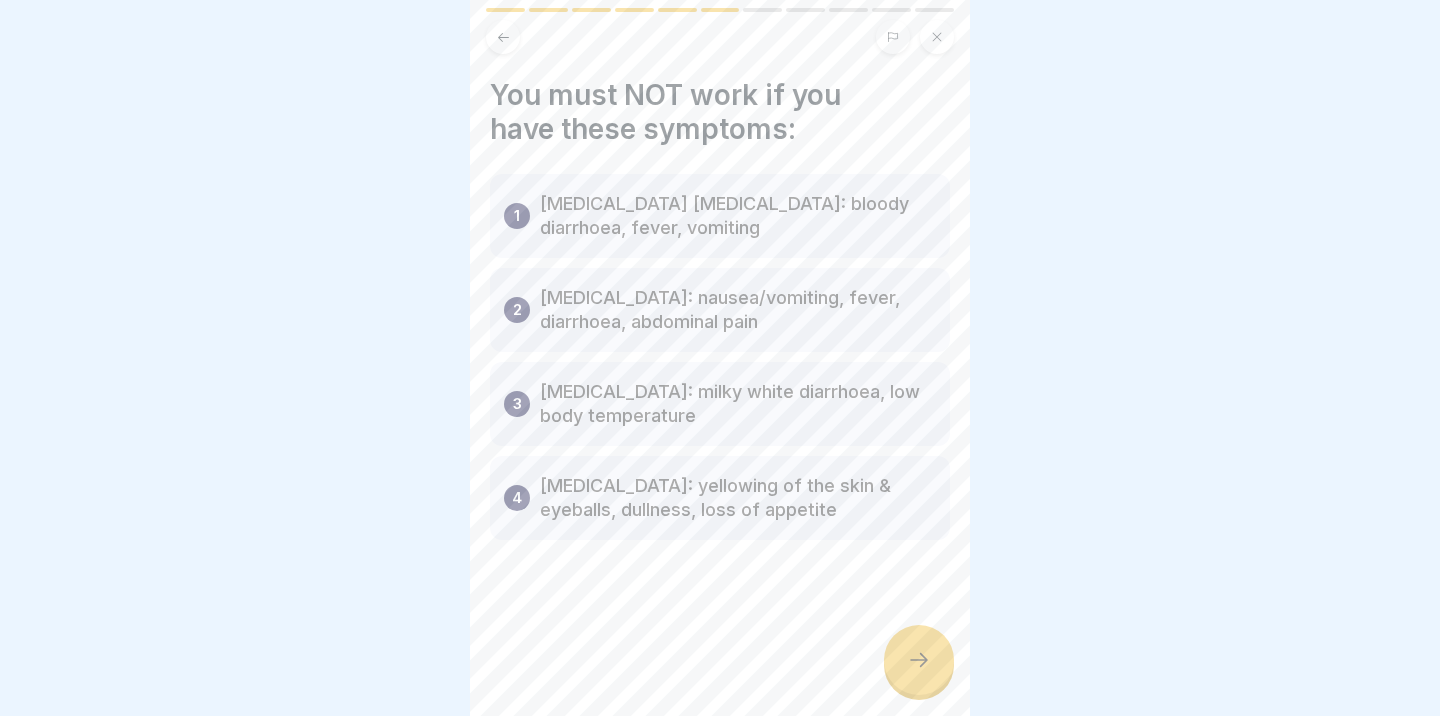 click 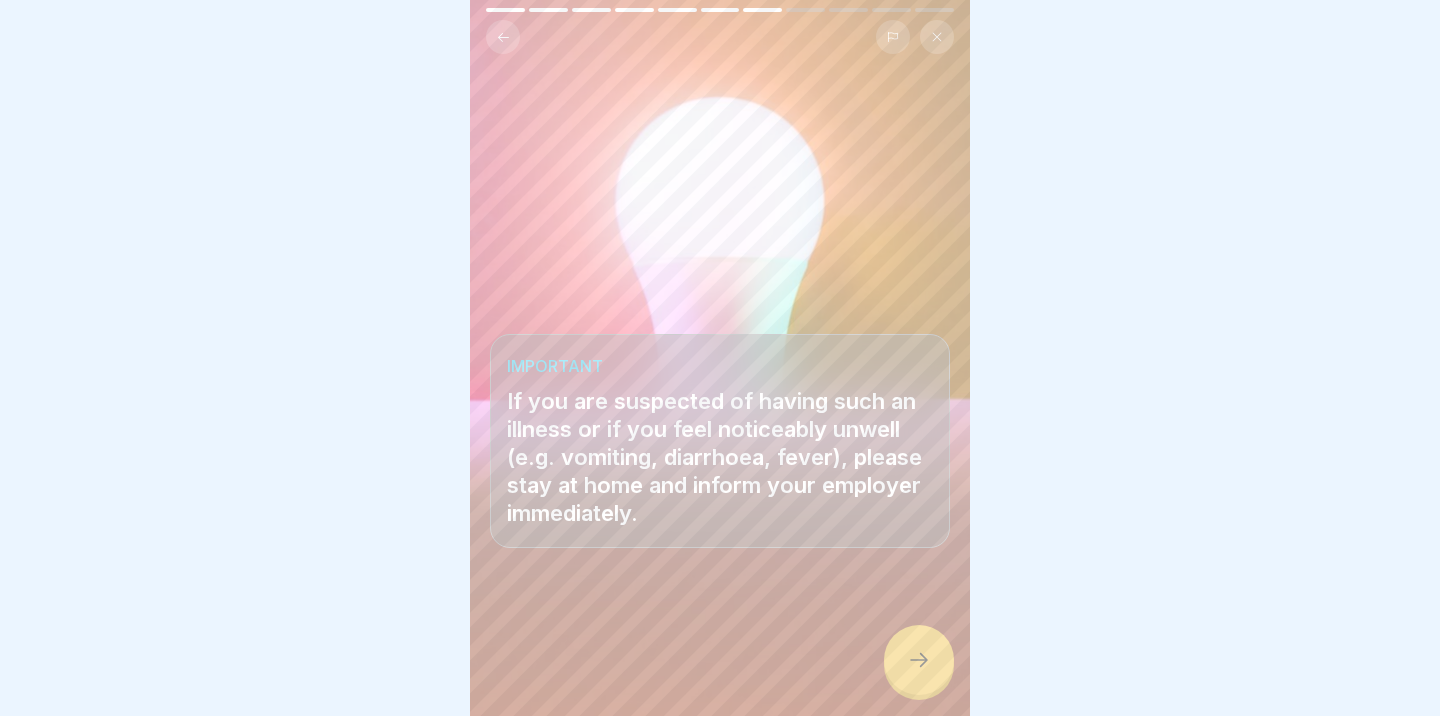 click 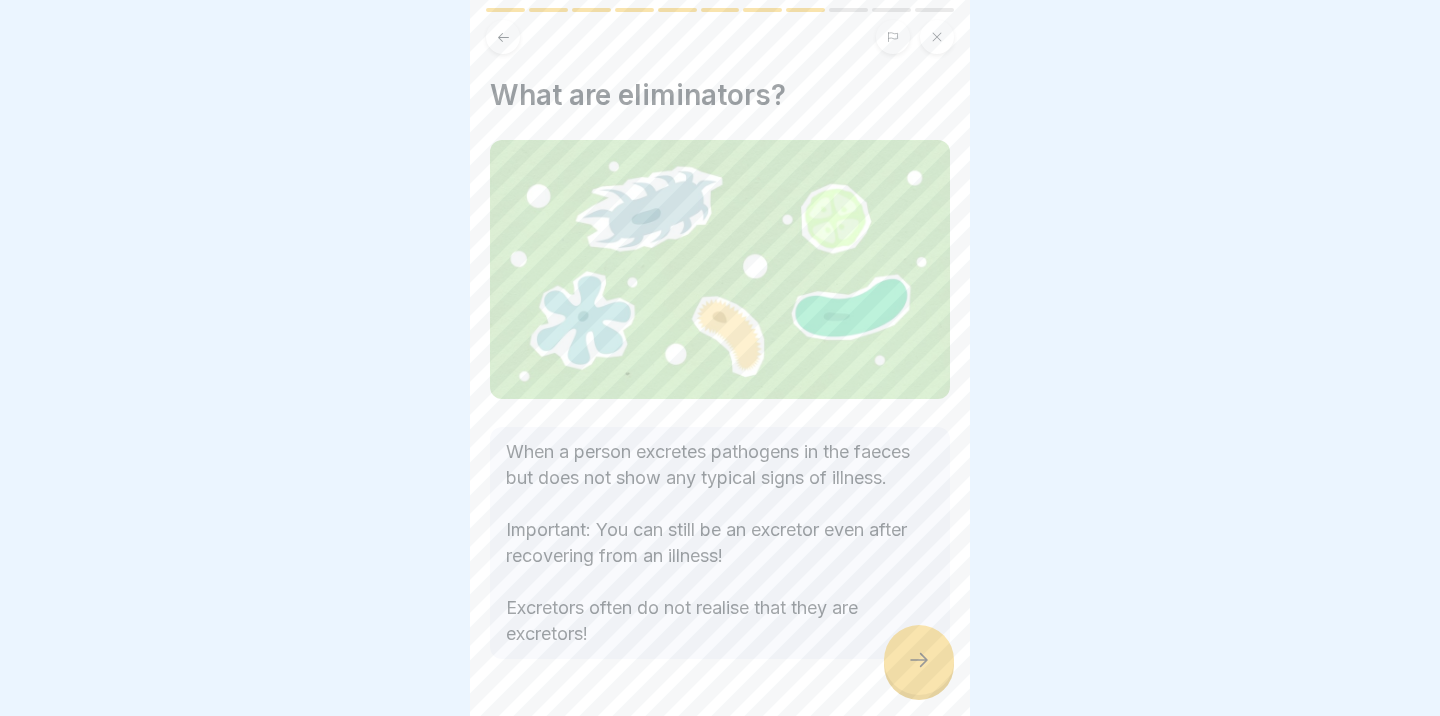 click 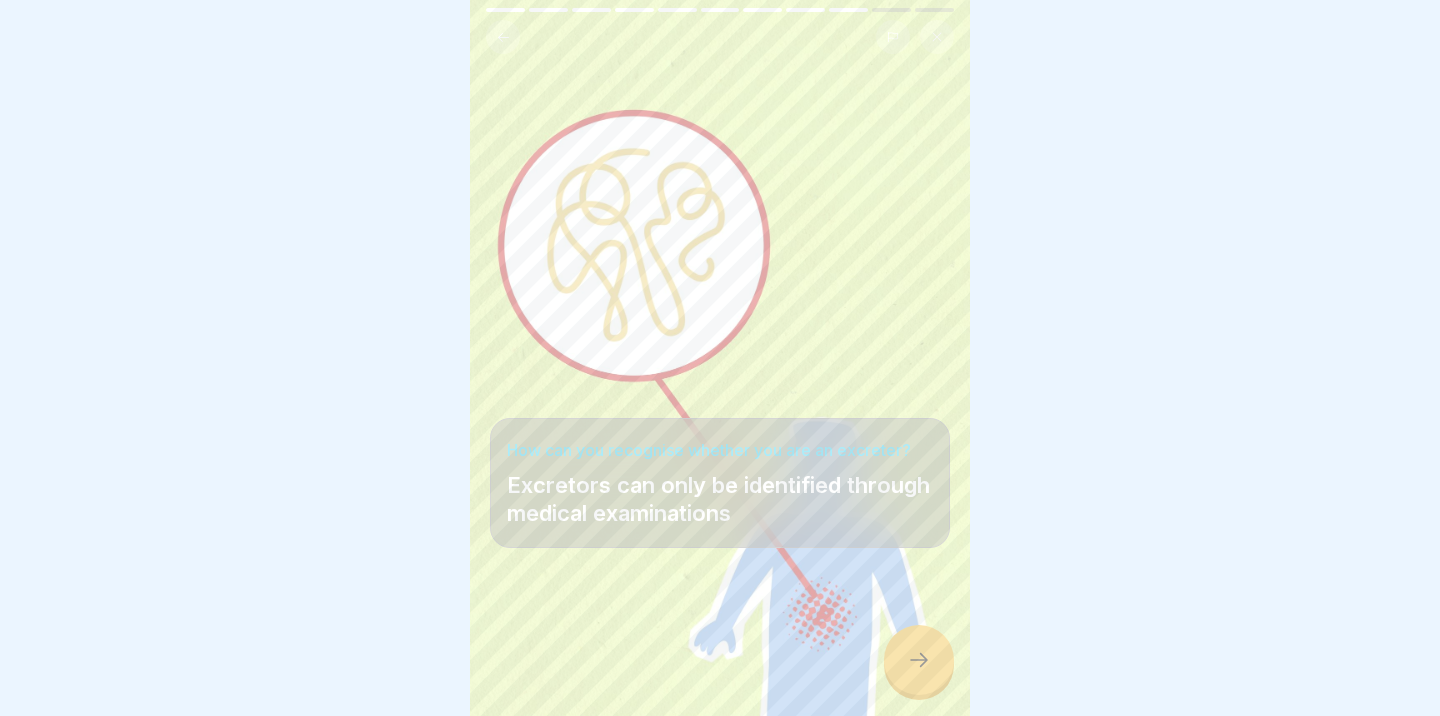 click 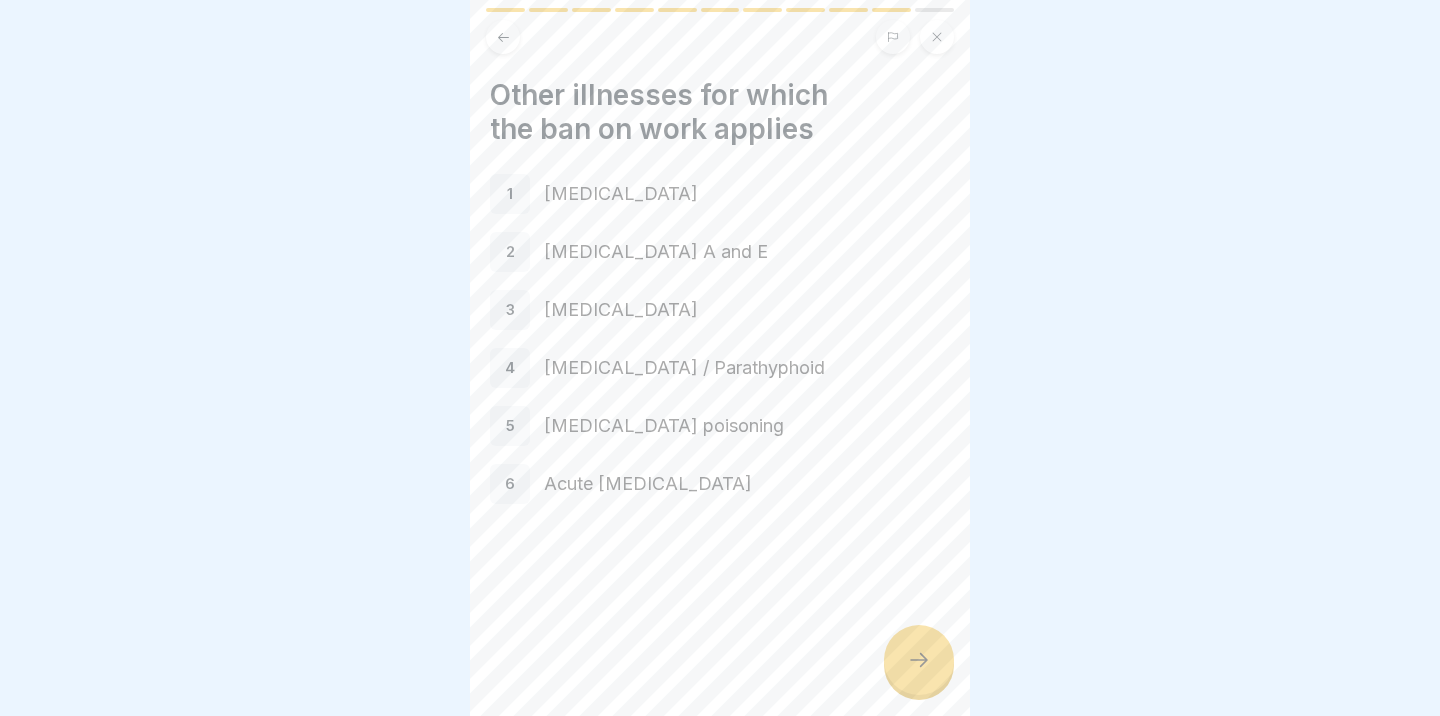 click at bounding box center (919, 660) 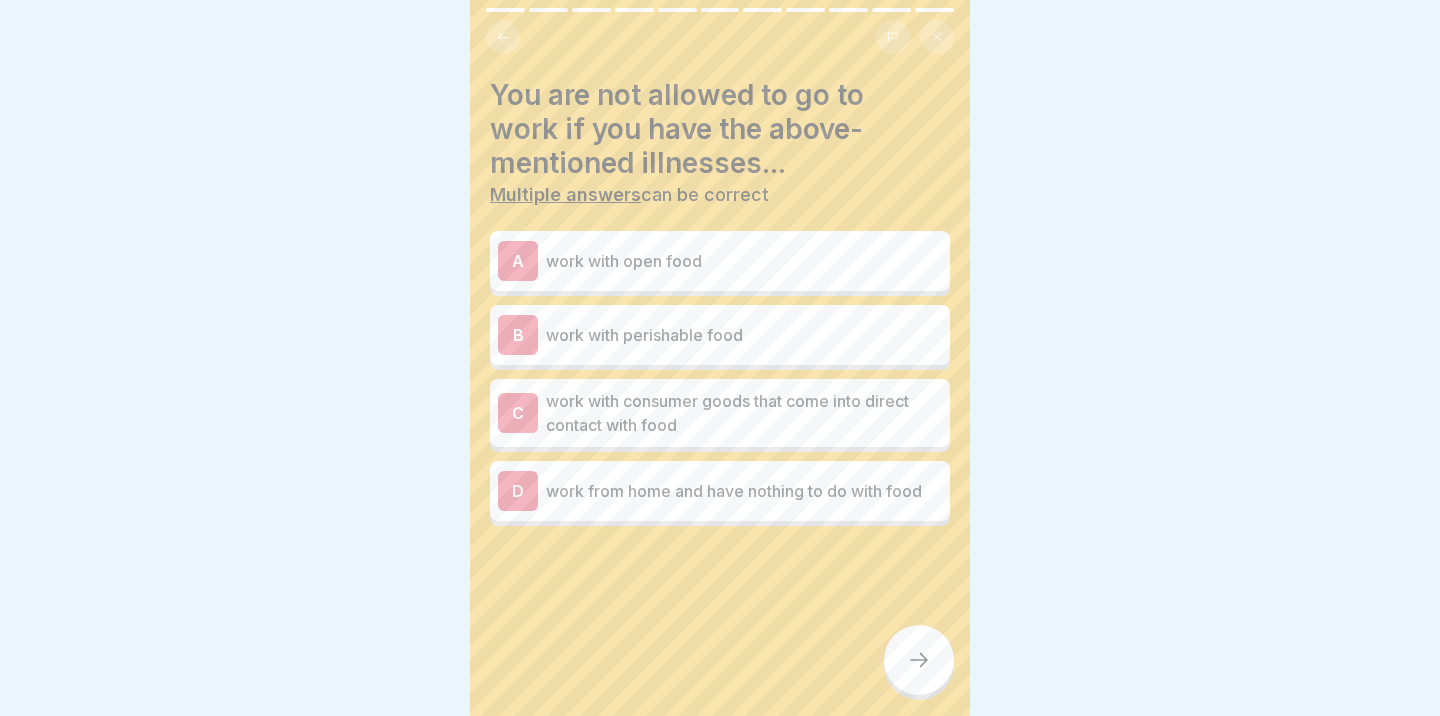 click on "work with open food" at bounding box center [744, 261] 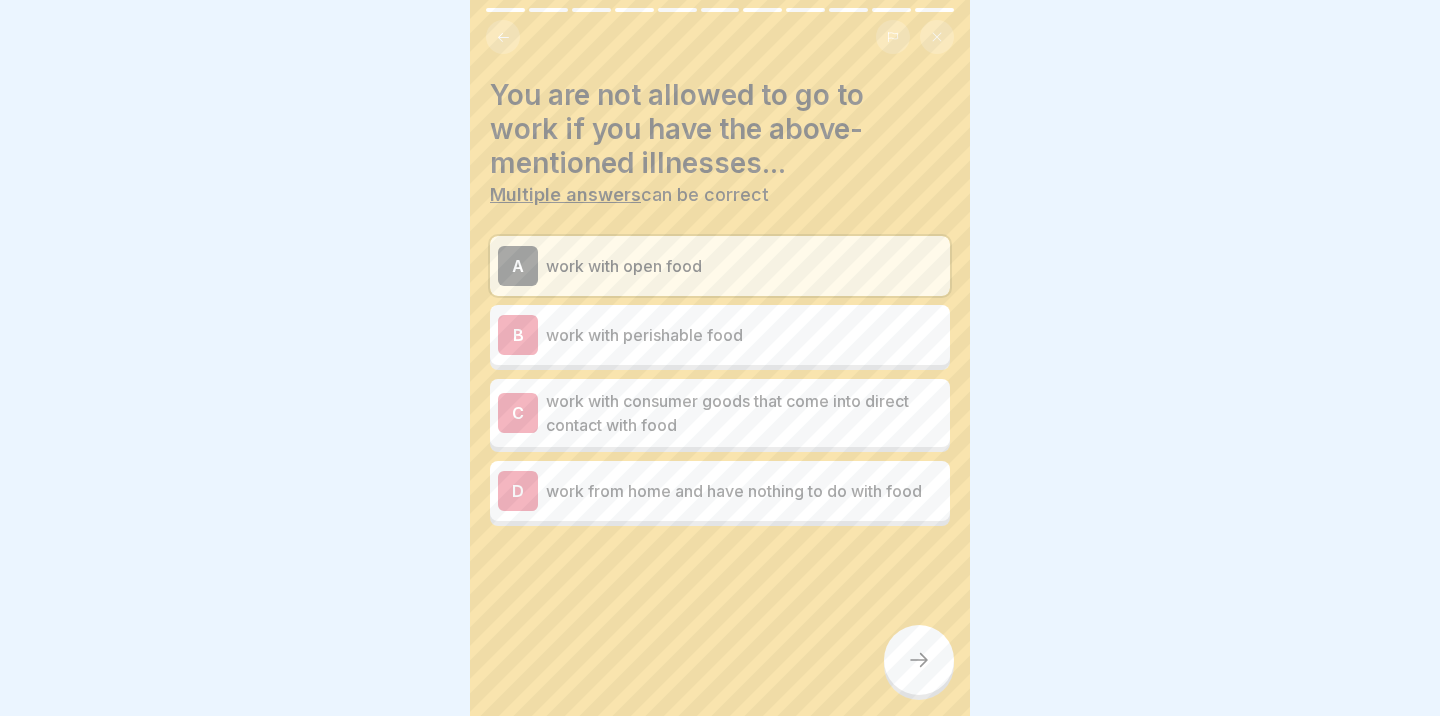 click on "work with consumer goods that come into direct contact with food" at bounding box center (744, 413) 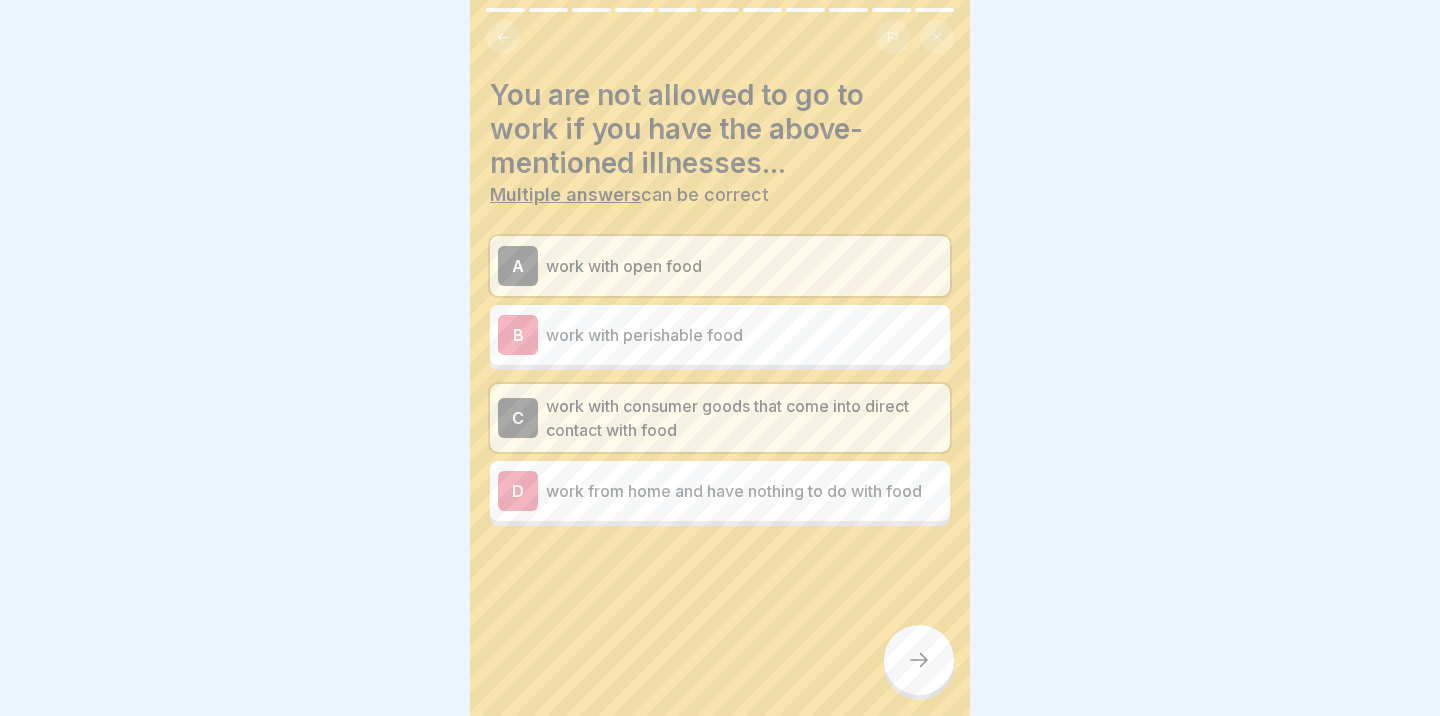 click on "B work with perishable food" at bounding box center [720, 335] 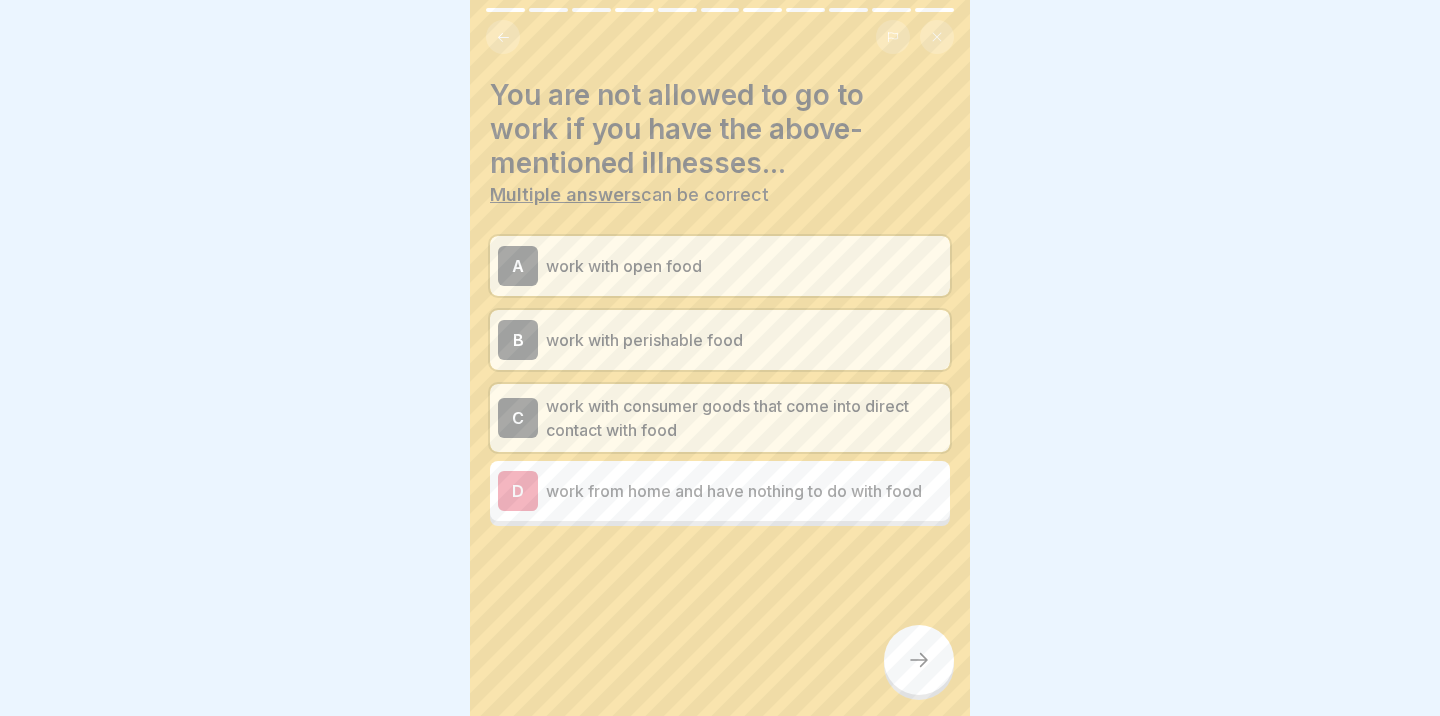 click at bounding box center (720, 586) 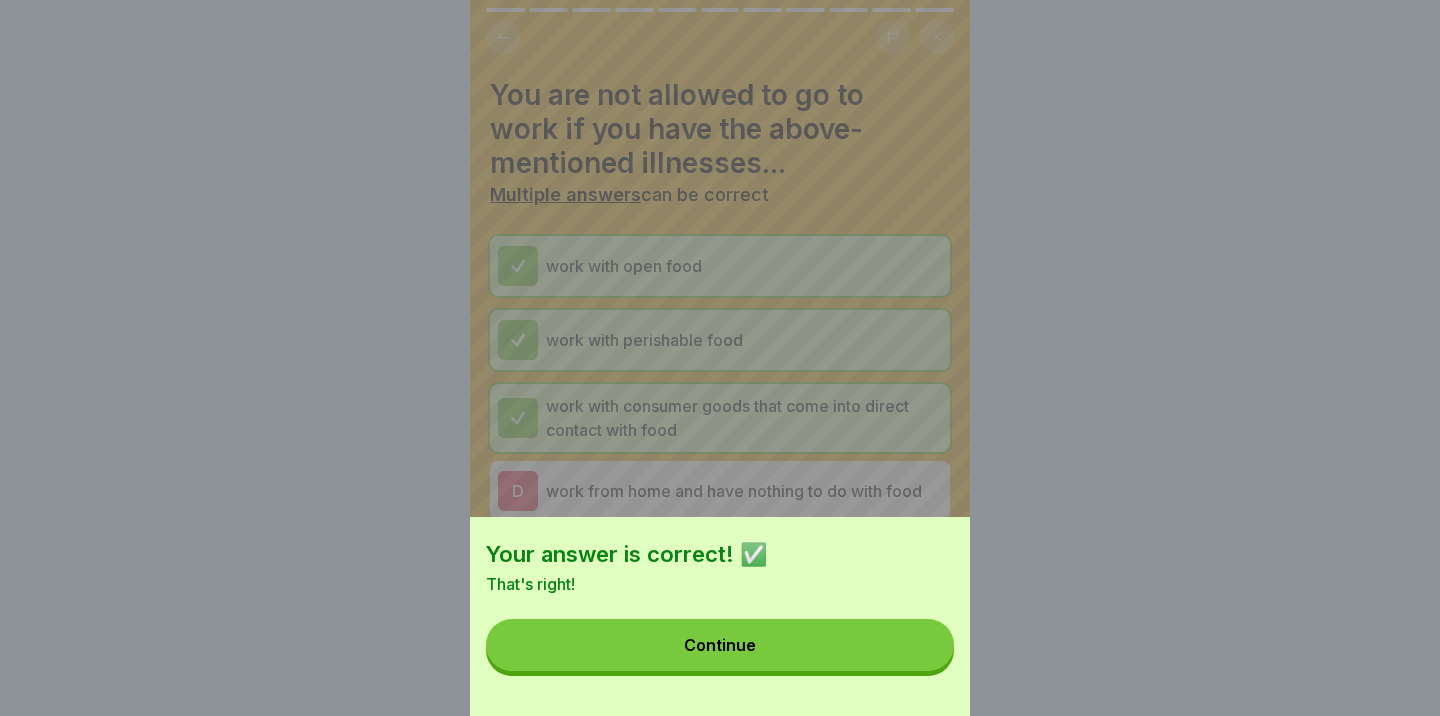 click on "Continue" at bounding box center (720, 645) 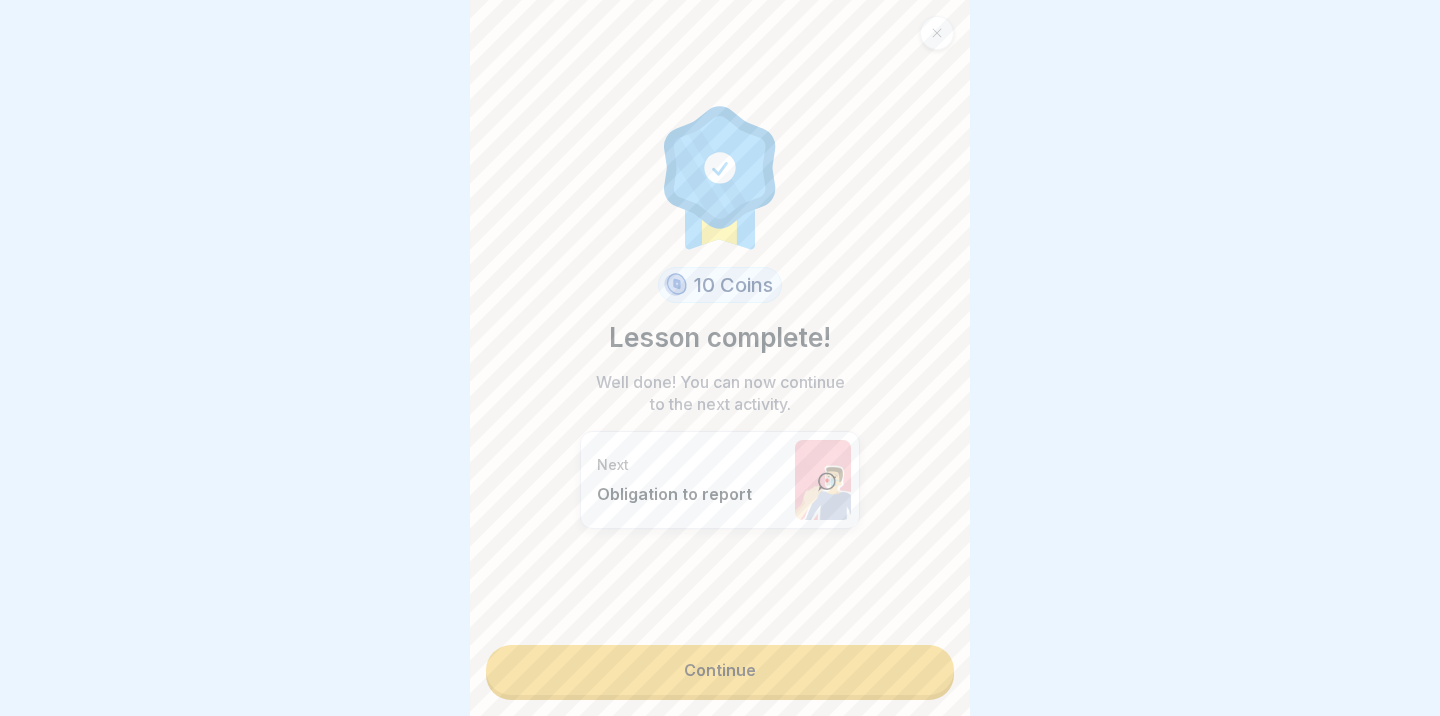 click on "Continue" at bounding box center [720, 670] 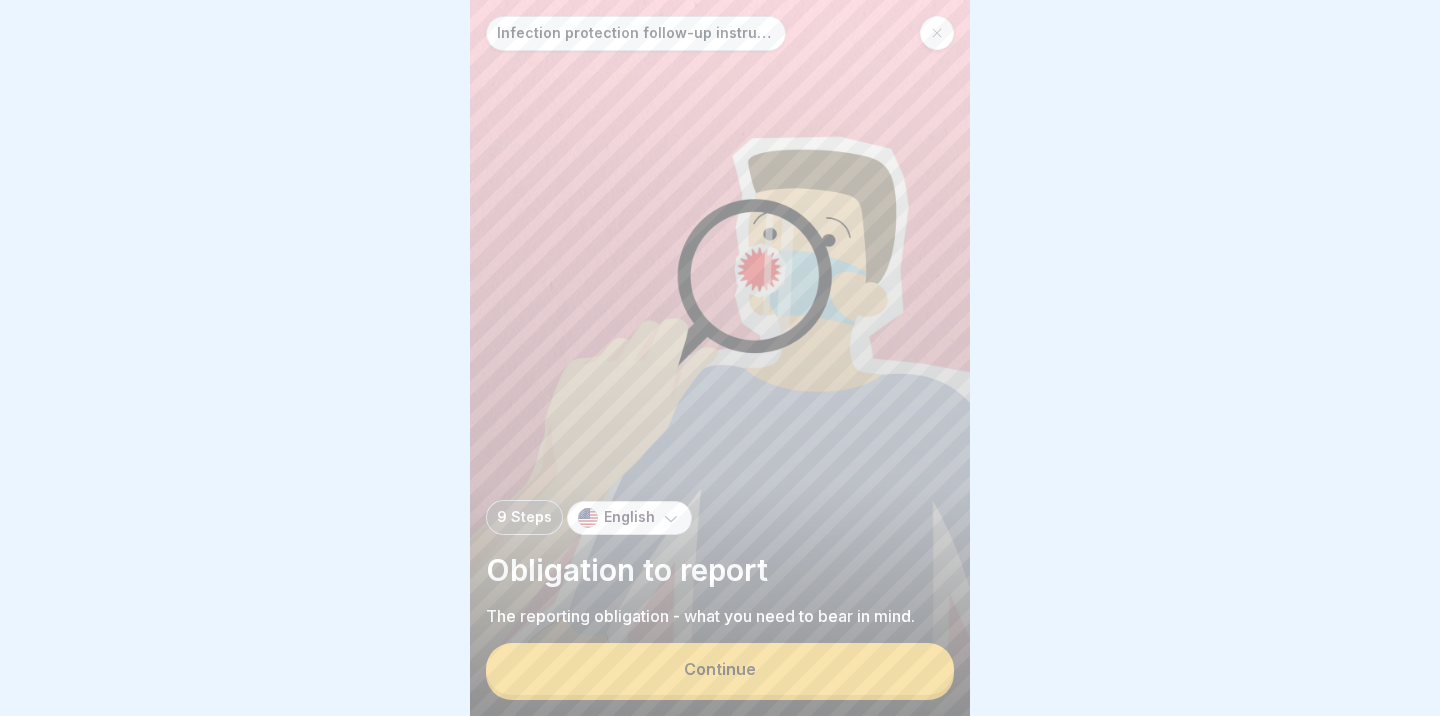 click on "Continue" at bounding box center [720, 669] 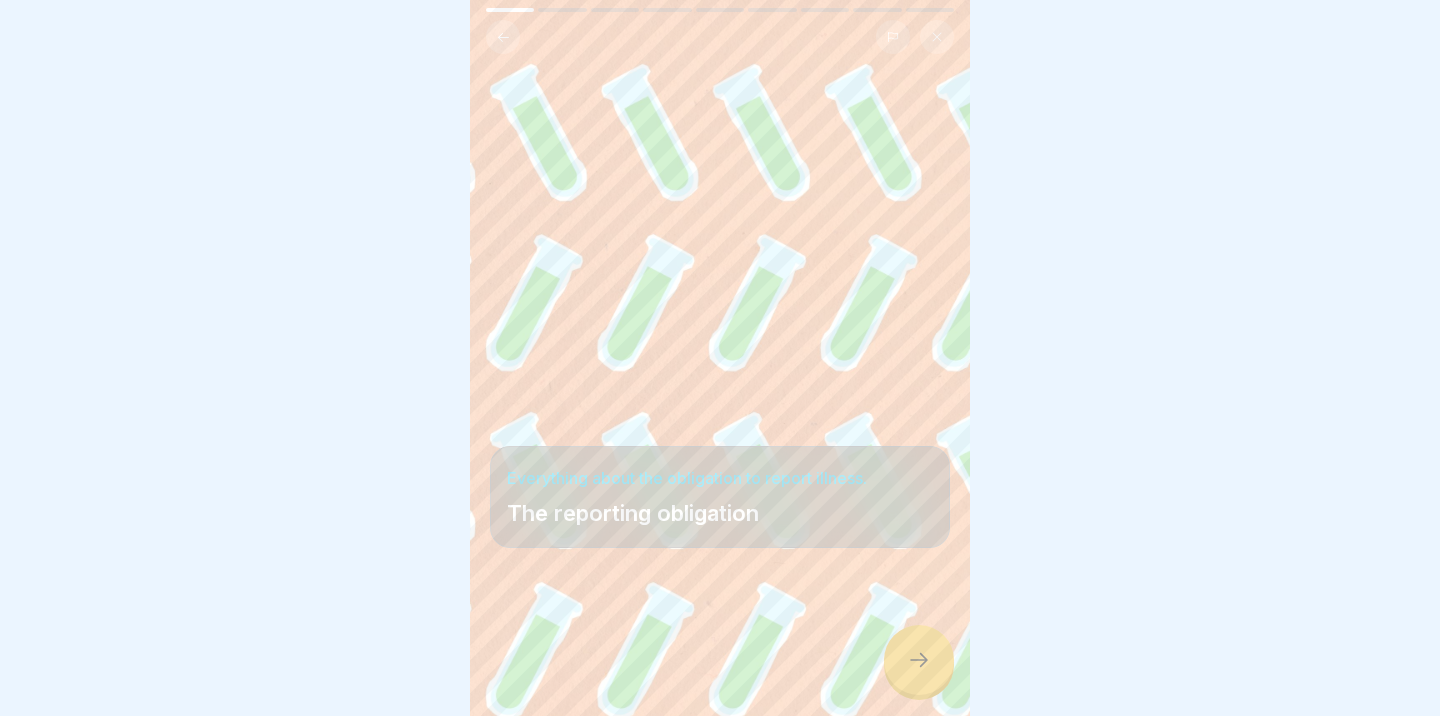 click at bounding box center (919, 660) 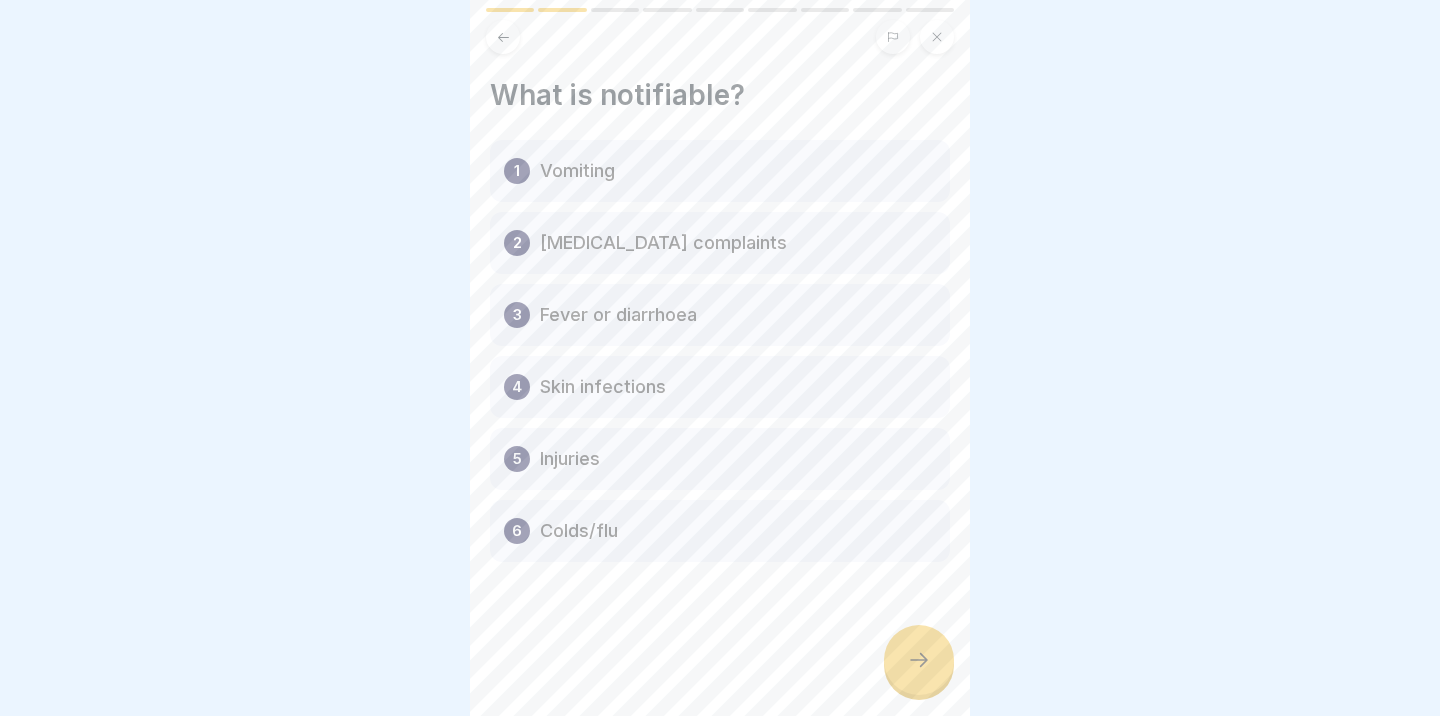 click at bounding box center [919, 660] 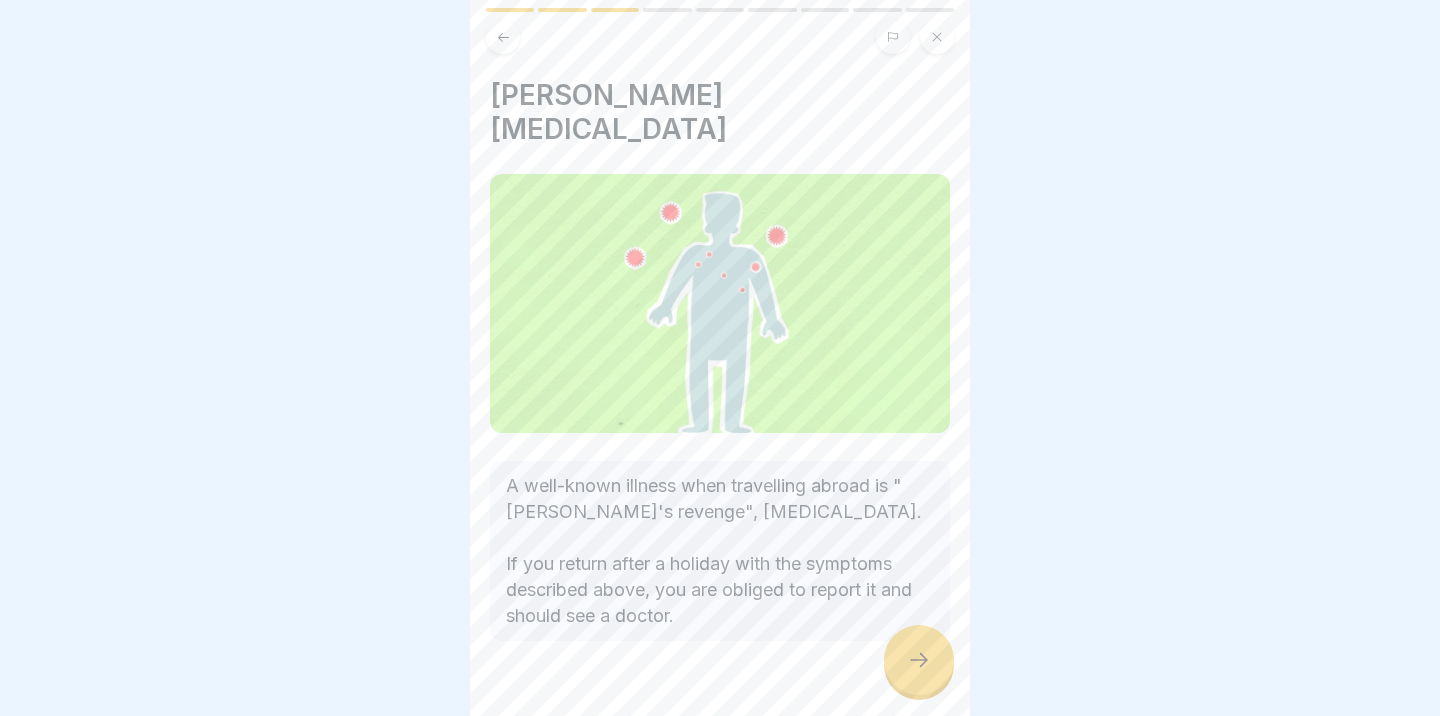 click at bounding box center [919, 660] 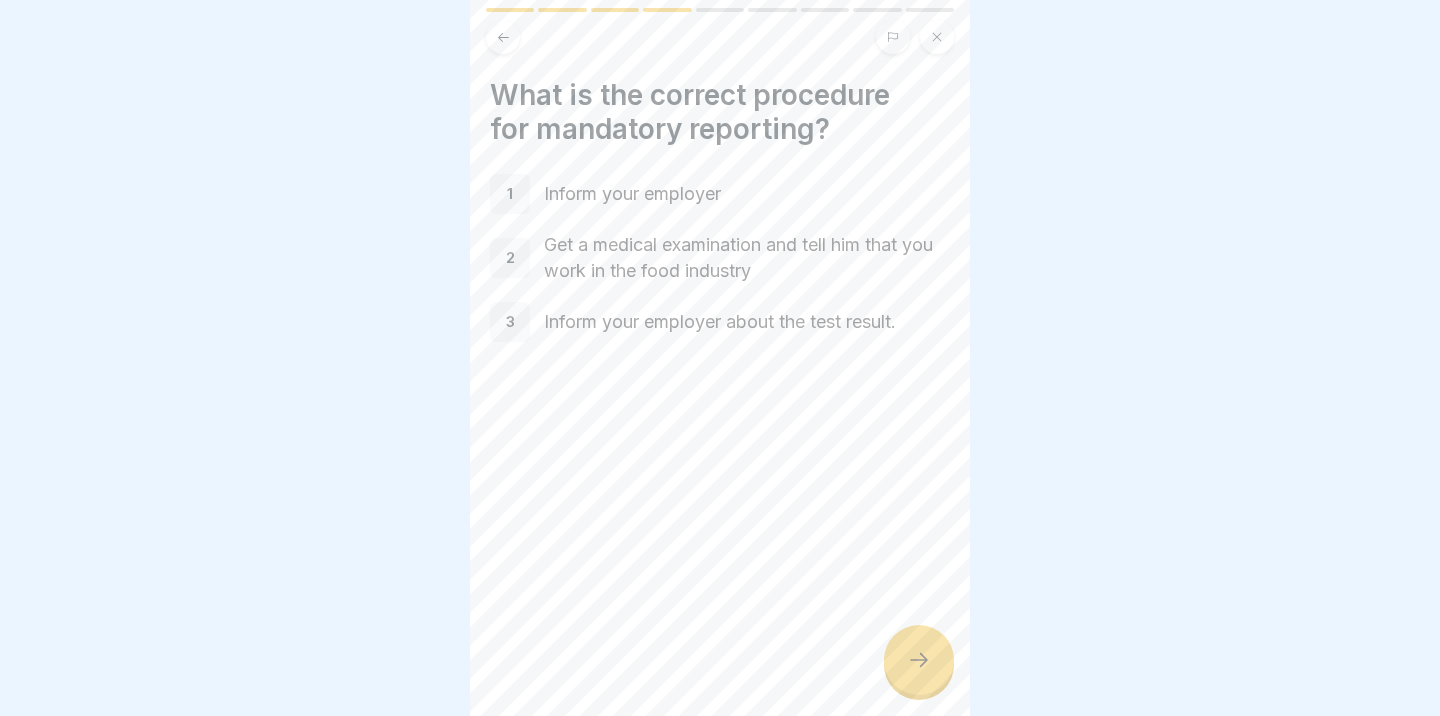 click at bounding box center [919, 660] 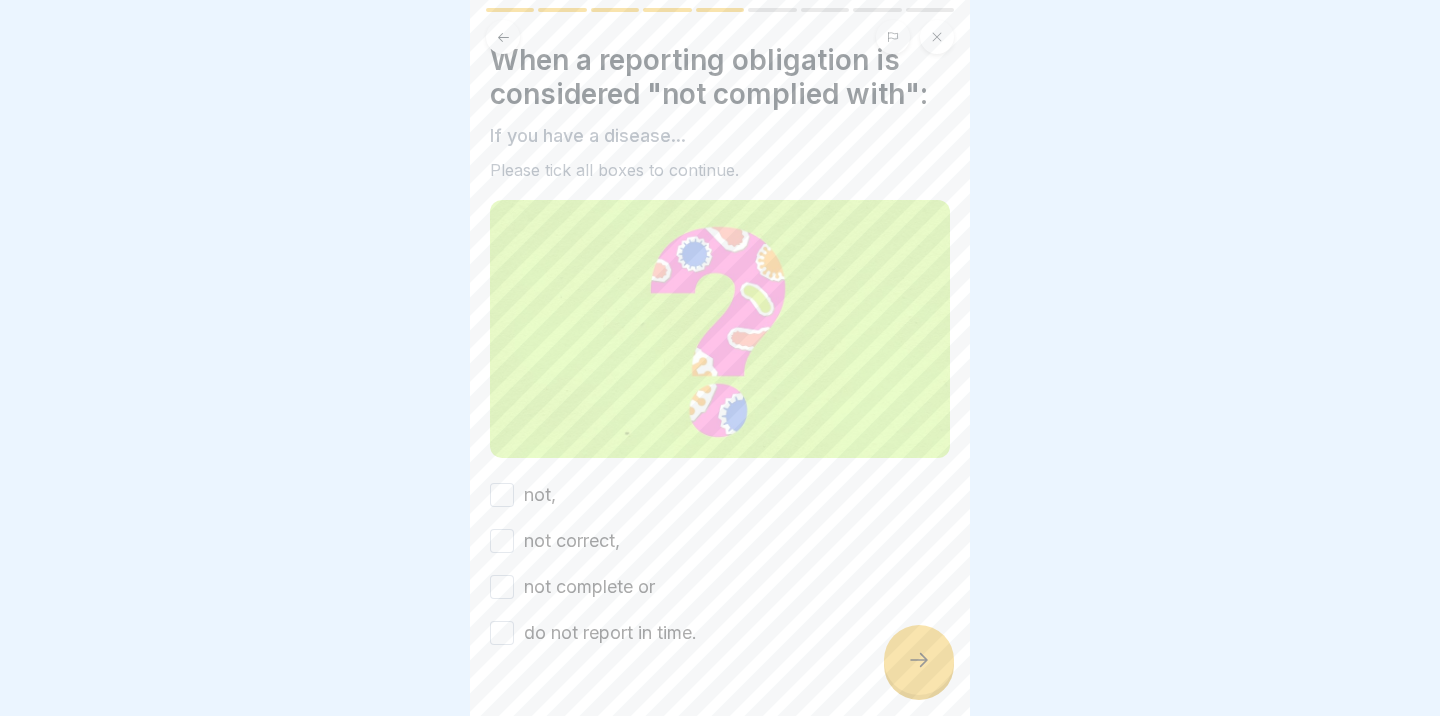 scroll, scrollTop: 39, scrollLeft: 0, axis: vertical 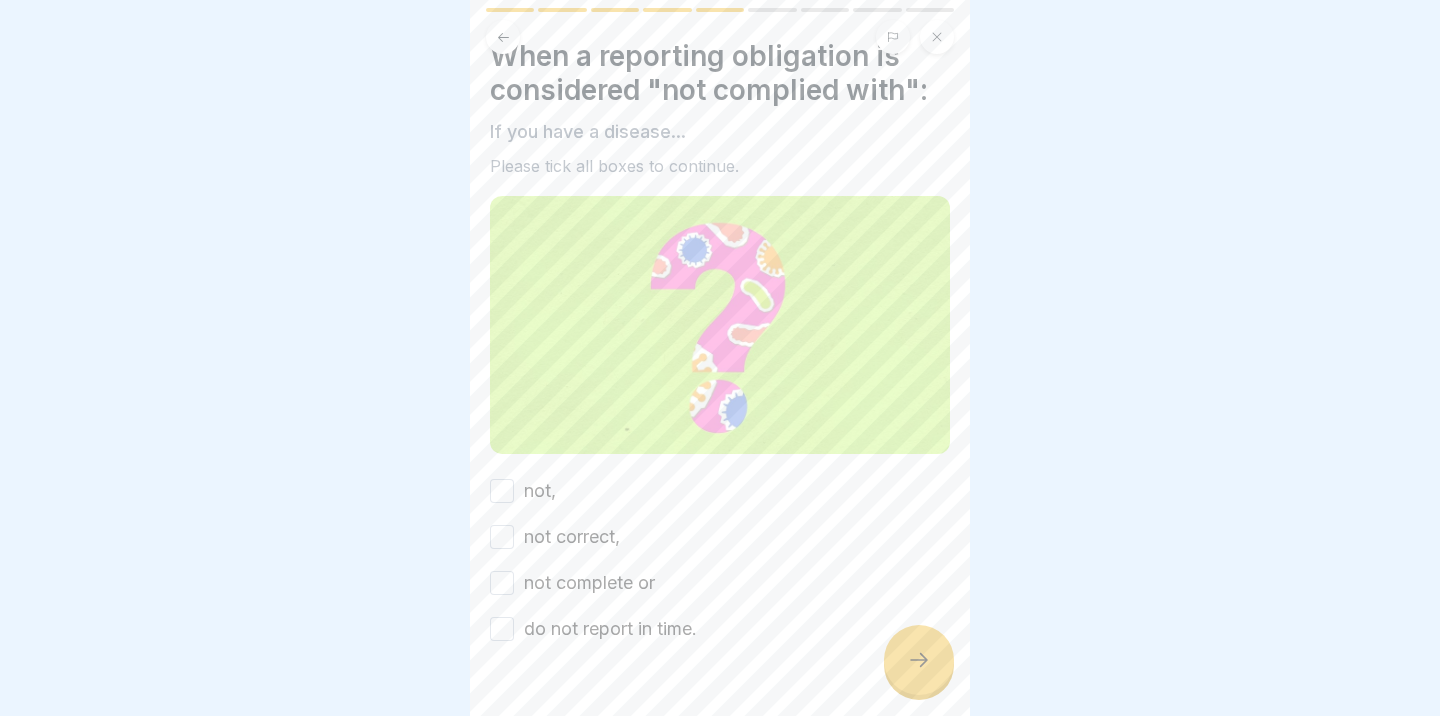 click on "not," at bounding box center [502, 491] 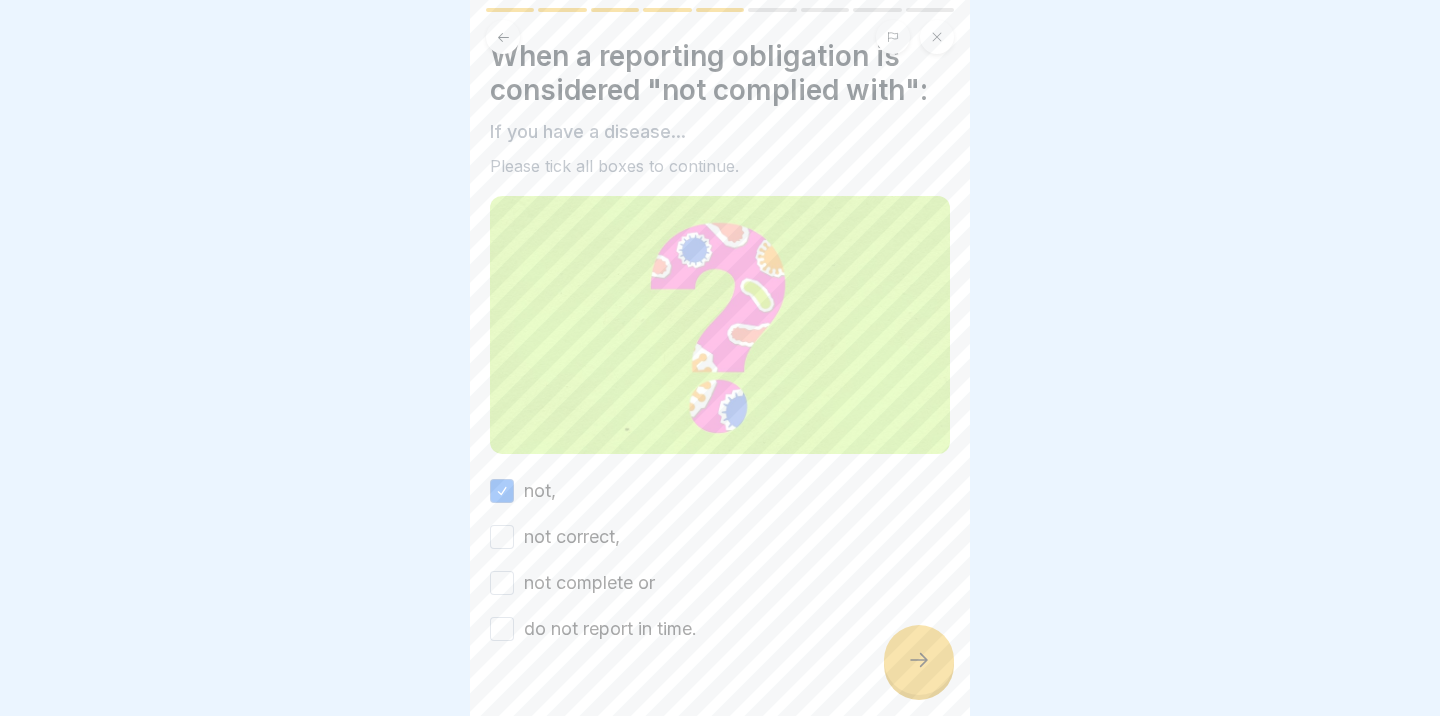 click on "not correct," at bounding box center (502, 537) 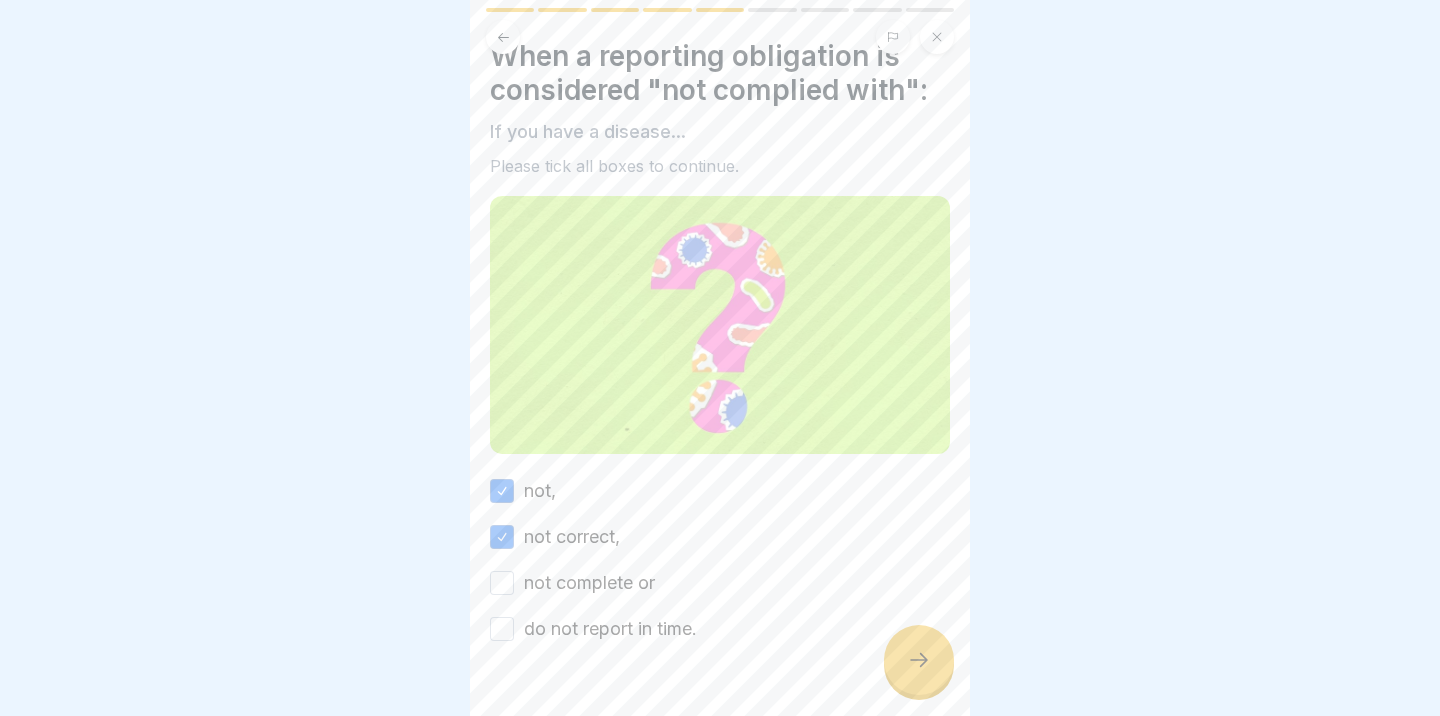 click on "not, not correct, not complete or do not report in time." at bounding box center (720, 560) 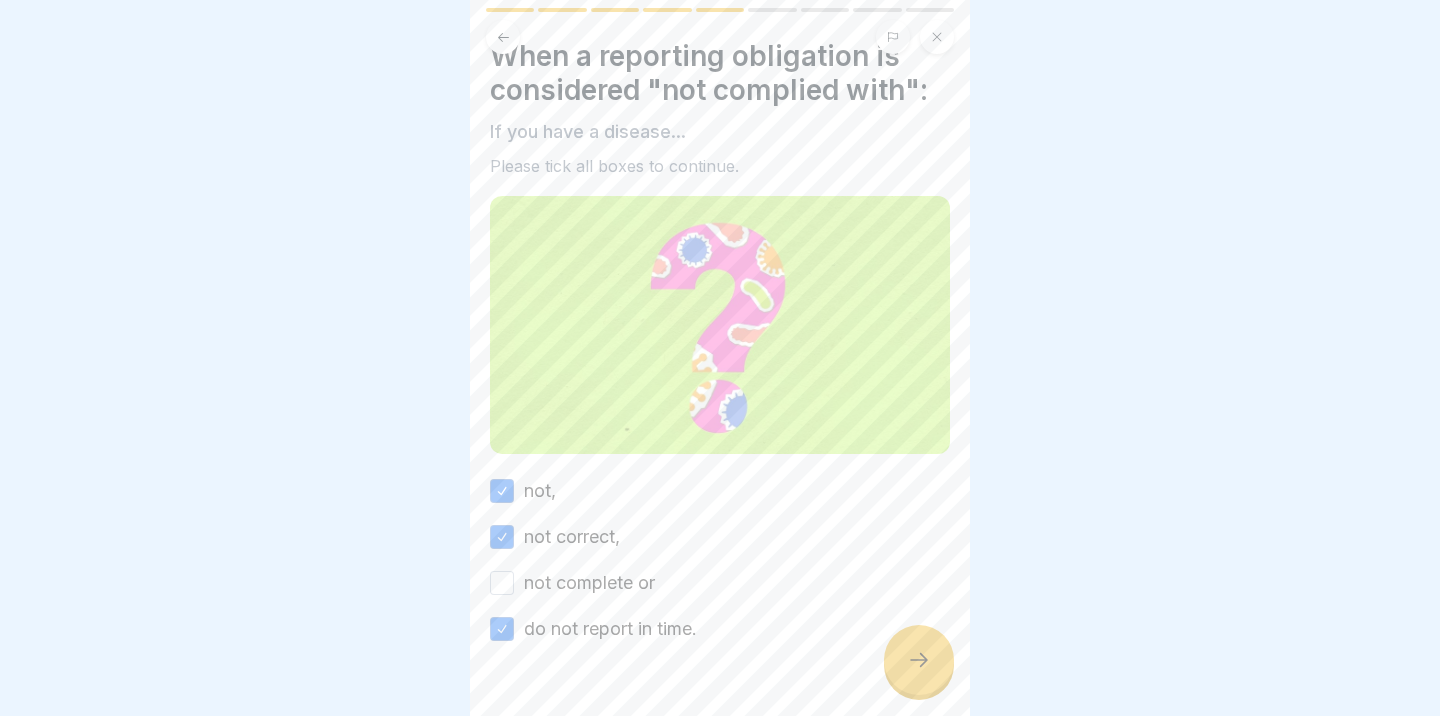 click on "not complete or" at bounding box center [502, 583] 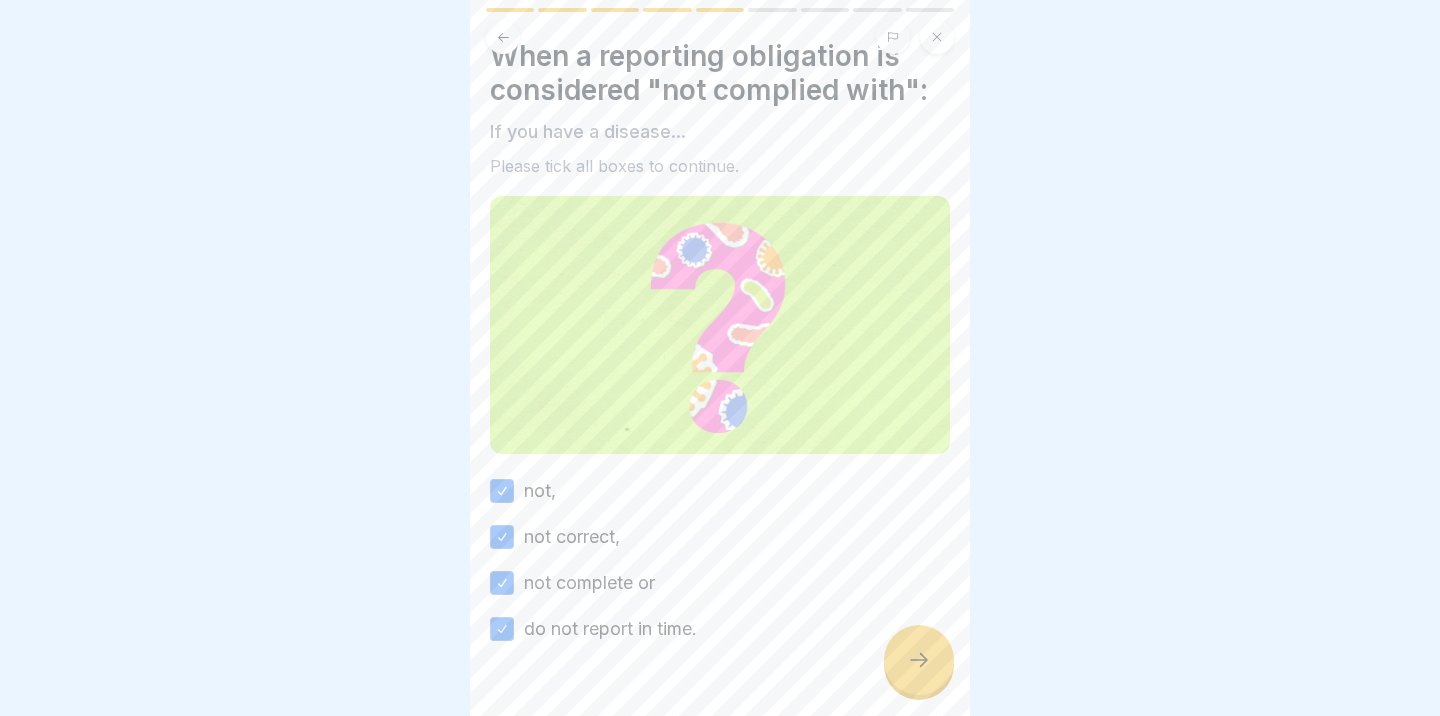 click 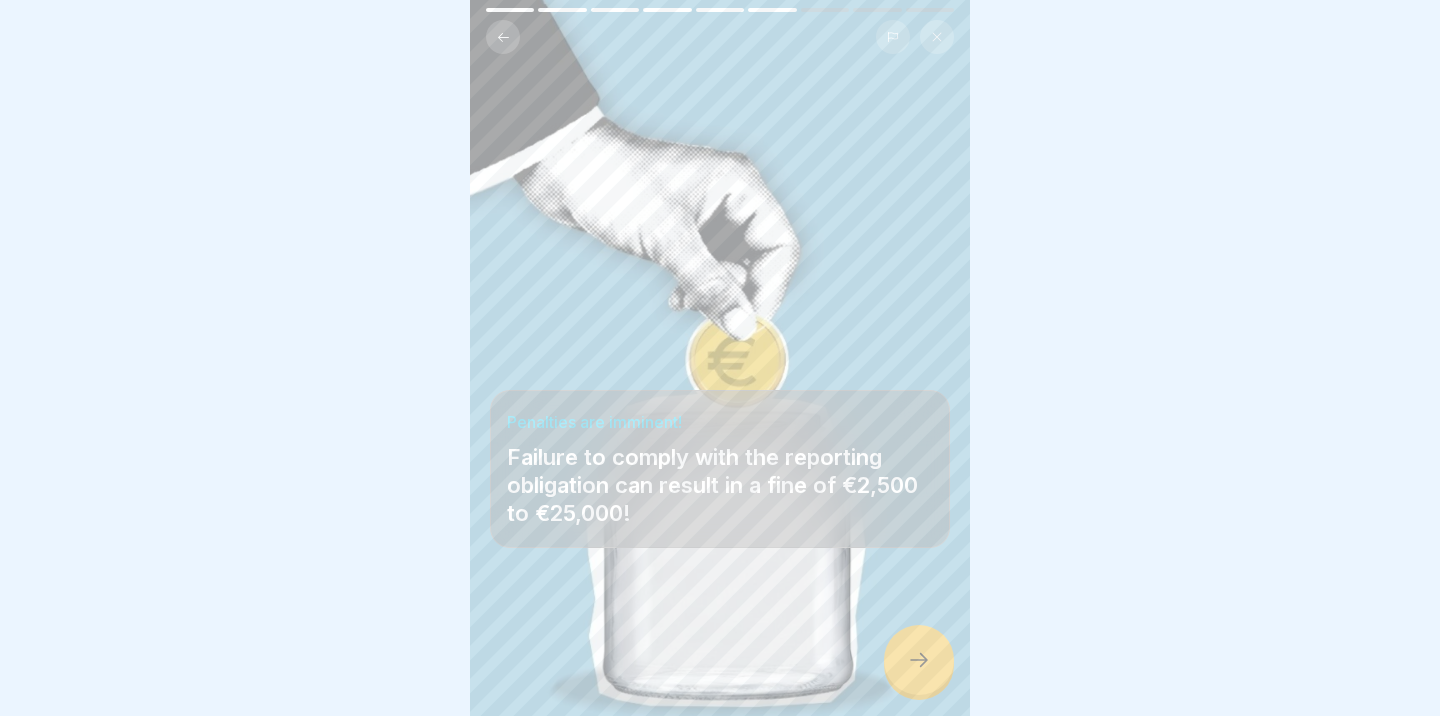 click 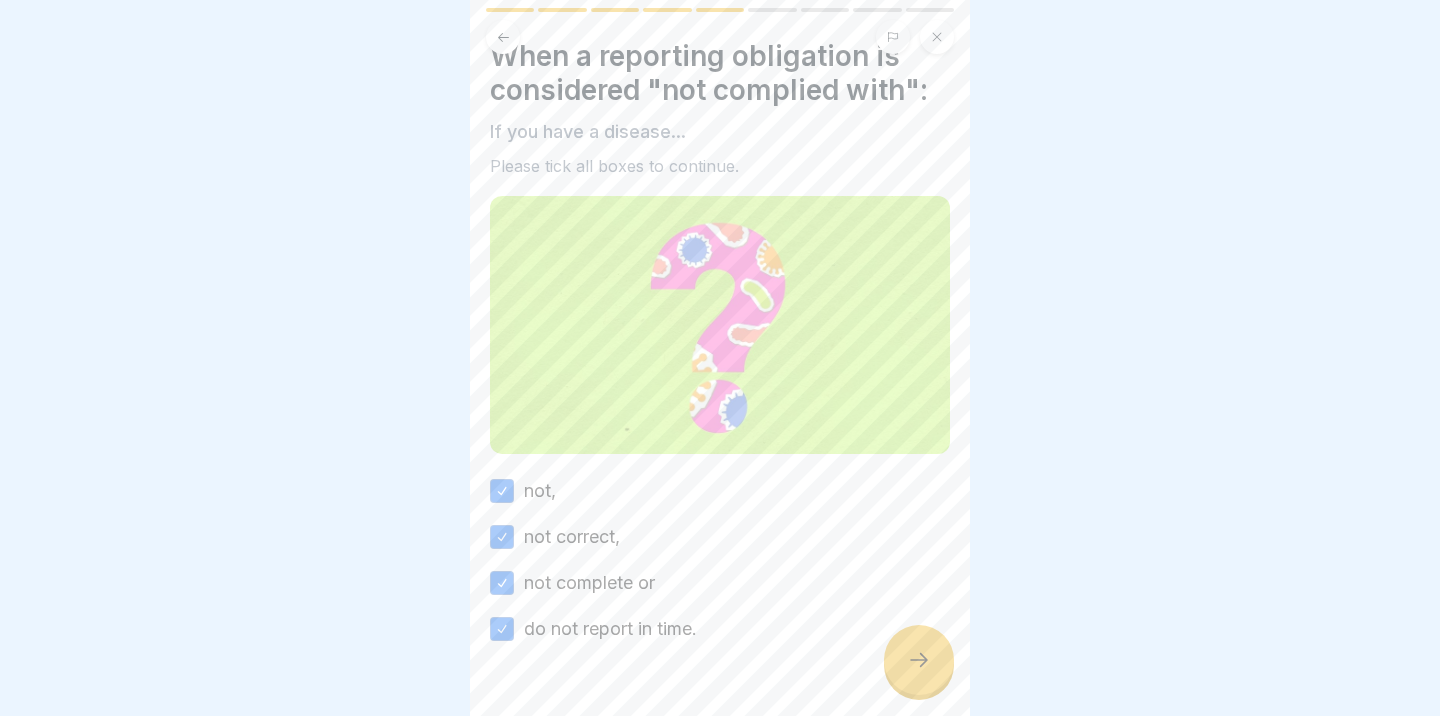 click at bounding box center (919, 660) 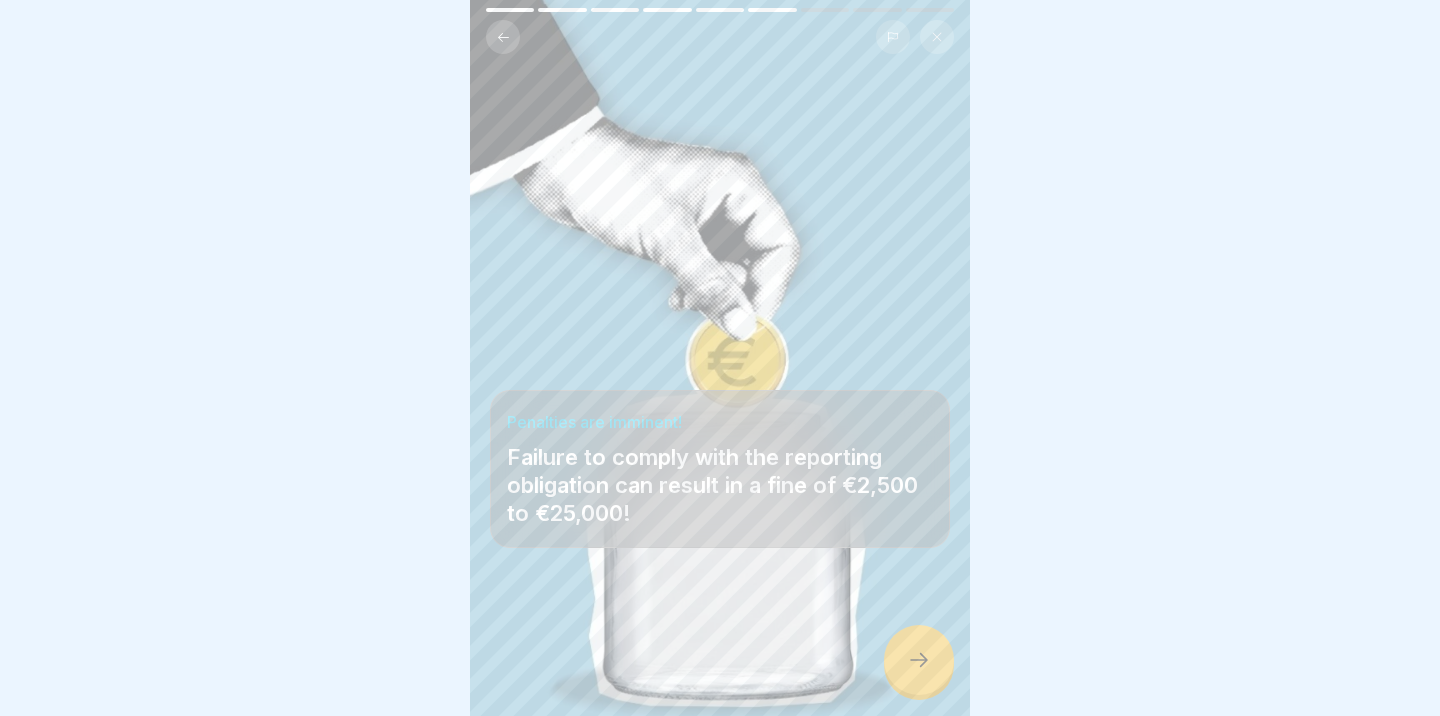 click 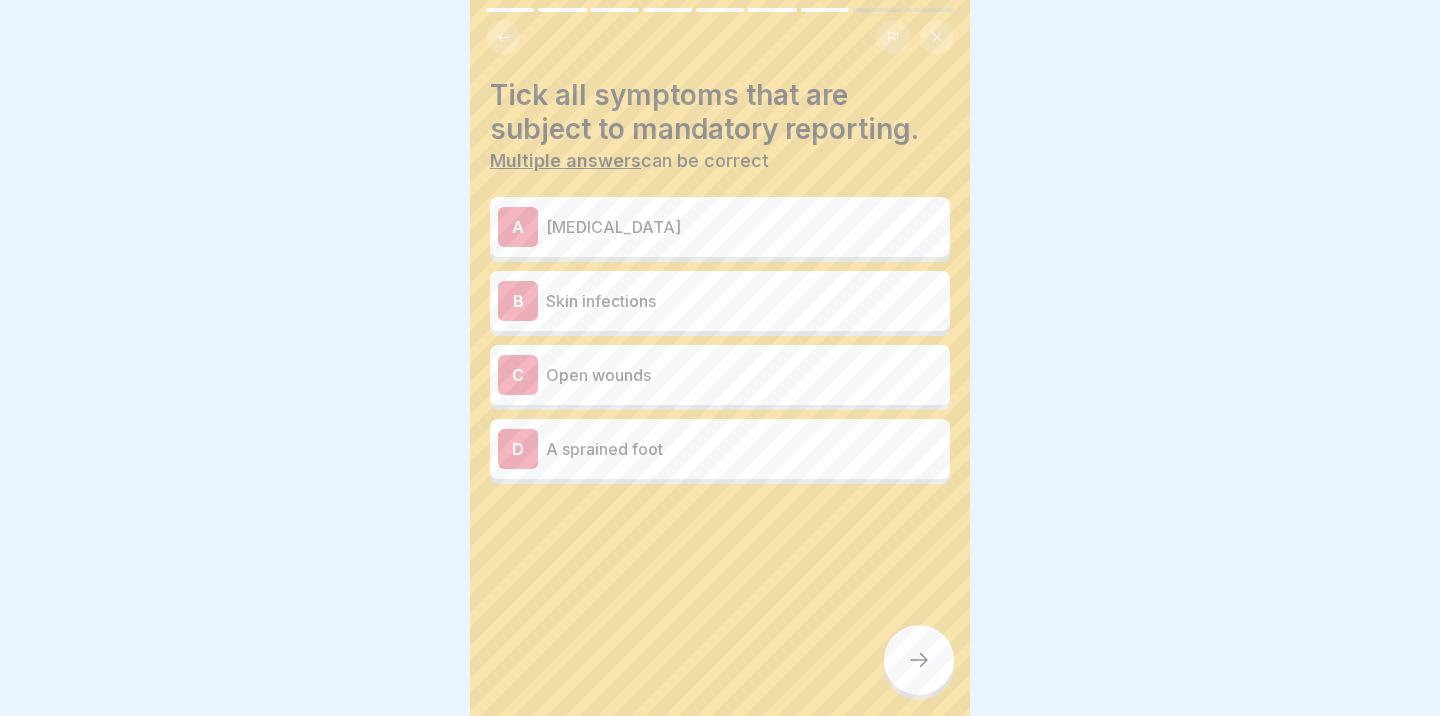 click on "[MEDICAL_DATA]" at bounding box center [744, 227] 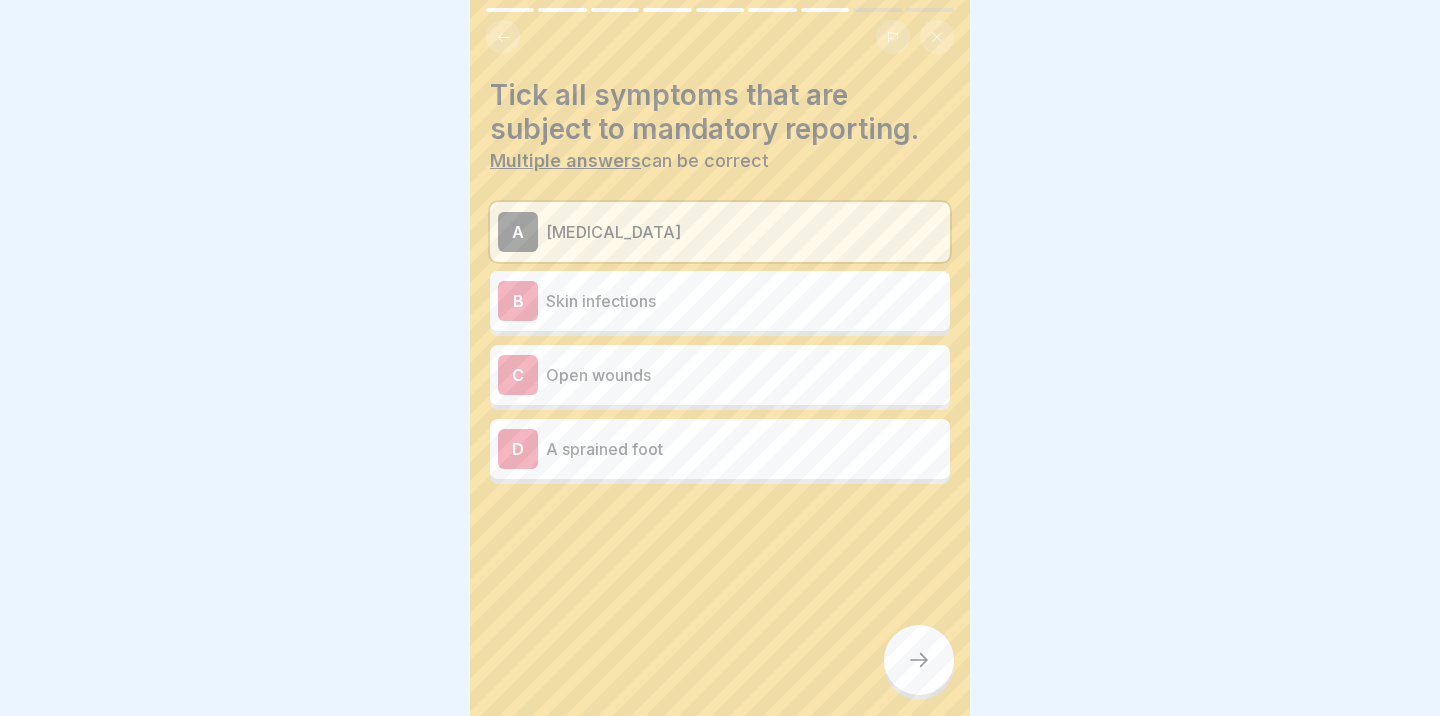 click on "B Skin infections" at bounding box center [720, 301] 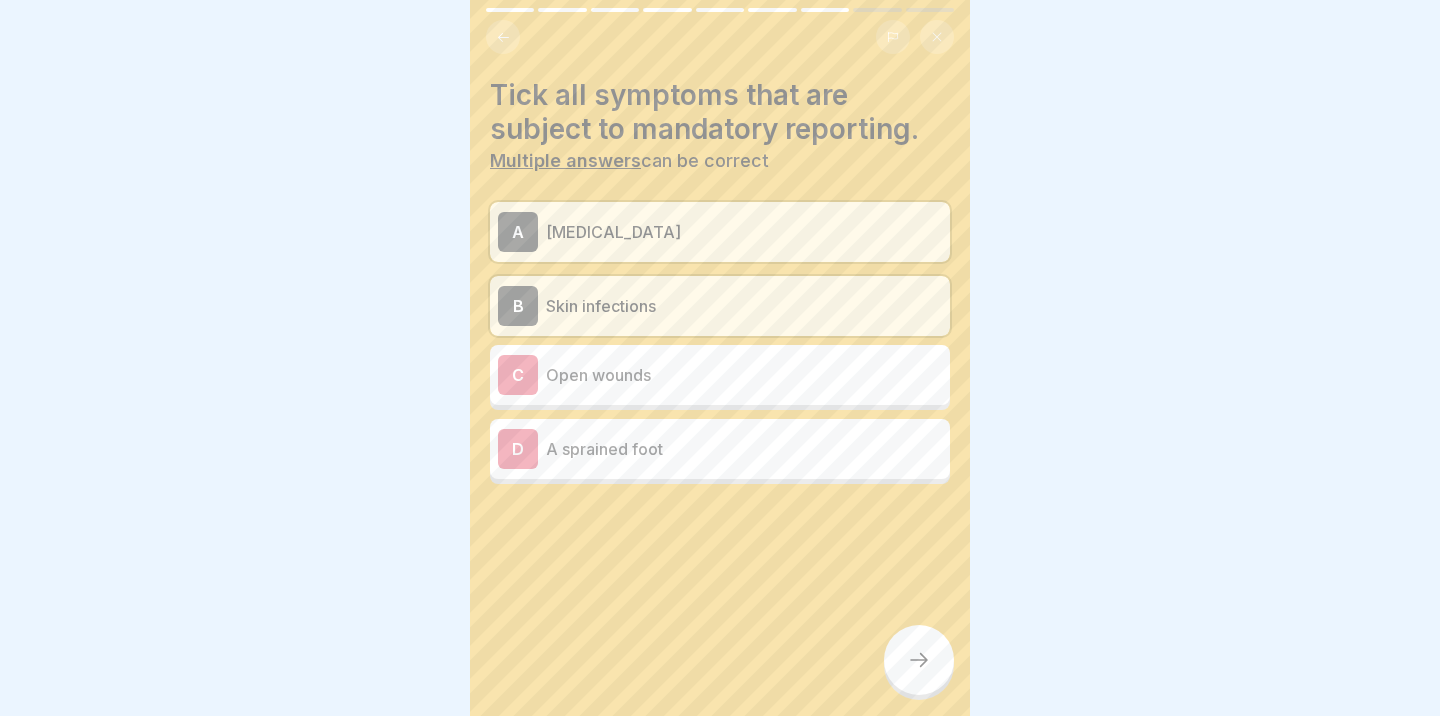 click on "Open wounds" at bounding box center [744, 375] 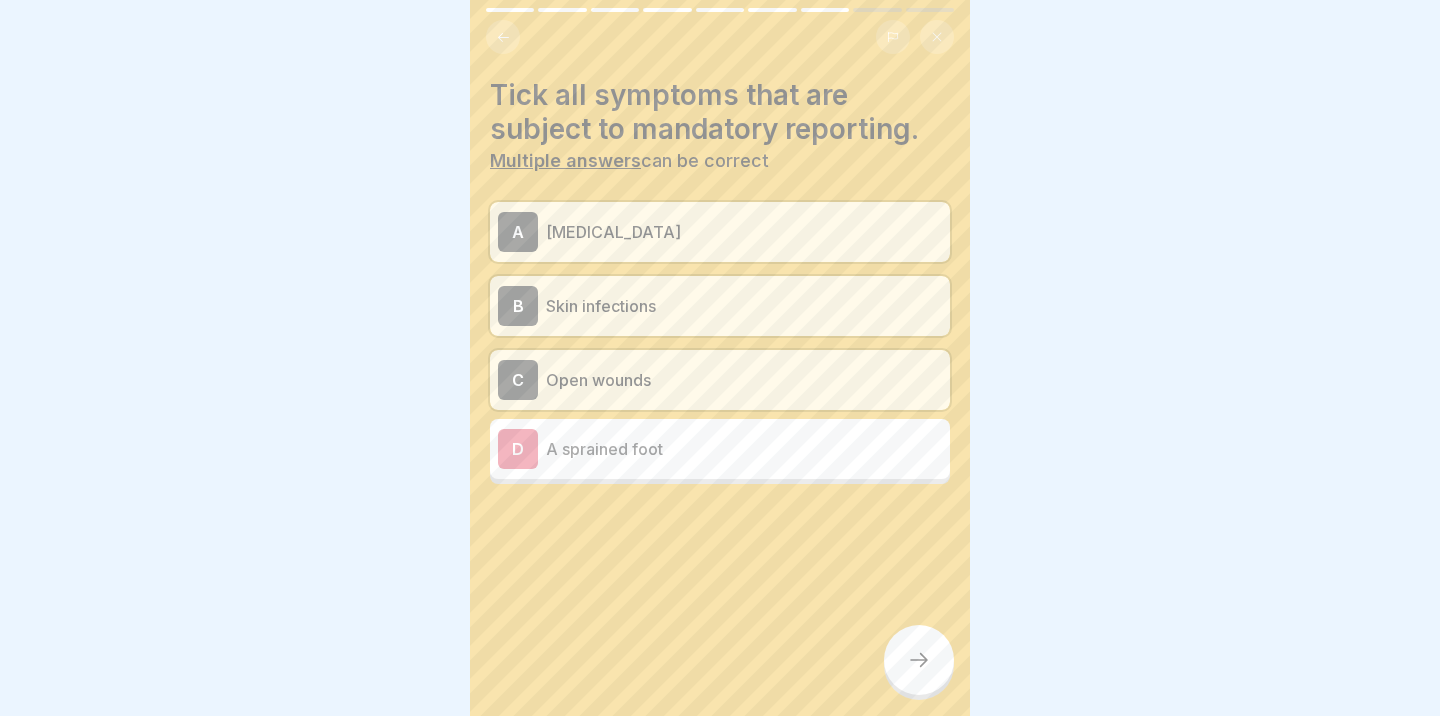 click on "A sprained foot" at bounding box center [744, 449] 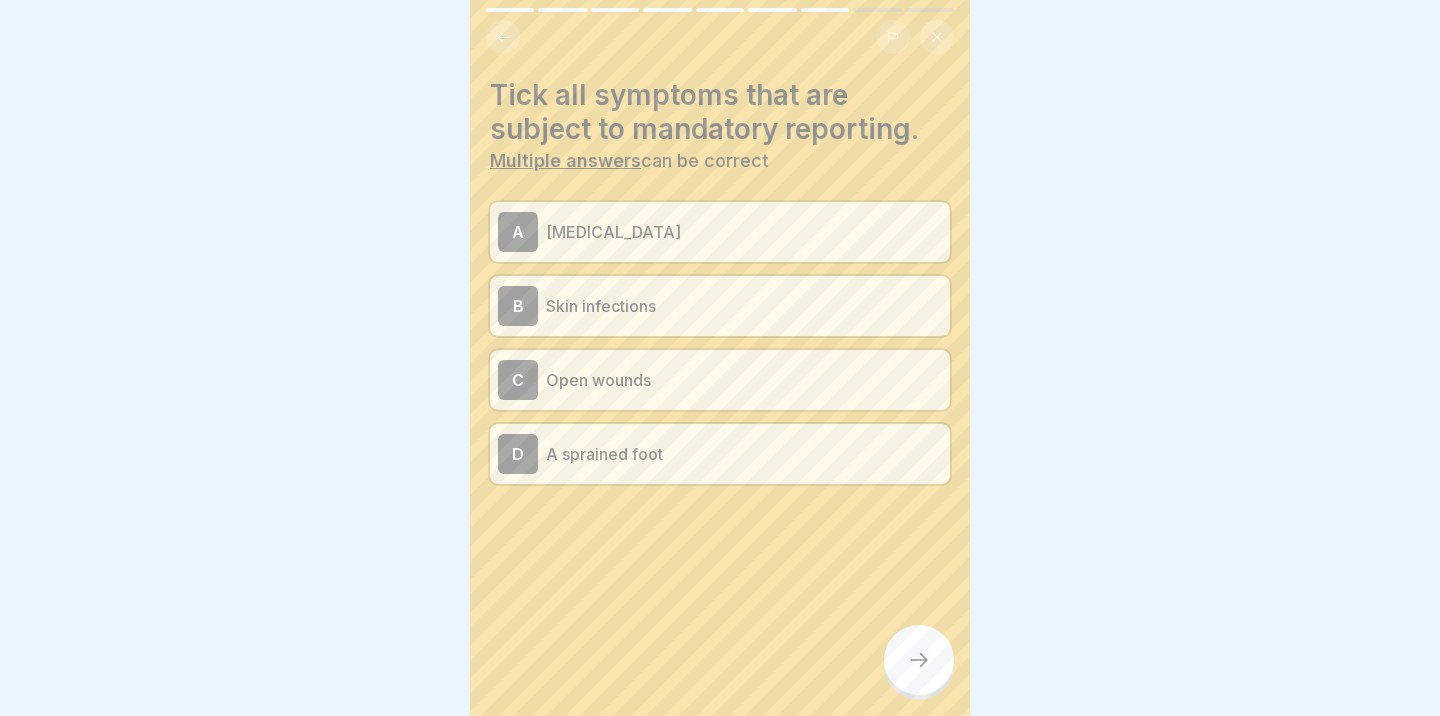 click at bounding box center [919, 660] 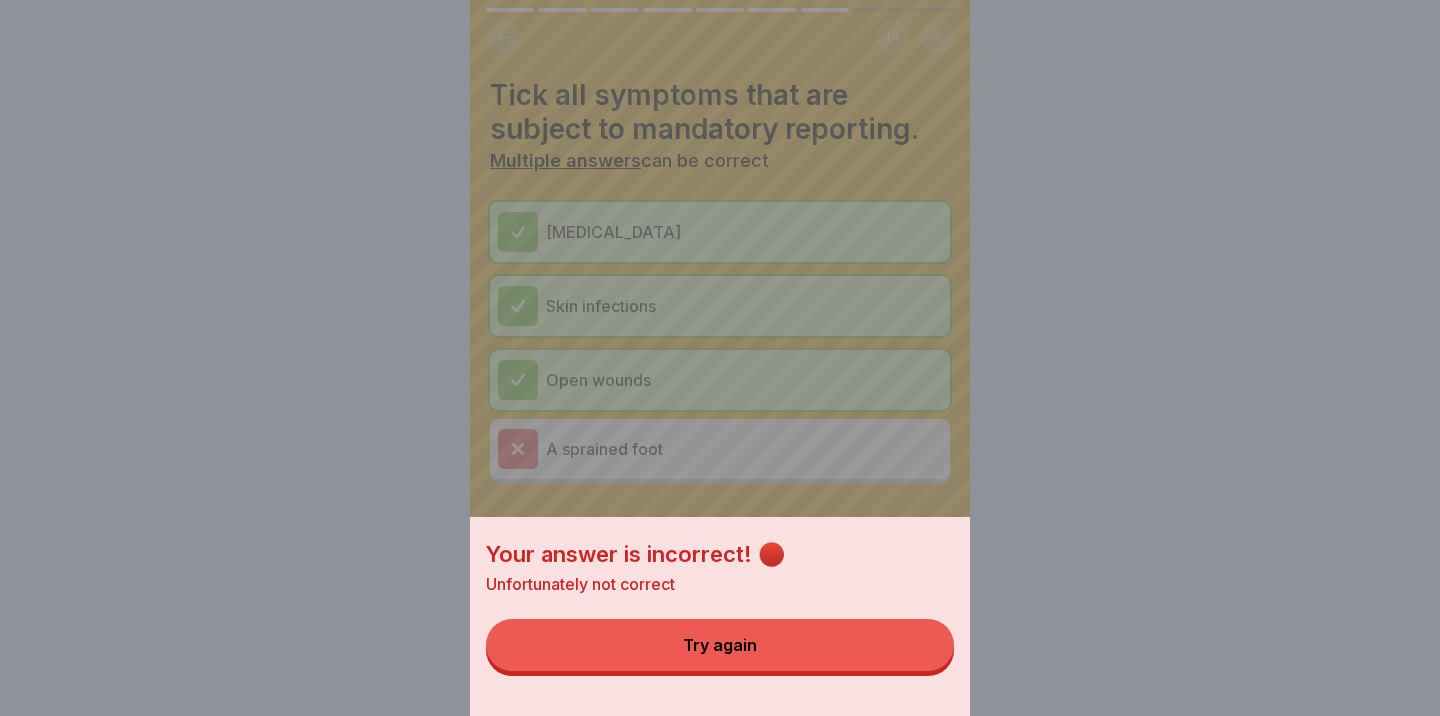 click on "Try again" at bounding box center (720, 645) 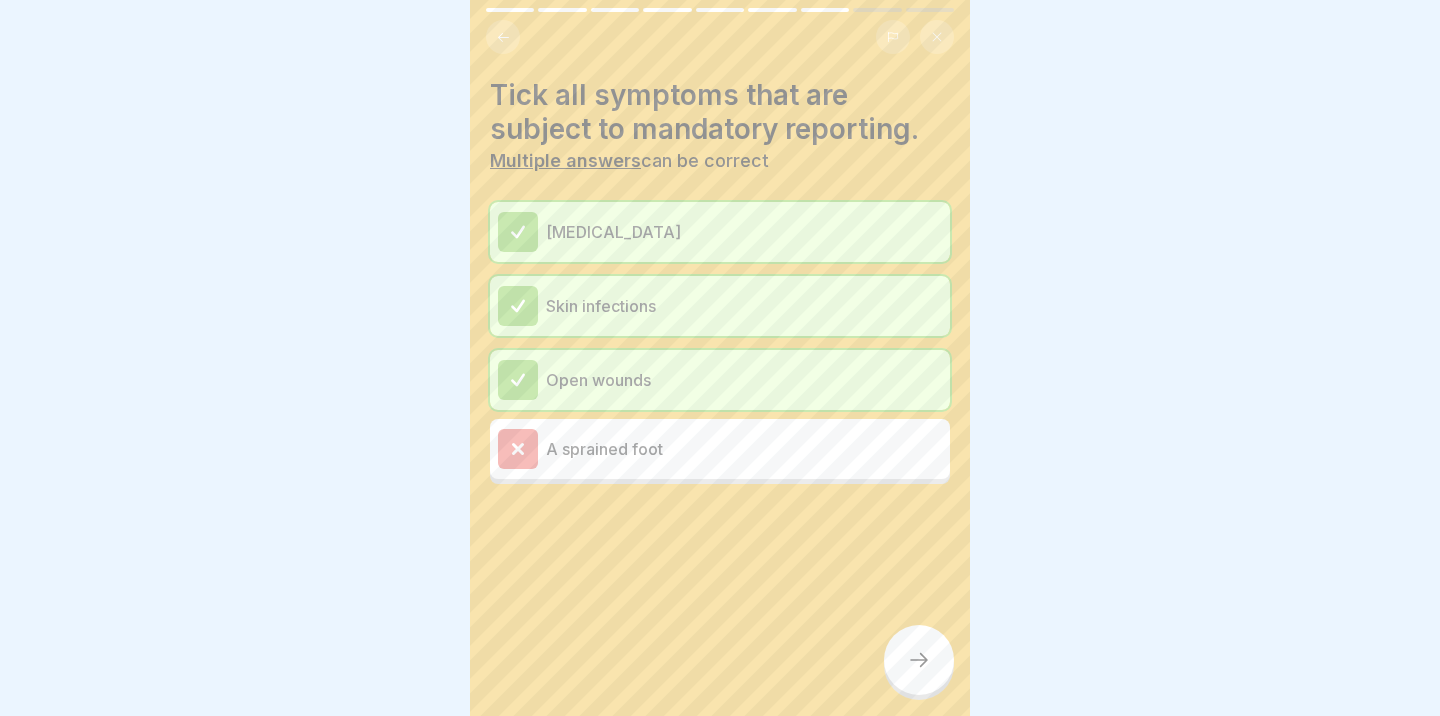 click at bounding box center (919, 660) 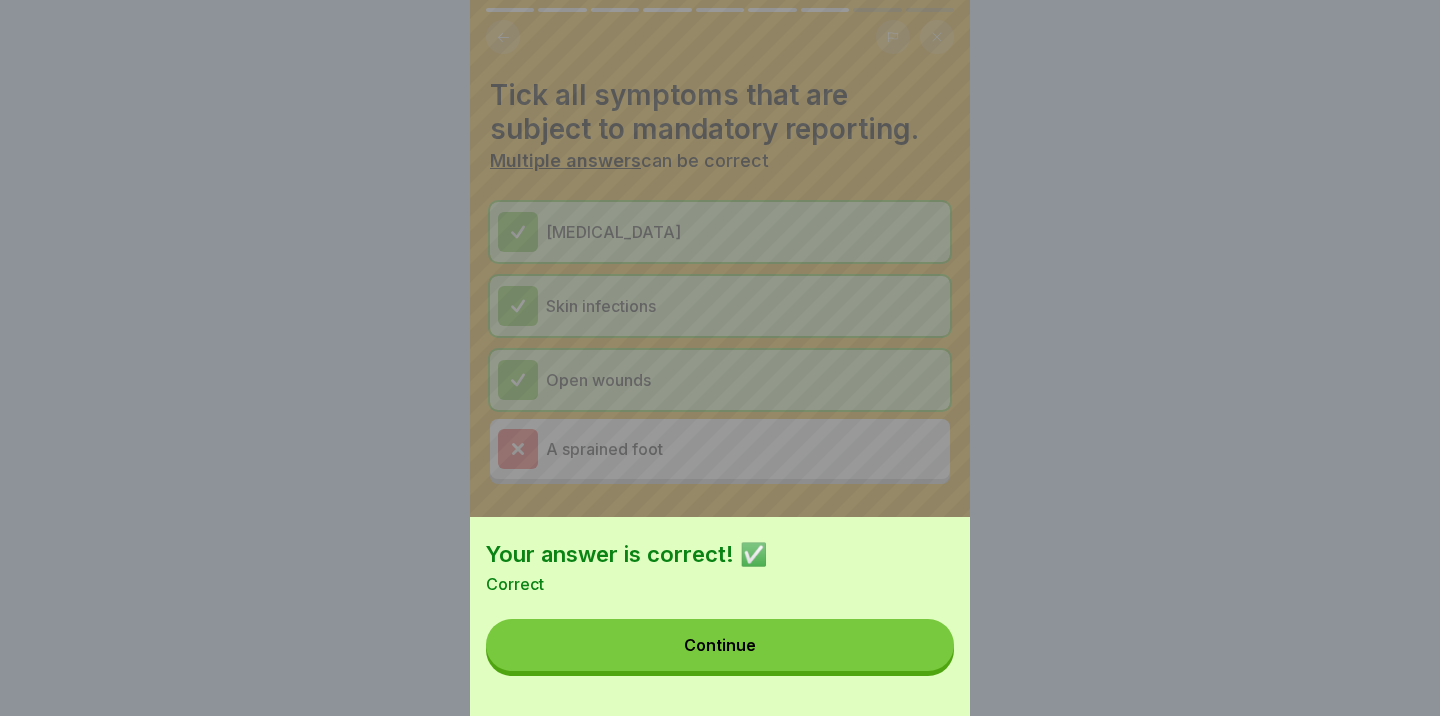click on "Continue" at bounding box center [720, 645] 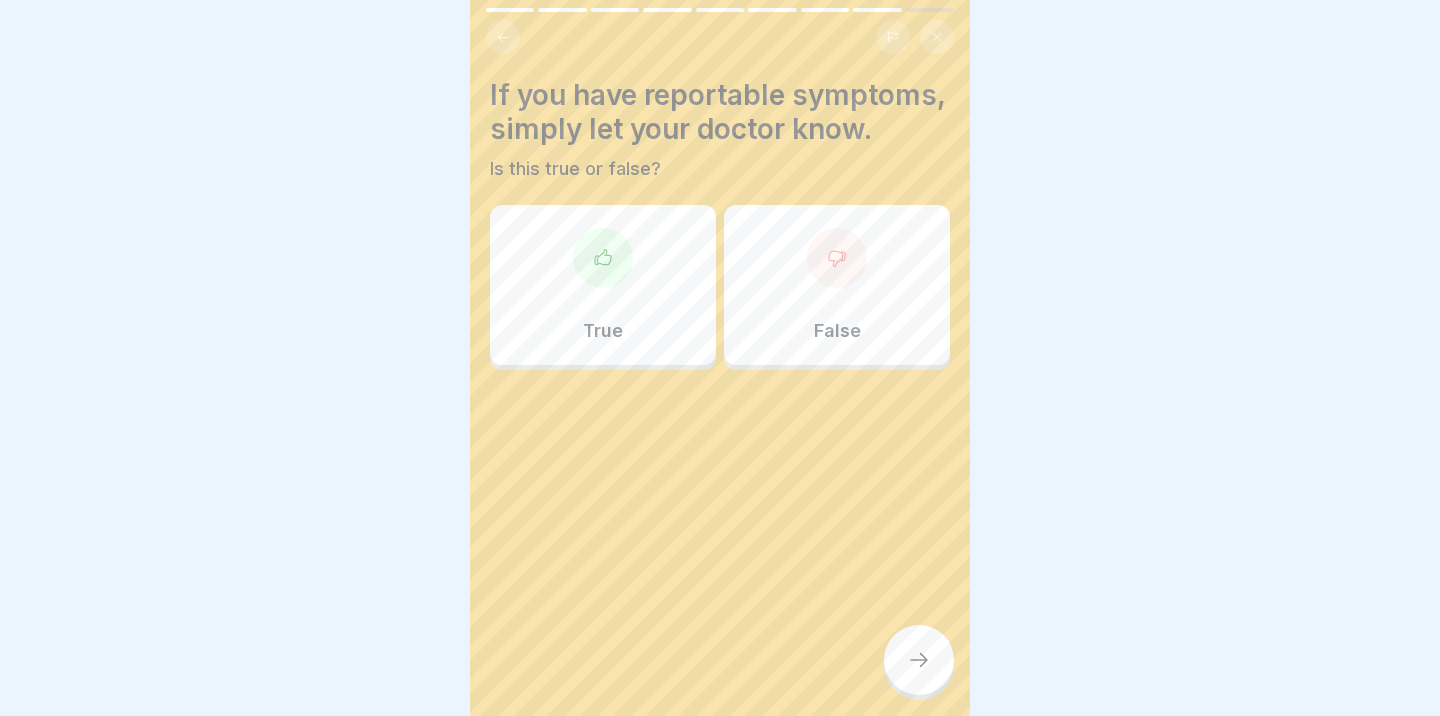 click on "True" at bounding box center (603, 285) 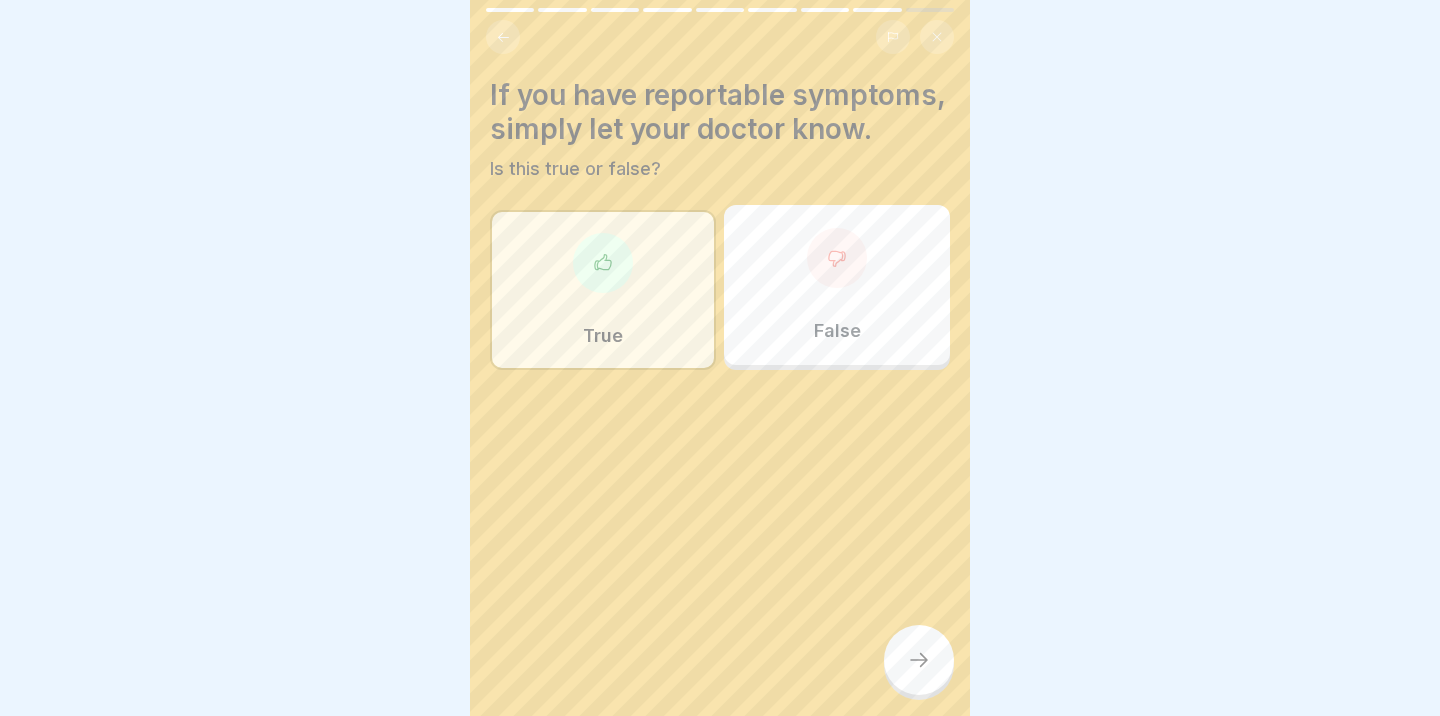 click at bounding box center (919, 660) 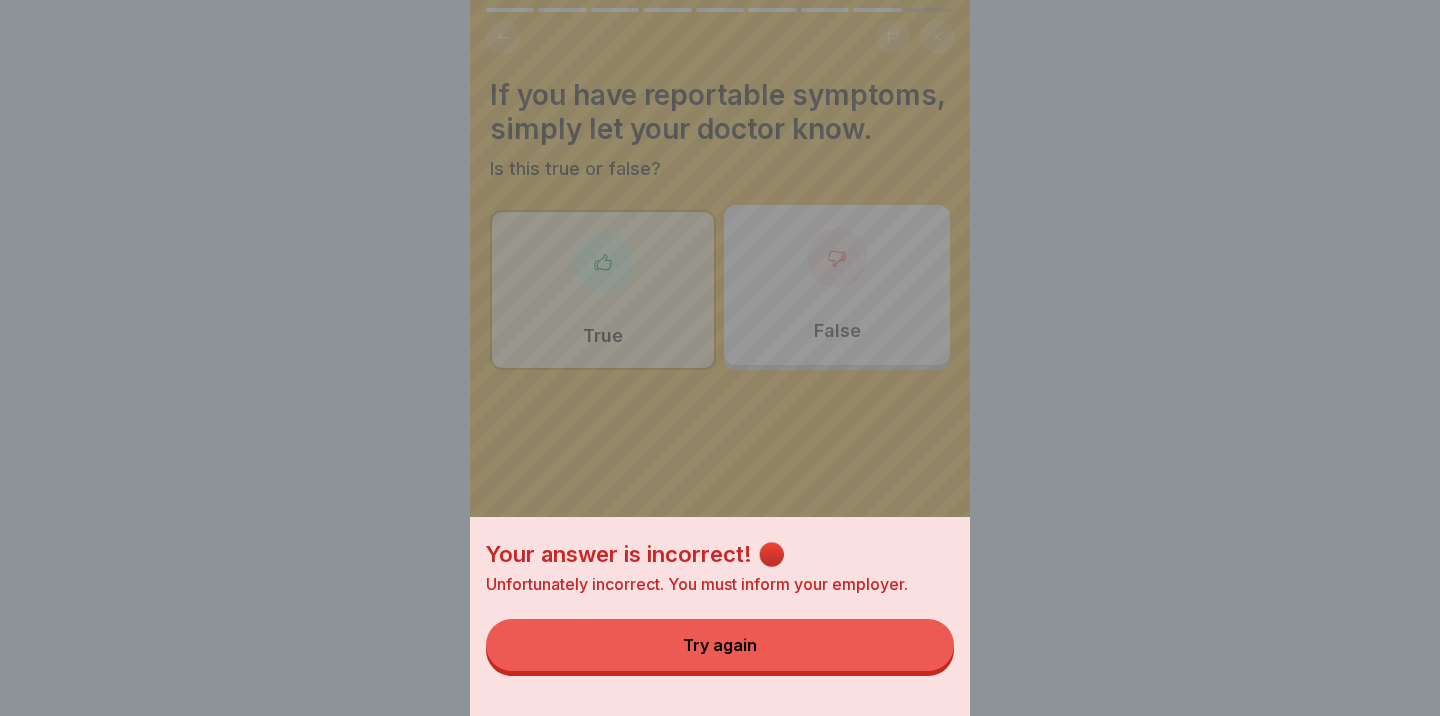 click on "Try again" at bounding box center (720, 645) 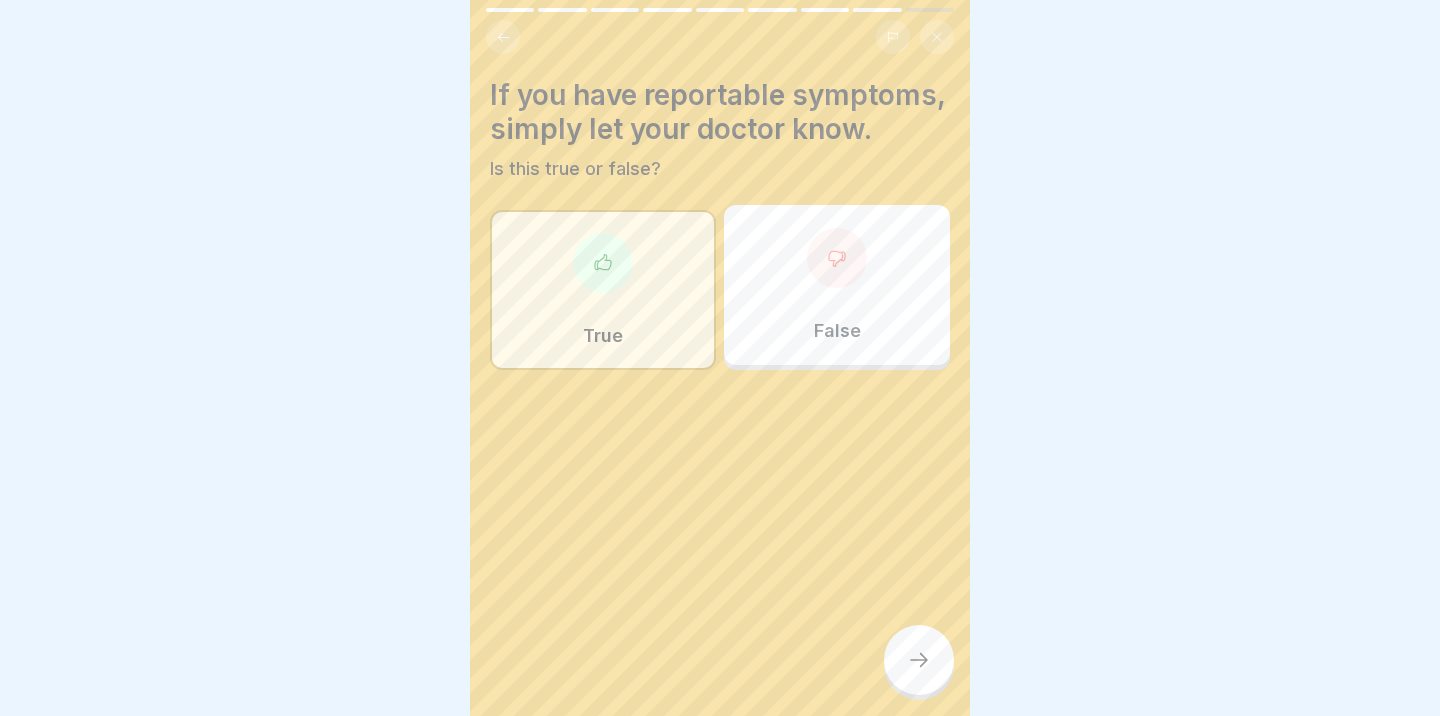 click on "False" at bounding box center (837, 285) 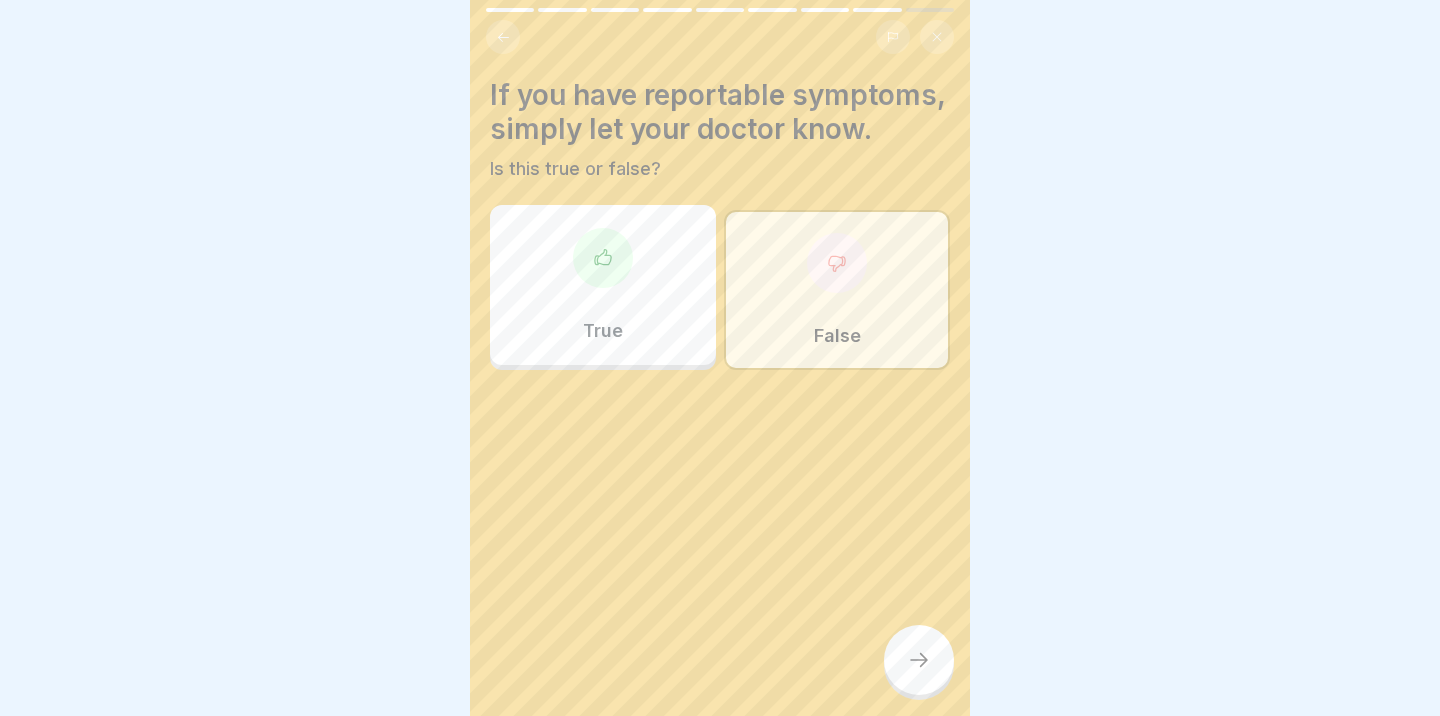 click at bounding box center [919, 660] 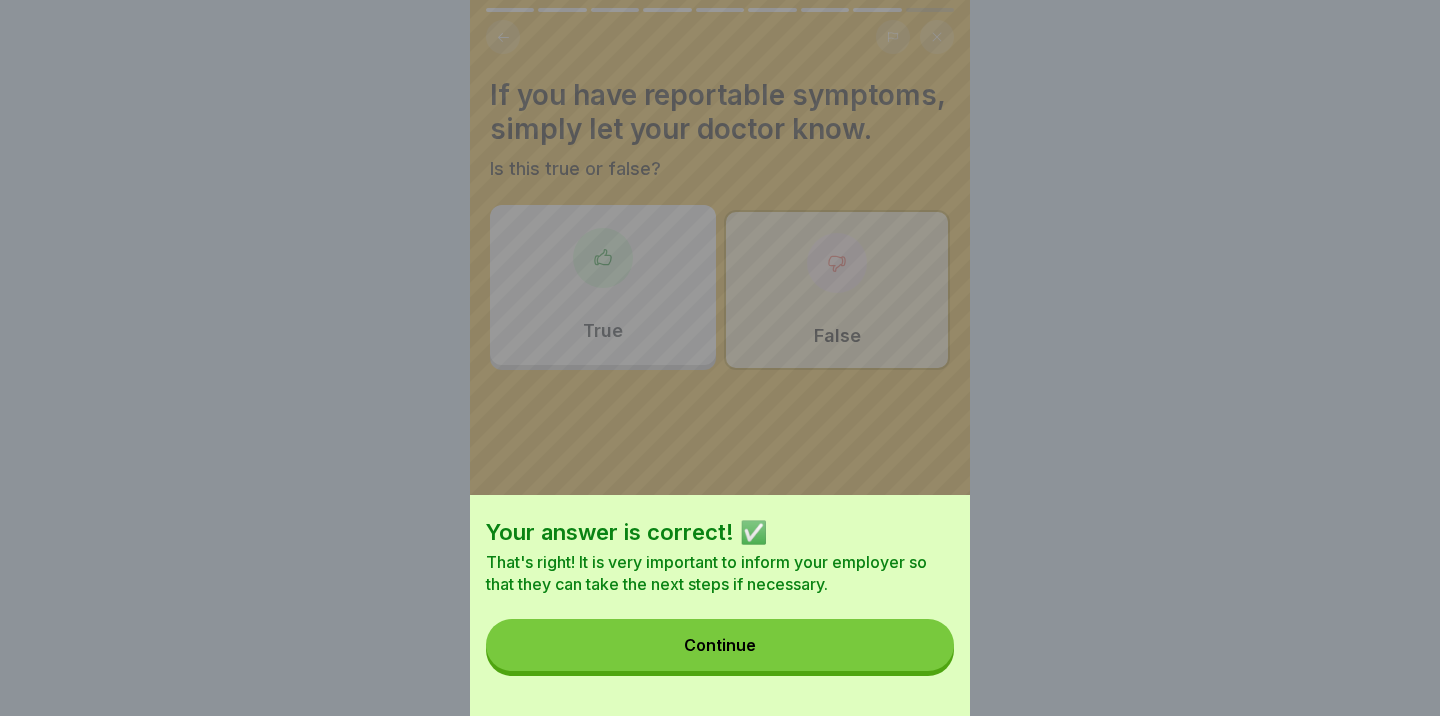 click on "Continue" at bounding box center (720, 645) 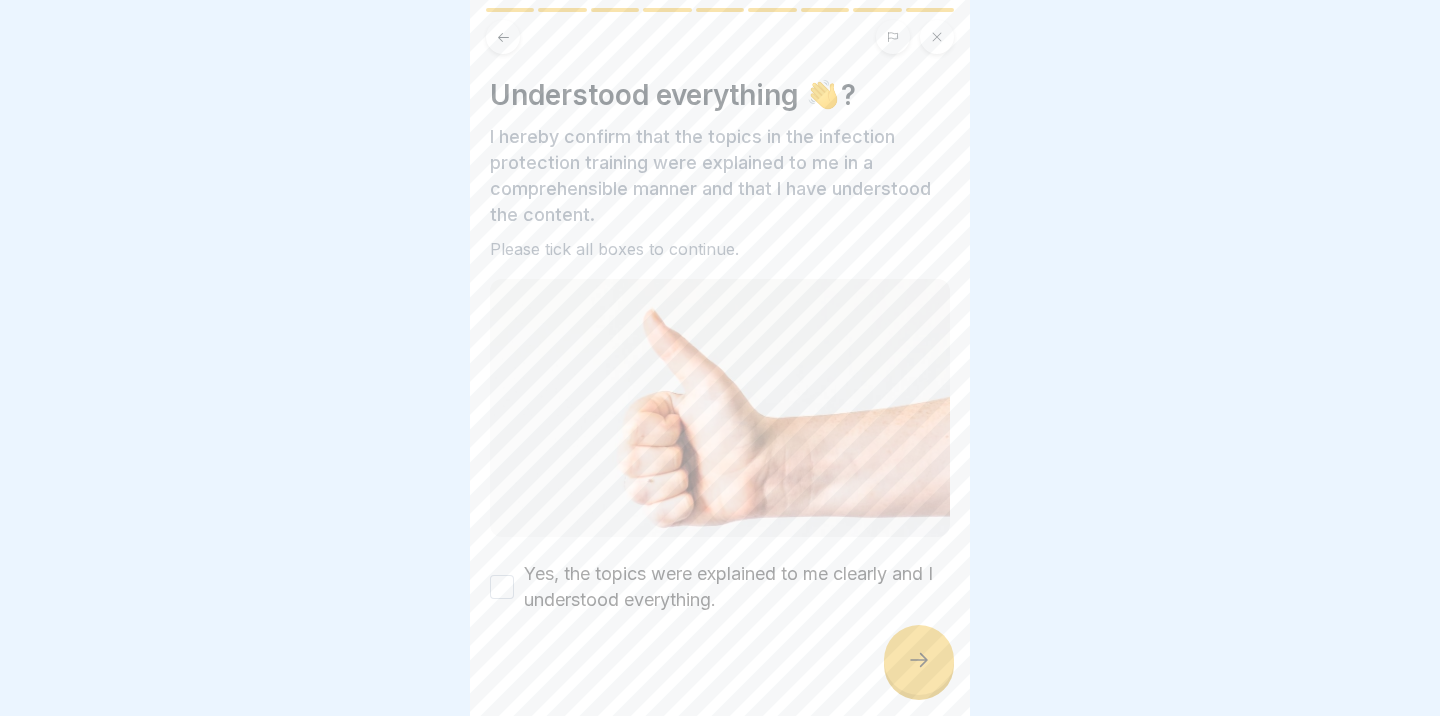 click on "Yes, the topics were explained to me clearly and I understood everything." at bounding box center (720, 587) 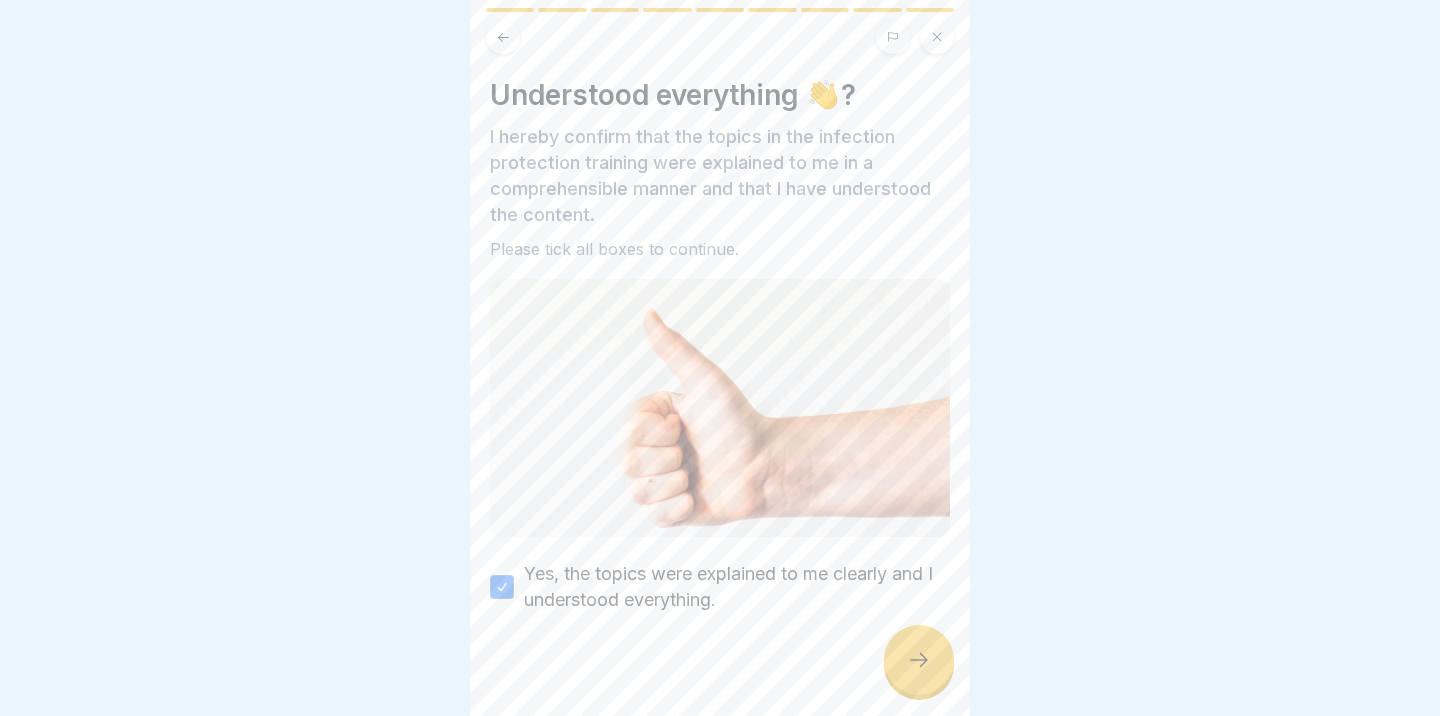 click 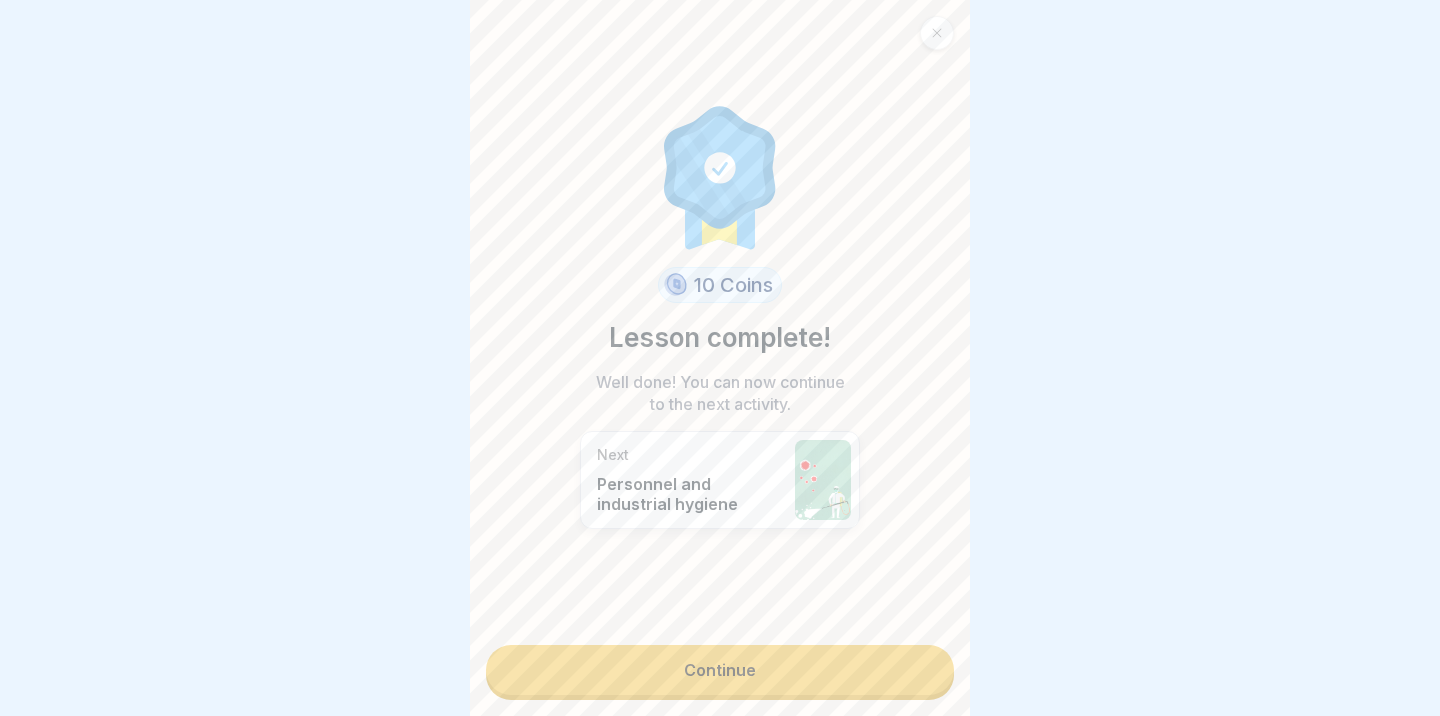 click on "Continue" at bounding box center (720, 670) 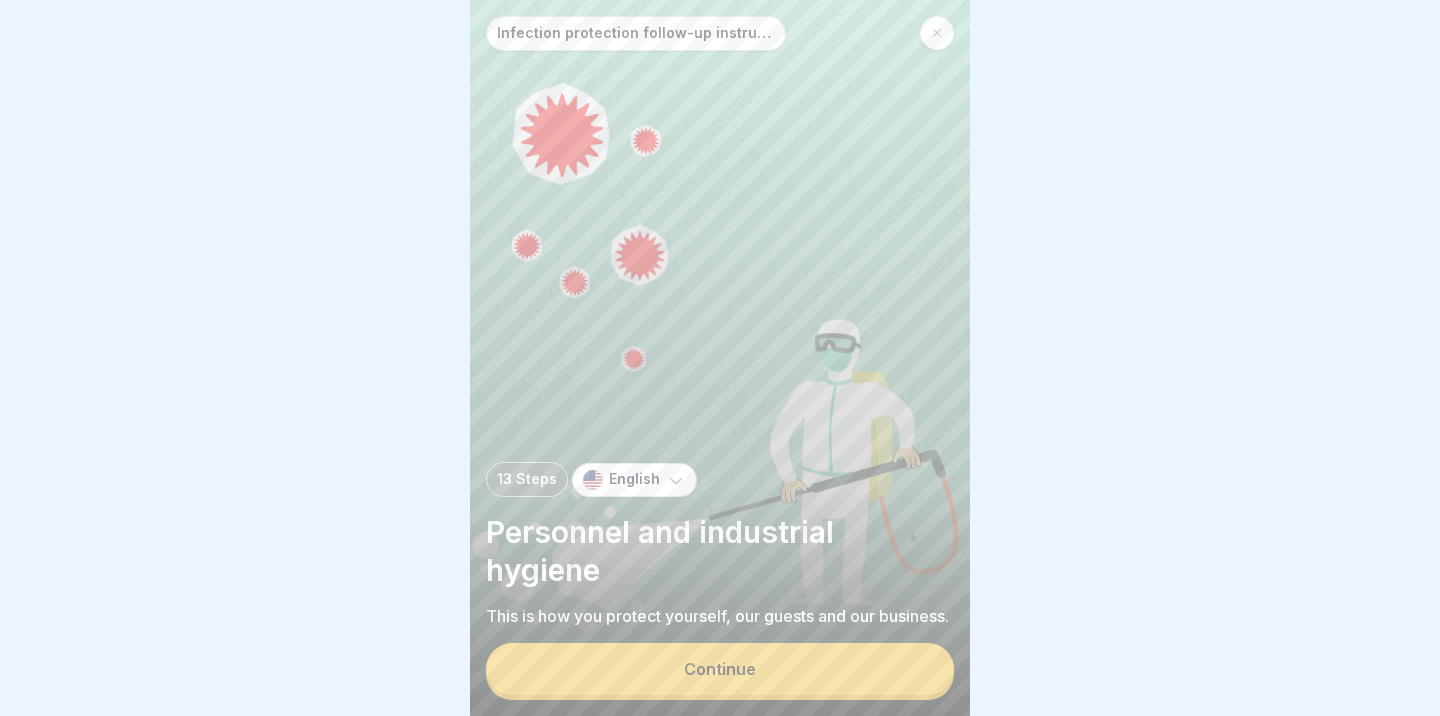 click on "Continue" at bounding box center [720, 669] 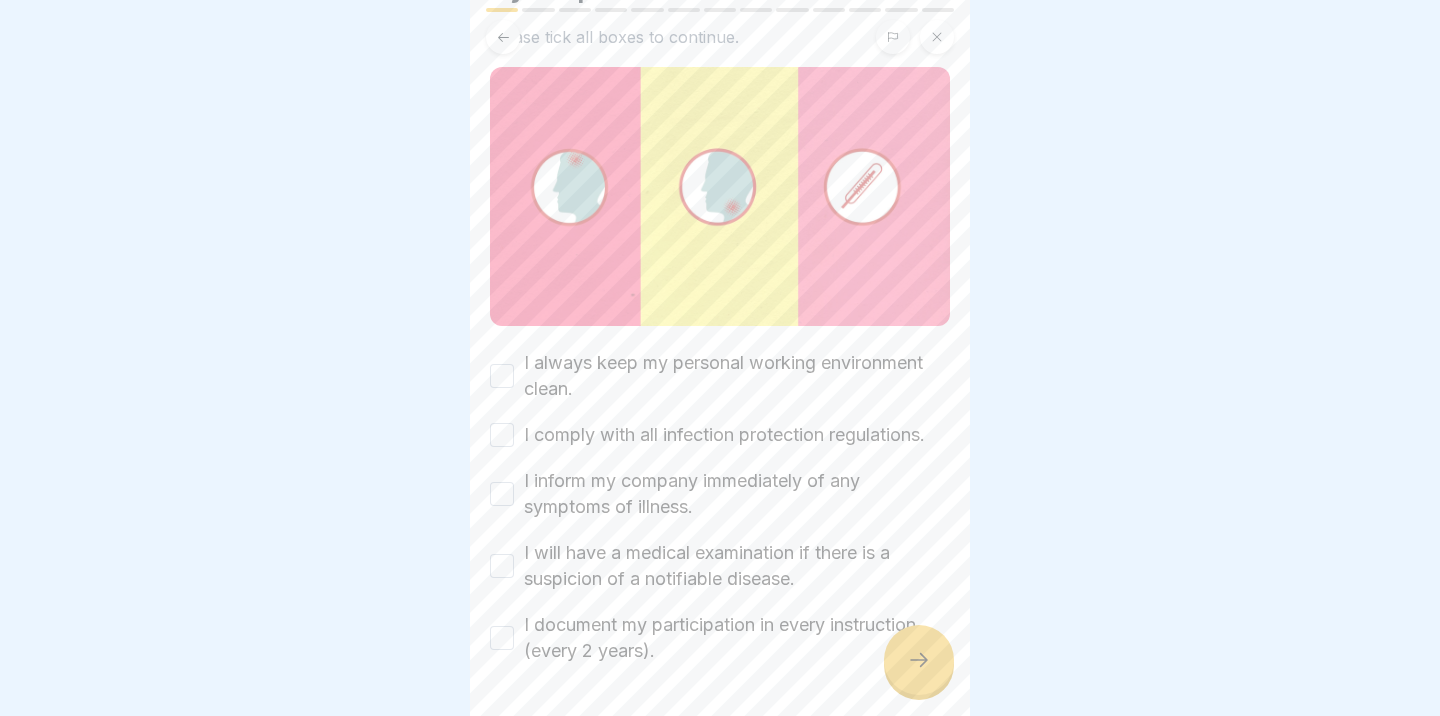 scroll, scrollTop: 143, scrollLeft: 0, axis: vertical 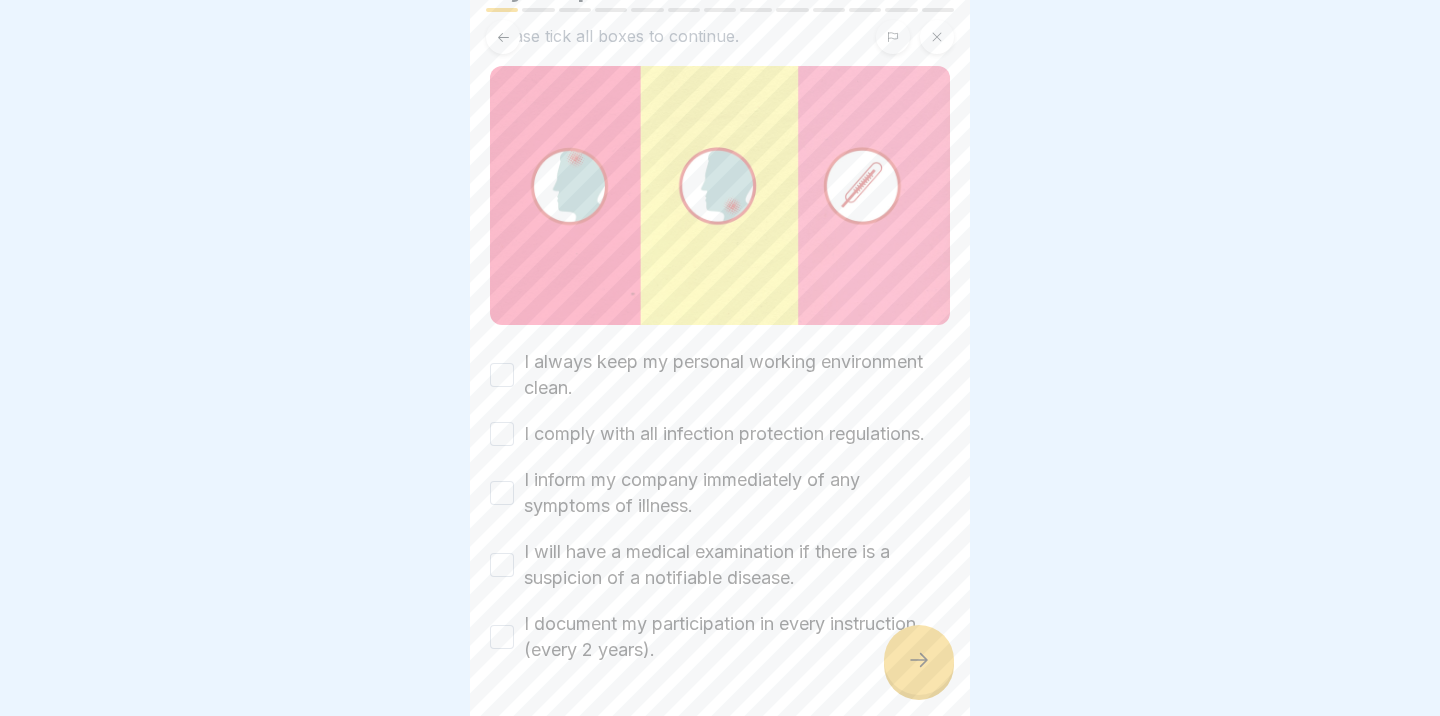 click on "I always keep my personal working environment clean." at bounding box center (720, 375) 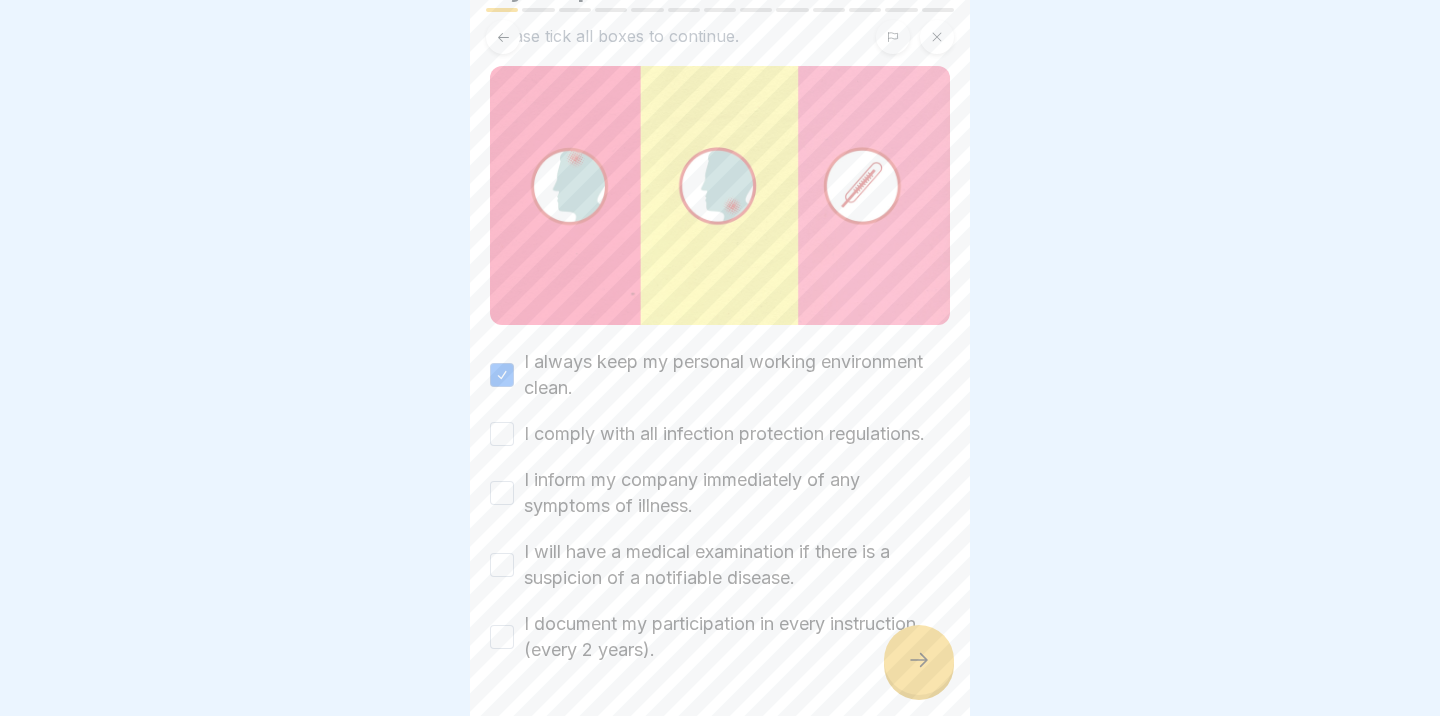 click on "I comply with all infection protection regulations." at bounding box center [502, 434] 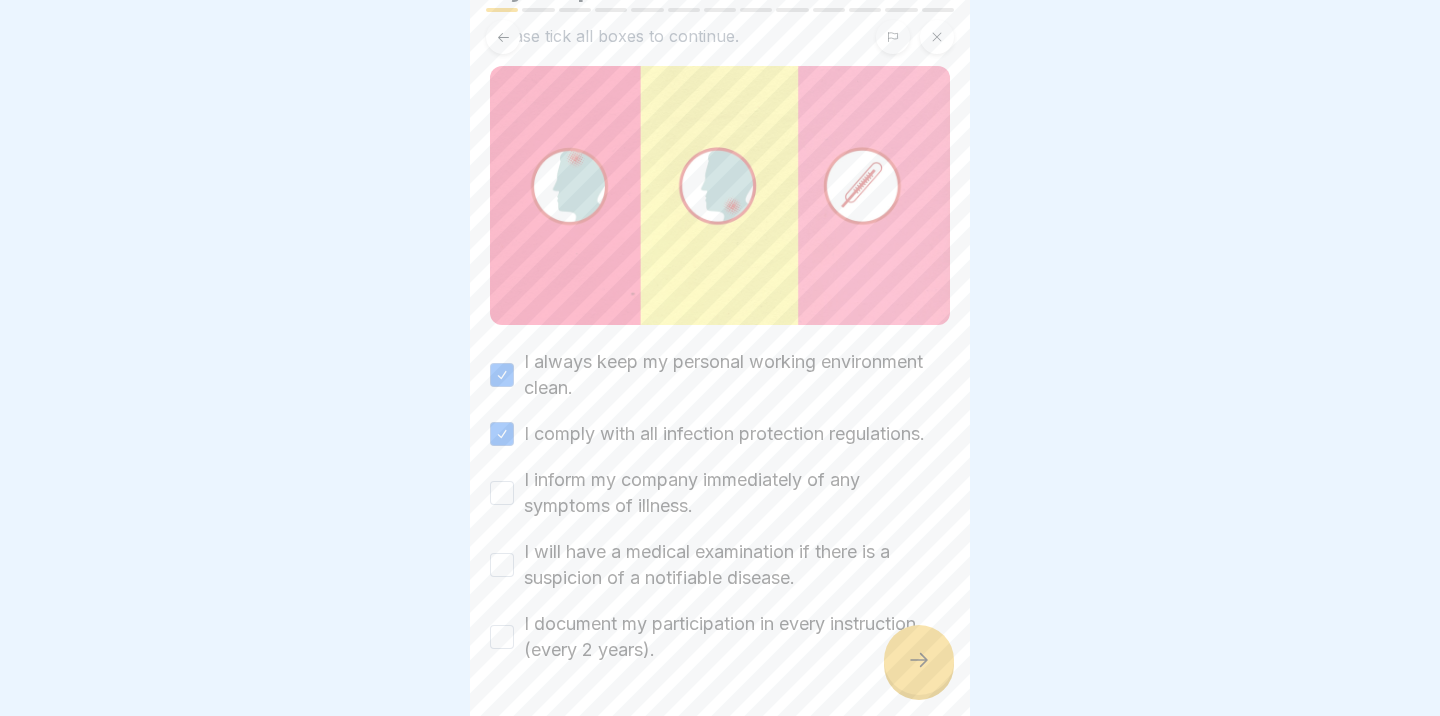 click on "I inform my company immediately of any symptoms of illness." at bounding box center [502, 493] 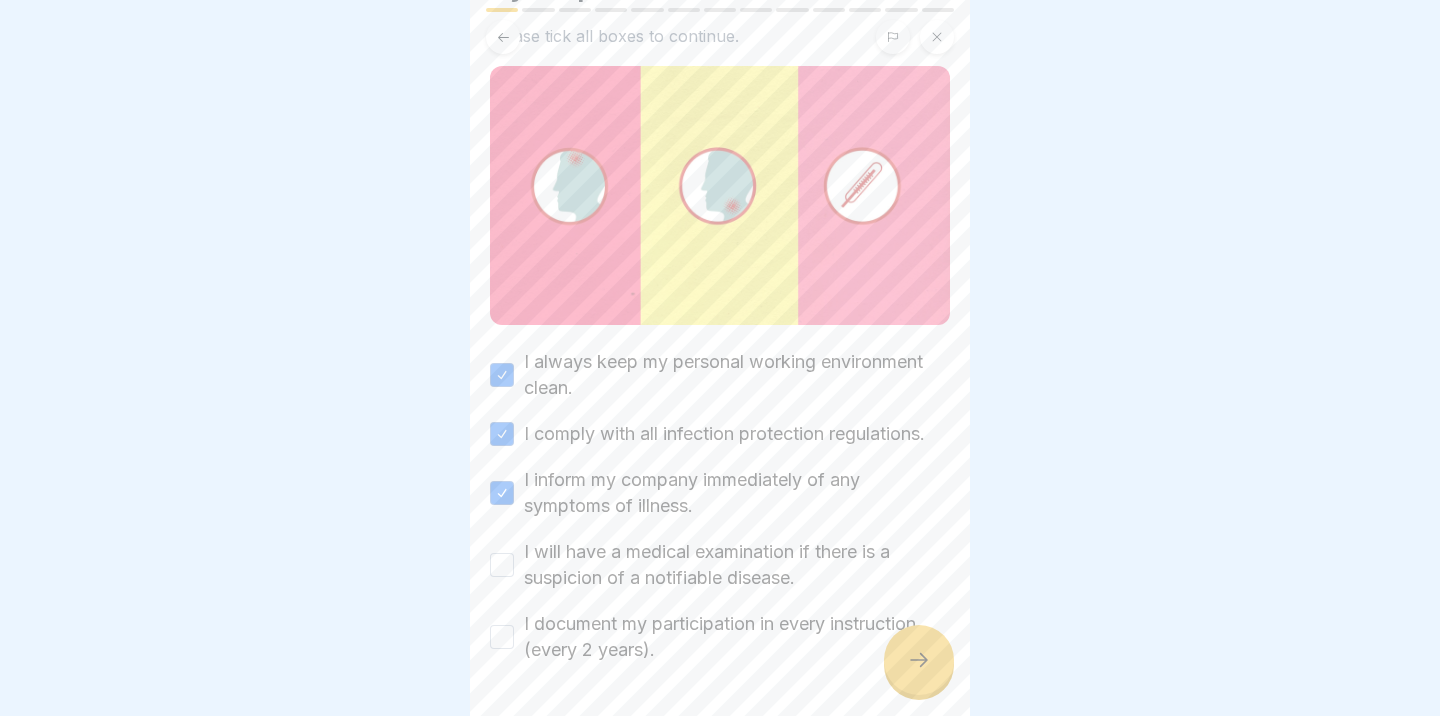 scroll, scrollTop: 209, scrollLeft: 0, axis: vertical 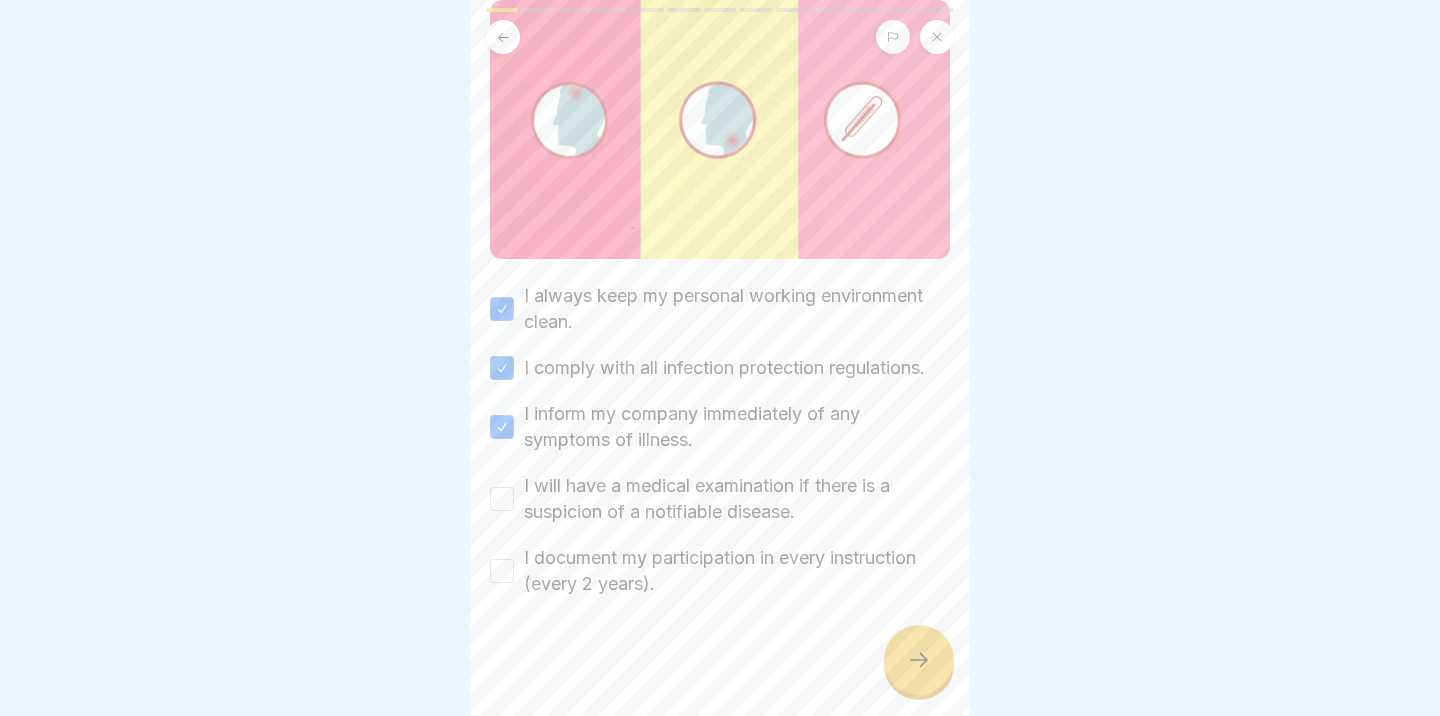 click on "I will have a medical examination if there is a suspicion of a notifiable disease." at bounding box center [502, 499] 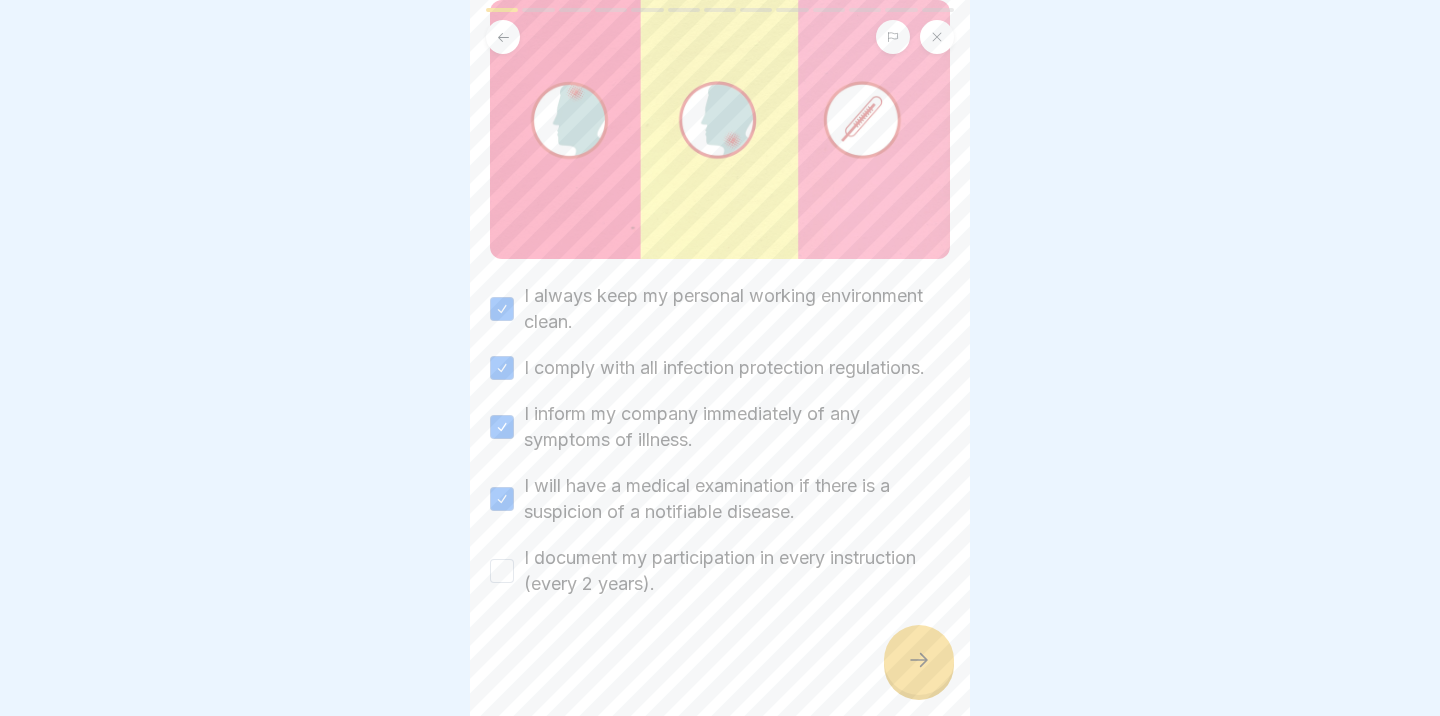 click on "I document my participation in every instruction (every 2 years)." at bounding box center (502, 571) 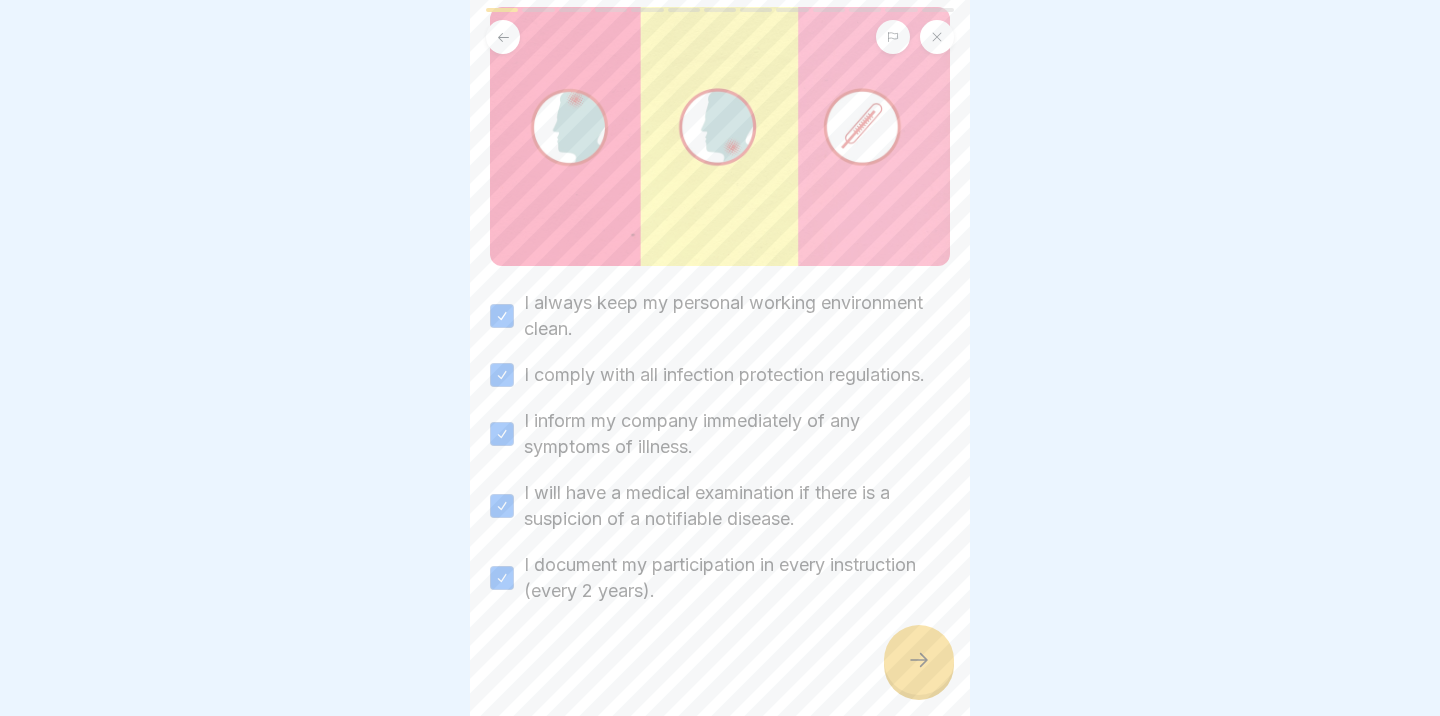 scroll, scrollTop: 209, scrollLeft: 0, axis: vertical 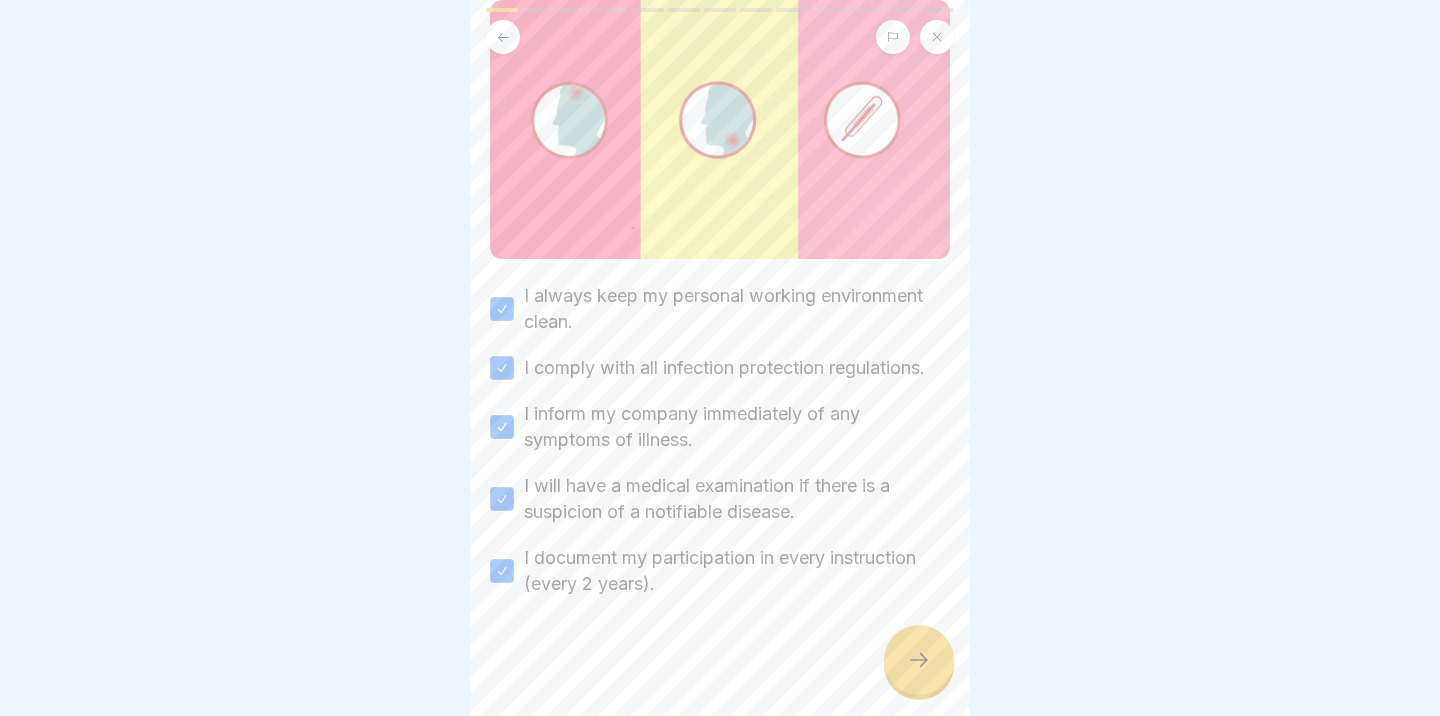 click at bounding box center (919, 660) 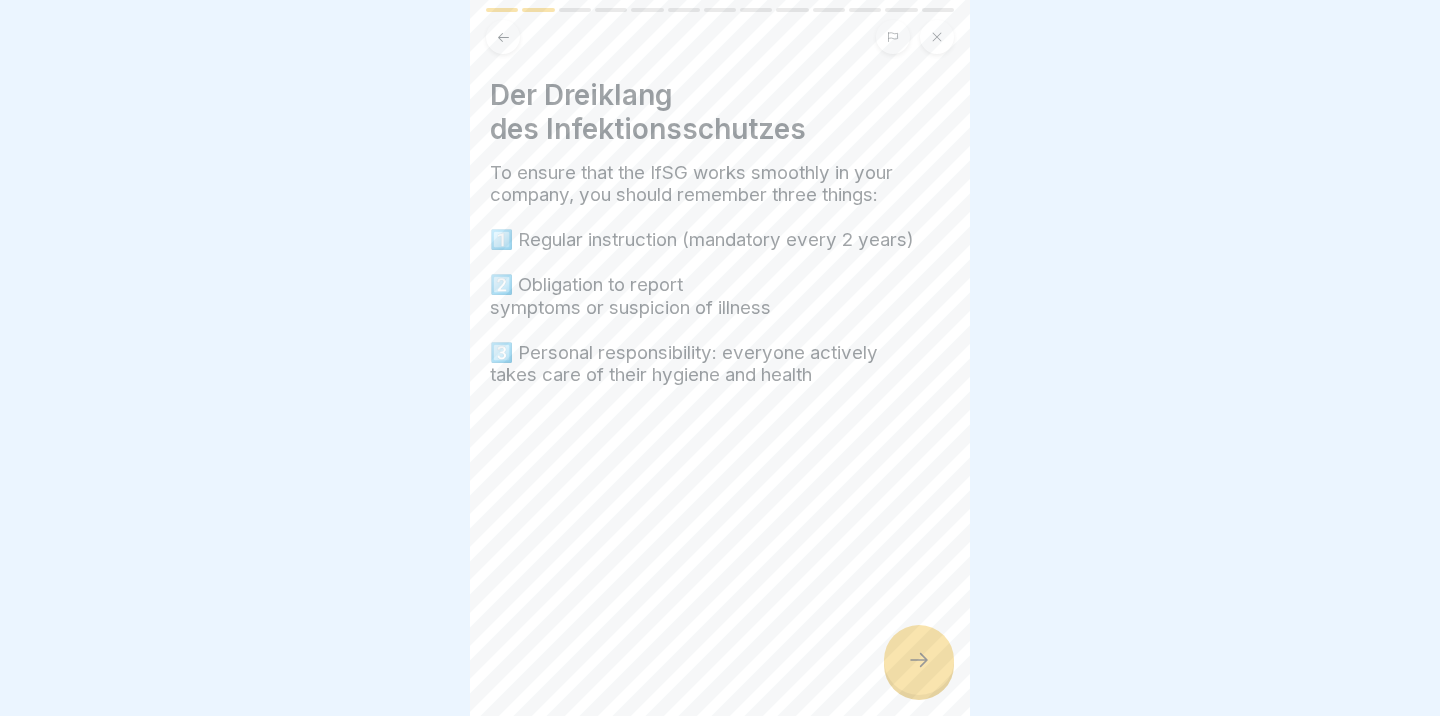 click at bounding box center (919, 660) 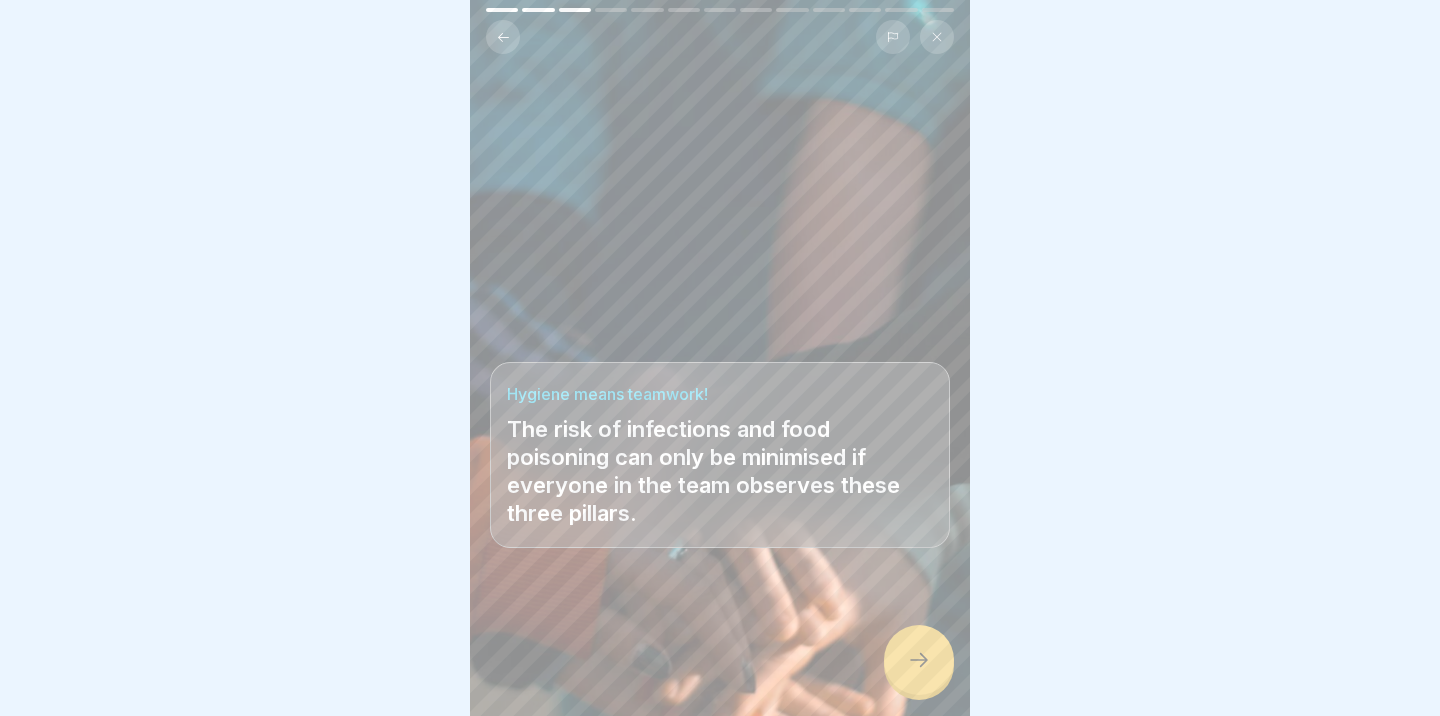 click at bounding box center [919, 660] 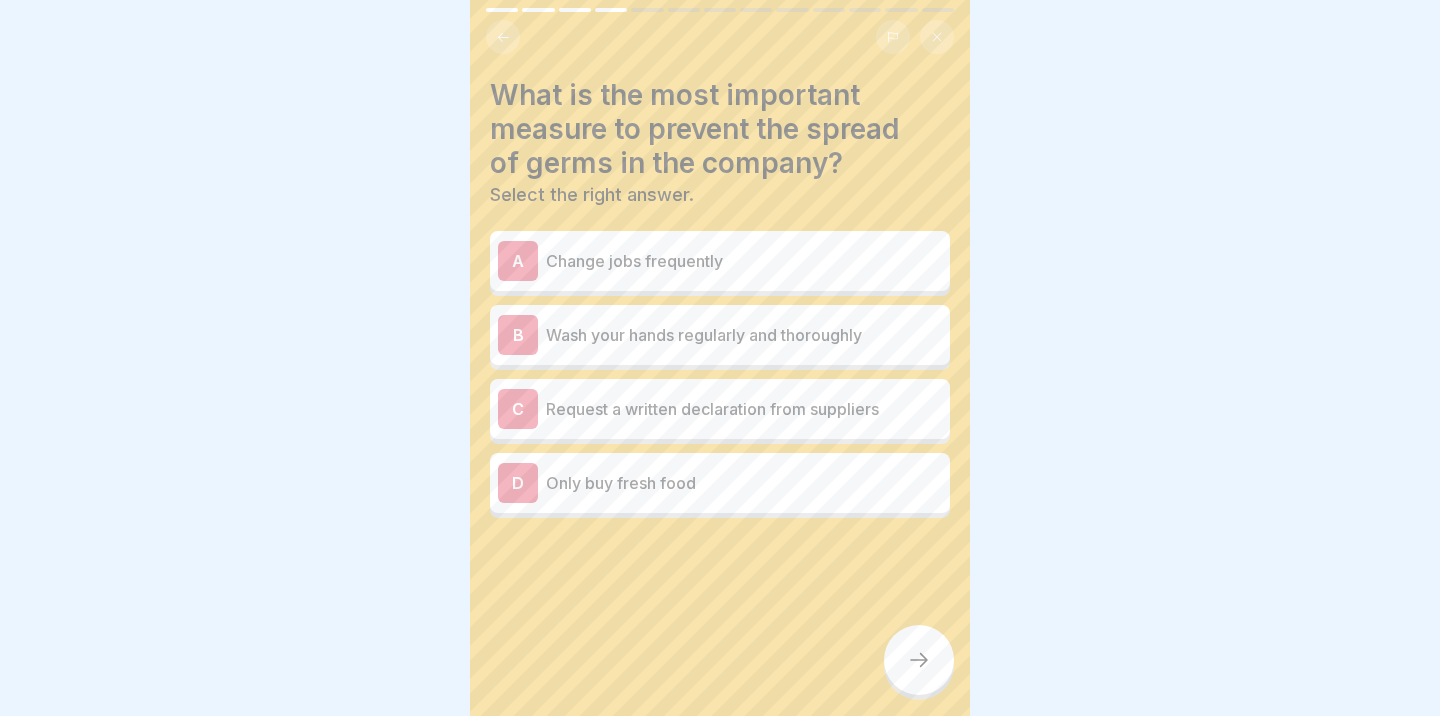 click on "Wash your hands regularly and thoroughly" at bounding box center [744, 335] 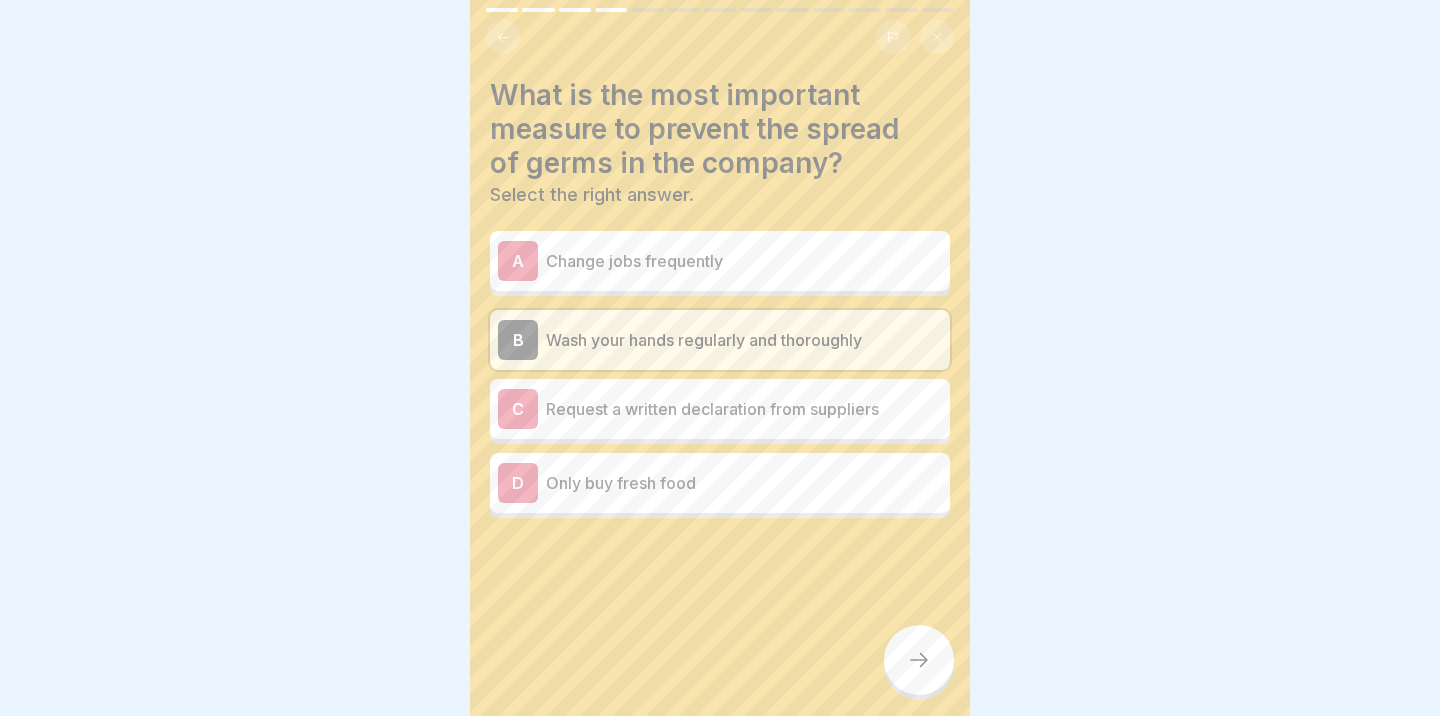 click on "Only buy fresh food" at bounding box center (744, 483) 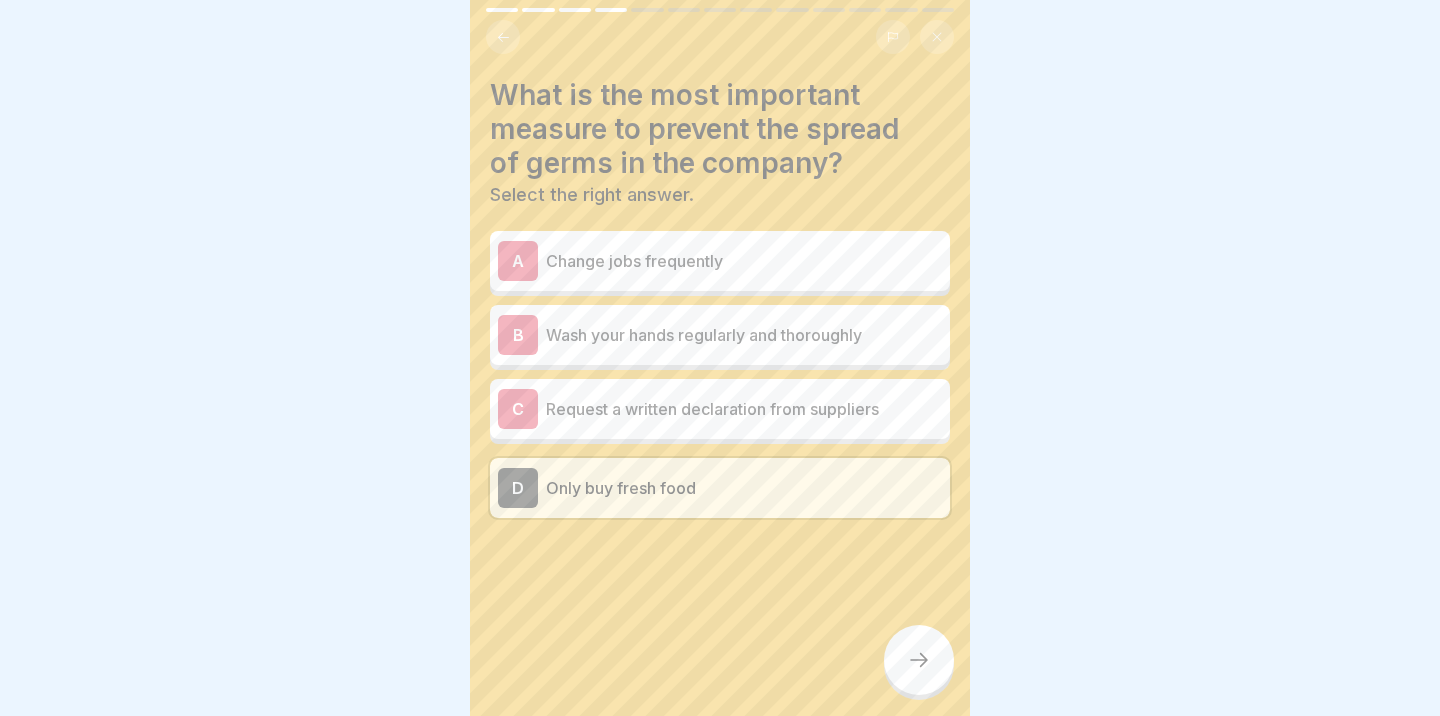 click on "Wash your hands regularly and thoroughly" at bounding box center (744, 335) 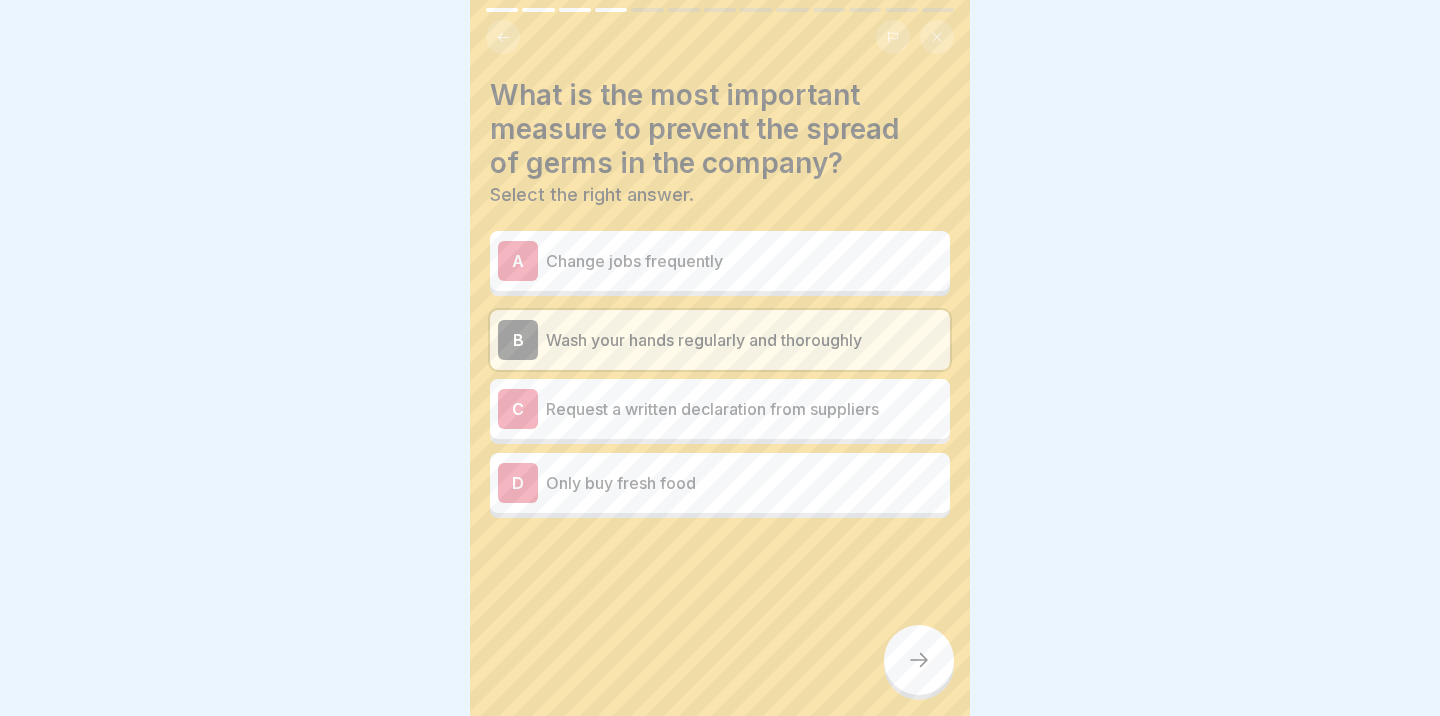 click at bounding box center [919, 660] 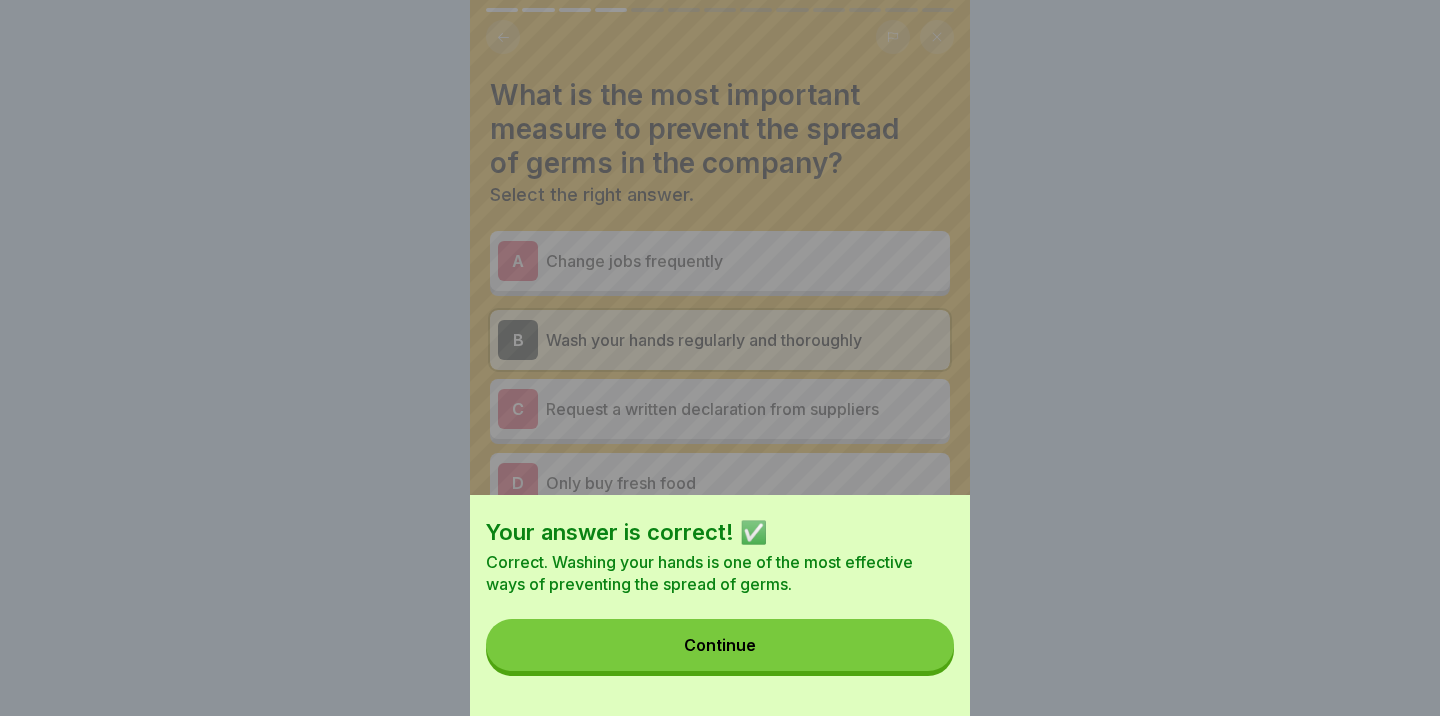 click on "Continue" at bounding box center (720, 645) 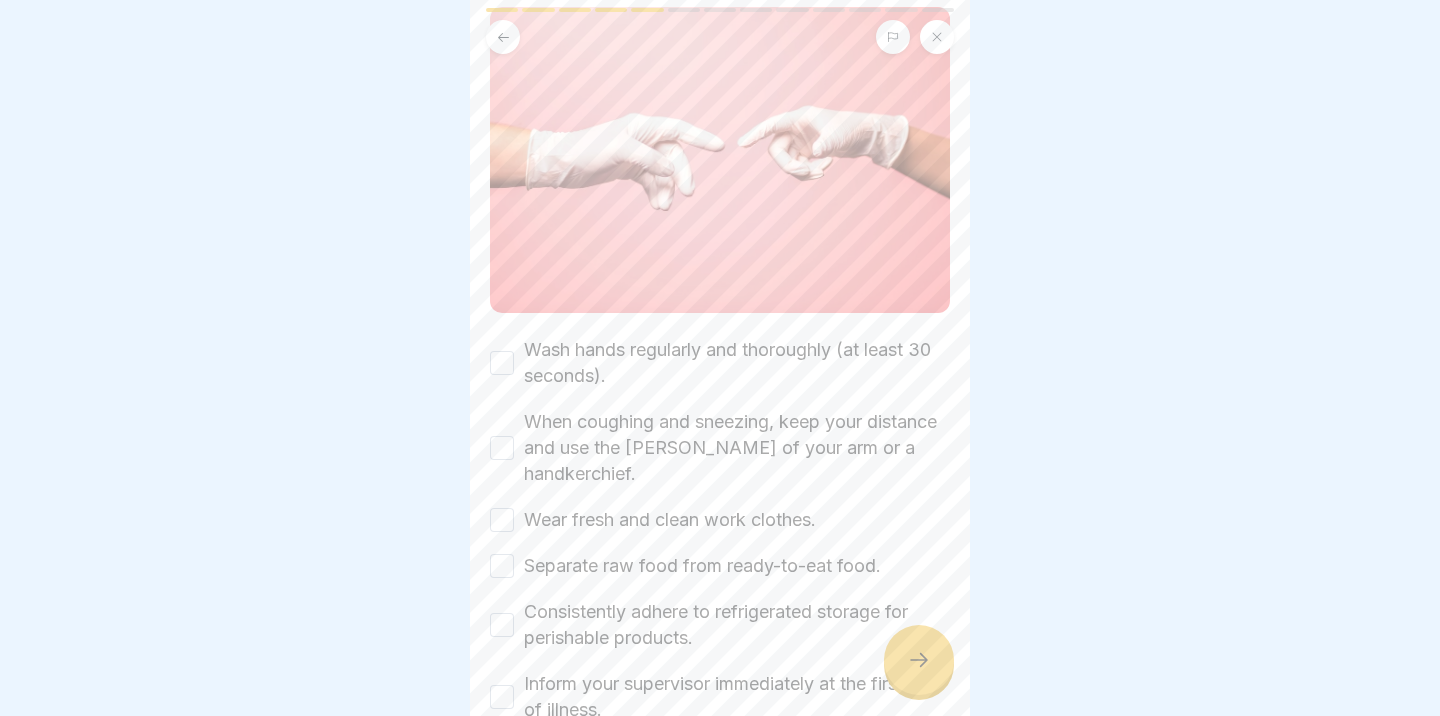scroll, scrollTop: 227, scrollLeft: 0, axis: vertical 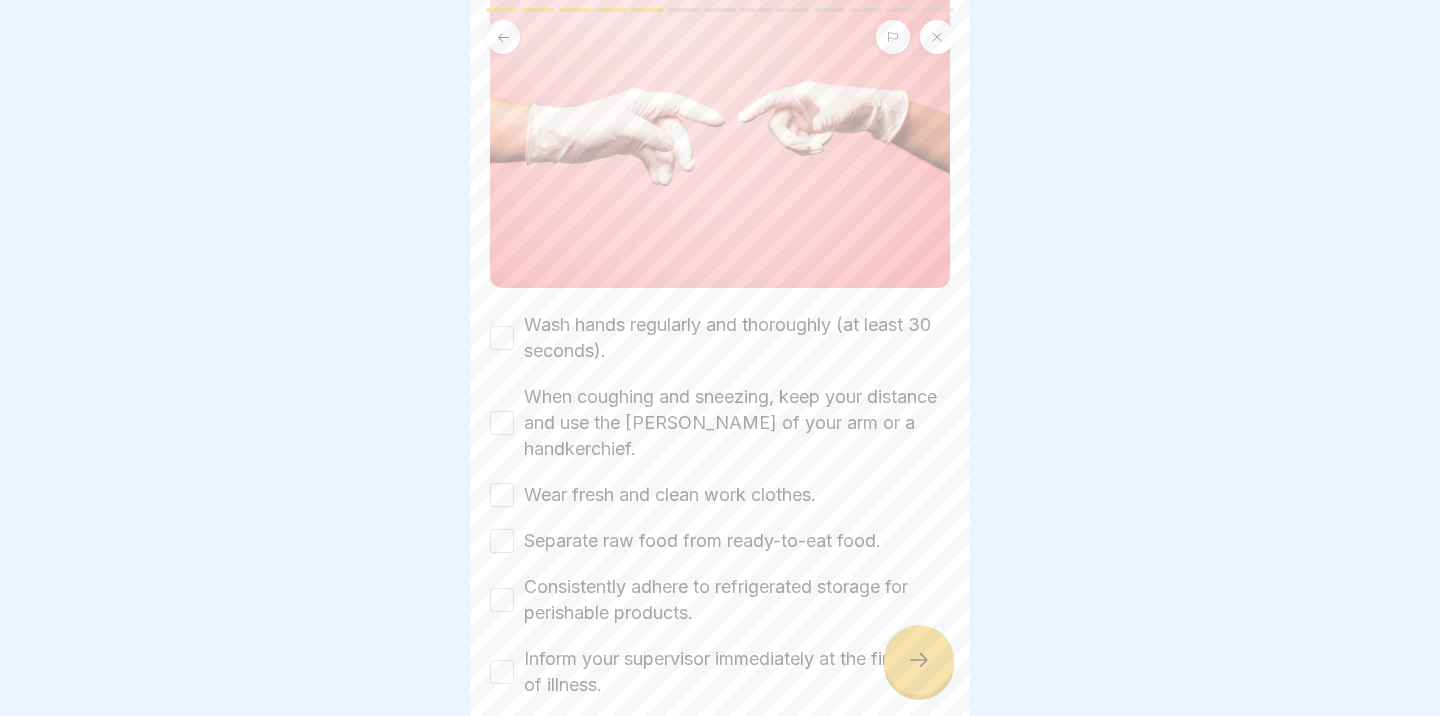 click on "Wash hands regularly and thoroughly (at least 30 seconds)." at bounding box center [502, 338] 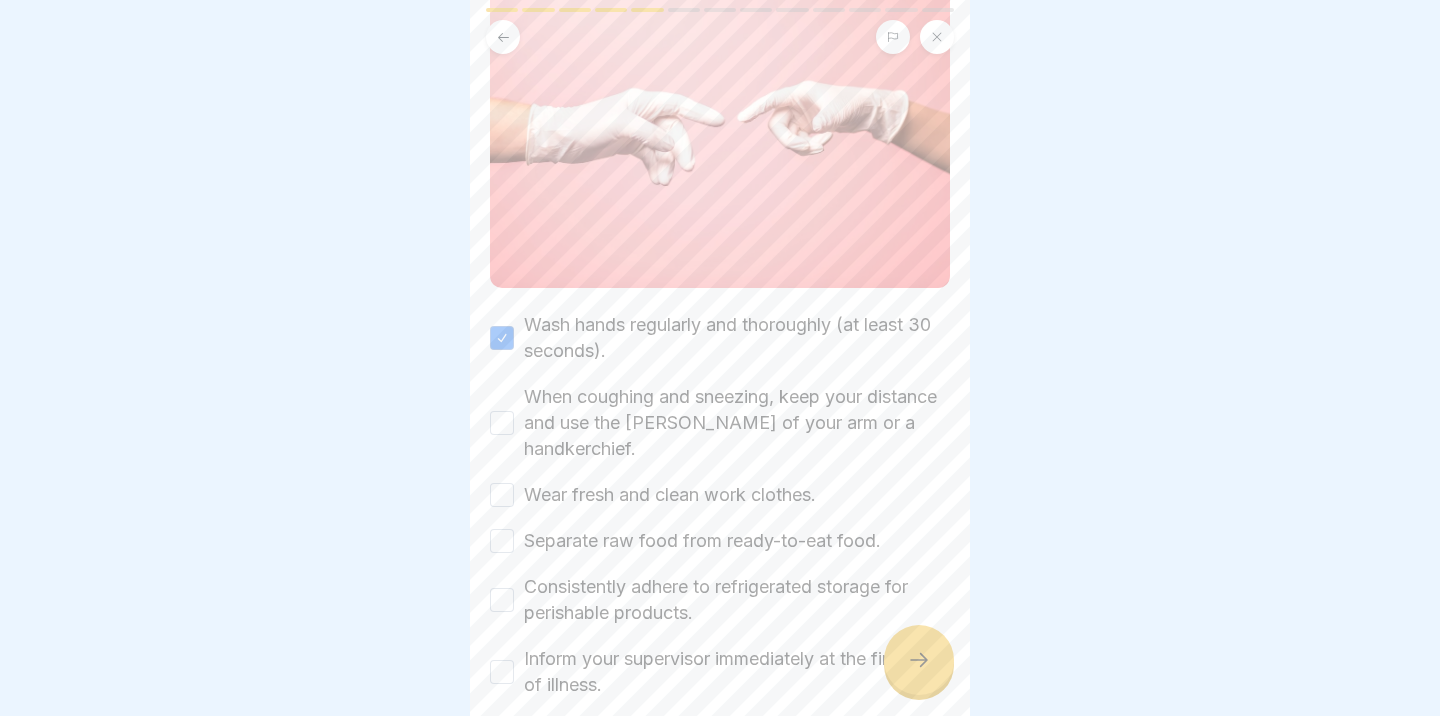 click on "When coughing and sneezing, keep your distance and use the [PERSON_NAME] of your arm or a handkerchief." at bounding box center (720, 423) 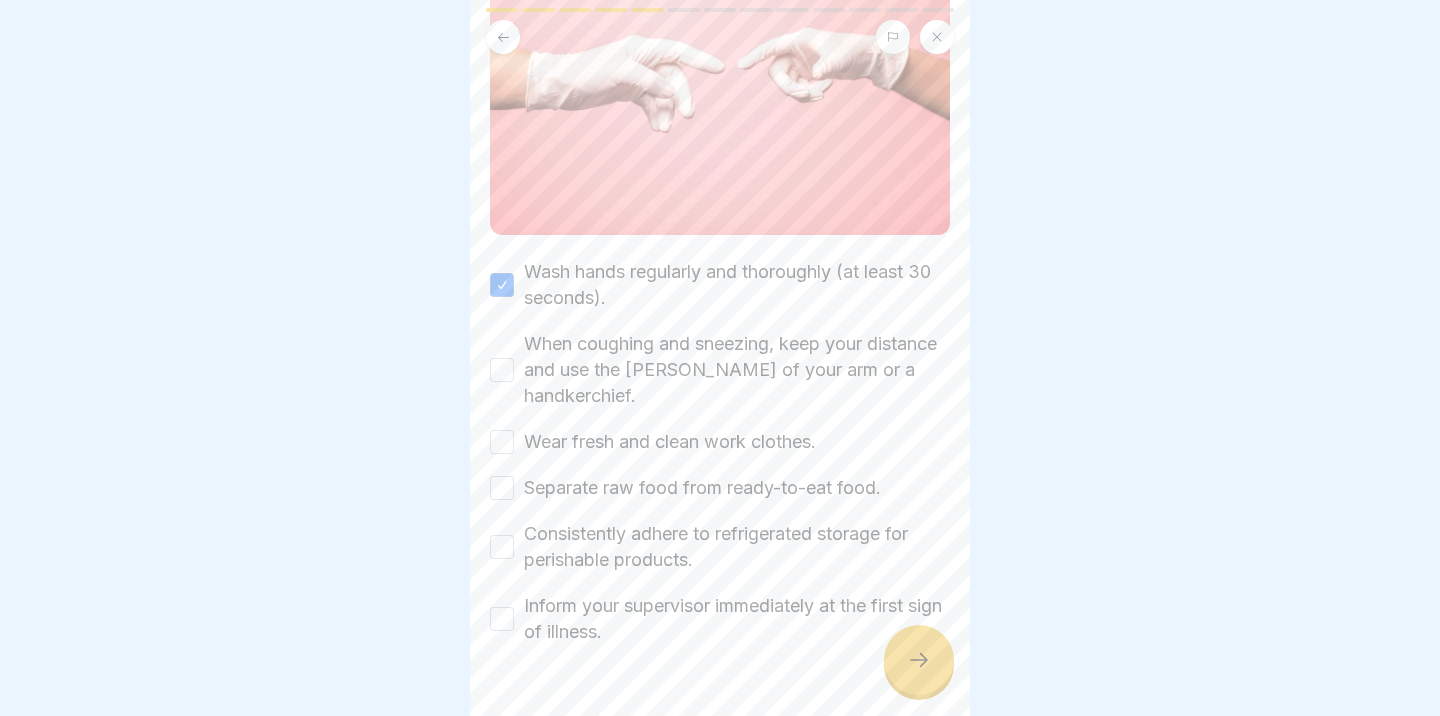 click on "When coughing and sneezing, keep your distance and use the [PERSON_NAME] of your arm or a handkerchief." at bounding box center (502, 370) 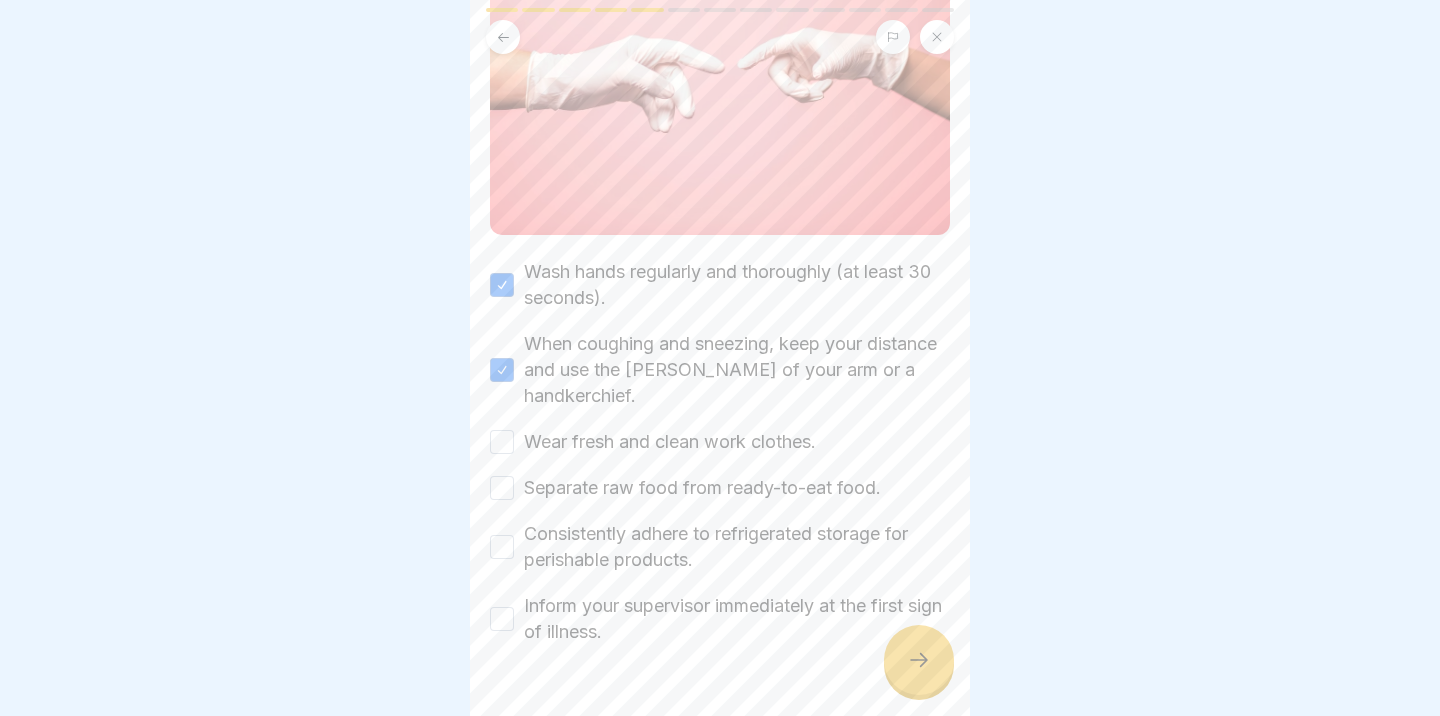 click on "Wear fresh and clean work clothes." at bounding box center [502, 442] 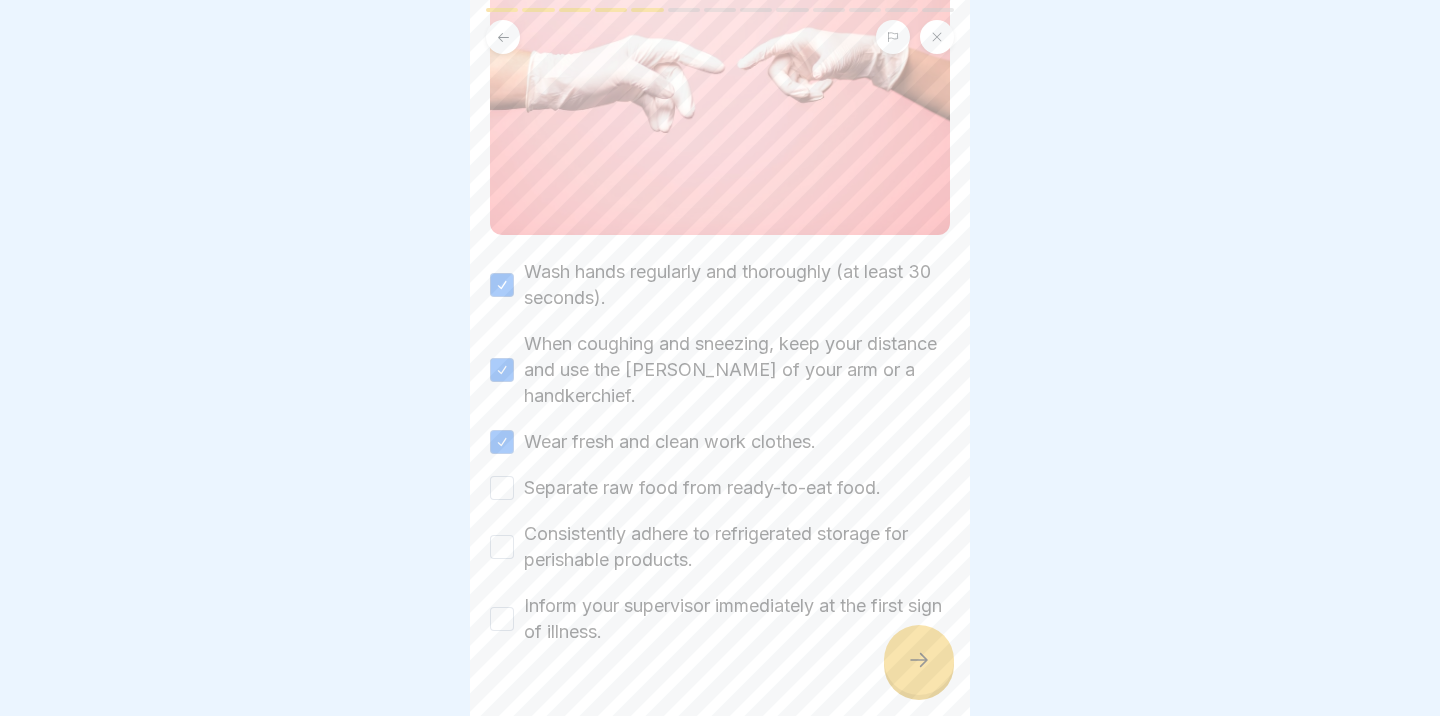 click on "Wash hands regularly and thoroughly (at least 30 seconds). When coughing and sneezing, keep your distance and use the [PERSON_NAME] of your arm or a handkerchief. Wear fresh and clean work clothes. Separate raw food from ready-to-eat food. Consistently adhere to refrigerated storage for perishable products. Inform your supervisor immediately at the first sign of illness." at bounding box center [720, 452] 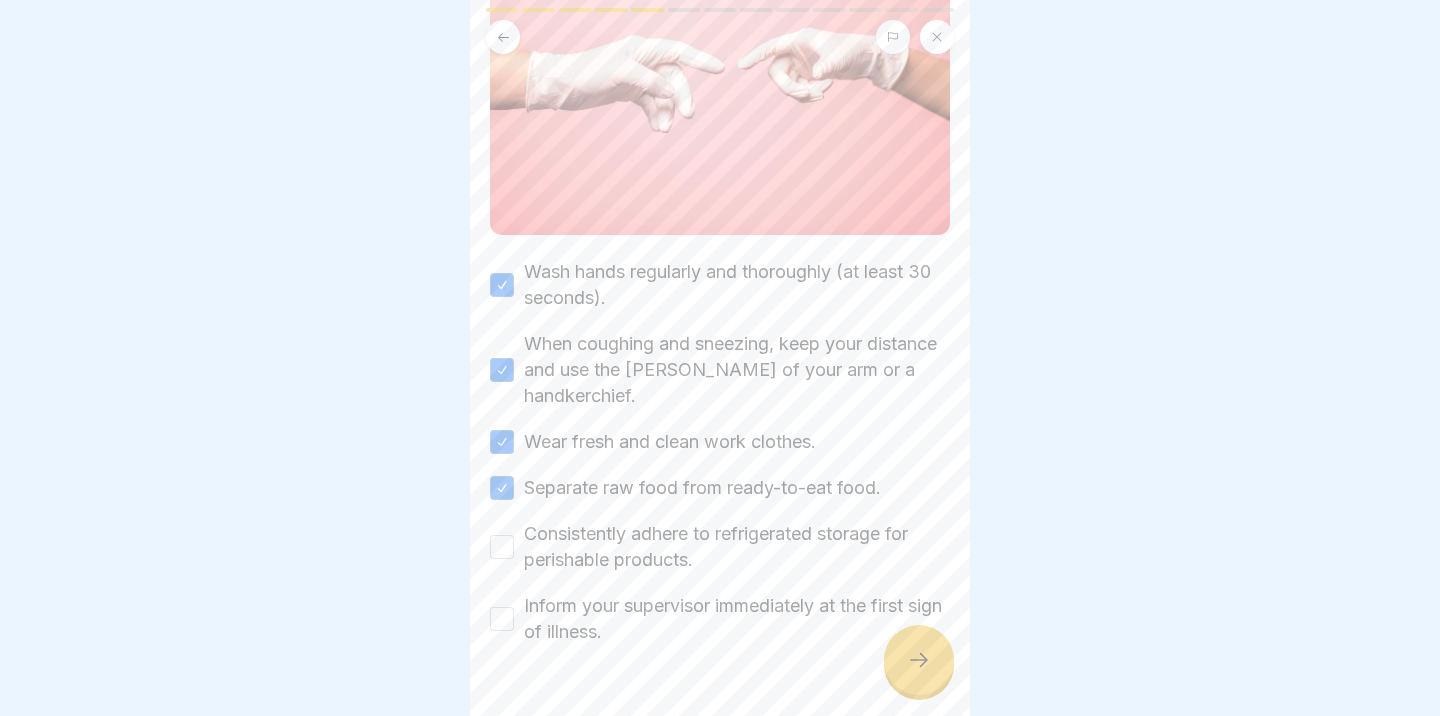 click on "Consistently adhere to refrigerated storage for perishable products." at bounding box center (502, 547) 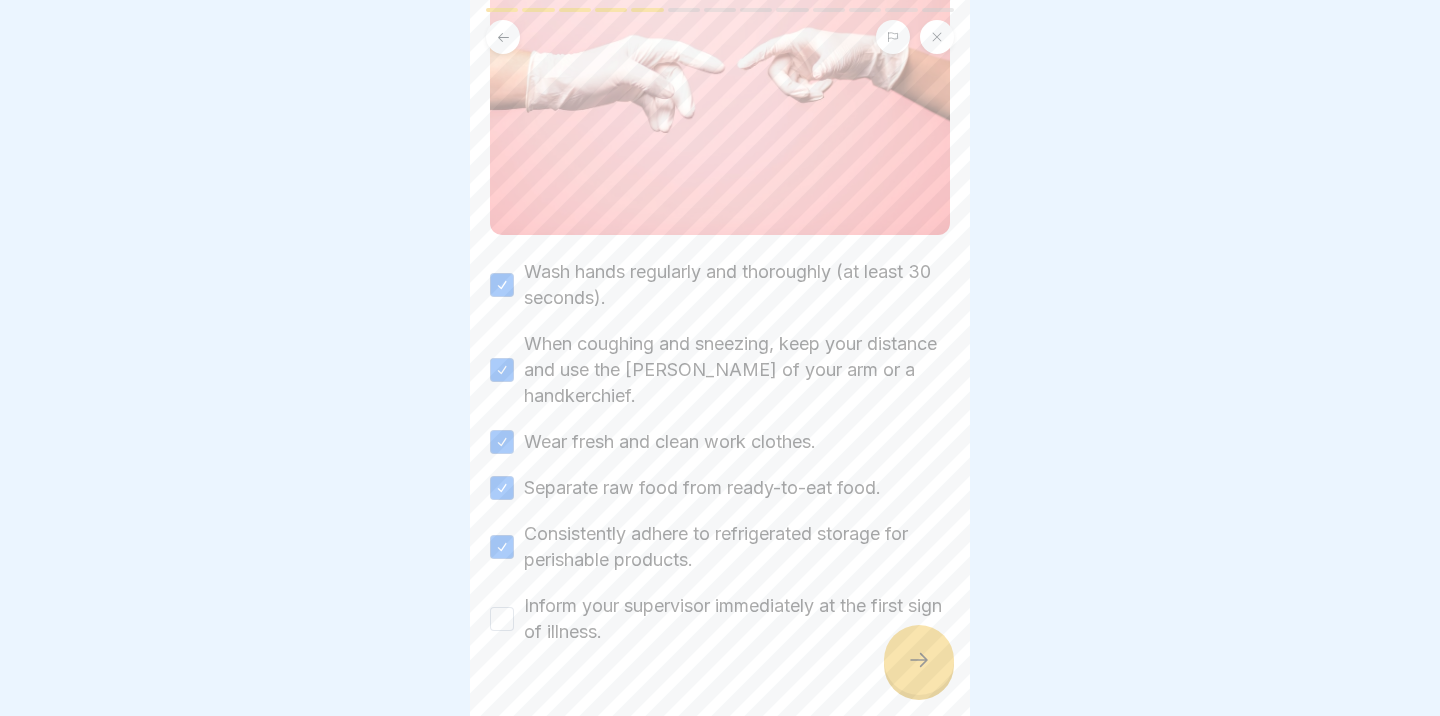 click on "Inform your supervisor immediately at the first sign of illness." at bounding box center (502, 619) 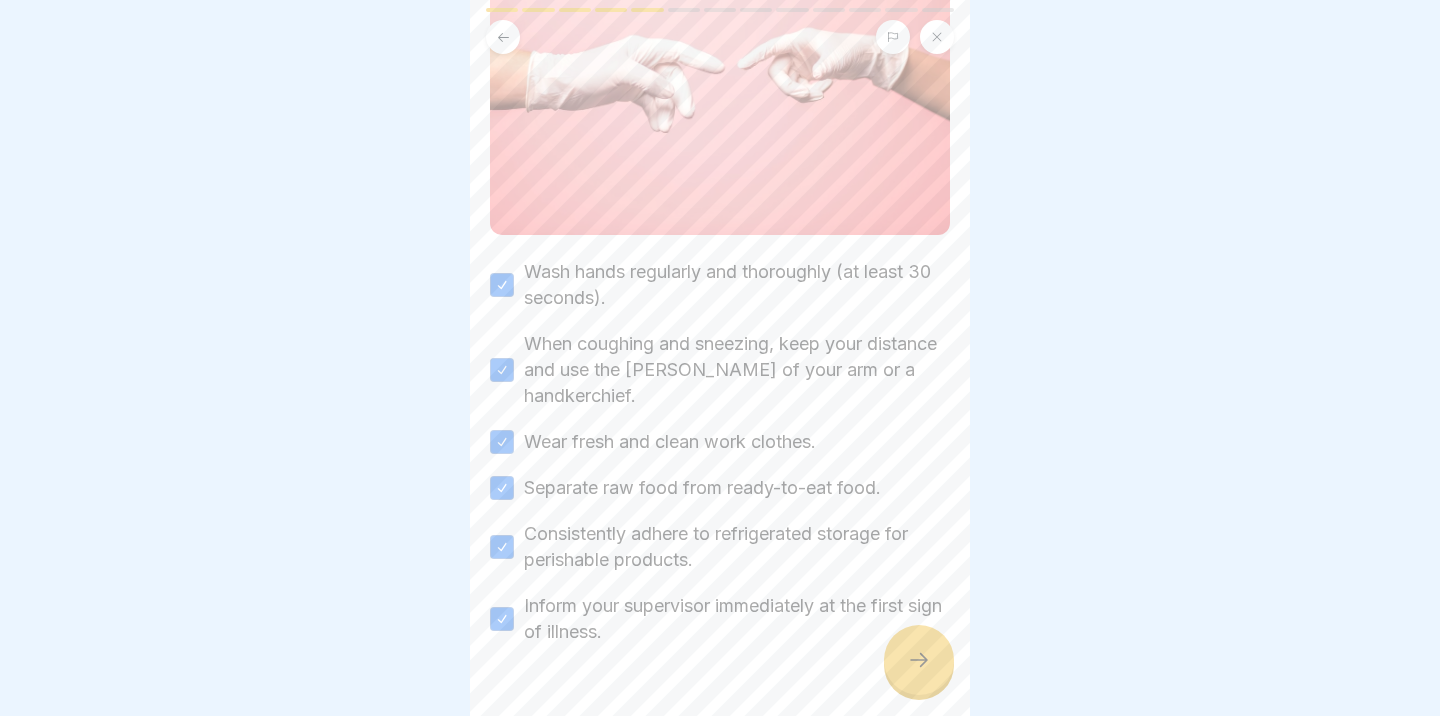 click at bounding box center (919, 660) 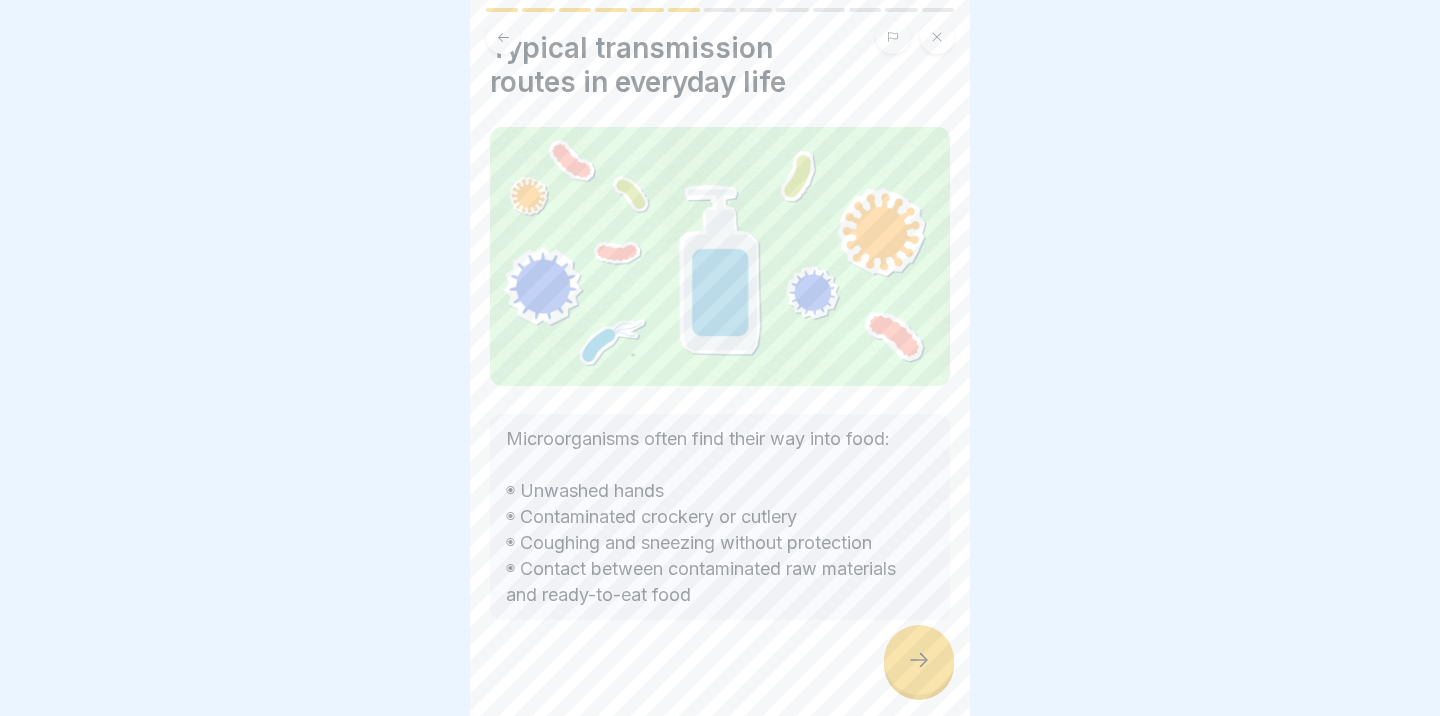 scroll, scrollTop: 60, scrollLeft: 0, axis: vertical 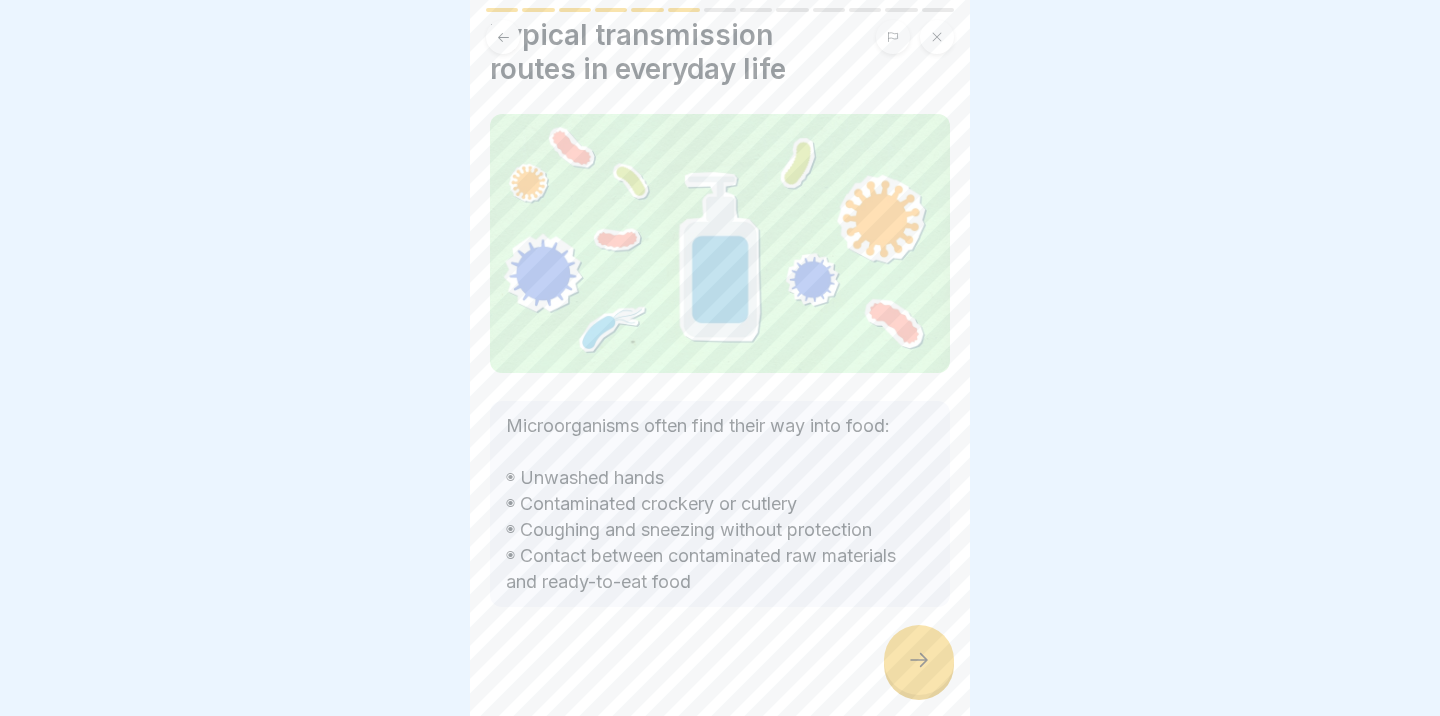 click at bounding box center (919, 660) 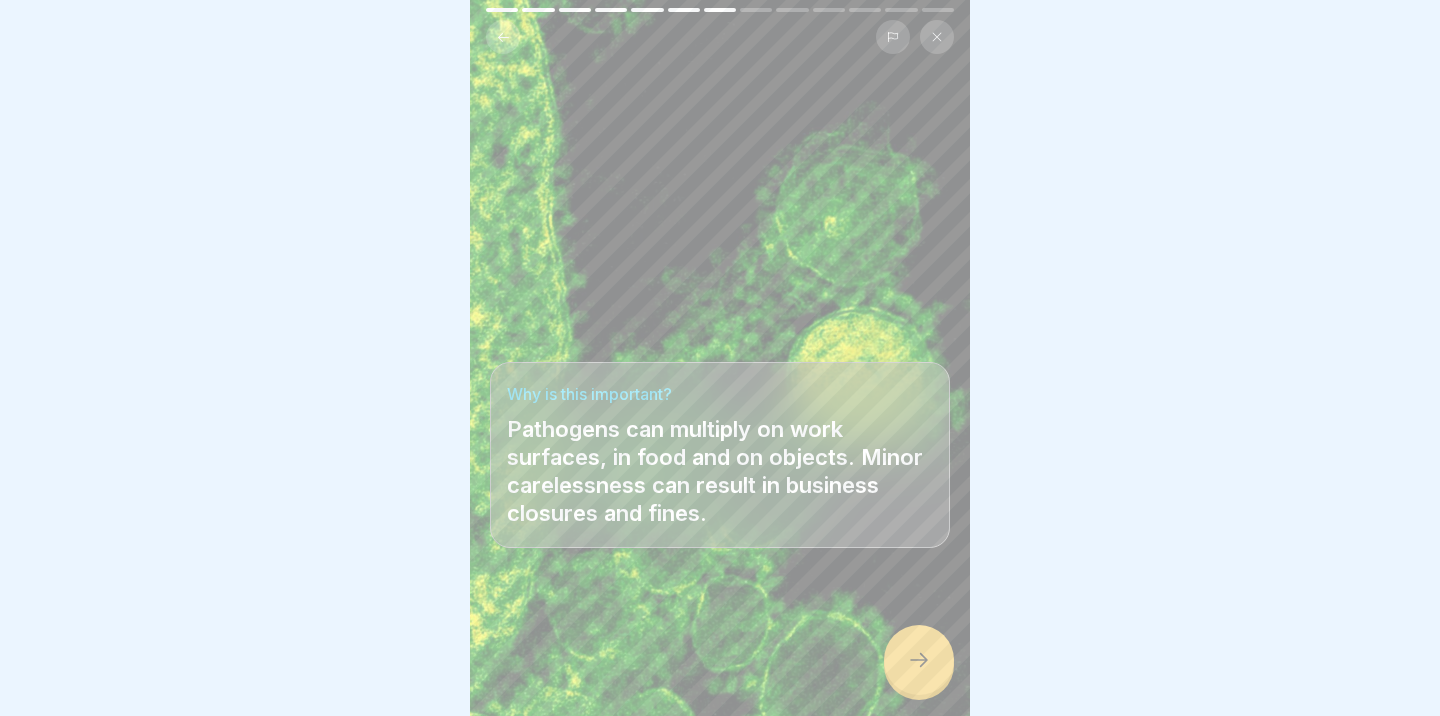 click at bounding box center [919, 660] 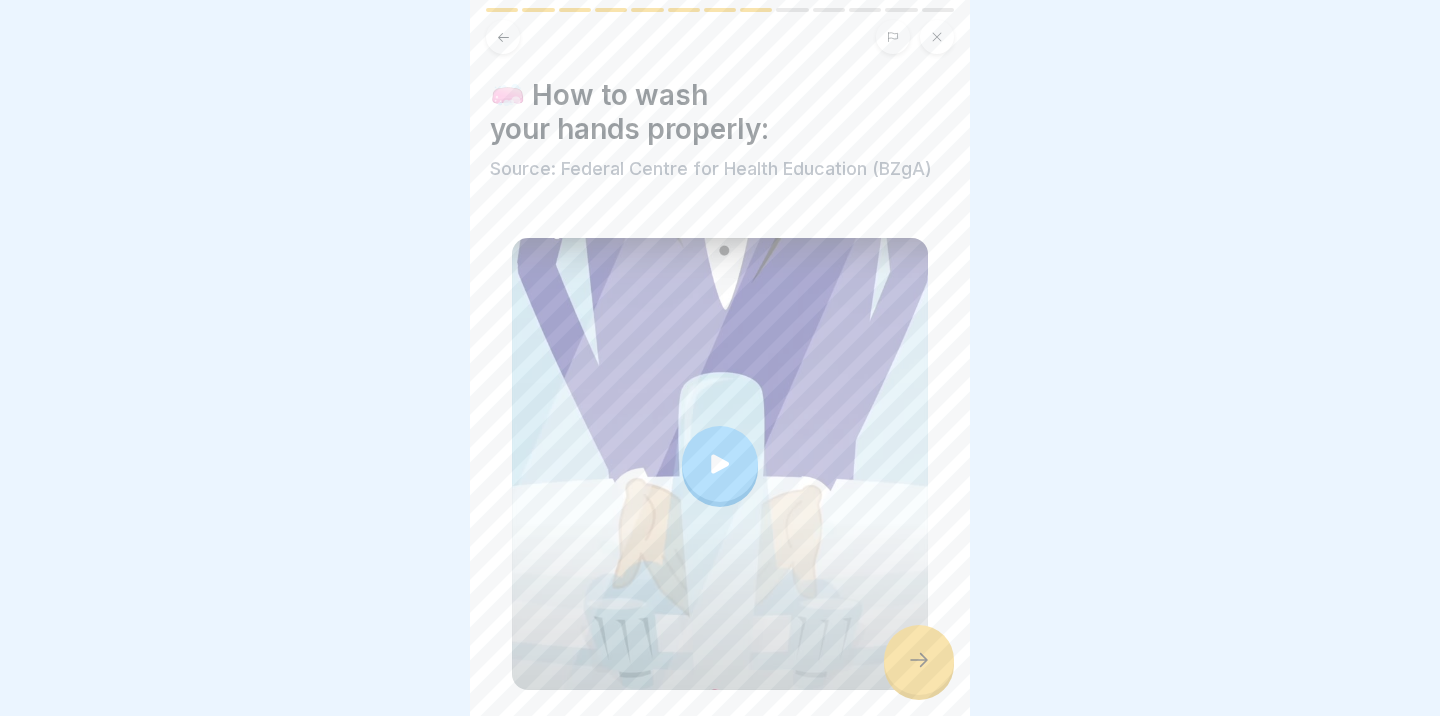 click at bounding box center (720, 464) 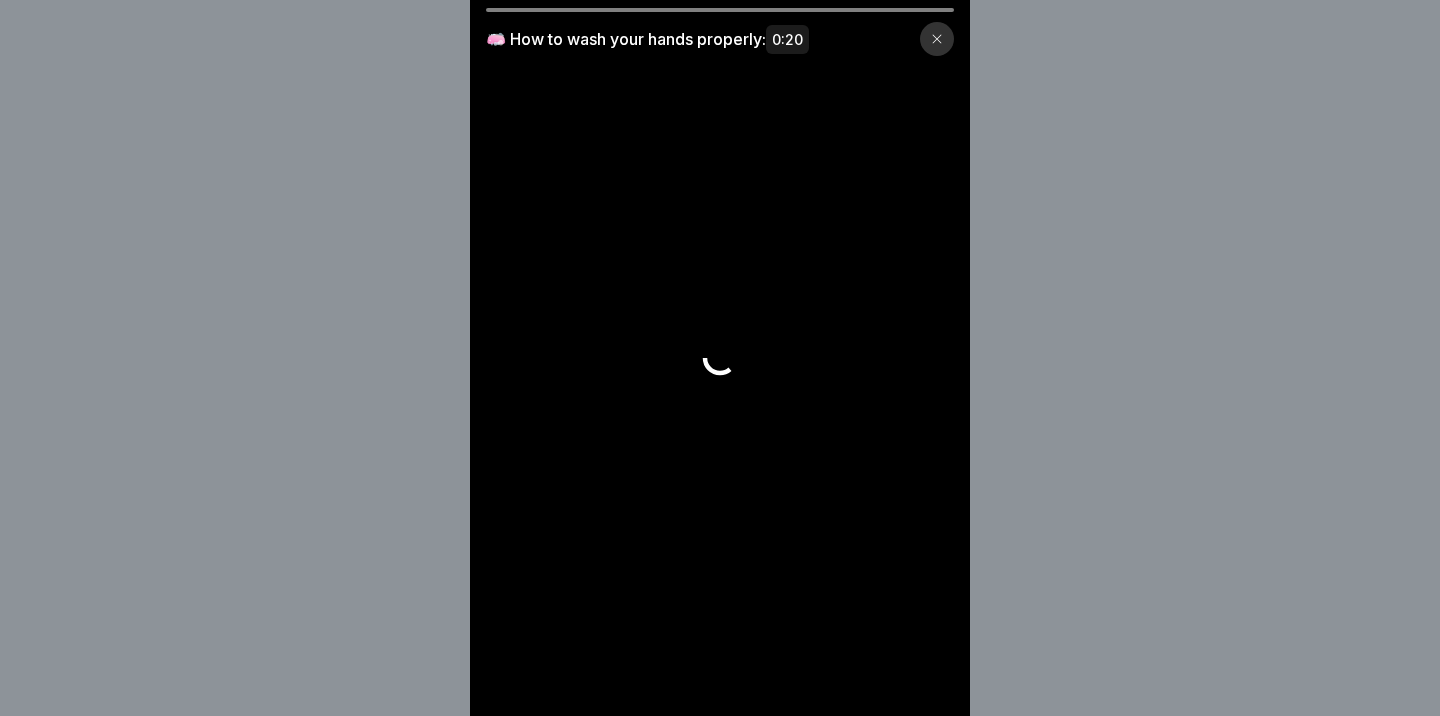 click at bounding box center (720, 358) 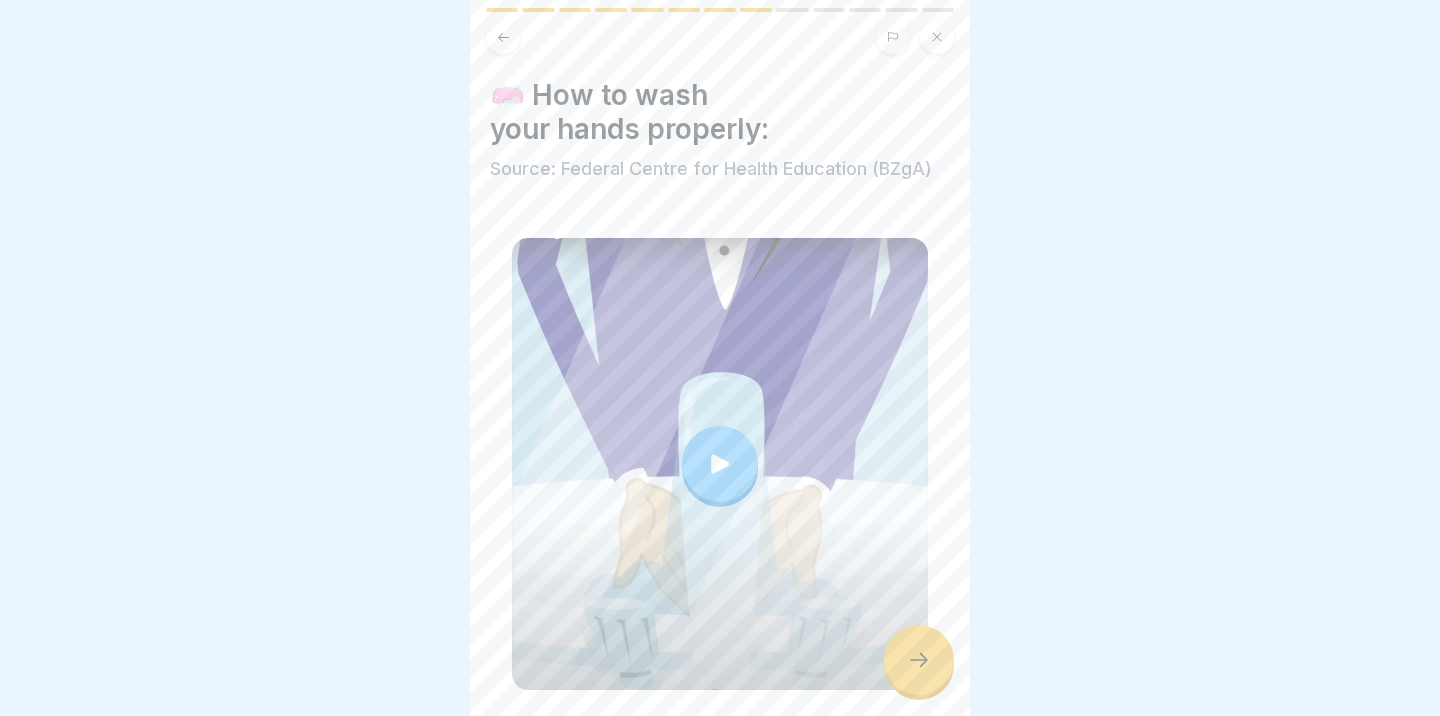 click at bounding box center (919, 660) 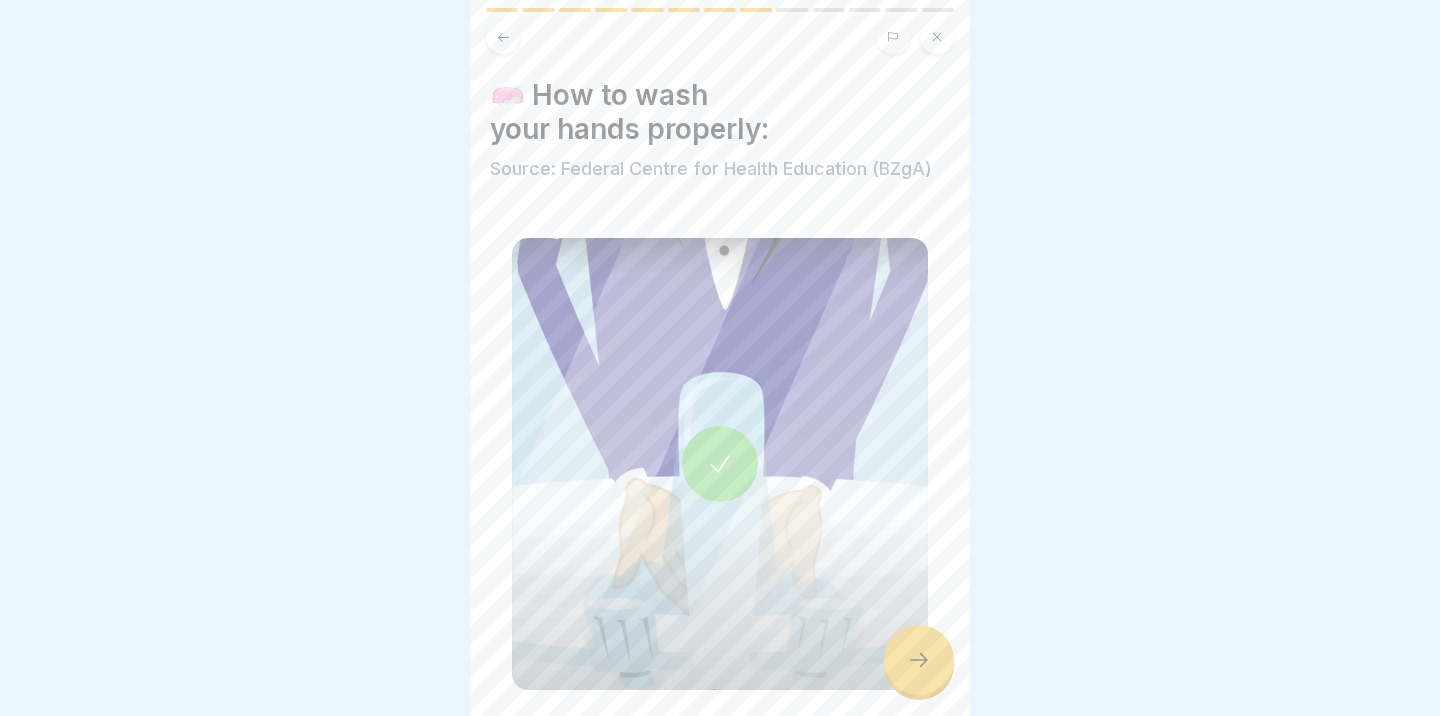 click 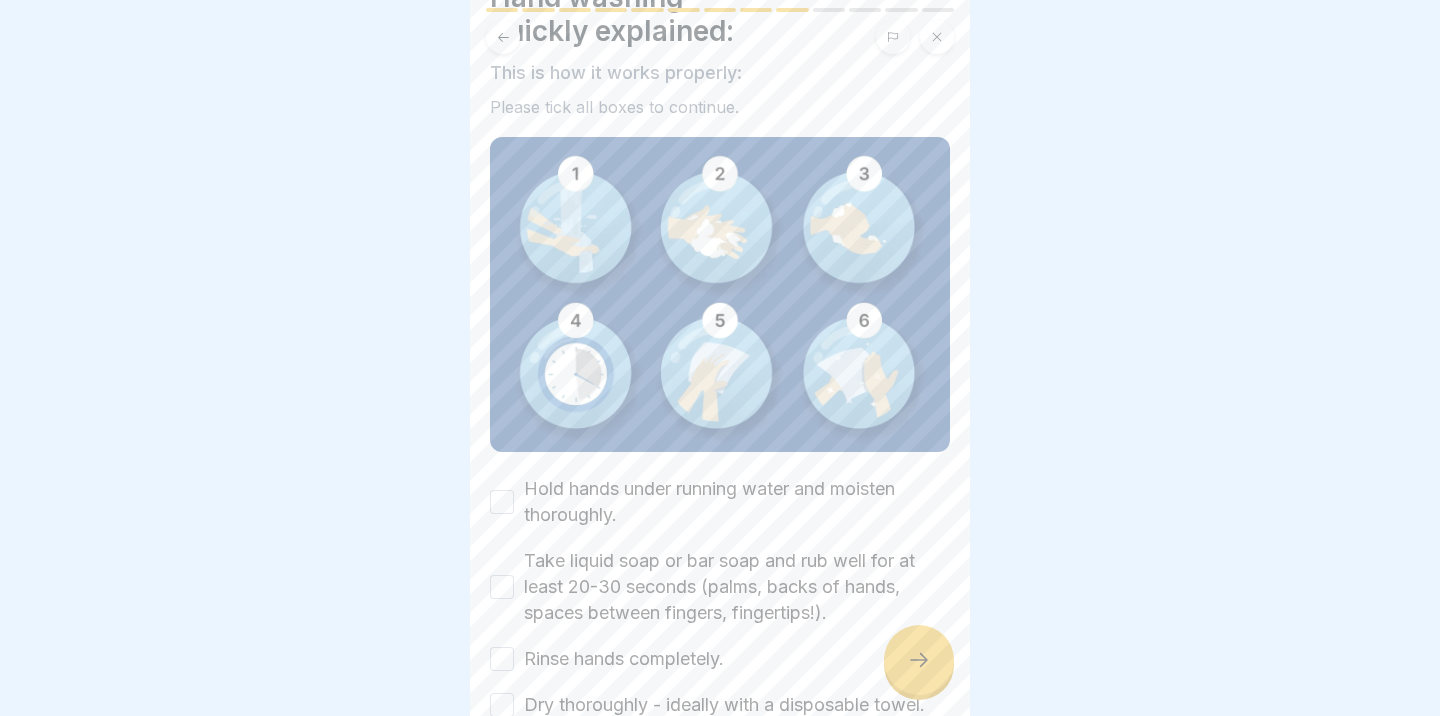 scroll, scrollTop: 113, scrollLeft: 0, axis: vertical 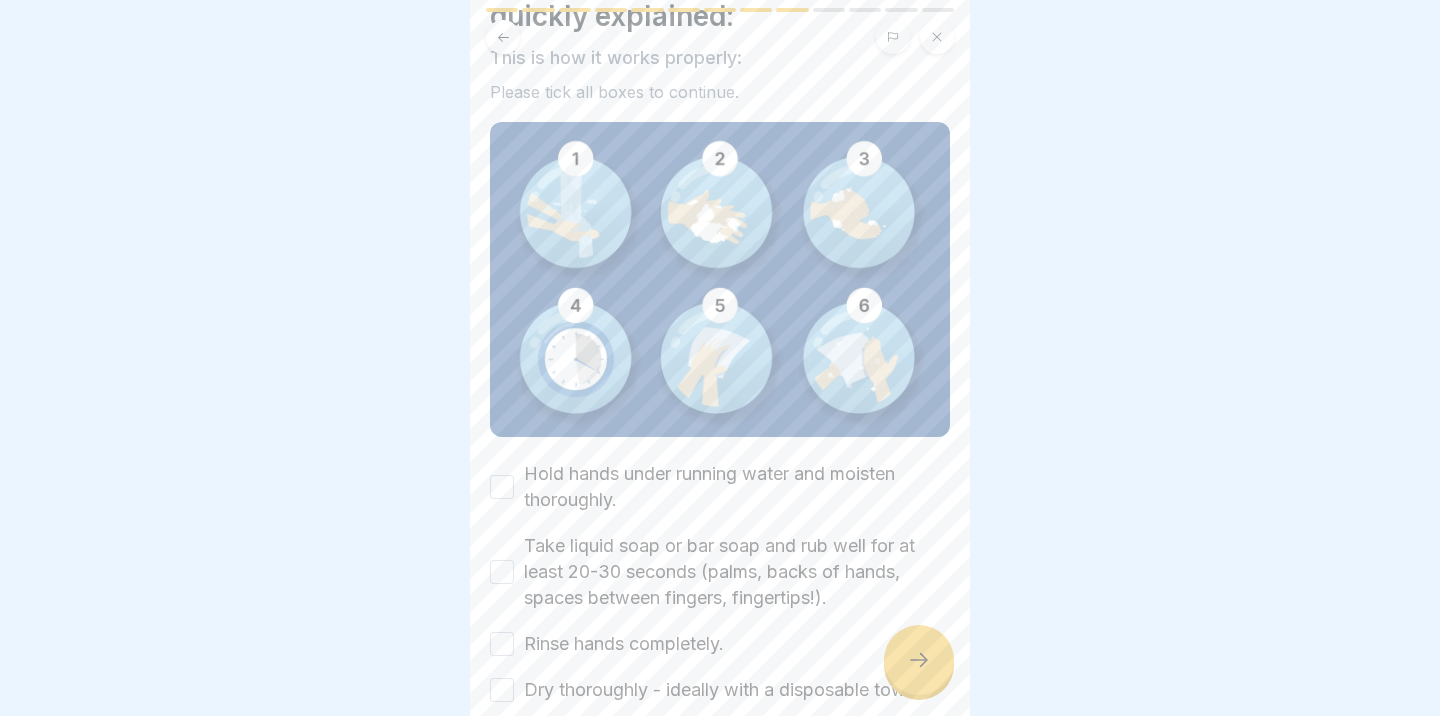click on "Hold hands under running water and moisten thoroughly." at bounding box center (502, 487) 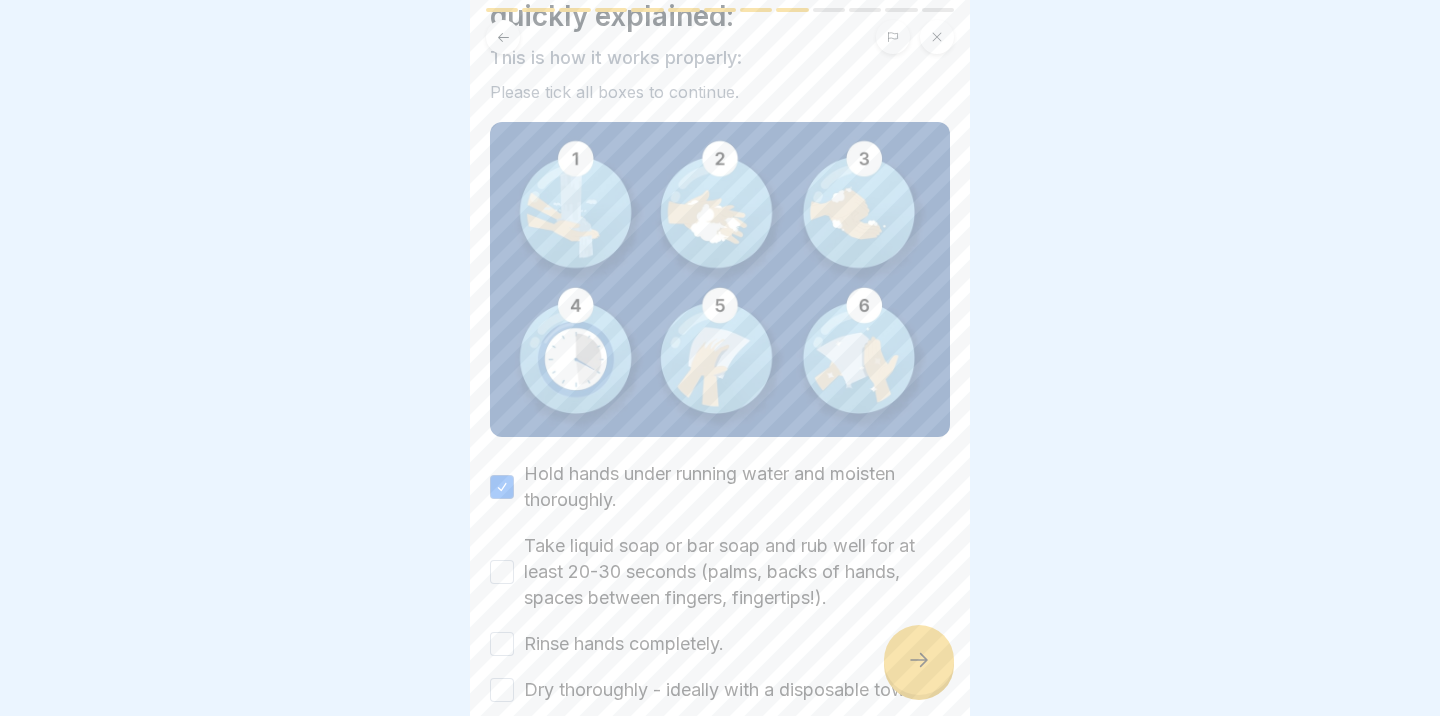 click on "Hand washing - quickly explained: This is how it works properly: Please tick all boxes to continue. Hold hands under running water and moisten thoroughly. Take liquid soap or bar soap and rub well for at least 20-30 seconds (palms, backs of hands, spaces between fingers, fingertips!). Rinse hands completely. Dry thoroughly - ideally with a disposable towel. If soap and water are not available, use disinfectant gel." at bounding box center [720, 358] 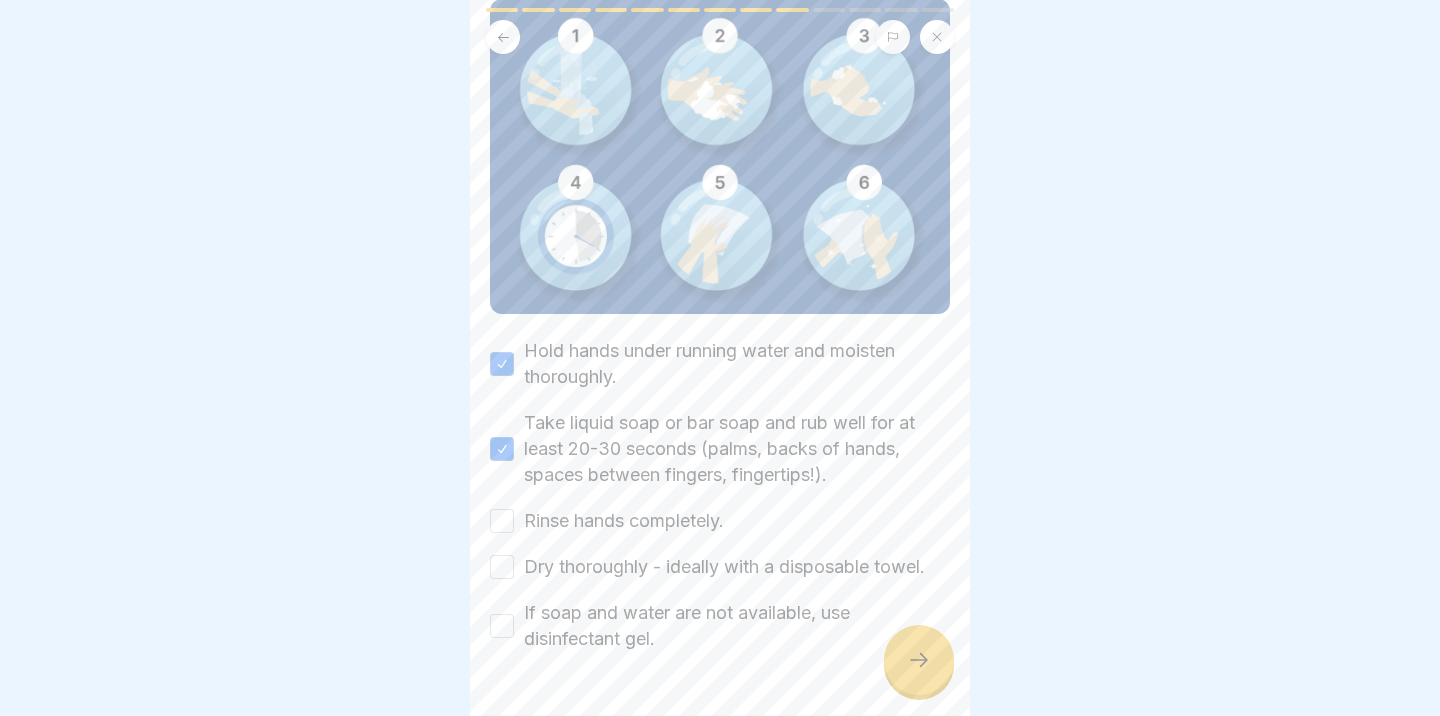 scroll, scrollTop: 237, scrollLeft: 0, axis: vertical 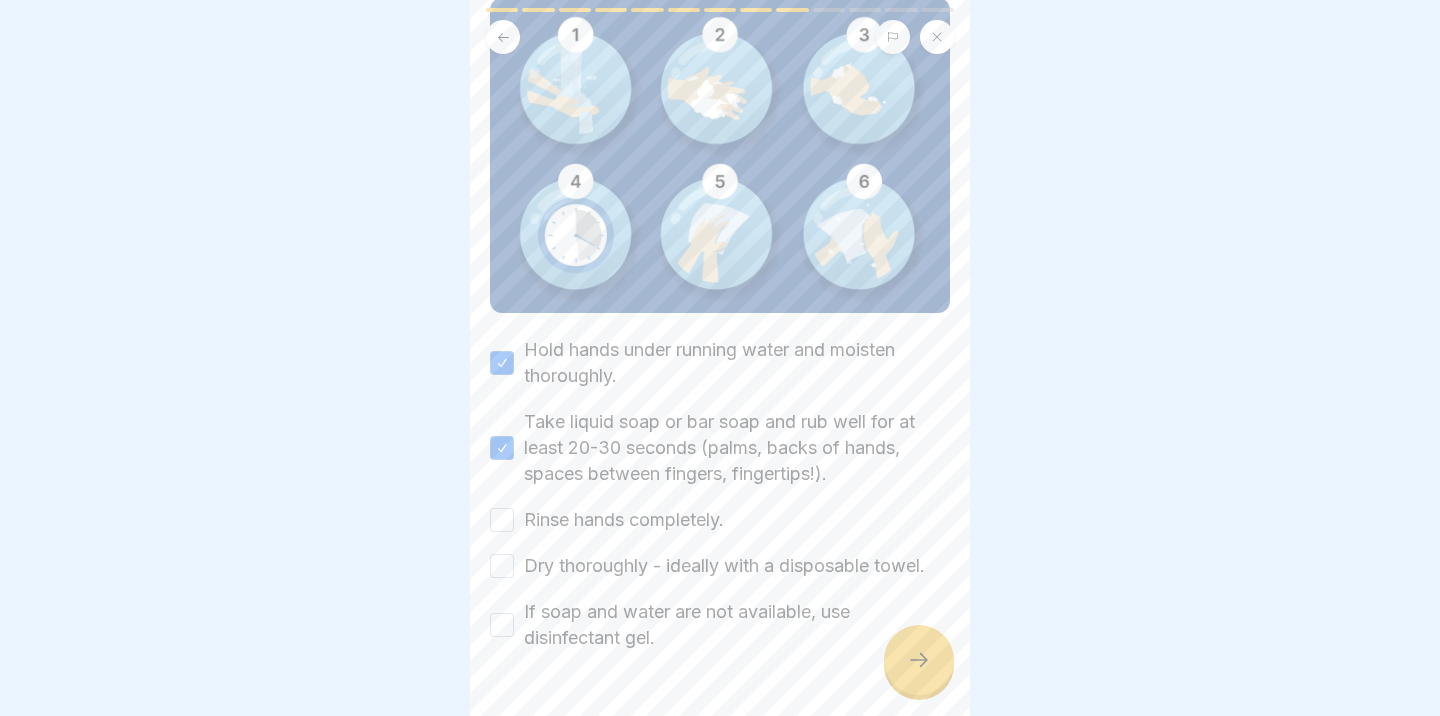 click on "Rinse hands completely." at bounding box center (502, 520) 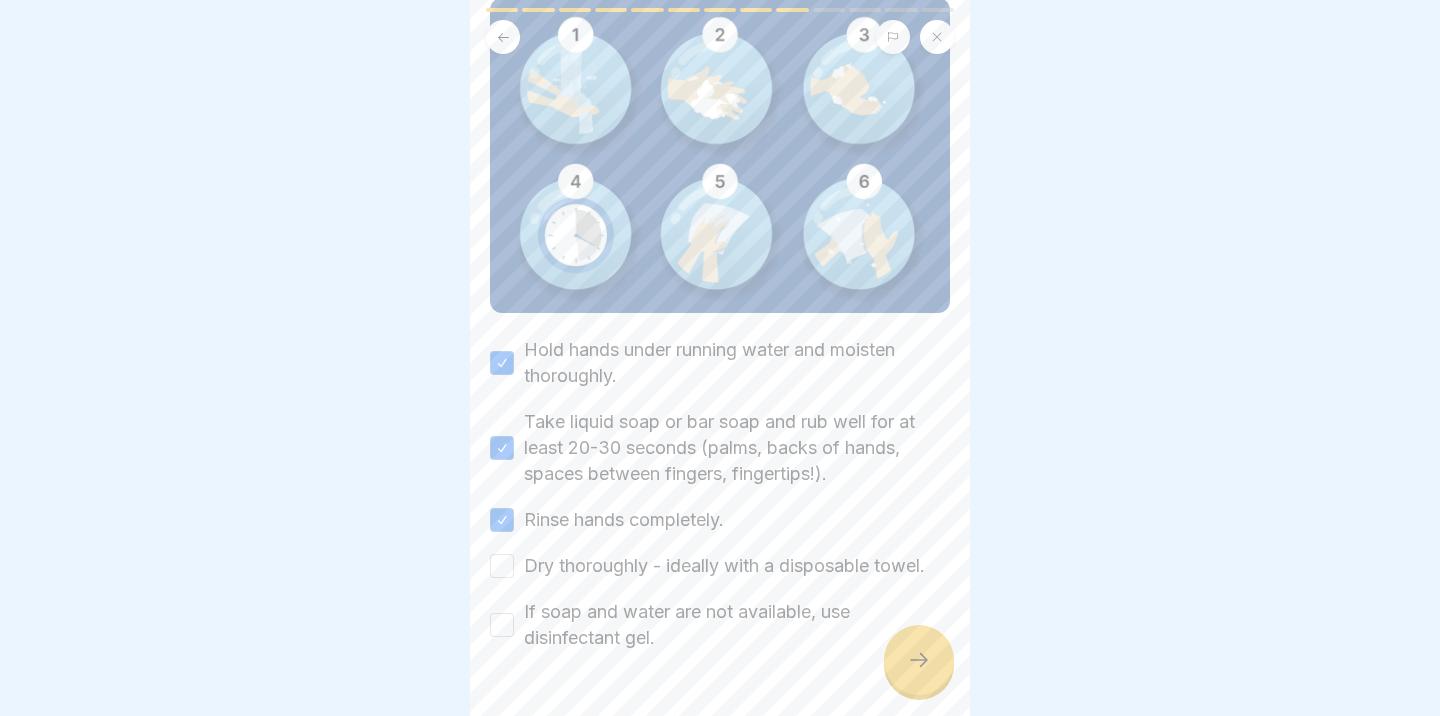 click on "Dry thoroughly - ideally with a disposable towel." at bounding box center (502, 566) 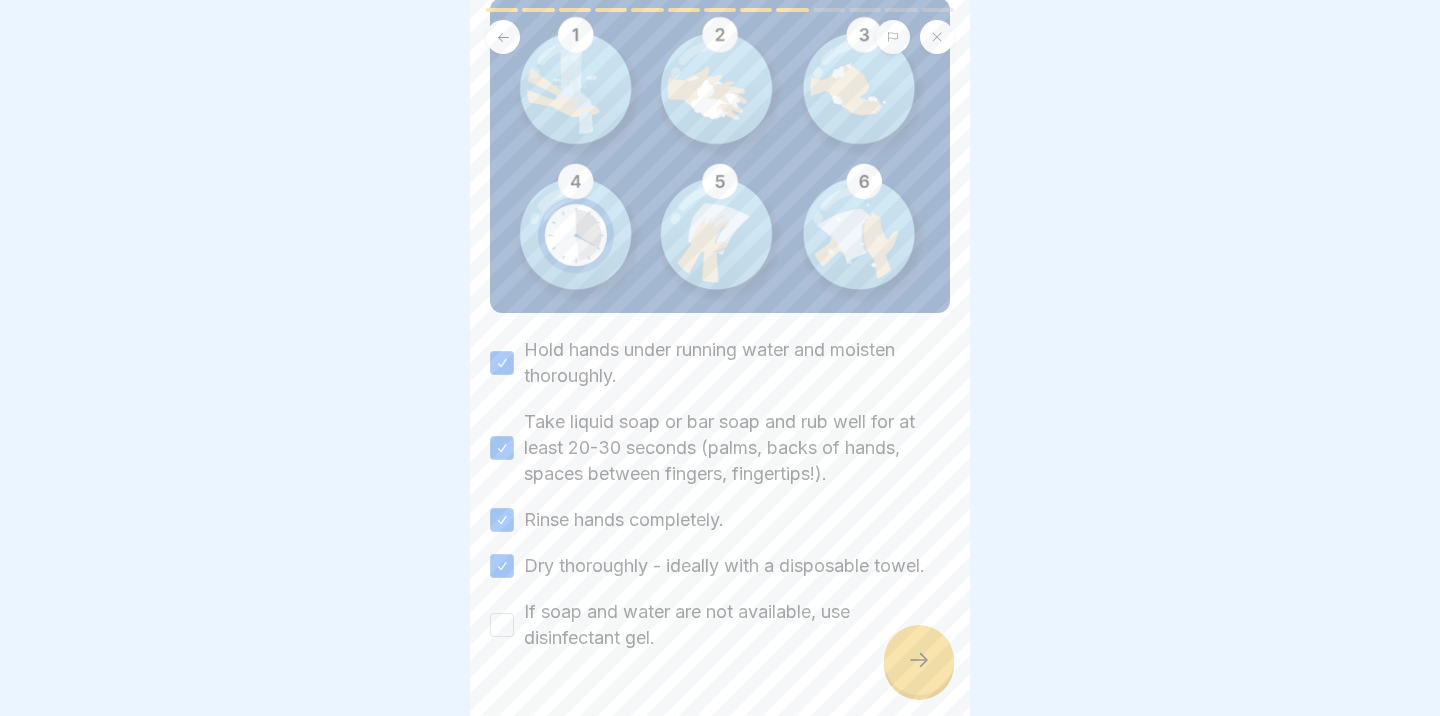 click on "If soap and water are not available, use disinfectant gel." at bounding box center (502, 625) 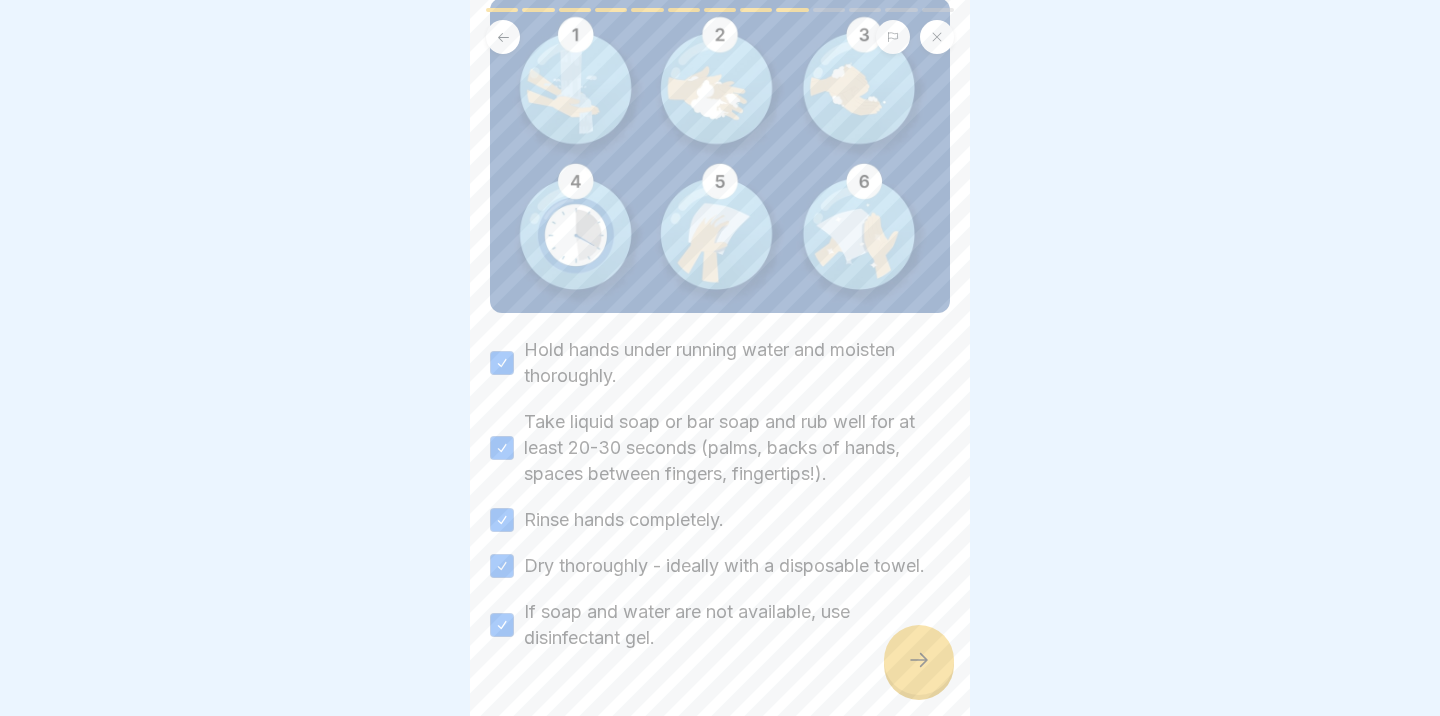 scroll, scrollTop: 292, scrollLeft: 0, axis: vertical 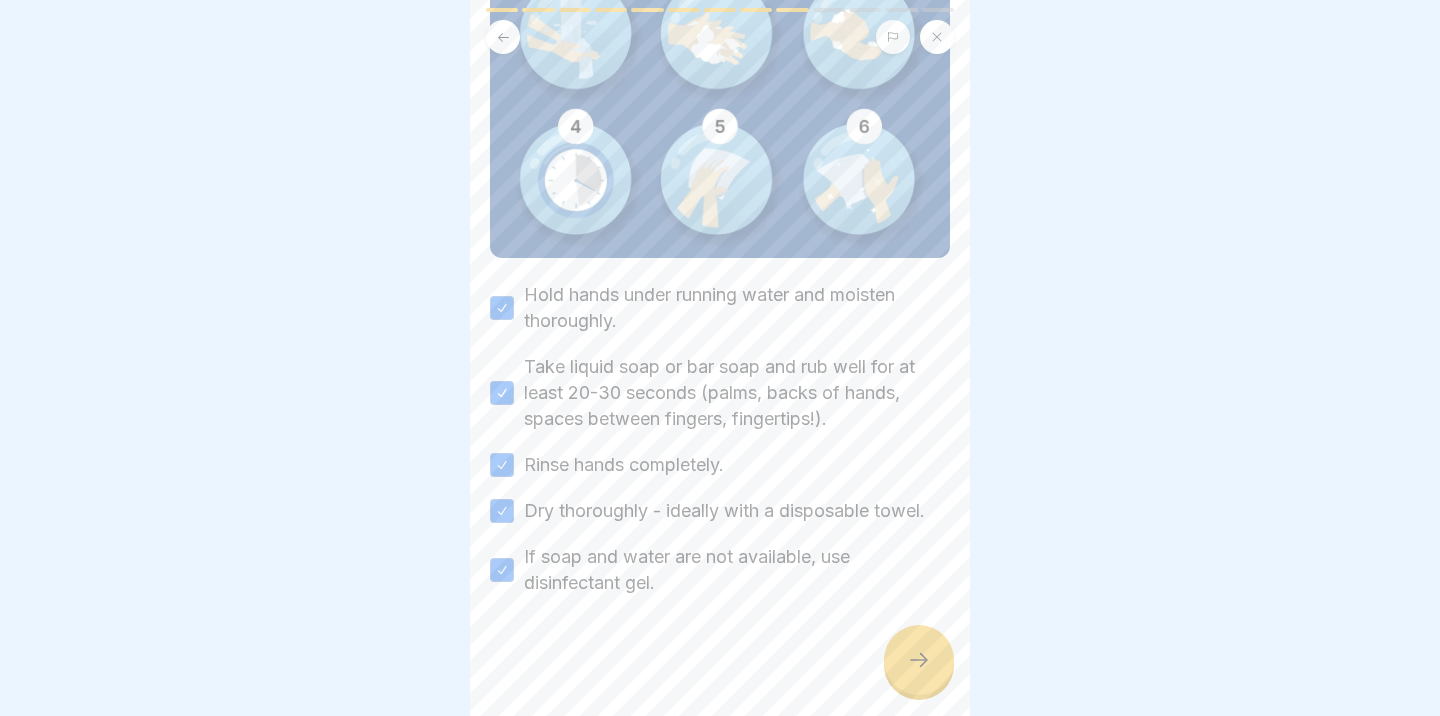 click at bounding box center (919, 660) 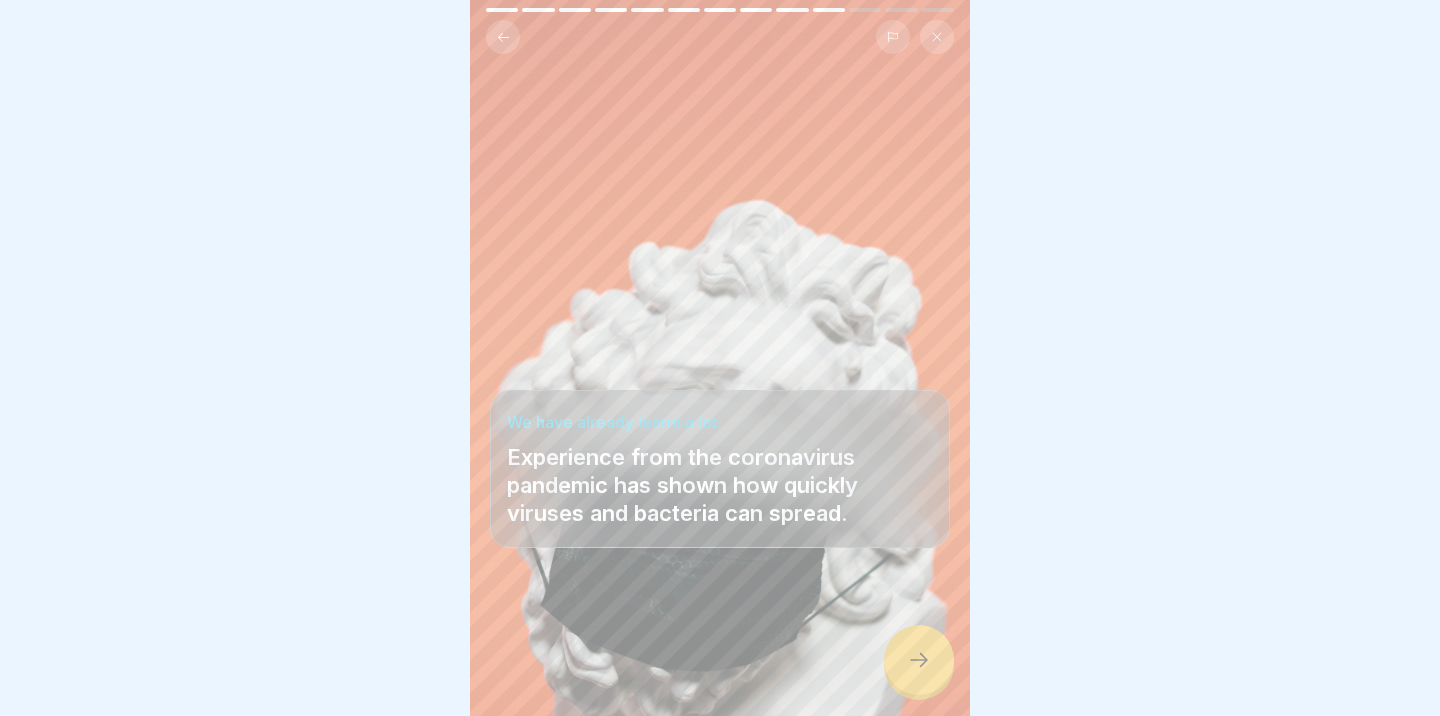 click 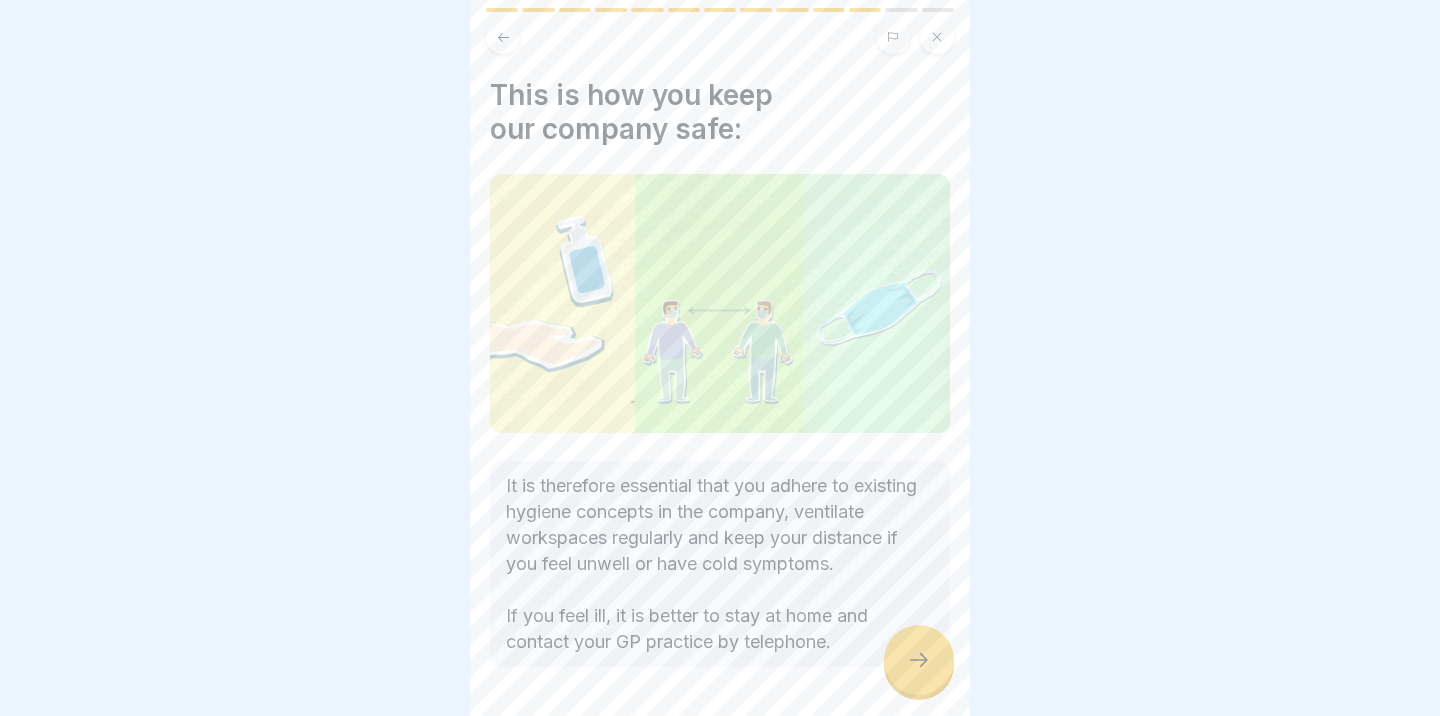 click 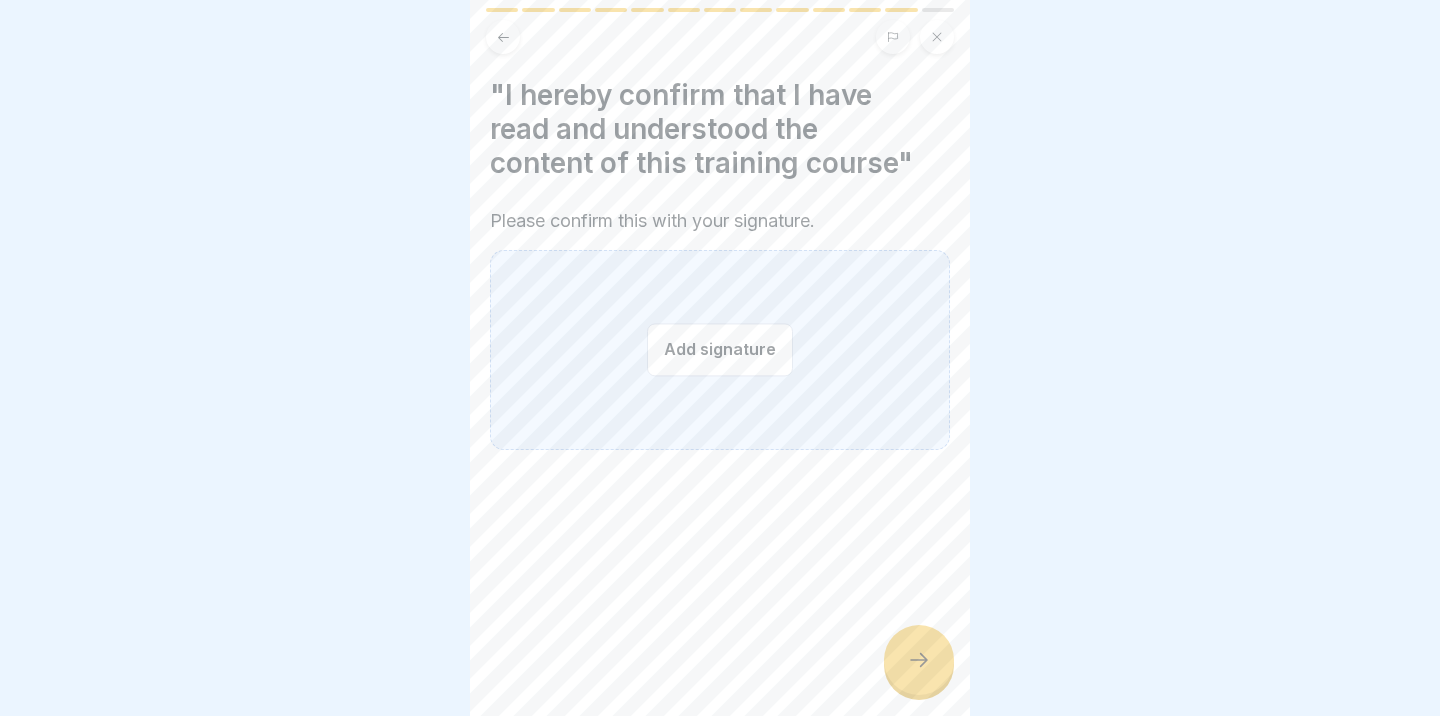 click on "Add signature" at bounding box center (720, 349) 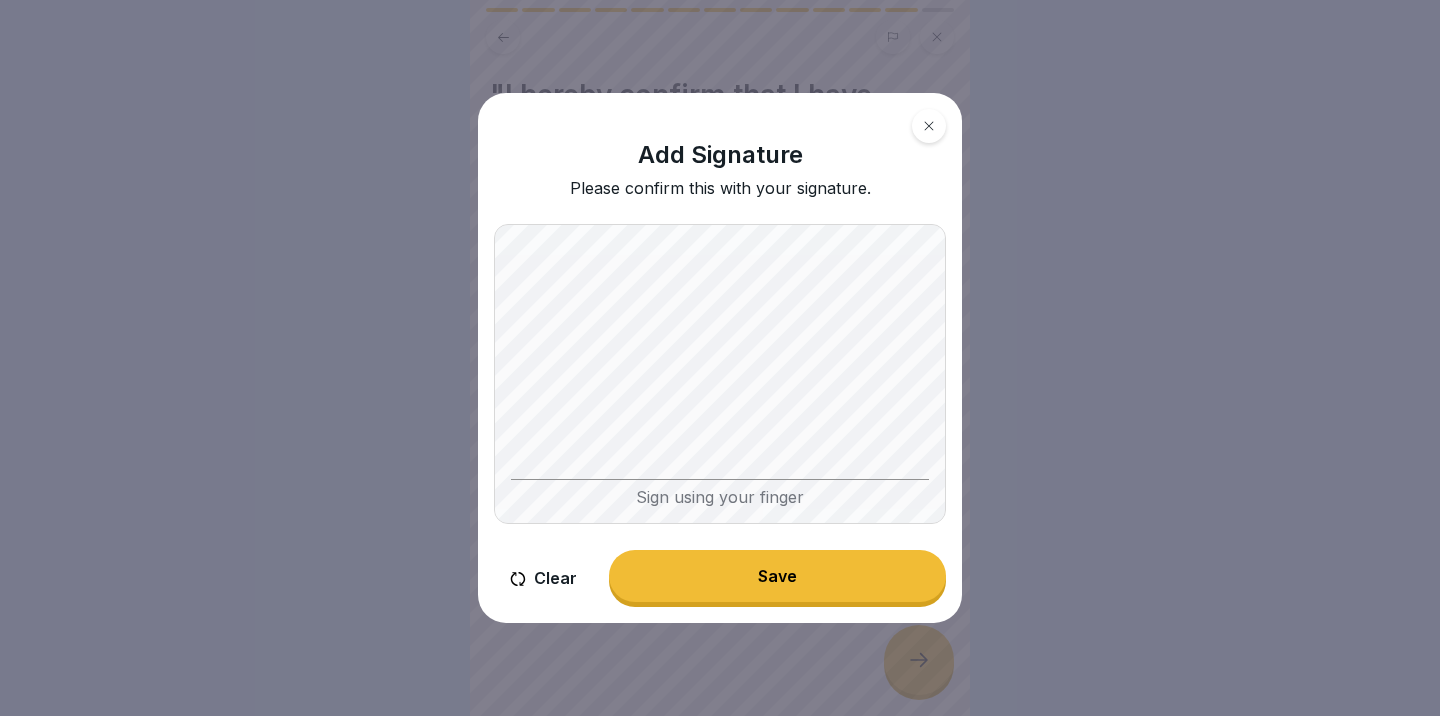 click on "Clear" at bounding box center [543, 578] 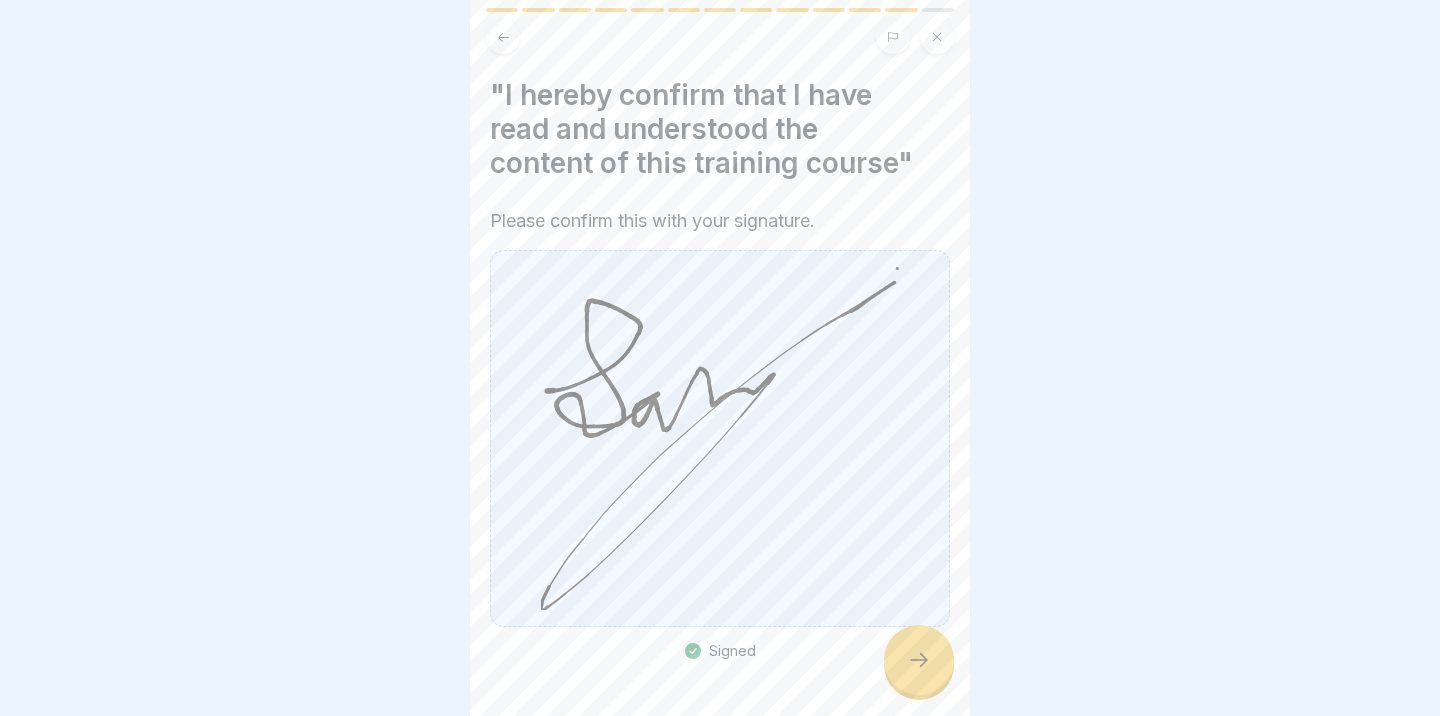 click 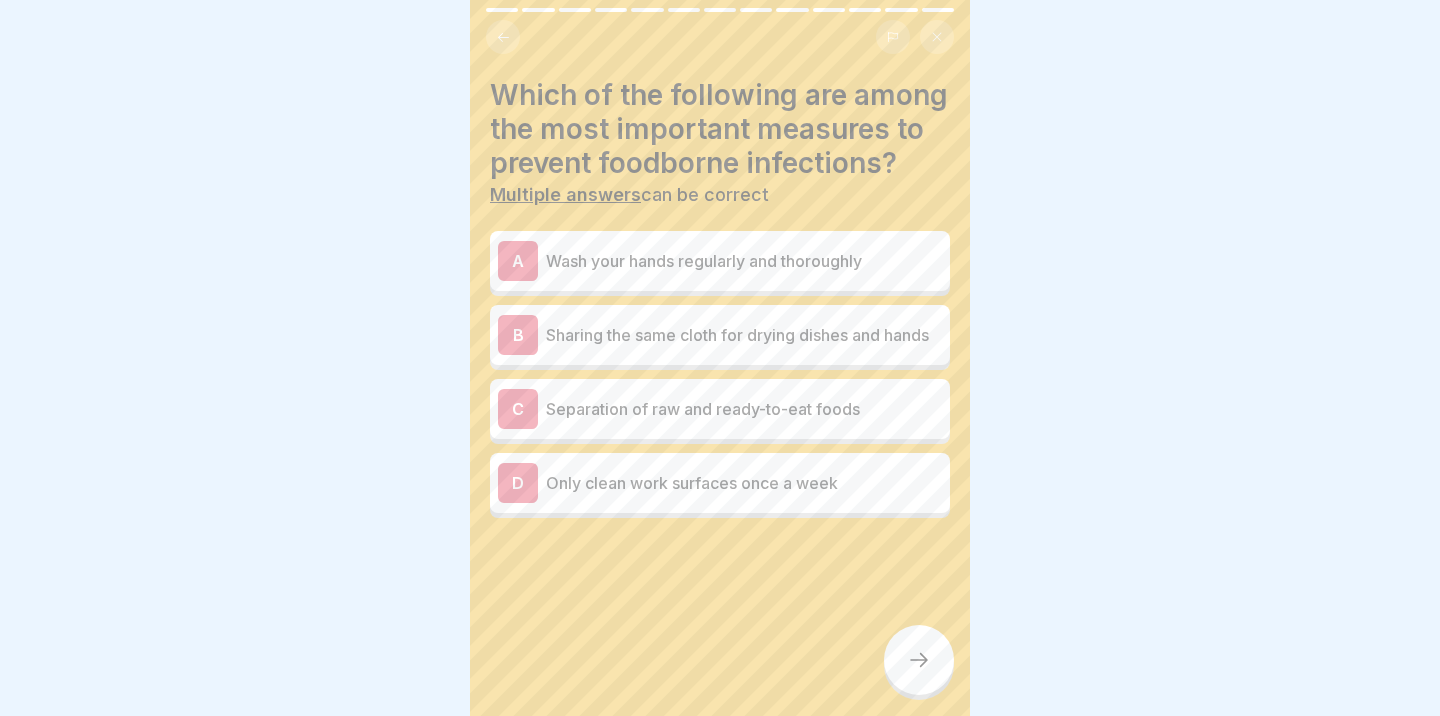 click on "Wash your hands regularly and thoroughly" at bounding box center [744, 261] 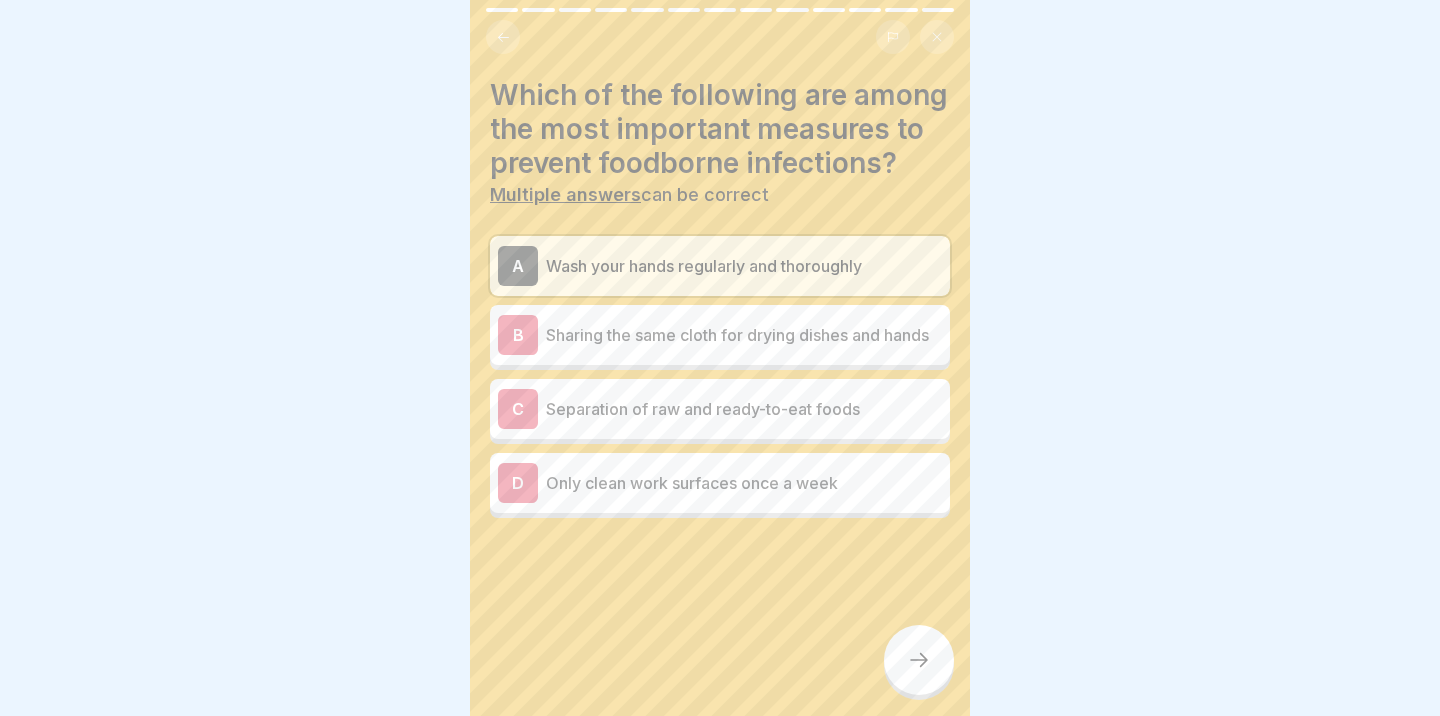 click on "Separation of raw and ready-to-eat foods" at bounding box center [744, 409] 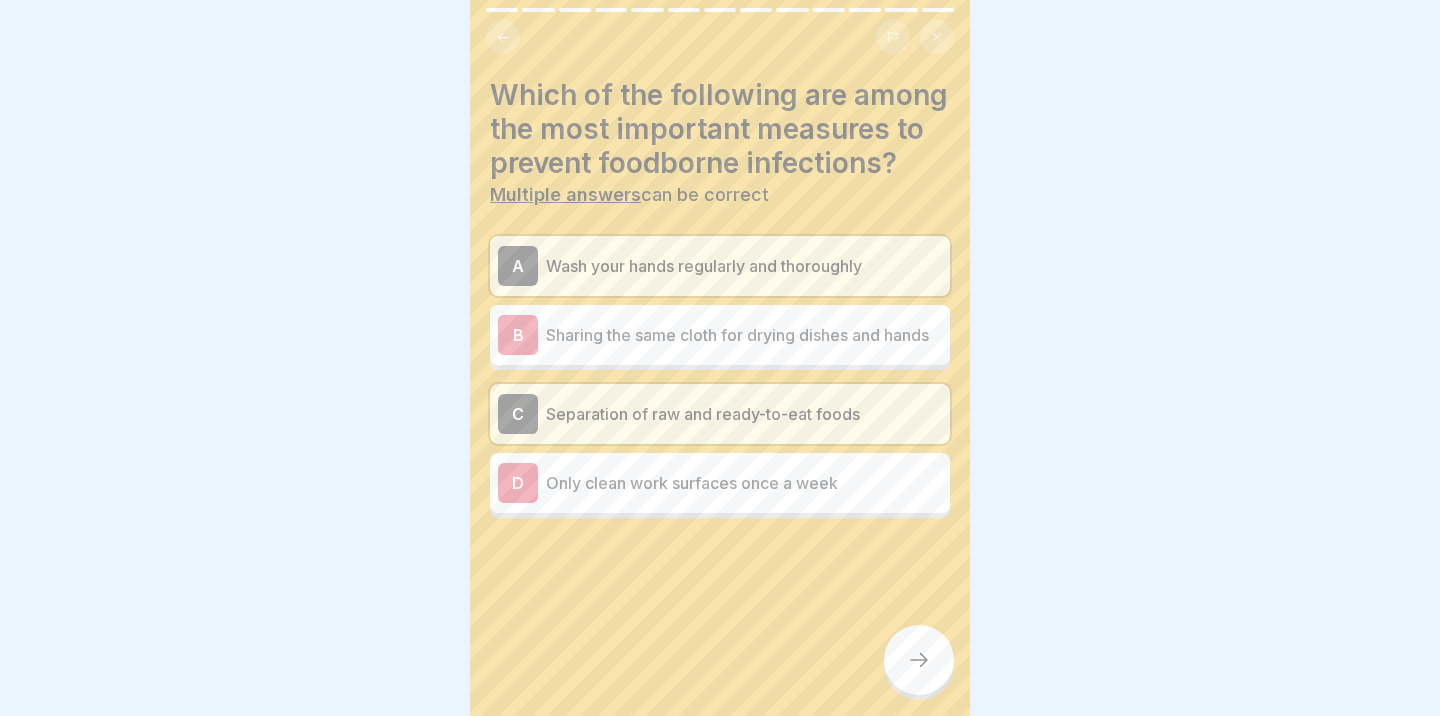 click 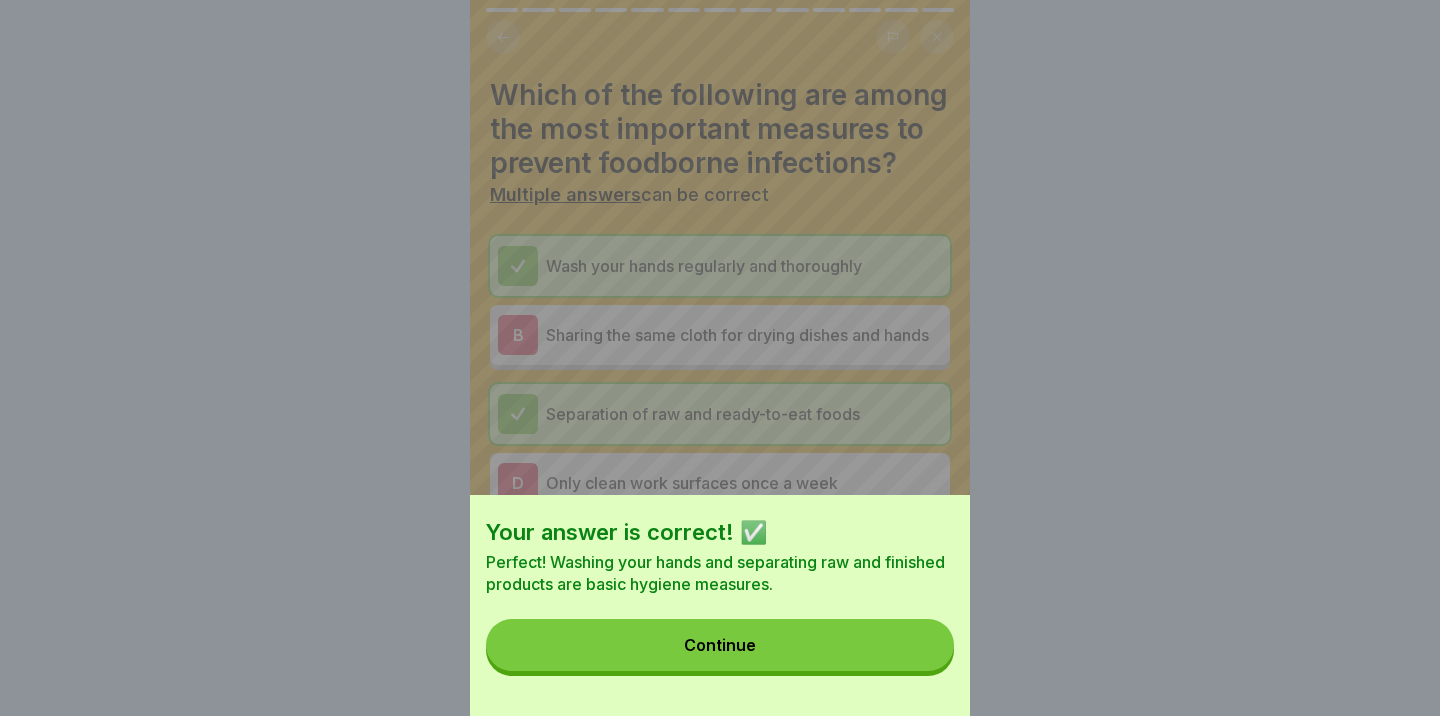 click on "Continue" at bounding box center (720, 645) 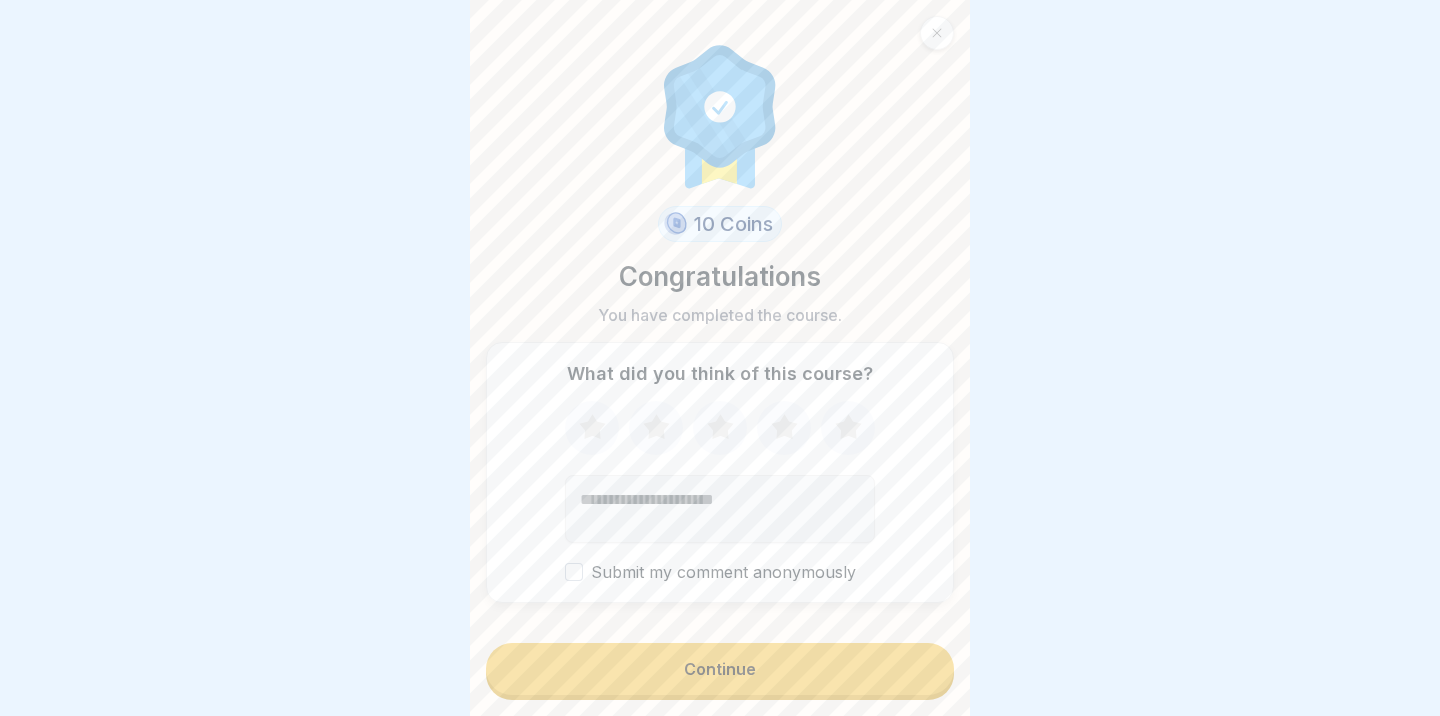 click on "Continue" at bounding box center [720, 669] 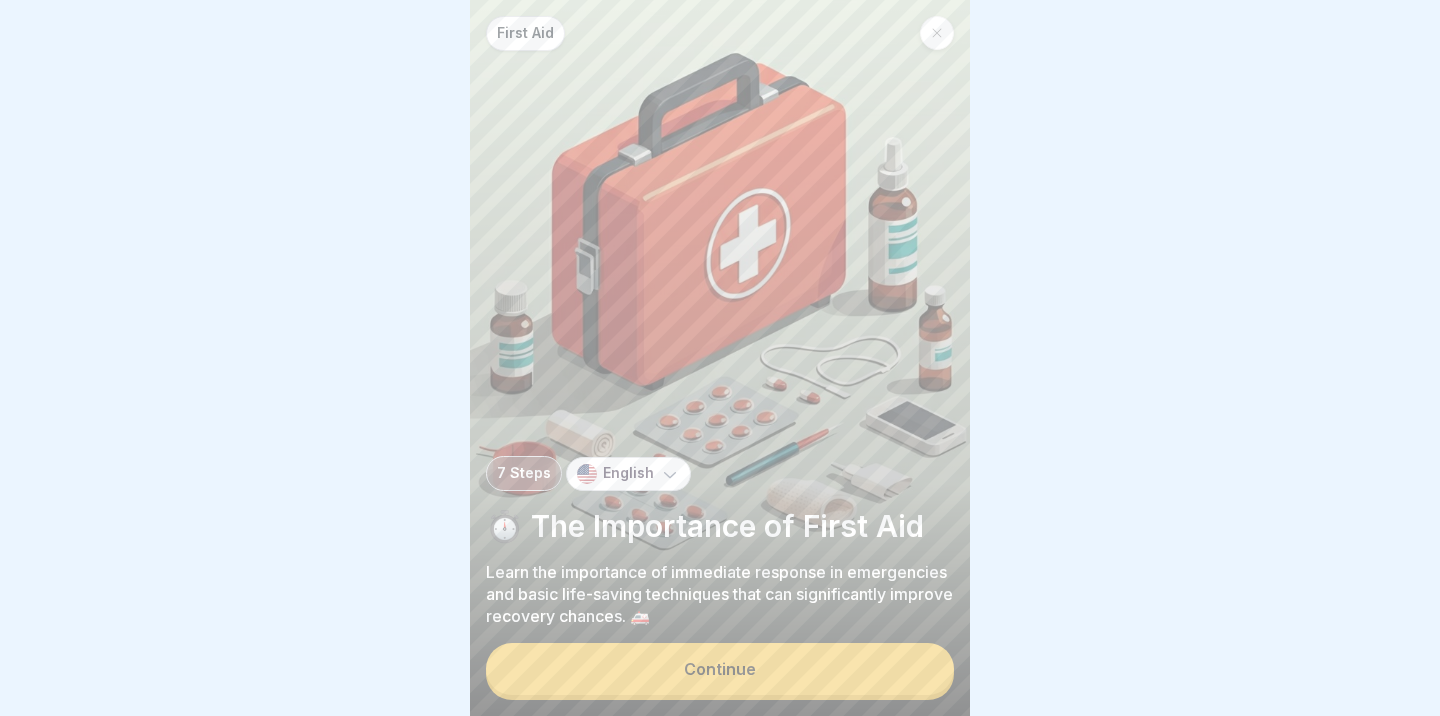 click on "Continue" at bounding box center (720, 669) 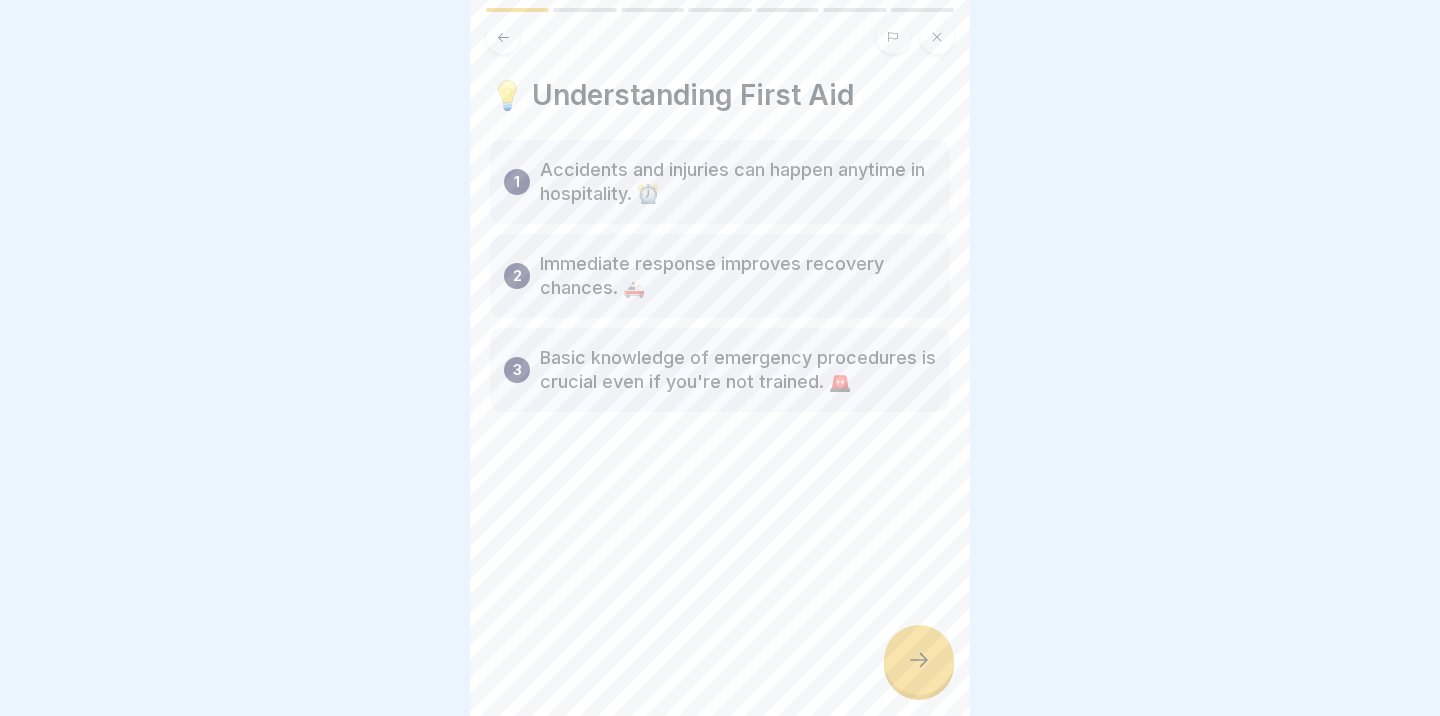 click 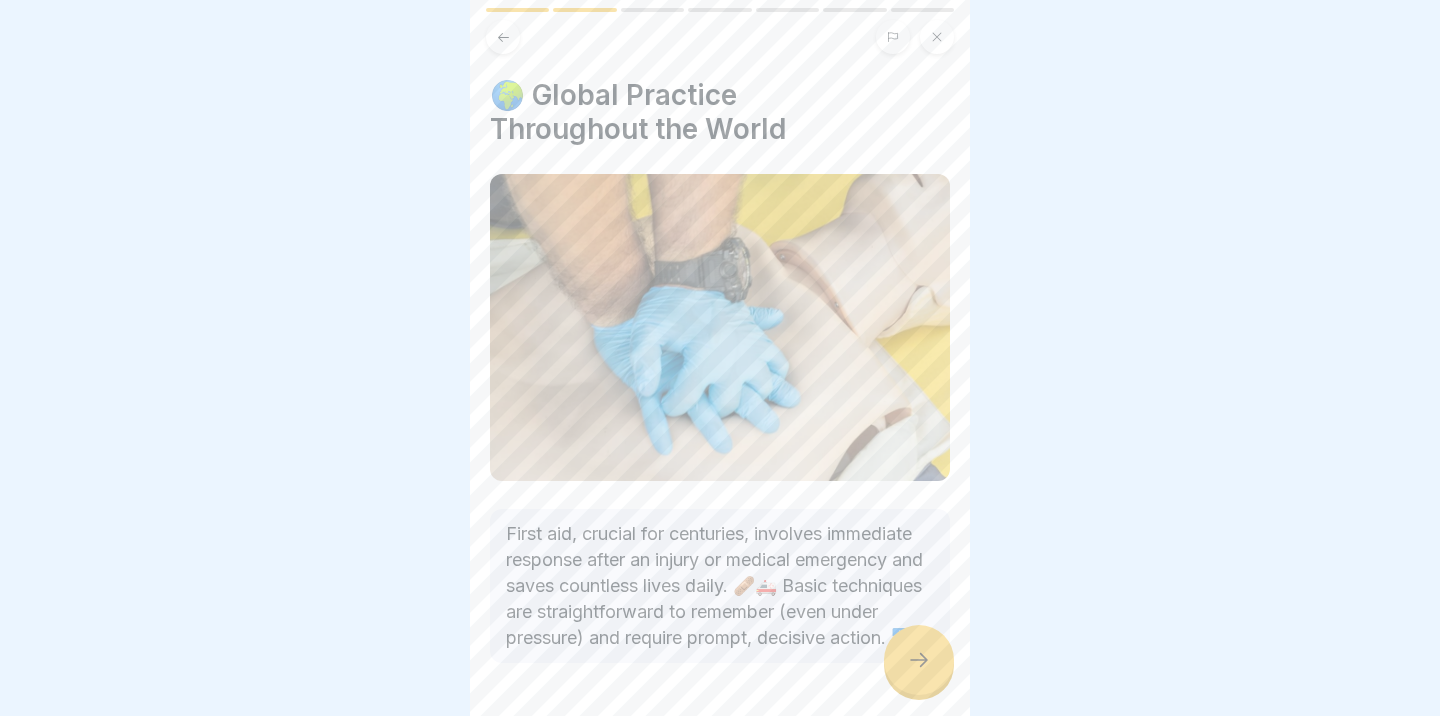 click at bounding box center [919, 660] 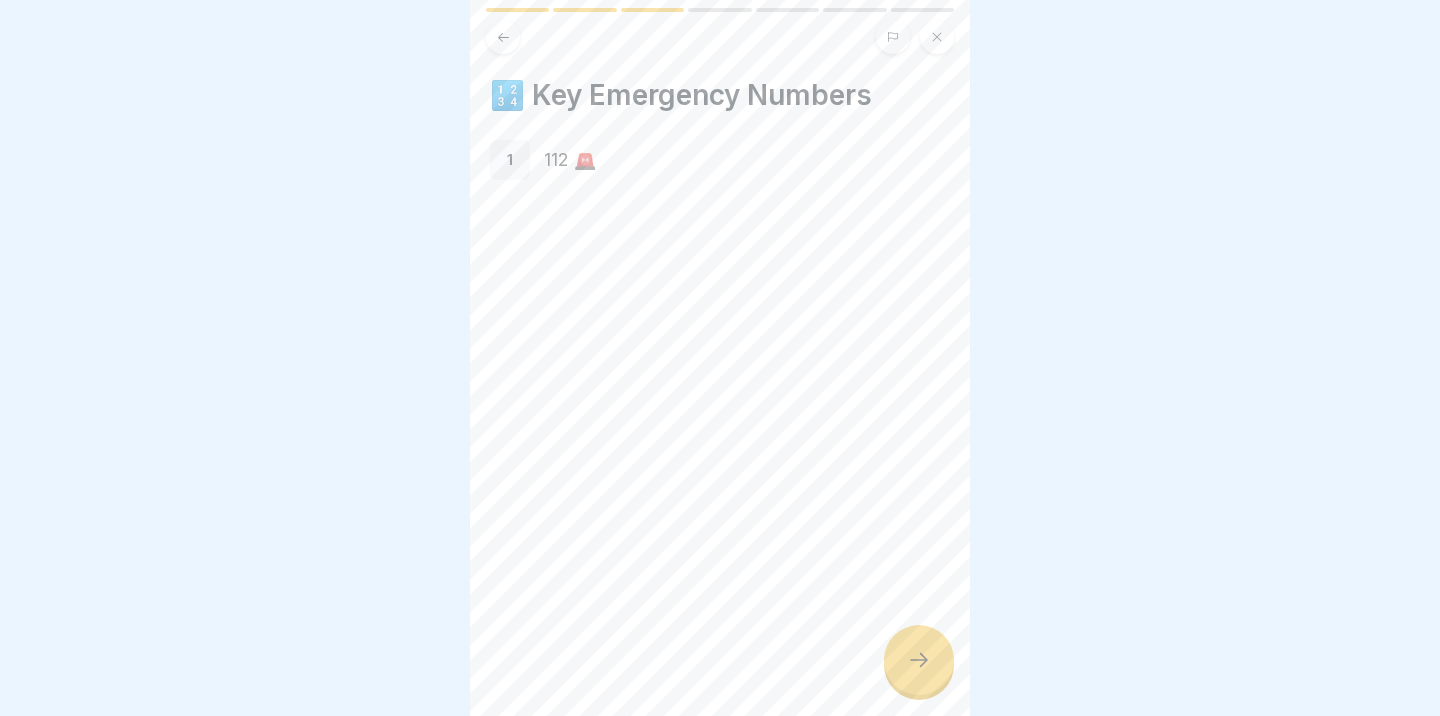 click at bounding box center [919, 660] 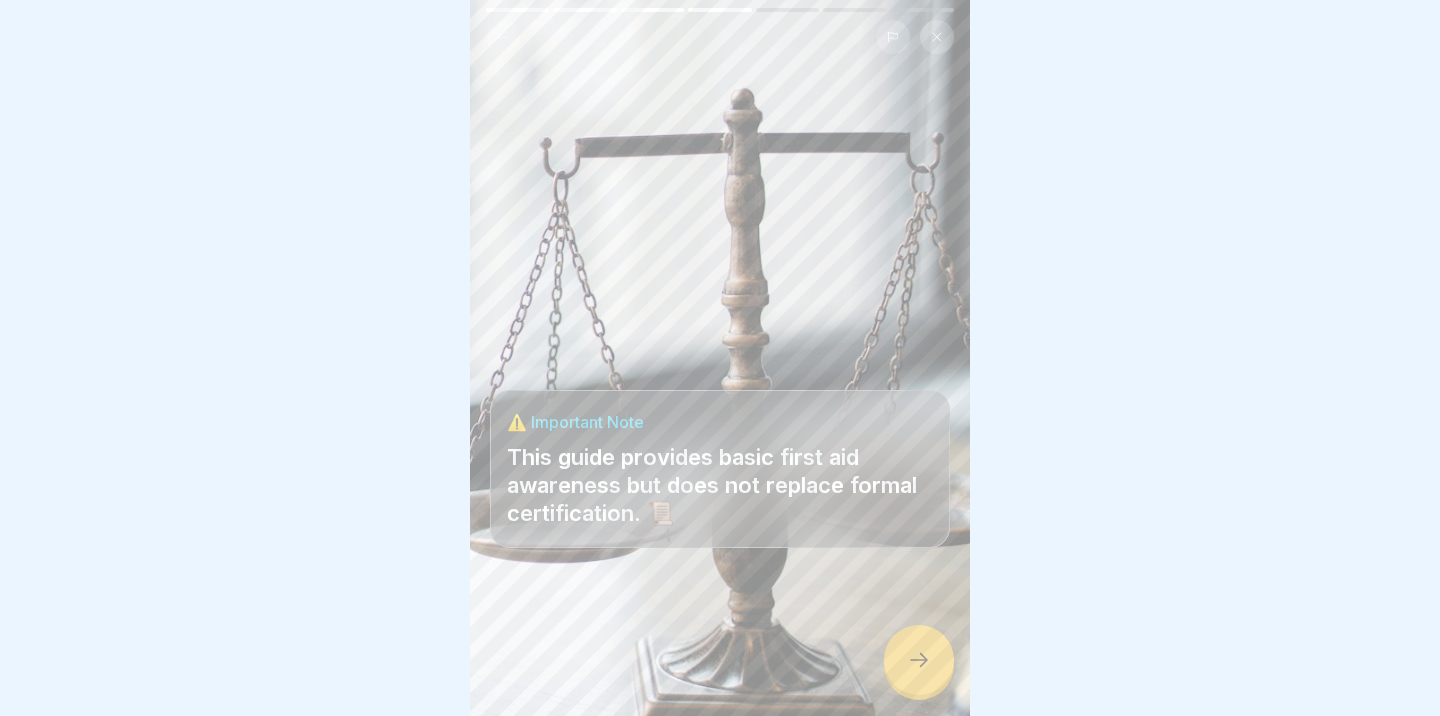 click at bounding box center [919, 660] 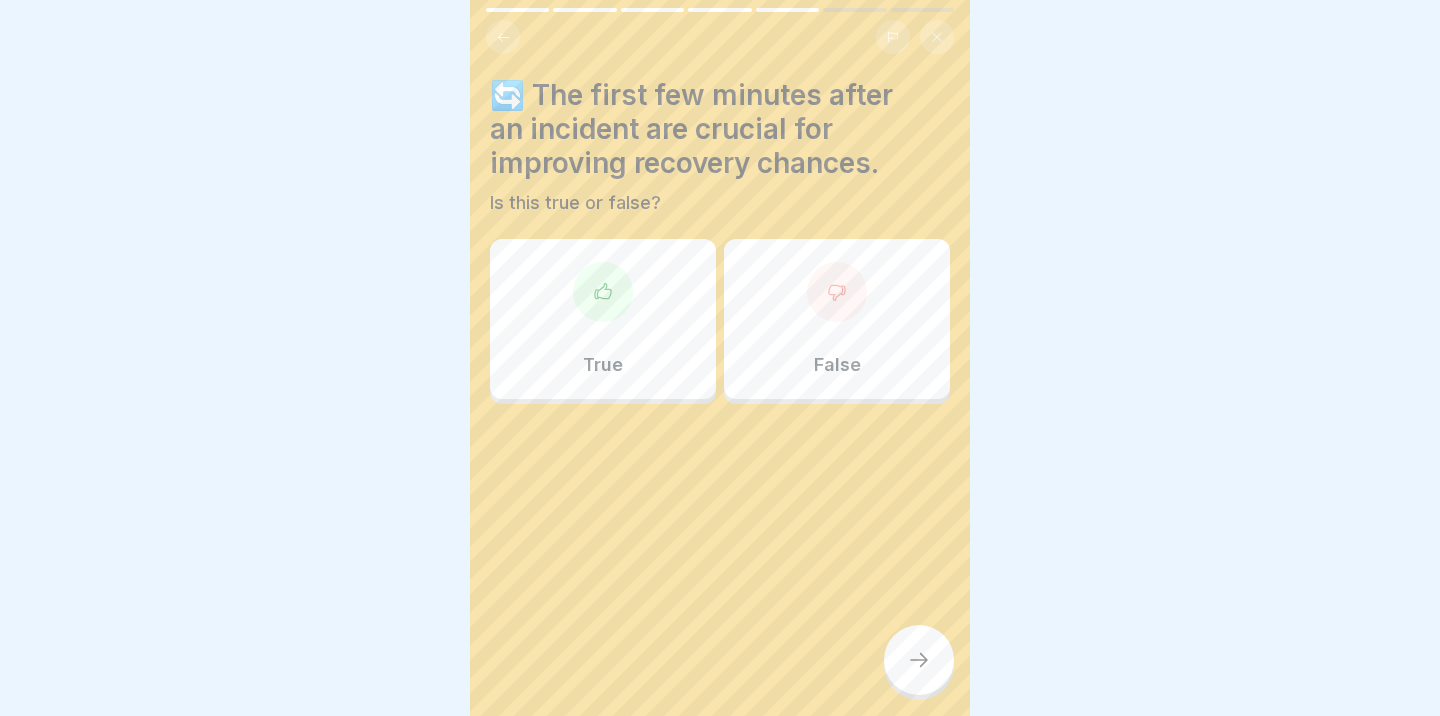 click on "True" at bounding box center (603, 319) 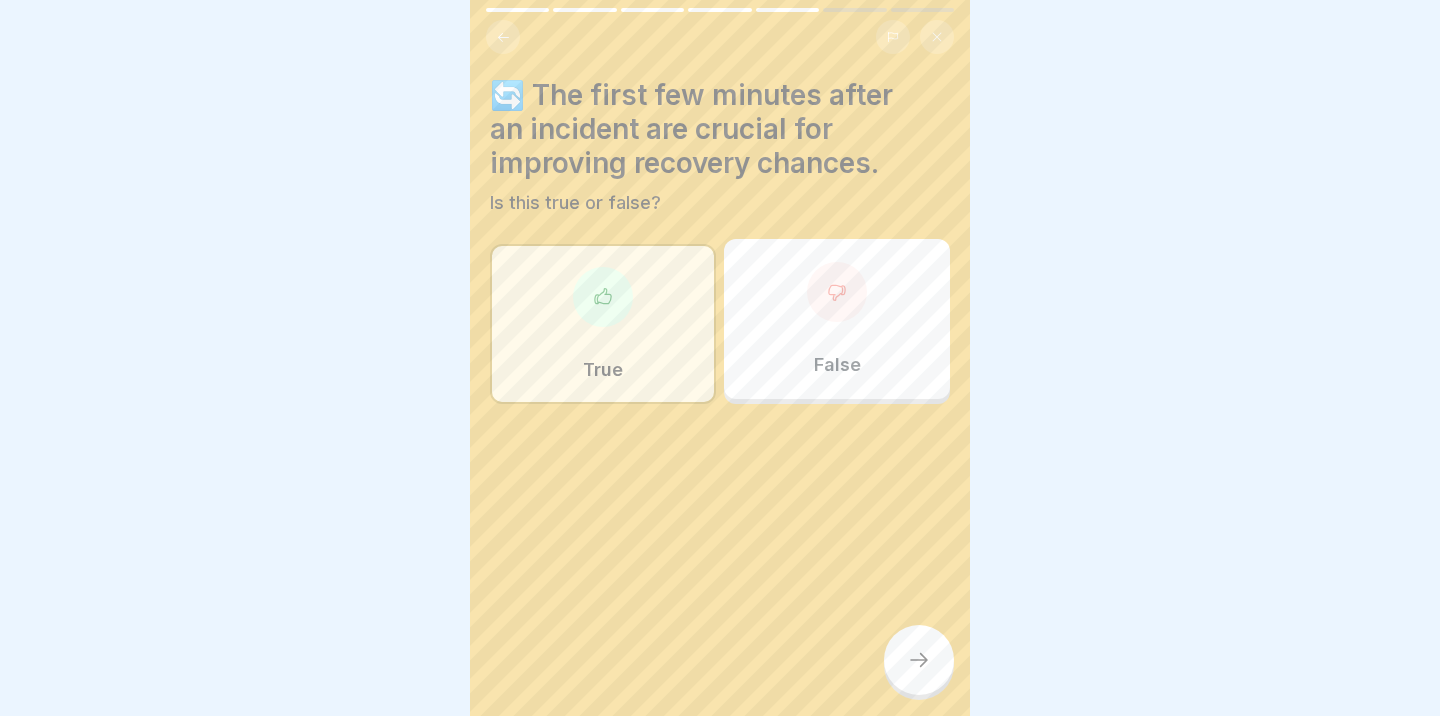 click at bounding box center (919, 660) 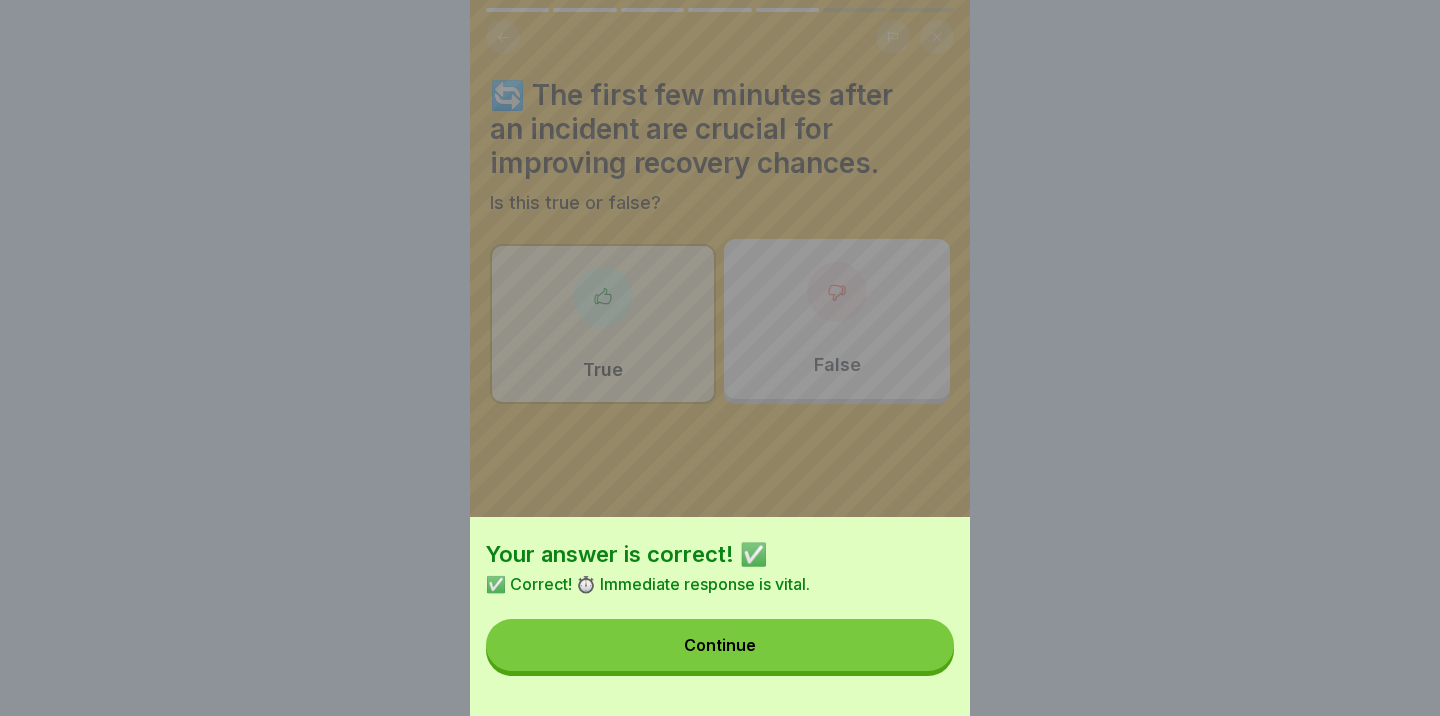 click on "Continue" at bounding box center [720, 645] 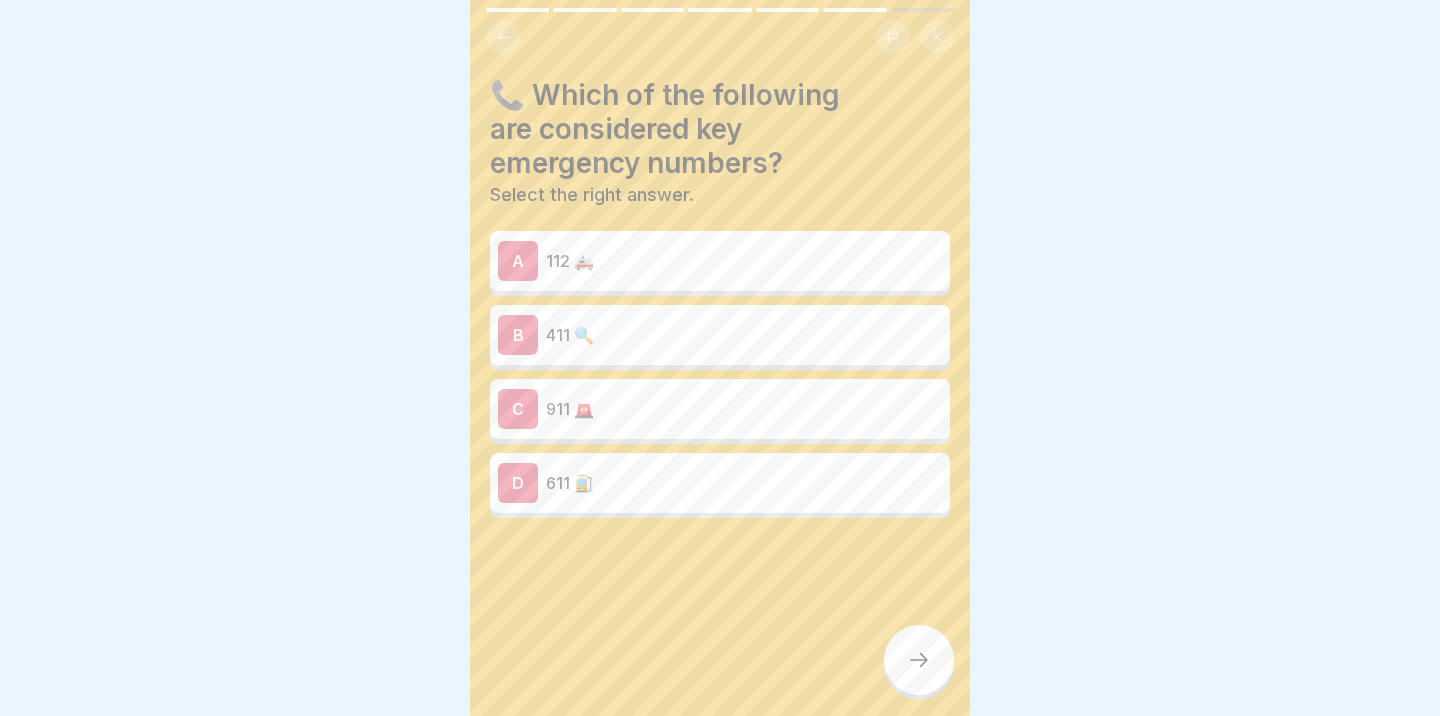 click on "411 🔍" at bounding box center [744, 335] 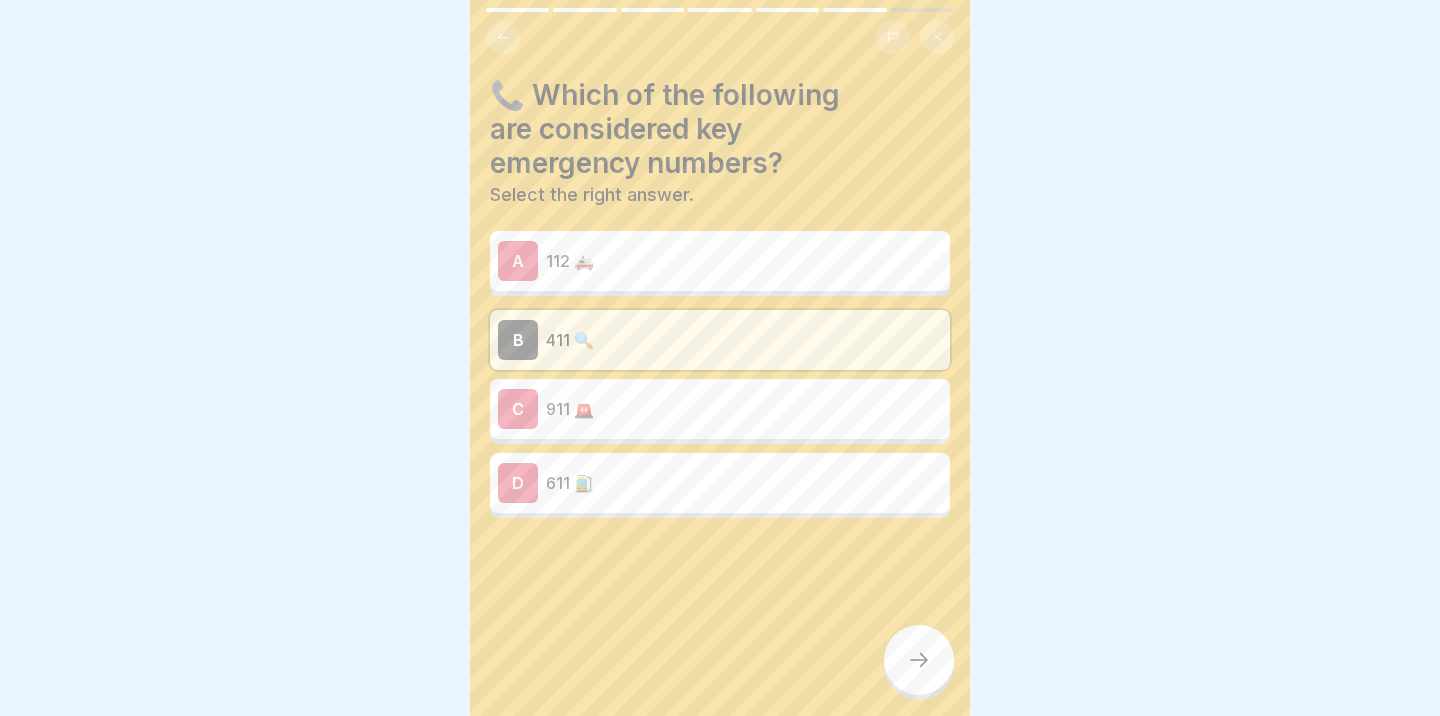 click on "112 🚑" at bounding box center (744, 261) 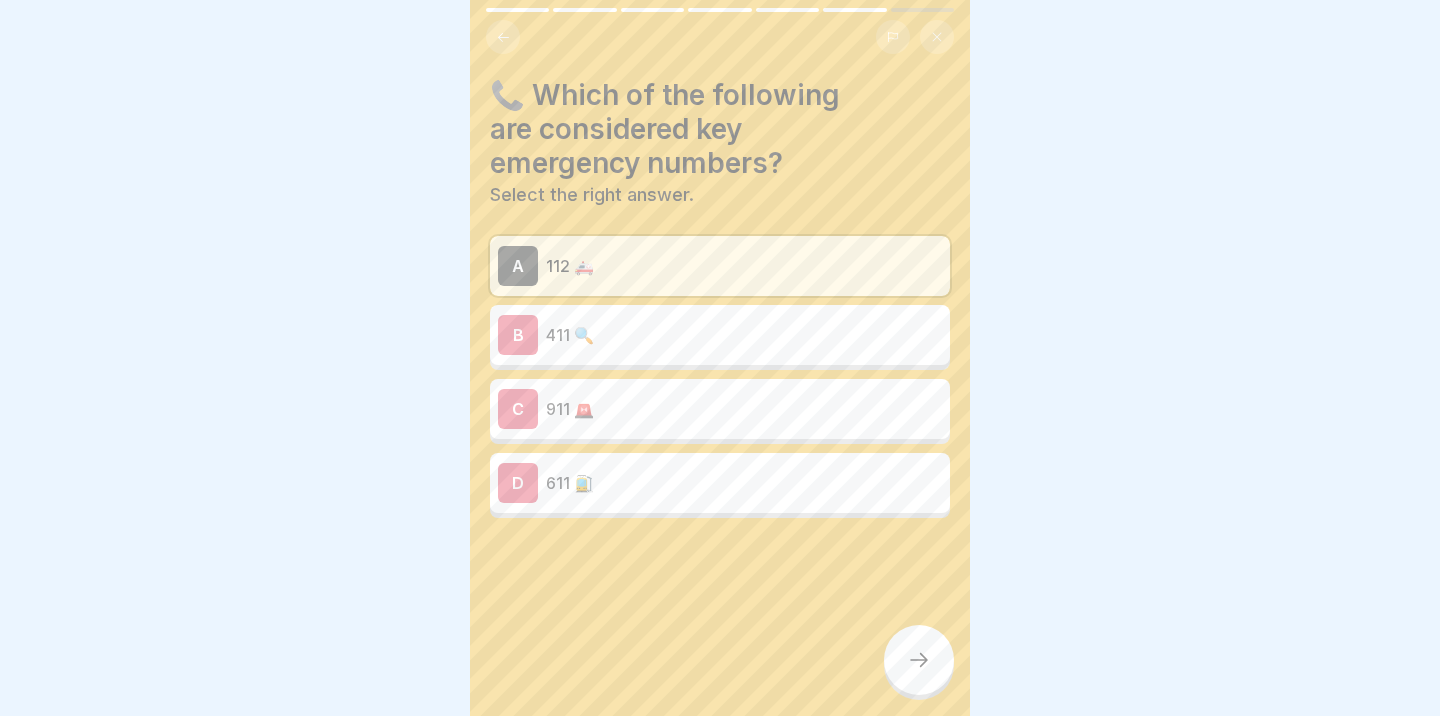 click at bounding box center (919, 660) 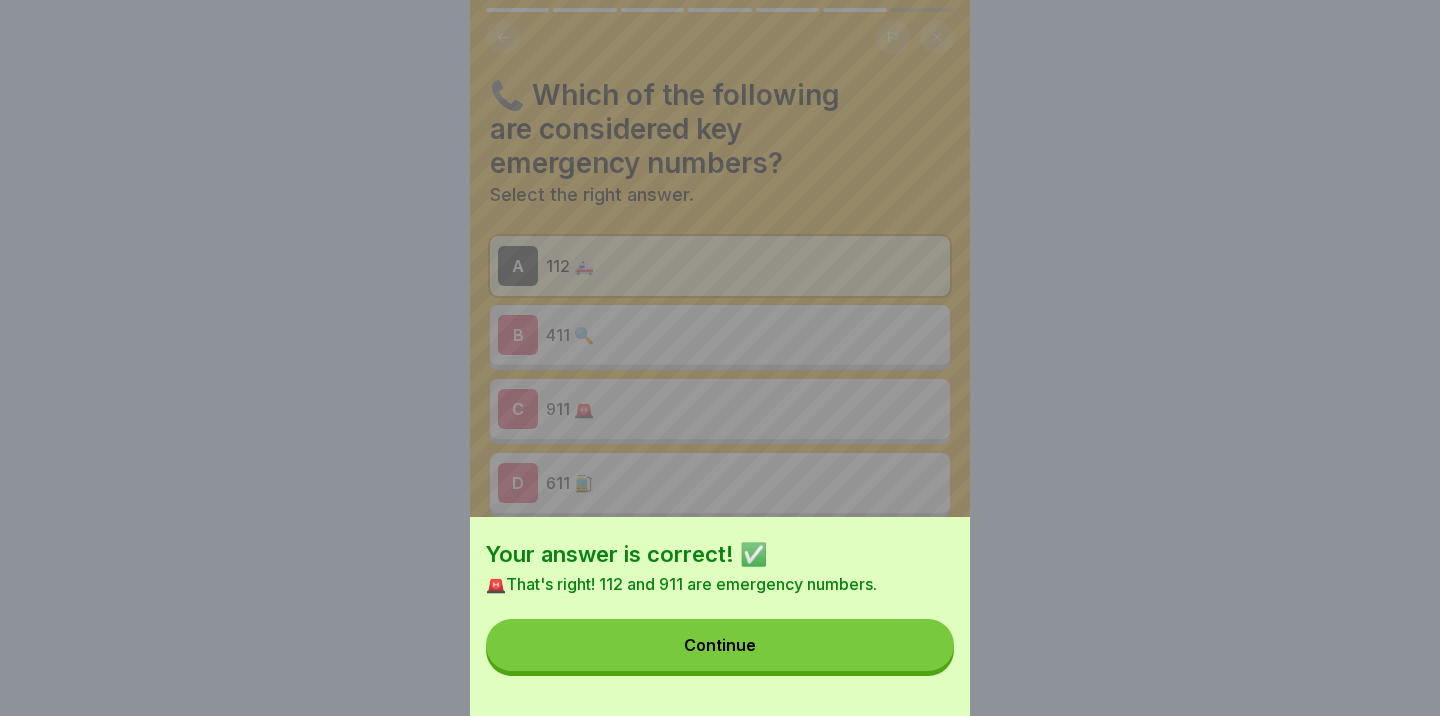 click on "Continue" at bounding box center (720, 645) 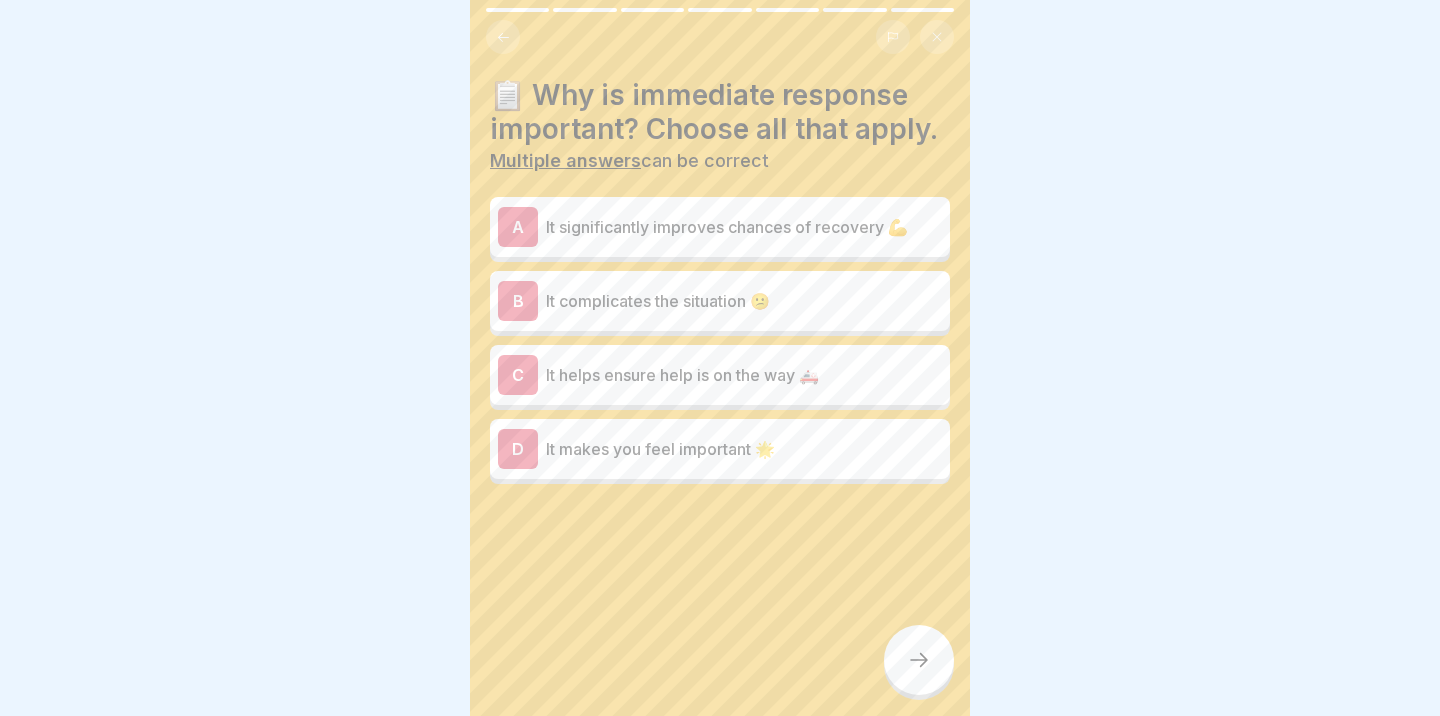 click on "It significantly improves chances of recovery 💪" at bounding box center (744, 227) 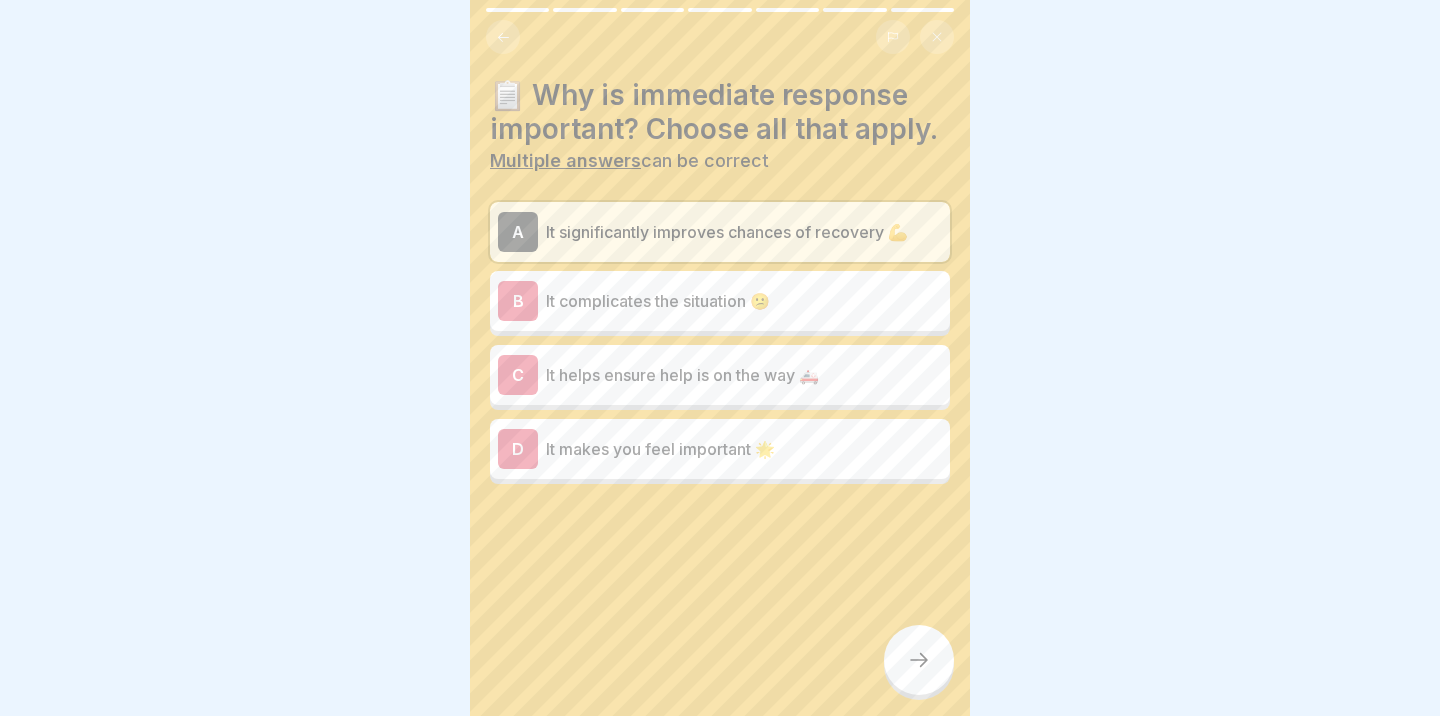 click on "It helps ensure help is on the way 🚑" at bounding box center (744, 375) 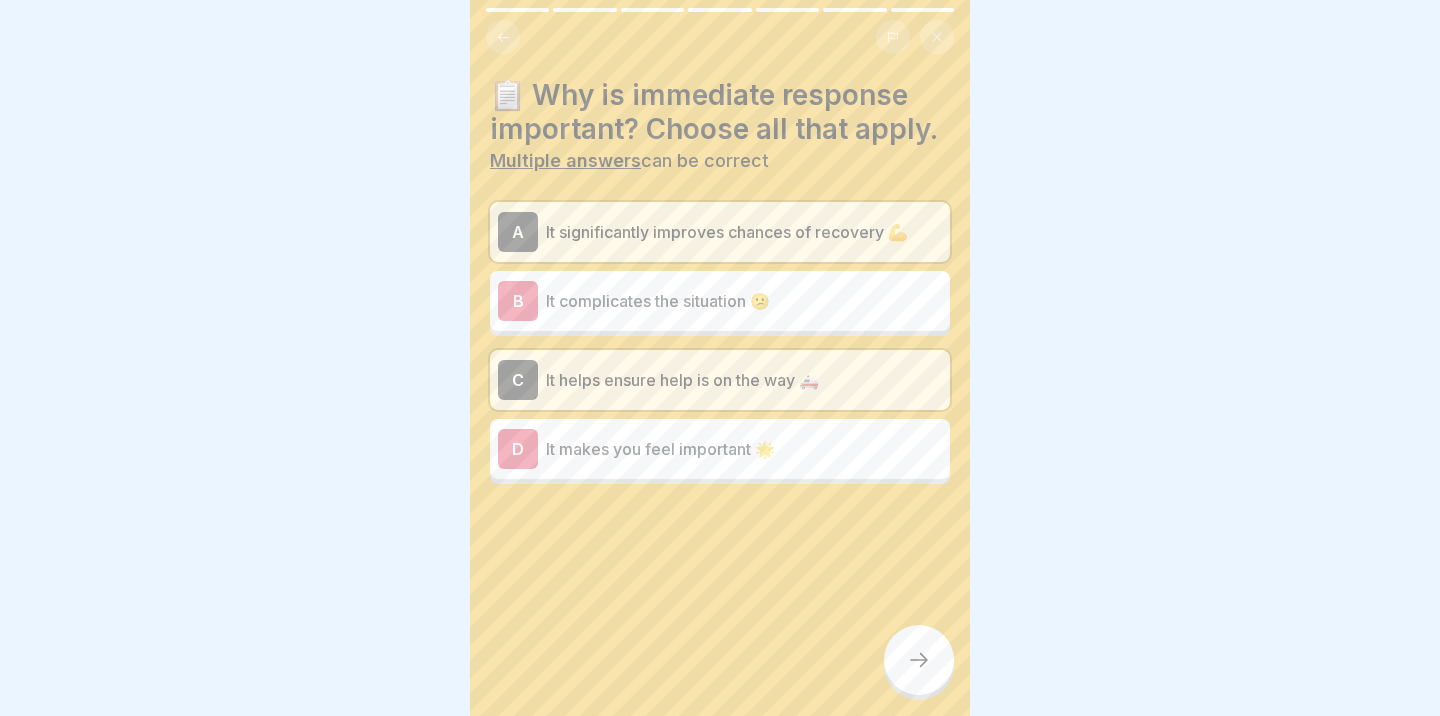 click on "D It makes you feel important 🌟" at bounding box center [720, 449] 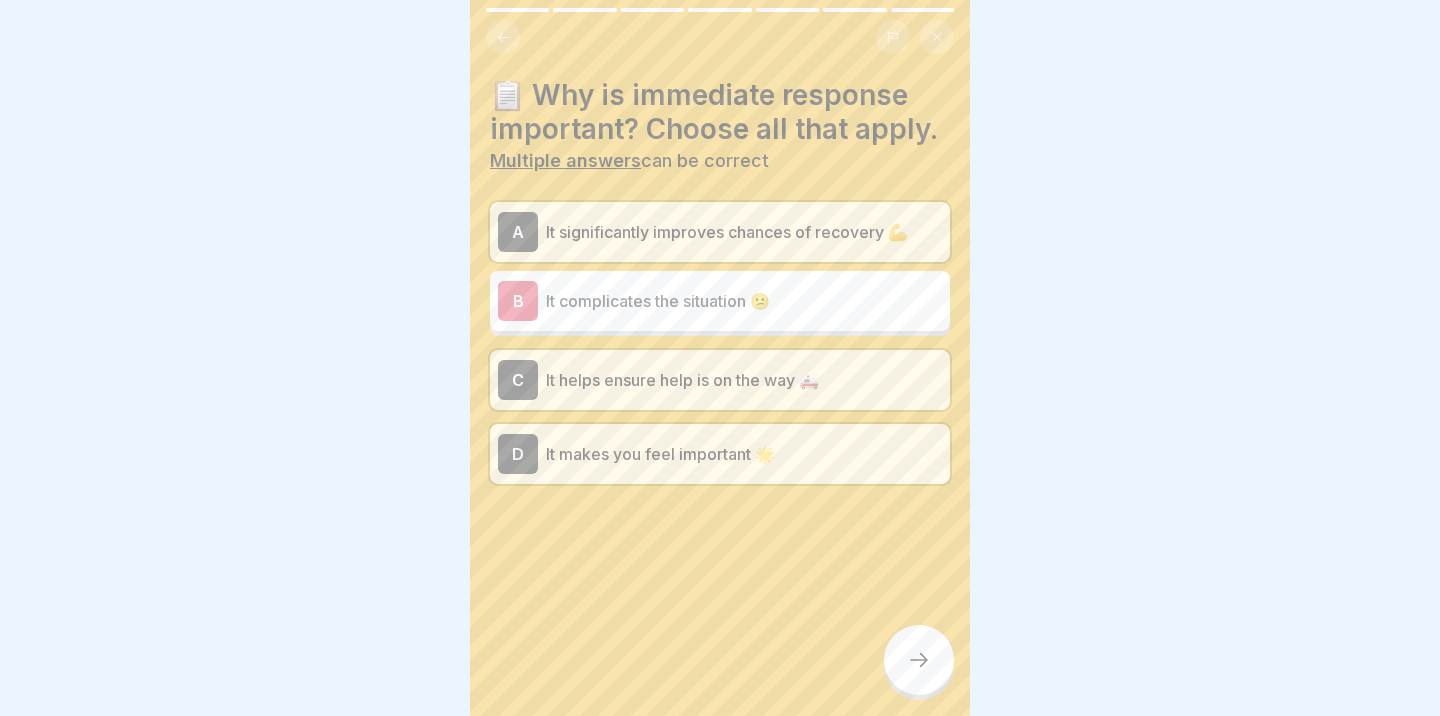 click on "📋 Why is immediate response important? Choose all that apply. Multiple answers  can be correct A It significantly improves chances of recovery 💪 B It complicates the situation 😕 C It helps ensure help is on the way 🚑 D It makes you feel important 🌟" at bounding box center [720, 358] 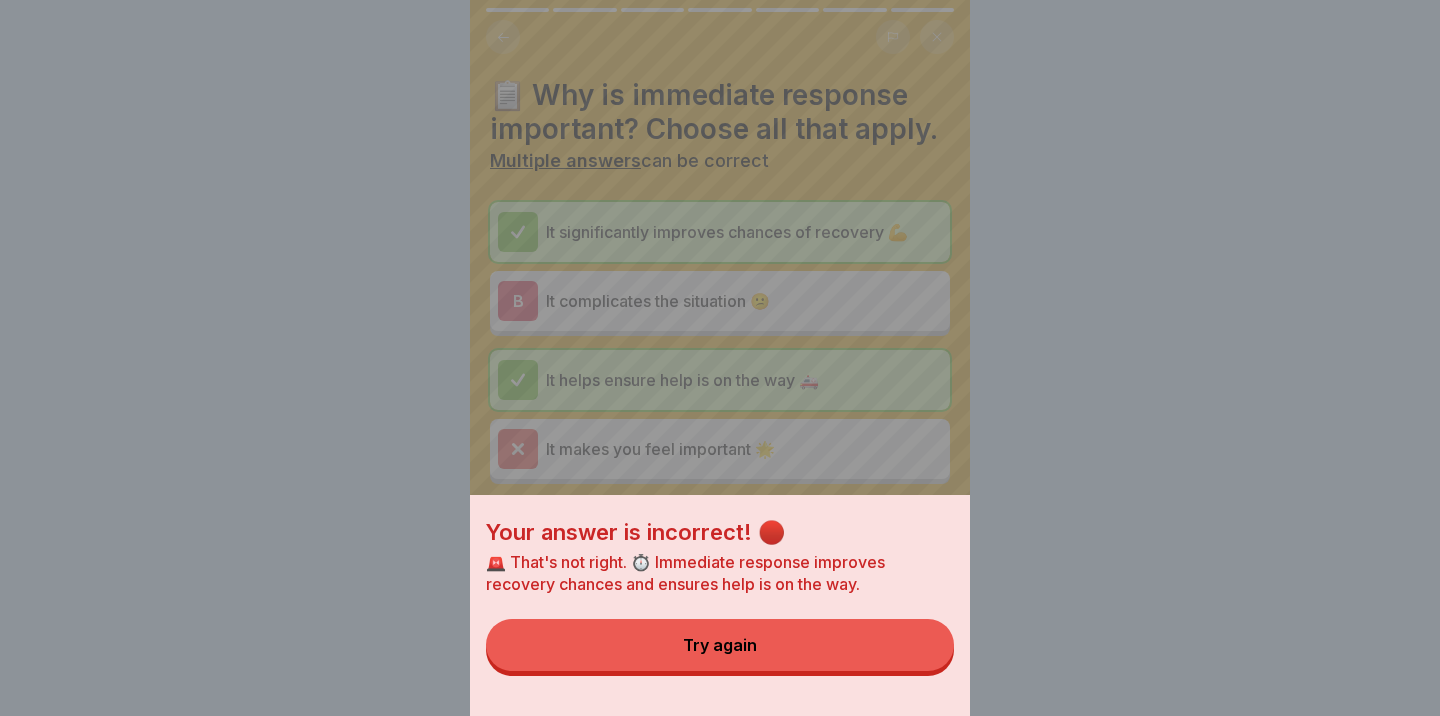 click on "Try again" at bounding box center (720, 645) 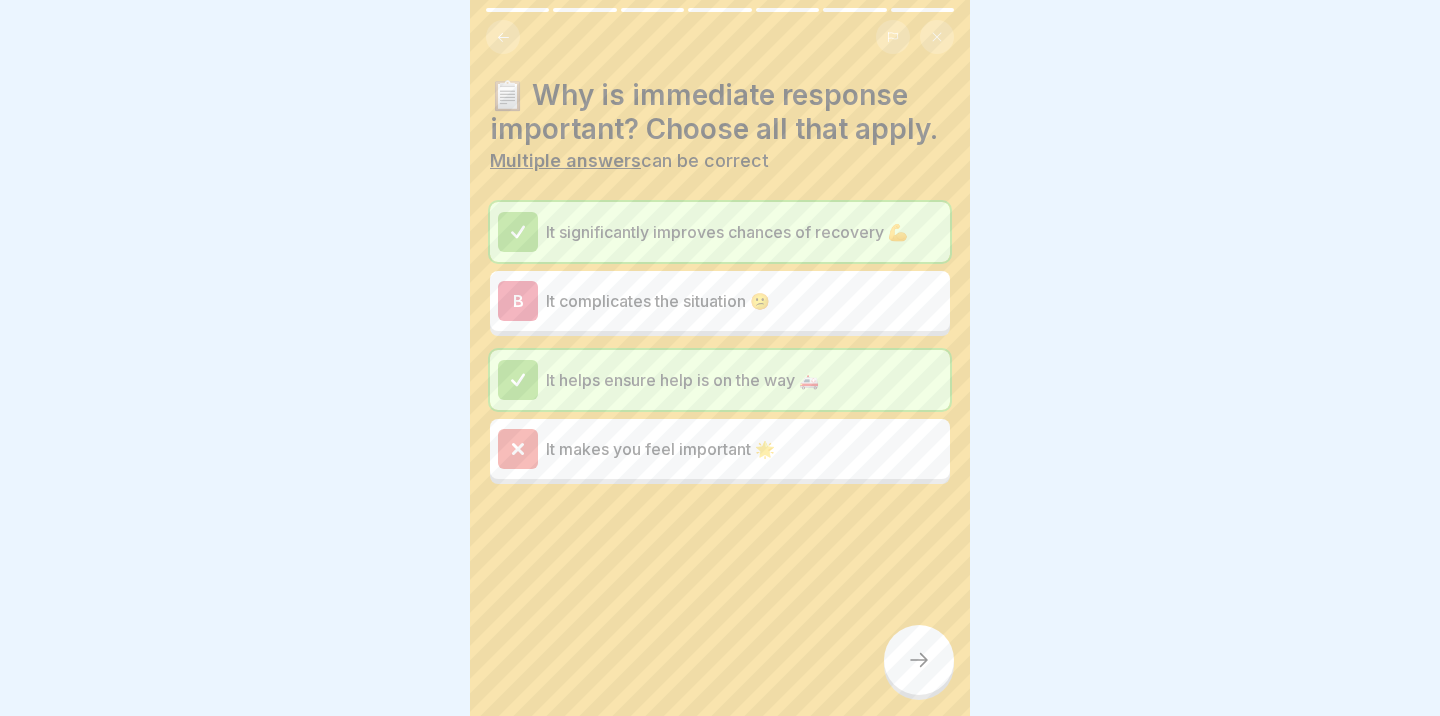 click at bounding box center (919, 660) 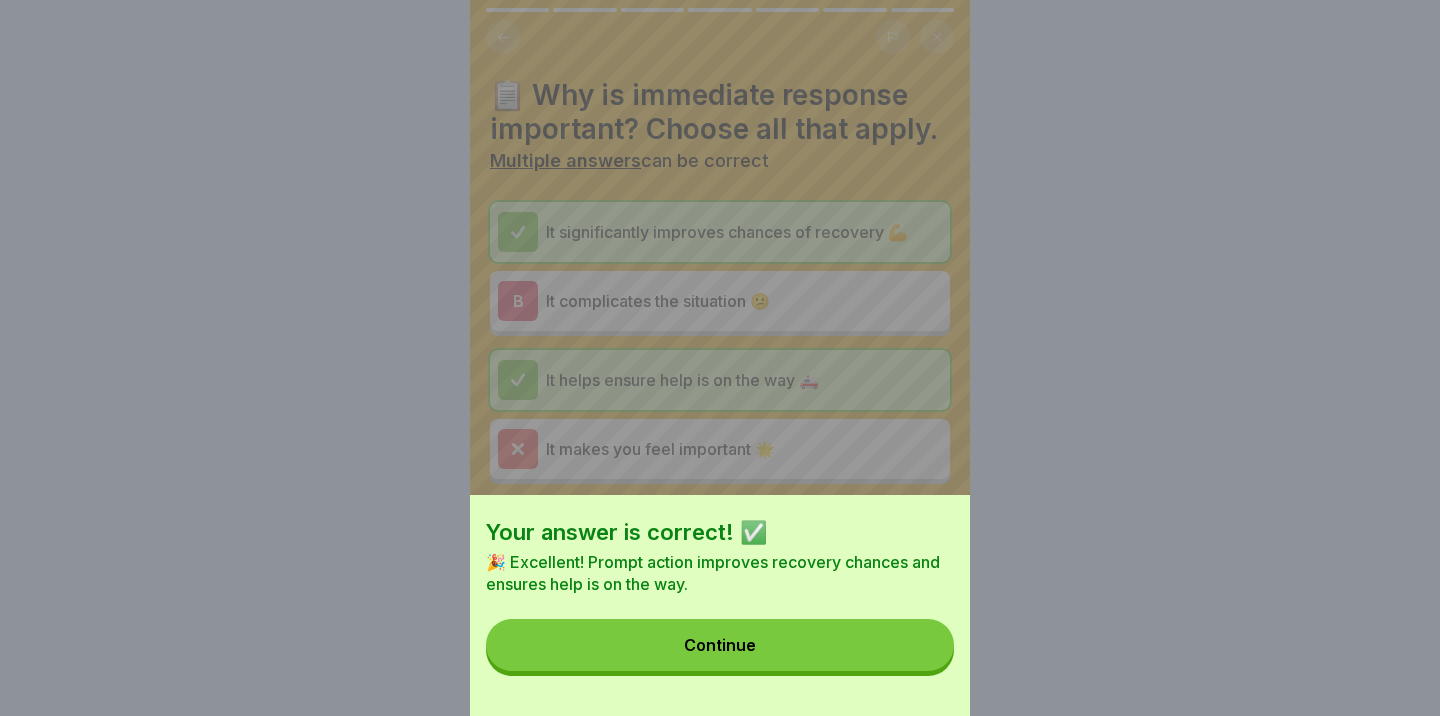 click on "Continue" at bounding box center [720, 645] 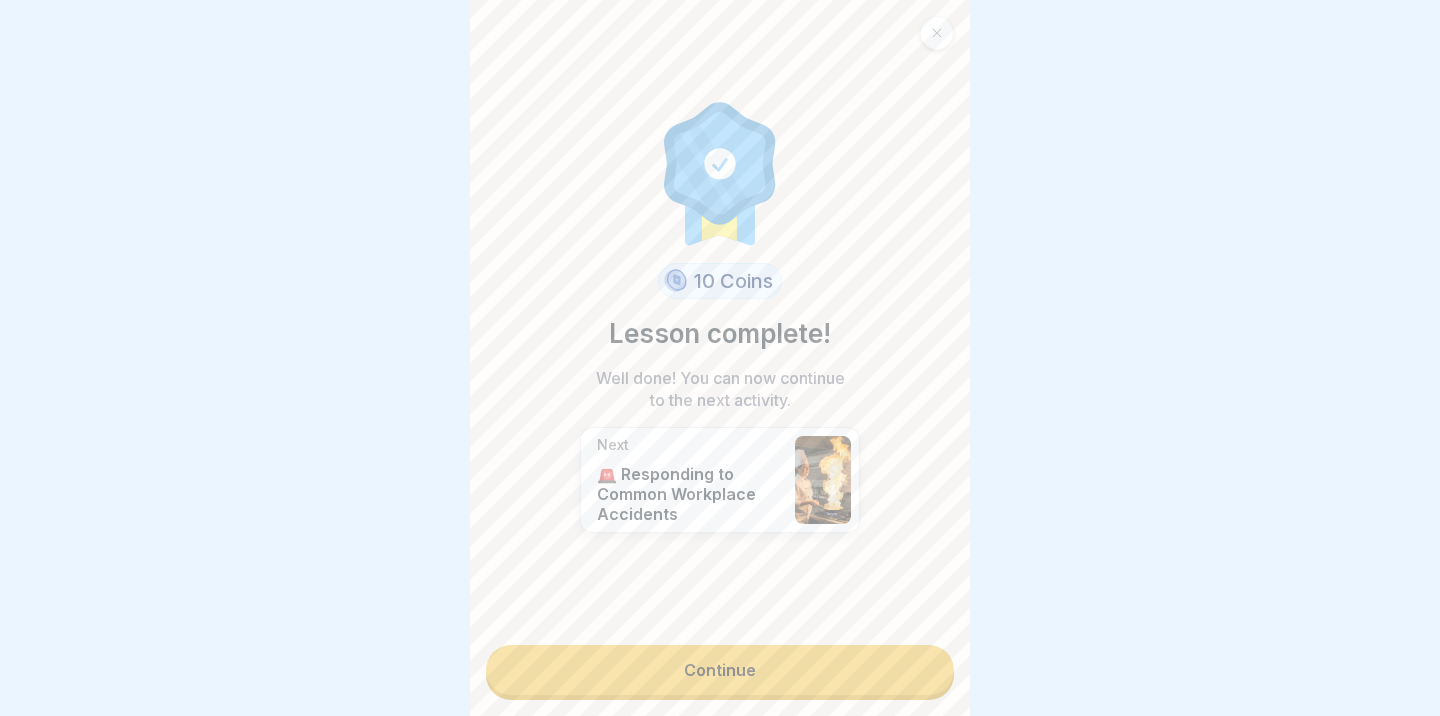 click on "Continue" at bounding box center [720, 670] 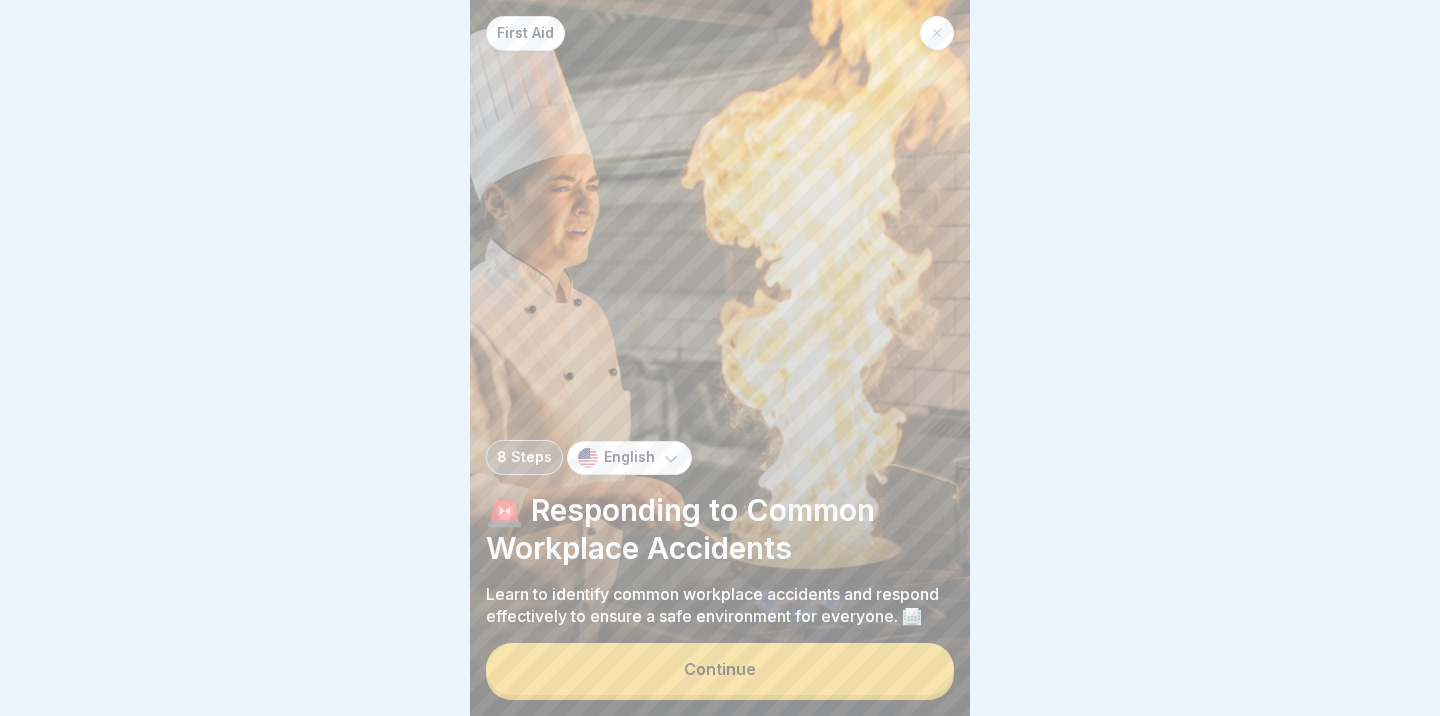 click on "Continue" at bounding box center [720, 669] 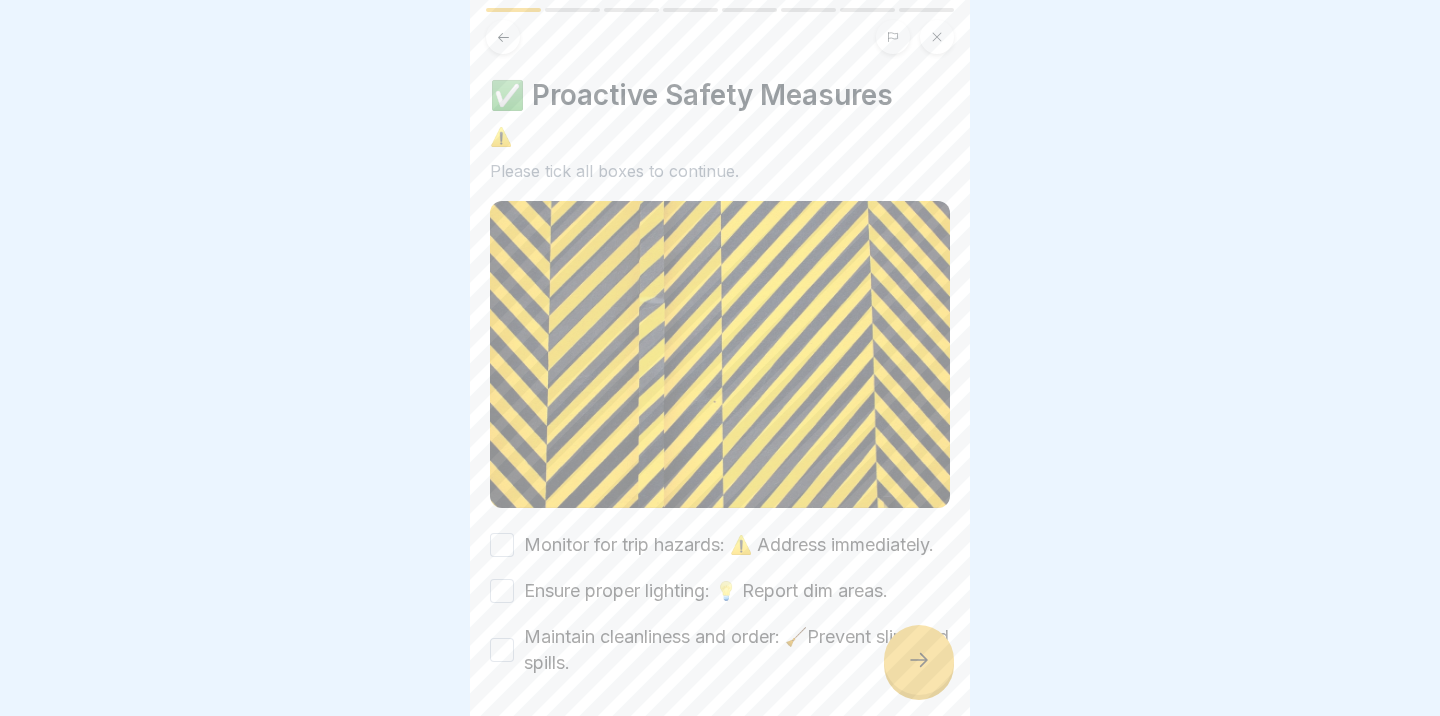 click on "Monitor for trip hazards: ⚠️ Address immediately." at bounding box center (502, 545) 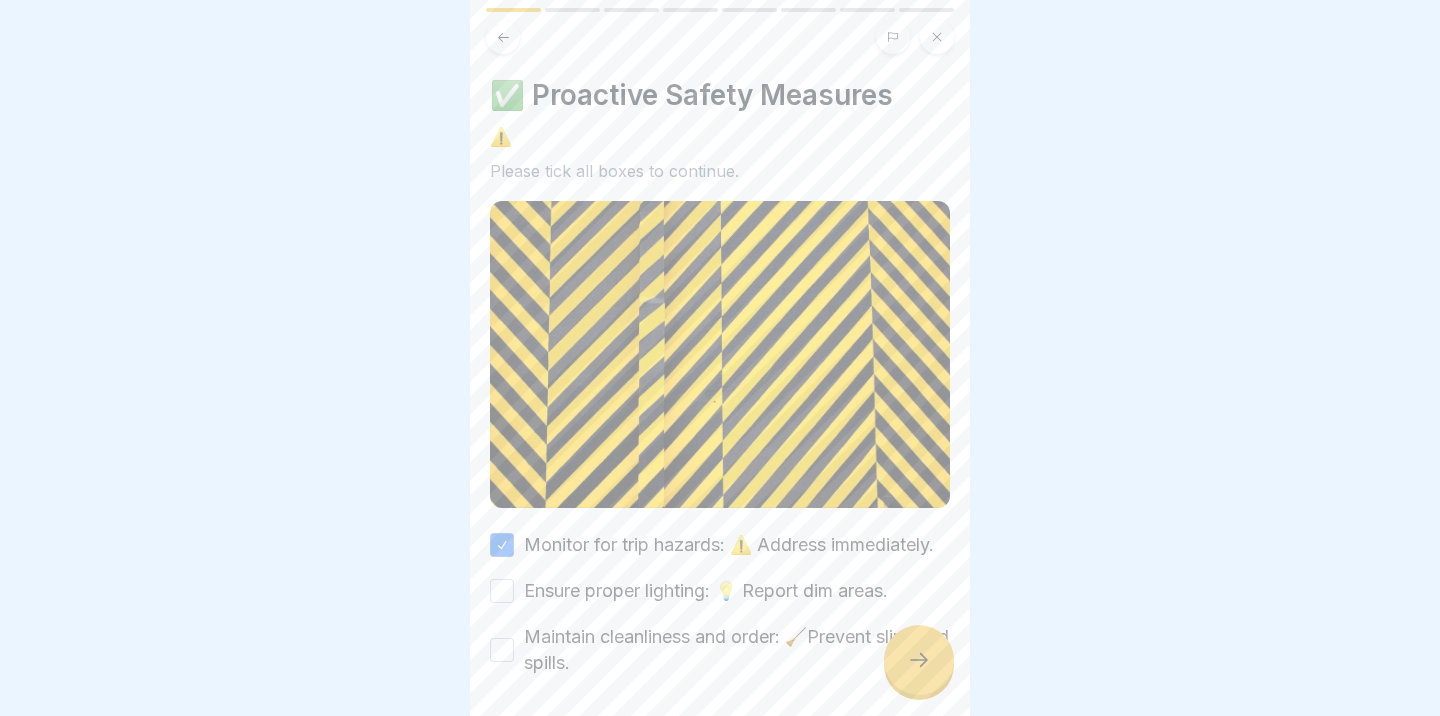 click on "Ensure proper lighting: 💡 Report dim areas." at bounding box center (502, 591) 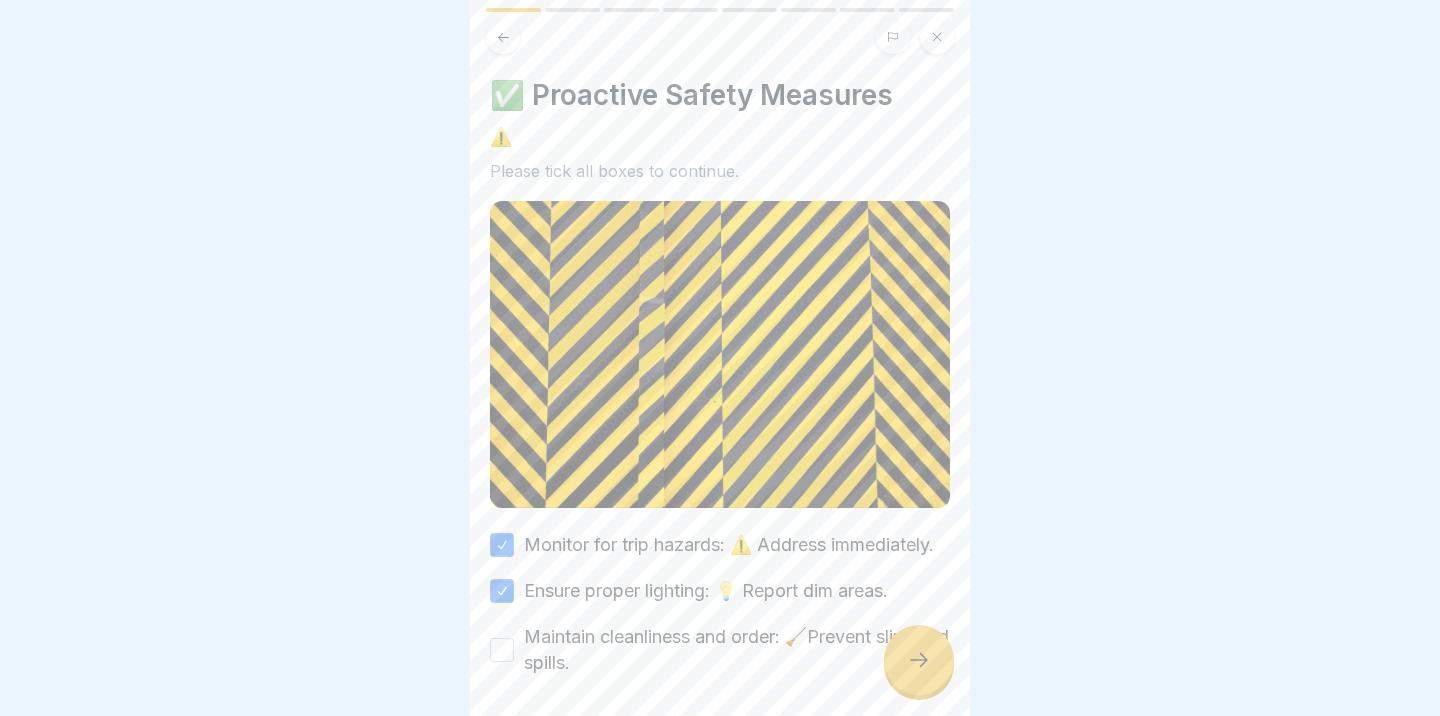 click on "Maintain cleanliness and order: 🧹Prevent slips and spills." at bounding box center (502, 650) 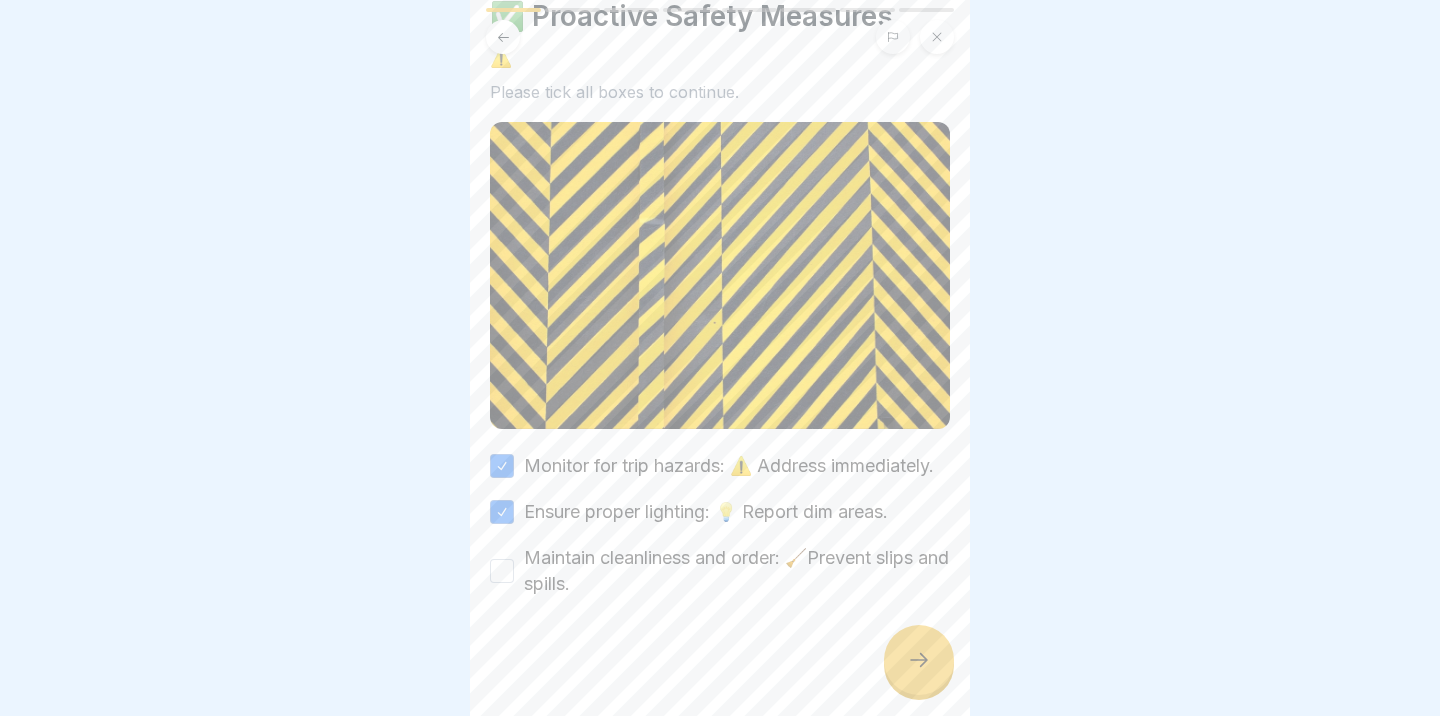 click on "Maintain cleanliness and order: 🧹Prevent slips and spills." at bounding box center (502, 571) 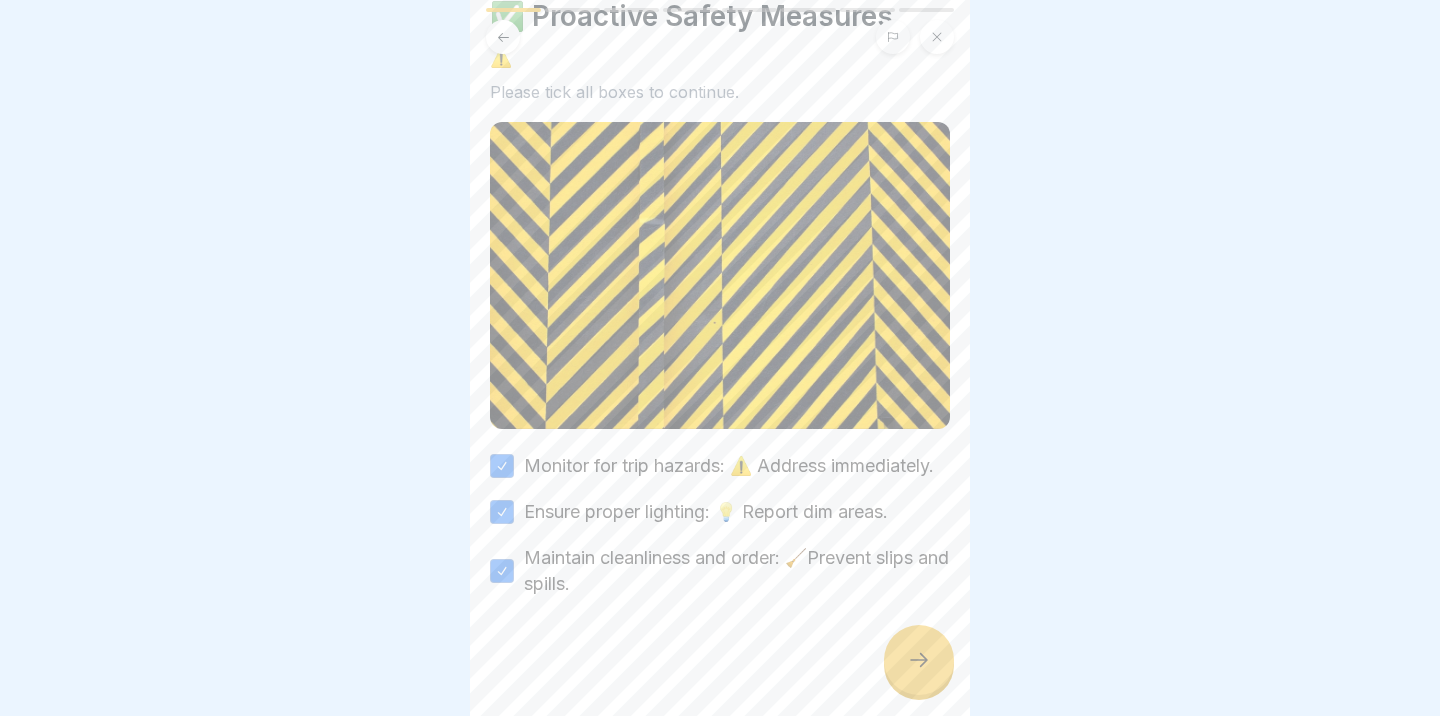 click at bounding box center (919, 660) 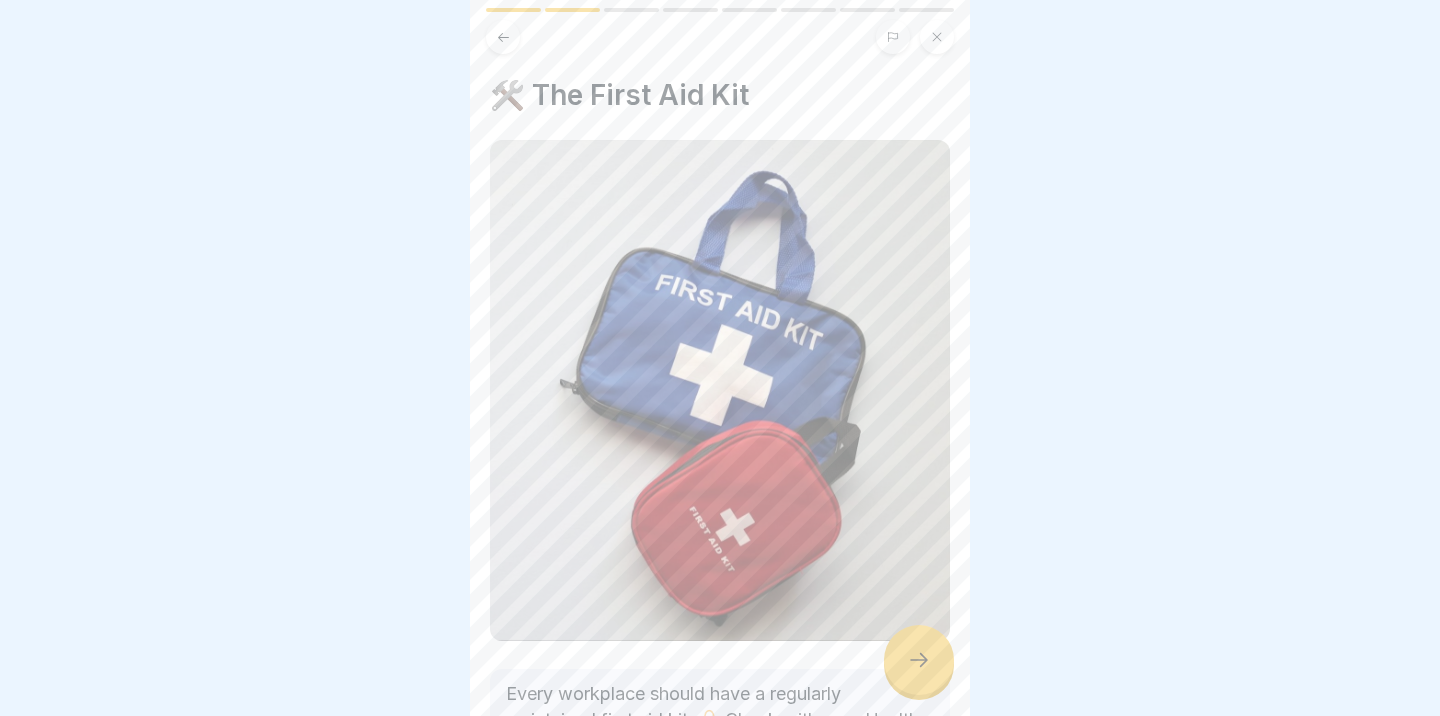 scroll, scrollTop: 150, scrollLeft: 0, axis: vertical 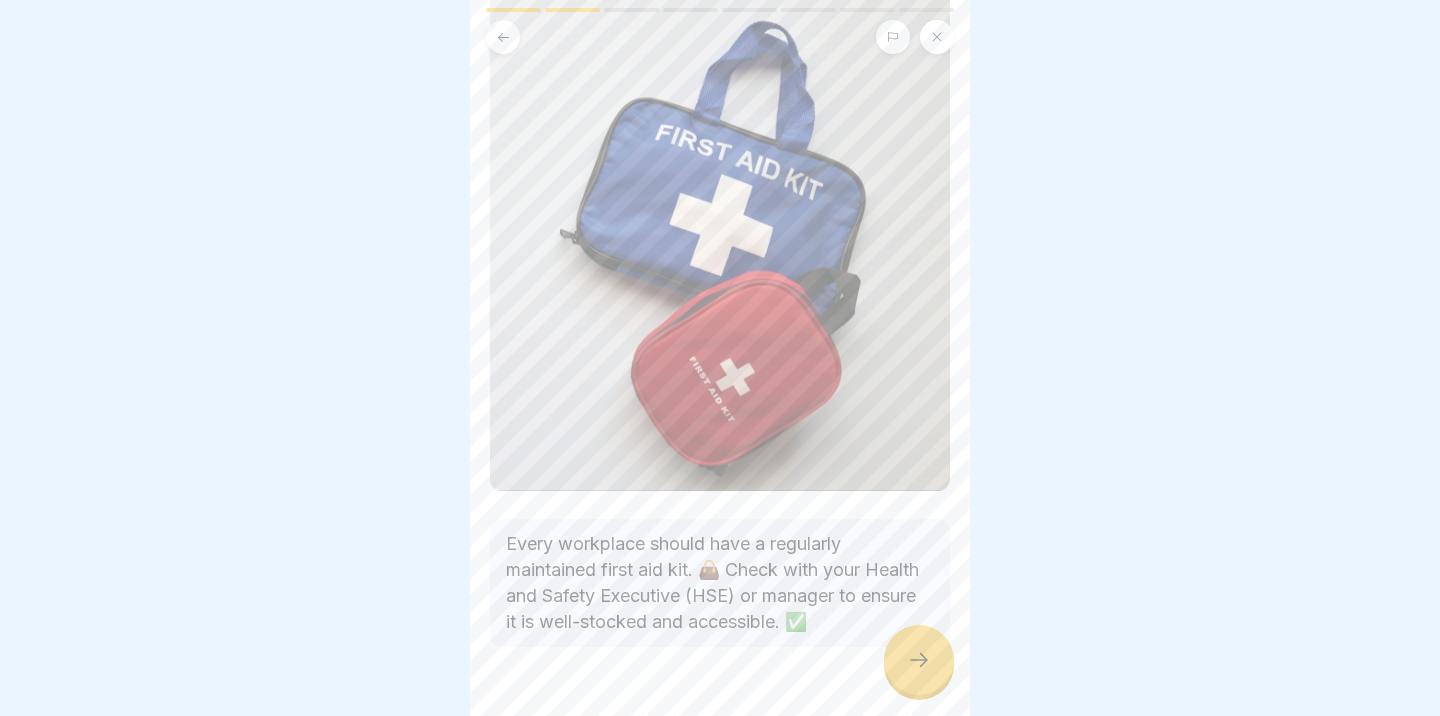 click 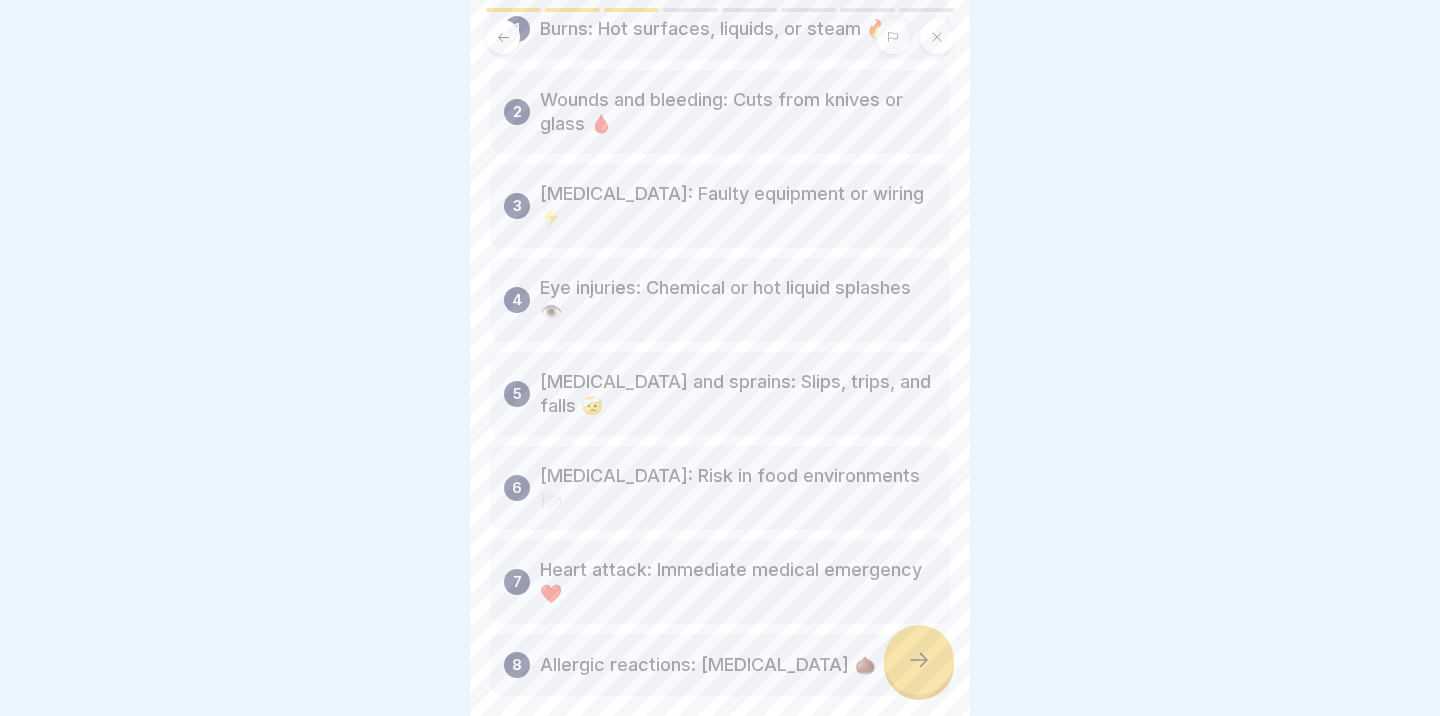 scroll, scrollTop: 129, scrollLeft: 0, axis: vertical 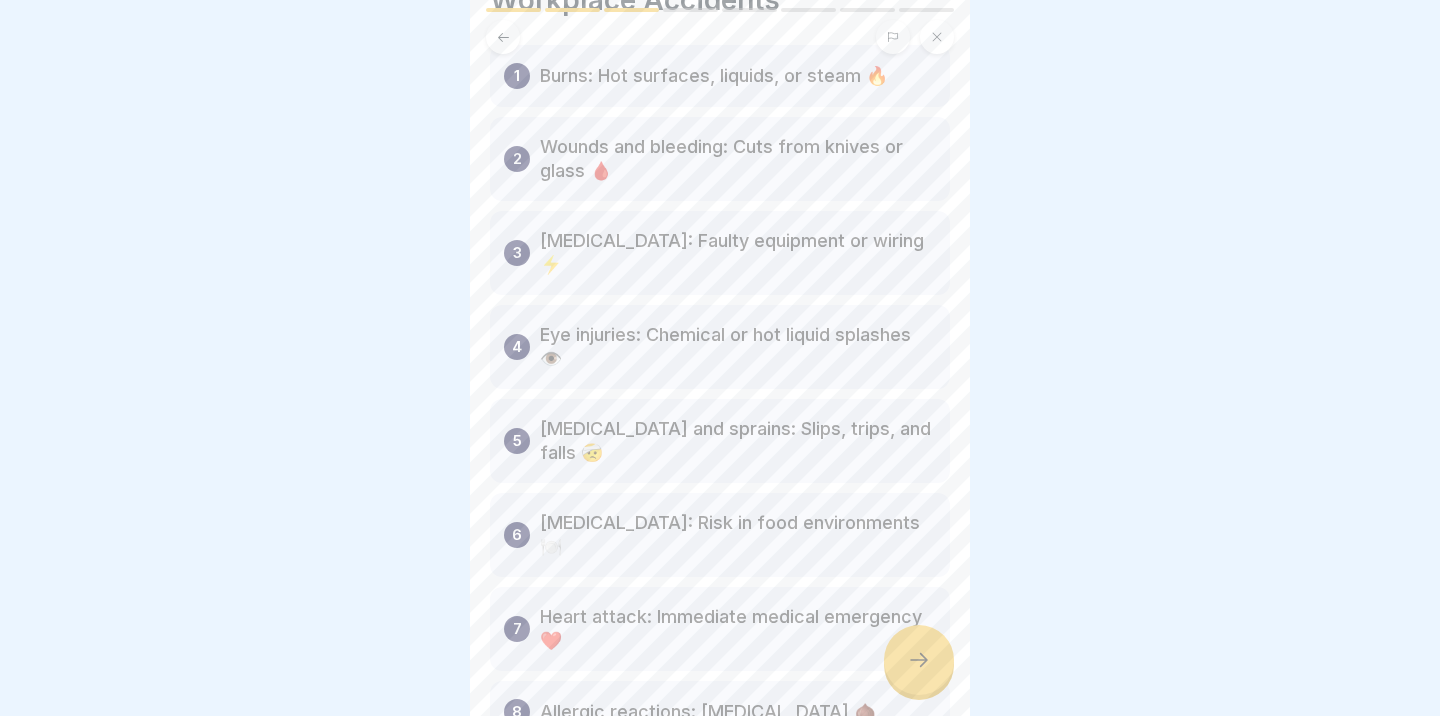 click on "Allergic reactions: [MEDICAL_DATA] 🌰" at bounding box center (708, 712) 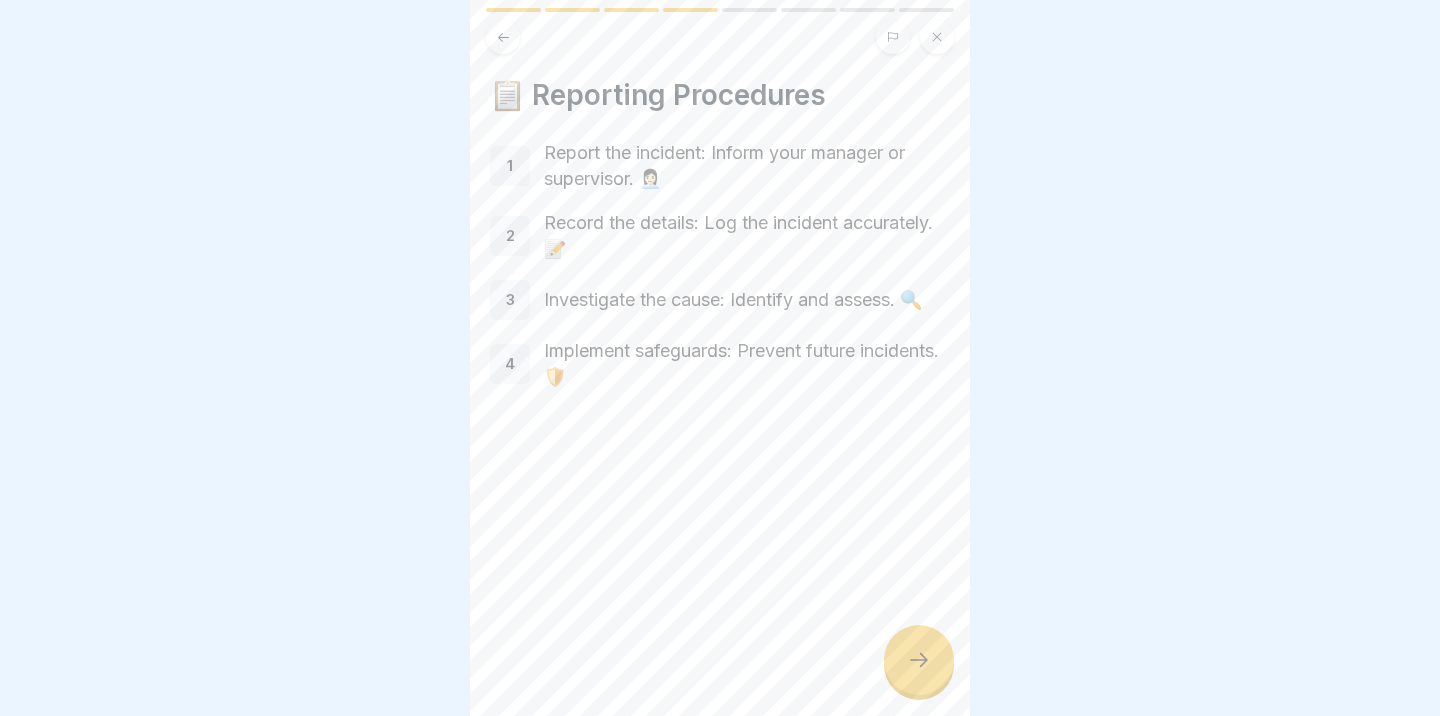 click at bounding box center (919, 660) 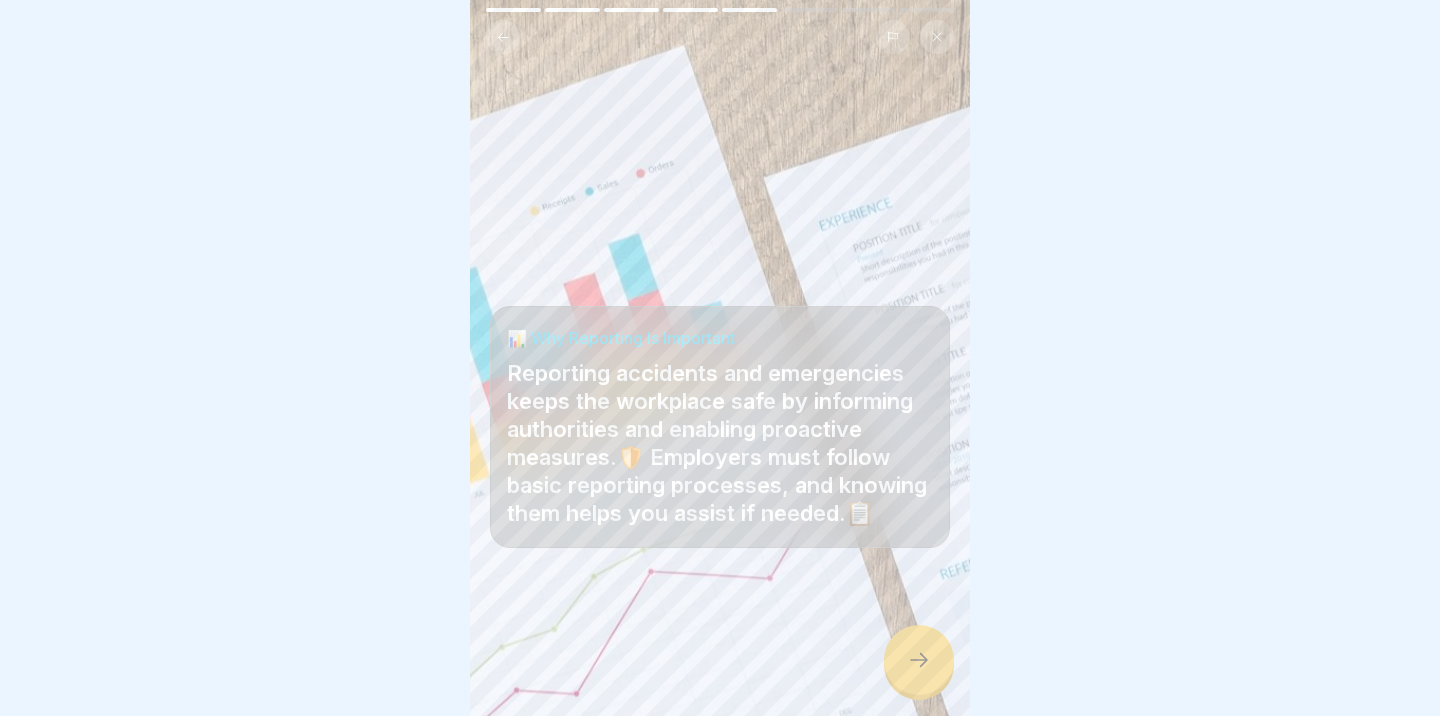 click at bounding box center (919, 660) 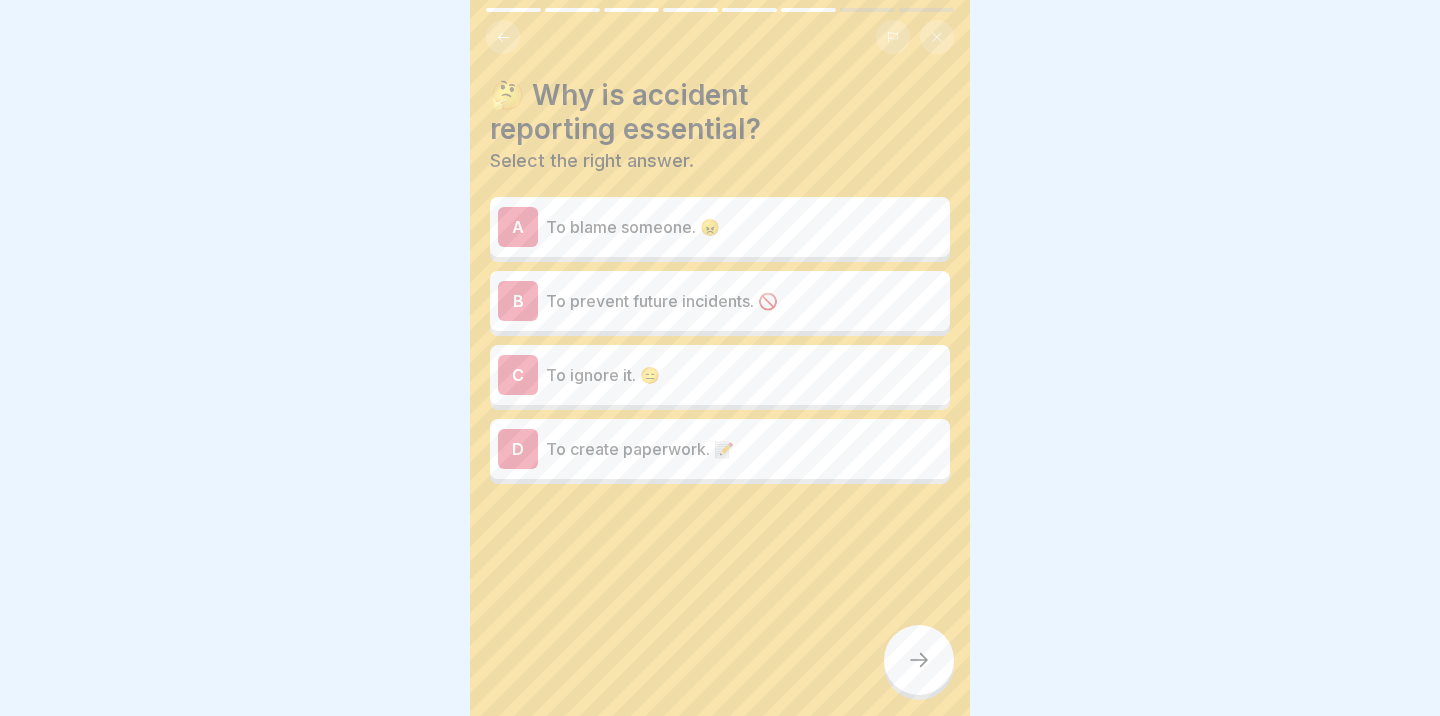 click on "B To prevent future incidents. 🚫" at bounding box center [720, 301] 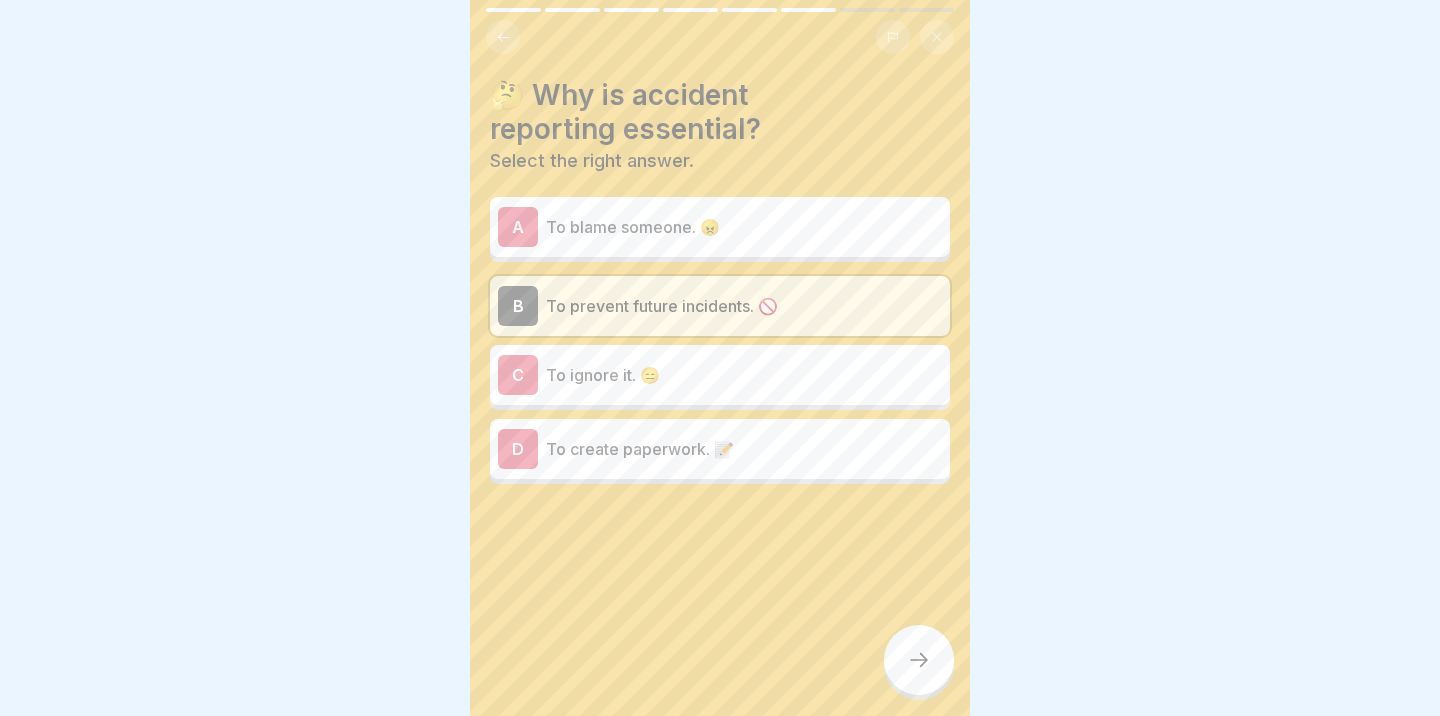 click at bounding box center [919, 660] 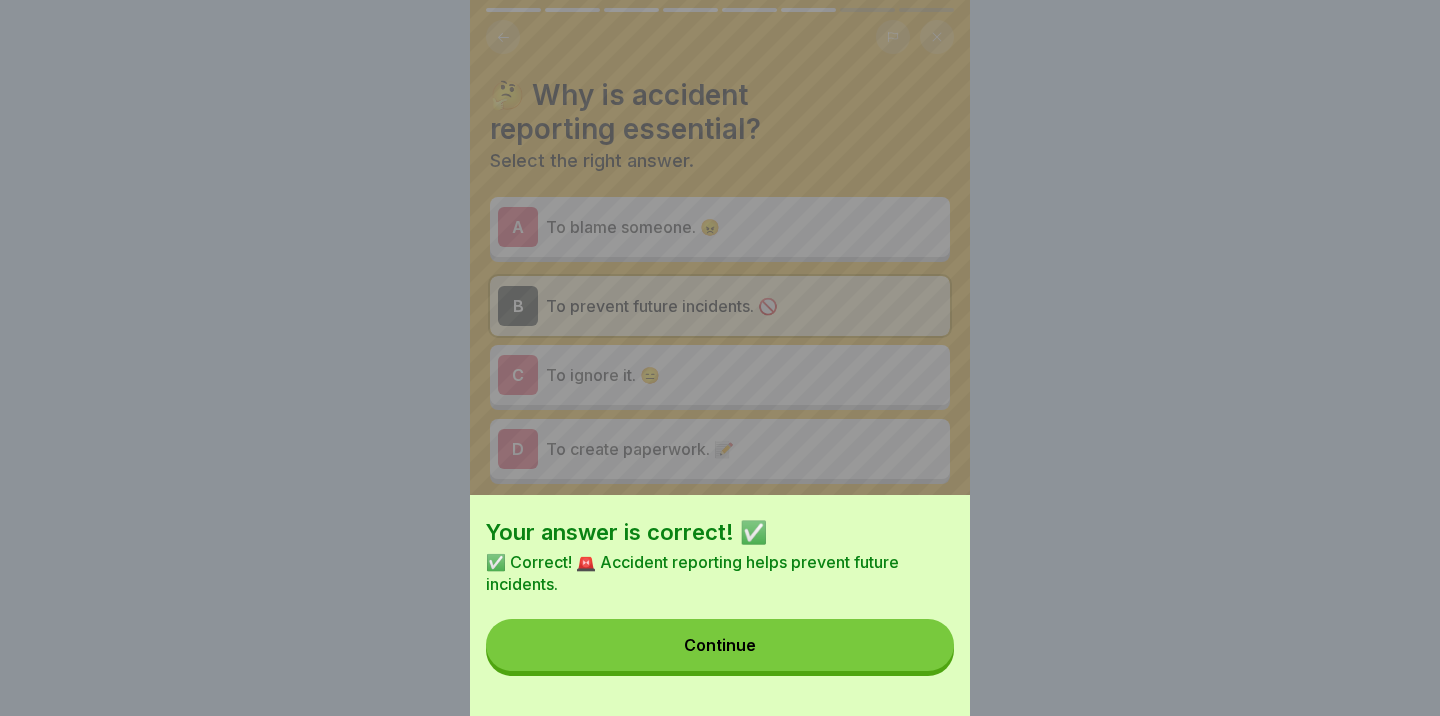 click on "Continue" at bounding box center (720, 645) 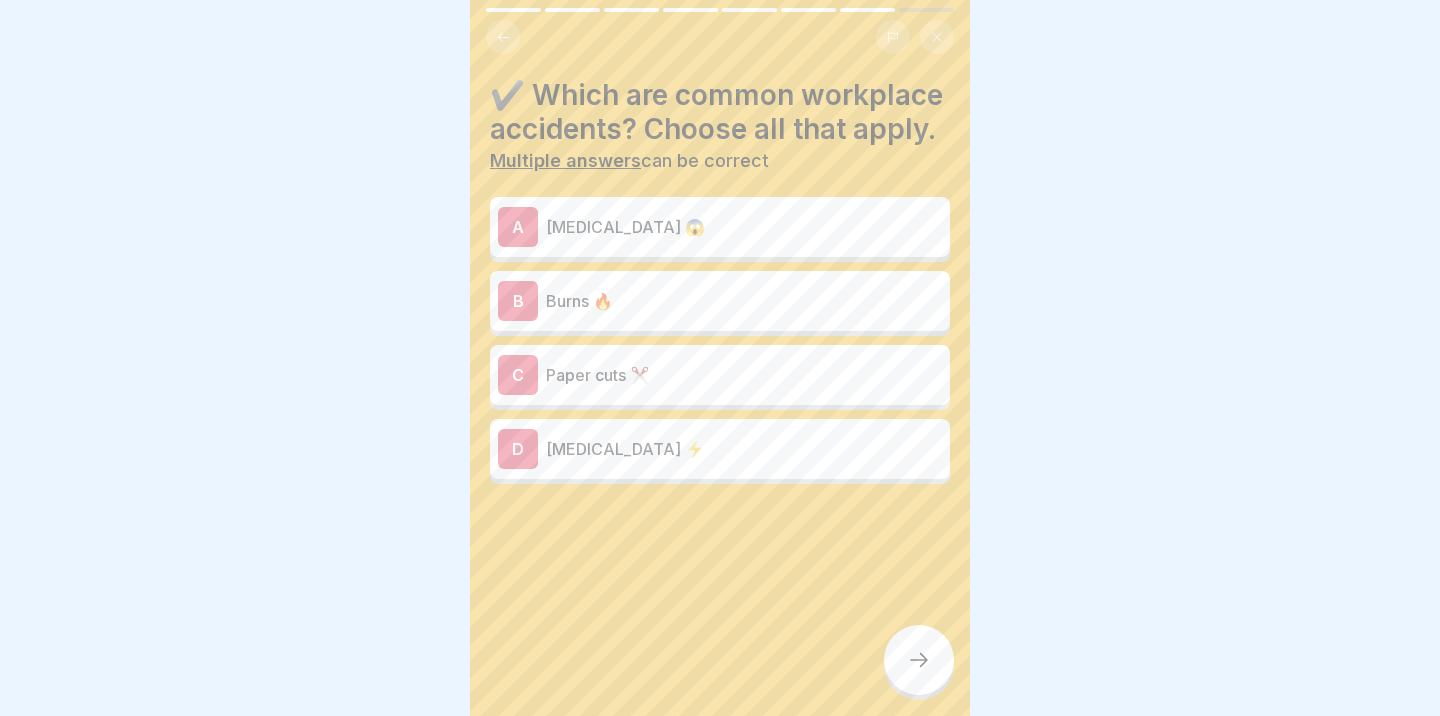click on "Burns 🔥" at bounding box center [744, 301] 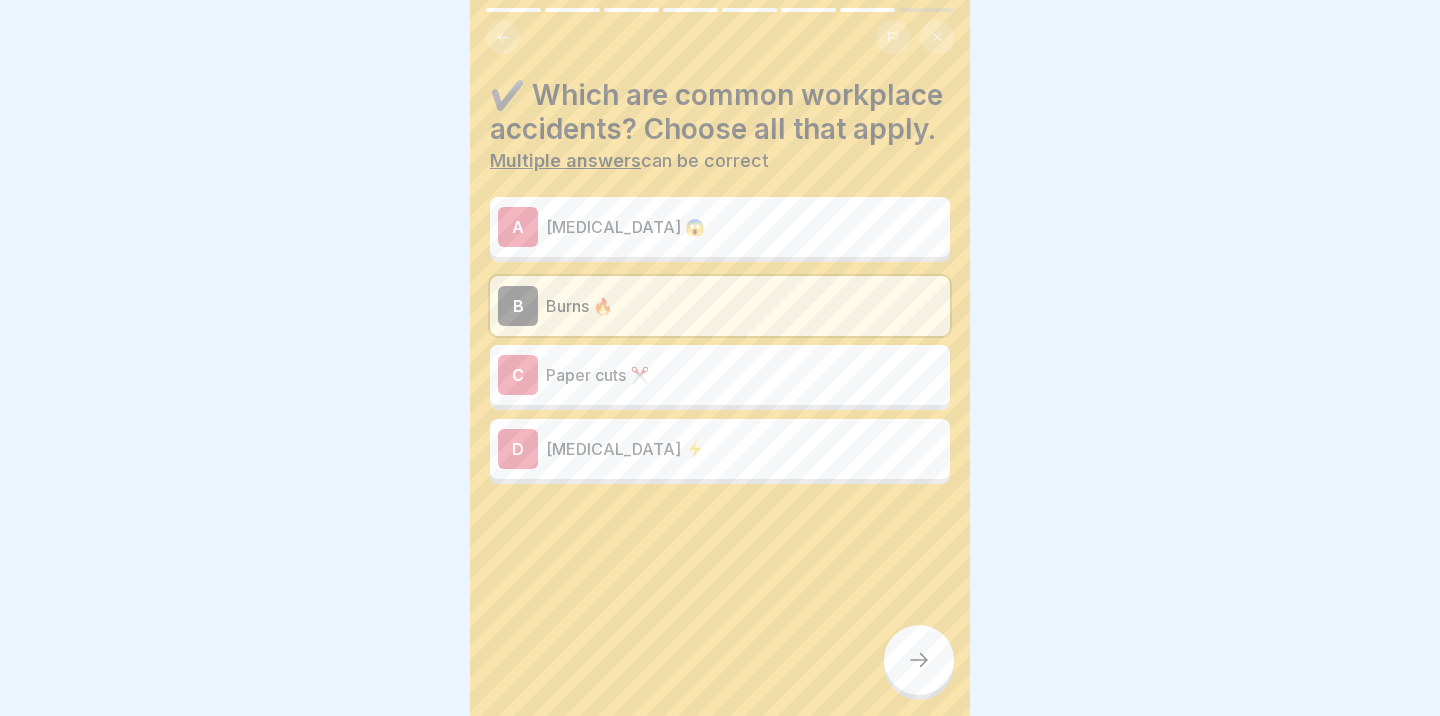 click at bounding box center [919, 660] 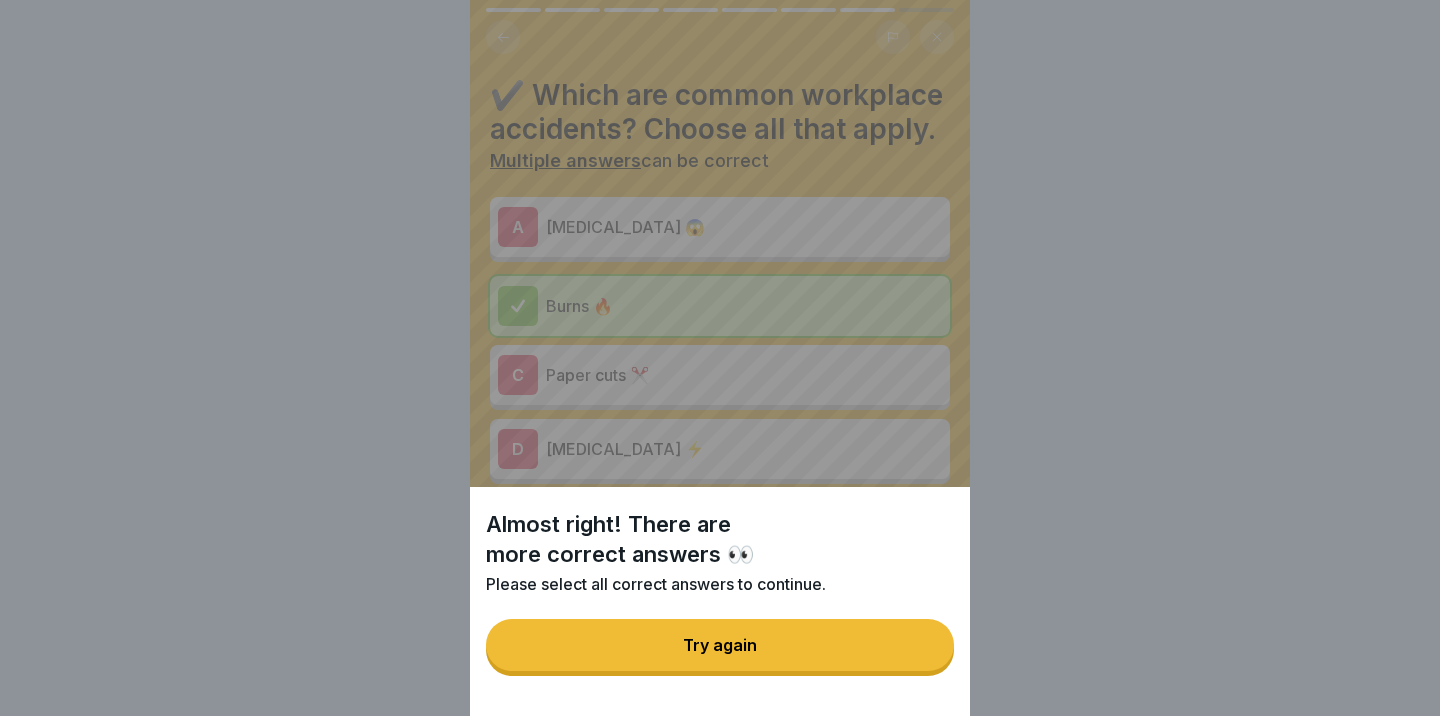 click on "Try again" at bounding box center (720, 645) 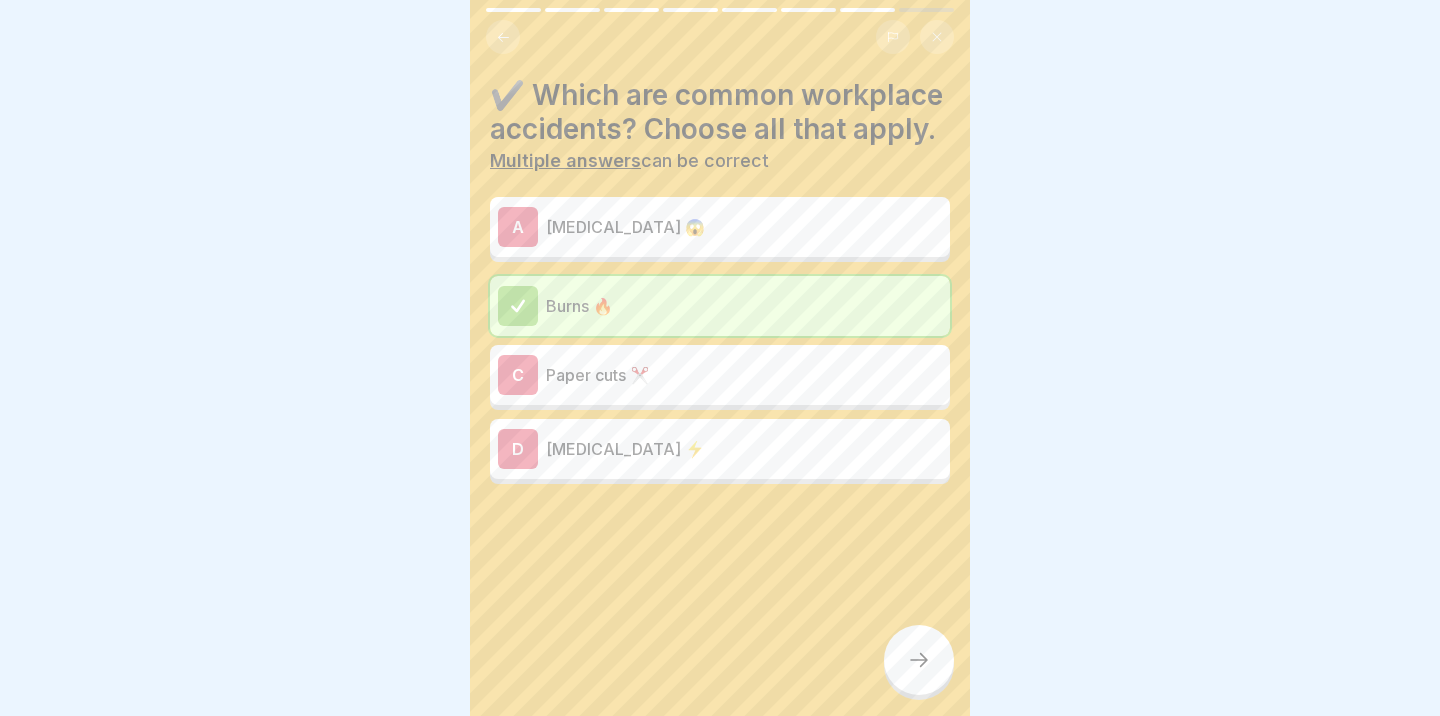click on "✔️ Which are common workplace accidents? Choose all that apply. Multiple answers  can be correct A [MEDICAL_DATA] 😱 Burns 🔥 C Paper cuts ✂️ D [MEDICAL_DATA] ⚡" at bounding box center [720, 358] 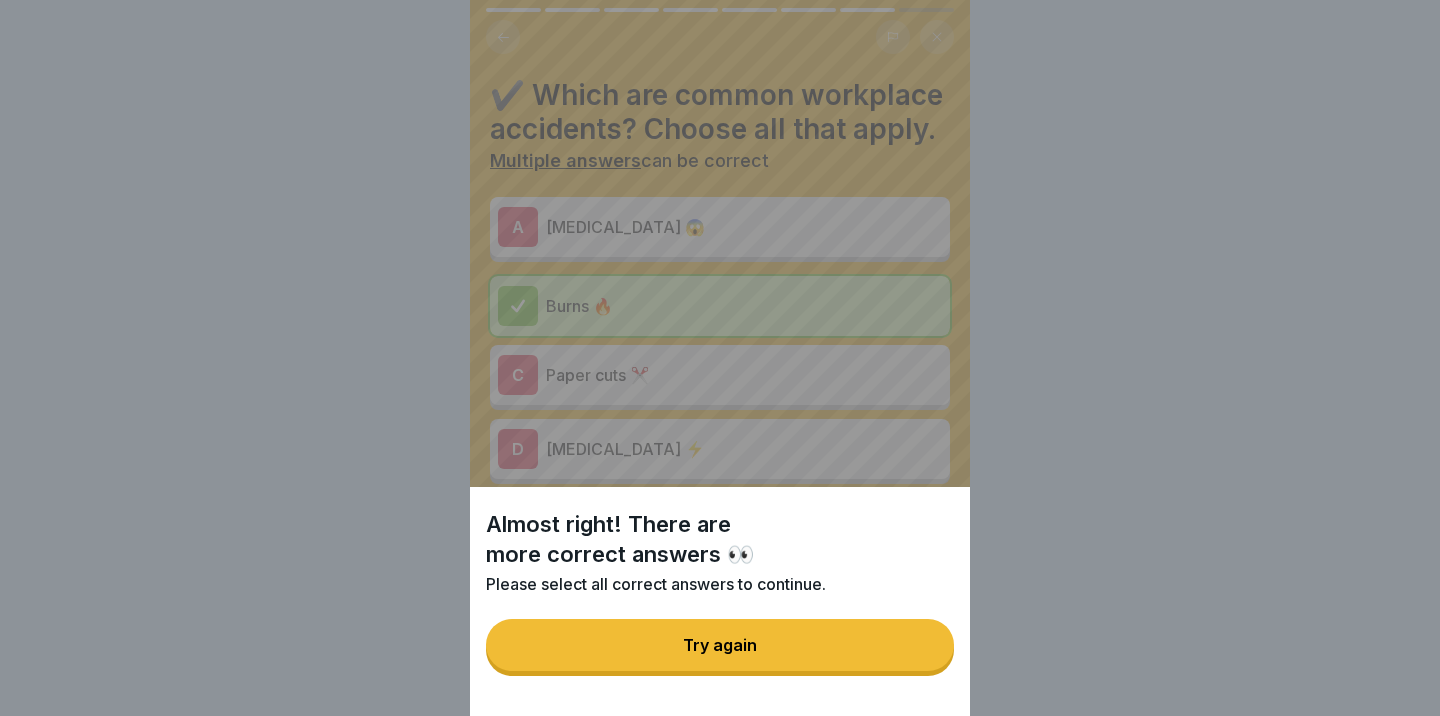 click on "Almost right! There are more correct answers 👀 Please select all correct answers to continue.   Try again" at bounding box center [720, 601] 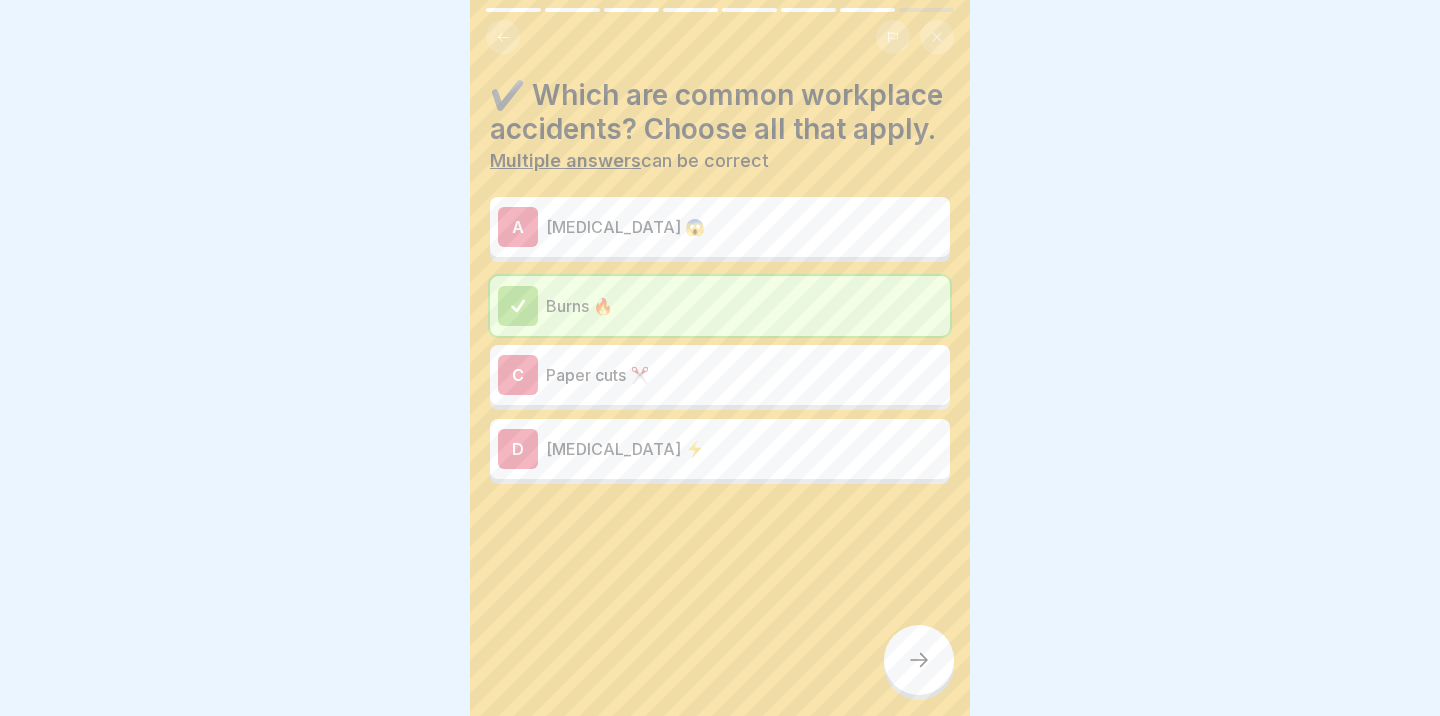 click on "D [MEDICAL_DATA] ⚡" at bounding box center [720, 449] 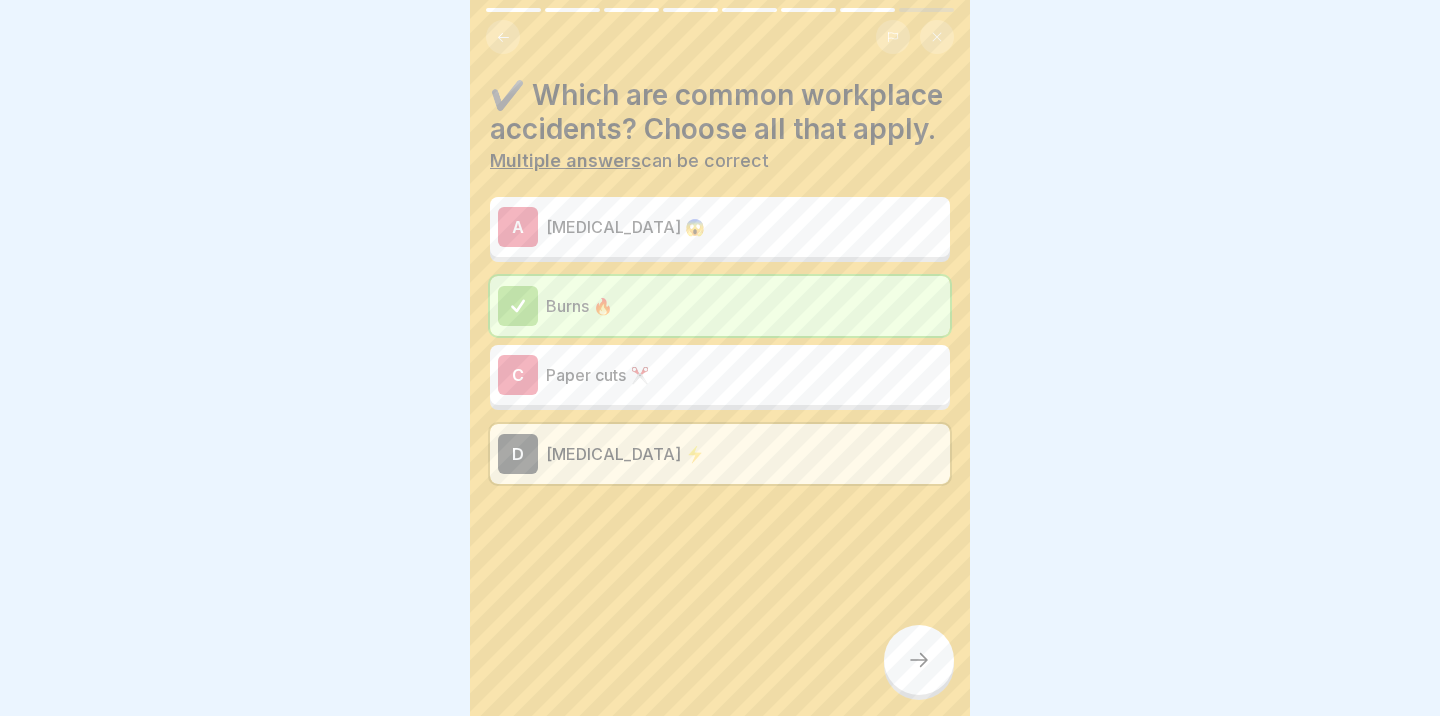 click at bounding box center [919, 660] 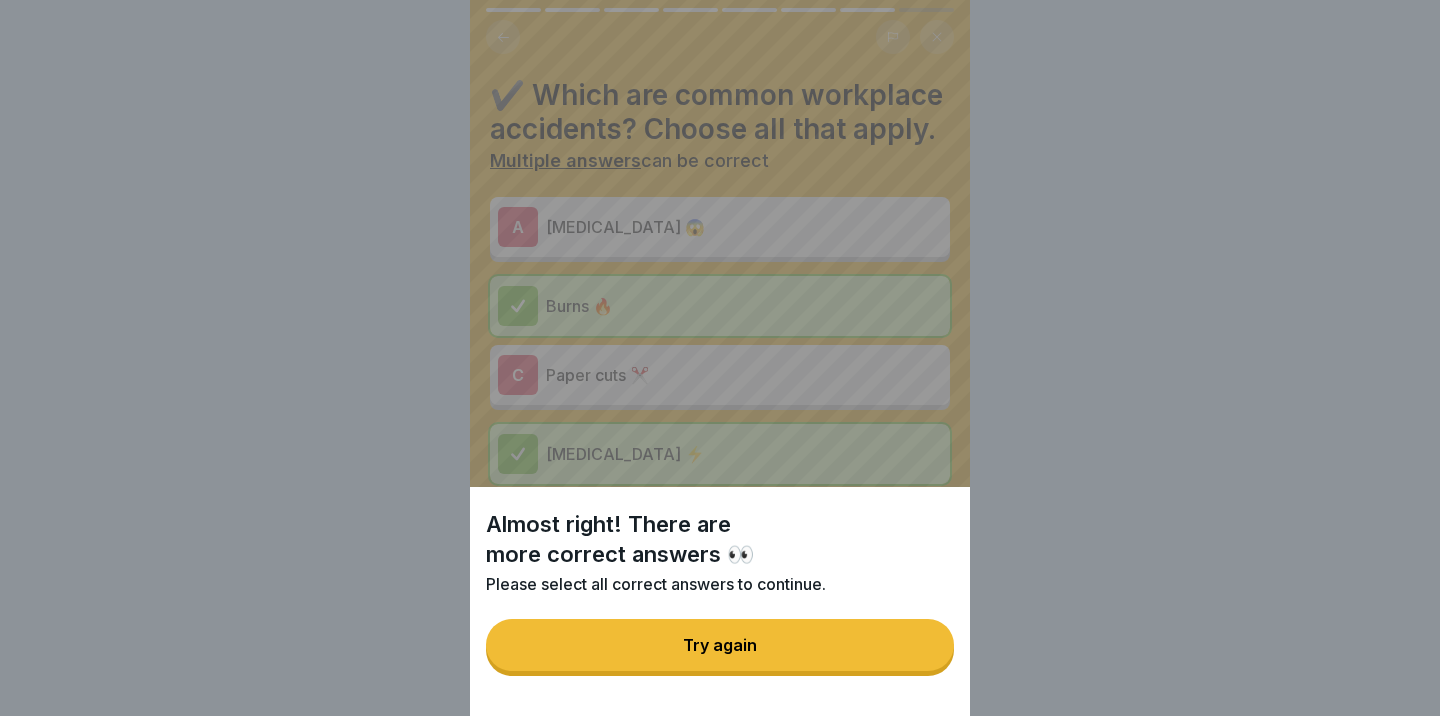 click on "Try again" at bounding box center (720, 645) 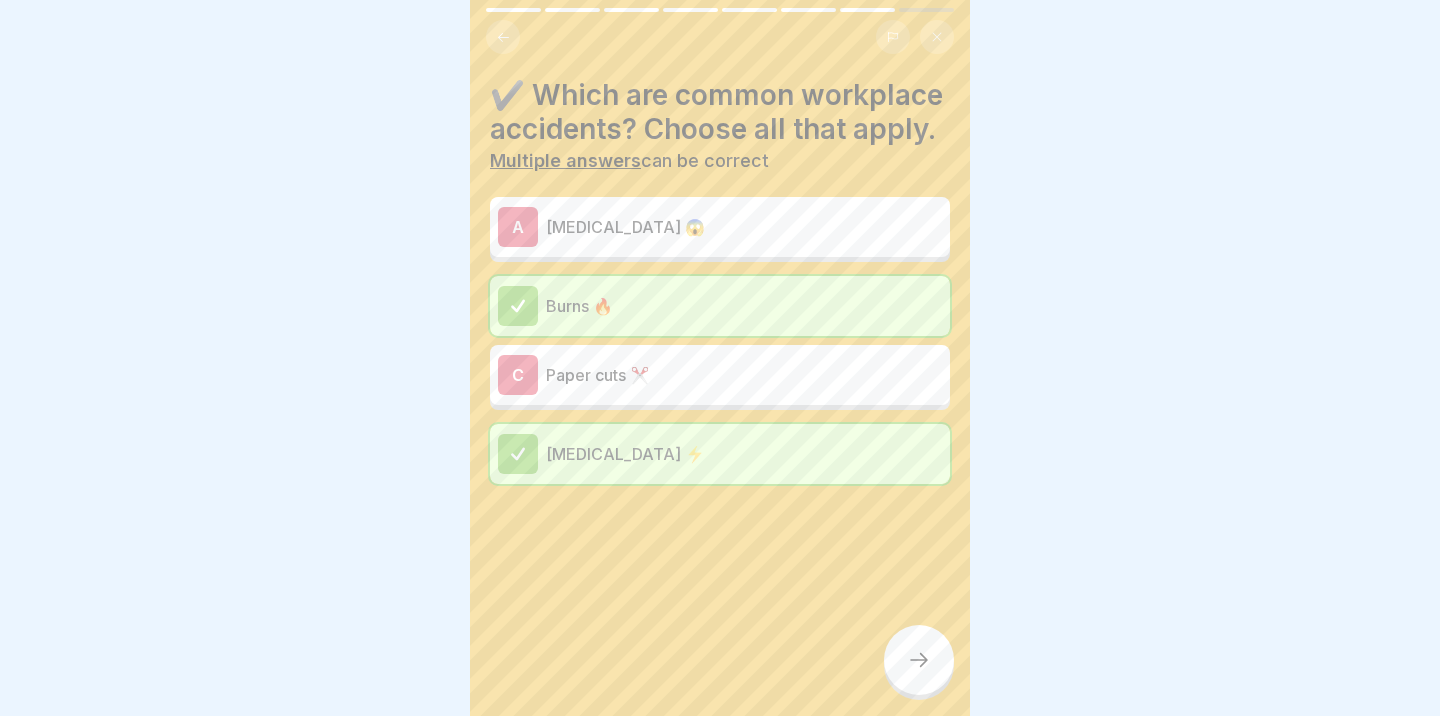 click on "Paper cuts ✂️" at bounding box center (744, 375) 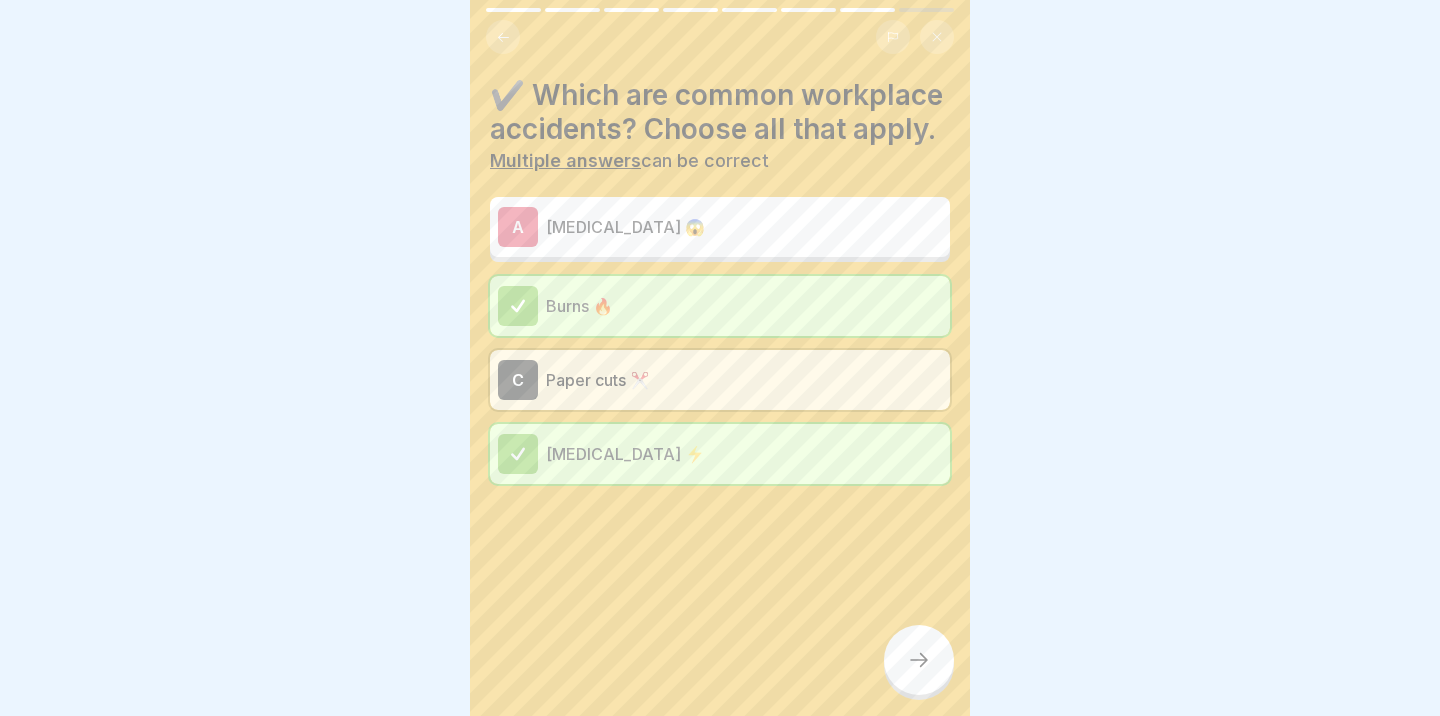 click on "✔️ Which are common workplace accidents? Choose all that apply. Multiple answers  can be correct A [MEDICAL_DATA] 😱 Burns 🔥 C Paper cuts ✂️ [MEDICAL_DATA] ⚡" at bounding box center [720, 281] 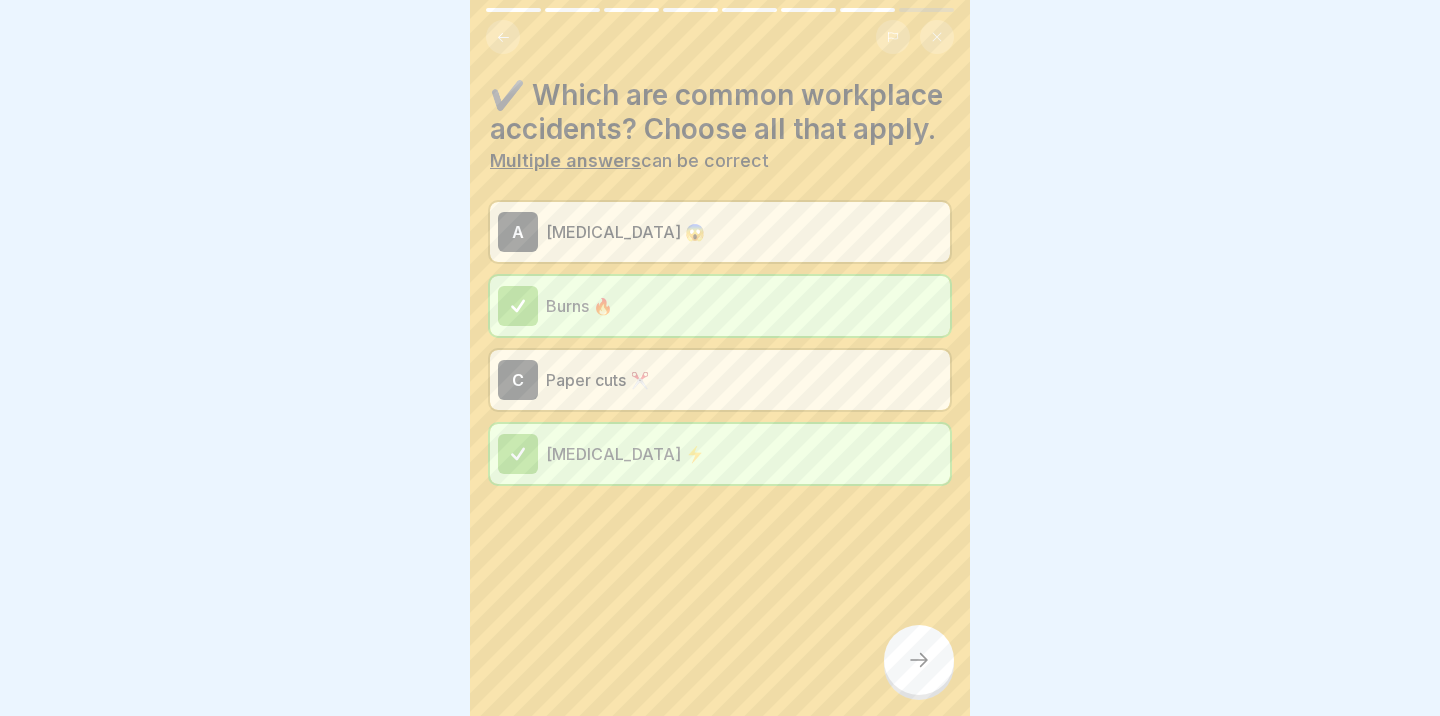 click at bounding box center (919, 660) 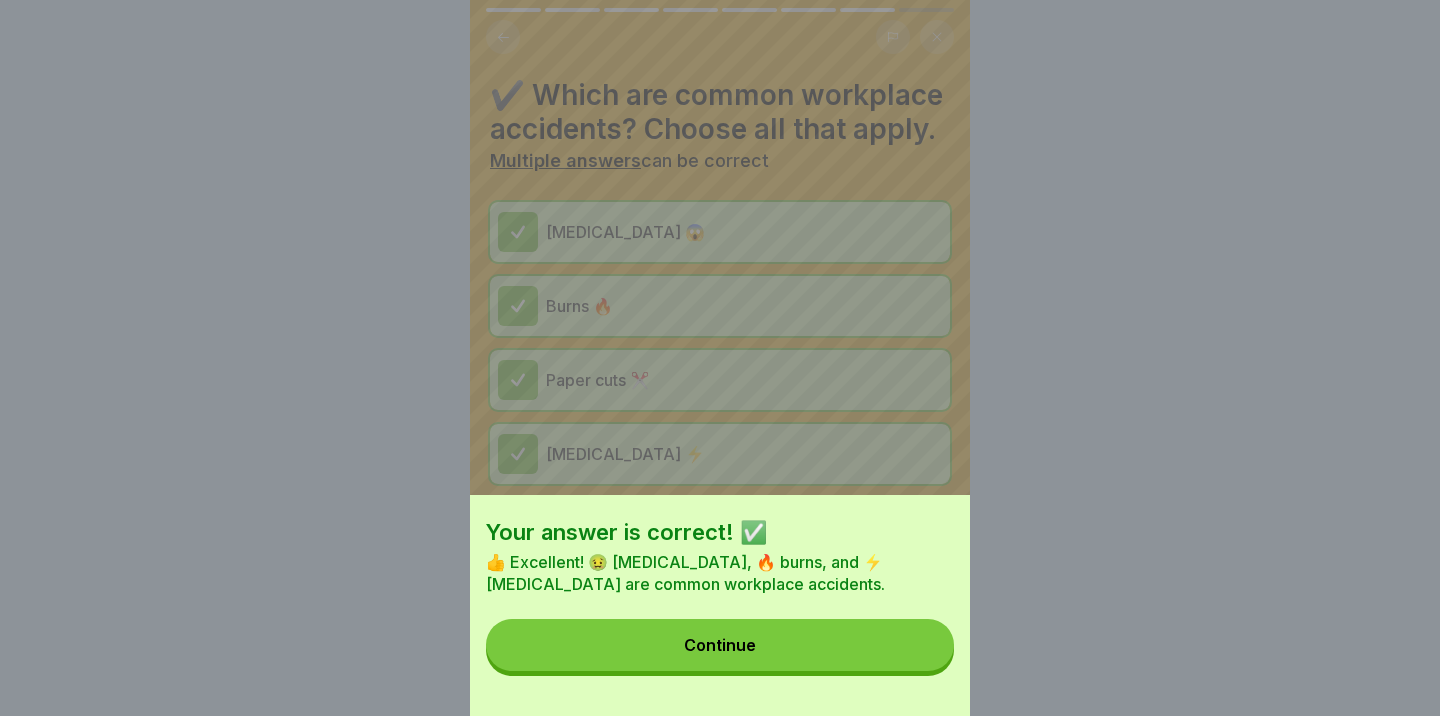 click on "Continue" at bounding box center [720, 645] 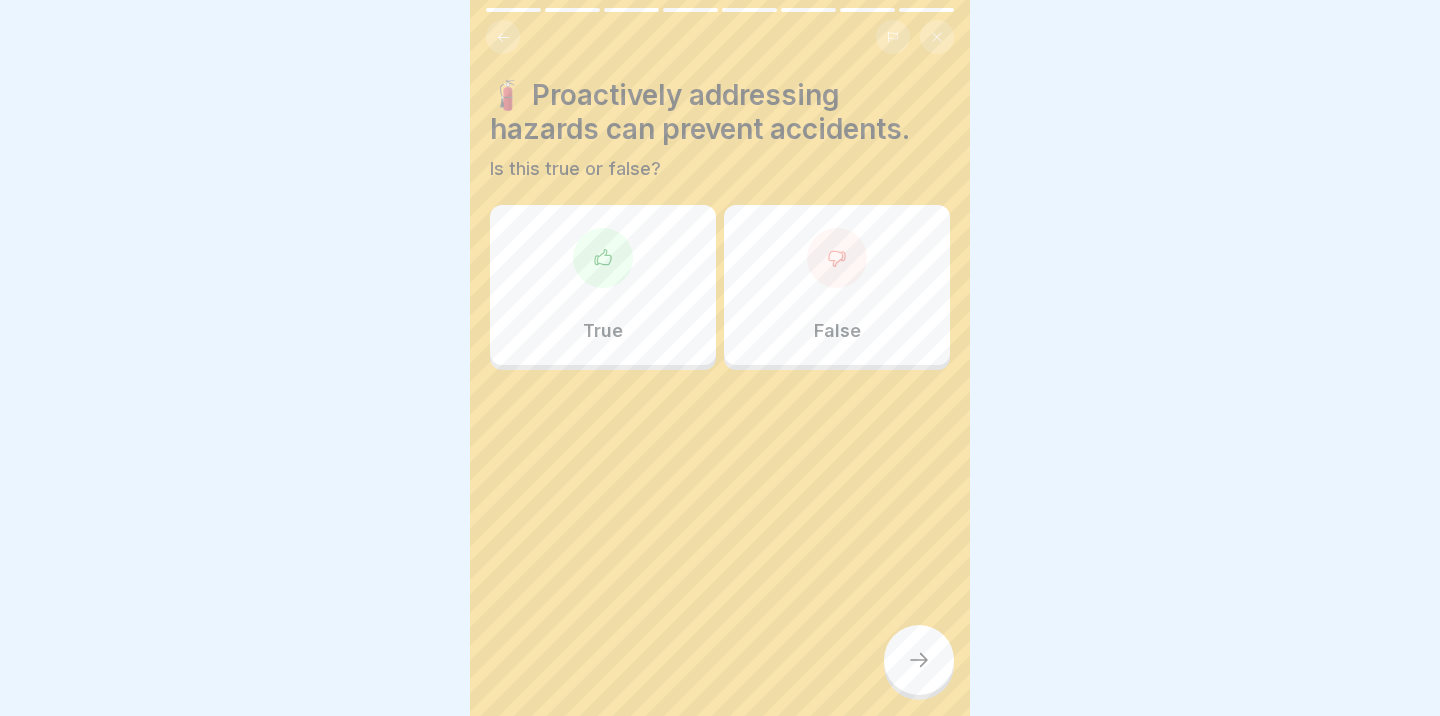 click on "True" at bounding box center (603, 285) 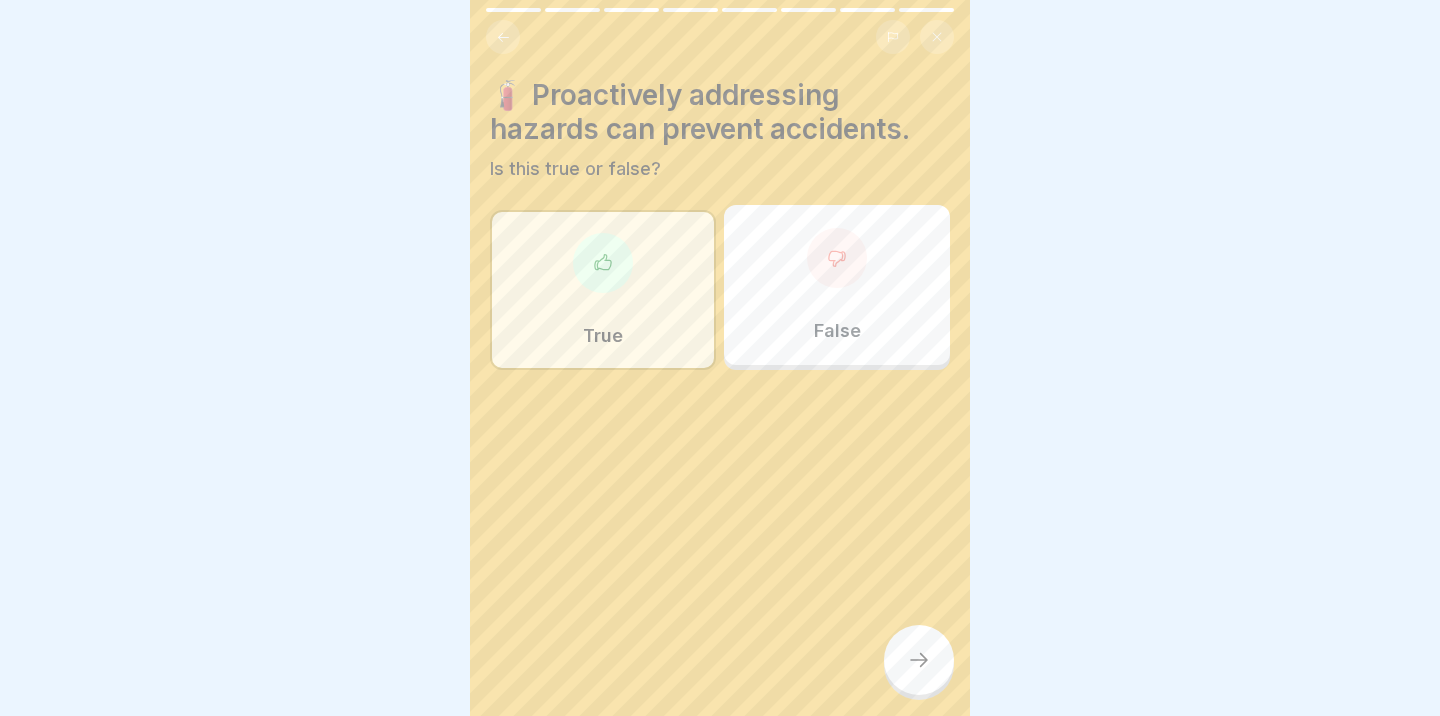 click at bounding box center (919, 660) 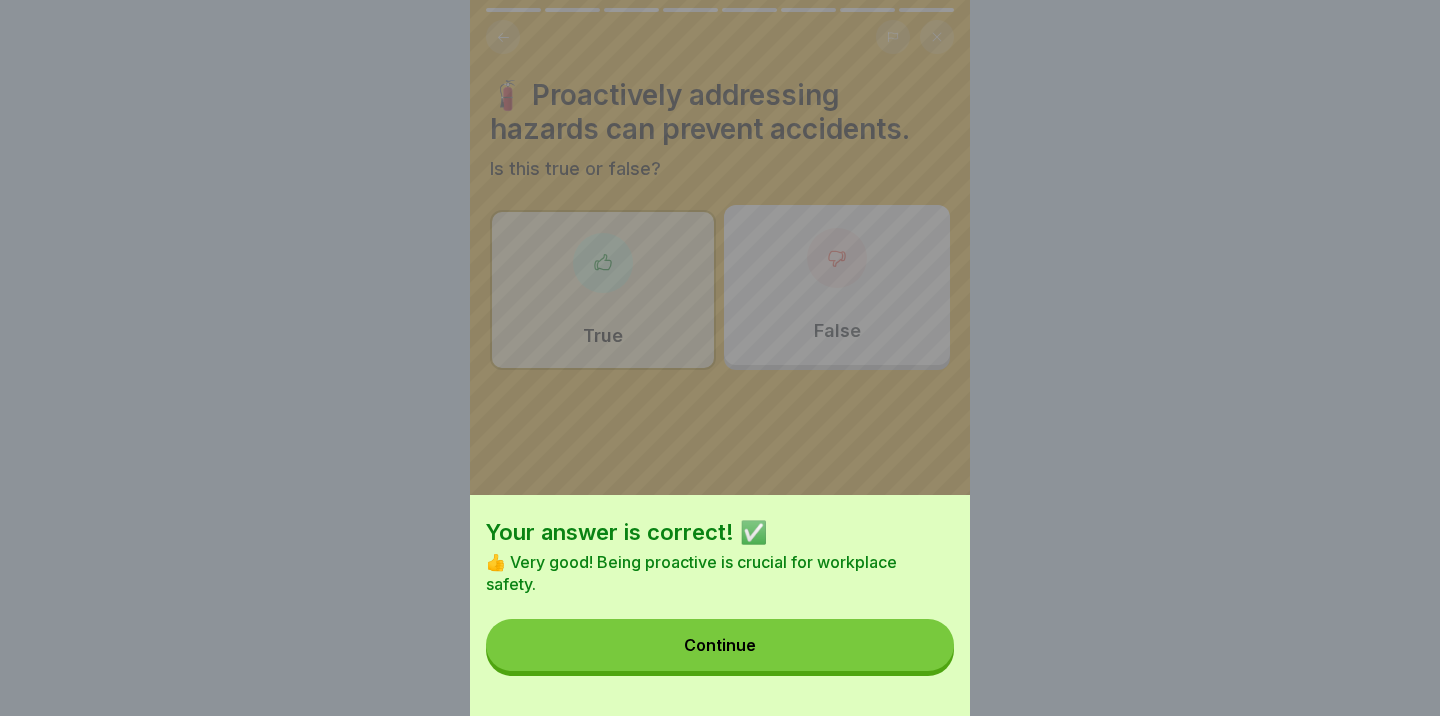 click on "Continue" at bounding box center [720, 645] 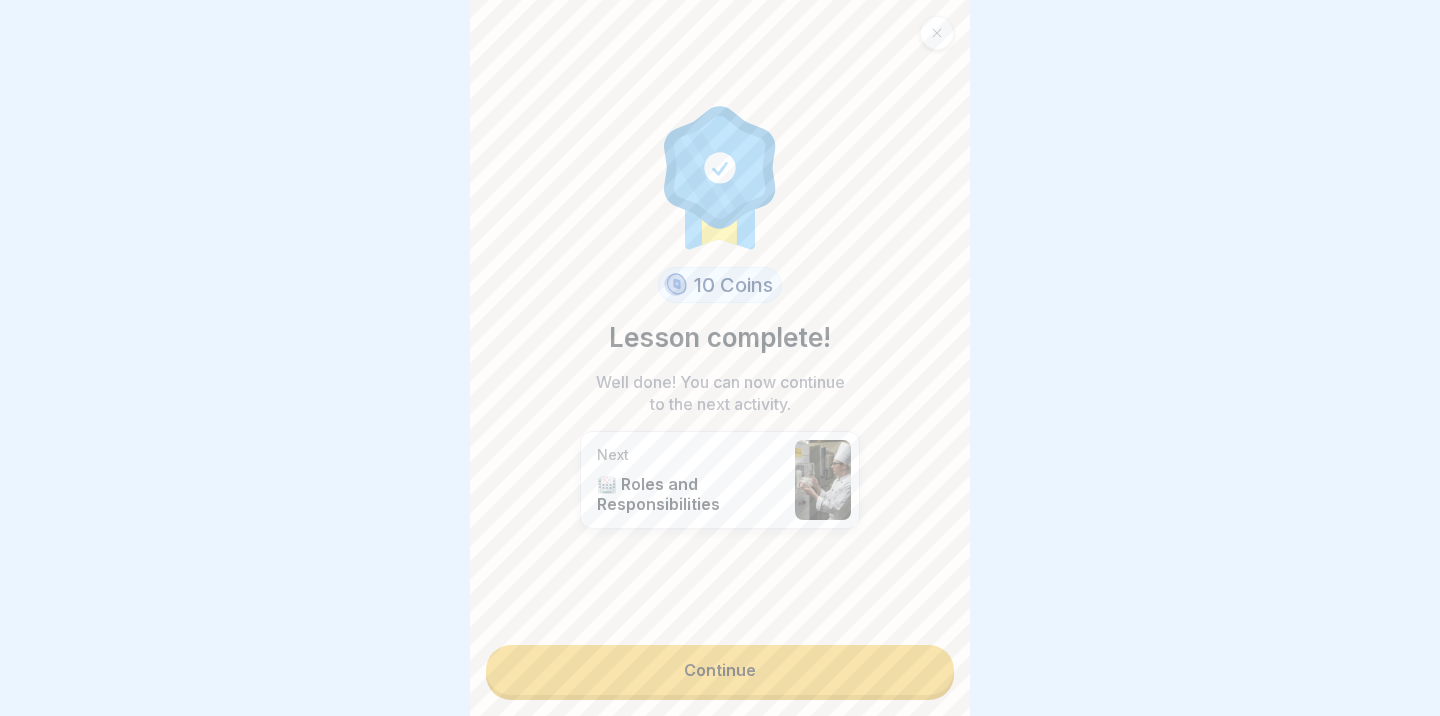 click on "Continue" at bounding box center (720, 670) 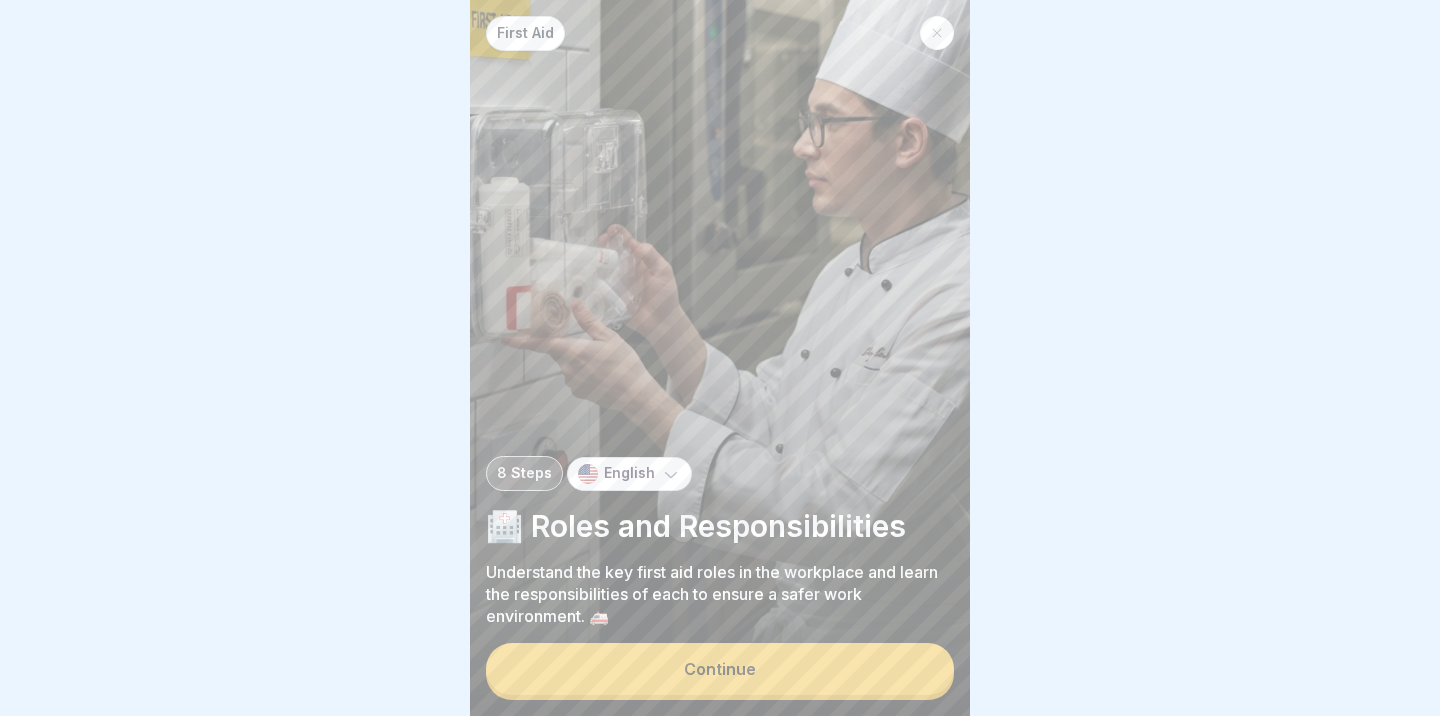 click on "Continue" at bounding box center (720, 669) 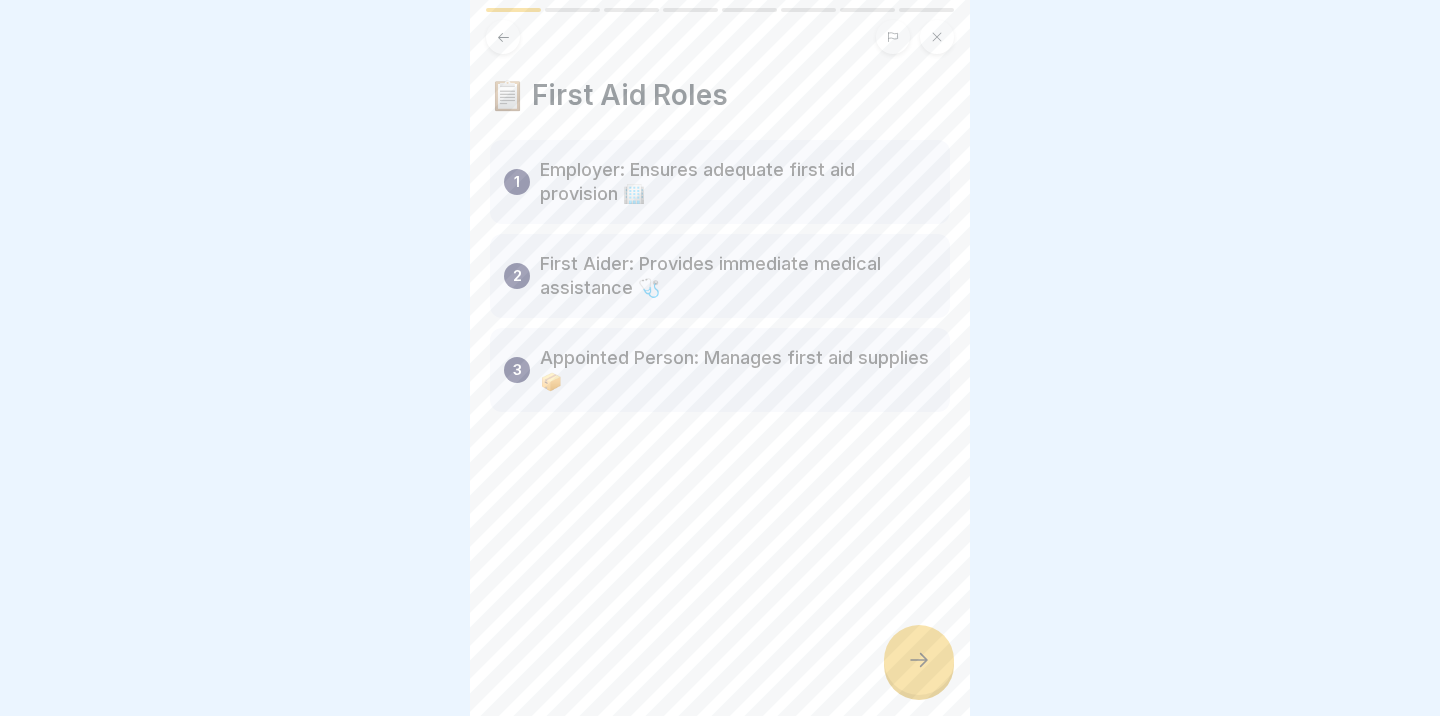 click 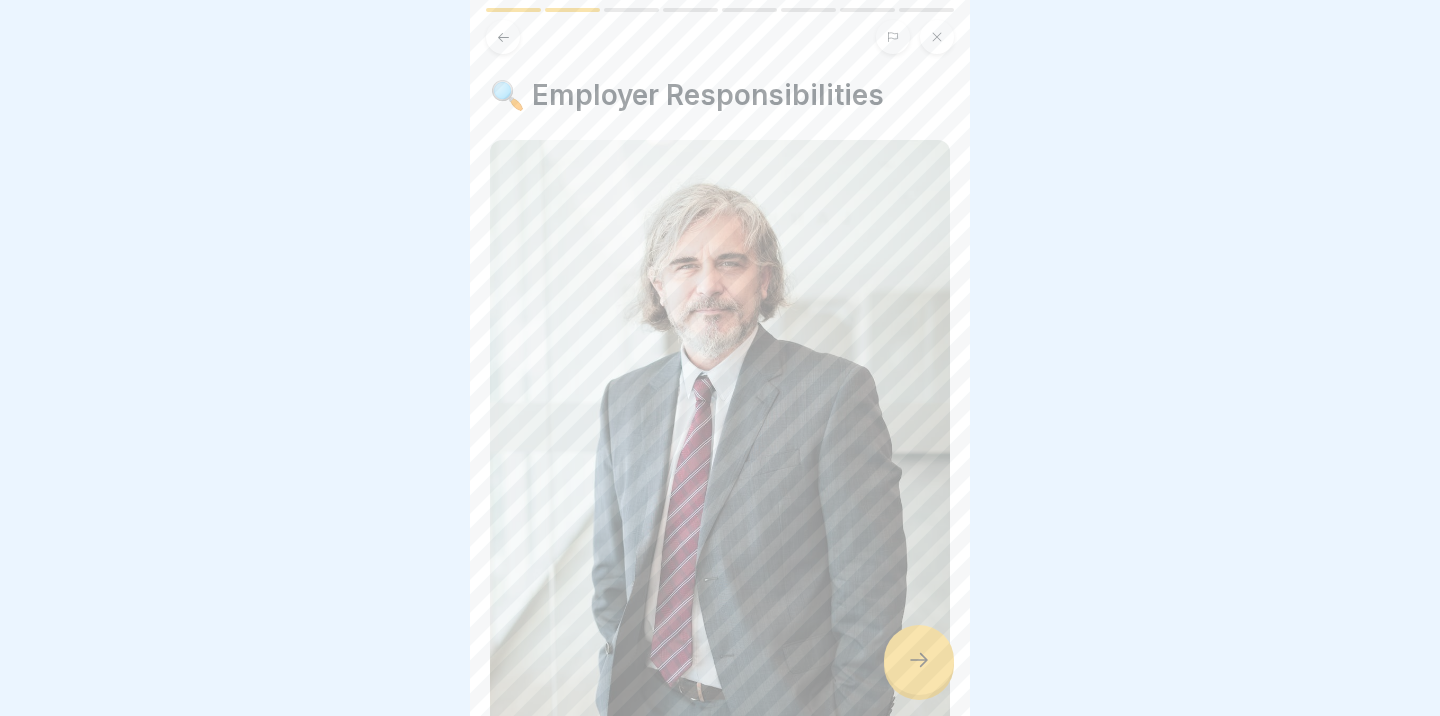 click 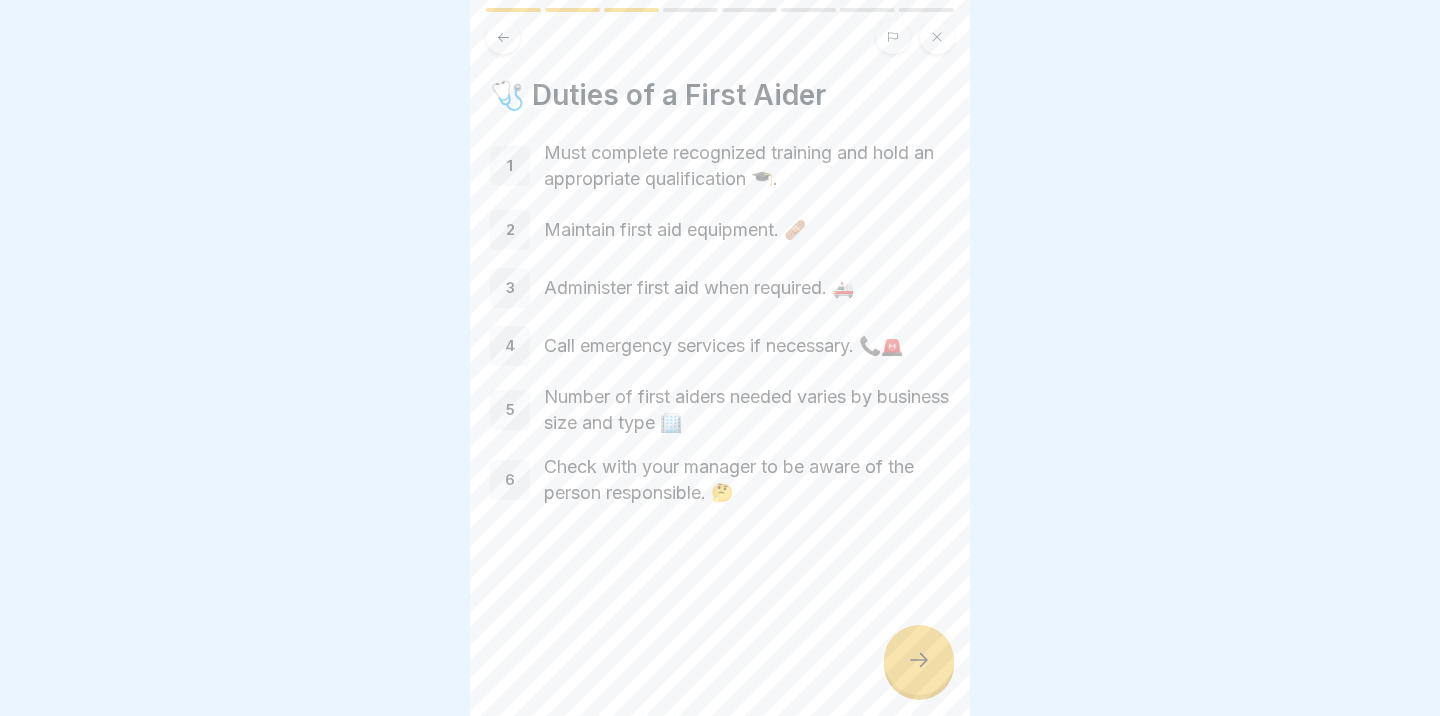 click 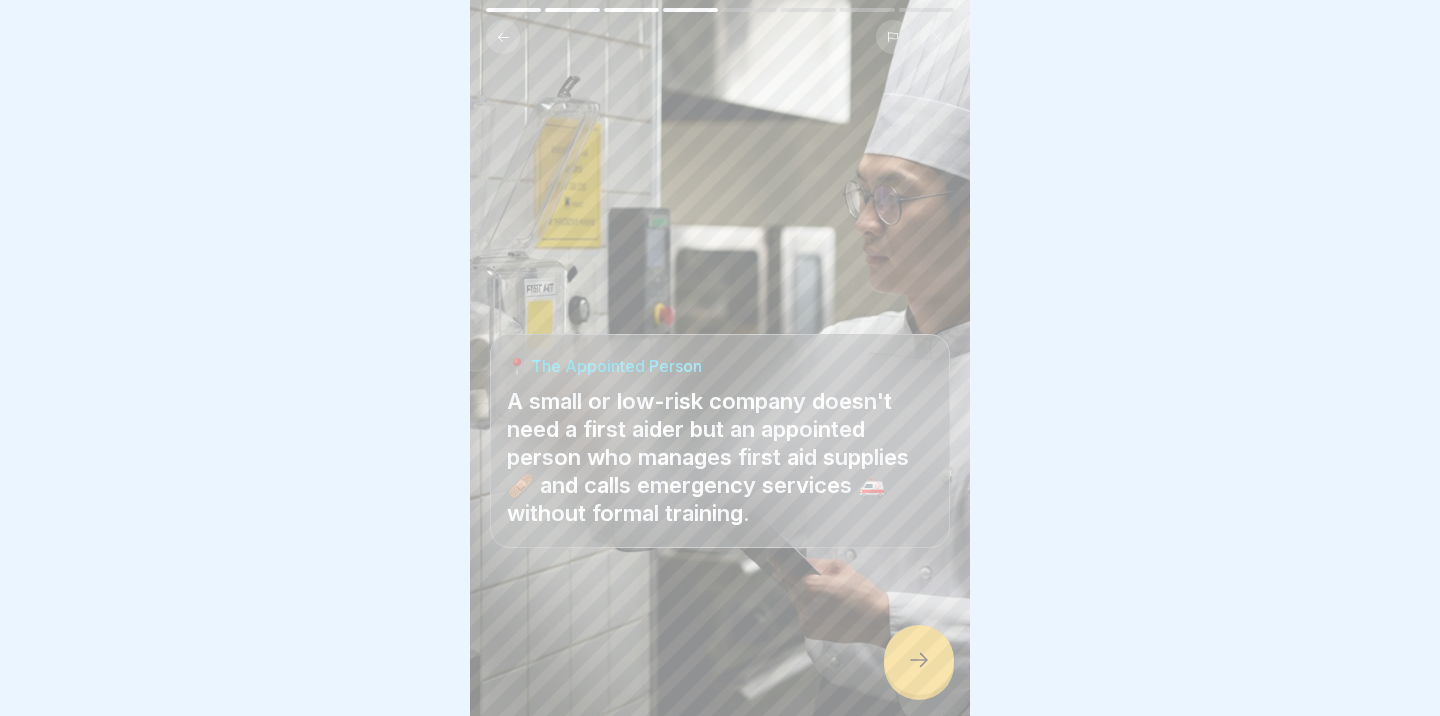 click 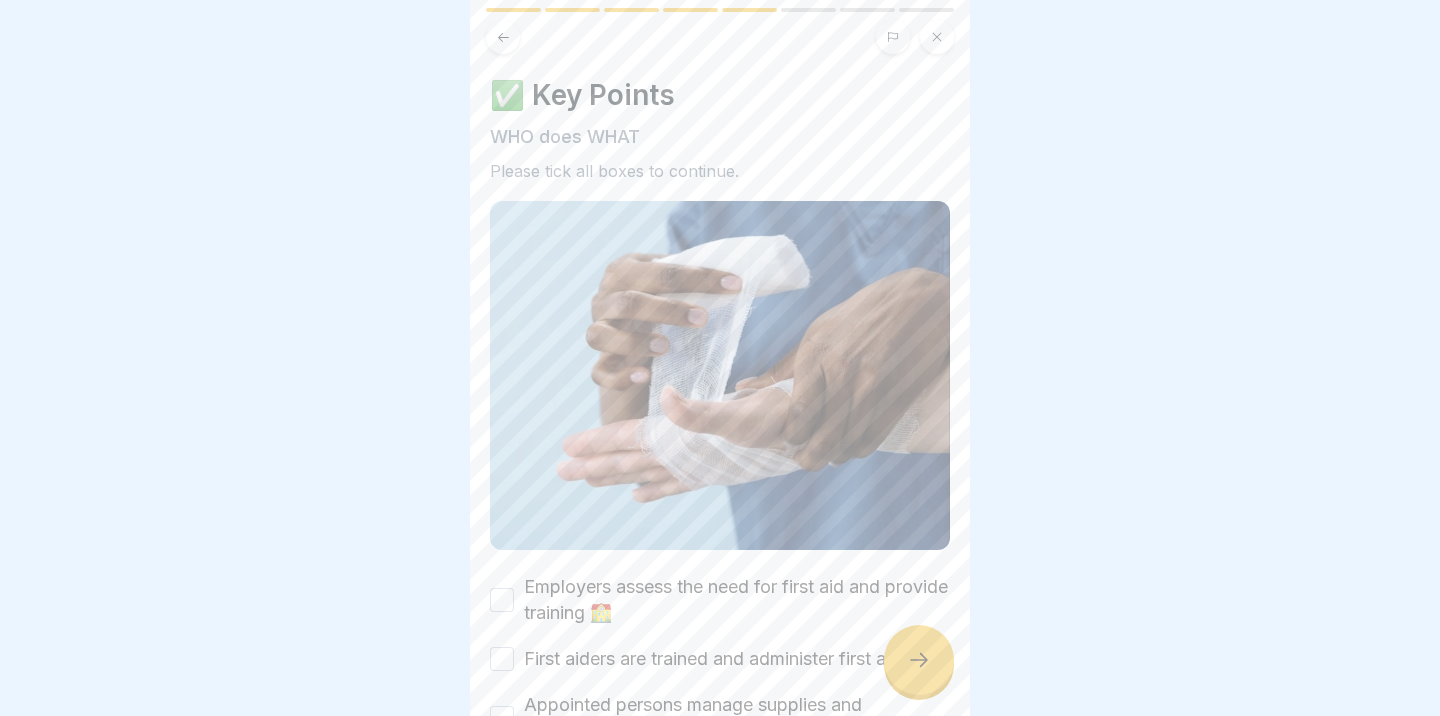 scroll, scrollTop: 148, scrollLeft: 0, axis: vertical 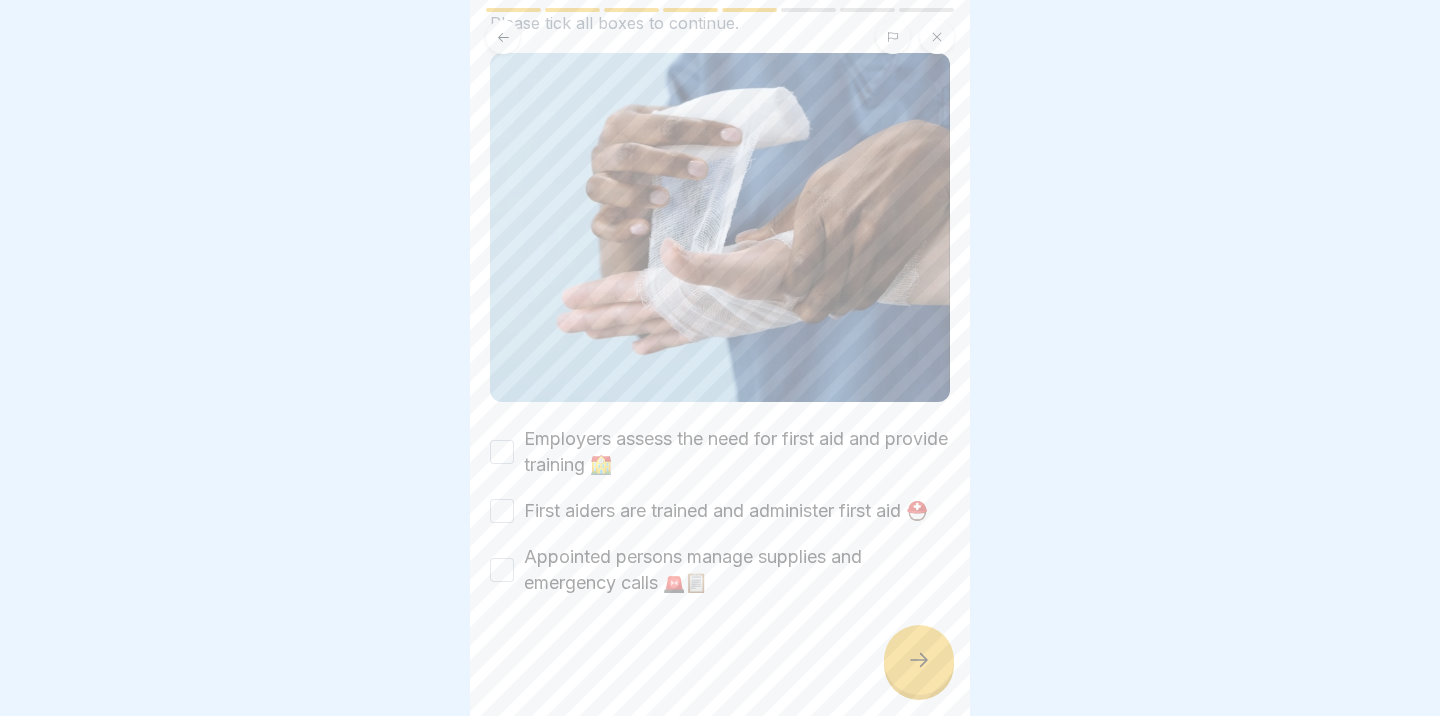 click on "Employers assess the need for first aid and provide training 🏫" at bounding box center (502, 452) 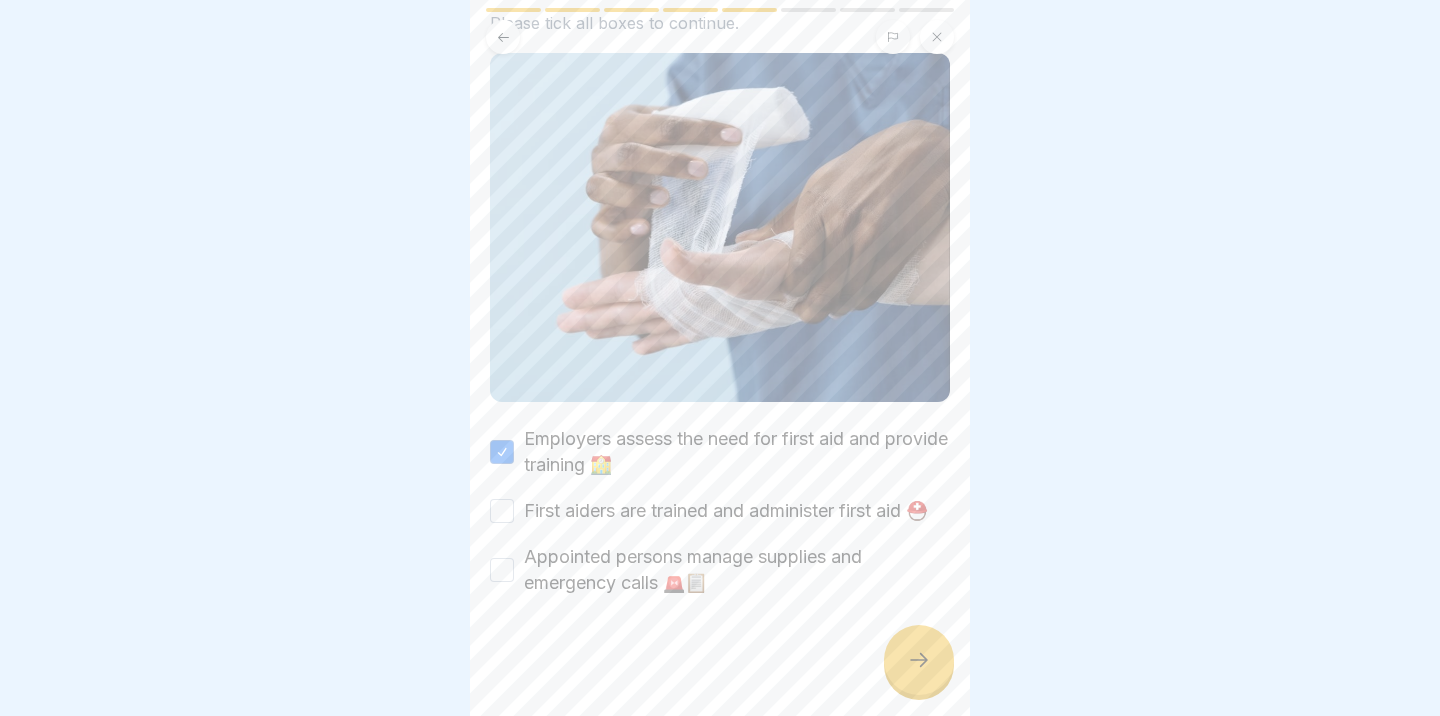click on "Employers assess the need for first aid and provide training 🏫 First aiders are trained and administer first aid ⛑️ Appointed persons manage supplies and emergency calls 🚨📋" at bounding box center [720, 511] 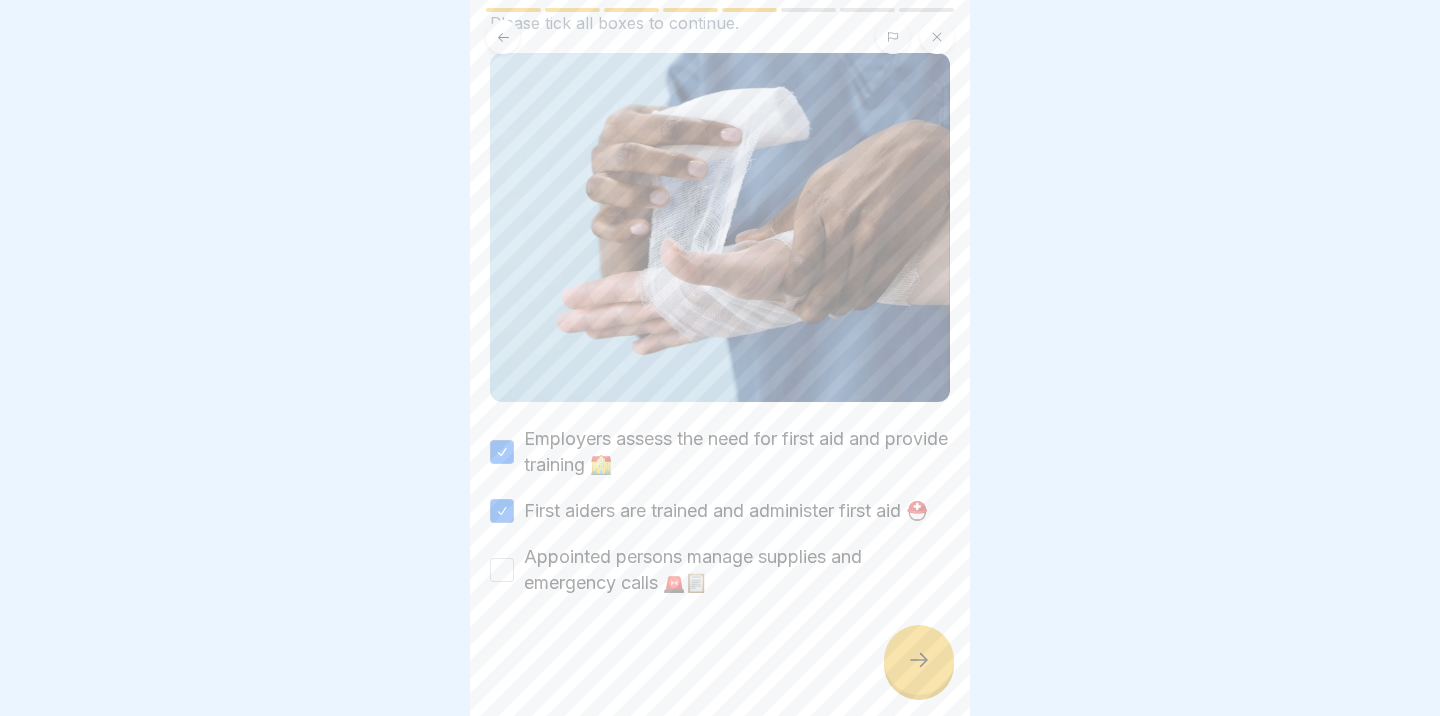 click on "Appointed persons manage supplies and emergency calls 🚨📋" at bounding box center [502, 570] 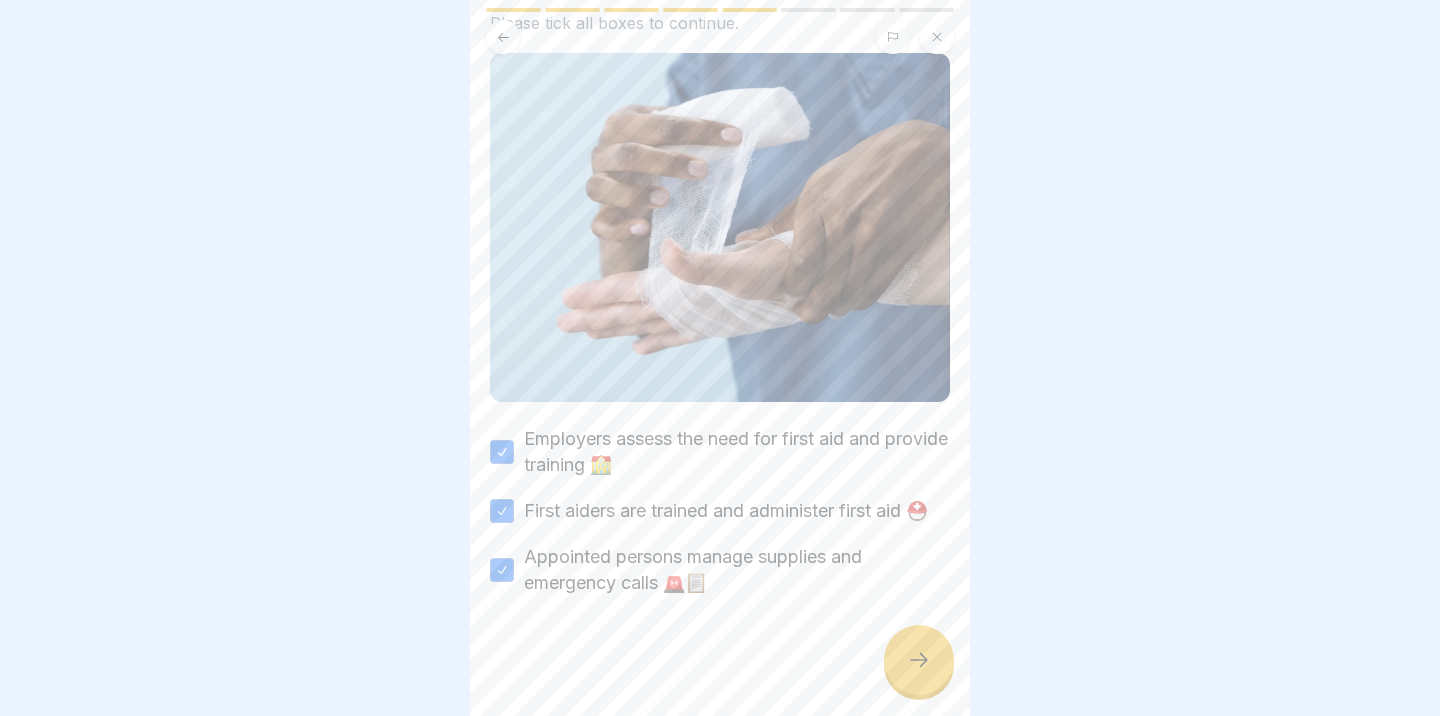 click at bounding box center (919, 660) 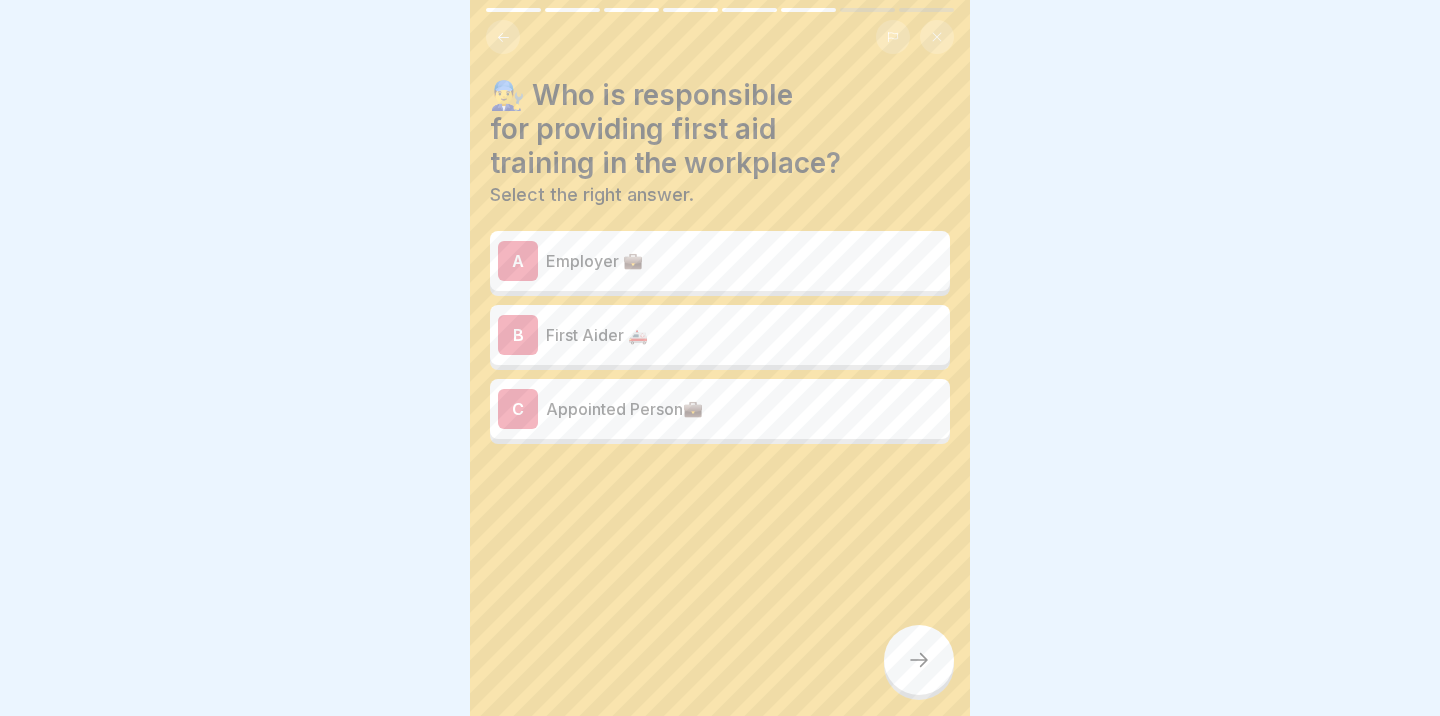 click on "Employer 💼" at bounding box center [744, 261] 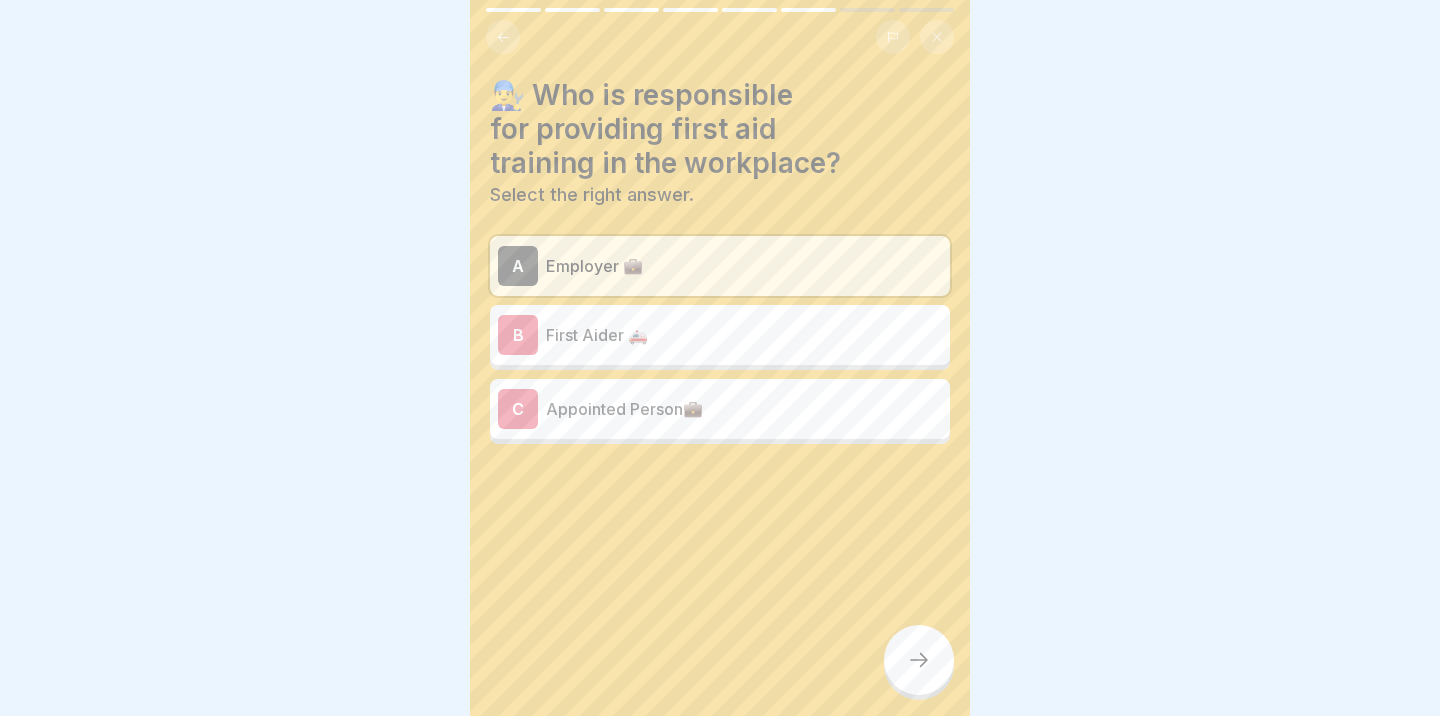 click 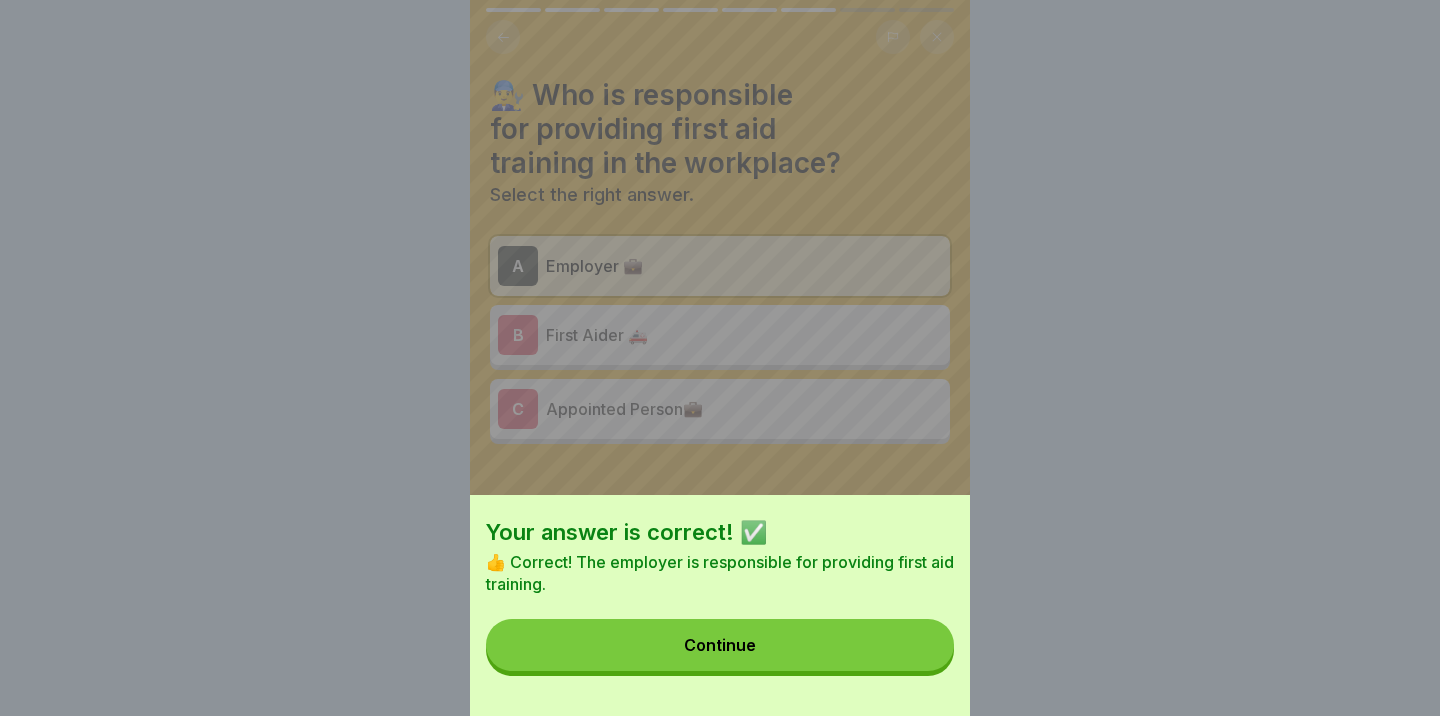 click on "Continue" at bounding box center (720, 645) 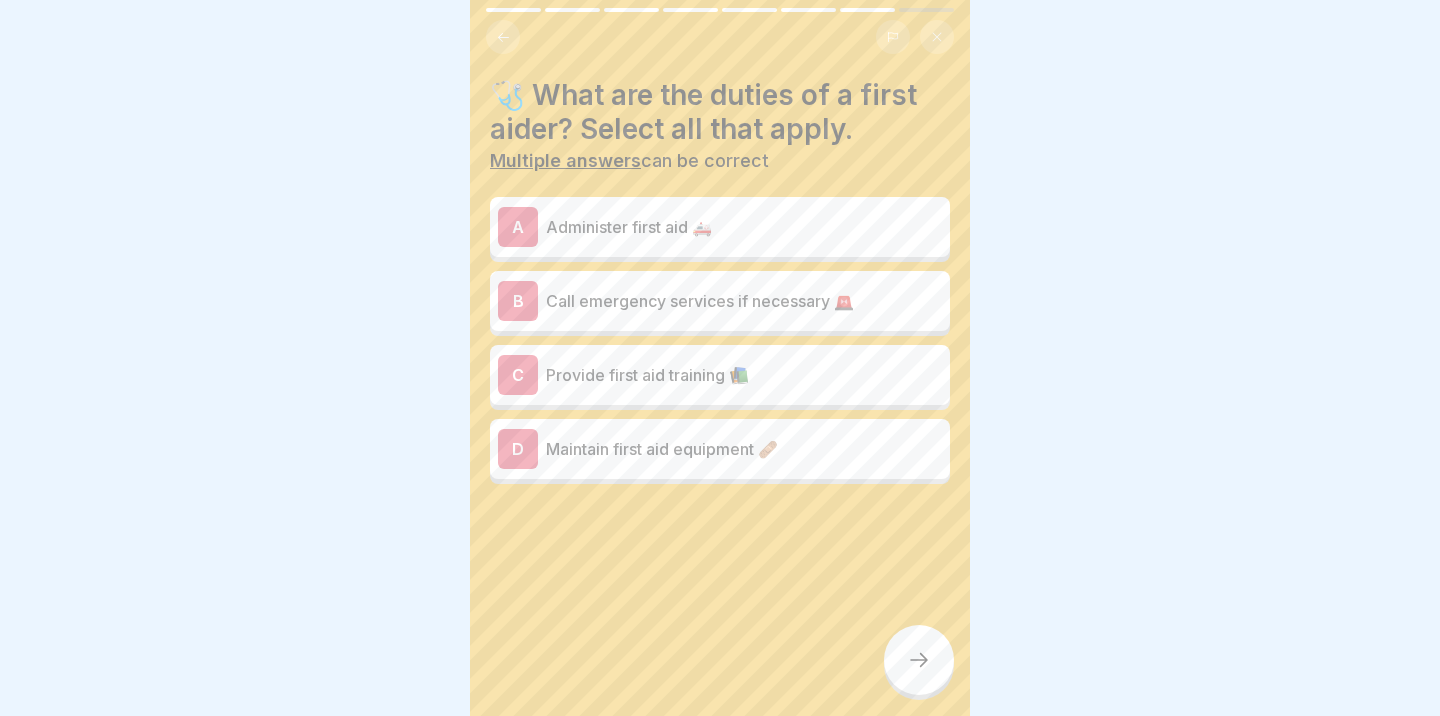 click on "Administer first aid 🚑" at bounding box center (744, 227) 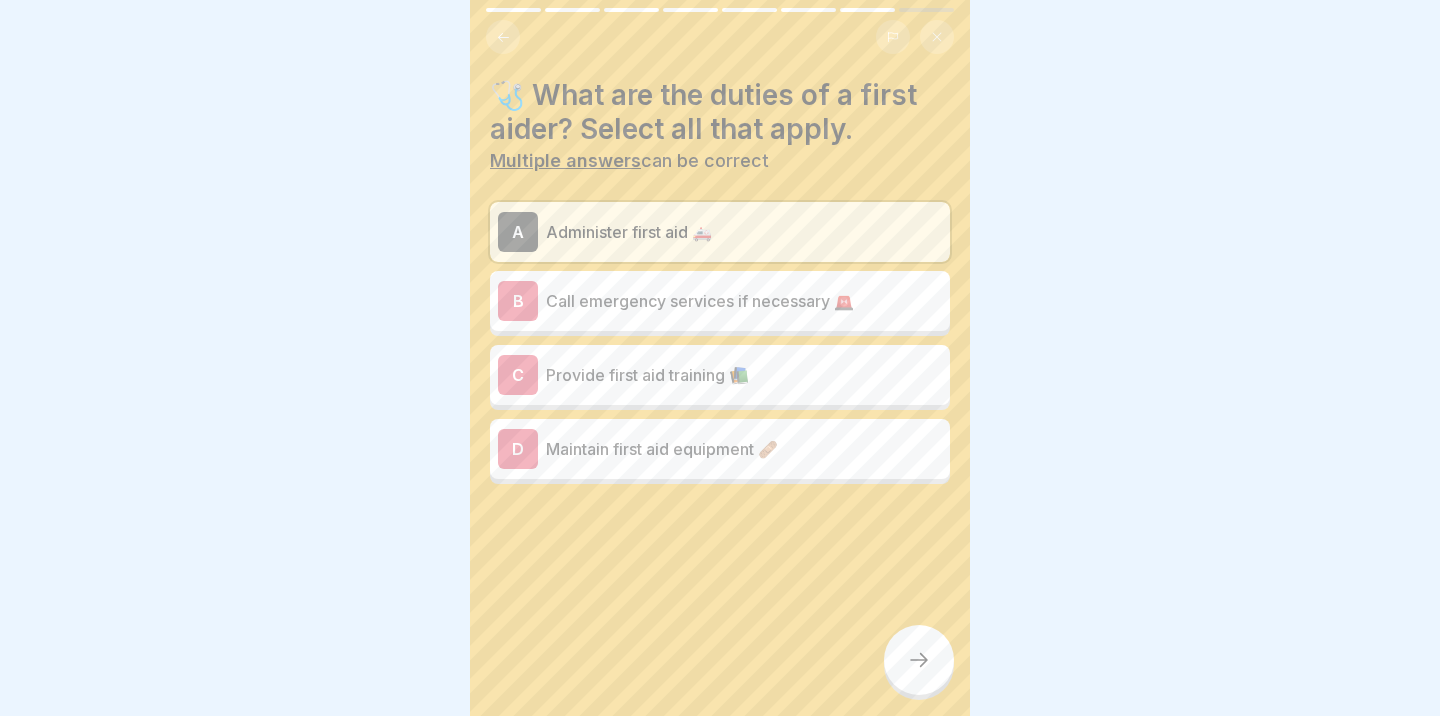 click on "C Provide first aid training 📚" at bounding box center (720, 375) 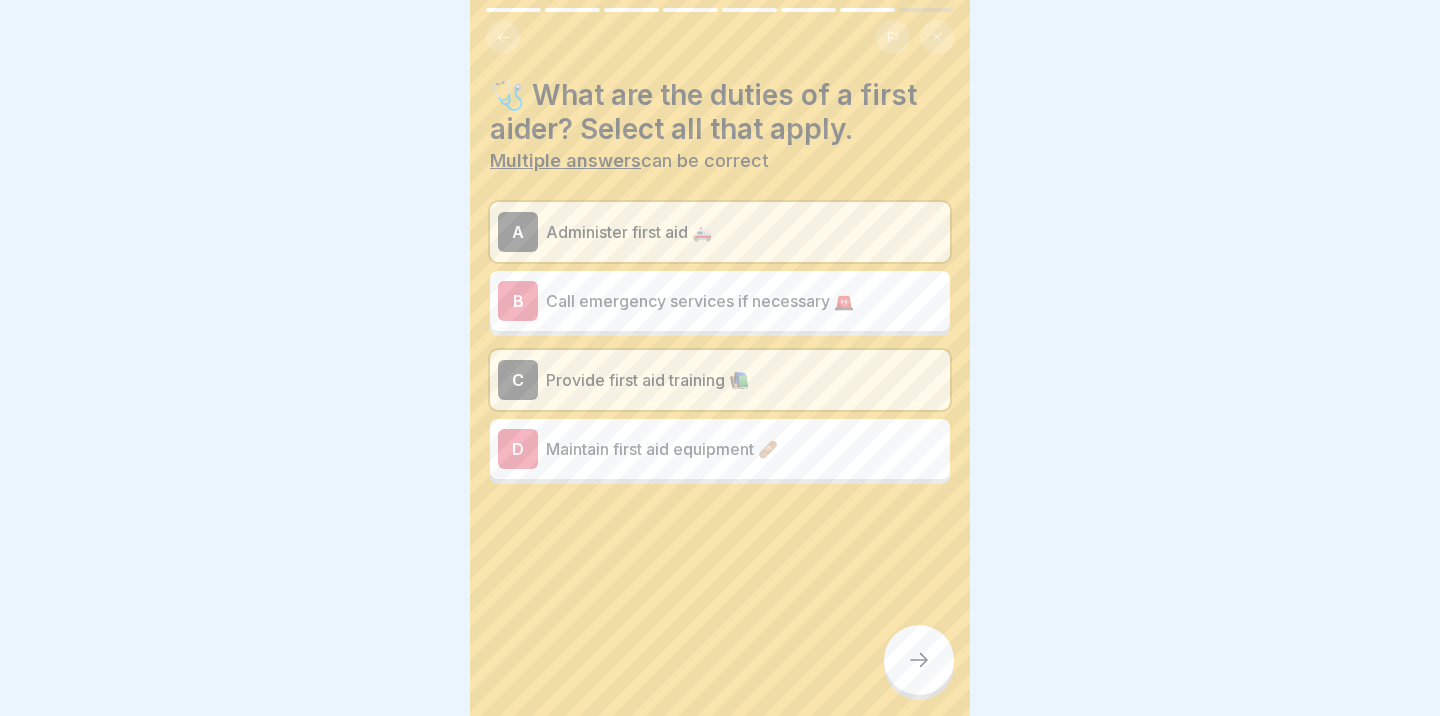 click on "A Administer first aid 🚑 B Call emergency services if necessary 🚨 C Provide first aid training 📚 D Maintain first aid equipment 🩹" at bounding box center (720, 343) 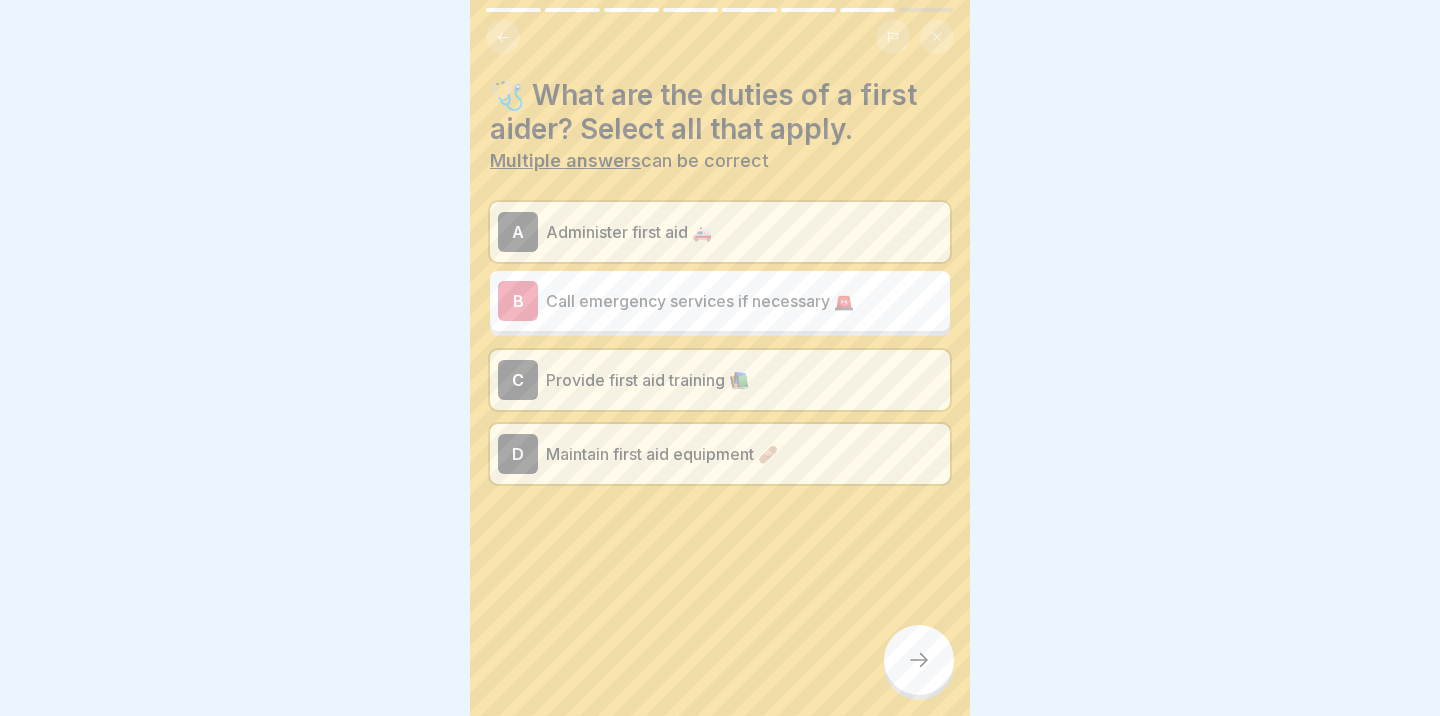 click at bounding box center (919, 660) 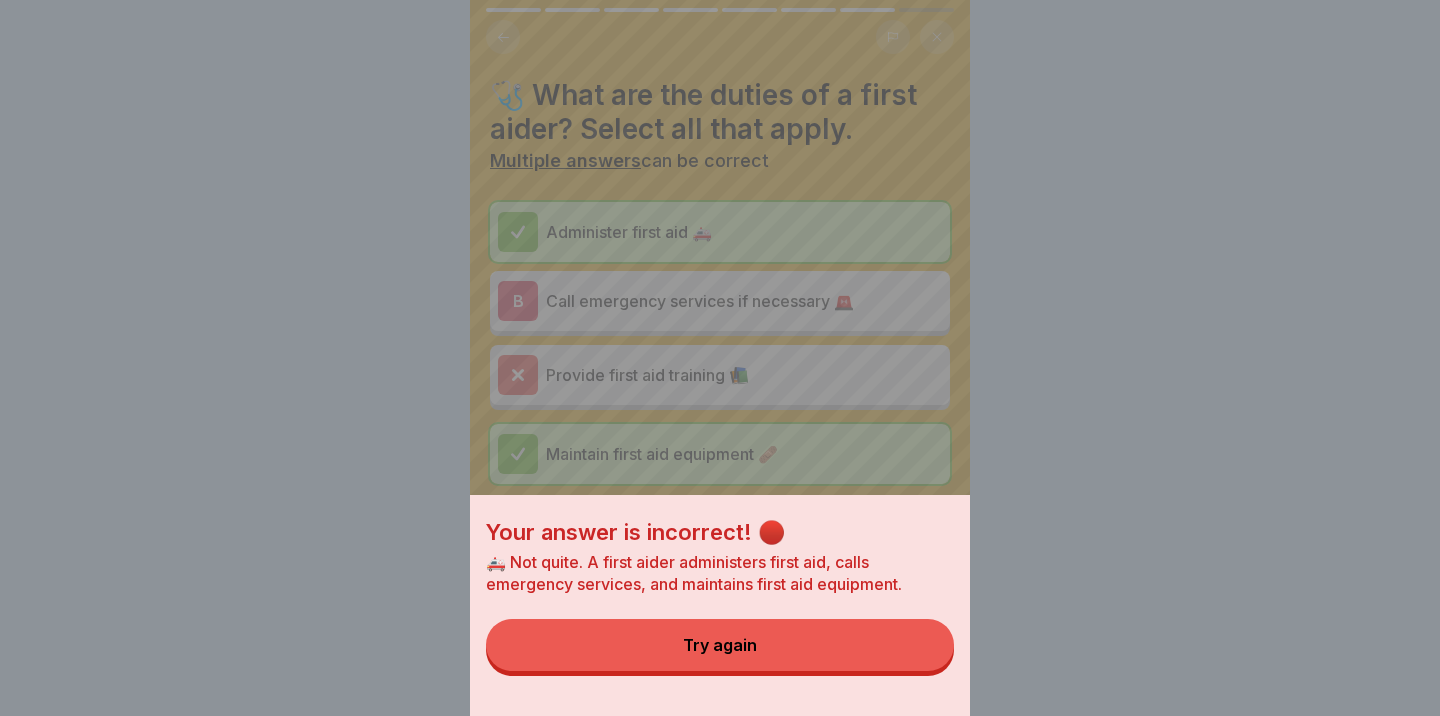 click on "Try again" at bounding box center [720, 645] 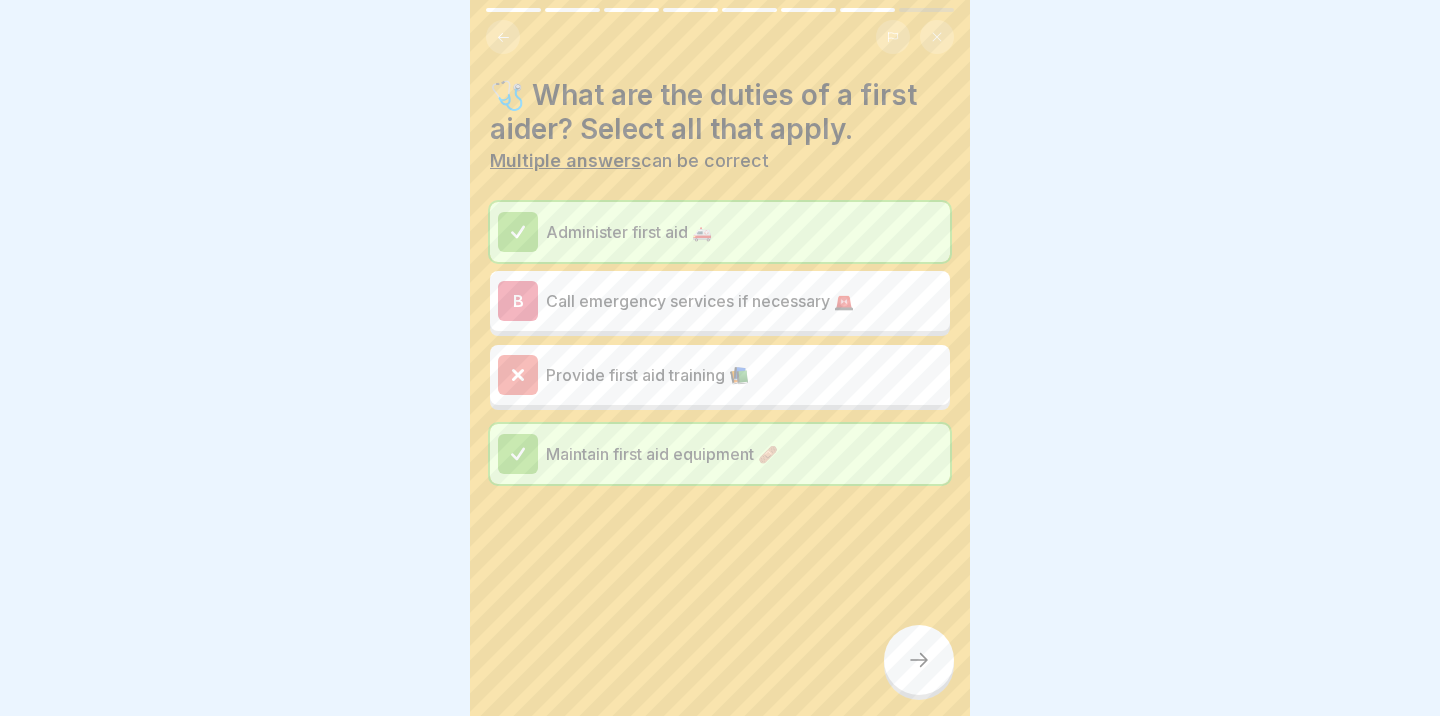 click on "Call emergency services if necessary 🚨" at bounding box center [744, 301] 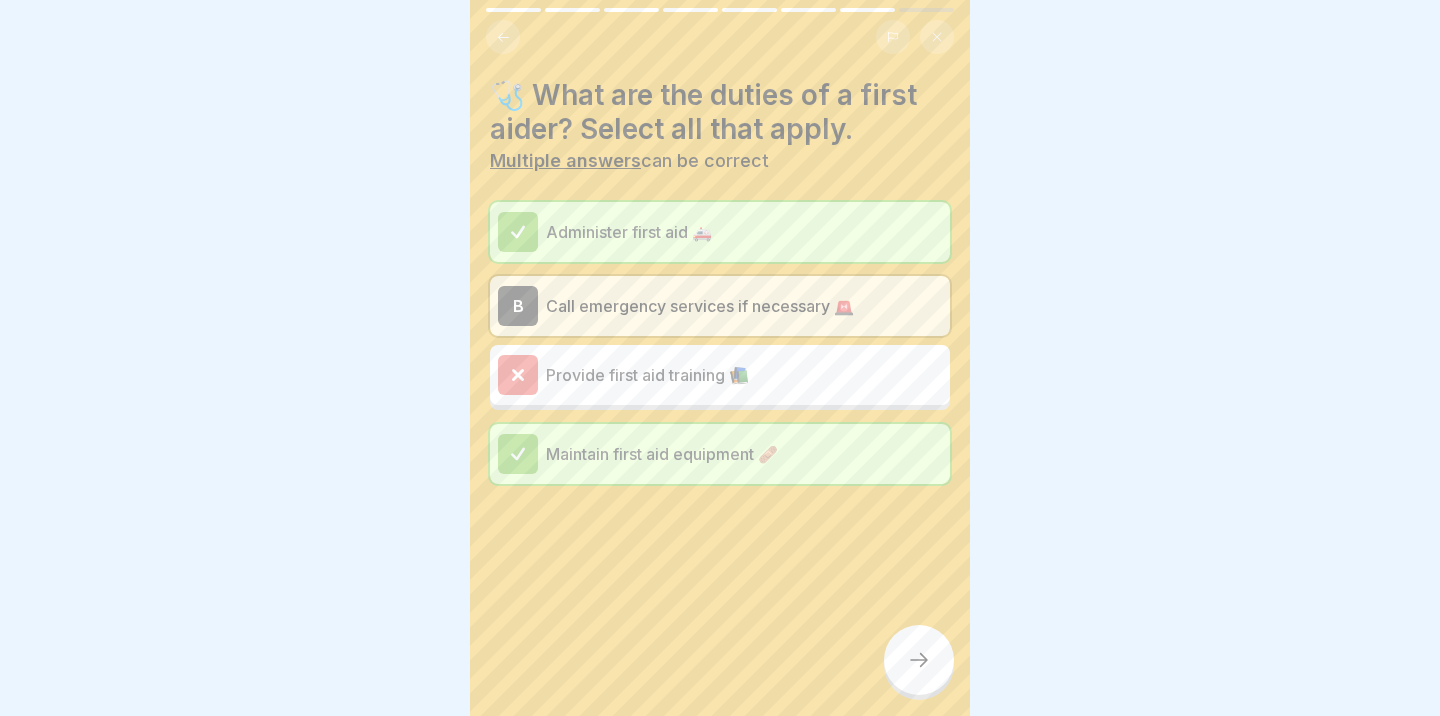 click at bounding box center [919, 660] 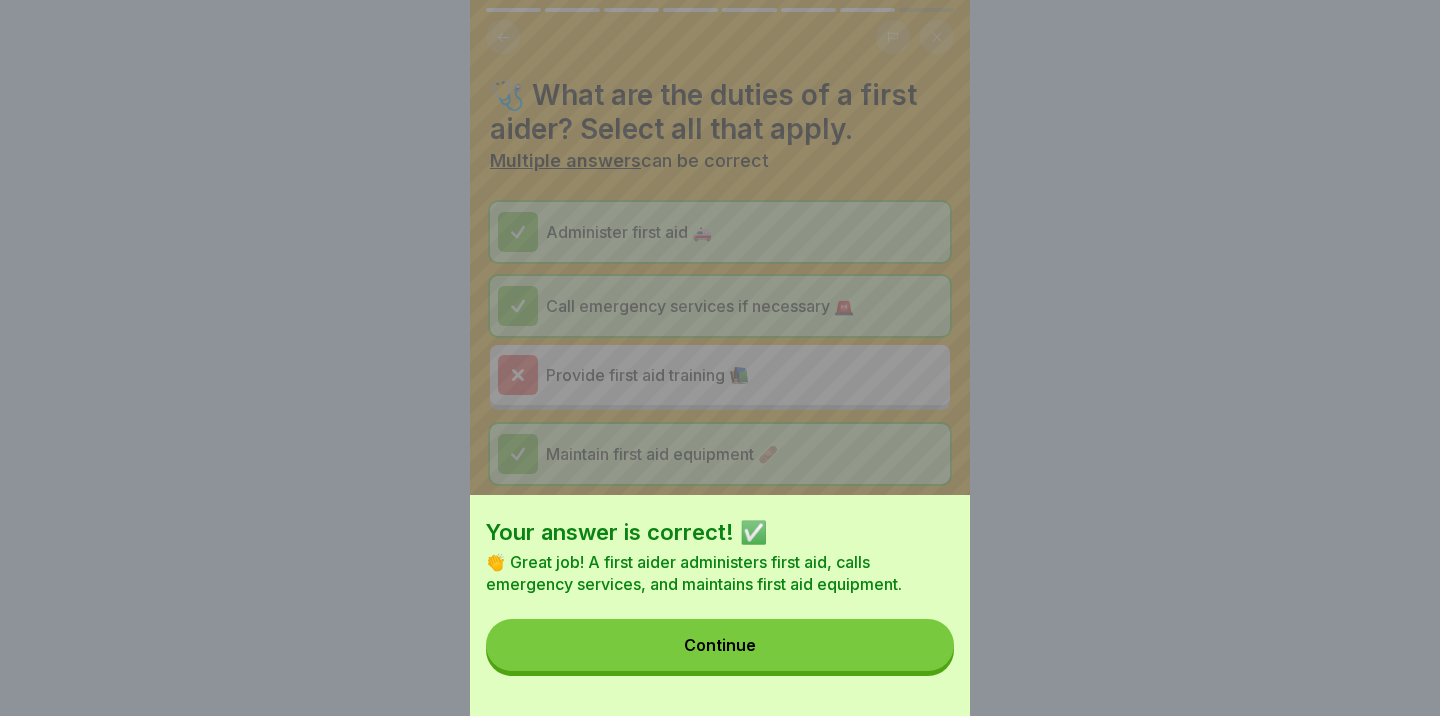 click on "Your answer is correct! ✅ 👏 Great job! A first aider administers first aid, calls emergency services, and maintains first aid equipment.   Continue" at bounding box center (720, 605) 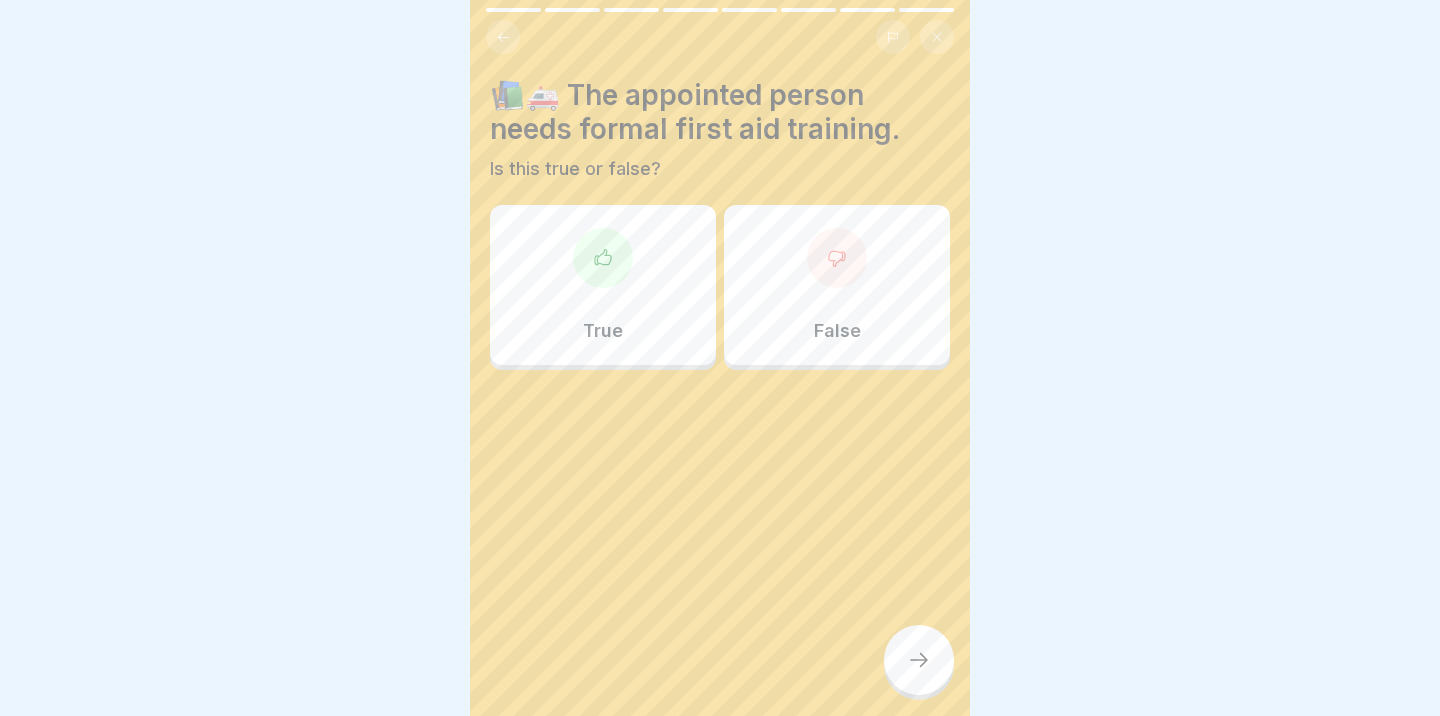 click on "True" at bounding box center (603, 285) 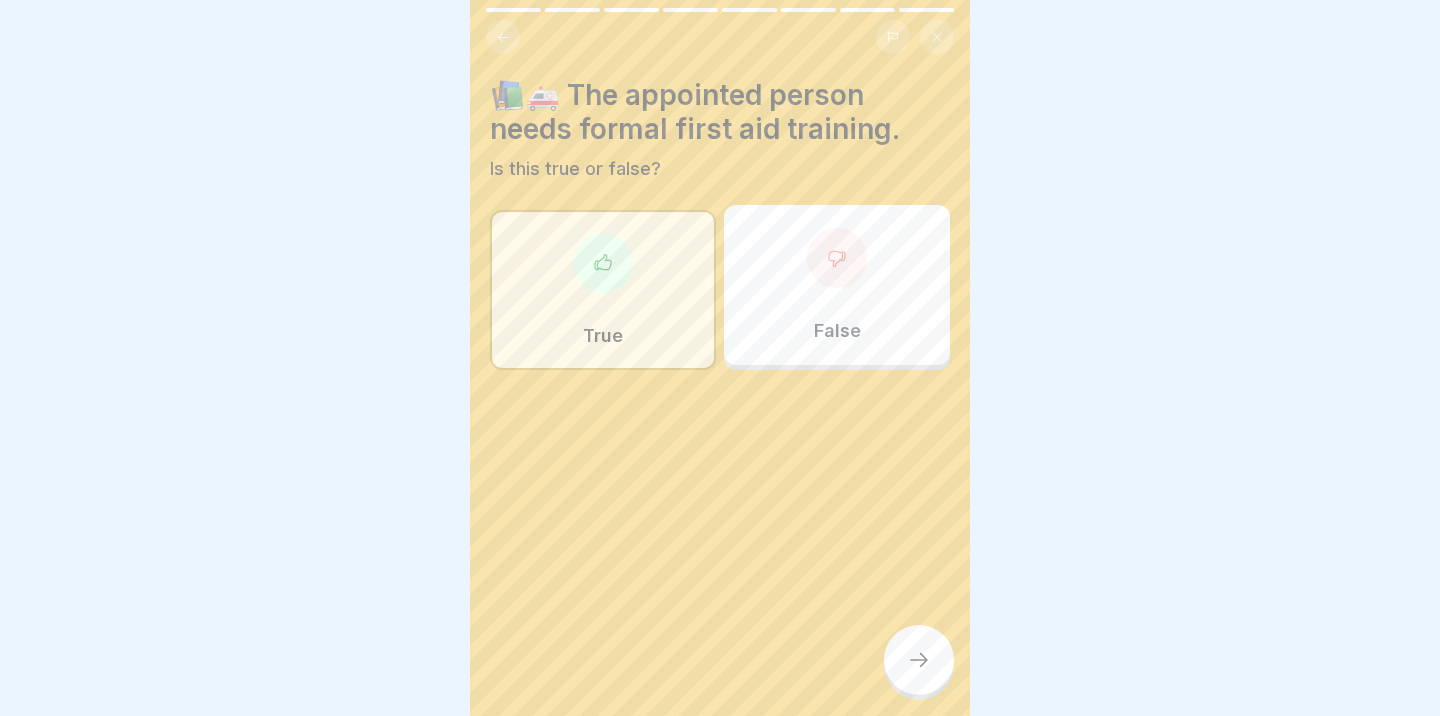 click at bounding box center (919, 660) 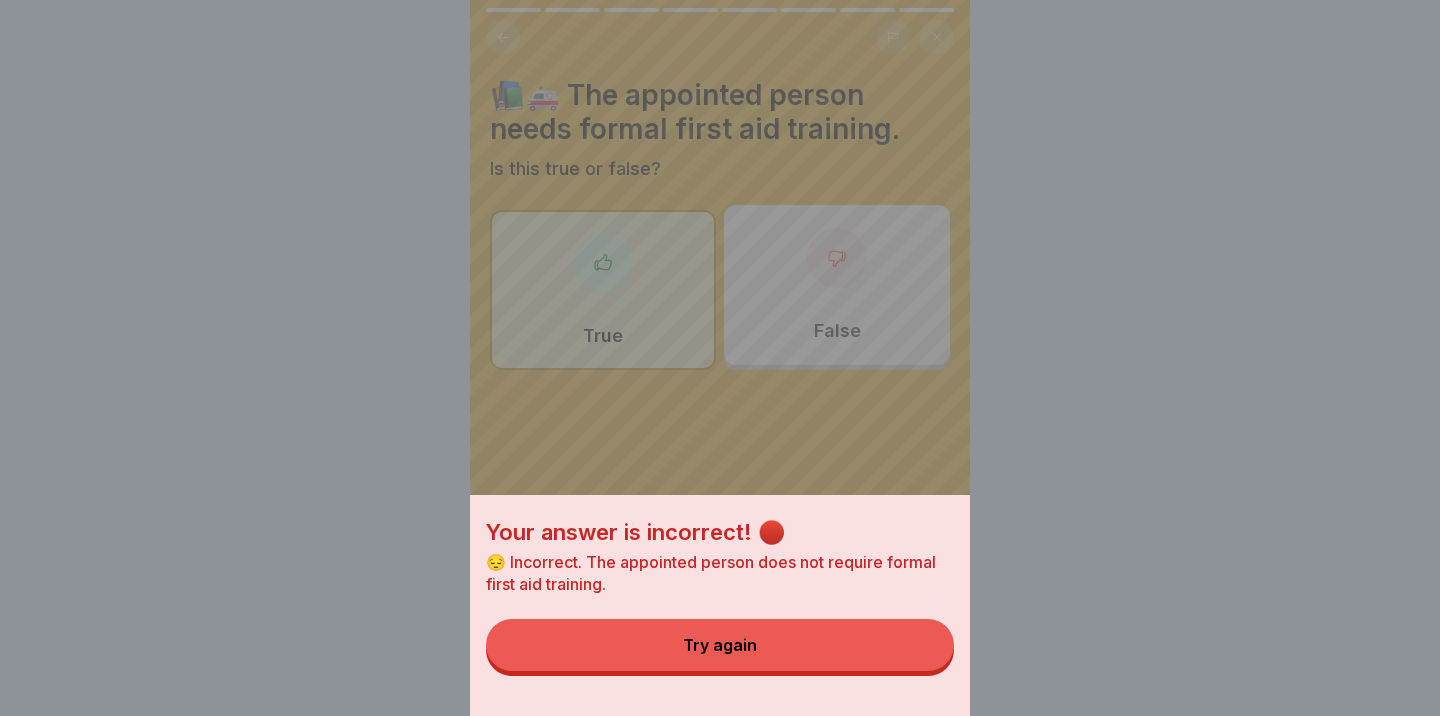 click on "Try again" at bounding box center [720, 645] 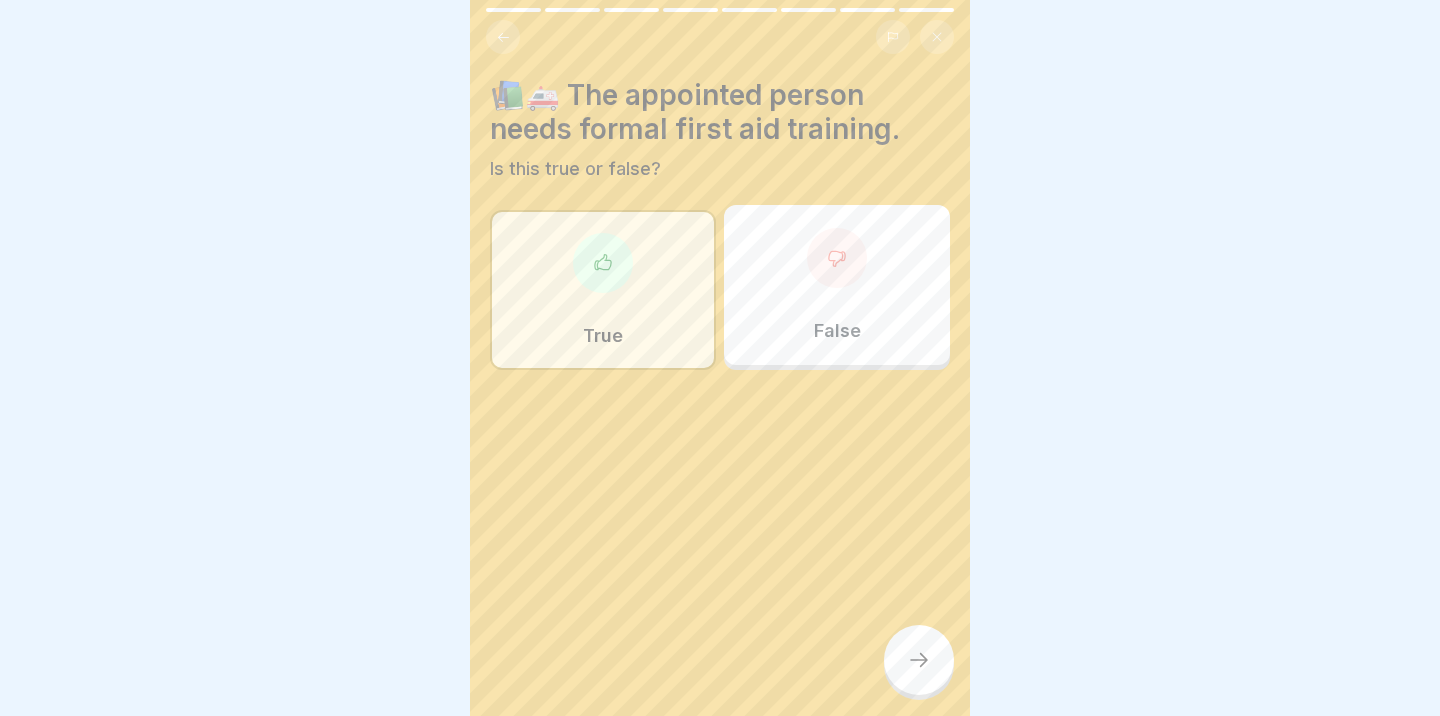 click on "False" at bounding box center (837, 331) 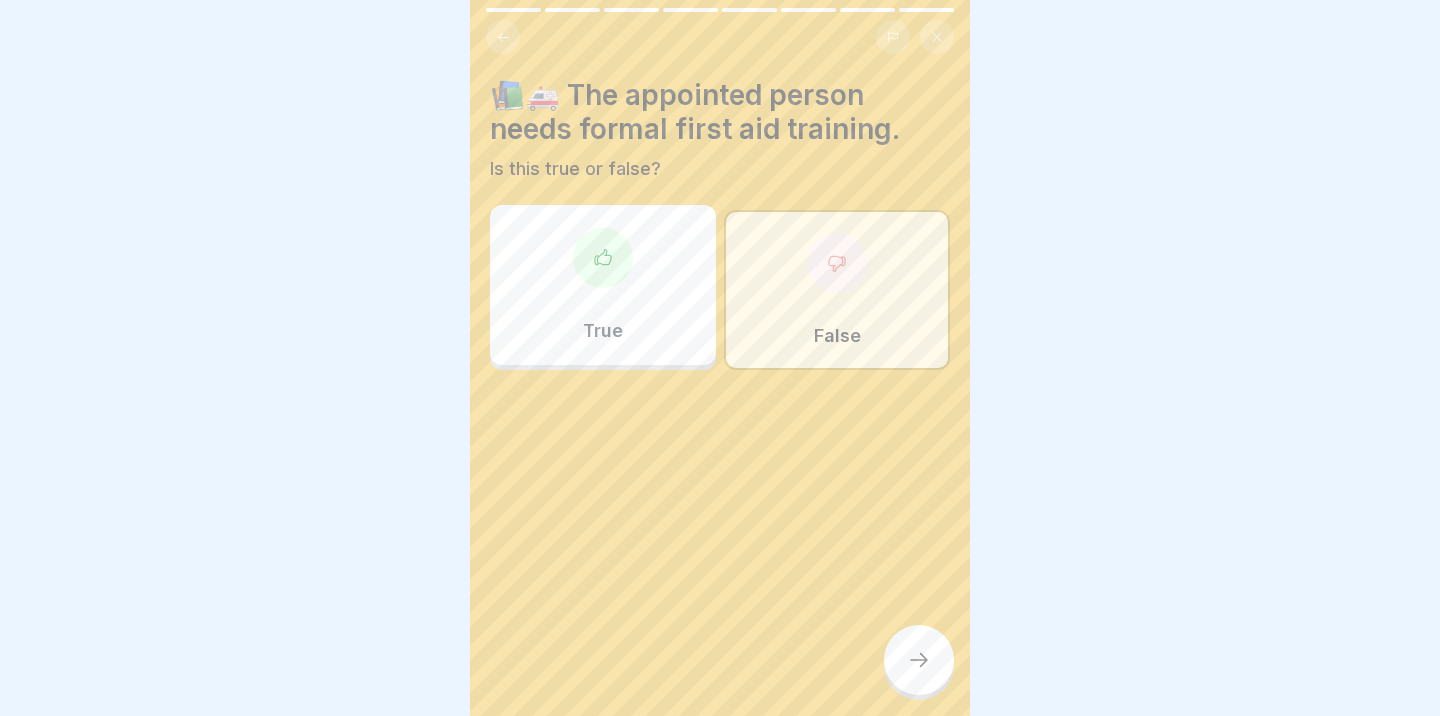 click at bounding box center (919, 660) 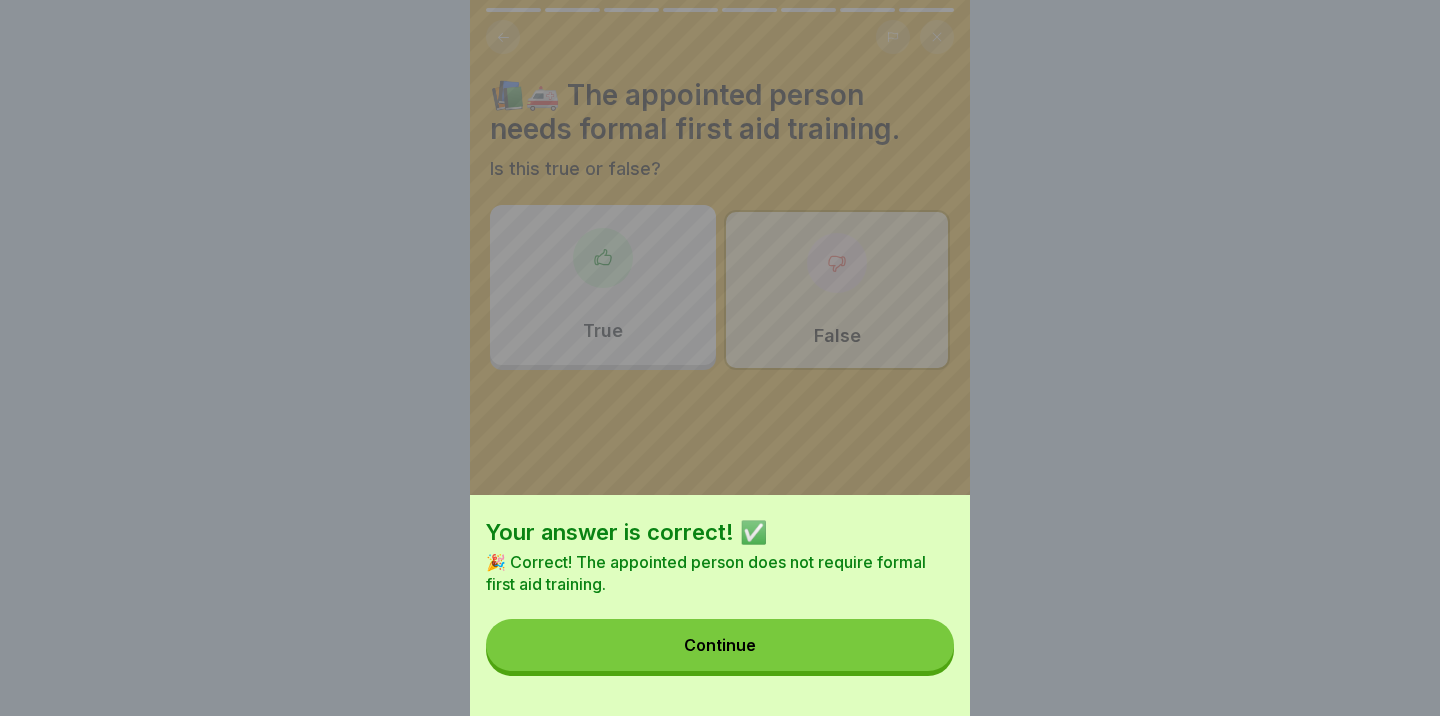 click on "Continue" at bounding box center (720, 645) 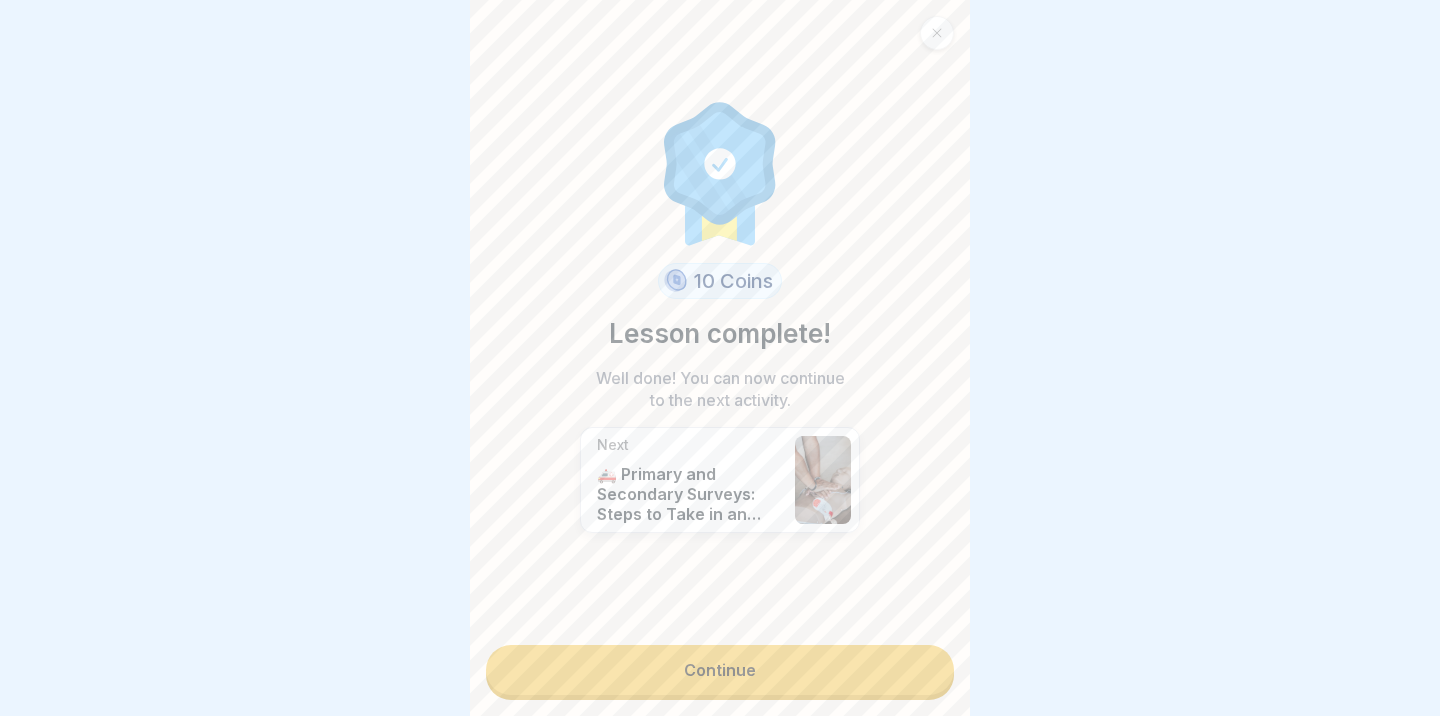 click on "Continue" at bounding box center [720, 670] 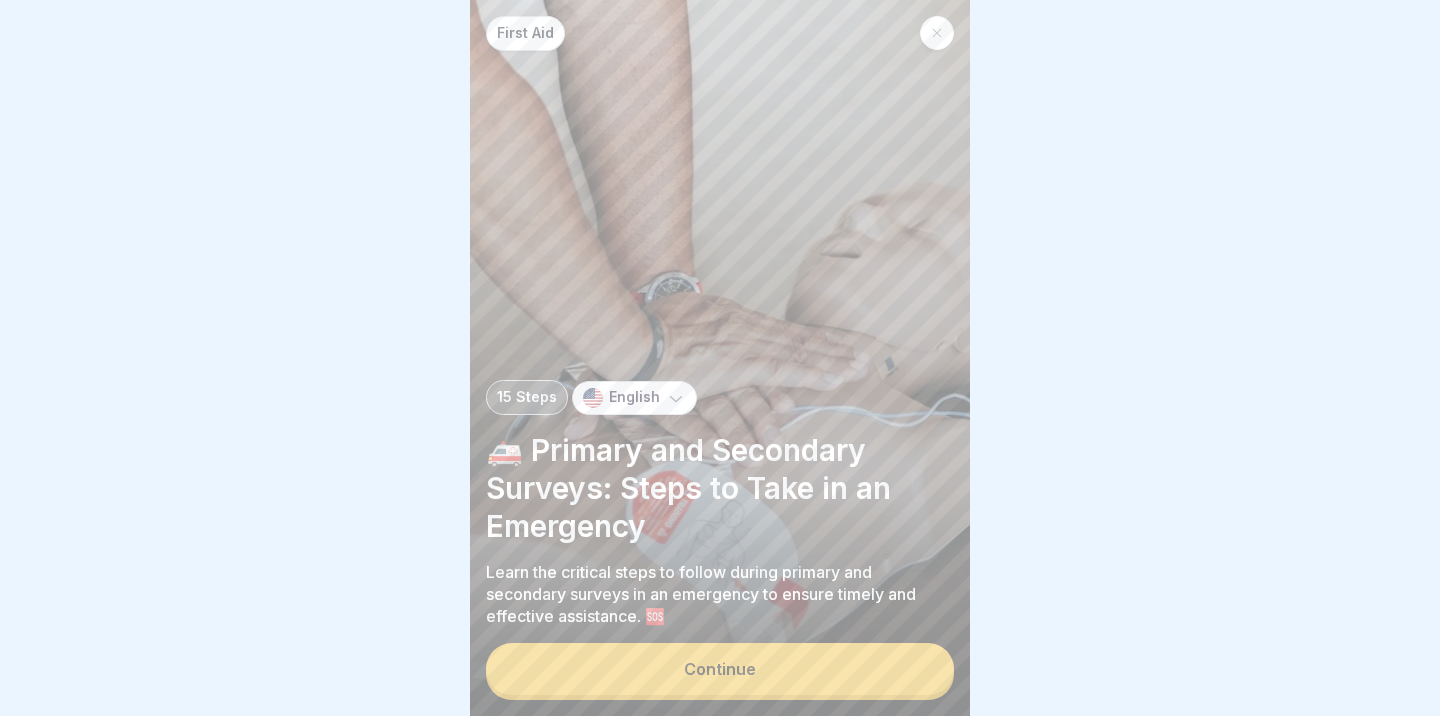 click on "Continue" at bounding box center (720, 669) 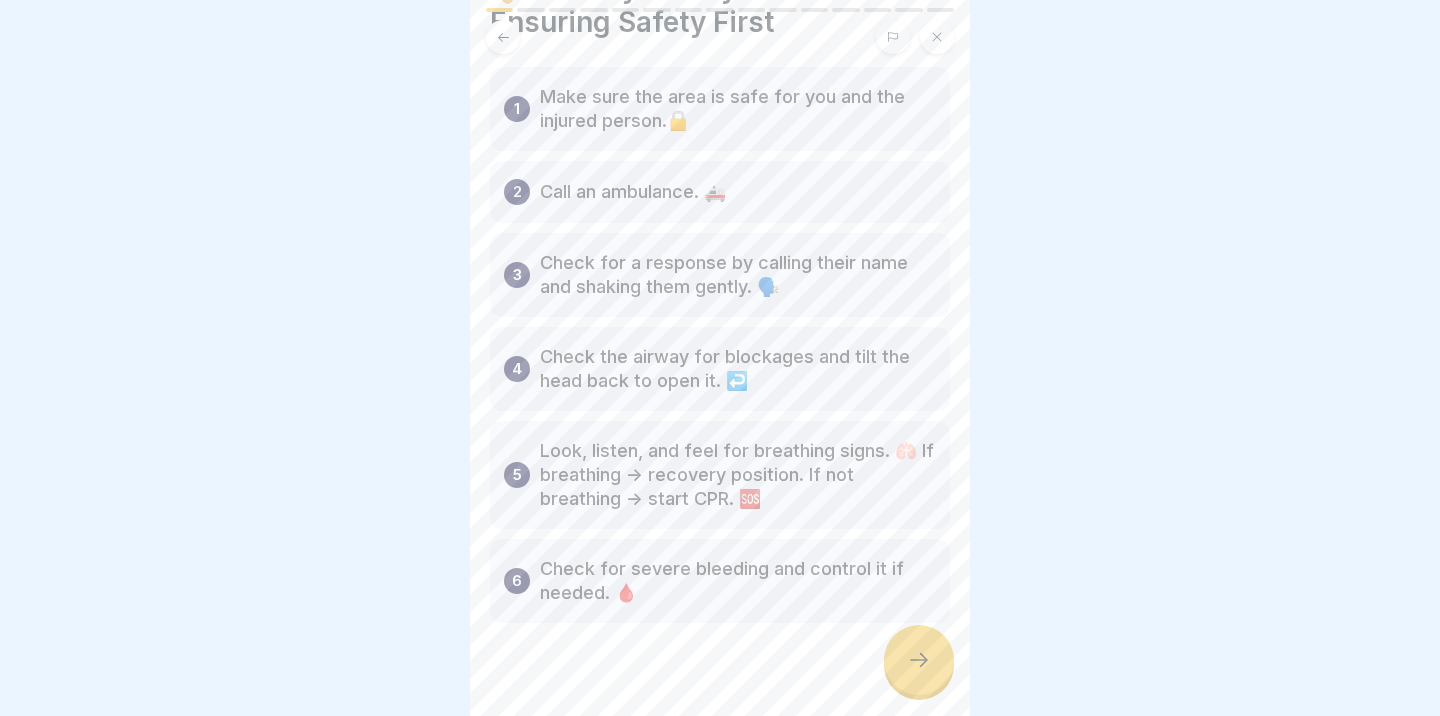 scroll, scrollTop: 108, scrollLeft: 0, axis: vertical 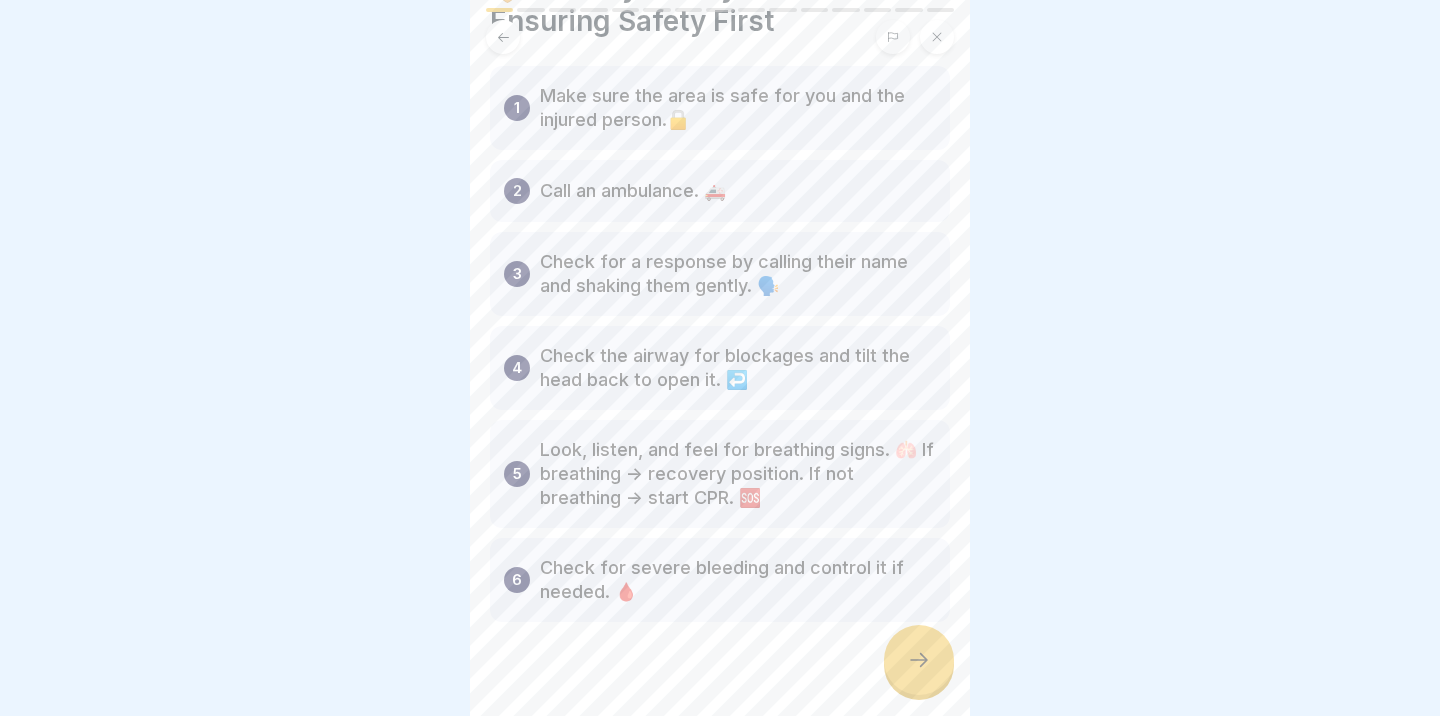 click at bounding box center (919, 660) 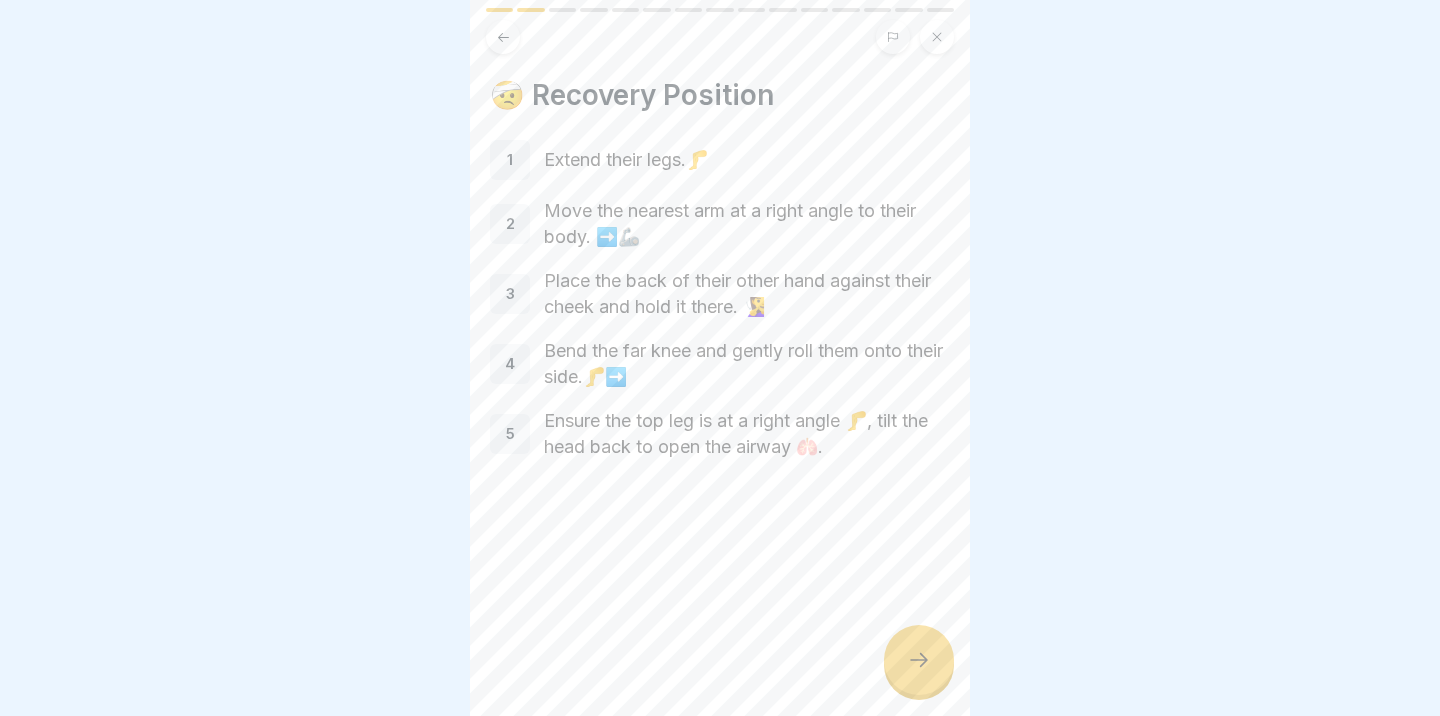 click at bounding box center [503, 37] 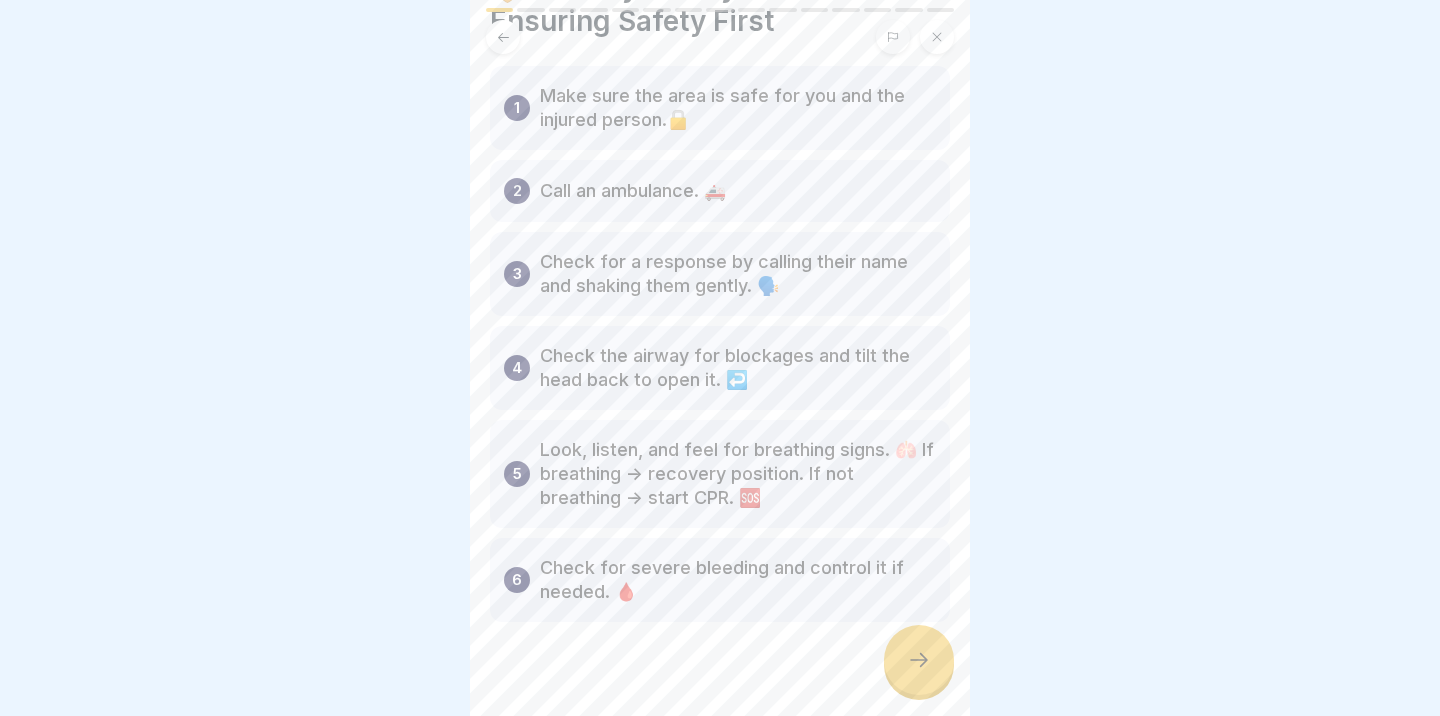 scroll, scrollTop: 134, scrollLeft: 0, axis: vertical 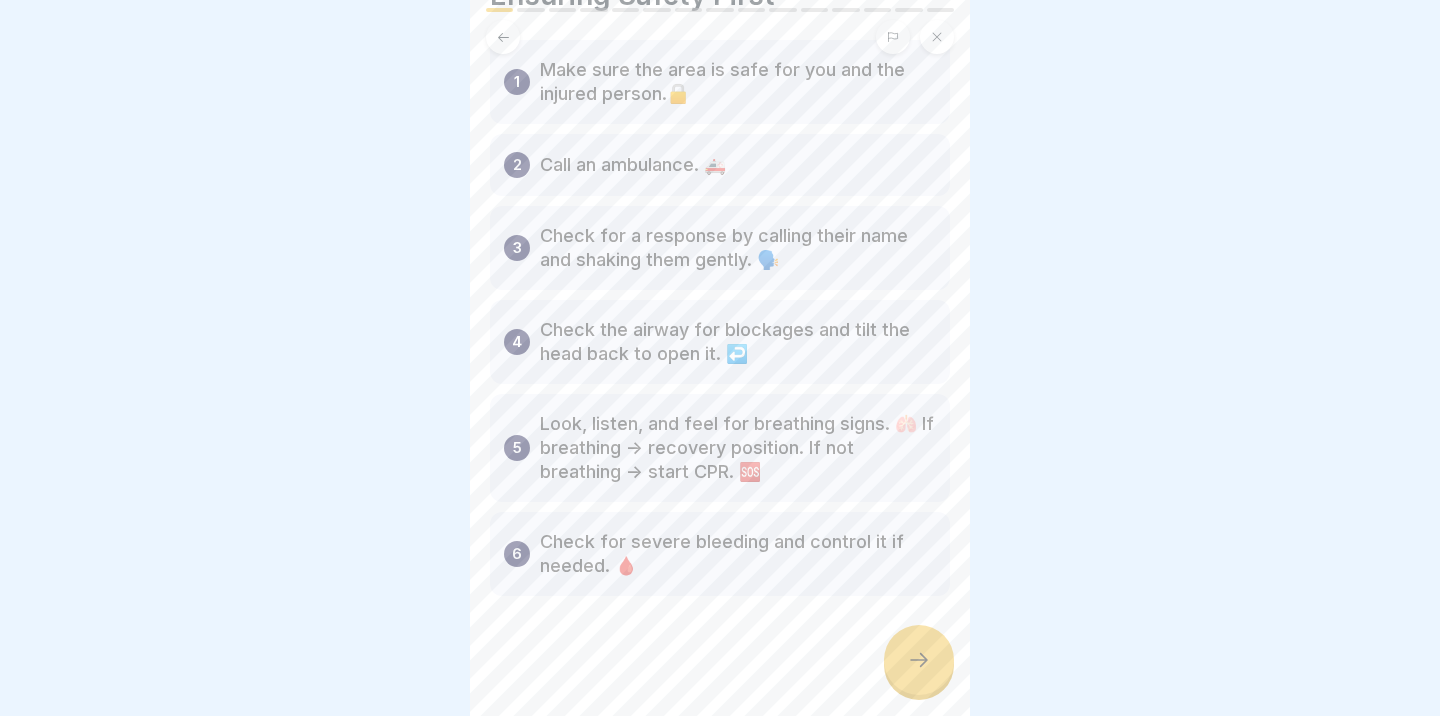 click 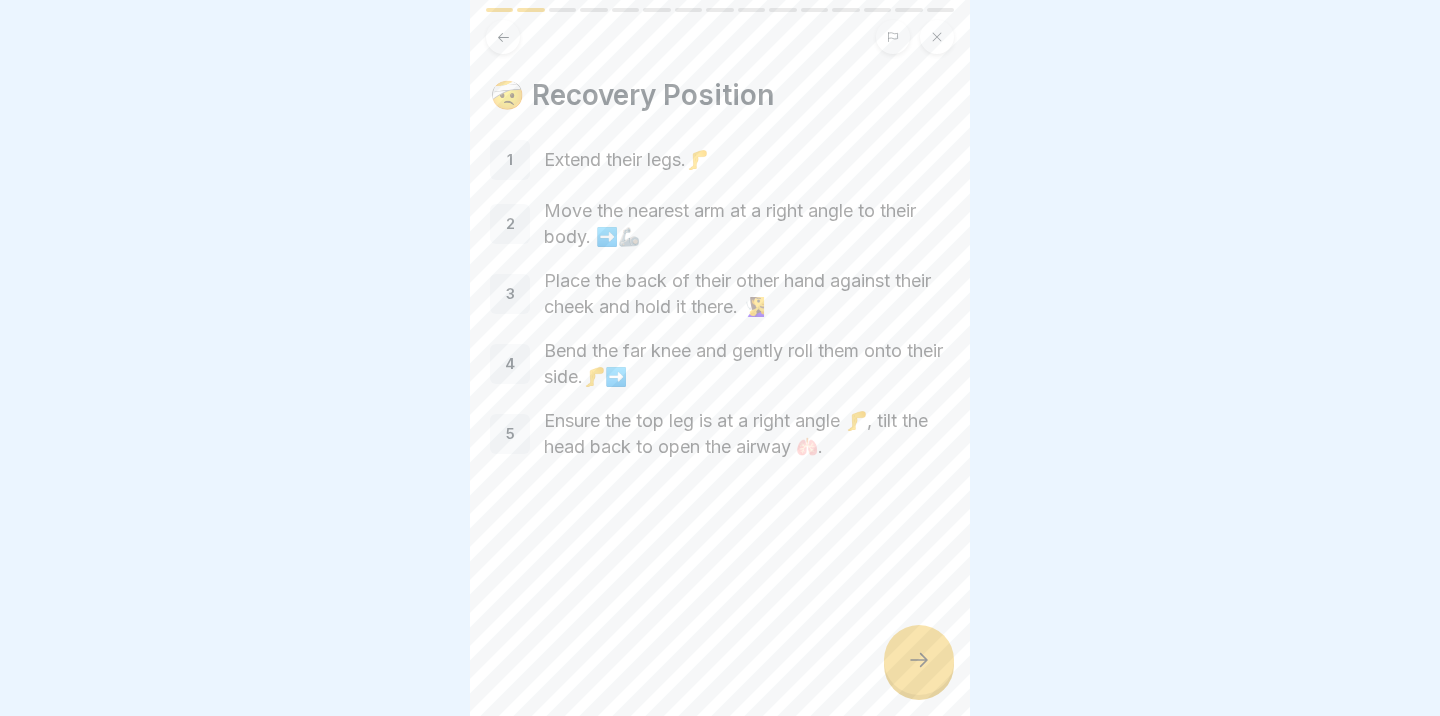 click 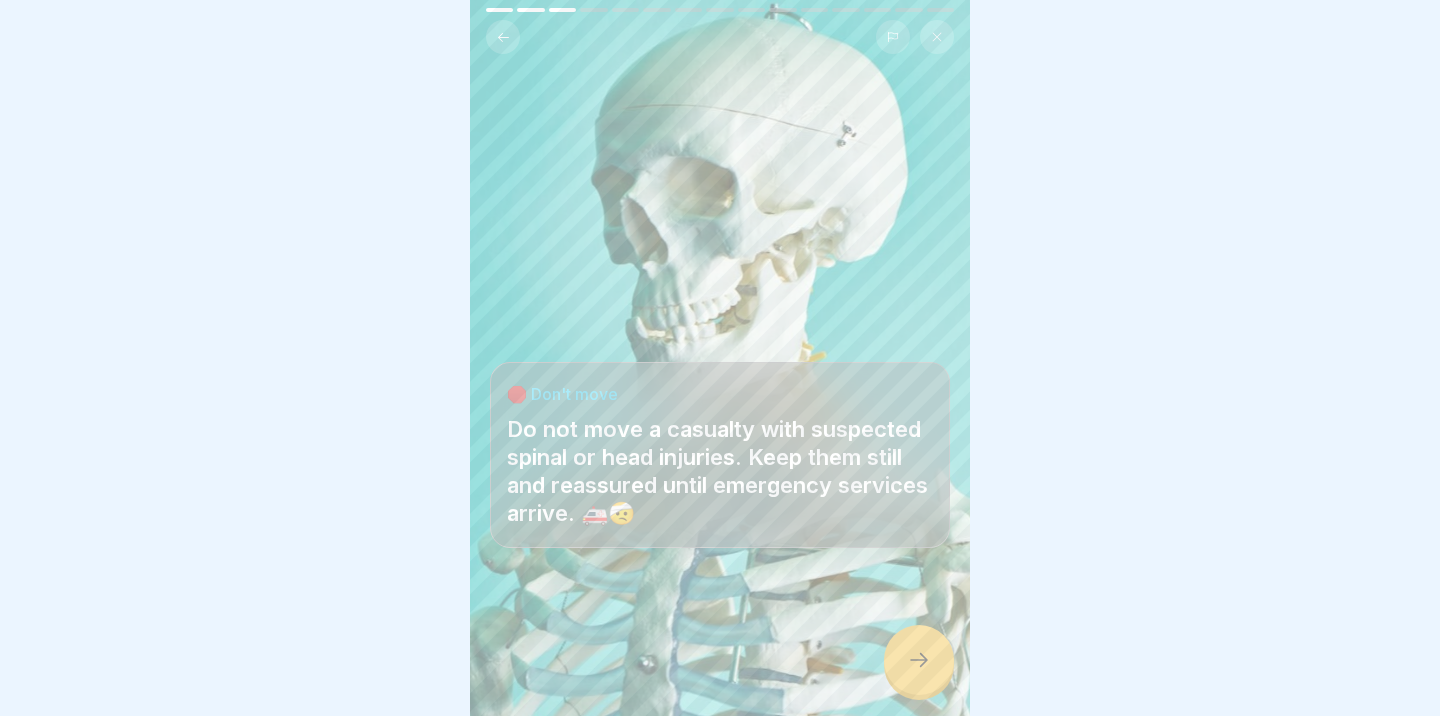 click on "🛑 Don't move  Do not move a casualty with suspected spinal or head injuries. Keep them still and reassured until emergency services arrive. 🚑🤕" at bounding box center [720, 358] 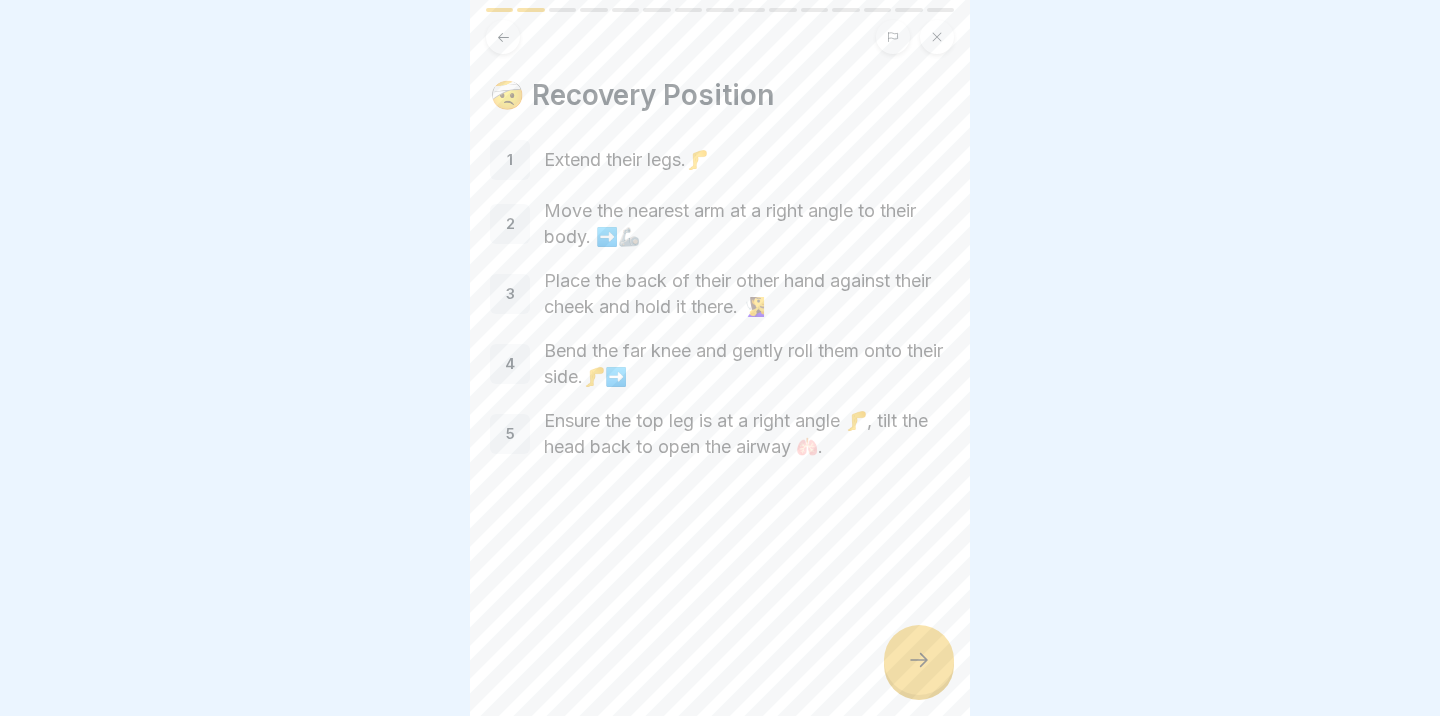 click 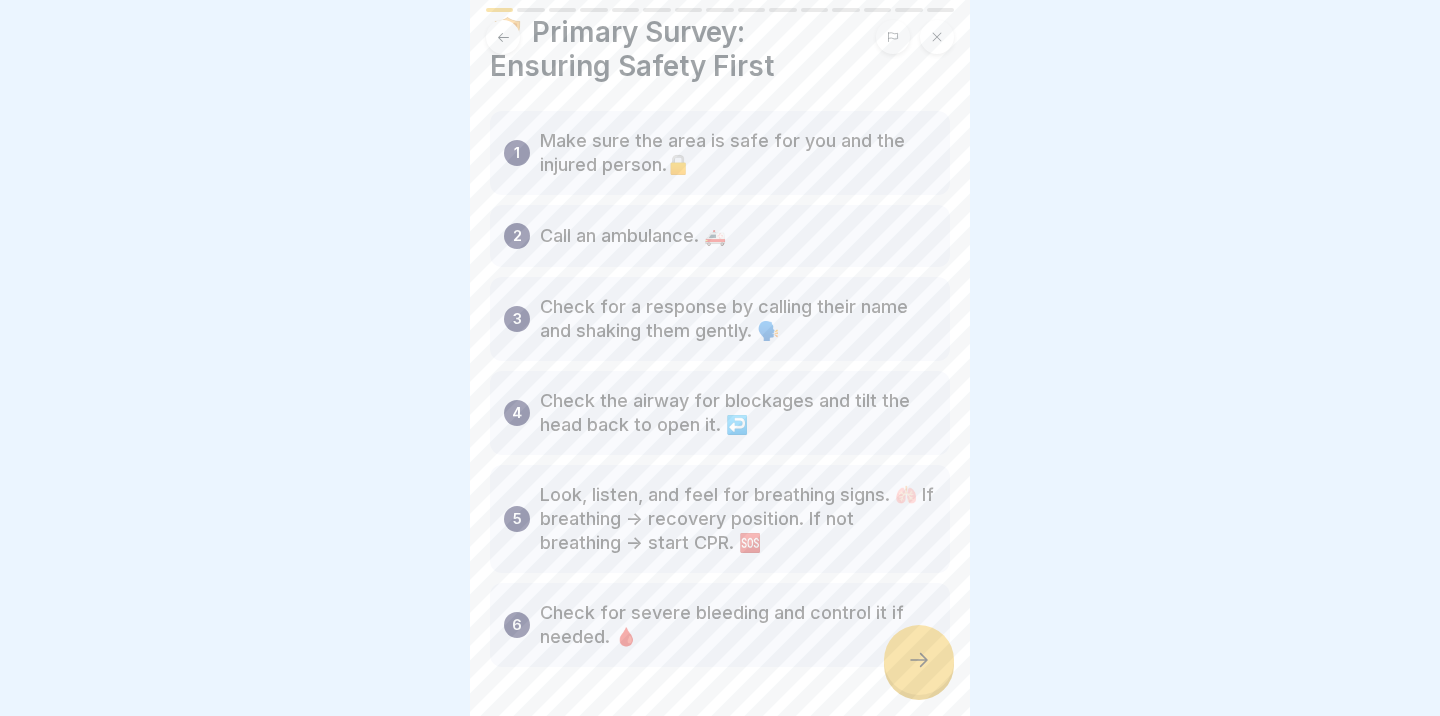 scroll, scrollTop: 56, scrollLeft: 0, axis: vertical 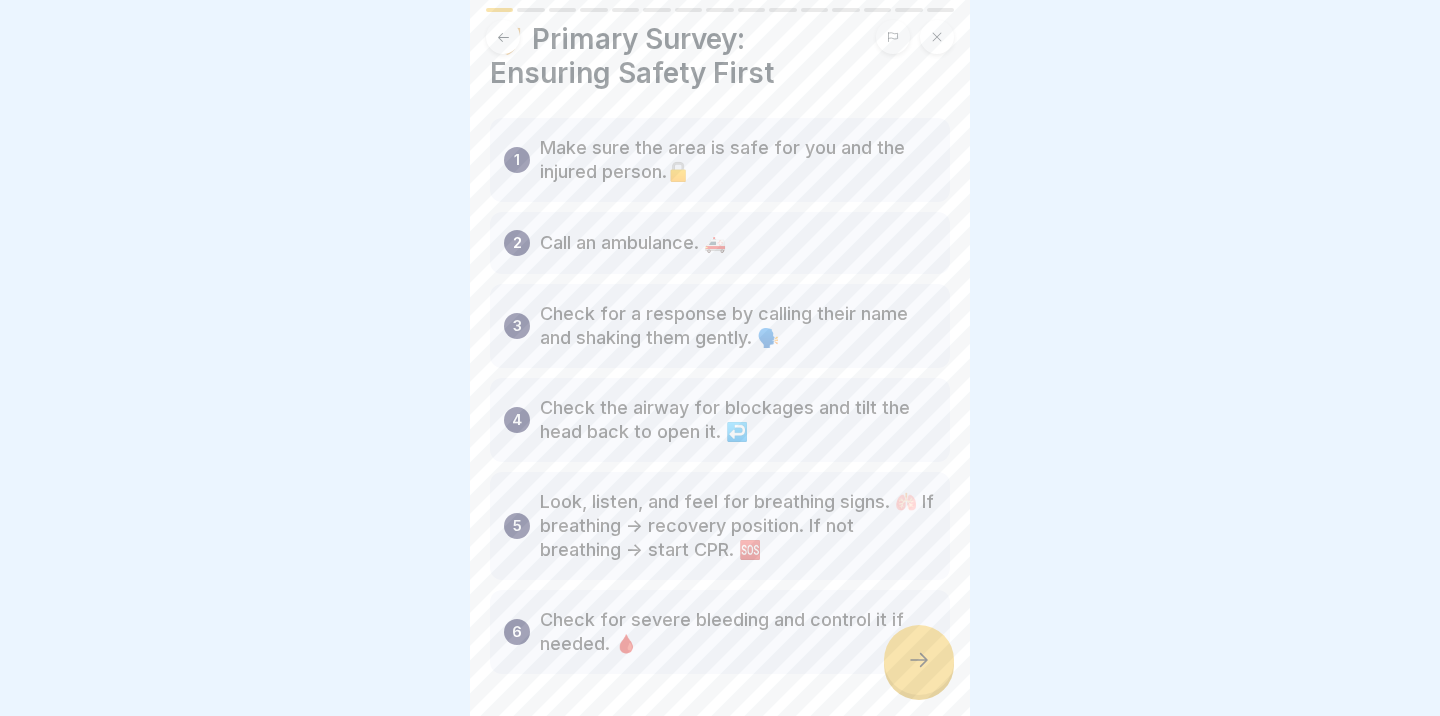 click at bounding box center (919, 660) 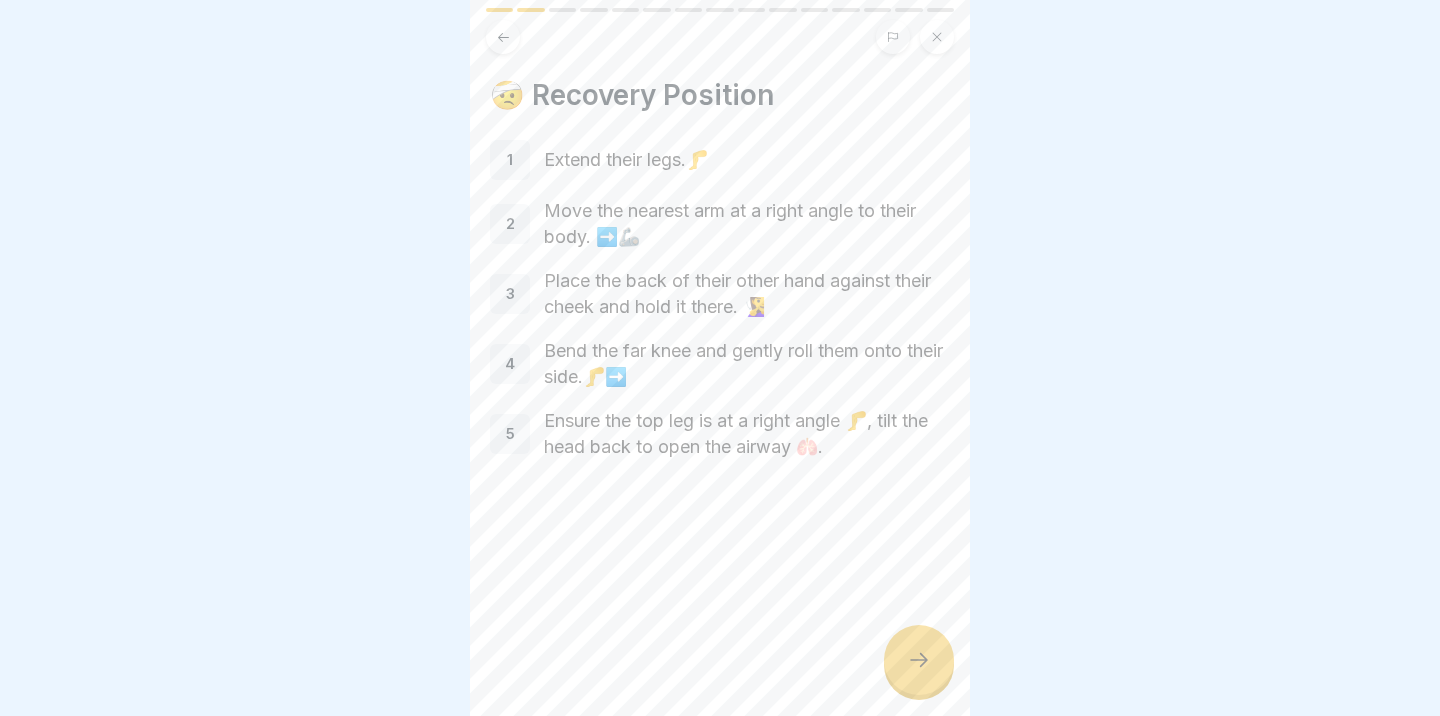 click at bounding box center [503, 37] 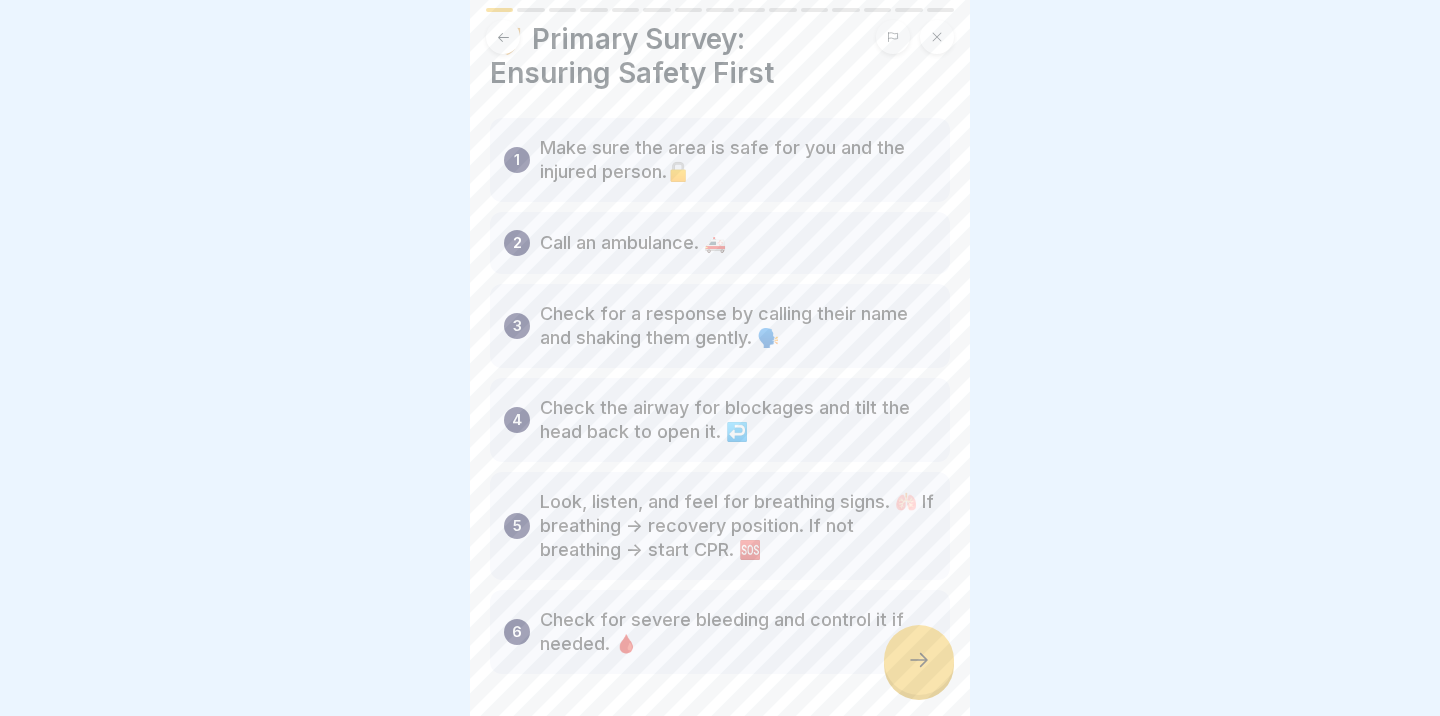 click at bounding box center [503, 37] 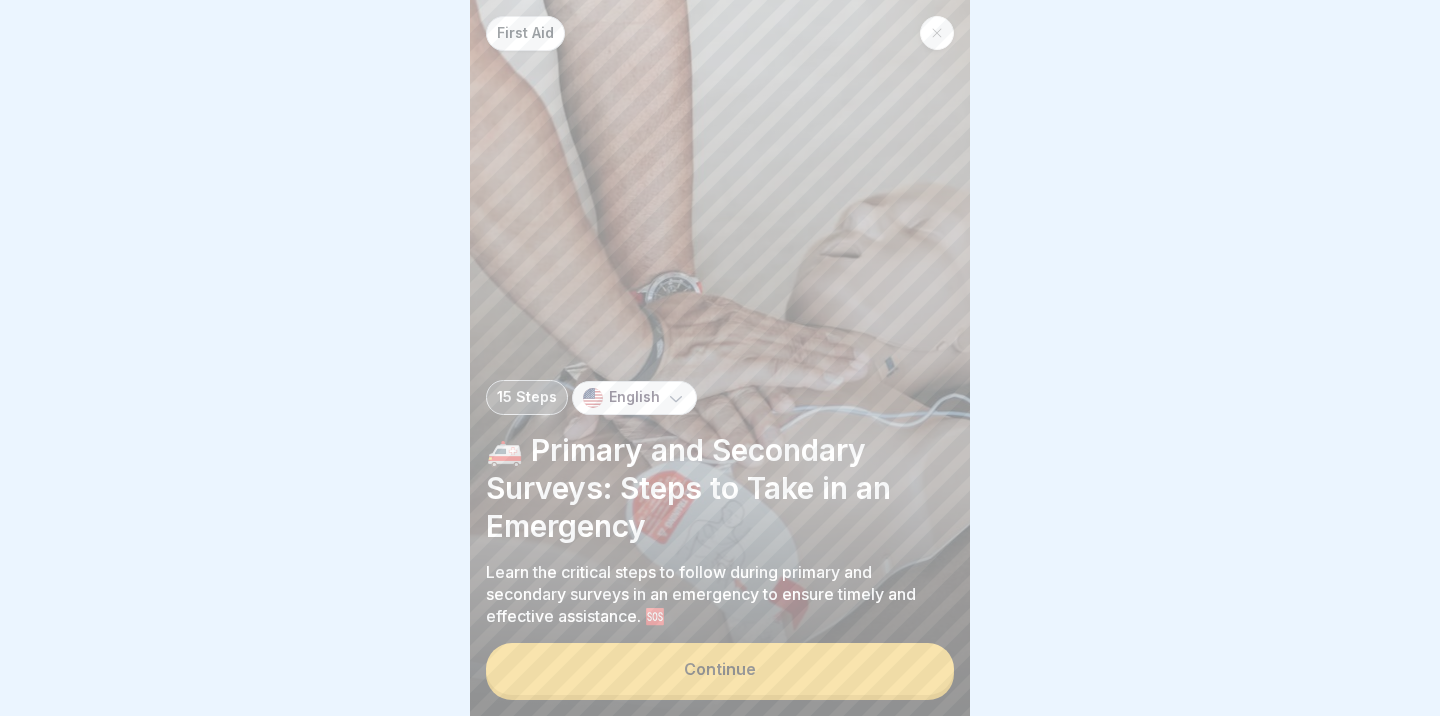 click on "Continue" at bounding box center (720, 669) 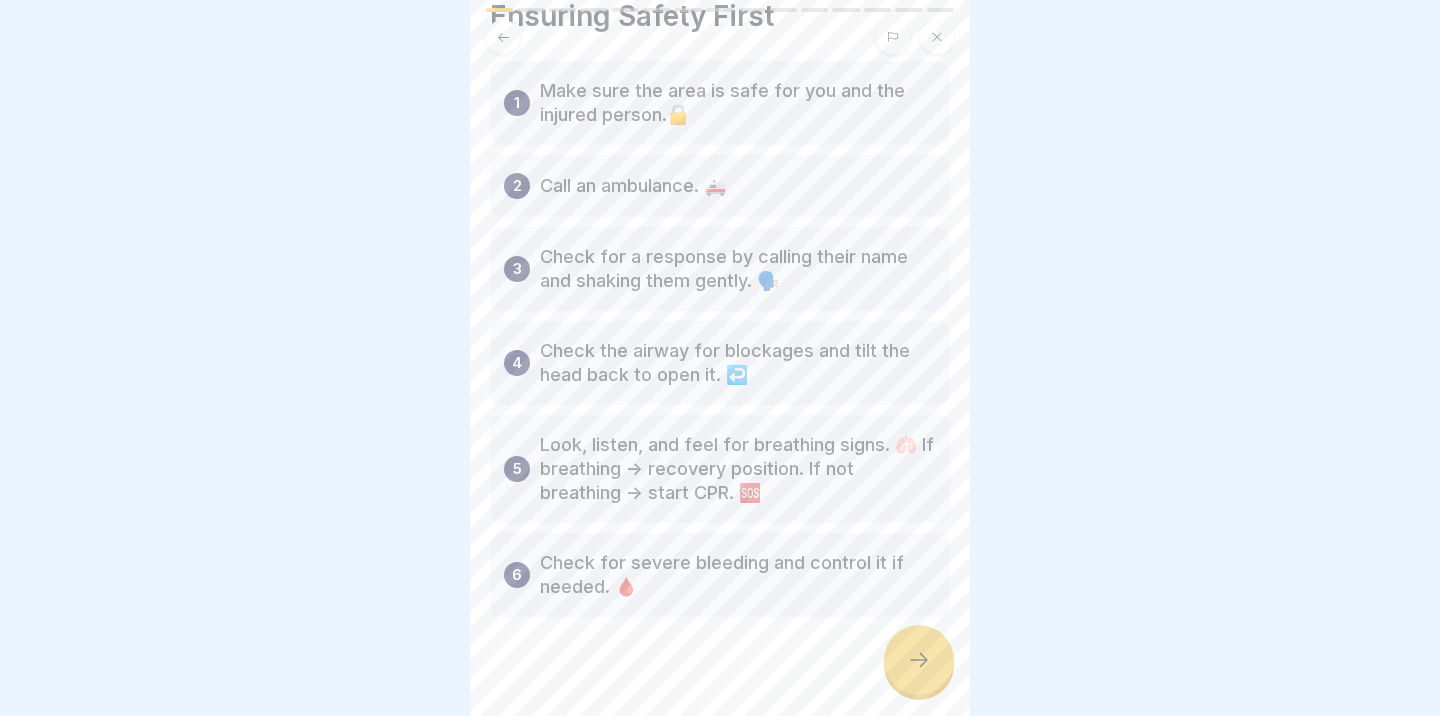 scroll, scrollTop: 121, scrollLeft: 0, axis: vertical 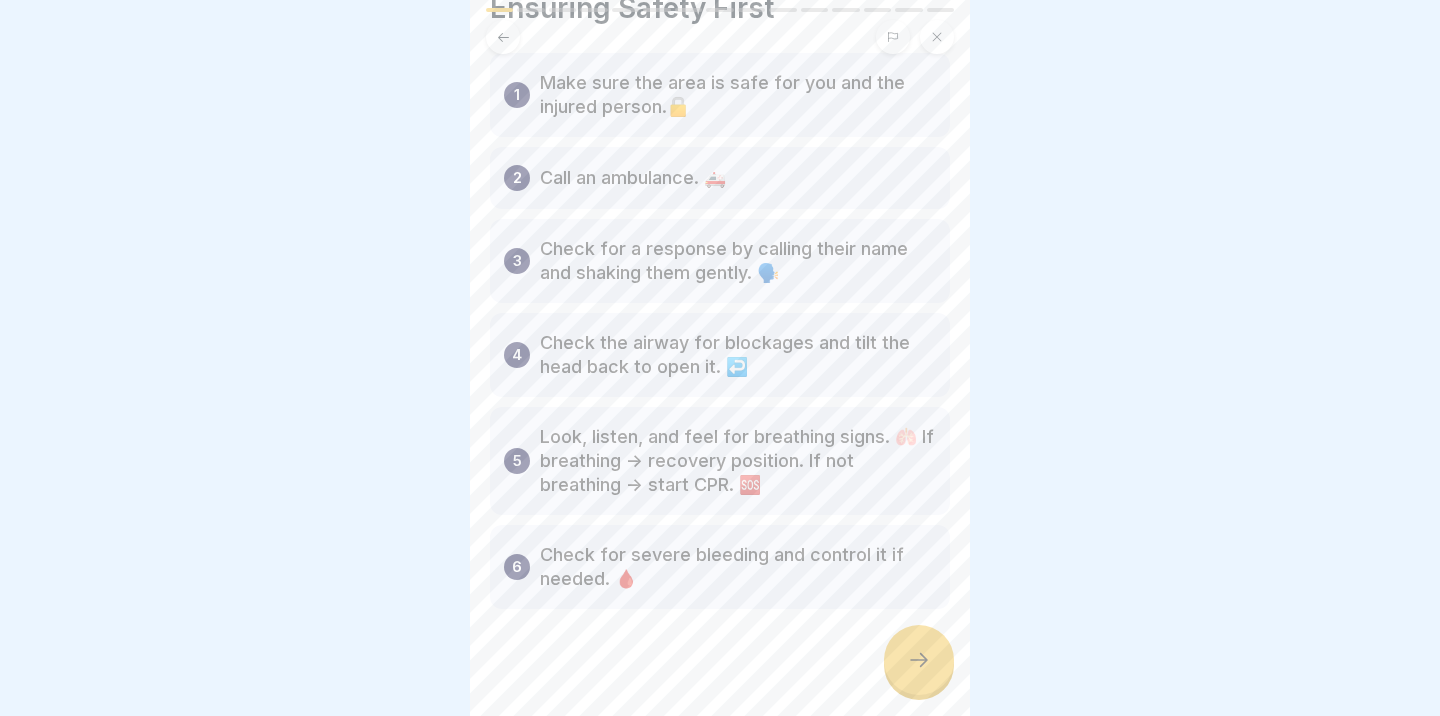 click at bounding box center [919, 660] 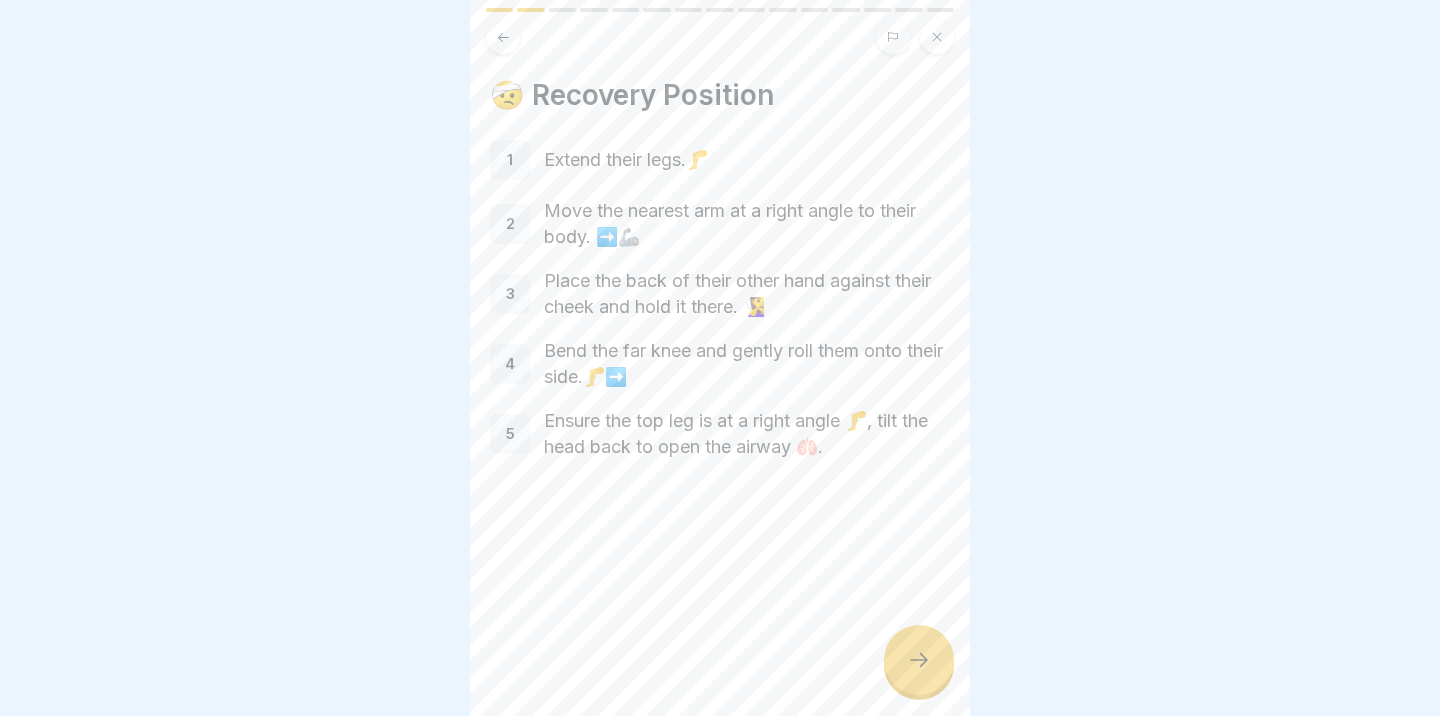 click at bounding box center (919, 660) 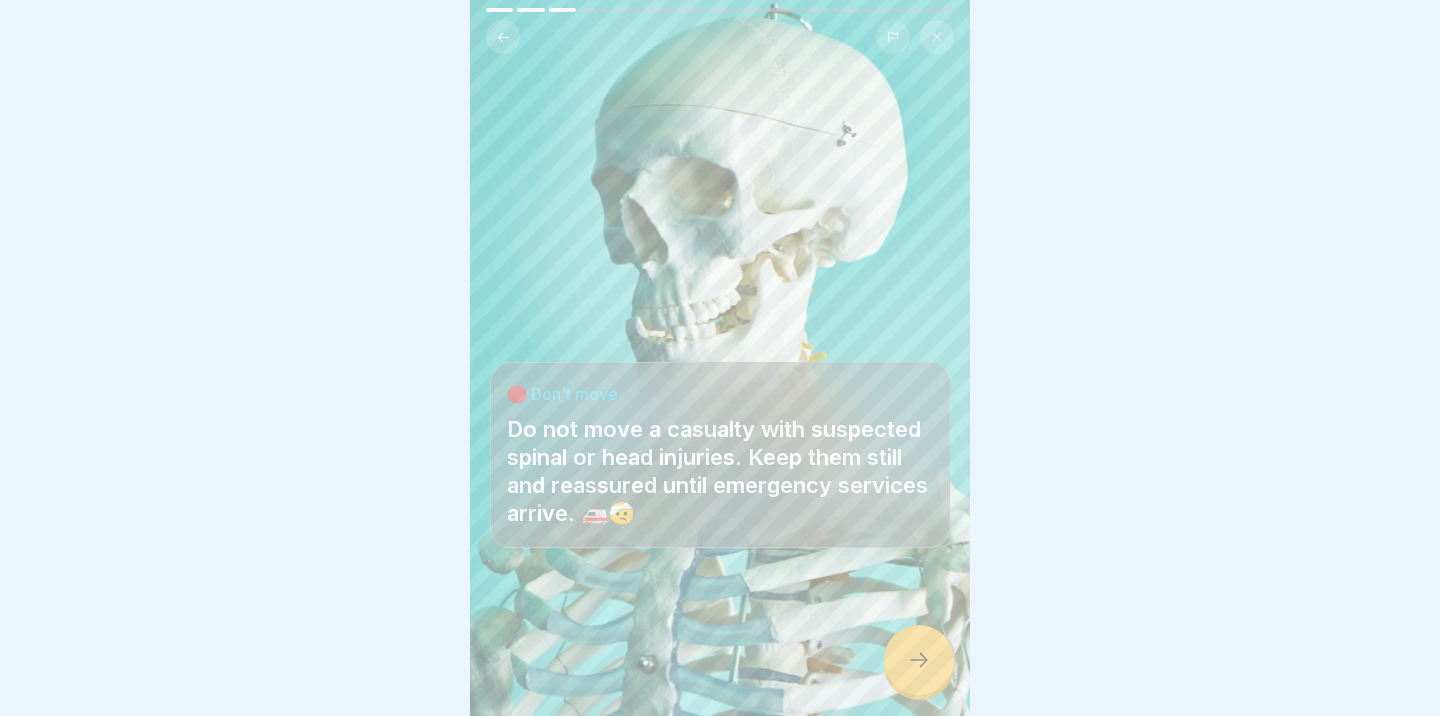 click at bounding box center [919, 660] 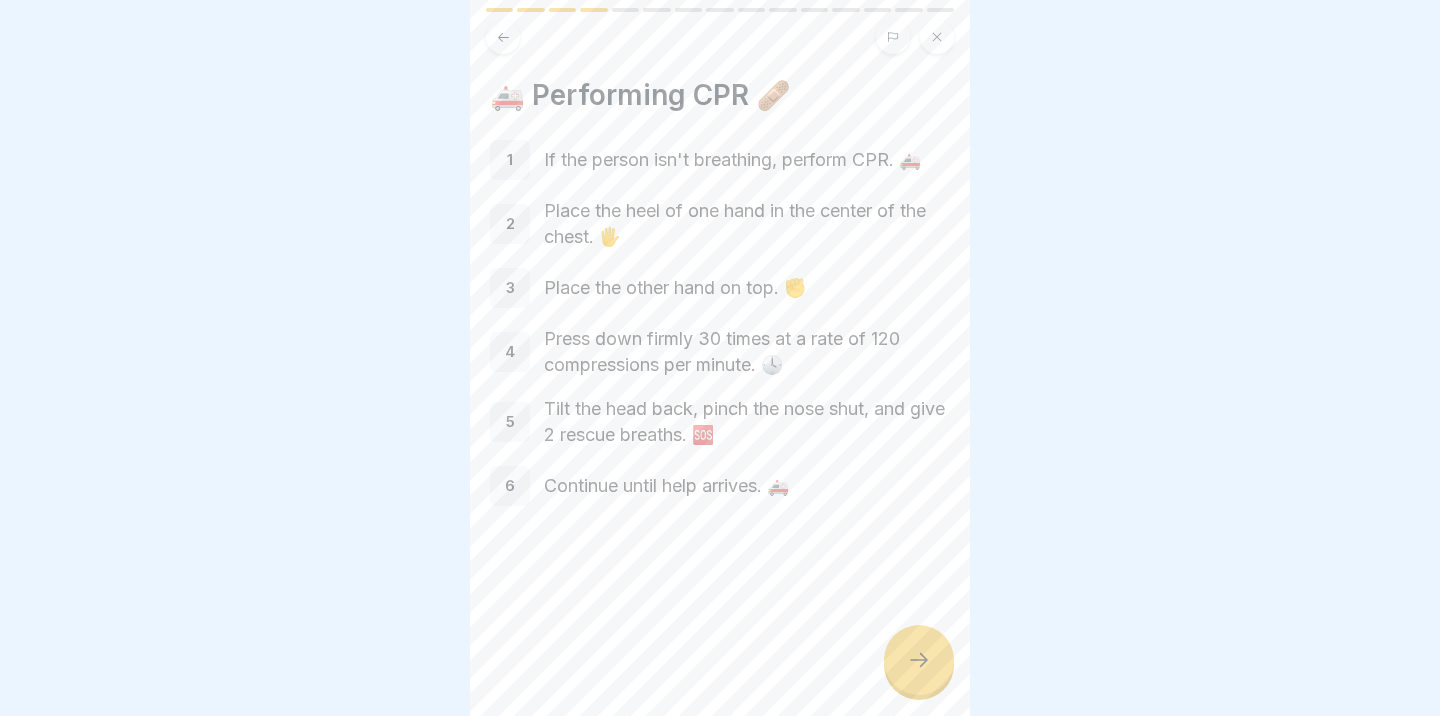 click at bounding box center (919, 660) 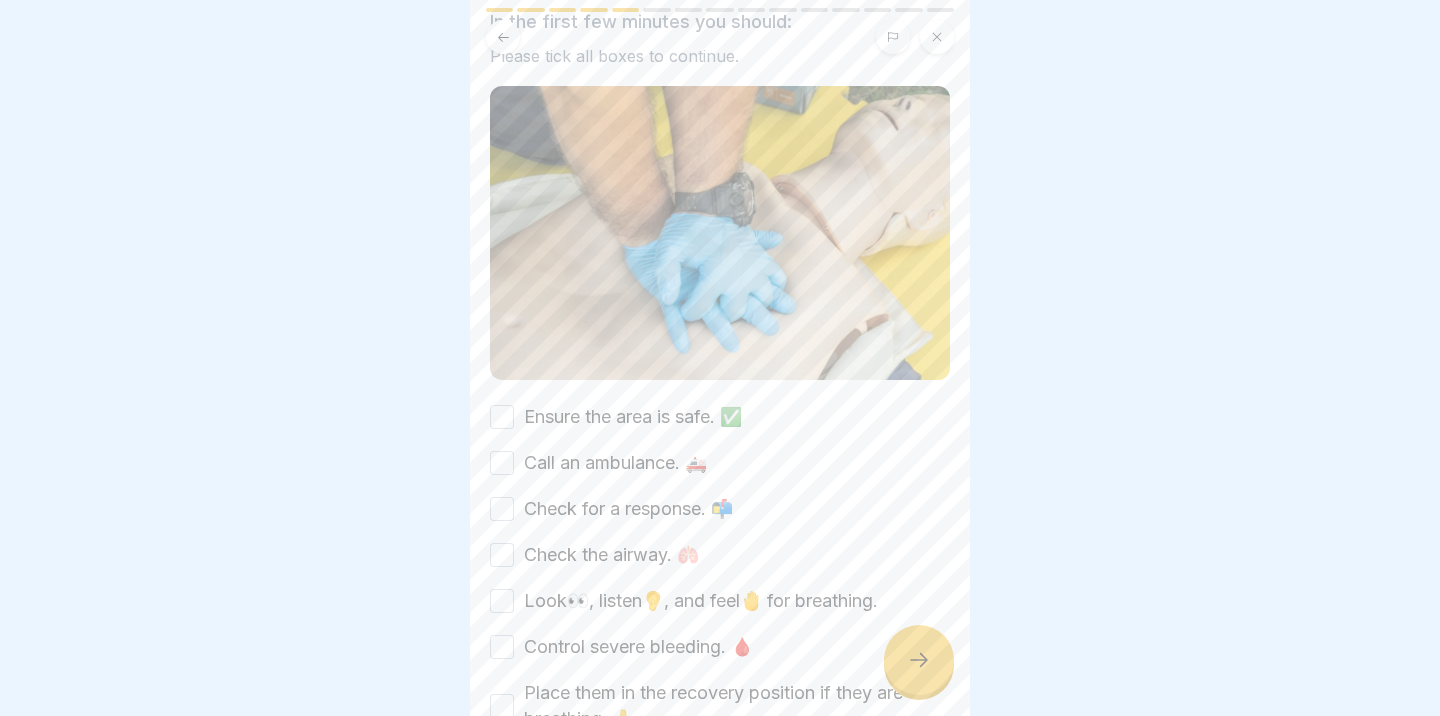 scroll, scrollTop: 116, scrollLeft: 0, axis: vertical 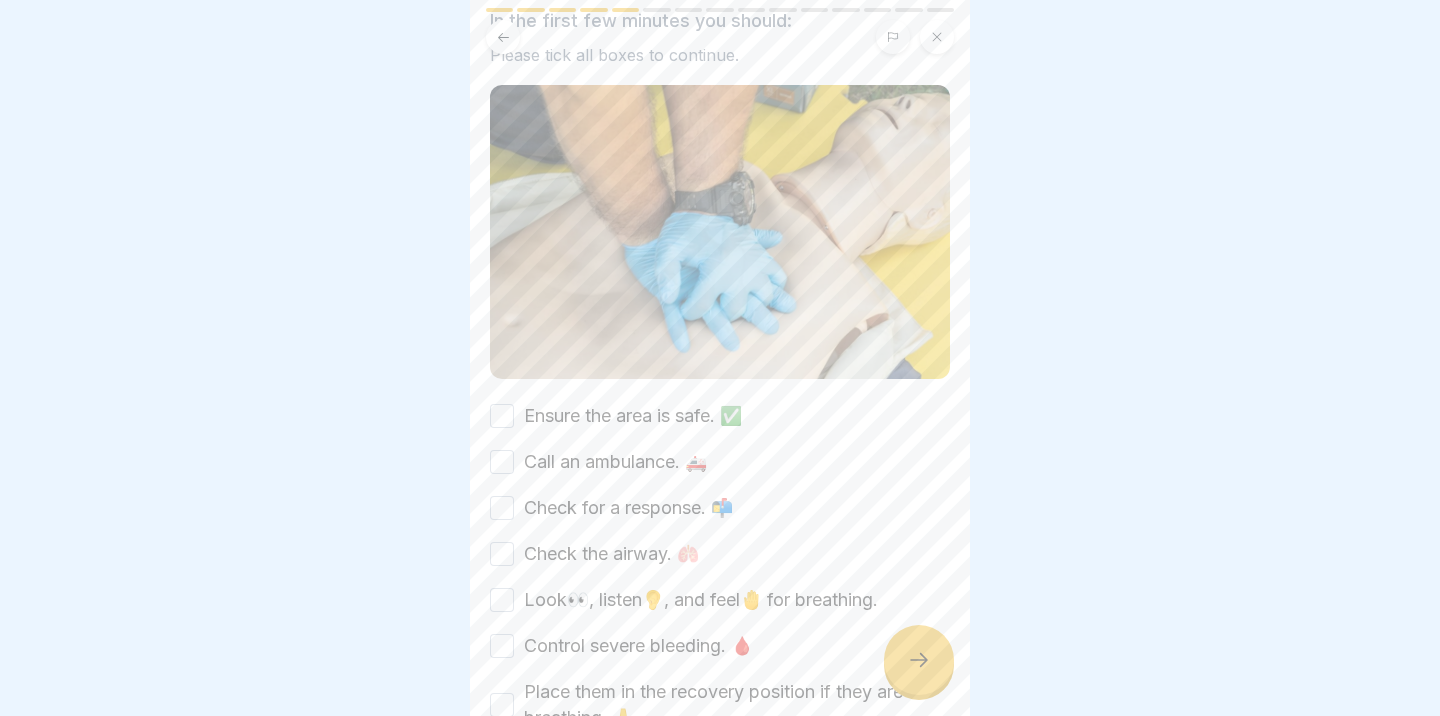 click on "Ensure the area is safe. ✅" at bounding box center [502, 416] 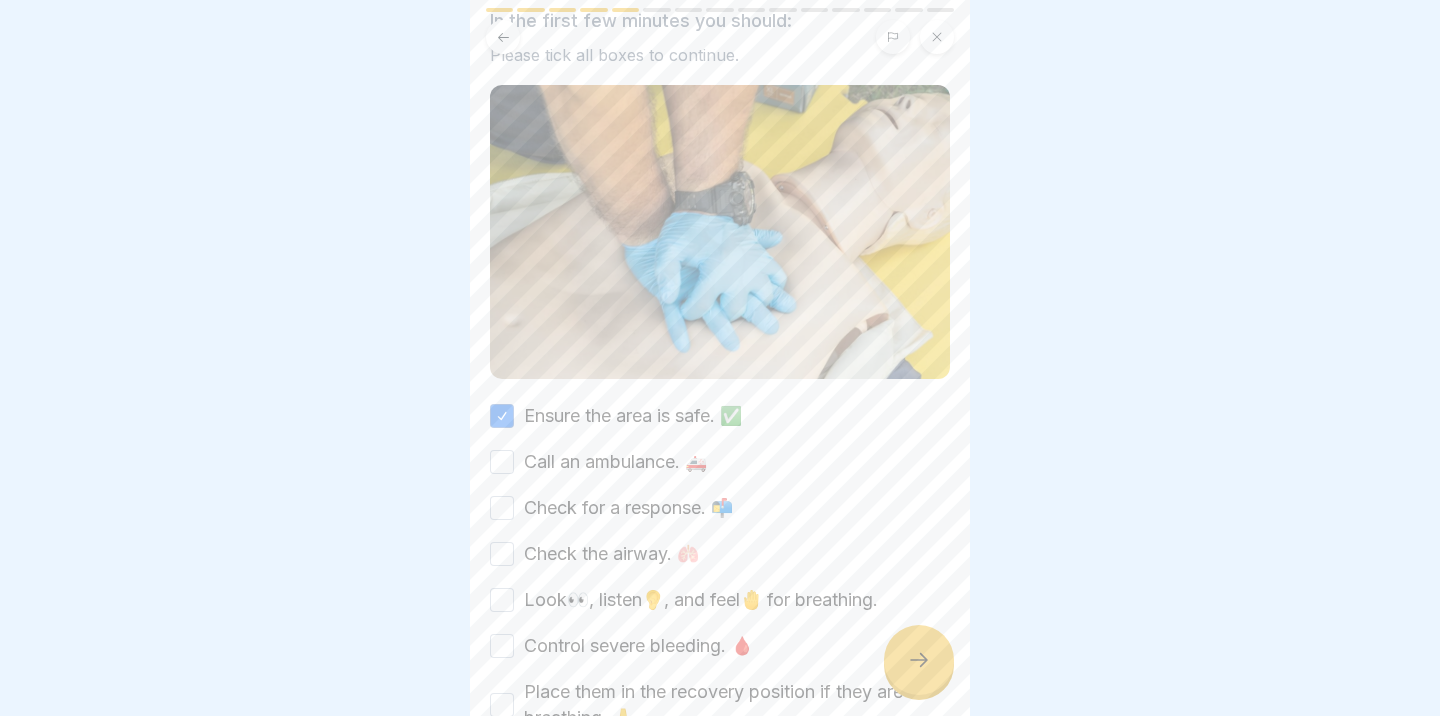 click on "Call an ambulance. 🚑" at bounding box center [502, 462] 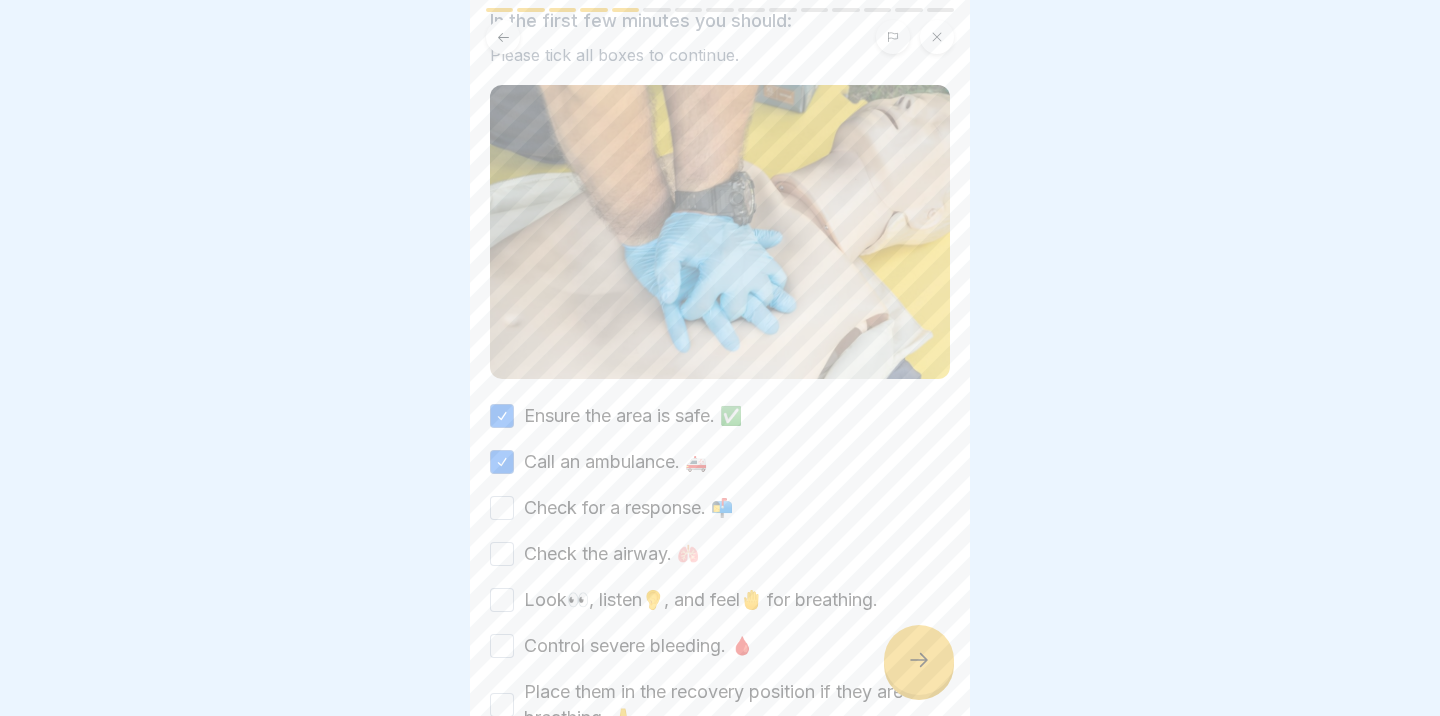 click on "Check for a response. 📬" at bounding box center [502, 508] 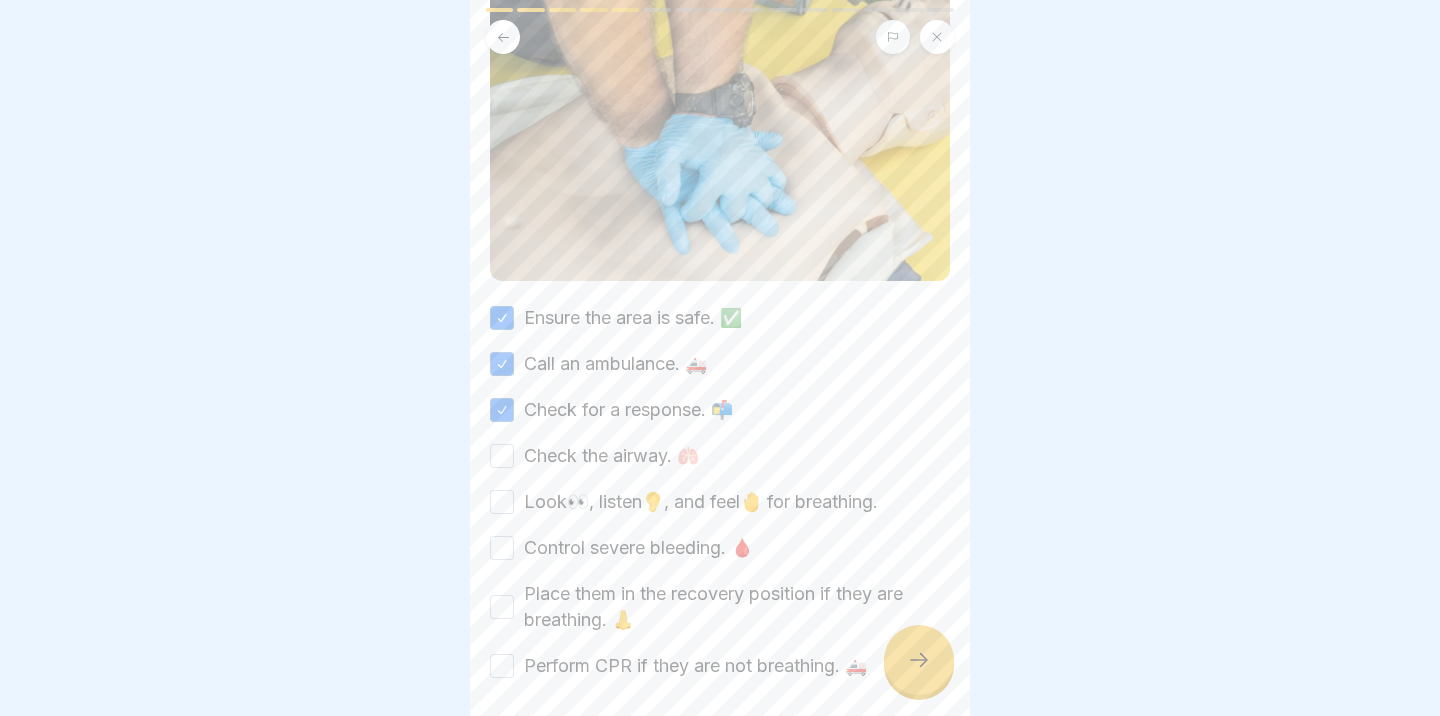 scroll, scrollTop: 215, scrollLeft: 0, axis: vertical 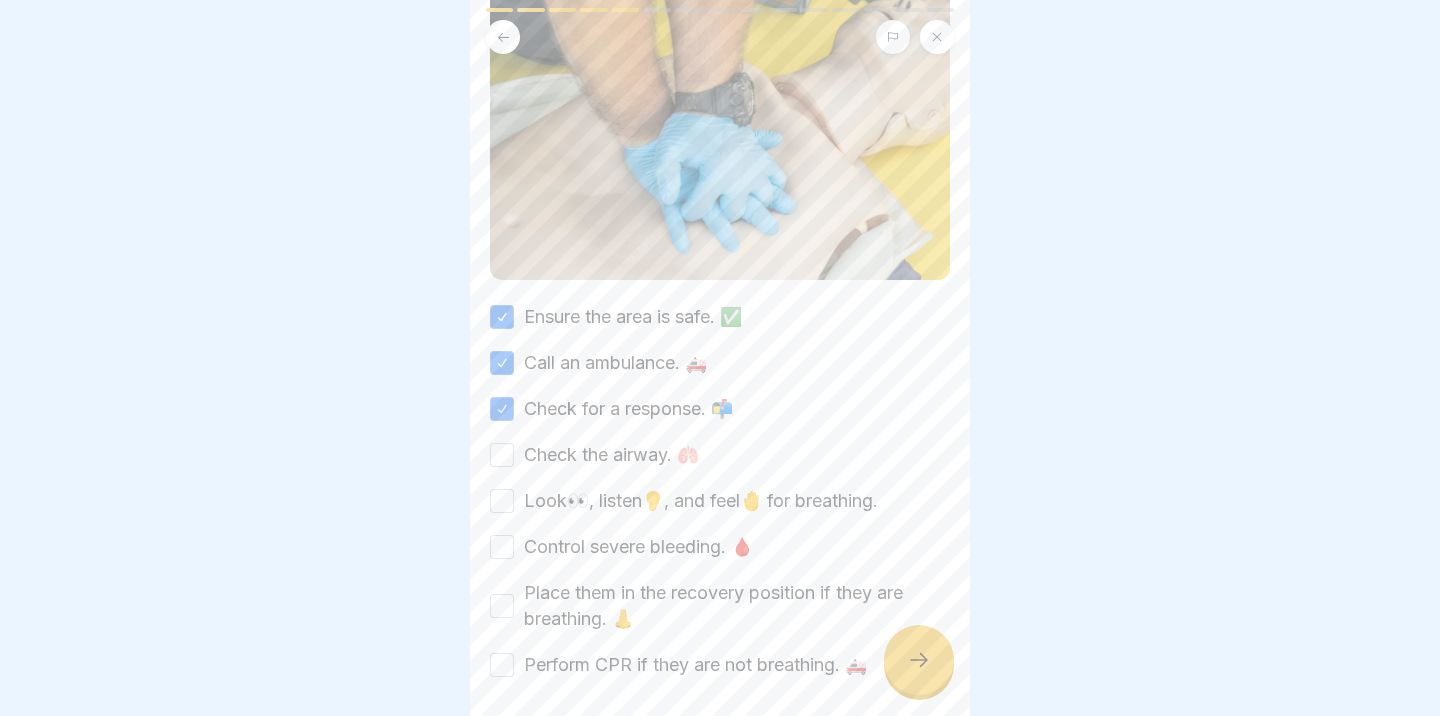 click on "Check the airway. 🫁" at bounding box center (502, 455) 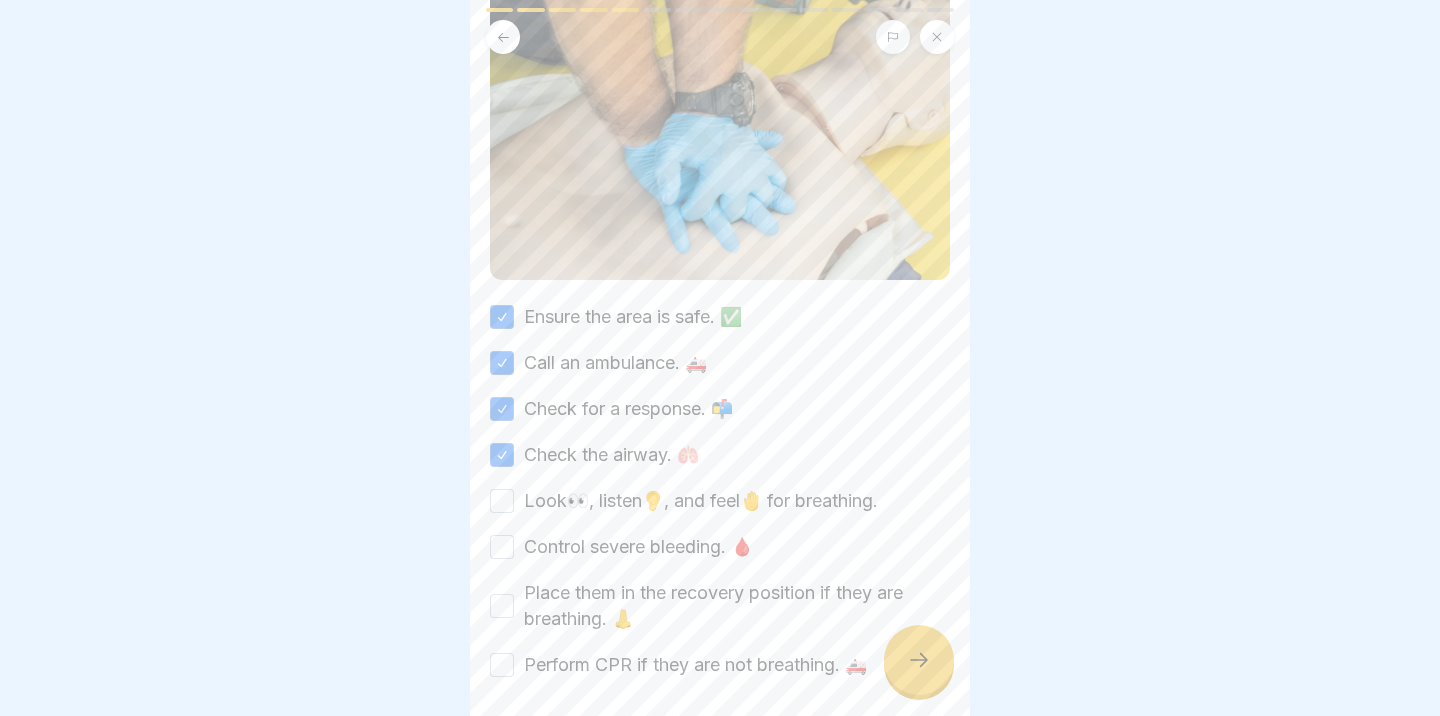 click on "Look👀, listen👂, and feel🤚 for breathing." at bounding box center (502, 501) 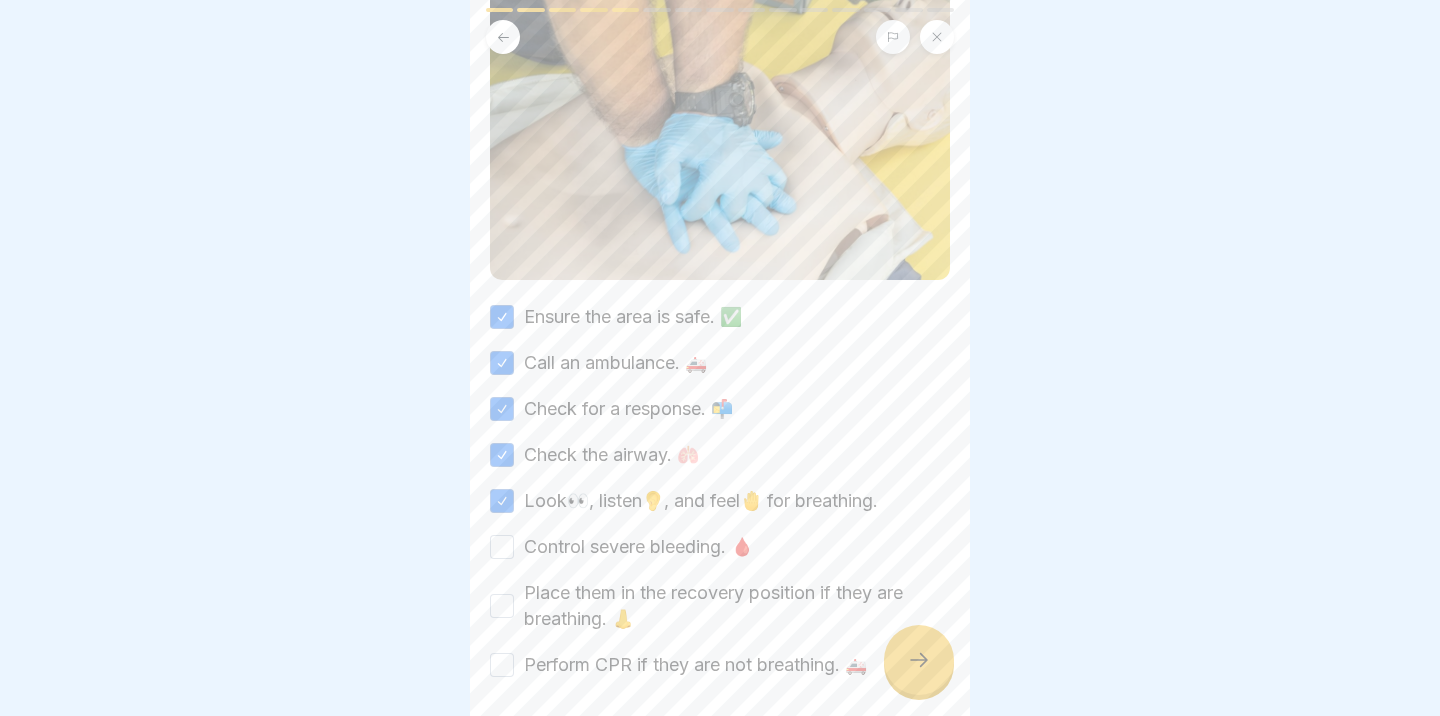 scroll, scrollTop: 292, scrollLeft: 0, axis: vertical 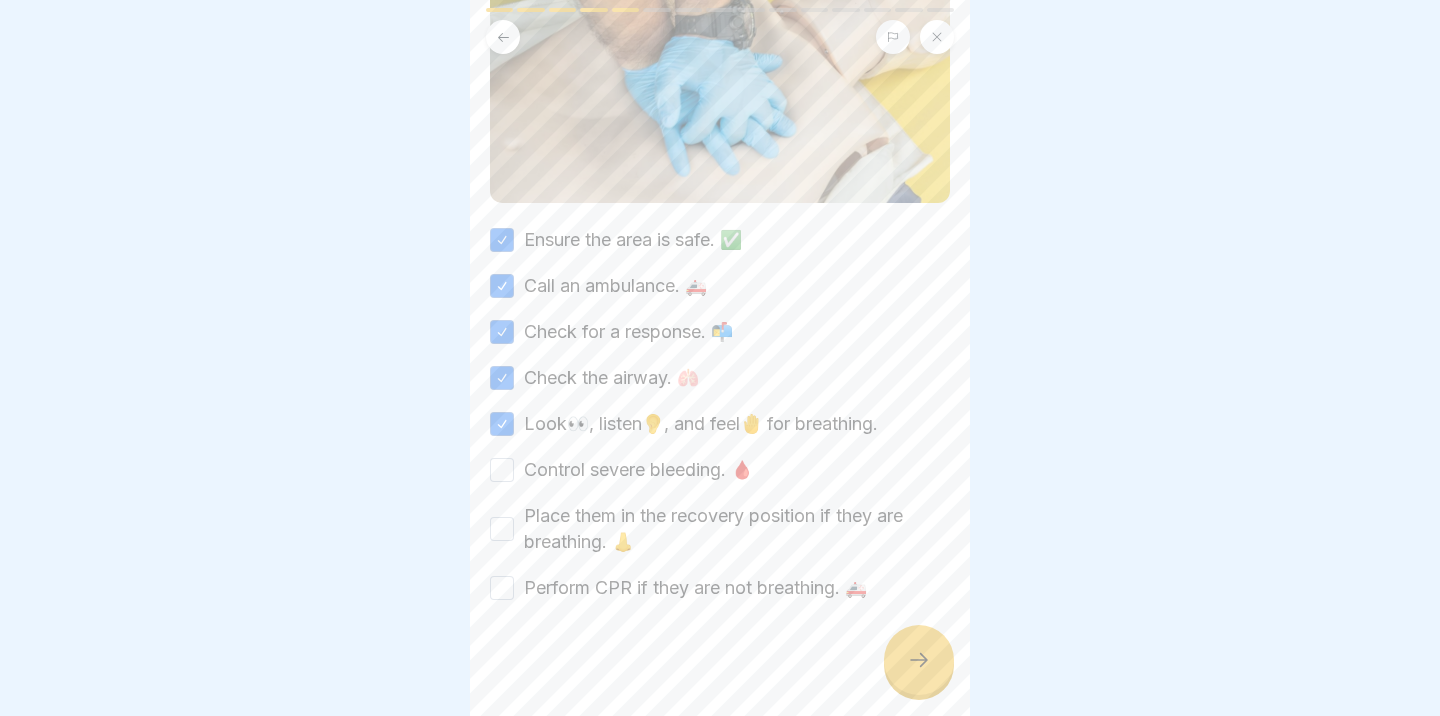 click on "Ensure the area is safe. ✅ Call an ambulance. 🚑 Check for a response. 📬 Check the airway. 🫁 Look👀, listen👂, and feel🤚 for breathing. Control severe bleeding. 🩸 Place them in the recovery position if they are breathing. 👃 Perform CPR if they are not breathing. 🚑" at bounding box center (720, 414) 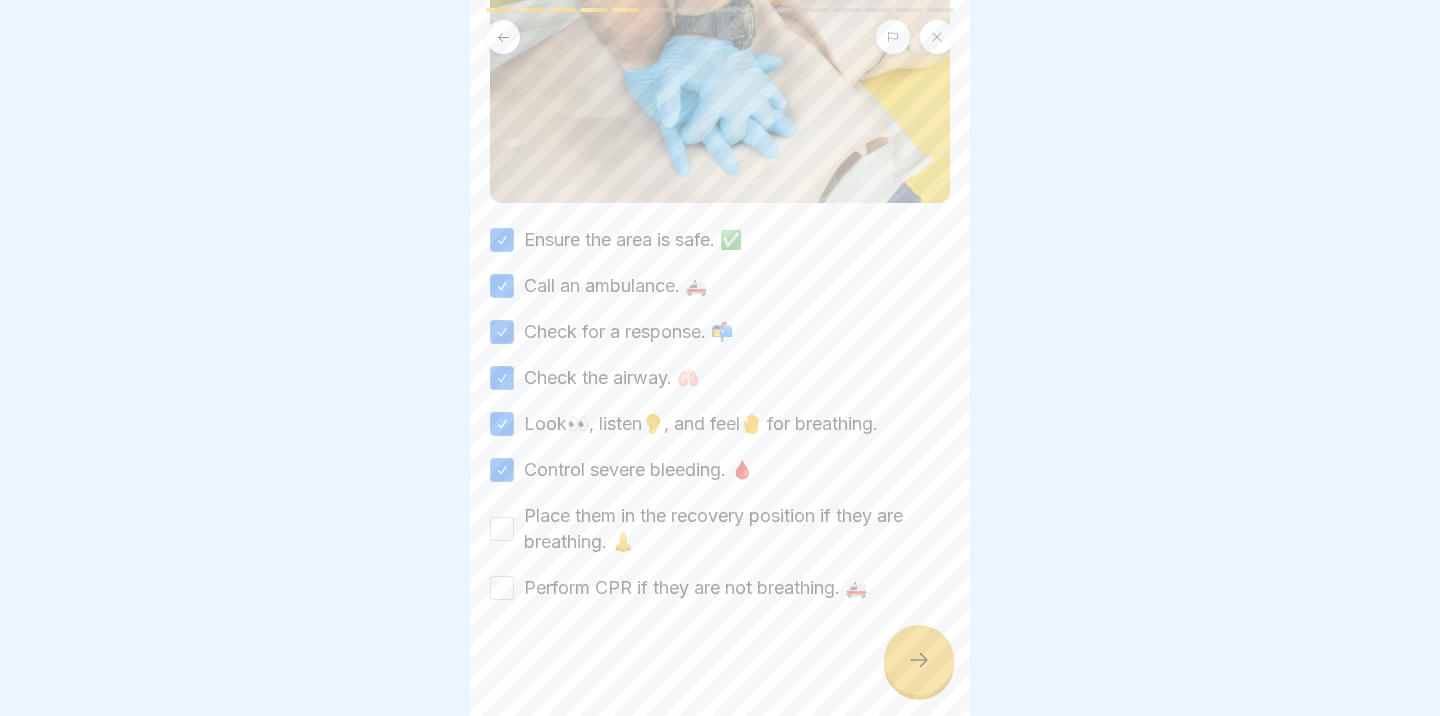 click on "Place them in the recovery position if they are breathing. 👃" at bounding box center [502, 529] 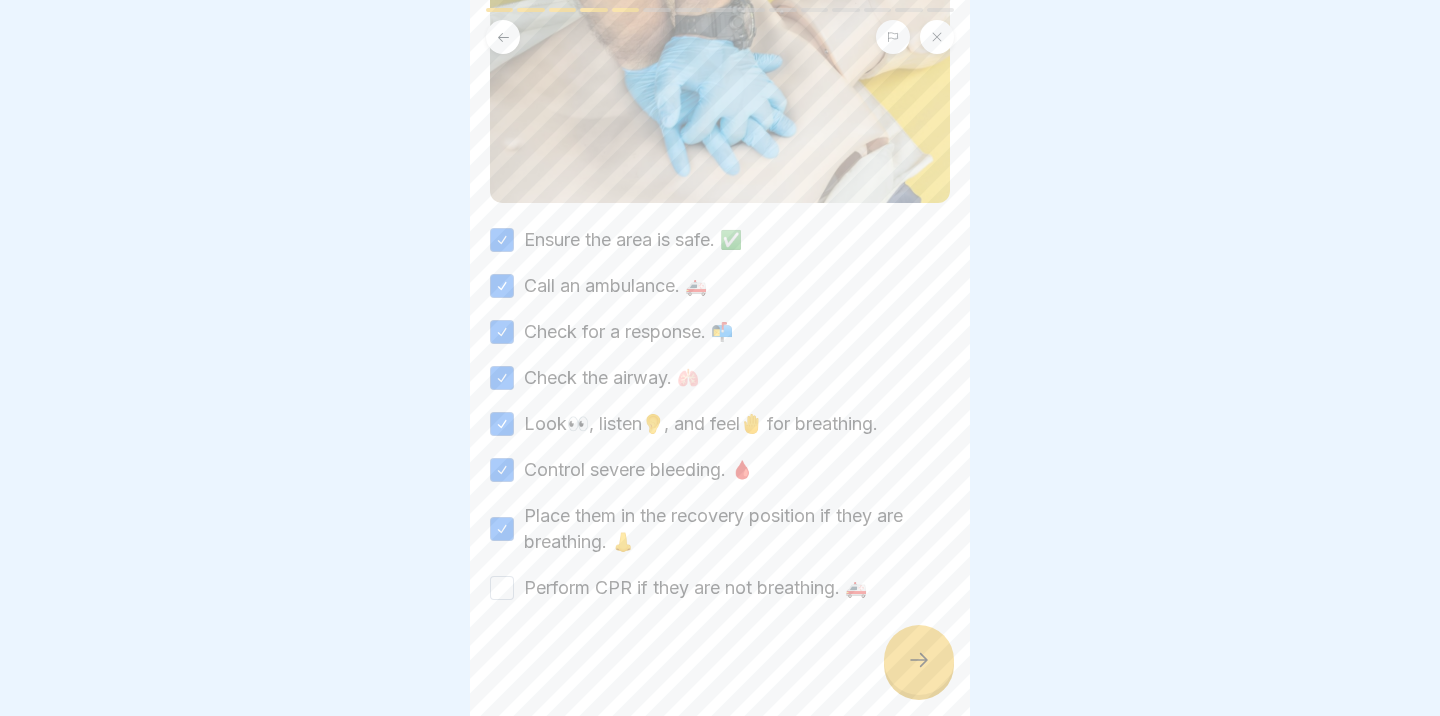 click on "Perform CPR if they are not breathing. 🚑" at bounding box center [502, 588] 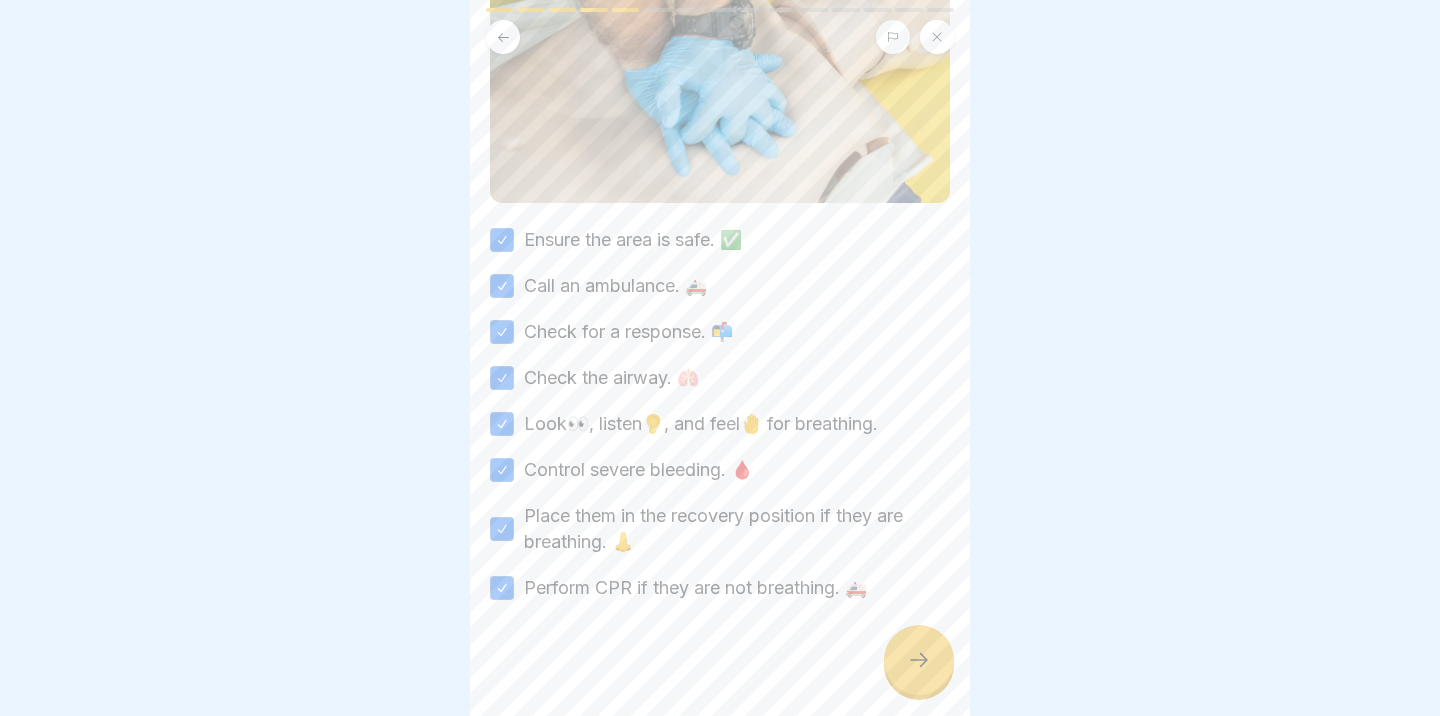 click at bounding box center (919, 660) 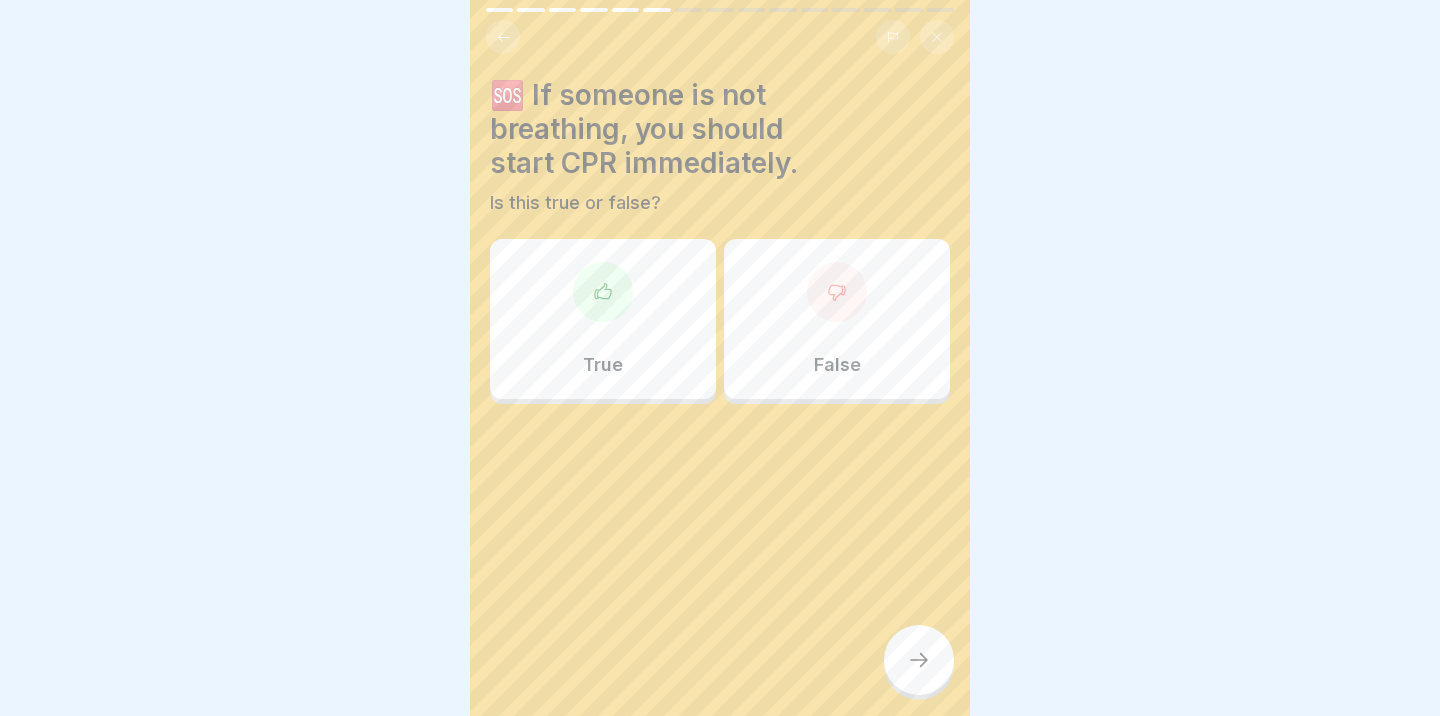 click on "True" at bounding box center [603, 319] 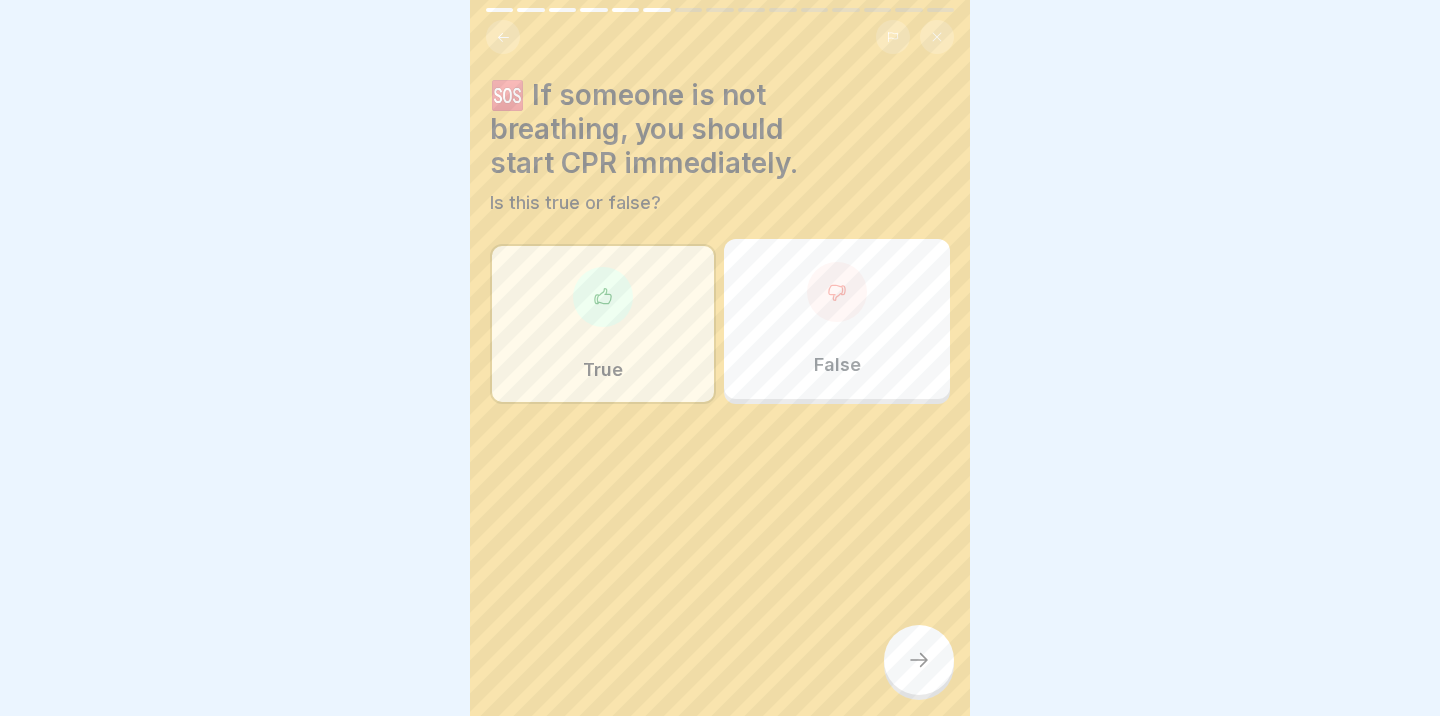 click at bounding box center [919, 660] 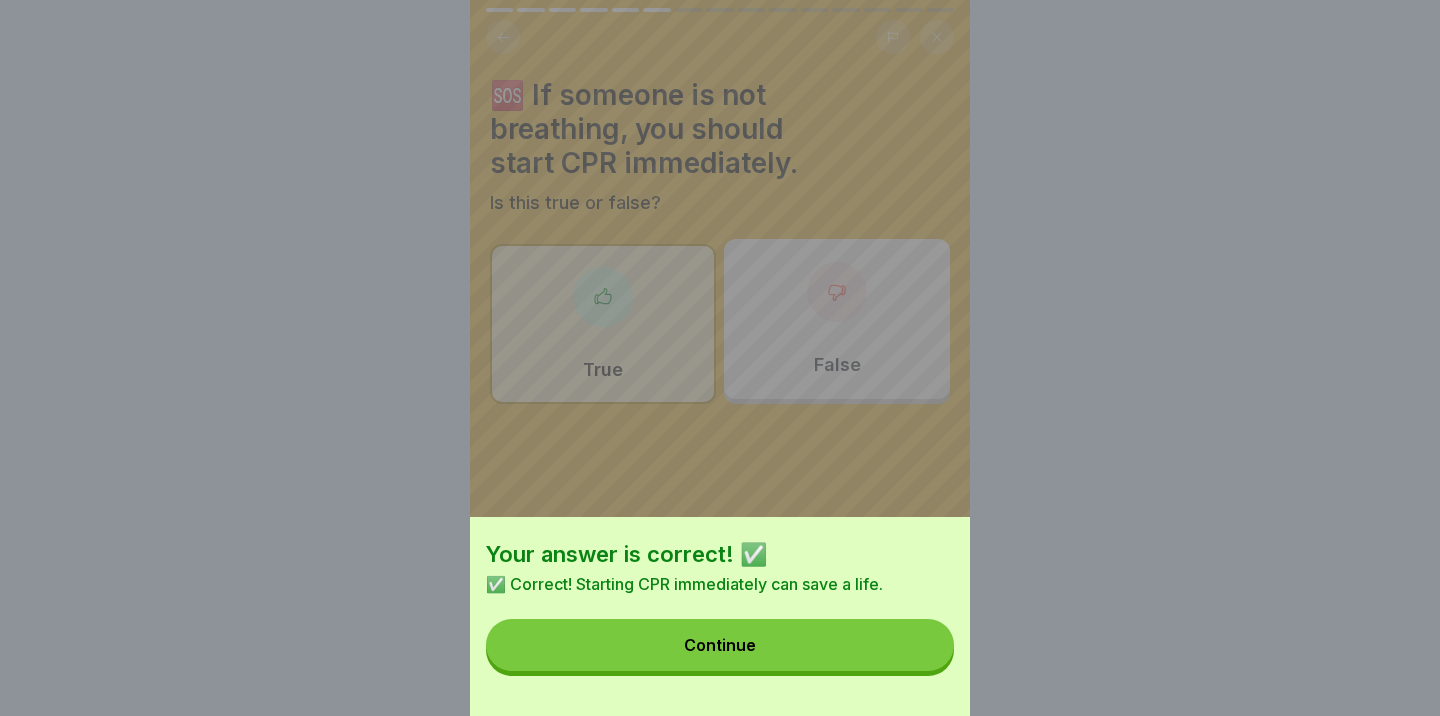 click on "Your answer is correct! ✅ ✅ Correct! Starting CPR immediately can save a life.   Continue" at bounding box center [720, 616] 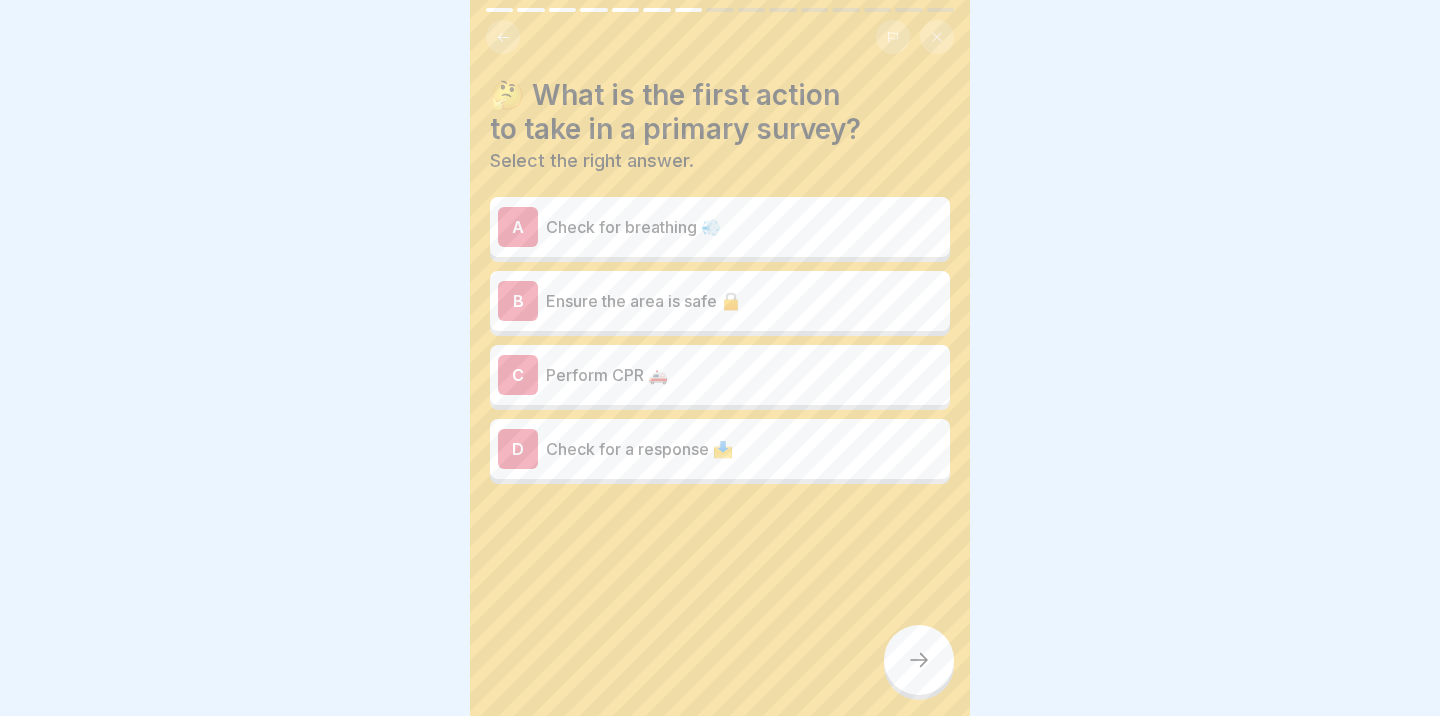 click on "Check for breathing 💨" at bounding box center (744, 227) 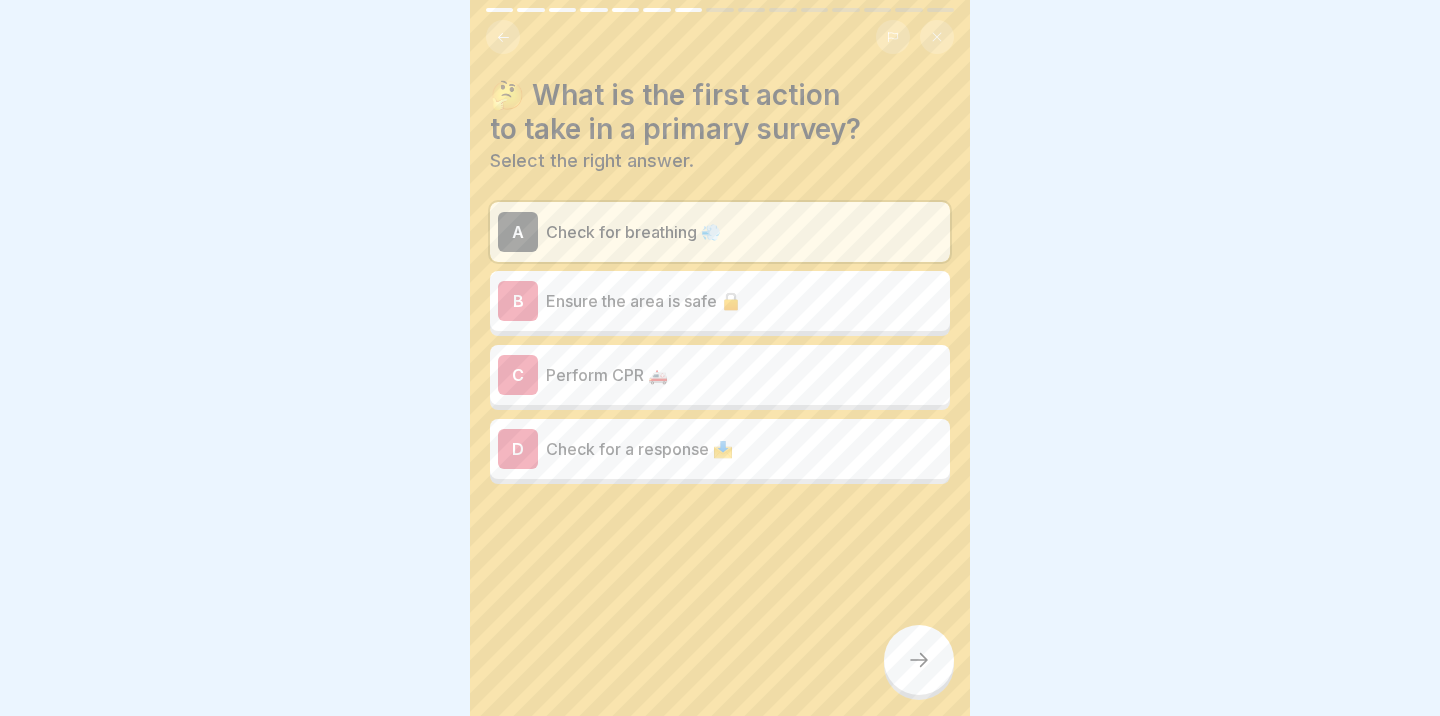 click on "B Ensure the area is safe 🔒" at bounding box center [720, 301] 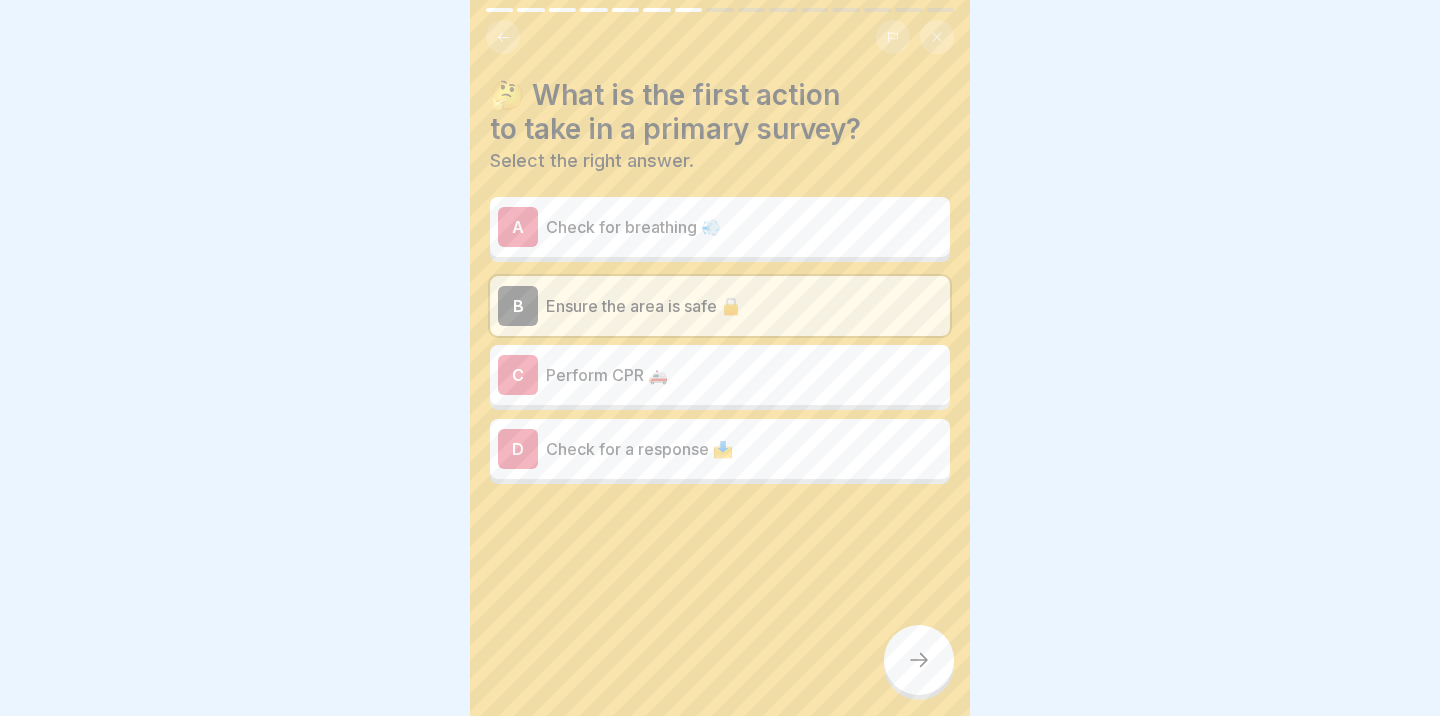 click 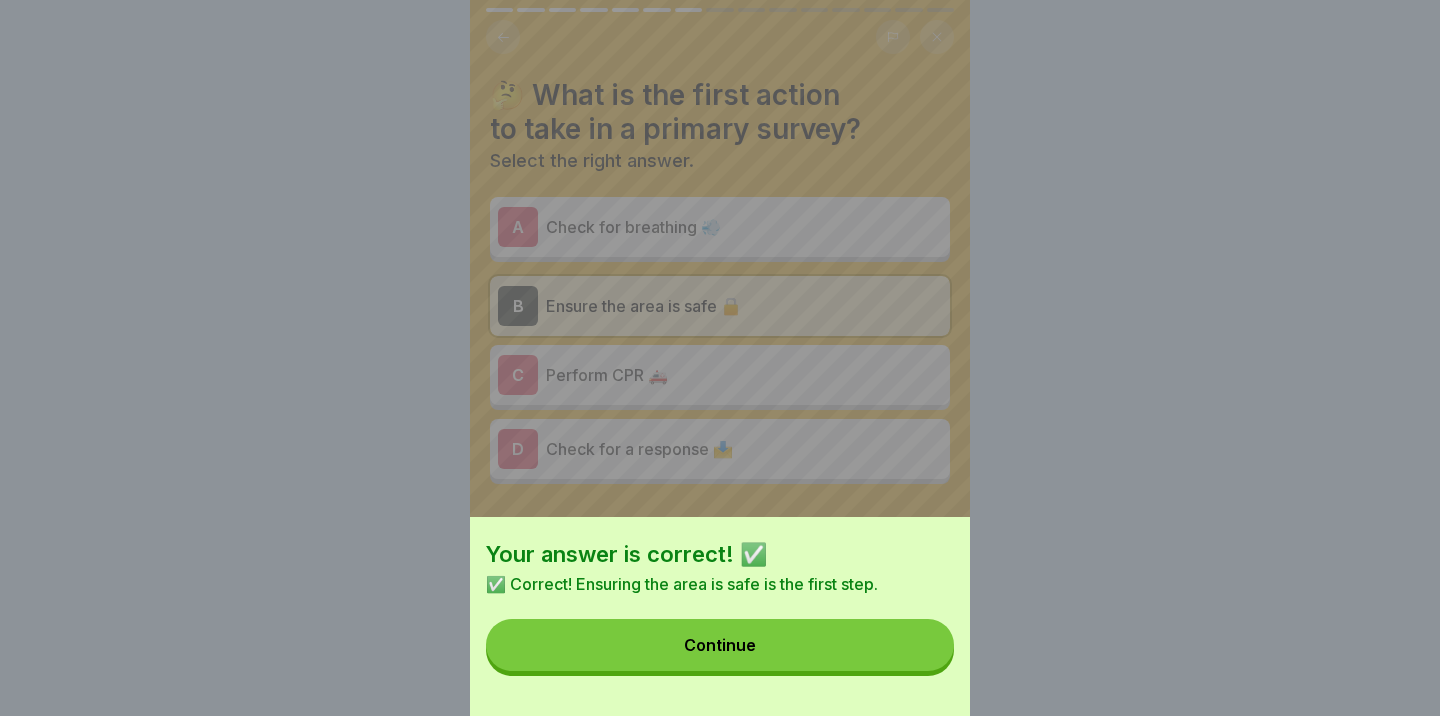 click on "Continue" at bounding box center (720, 645) 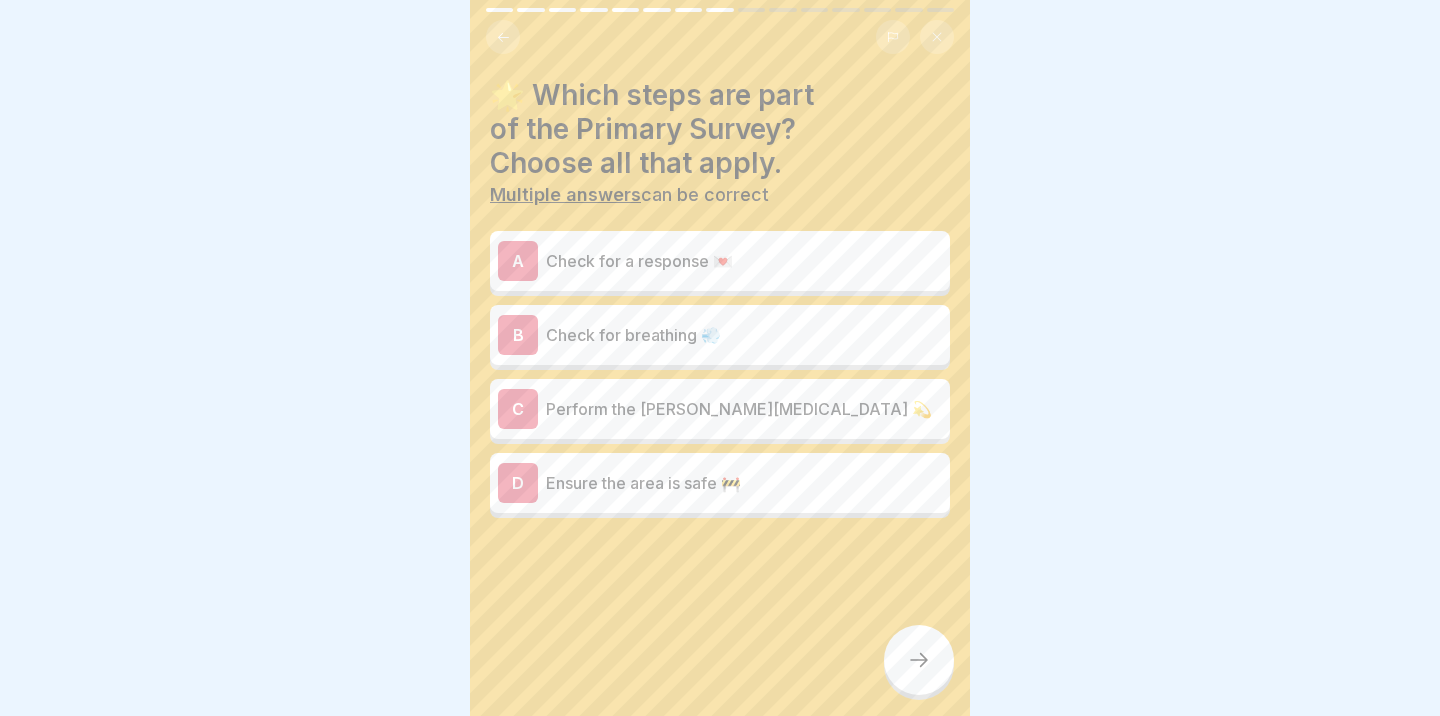 click on "A Check for a response 💌" at bounding box center (720, 261) 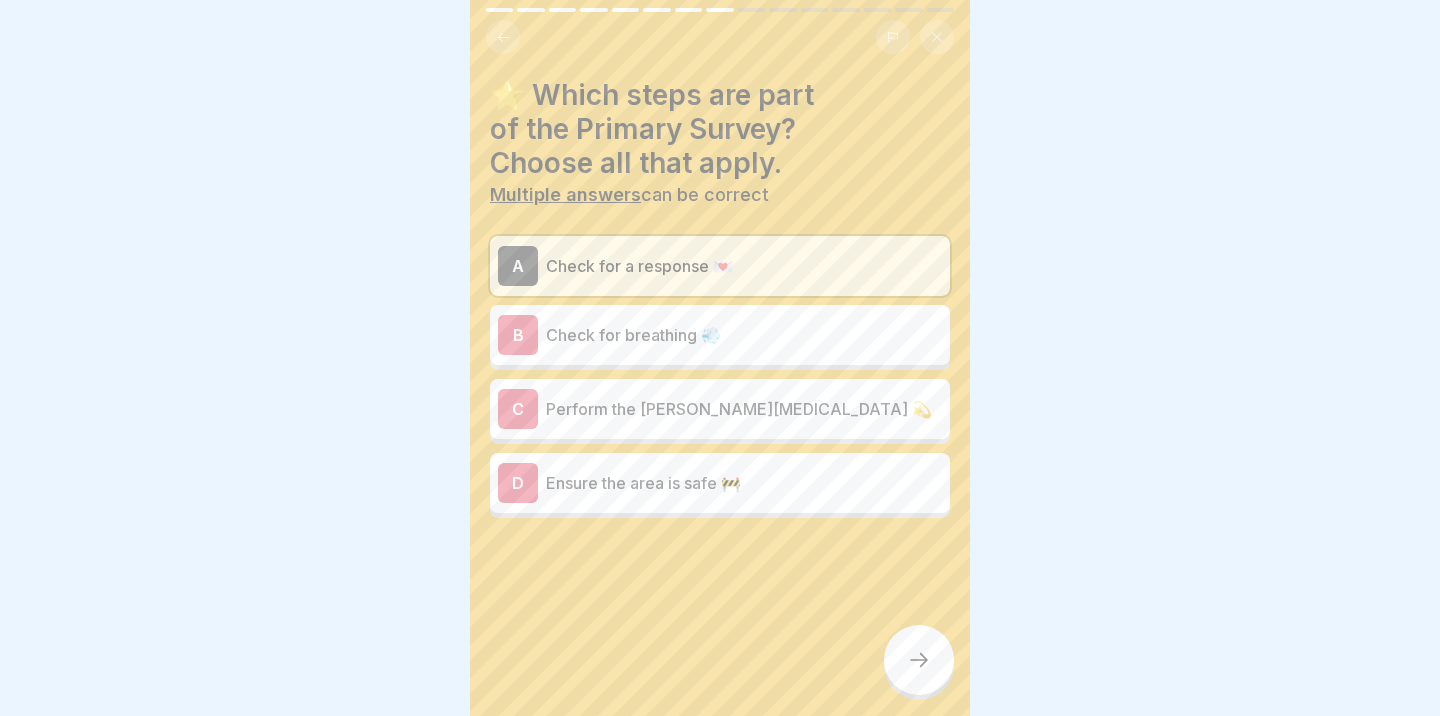 click on "Check for breathing 💨" at bounding box center [744, 335] 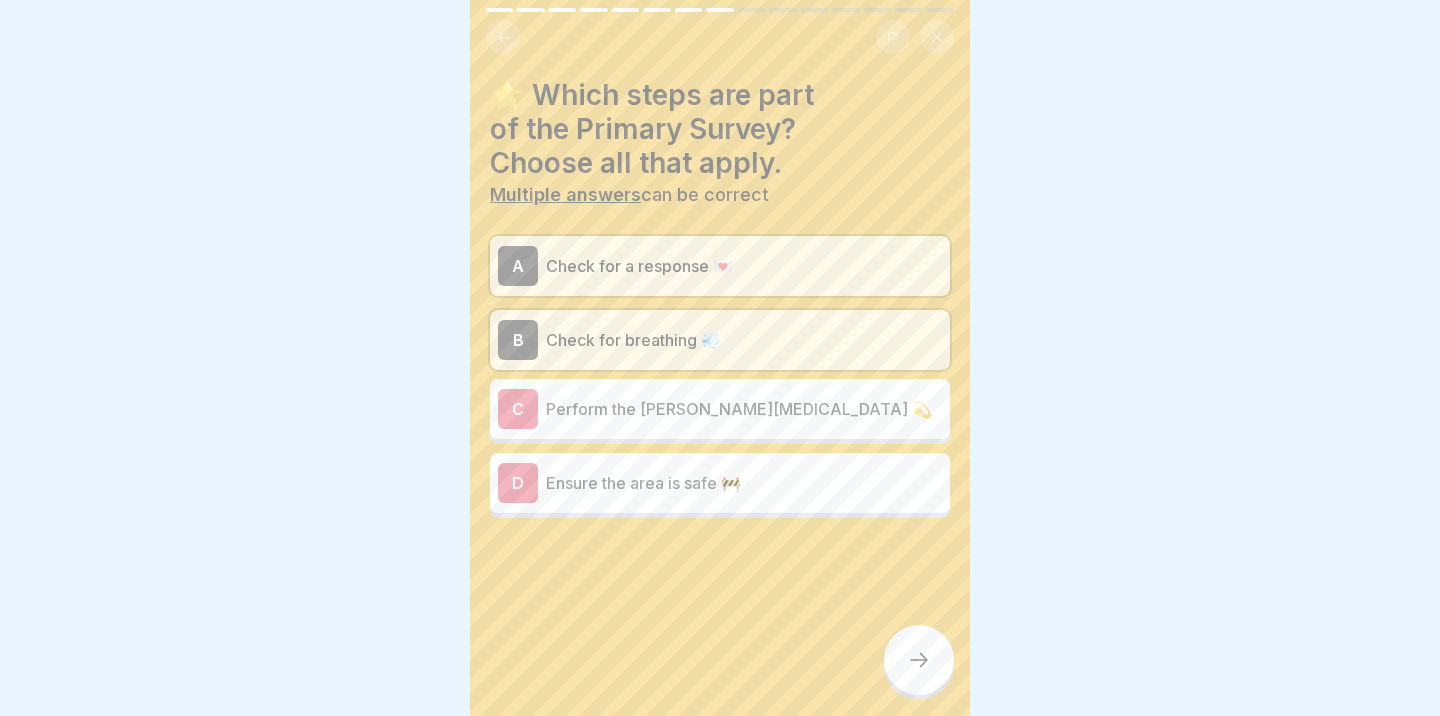 click on "Ensure the area is safe 🚧" at bounding box center [744, 483] 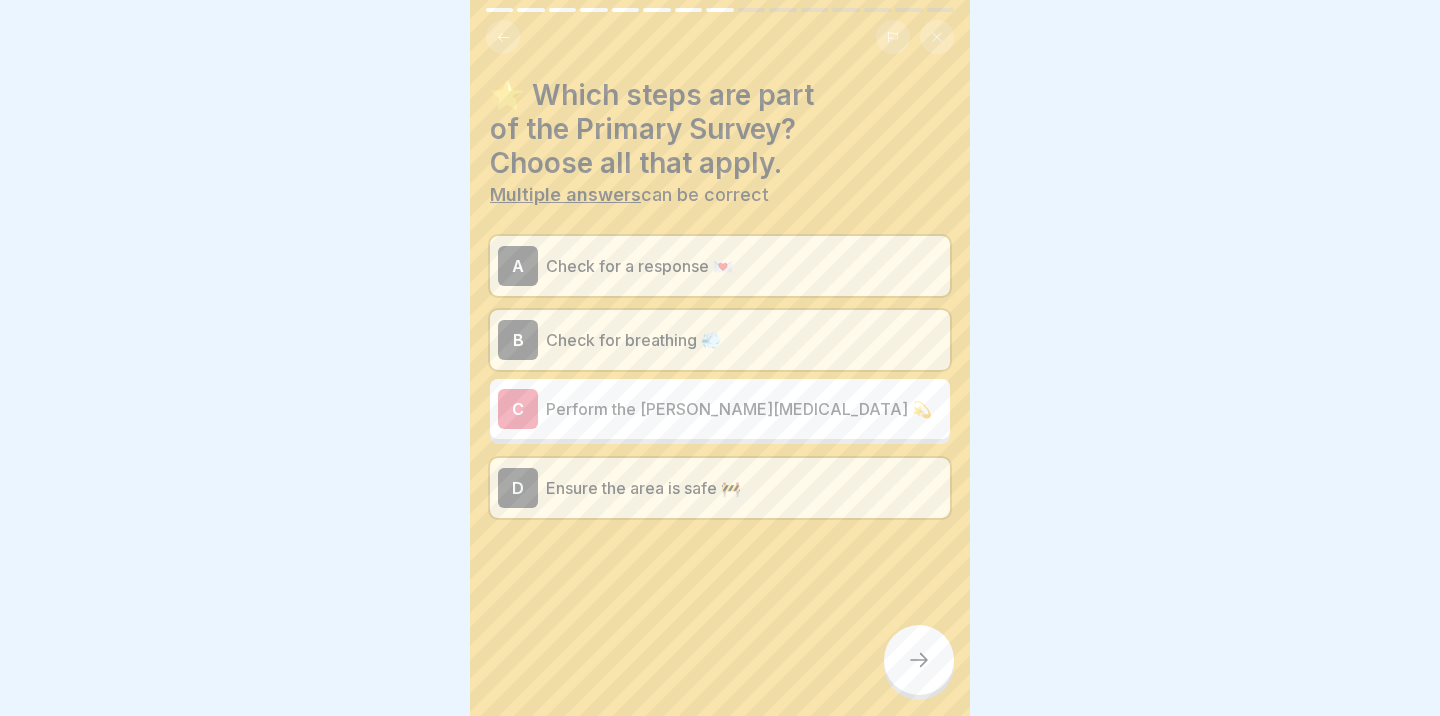 click 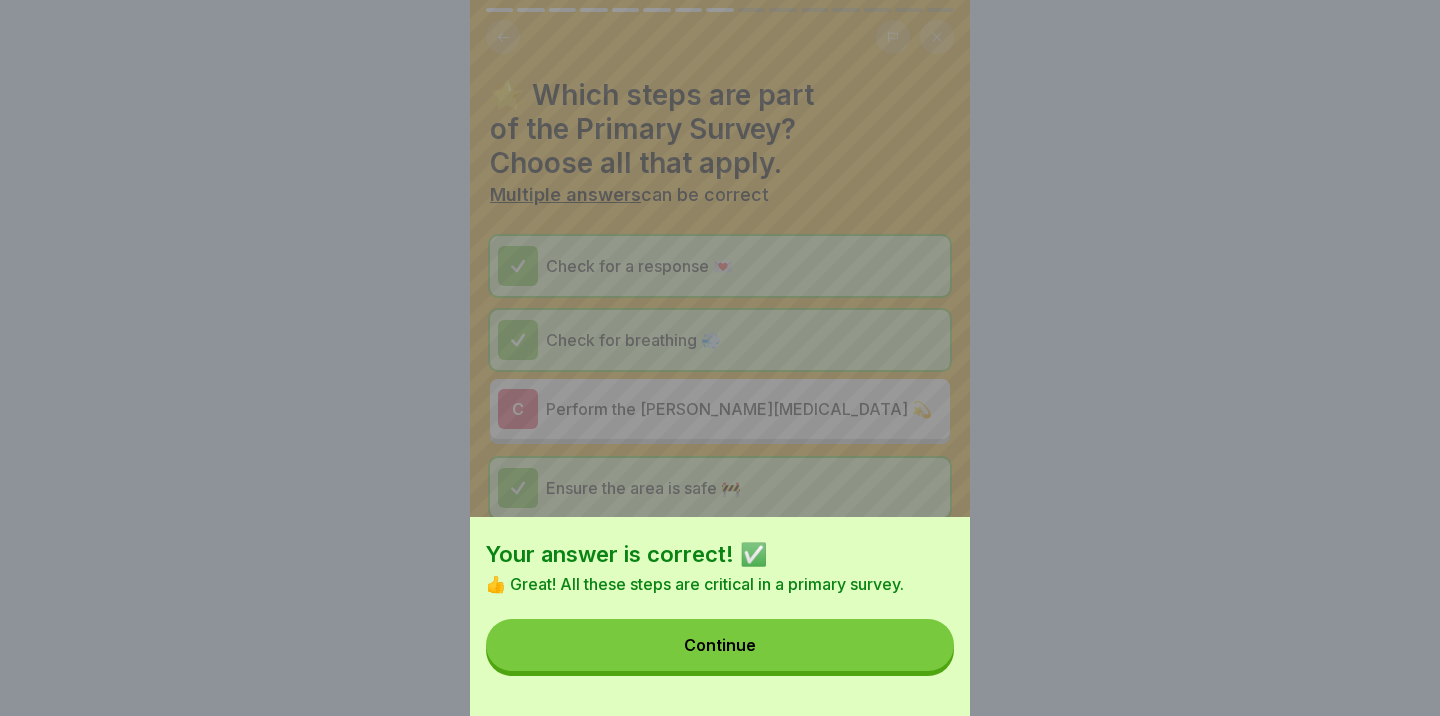 click on "Continue" at bounding box center [720, 645] 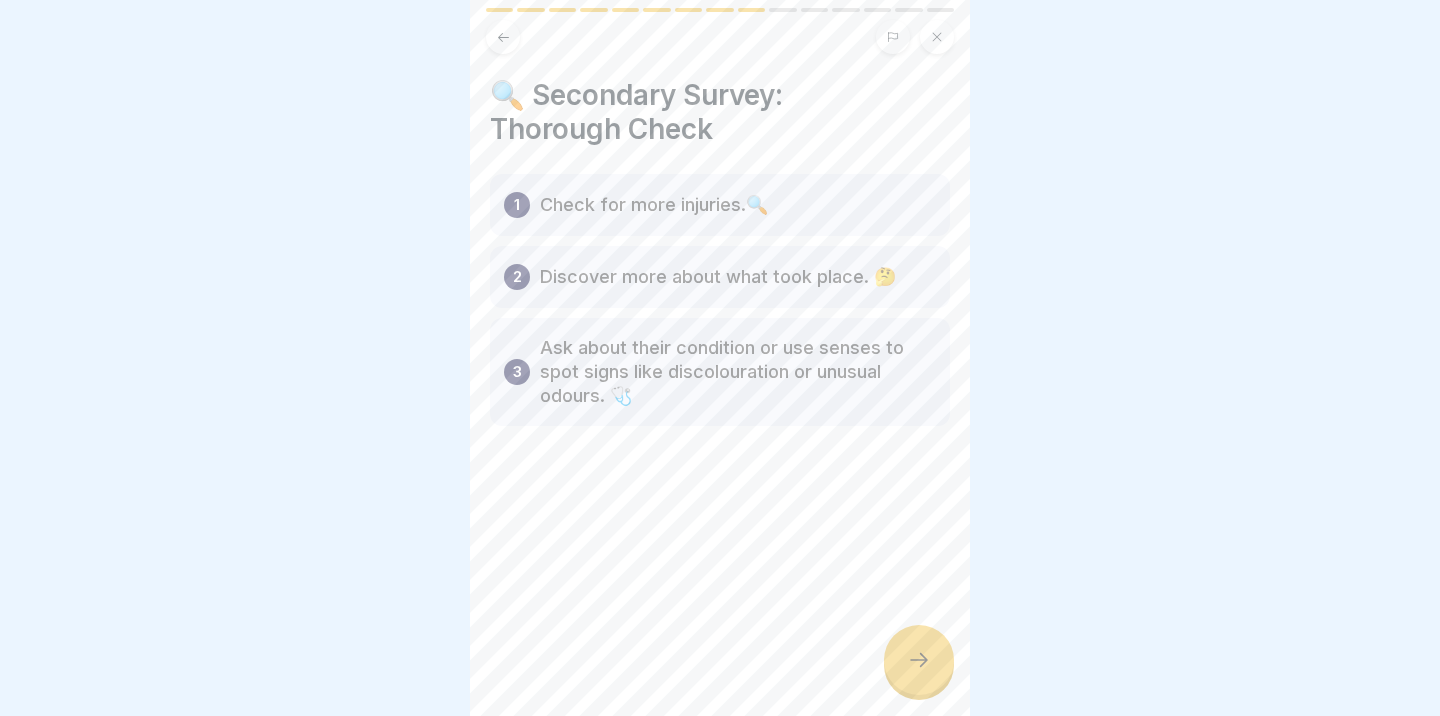 click 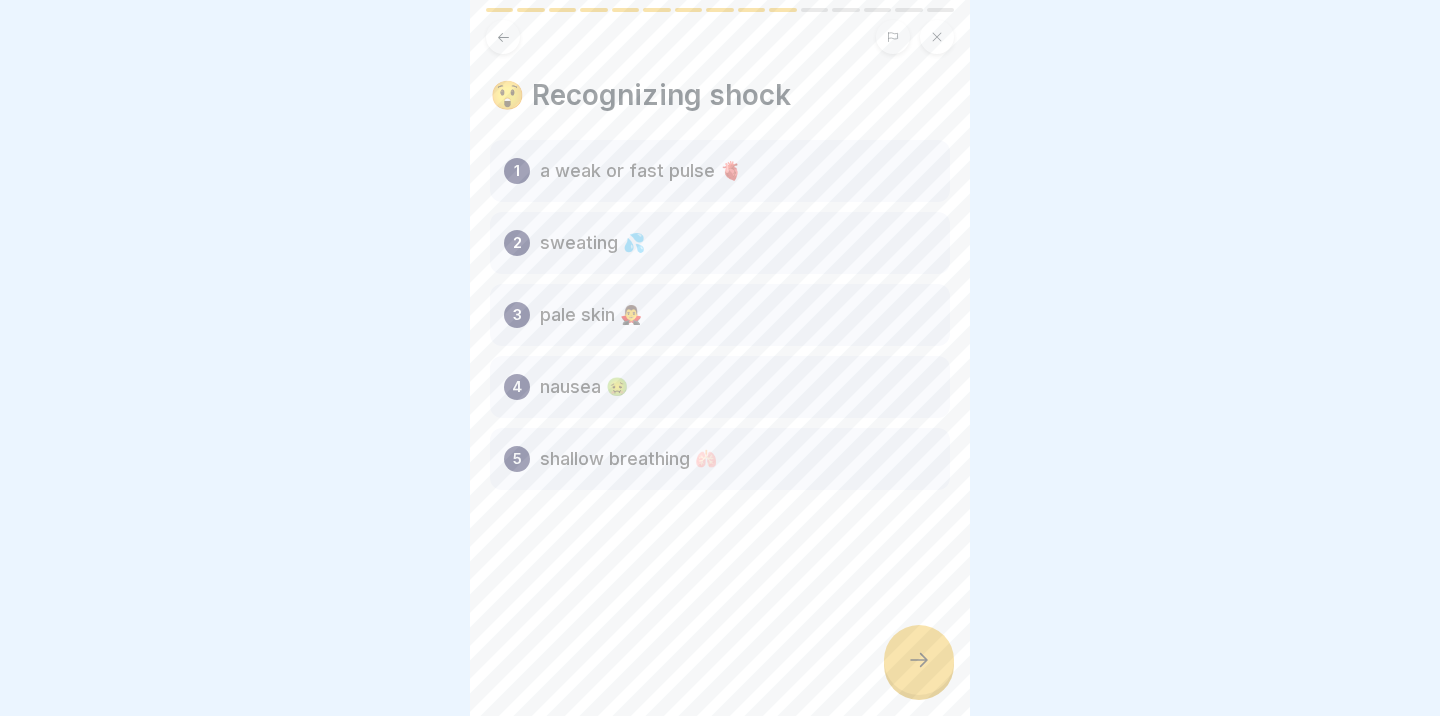 click 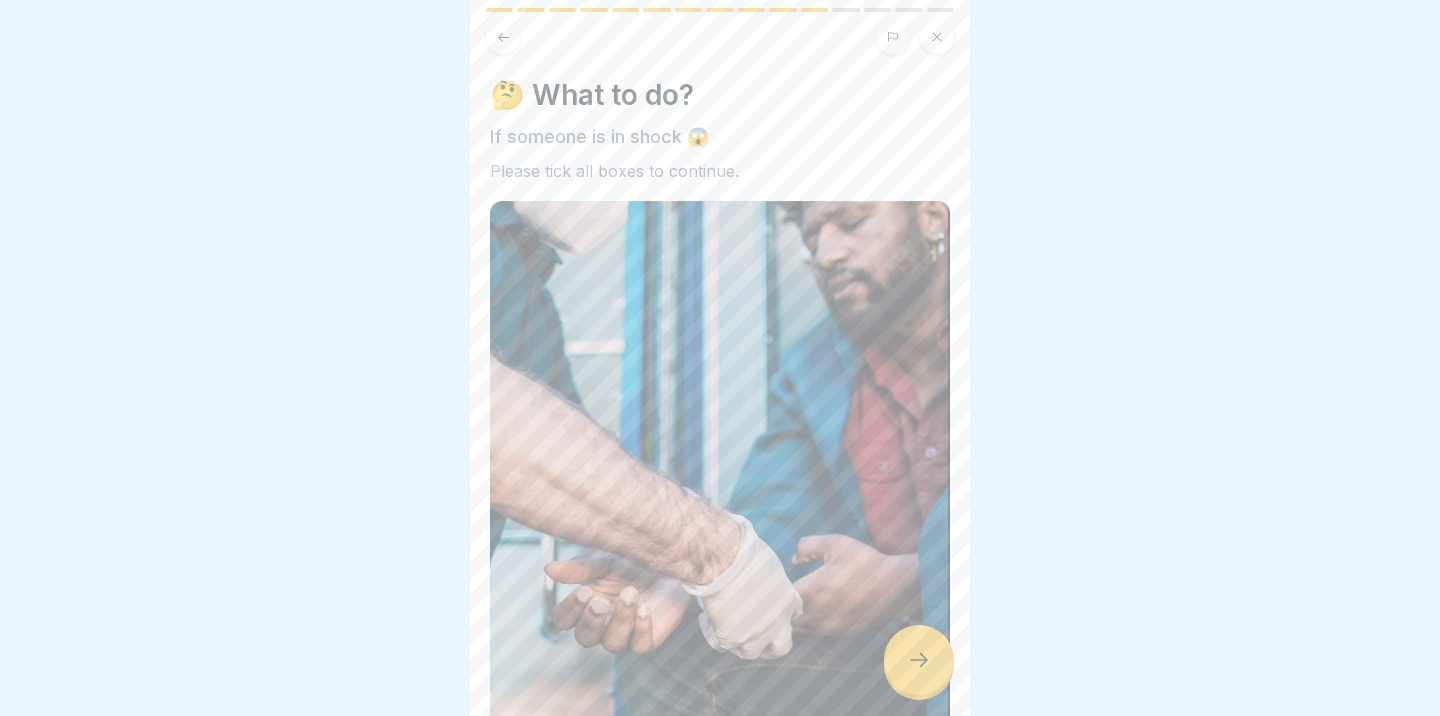 click 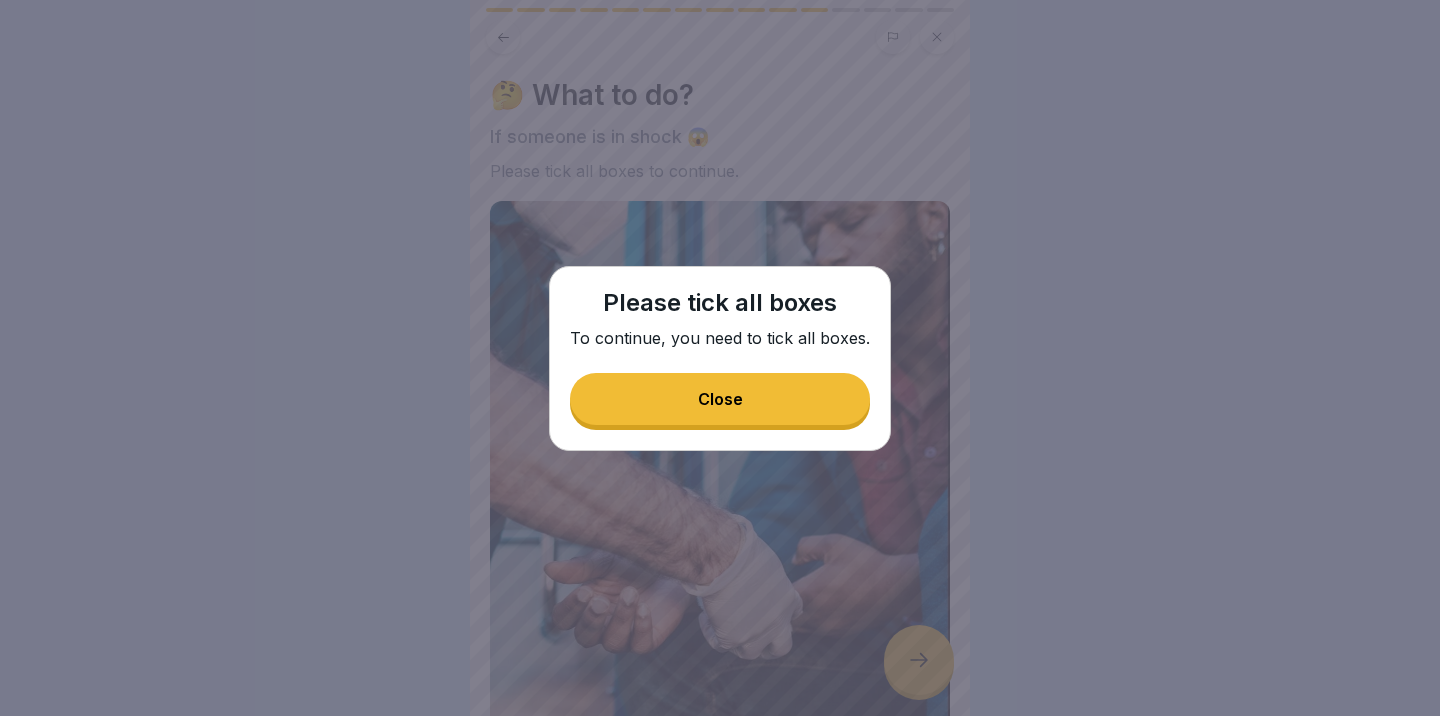 click on "Close" at bounding box center [720, 399] 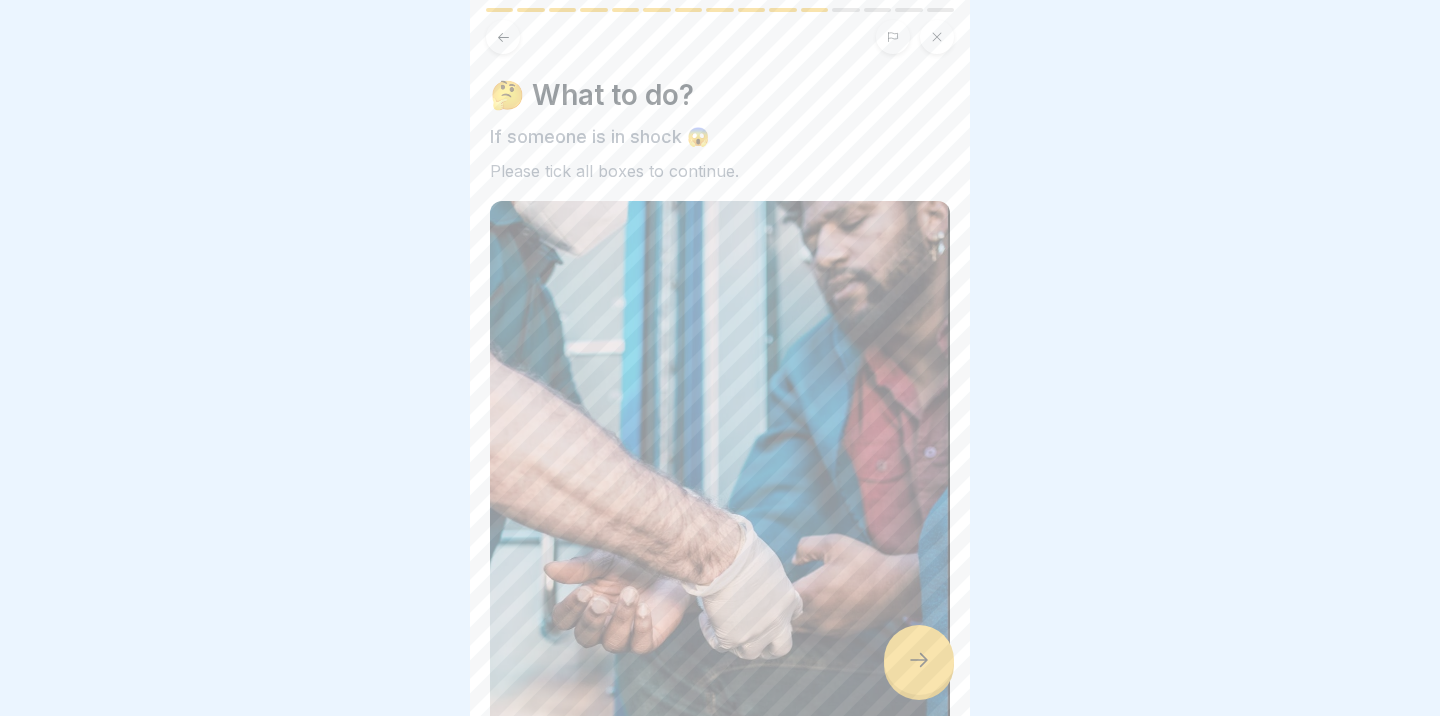 scroll, scrollTop: 352, scrollLeft: 0, axis: vertical 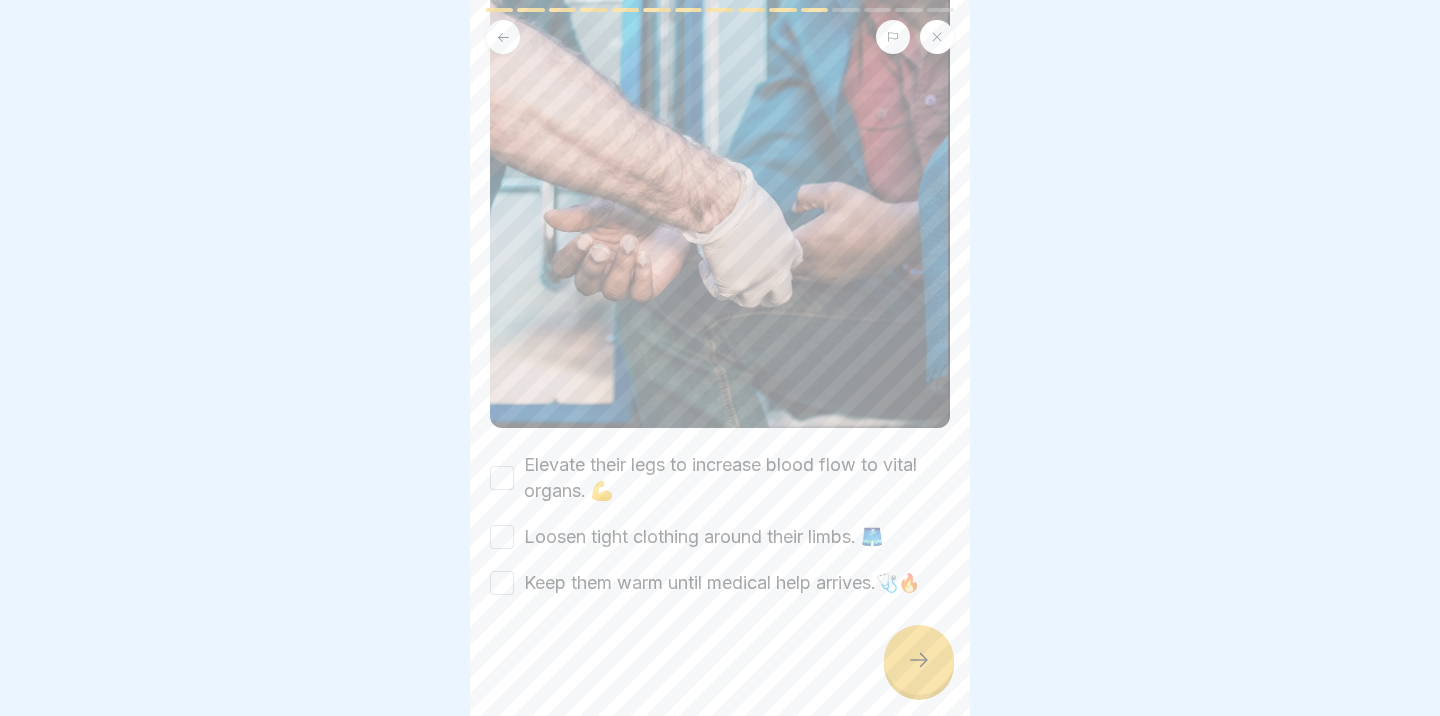 click on "Elevate their legs to increase blood flow to vital organs. 💪" at bounding box center [720, 478] 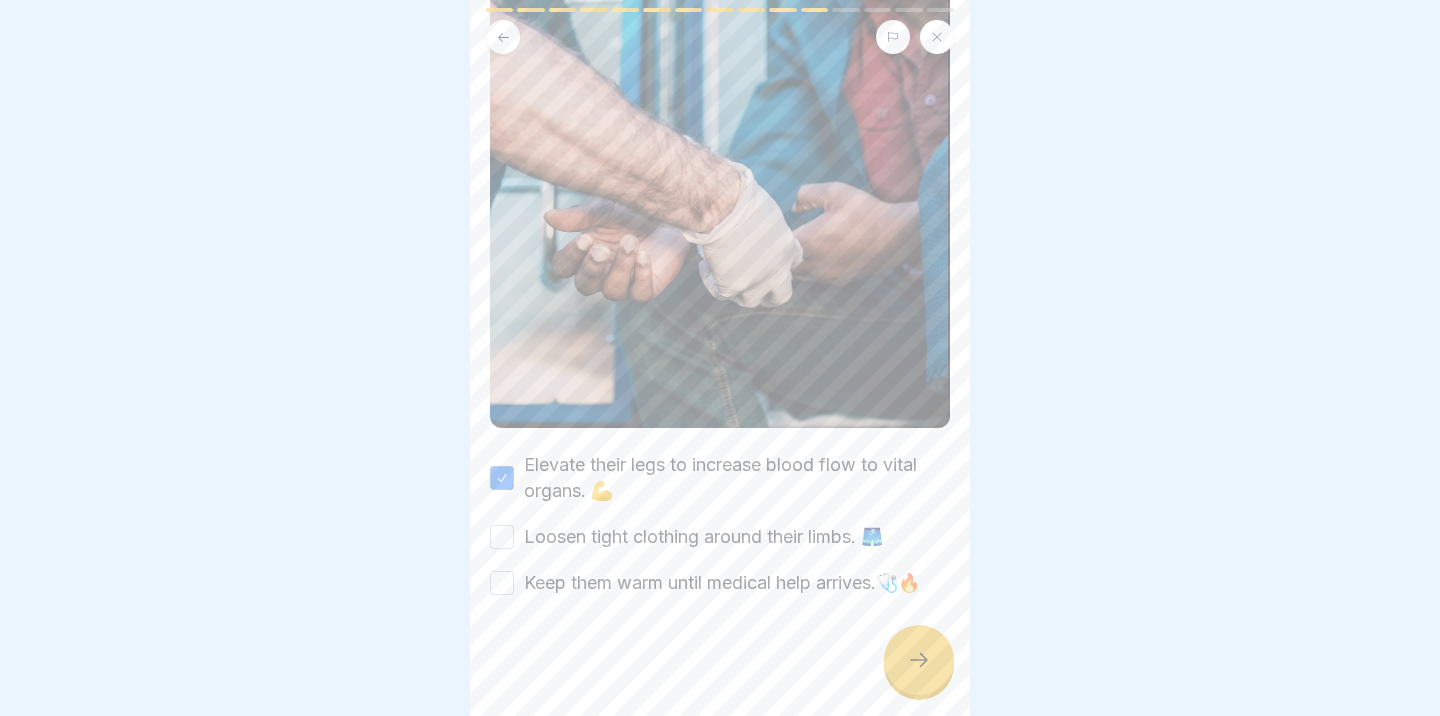 click on "Loosen tight clothing around their limbs. 🩳" at bounding box center (502, 537) 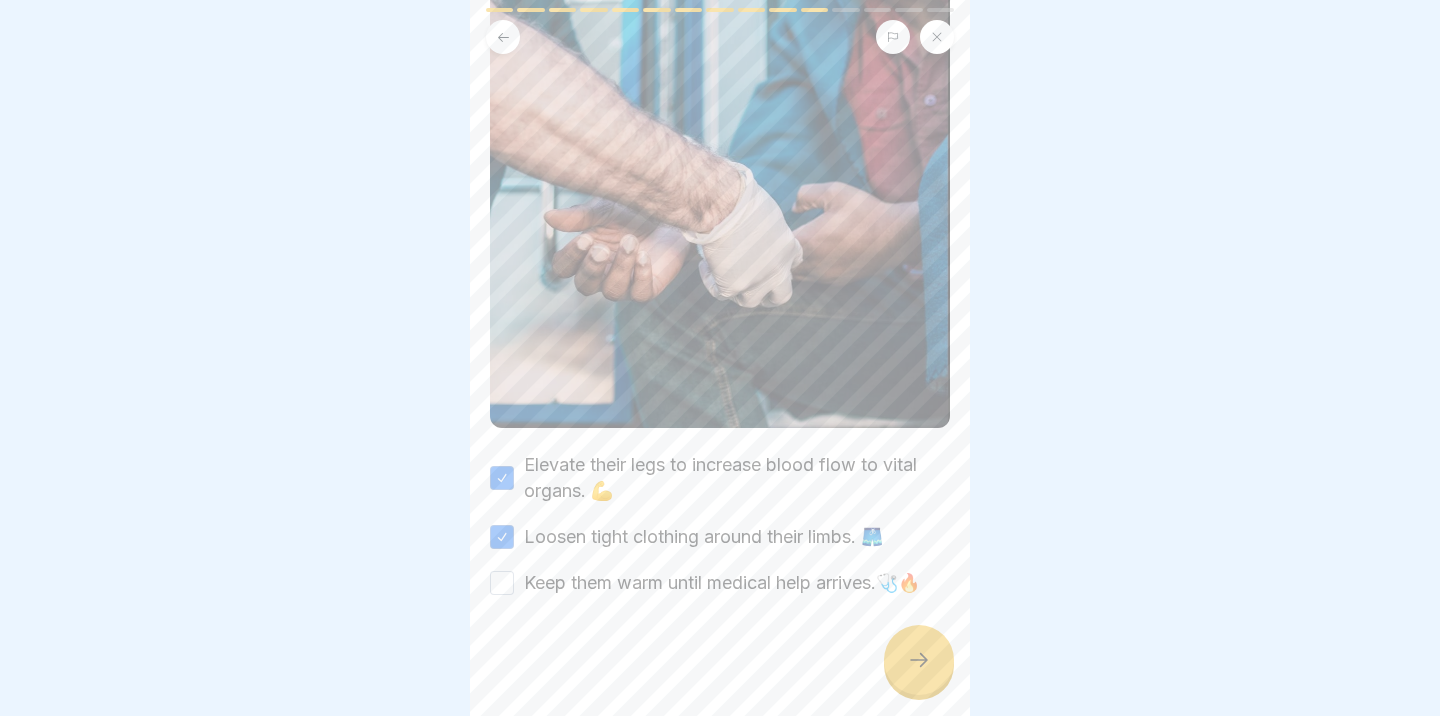 click on "Keep them warm until medical help arrives.🩺🔥" at bounding box center [502, 583] 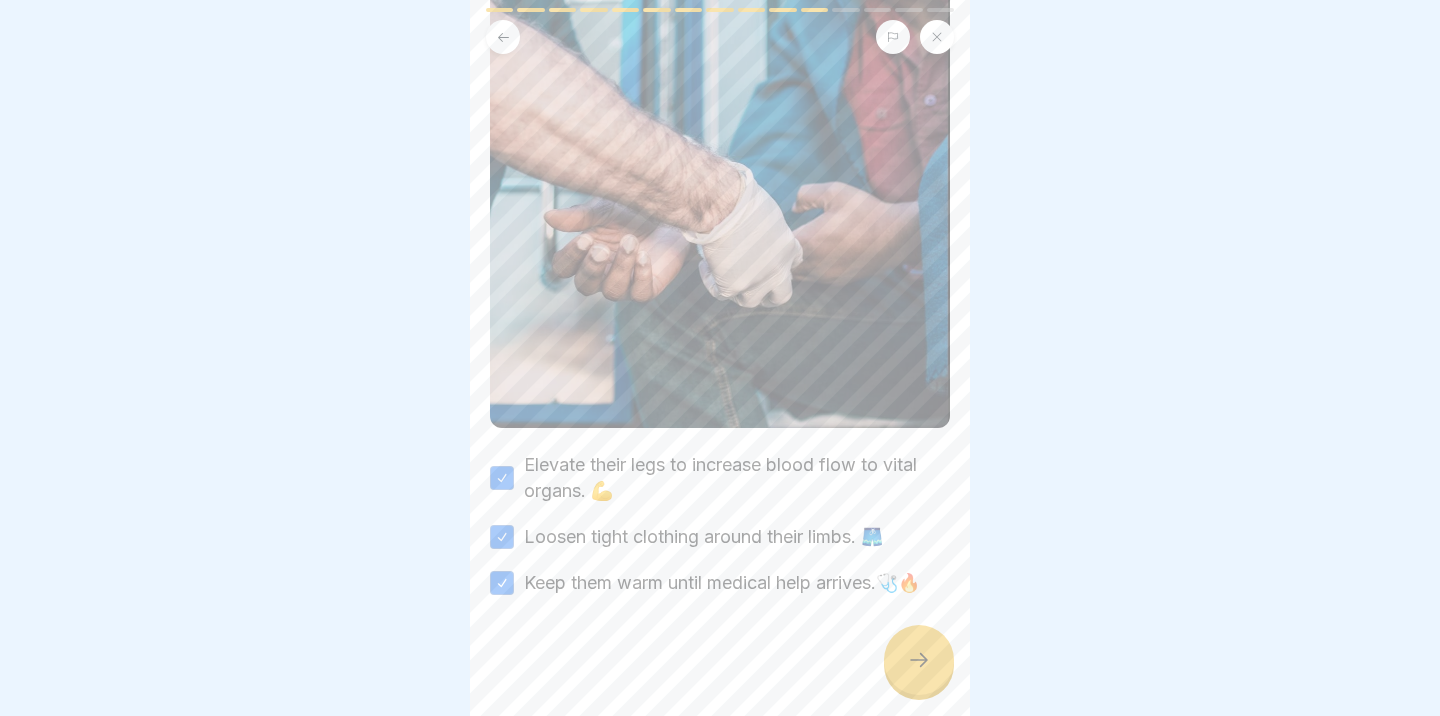 click 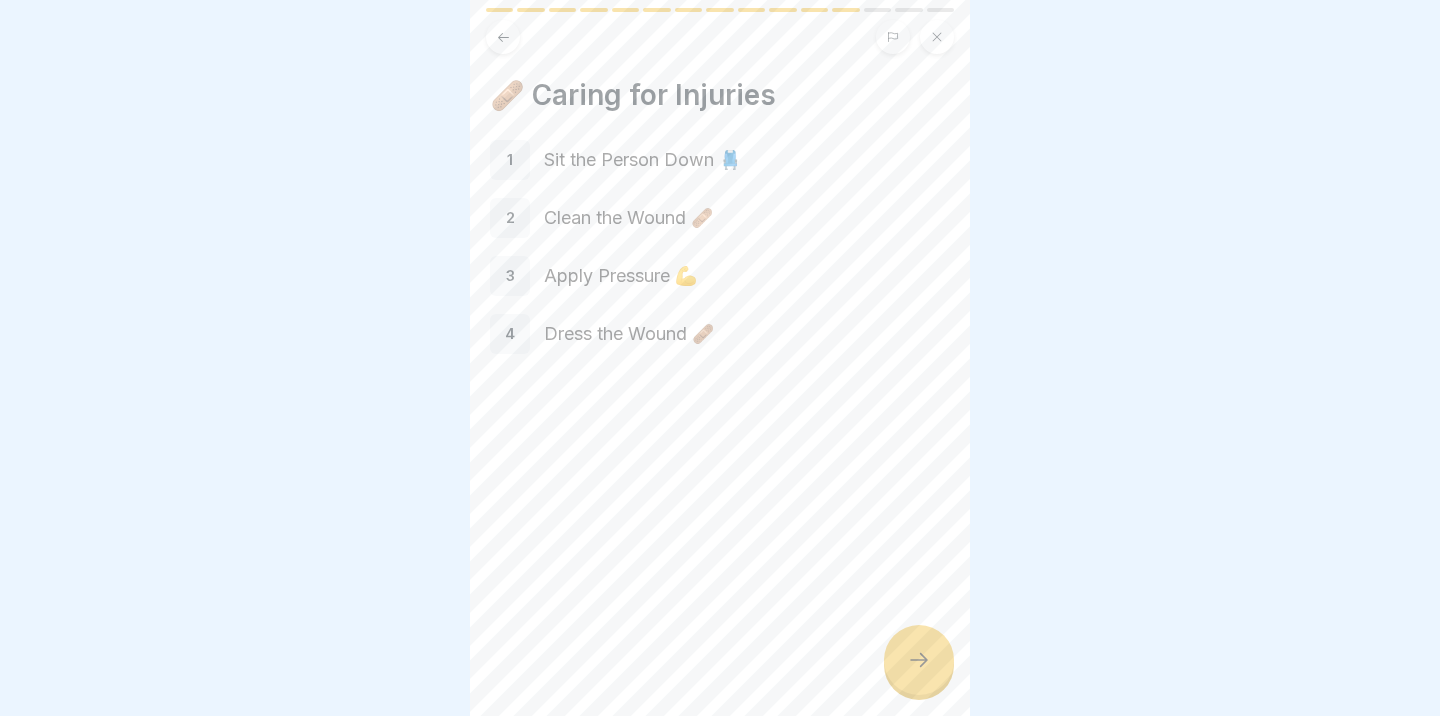 click 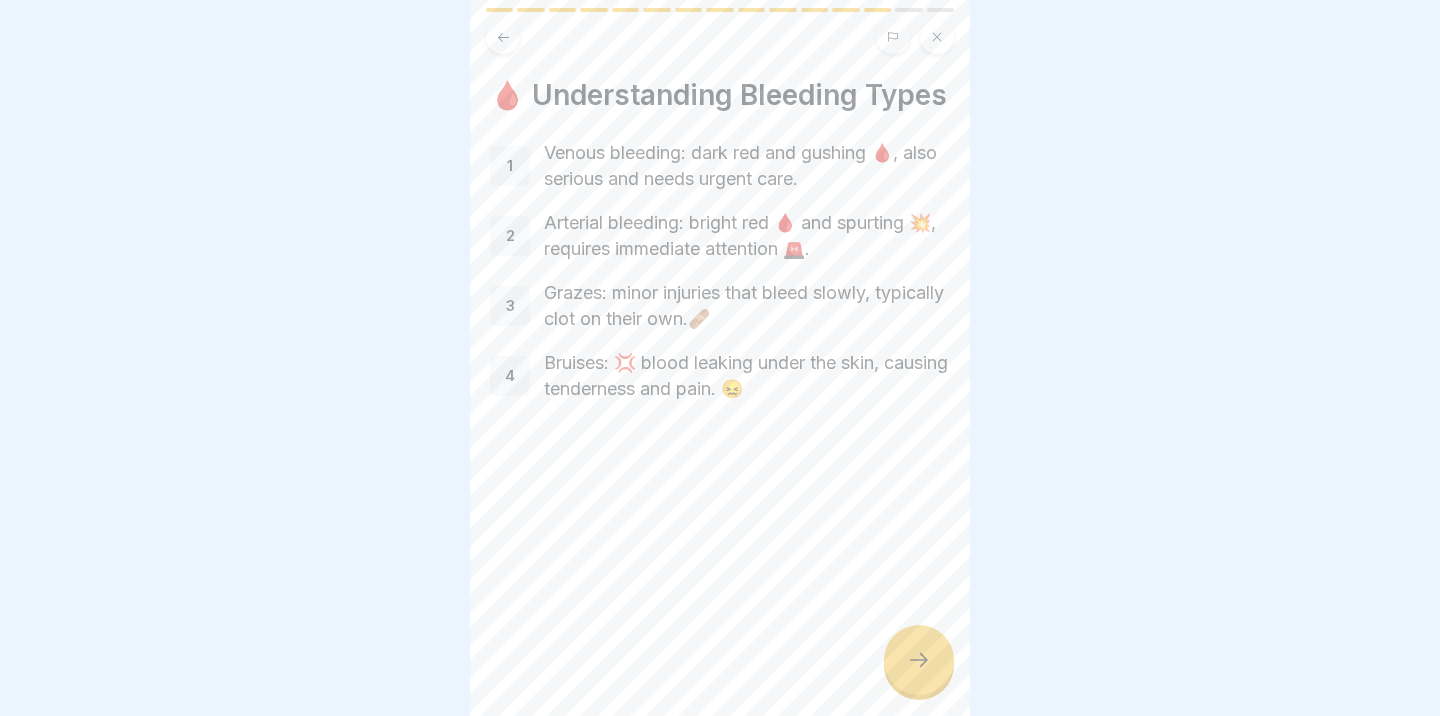 click 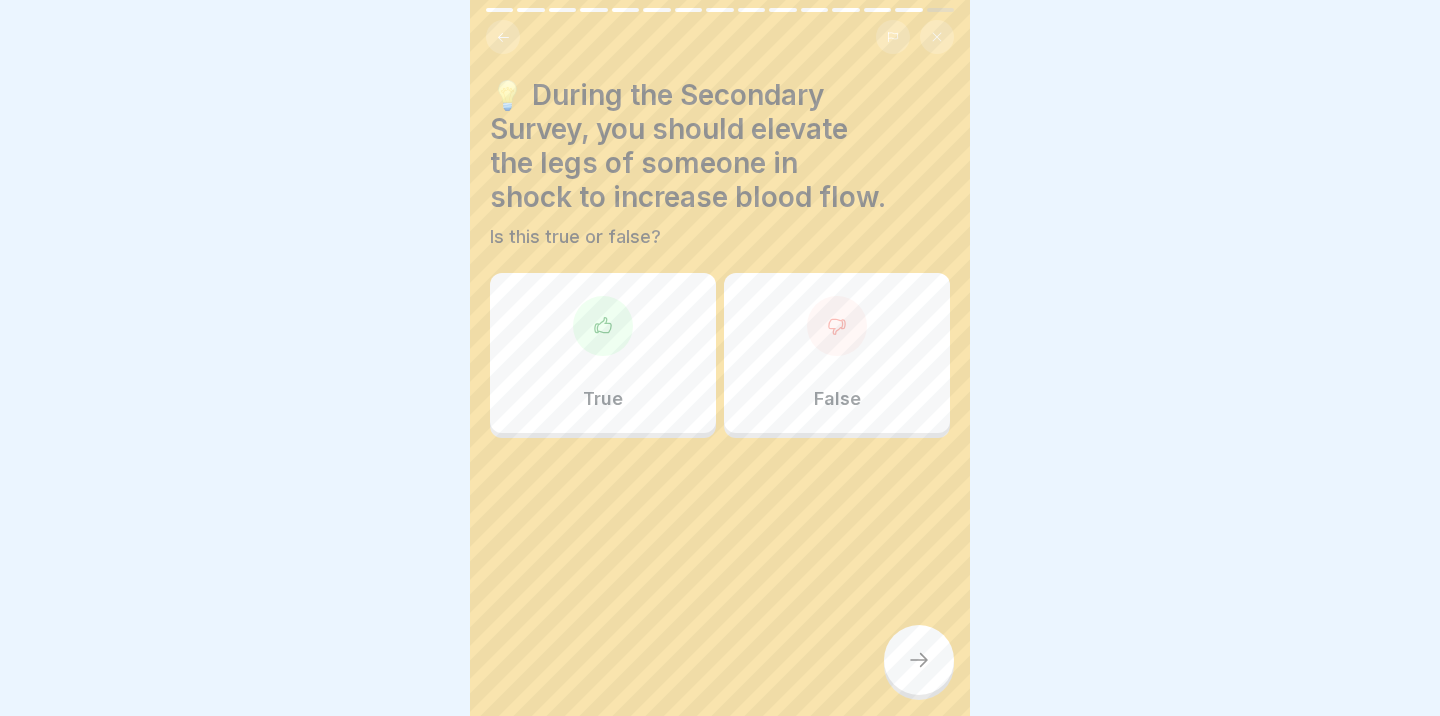 click 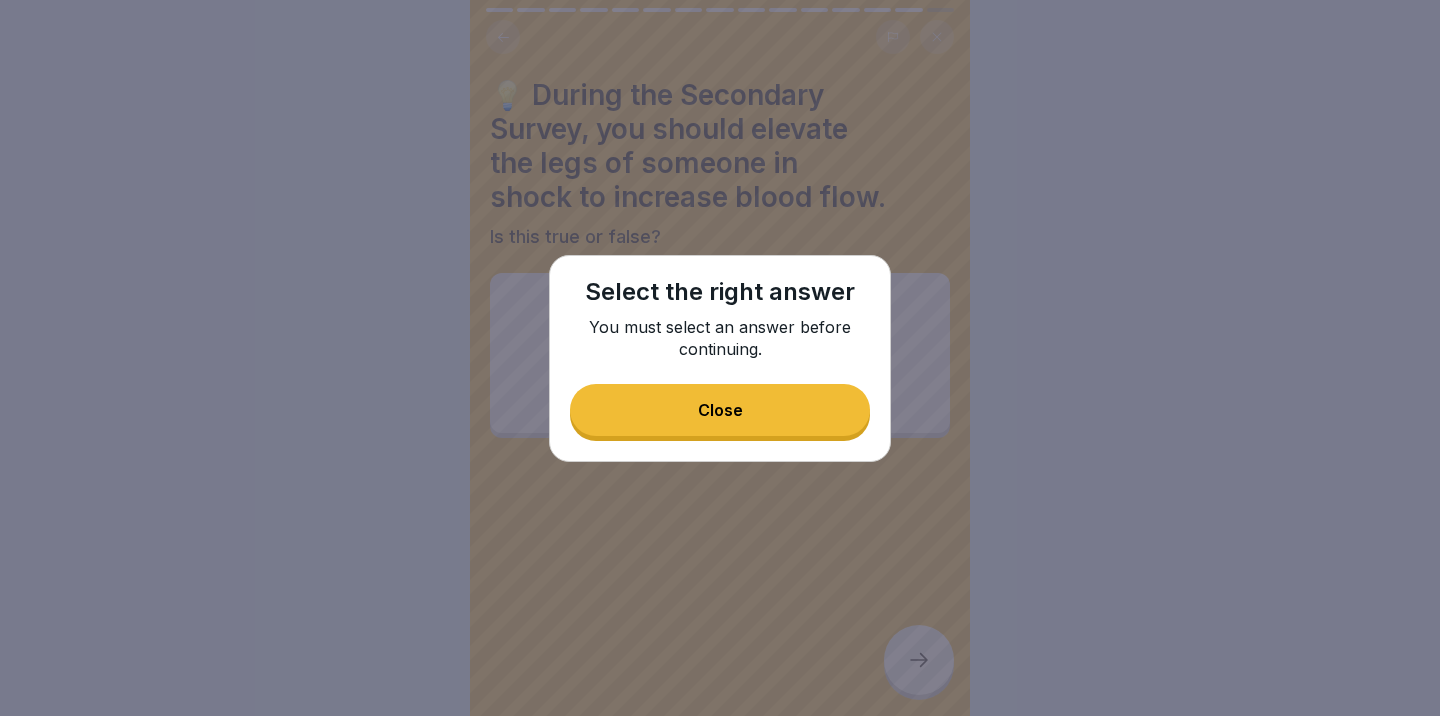 click on "Select the right answer You must select an answer before continuing. Close" at bounding box center (720, 358) 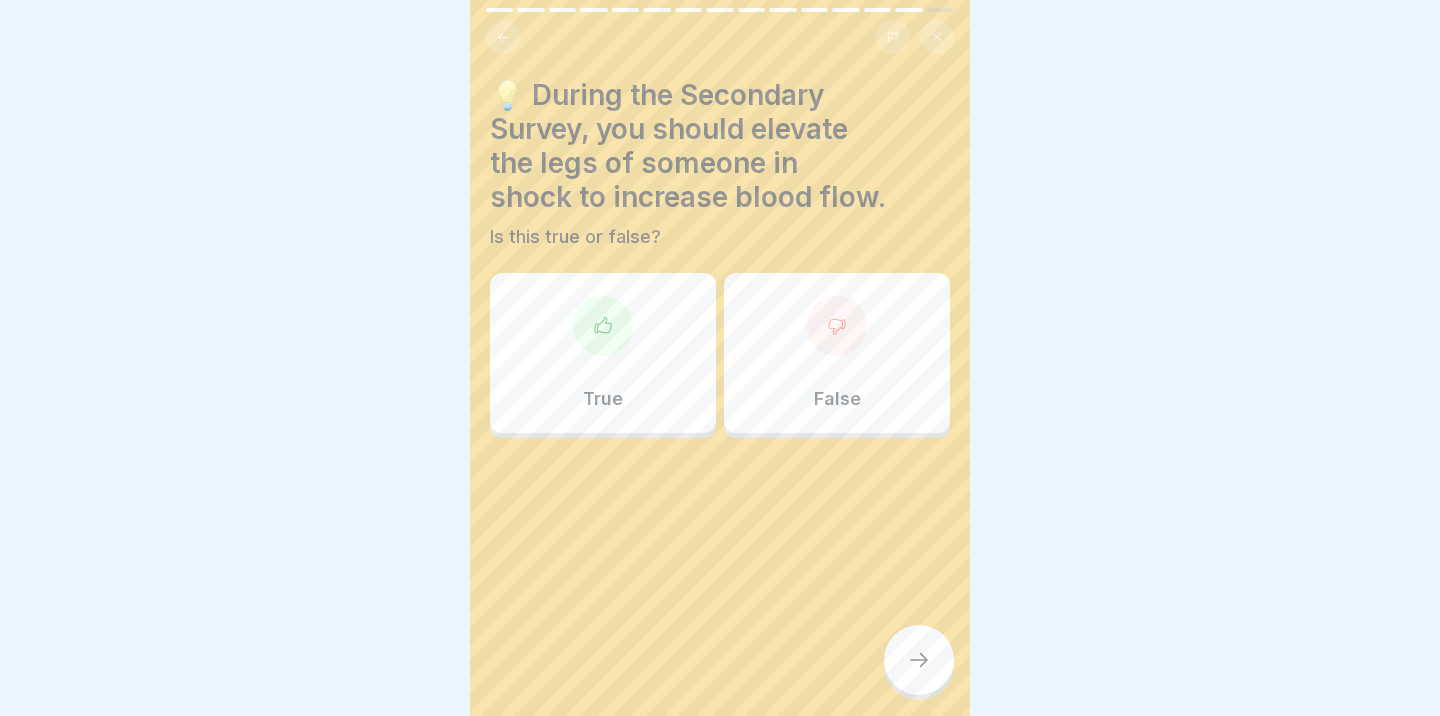 click on "True" at bounding box center [603, 353] 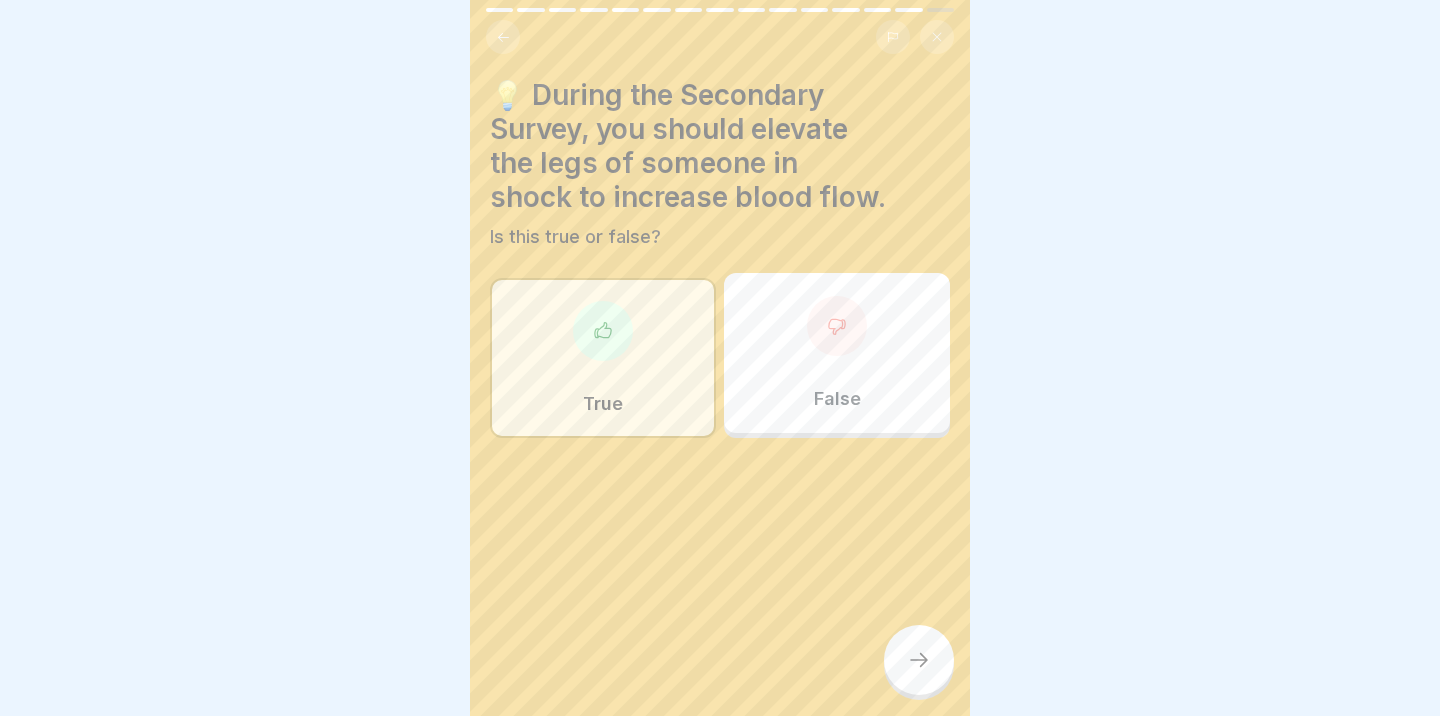 click at bounding box center [919, 660] 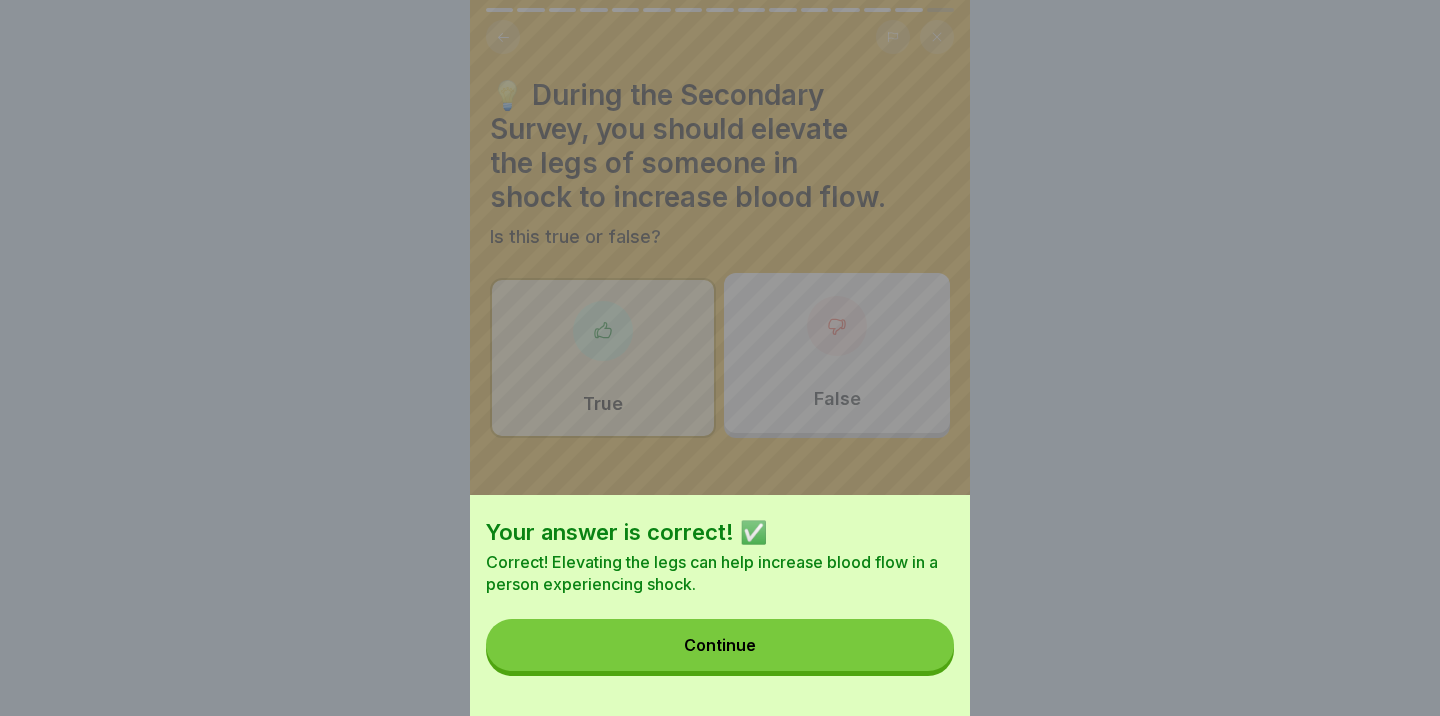 click on "Continue" at bounding box center (720, 645) 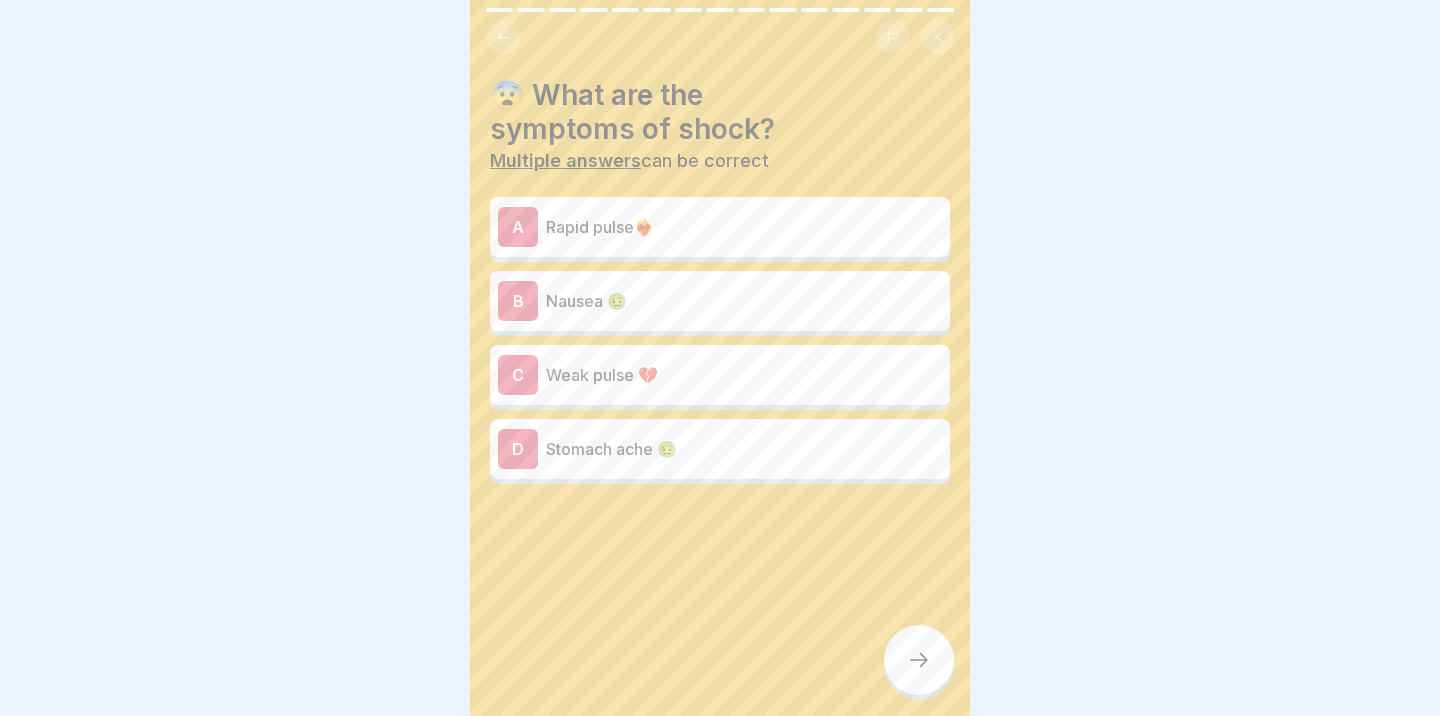 click on "Rapid pulse❤️‍🔥" at bounding box center [744, 227] 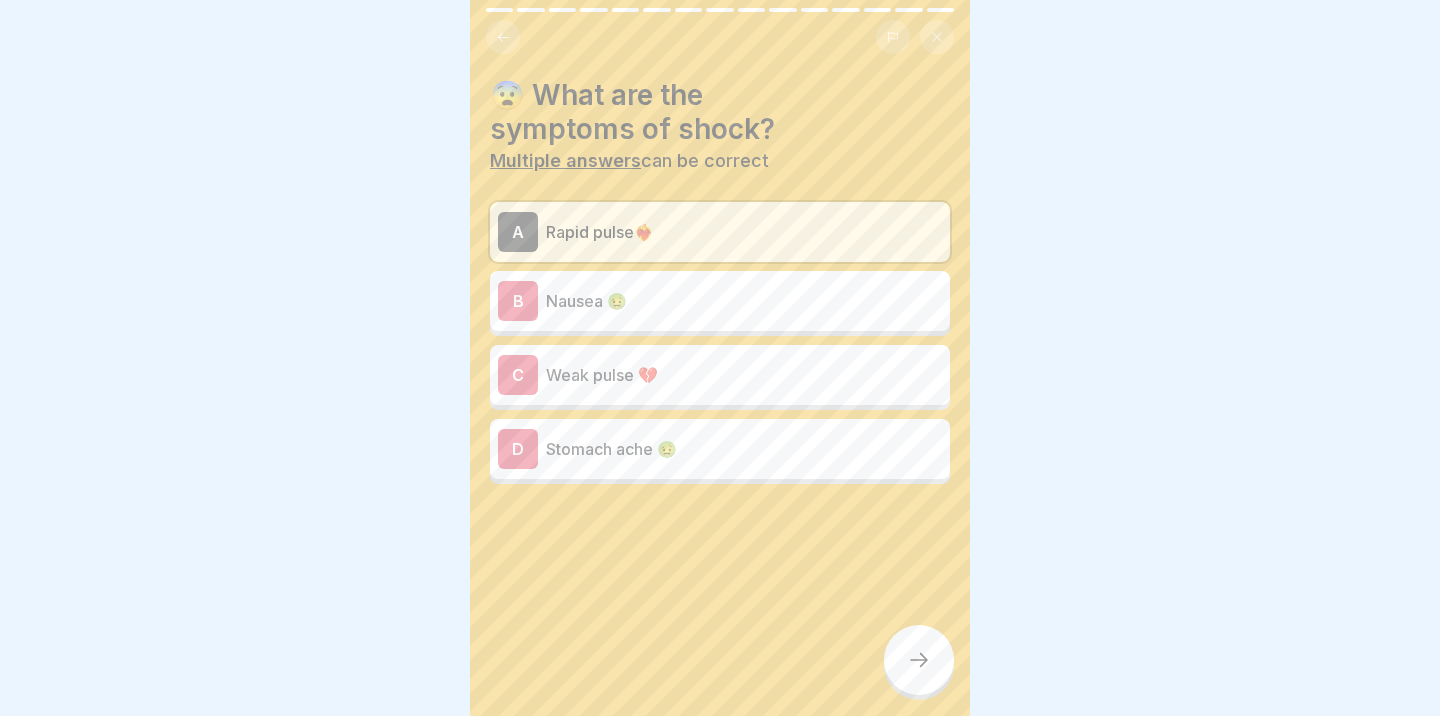 click on "Weak pulse 💔" at bounding box center (744, 375) 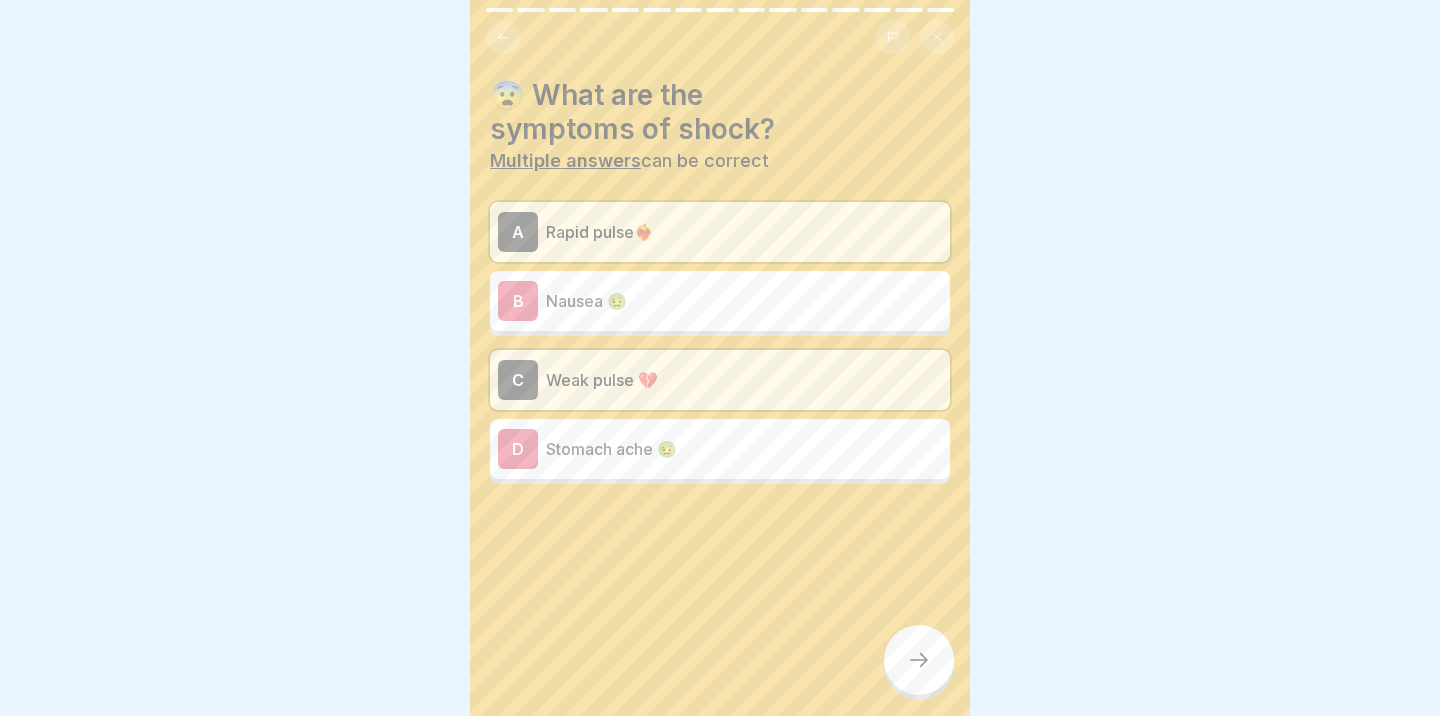 click at bounding box center (919, 660) 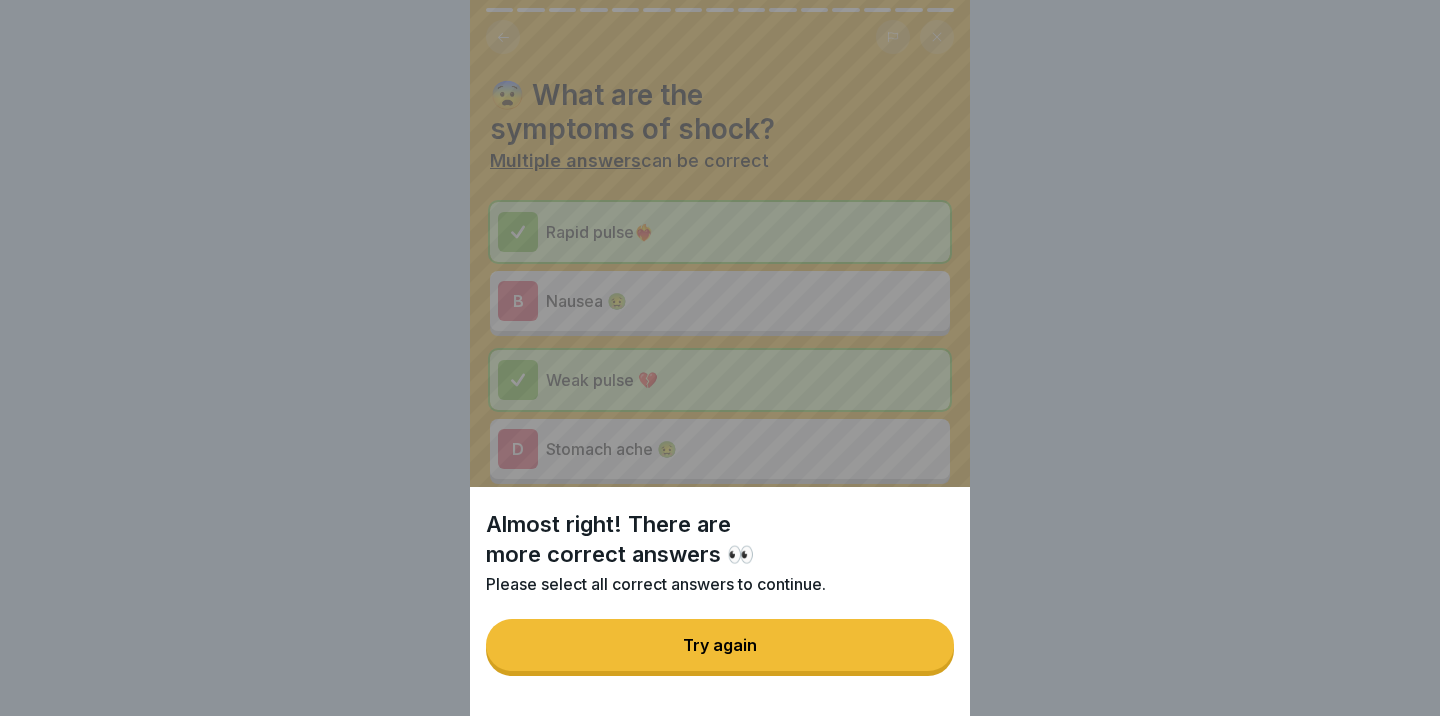 click on "Try again" at bounding box center [720, 645] 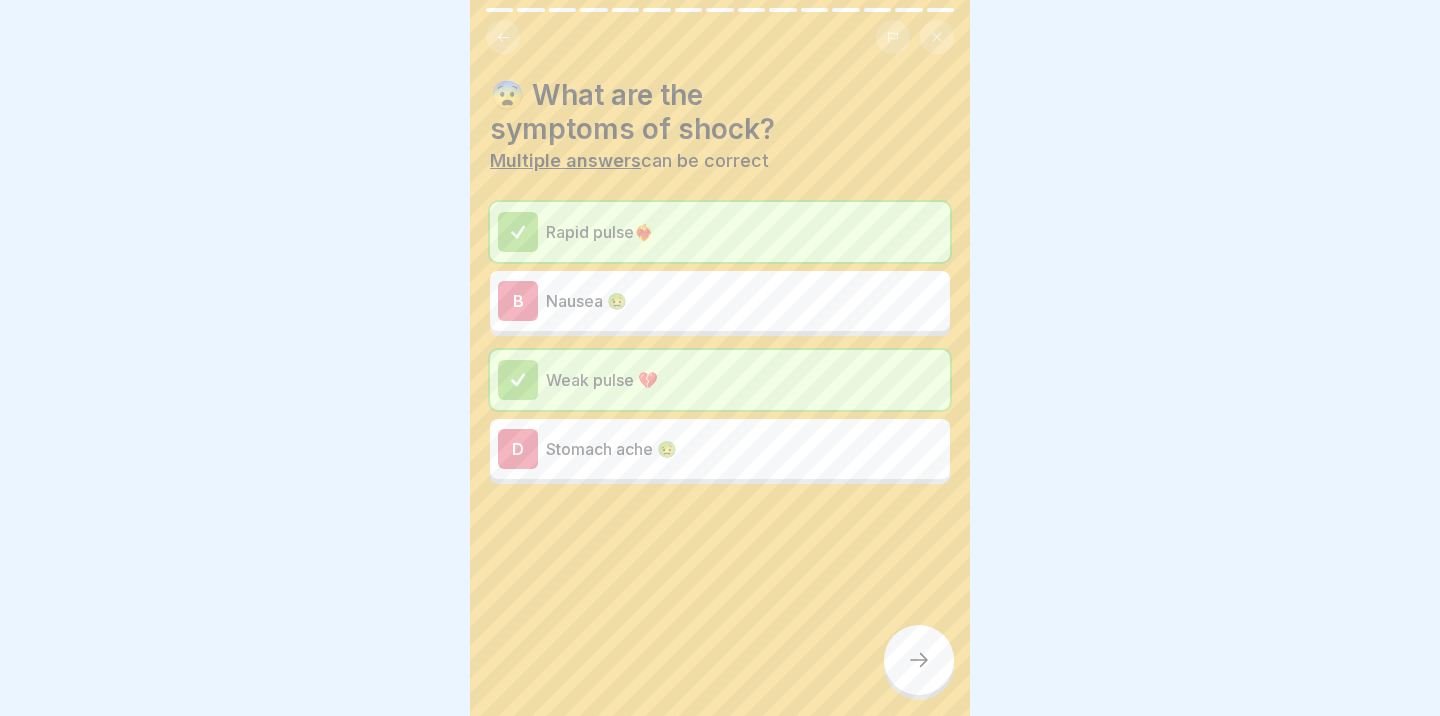 click at bounding box center [919, 660] 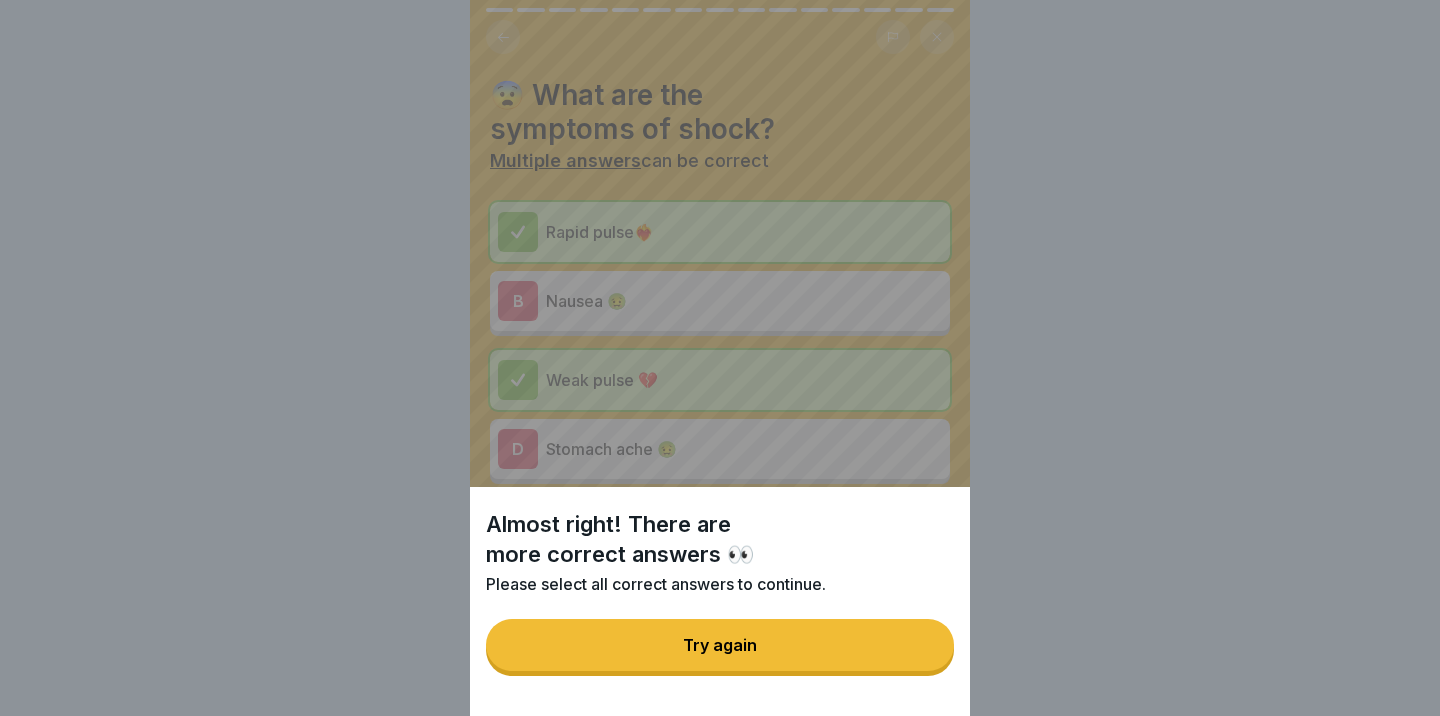 click on "Try again" at bounding box center [720, 645] 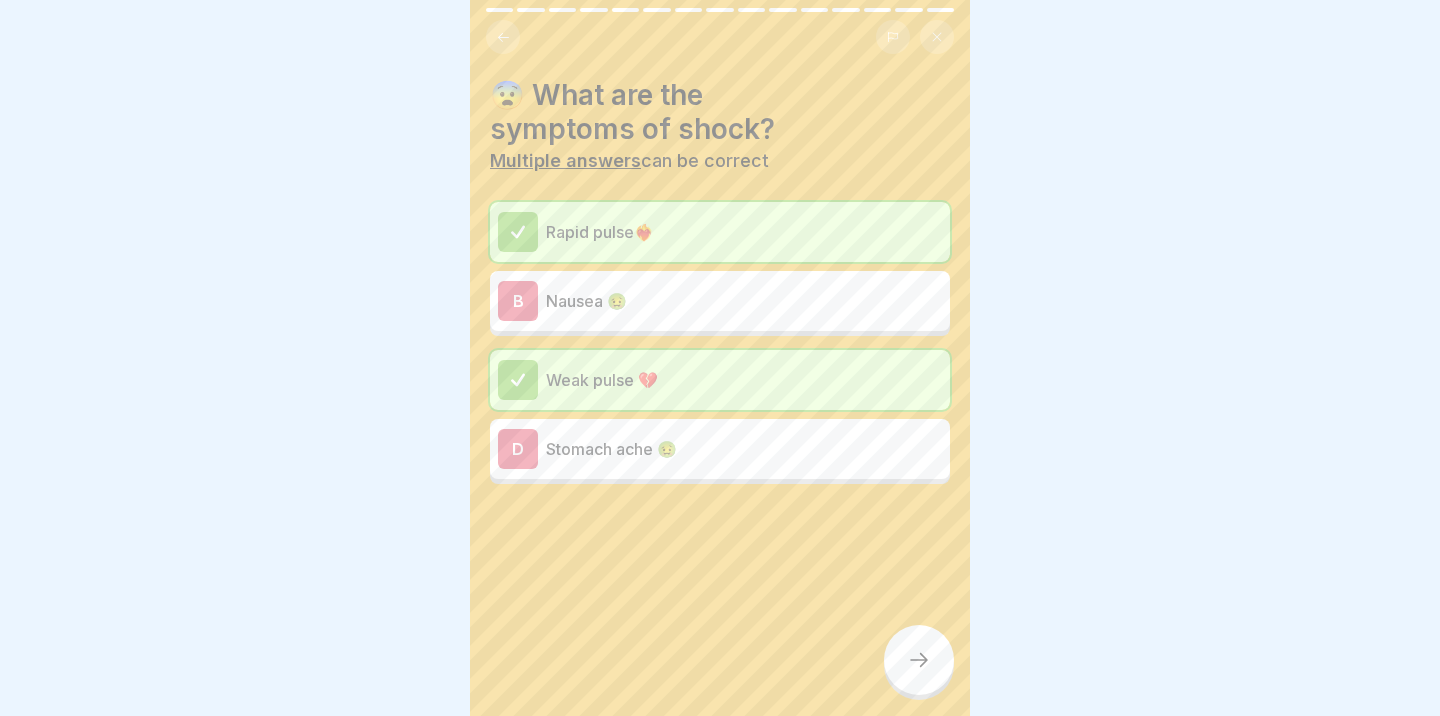 click on "D Stomach ache 🤢" at bounding box center [720, 449] 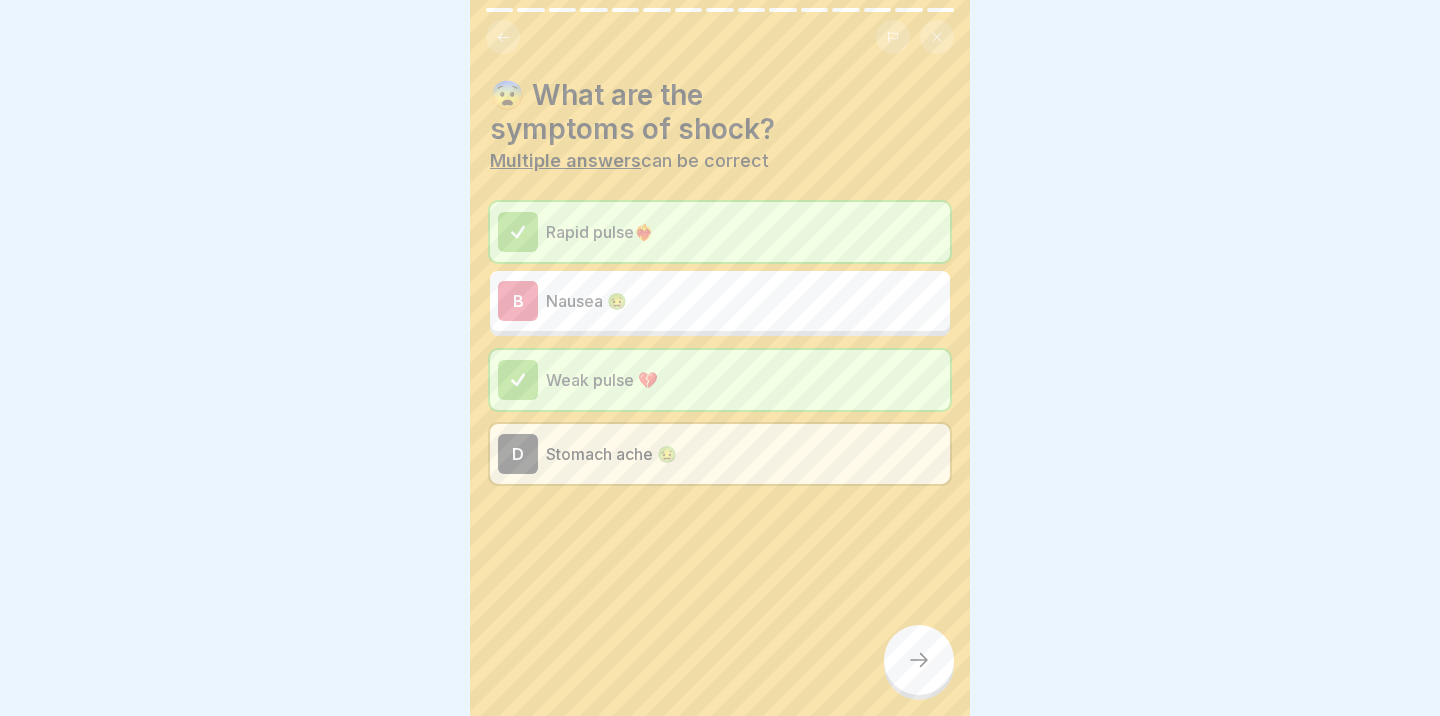 click on "Nausea 🤢" at bounding box center [744, 301] 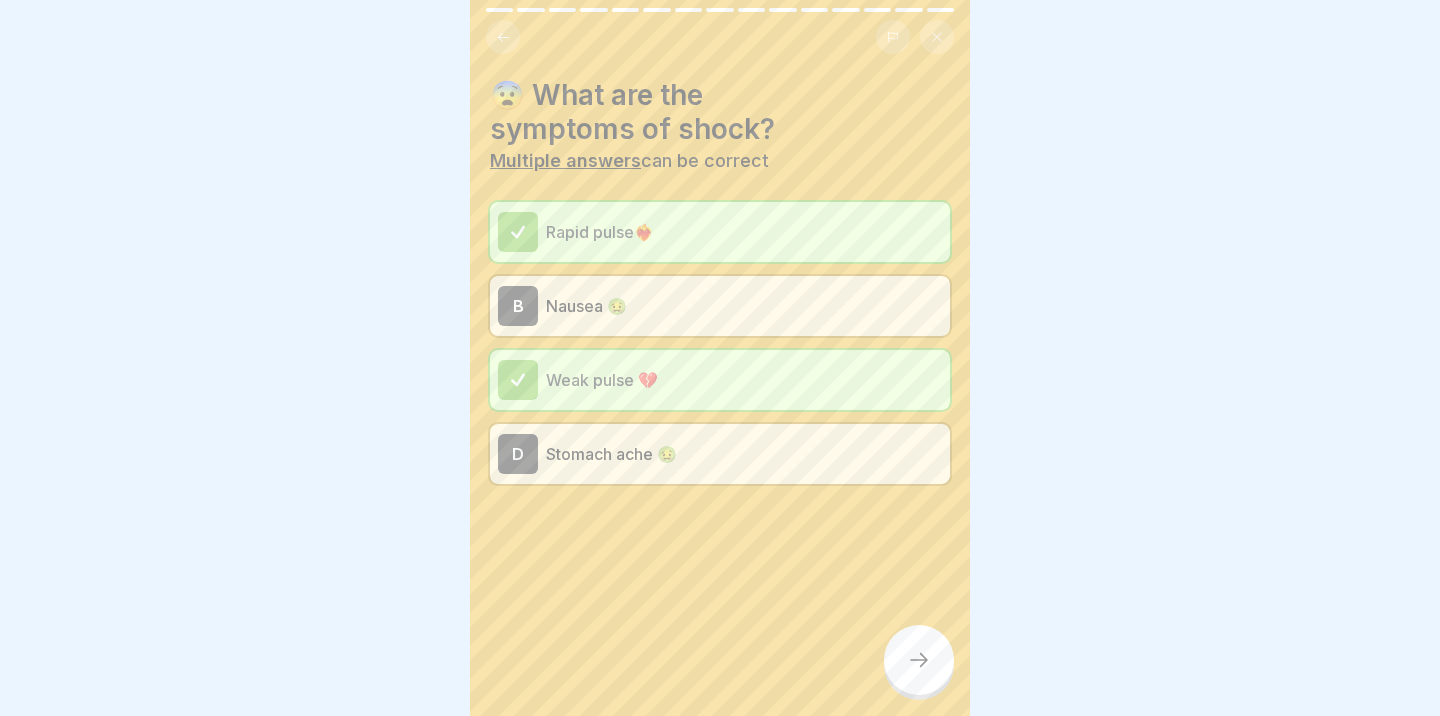 click at bounding box center (919, 660) 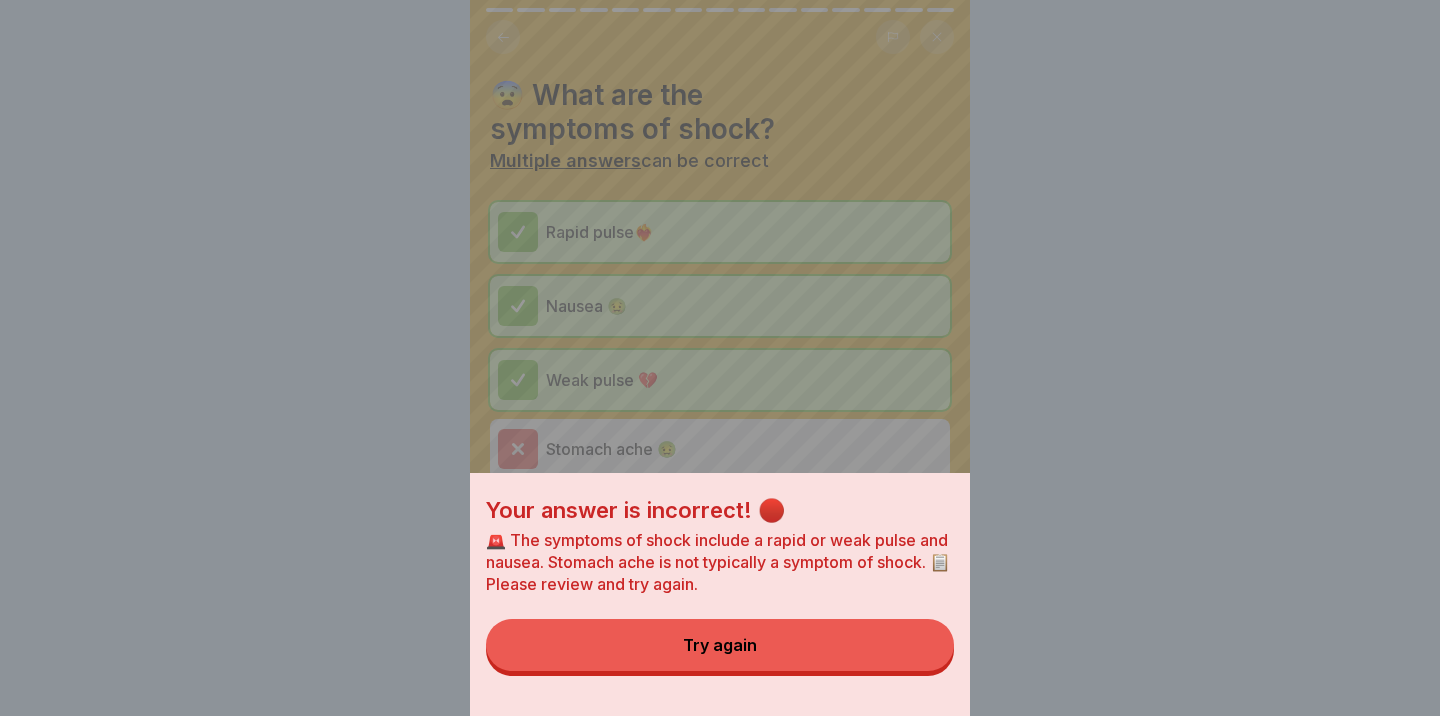 click on "Try again" at bounding box center [720, 645] 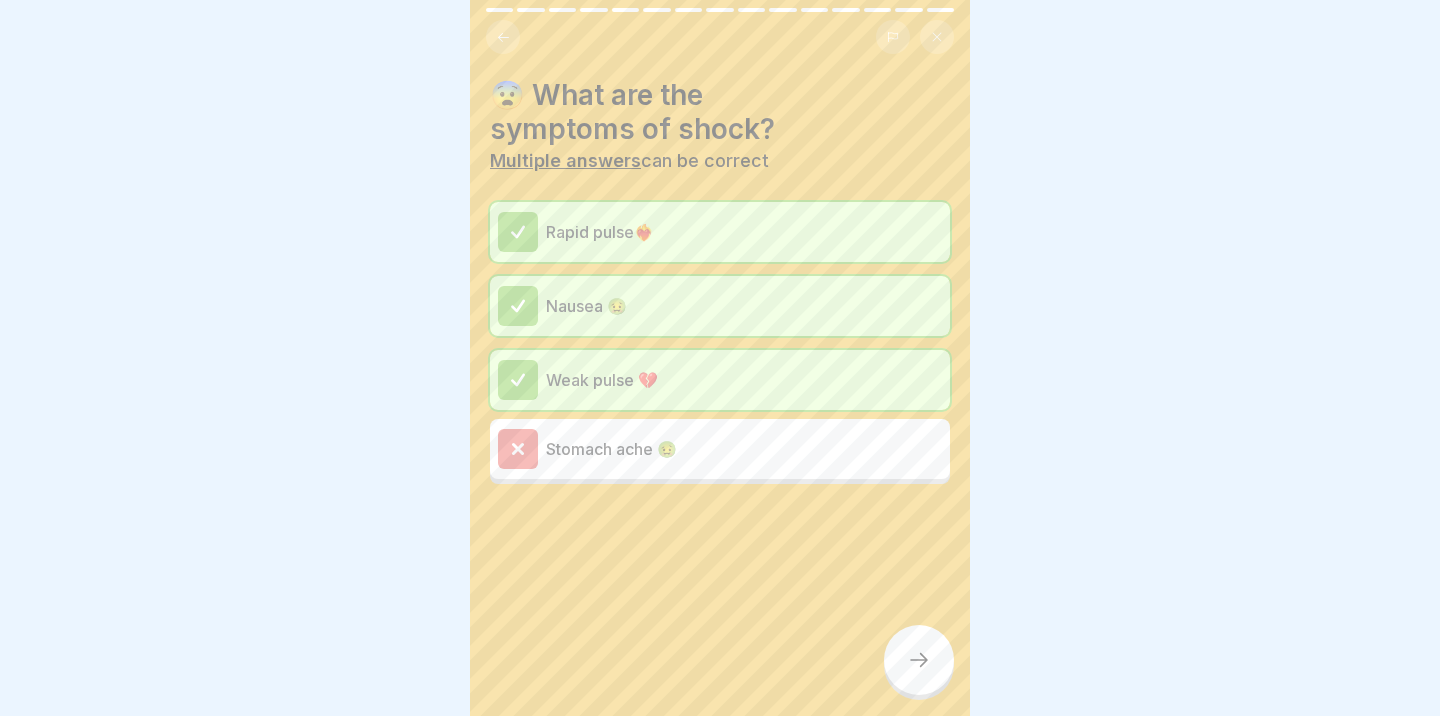 click 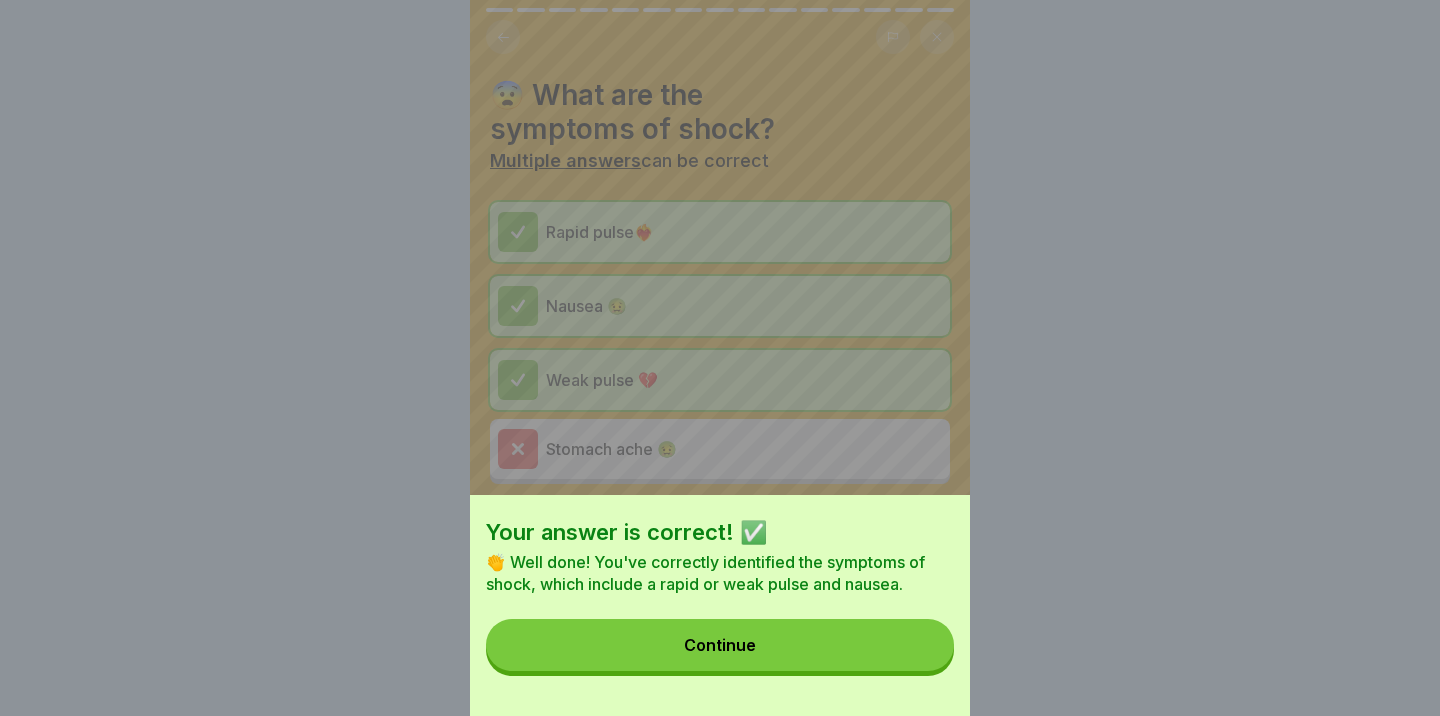 click on "Continue" at bounding box center (720, 645) 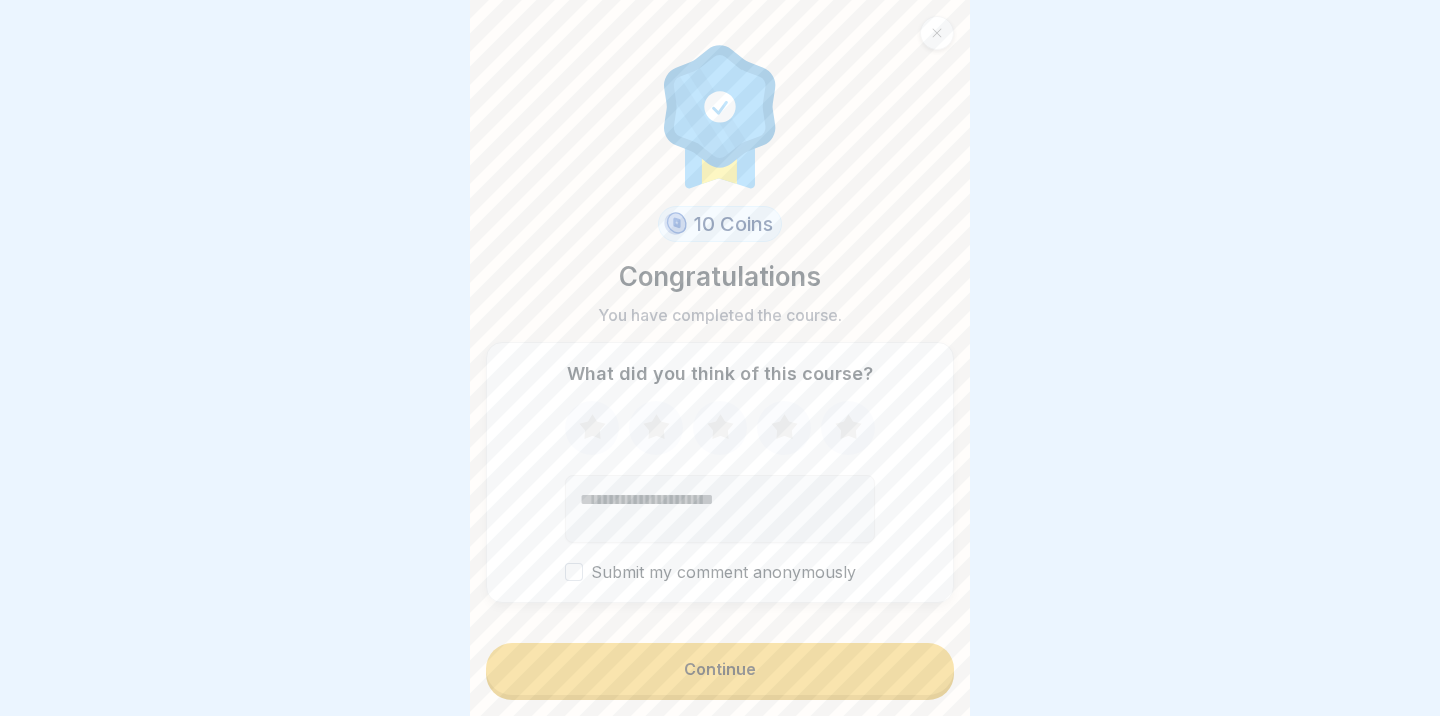 click on "Continue" at bounding box center [720, 671] 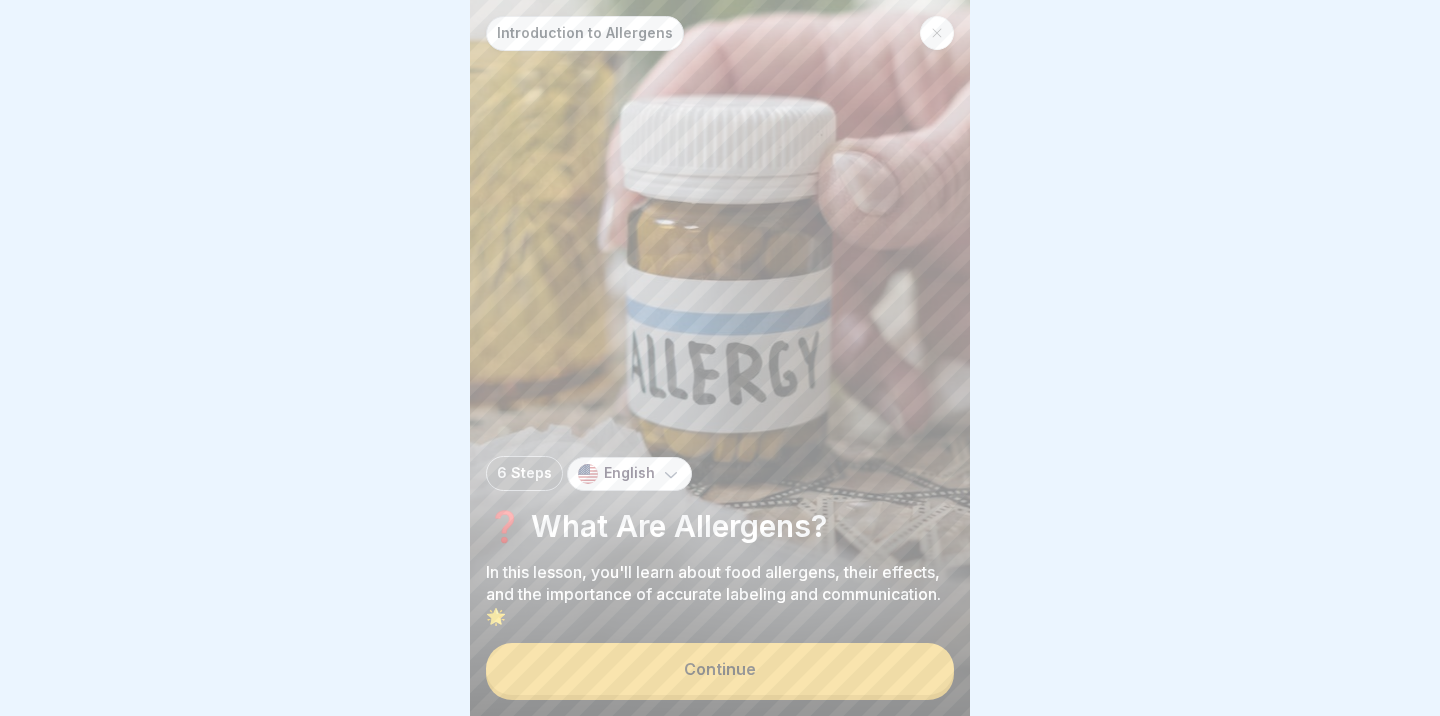 click on "Continue" at bounding box center [720, 669] 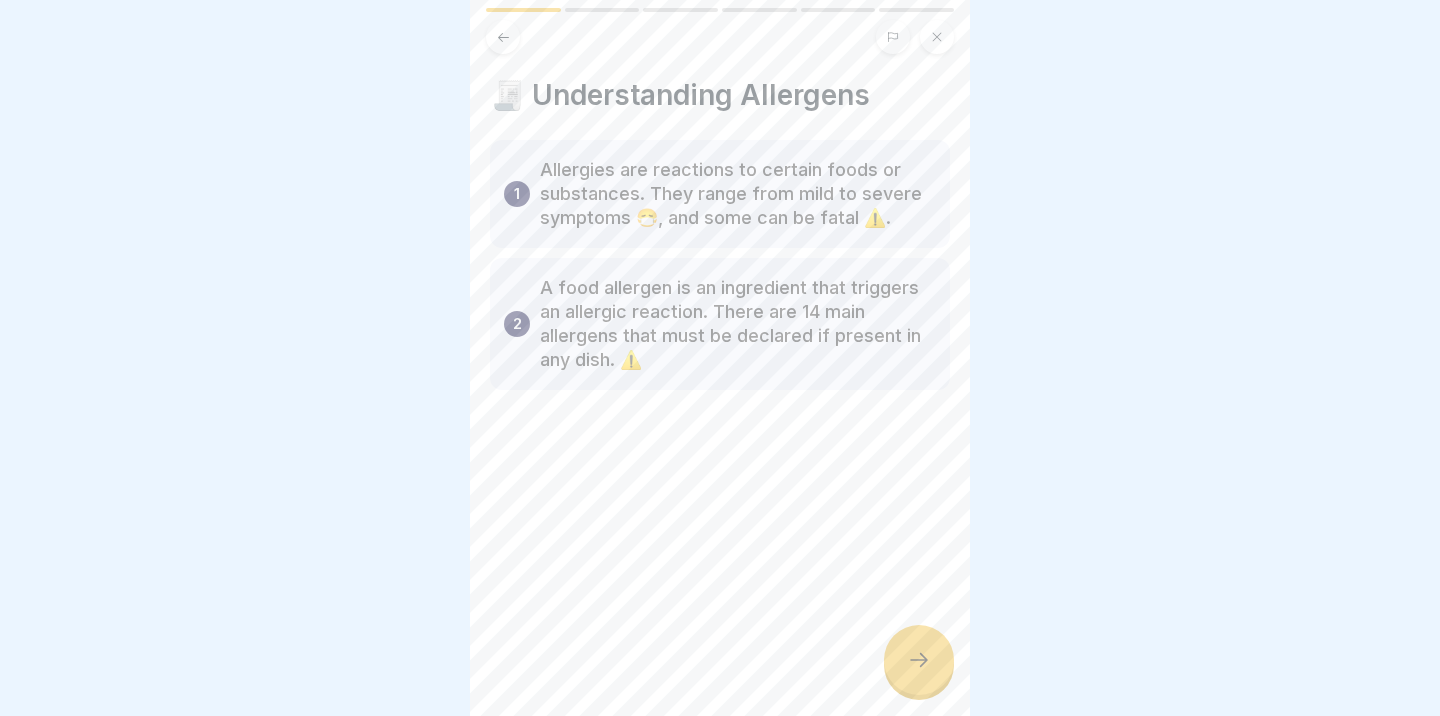 click at bounding box center [919, 660] 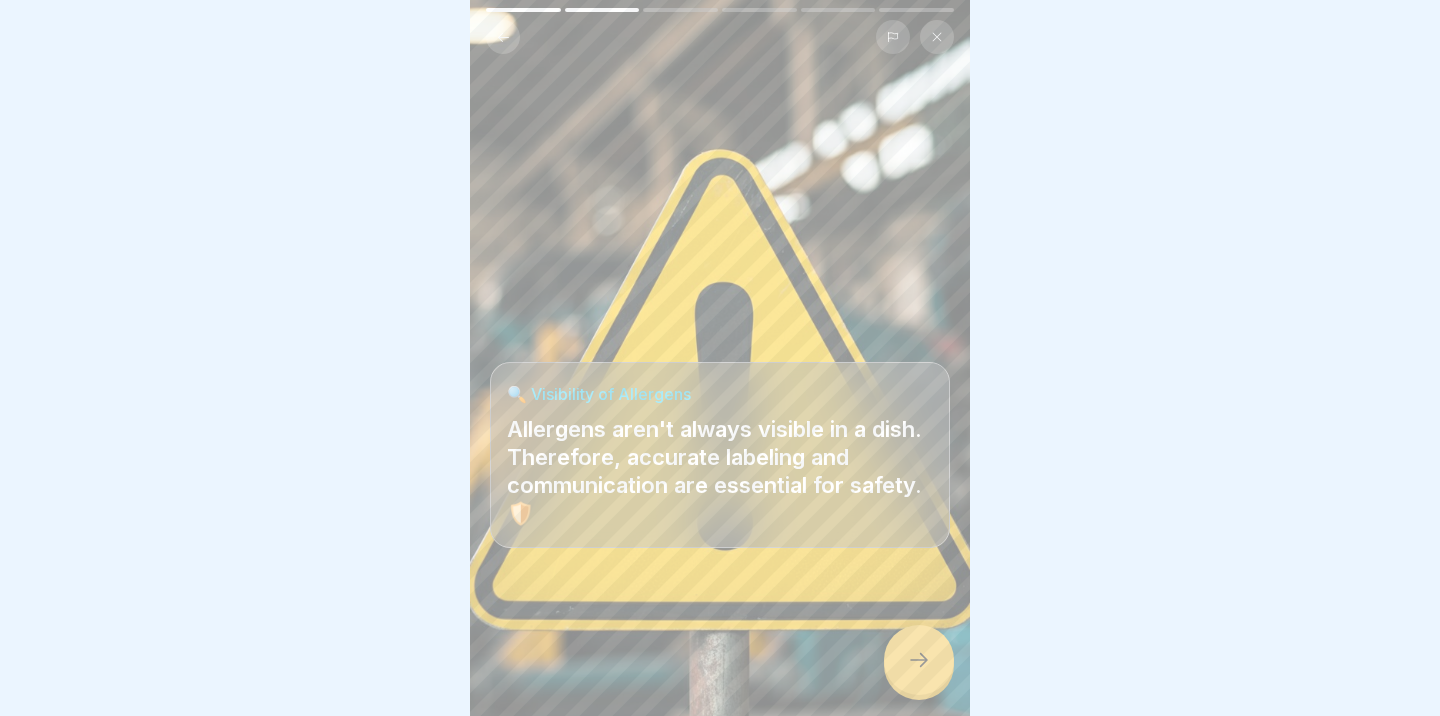 click at bounding box center [919, 660] 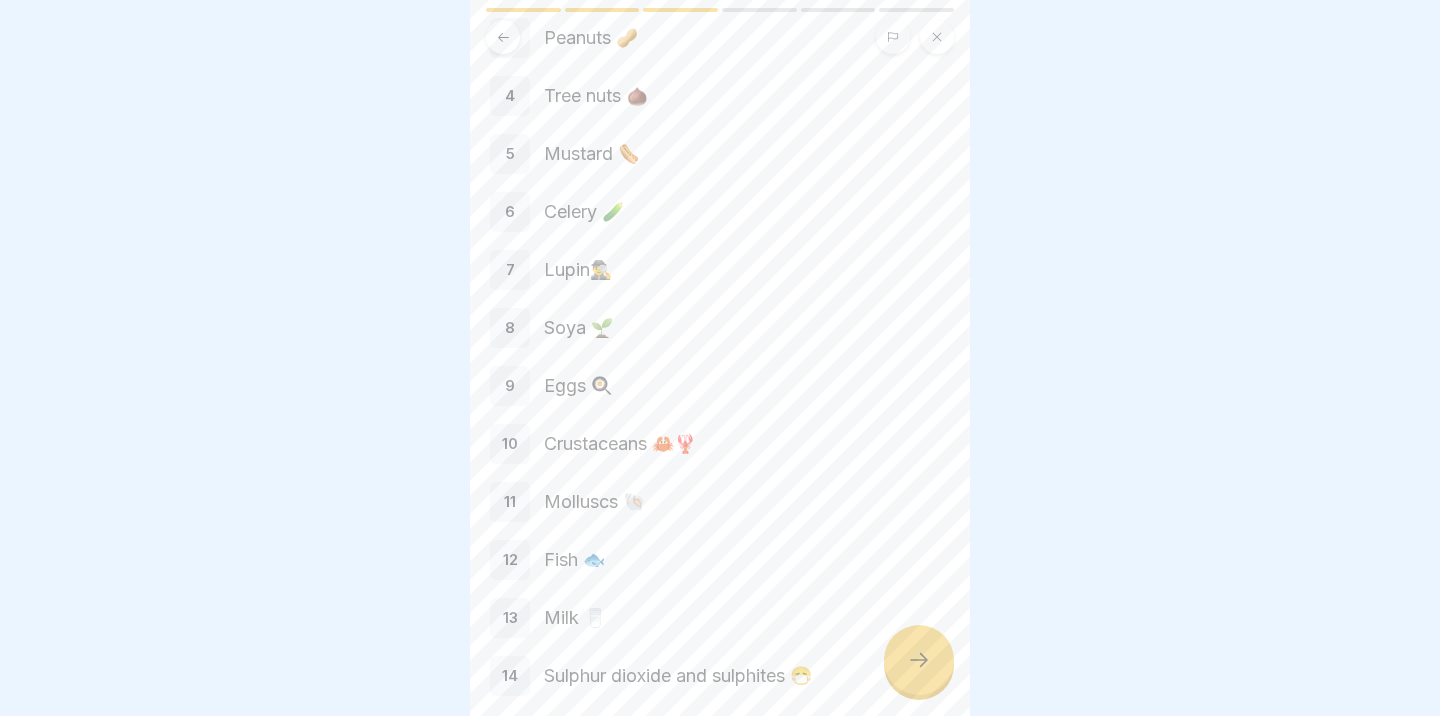 scroll, scrollTop: 338, scrollLeft: 0, axis: vertical 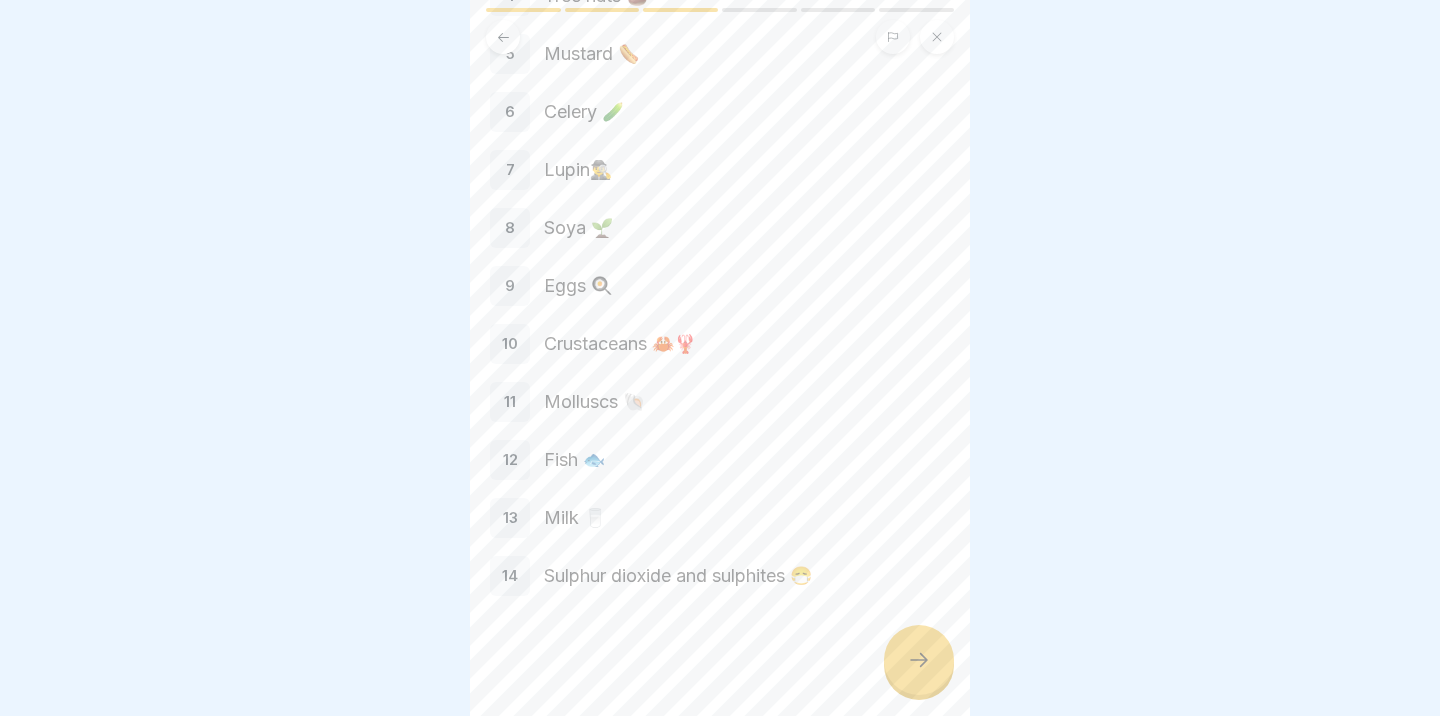 click at bounding box center [919, 660] 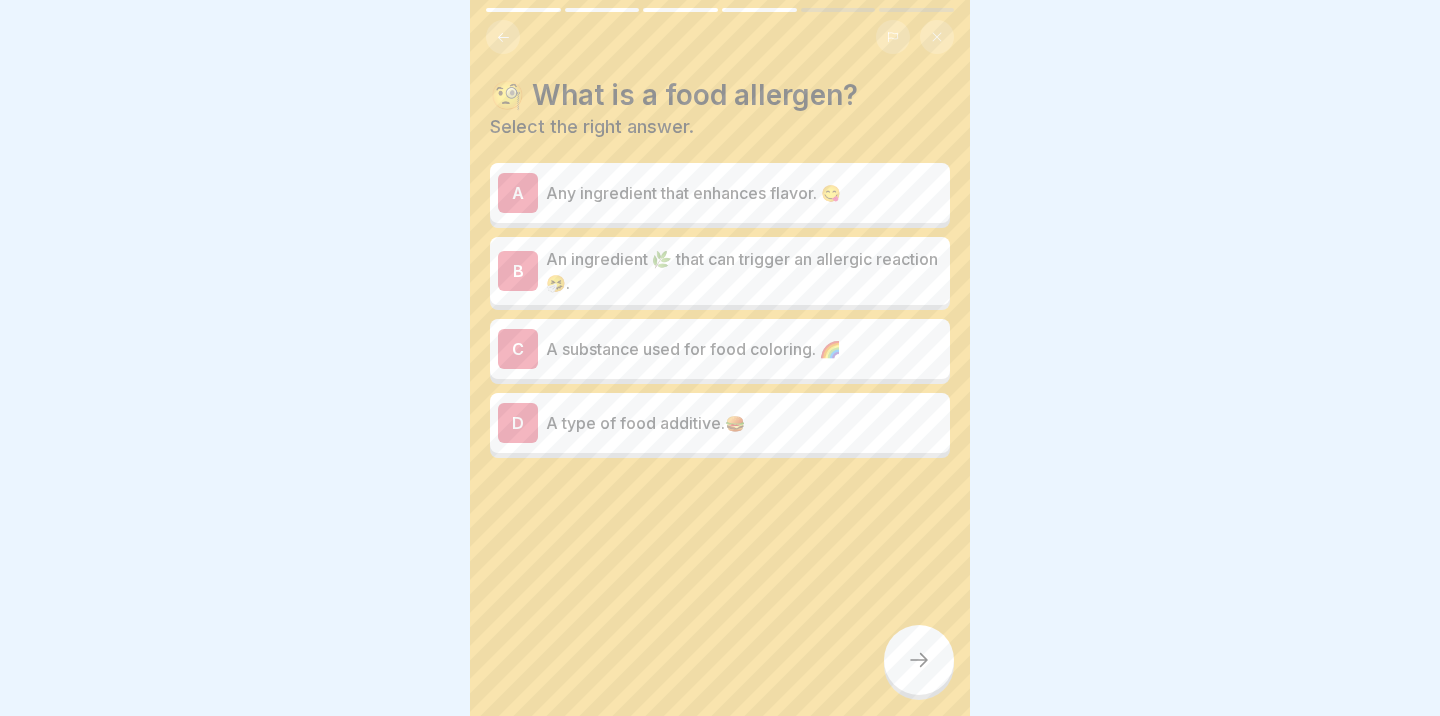 click on "An ingredient 🌿 that can trigger an allergic reaction 🤧." at bounding box center [744, 271] 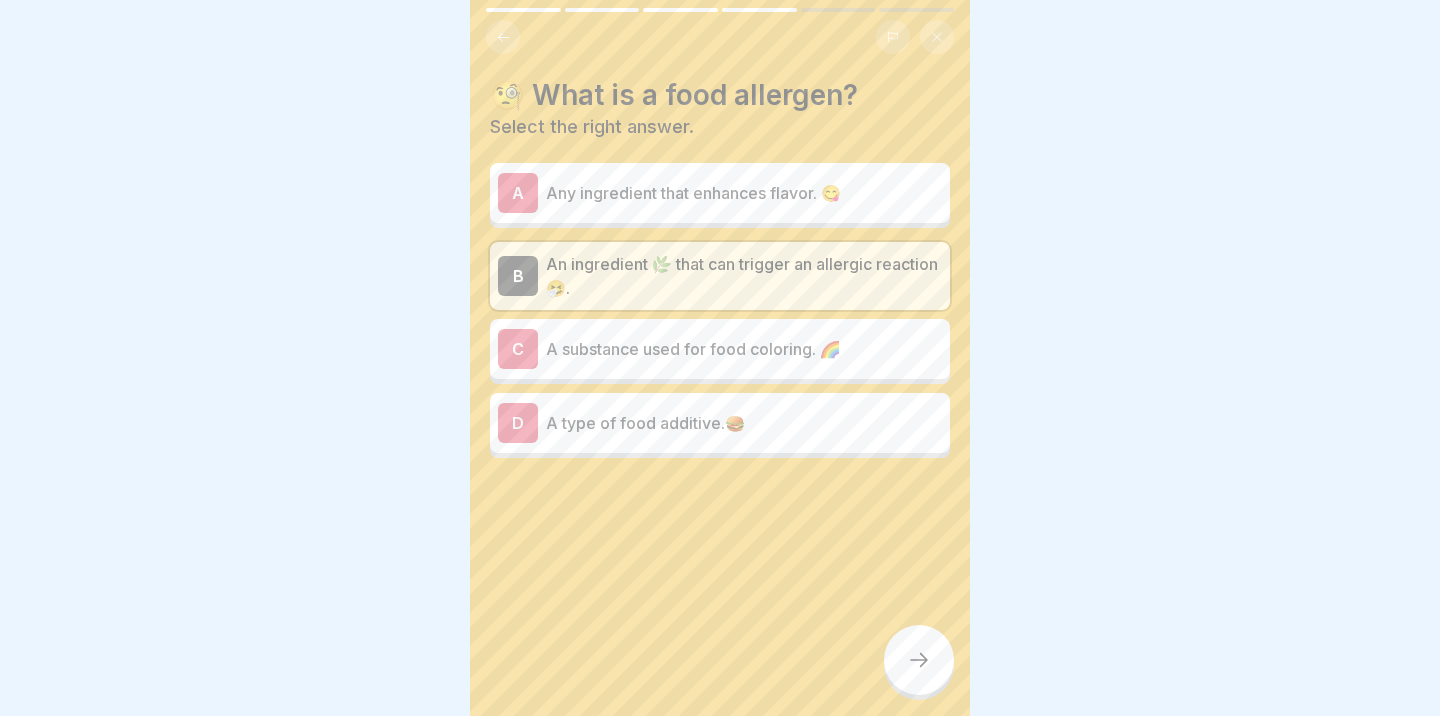 click 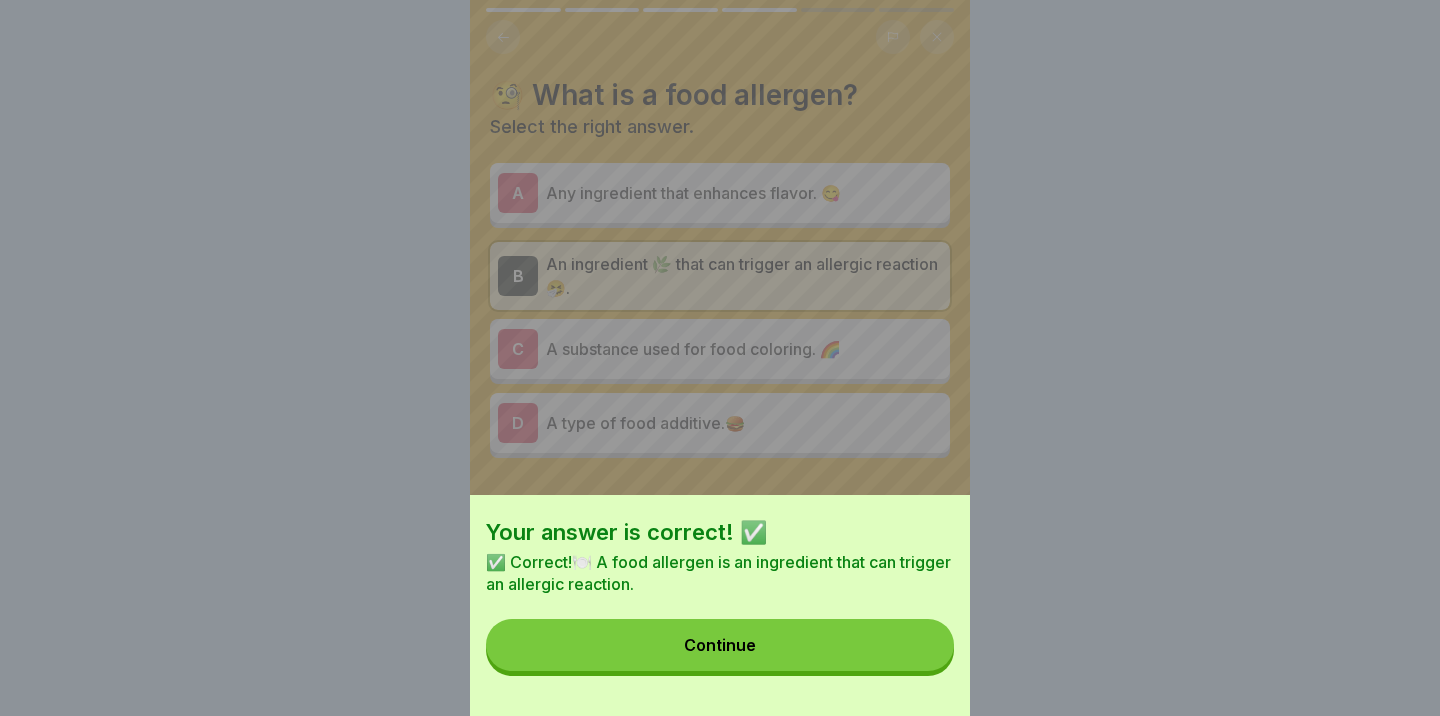 click on "Continue" at bounding box center [720, 645] 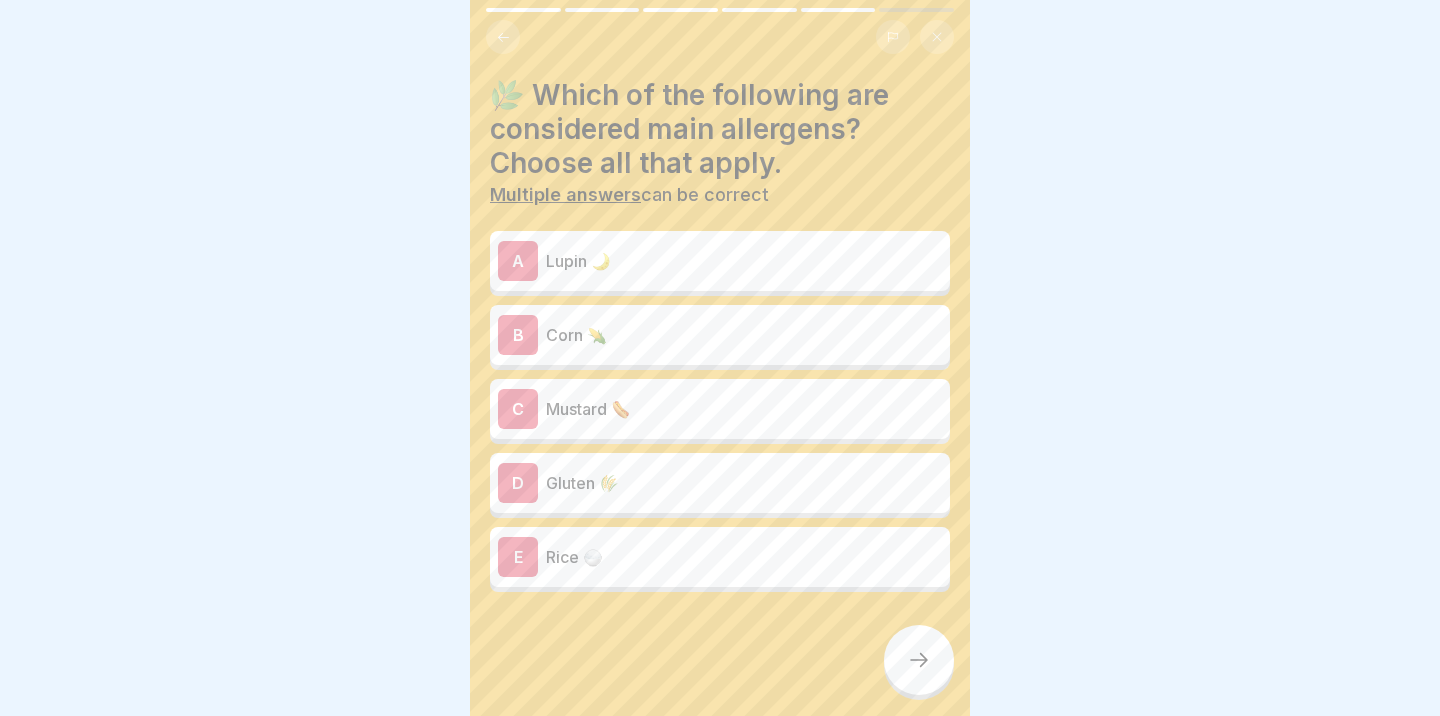 click on "Gluten 🌾" at bounding box center [744, 483] 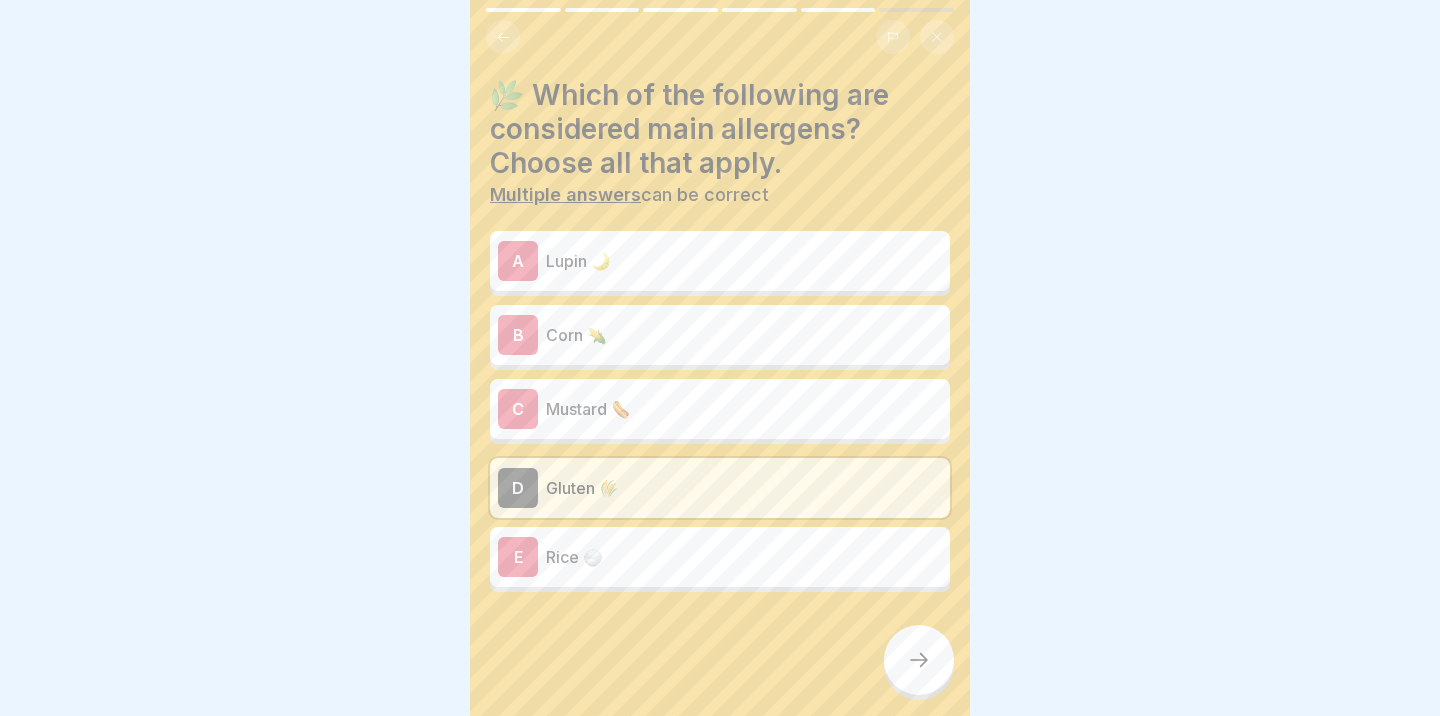 click on "Mustard 🌭" at bounding box center [744, 409] 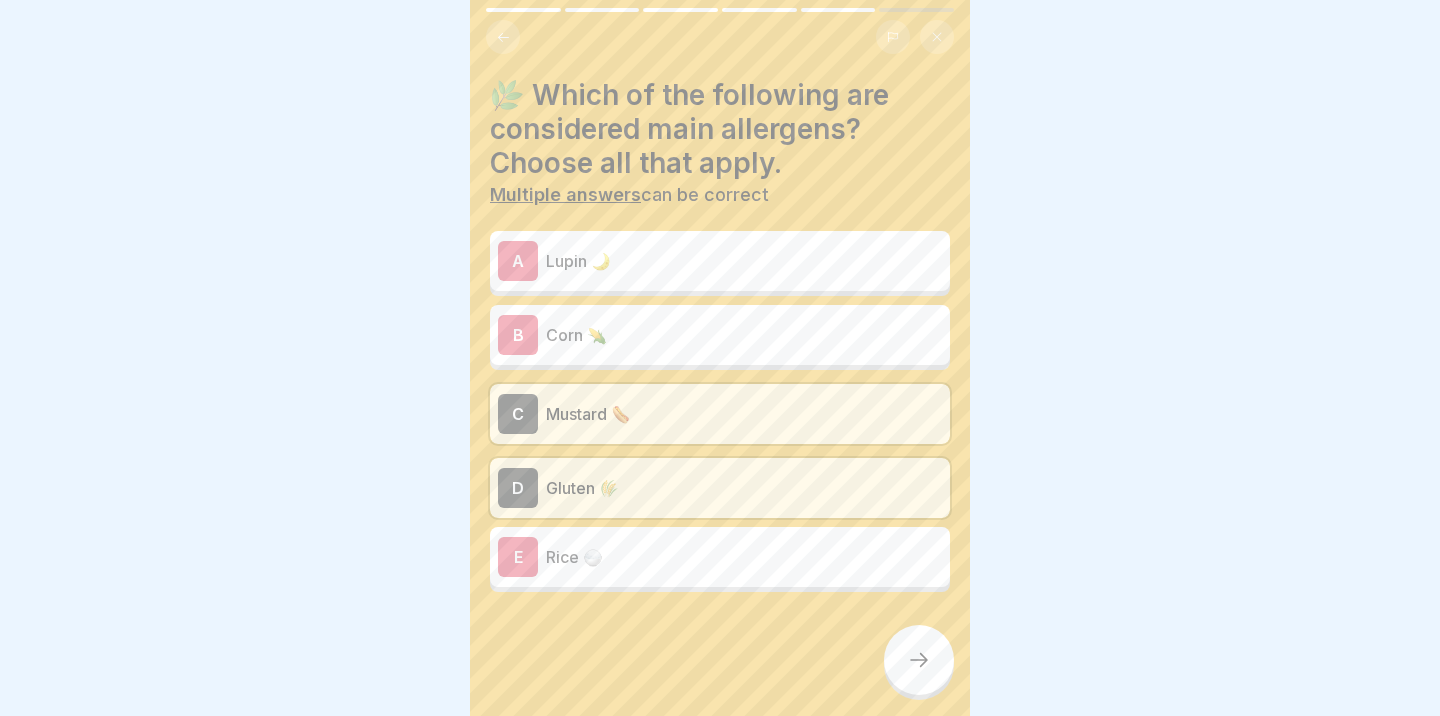 click at bounding box center [919, 660] 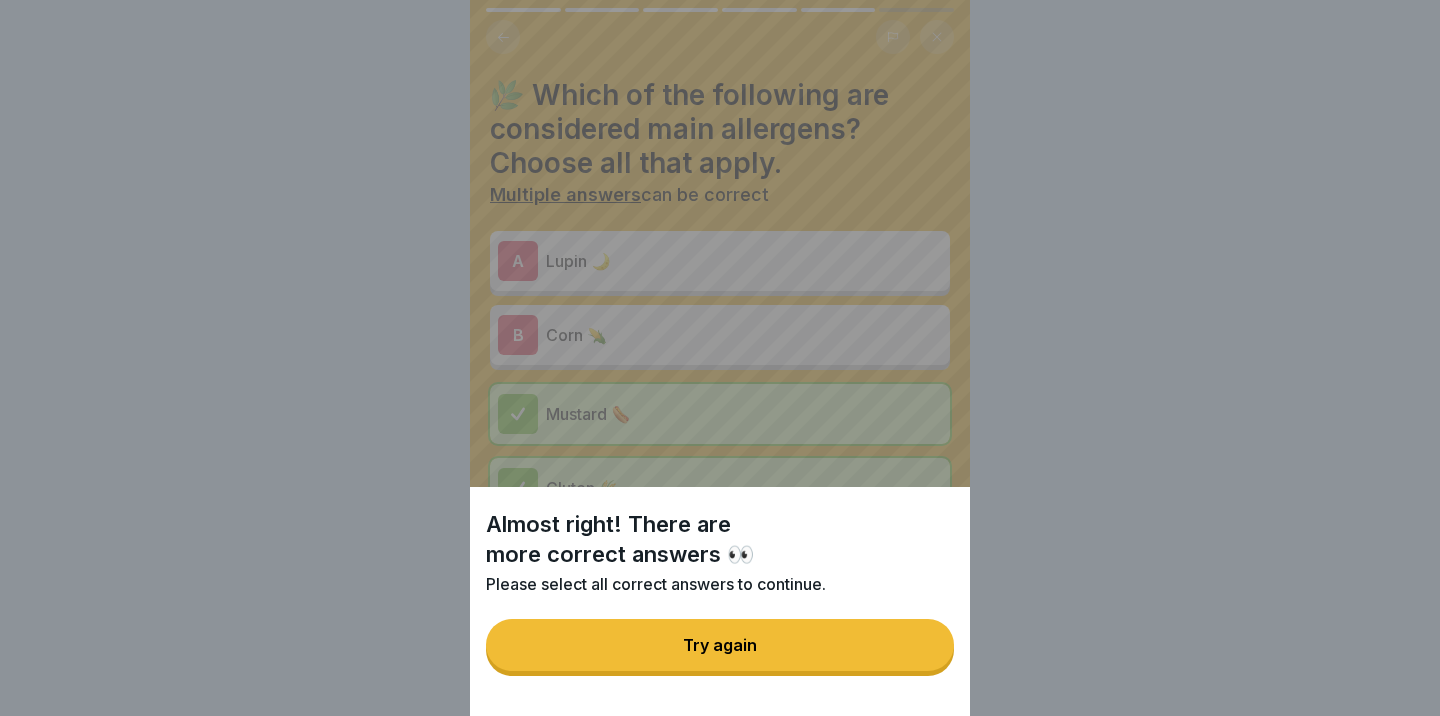 click on "Try again" at bounding box center [720, 645] 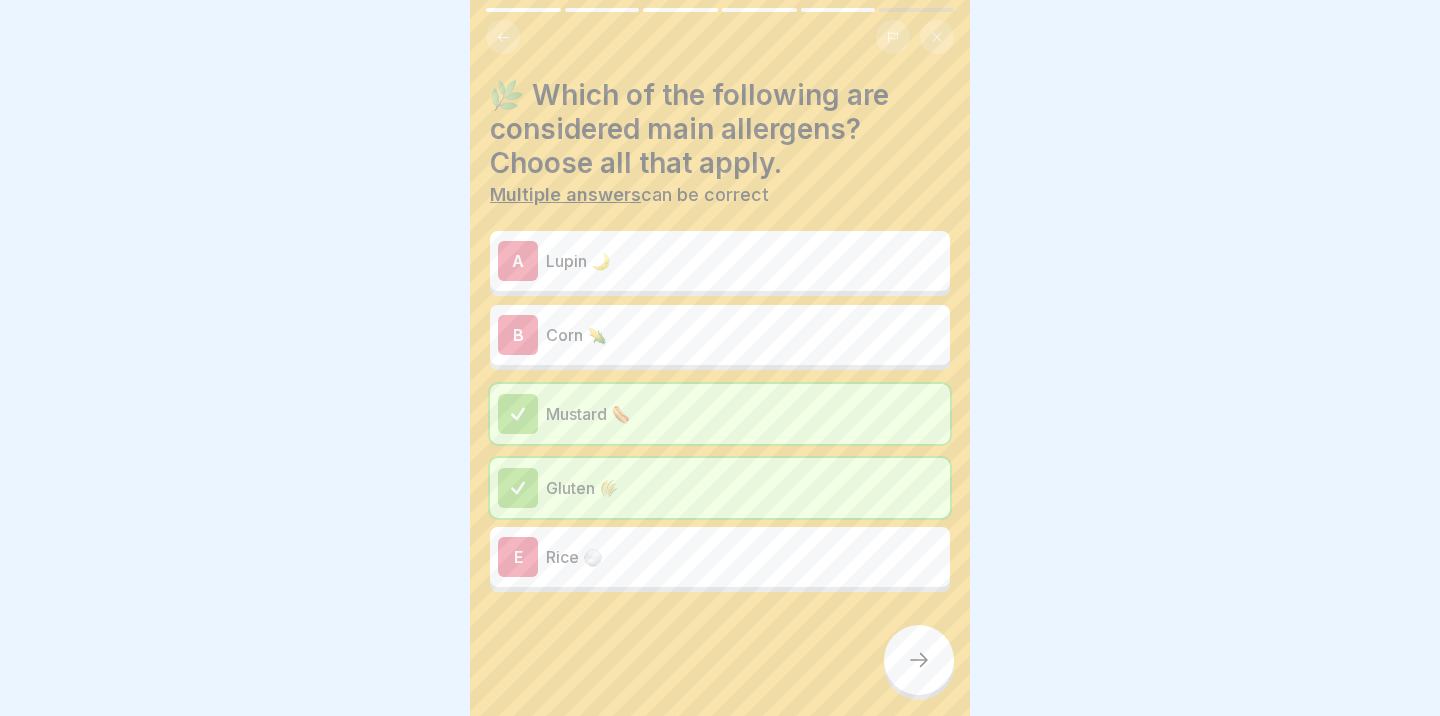click on "A Lupin 🌙" at bounding box center [720, 261] 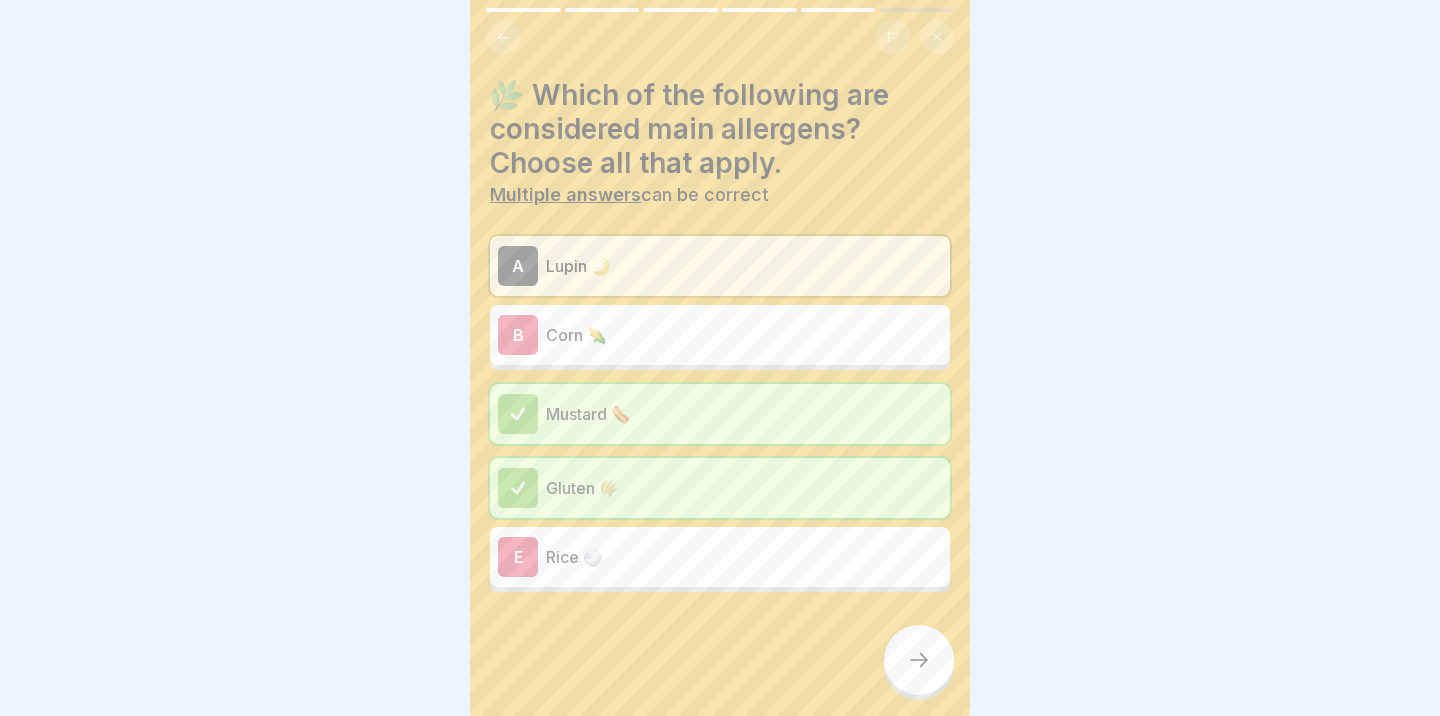 click at bounding box center [919, 660] 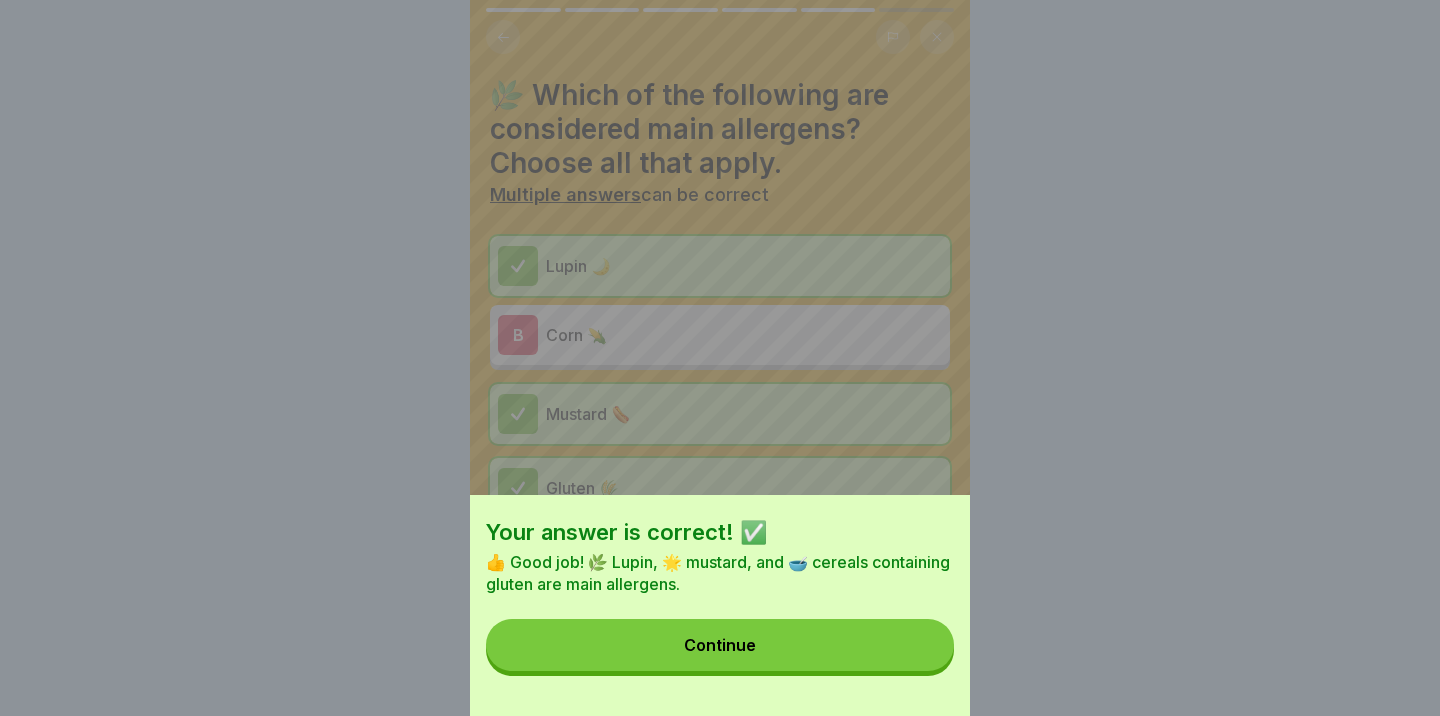 click on "Continue" at bounding box center (720, 645) 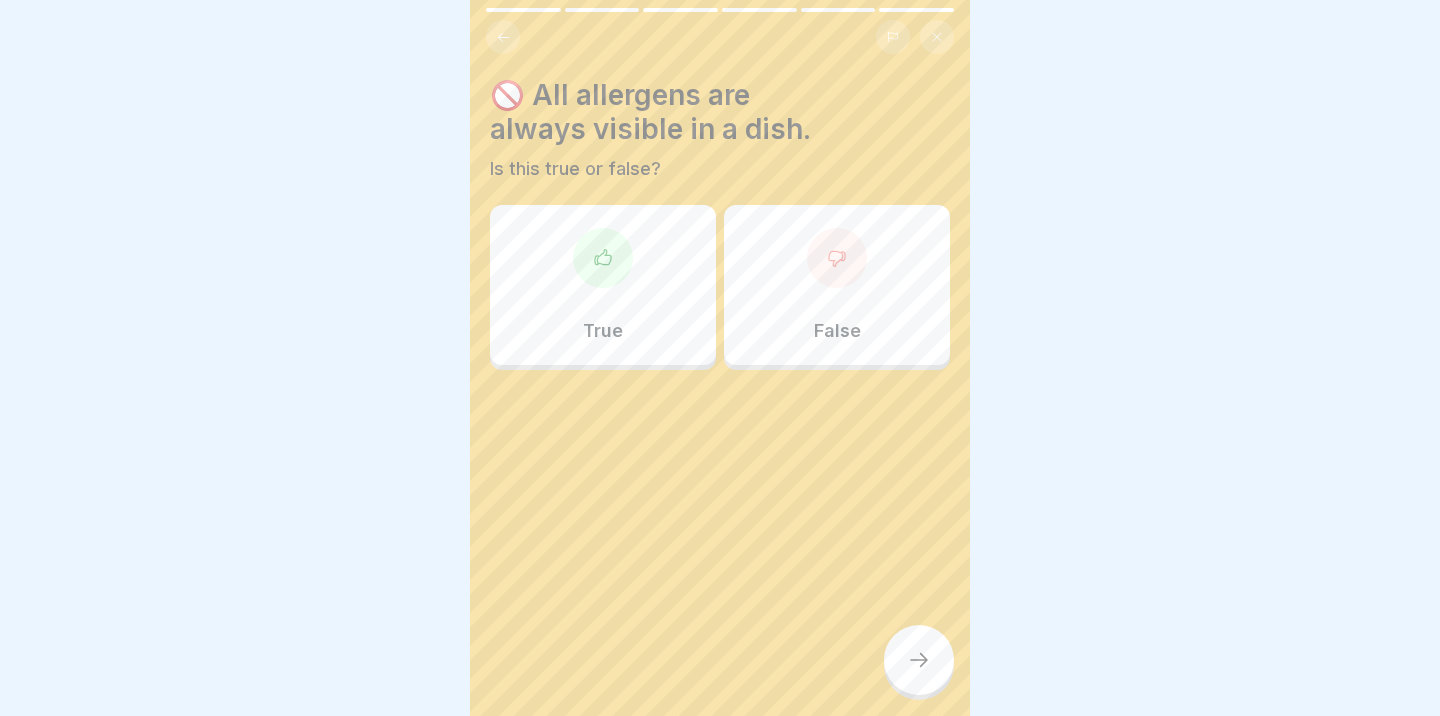 click on "True" at bounding box center [603, 285] 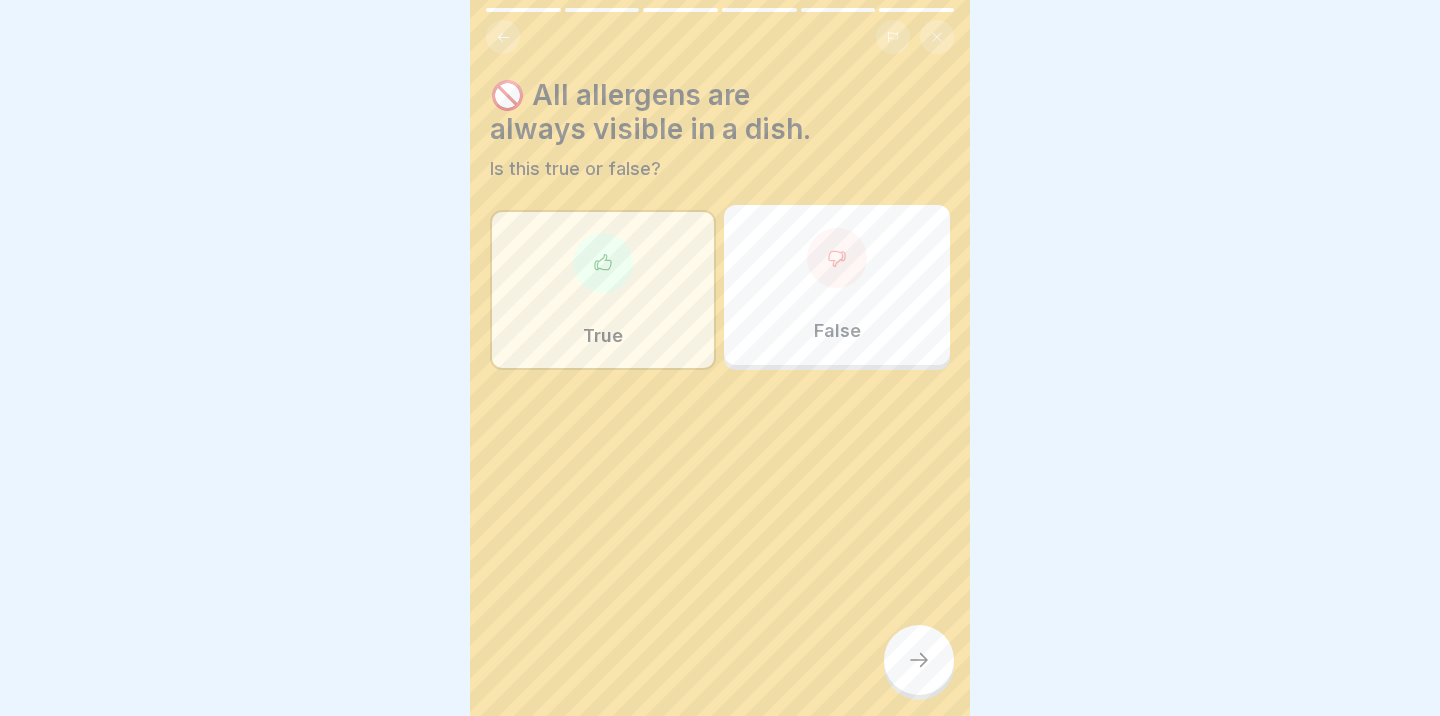 click on "🚫 All allergens are always visible in a dish. Is this true or false? True False" at bounding box center [720, 358] 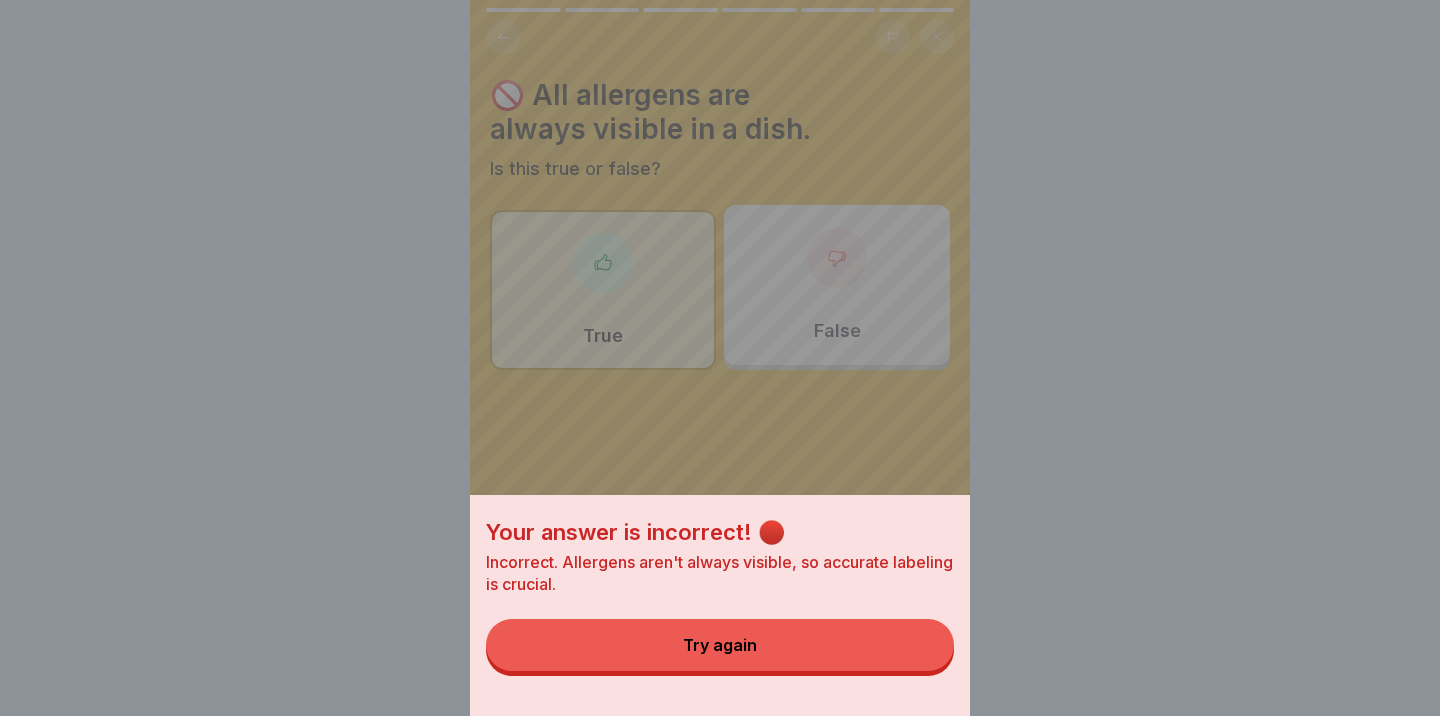 click on "Try again" at bounding box center [720, 645] 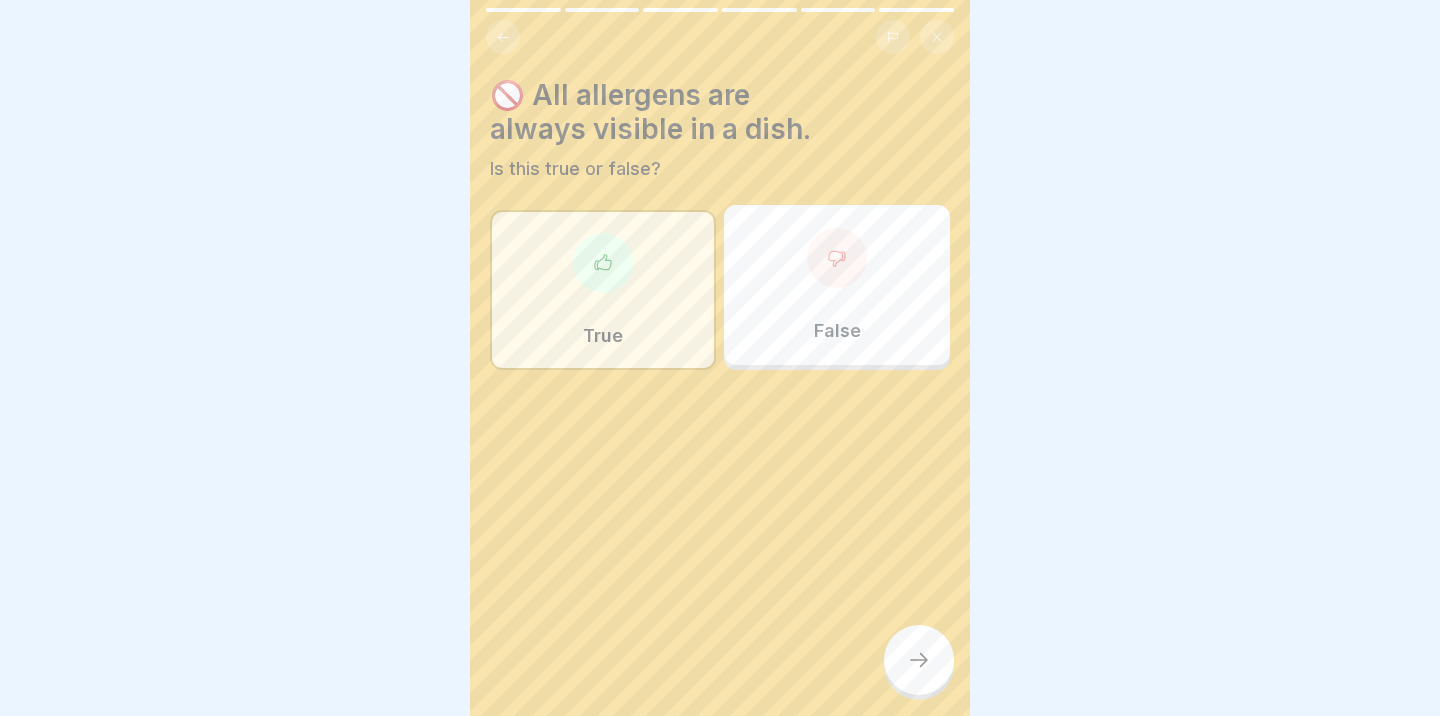 click 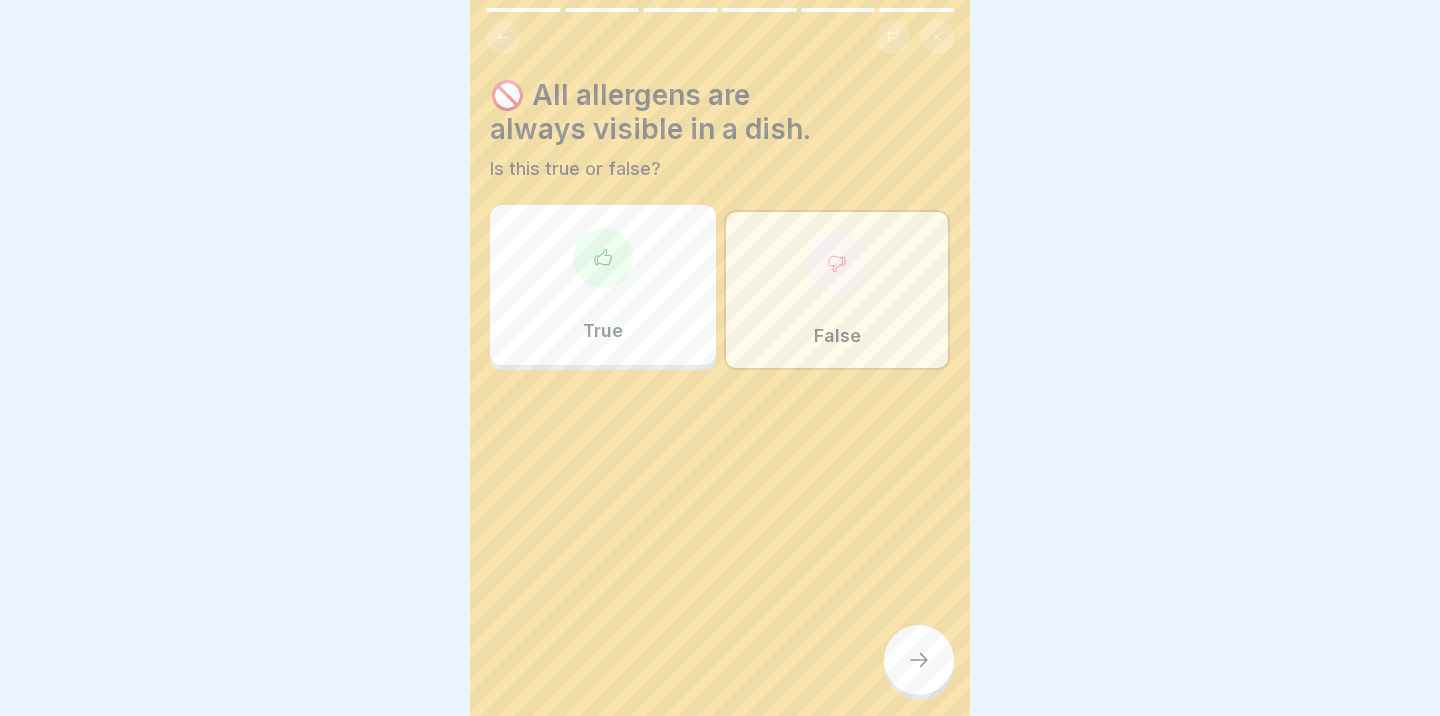 click at bounding box center (919, 660) 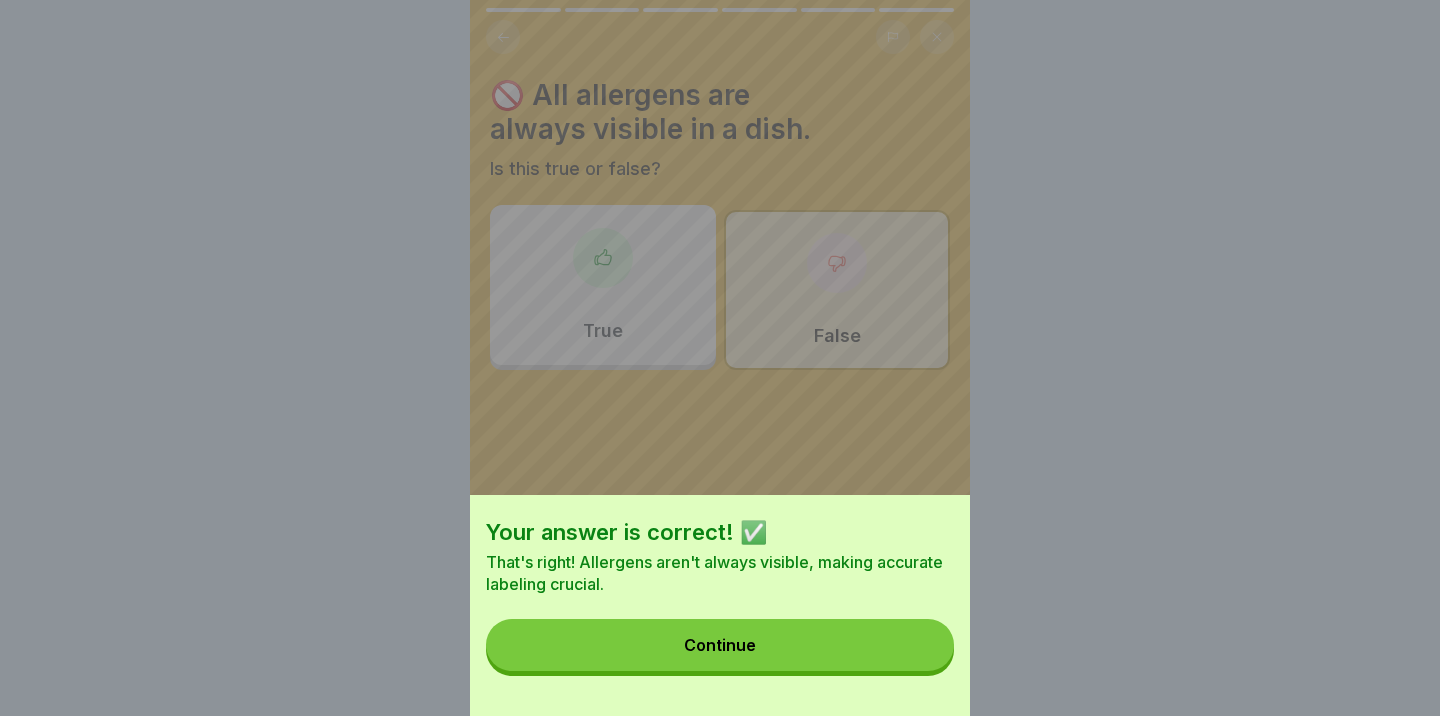 click on "Continue" at bounding box center (720, 645) 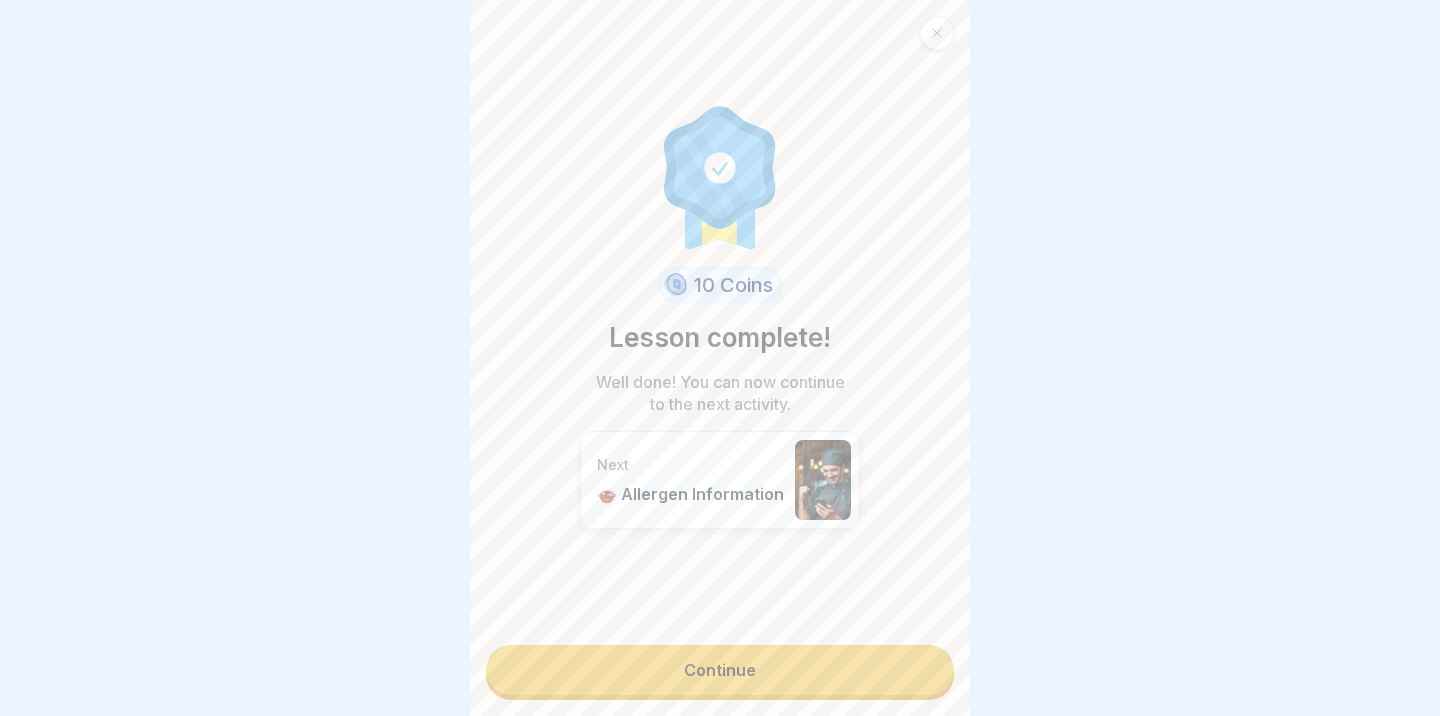 click on "Continue" at bounding box center (720, 670) 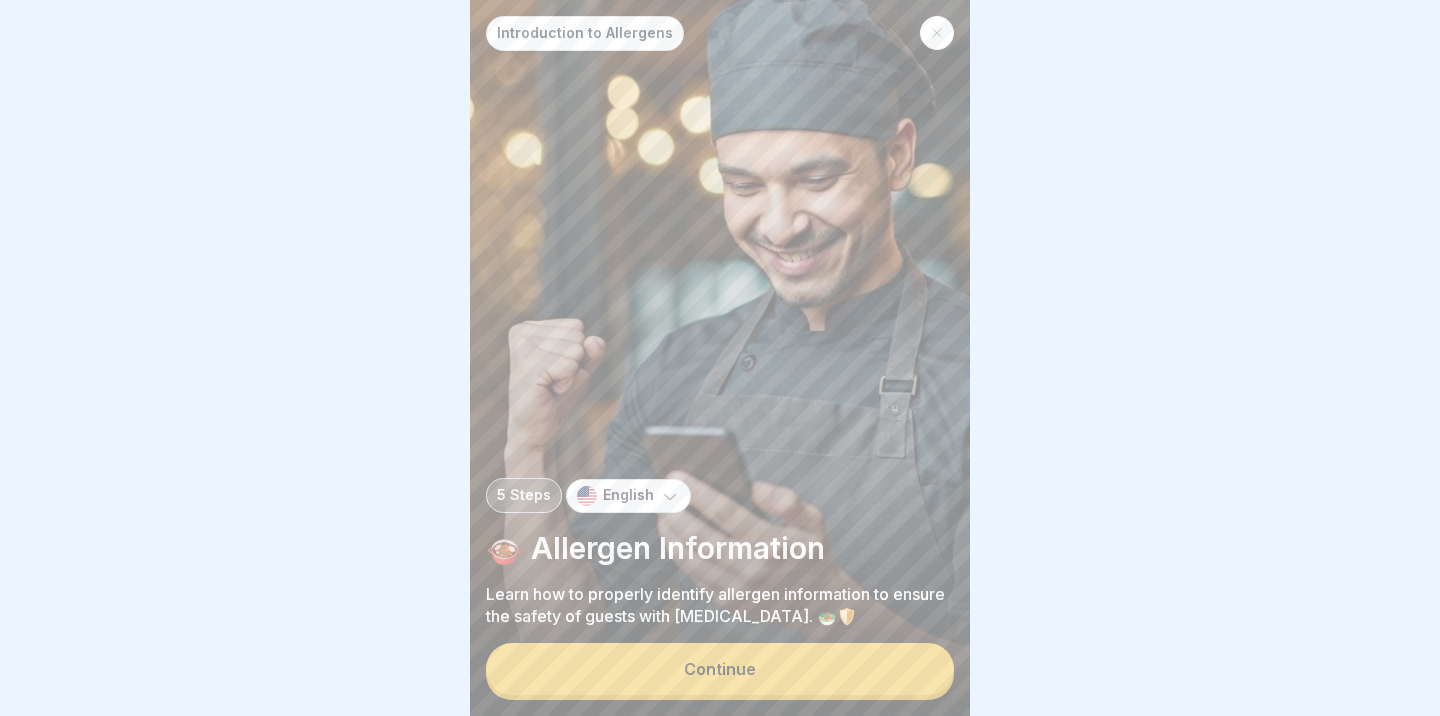 click on "Continue" at bounding box center (720, 669) 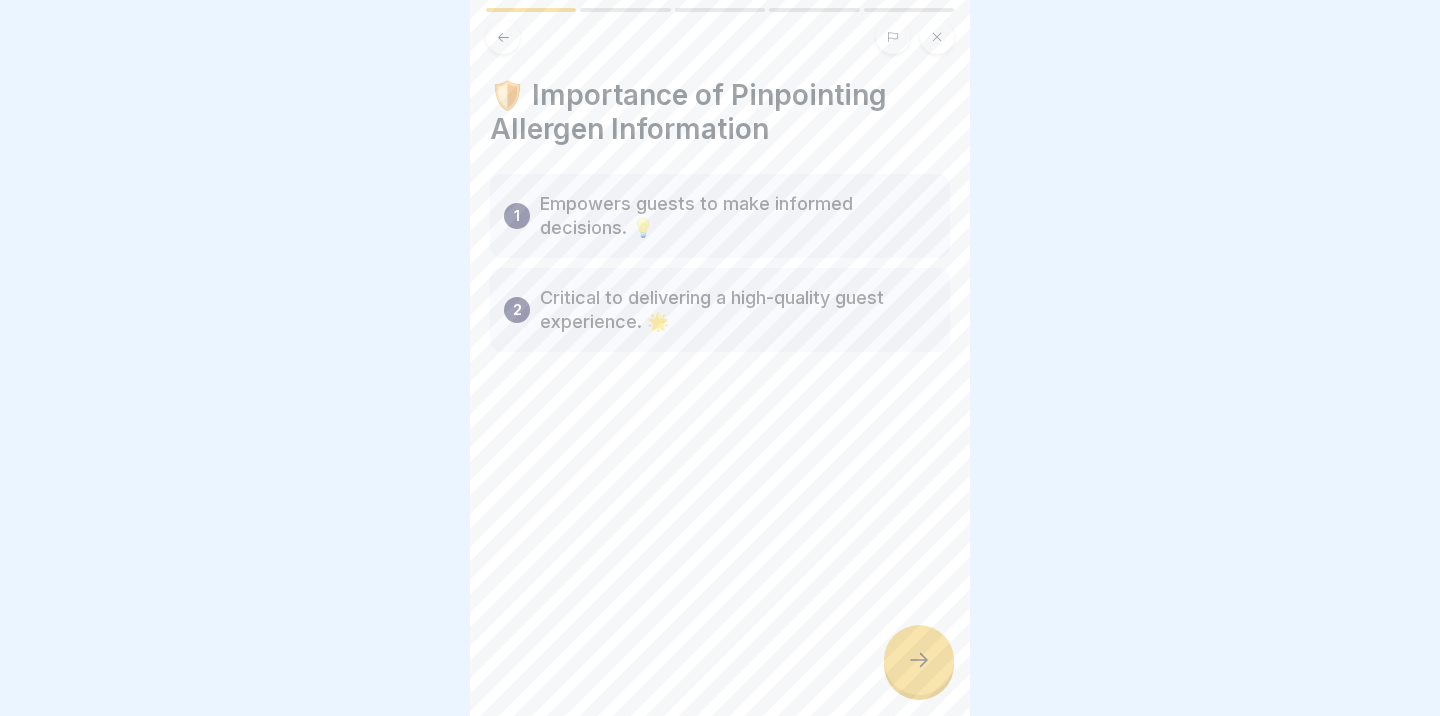 click at bounding box center [919, 660] 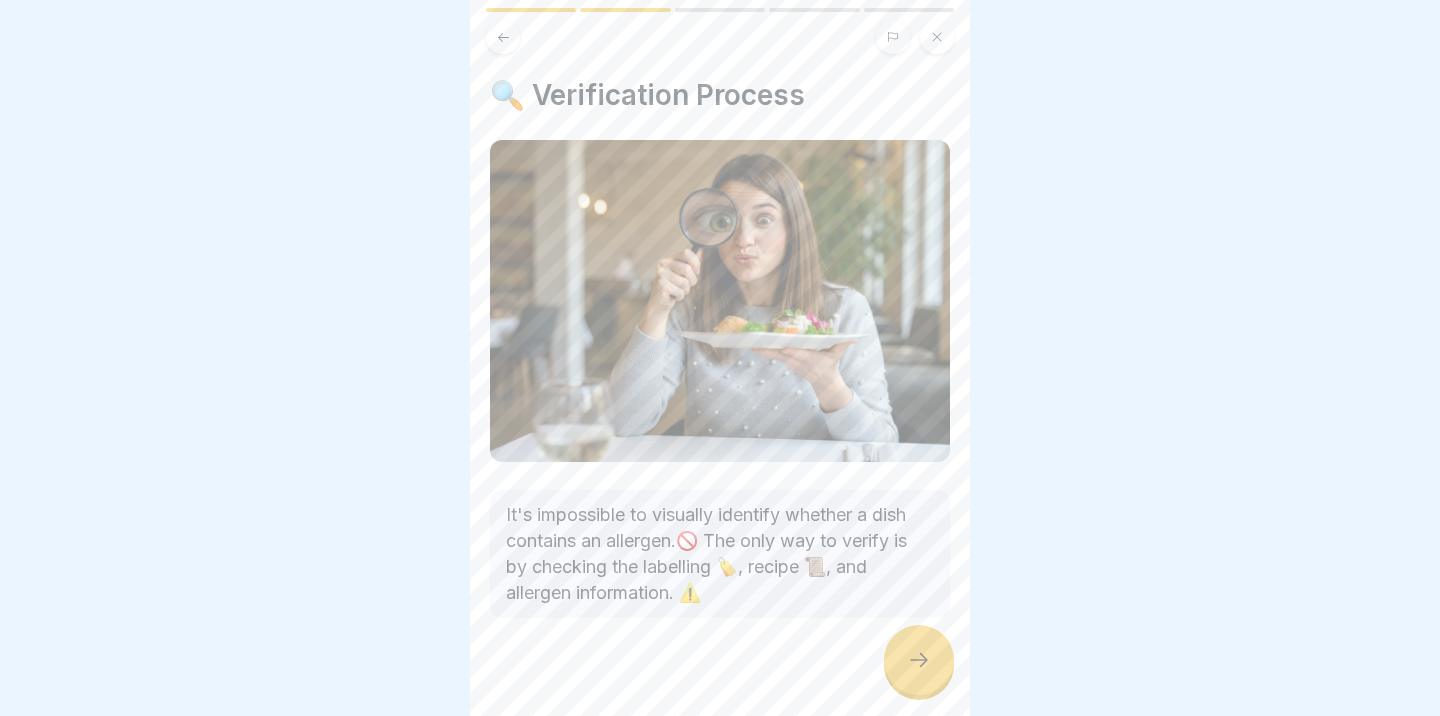 click at bounding box center (919, 660) 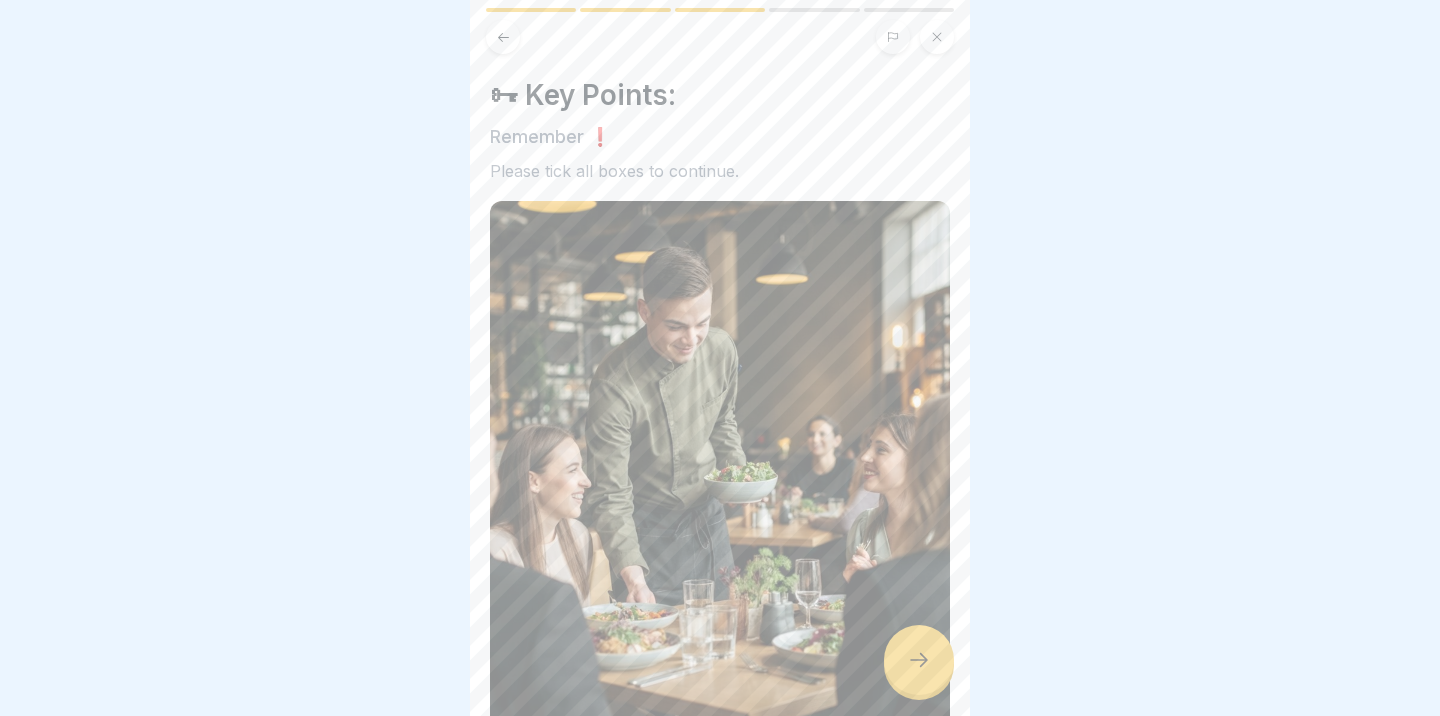 click at bounding box center [919, 660] 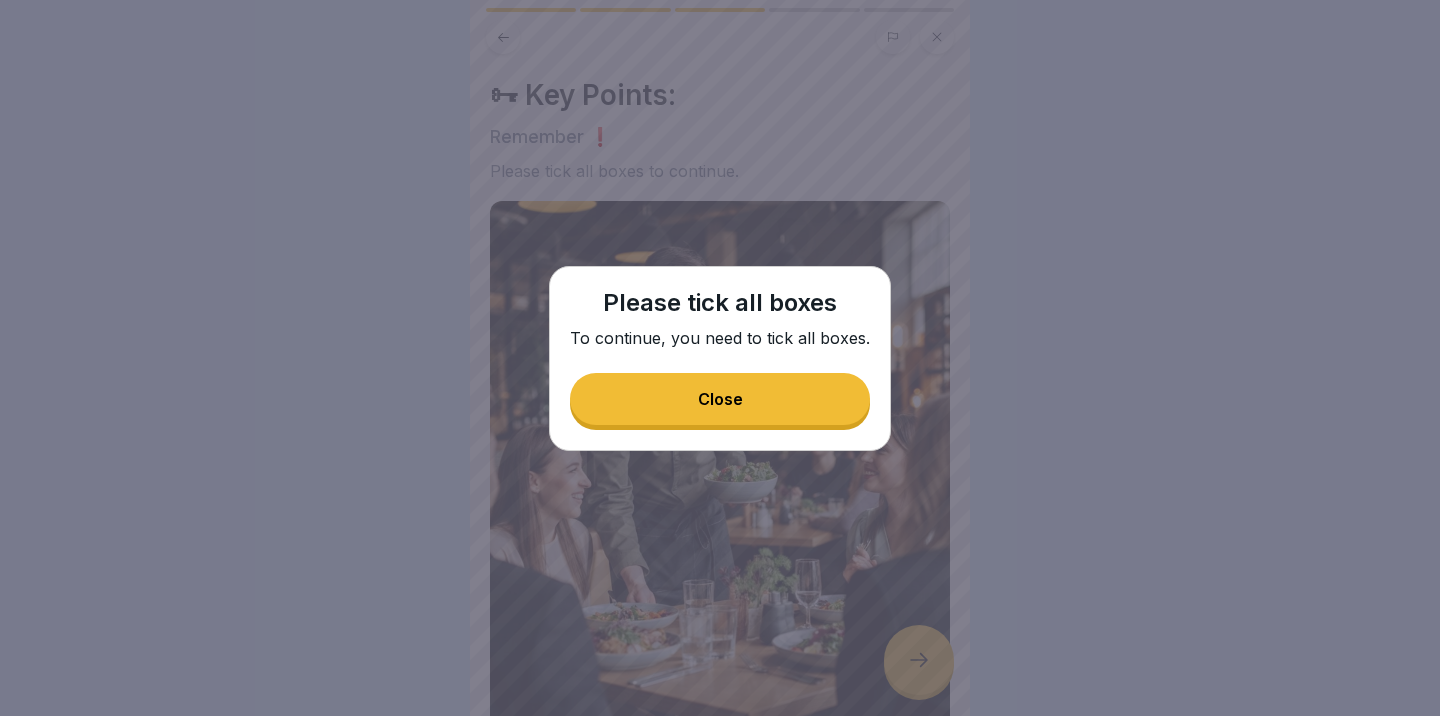 click on "Close" at bounding box center (720, 399) 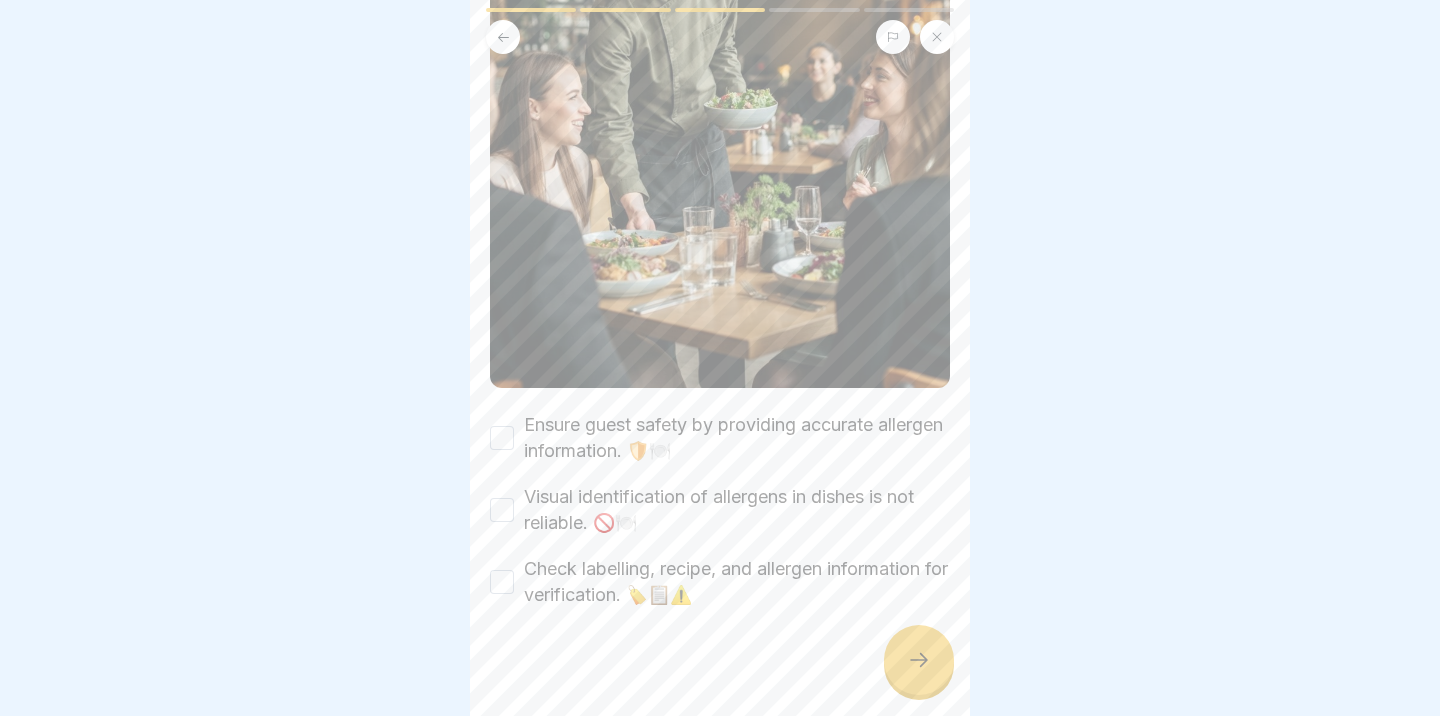 scroll, scrollTop: 384, scrollLeft: 0, axis: vertical 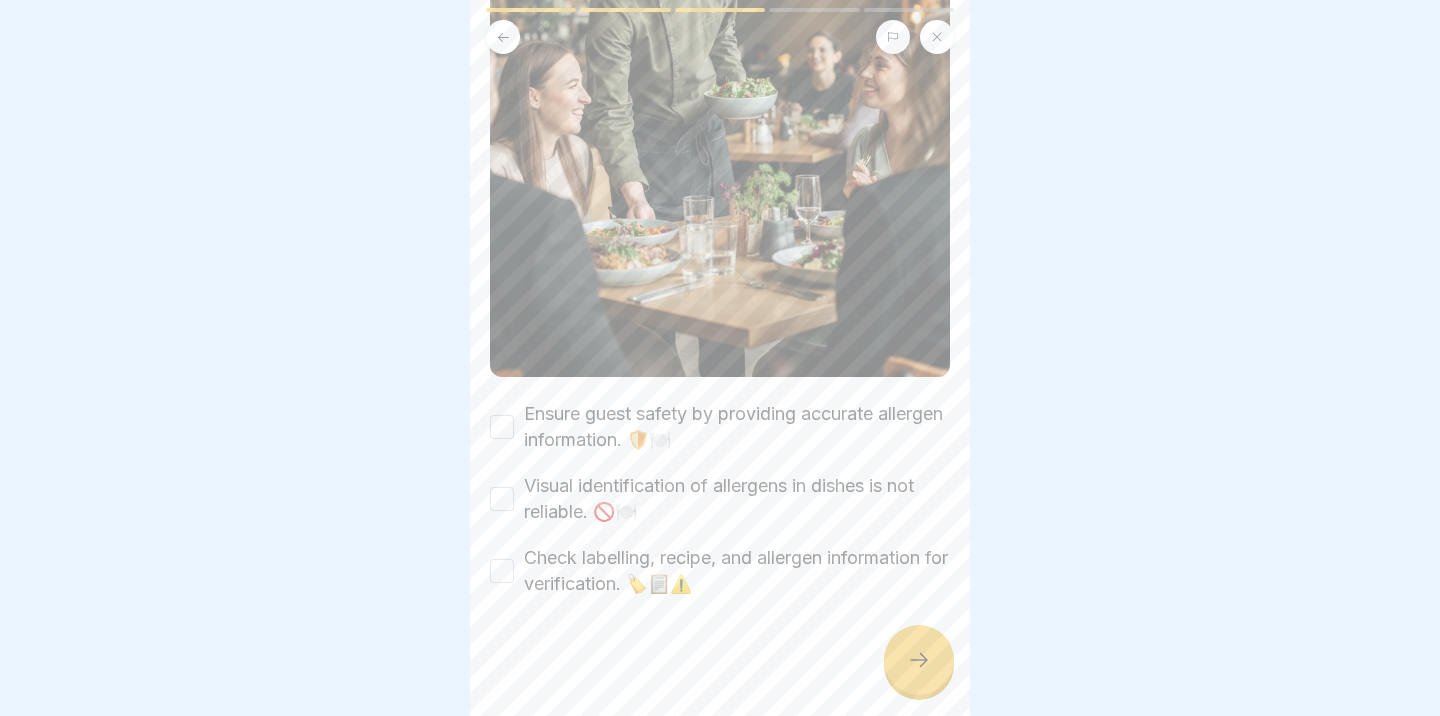 click on "Ensure guest safety by providing accurate allergen information. 🛡️🍽️" at bounding box center [502, 427] 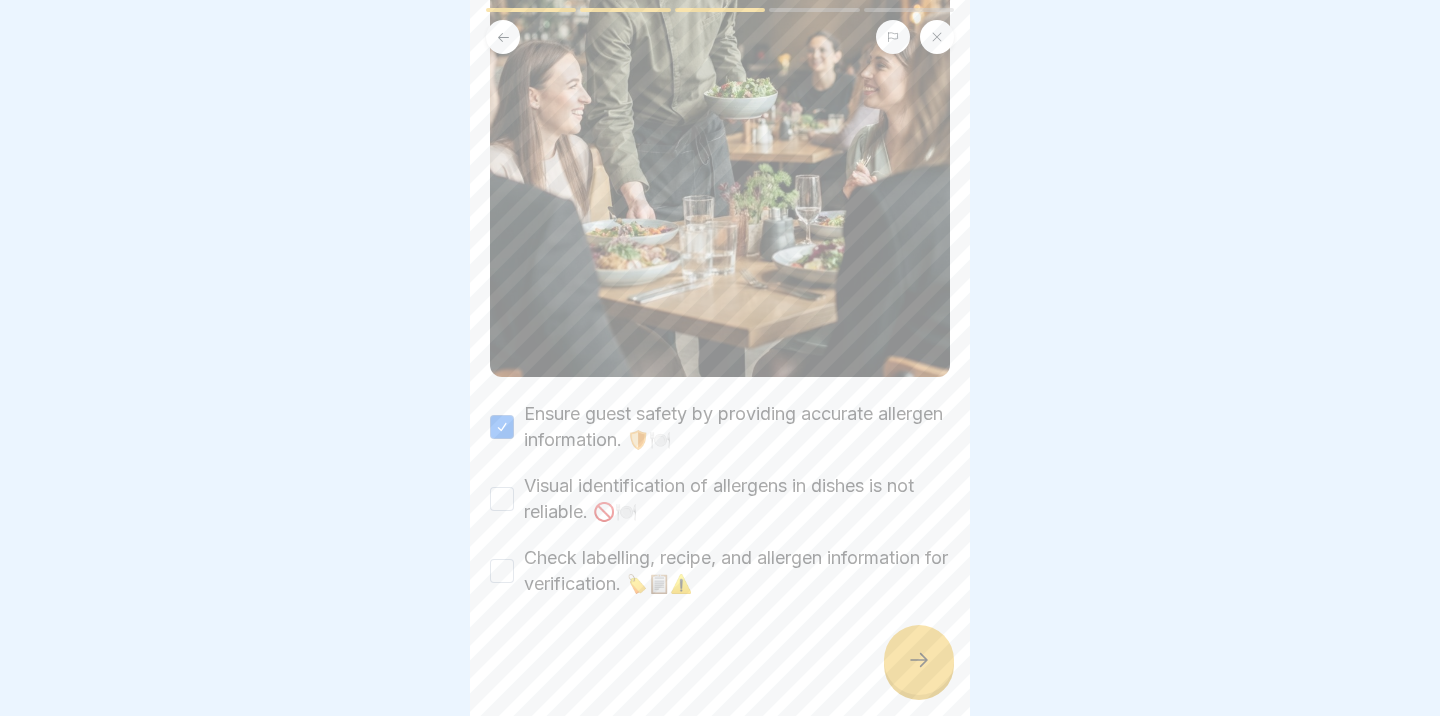 click on "Visual identification of allergens in dishes is not reliable. 🚫🍽️" at bounding box center (502, 499) 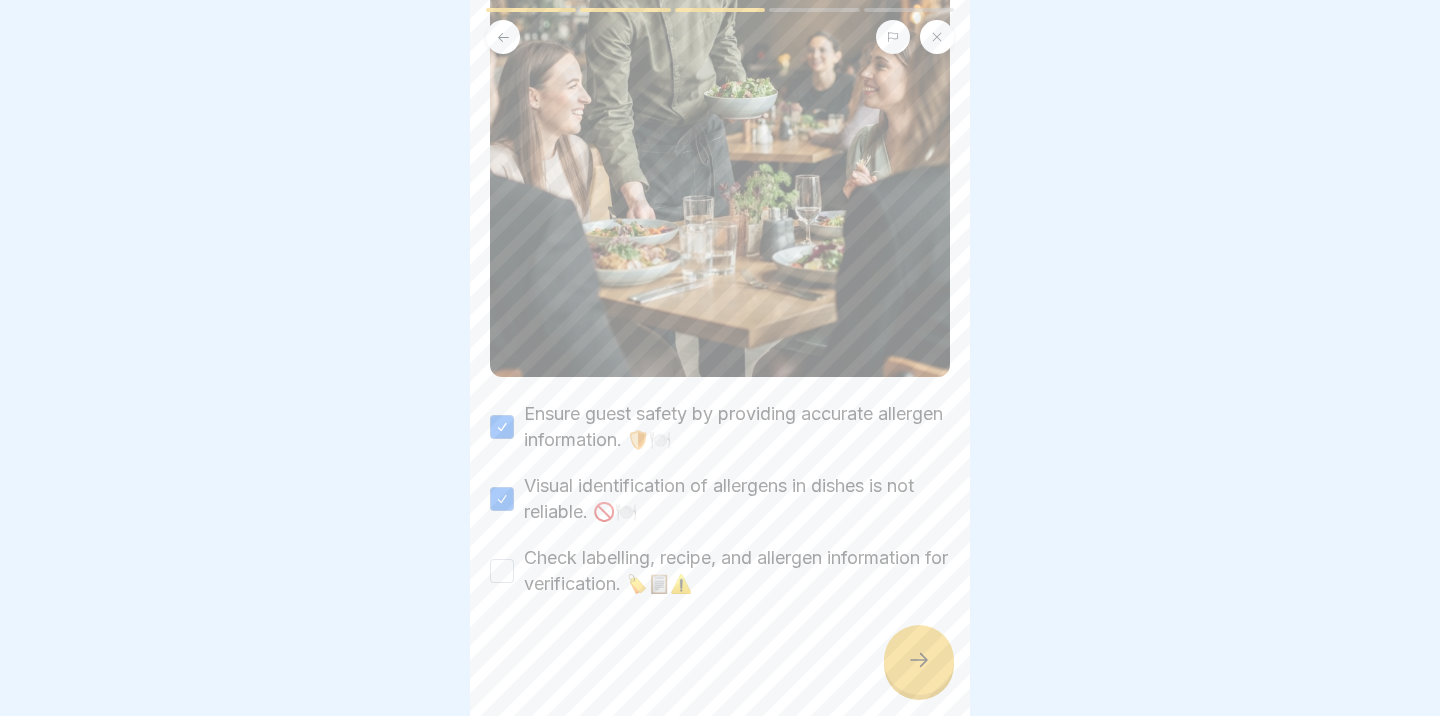 click on "Check labelling, recipe, and allergen information for verification. 🏷️📋⚠️" at bounding box center (720, 571) 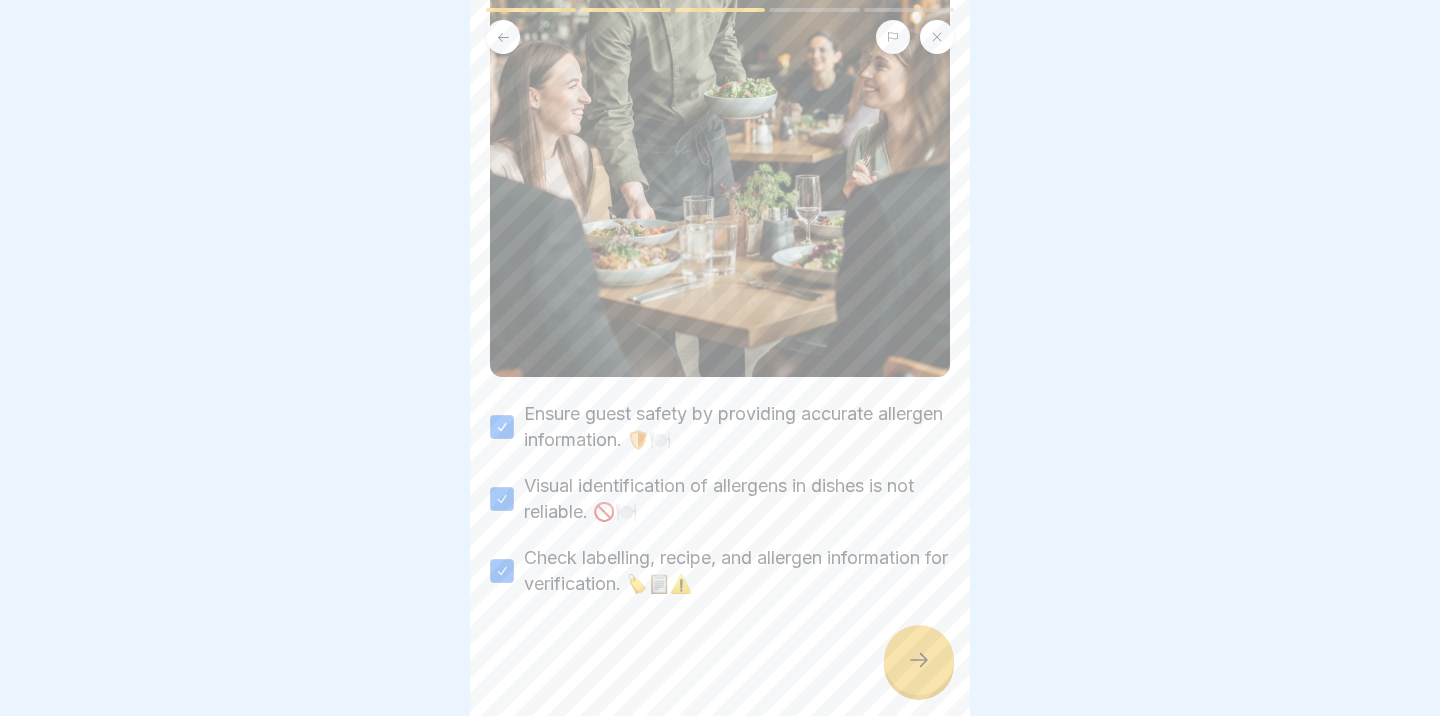 click at bounding box center [919, 660] 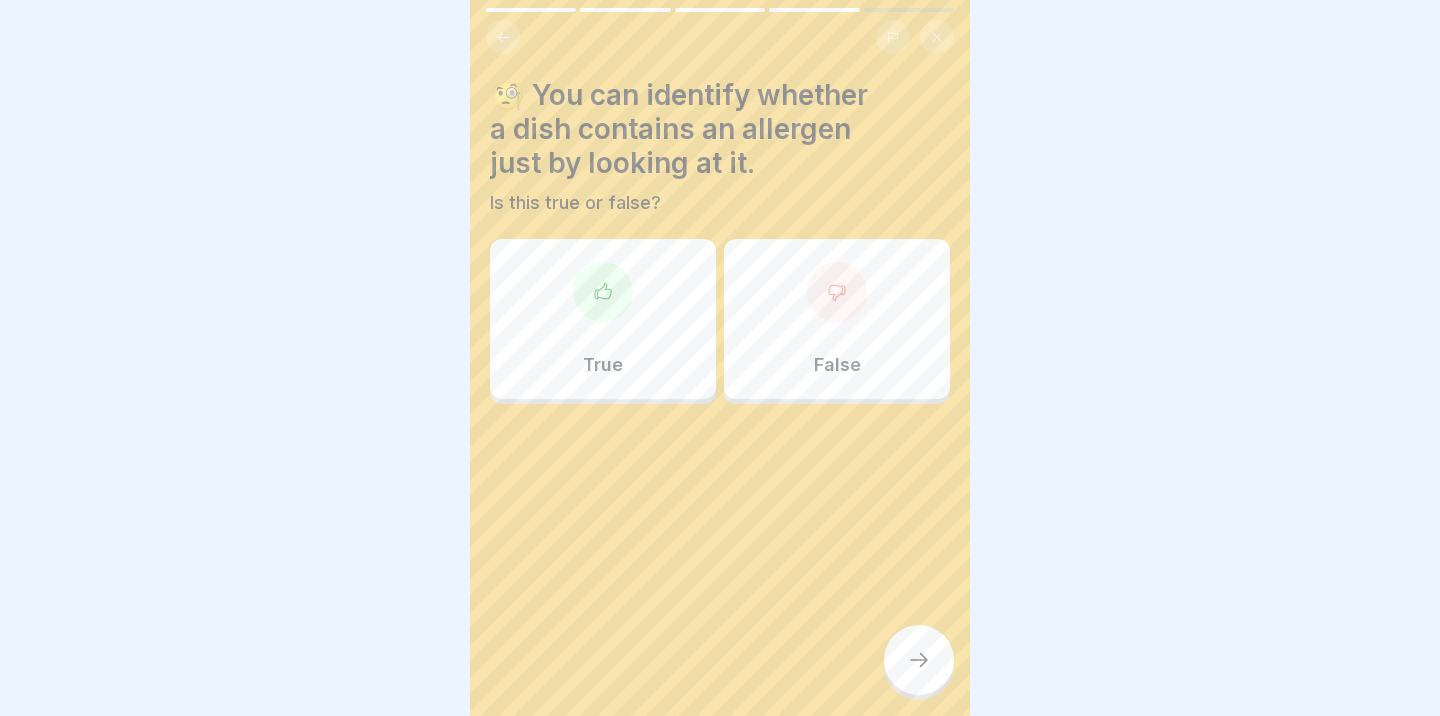 click on "True" at bounding box center [603, 365] 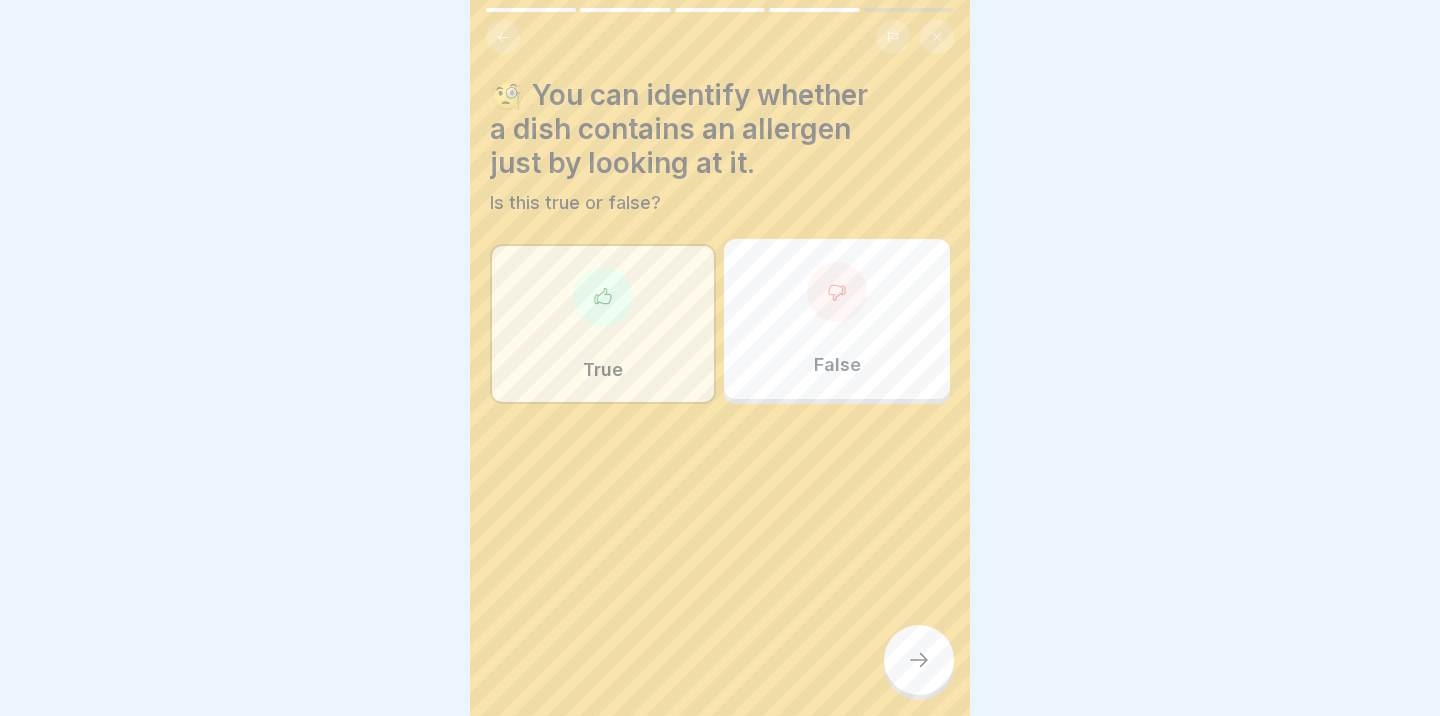 click on "False" at bounding box center (837, 365) 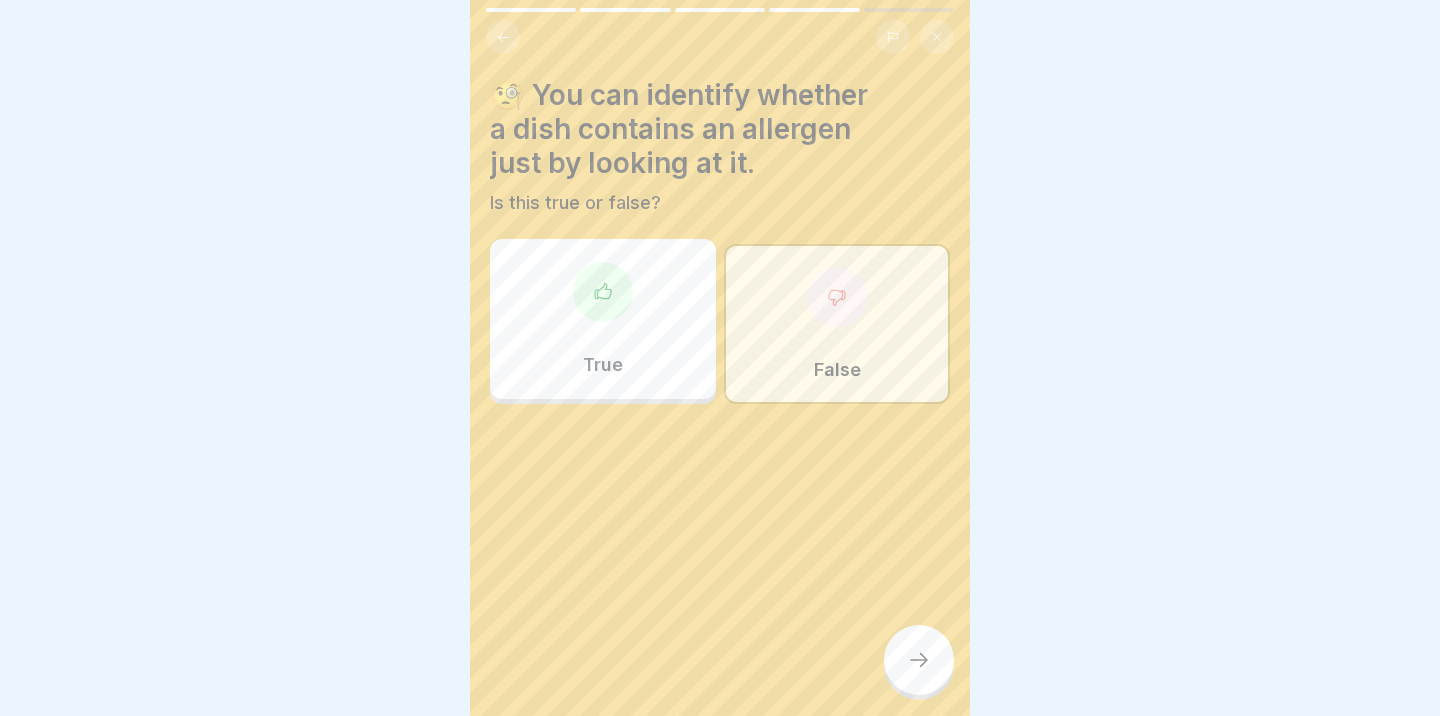 click 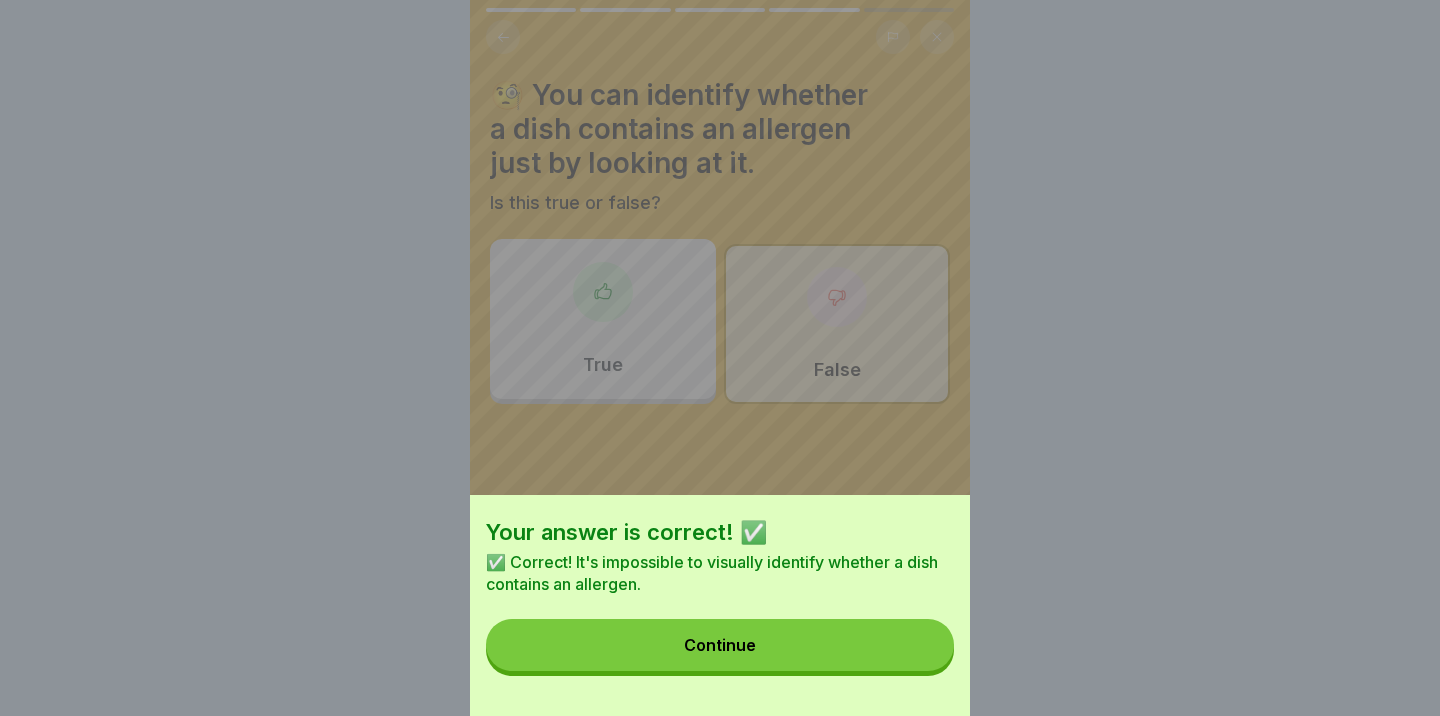click on "Continue" at bounding box center [720, 645] 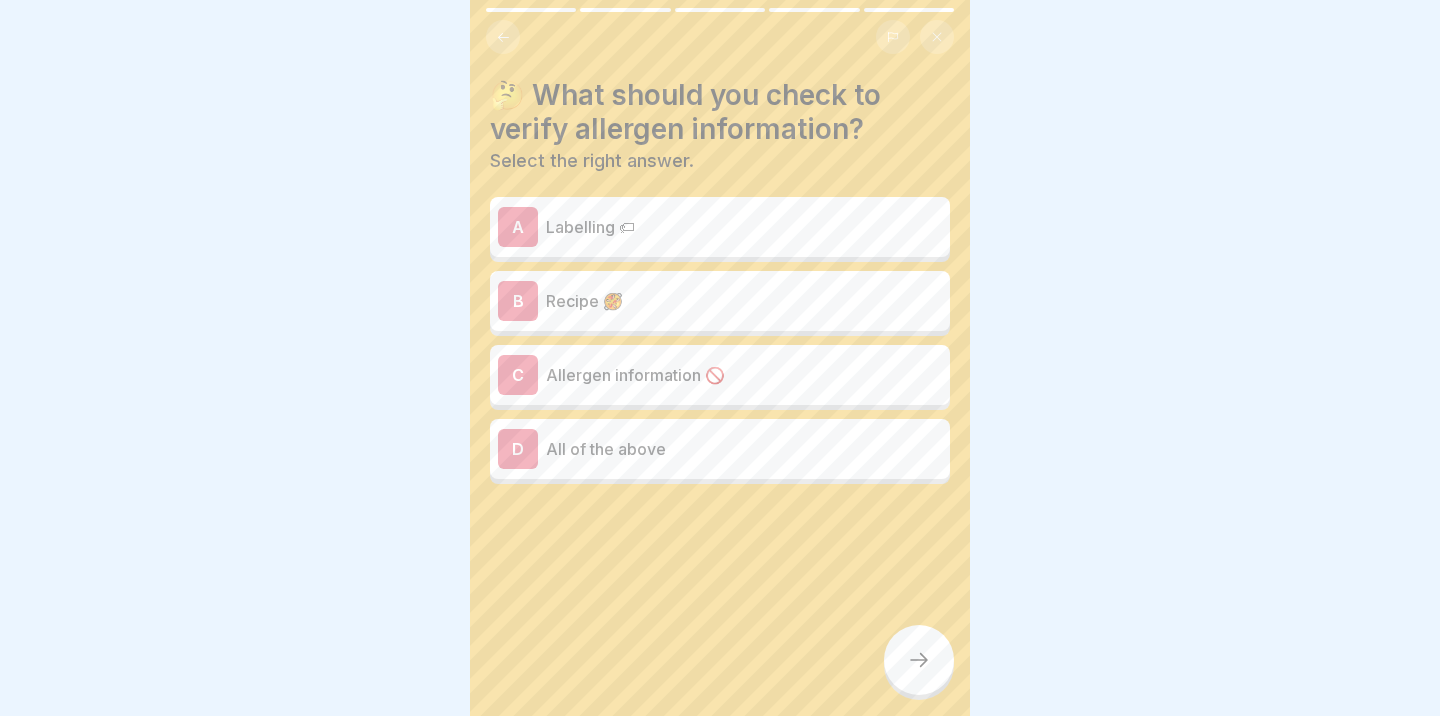 click on "Labelling 🏷" at bounding box center [744, 227] 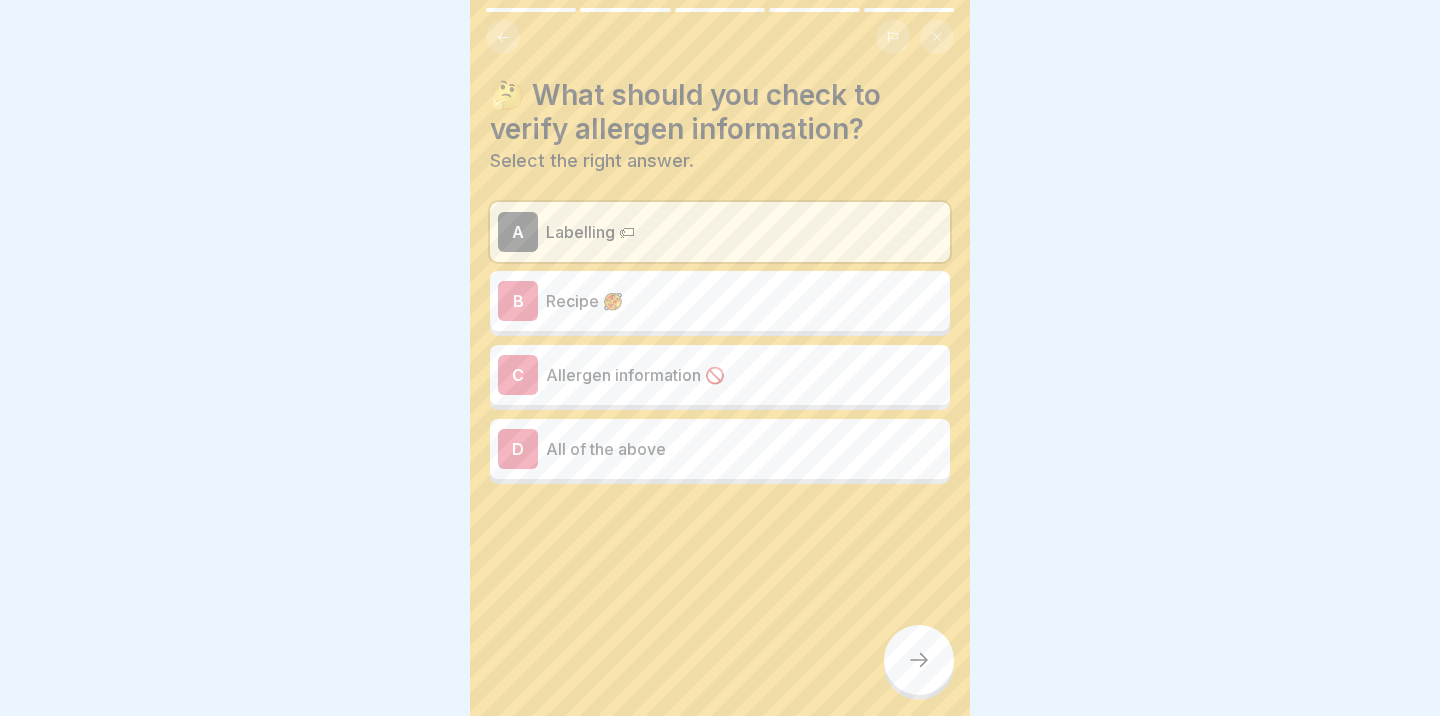 click on "Recipe 🥘" at bounding box center [744, 301] 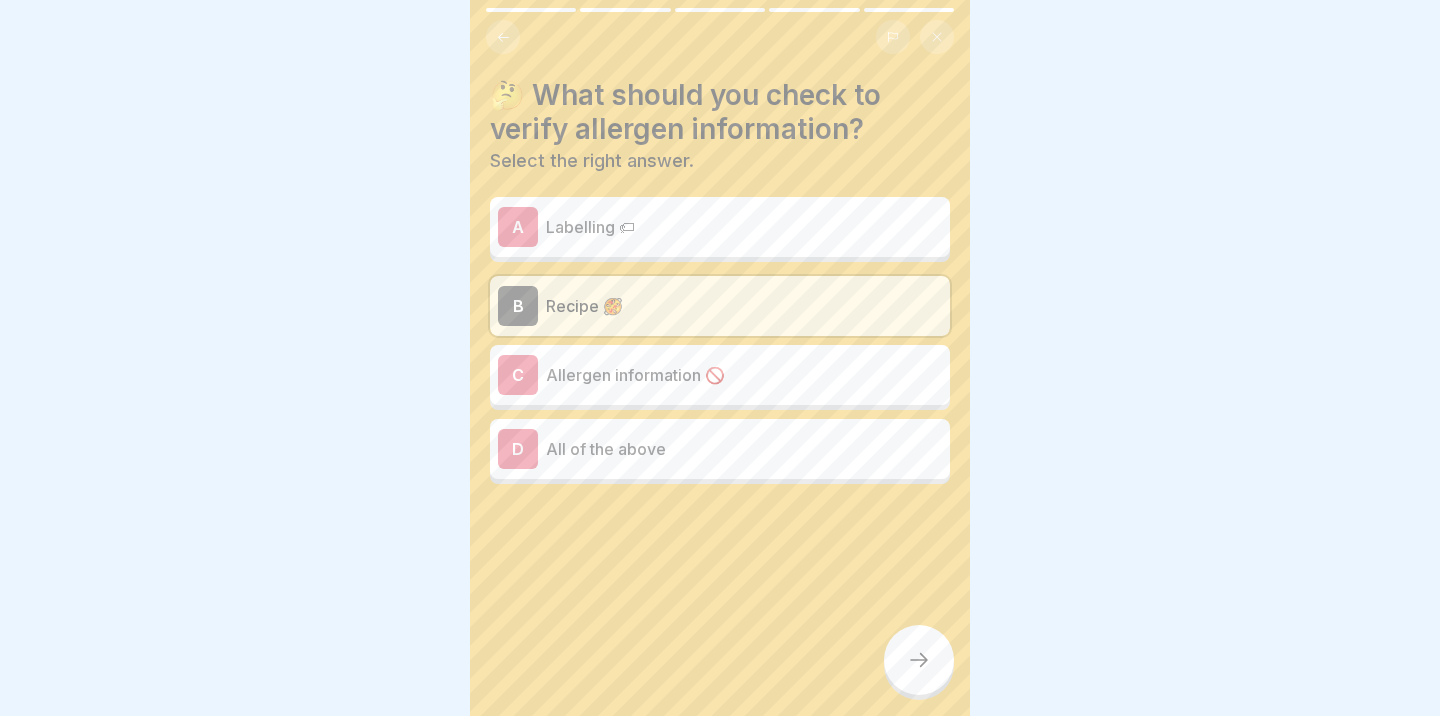 click on "A Labelling 🏷" at bounding box center (720, 227) 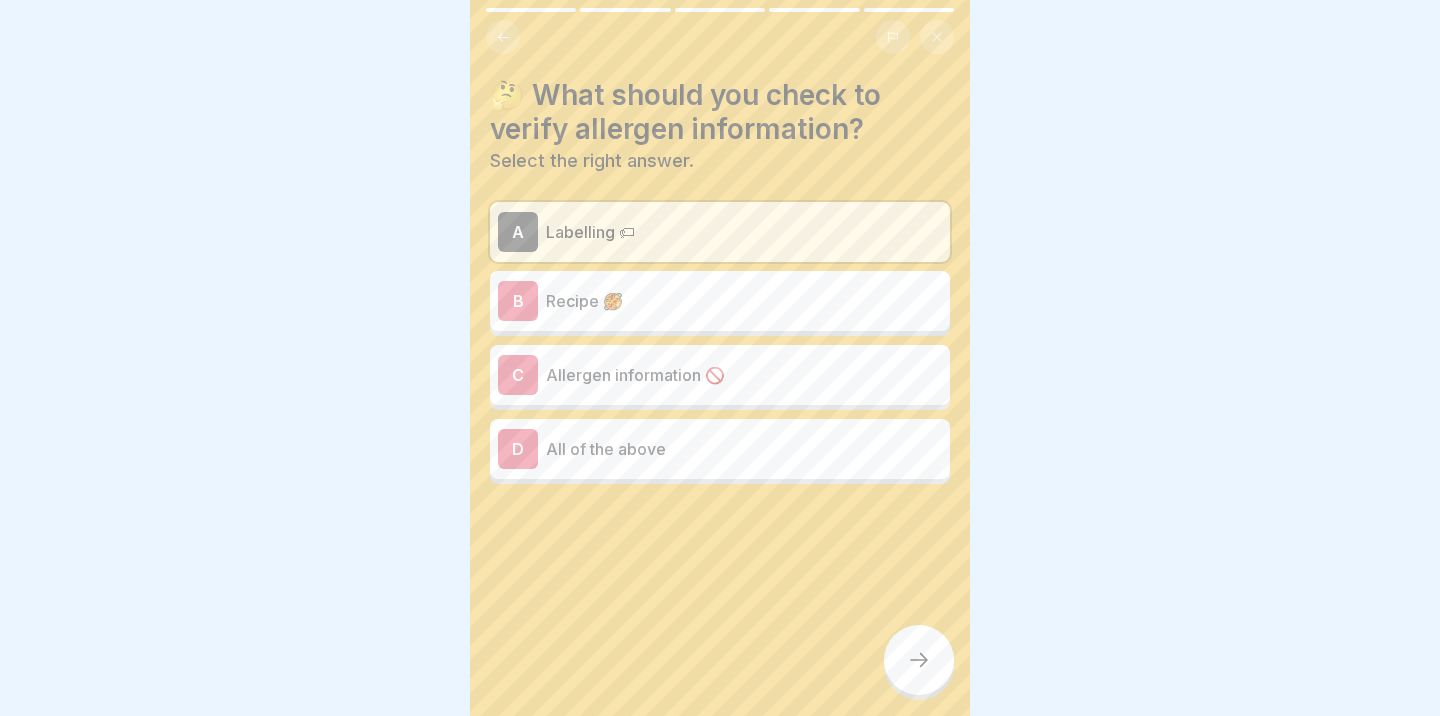 click on "Recipe 🥘" at bounding box center (744, 301) 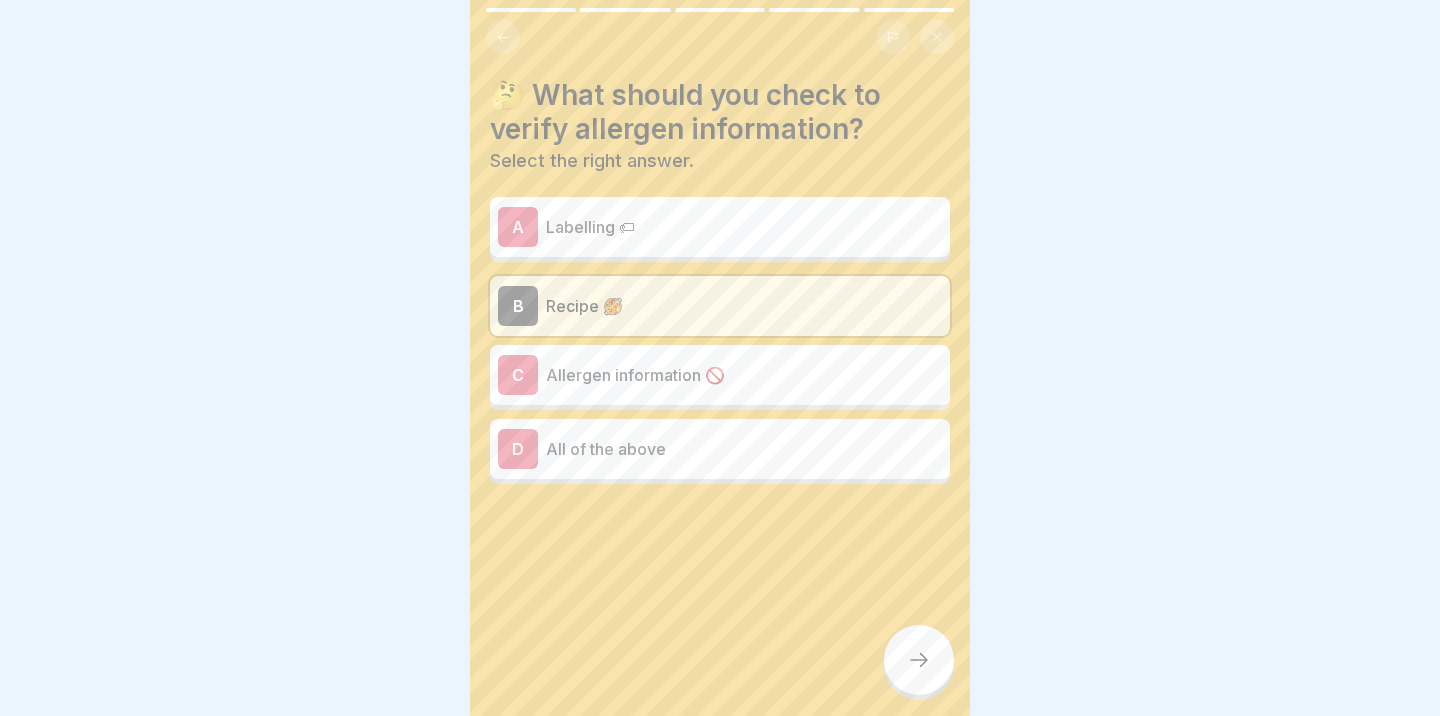 click on "Labelling 🏷" at bounding box center (744, 227) 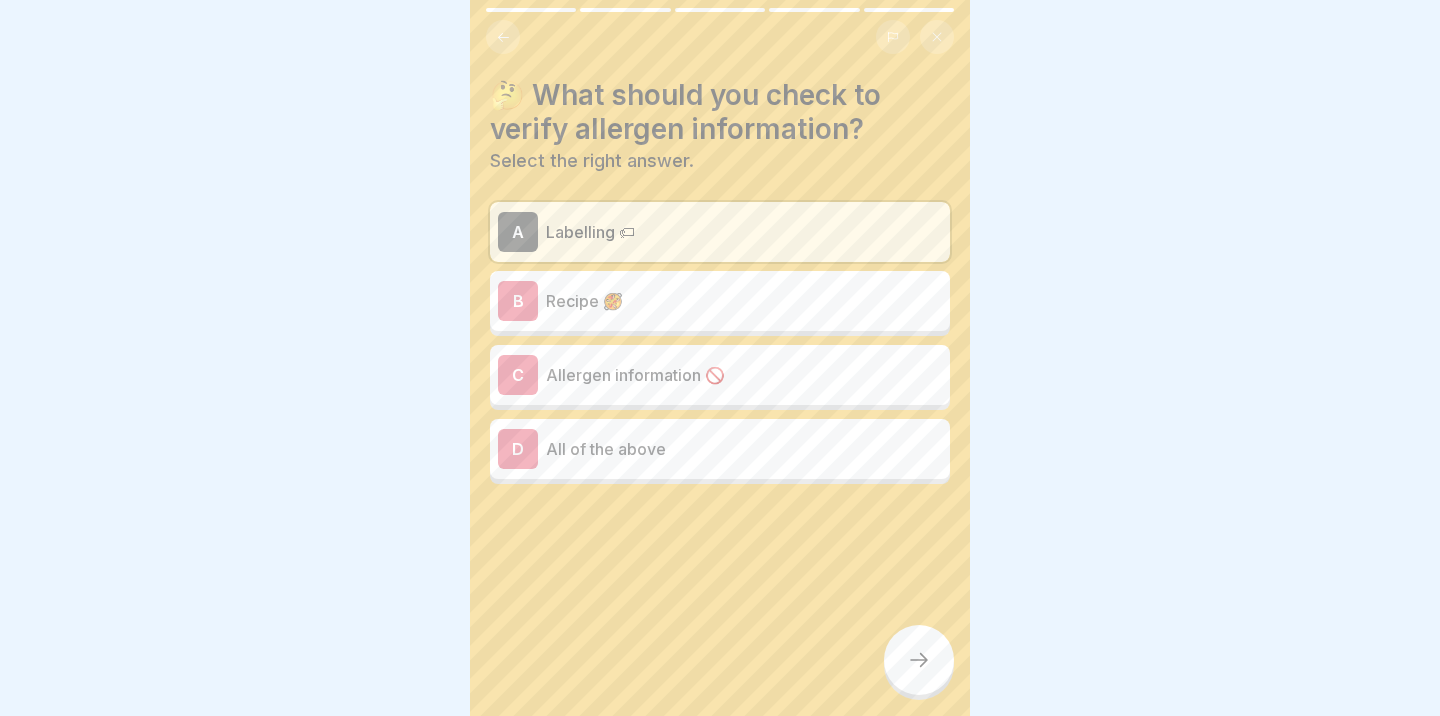 click on "🤔 What should you check to verify allergen information? Select the right answer. A Labelling 🏷 B Recipe 🥘 C Allergen information 🚫 D All of the above" at bounding box center (720, 358) 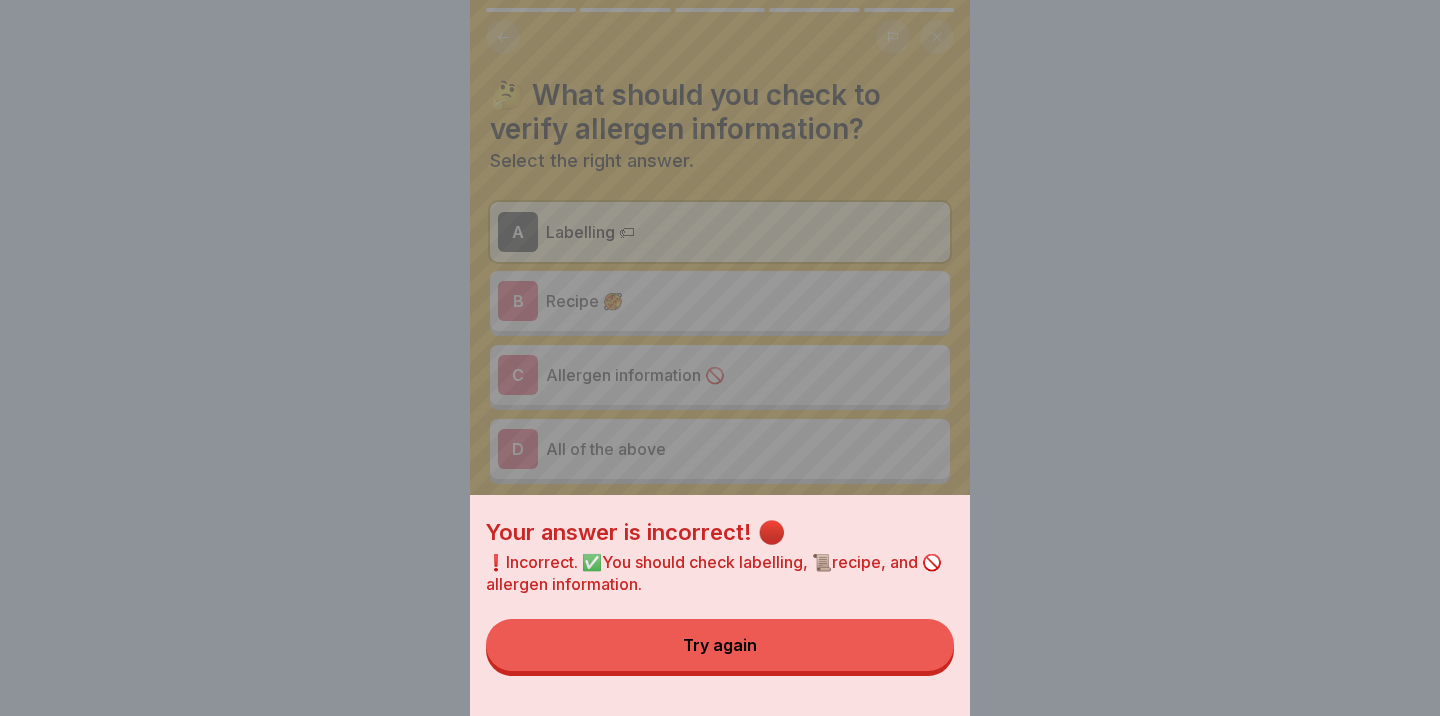 click on "Try again" at bounding box center (720, 645) 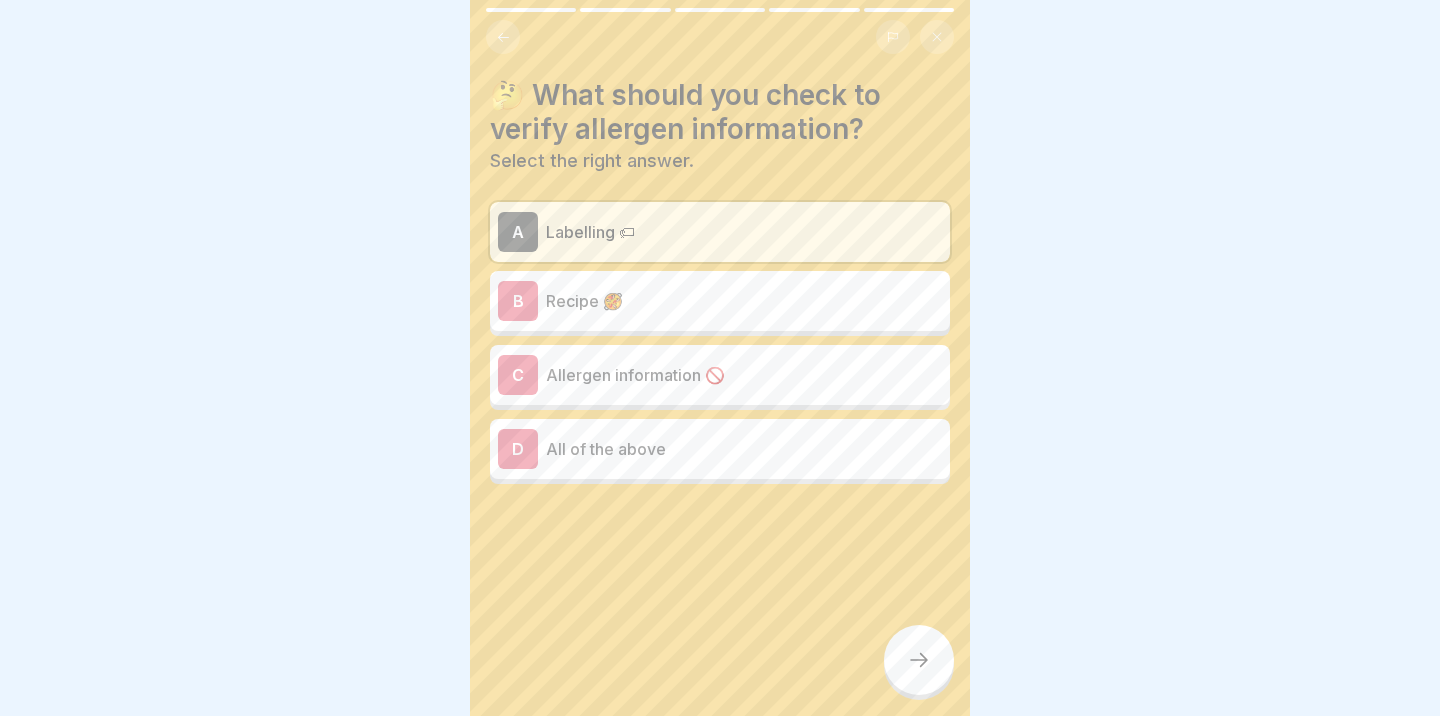 click on "A Labelling 🏷 B Recipe 🥘 C Allergen information 🚫 D All of the above" at bounding box center (720, 343) 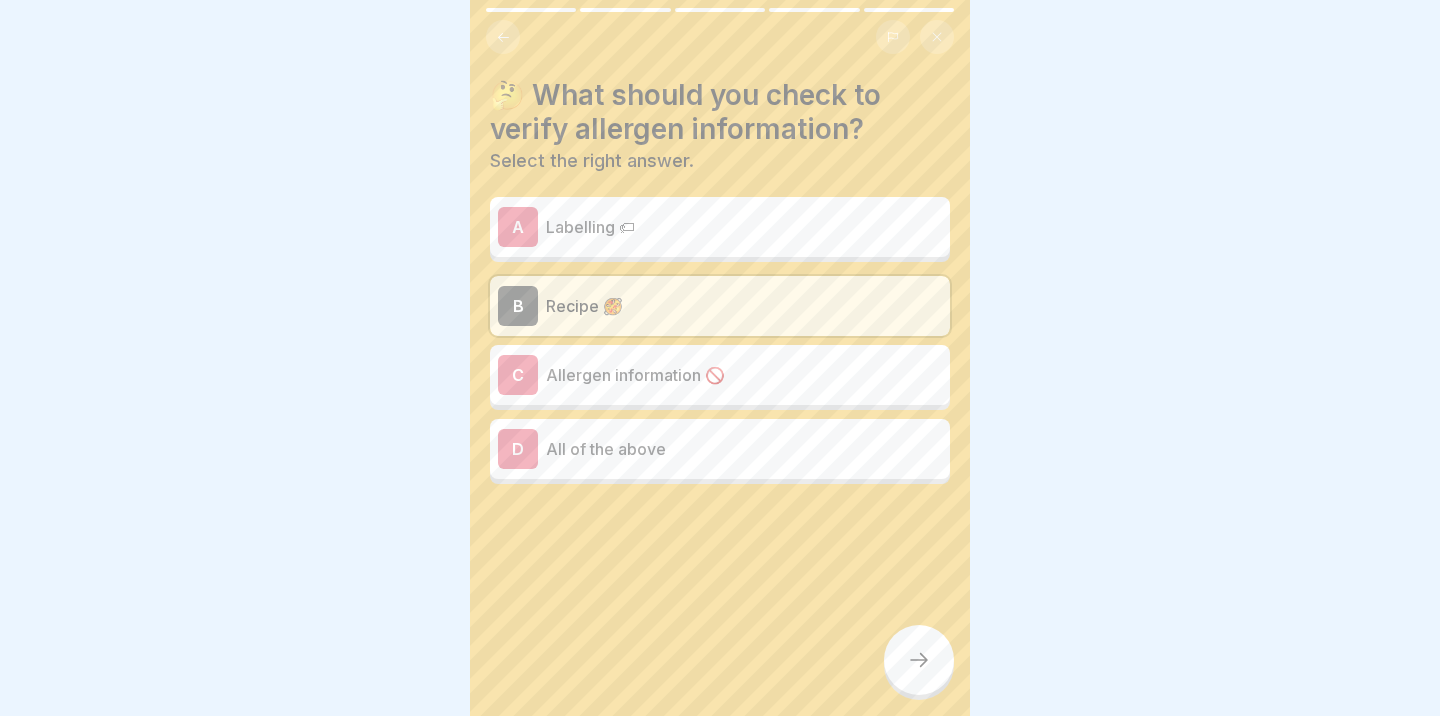 click at bounding box center [919, 660] 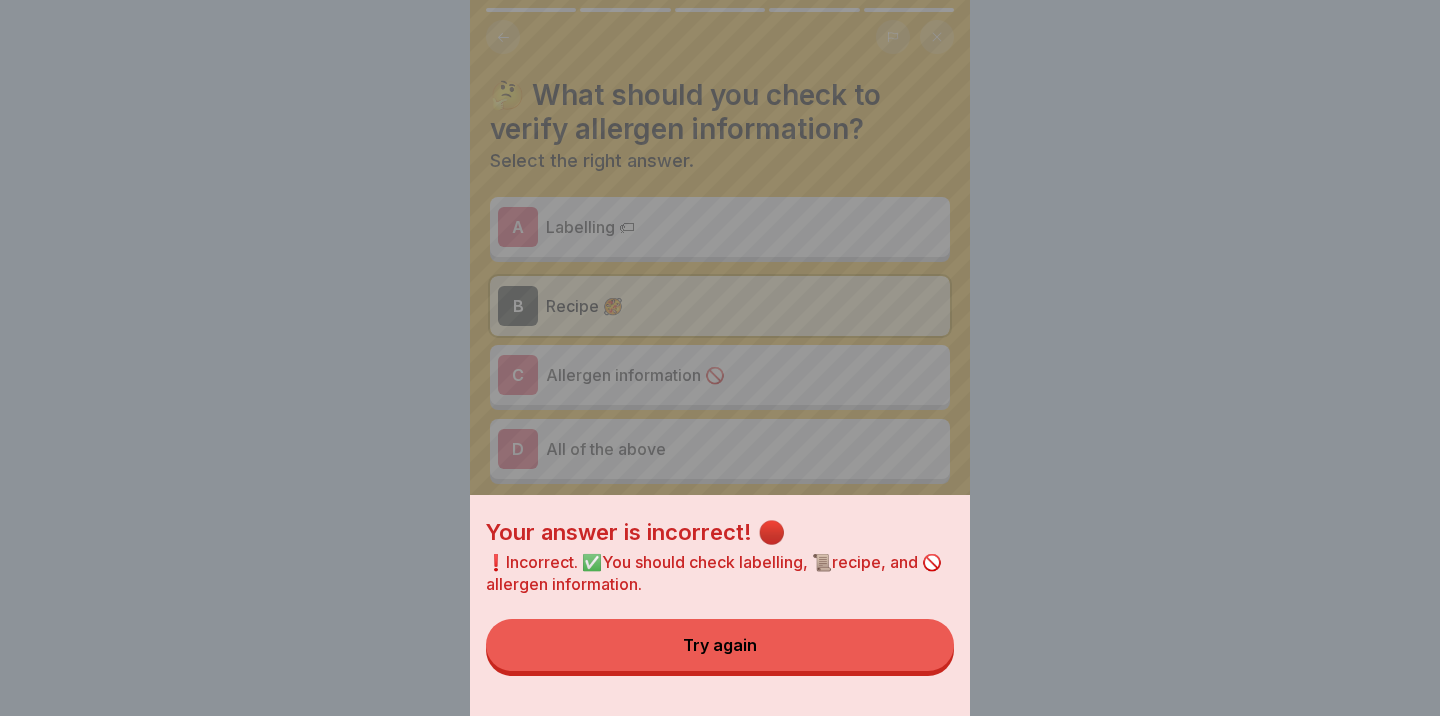 click on "Try again" at bounding box center [720, 645] 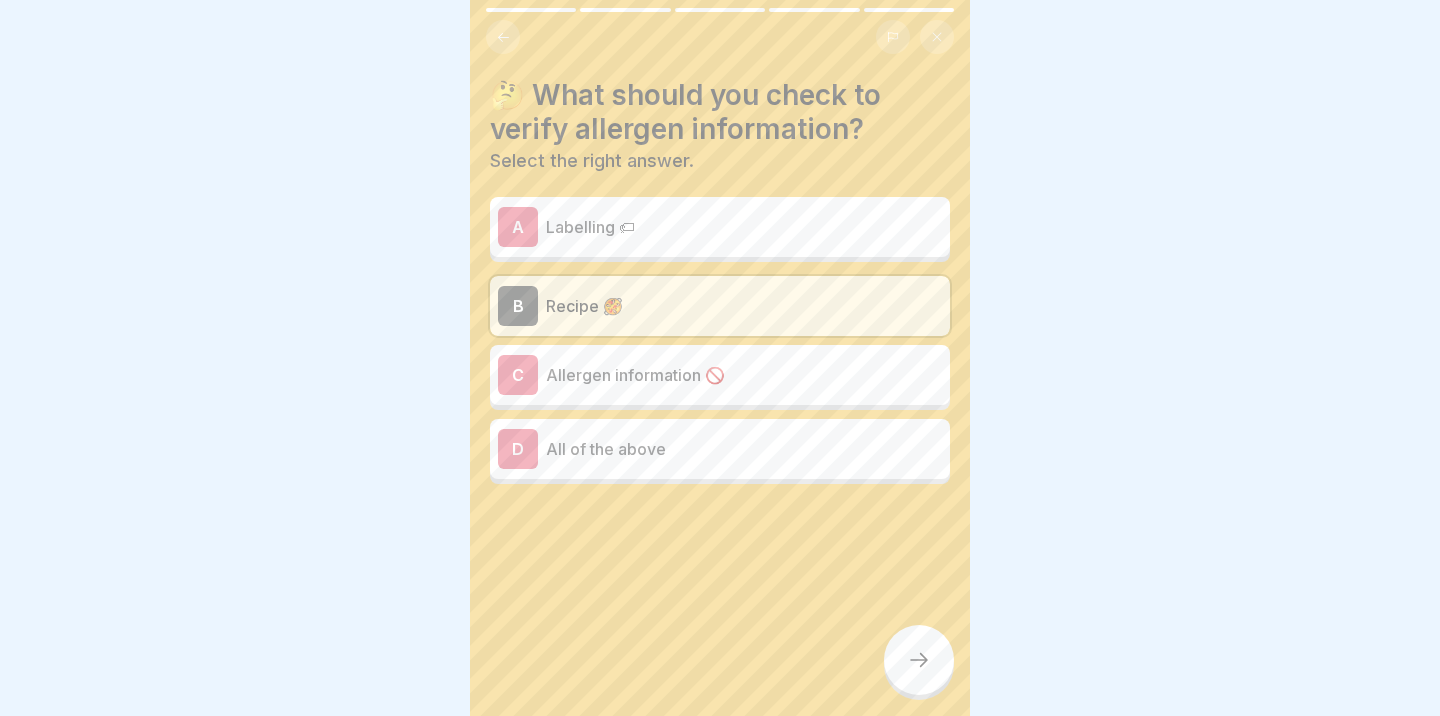 click on "D All of the above" at bounding box center (720, 449) 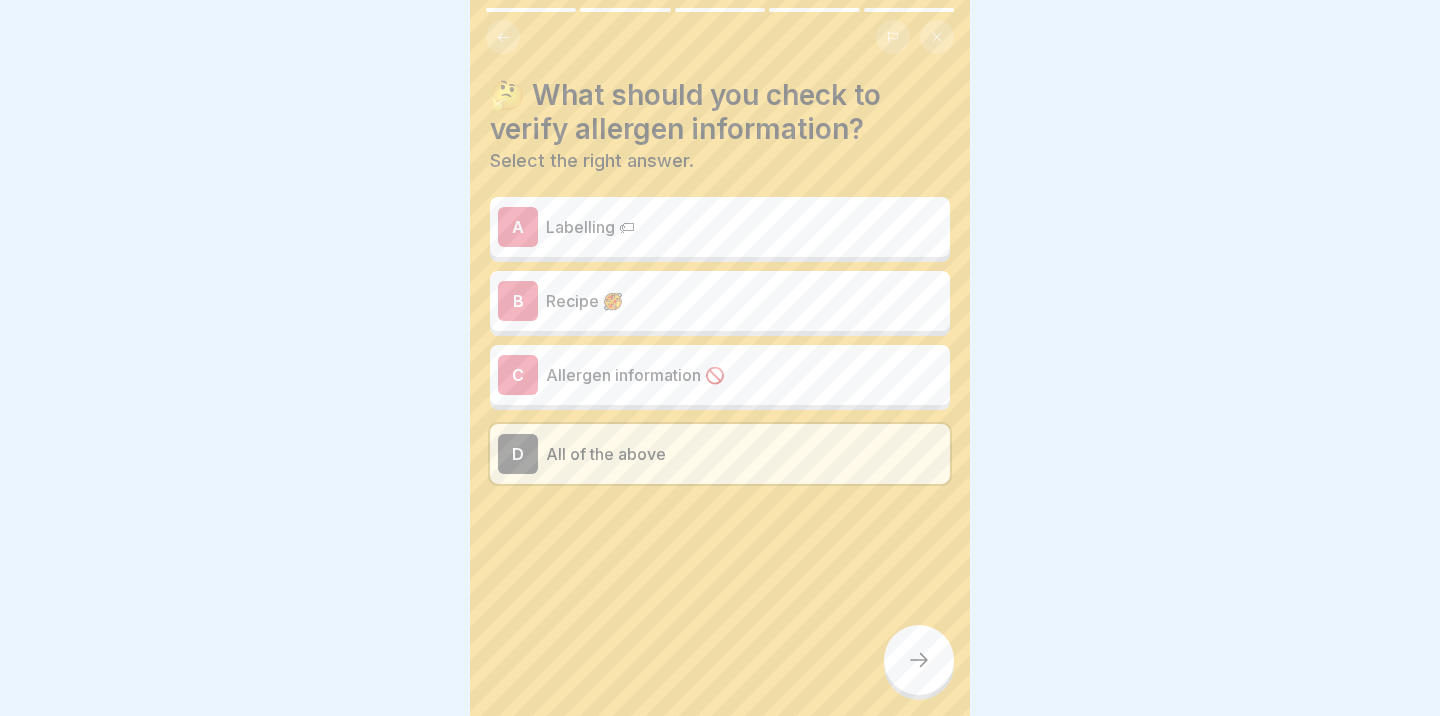click at bounding box center (919, 660) 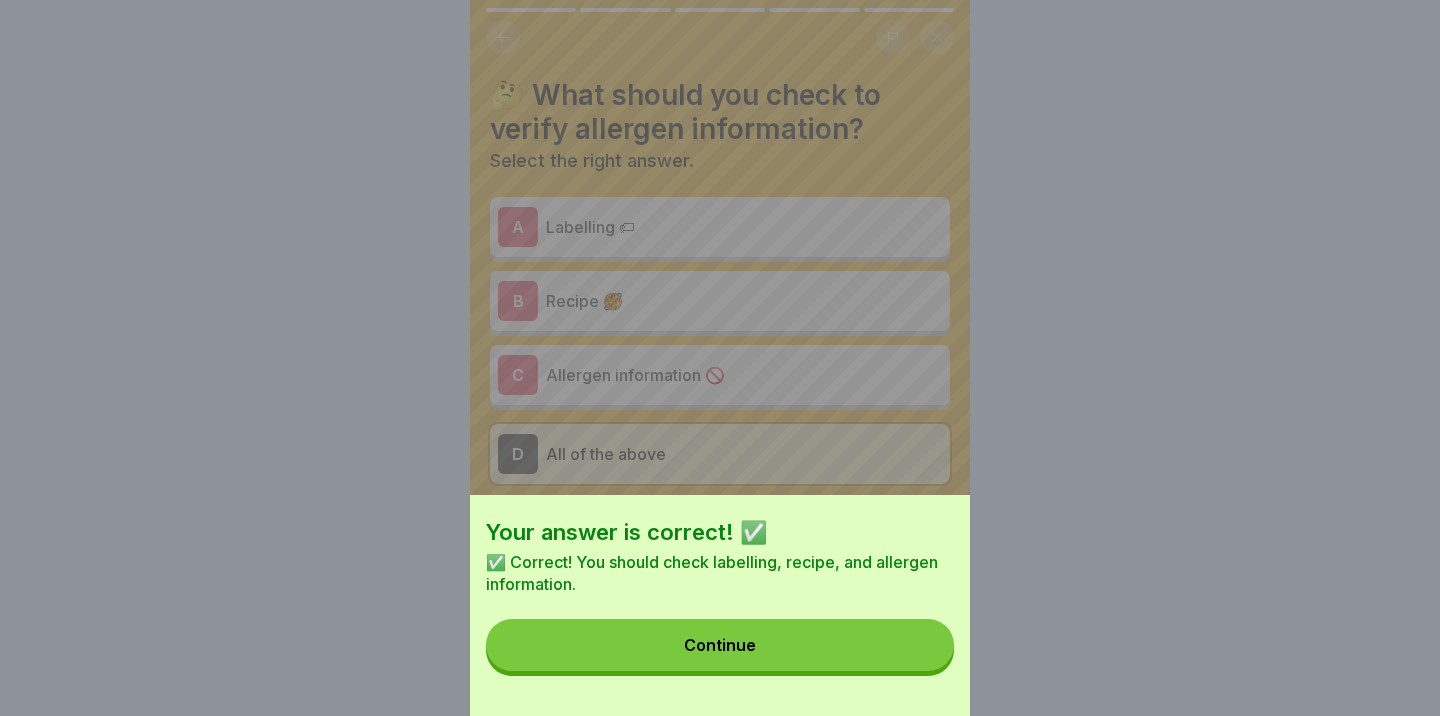 click on "Continue" at bounding box center [720, 645] 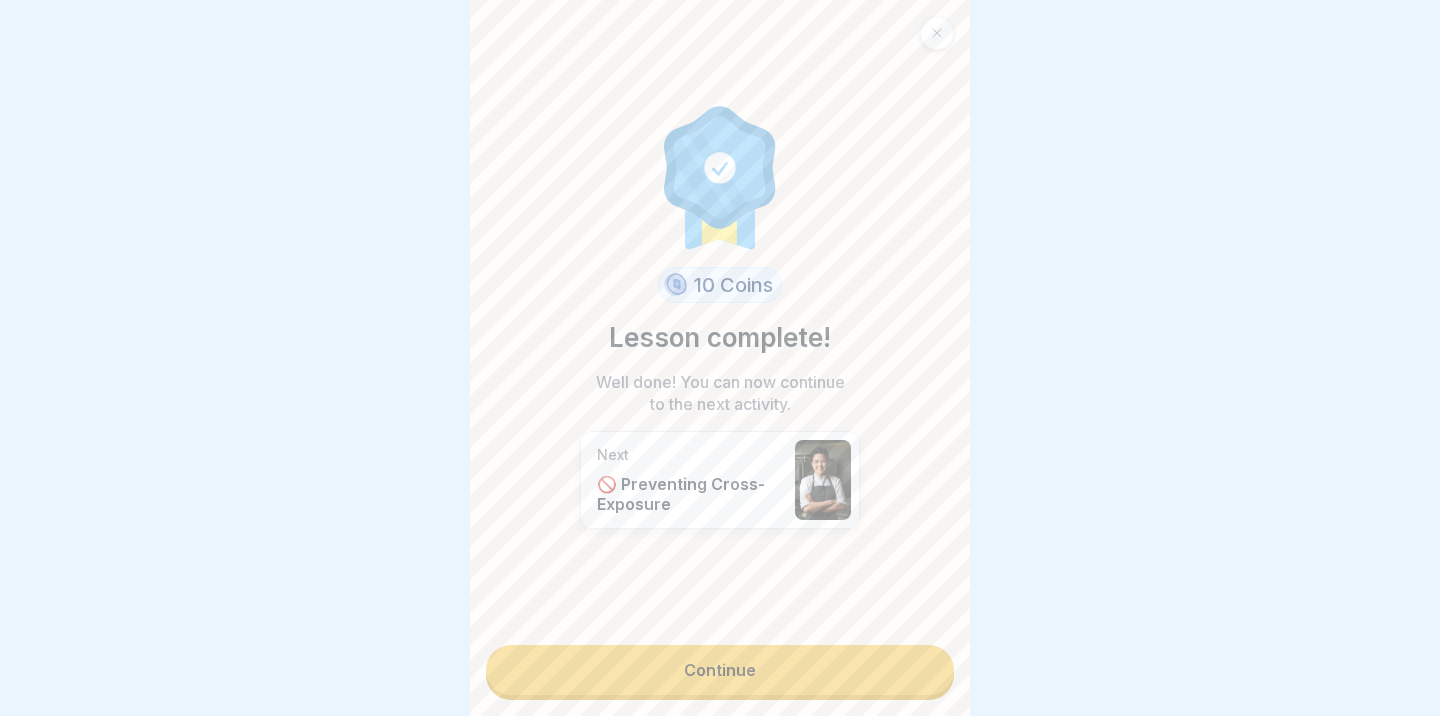 click on "Continue" at bounding box center (720, 670) 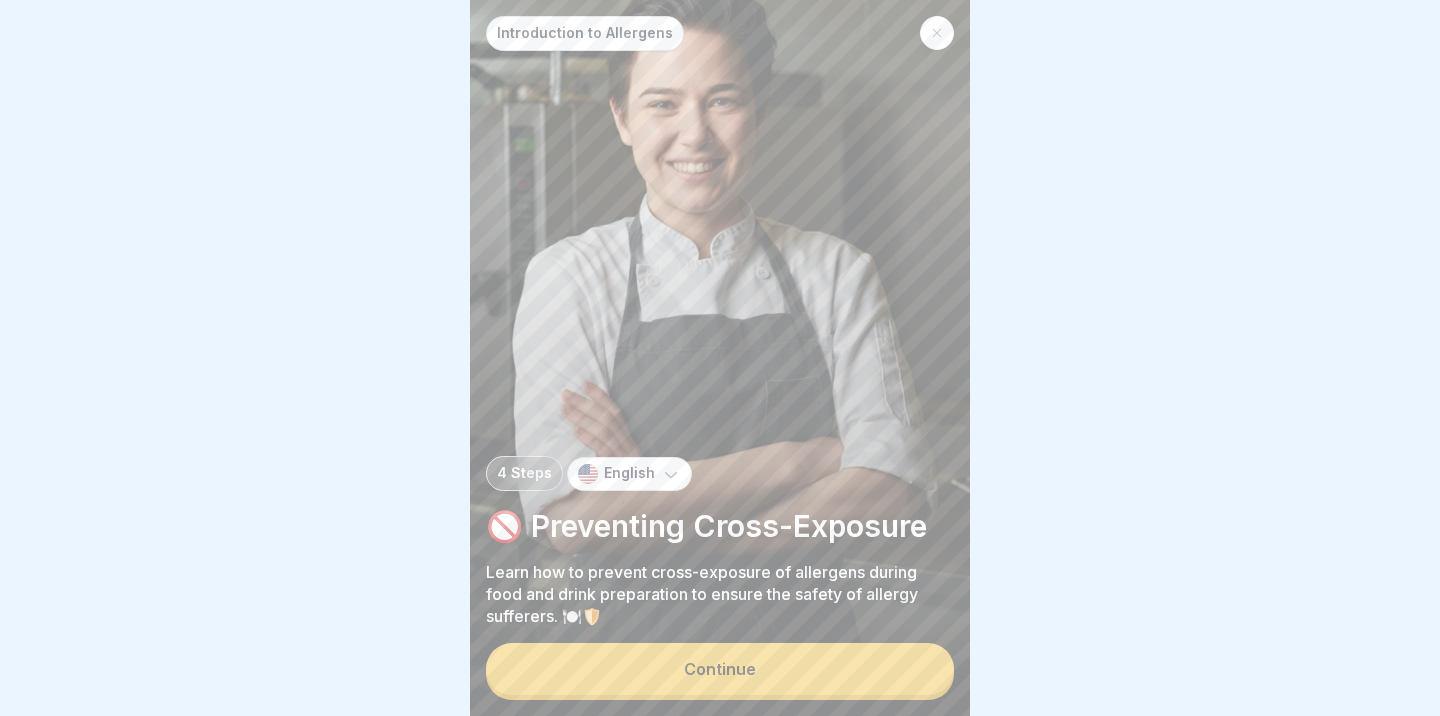 click on "Continue" at bounding box center [720, 669] 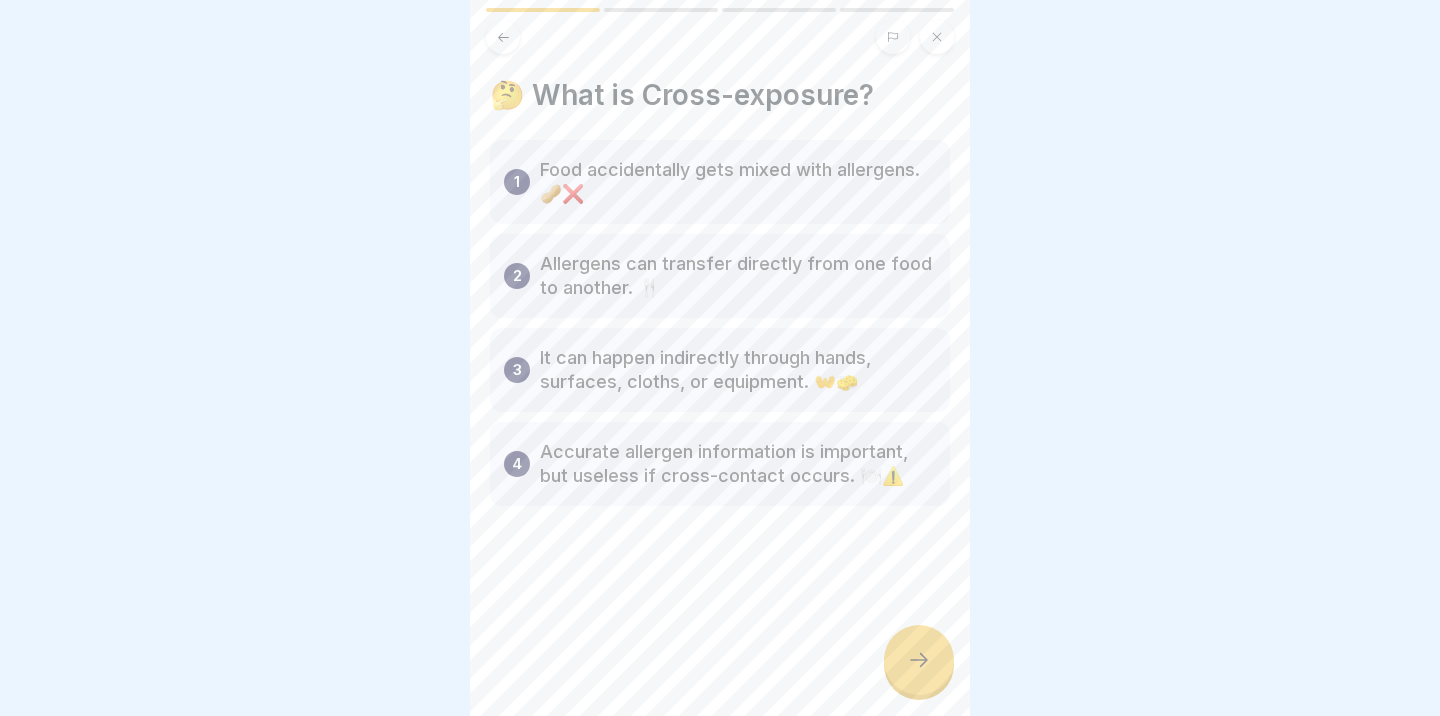 click 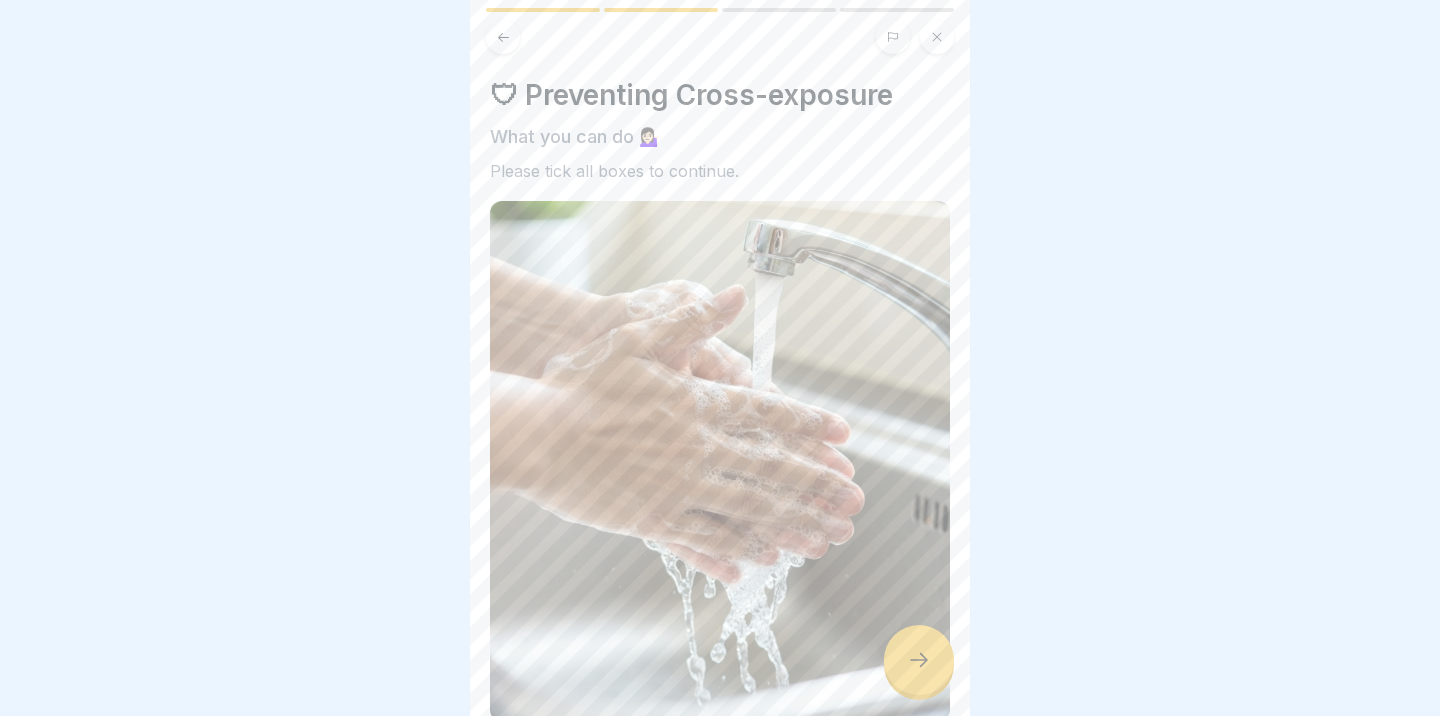click 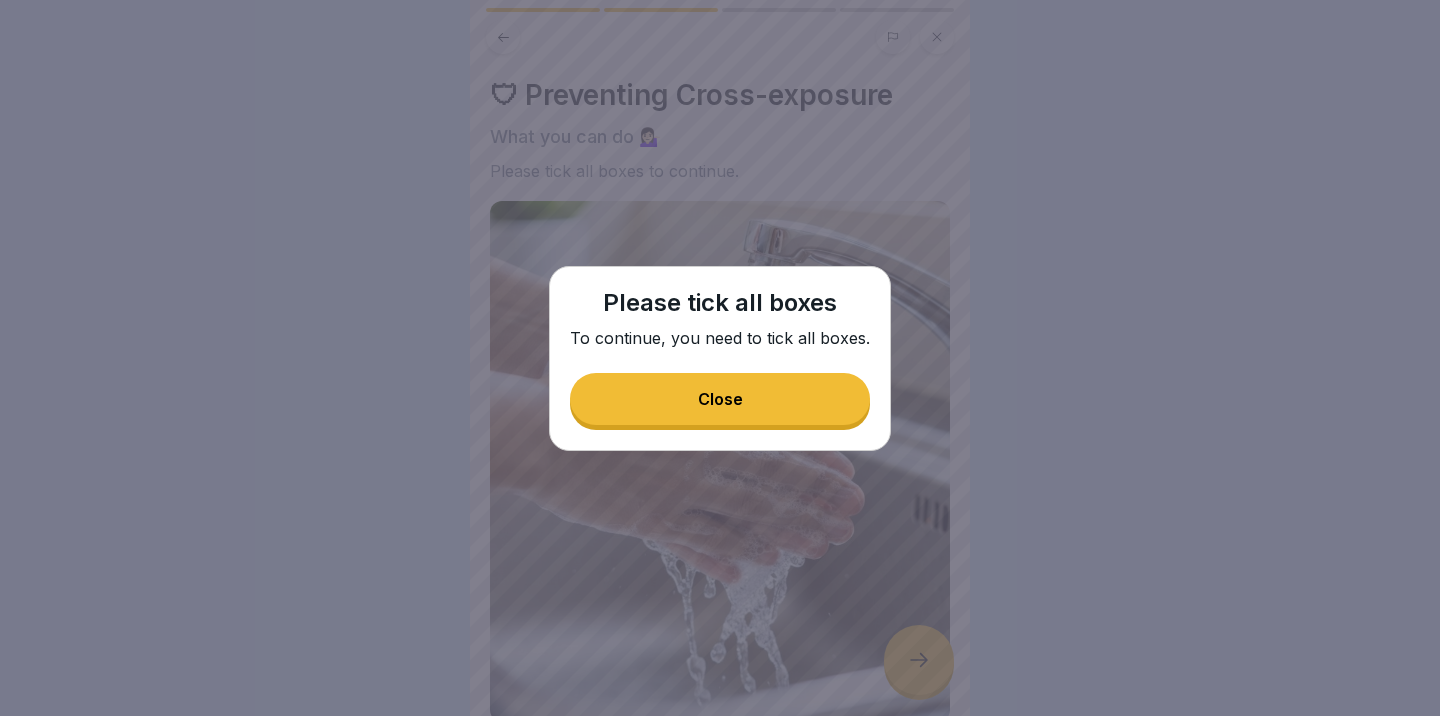 click on "Close" at bounding box center [720, 399] 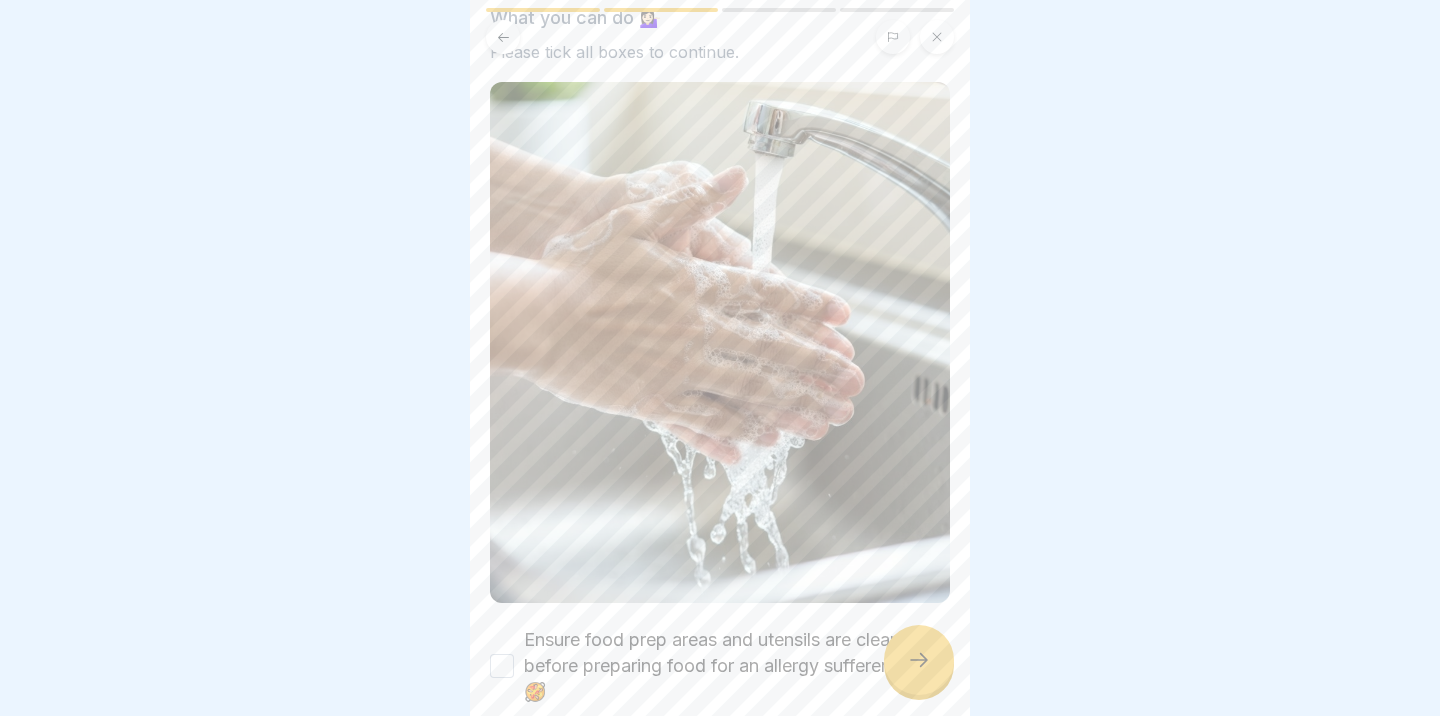 scroll, scrollTop: 397, scrollLeft: 0, axis: vertical 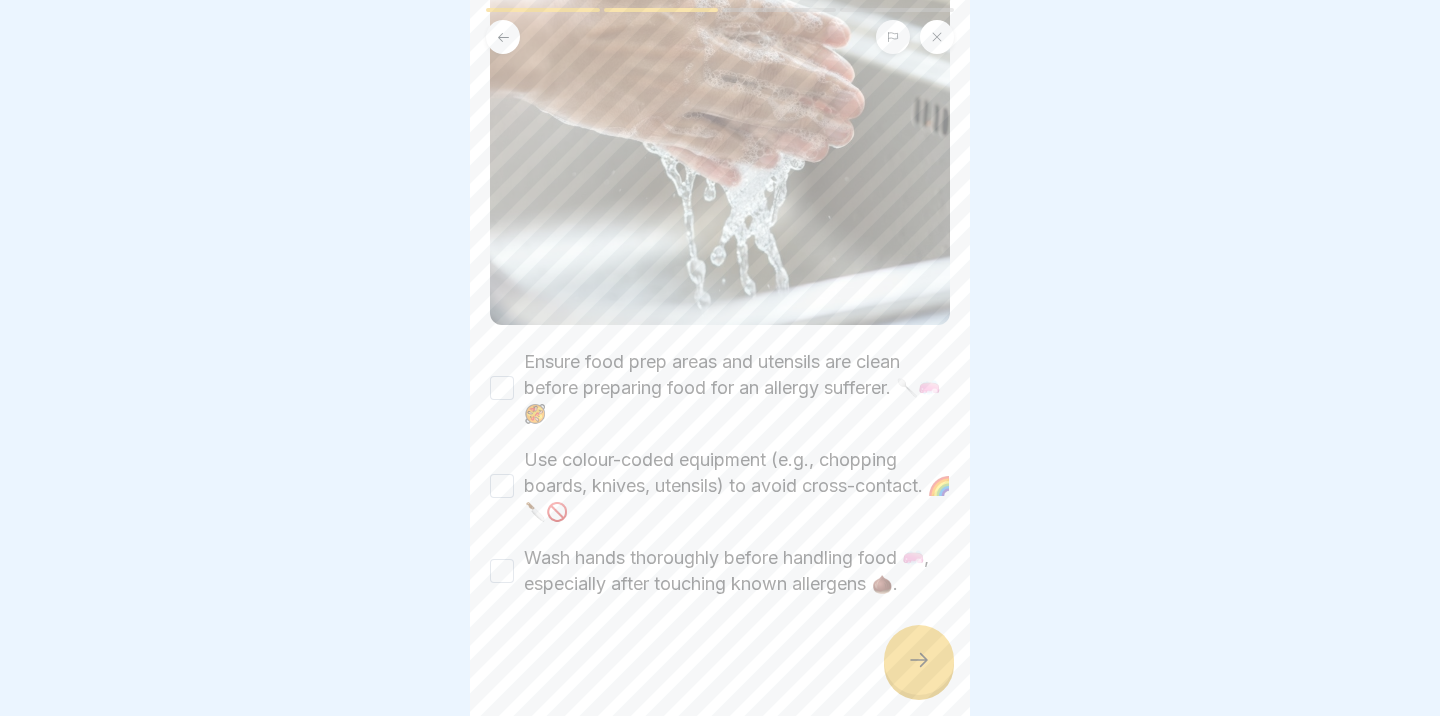 click on "Ensure food prep areas and utensils are clean before preparing food for an allergy sufferer. 🥄🧼🥘" at bounding box center (502, 388) 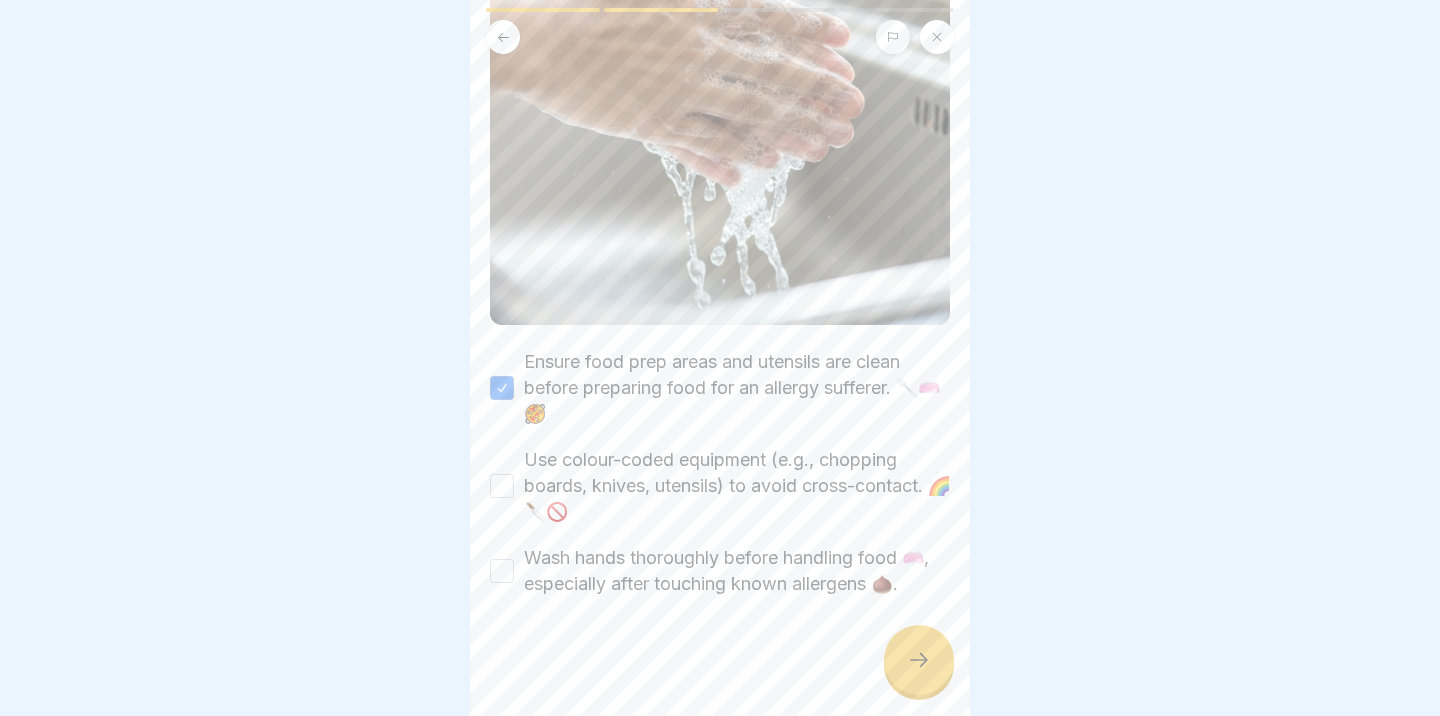 click on "Use colour-coded equipment (e.g., chopping boards, knives, utensils) to avoid cross-contact. 🌈🔪🚫" at bounding box center [502, 486] 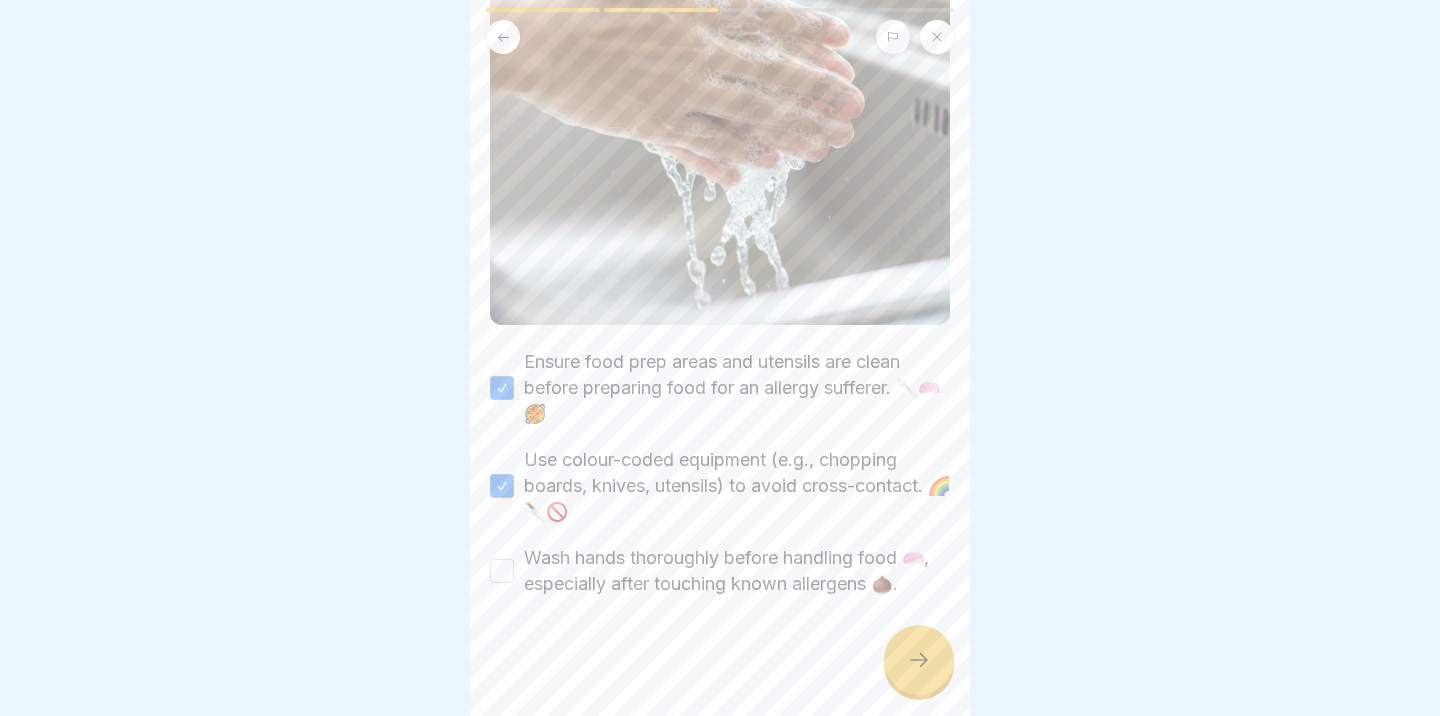 click on "Wash hands thoroughly before handling food 🧼, especially after touching known allergens 🌰." at bounding box center (502, 571) 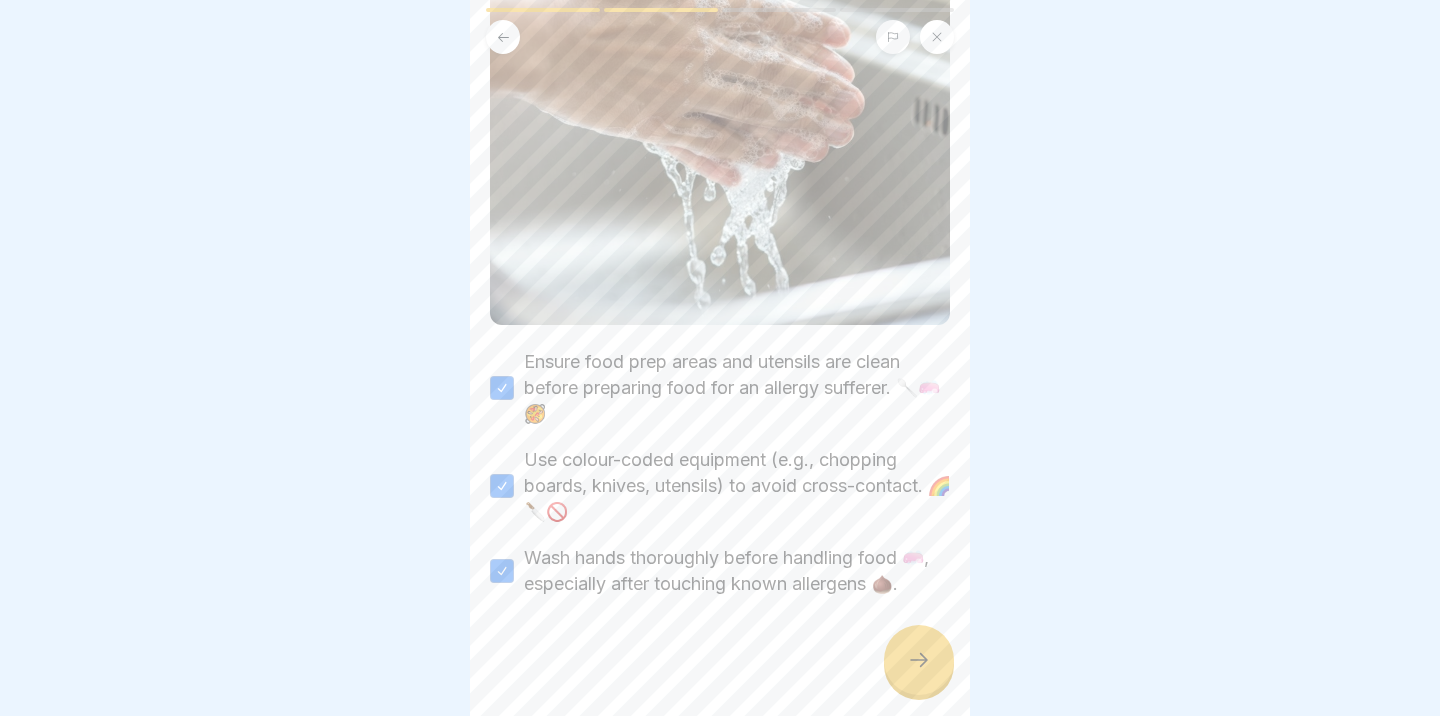 click at bounding box center [919, 660] 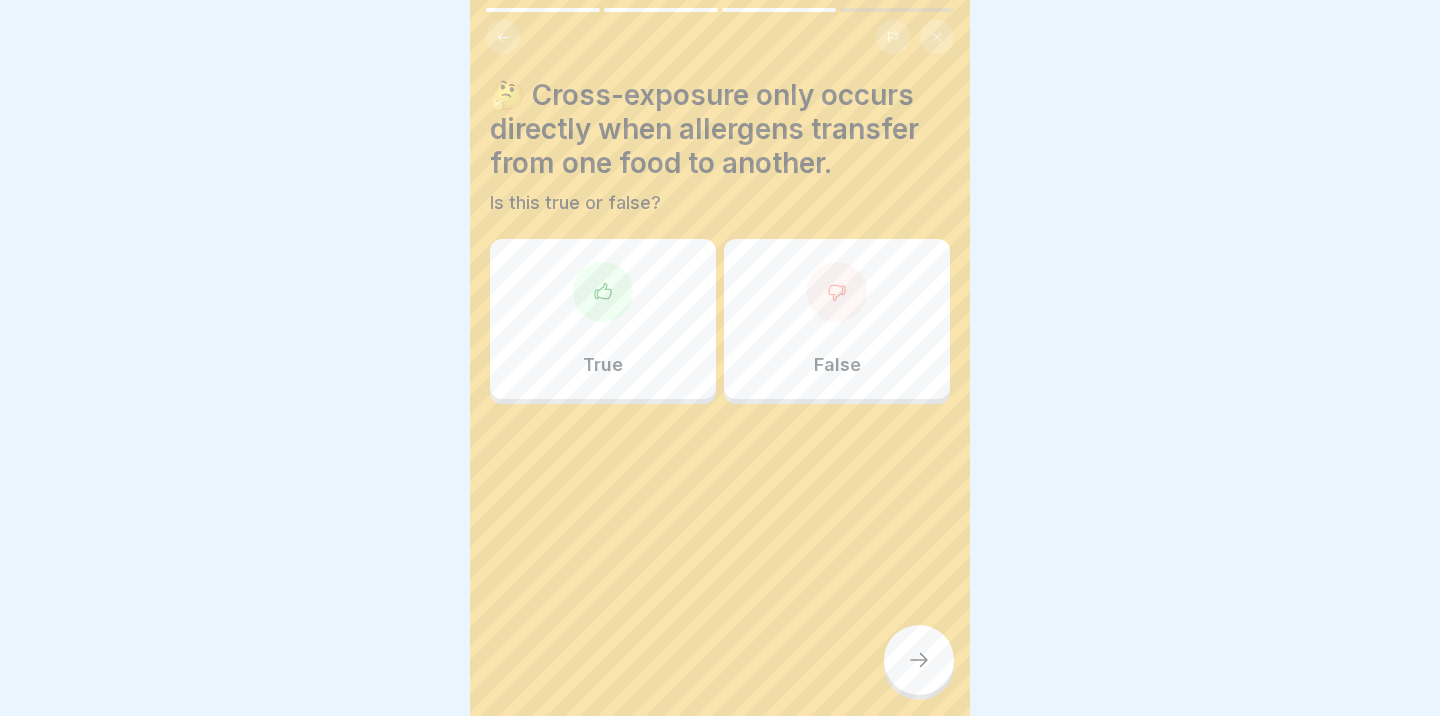 click on "True" at bounding box center [603, 319] 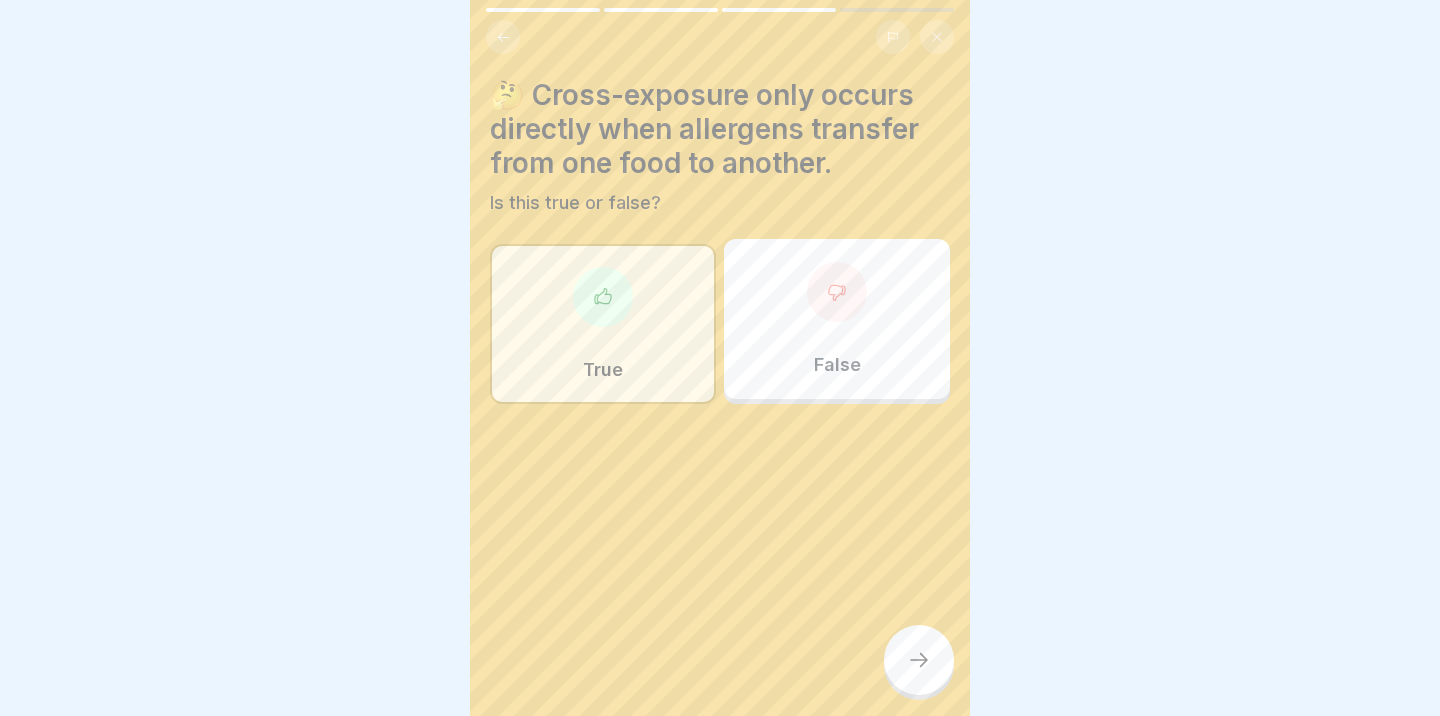 click 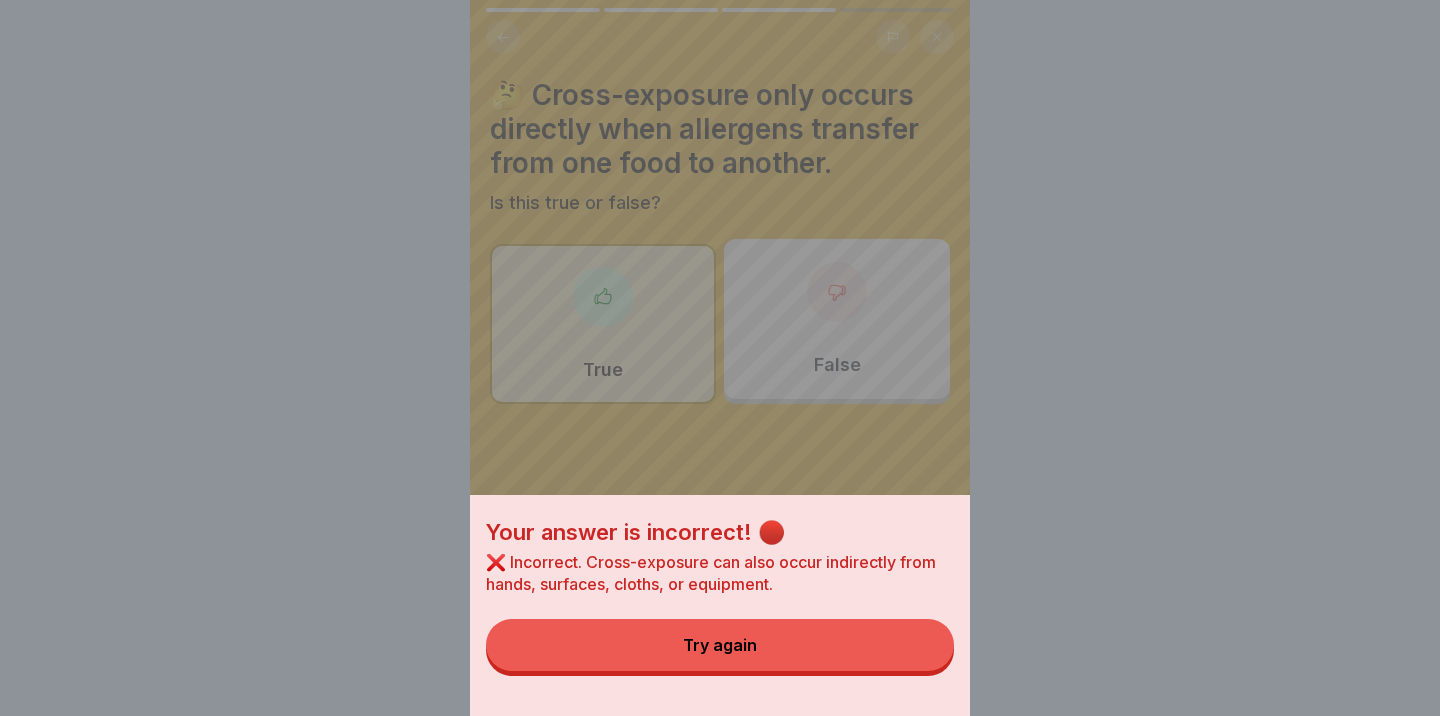 click on "Try again" at bounding box center [720, 645] 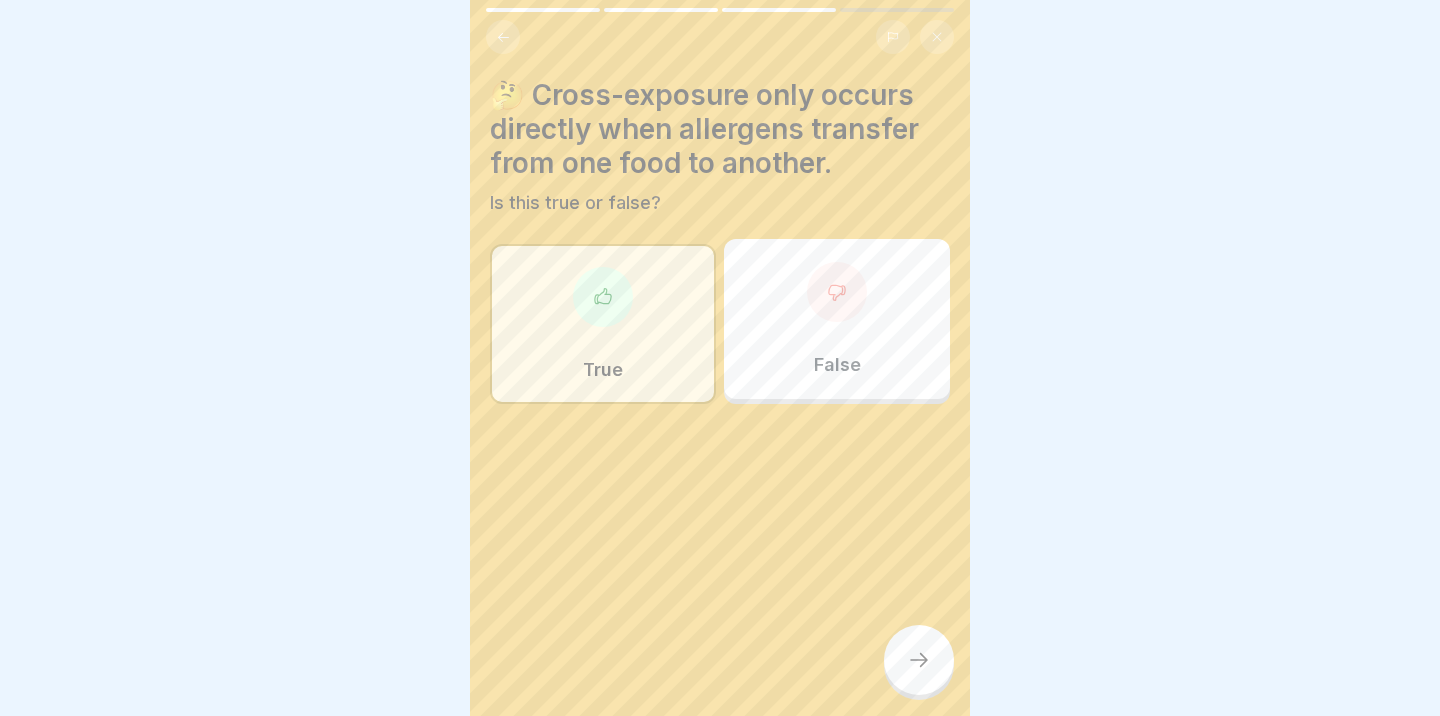 click on "False" at bounding box center (837, 319) 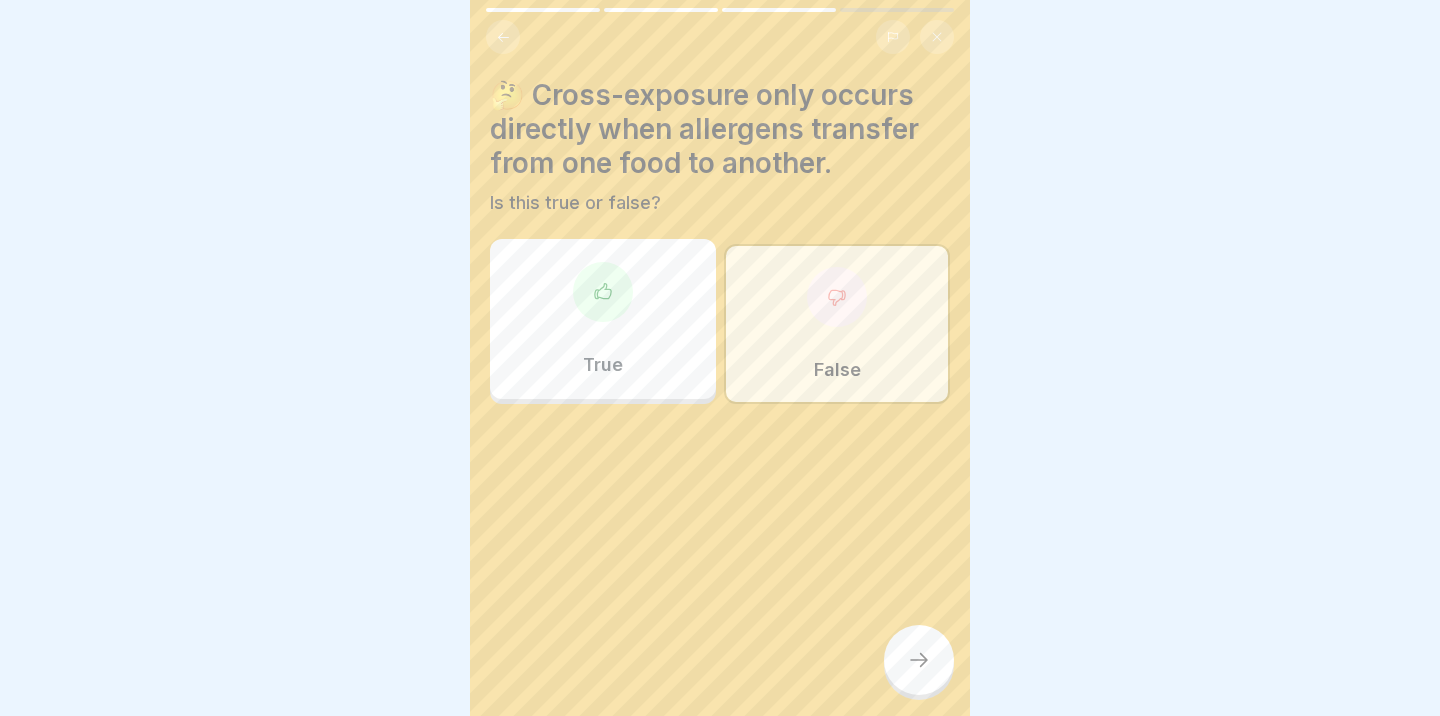 click on "🤔 Cross-exposure only occurs directly when allergens transfer from one food to another. Is this true or false? True False" at bounding box center (720, 358) 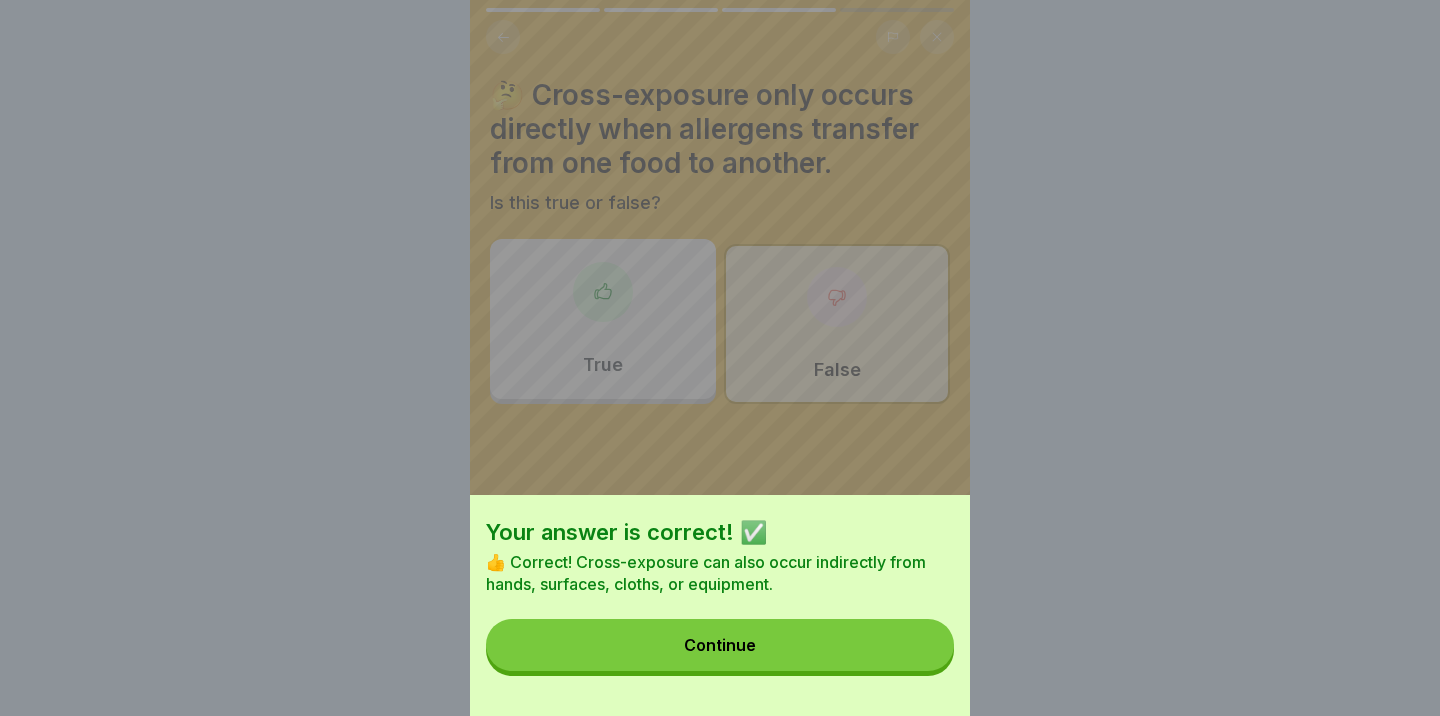 click on "Continue" at bounding box center (720, 645) 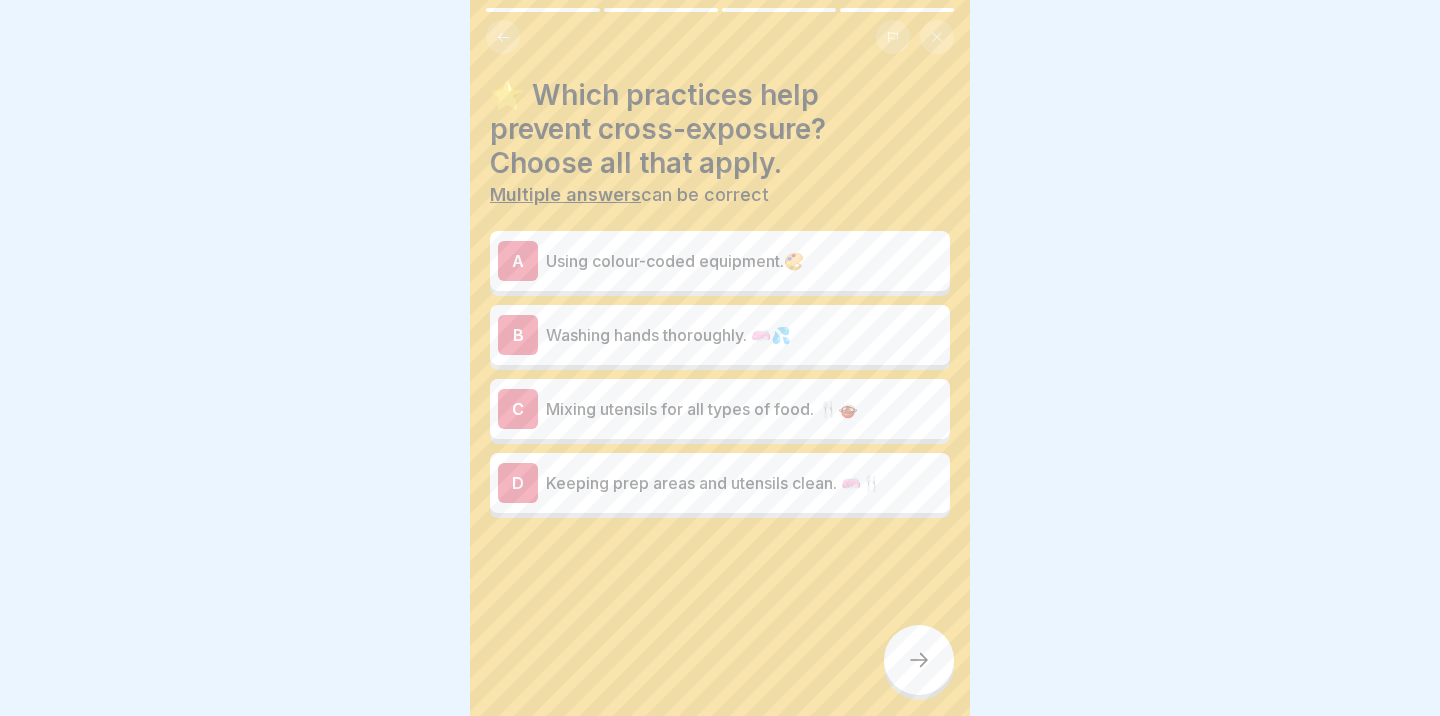 click on "Washing hands thoroughly. 🧼💦" at bounding box center [744, 335] 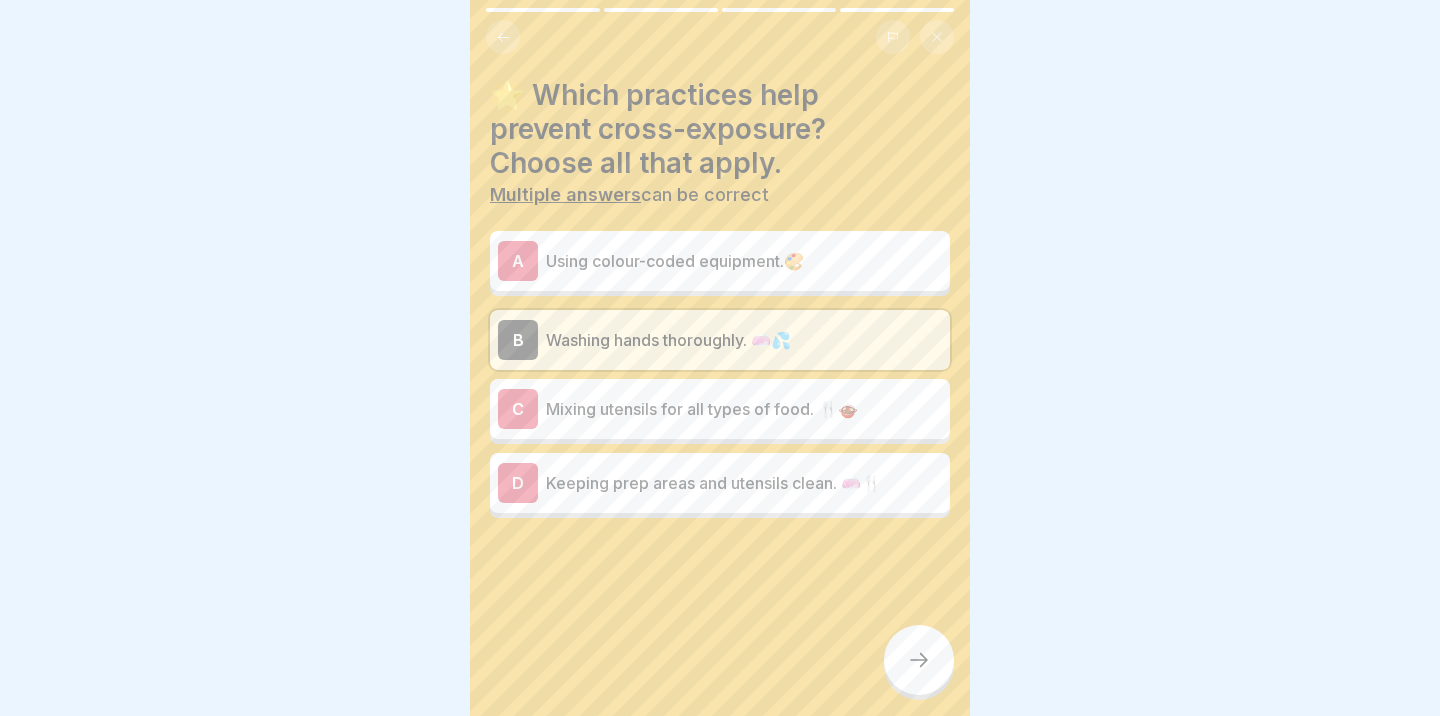 click on "C Mixing utensils for all types of food. 🍴🍲" at bounding box center [720, 409] 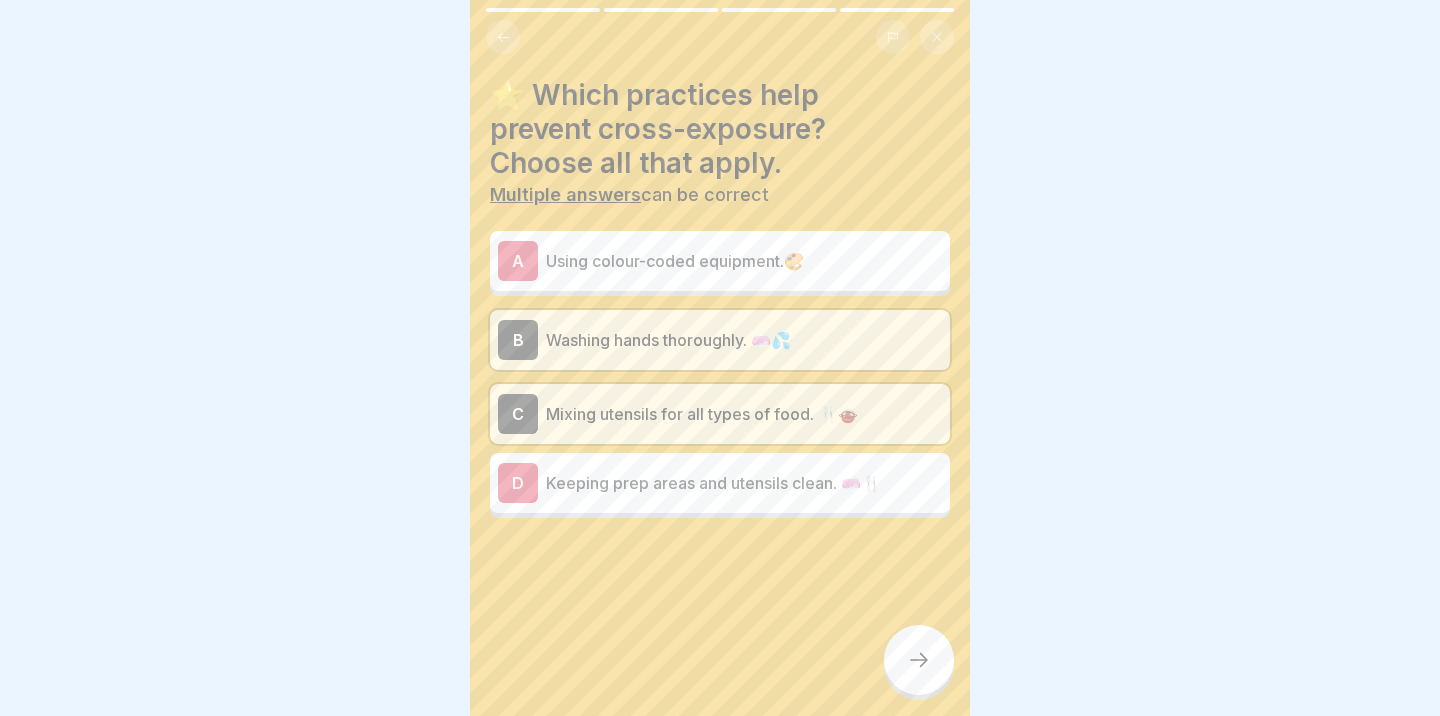 click on "C Mixing utensils for all types of food. 🍴🍲" at bounding box center [720, 414] 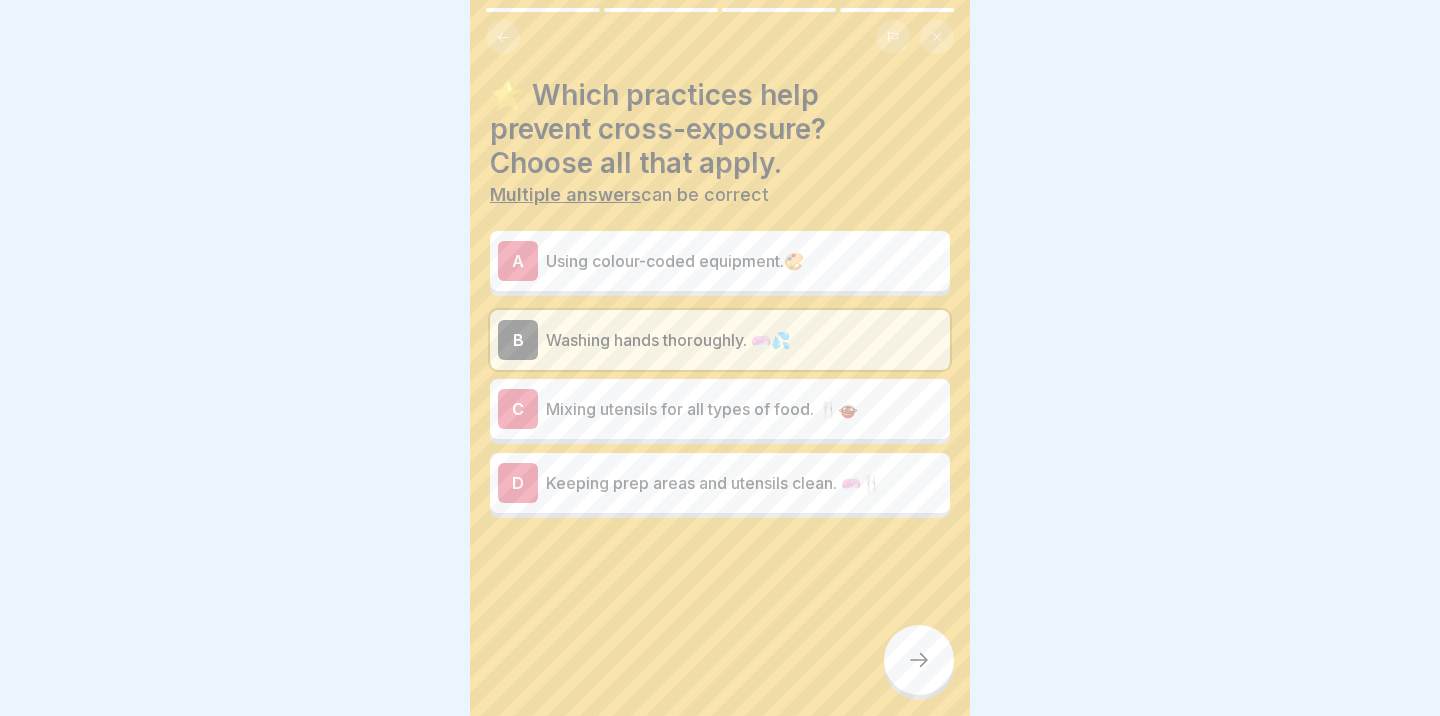 click on "Keeping prep areas and utensils clean. 🧼🍴" at bounding box center [744, 483] 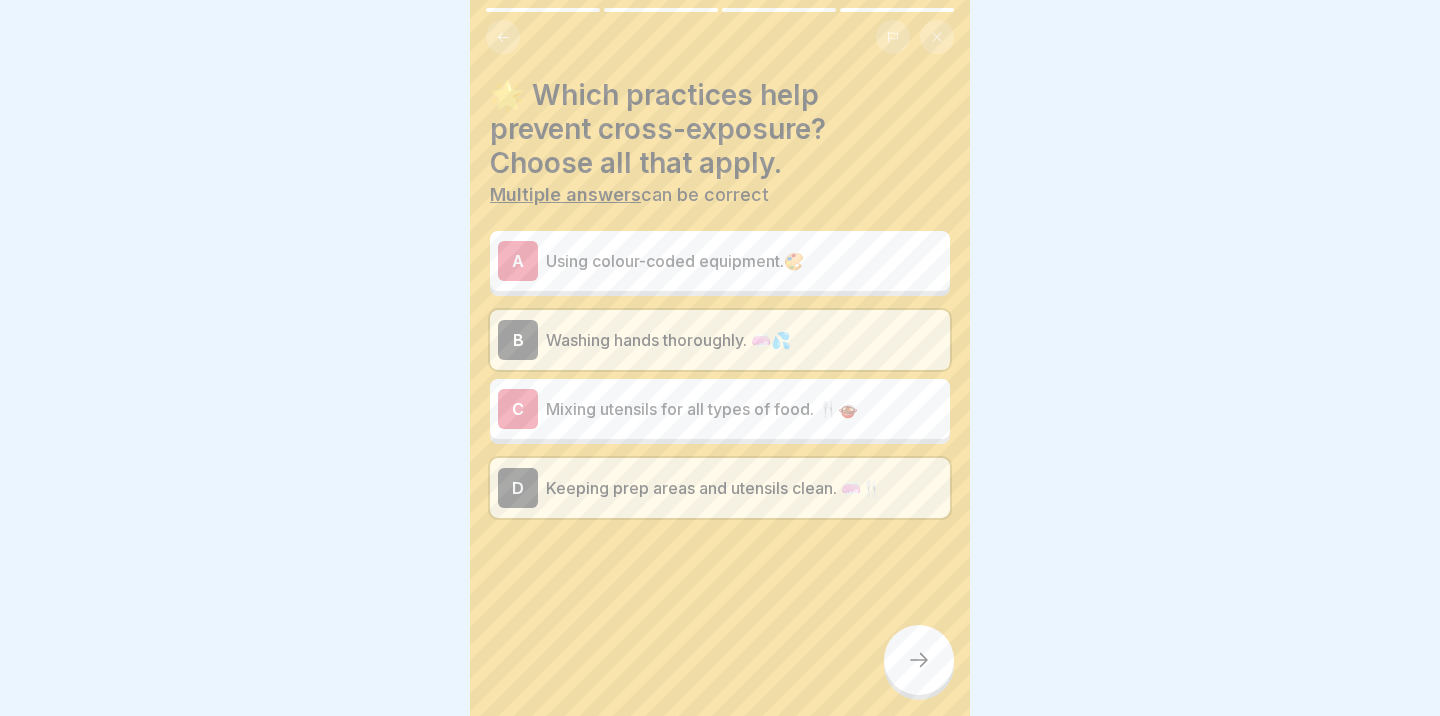 click at bounding box center [919, 660] 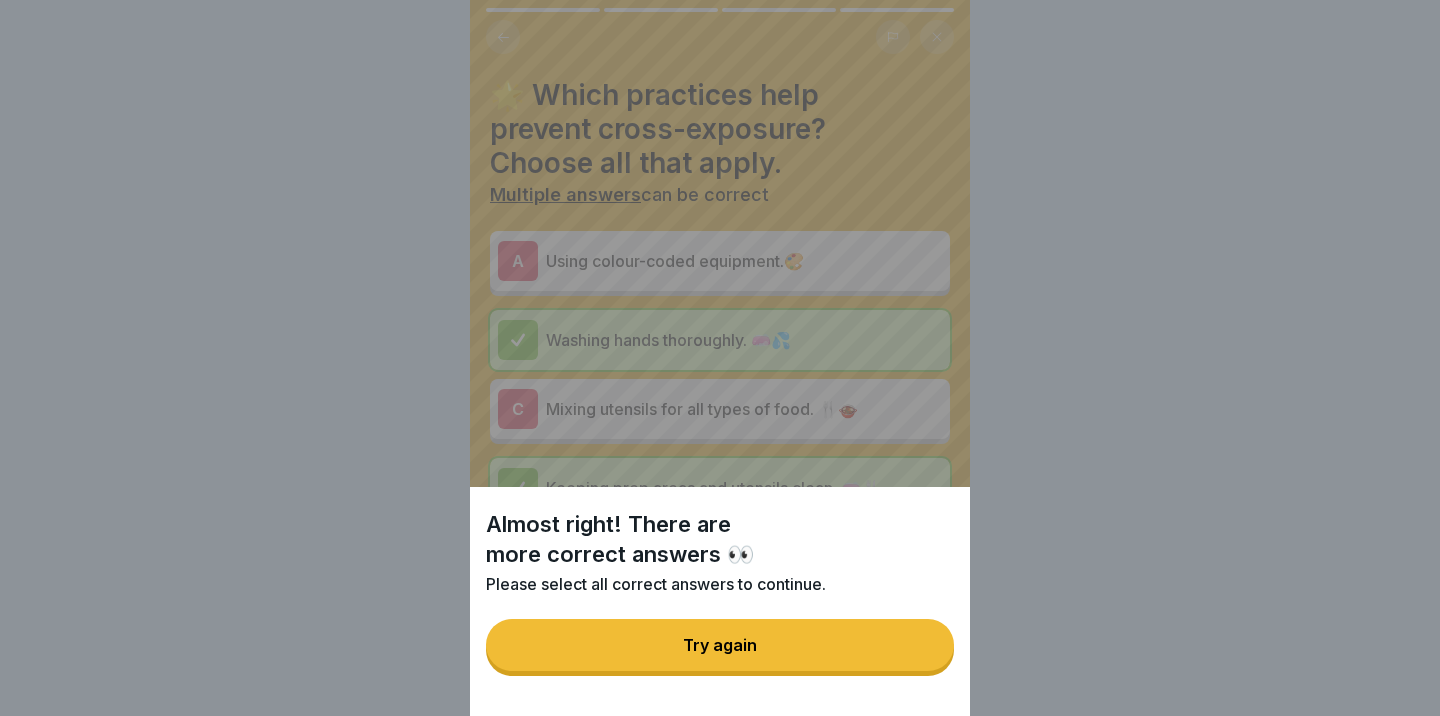 click on "Try again" at bounding box center (720, 645) 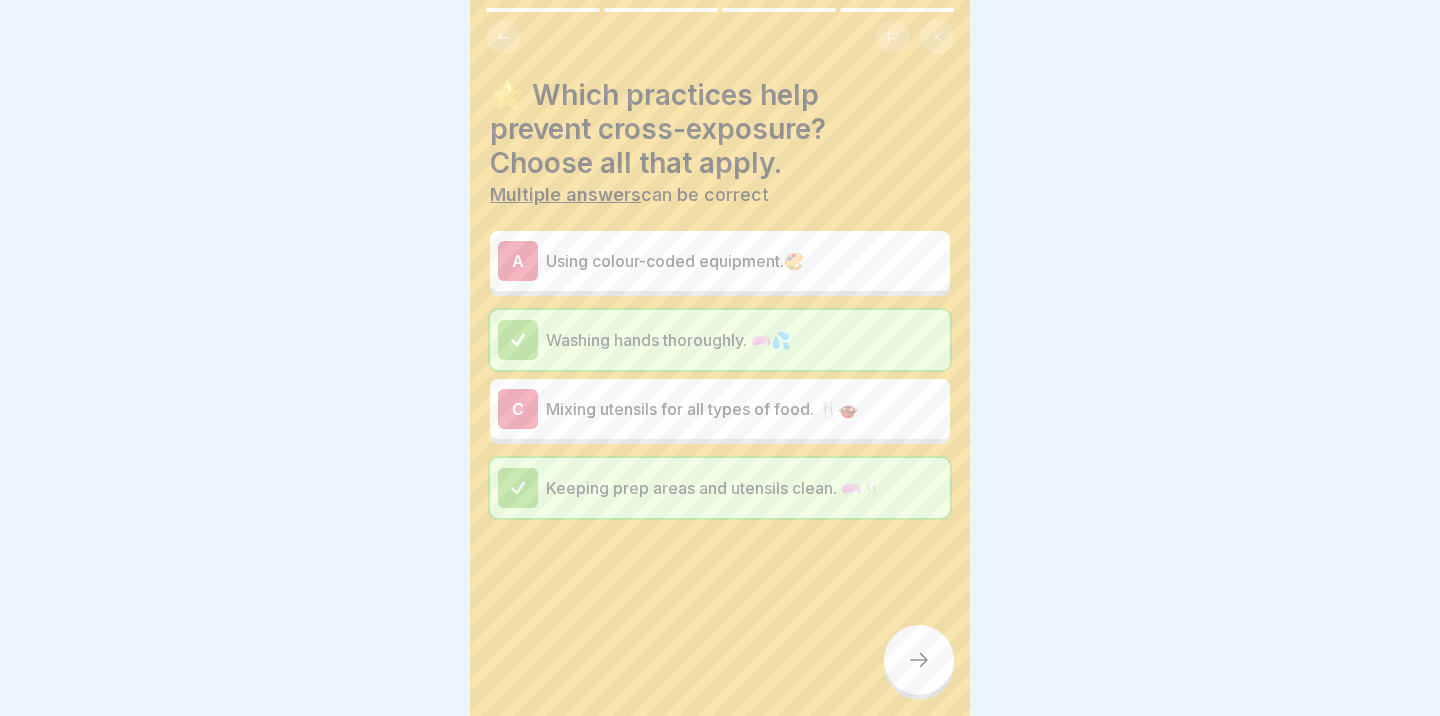 click on "A Using colour-coded equipment.🎨" at bounding box center (720, 261) 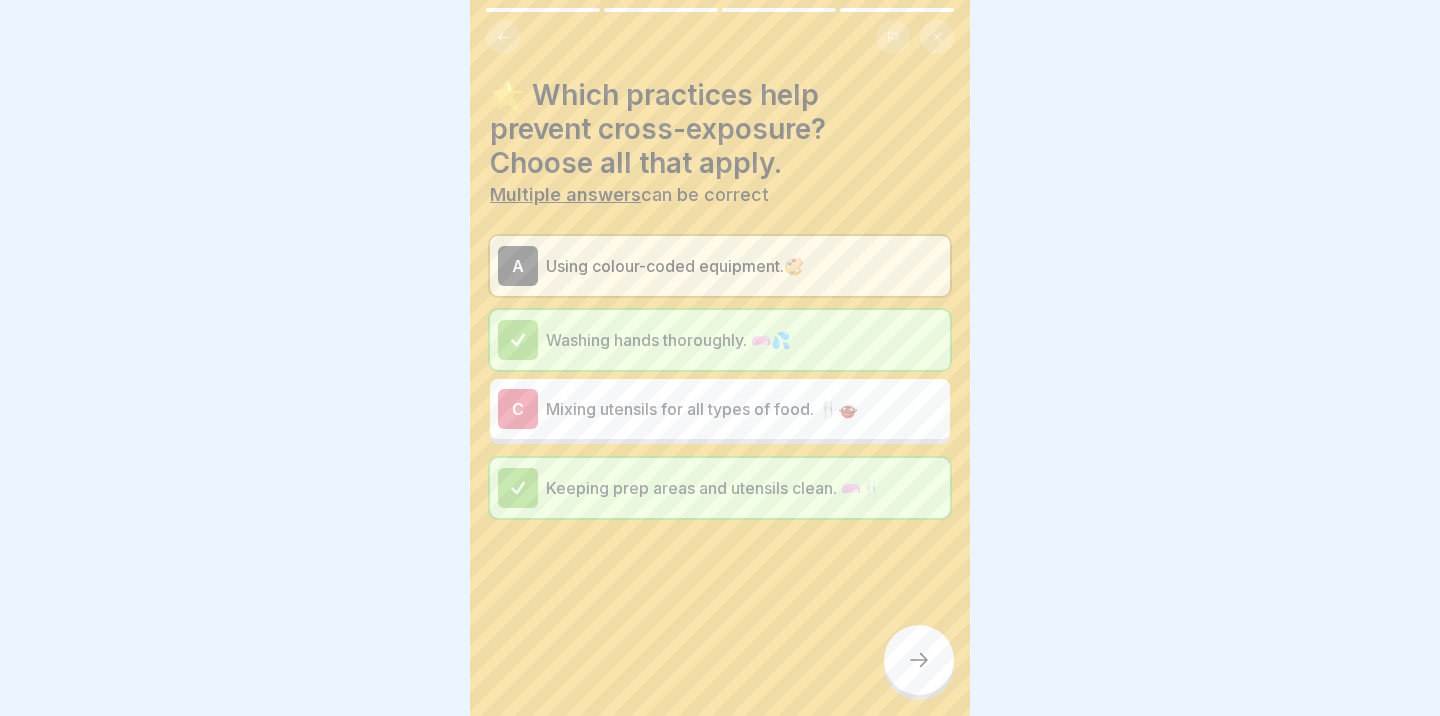 click at bounding box center [919, 660] 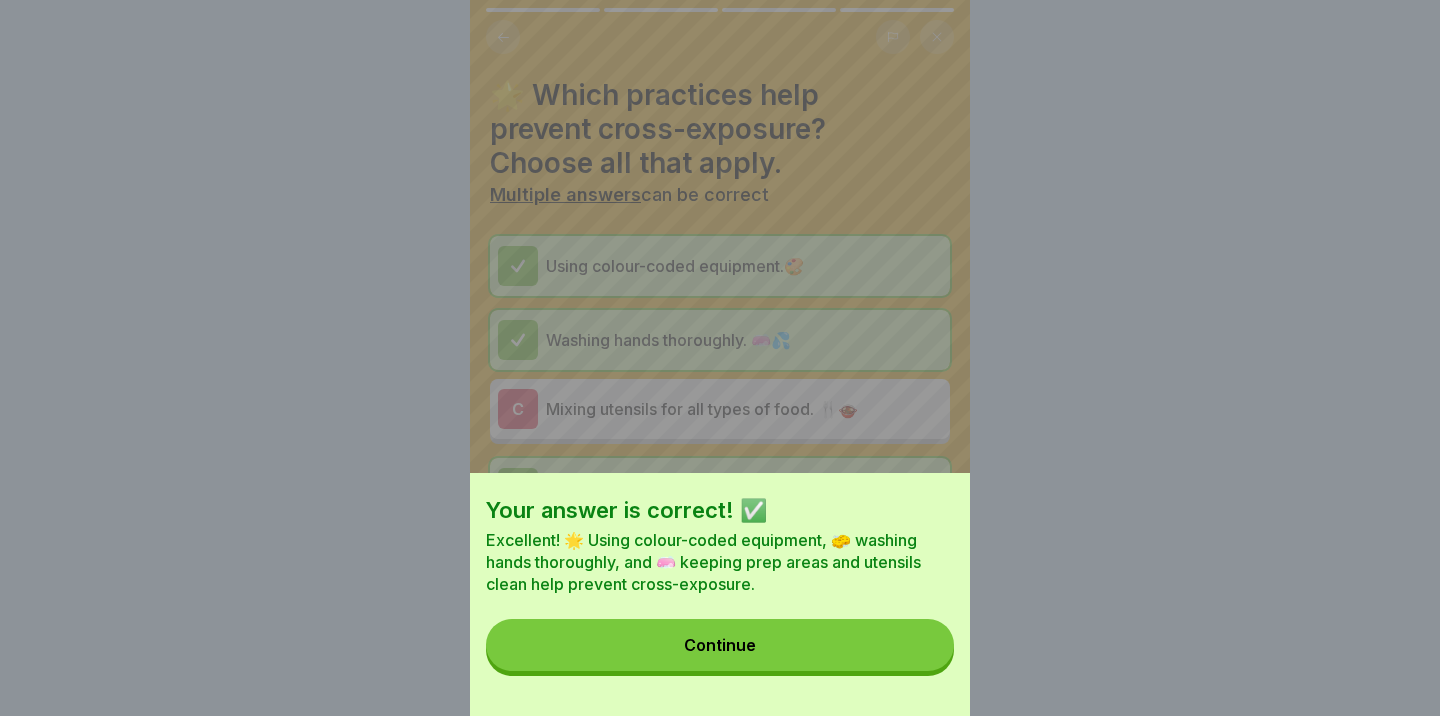 click on "Your answer is correct! ✅ Excellent! 🌟 Using colour-coded equipment, 🧽 washing hands thoroughly, and 🧼 keeping prep areas and utensils clean help prevent cross-exposure.   Continue" at bounding box center (720, 594) 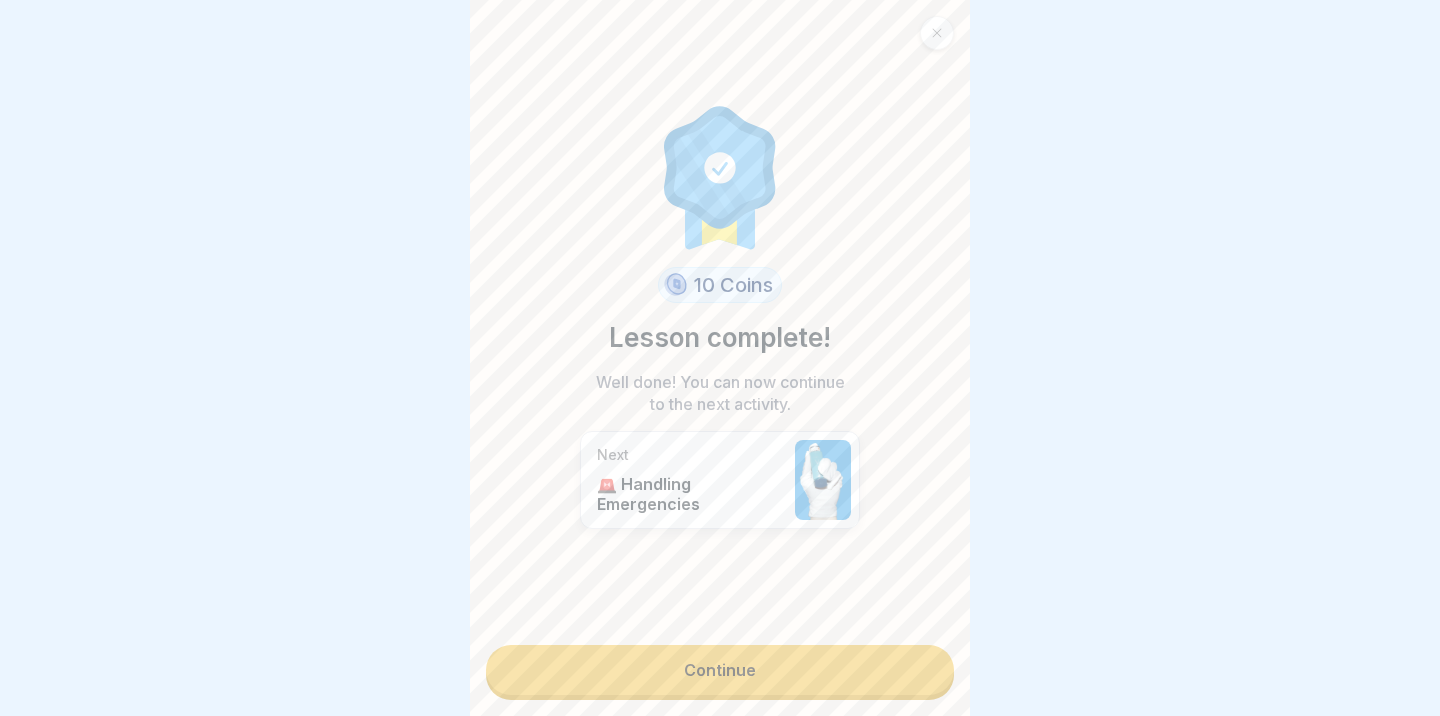 click on "Continue" at bounding box center (720, 670) 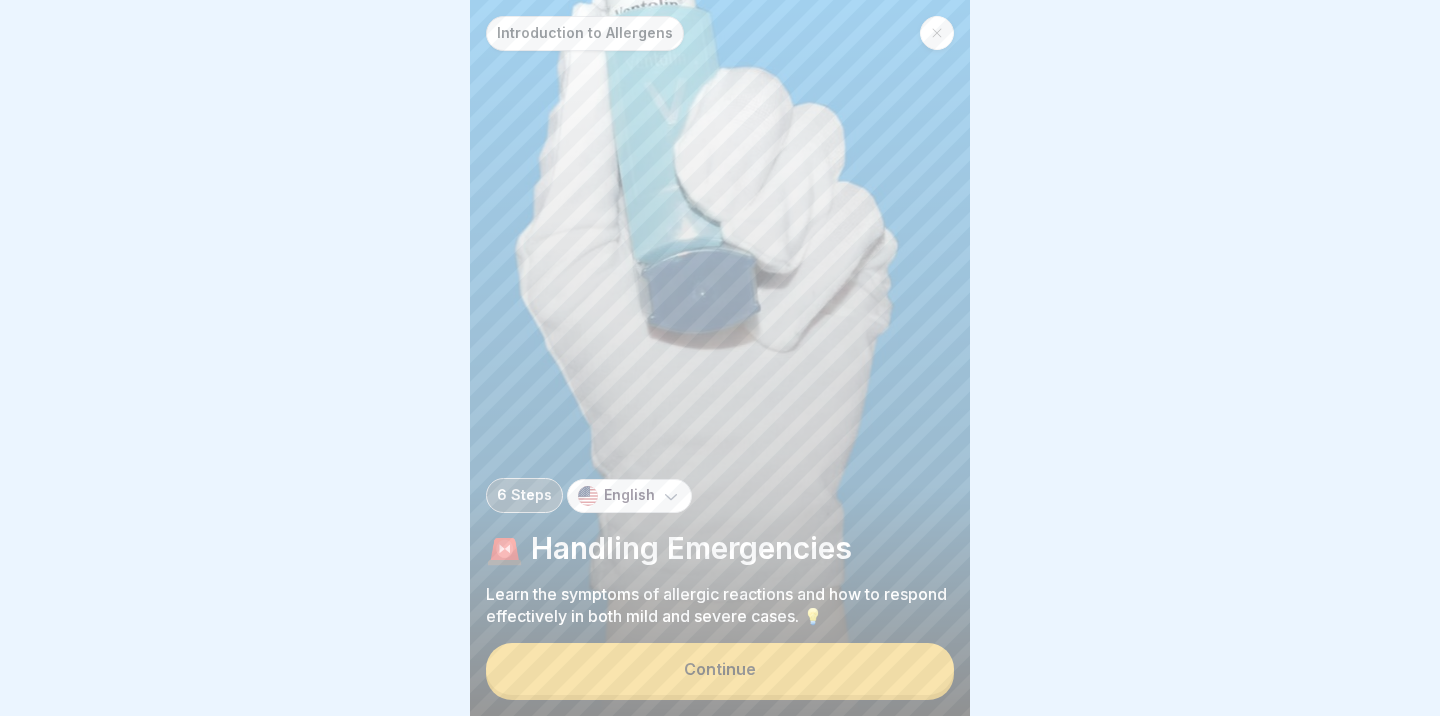 click on "Continue" at bounding box center [720, 669] 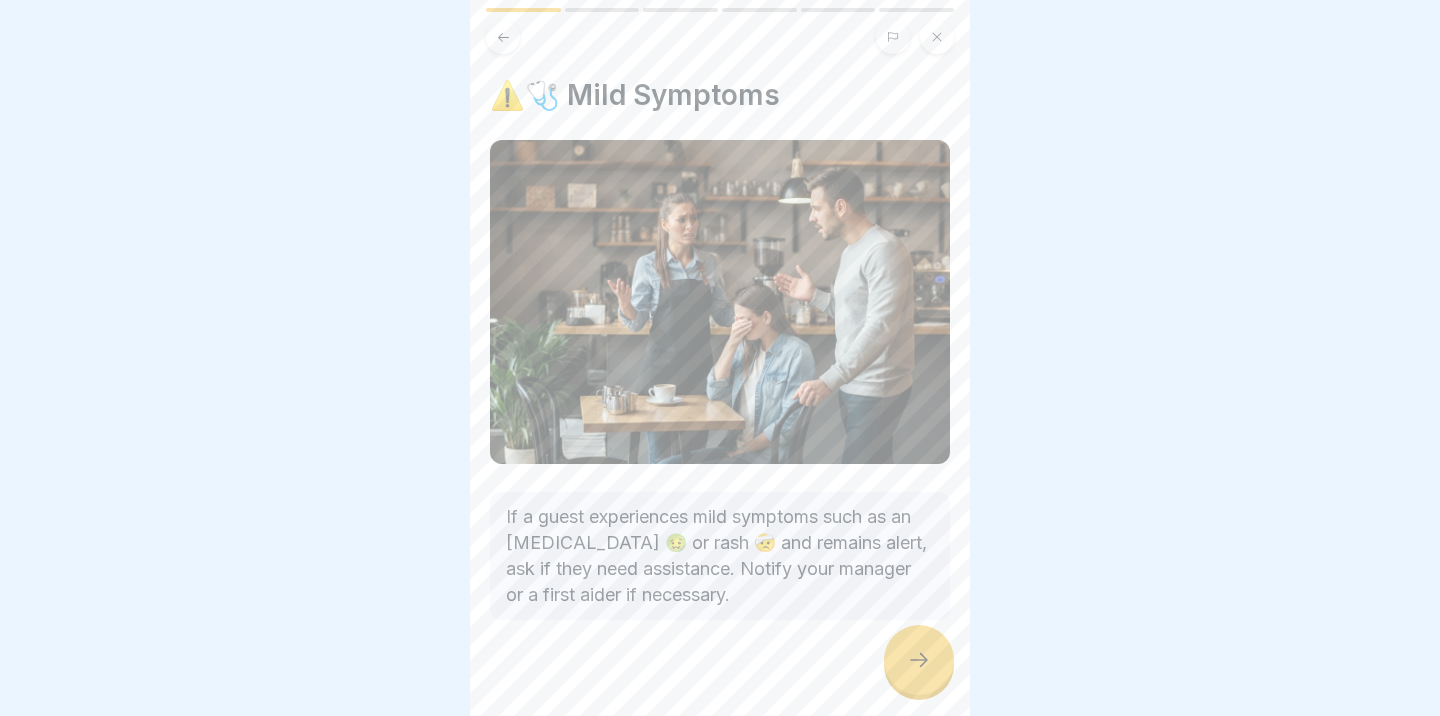 click 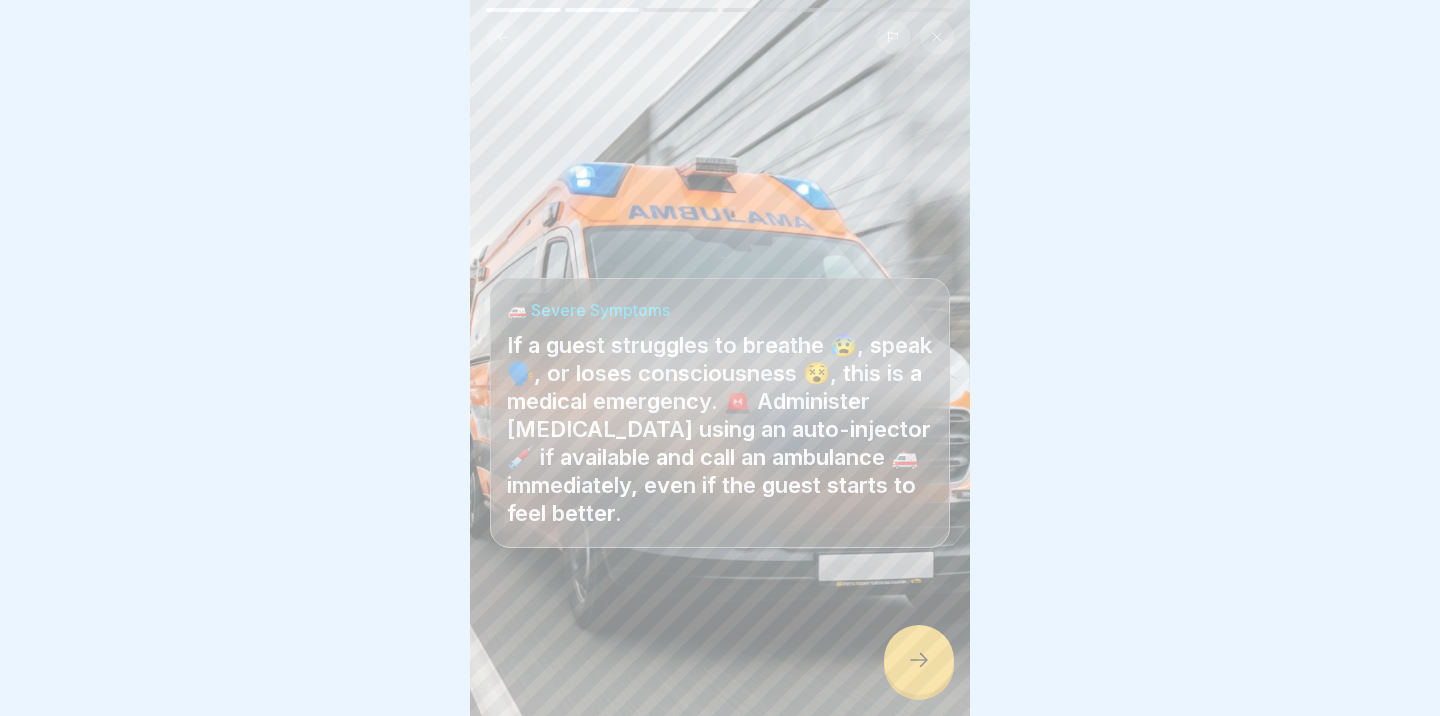 click 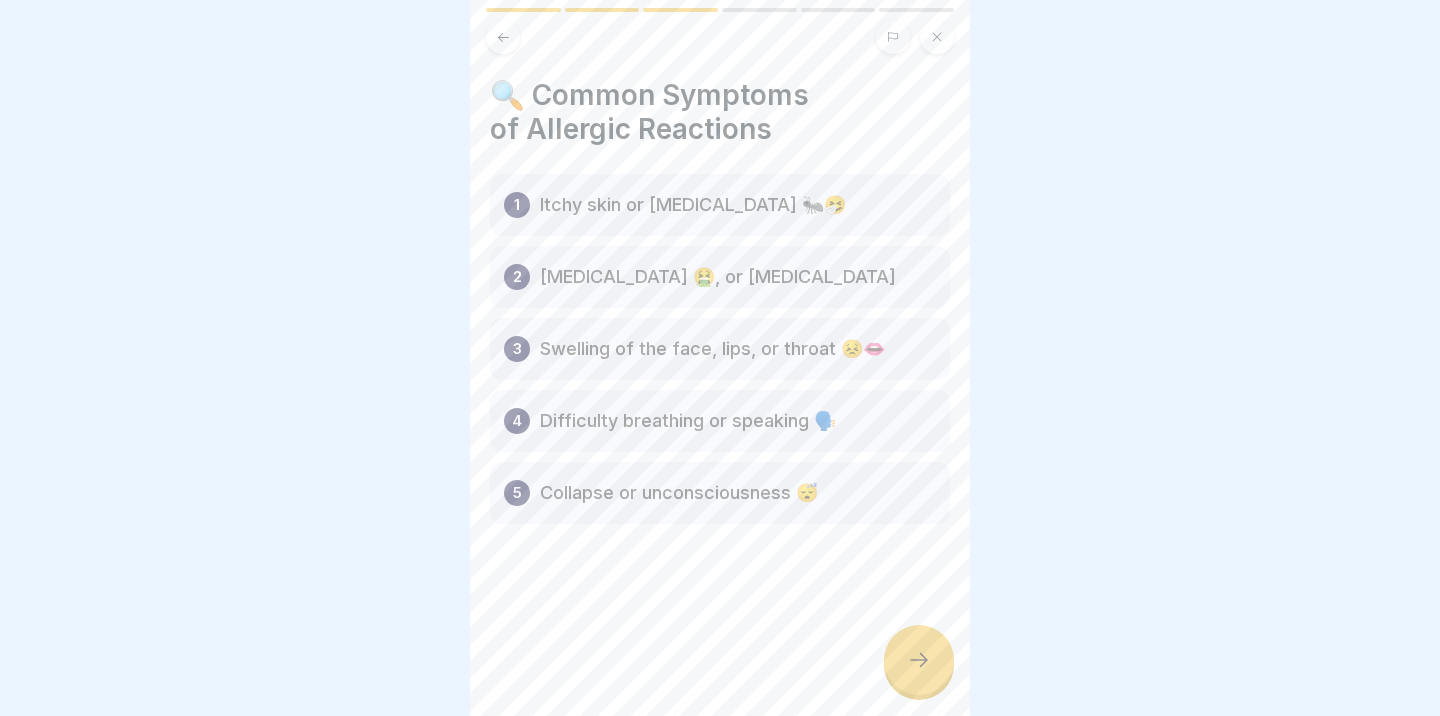 click 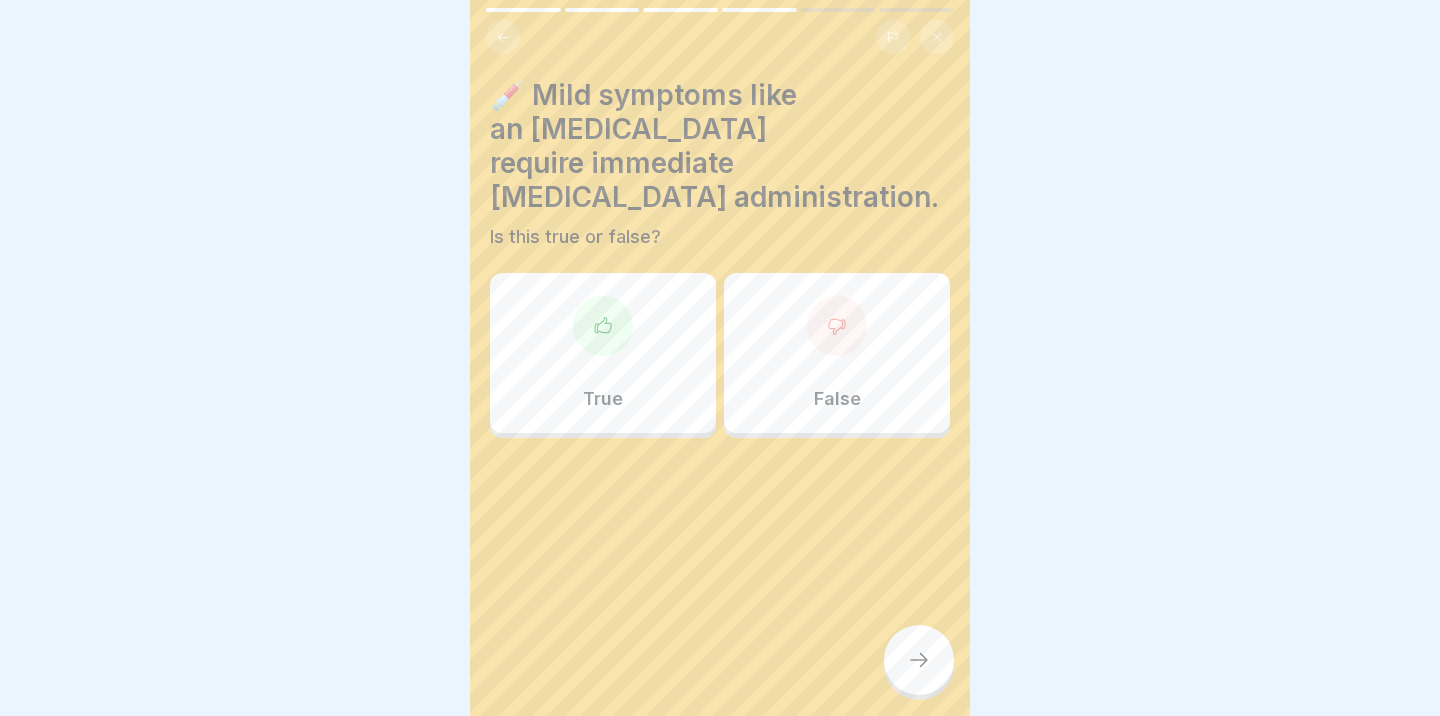 click on "True" at bounding box center [603, 353] 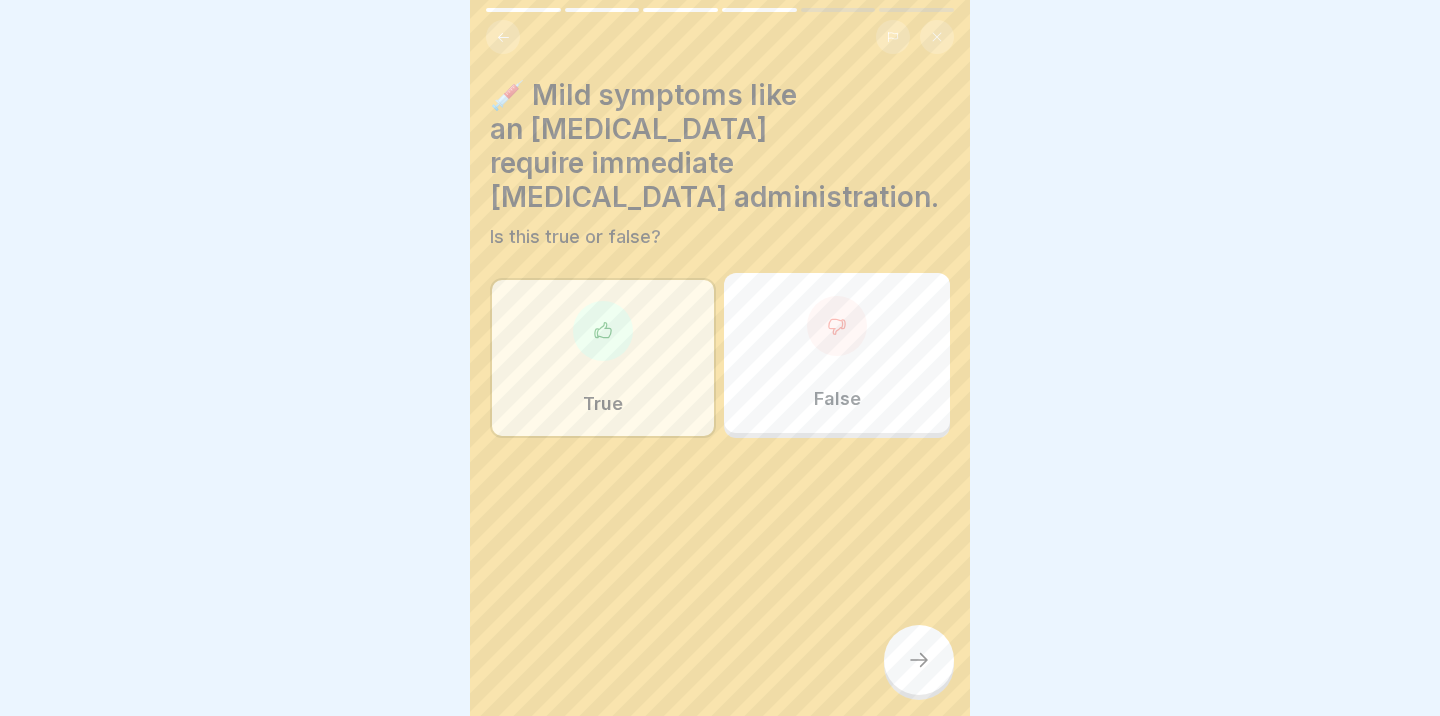 click at bounding box center (919, 660) 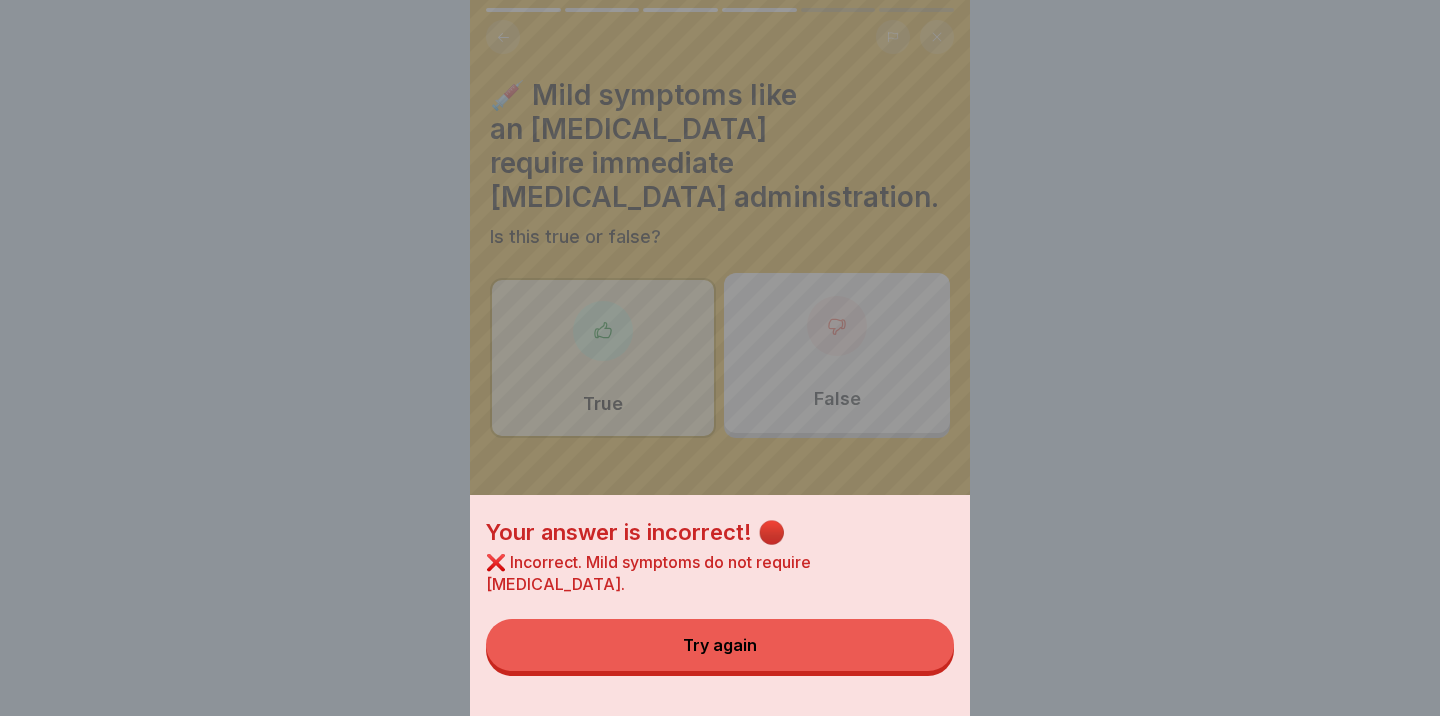click on "Try again" at bounding box center (720, 645) 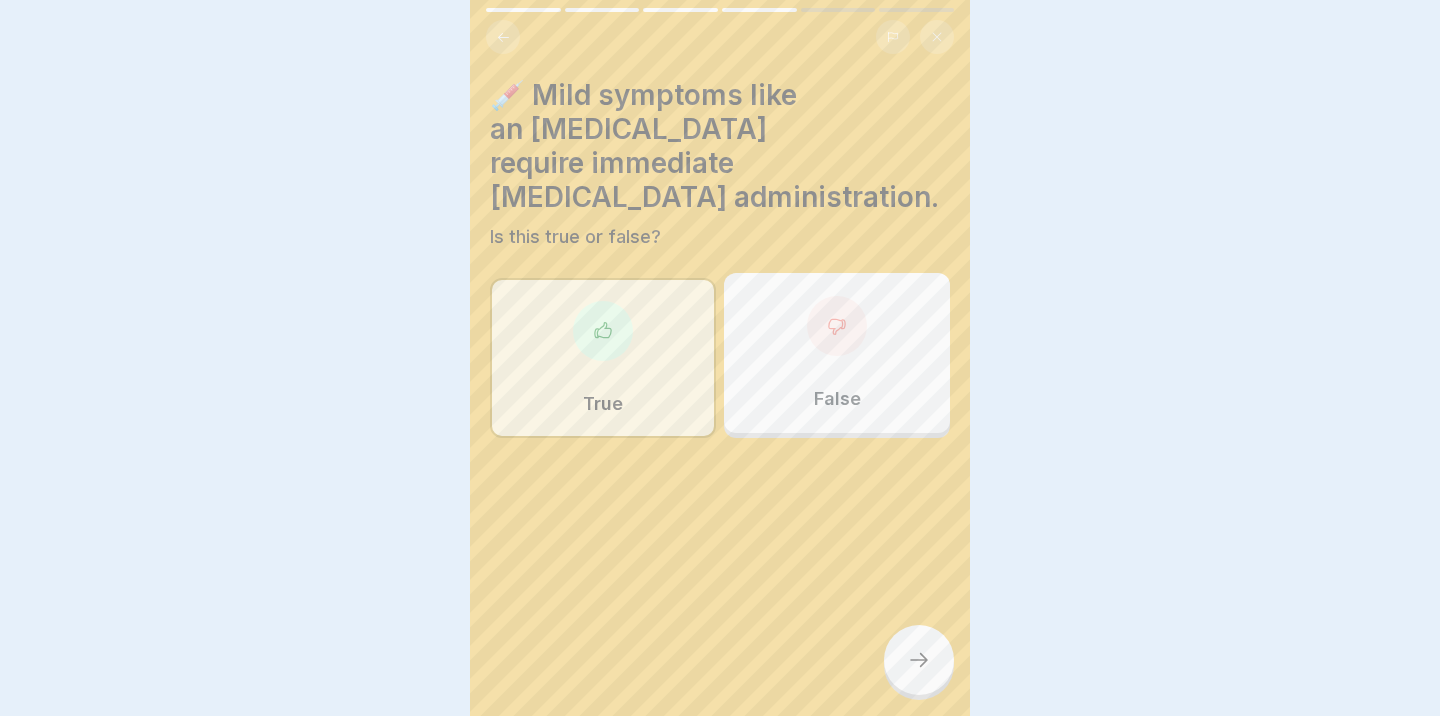 click on "False" at bounding box center [837, 353] 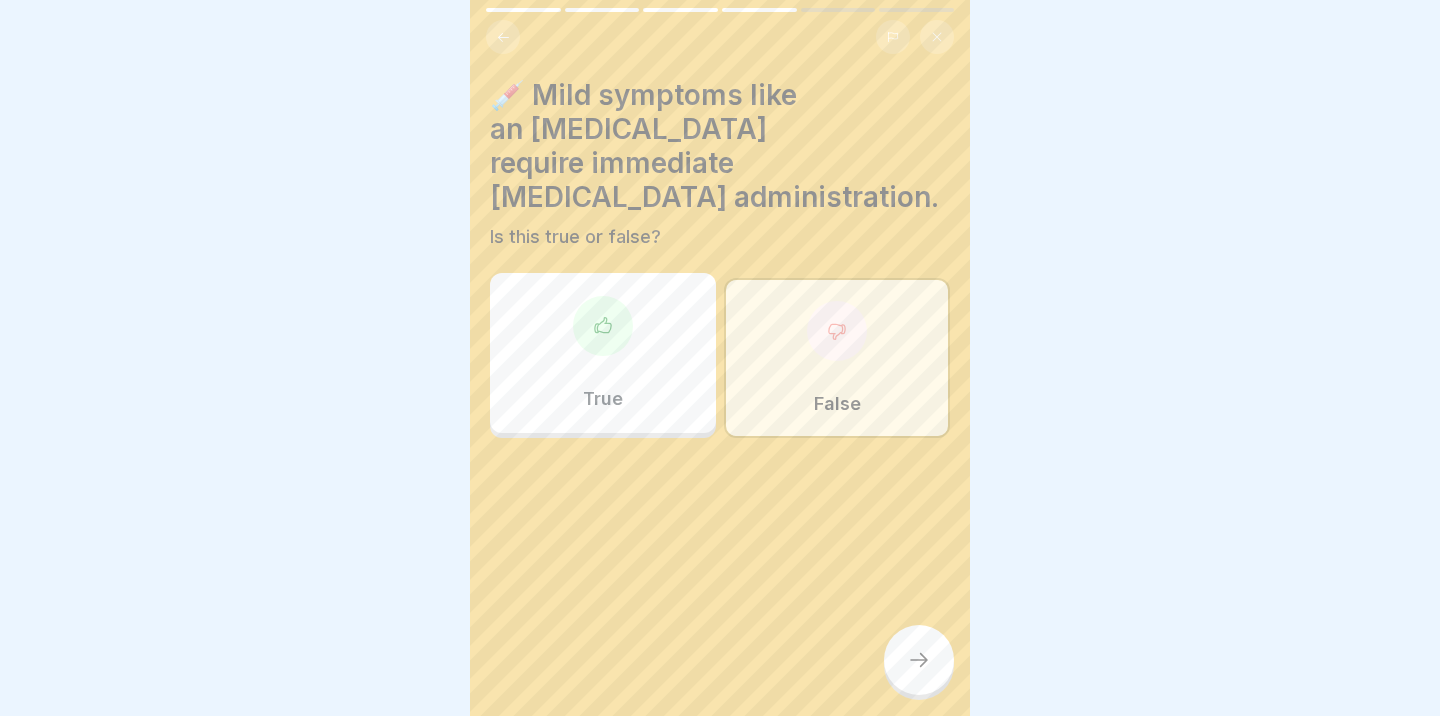 click at bounding box center (919, 660) 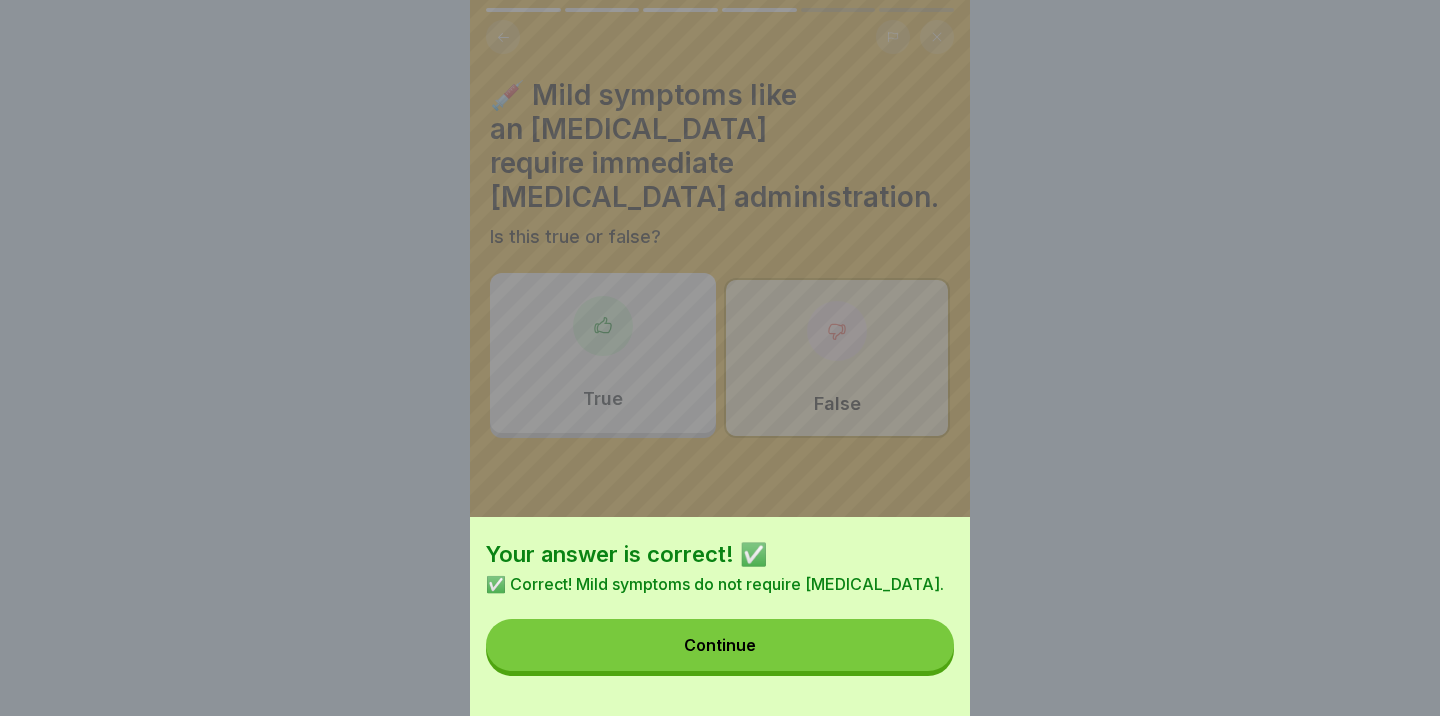 click on "Continue" at bounding box center (720, 645) 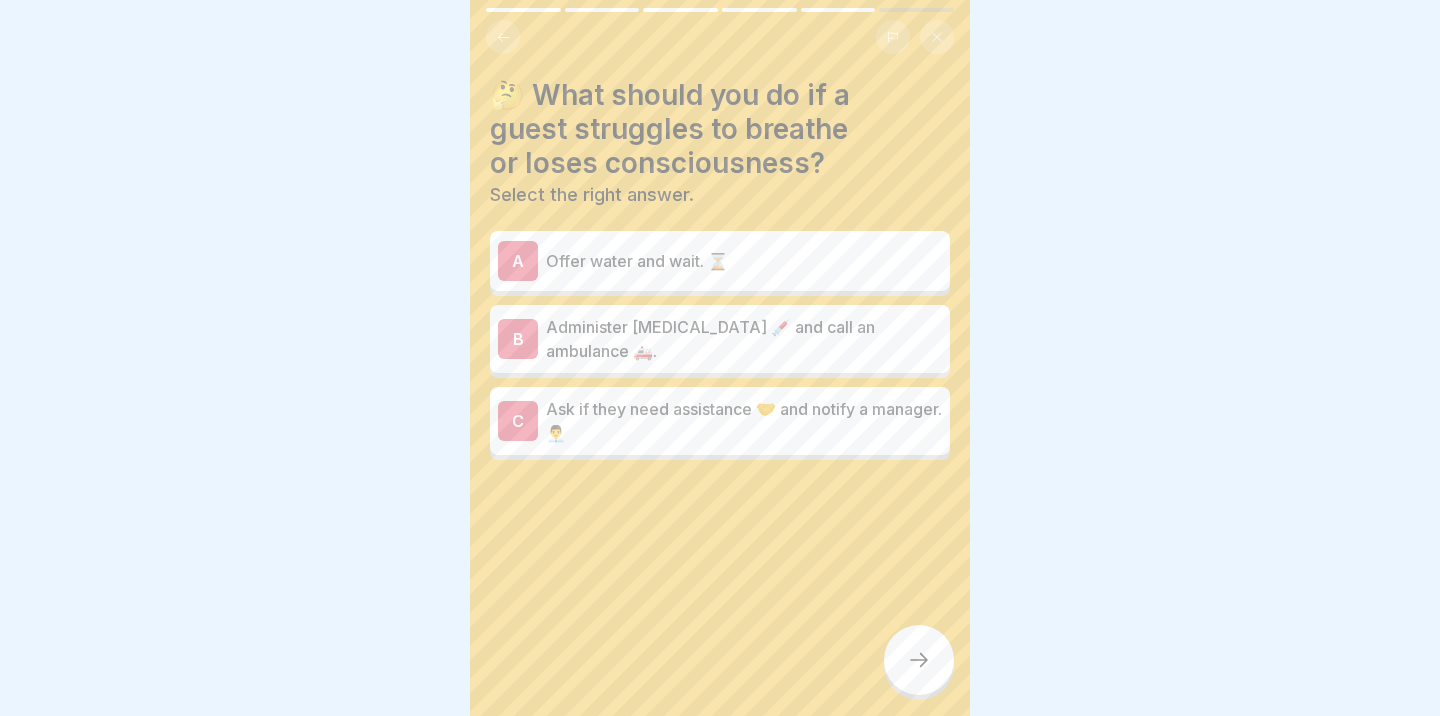 click on "Administer [MEDICAL_DATA] 💉 and call an ambulance 🚑." at bounding box center [744, 339] 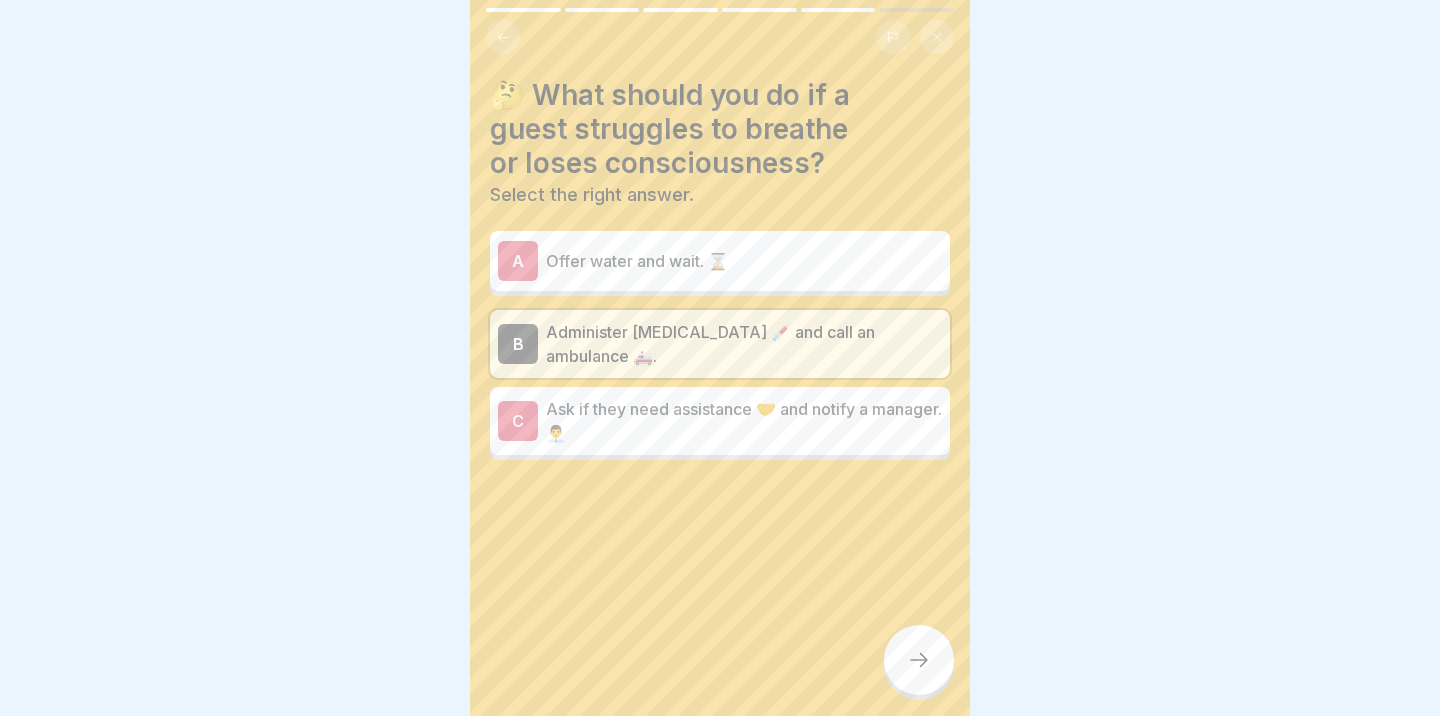 click on "Ask if they need assistance 🤝 and notify a manager. 👨‍💼" at bounding box center (744, 421) 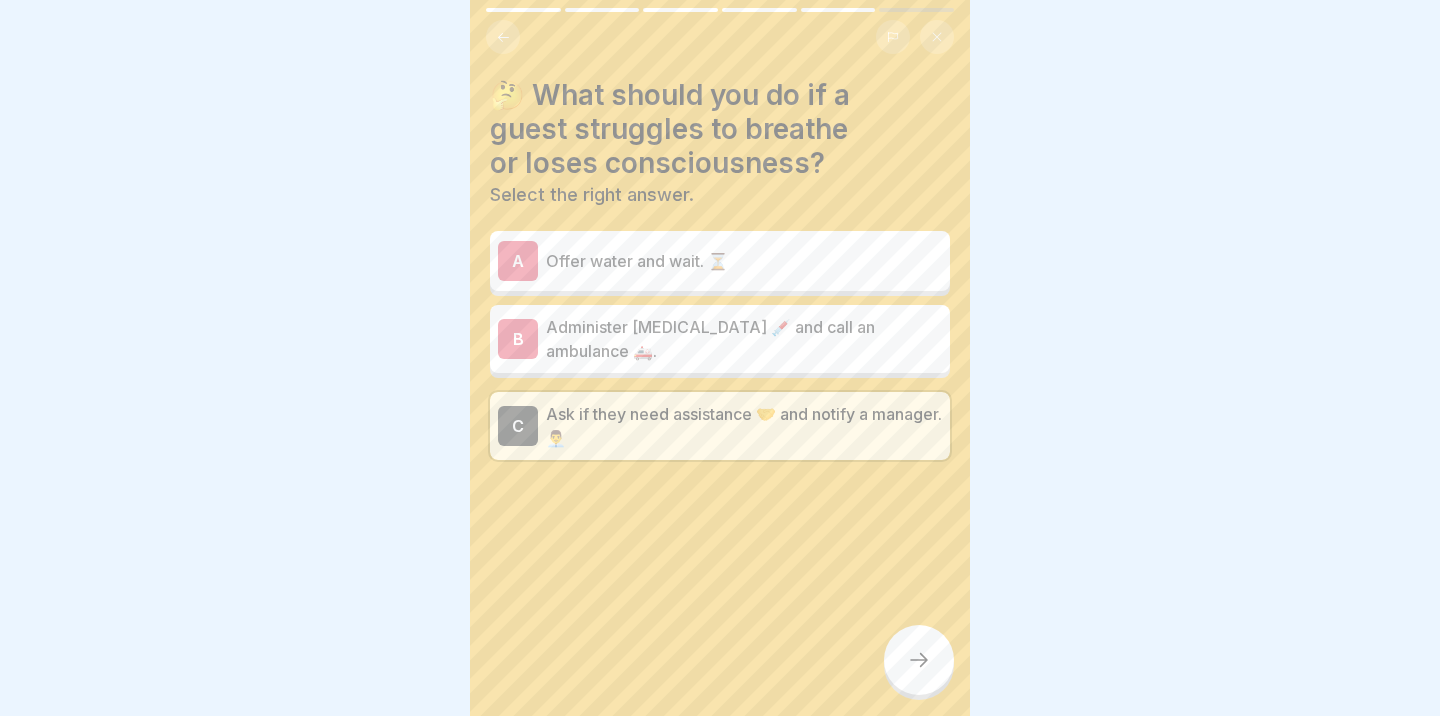click at bounding box center (919, 660) 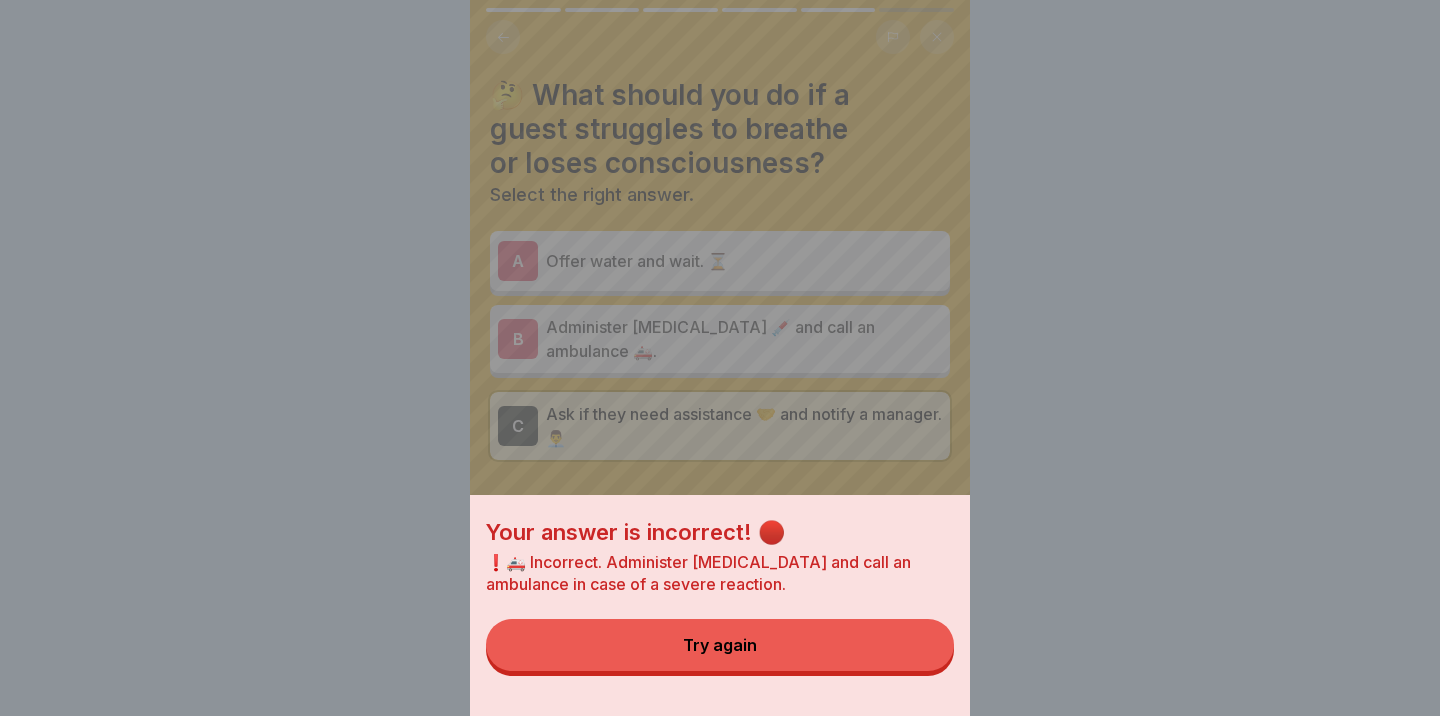 click on "Try again" at bounding box center (720, 645) 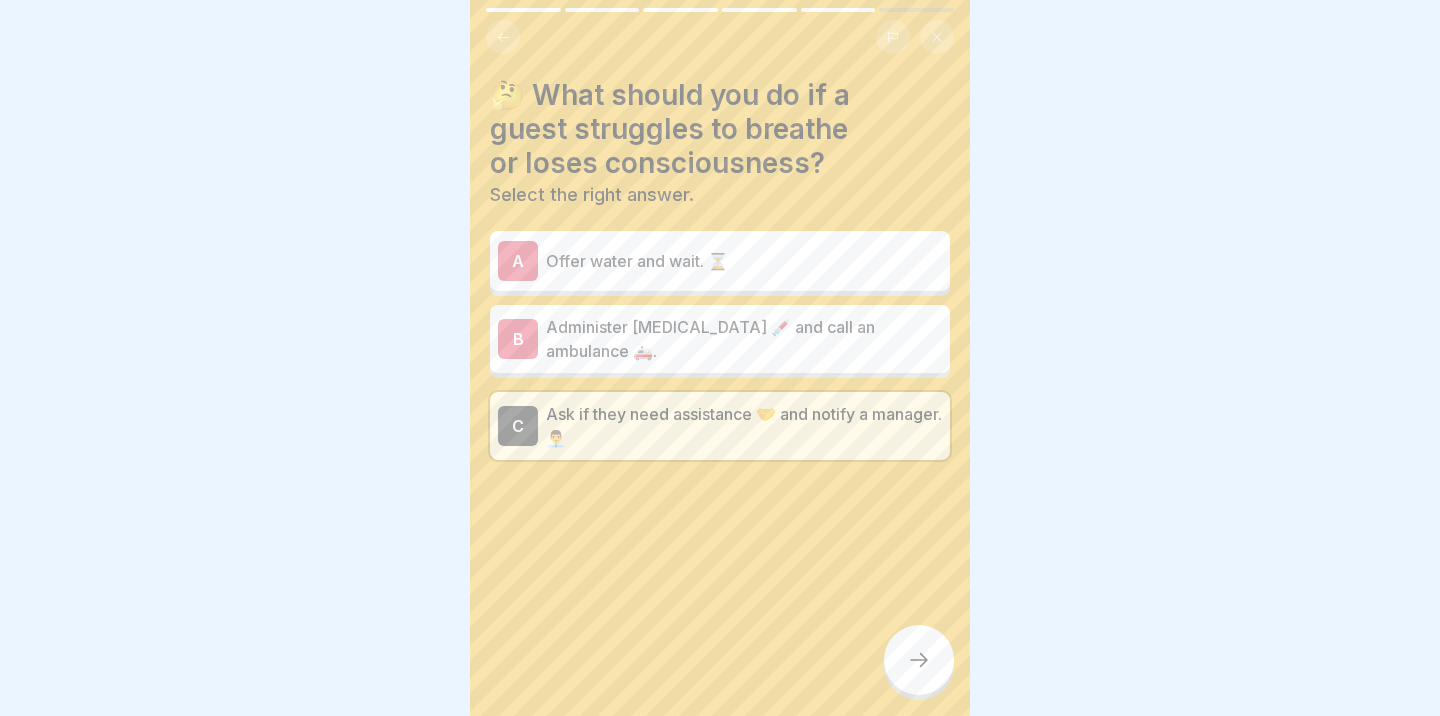 click on "Administer [MEDICAL_DATA] 💉 and call an ambulance 🚑." at bounding box center [744, 339] 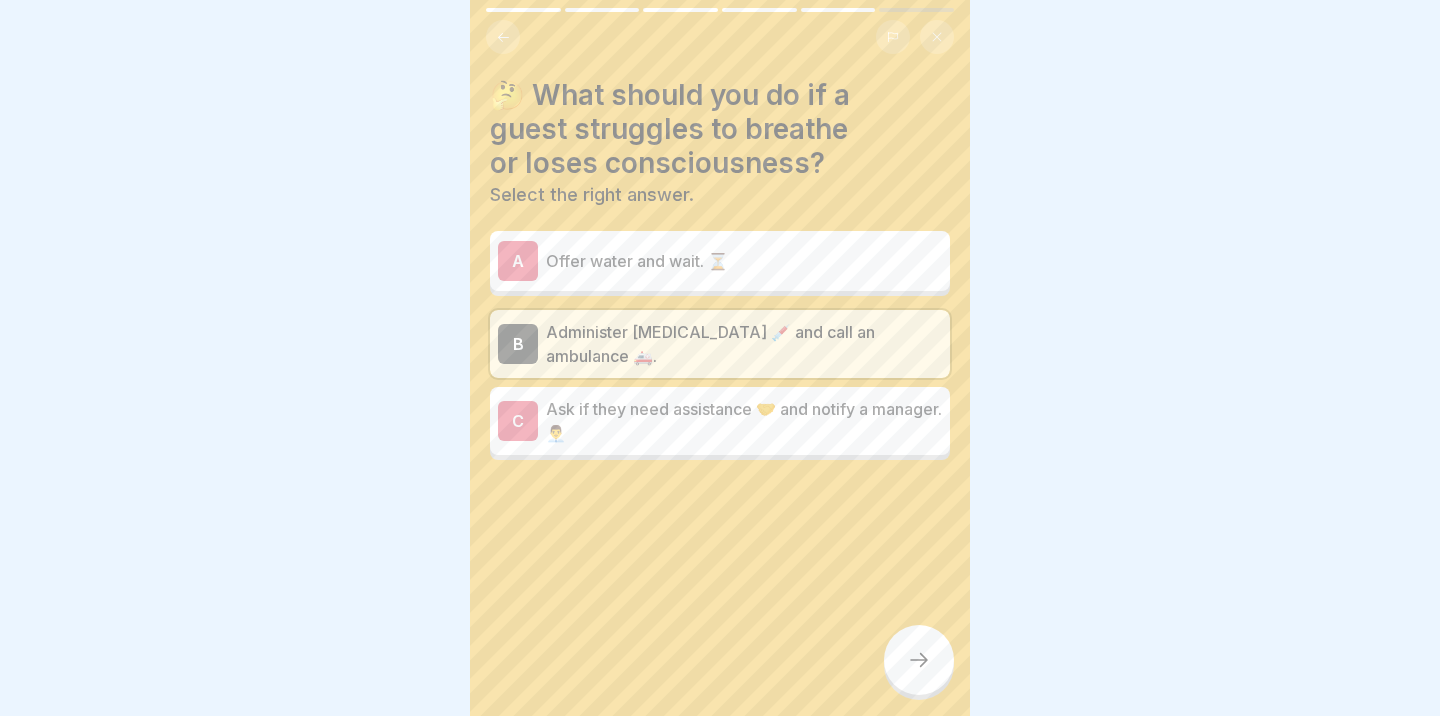 click at bounding box center (919, 660) 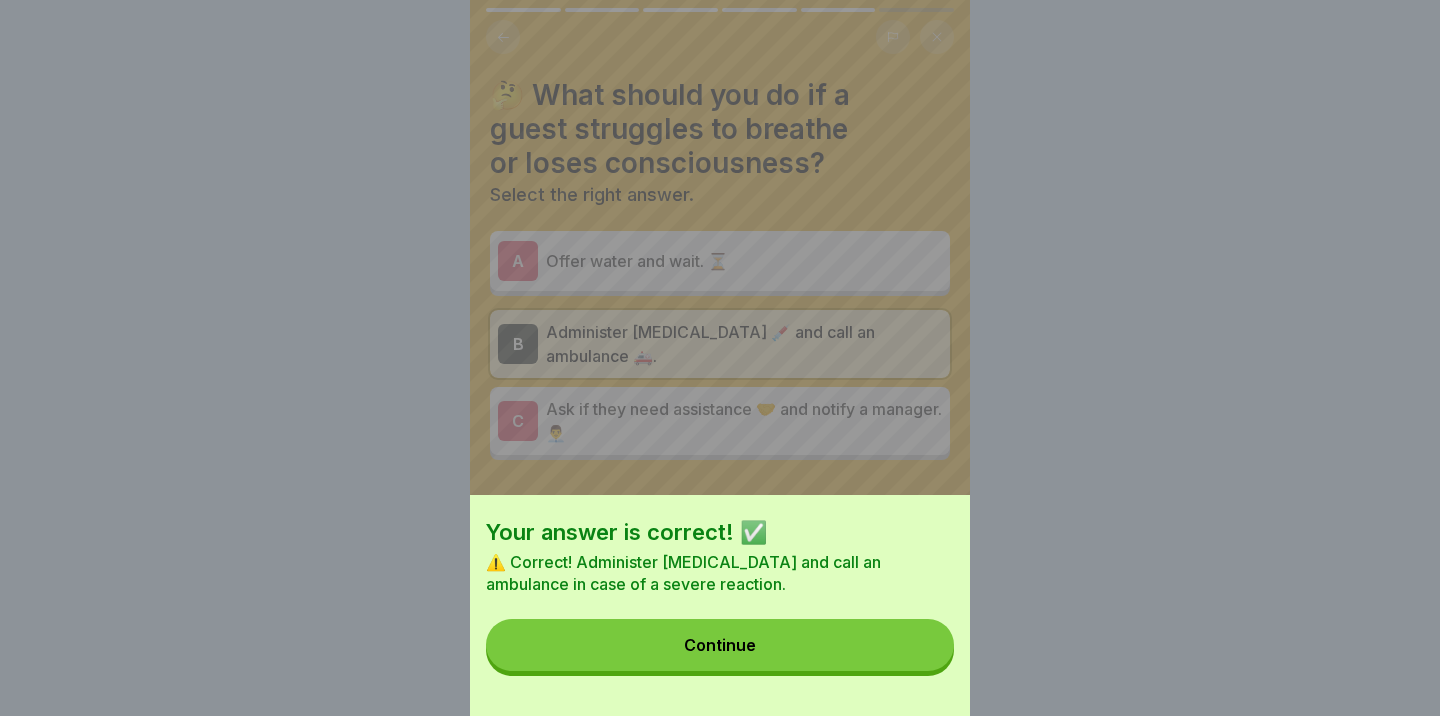 click on "Continue" at bounding box center [720, 645] 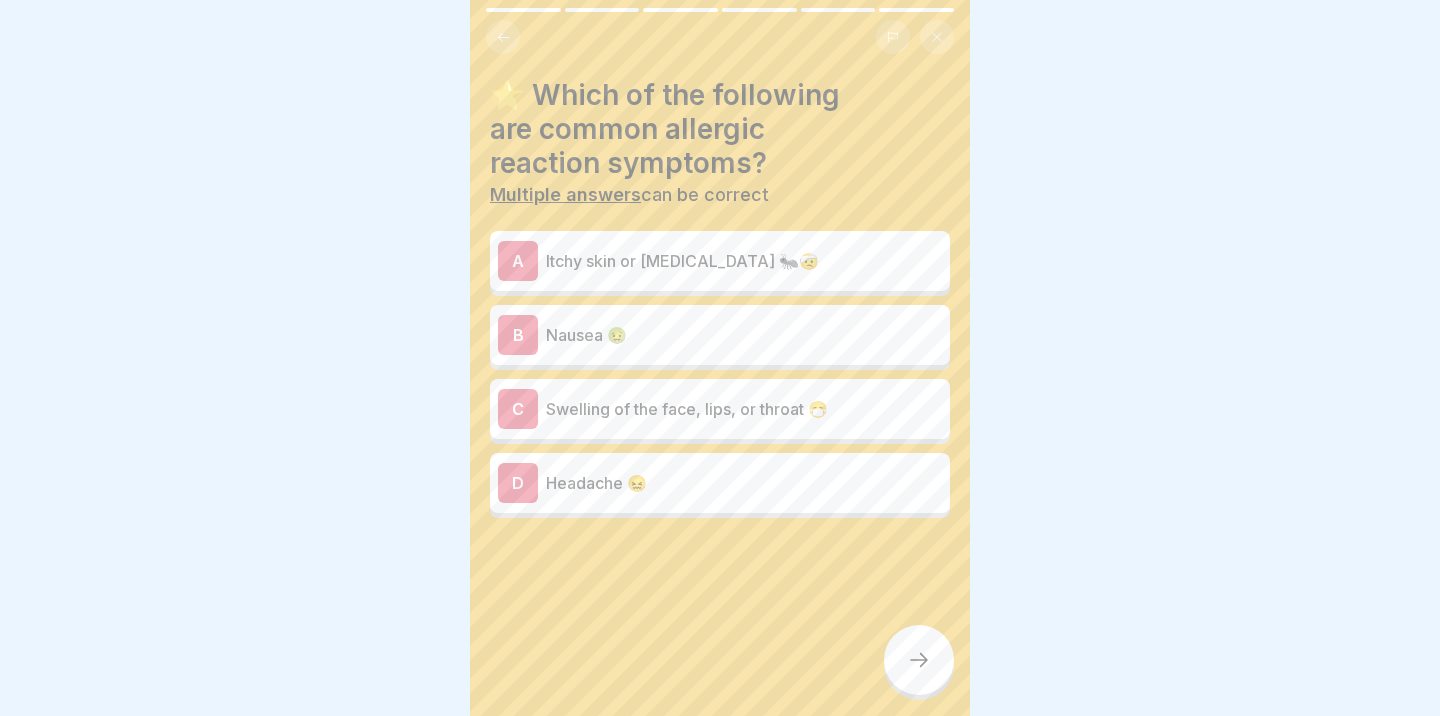 click on "C Swelling of the face, lips, or throat 😷" at bounding box center (720, 409) 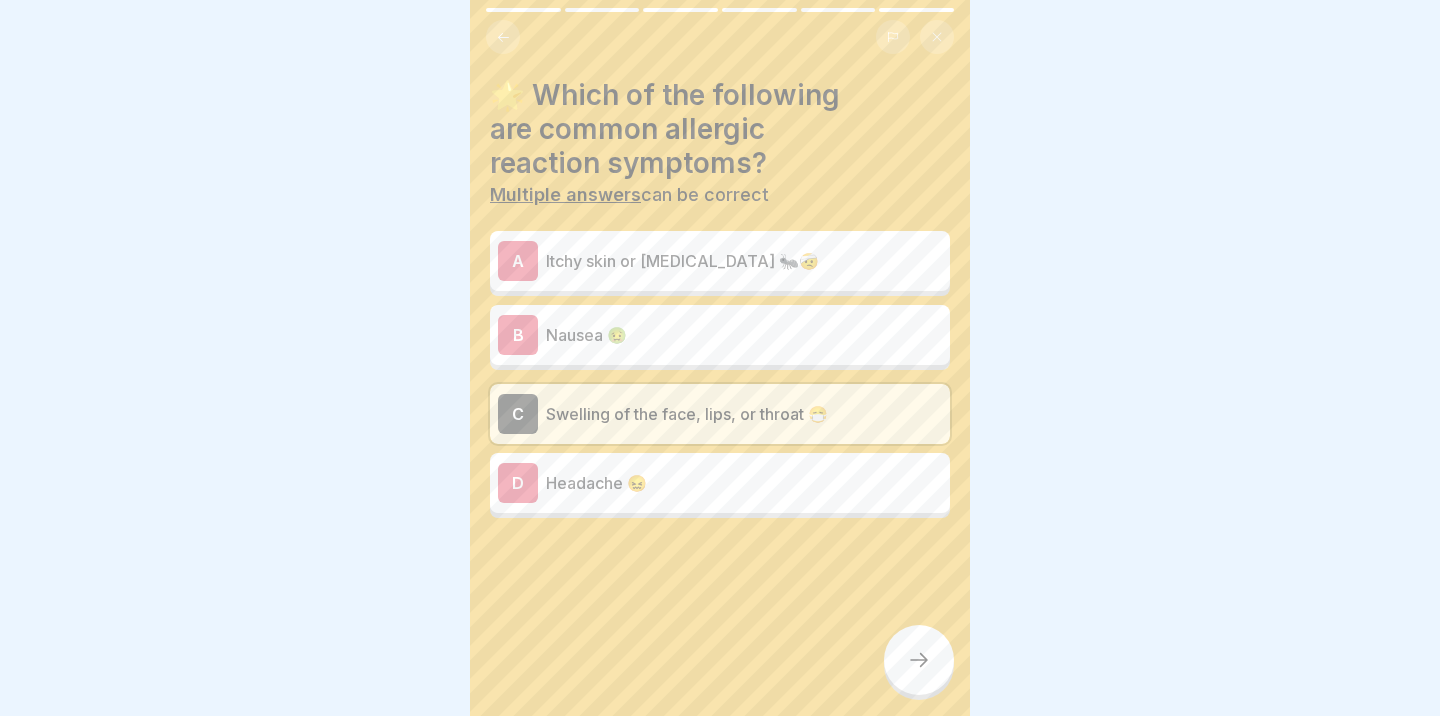 click at bounding box center (919, 660) 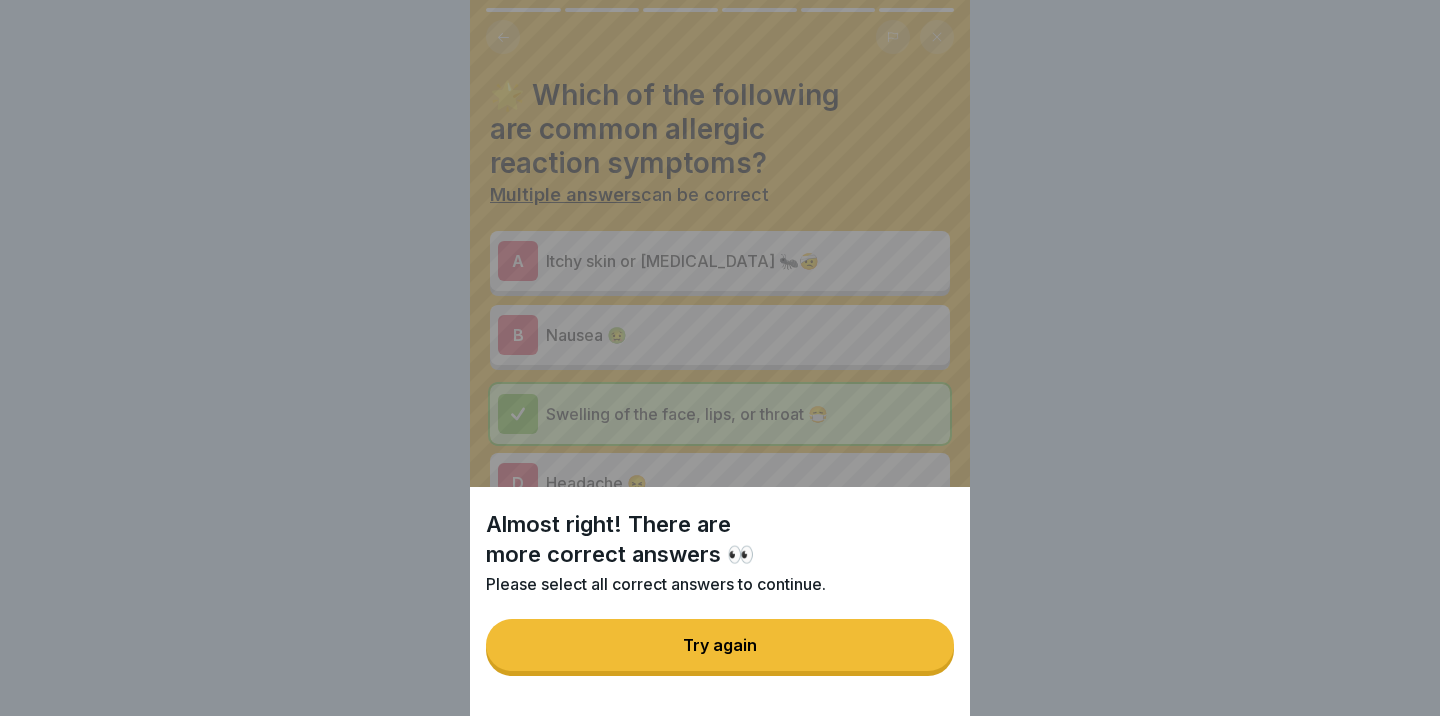 click on "Try again" at bounding box center [720, 645] 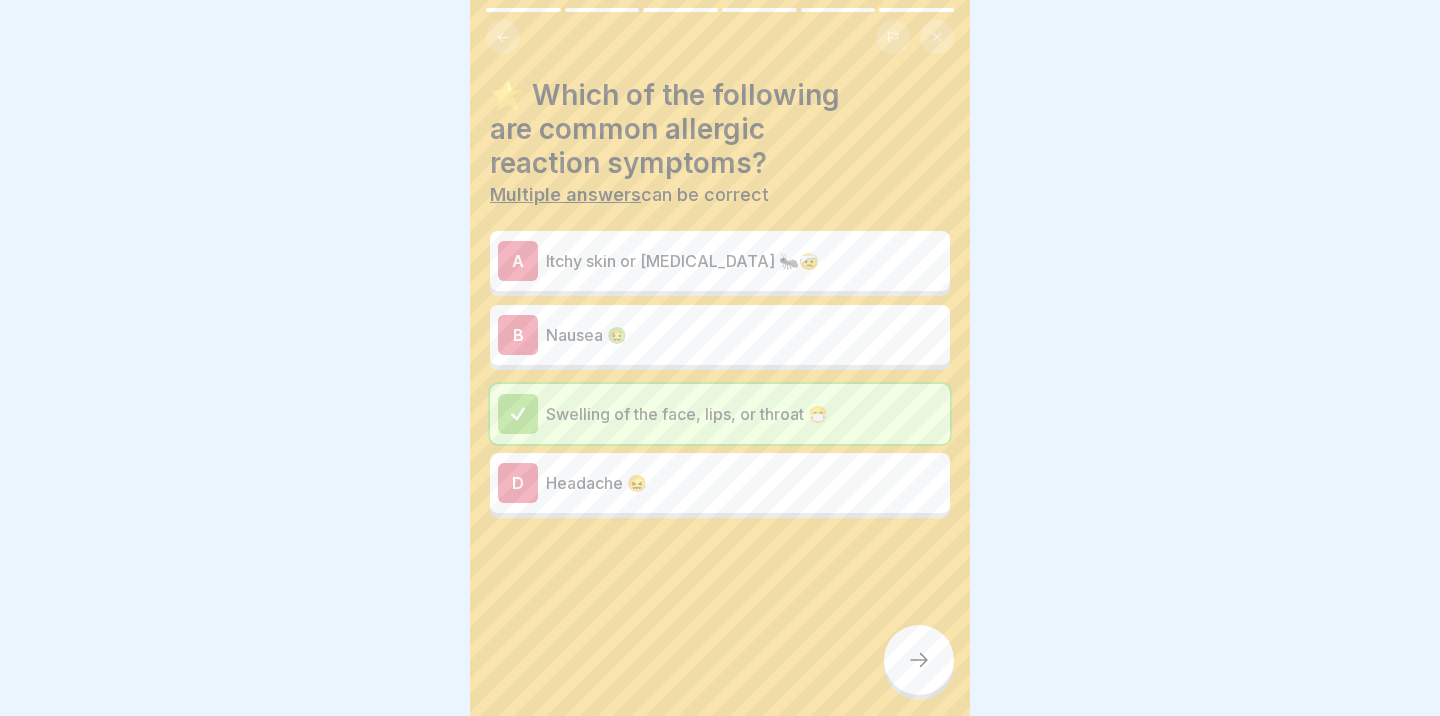 click on "Itchy skin or [MEDICAL_DATA] 🐜🤕" at bounding box center [744, 261] 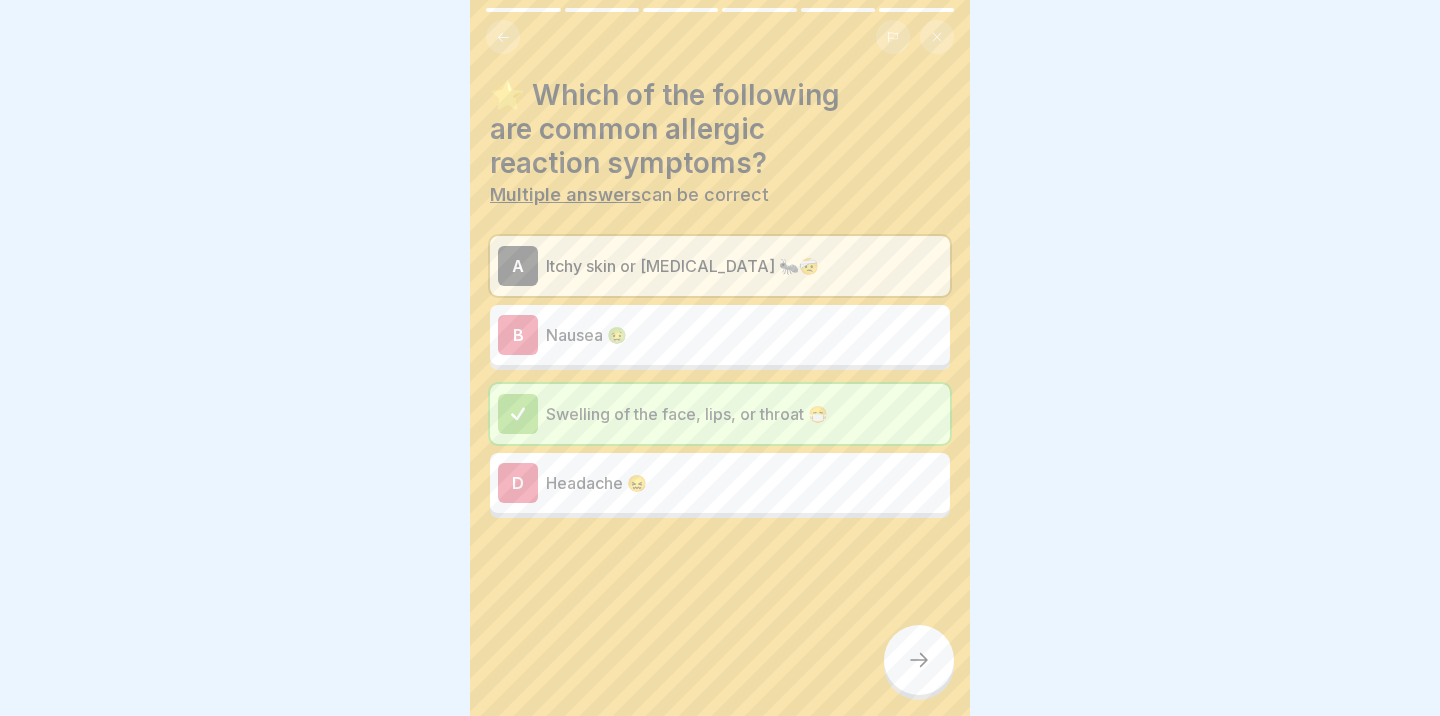 click 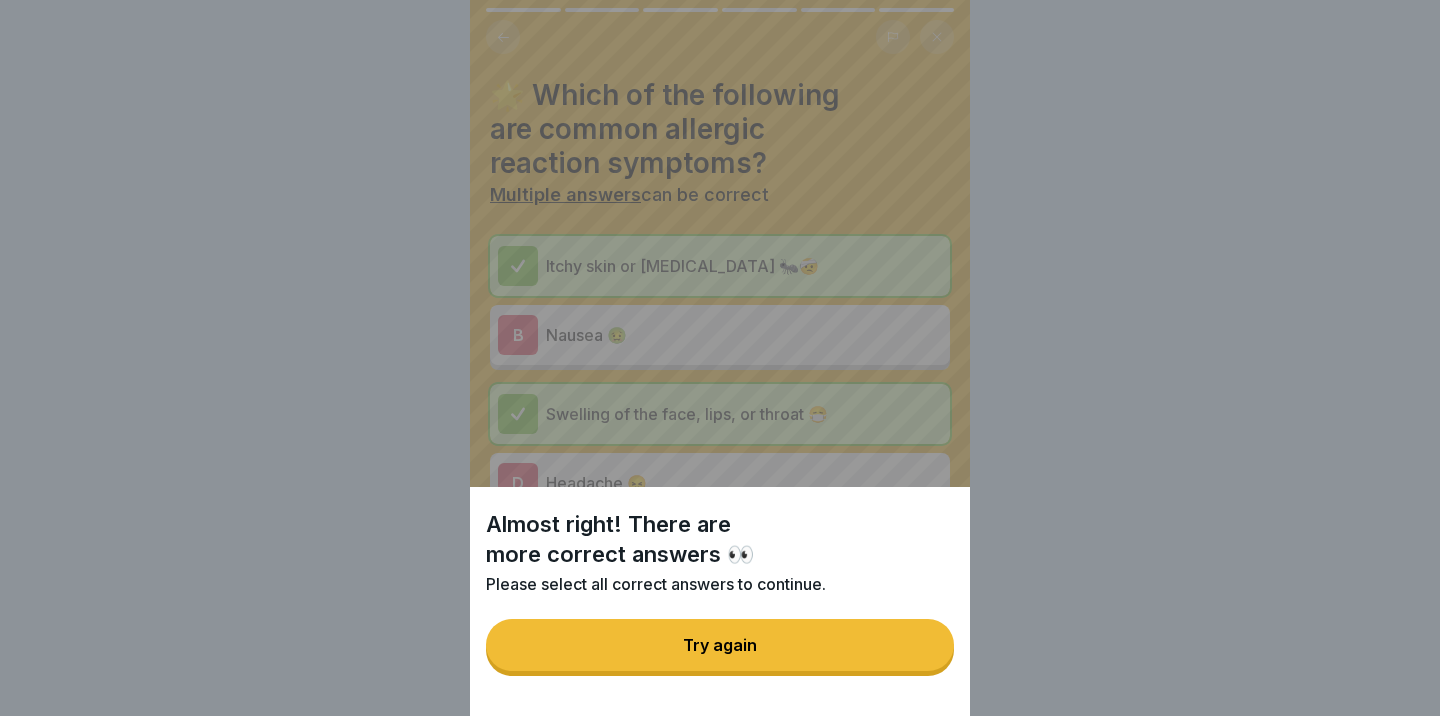 click on "Try again" at bounding box center [720, 645] 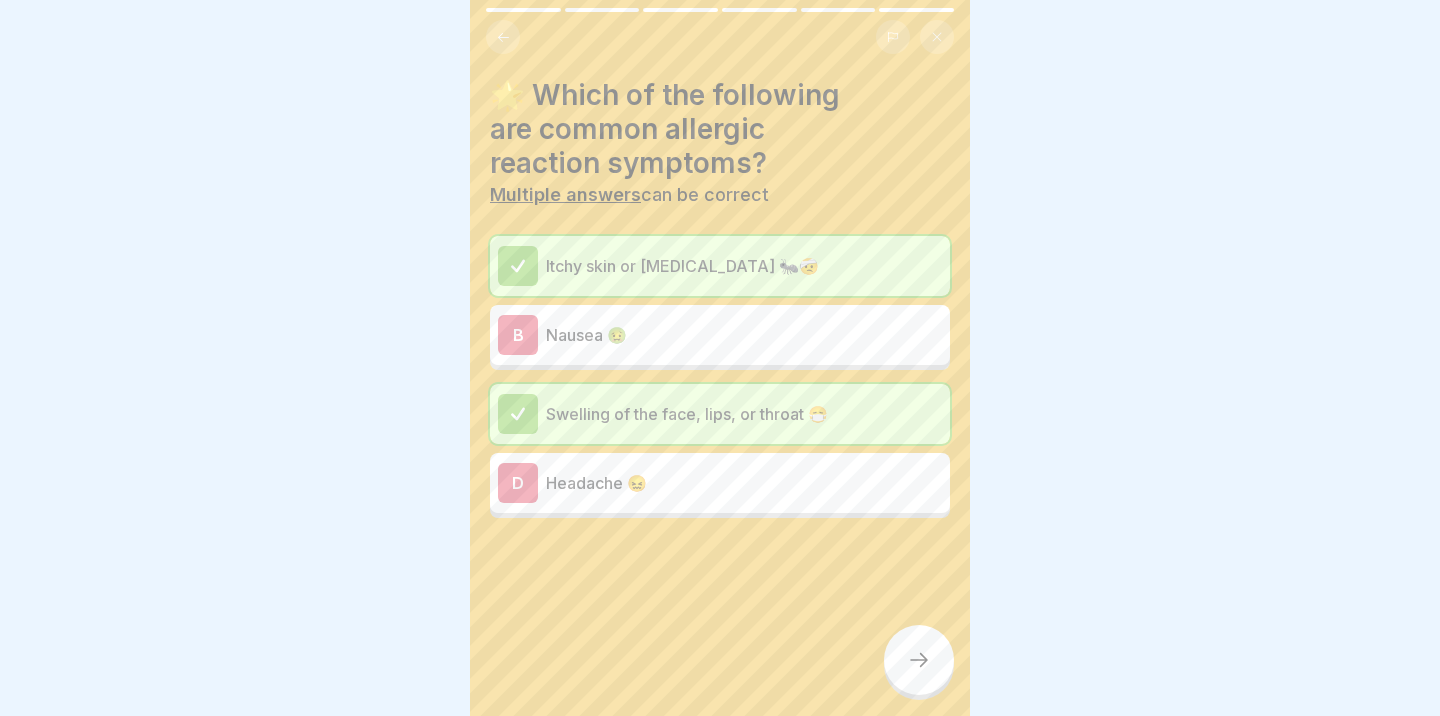 click on "Nausea 🤢" at bounding box center (744, 335) 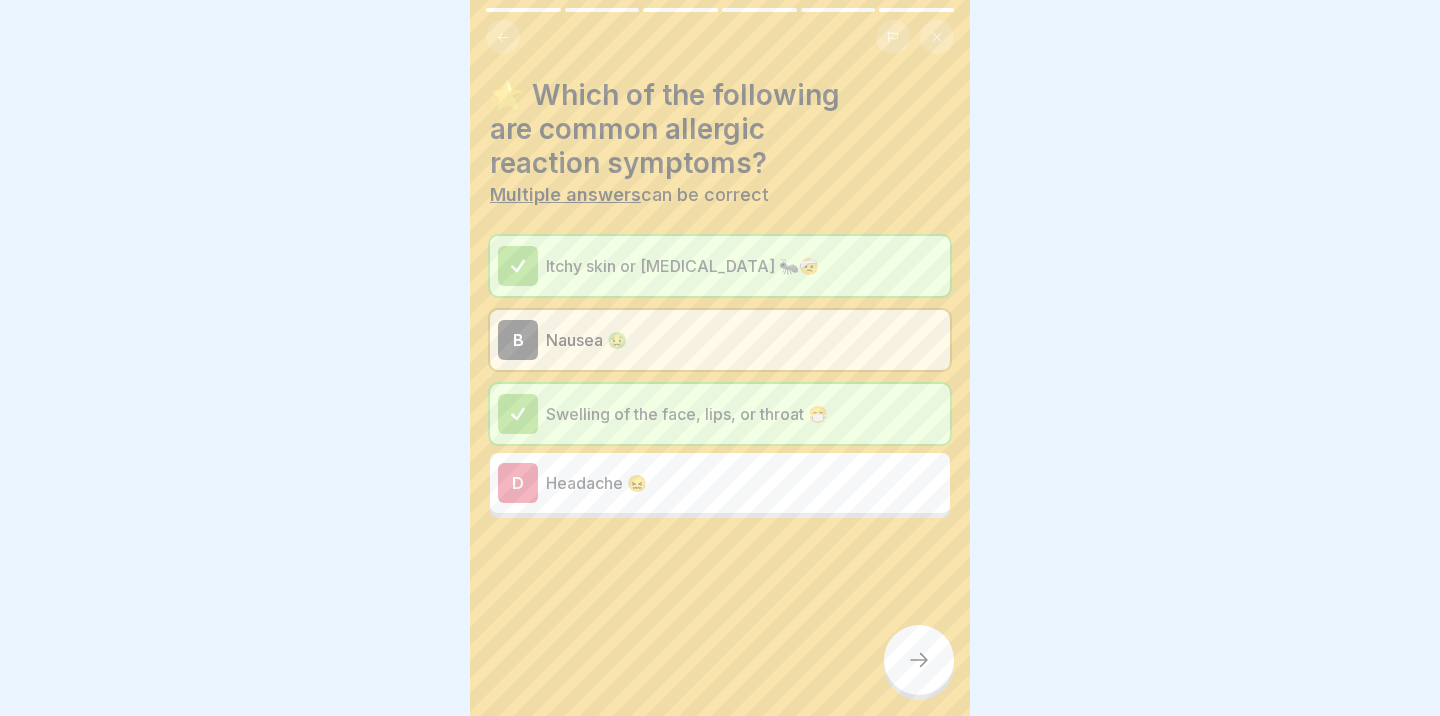 click at bounding box center (919, 660) 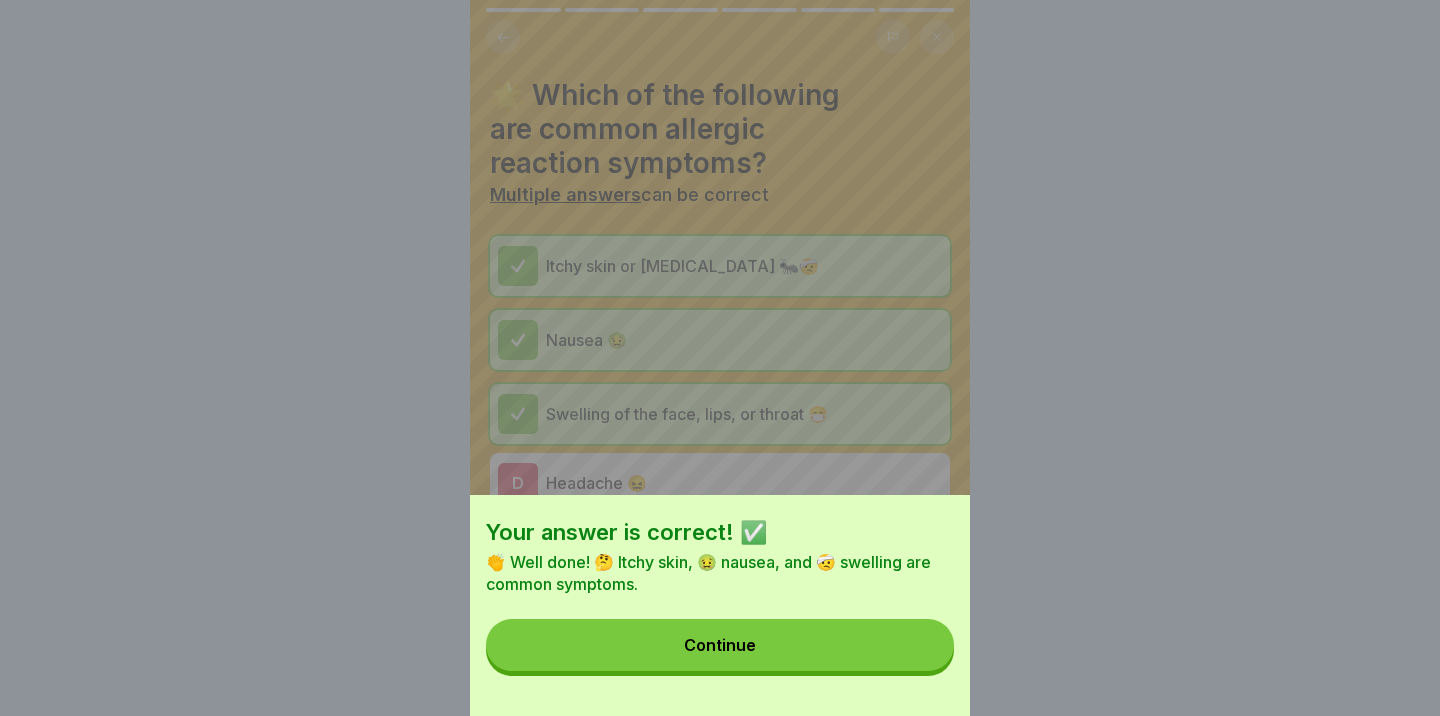 click on "Continue" at bounding box center [720, 645] 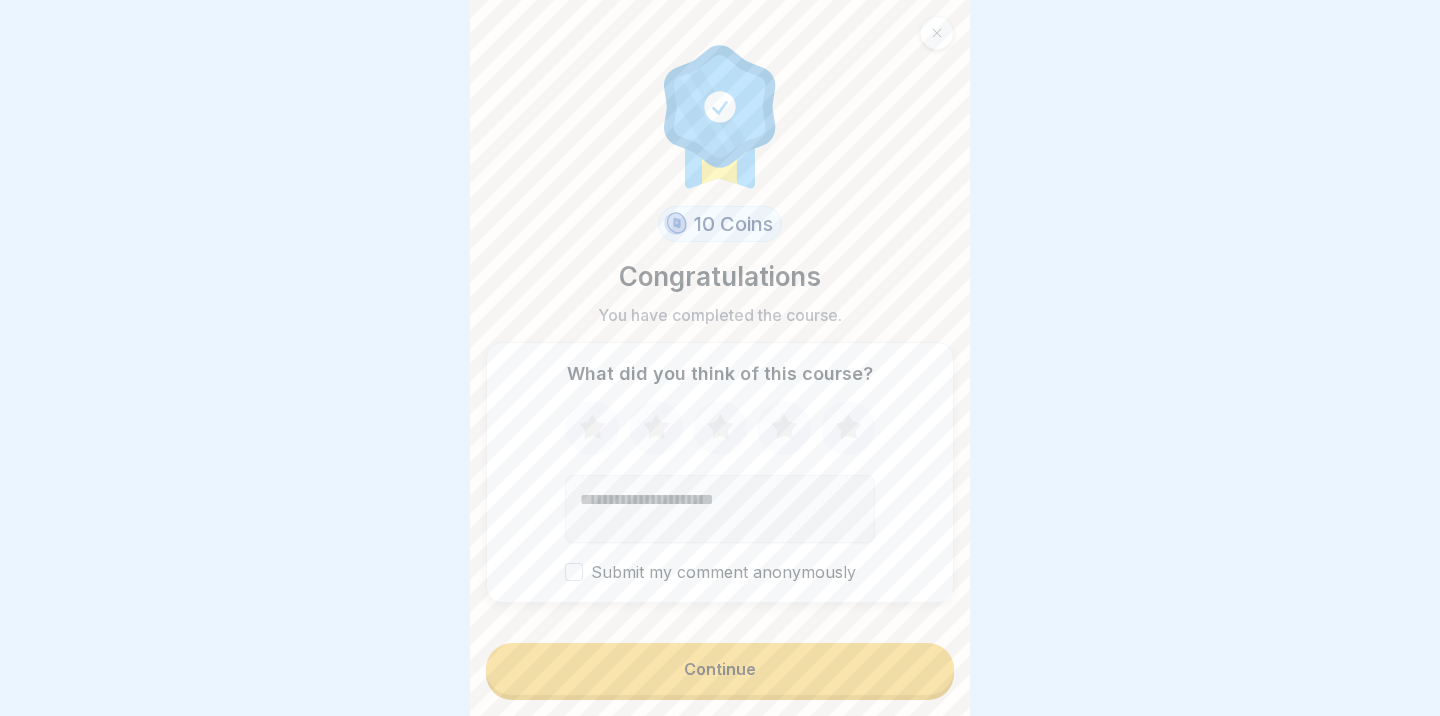 click on "Continue" at bounding box center (720, 669) 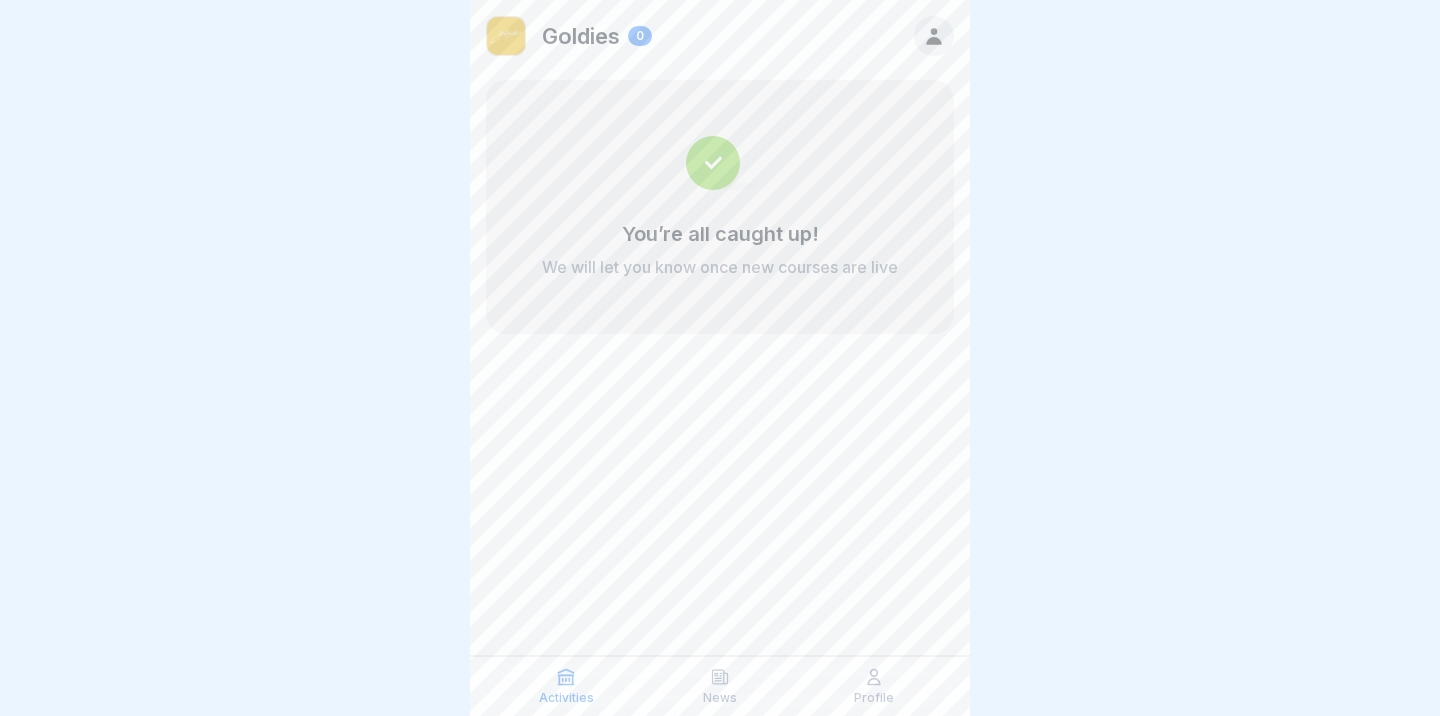 click at bounding box center (934, 36) 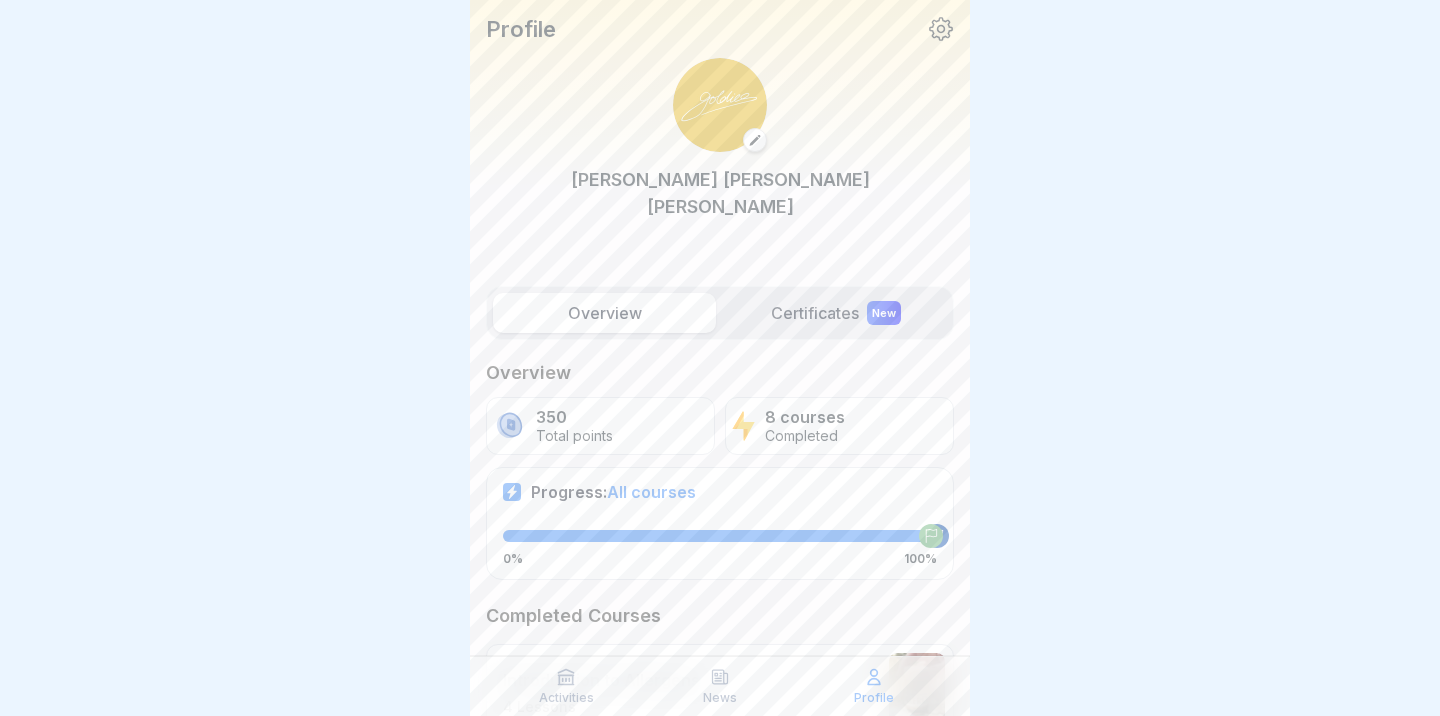 click on "Certificates New" at bounding box center (835, 313) 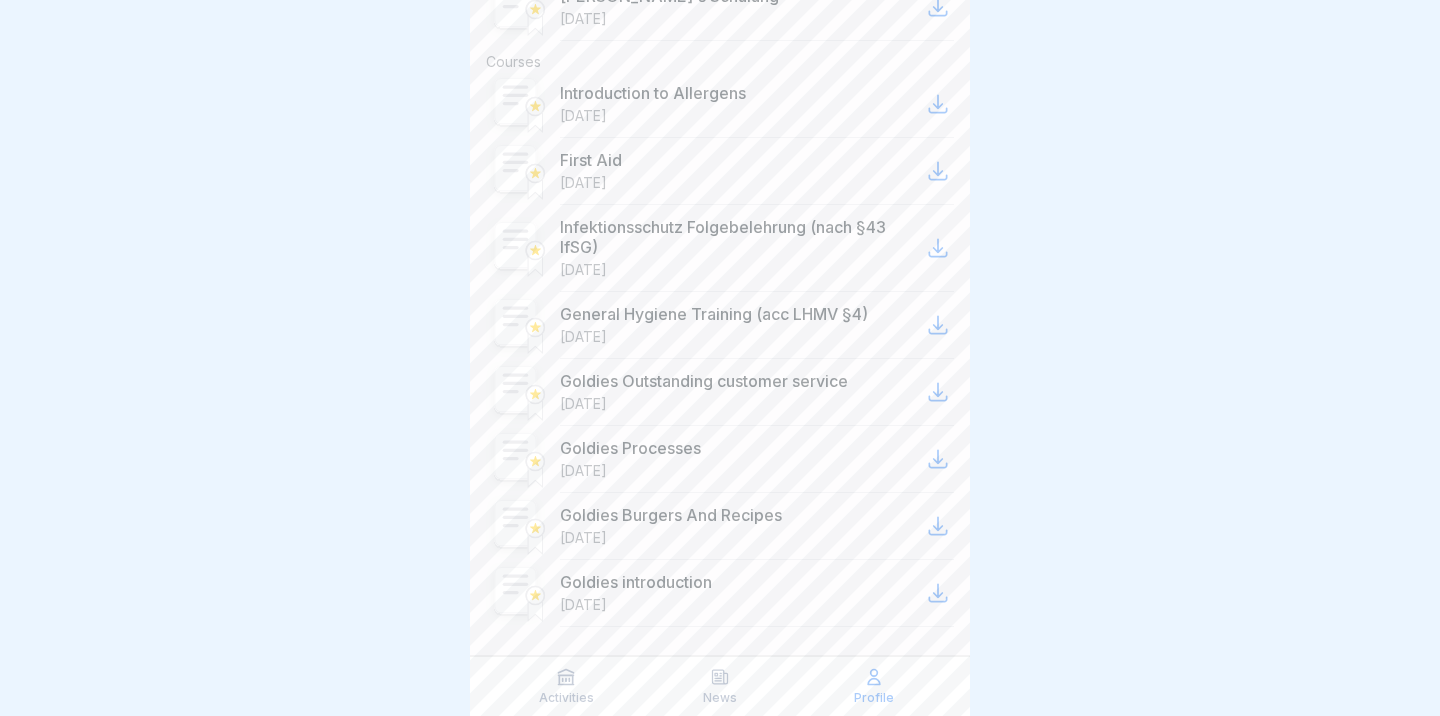 scroll, scrollTop: 0, scrollLeft: 0, axis: both 